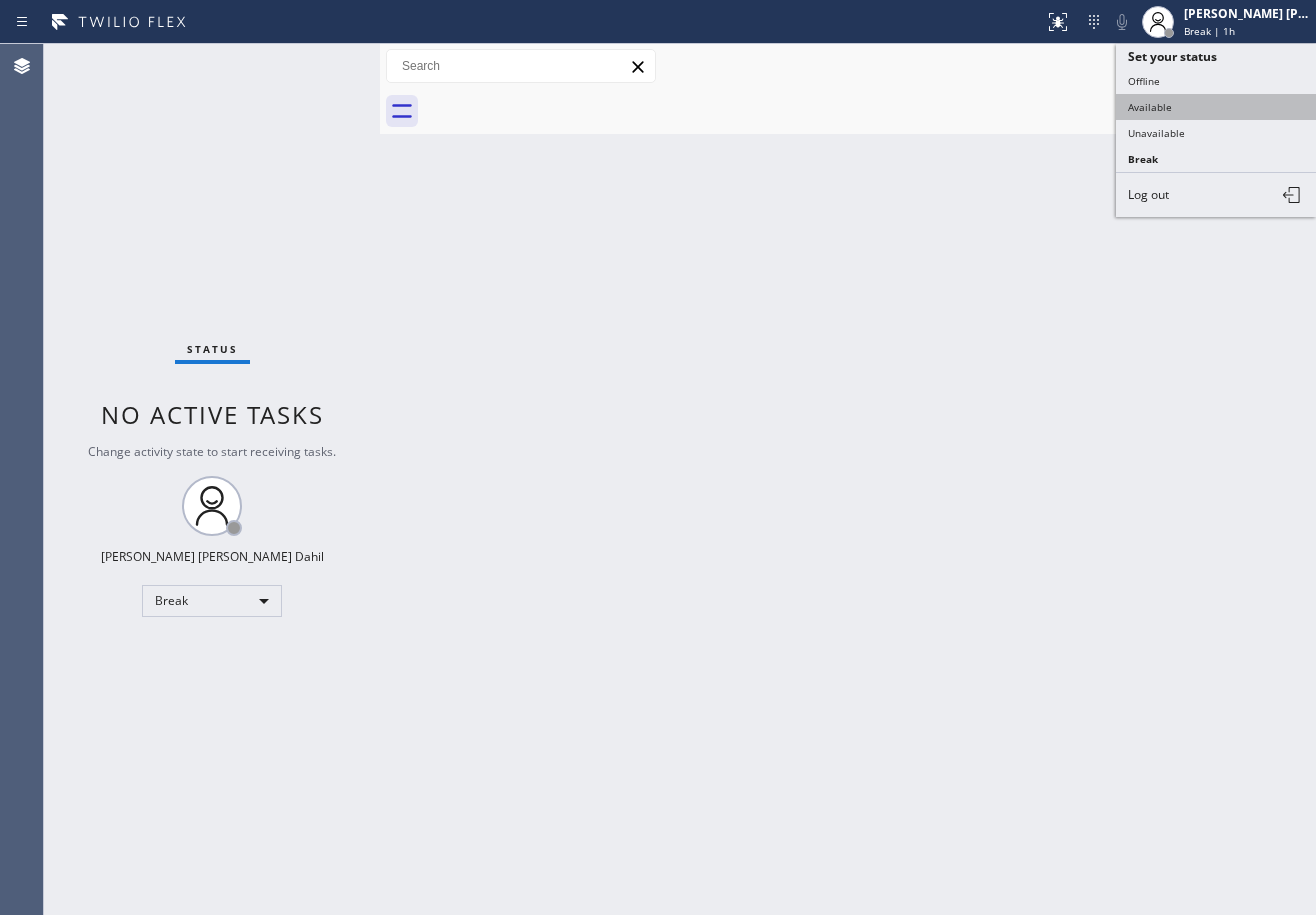 scroll, scrollTop: 0, scrollLeft: 0, axis: both 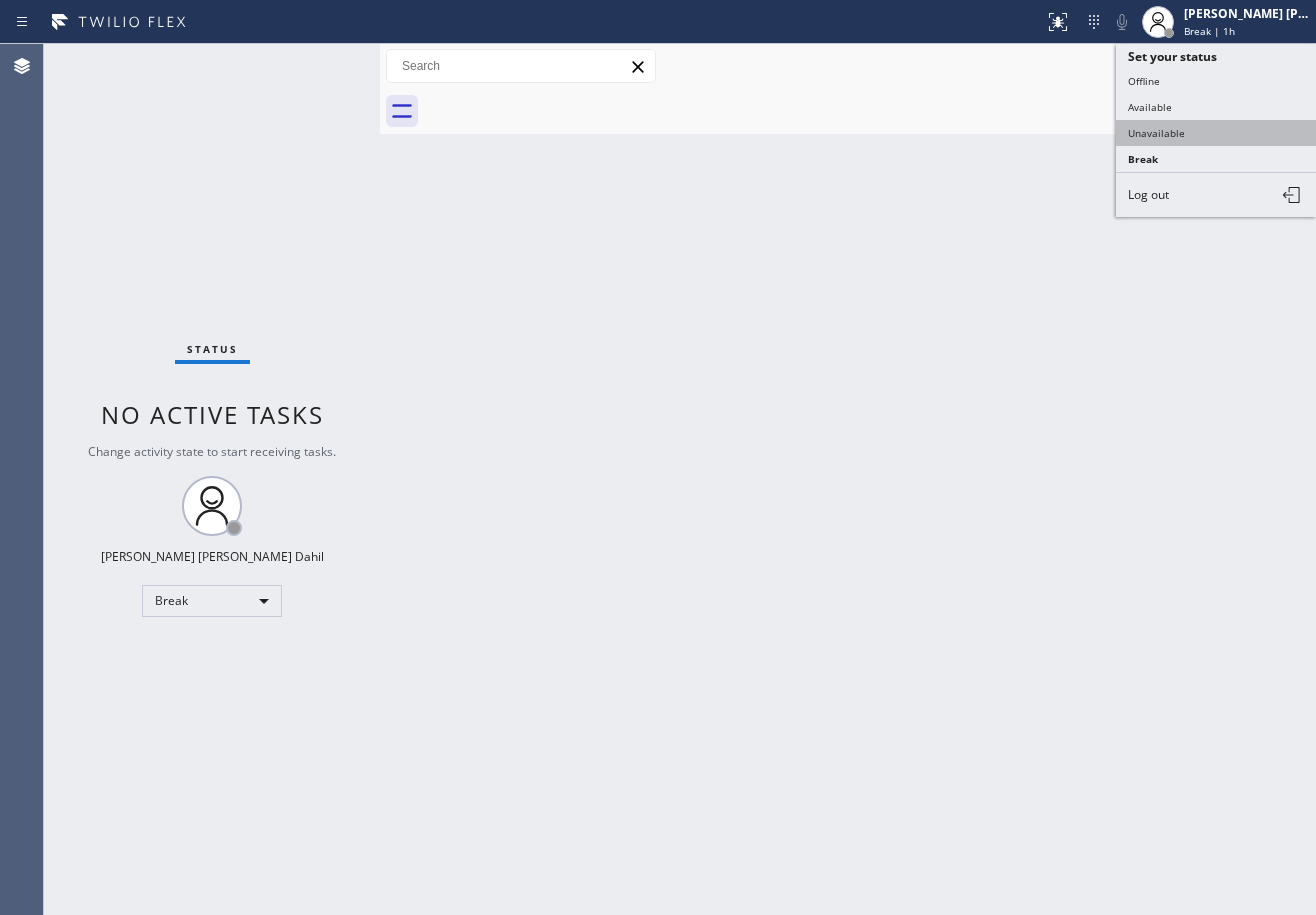 click on "Unavailable" at bounding box center [1216, 133] 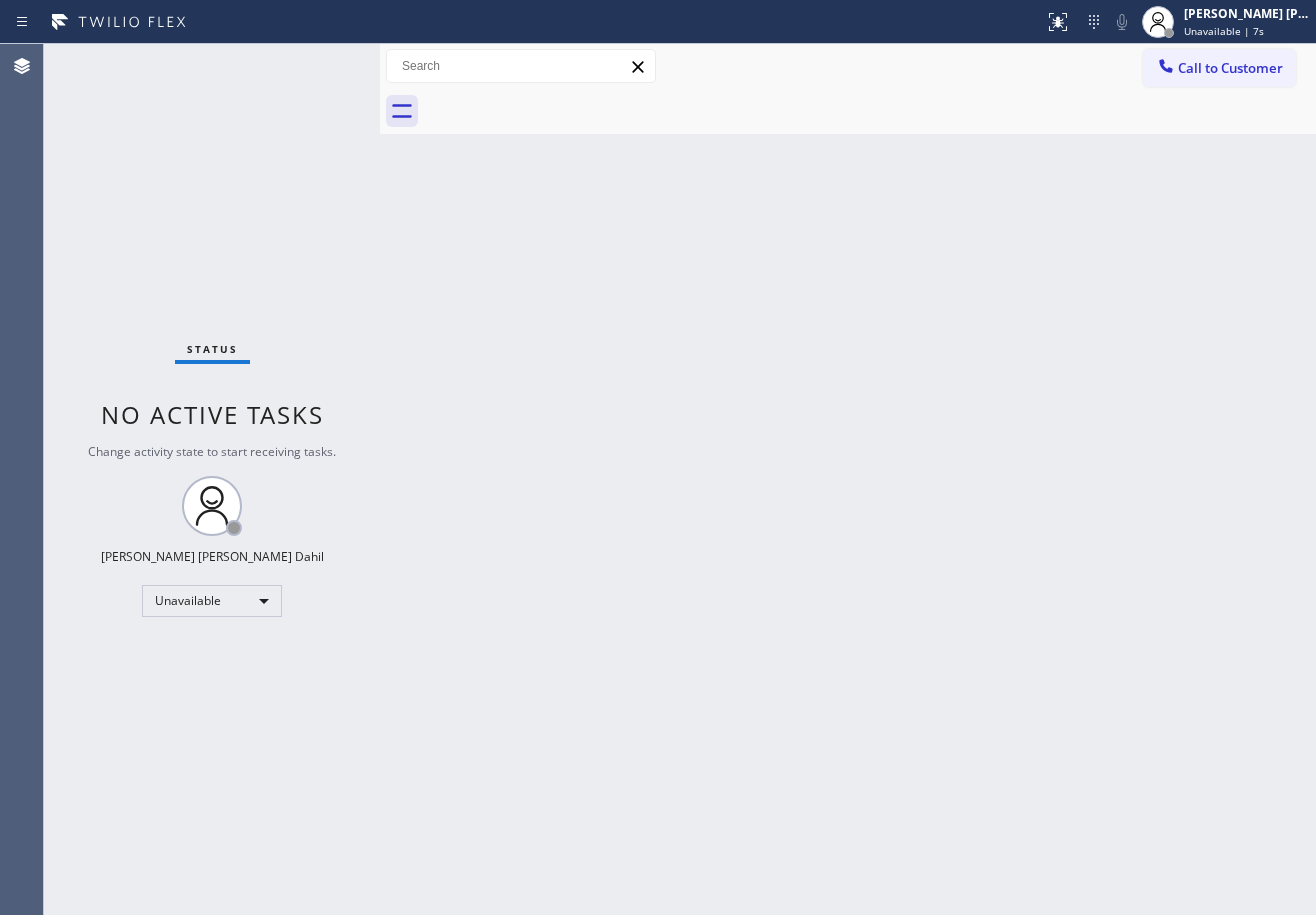 drag, startPoint x: 1243, startPoint y: 12, endPoint x: 1216, endPoint y: 55, distance: 50.77401 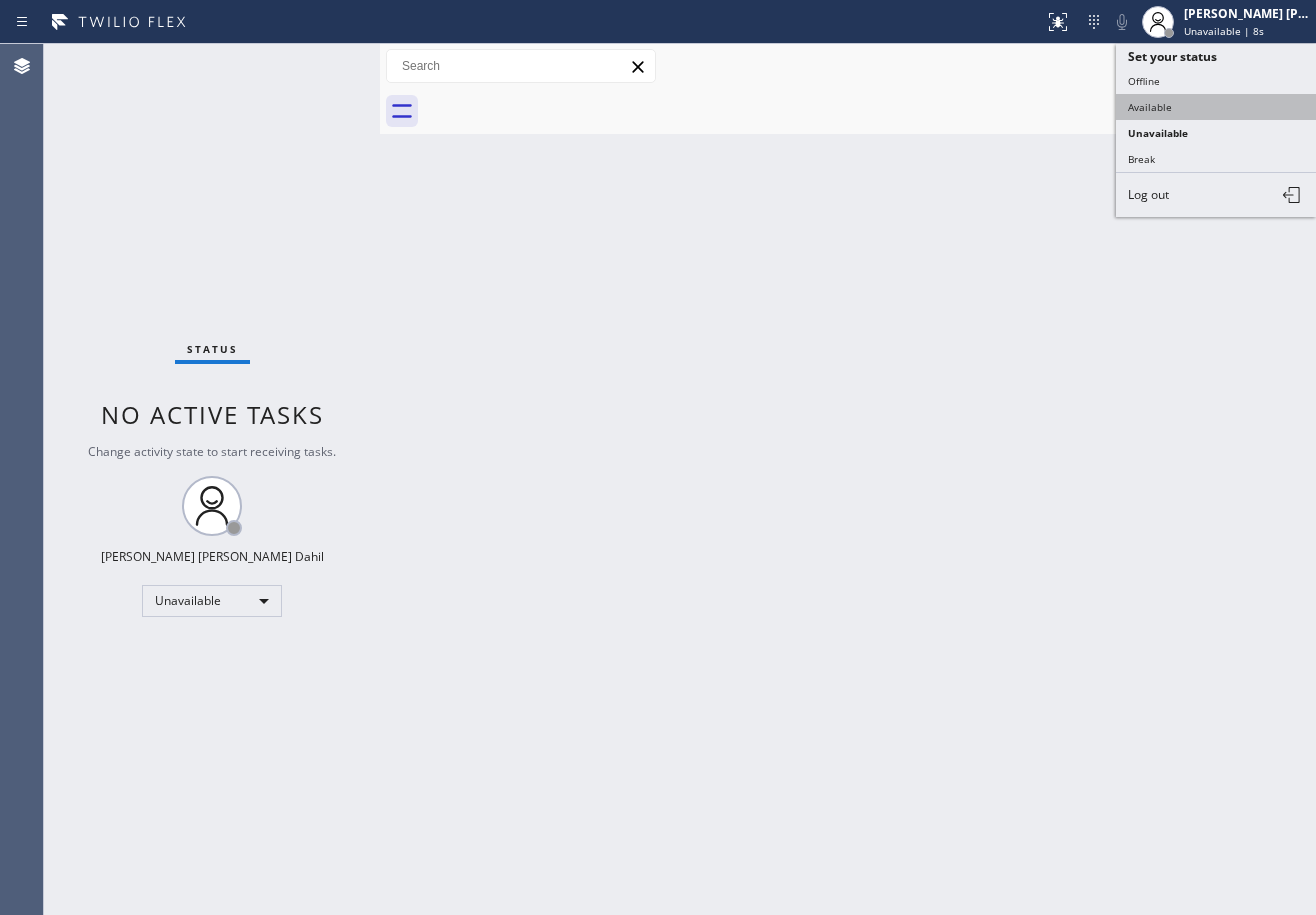 click on "Available" at bounding box center (1216, 107) 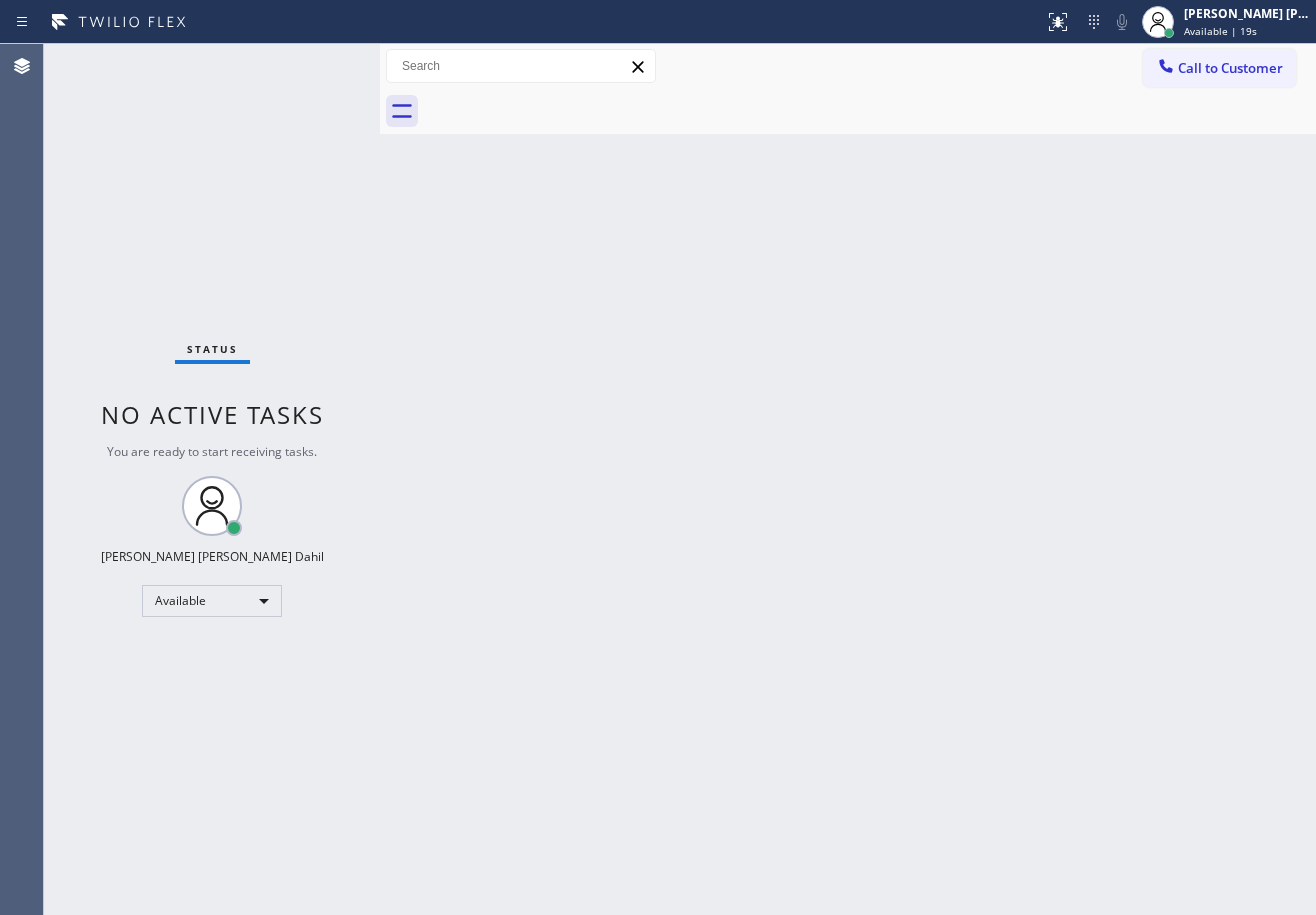 drag, startPoint x: 287, startPoint y: 75, endPoint x: 287, endPoint y: 51, distance: 24 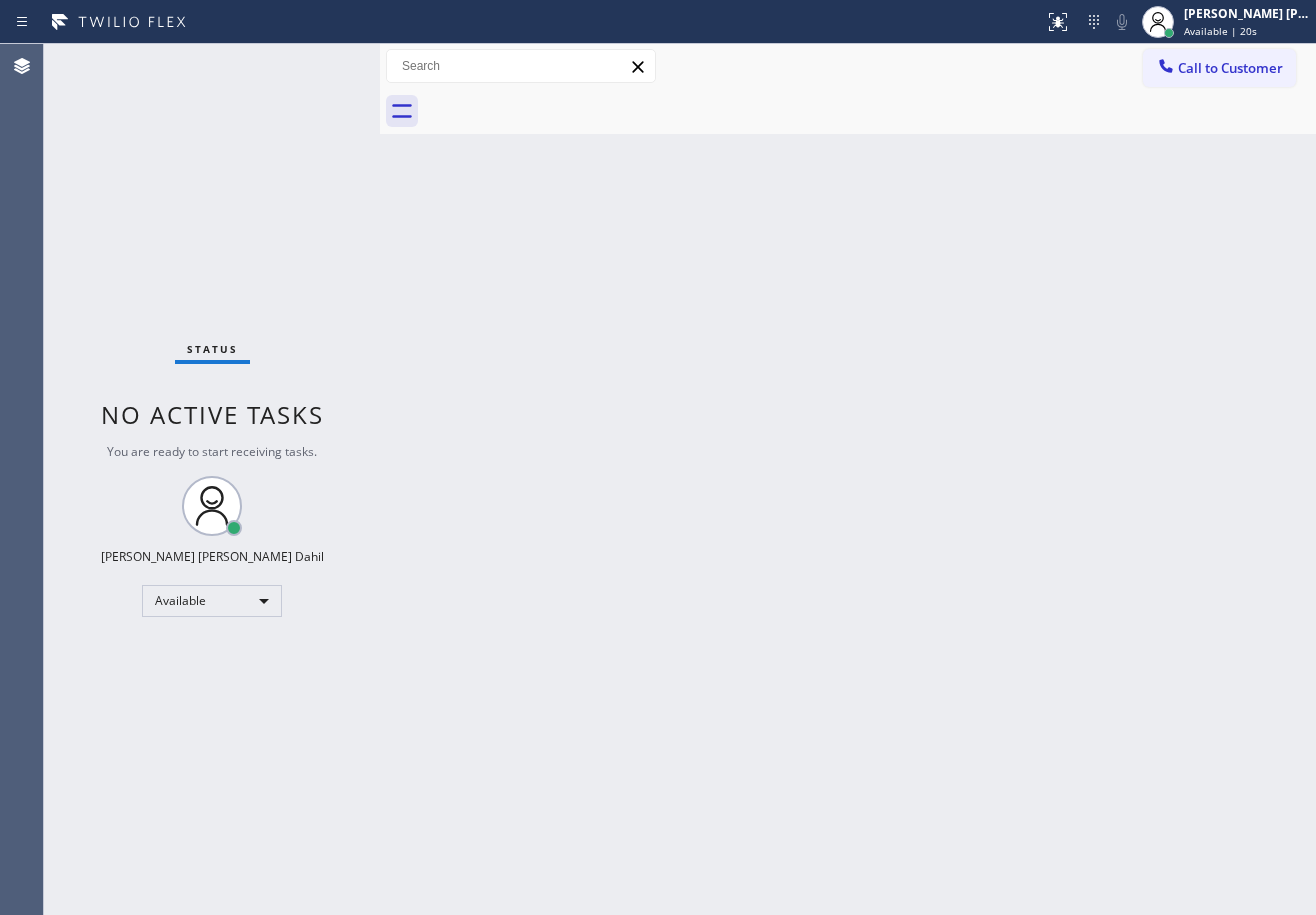 click on "Status   No active tasks     You are ready to start receiving tasks.   [PERSON_NAME] [PERSON_NAME] Dahil Available" at bounding box center [212, 479] 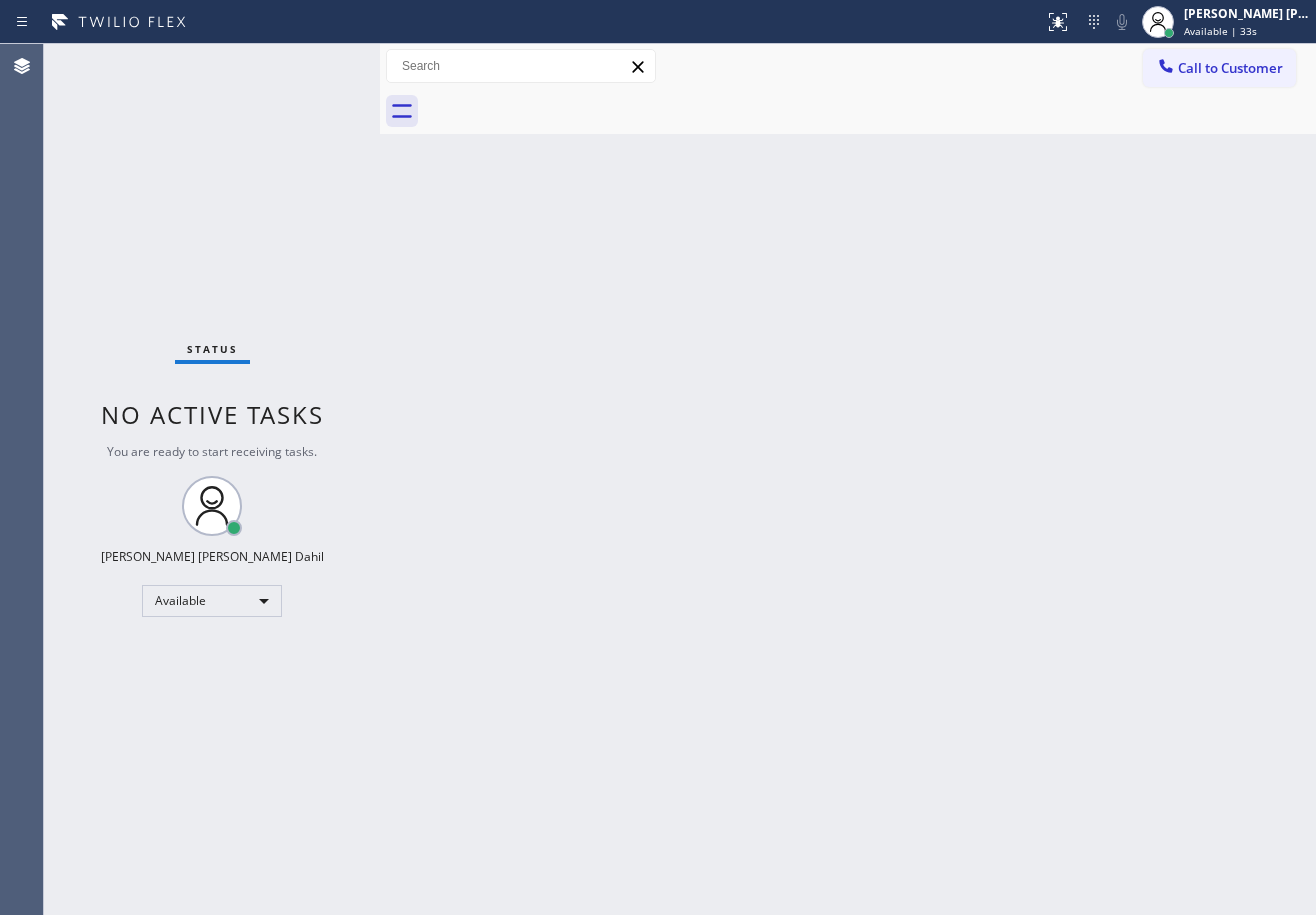 click on "Status   No active tasks     You are ready to start receiving tasks.   [PERSON_NAME] [PERSON_NAME] Dahil Available" at bounding box center (212, 479) 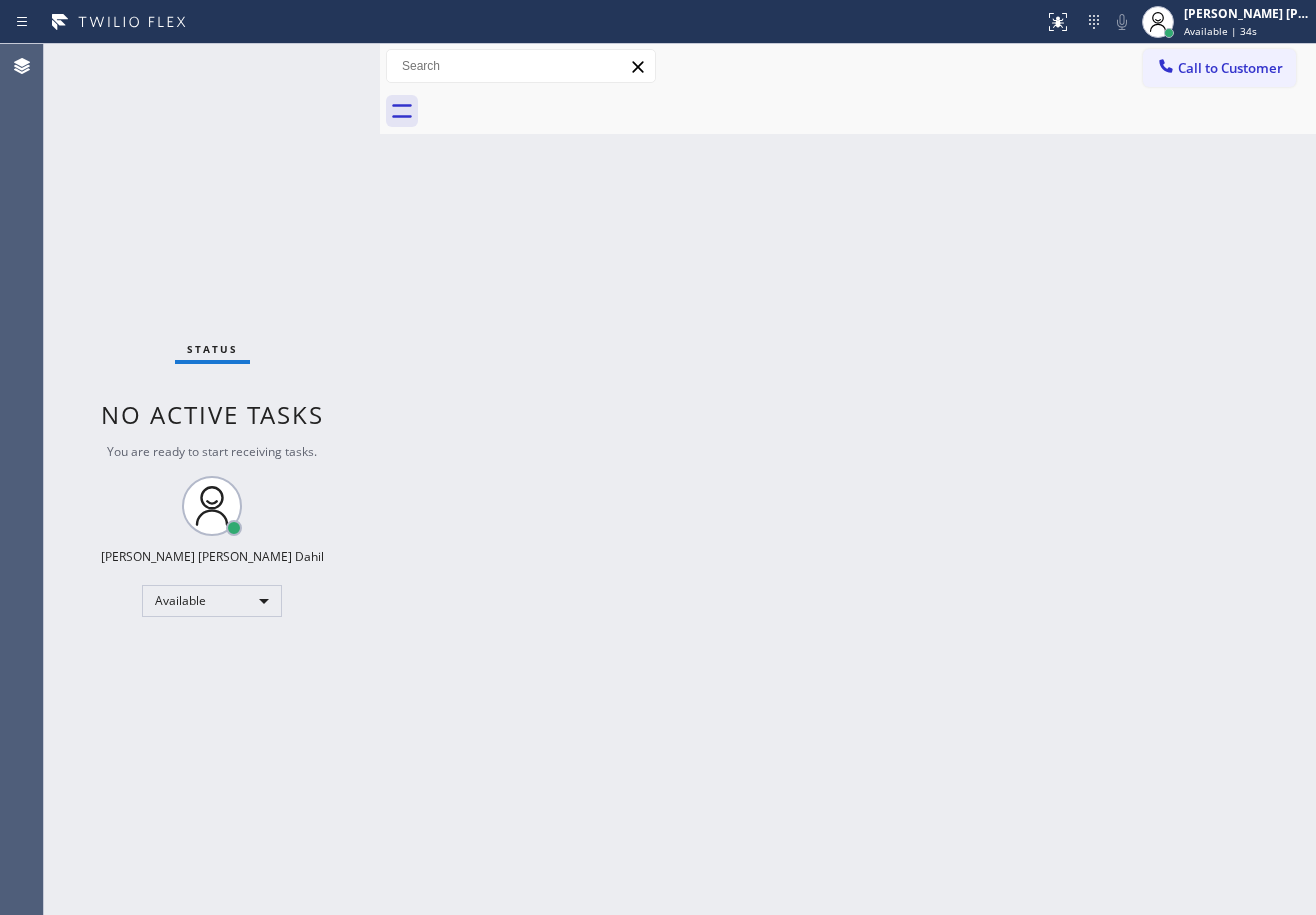 click on "Status   No active tasks     You are ready to start receiving tasks.   [PERSON_NAME] [PERSON_NAME] Dahil Available" at bounding box center (212, 479) 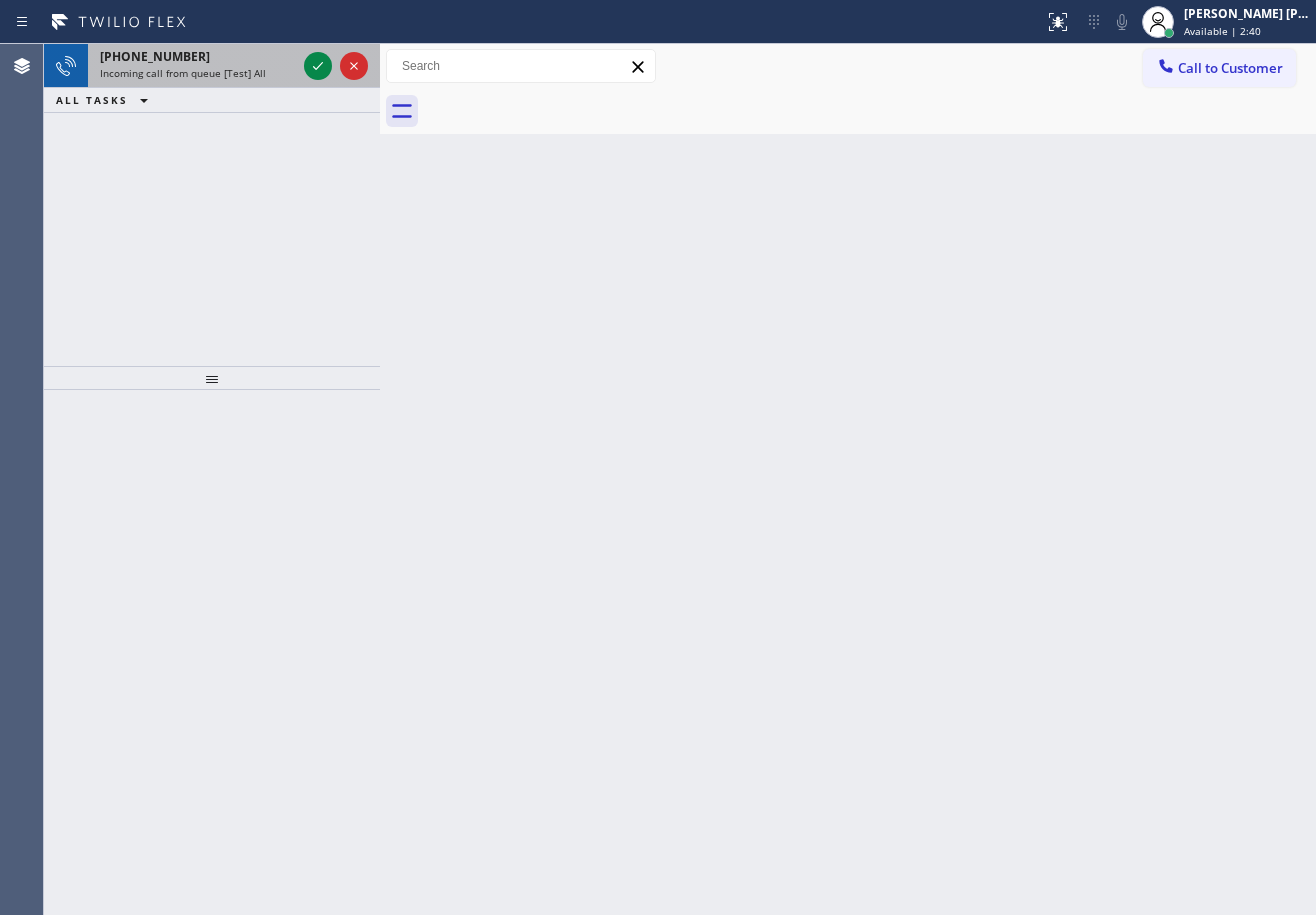 click on "Incoming call from queue [Test] All" at bounding box center (198, 73) 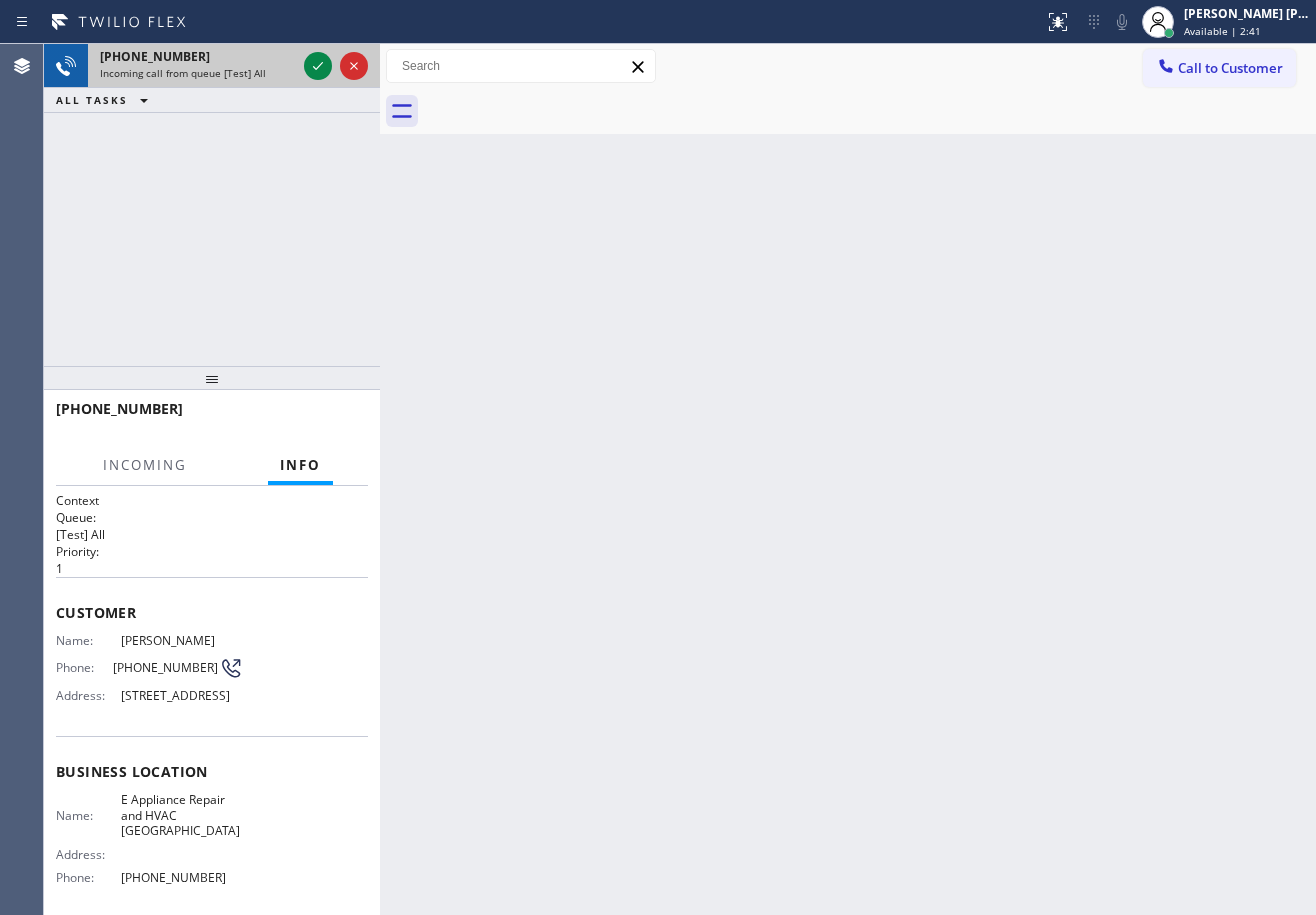 click on "Incoming call from queue [Test] All" at bounding box center [198, 73] 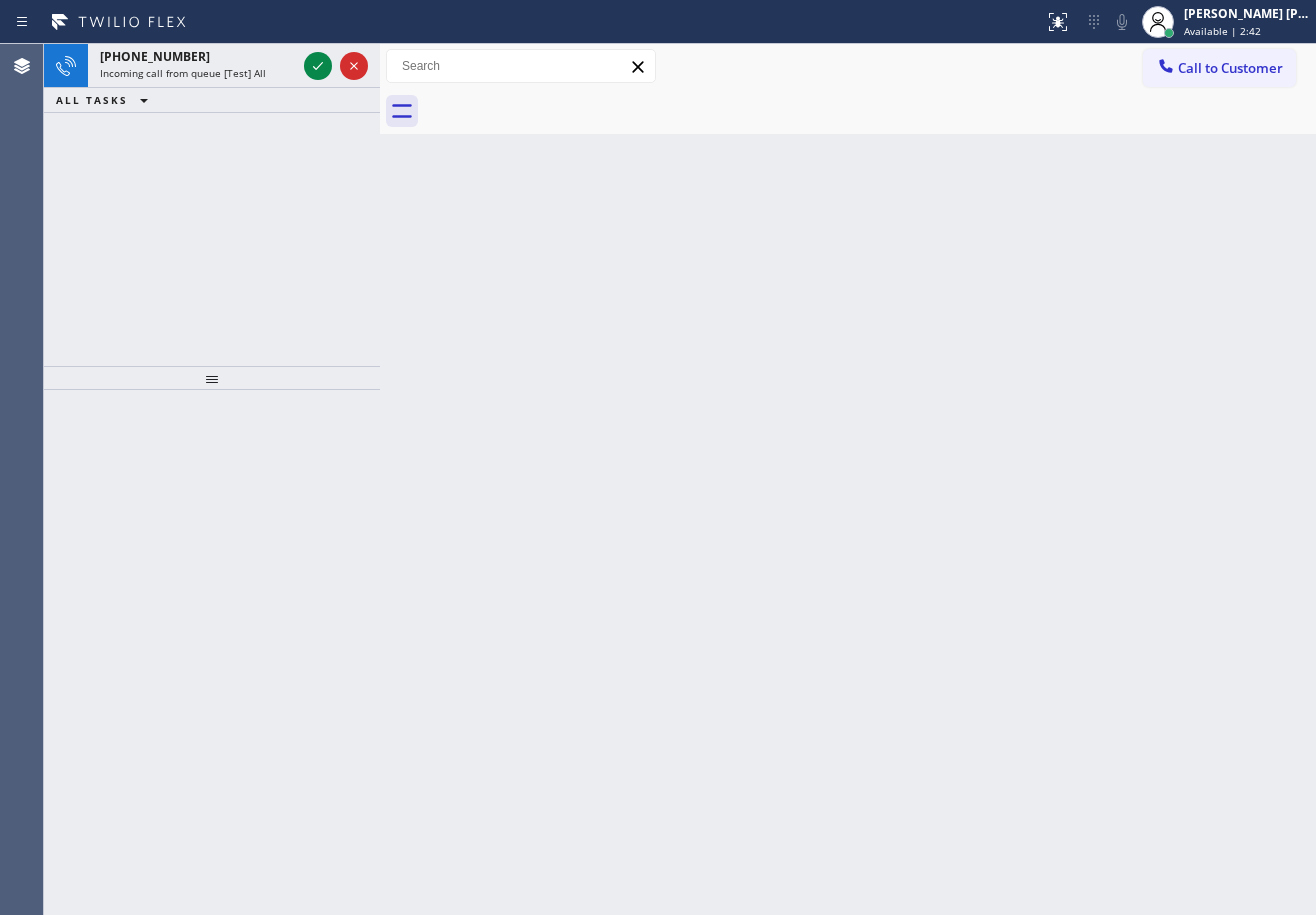 click on "Incoming call from queue [Test] All" at bounding box center [198, 73] 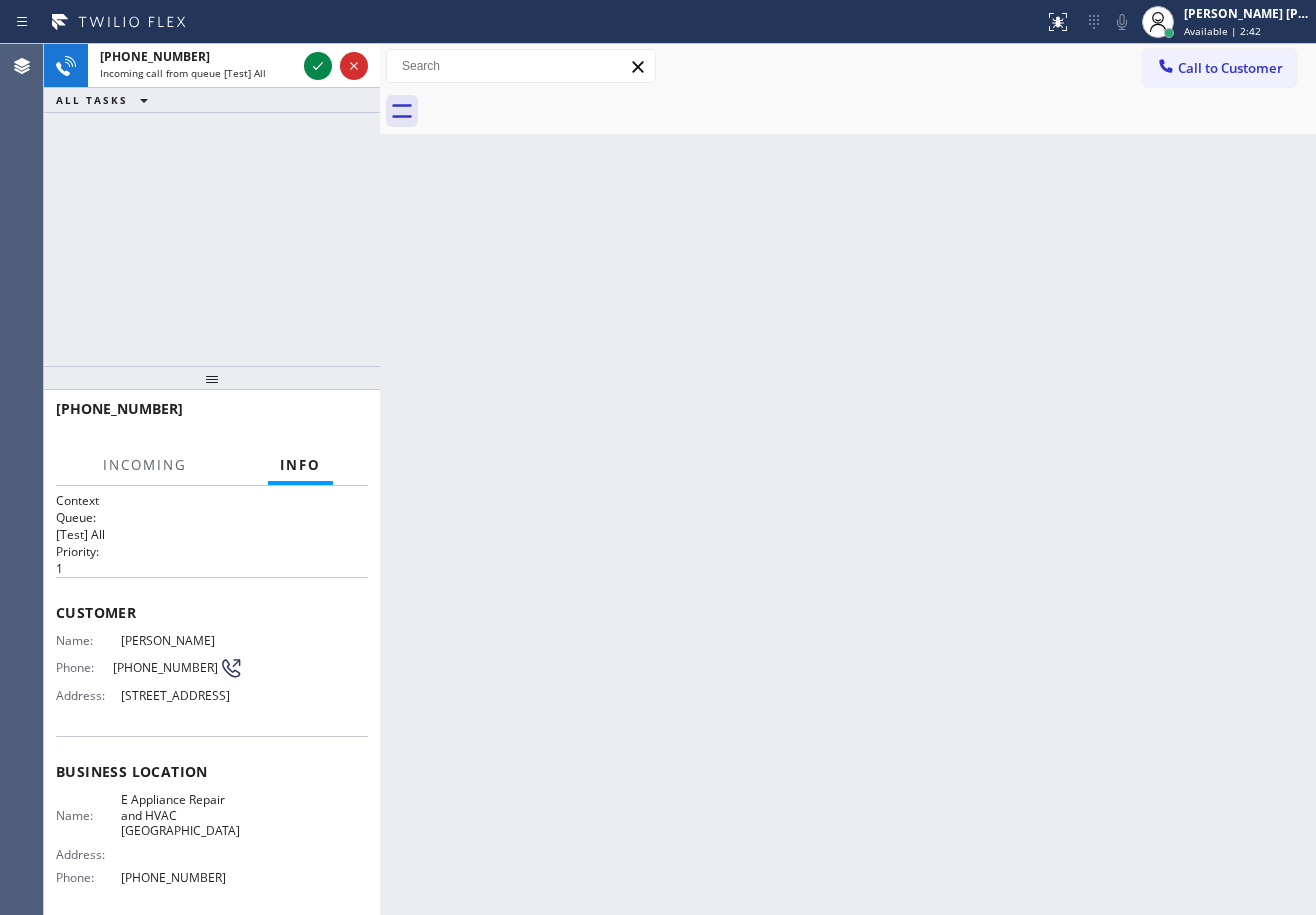 click on "Incoming call from queue [Test] All" at bounding box center (198, 73) 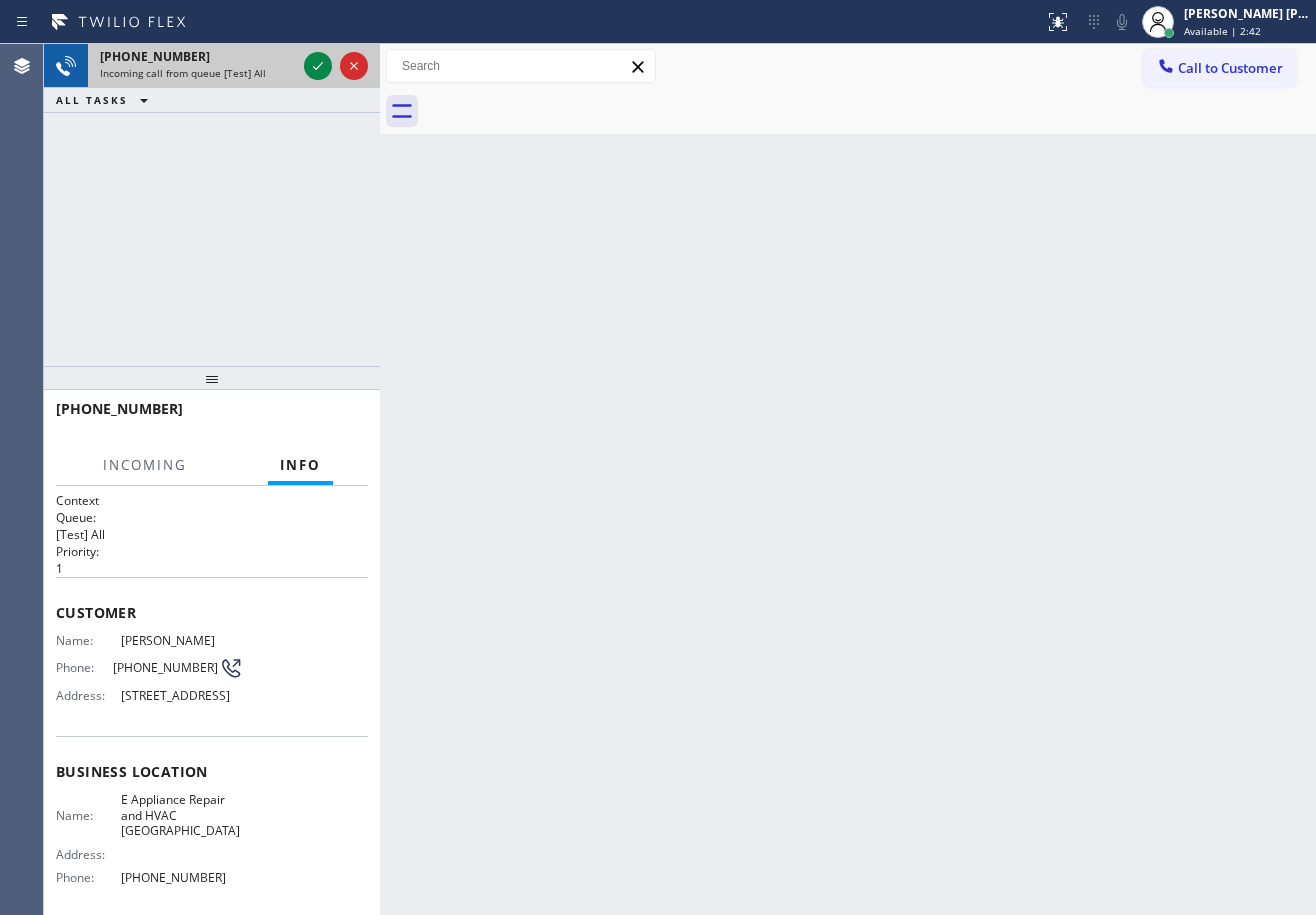 click on "Incoming call from queue [Test] All" at bounding box center (198, 73) 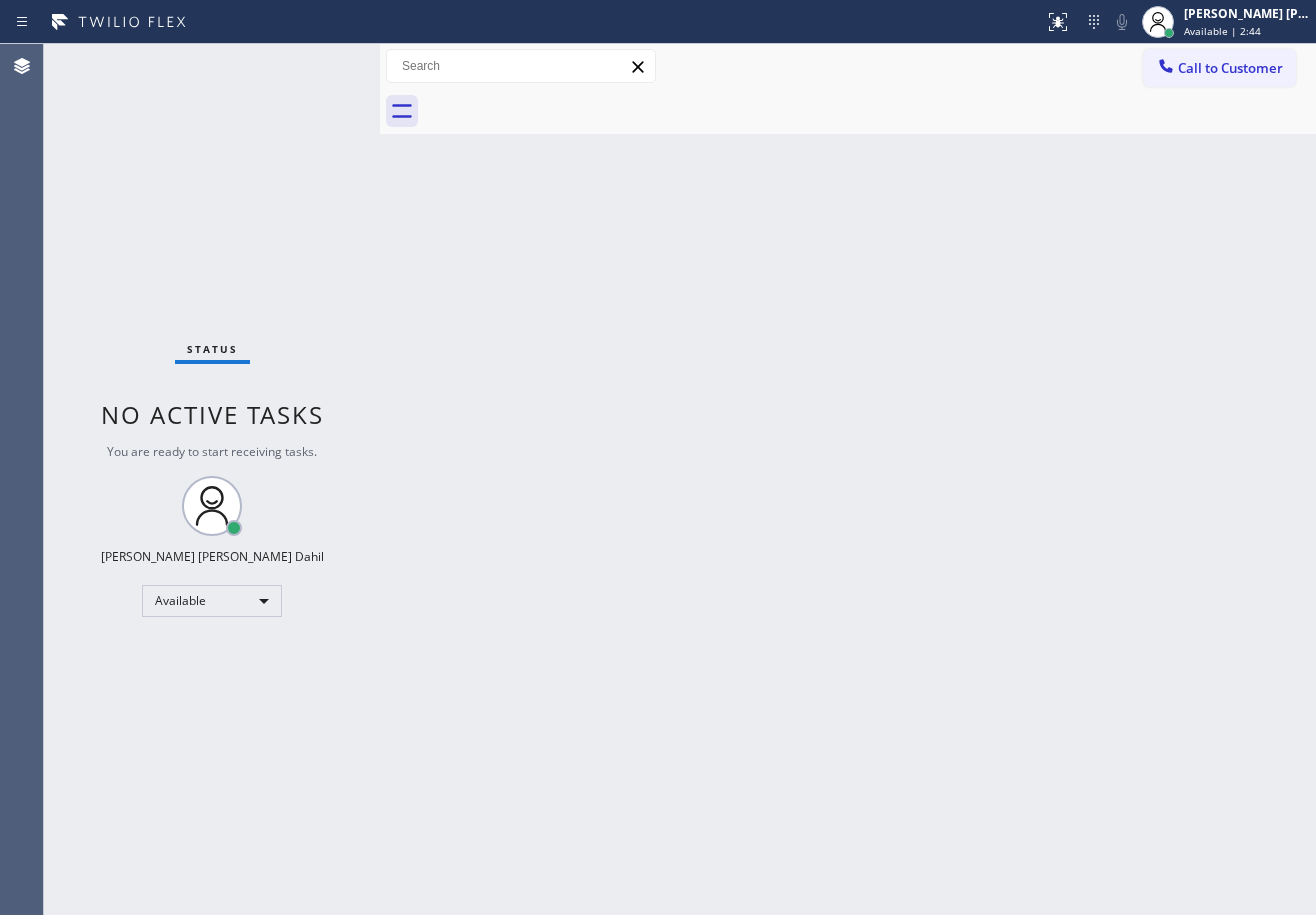 click on "Status   No active tasks     You are ready to start receiving tasks.   [PERSON_NAME] [PERSON_NAME] Dahil Available" at bounding box center [212, 479] 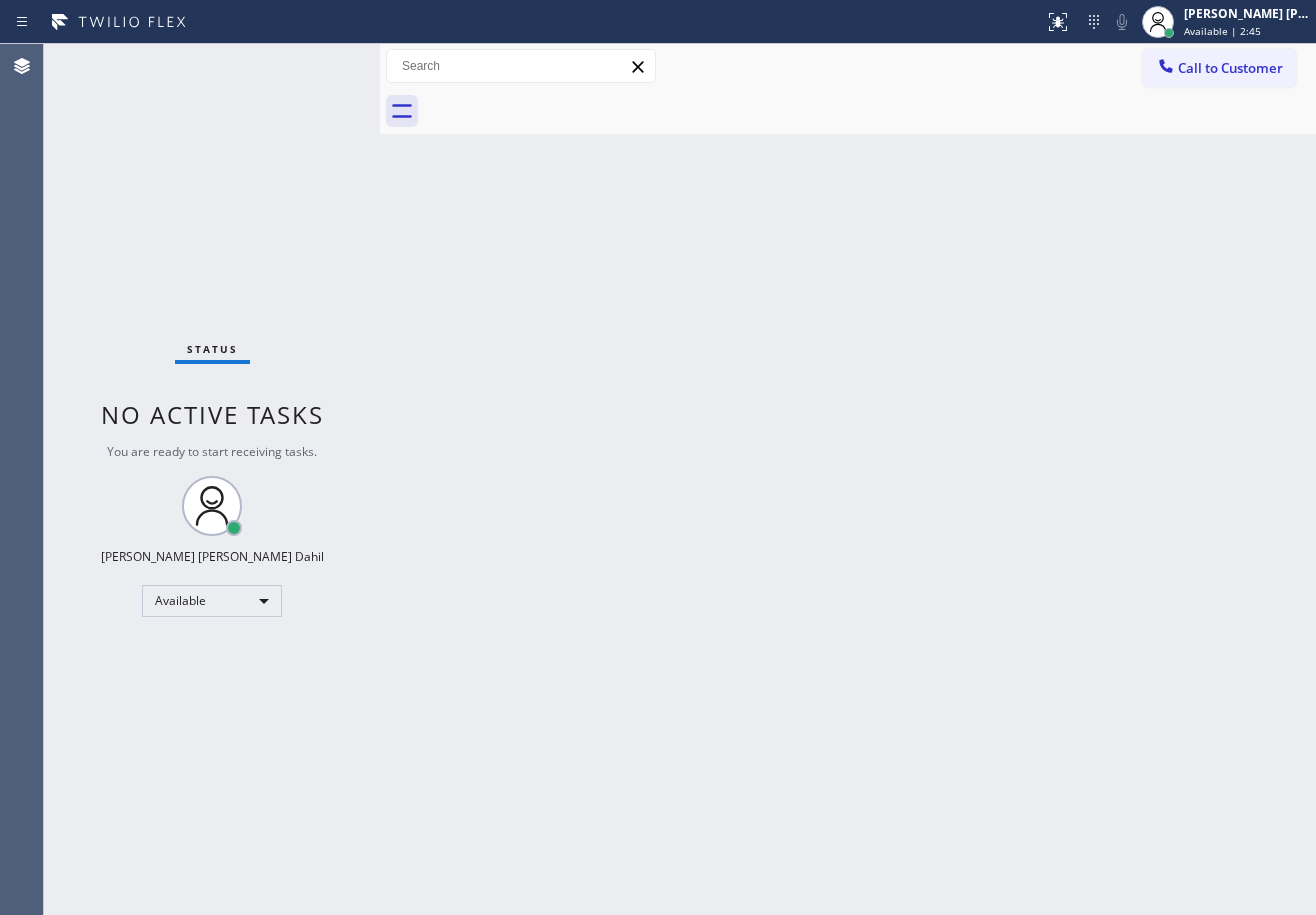 click on "Status   No active tasks     You are ready to start receiving tasks.   [PERSON_NAME] [PERSON_NAME] Dahil Available" at bounding box center (212, 479) 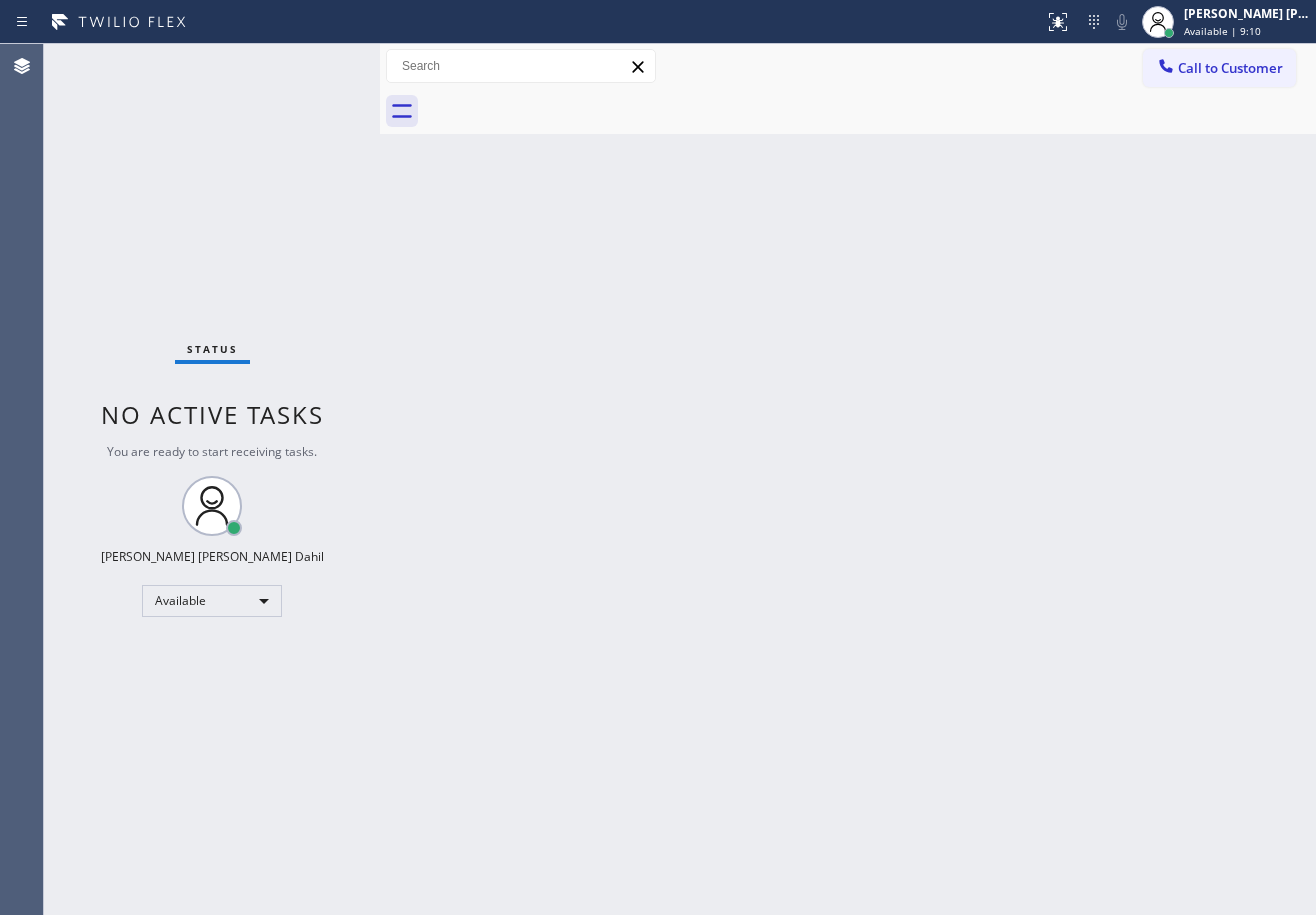 click on "Status   No active tasks     You are ready to start receiving tasks.   [PERSON_NAME] [PERSON_NAME] Dahil Available" at bounding box center [212, 479] 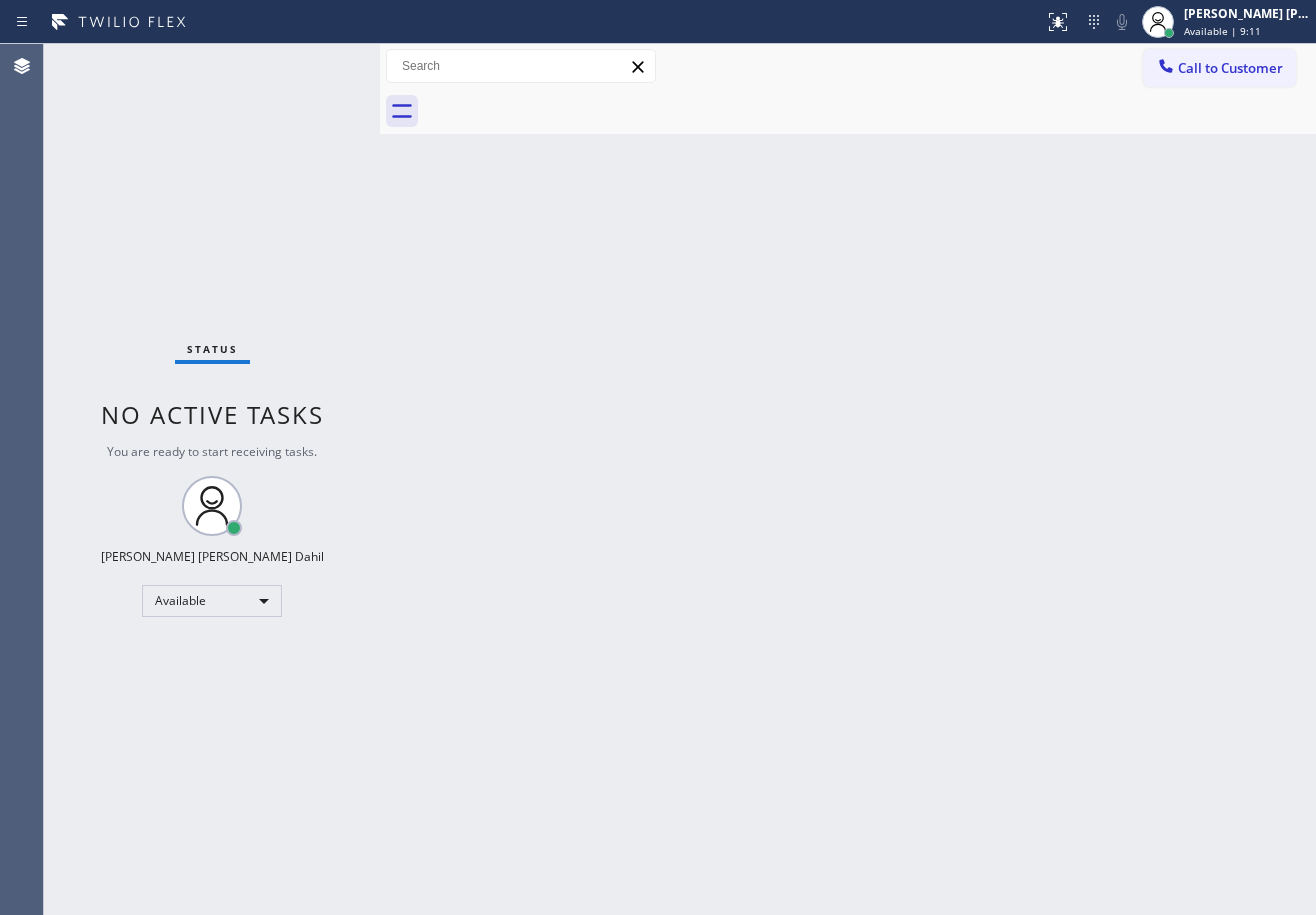 click on "Status   No active tasks     You are ready to start receiving tasks.   [PERSON_NAME] [PERSON_NAME] Dahil Available" at bounding box center (212, 479) 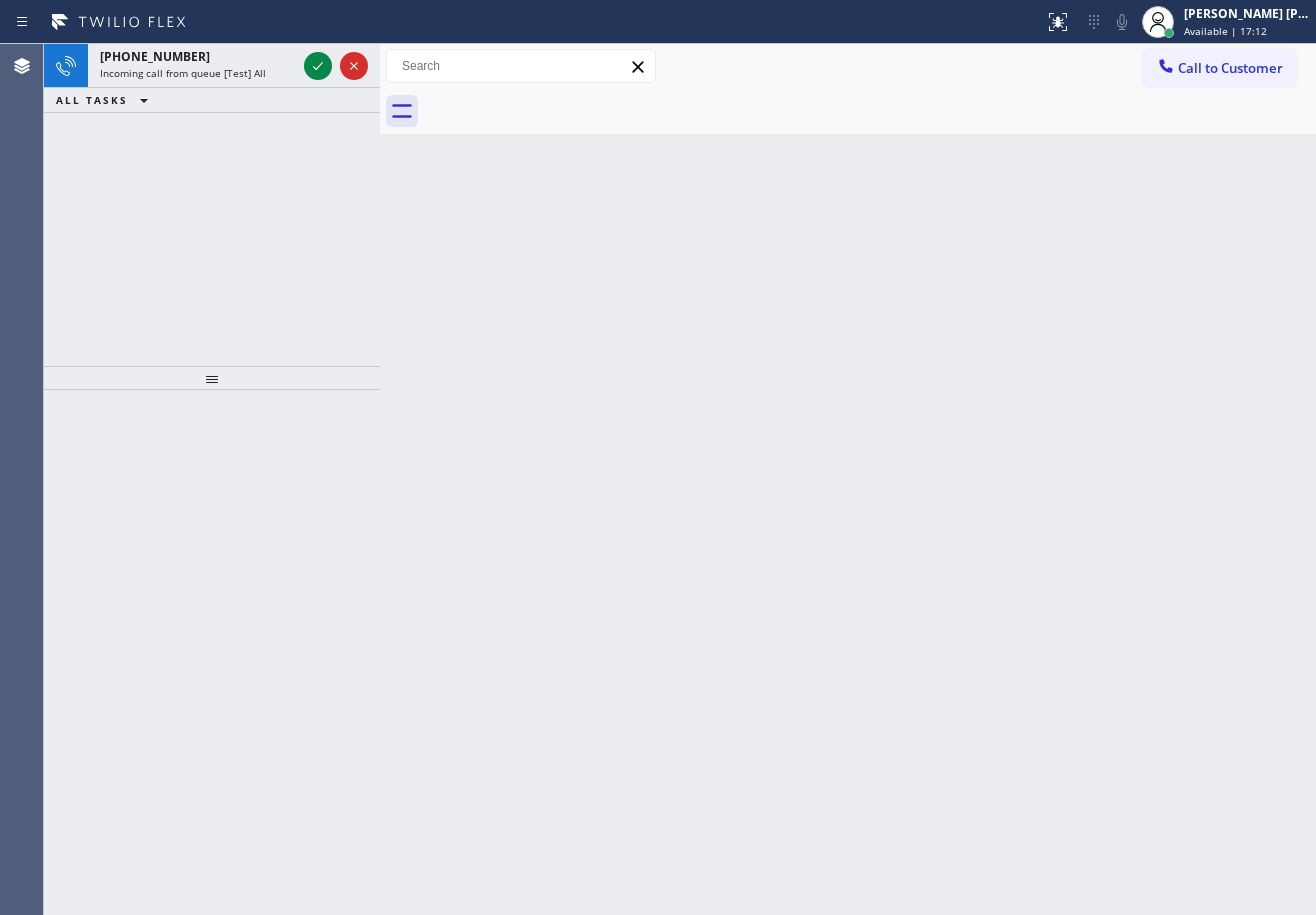 drag, startPoint x: 417, startPoint y: 160, endPoint x: 390, endPoint y: 179, distance: 33.01515 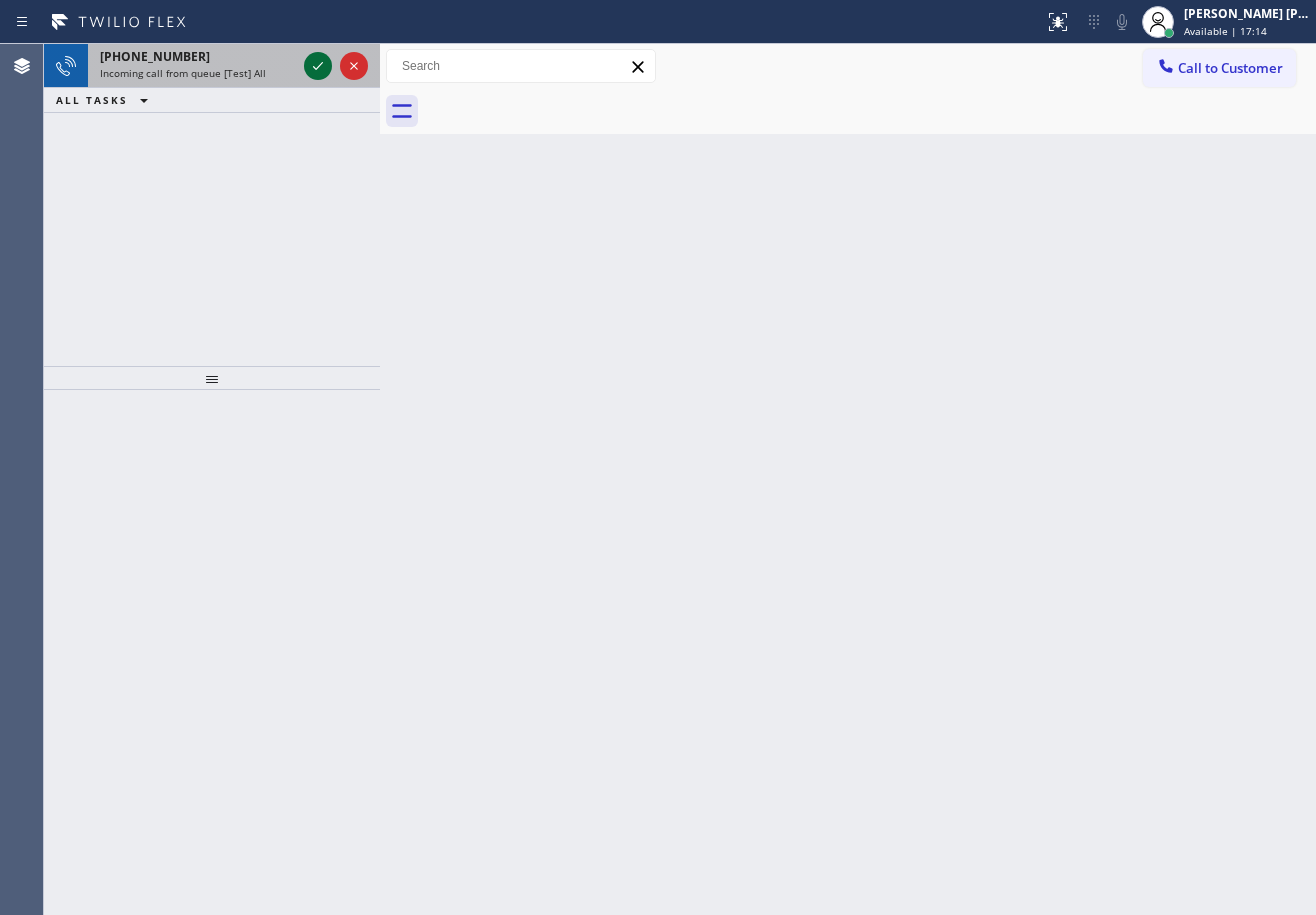 click 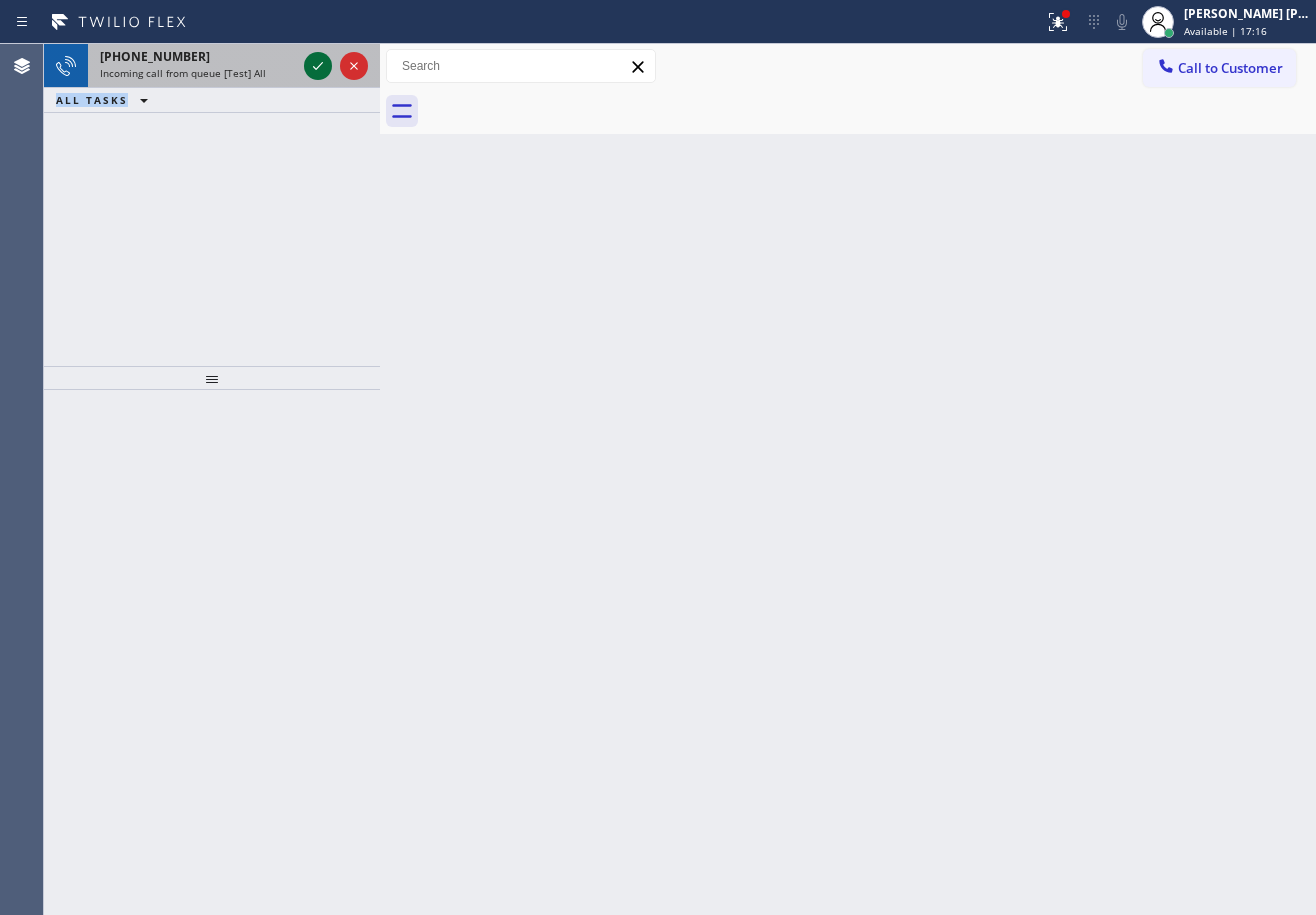 click at bounding box center (318, 66) 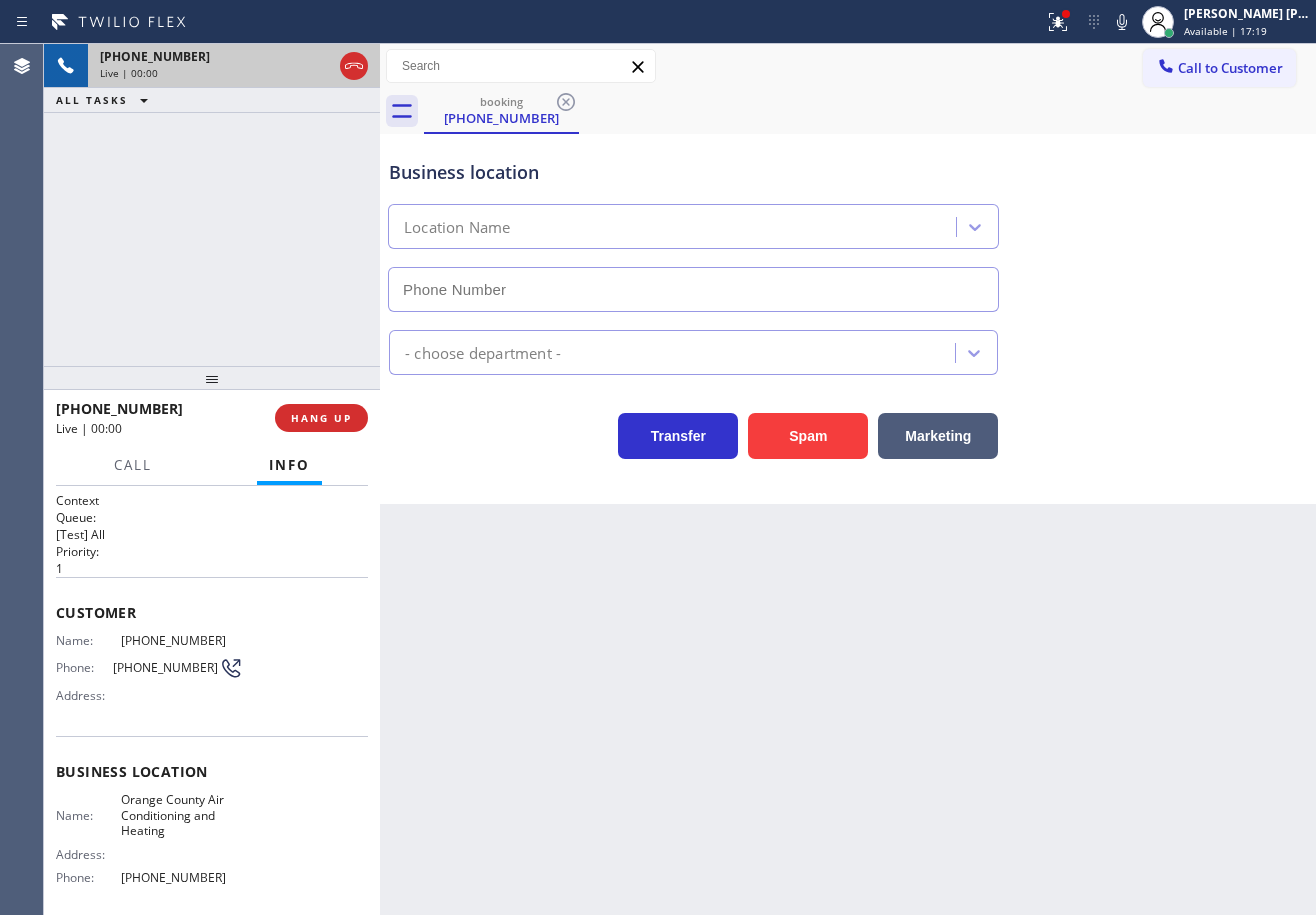 type on "[PHONE_NUMBER]" 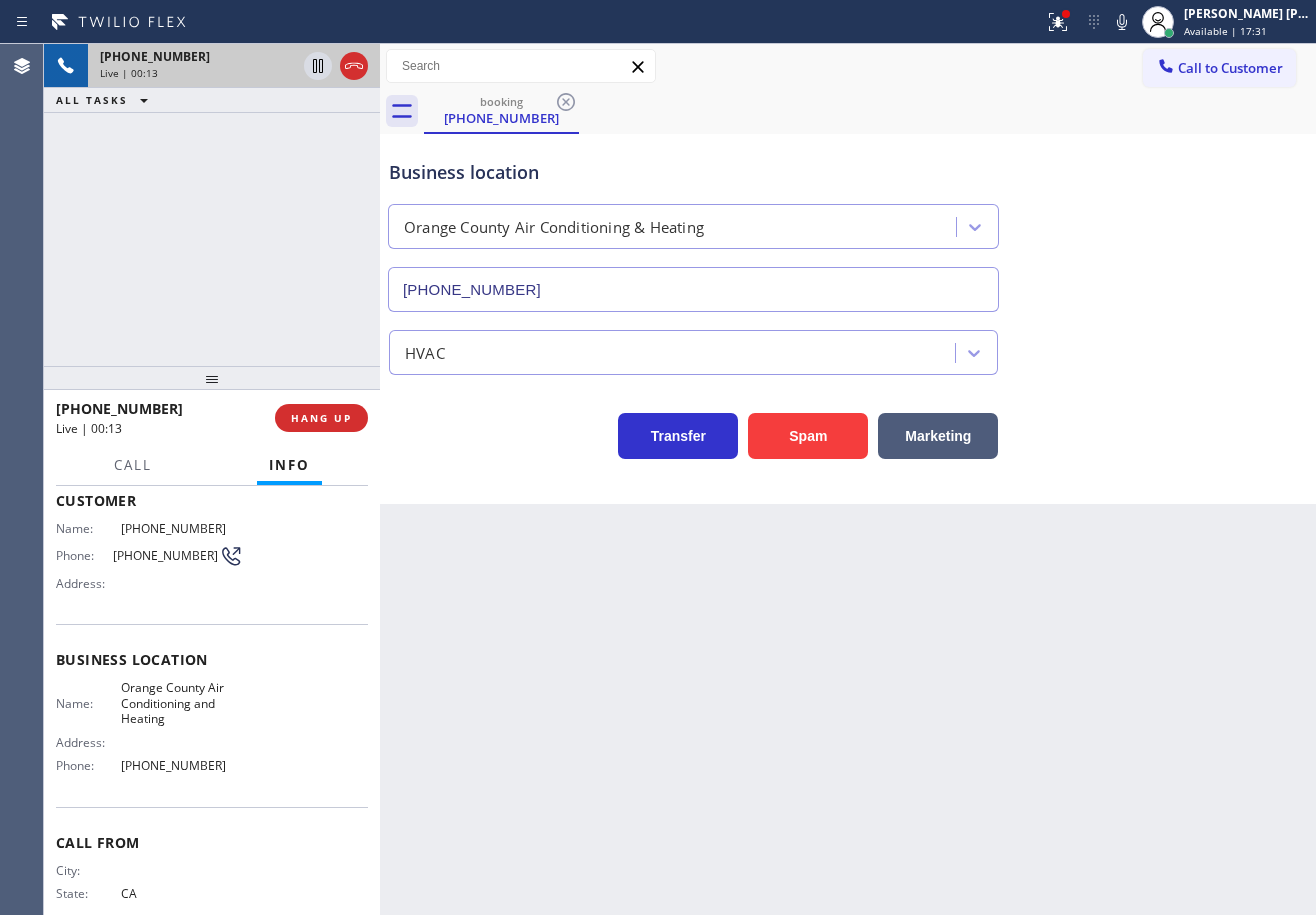 scroll, scrollTop: 0, scrollLeft: 0, axis: both 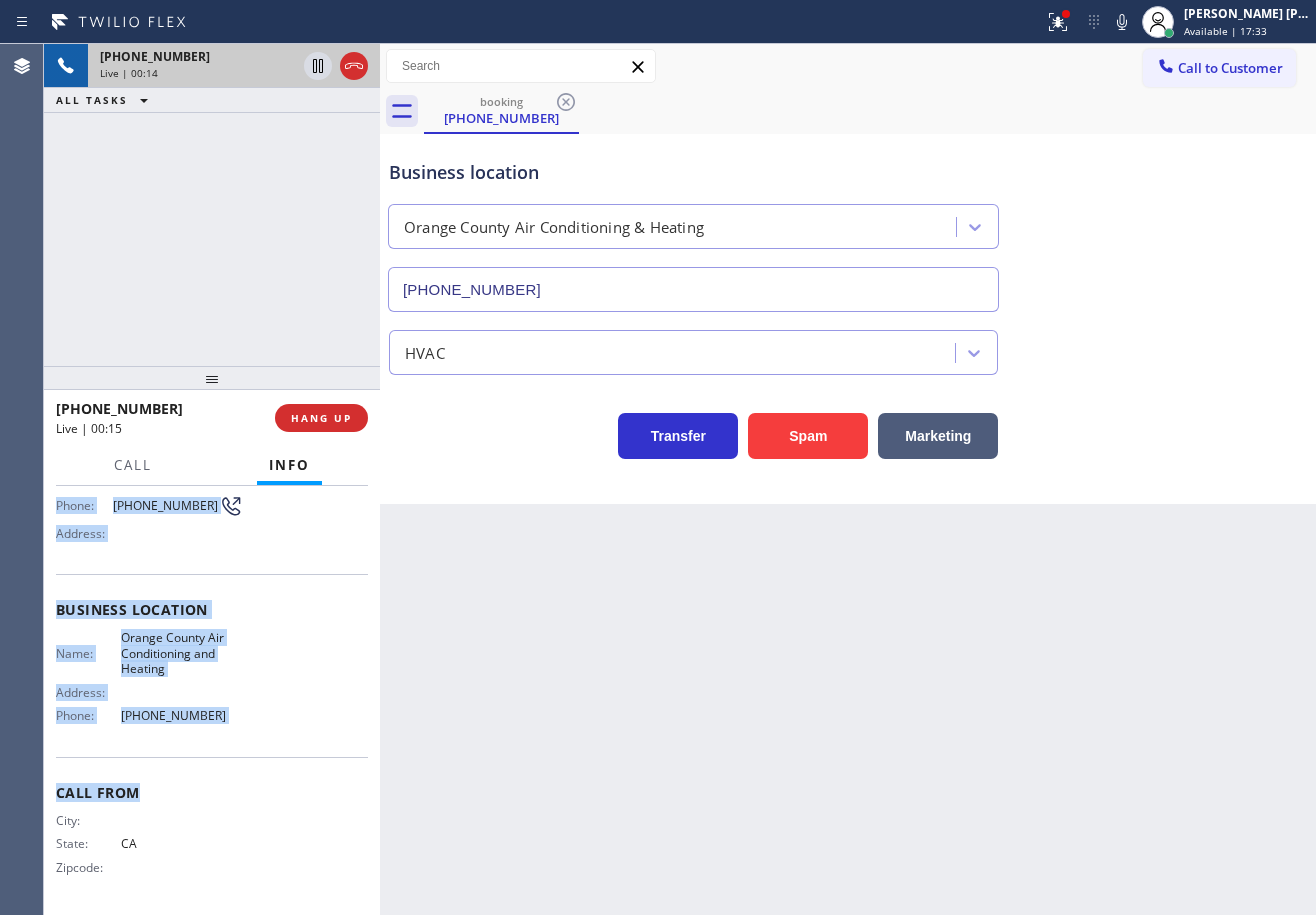 drag, startPoint x: 50, startPoint y: 603, endPoint x: 279, endPoint y: 766, distance: 281.0872 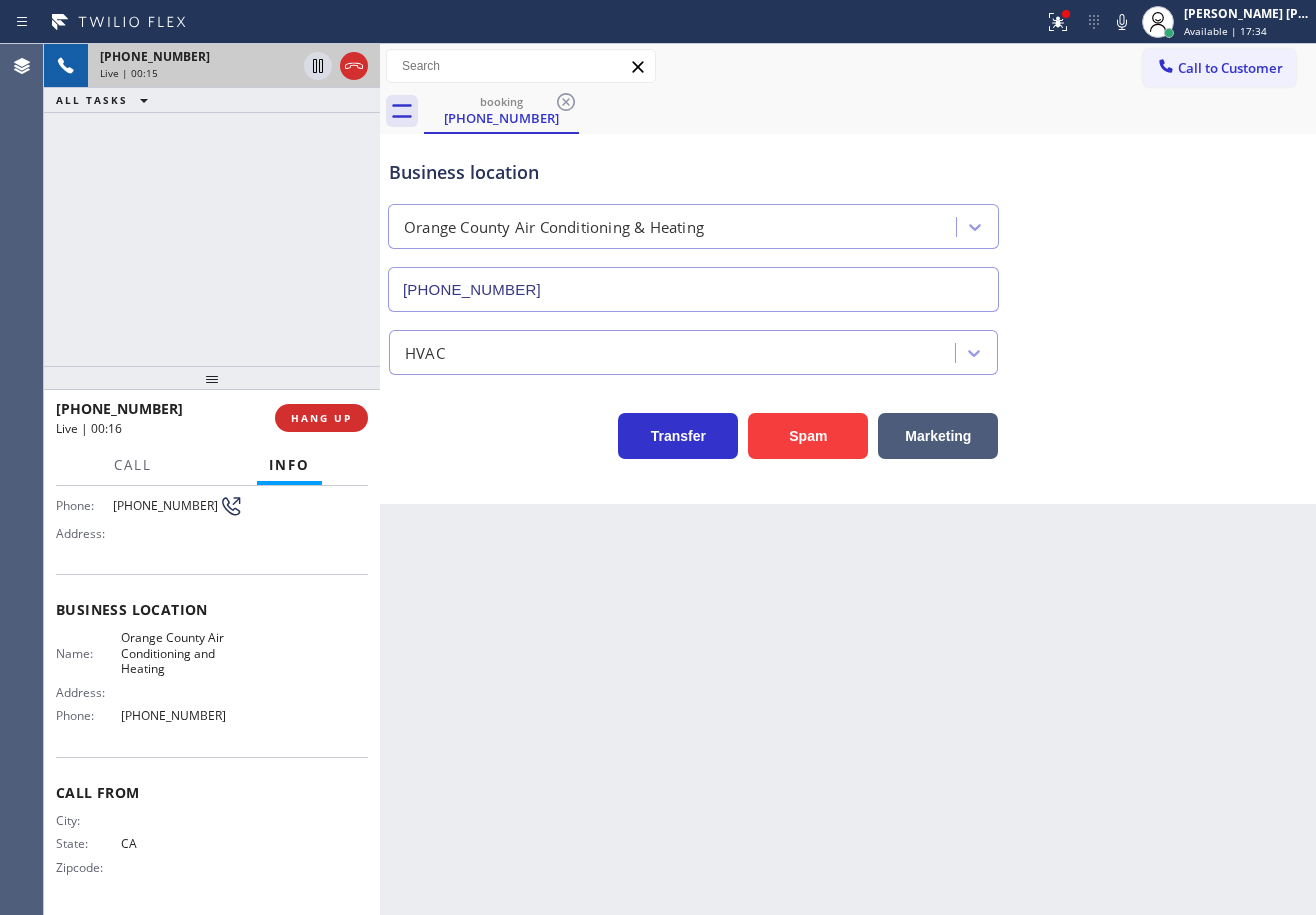 click on "Back to Dashboard Change Sender ID Customers Technicians Select a contact Outbound call Technician Search Technician Your caller id phone number Your caller id phone number Call Technician info Name   Phone none Address none Change Sender ID HVAC [PHONE_NUMBER] 5 Star Appliance [PHONE_NUMBER] Appliance Repair [PHONE_NUMBER] Plumbing [PHONE_NUMBER] Air Duct Cleaning [PHONE_NUMBER]  Electricians [PHONE_NUMBER] Cancel Change Check personal SMS Reset Change booking [PHONE_NUMBER] Call to Customer Outbound call Location Breezy Solutions Your caller id phone number [PHONE_NUMBER] Customer number Call Outbound call Technician Search Technician Your caller id phone number Your caller id phone number Call booking [PHONE_NUMBER] Business location Orange County Air Conditioning & Heating [PHONE_NUMBER] HVAC Transfer Spam Marketing" at bounding box center (848, 479) 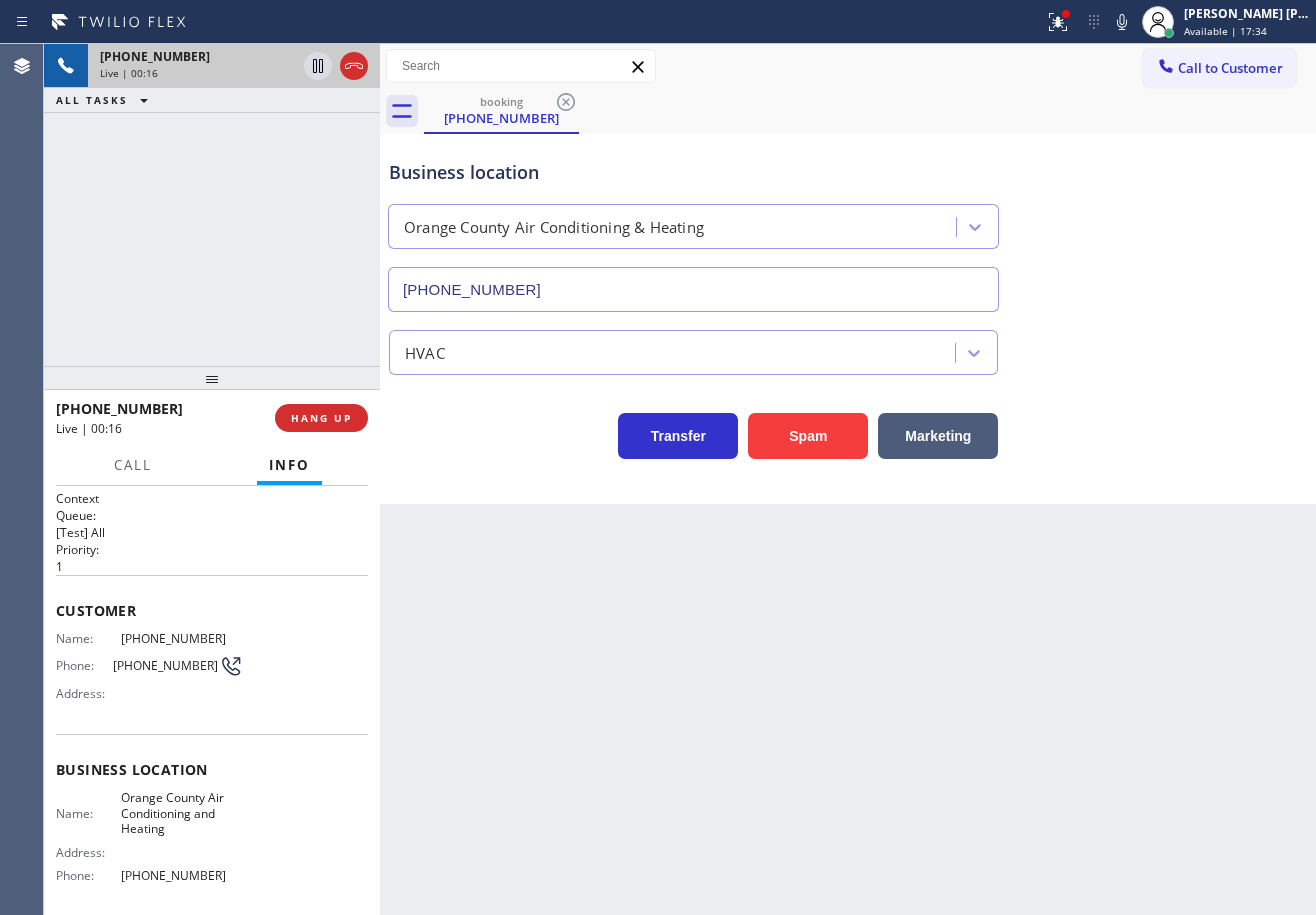 scroll, scrollTop: 0, scrollLeft: 0, axis: both 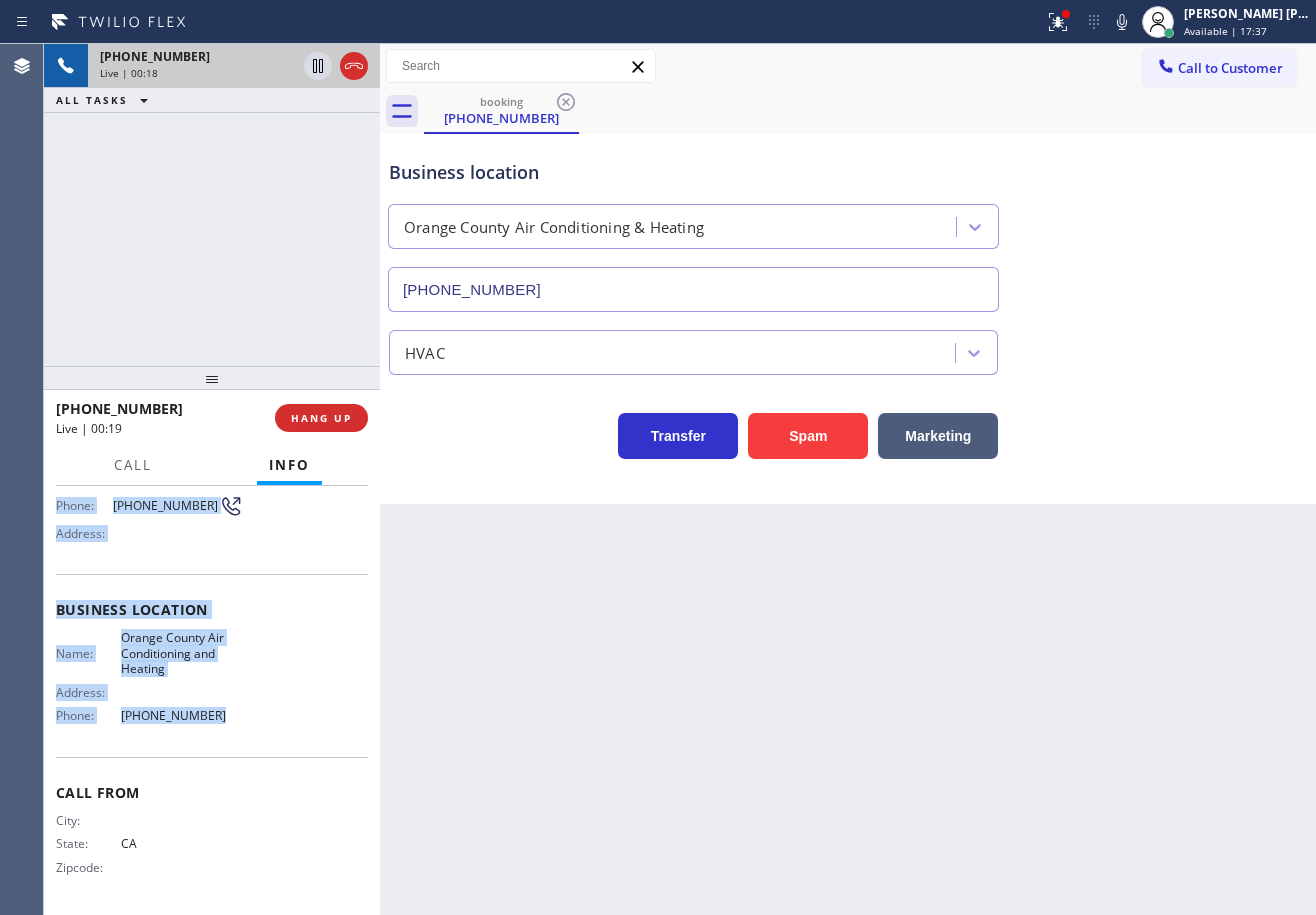 drag, startPoint x: 56, startPoint y: 611, endPoint x: 597, endPoint y: 668, distance: 543.9945 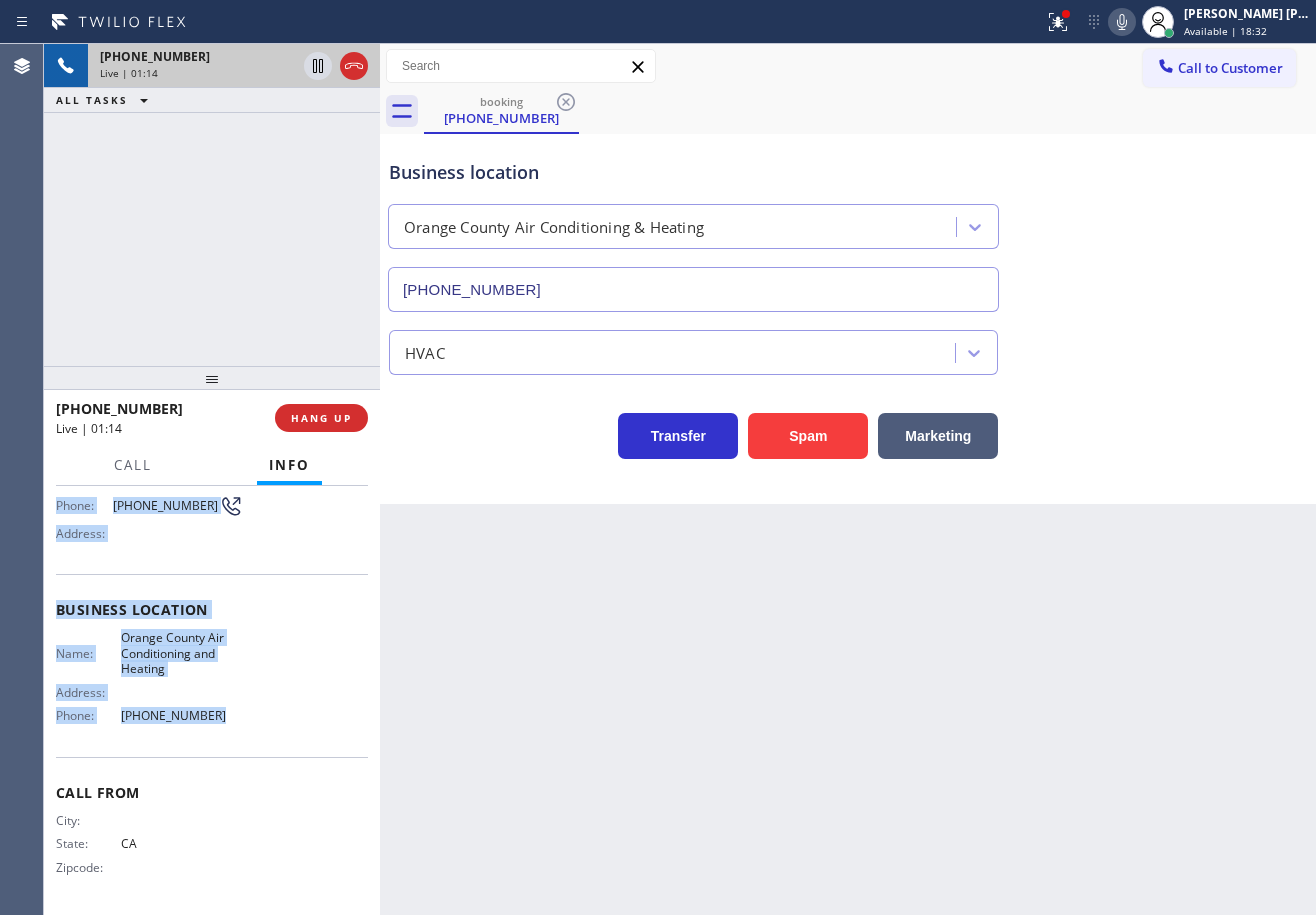 click 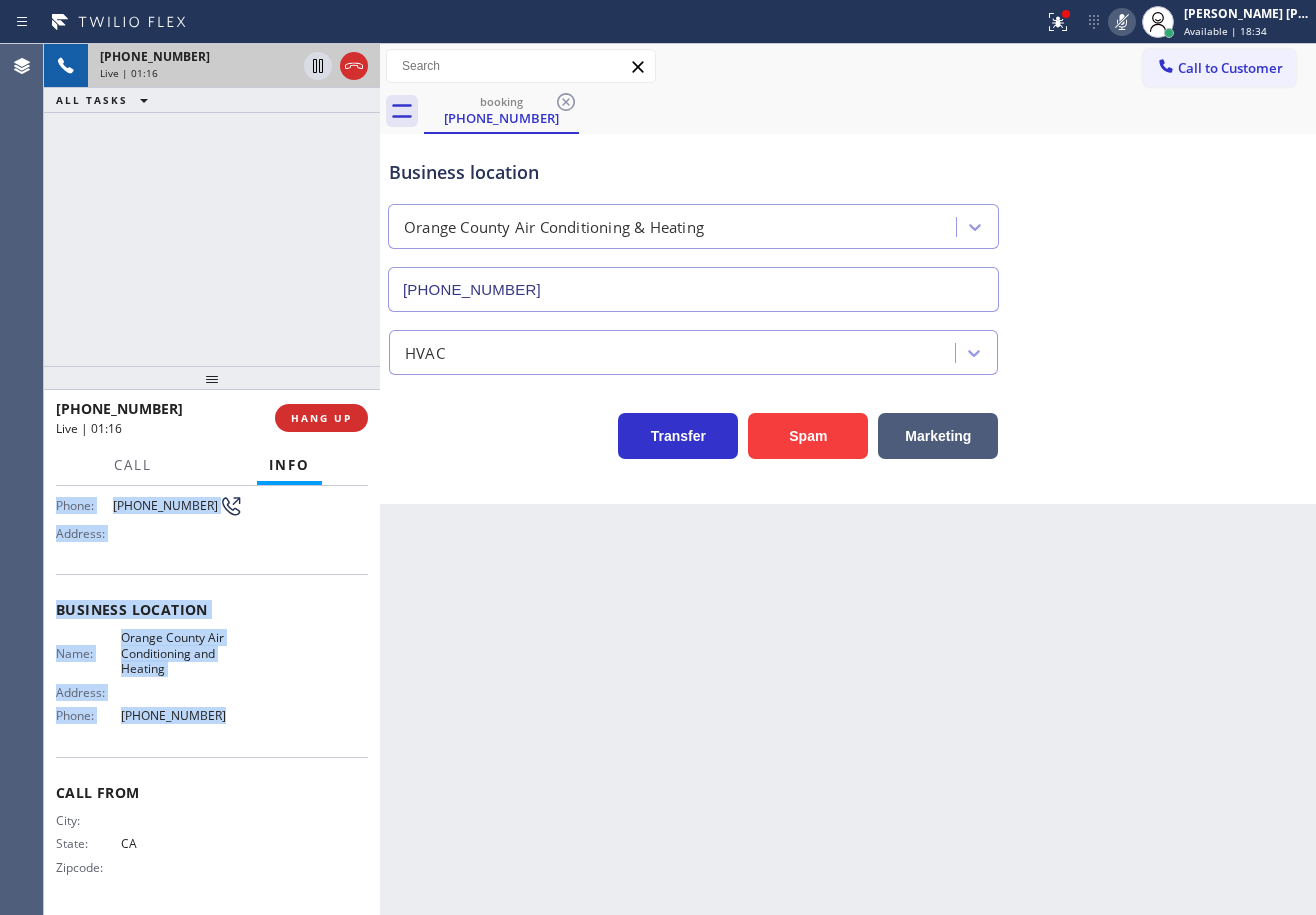 click 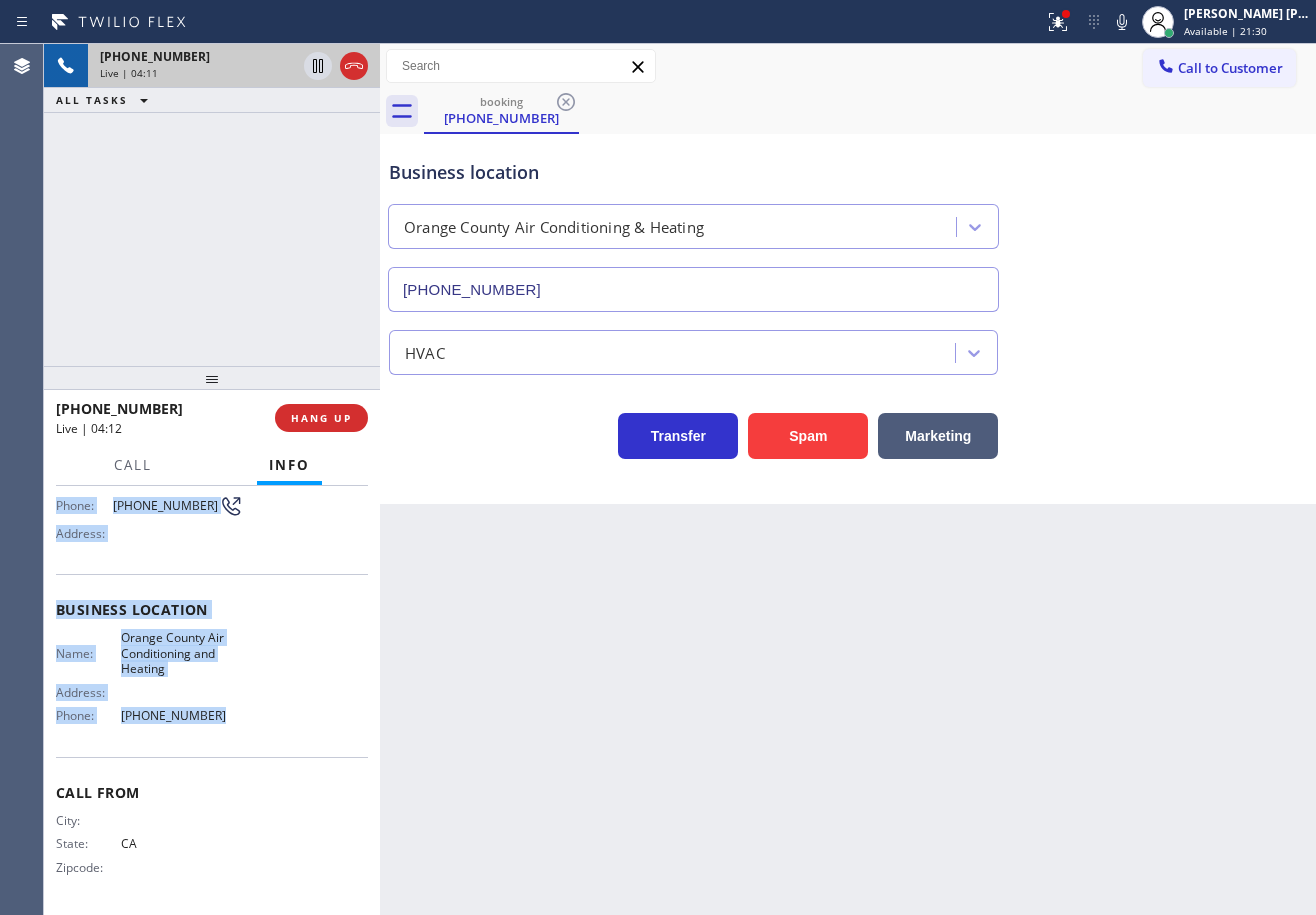 drag, startPoint x: 1152, startPoint y: 22, endPoint x: 1162, endPoint y: 155, distance: 133.37541 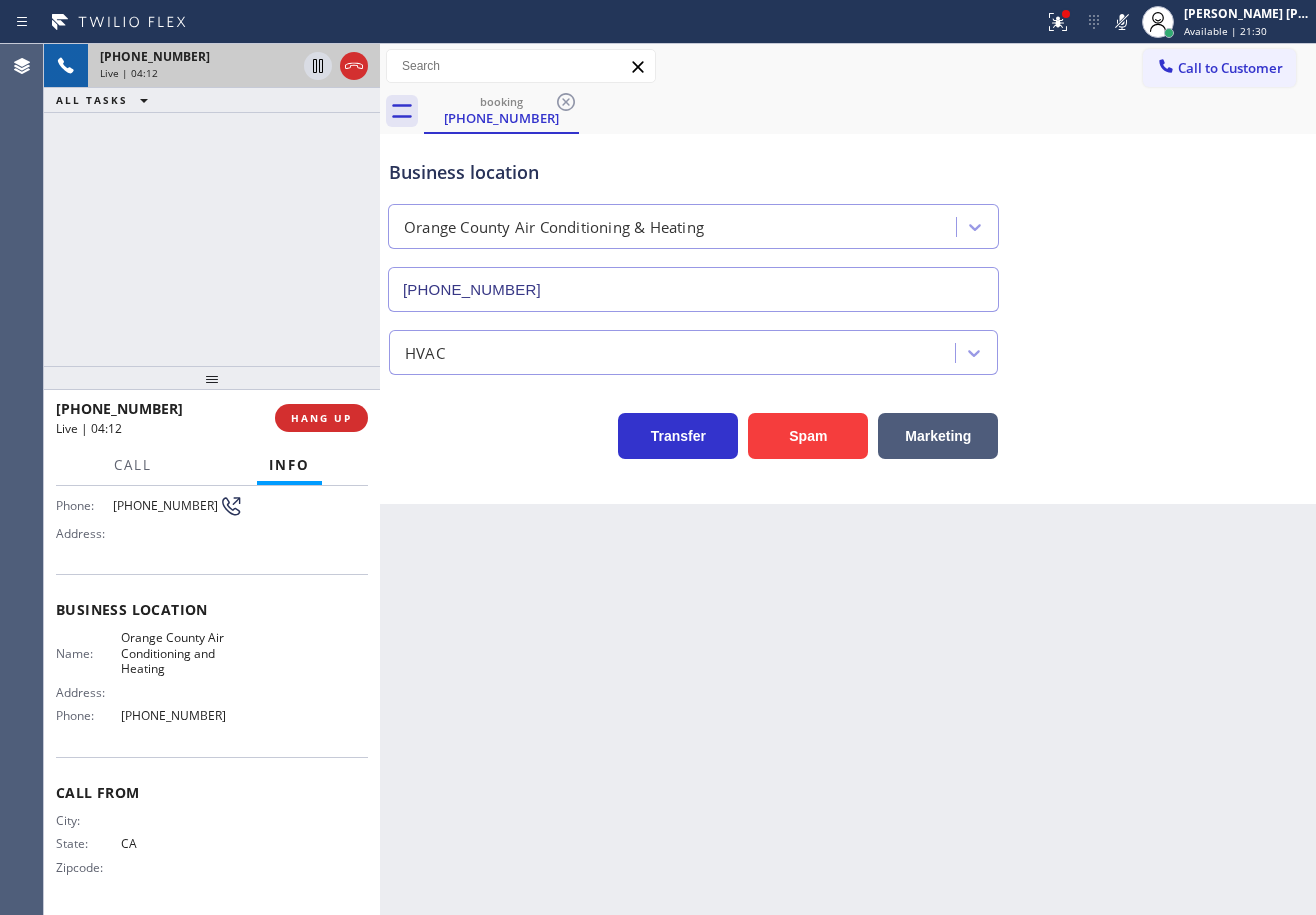click on "Business location [GEOGRAPHIC_DATA] Air Conditioning & Heating [PHONE_NUMBER]" at bounding box center [848, 221] 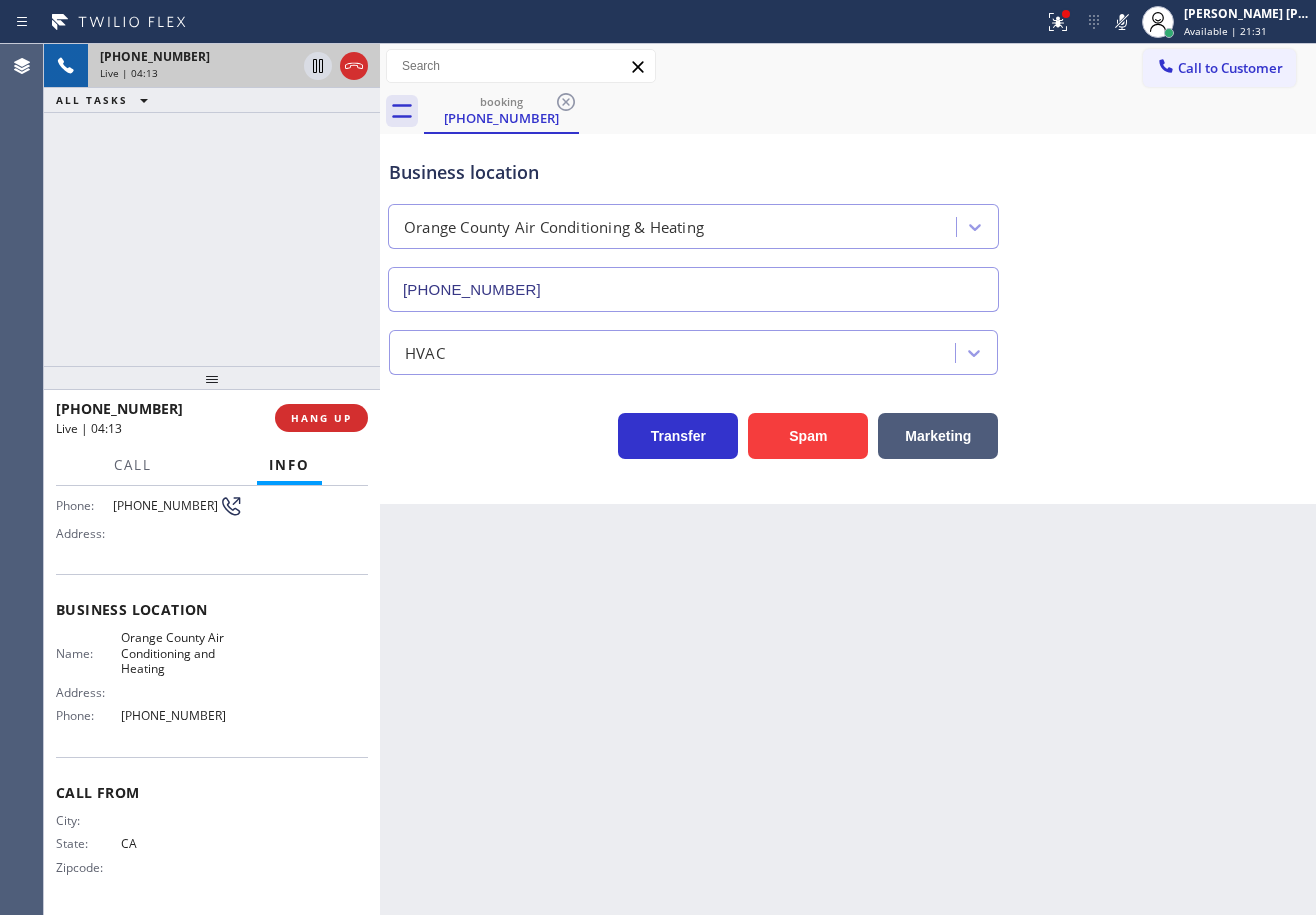 click on "[PHONE_NUMBER]" at bounding box center (198, 56) 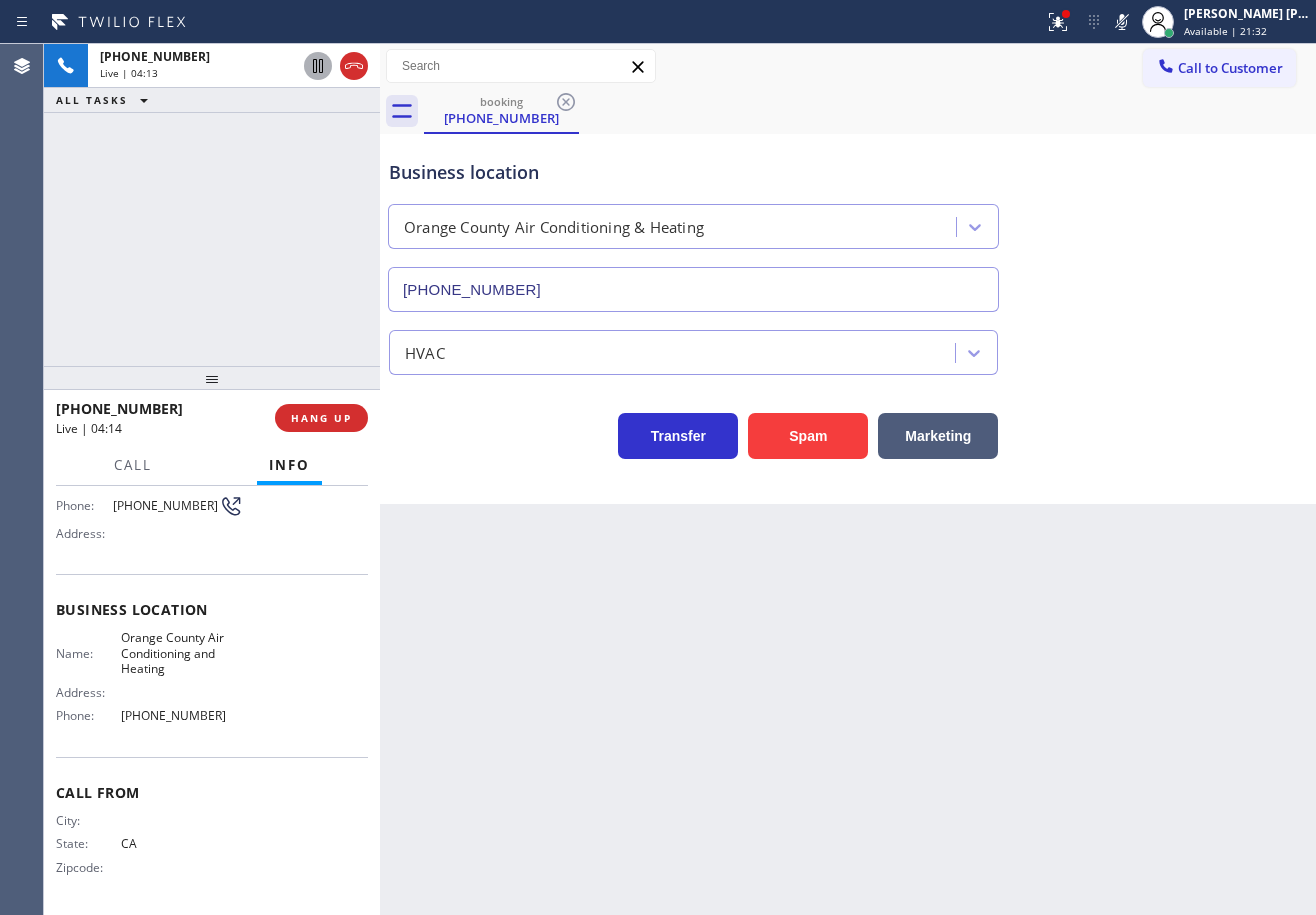 click 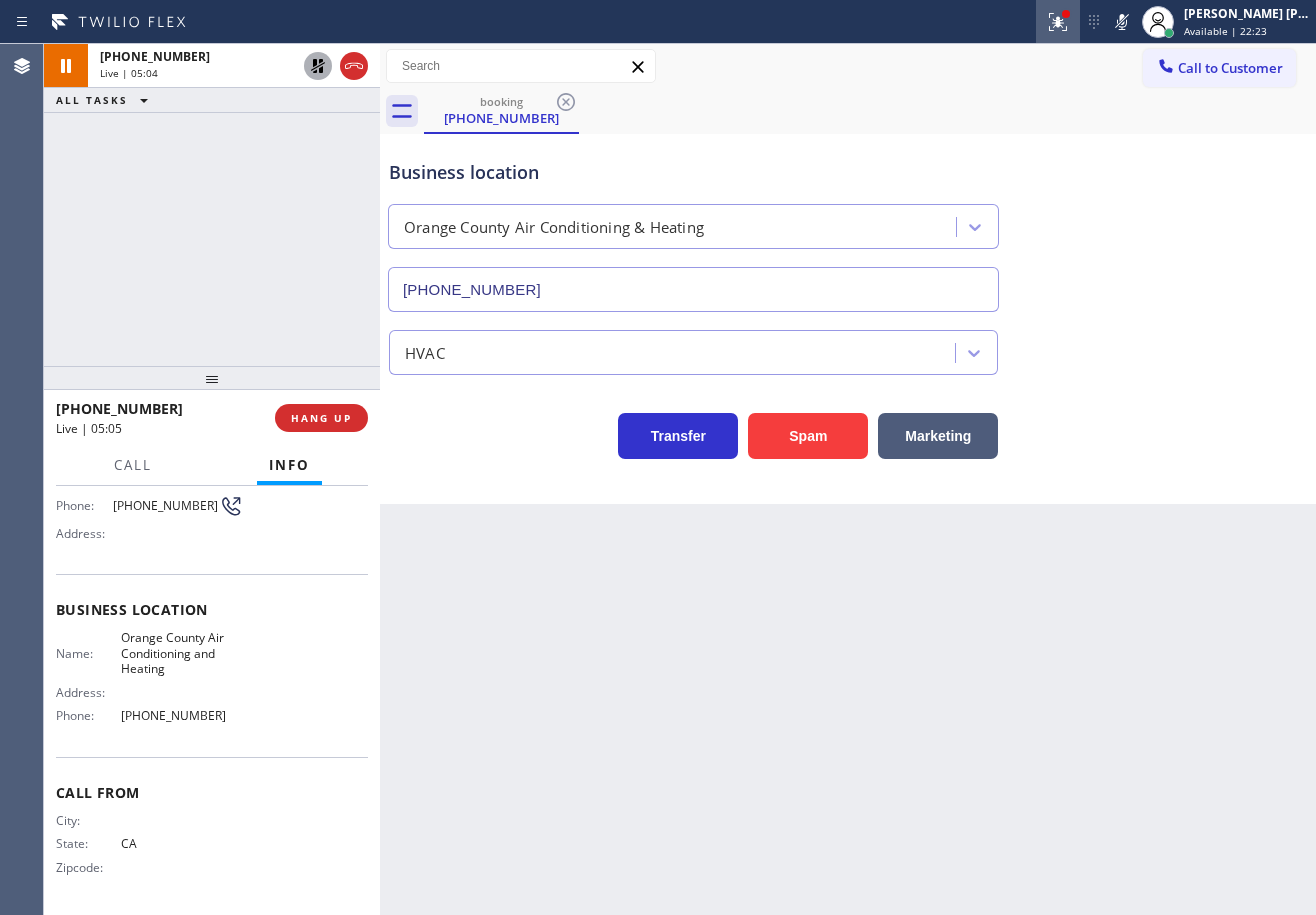 click at bounding box center (1058, 22) 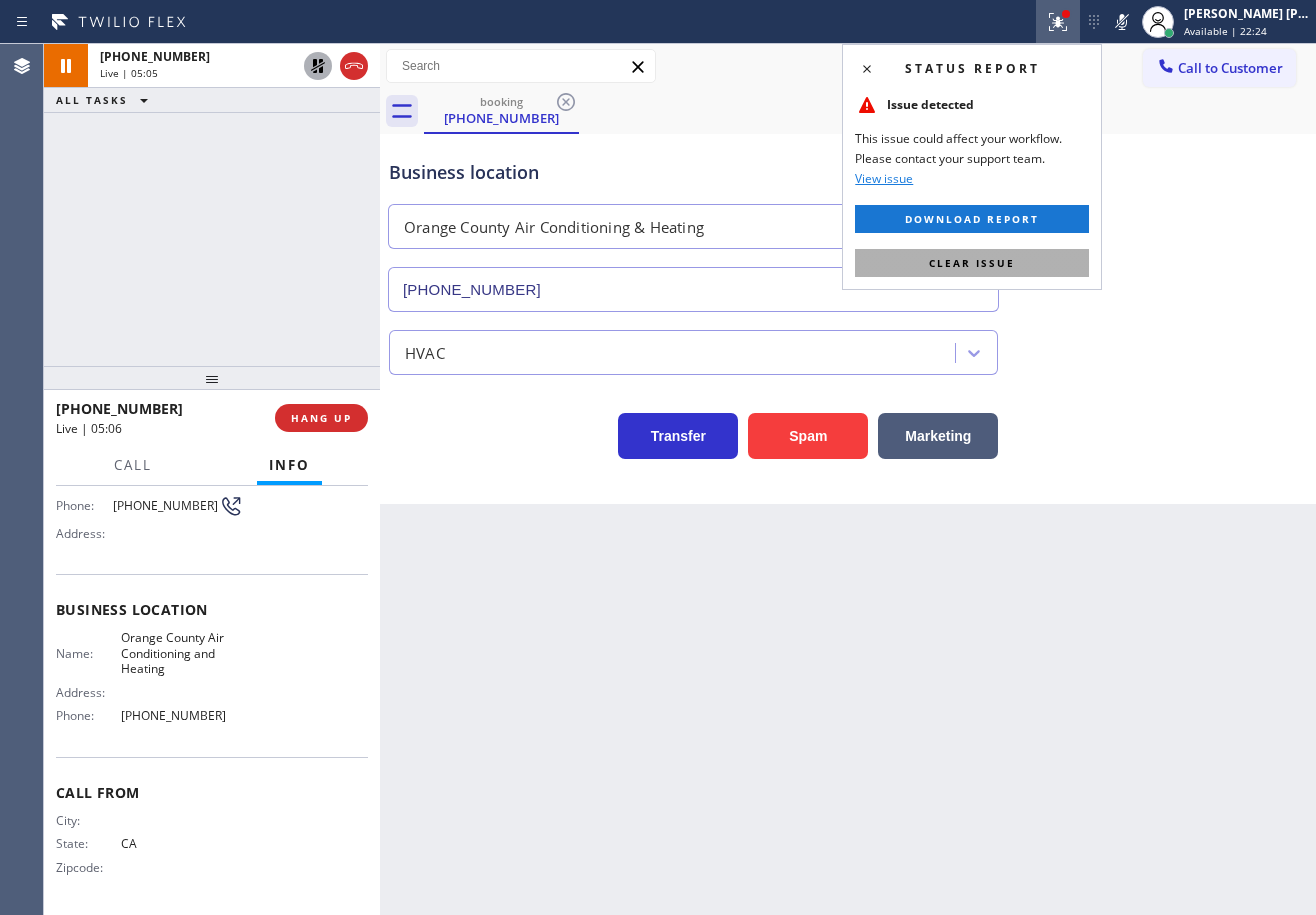 click on "Clear issue" at bounding box center (972, 263) 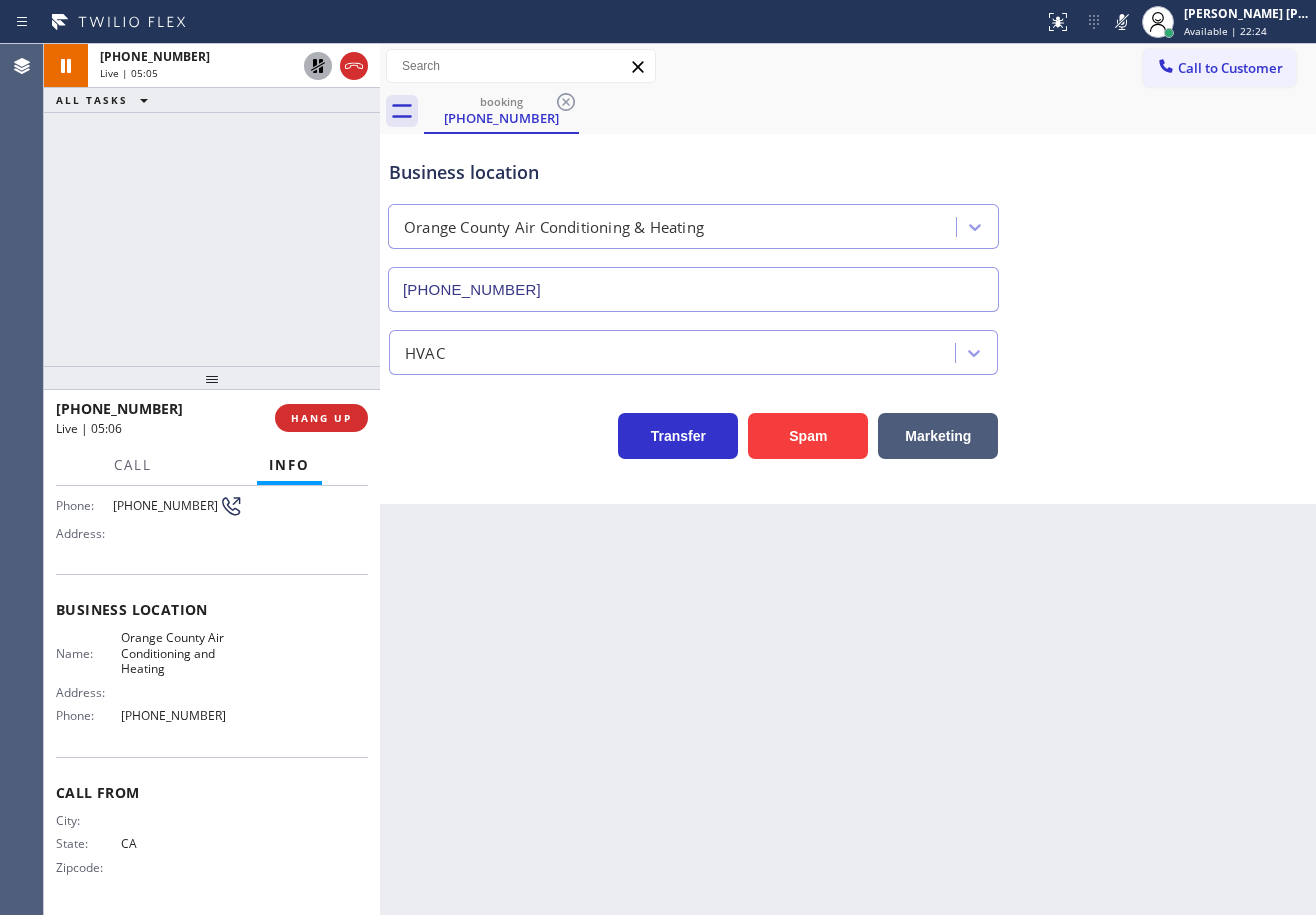 click on "Transfer Spam Marketing" at bounding box center [848, 417] 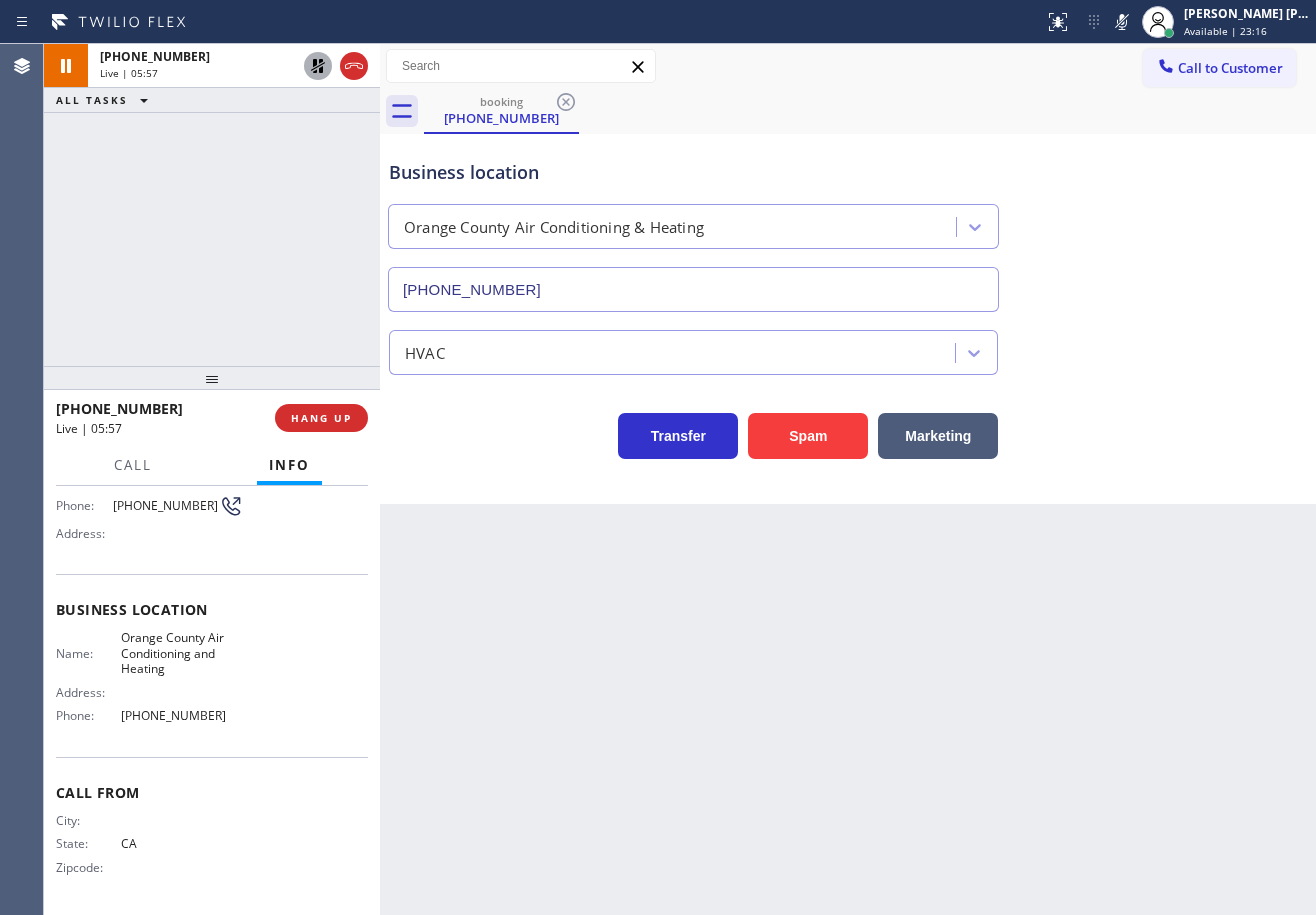 click 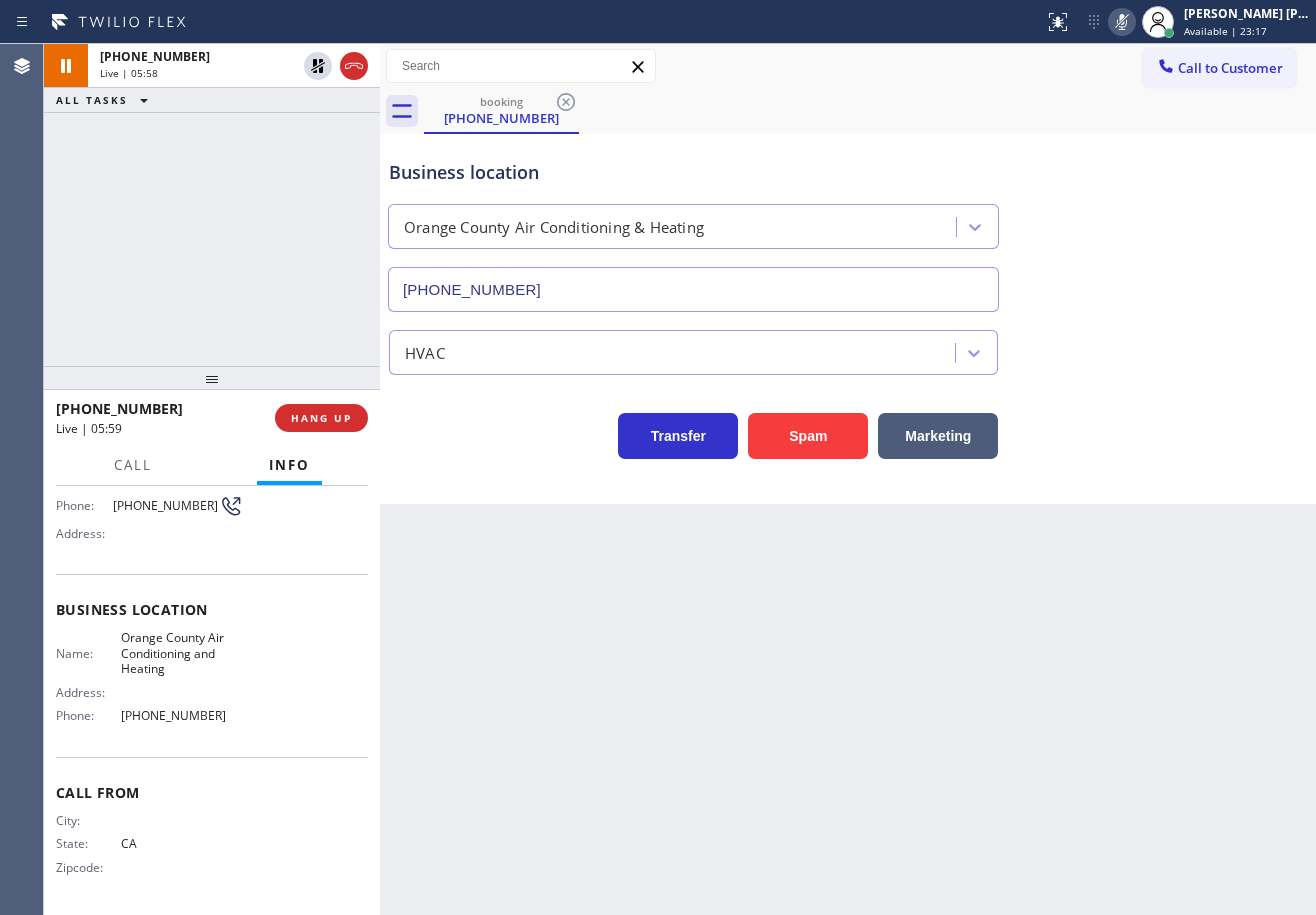 click 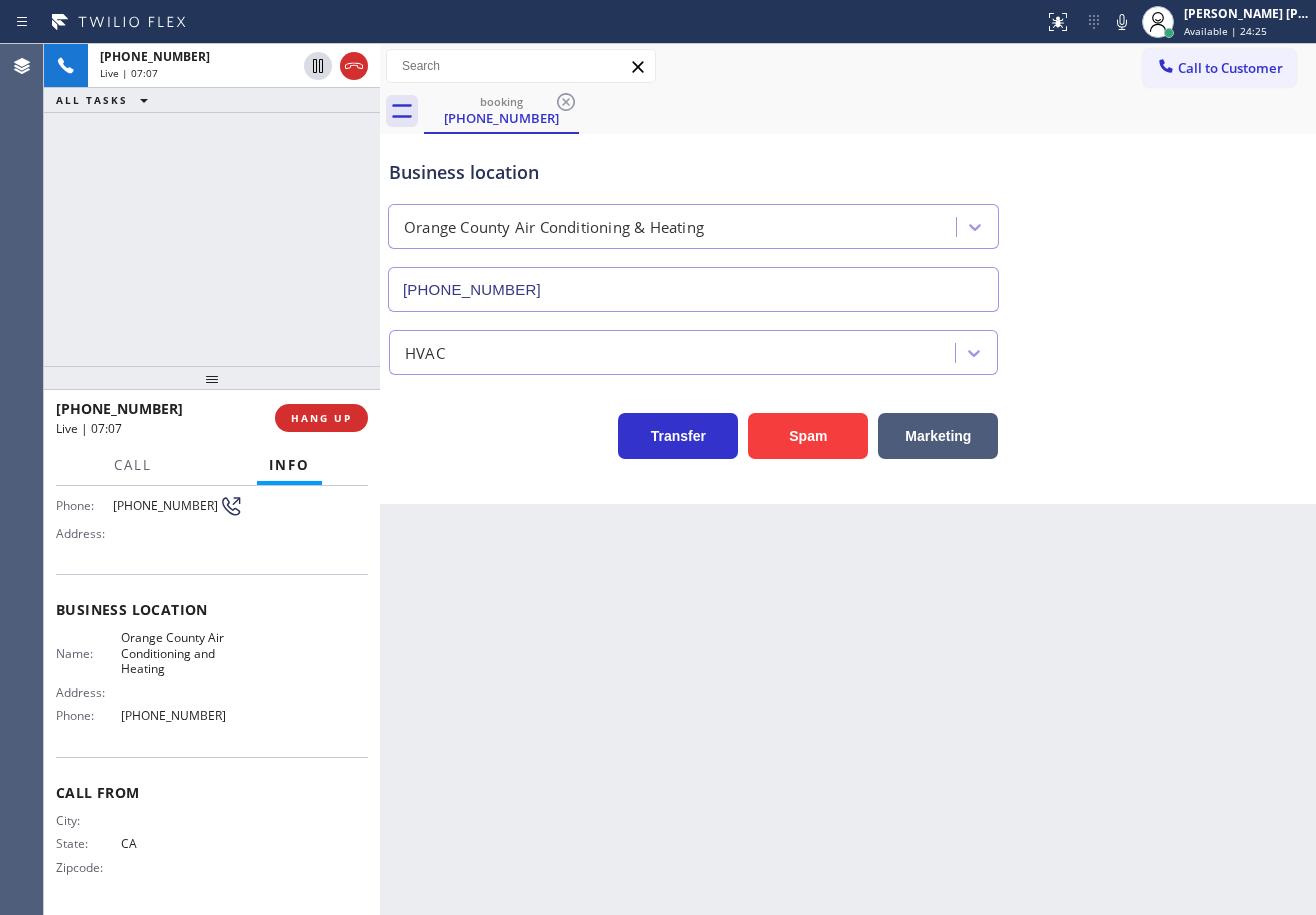 drag, startPoint x: 1140, startPoint y: 25, endPoint x: 1140, endPoint y: 168, distance: 143 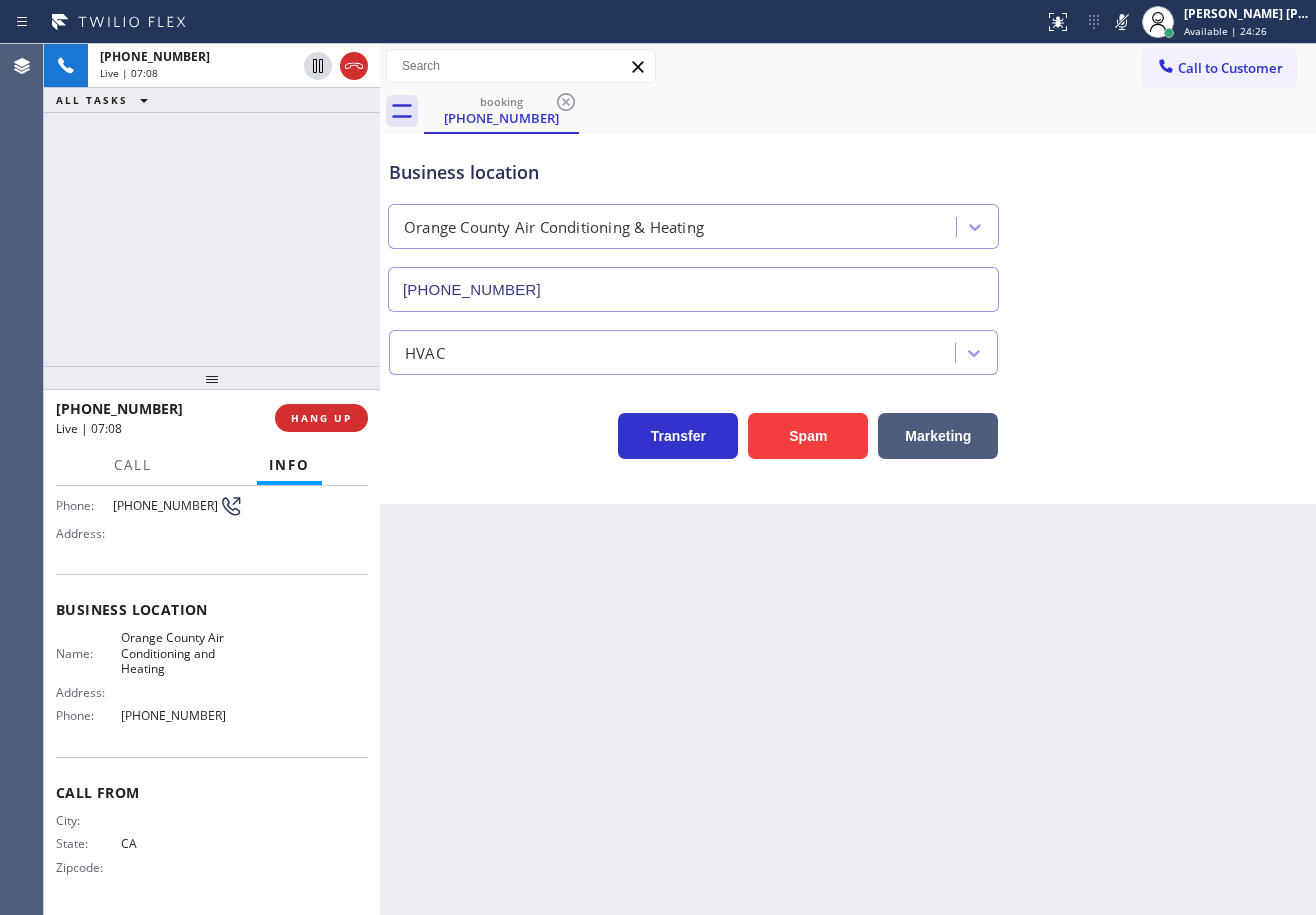 drag, startPoint x: 1145, startPoint y: 268, endPoint x: 1130, endPoint y: 273, distance: 15.811388 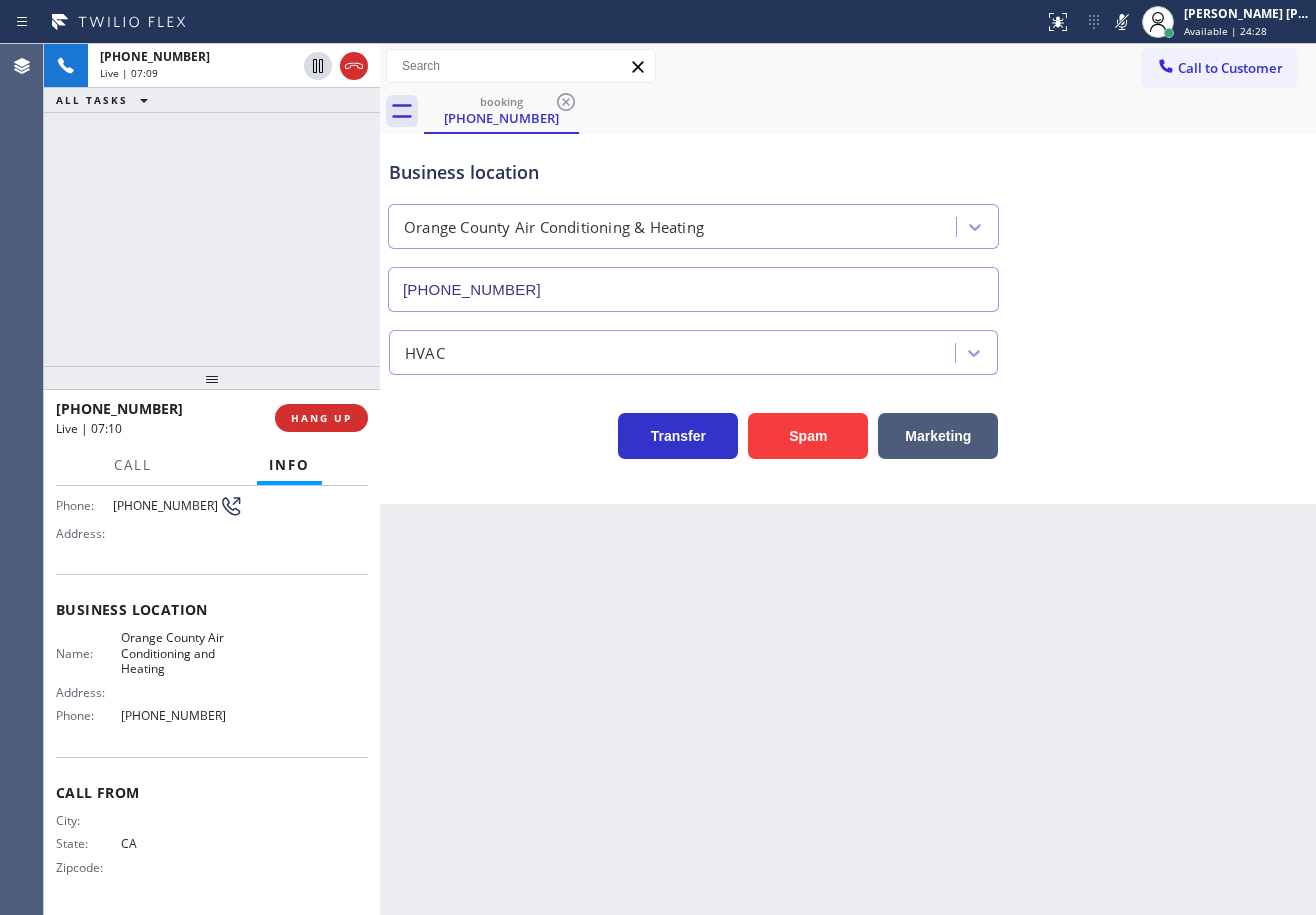 drag, startPoint x: 1133, startPoint y: 26, endPoint x: 1124, endPoint y: 37, distance: 14.21267 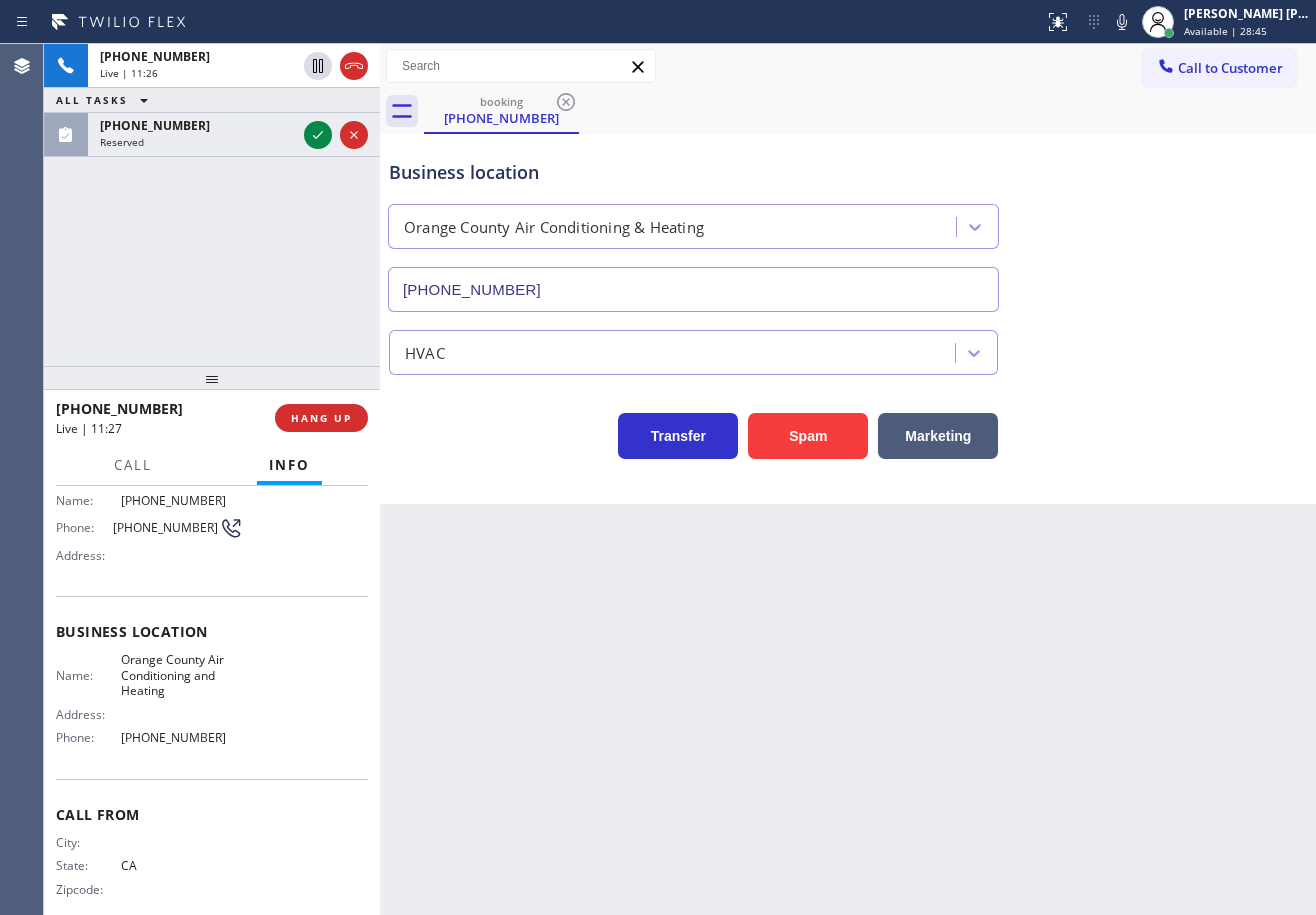 scroll, scrollTop: 161, scrollLeft: 0, axis: vertical 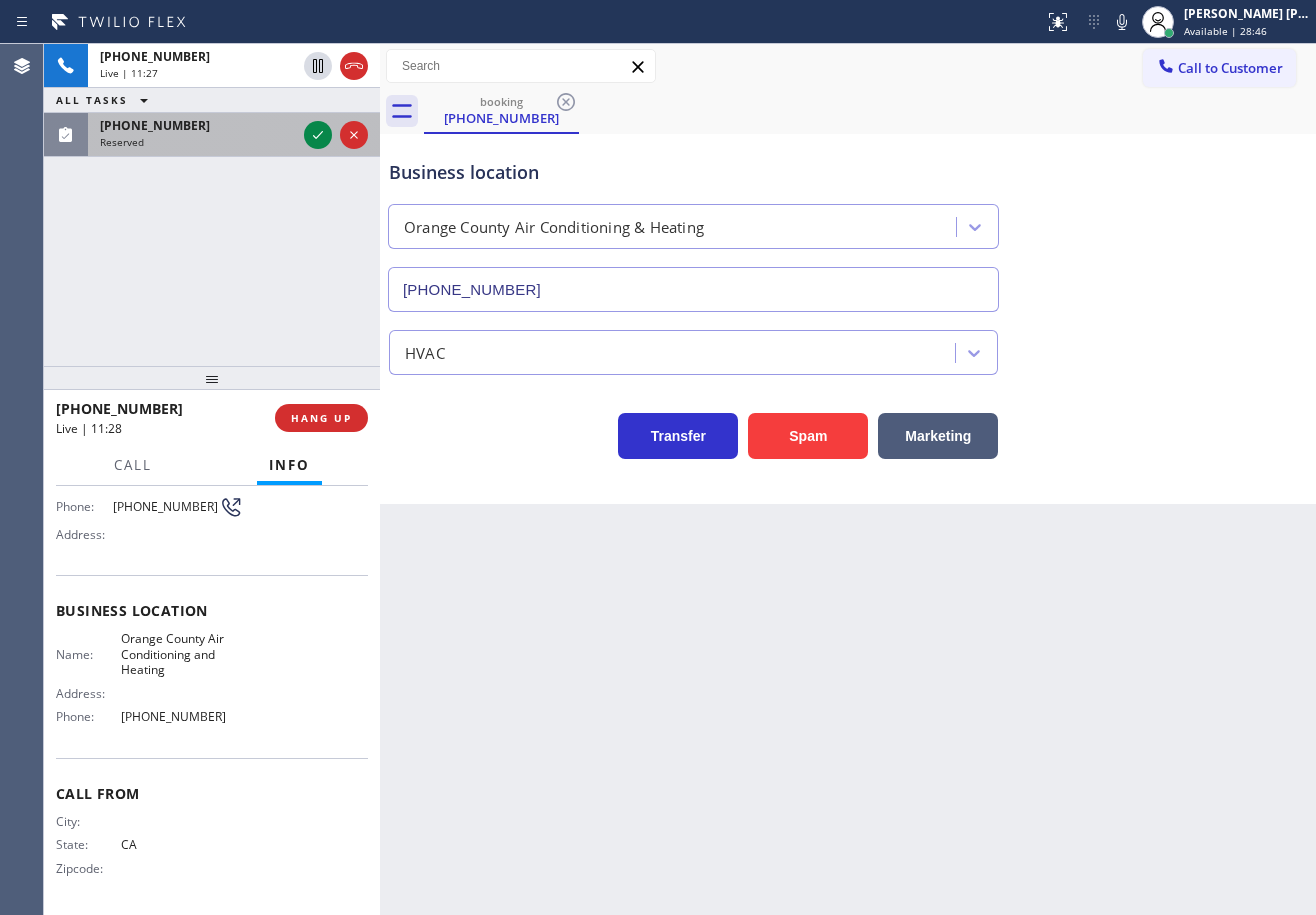 click on "[PHONE_NUMBER] Reserved" at bounding box center [194, 135] 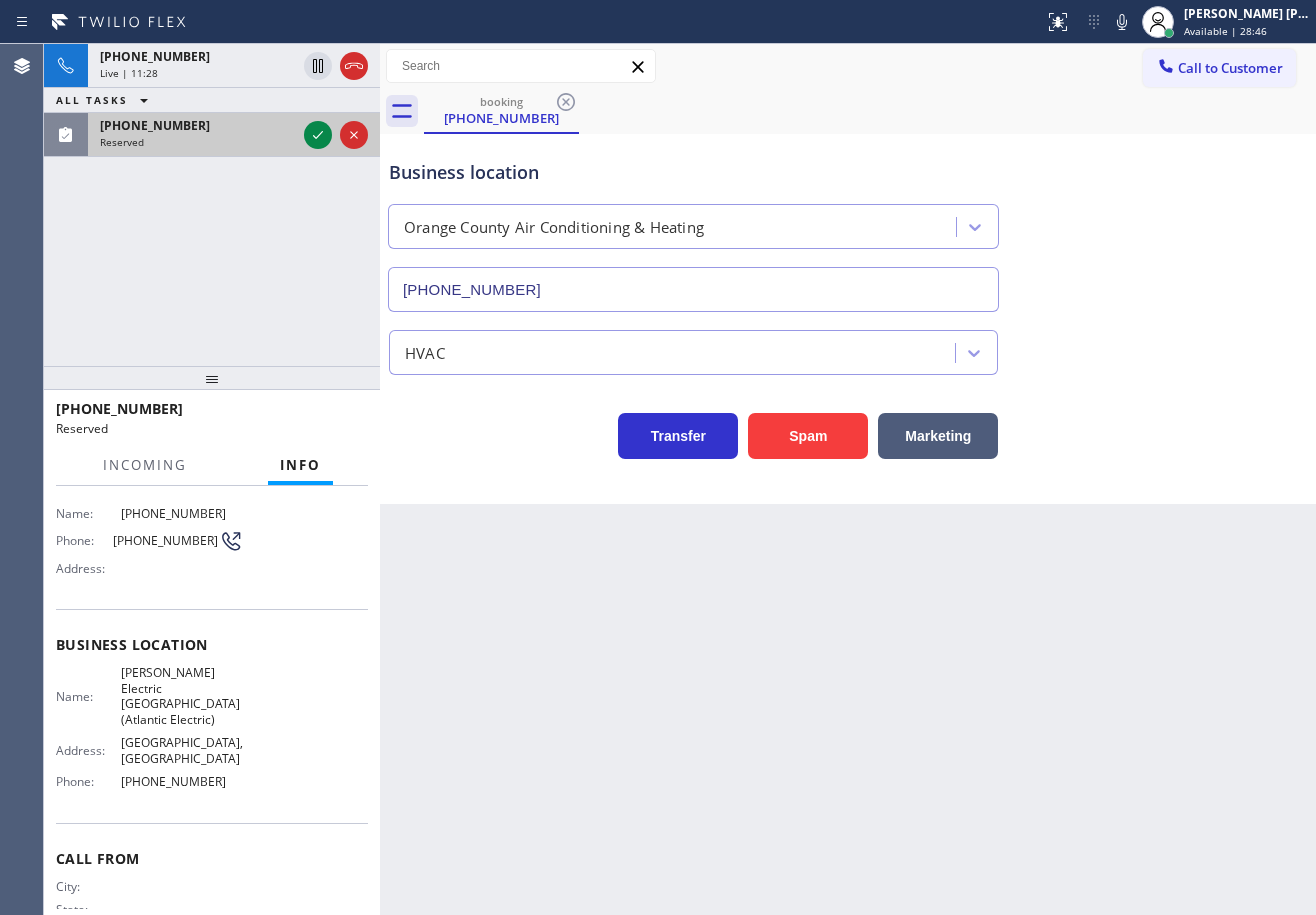 click on "[PHONE_NUMBER] Reserved" at bounding box center (194, 135) 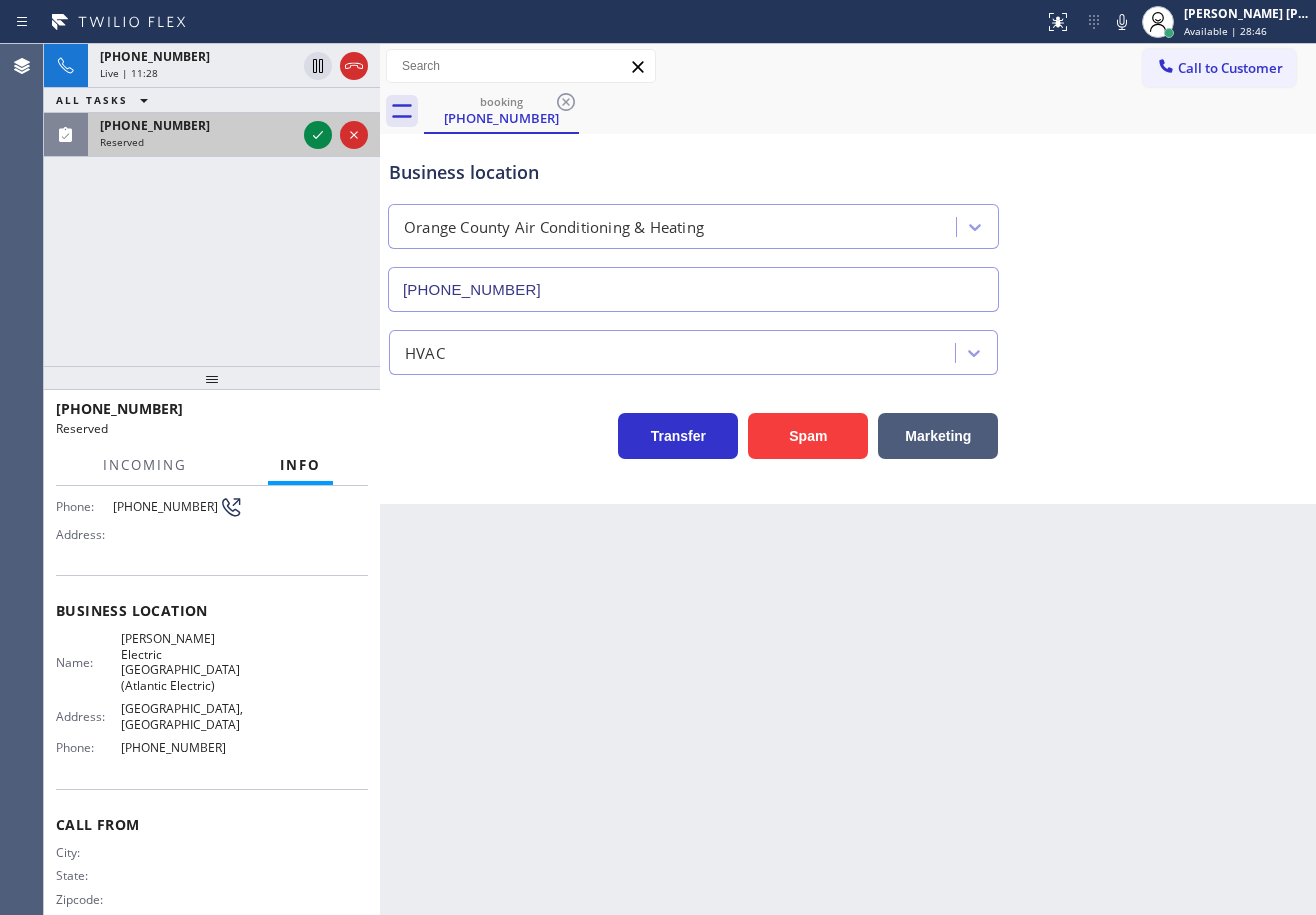 click on "[PHONE_NUMBER] Reserved" at bounding box center [194, 135] 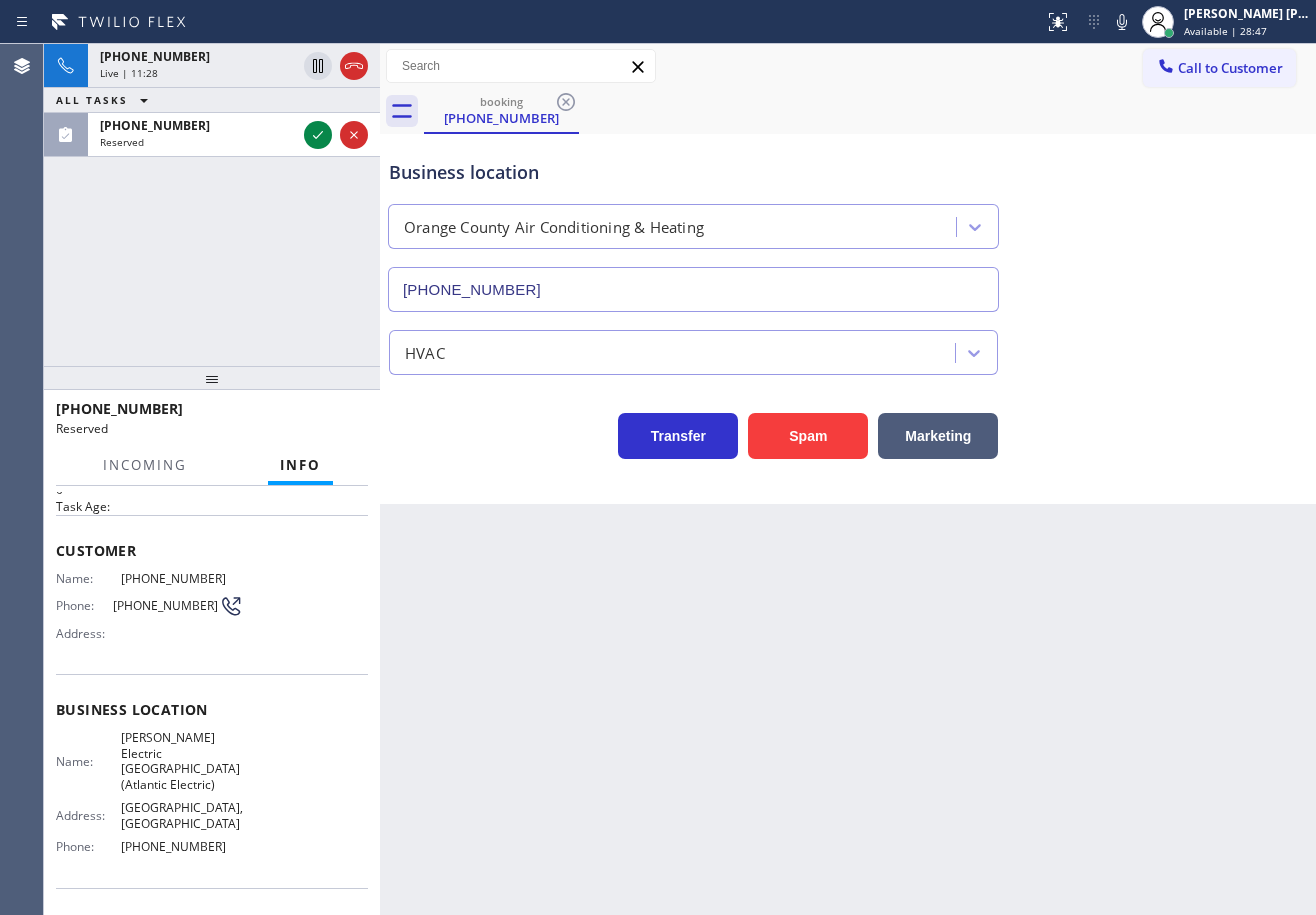scroll, scrollTop: 0, scrollLeft: 0, axis: both 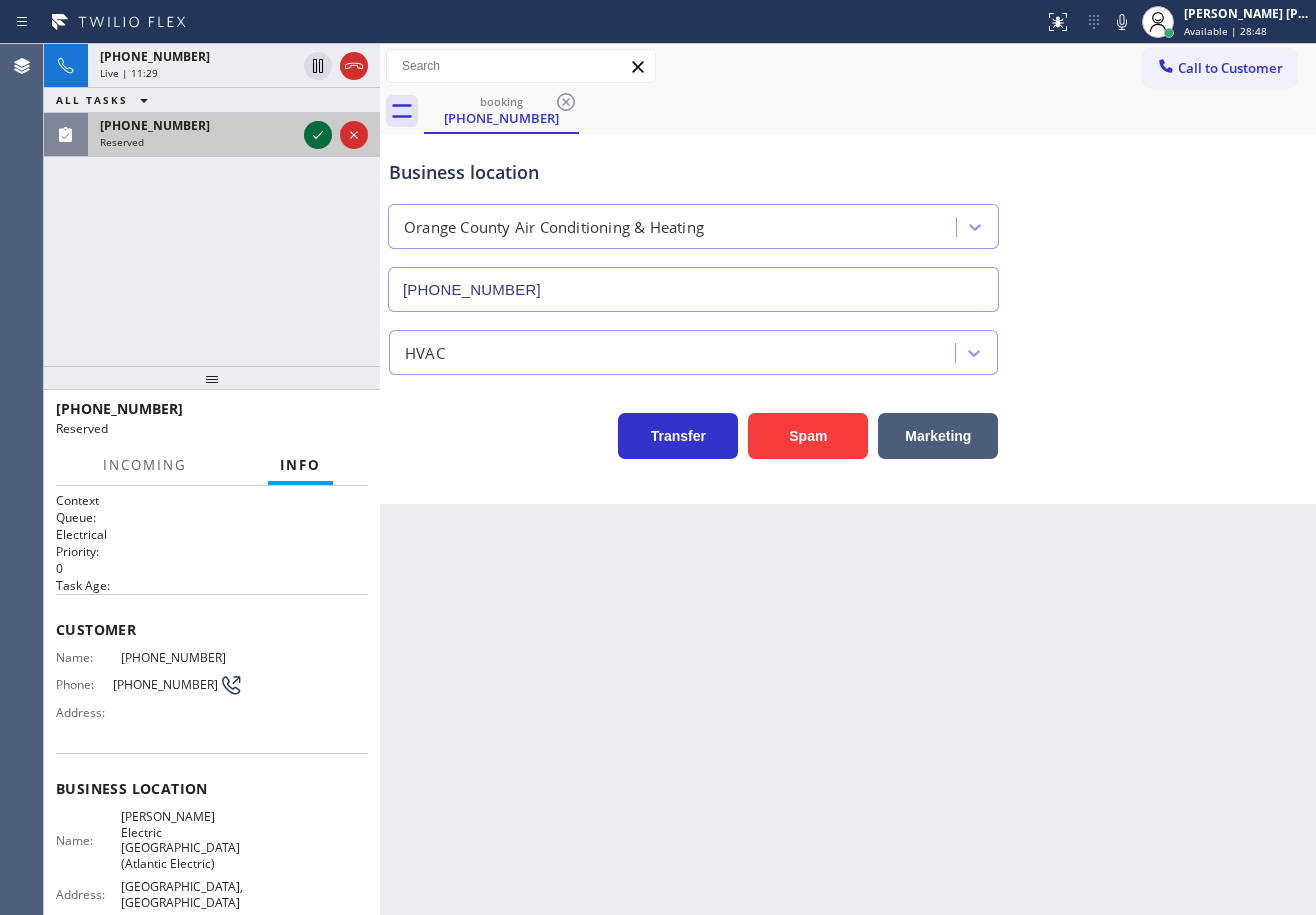 click 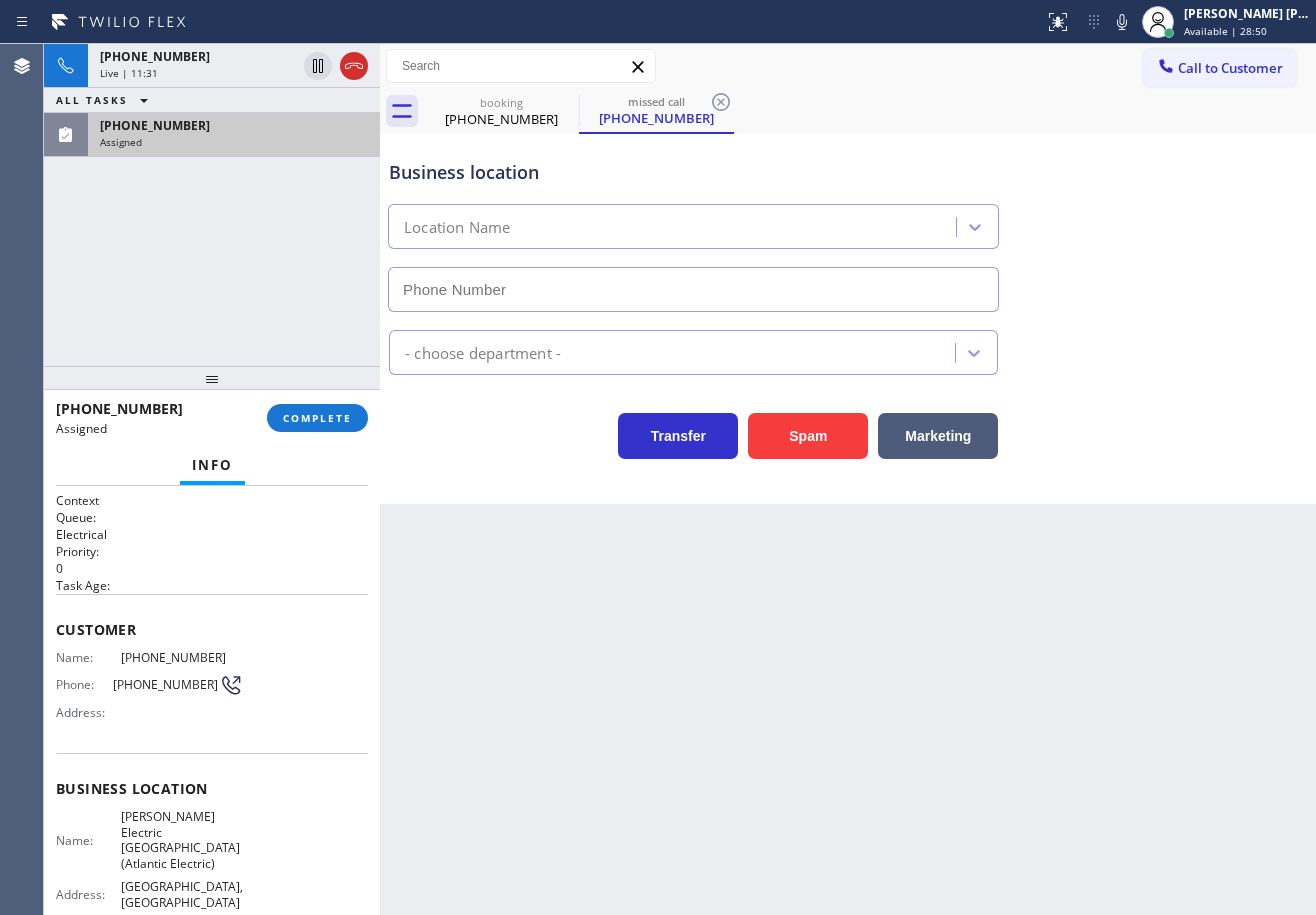 type on "[PHONE_NUMBER]" 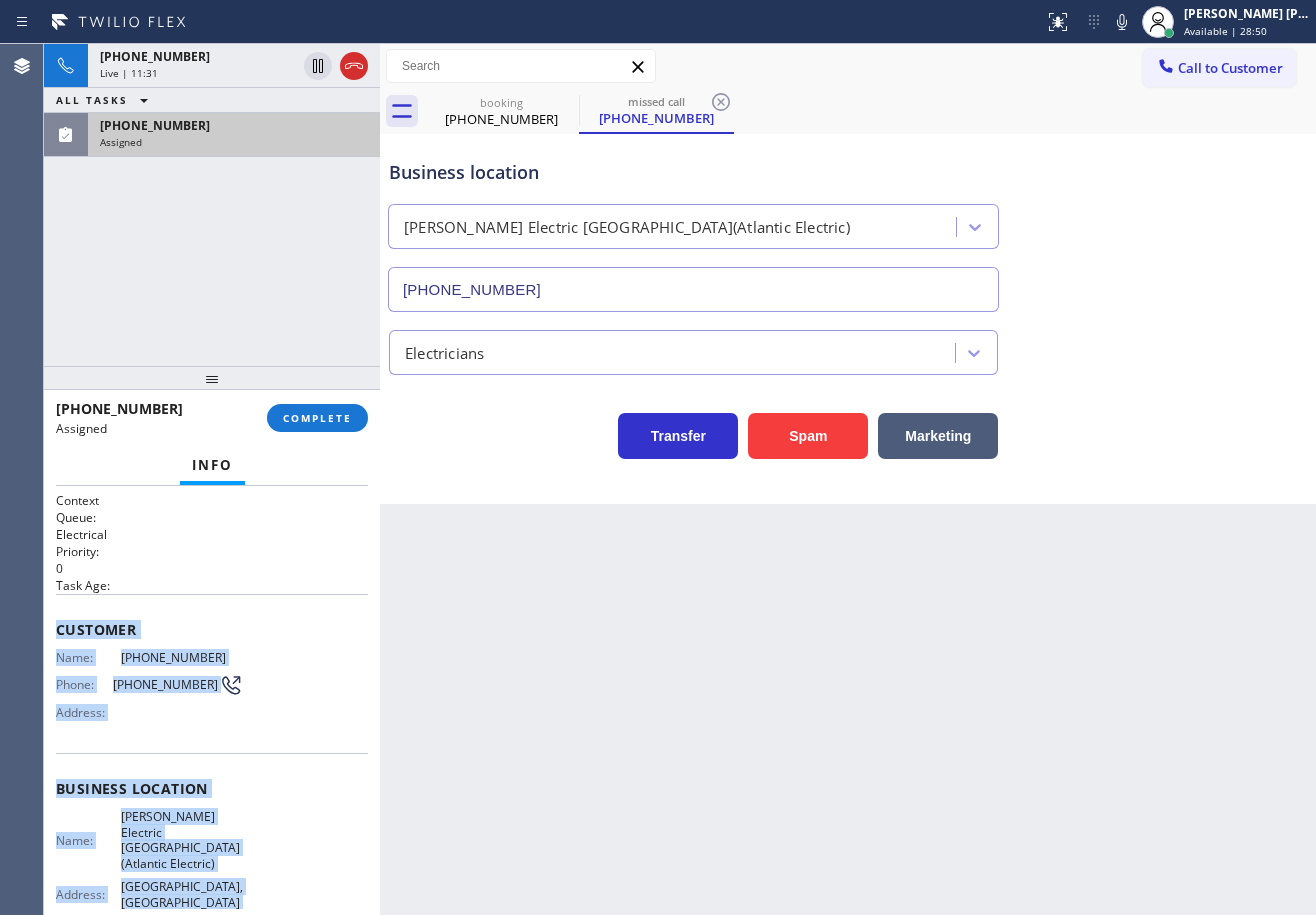 scroll, scrollTop: 210, scrollLeft: 0, axis: vertical 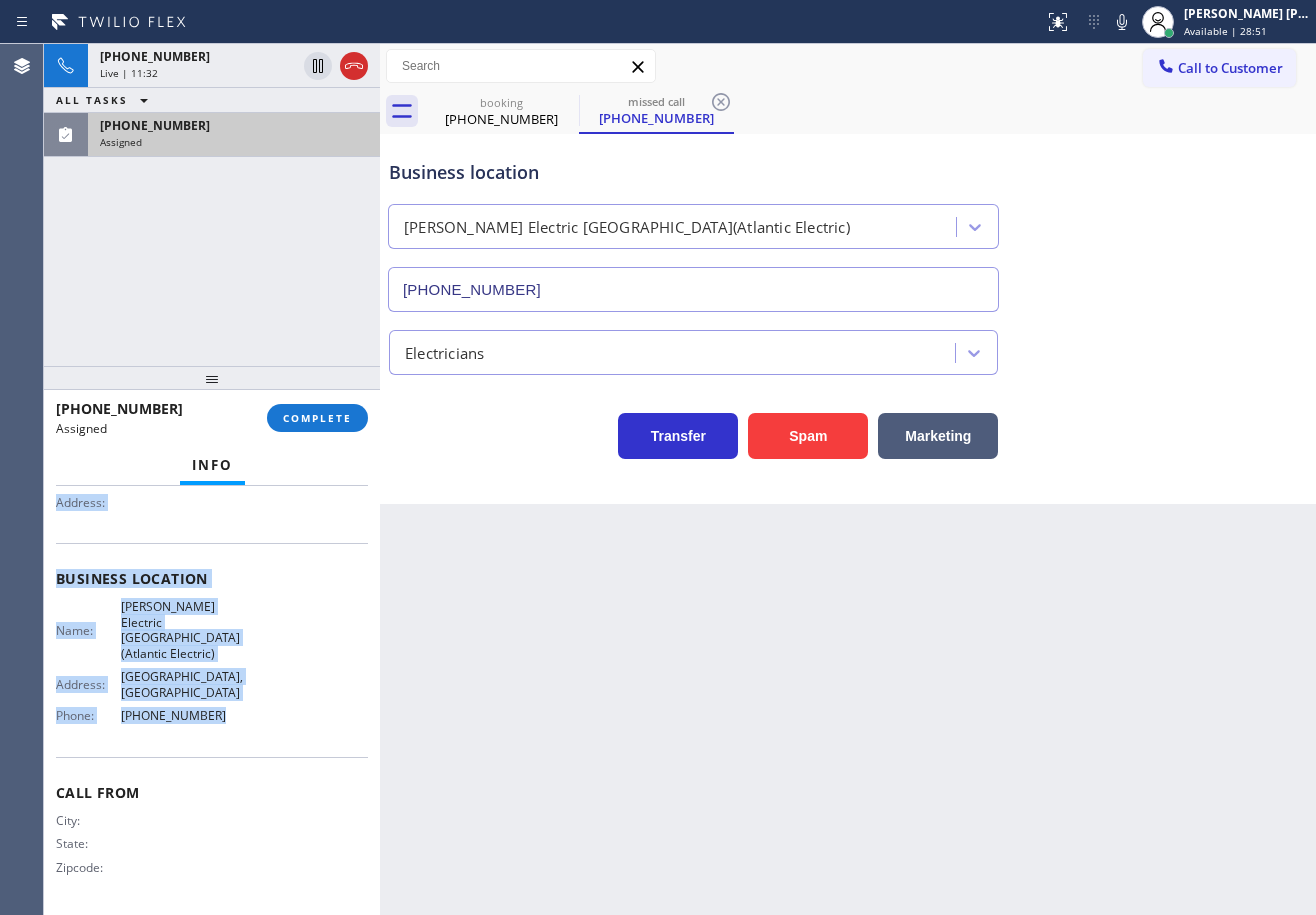drag, startPoint x: 52, startPoint y: 625, endPoint x: 281, endPoint y: 446, distance: 290.65787 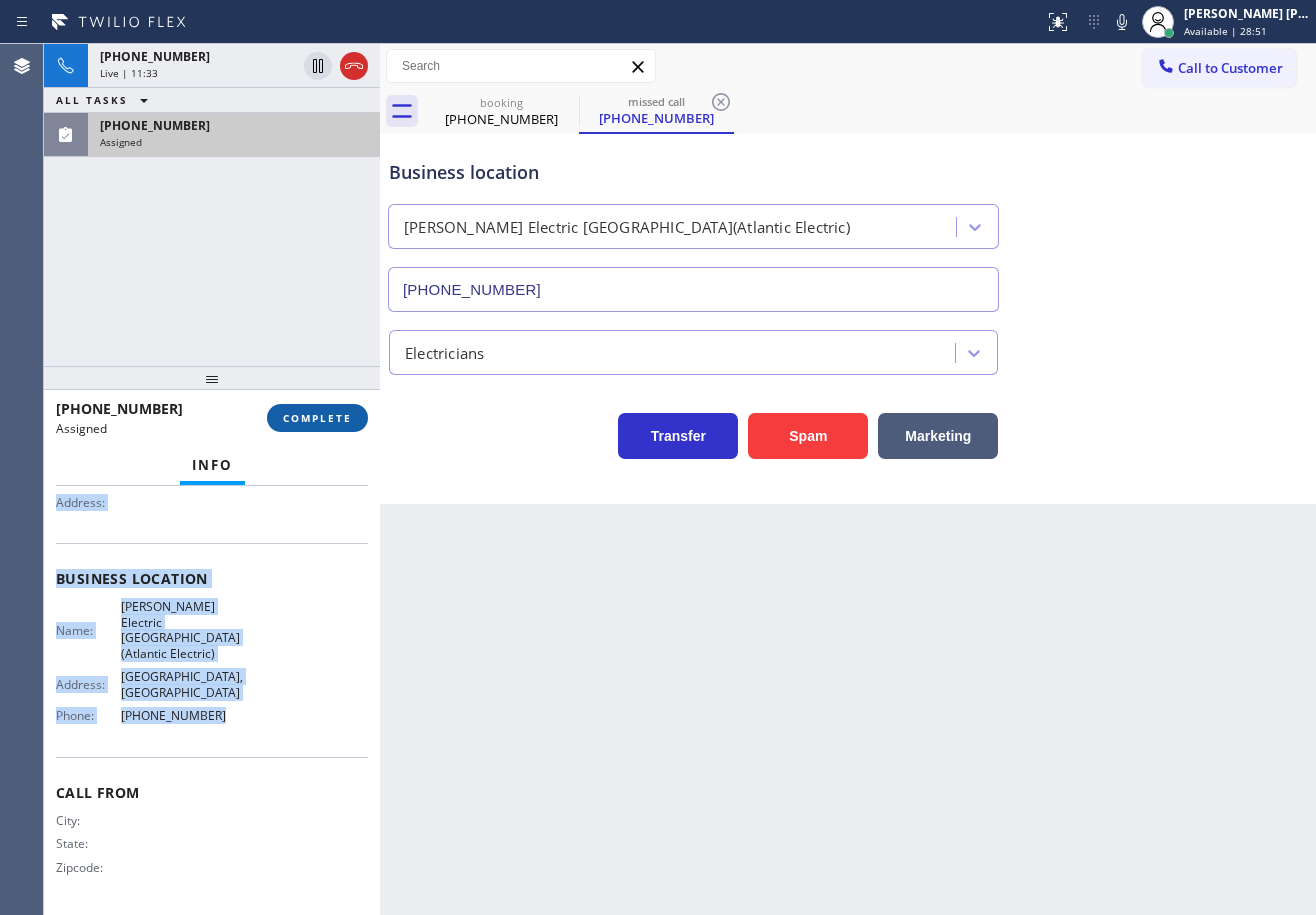 click on "COMPLETE" at bounding box center [317, 418] 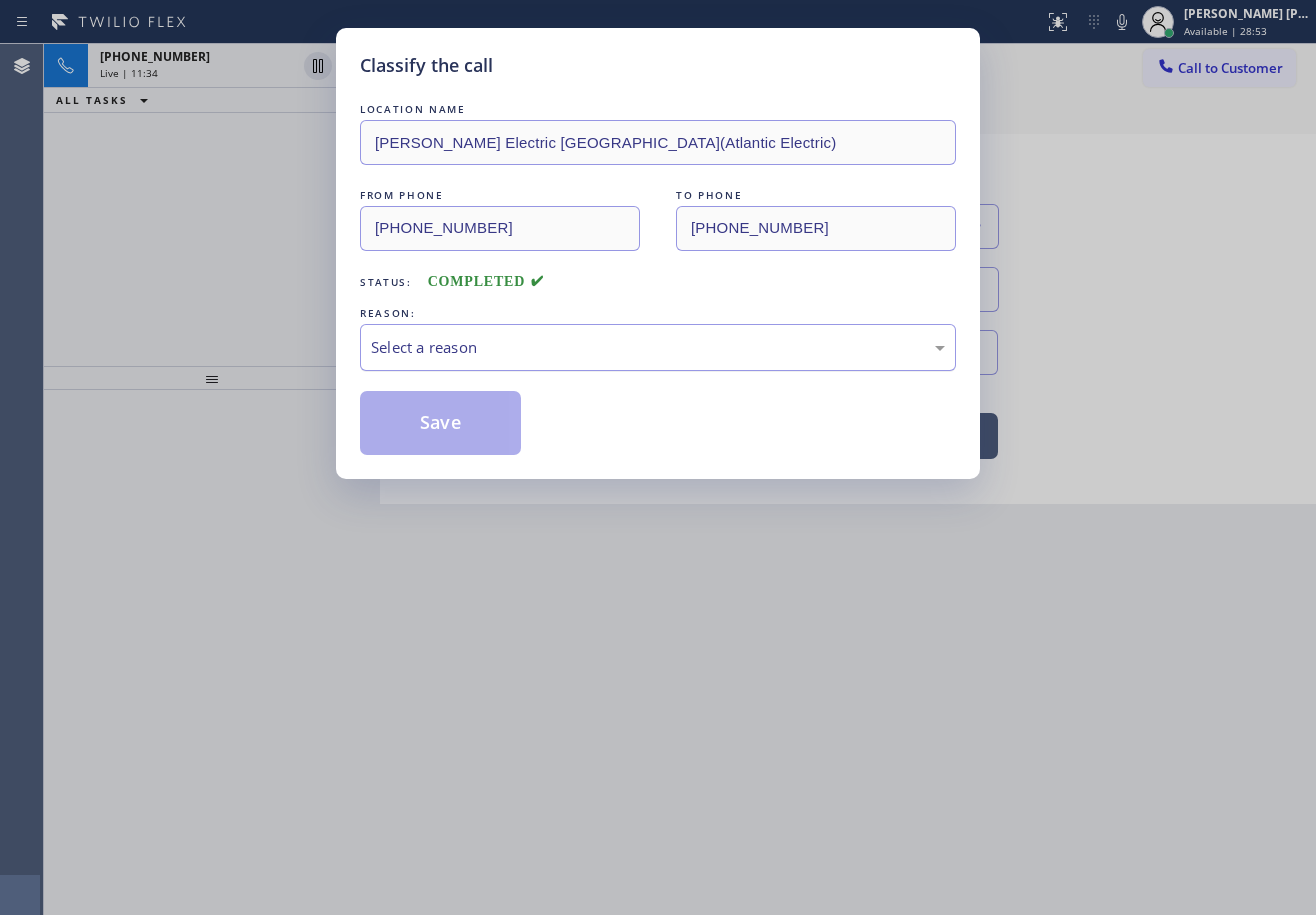 click on "Select a reason" at bounding box center (658, 347) 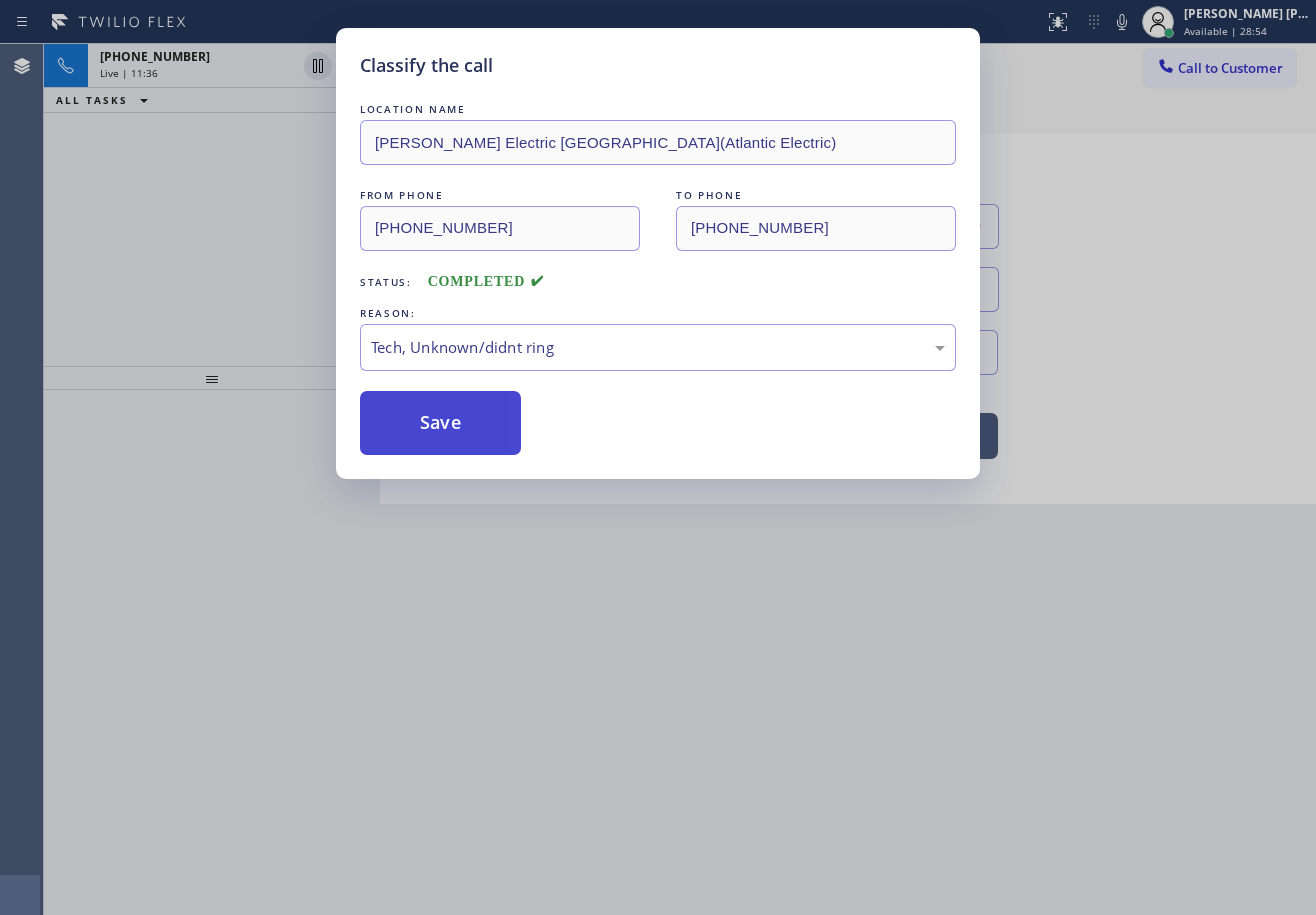 click on "Save" at bounding box center (440, 423) 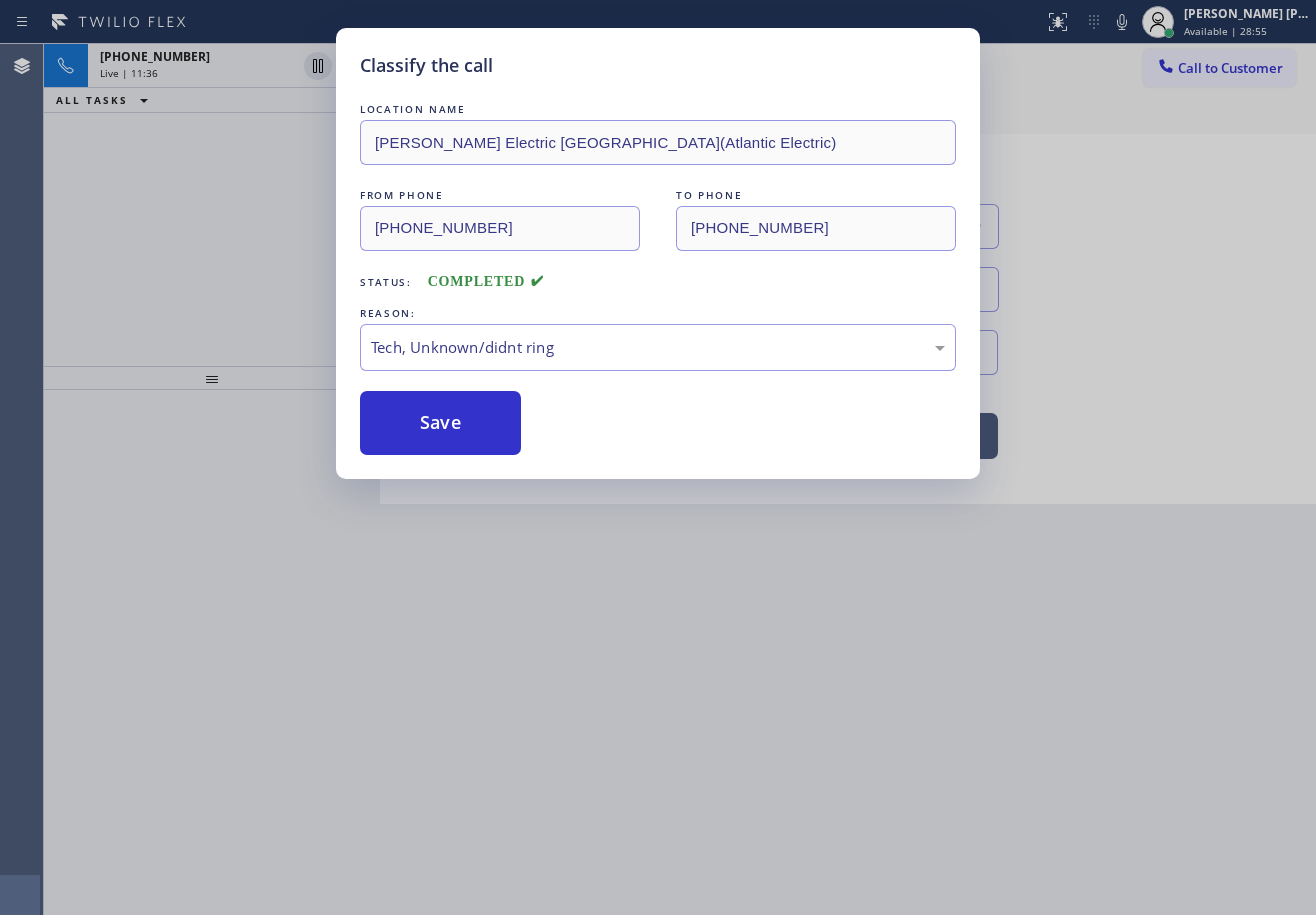 drag, startPoint x: 423, startPoint y: 440, endPoint x: 367, endPoint y: 190, distance: 256.19525 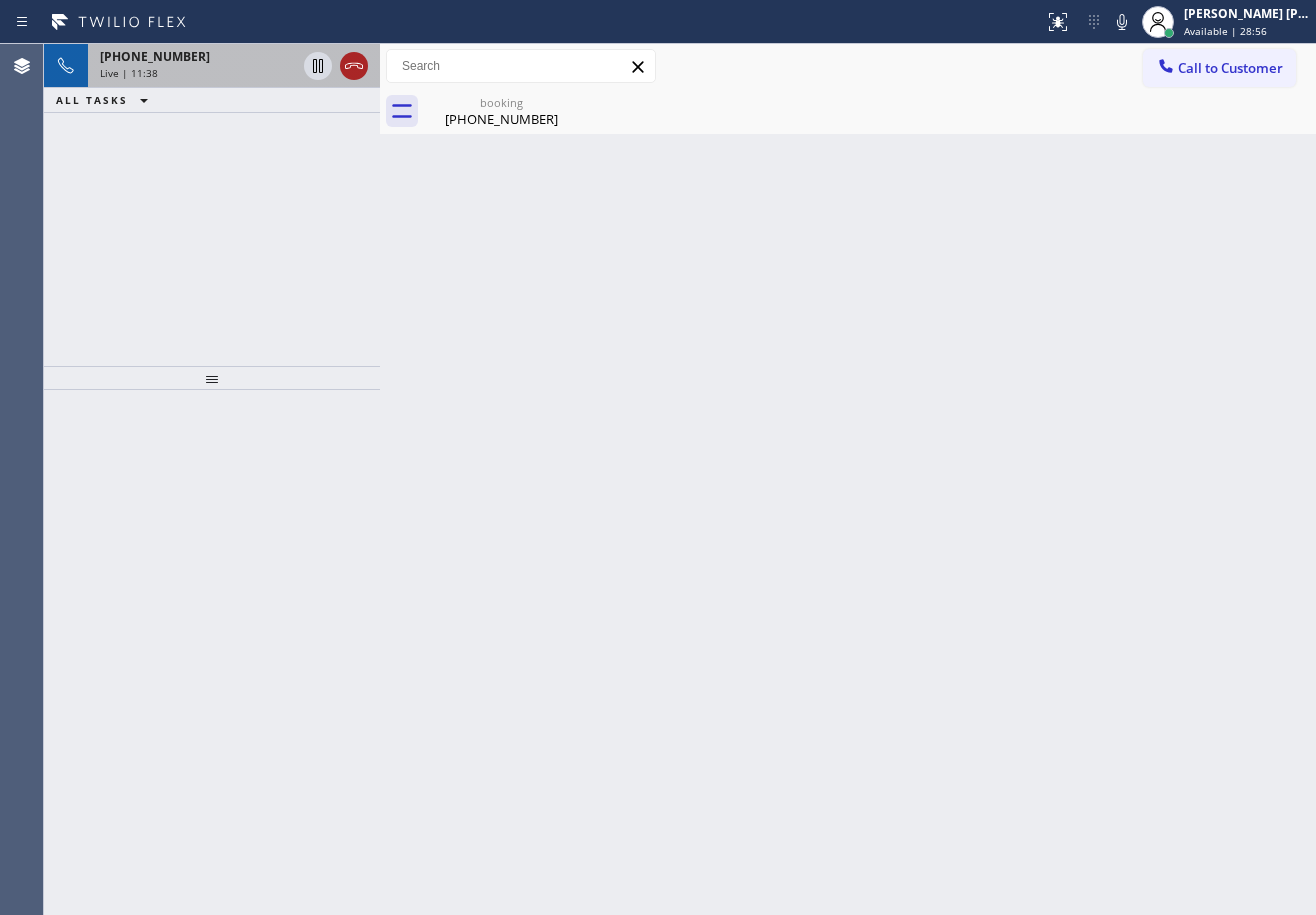 click 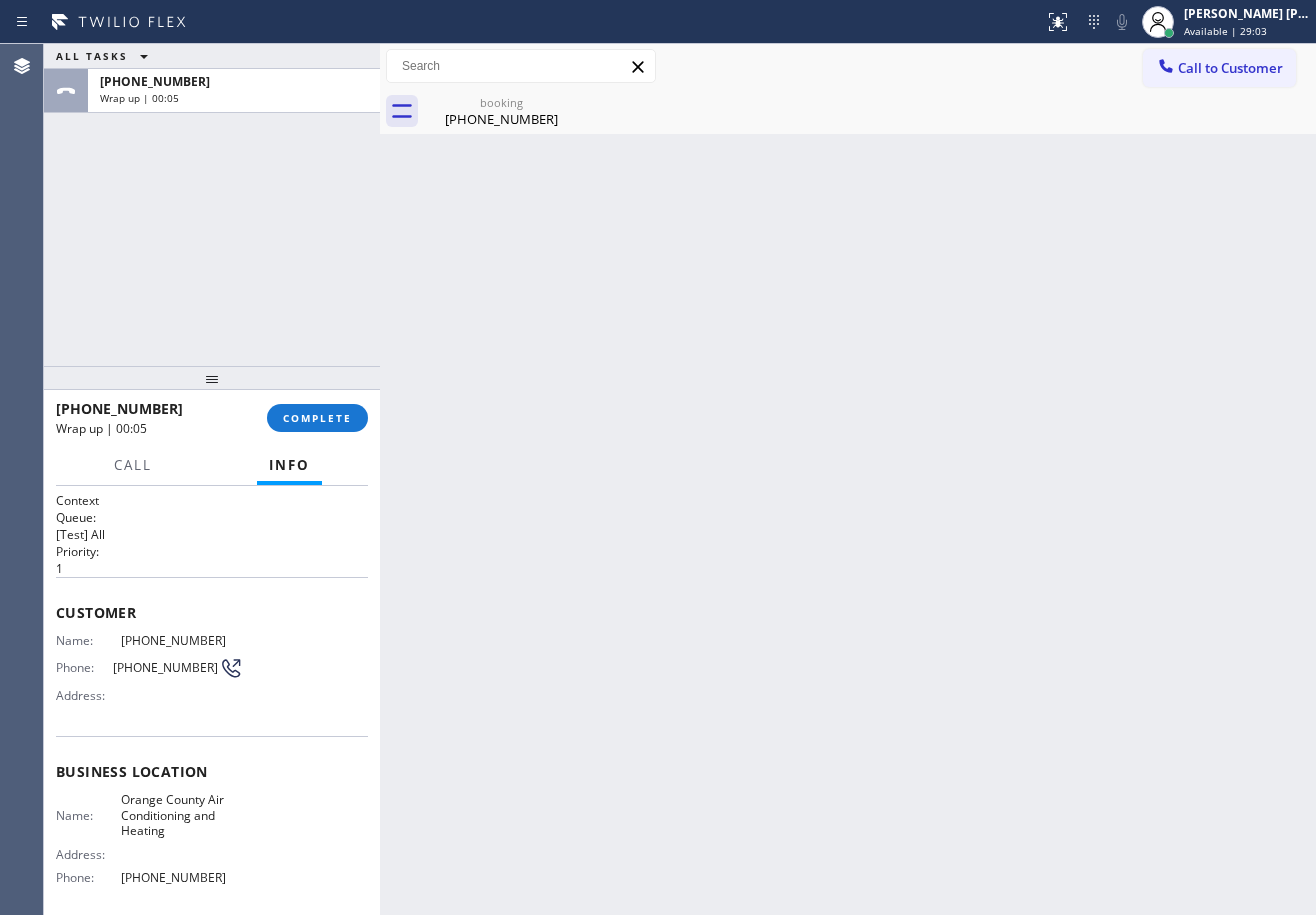 click on "ALL TASKS ALL TASKS ACTIVE TASKS TASKS IN WRAP UP [PHONE_NUMBER] Wrap up | 00:05" at bounding box center [212, 205] 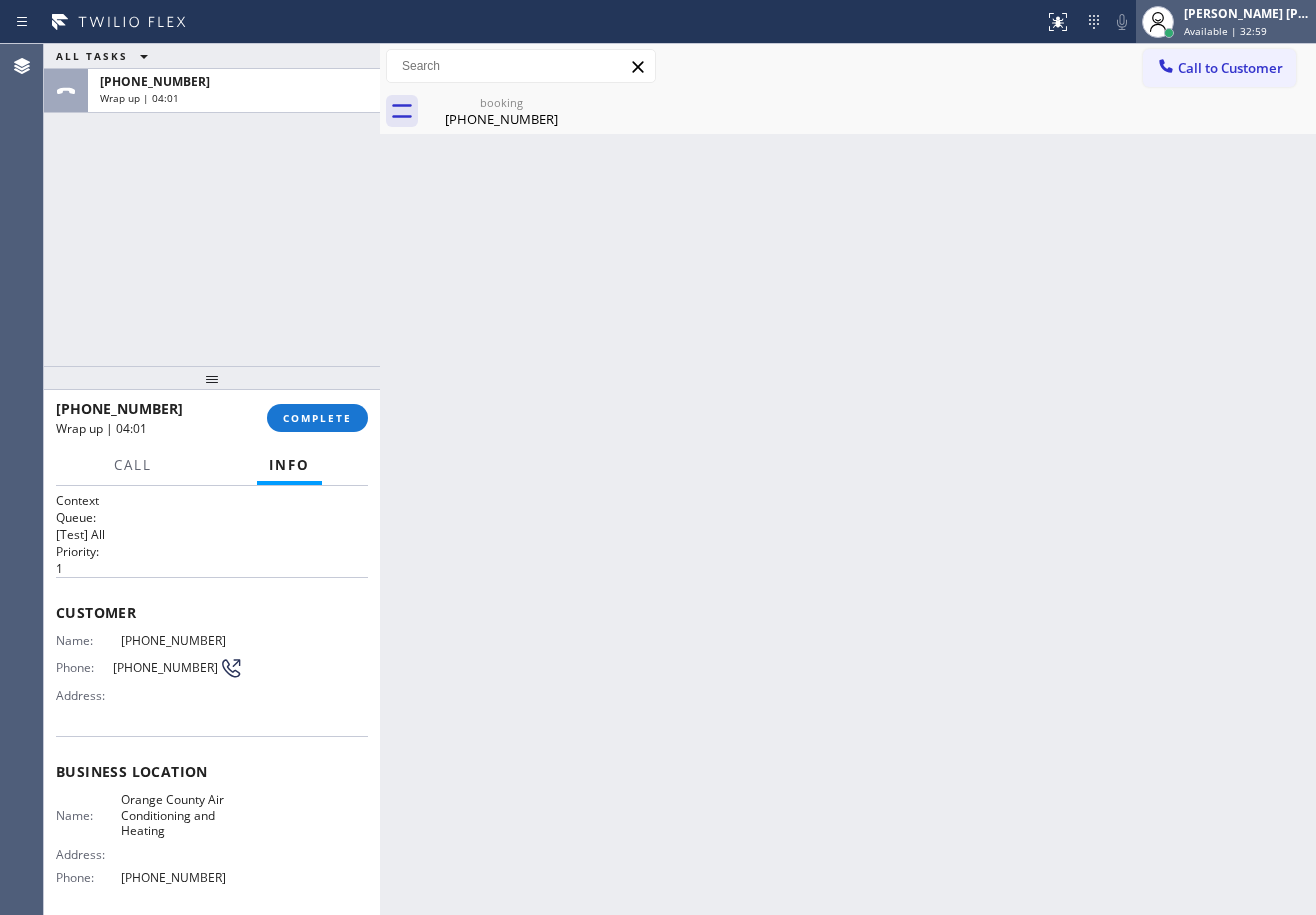 click on "[PERSON_NAME] [PERSON_NAME] Dahil" at bounding box center [1247, 13] 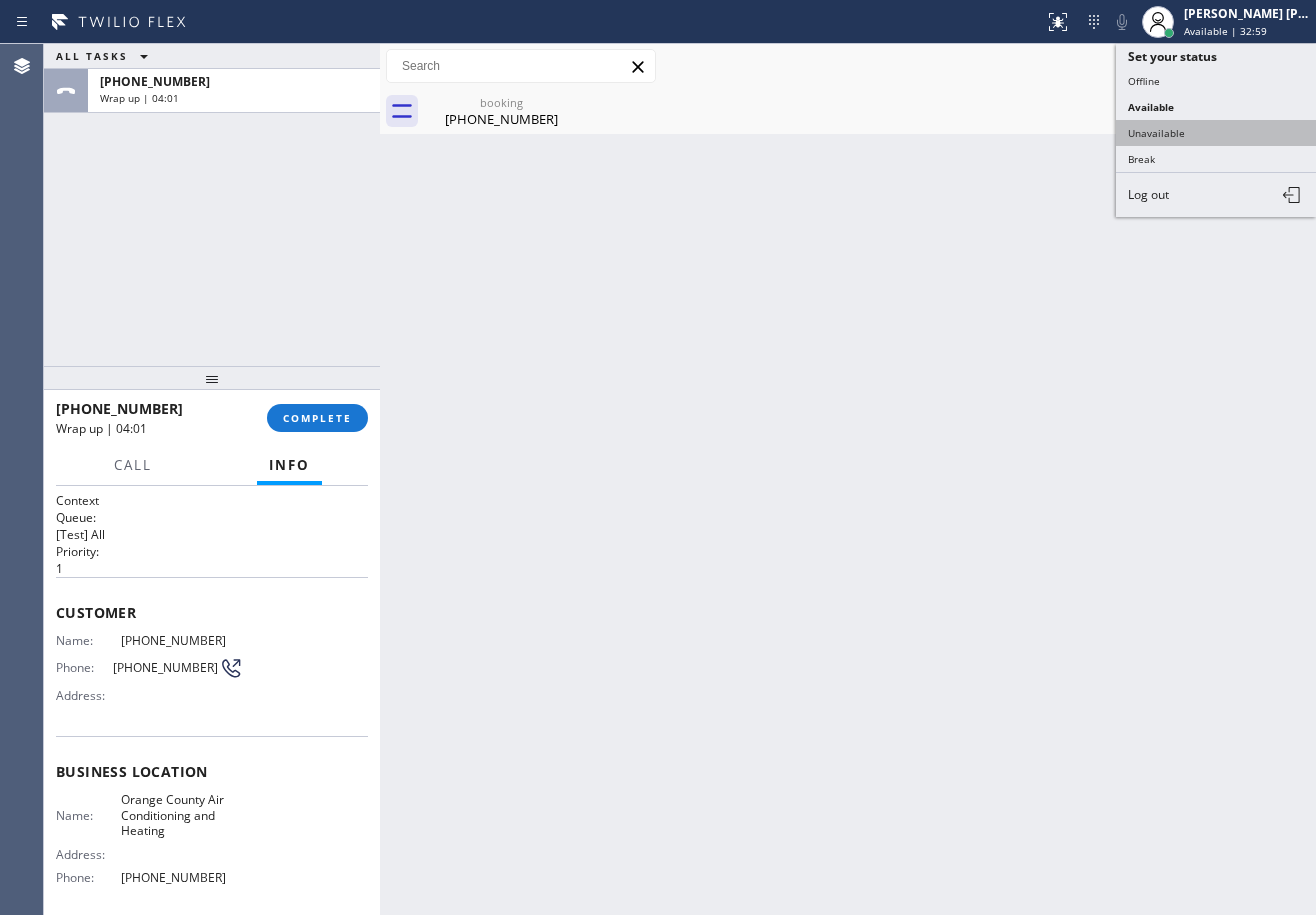 click on "Unavailable" at bounding box center (1216, 133) 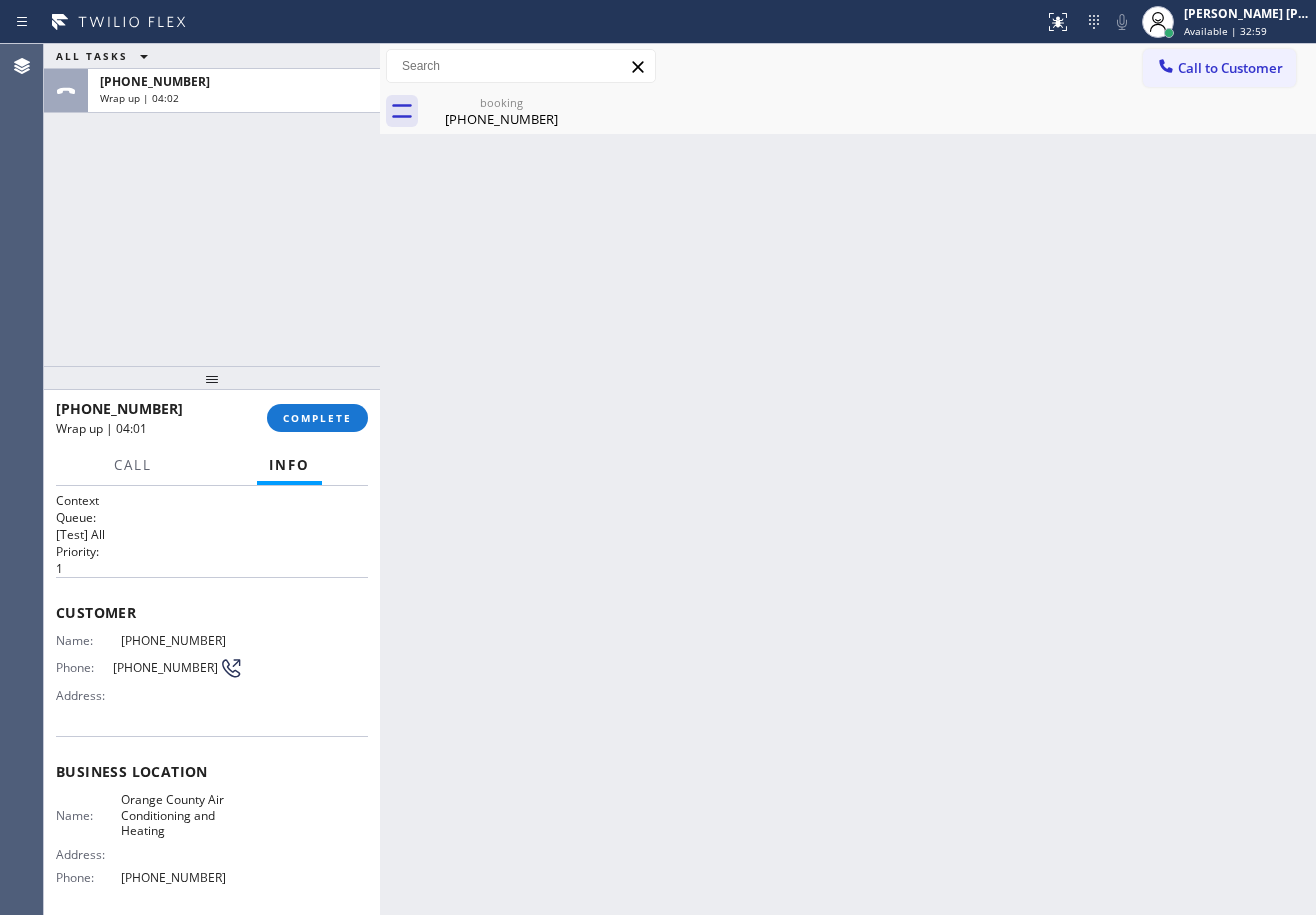 drag, startPoint x: 1085, startPoint y: 276, endPoint x: 793, endPoint y: 328, distance: 296.594 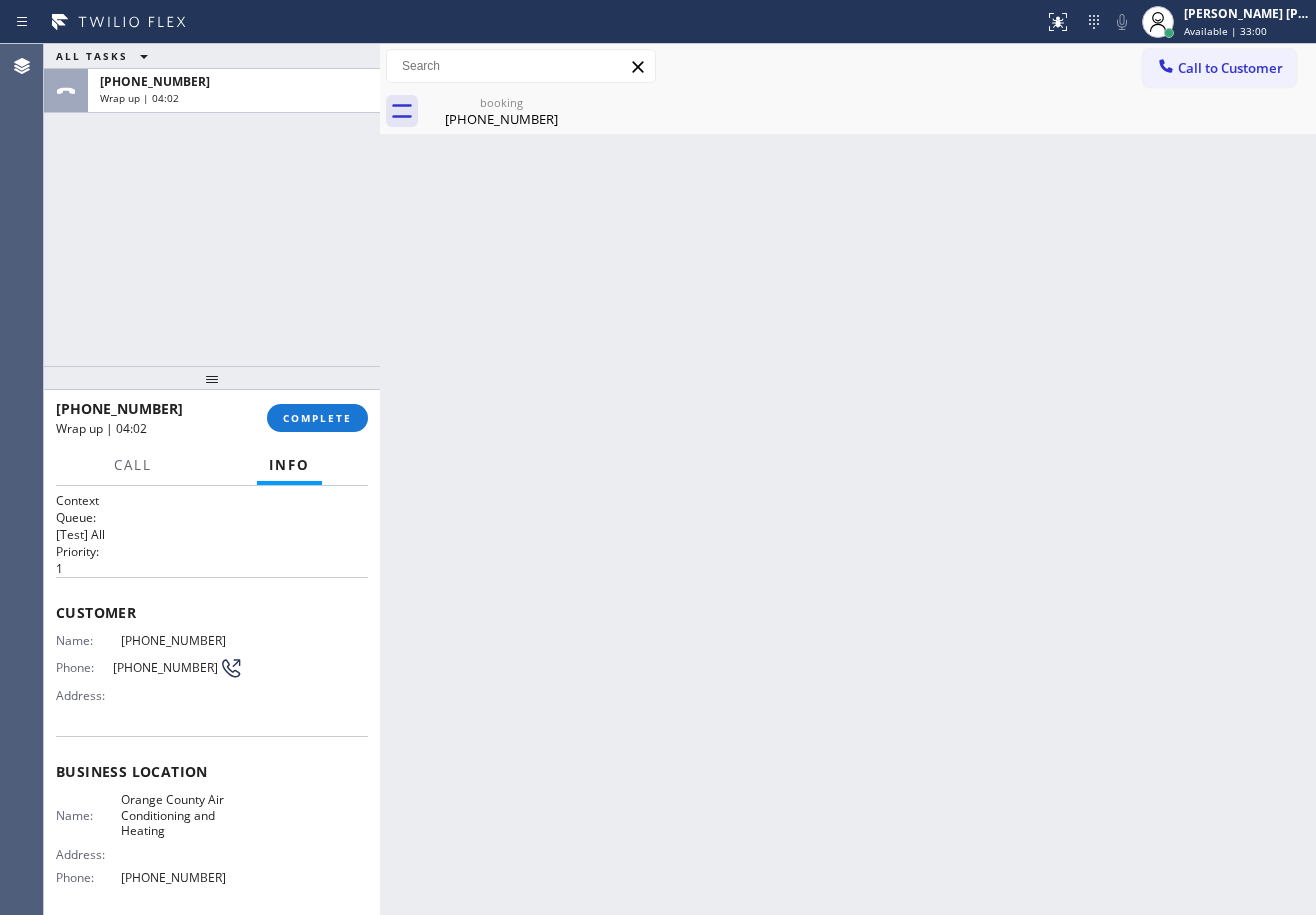 click on "[PHONE_NUMBER] Wrap up | 04:02 COMPLETE" at bounding box center (212, 418) 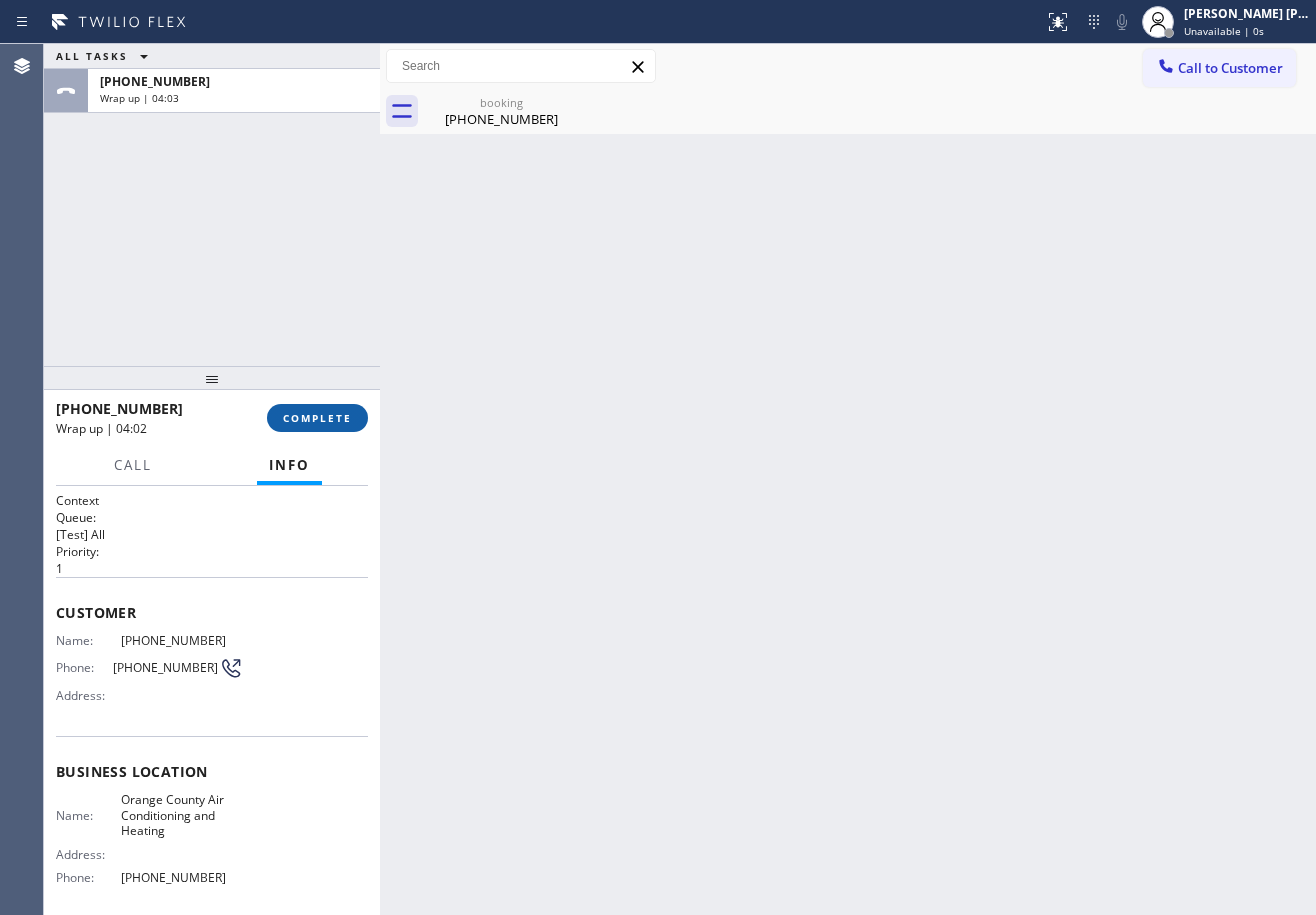 click on "COMPLETE" at bounding box center (317, 418) 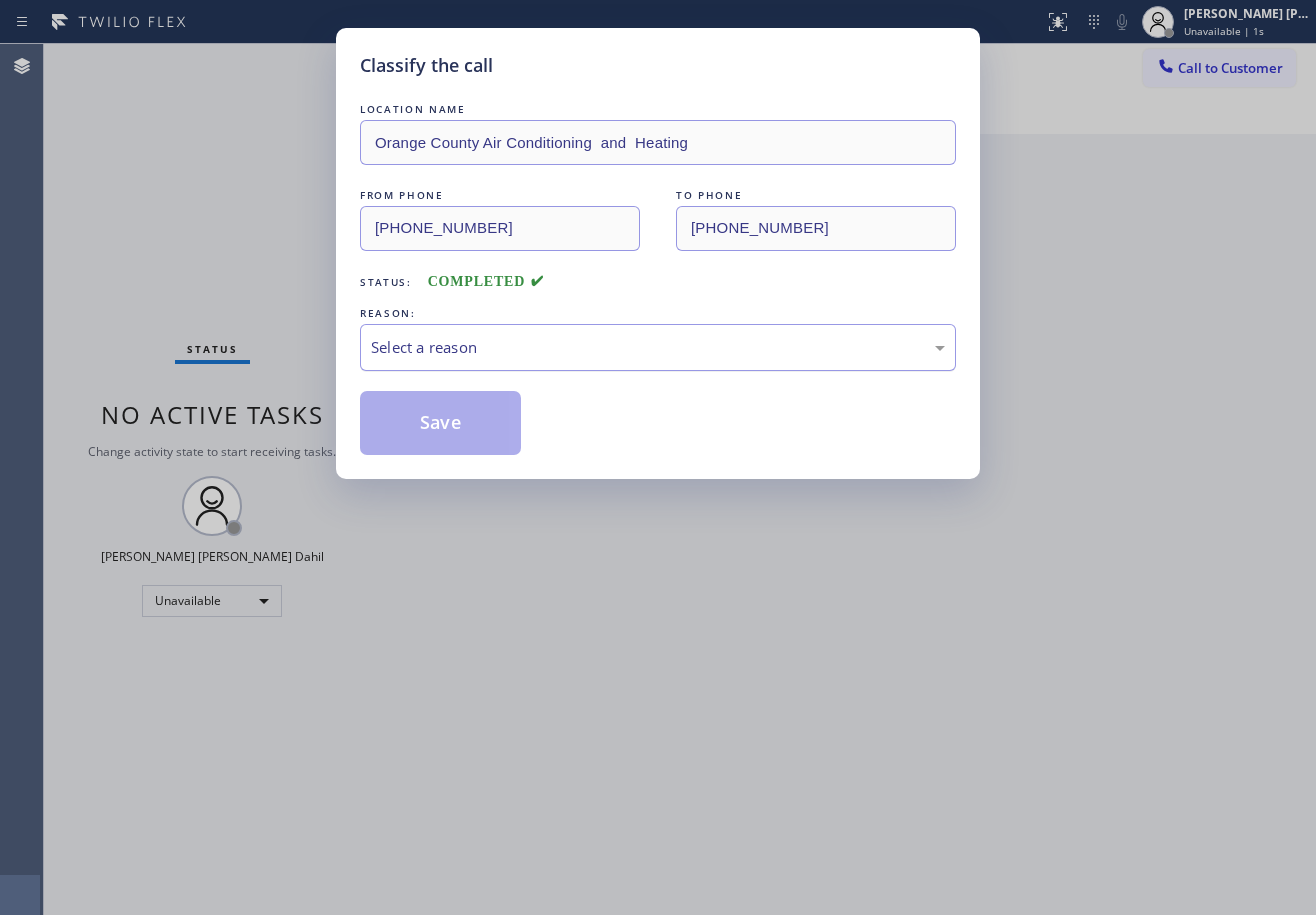 click on "Select a reason" at bounding box center (658, 347) 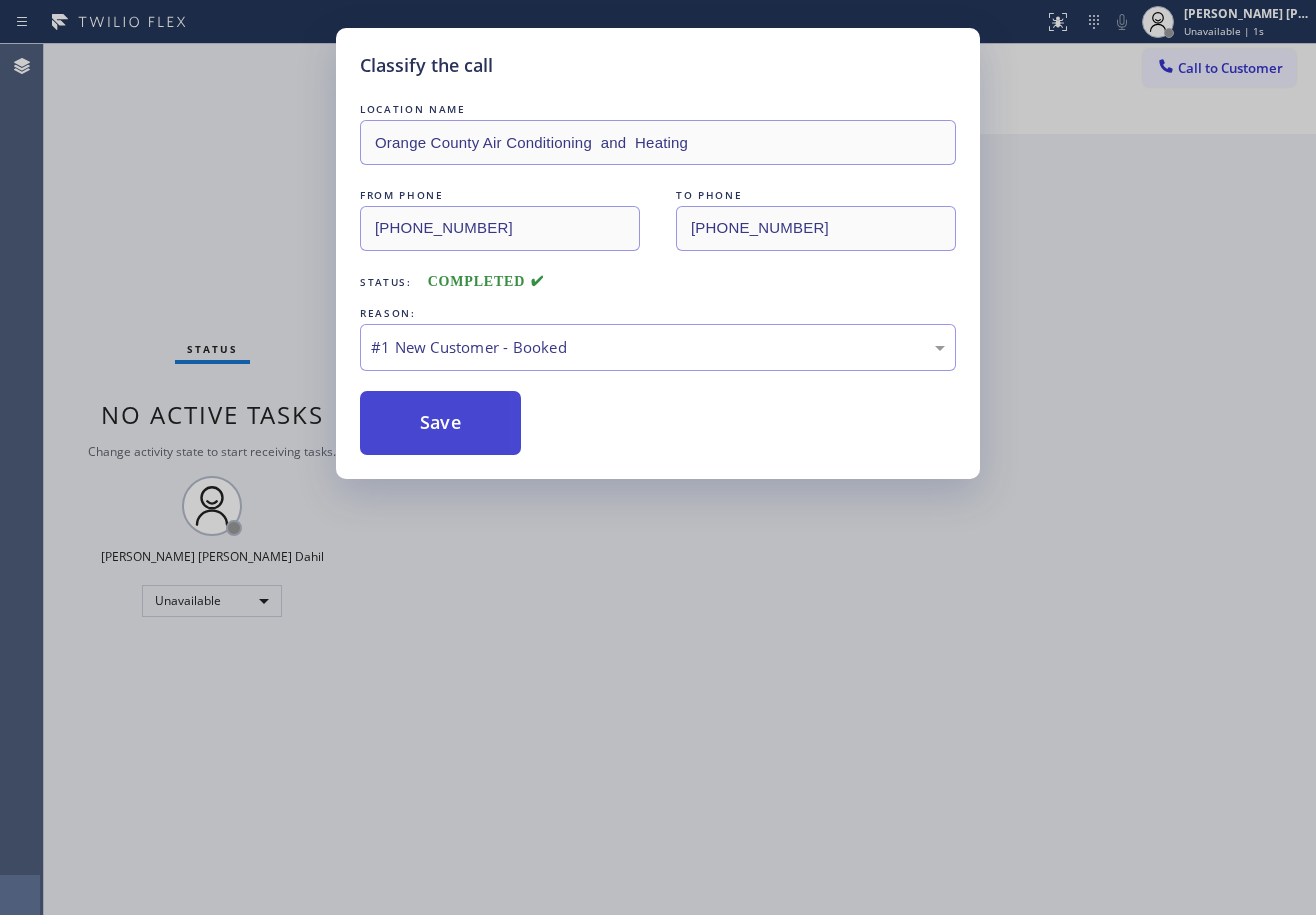 click on "Save" at bounding box center (440, 423) 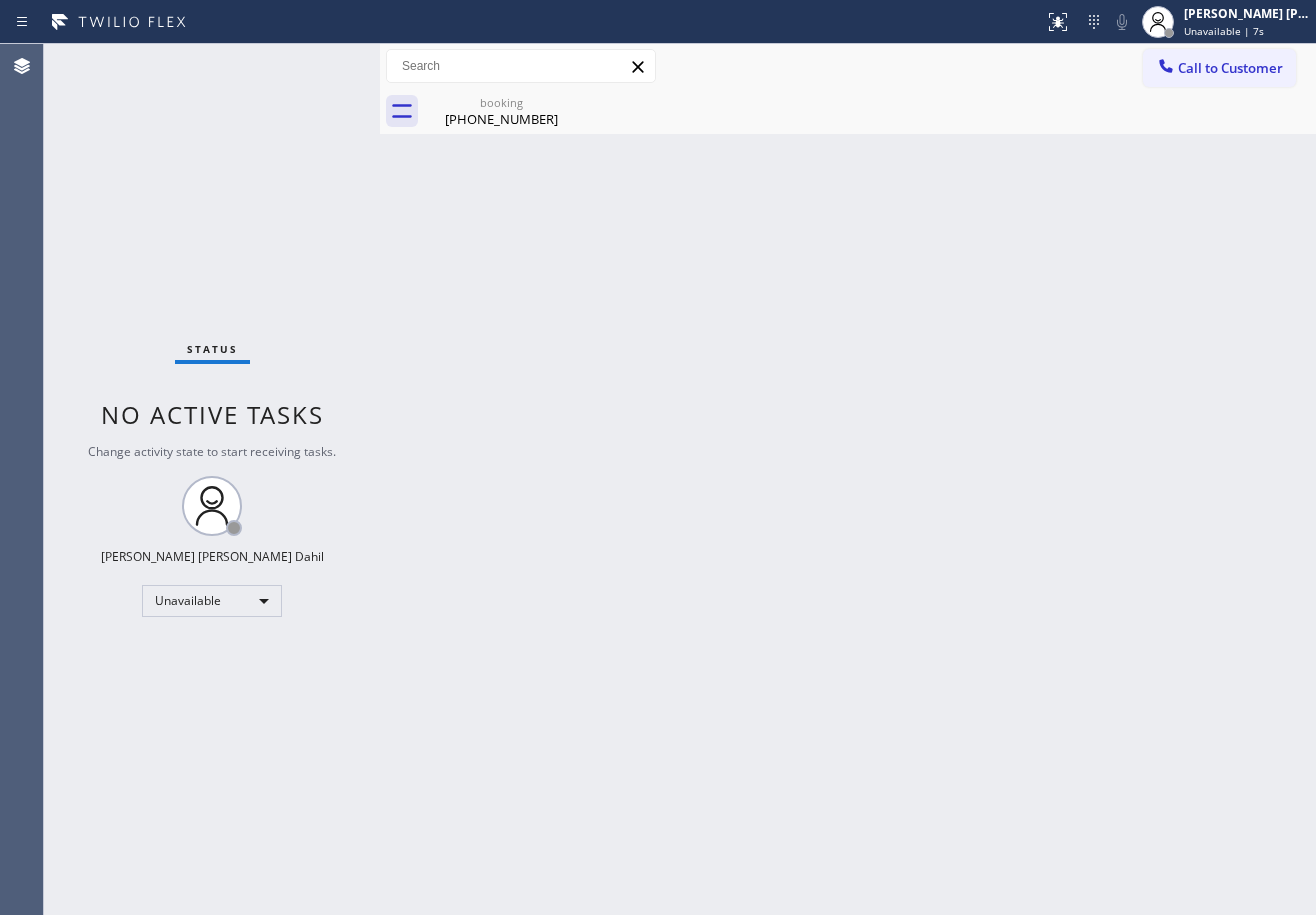 click on "Back to Dashboard Change Sender ID Customers Technicians Select a contact Outbound call Technician Search Technician Your caller id phone number Your caller id phone number Call Technician info Name   Phone none Address none Change Sender ID HVAC [PHONE_NUMBER] 5 Star Appliance [PHONE_NUMBER] Appliance Repair [PHONE_NUMBER] Plumbing [PHONE_NUMBER] Air Duct Cleaning [PHONE_NUMBER]  Electricians [PHONE_NUMBER] Cancel Change Check personal SMS Reset Change booking [PHONE_NUMBER] Call to Customer Outbound call Location Breezy Solutions Your caller id phone number [PHONE_NUMBER] Customer number Call Outbound call Technician Search Technician Your caller id phone number Your caller id phone number Call booking [PHONE_NUMBER]" at bounding box center (848, 479) 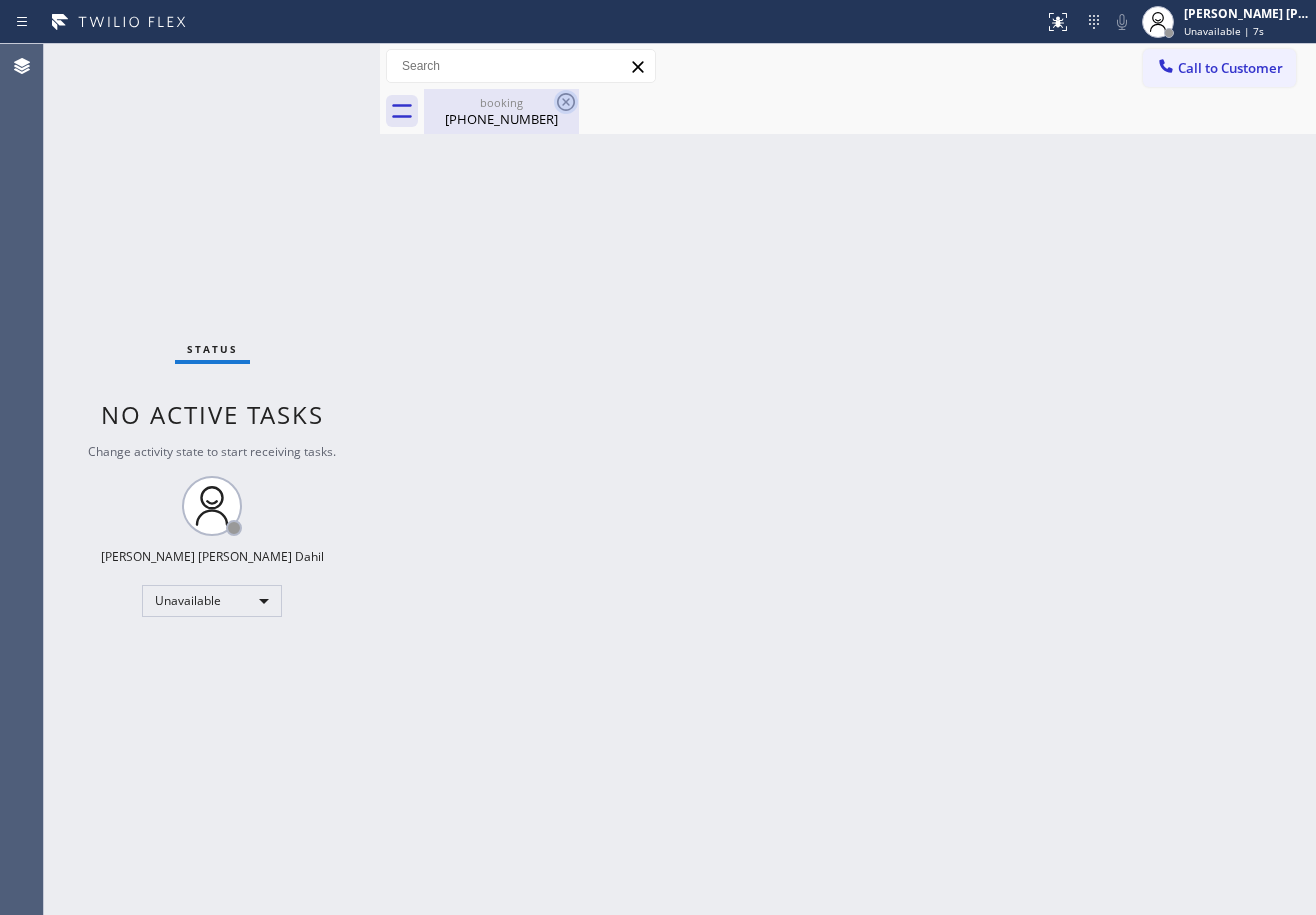 click 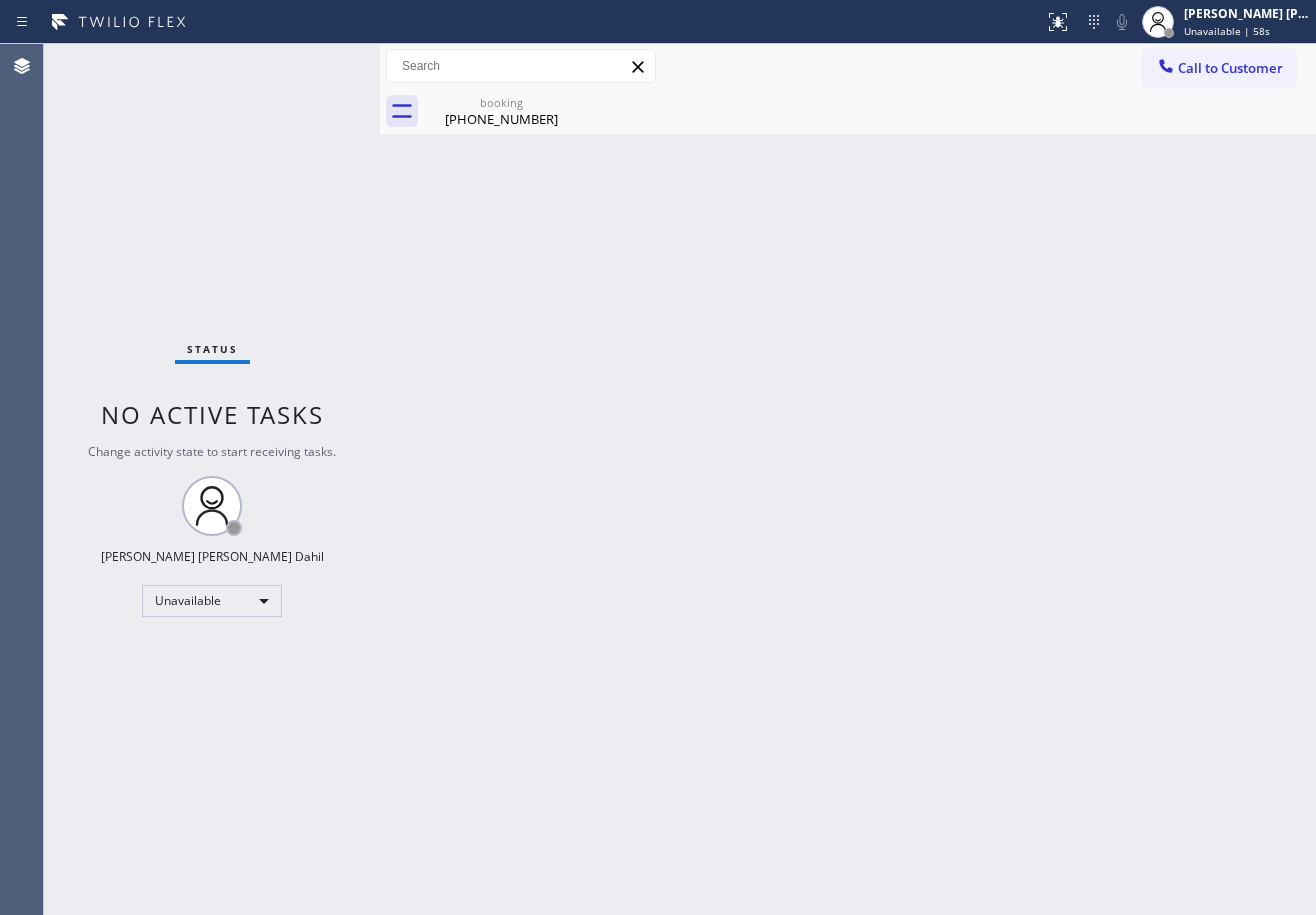 drag, startPoint x: 1216, startPoint y: 19, endPoint x: 1219, endPoint y: 84, distance: 65.06919 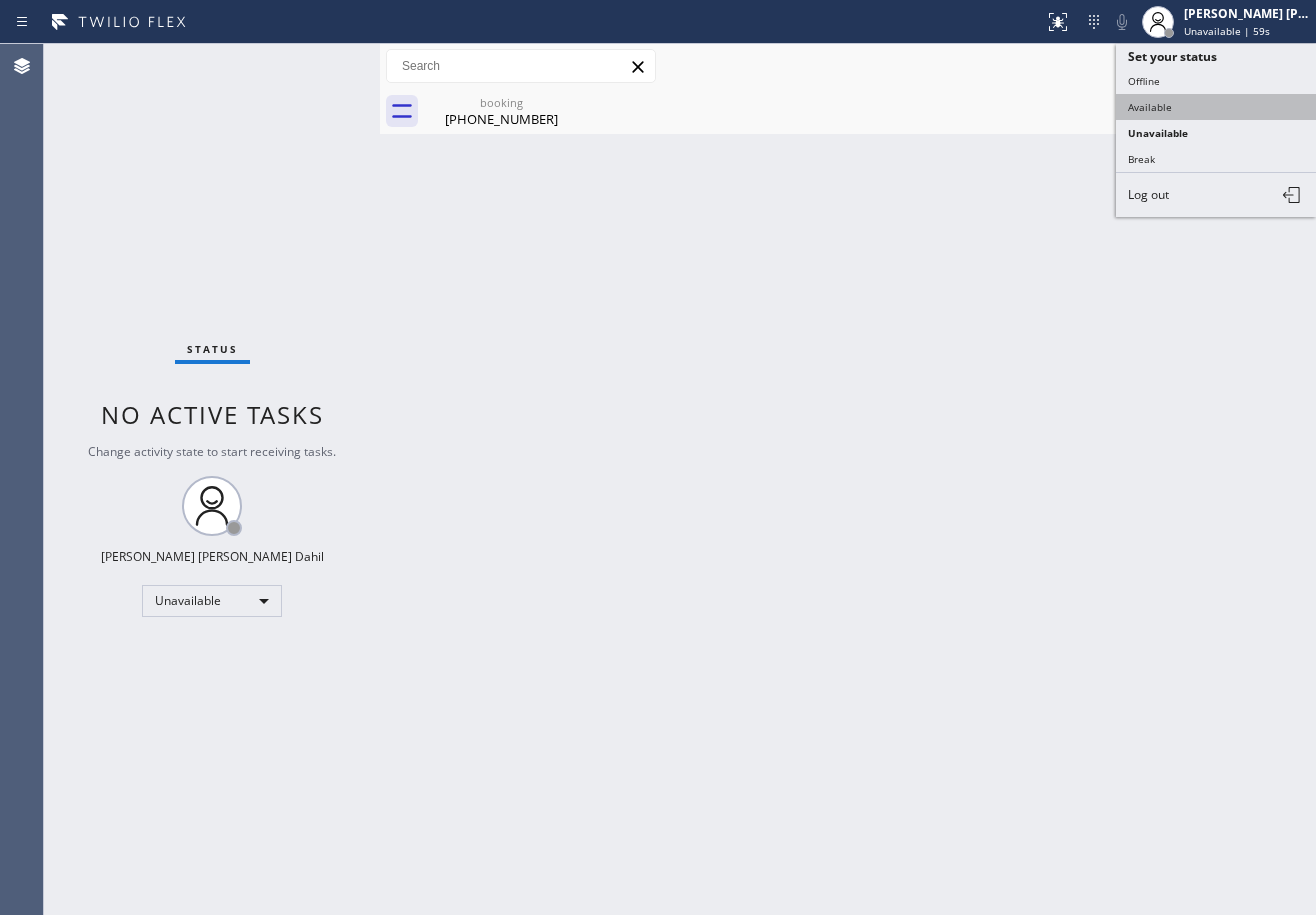 click on "Available" at bounding box center [1216, 107] 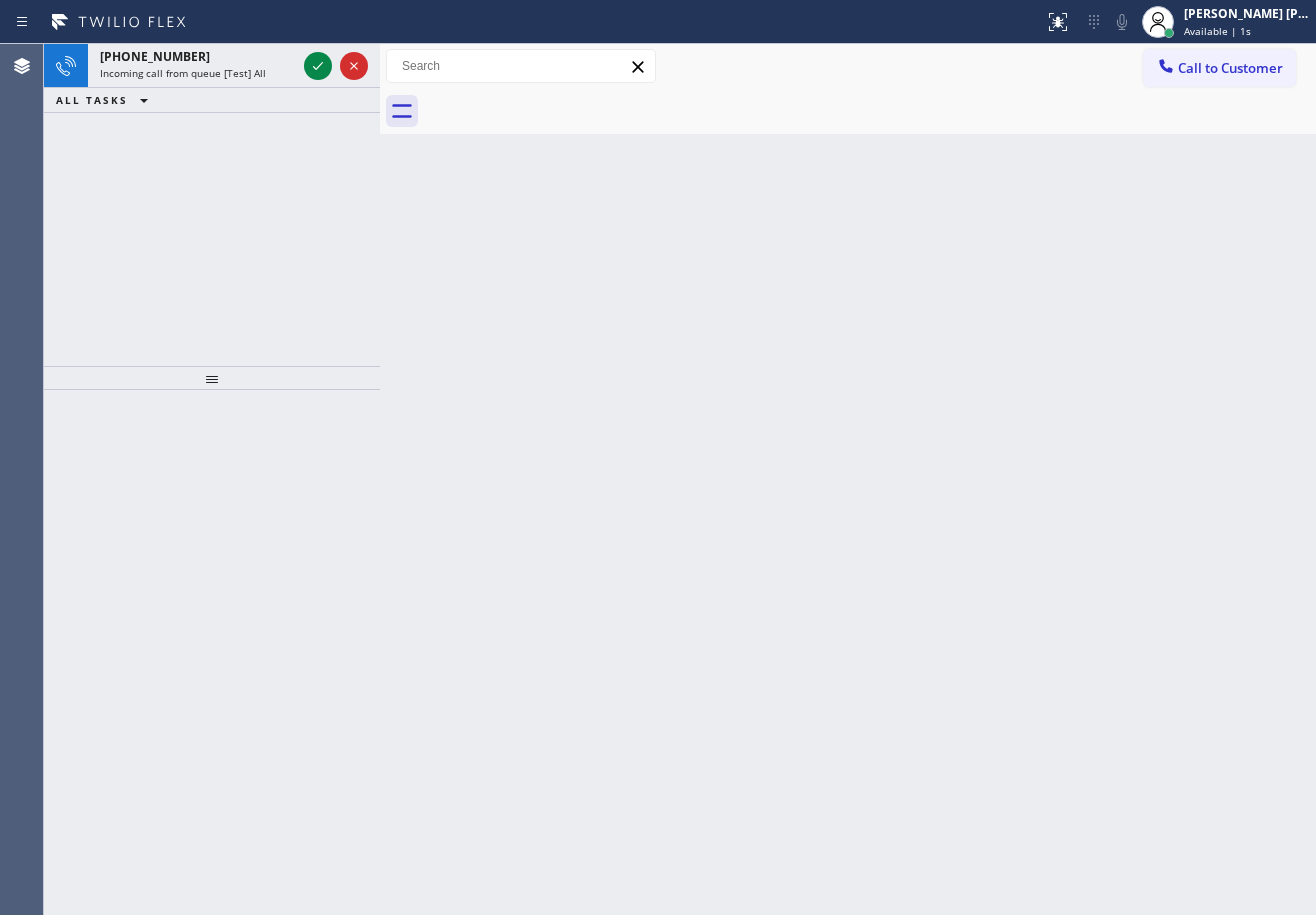 drag, startPoint x: 704, startPoint y: 583, endPoint x: 705, endPoint y: 565, distance: 18.027756 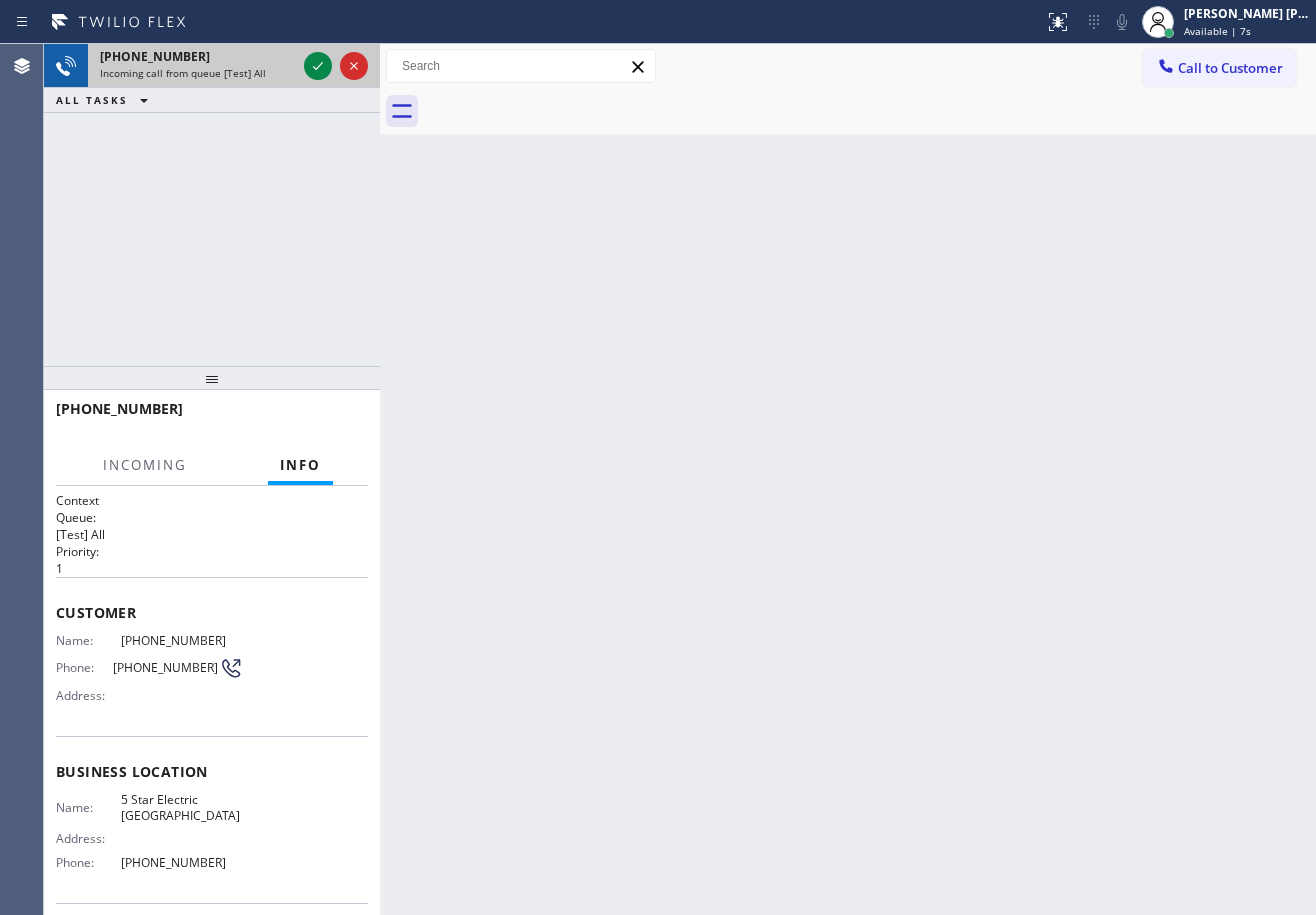 drag, startPoint x: 262, startPoint y: 71, endPoint x: 283, endPoint y: 71, distance: 21 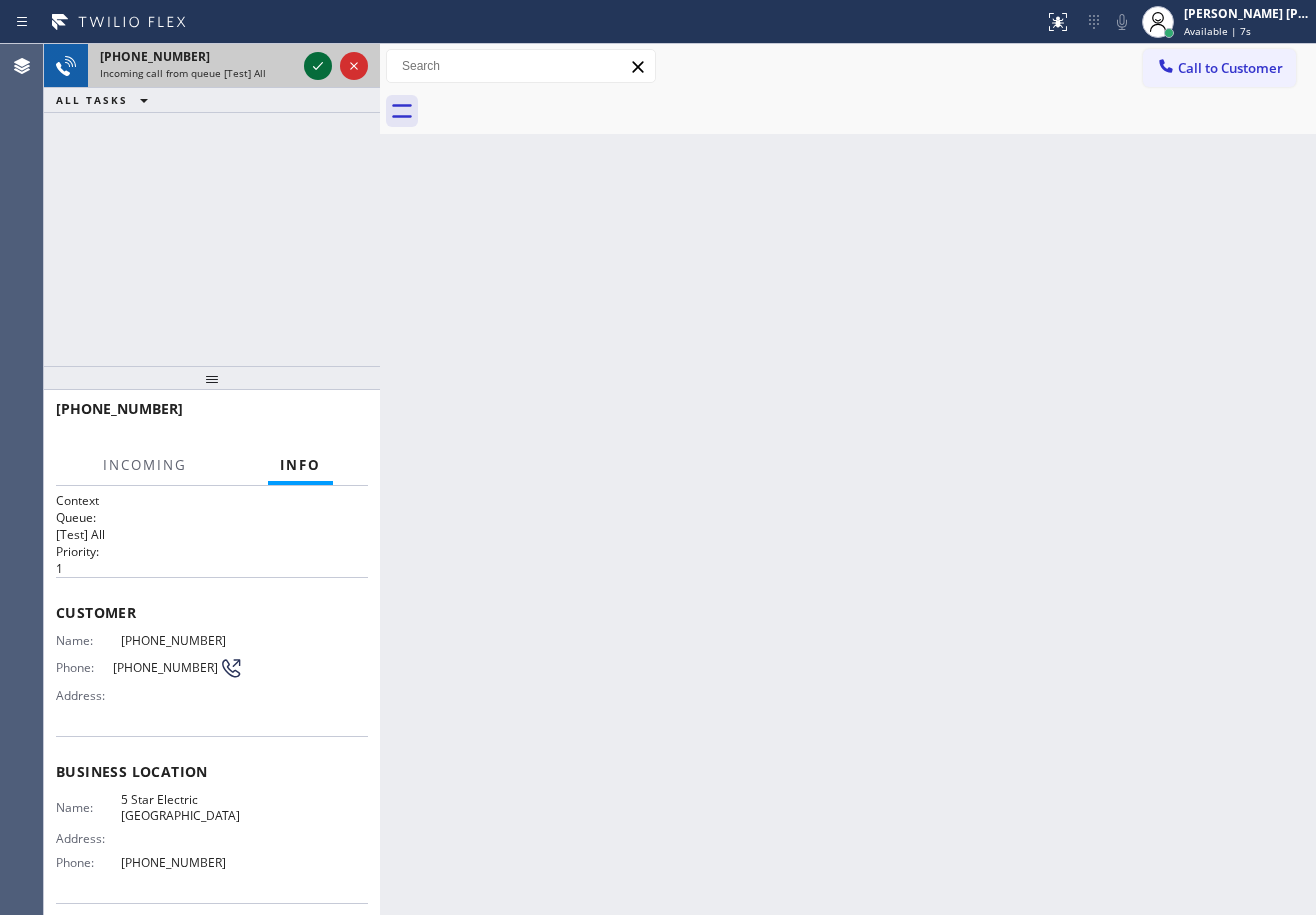 click at bounding box center [336, 66] 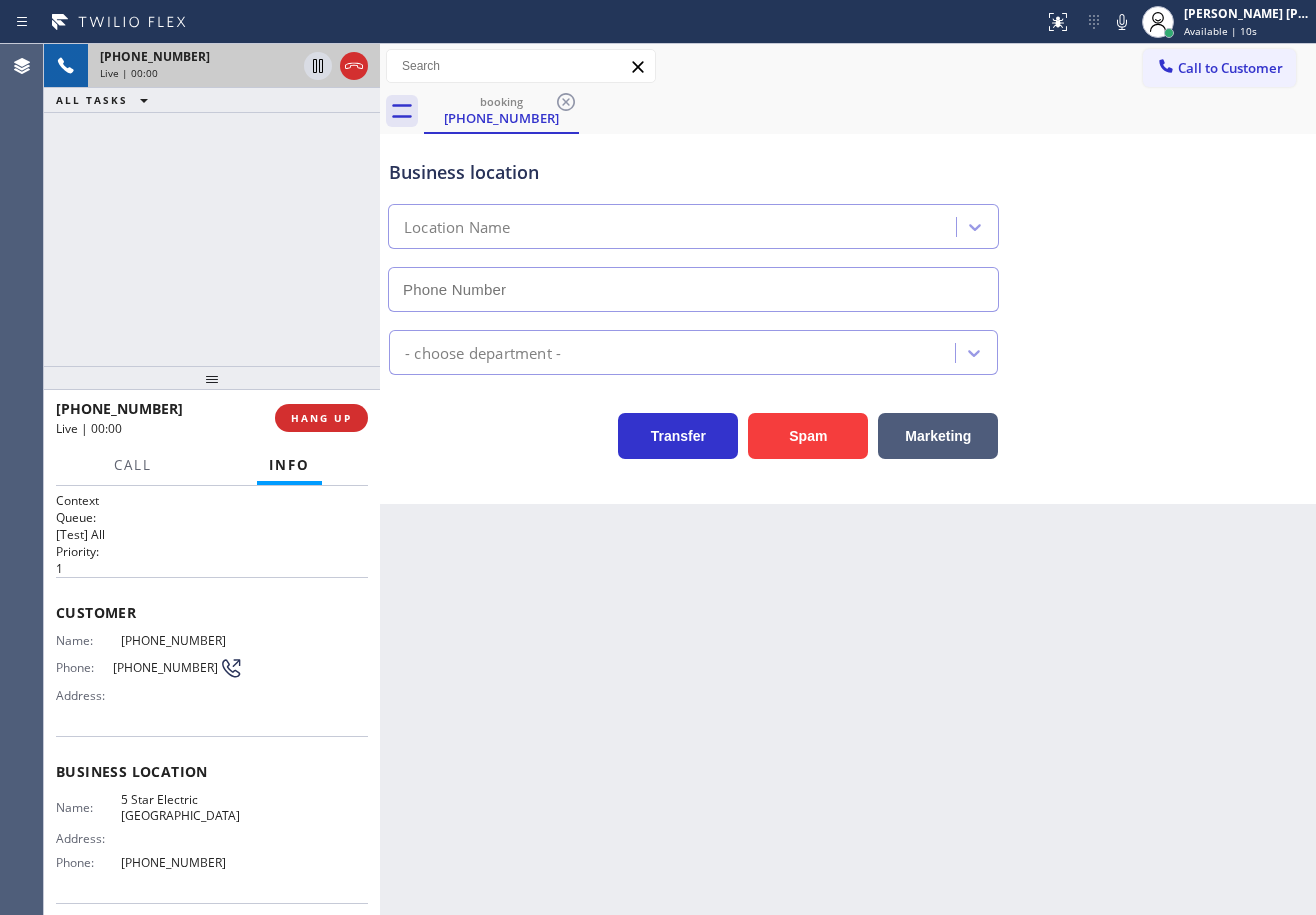 type on "[PHONE_NUMBER]" 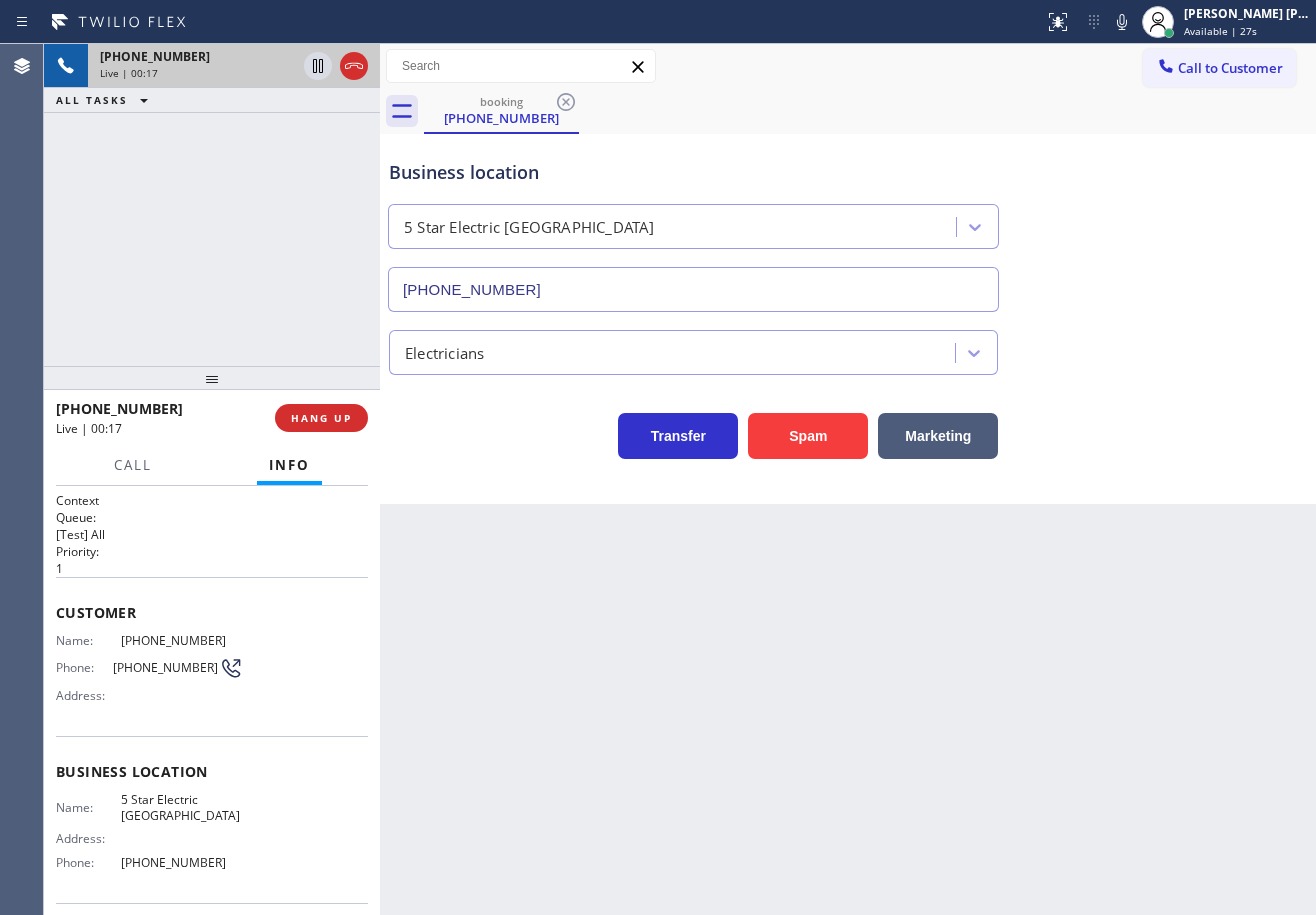 drag, startPoint x: 188, startPoint y: 243, endPoint x: 206, endPoint y: 478, distance: 235.68835 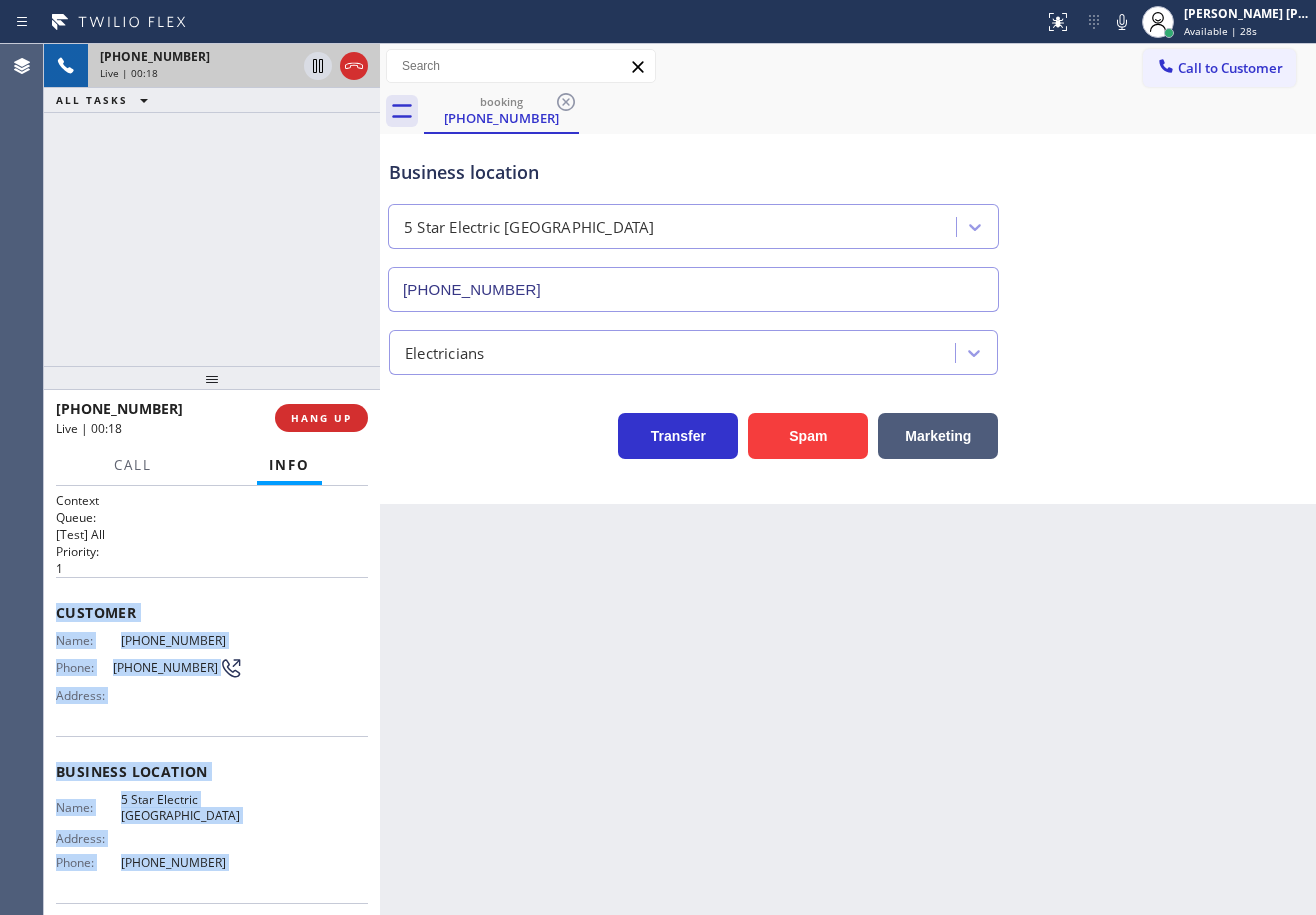 scroll, scrollTop: 146, scrollLeft: 0, axis: vertical 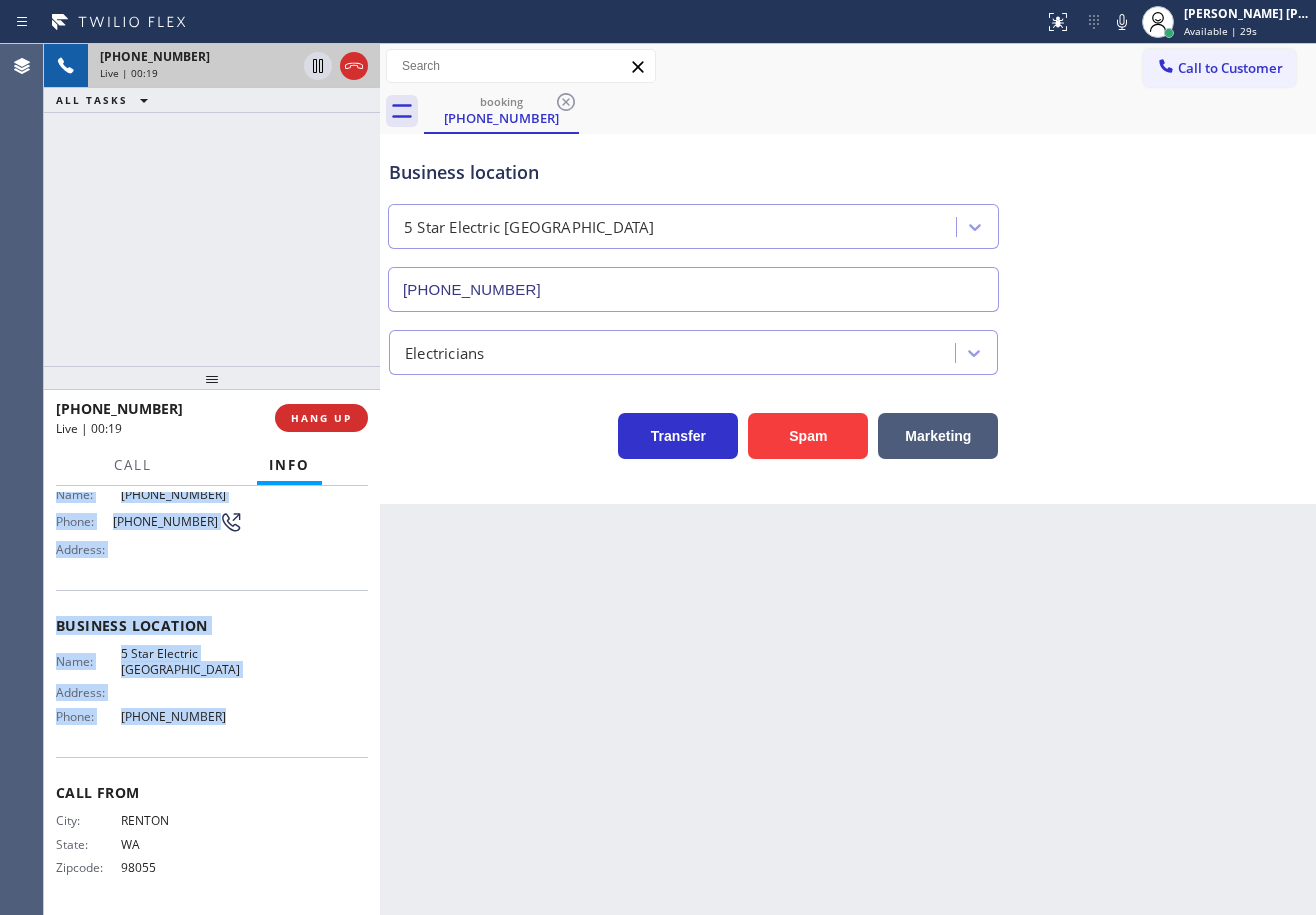 drag, startPoint x: 53, startPoint y: 600, endPoint x: 262, endPoint y: 747, distance: 255.51907 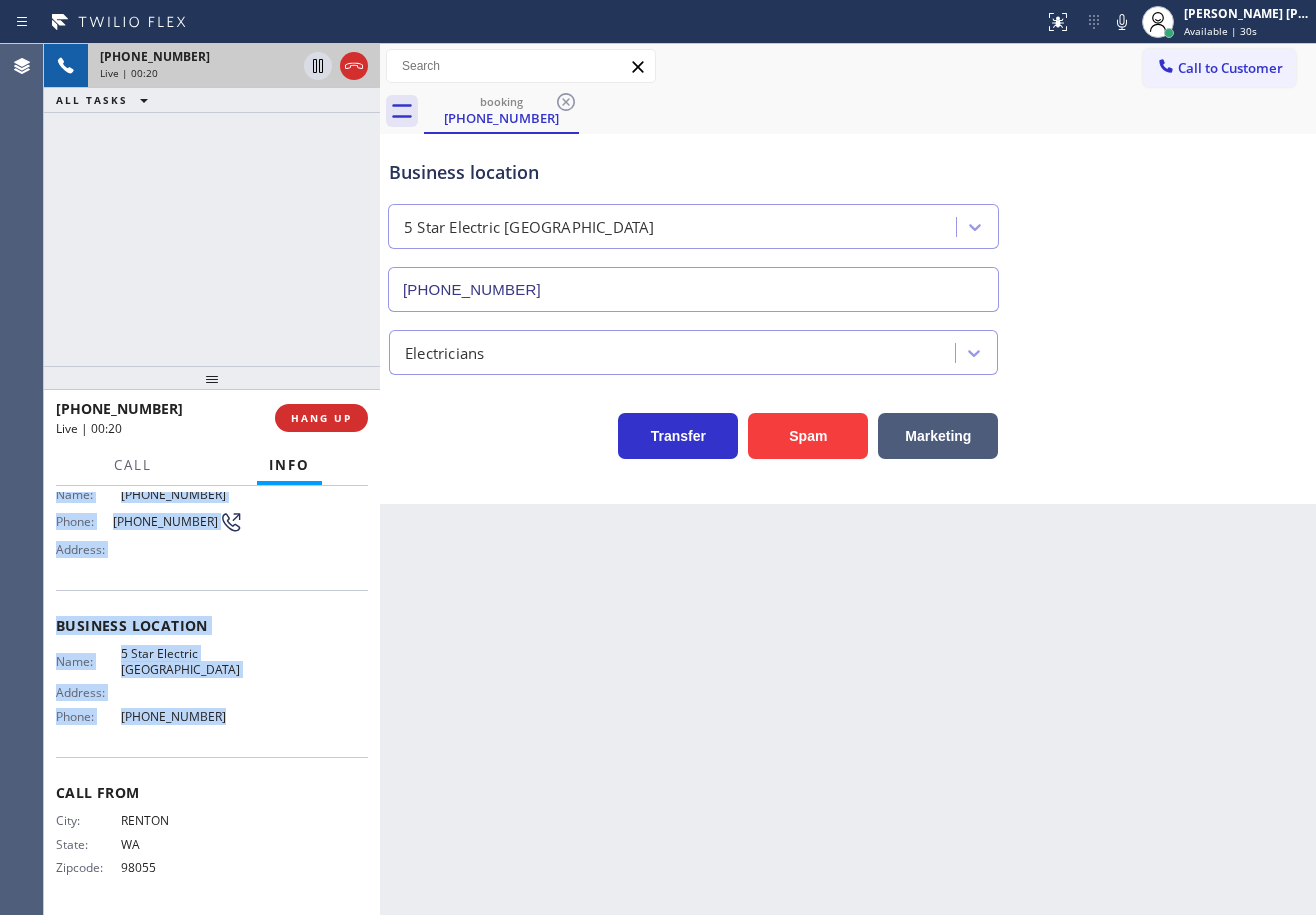 copy on "Customer Name: [PHONE_NUMBER] Phone: [PHONE_NUMBER] Address: Business location Name: 5 Star Electric [GEOGRAPHIC_DATA] Address:   Phone: [PHONE_NUMBER]" 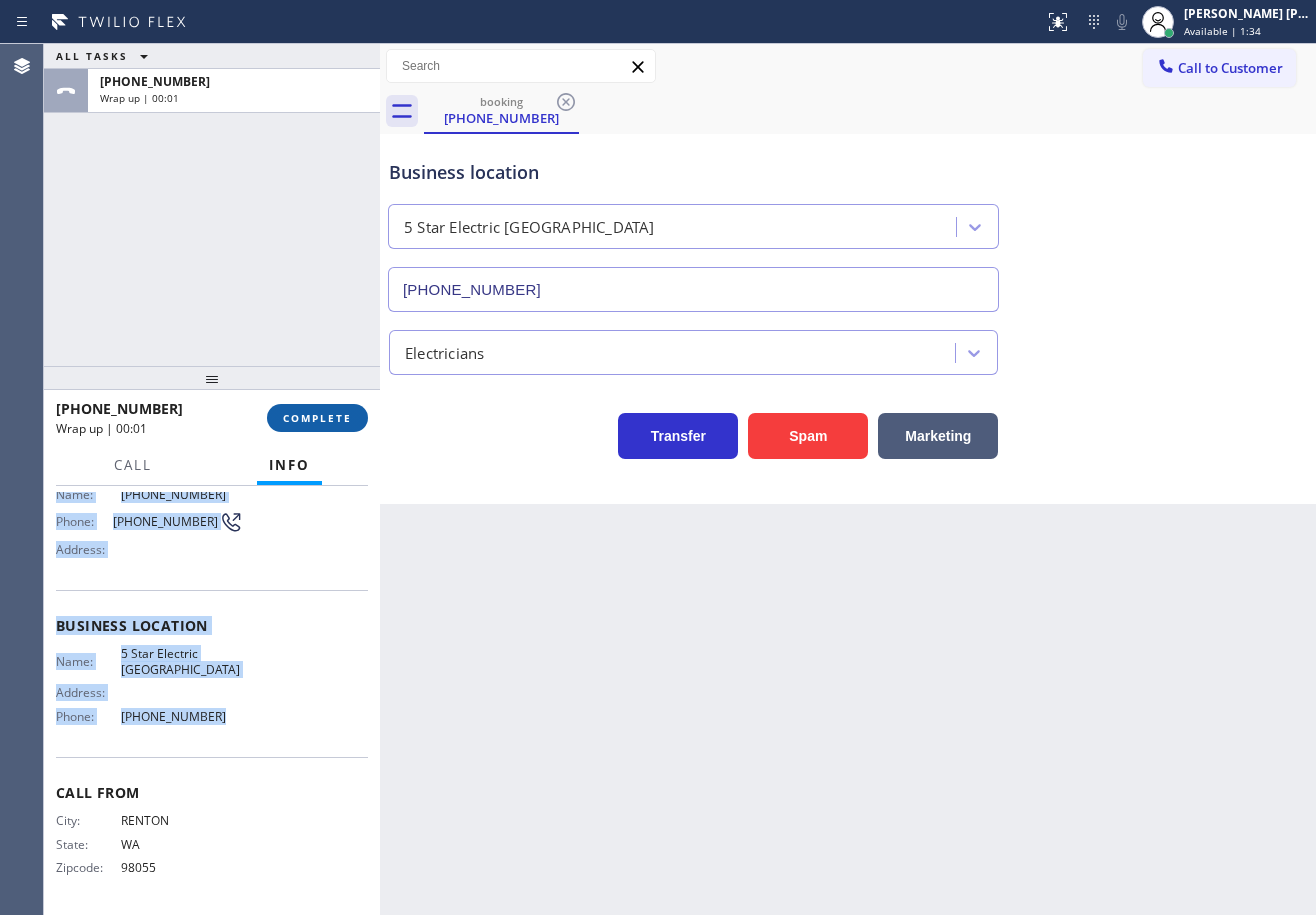 click on "COMPLETE" at bounding box center (317, 418) 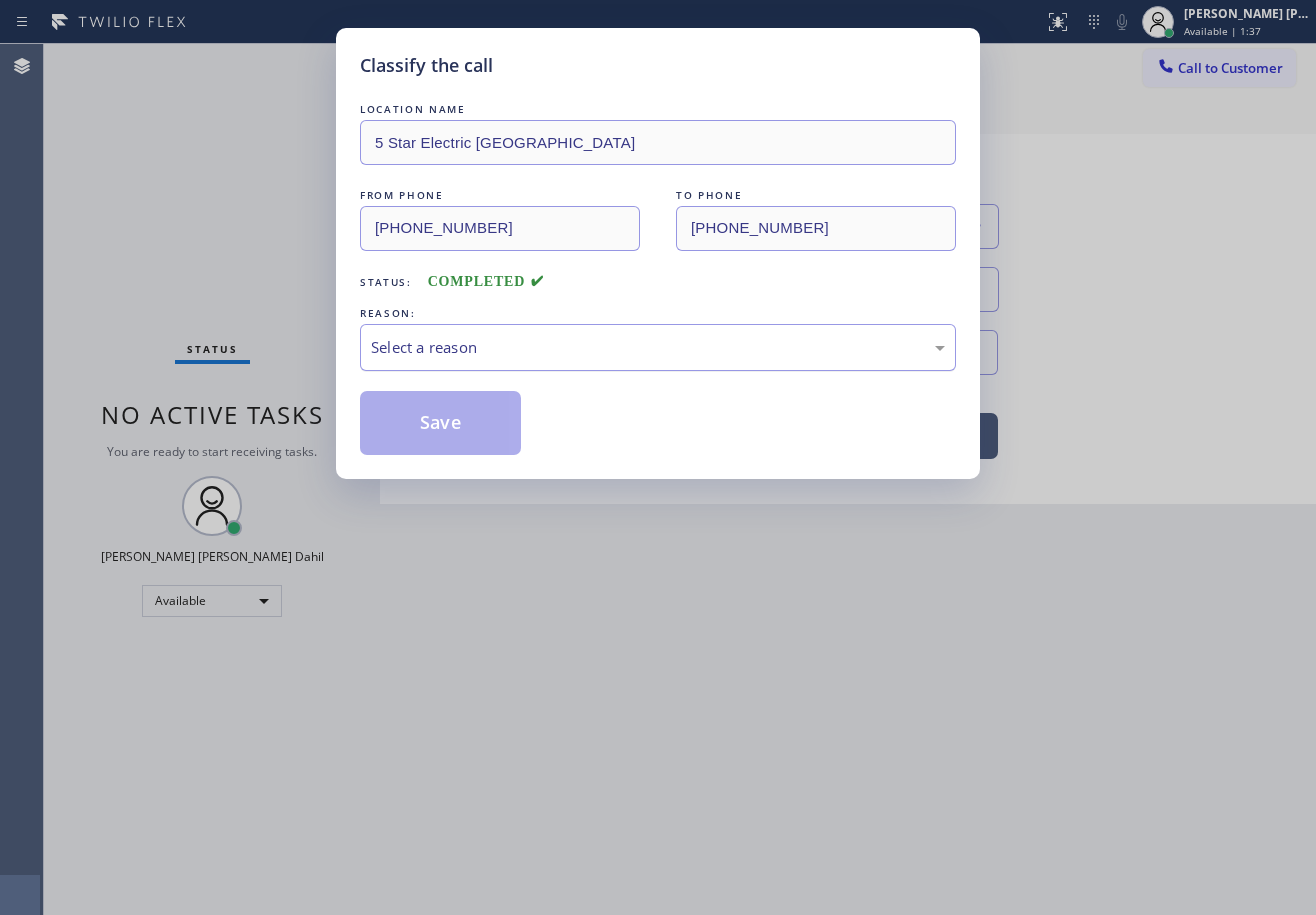 click on "Select a reason" at bounding box center [658, 347] 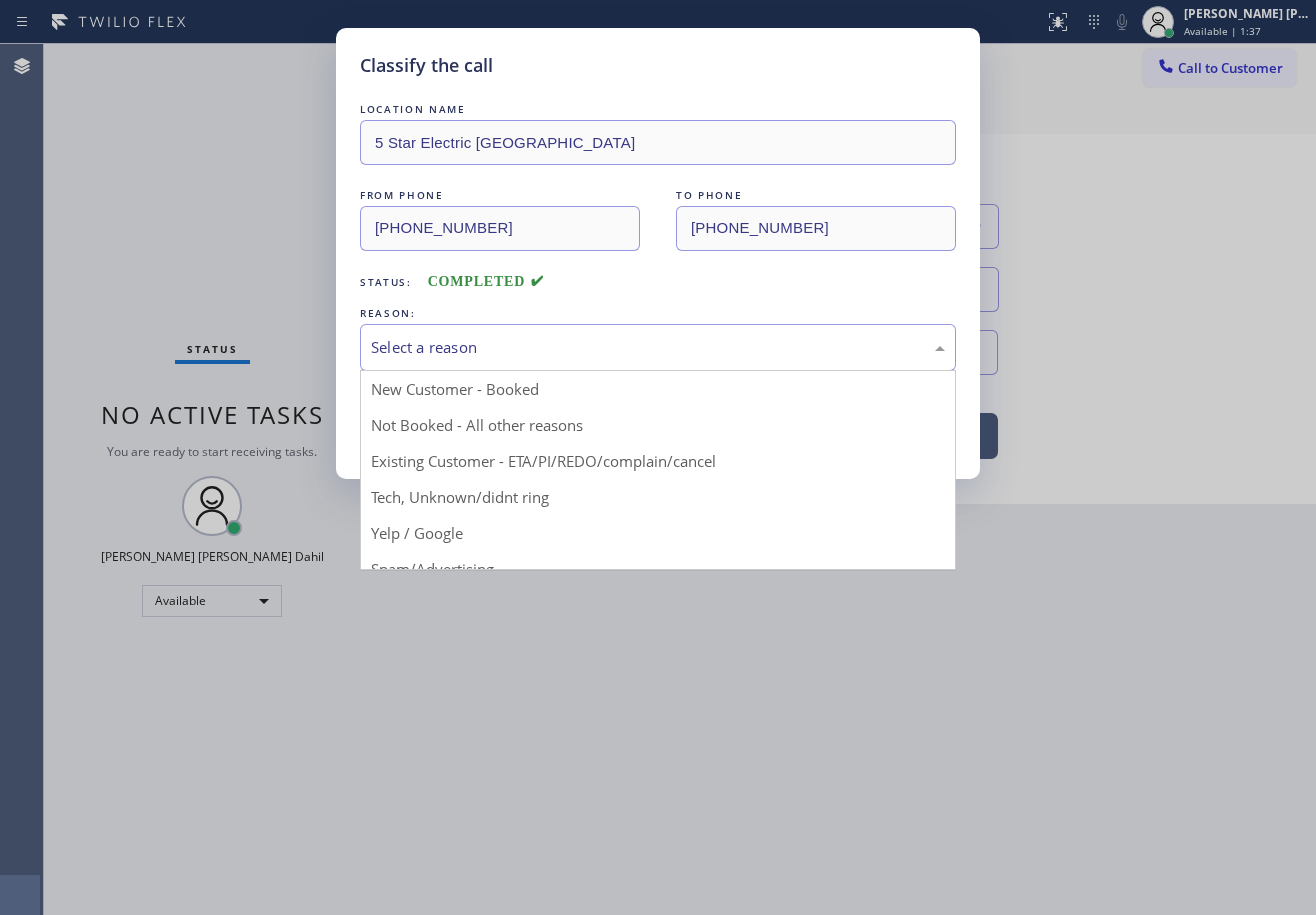 click on "Save" at bounding box center [440, 423] 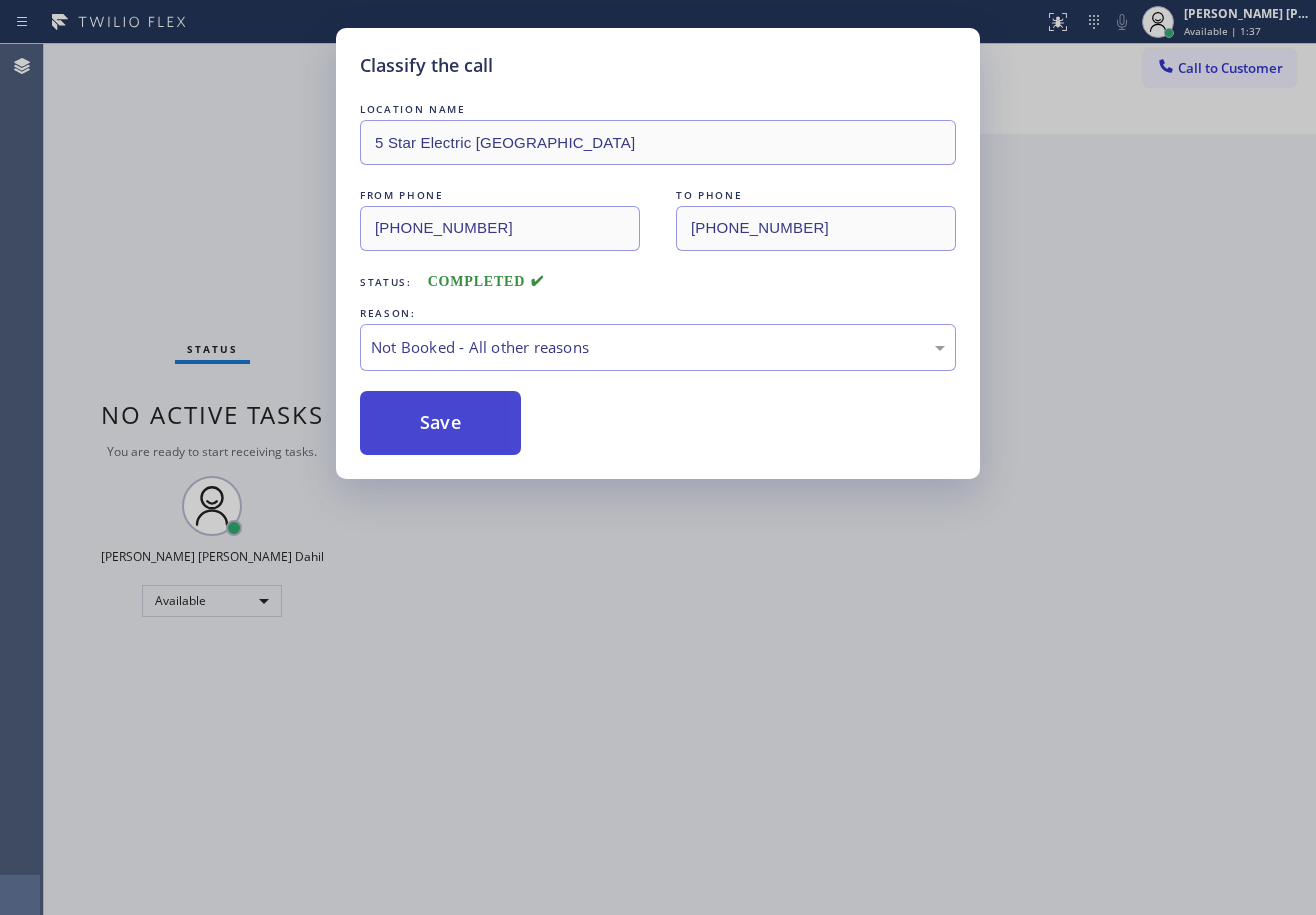 click on "Save" at bounding box center (440, 423) 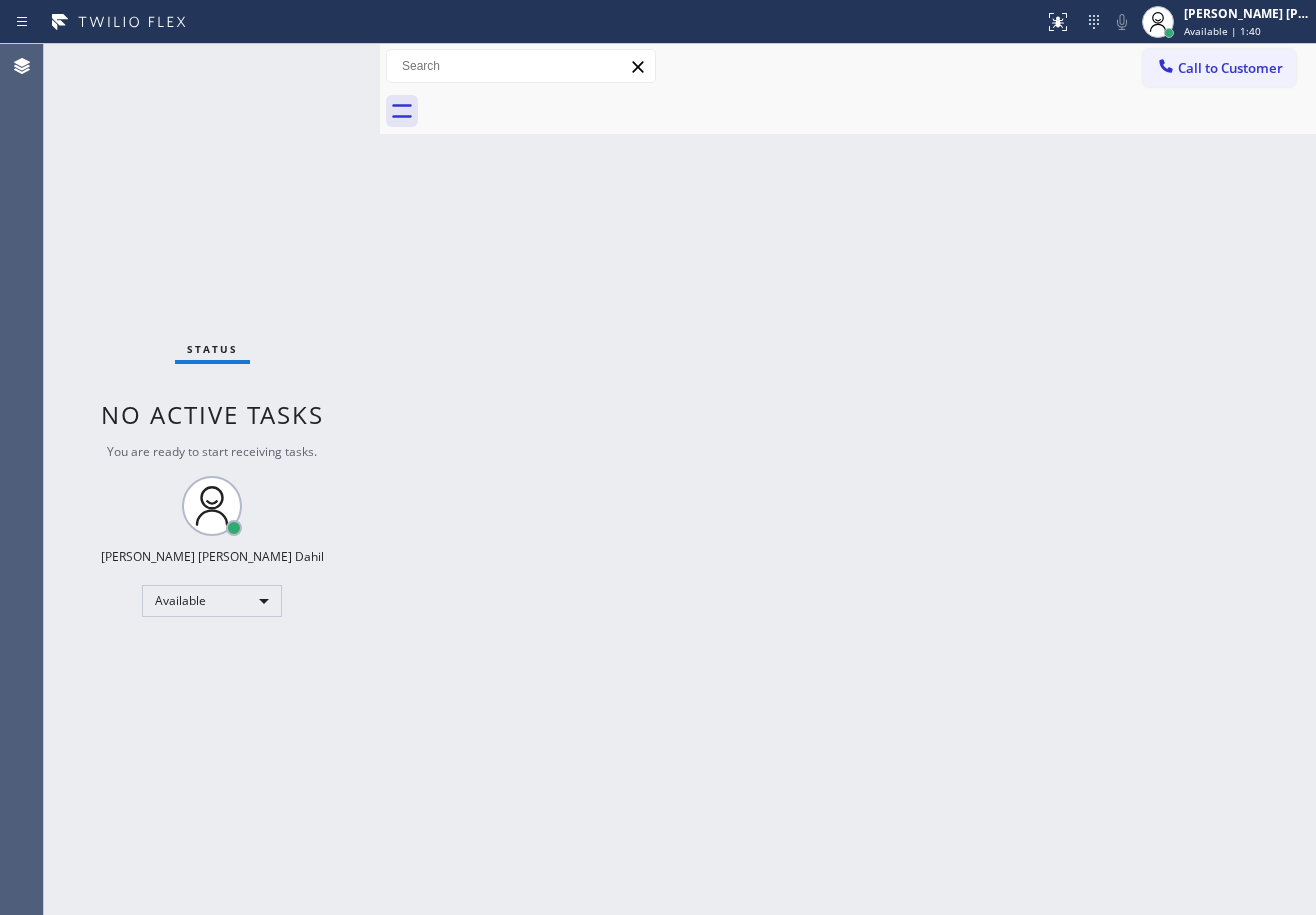 drag, startPoint x: 1093, startPoint y: 750, endPoint x: 1083, endPoint y: 761, distance: 14.866069 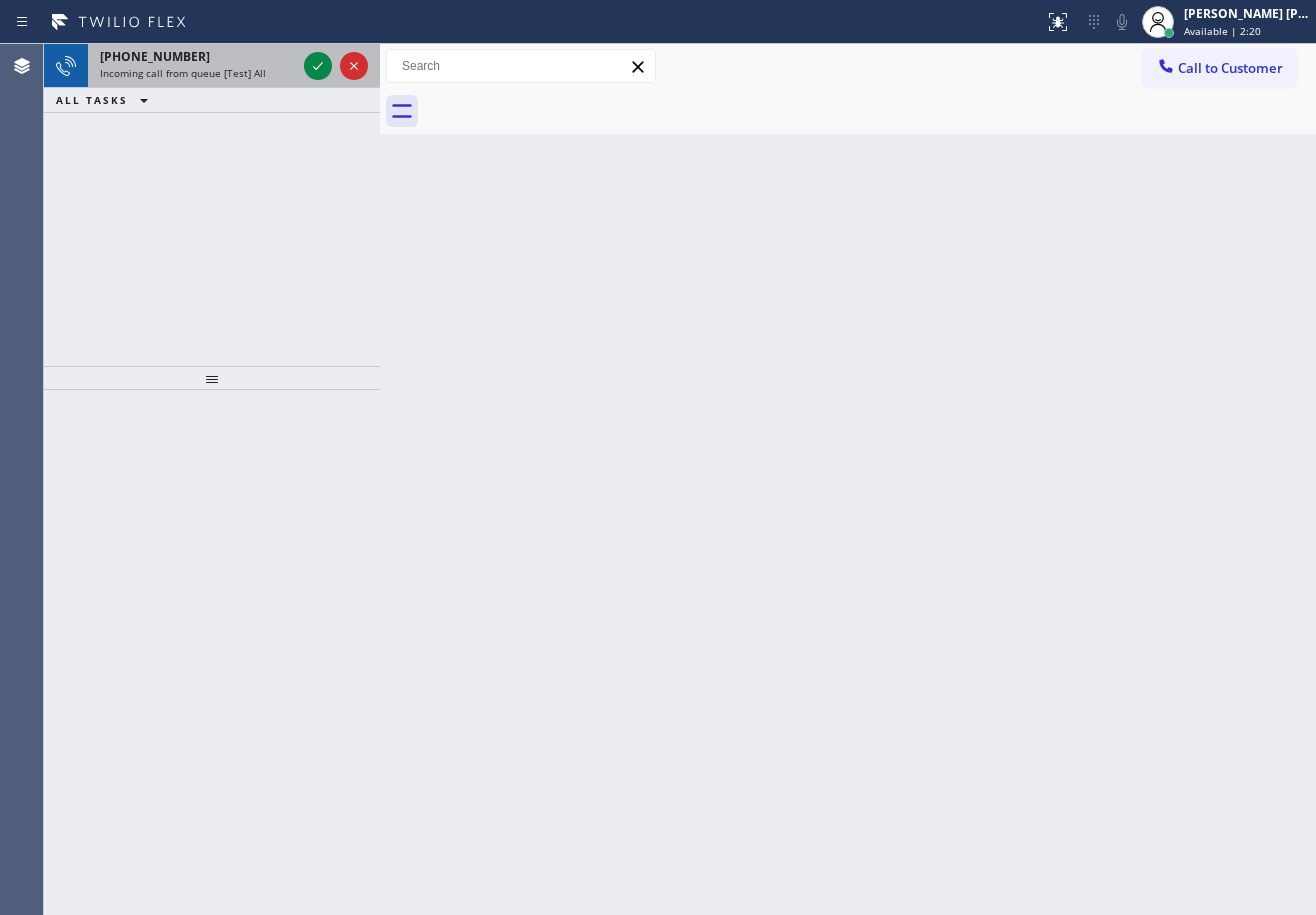 click on "Incoming call from queue [Test] All" at bounding box center (183, 73) 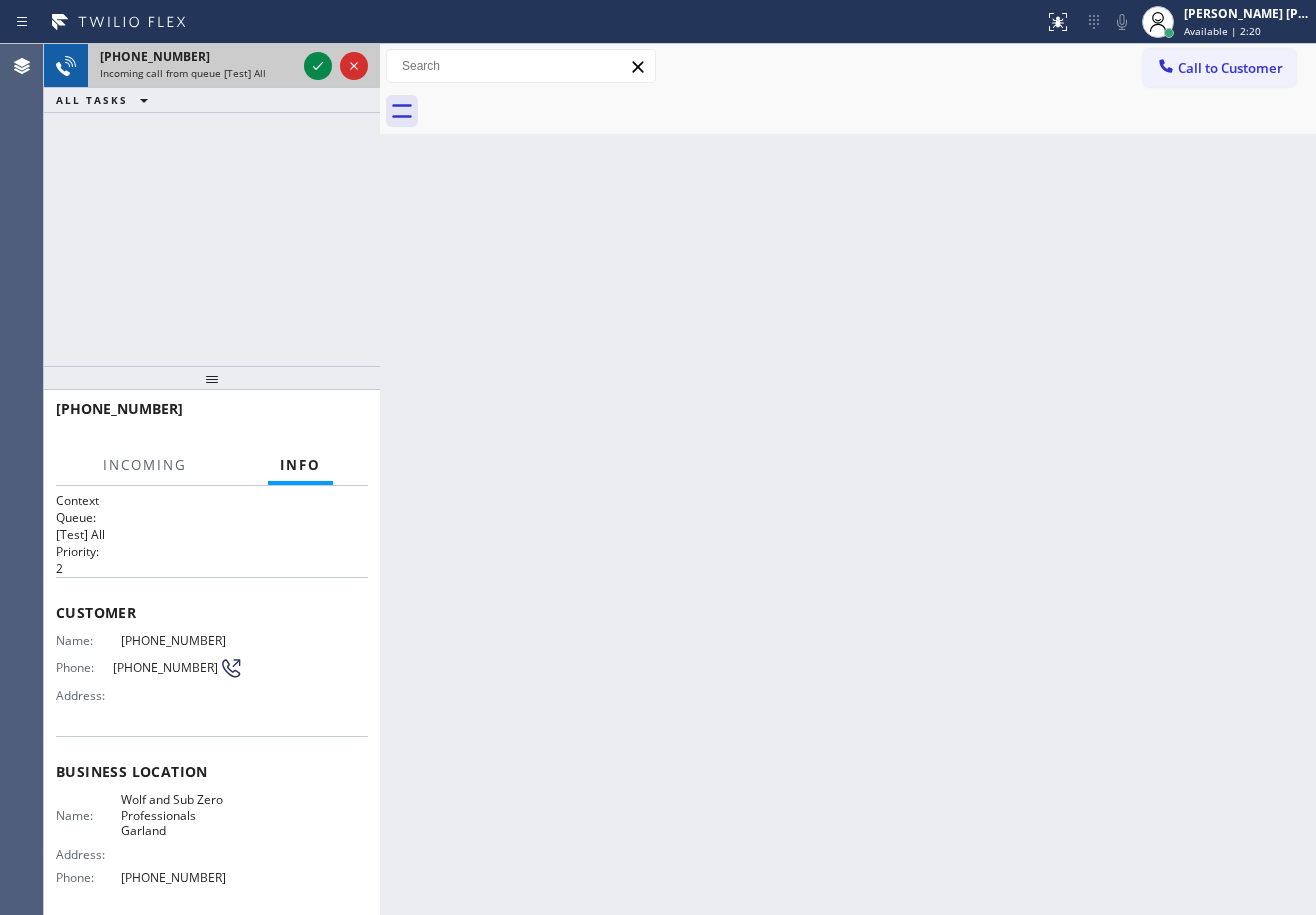 click on "Incoming call from queue [Test] All" at bounding box center [183, 73] 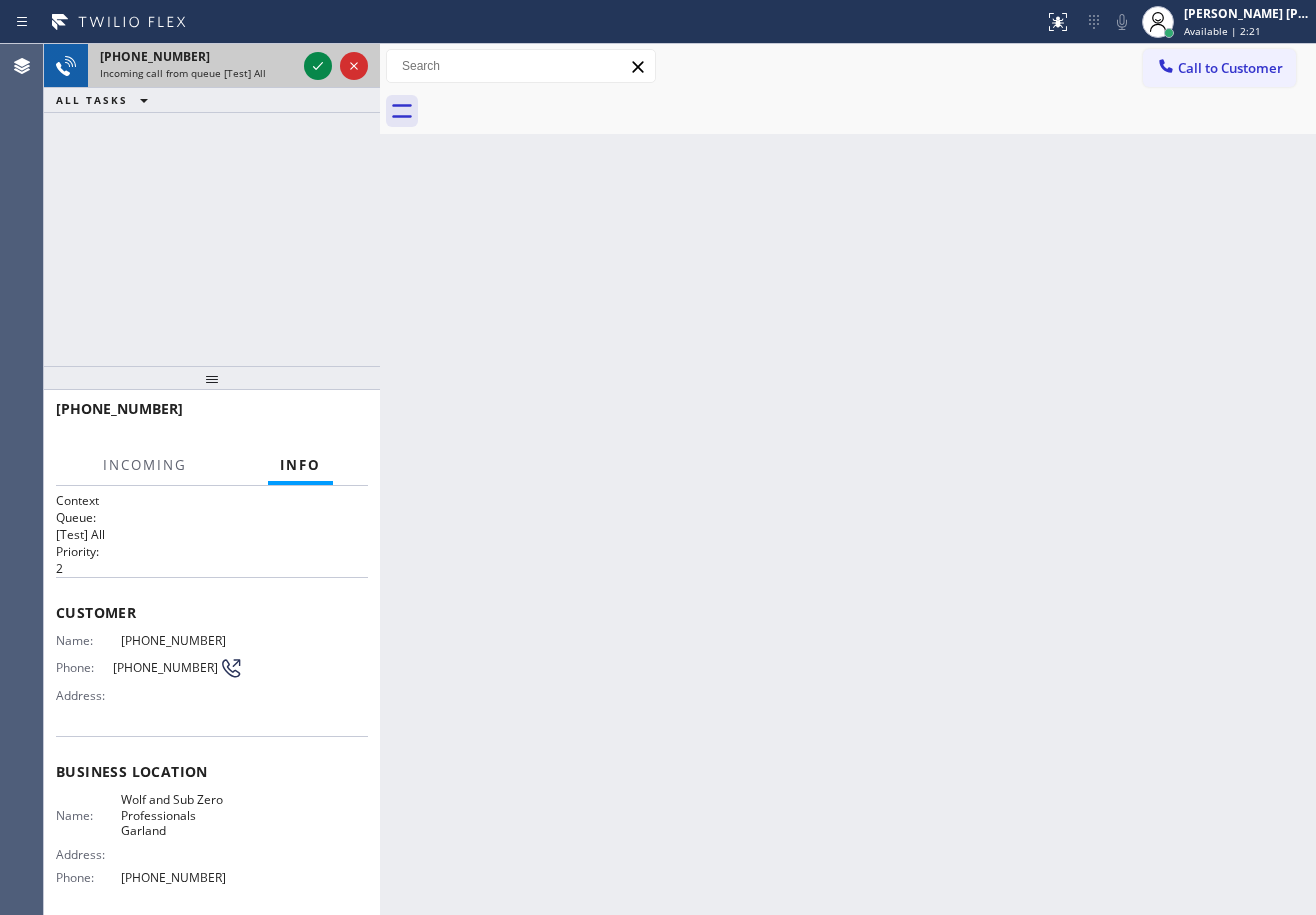 click on "Incoming call from queue [Test] All" at bounding box center [183, 73] 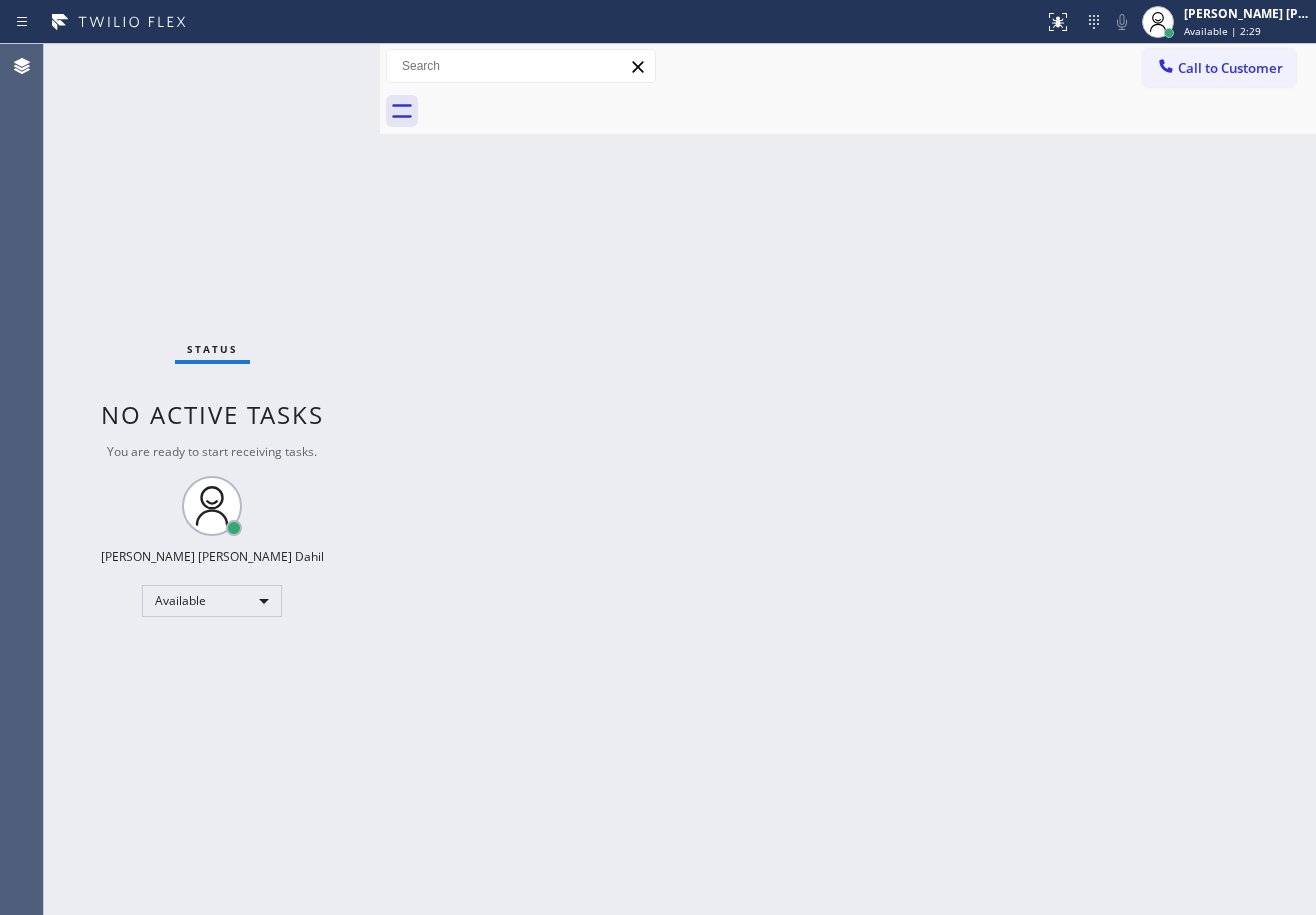 click on "Back to Dashboard Change Sender ID Customers Technicians Select a contact Outbound call Technician Search Technician Your caller id phone number Your caller id phone number Call Technician info Name   Phone none Address none Change Sender ID HVAC [PHONE_NUMBER] 5 Star Appliance [PHONE_NUMBER] Appliance Repair [PHONE_NUMBER] Plumbing [PHONE_NUMBER] Air Duct Cleaning [PHONE_NUMBER]  Electricians [PHONE_NUMBER] Cancel Change Check personal SMS Reset Change No tabs Call to Customer Outbound call Location Breezy Solutions Your caller id phone number [PHONE_NUMBER] Customer number Call Outbound call Technician Search Technician Your caller id phone number Your caller id phone number Call" at bounding box center (848, 479) 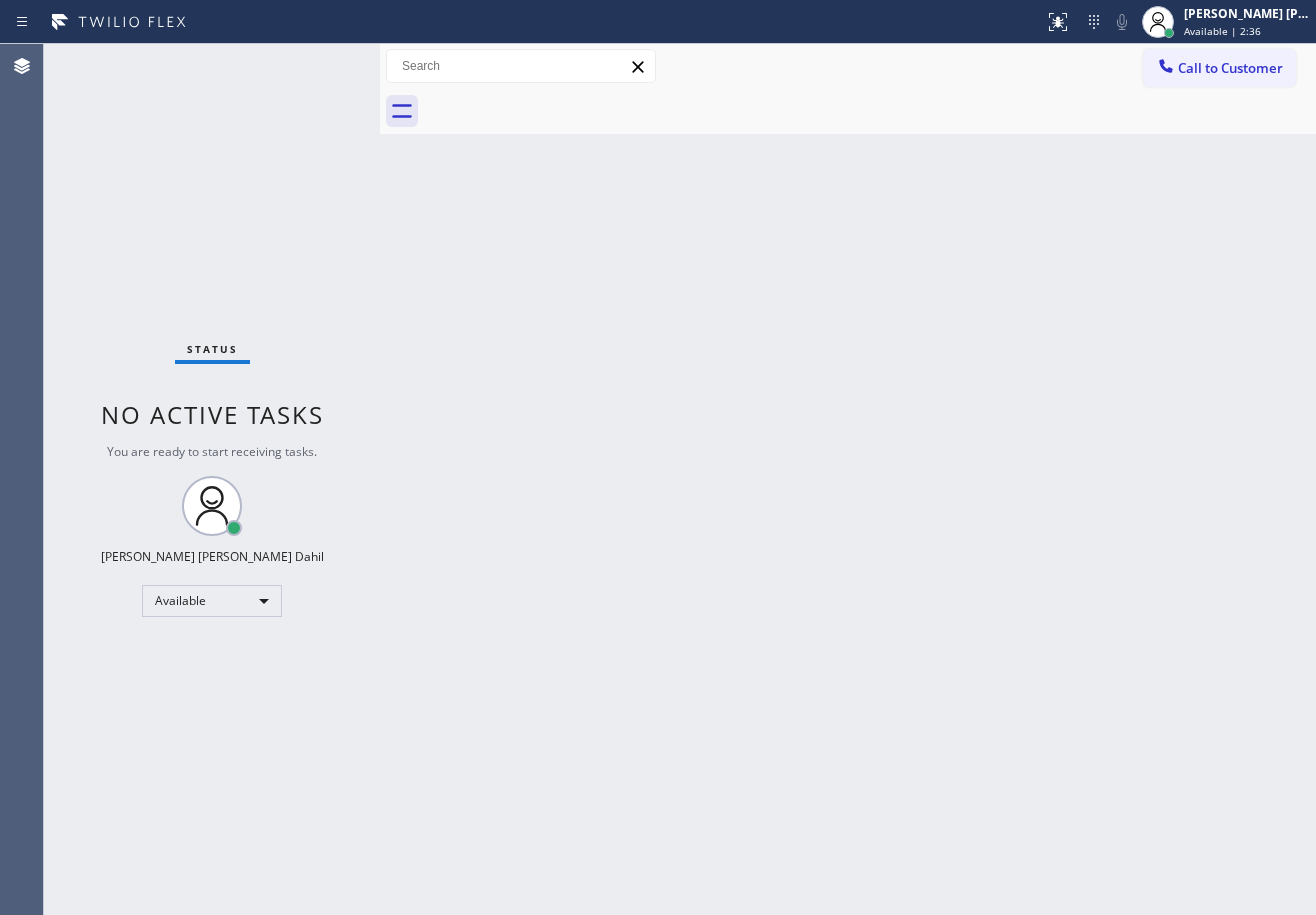 click on "Status   No active tasks     You are ready to start receiving tasks.   [PERSON_NAME] [PERSON_NAME] Dahil Available" at bounding box center (212, 479) 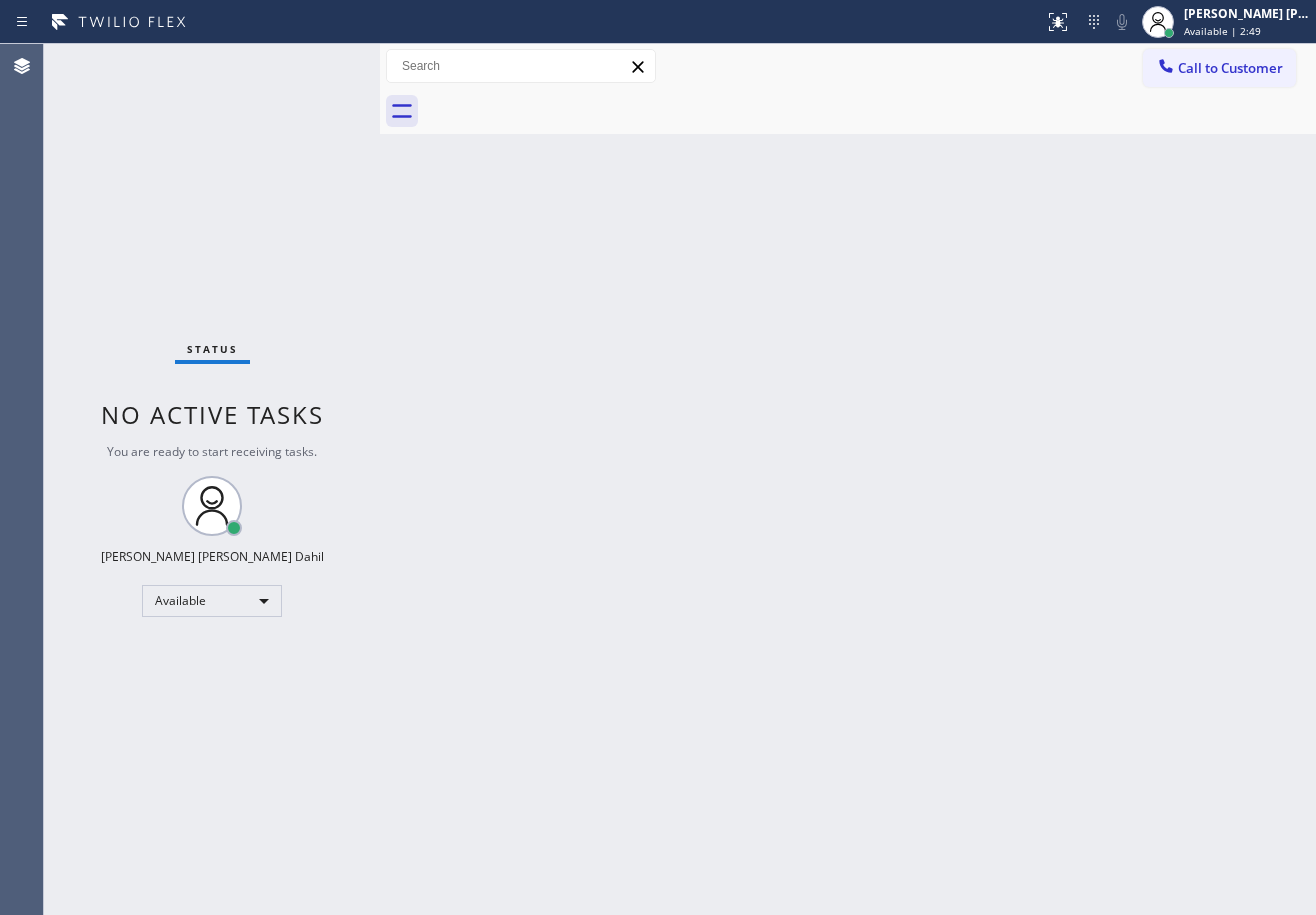 click on "Back to Dashboard Change Sender ID Customers Technicians Select a contact Outbound call Technician Search Technician Your caller id phone number Your caller id phone number Call Technician info Name   Phone none Address none Change Sender ID HVAC [PHONE_NUMBER] 5 Star Appliance [PHONE_NUMBER] Appliance Repair [PHONE_NUMBER] Plumbing [PHONE_NUMBER] Air Duct Cleaning [PHONE_NUMBER]  Electricians [PHONE_NUMBER] Cancel Change Check personal SMS Reset Change No tabs Call to Customer Outbound call Location Breezy Solutions Your caller id phone number [PHONE_NUMBER] Customer number Call Outbound call Technician Search Technician Your caller id phone number Your caller id phone number Call" at bounding box center (848, 479) 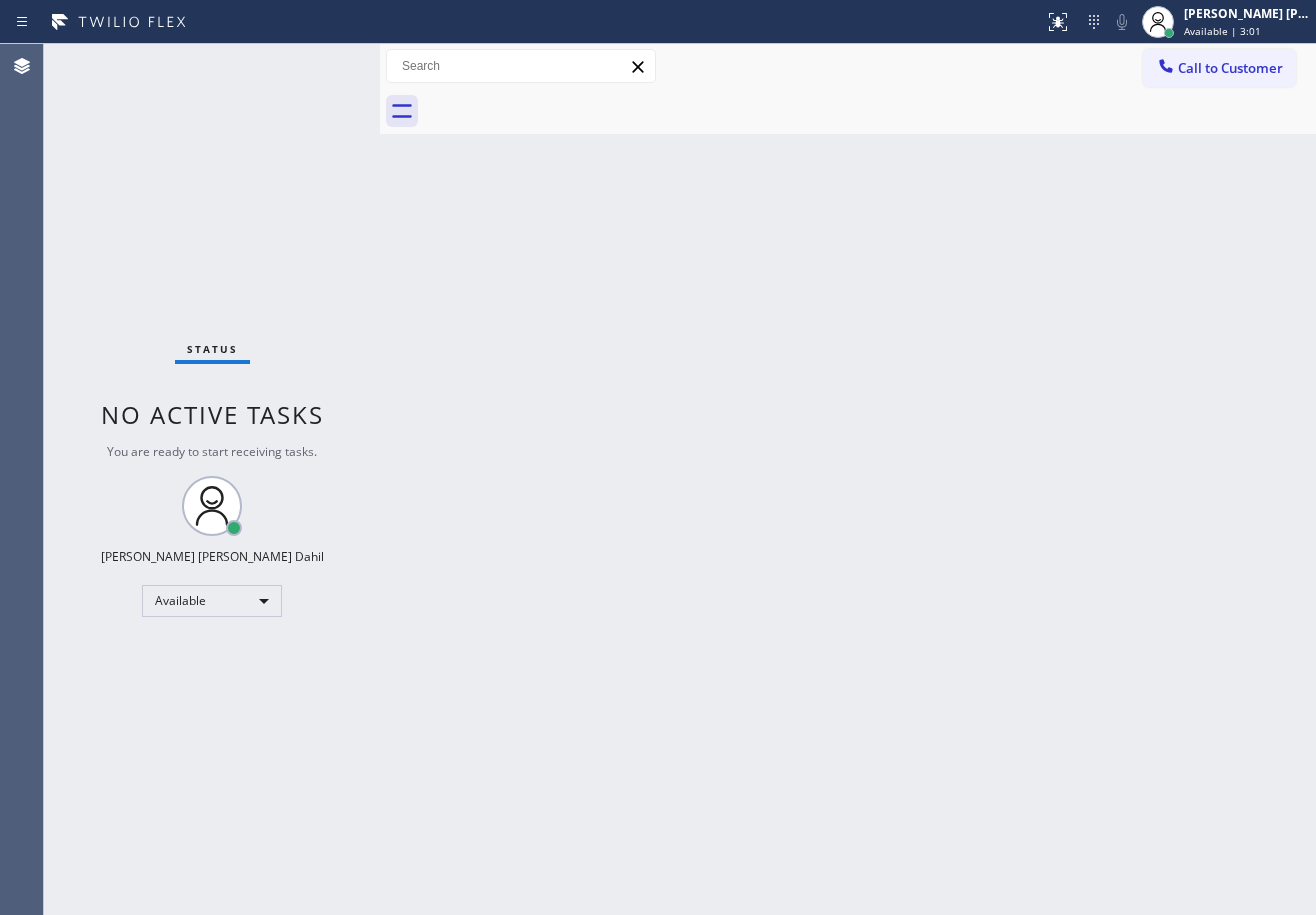 click on "Back to Dashboard Change Sender ID Customers Technicians Select a contact Outbound call Technician Search Technician Your caller id phone number Your caller id phone number Call Technician info Name   Phone none Address none Change Sender ID HVAC [PHONE_NUMBER] 5 Star Appliance [PHONE_NUMBER] Appliance Repair [PHONE_NUMBER] Plumbing [PHONE_NUMBER] Air Duct Cleaning [PHONE_NUMBER]  Electricians [PHONE_NUMBER] Cancel Change Check personal SMS Reset Change No tabs Call to Customer Outbound call Location Breezy Solutions Your caller id phone number [PHONE_NUMBER] Customer number Call Outbound call Technician Search Technician Your caller id phone number Your caller id phone number Call" at bounding box center (848, 479) 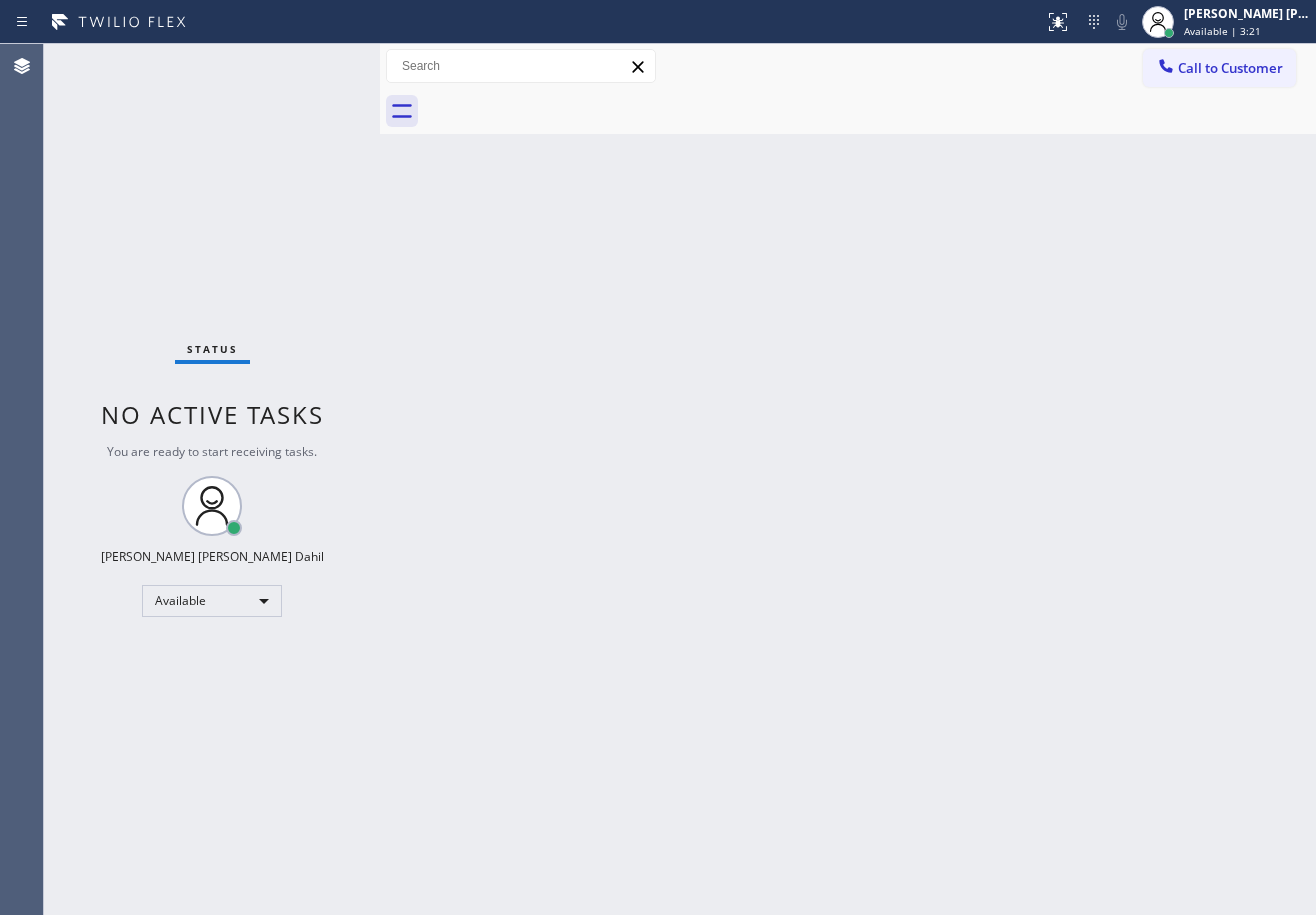 click on "Back to Dashboard Change Sender ID Customers Technicians Select a contact Outbound call Technician Search Technician Your caller id phone number Your caller id phone number Call Technician info Name   Phone none Address none Change Sender ID HVAC [PHONE_NUMBER] 5 Star Appliance [PHONE_NUMBER] Appliance Repair [PHONE_NUMBER] Plumbing [PHONE_NUMBER] Air Duct Cleaning [PHONE_NUMBER]  Electricians [PHONE_NUMBER] Cancel Change Check personal SMS Reset Change No tabs Call to Customer Outbound call Location Breezy Solutions Your caller id phone number [PHONE_NUMBER] Customer number Call Outbound call Technician Search Technician Your caller id phone number Your caller id phone number Call" at bounding box center [848, 479] 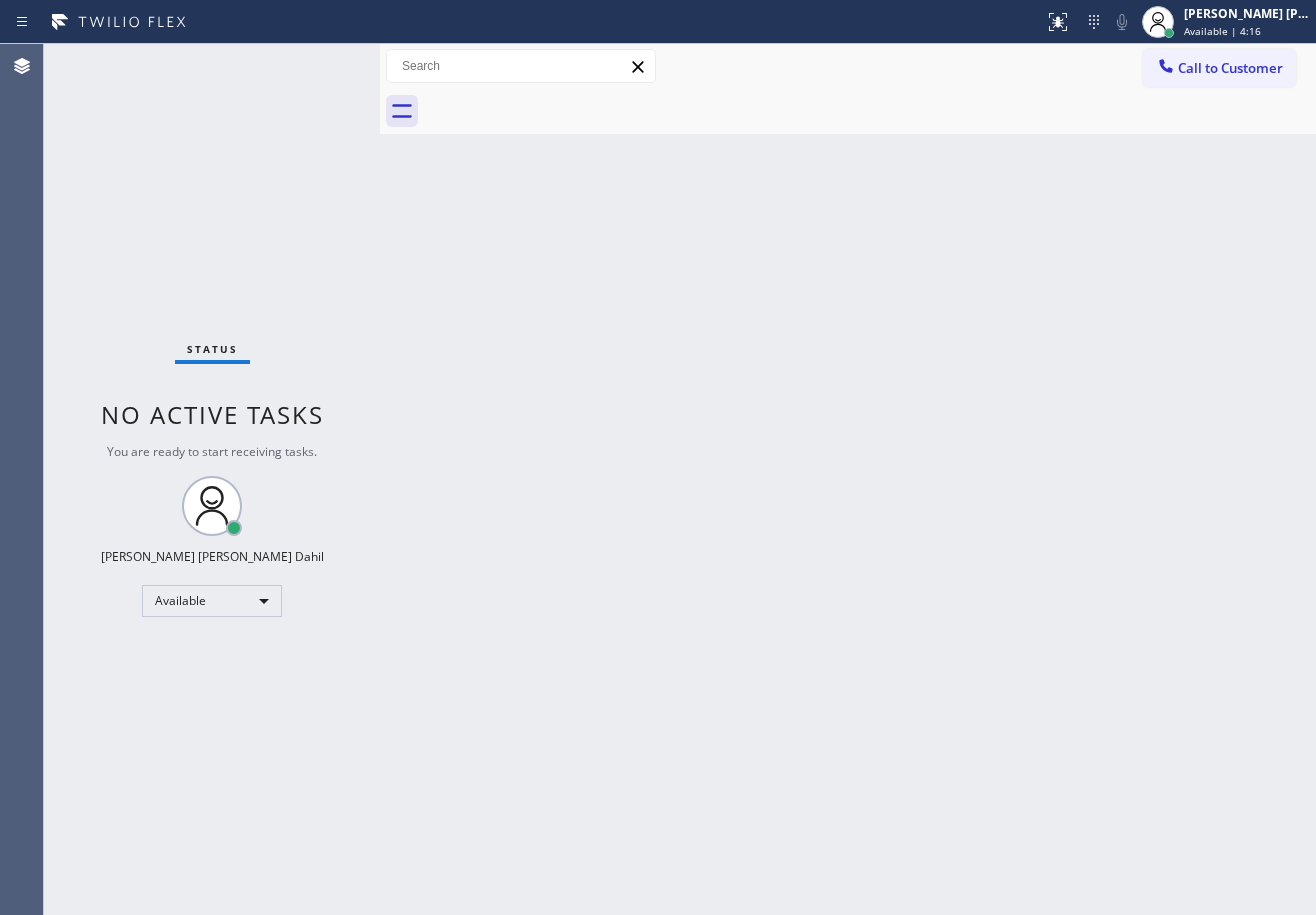 click on "Status   No active tasks     You are ready to start receiving tasks.   [PERSON_NAME] [PERSON_NAME] Dahil Available" at bounding box center [212, 479] 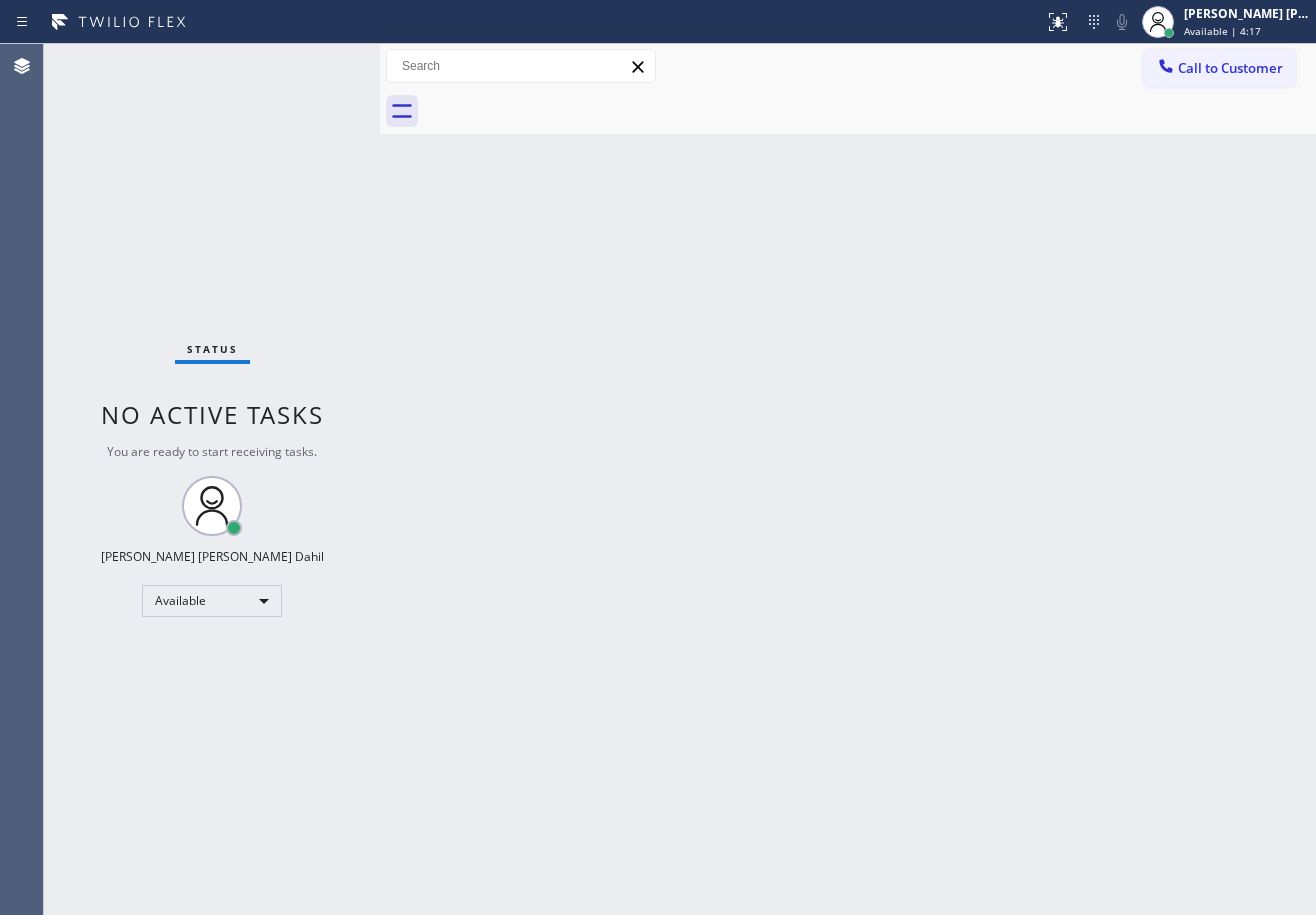 click on "Status   No active tasks     You are ready to start receiving tasks.   [PERSON_NAME] [PERSON_NAME] Dahil Available" at bounding box center [212, 479] 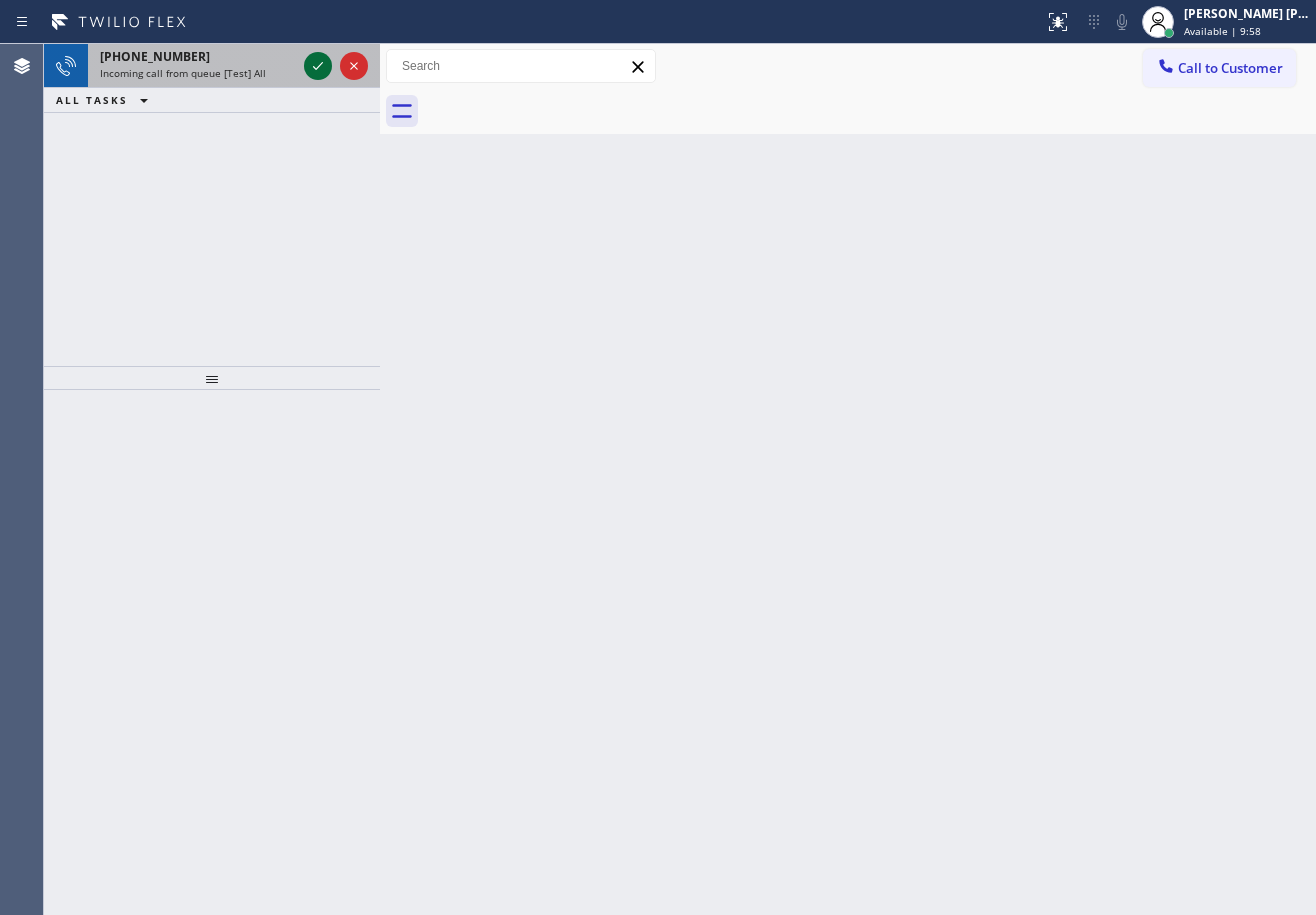 click 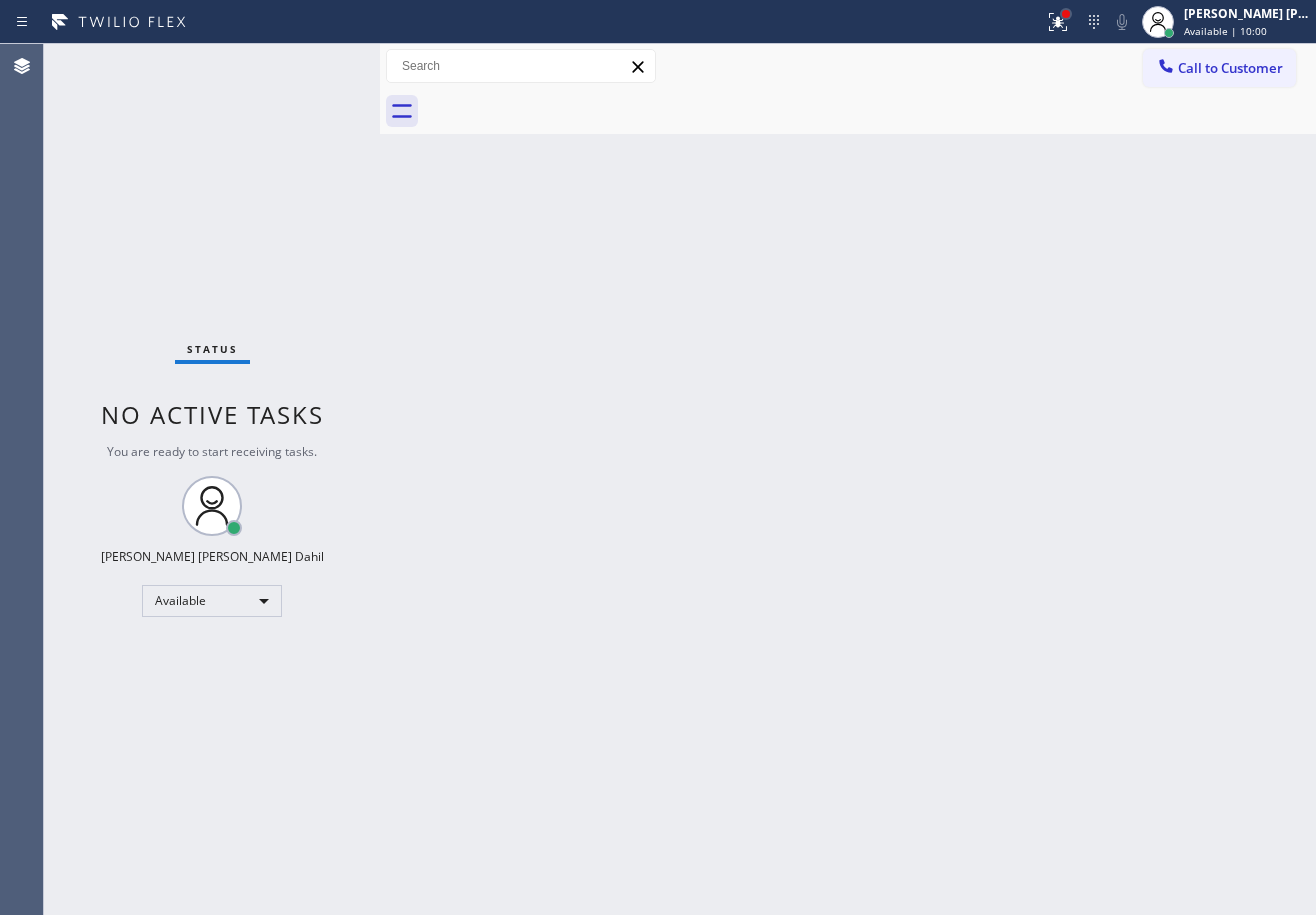 click at bounding box center [1066, 14] 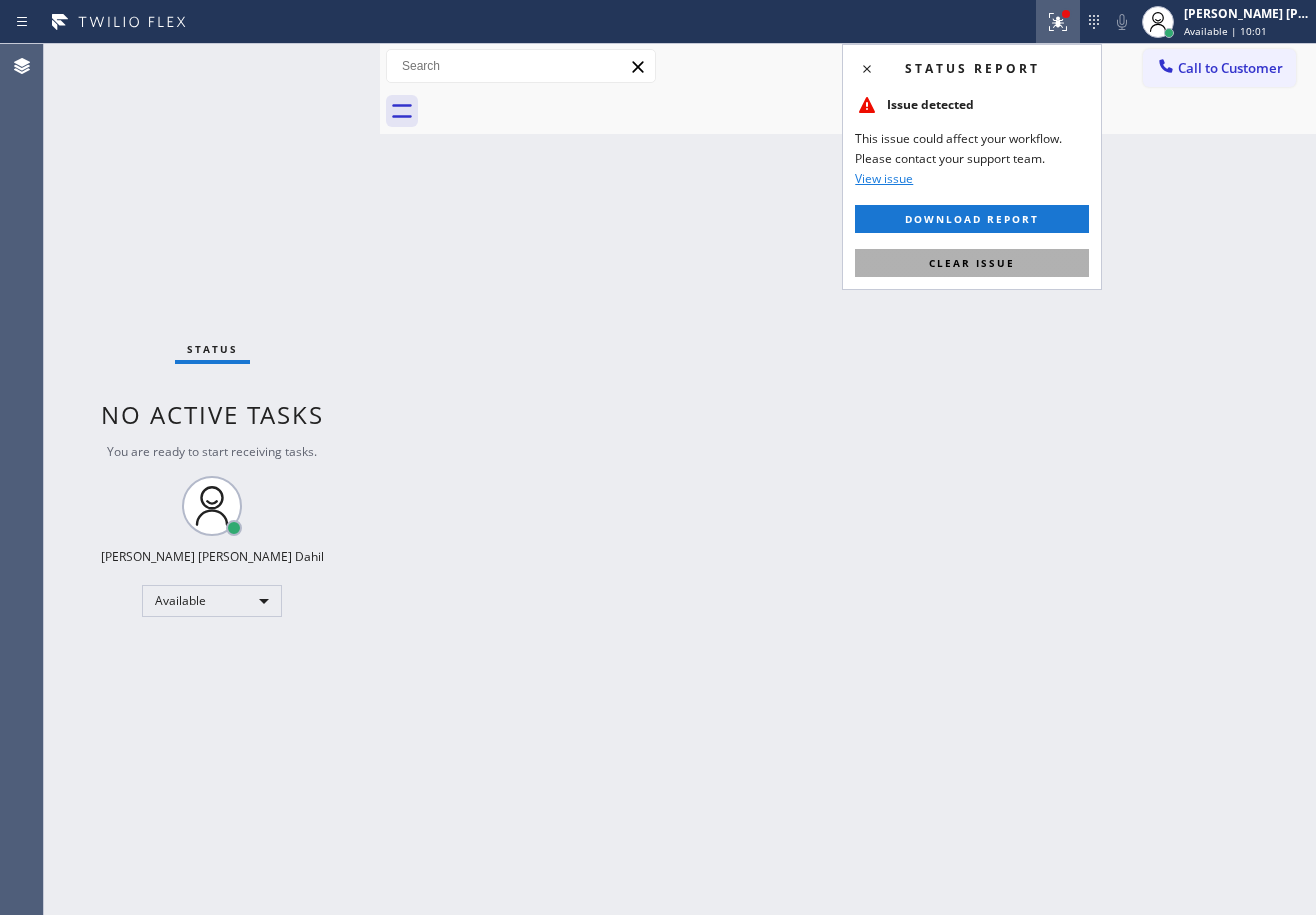 click on "Clear issue" at bounding box center [972, 263] 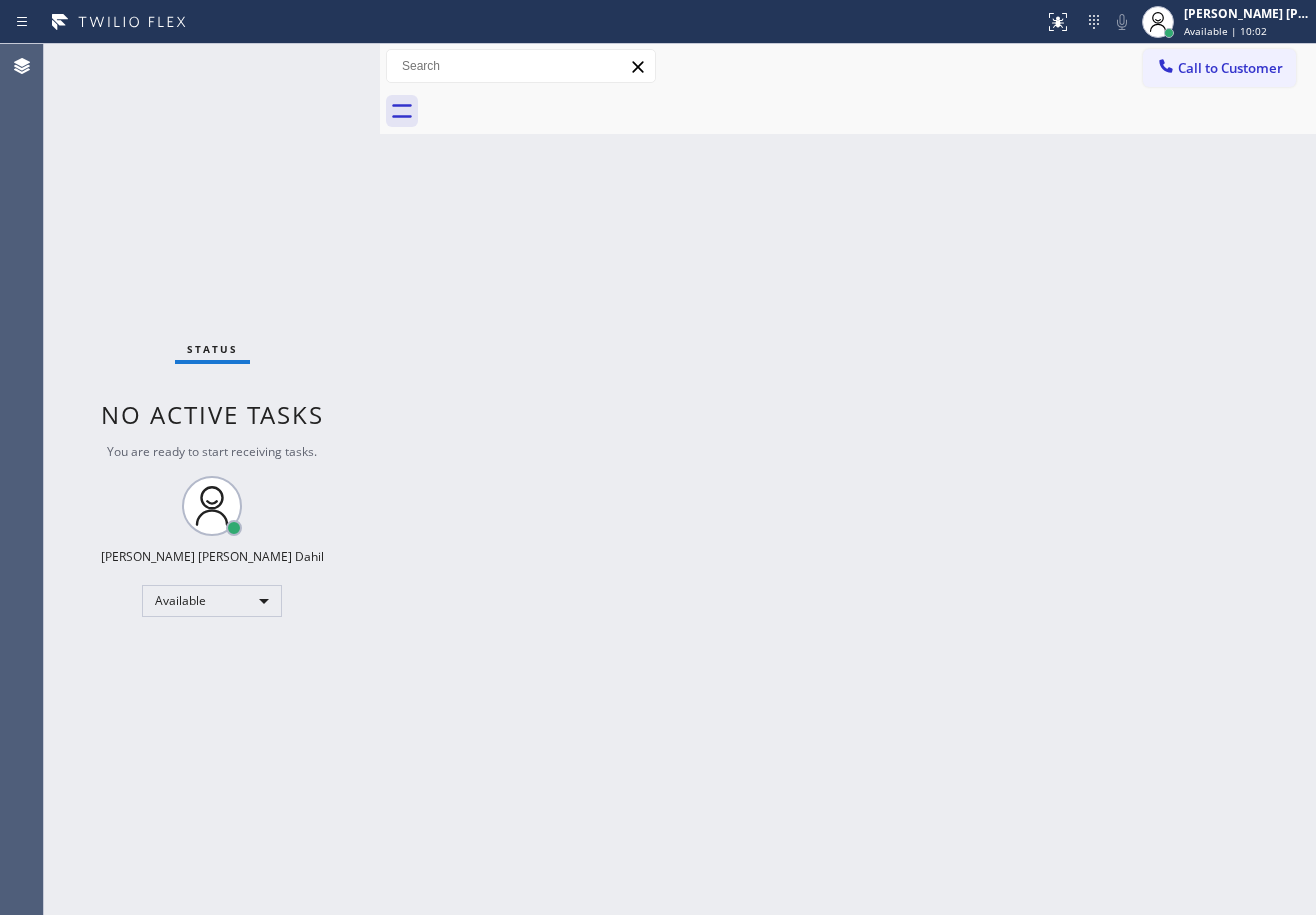 click on "Status   No active tasks     You are ready to start receiving tasks.   [PERSON_NAME] [PERSON_NAME] Dahil Available" at bounding box center [212, 479] 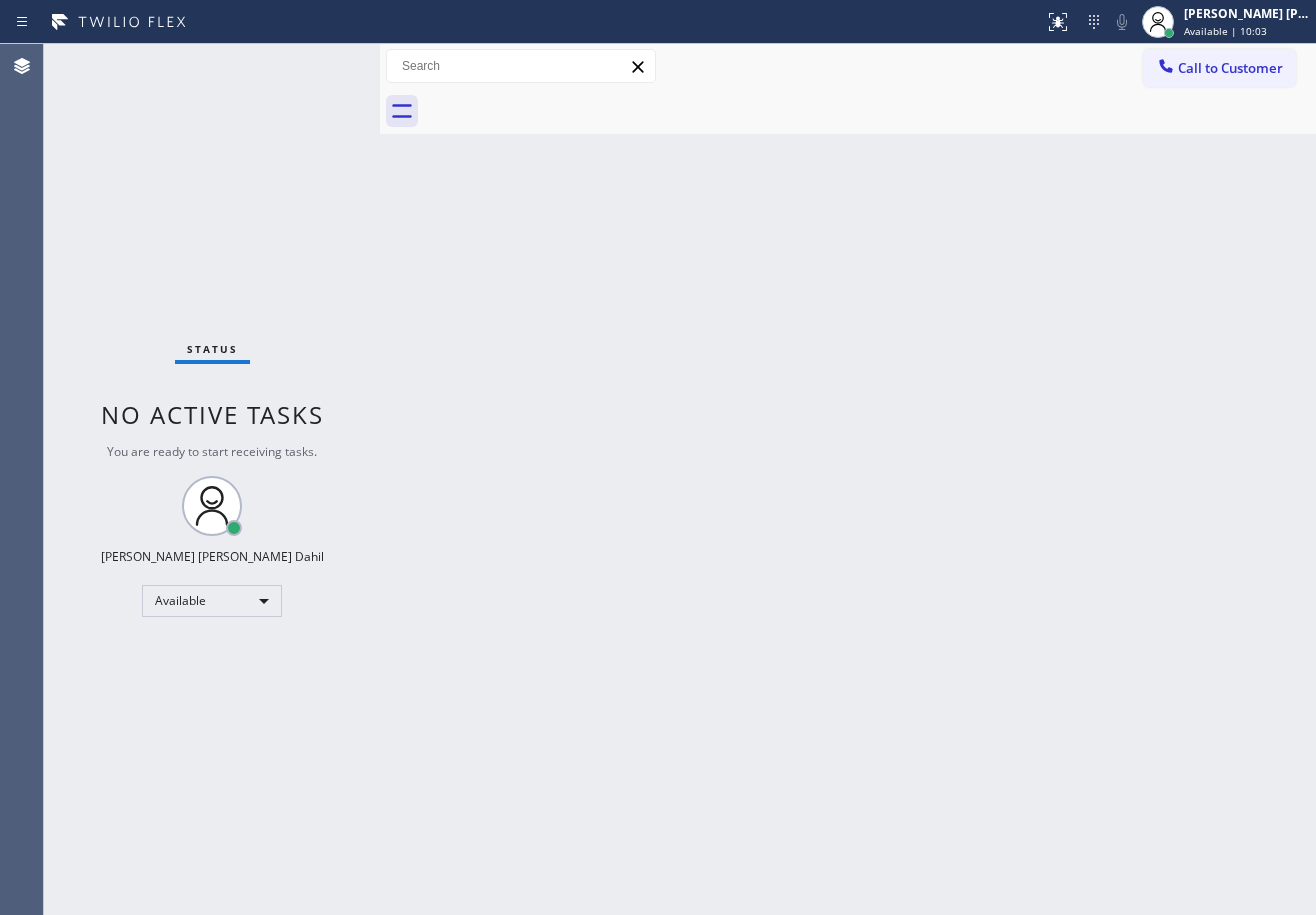 click on "Status   No active tasks     You are ready to start receiving tasks.   [PERSON_NAME] [PERSON_NAME] Dahil Available" at bounding box center (212, 479) 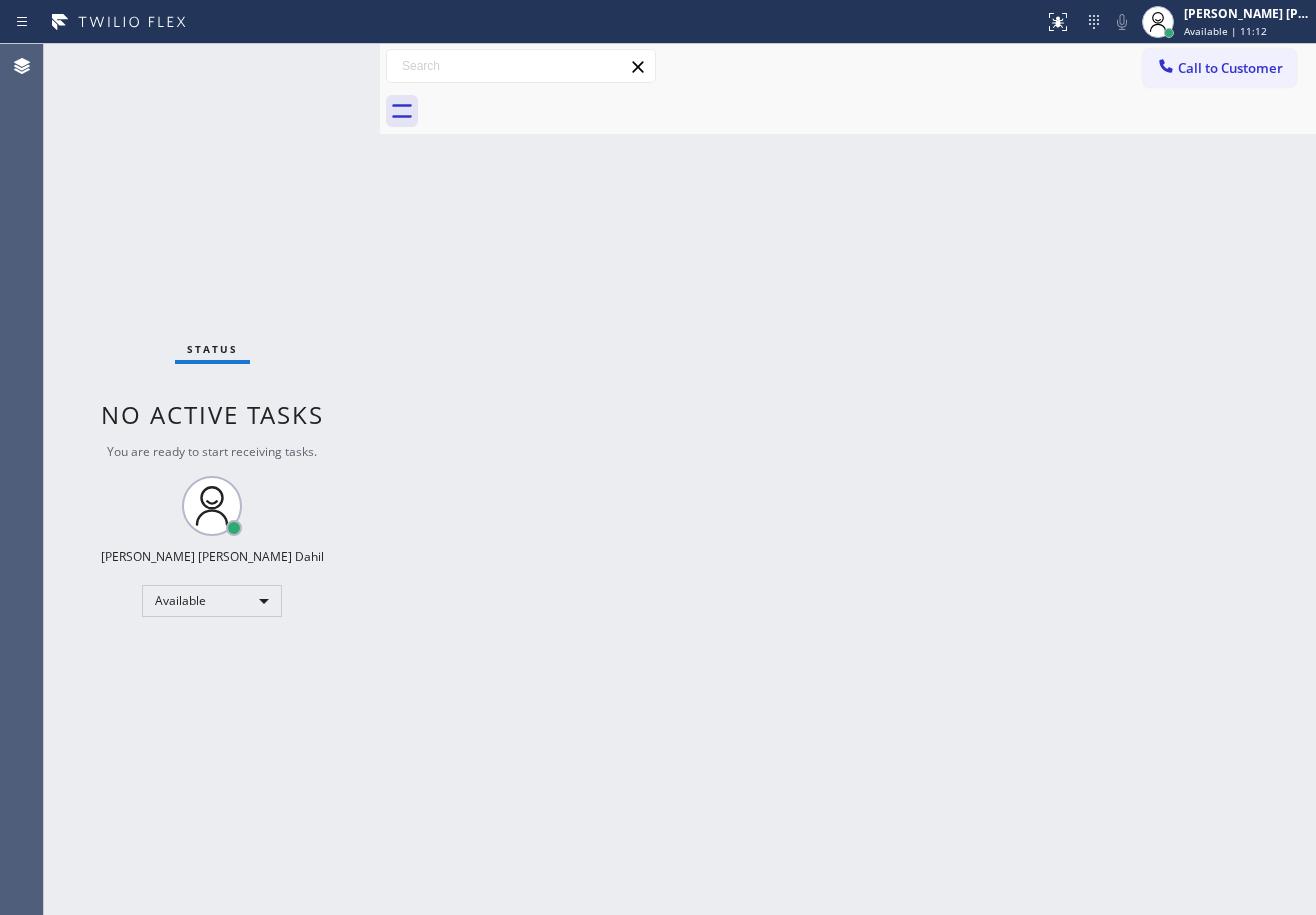 type 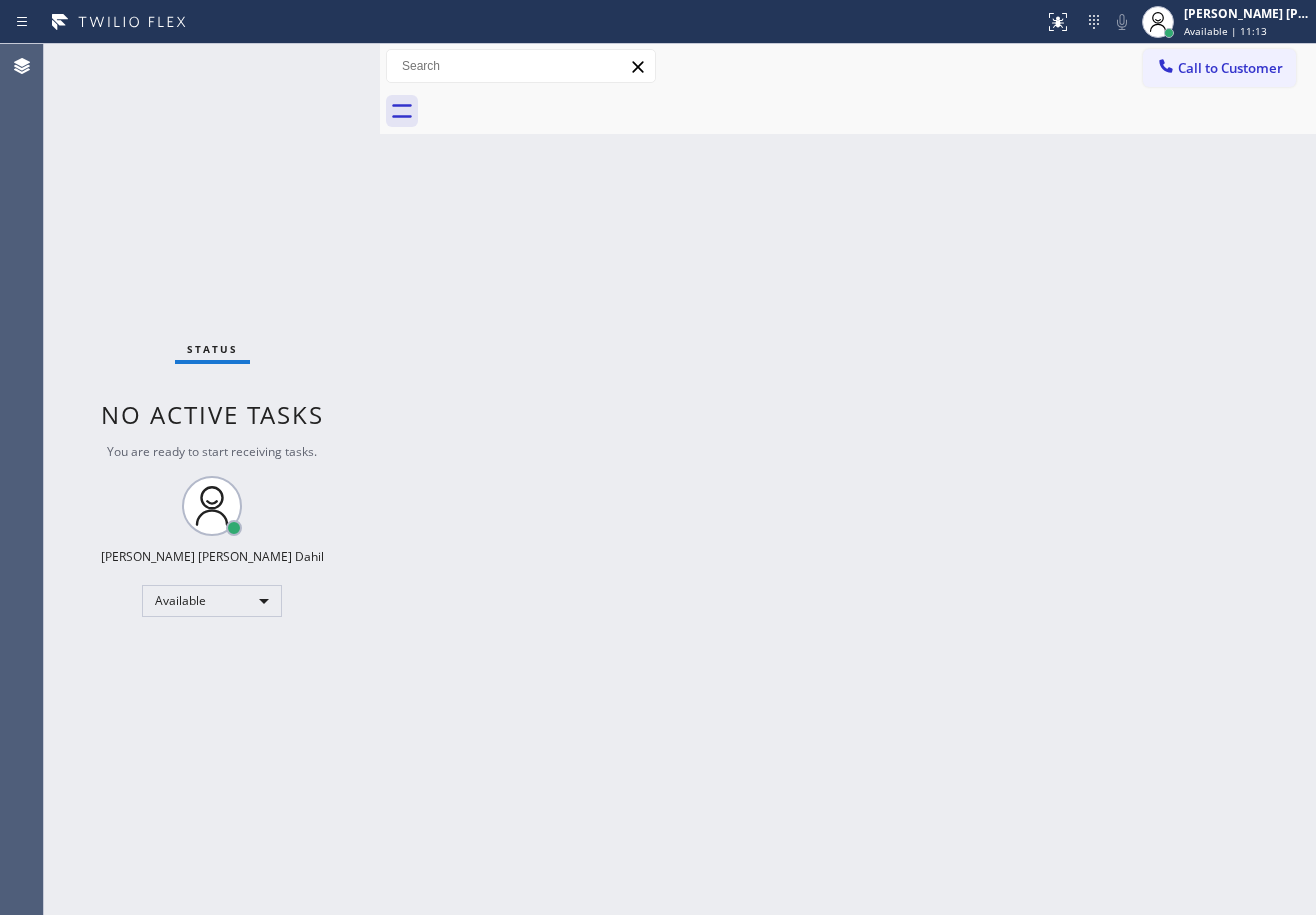 type 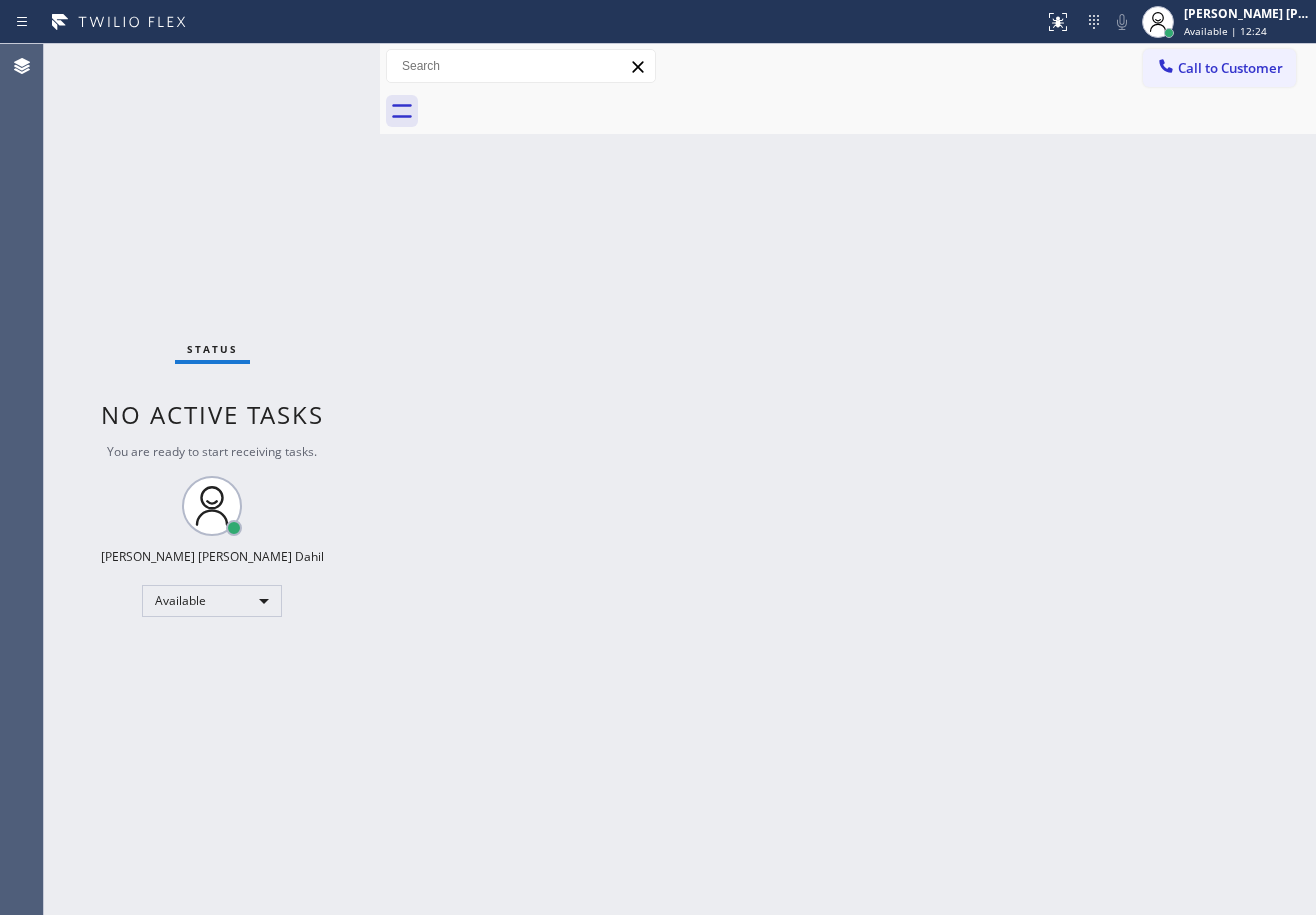 click on "Status   No active tasks     You are ready to start receiving tasks.   [PERSON_NAME] [PERSON_NAME] Dahil Available" at bounding box center (212, 479) 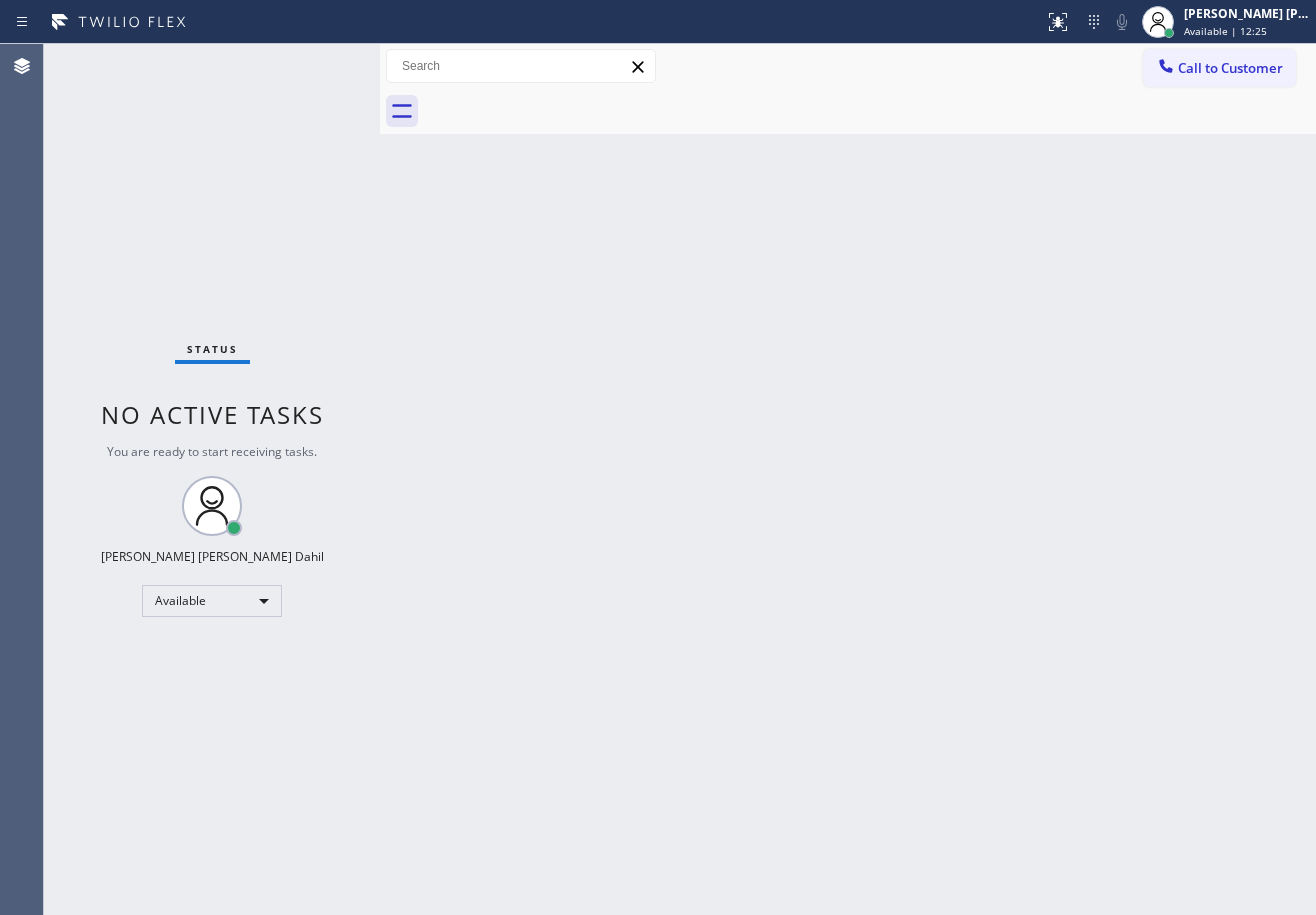 click on "Status   No active tasks     You are ready to start receiving tasks.   [PERSON_NAME] [PERSON_NAME] Dahil Available" at bounding box center (212, 479) 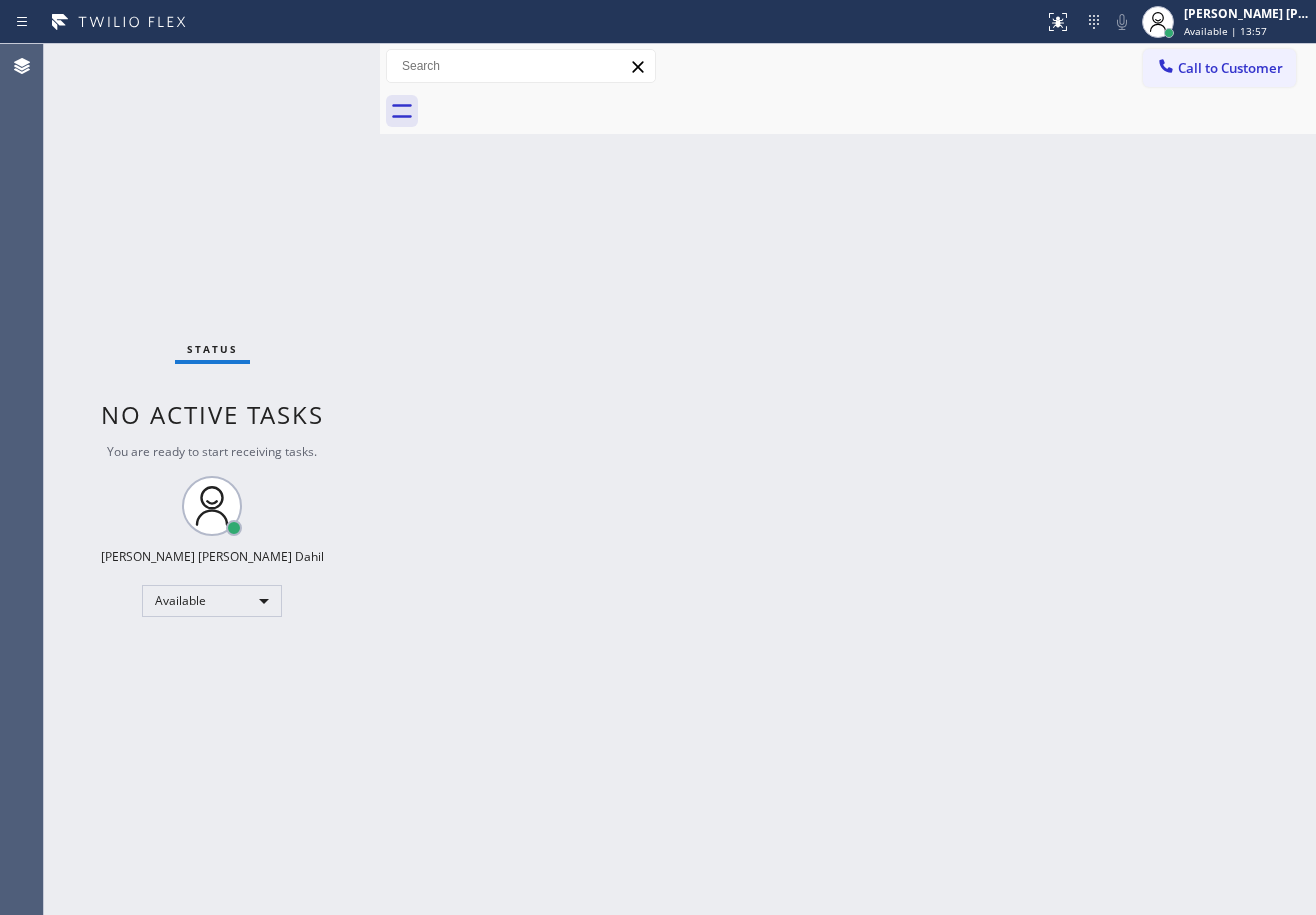 click on "Status   No active tasks     You are ready to start receiving tasks.   [PERSON_NAME] [PERSON_NAME] Dahil Available" at bounding box center [212, 479] 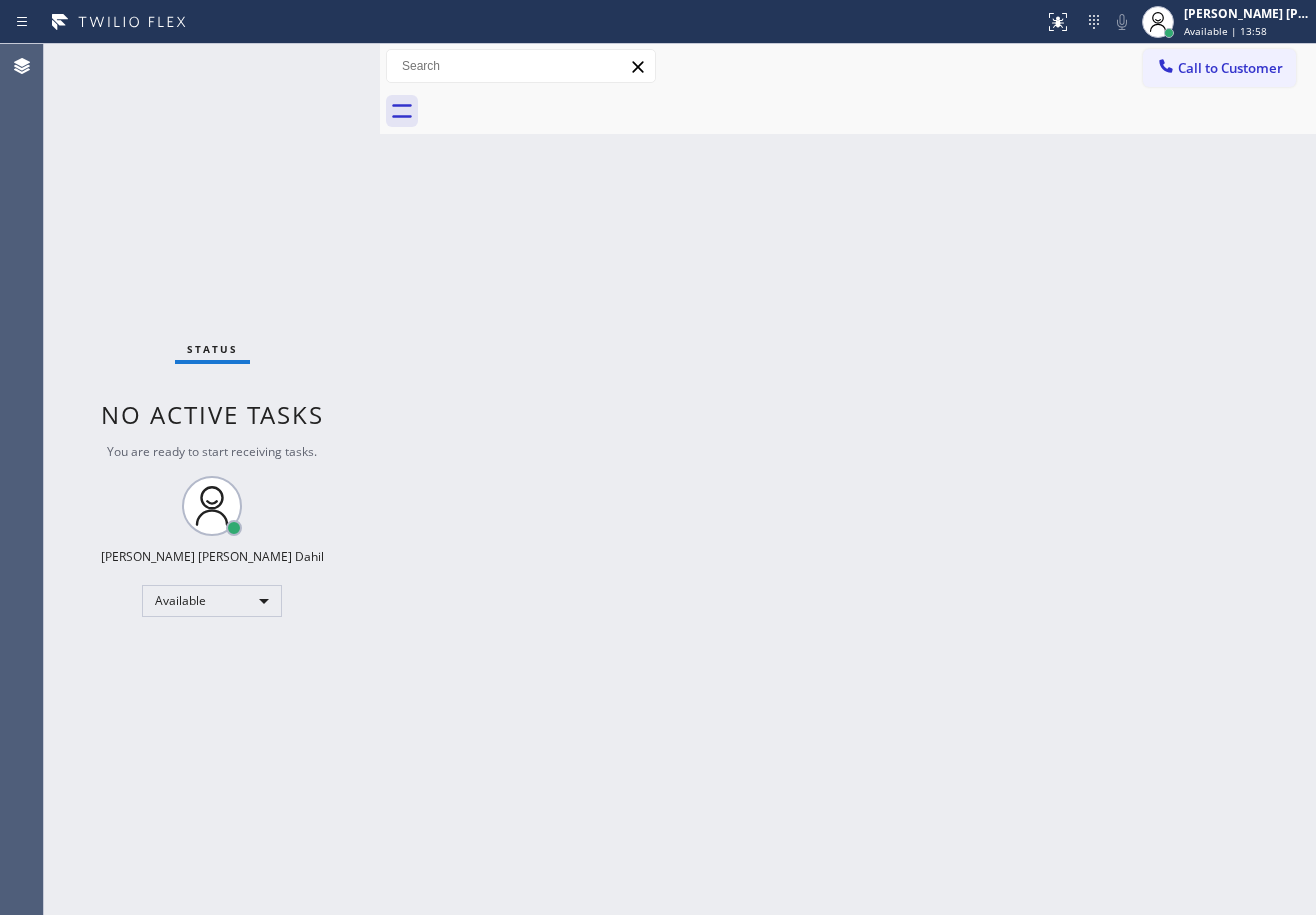 click on "Status   No active tasks     You are ready to start receiving tasks.   [PERSON_NAME] [PERSON_NAME] Dahil Available" at bounding box center (212, 479) 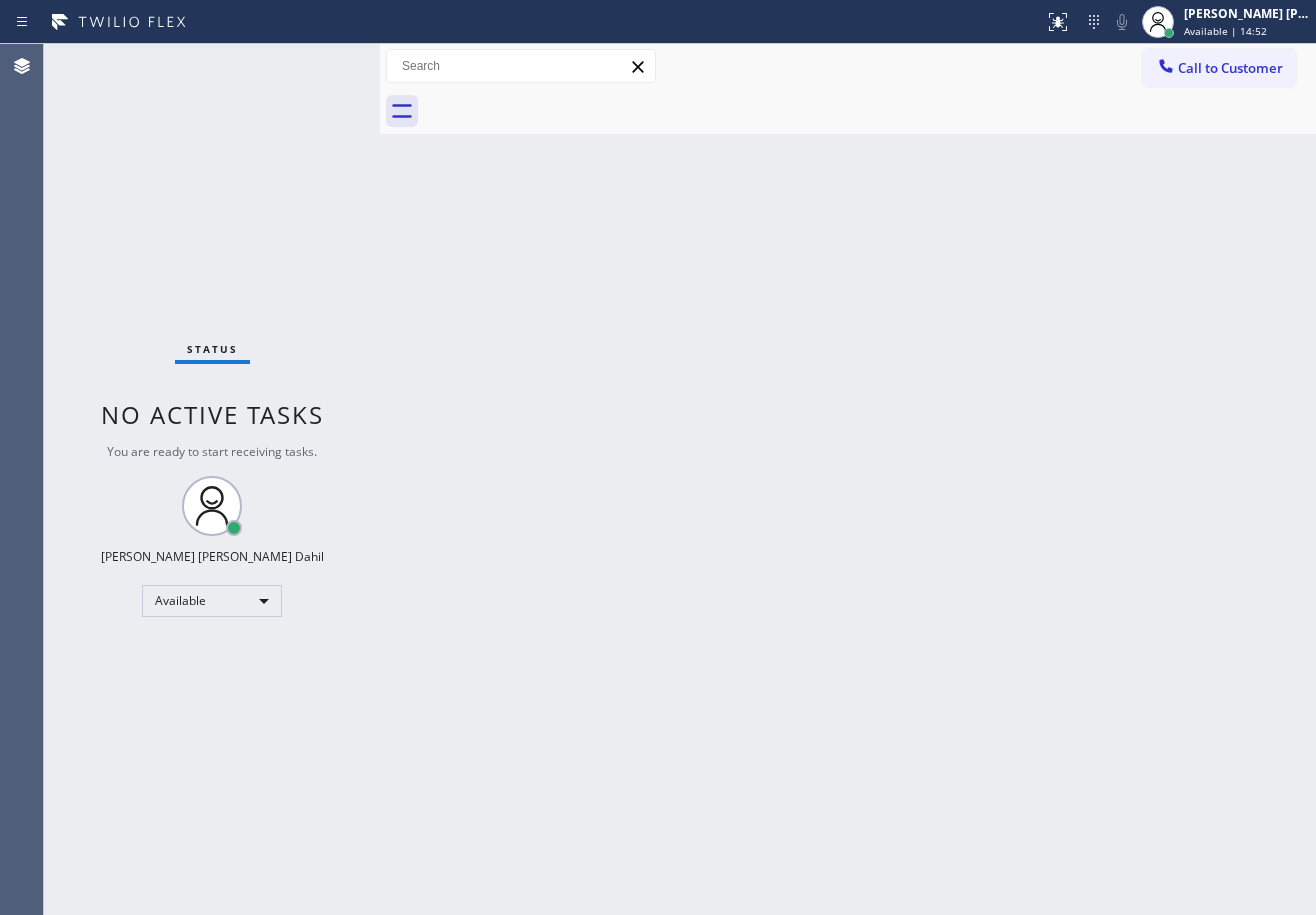 click on "Status   No active tasks     You are ready to start receiving tasks.   [PERSON_NAME] [PERSON_NAME] Dahil Available" at bounding box center (212, 479) 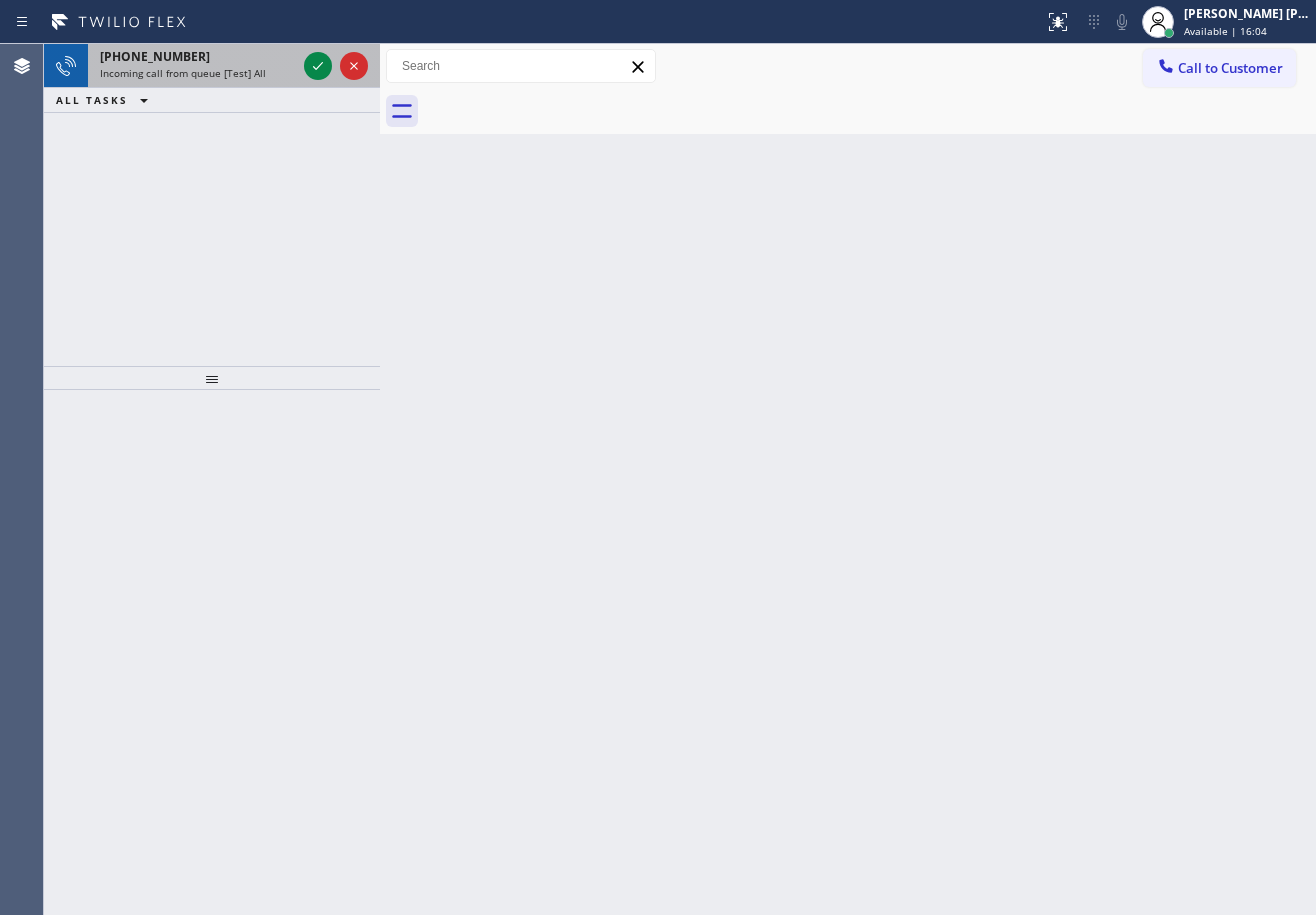 drag, startPoint x: 251, startPoint y: 65, endPoint x: 277, endPoint y: 62, distance: 26.172504 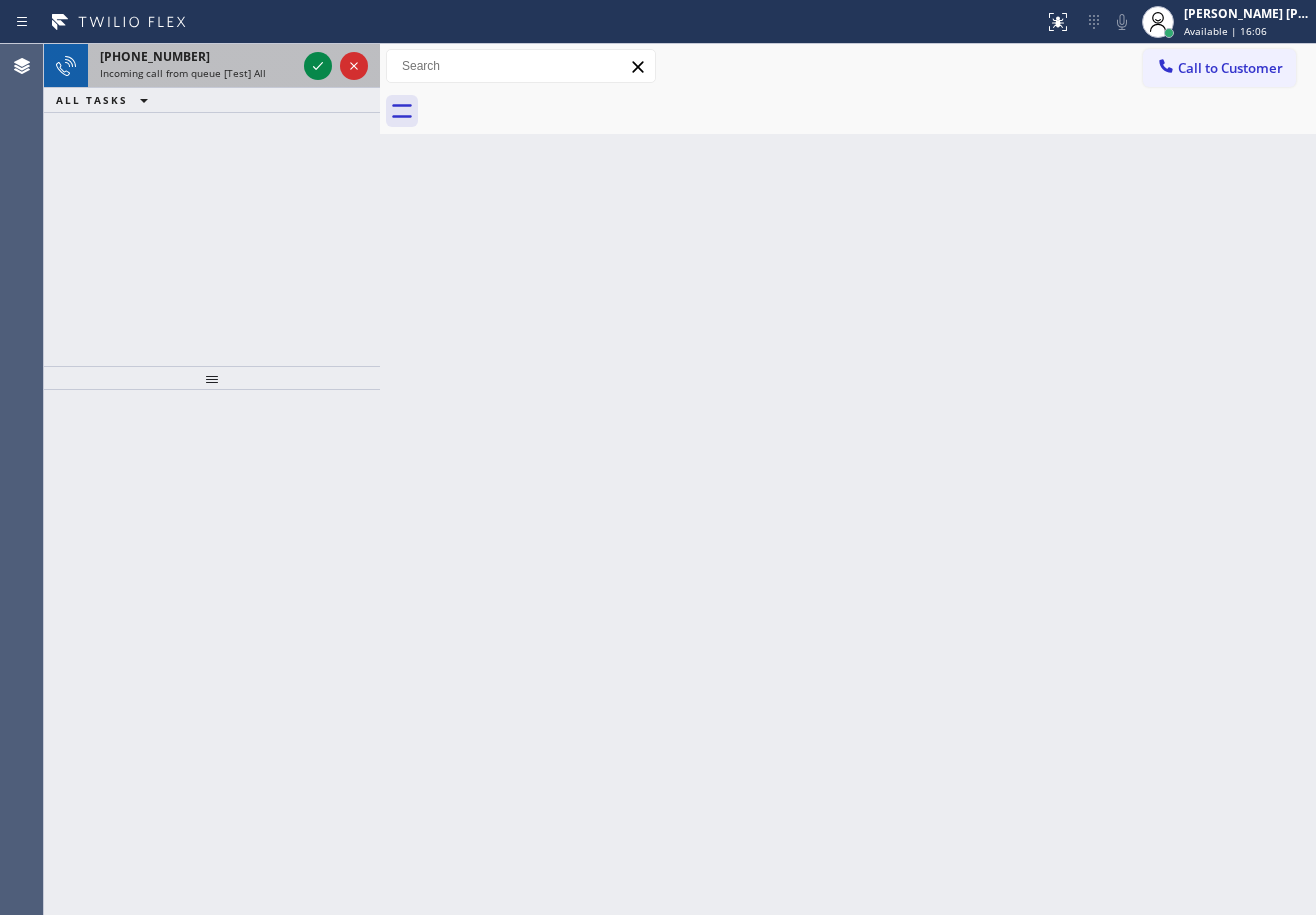 click on "Incoming call from queue [Test] All" at bounding box center (198, 73) 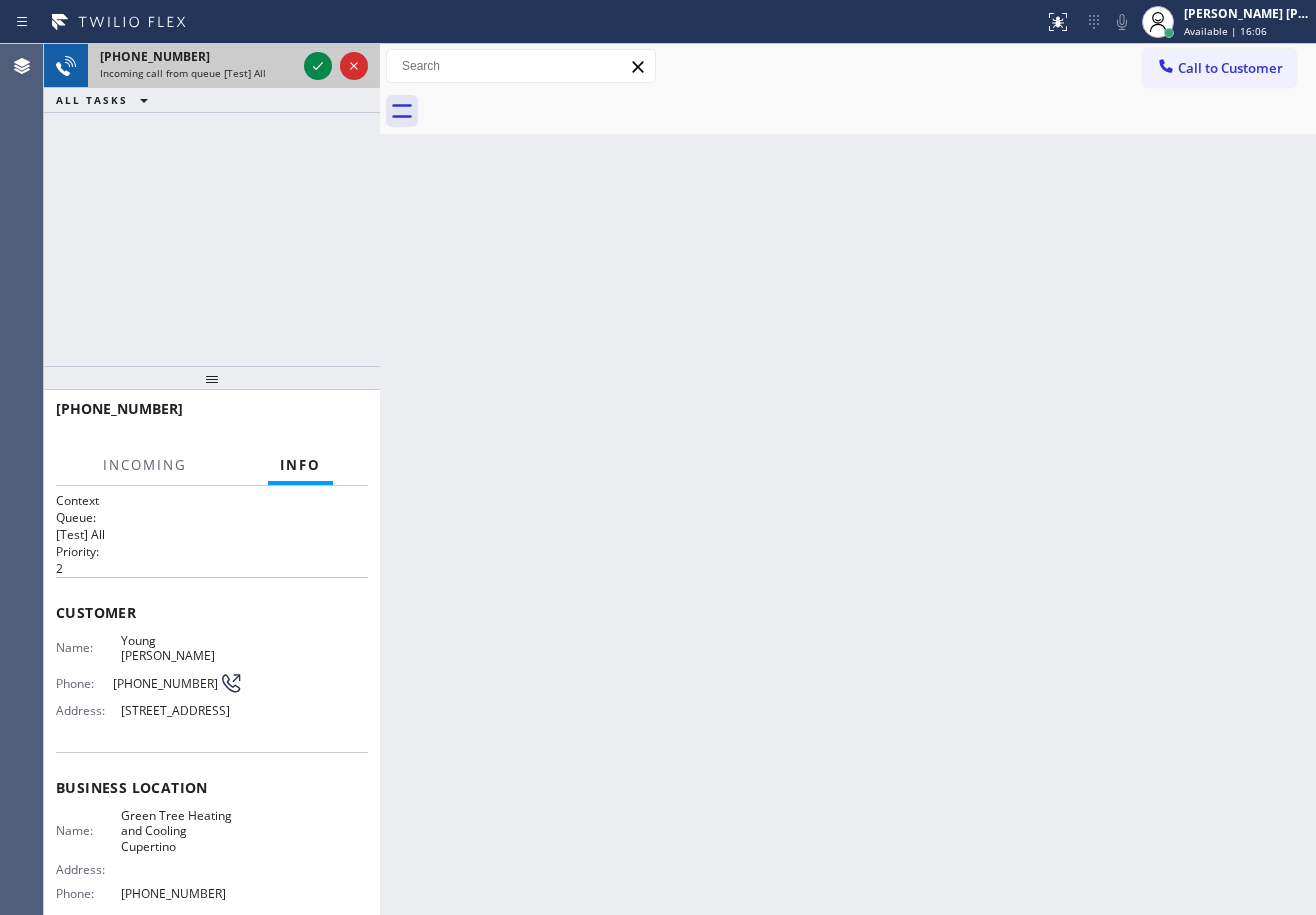 click on "Incoming call from queue [Test] All" at bounding box center [198, 73] 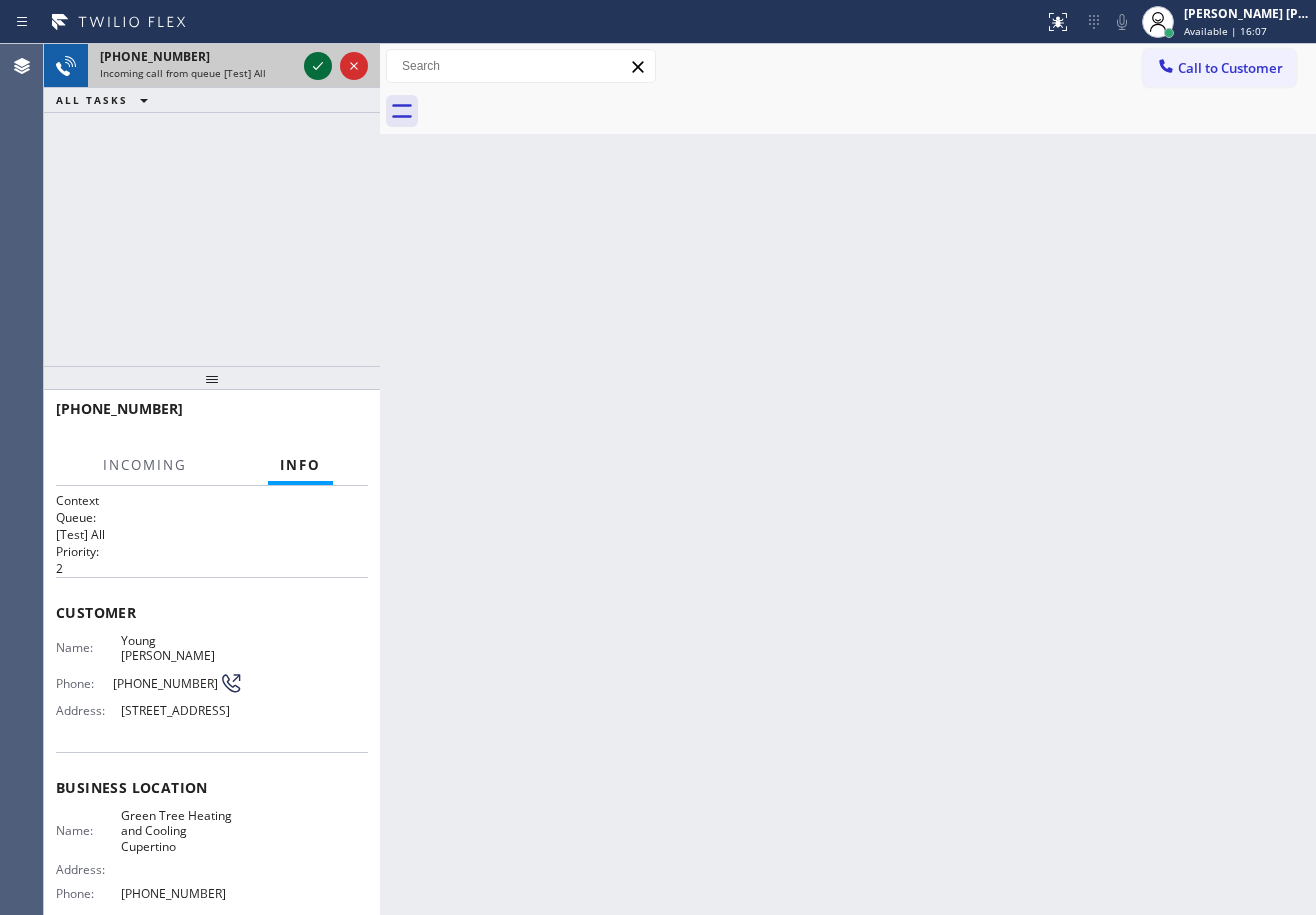 click 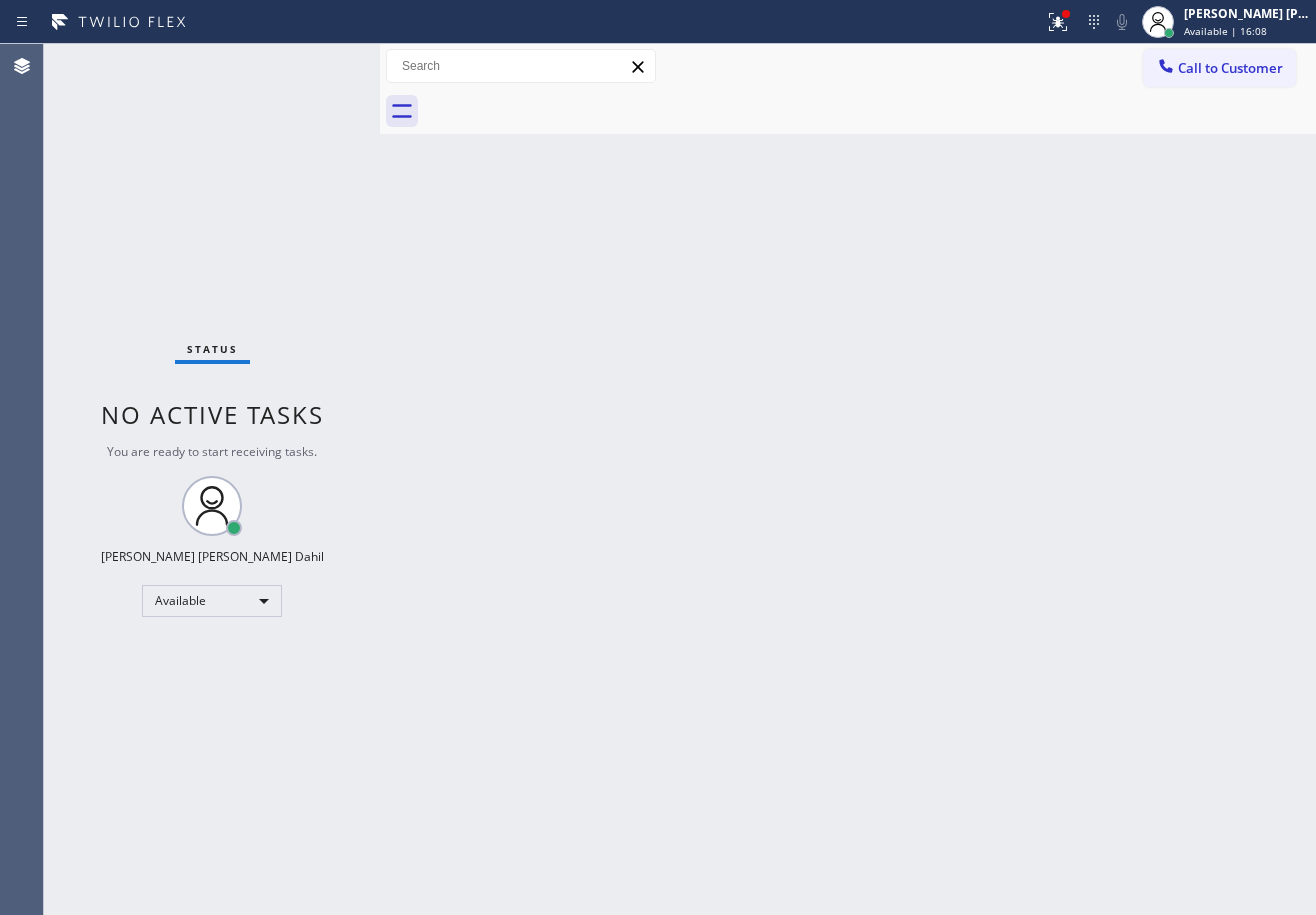 click on "Status   No active tasks     You are ready to start receiving tasks.   [PERSON_NAME] [PERSON_NAME] Dahil Available" at bounding box center [212, 479] 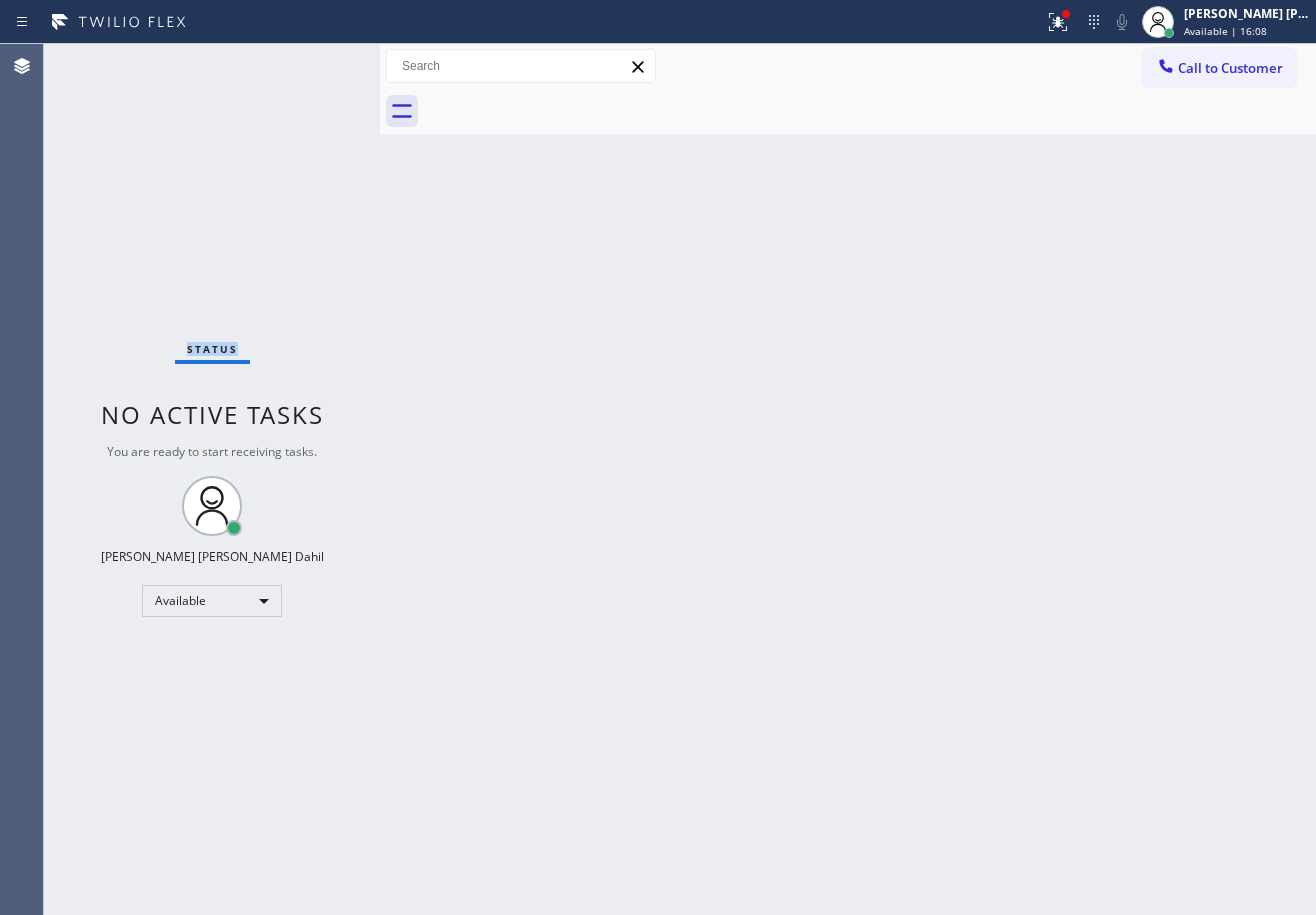 click on "Status   No active tasks     You are ready to start receiving tasks.   [PERSON_NAME] [PERSON_NAME] Dahil Available" at bounding box center [212, 479] 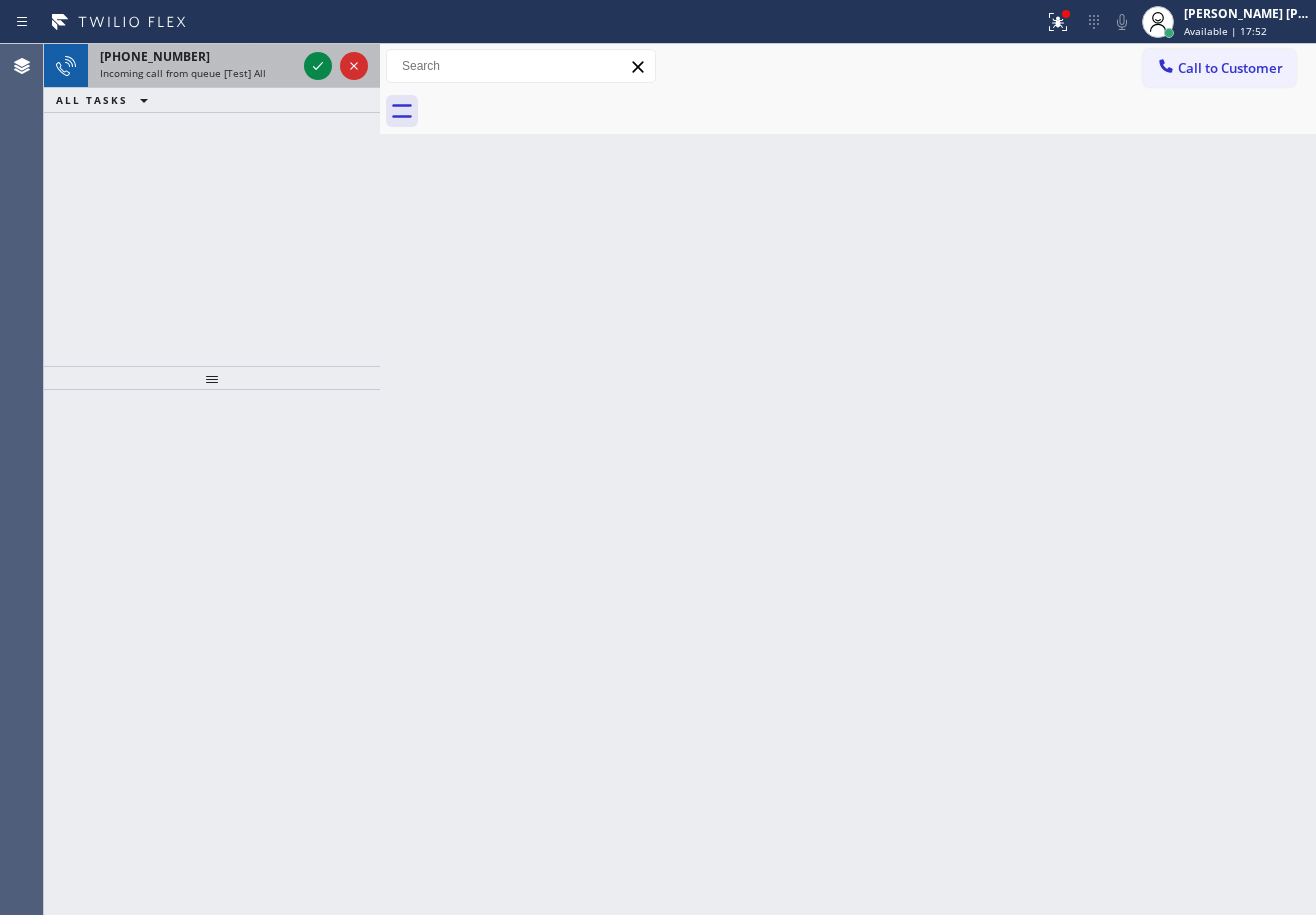 click on "Incoming call from queue [Test] All" at bounding box center (198, 73) 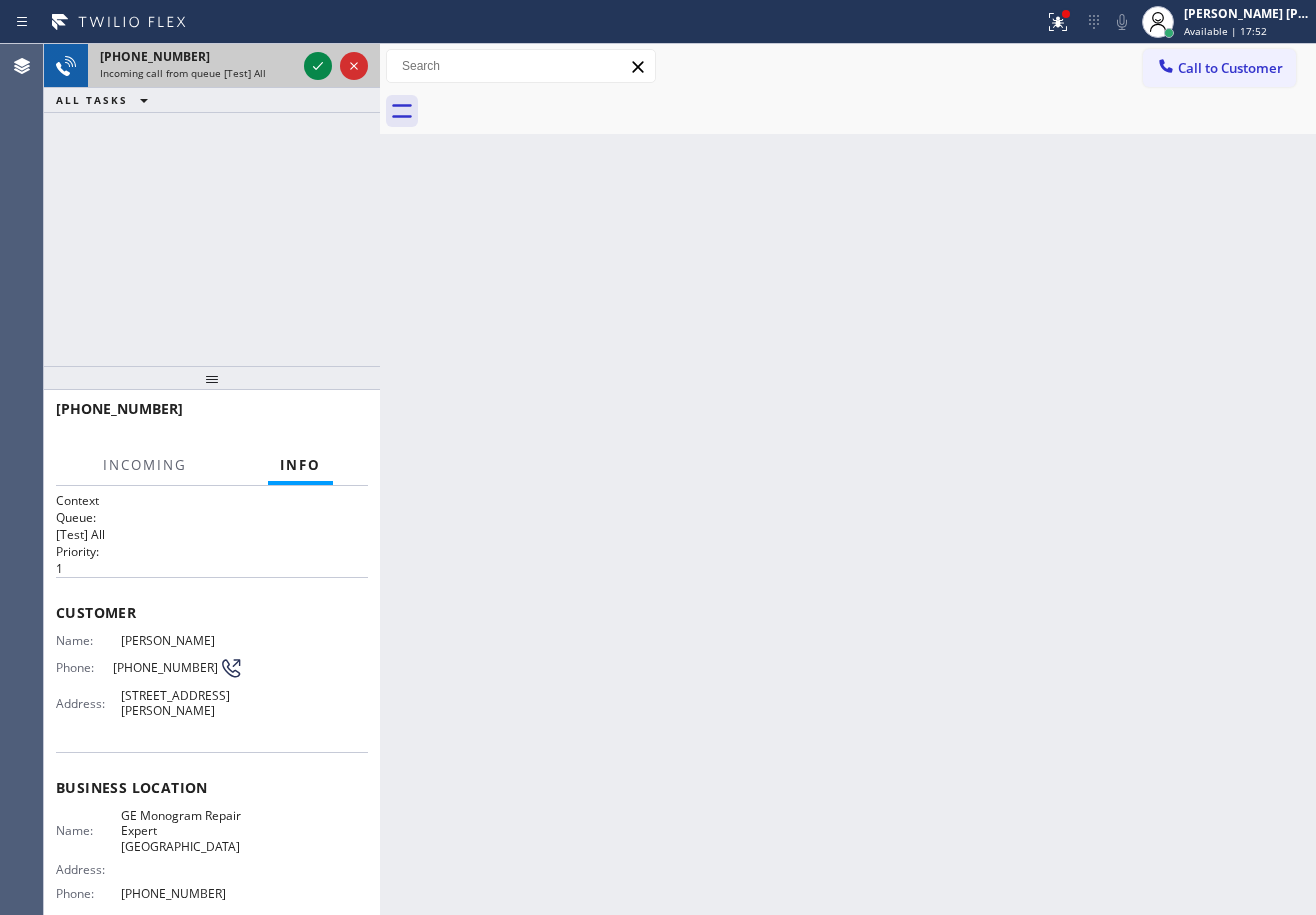 click on "Incoming call from queue [Test] All" at bounding box center (198, 73) 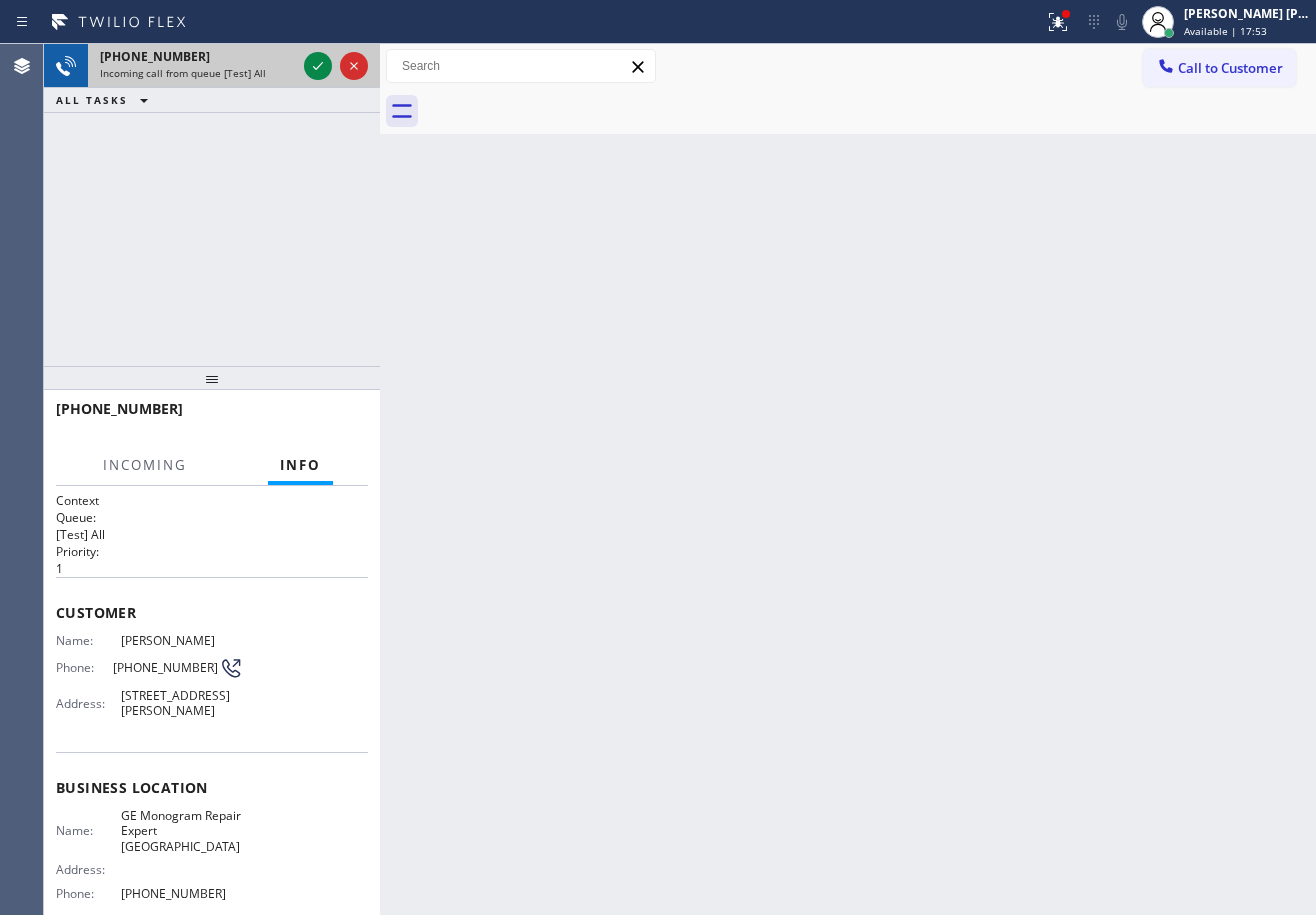 click on "Incoming call from queue [Test] All" at bounding box center [198, 73] 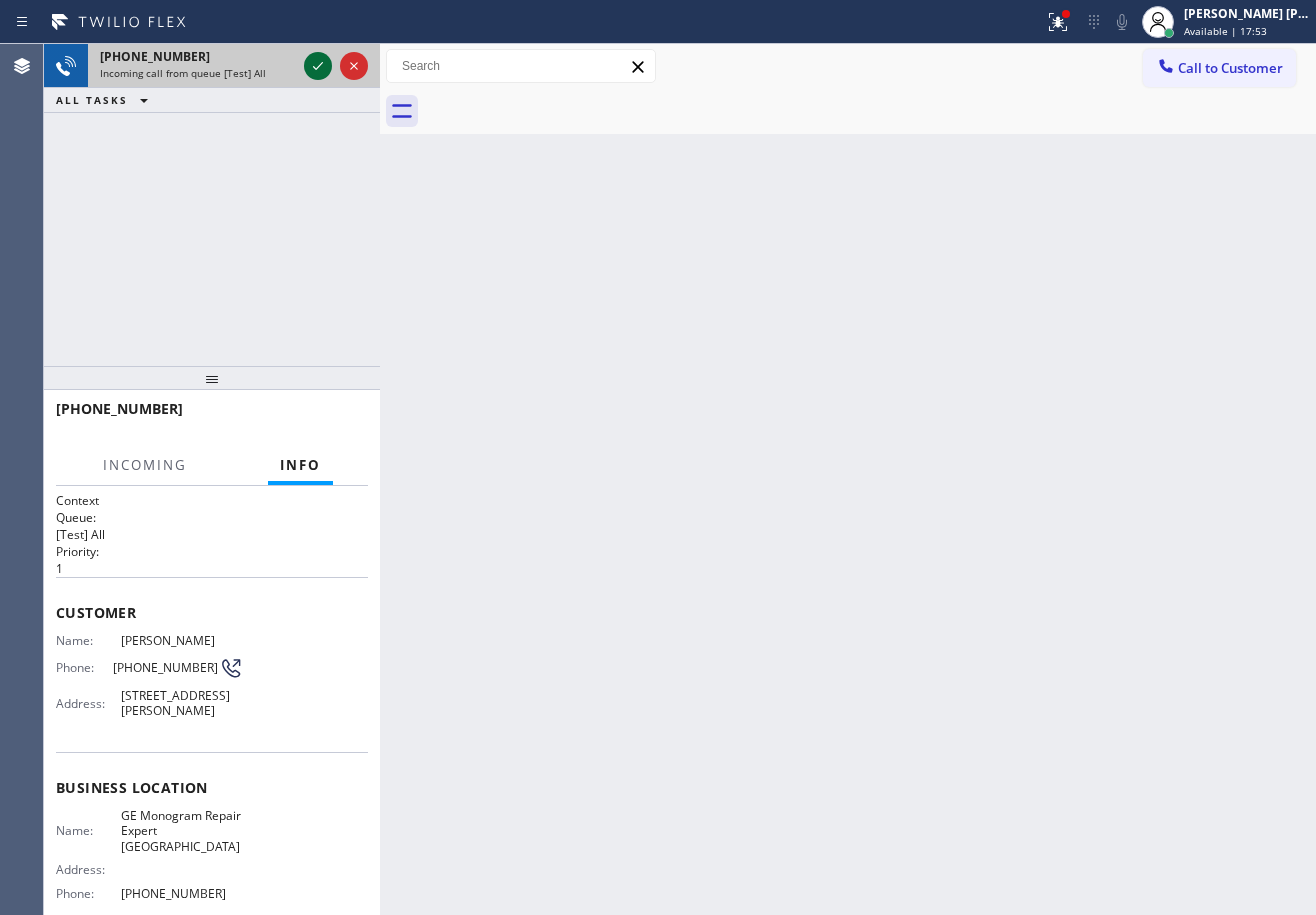 click 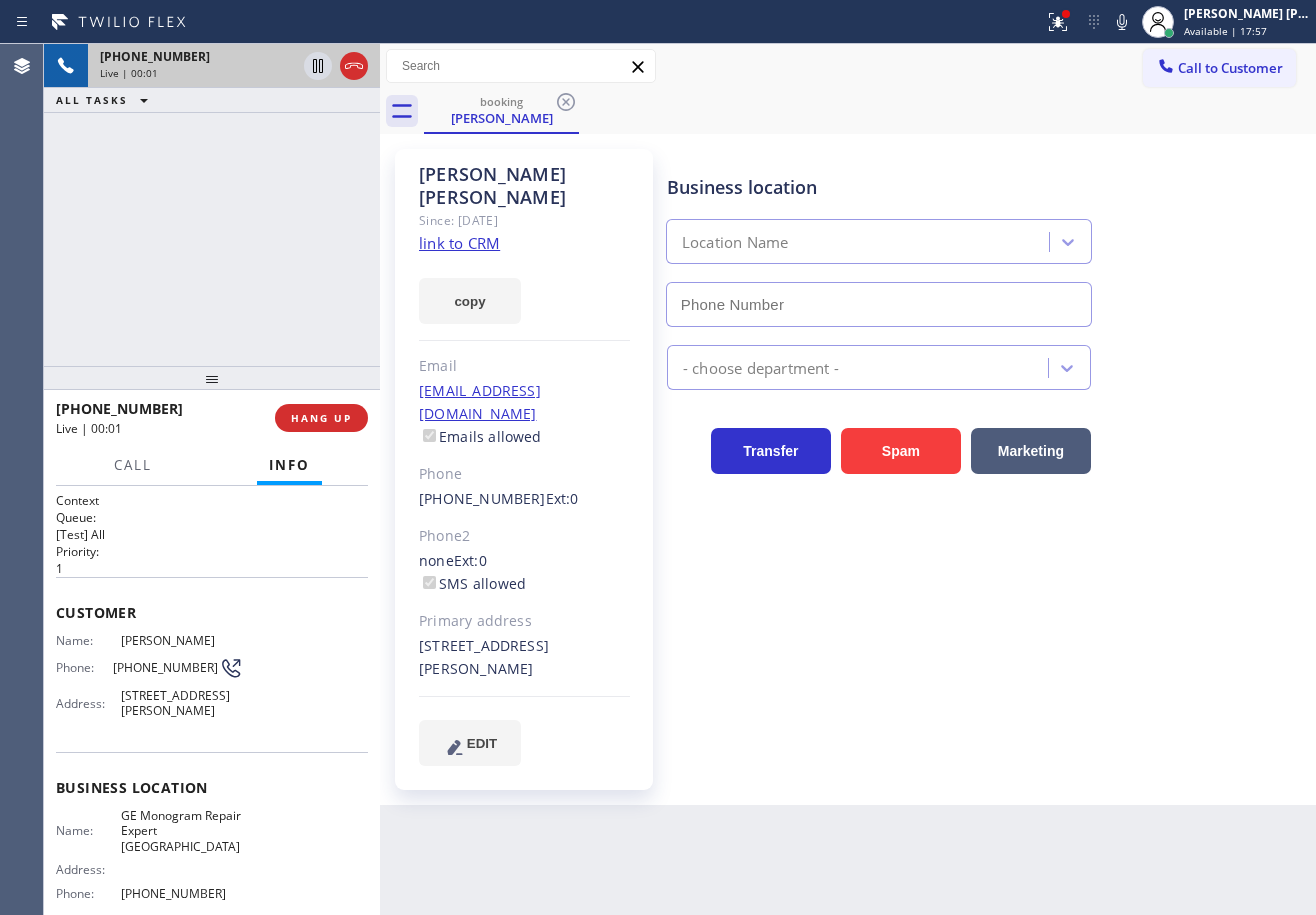 type on "[PHONE_NUMBER]" 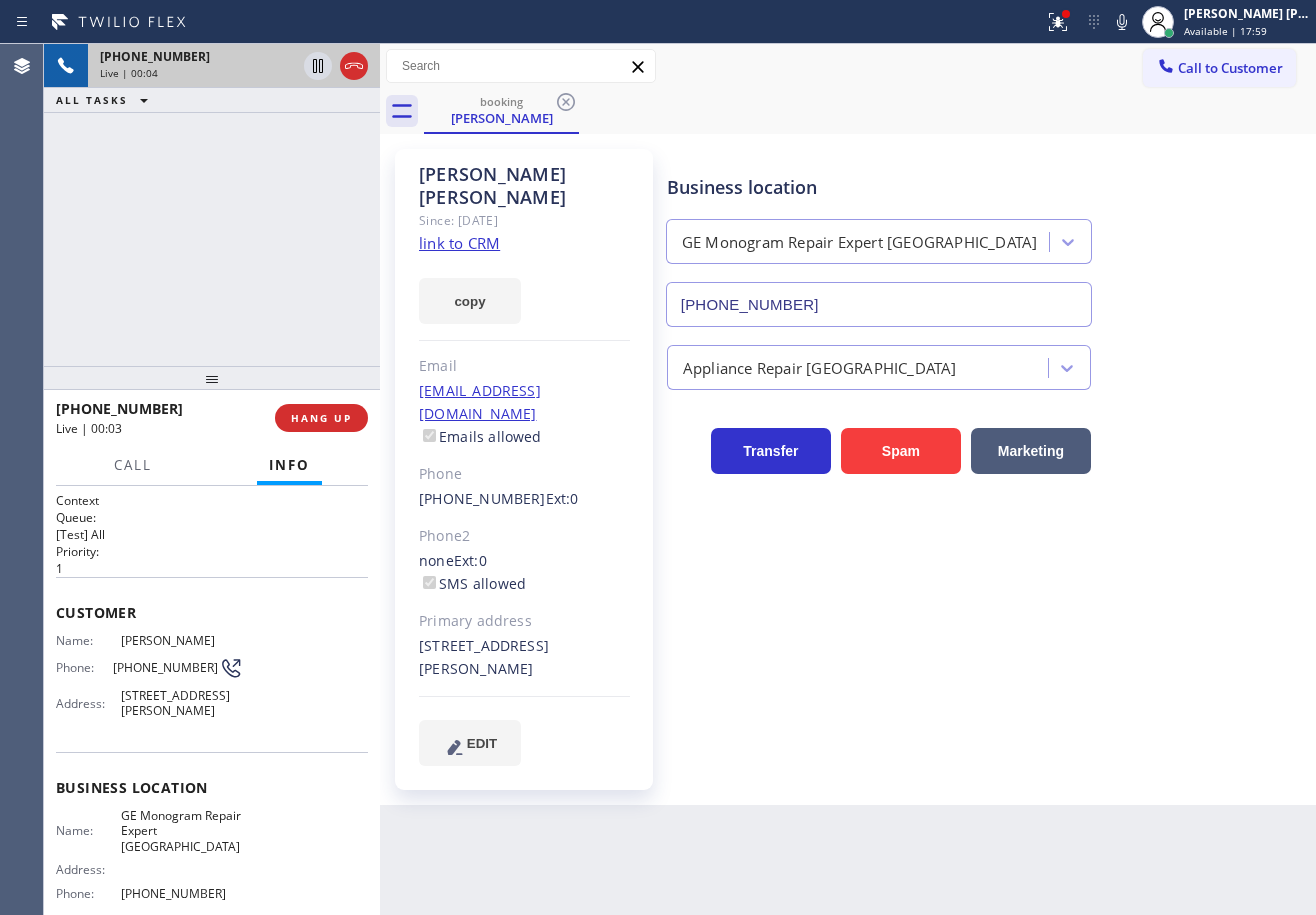 drag, startPoint x: 1088, startPoint y: 25, endPoint x: 1085, endPoint y: 148, distance: 123.03658 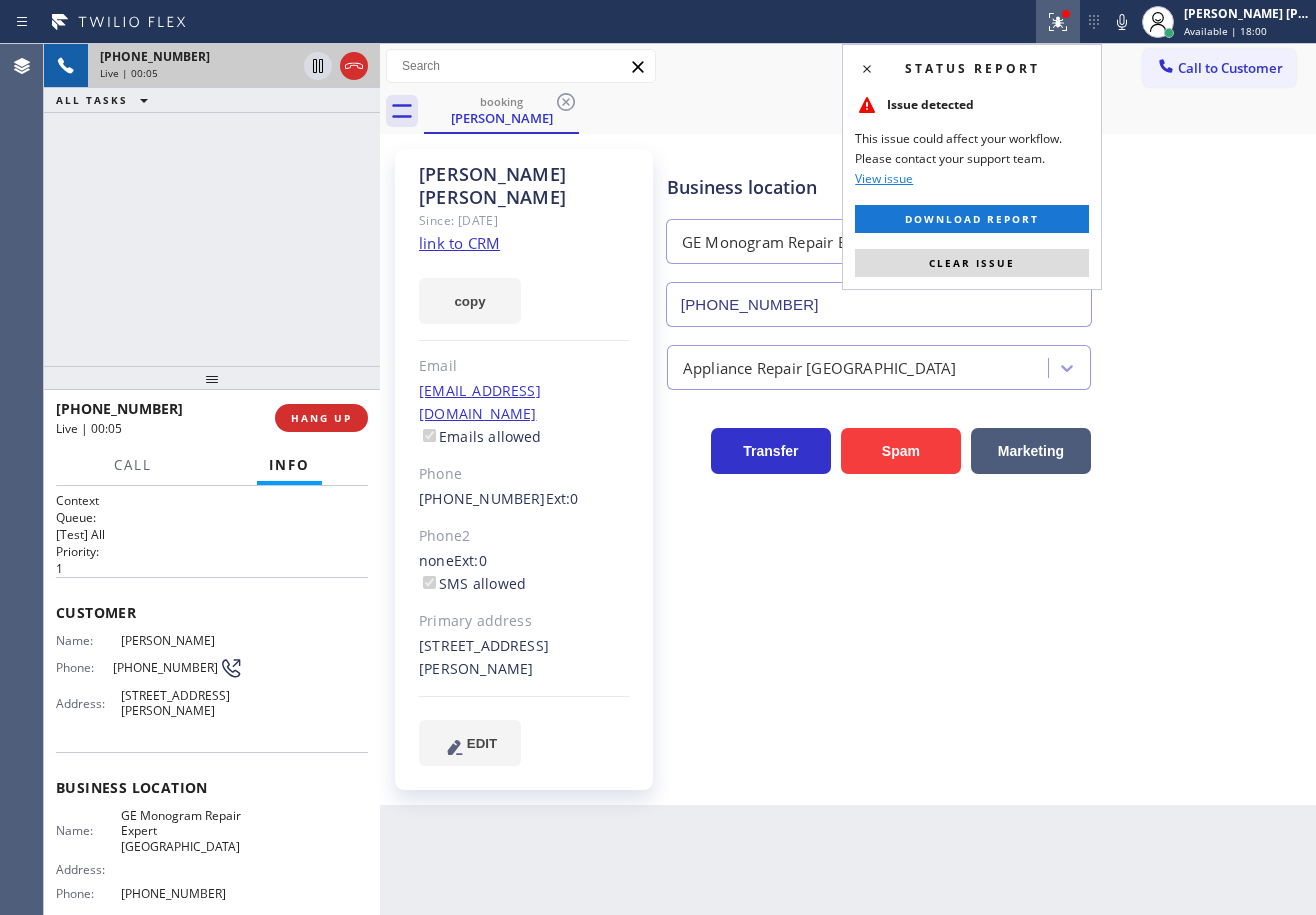 drag, startPoint x: 1066, startPoint y: 258, endPoint x: 1153, endPoint y: 258, distance: 87 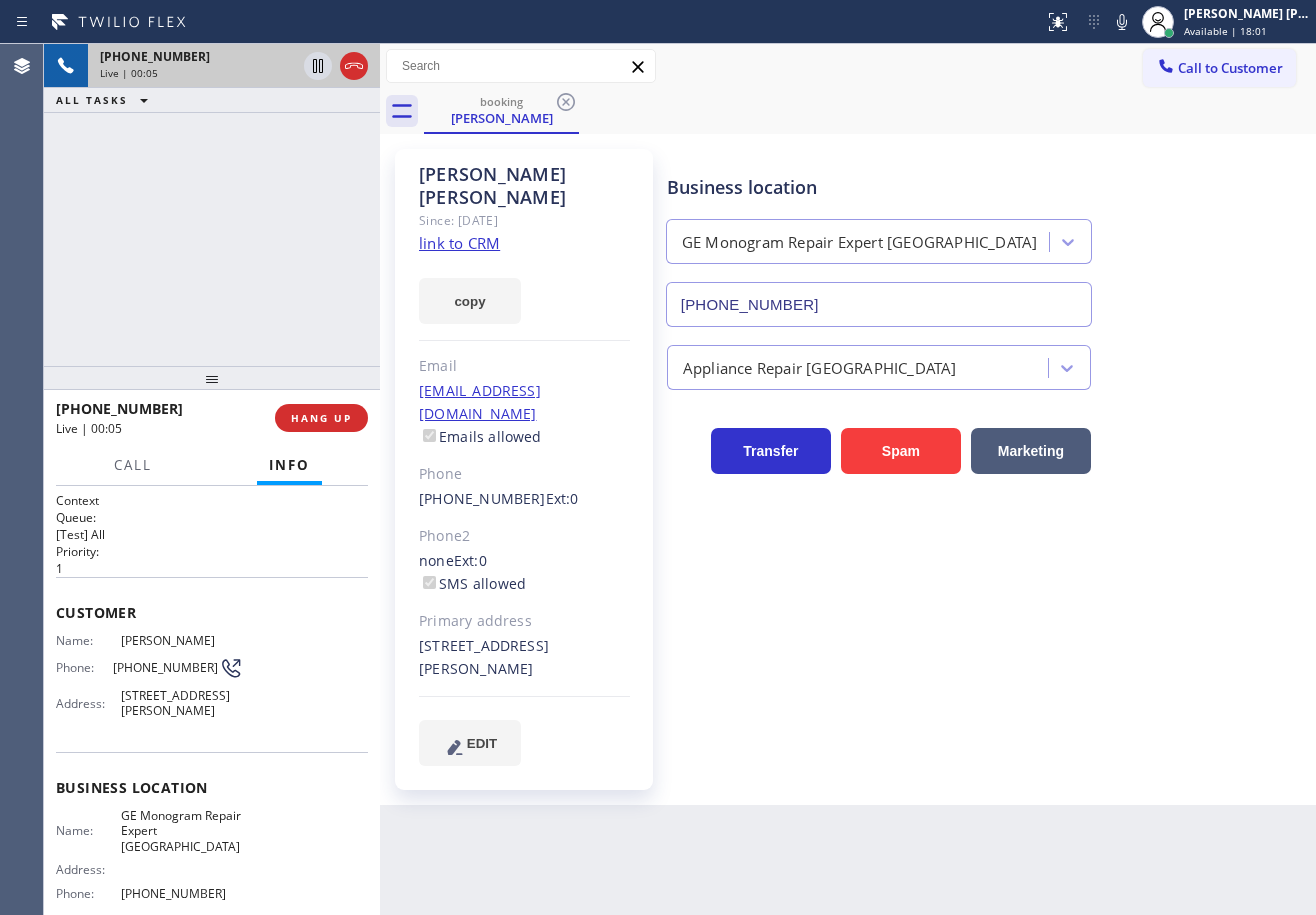 click on "Business location GE Monogram Repair Expert [GEOGRAPHIC_DATA] [PHONE_NUMBER]" at bounding box center [987, 236] 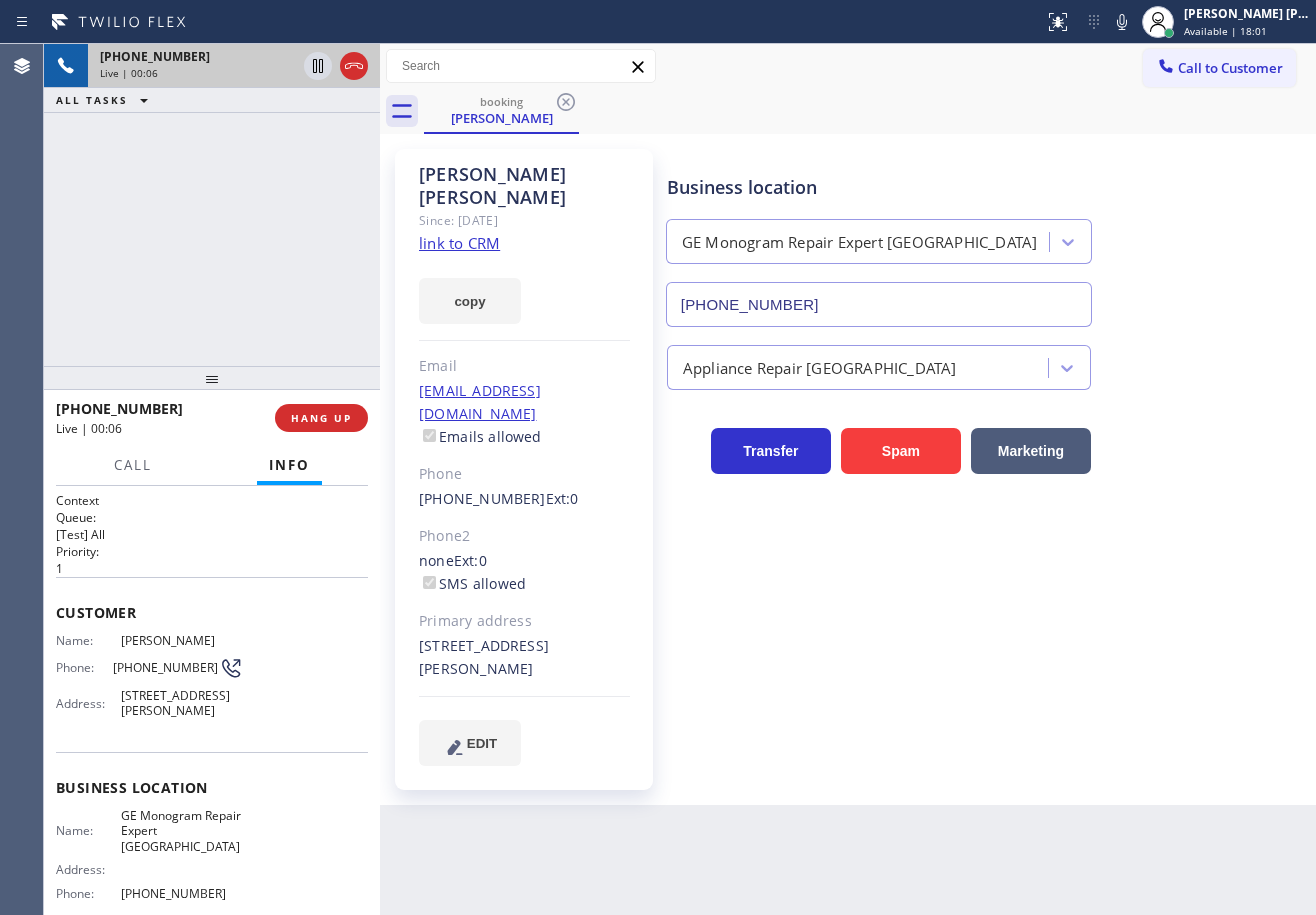 click on "link to CRM" 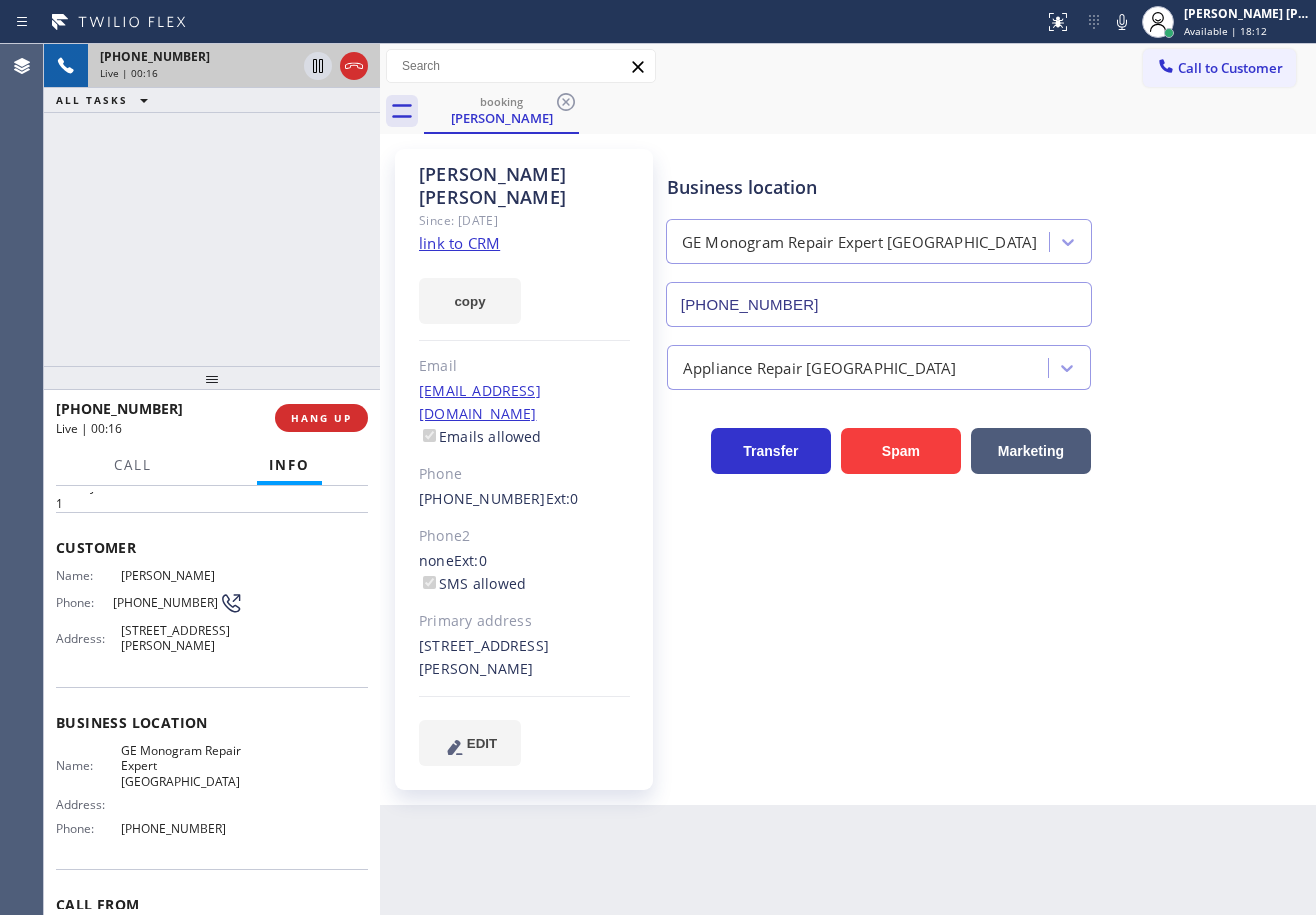 scroll, scrollTop: 100, scrollLeft: 0, axis: vertical 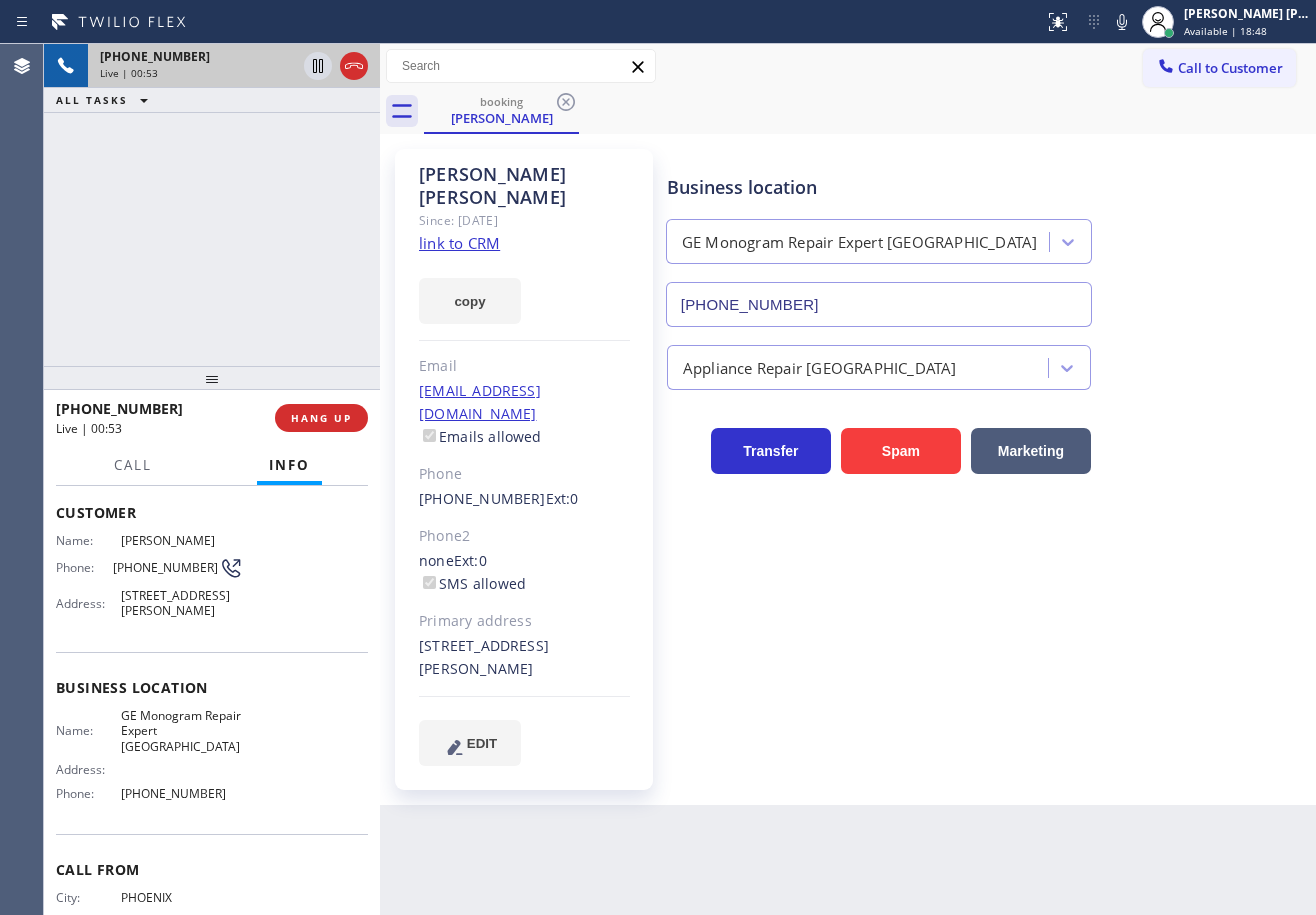 click on "[PHONE_NUMBER] Live | 00:53 ALL TASKS ALL TASKS ACTIVE TASKS TASKS IN WRAP UP" at bounding box center (212, 205) 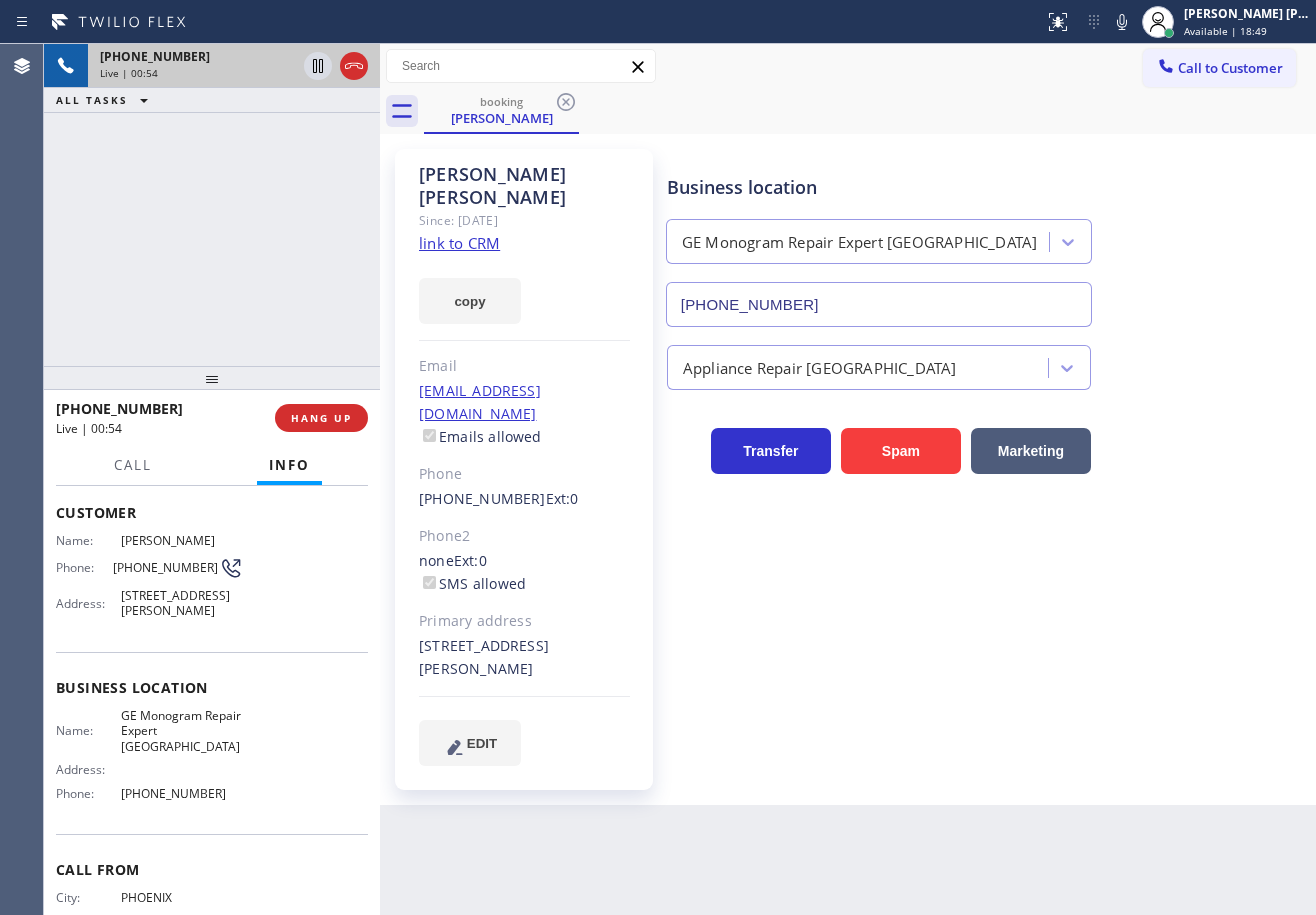 click on "[PHONE_NUMBER] Live | 00:54 ALL TASKS ALL TASKS ACTIVE TASKS TASKS IN WRAP UP" at bounding box center [212, 205] 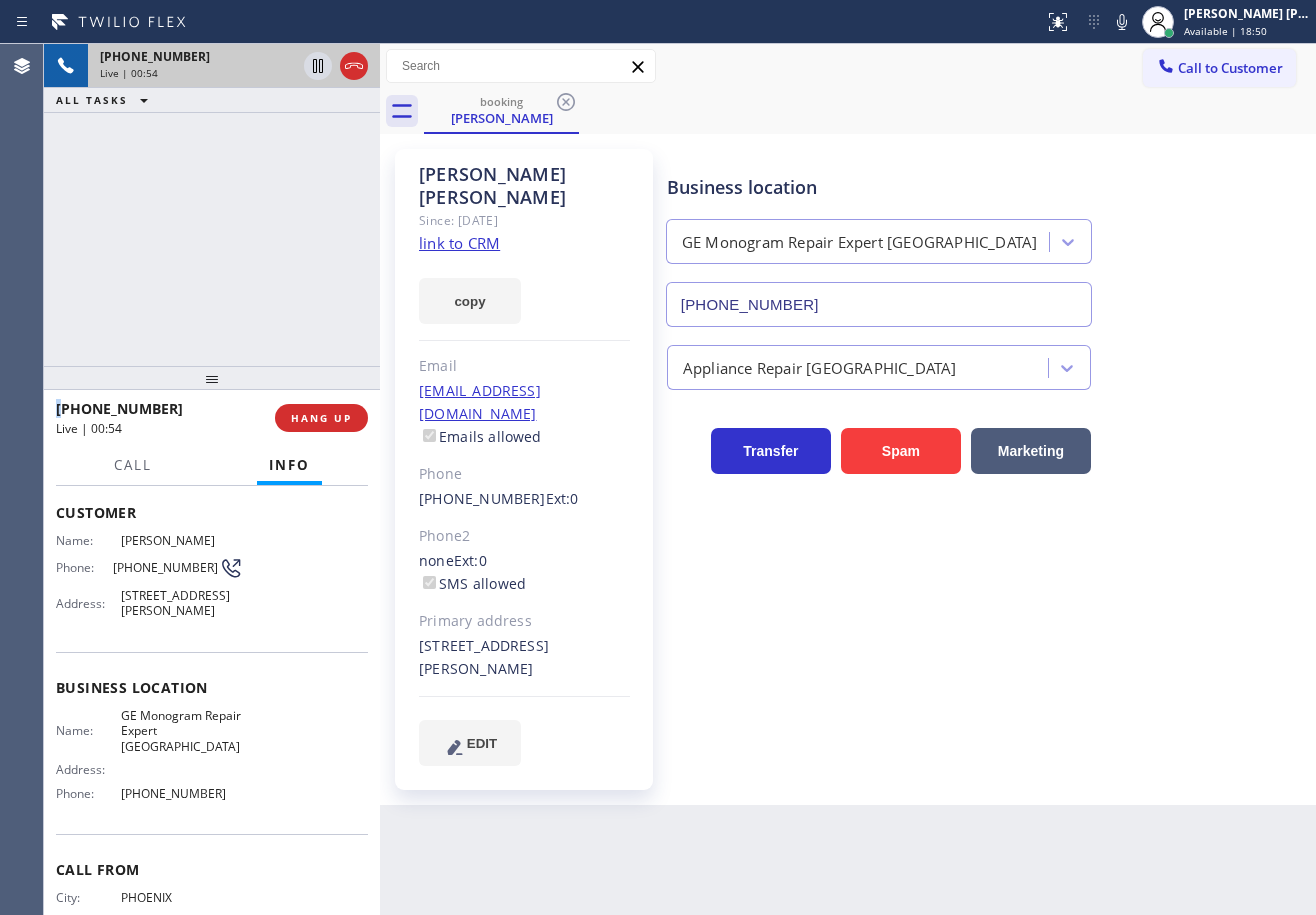 click on "[PHONE_NUMBER] Live | 00:54 ALL TASKS ALL TASKS ACTIVE TASKS TASKS IN WRAP UP" at bounding box center (212, 205) 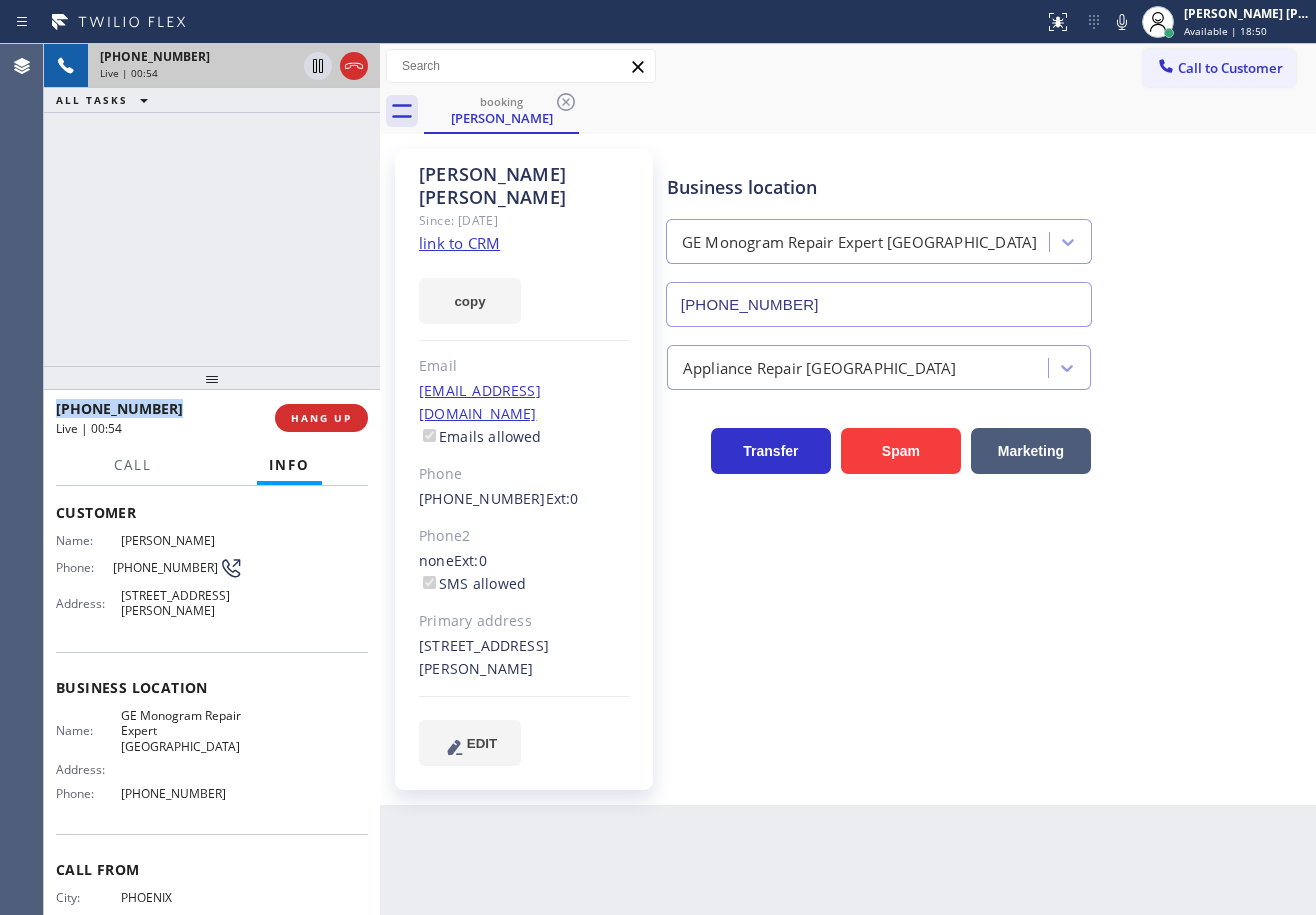 click on "[PHONE_NUMBER] Live | 00:54 ALL TASKS ALL TASKS ACTIVE TASKS TASKS IN WRAP UP" at bounding box center (212, 205) 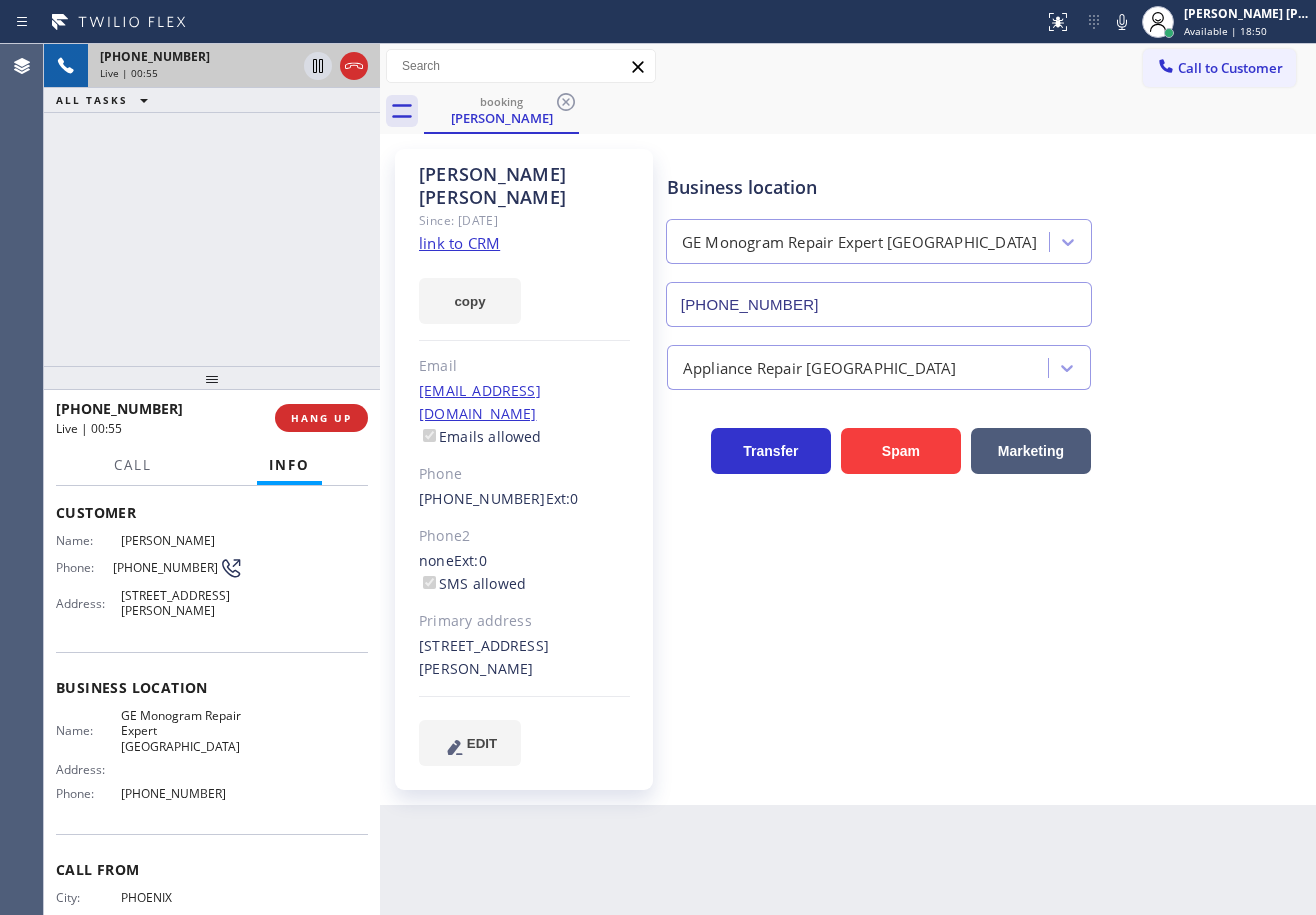 click on "[PHONE_NUMBER] Live | 00:55 ALL TASKS ALL TASKS ACTIVE TASKS TASKS IN WRAP UP" at bounding box center [212, 205] 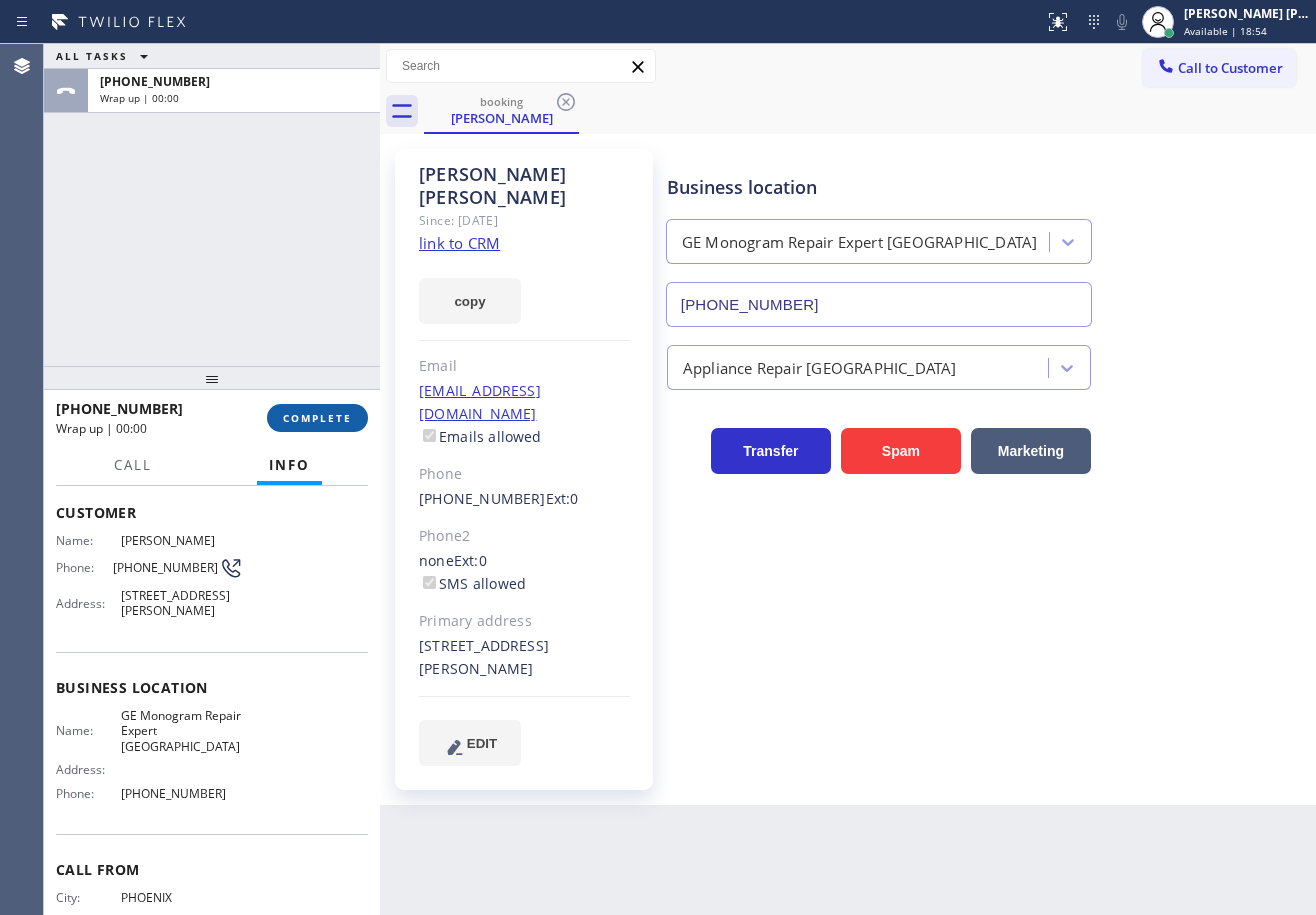 click on "COMPLETE" at bounding box center (317, 418) 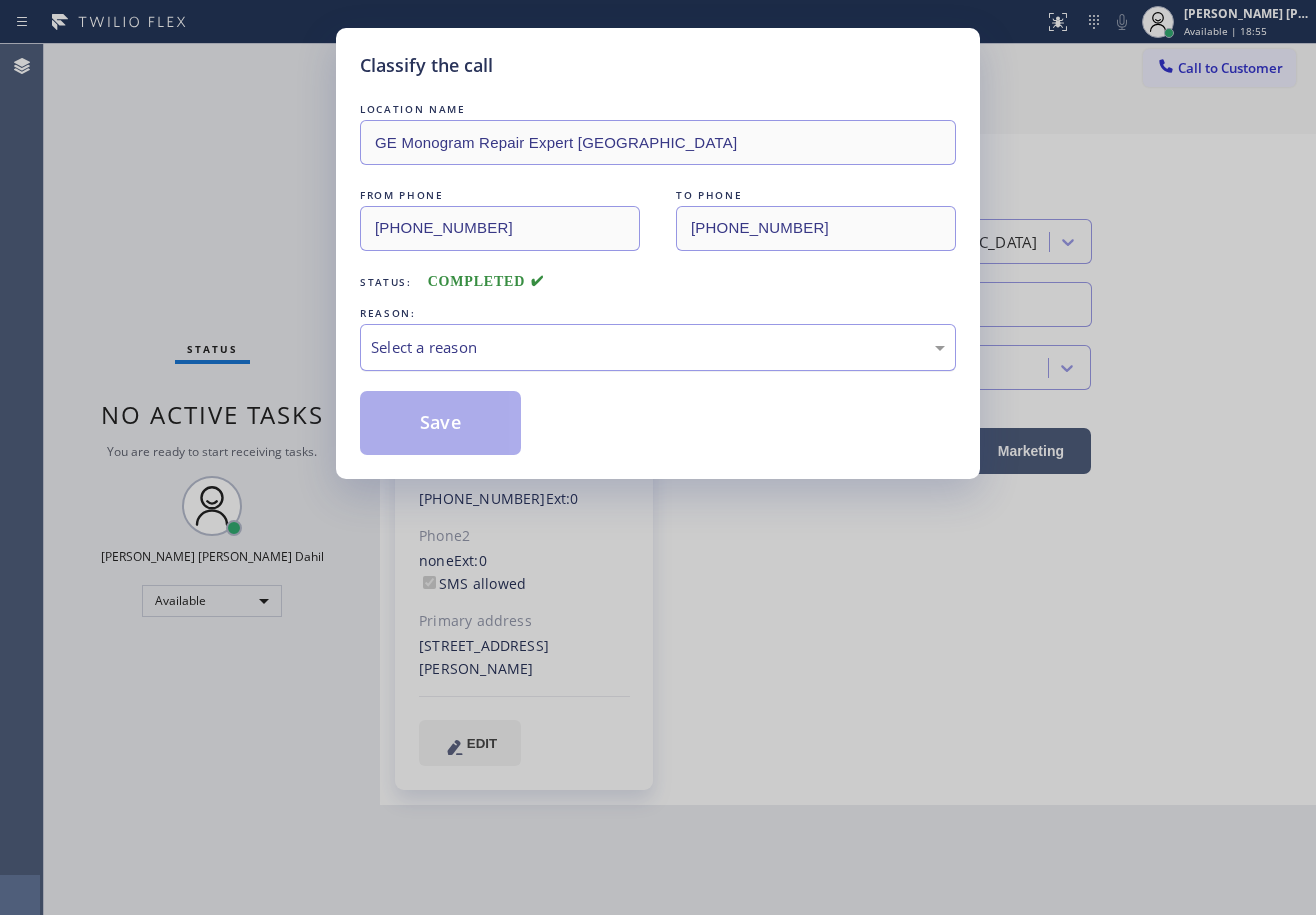 click on "Select a reason" at bounding box center [658, 347] 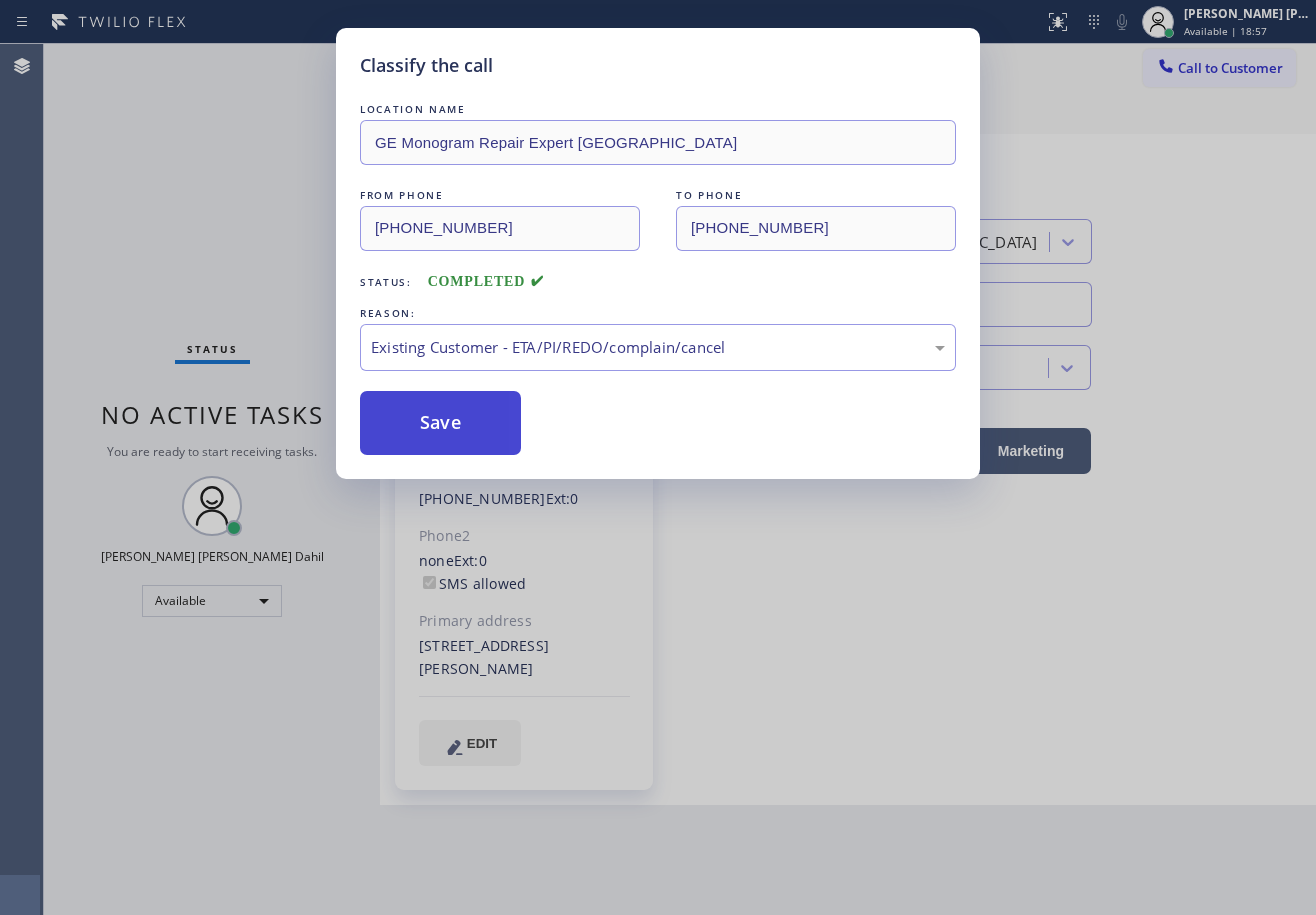 click on "Save" at bounding box center [440, 423] 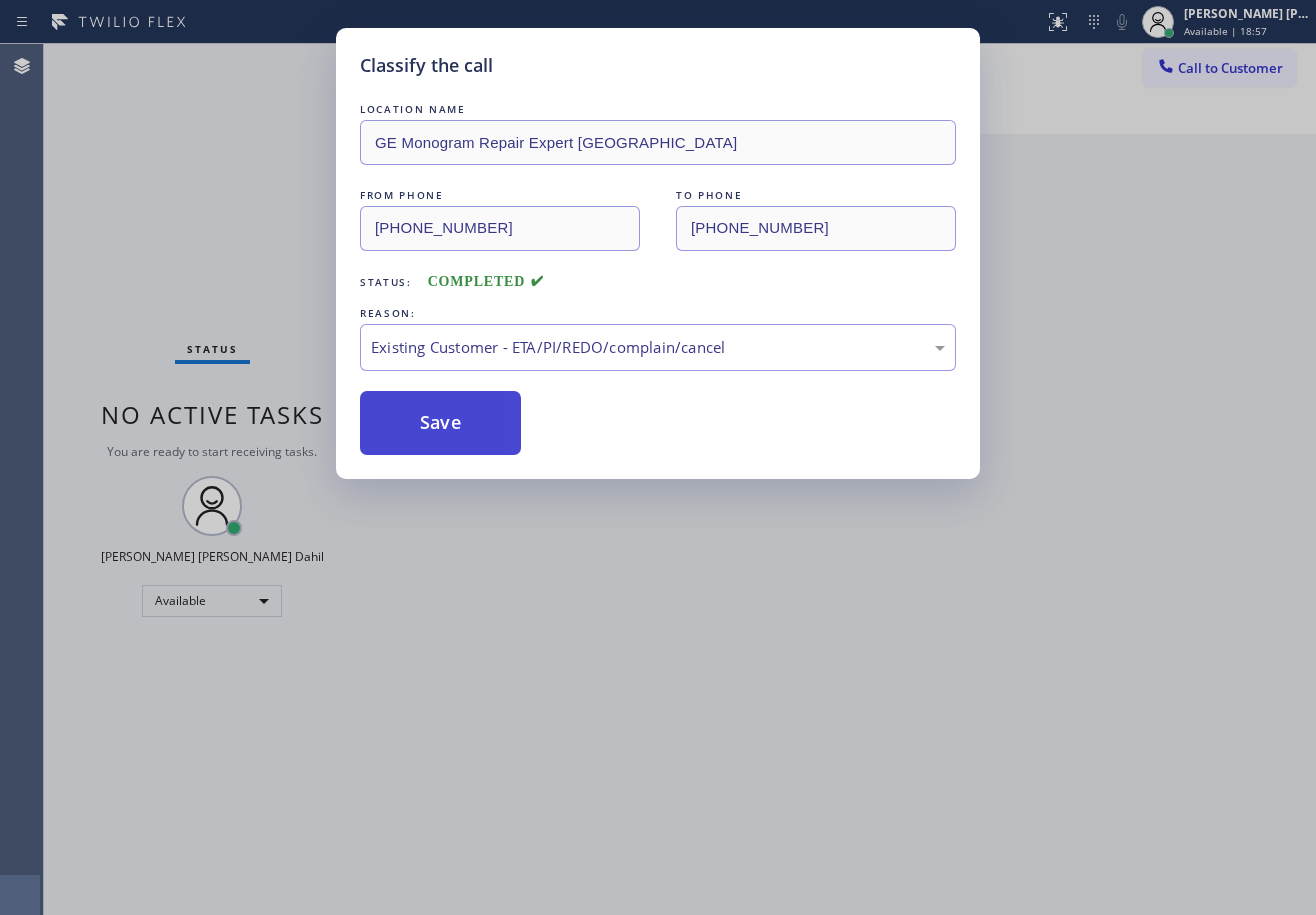 click on "Save" at bounding box center (440, 423) 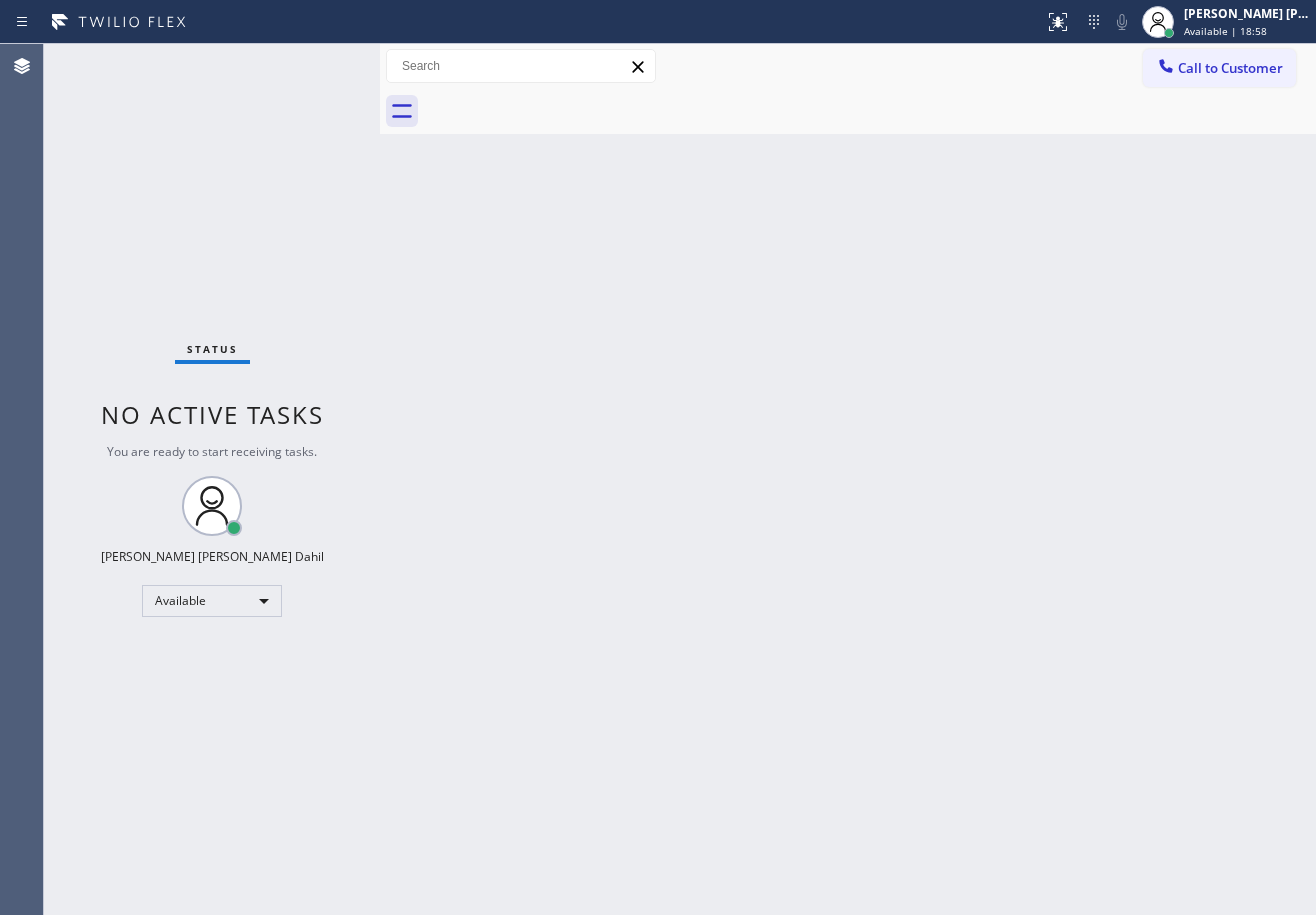 click on "Status   No active tasks     You are ready to start receiving tasks.   [PERSON_NAME] [PERSON_NAME] Dahil Available" at bounding box center (212, 479) 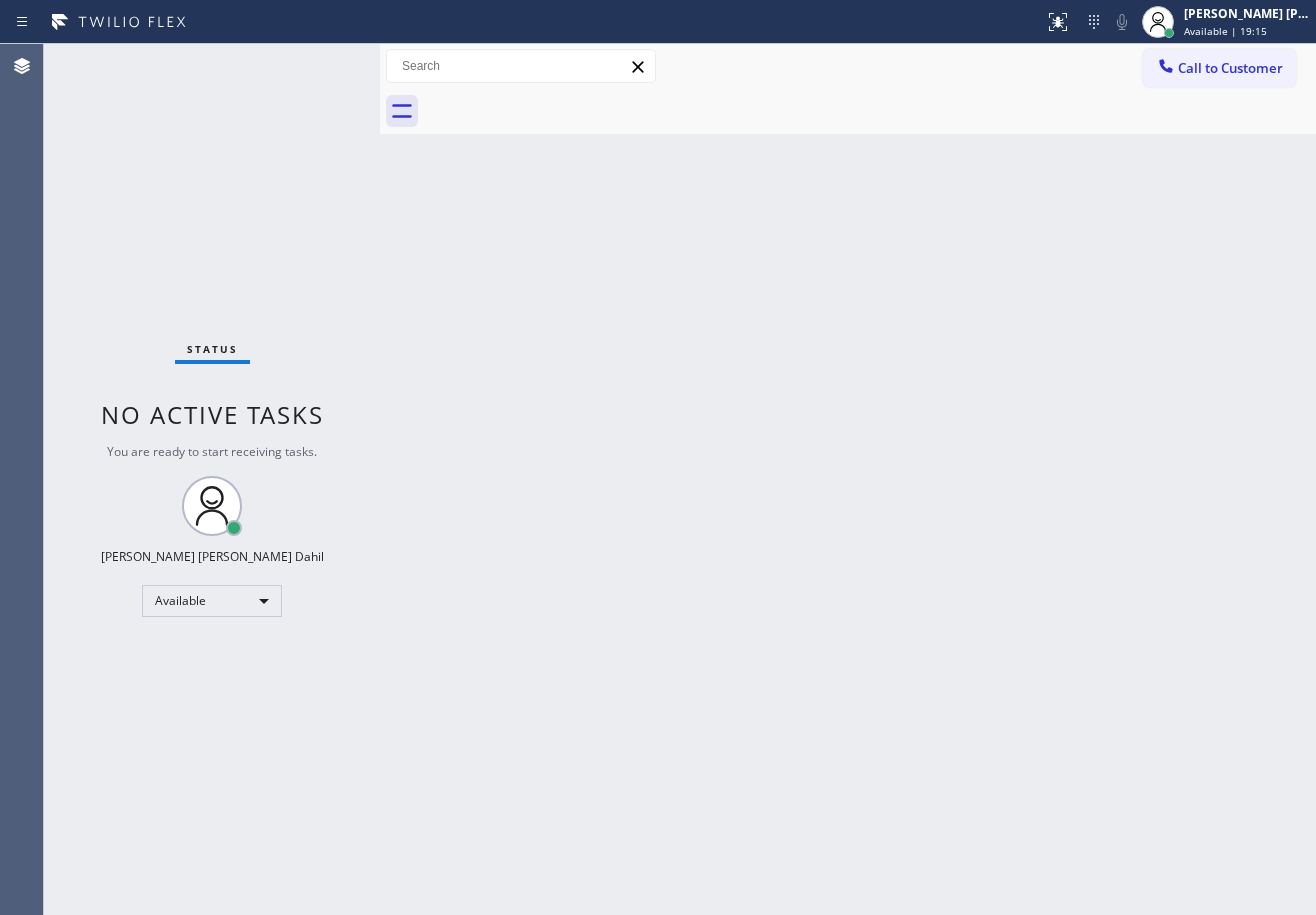 drag, startPoint x: 815, startPoint y: 332, endPoint x: 869, endPoint y: 377, distance: 70.292244 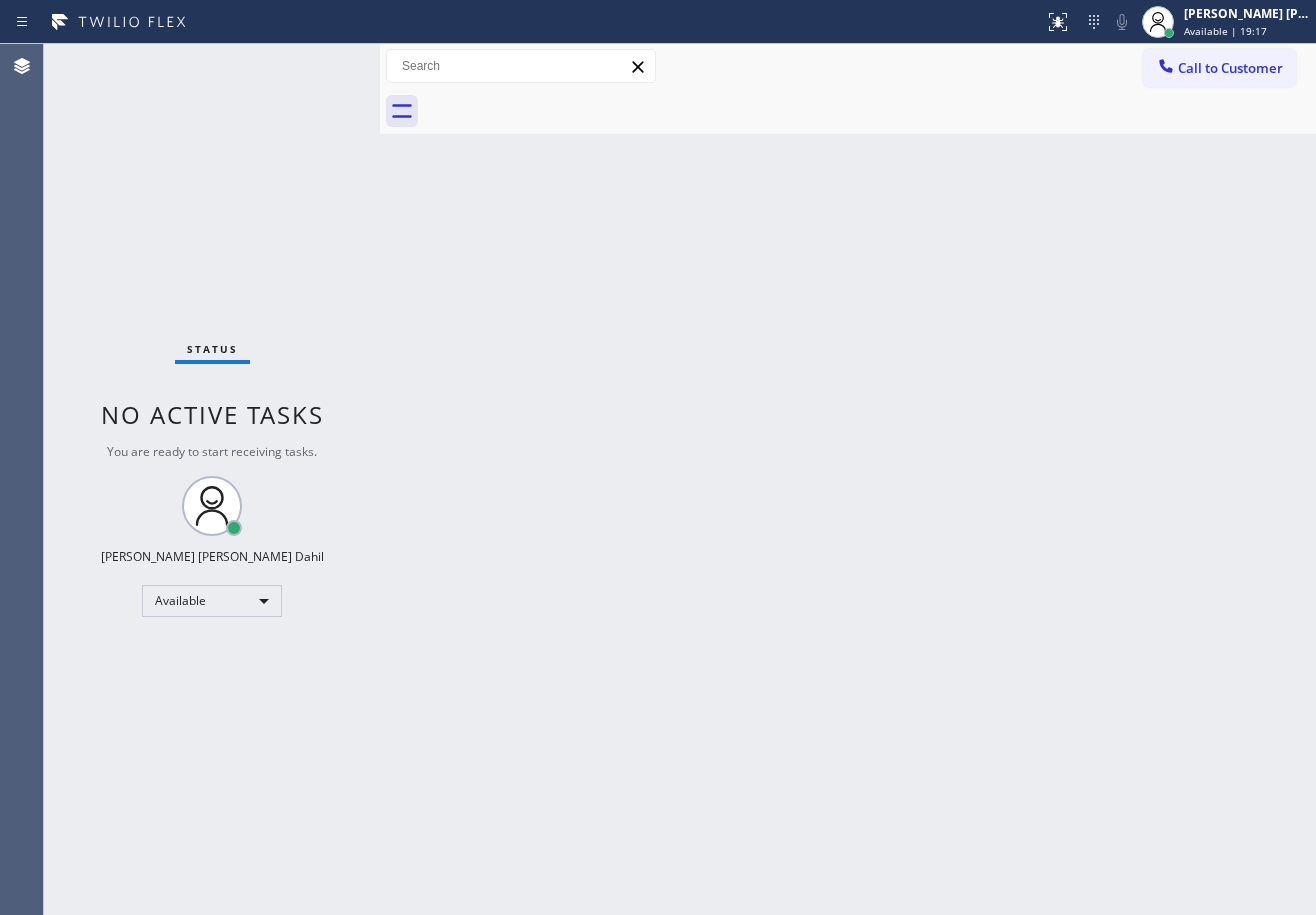 drag, startPoint x: 878, startPoint y: 609, endPoint x: 833, endPoint y: 573, distance: 57.628117 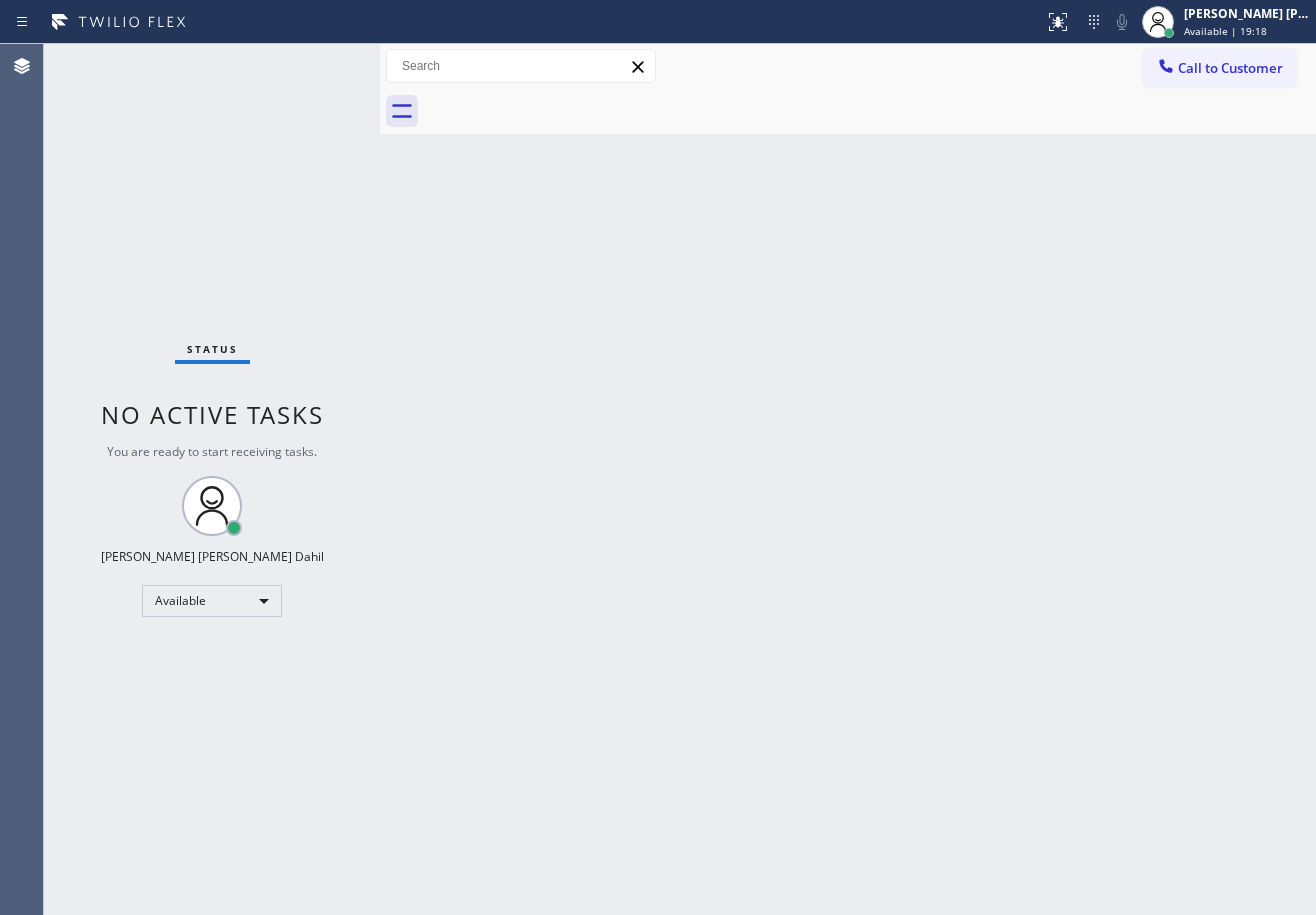 click on "Status   No active tasks     You are ready to start receiving tasks.   [PERSON_NAME] [PERSON_NAME] Dahil Available" at bounding box center [212, 479] 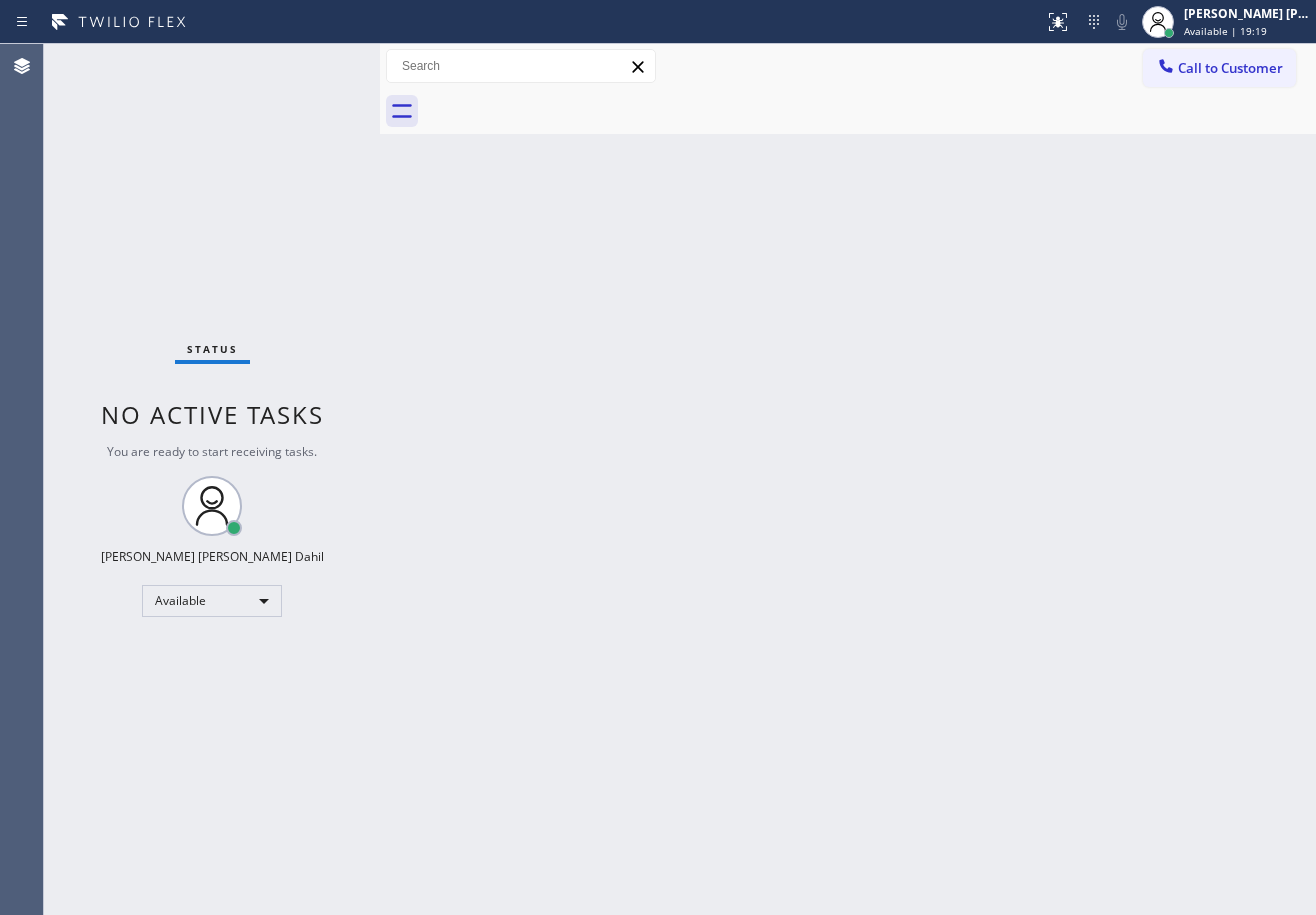 click on "Status   No active tasks     You are ready to start receiving tasks.   [PERSON_NAME] [PERSON_NAME] Dahil Available" at bounding box center [212, 479] 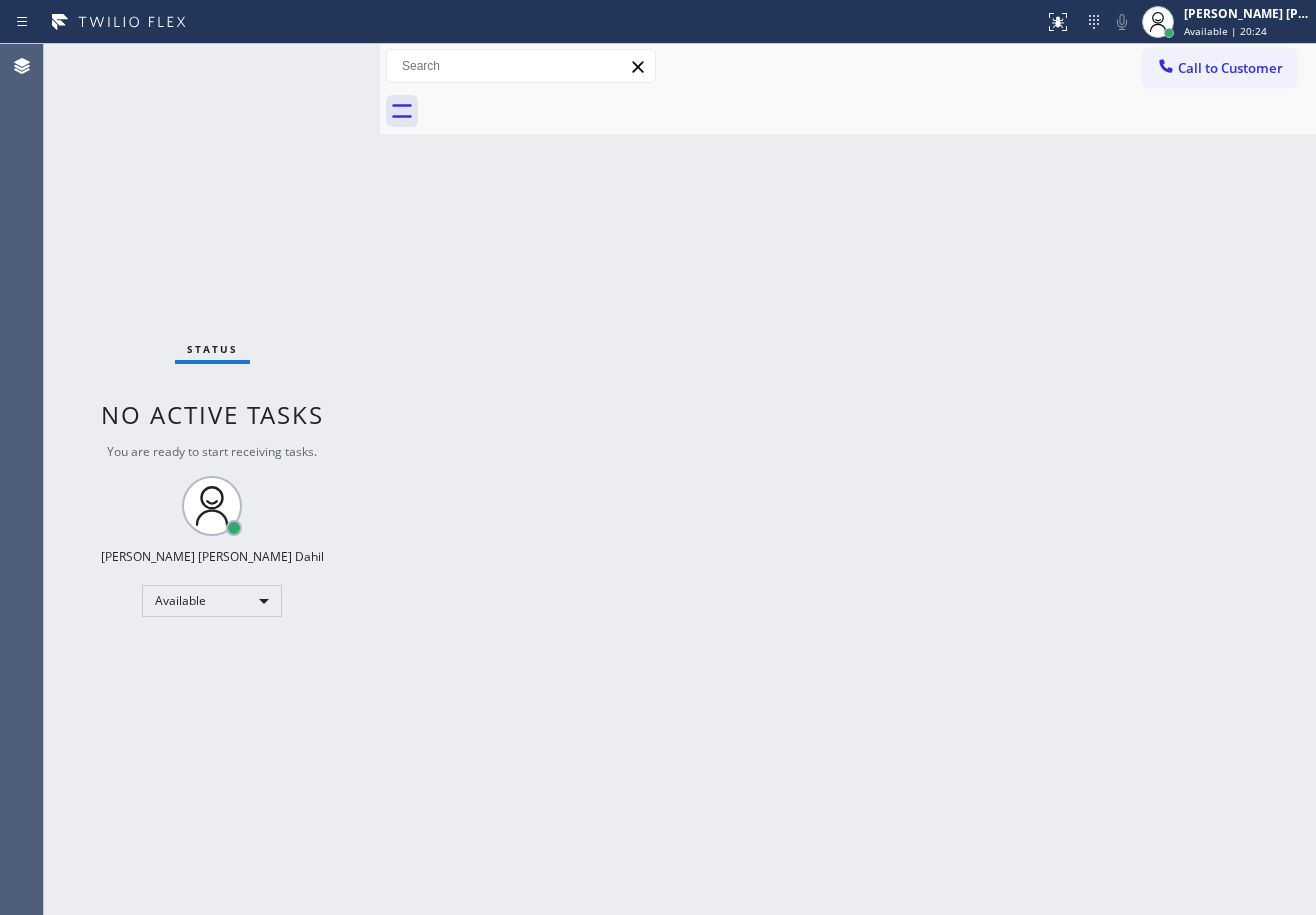 click on "Status   No active tasks     You are ready to start receiving tasks.   [PERSON_NAME] [PERSON_NAME] Dahil Available" at bounding box center (212, 479) 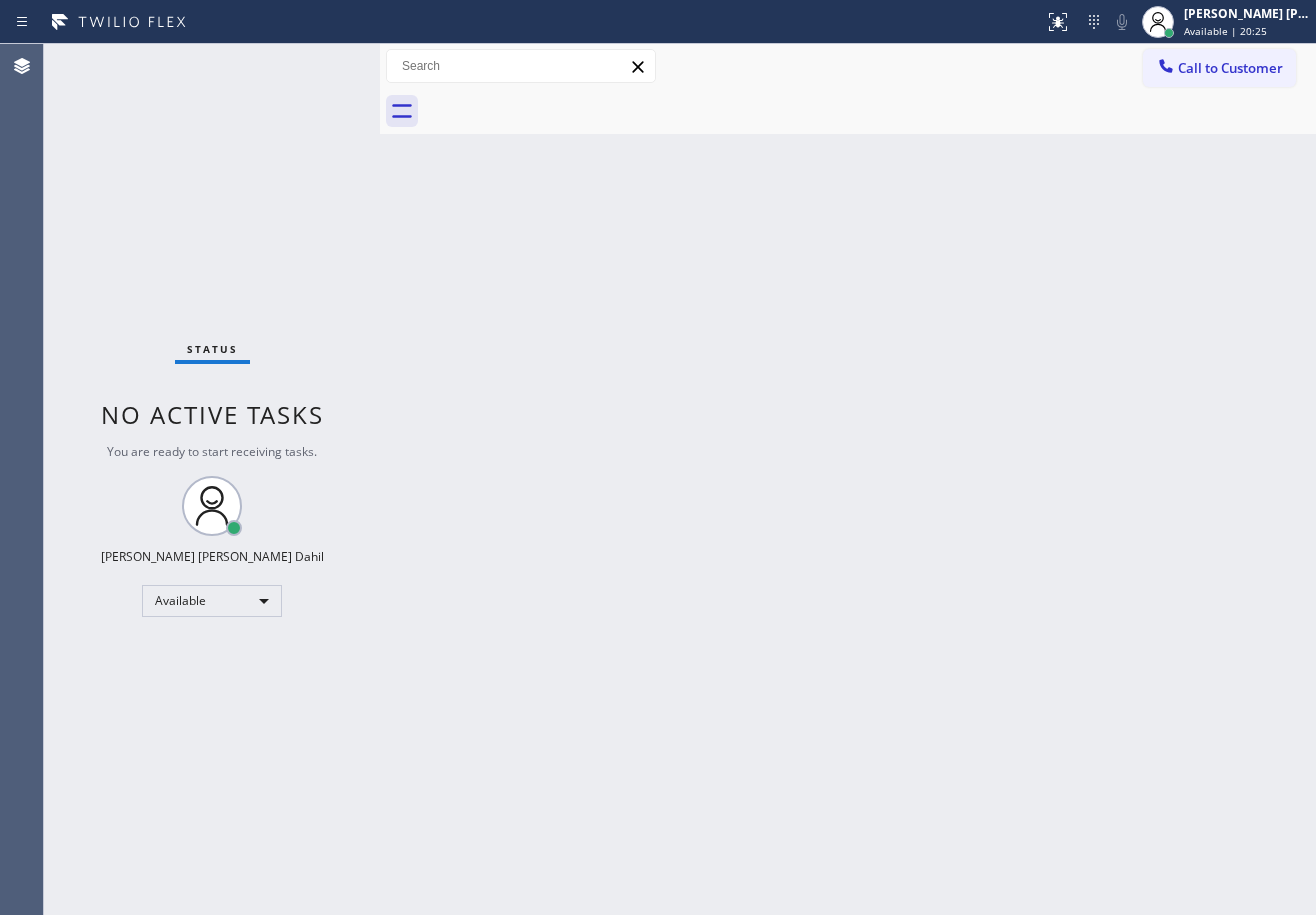 click on "Status   No active tasks     You are ready to start receiving tasks.   [PERSON_NAME] [PERSON_NAME] Dahil Available" at bounding box center [212, 479] 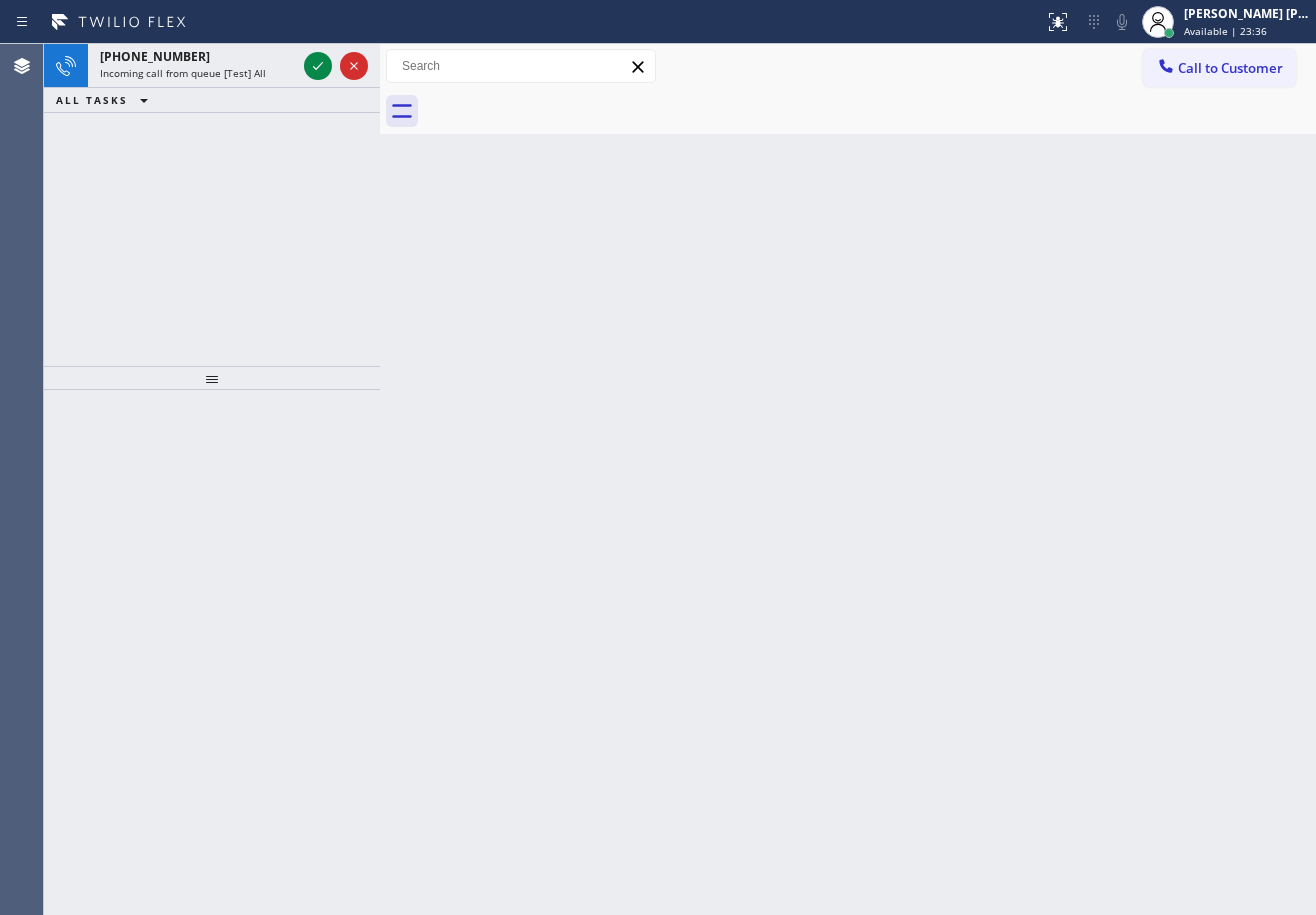click 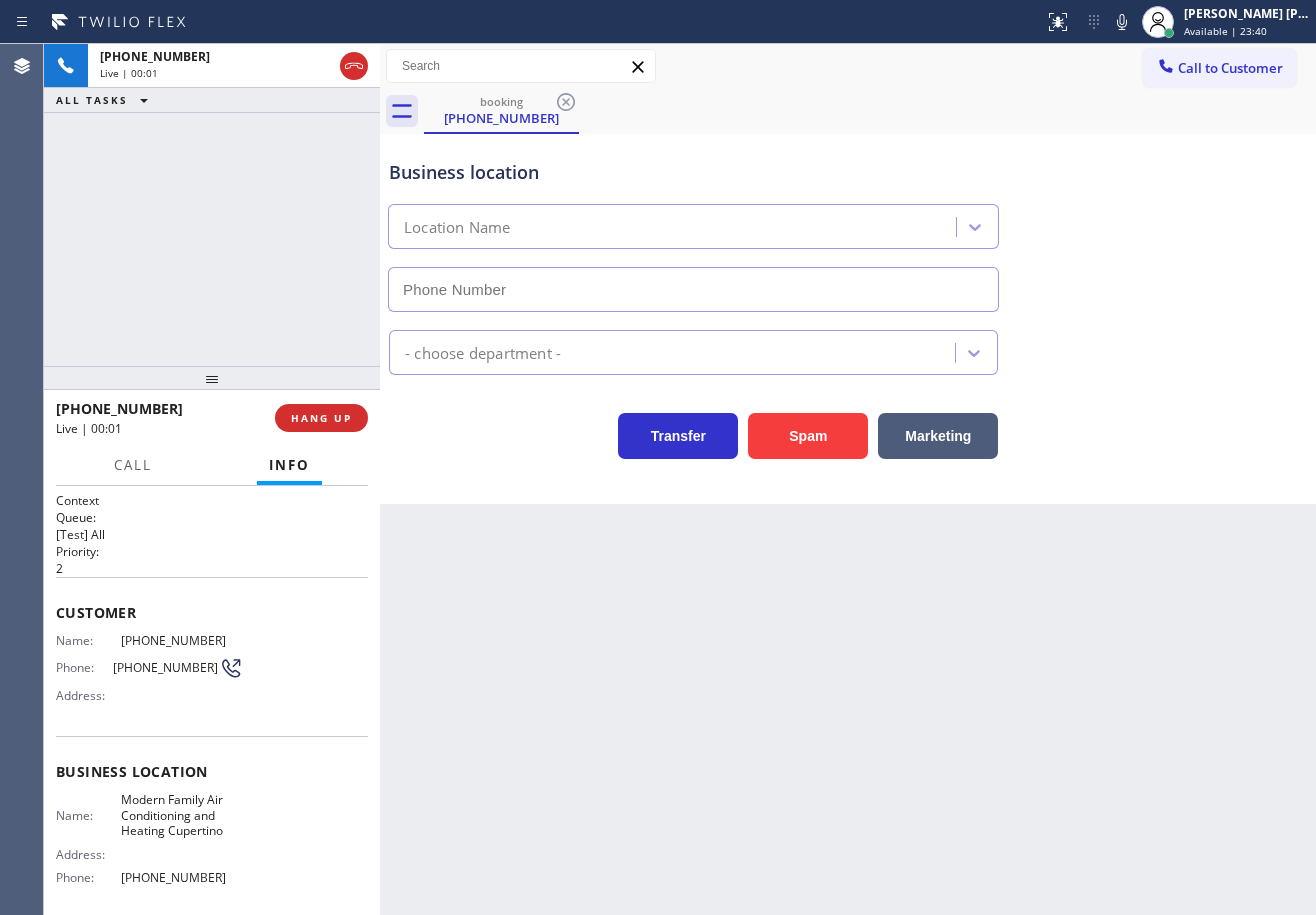type on "[PHONE_NUMBER]" 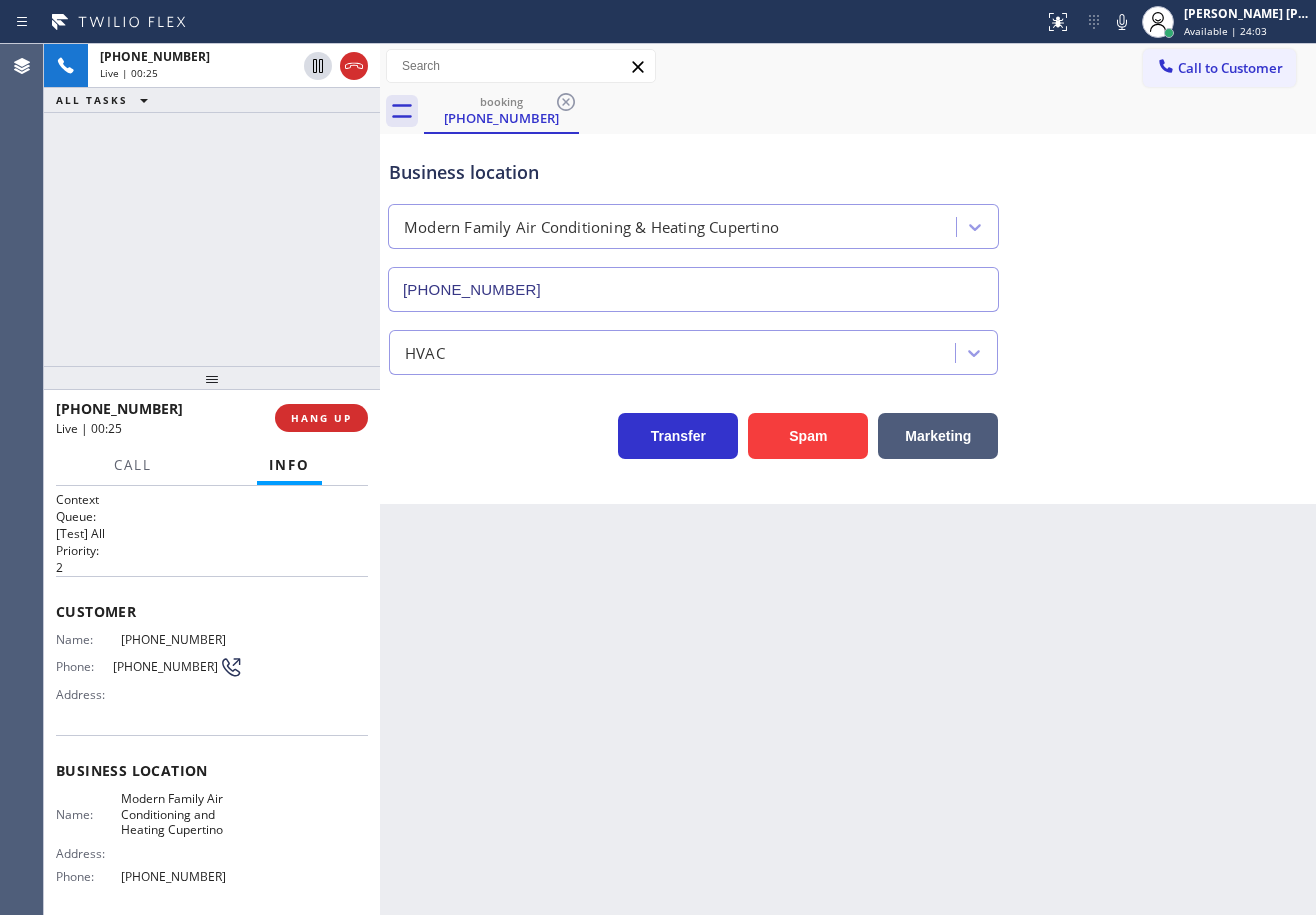 scroll, scrollTop: 0, scrollLeft: 0, axis: both 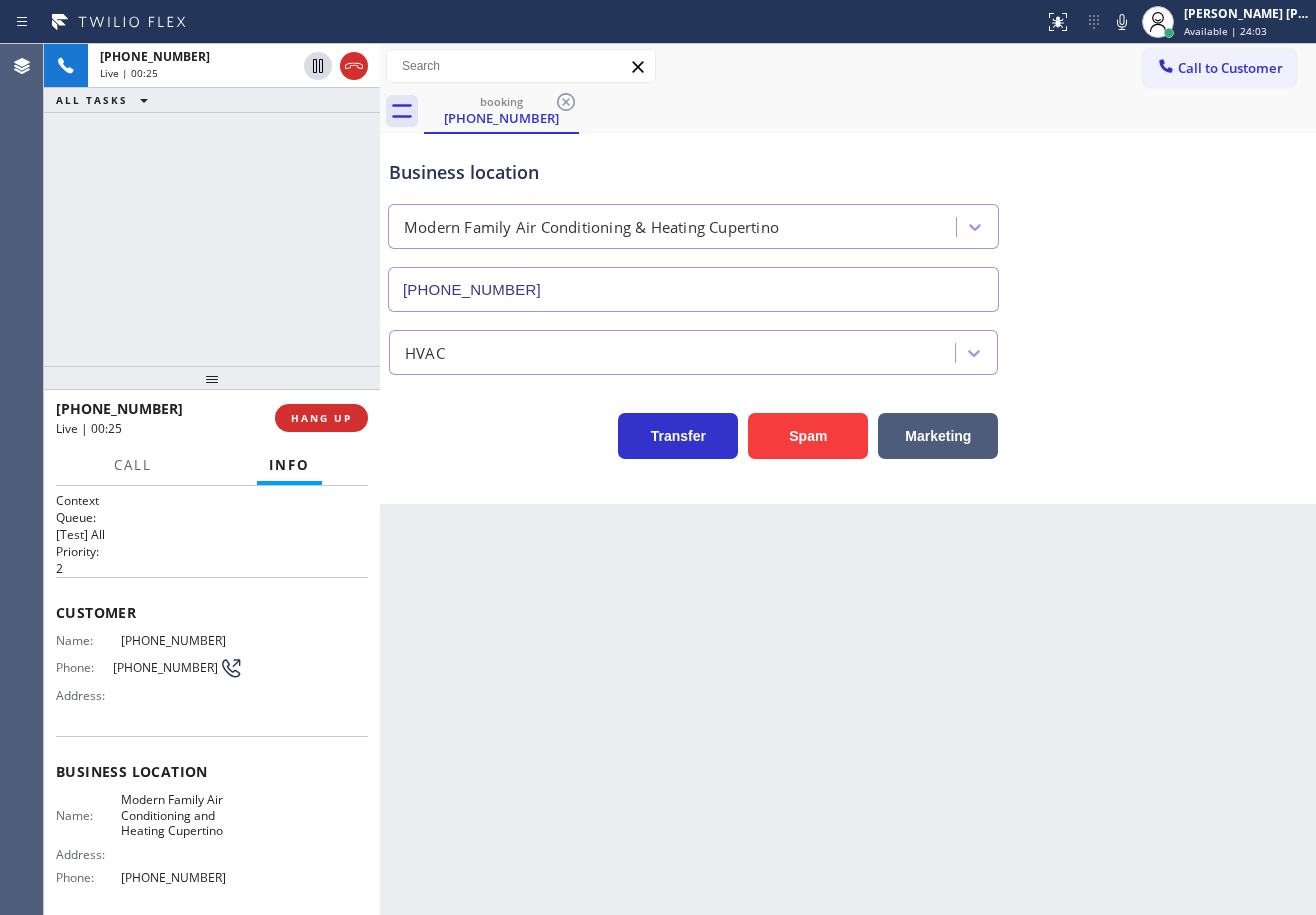 click on "Back to Dashboard Change Sender ID Customers Technicians Select a contact Outbound call Technician Search Technician Your caller id phone number Your caller id phone number Call Technician info Name   Phone none Address none Change Sender ID HVAC [PHONE_NUMBER] 5 Star Appliance [PHONE_NUMBER] Appliance Repair [PHONE_NUMBER] Plumbing [PHONE_NUMBER] Air Duct Cleaning [PHONE_NUMBER]  Electricians [PHONE_NUMBER] Cancel Change Check personal SMS Reset Change booking [PHONE_NUMBER] Call to Customer Outbound call Location Breezy Solutions Your caller id phone number [PHONE_NUMBER] Customer number Call Outbound call Technician Search Technician Your caller id phone number Your caller id phone number Call booking [PHONE_NUMBER] Business location Modern Family Air Conditioning & Heating Cupertino [PHONE_NUMBER] HVAC Transfer Spam Marketing" at bounding box center (848, 479) 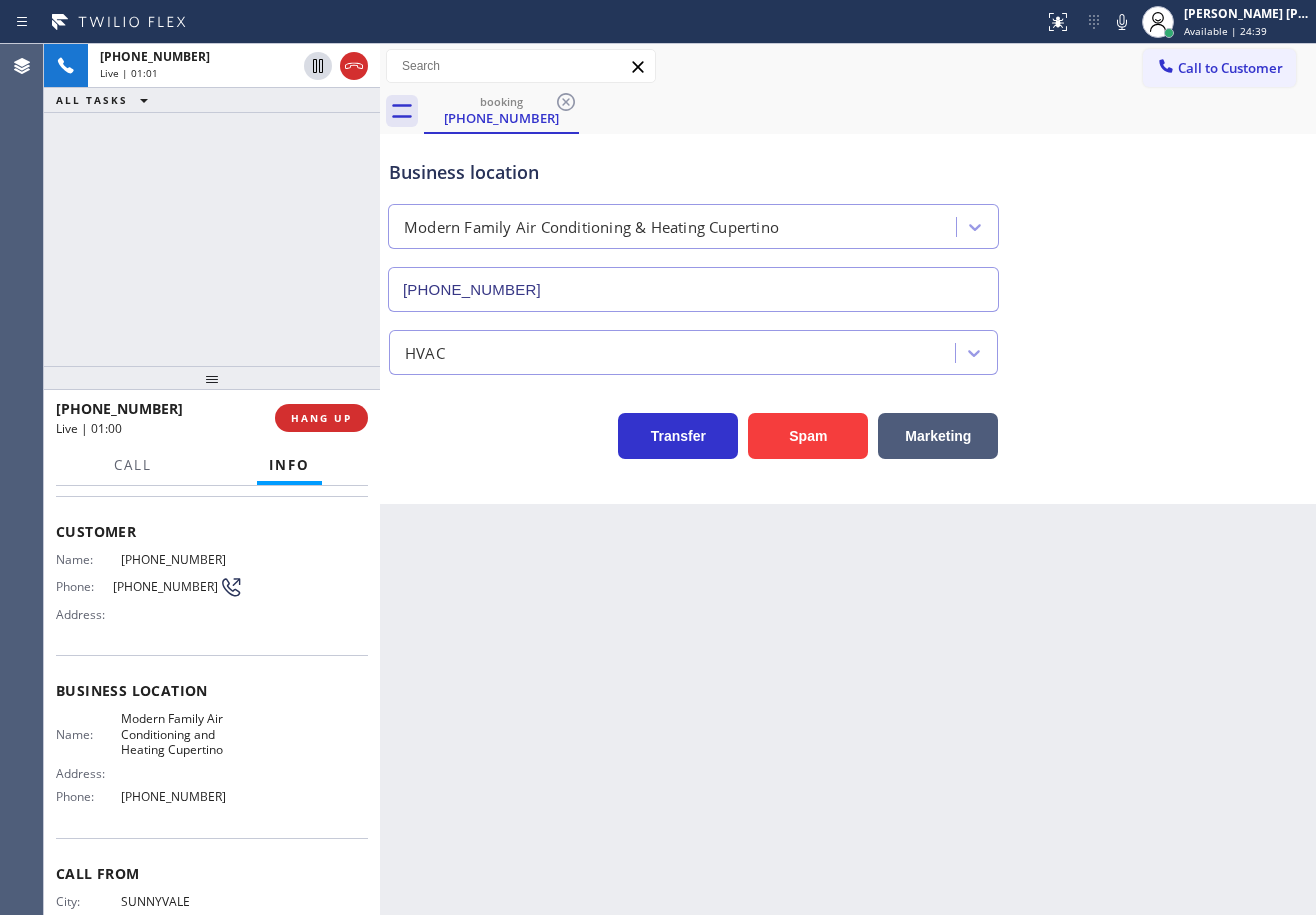 scroll, scrollTop: 161, scrollLeft: 0, axis: vertical 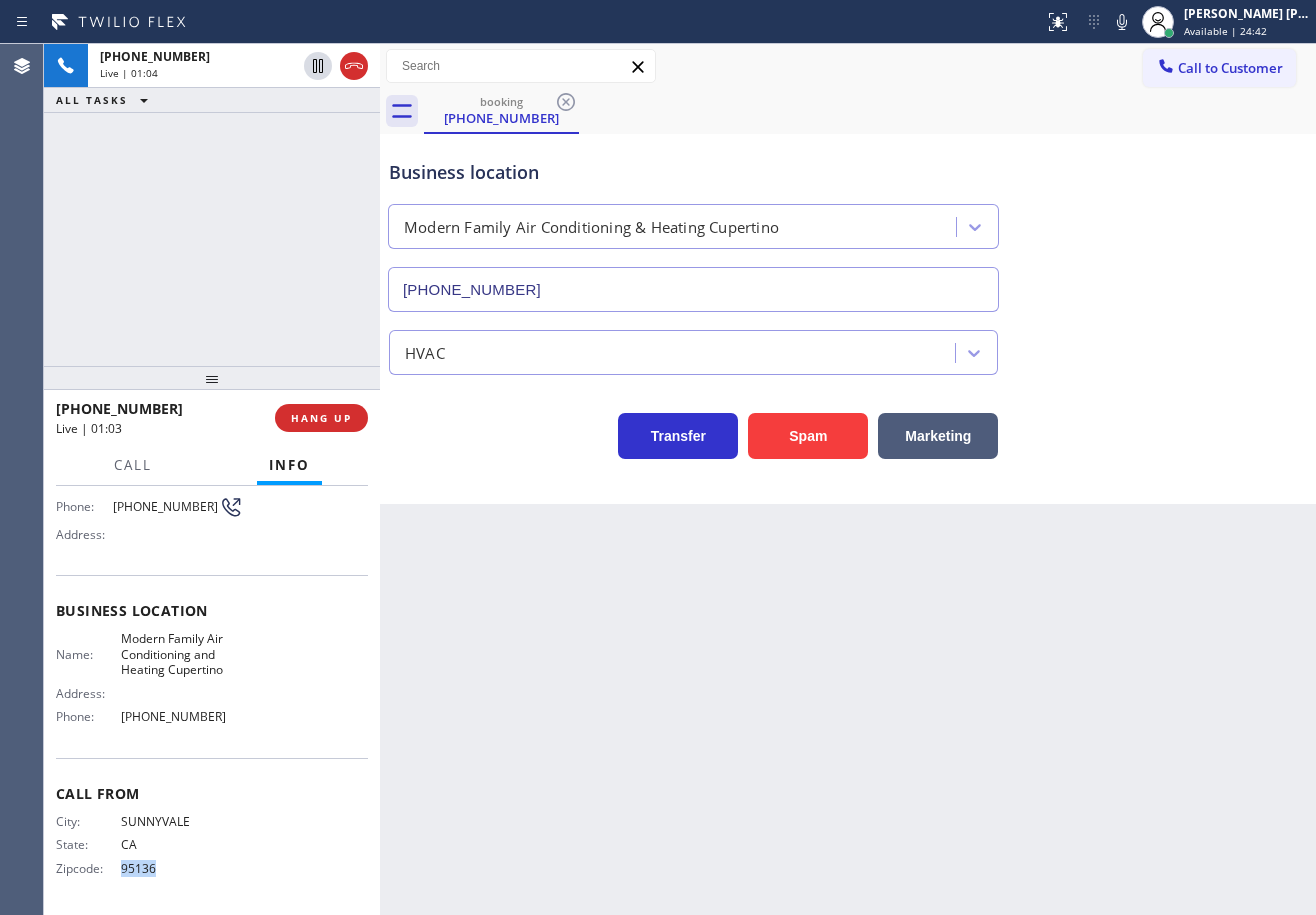 drag, startPoint x: 193, startPoint y: 869, endPoint x: 118, endPoint y: 874, distance: 75.16648 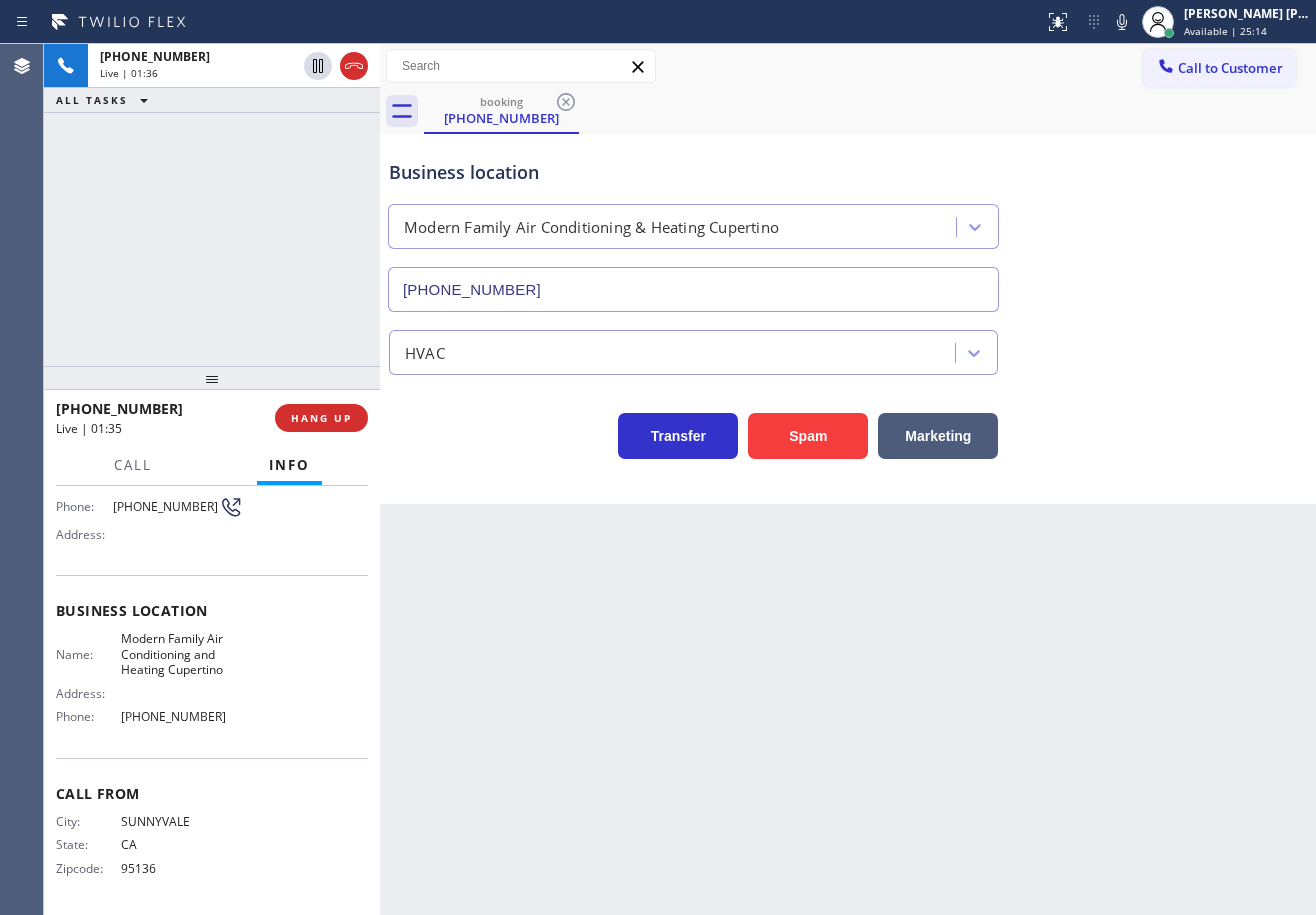 click on "[PHONE_NUMBER] Live | 01:36 ALL TASKS ALL TASKS ACTIVE TASKS TASKS IN WRAP UP" at bounding box center [212, 205] 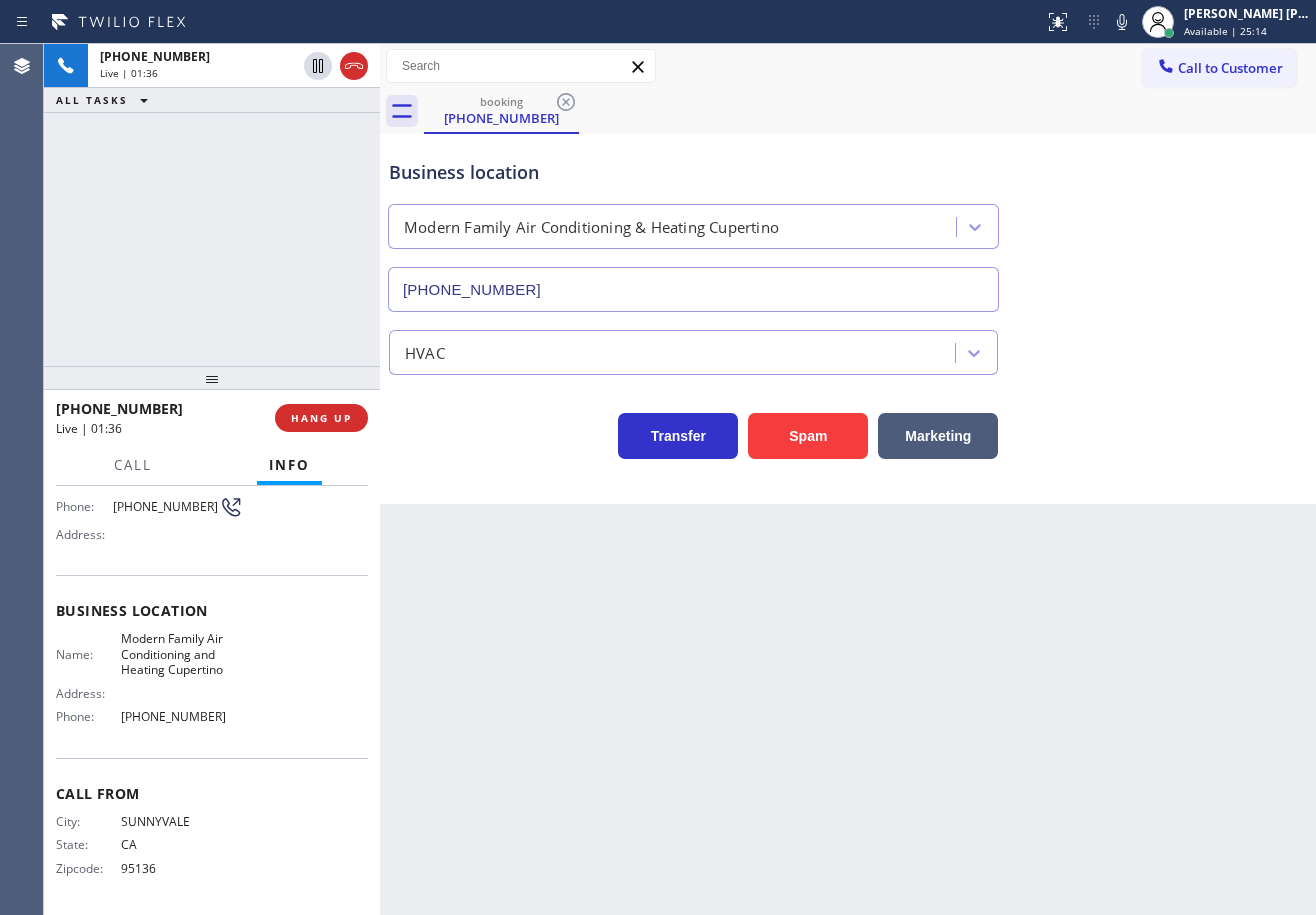 click on "[PHONE_NUMBER] Live | 01:36 ALL TASKS ALL TASKS ACTIVE TASKS TASKS IN WRAP UP" at bounding box center [212, 205] 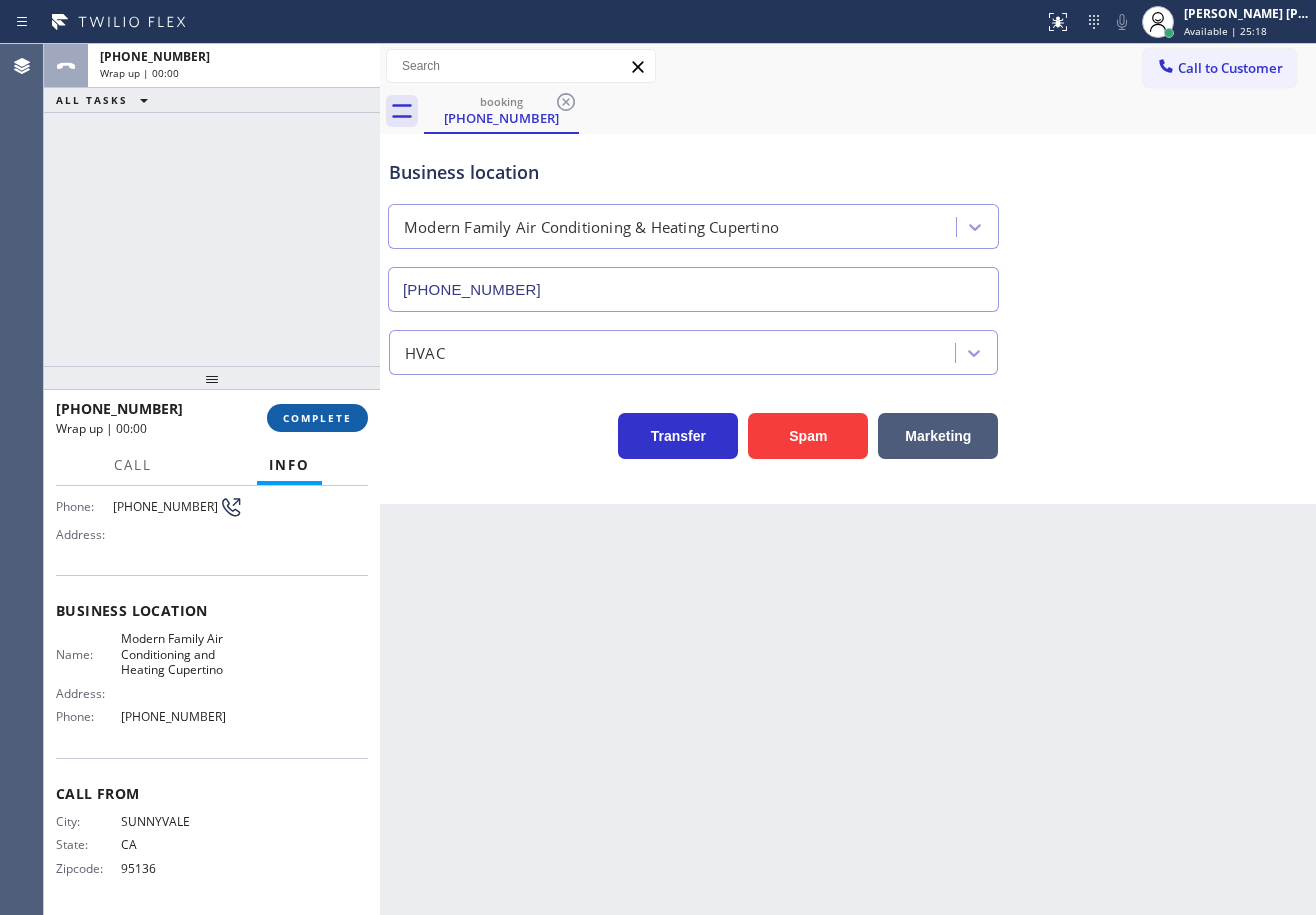 click on "COMPLETE" at bounding box center [317, 418] 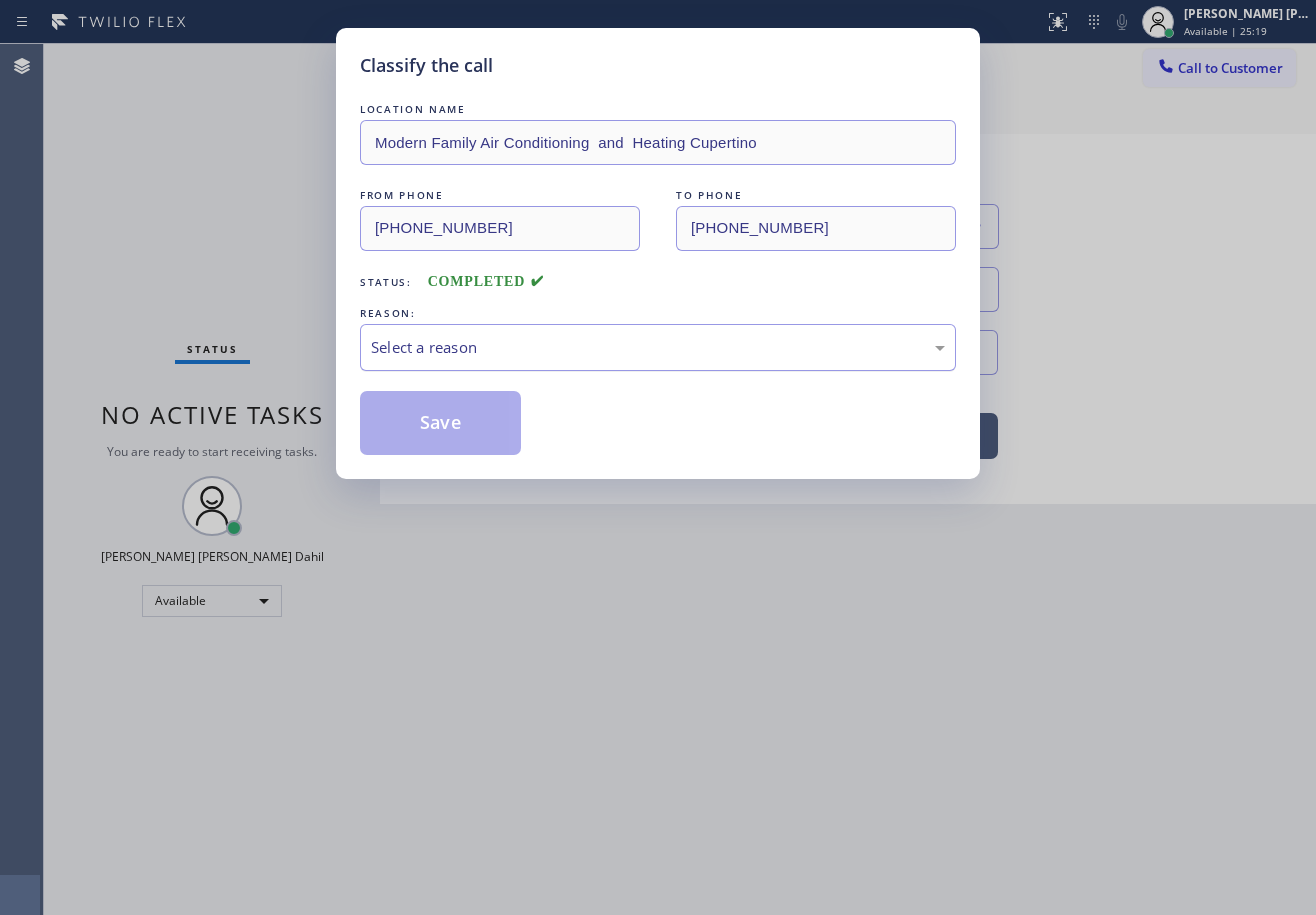 click on "Select a reason" at bounding box center (658, 347) 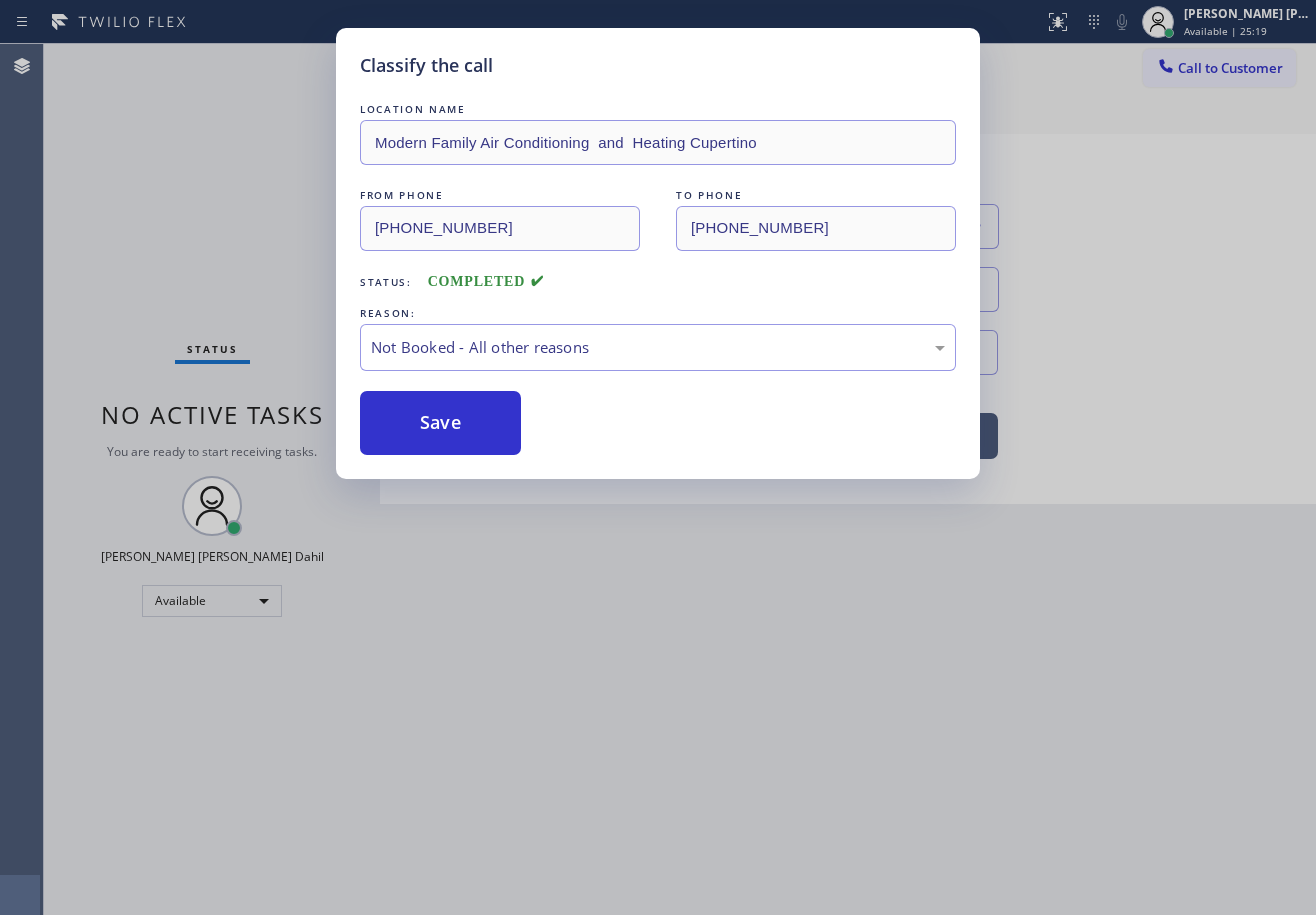 click on "Save" at bounding box center (440, 423) 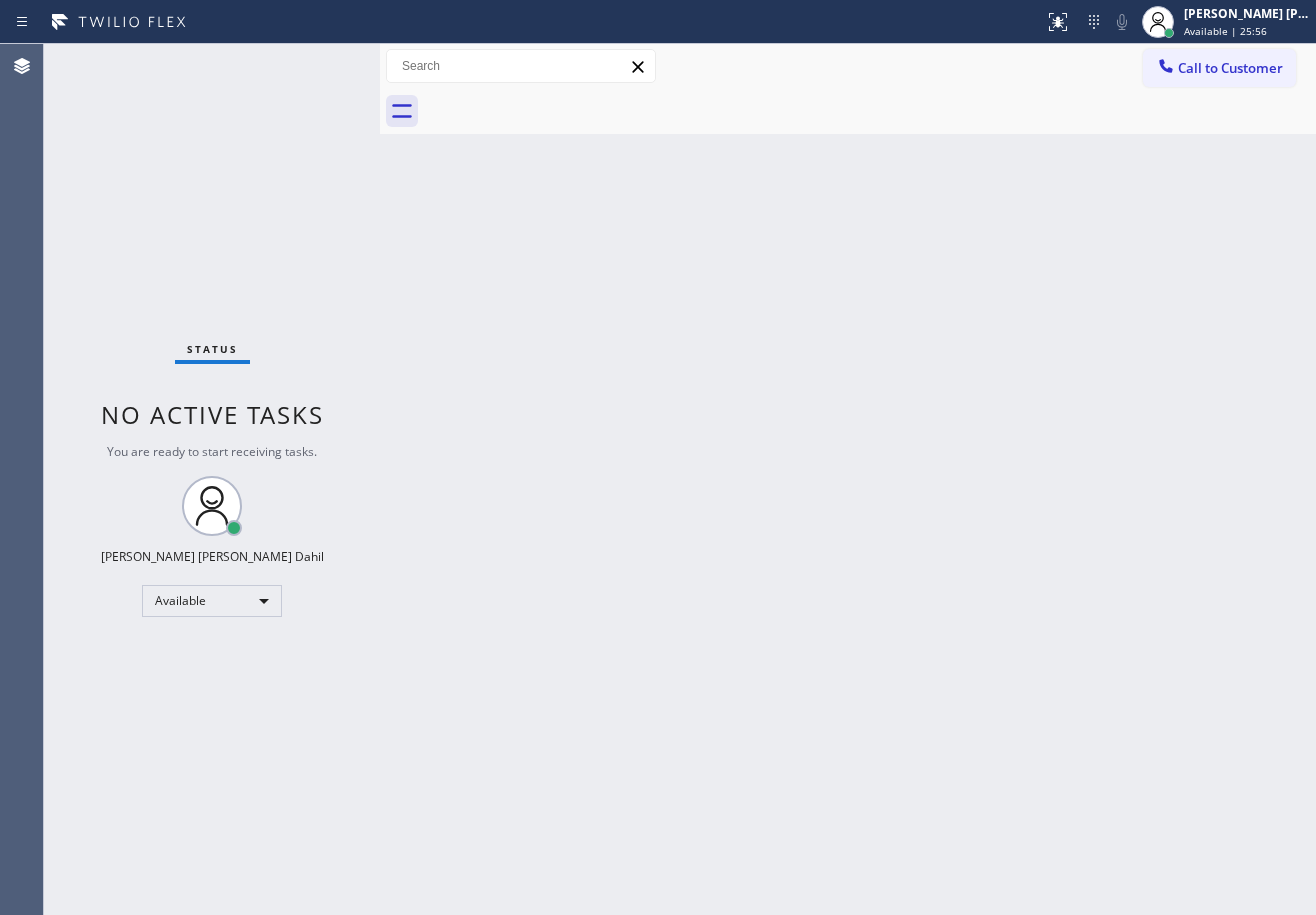 click on "Status   No active tasks     You are ready to start receiving tasks.   [PERSON_NAME] [PERSON_NAME] Dahil Available" at bounding box center [212, 479] 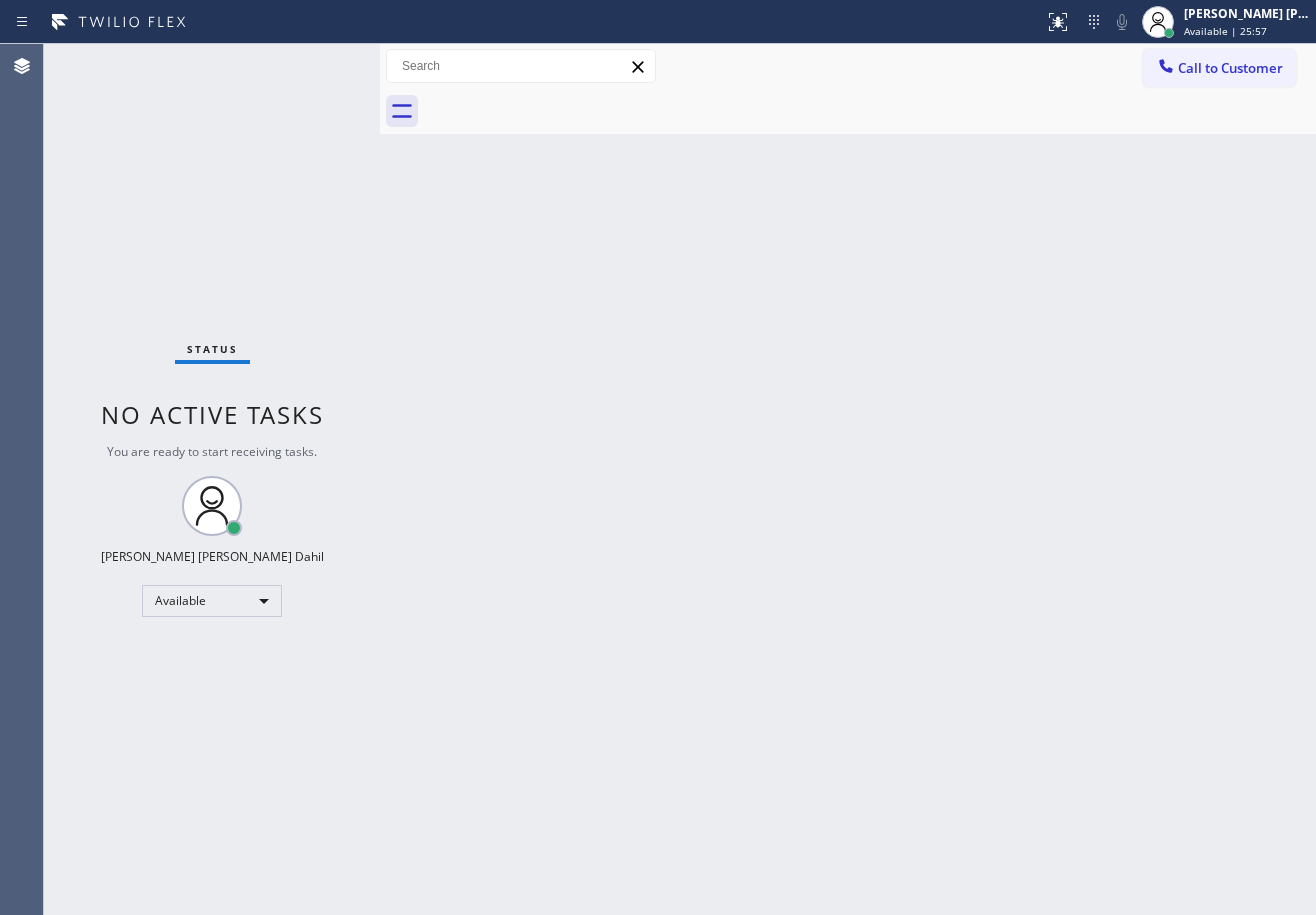 click on "Status   No active tasks     You are ready to start receiving tasks.   [PERSON_NAME] [PERSON_NAME] Dahil Available" at bounding box center [212, 479] 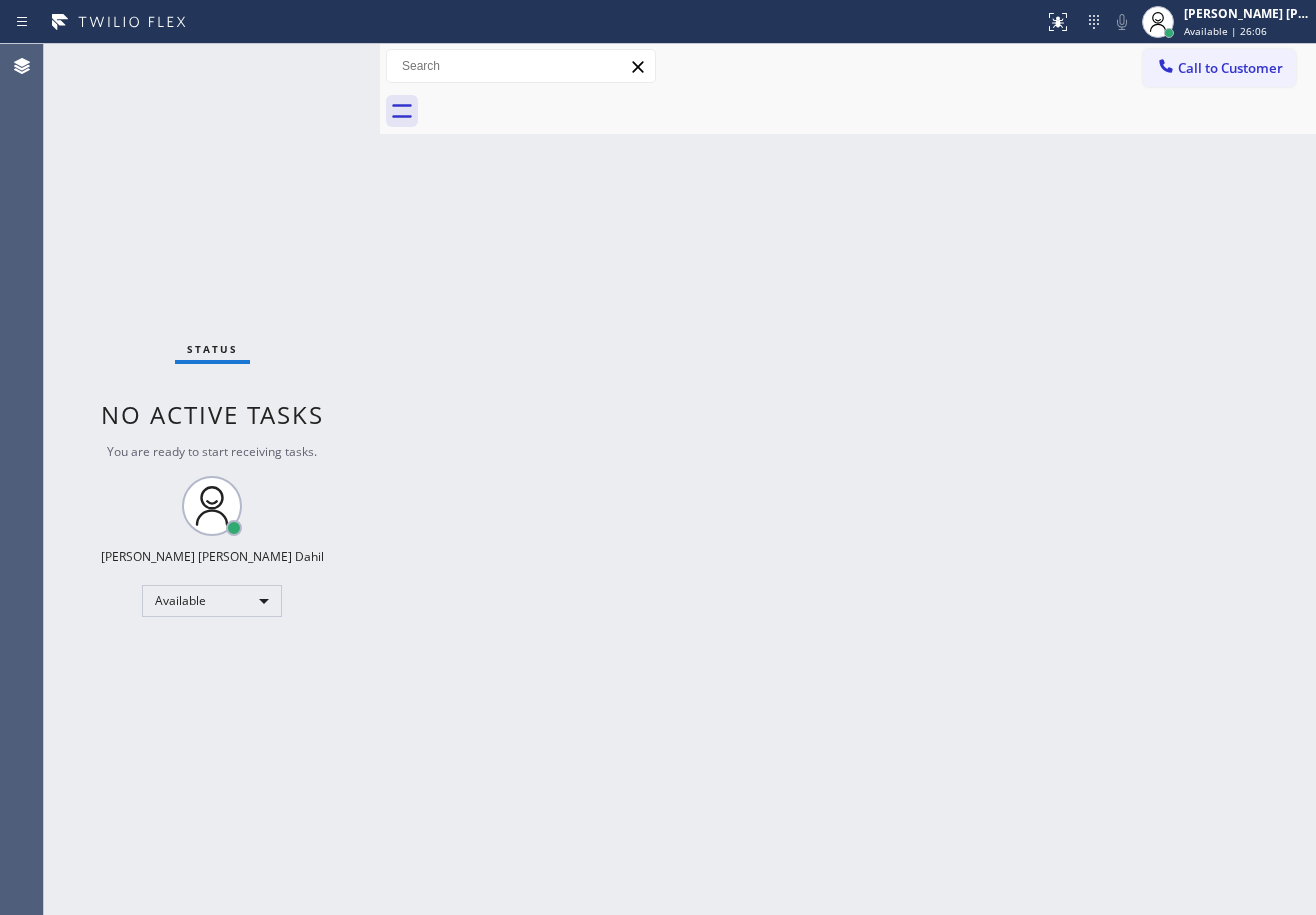drag, startPoint x: 280, startPoint y: 59, endPoint x: 291, endPoint y: 61, distance: 11.18034 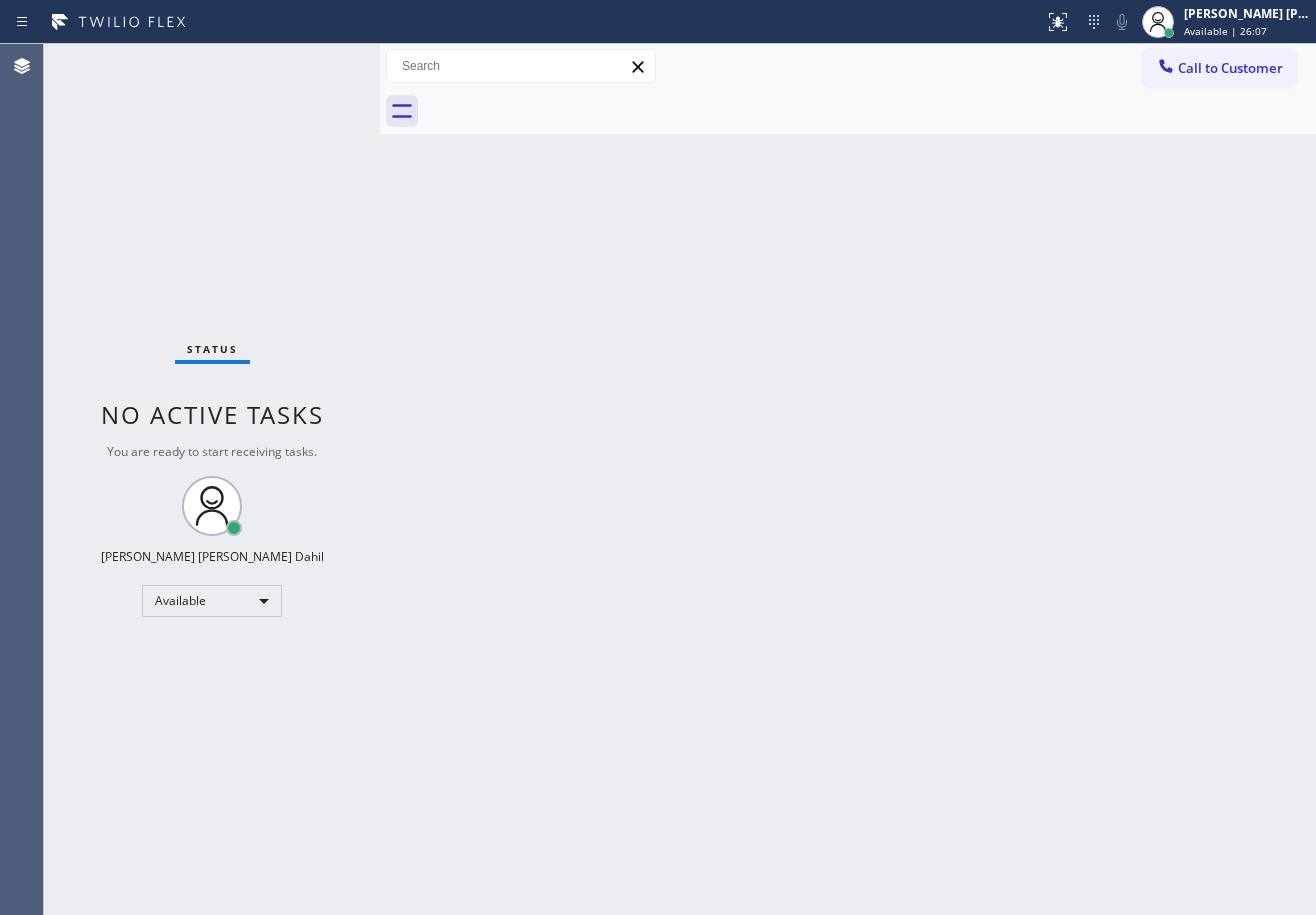 click on "Status   No active tasks     You are ready to start receiving tasks.   [PERSON_NAME] [PERSON_NAME] Dahil Available" at bounding box center (212, 479) 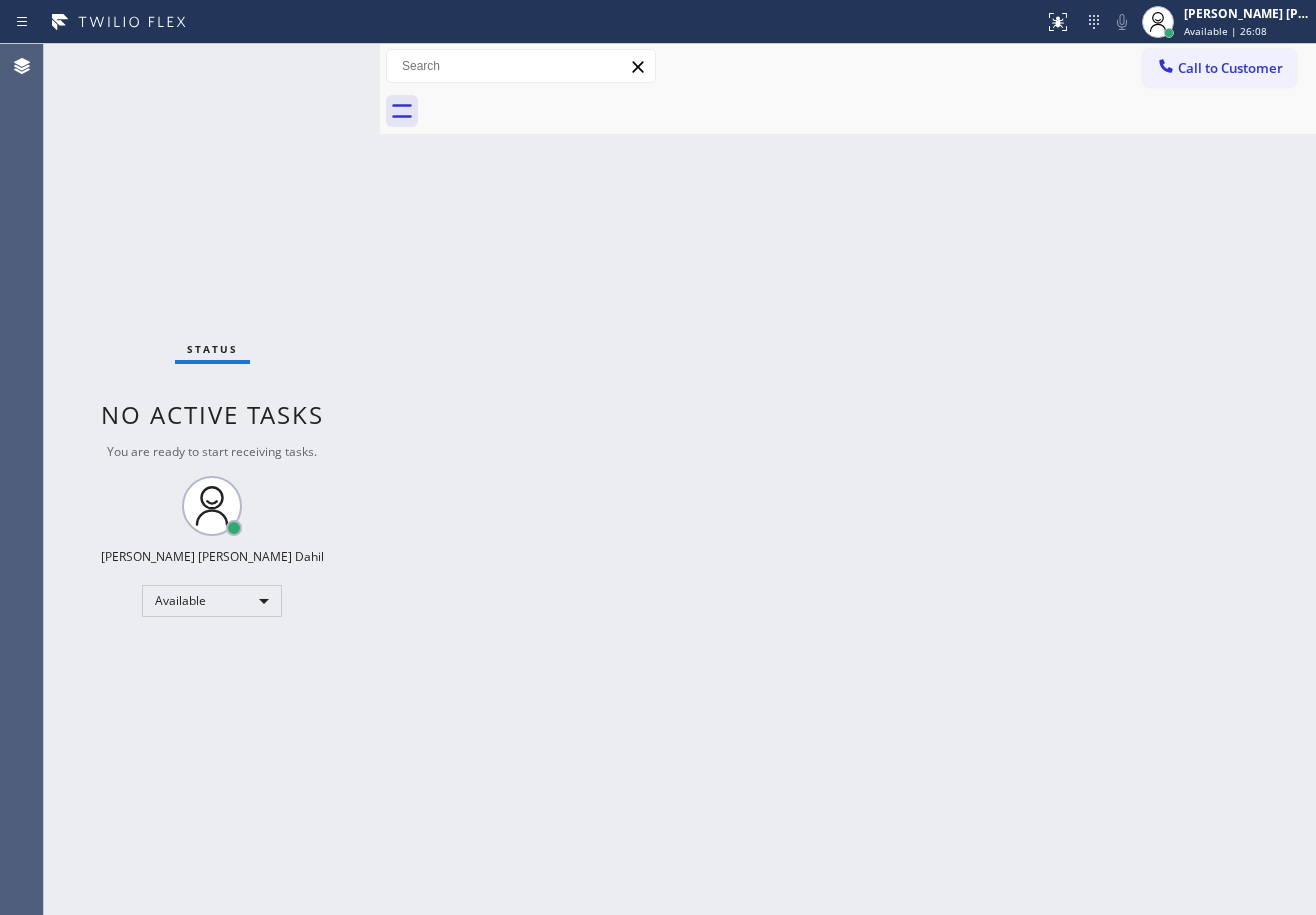click on "Status   No active tasks     You are ready to start receiving tasks.   [PERSON_NAME] [PERSON_NAME] Dahil Available" at bounding box center [212, 479] 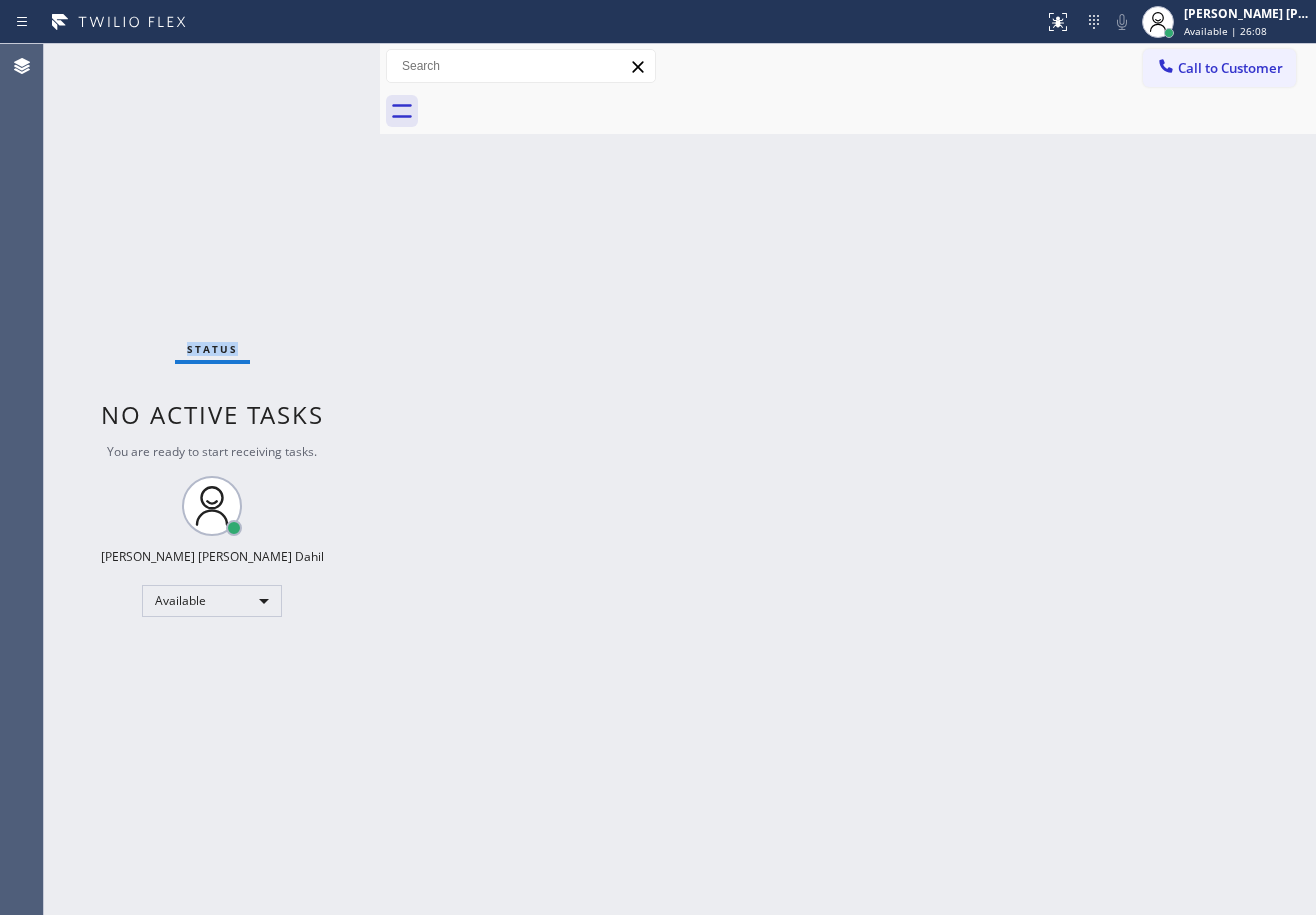 click on "Status   No active tasks     You are ready to start receiving tasks.   [PERSON_NAME] [PERSON_NAME] Dahil Available" at bounding box center (212, 479) 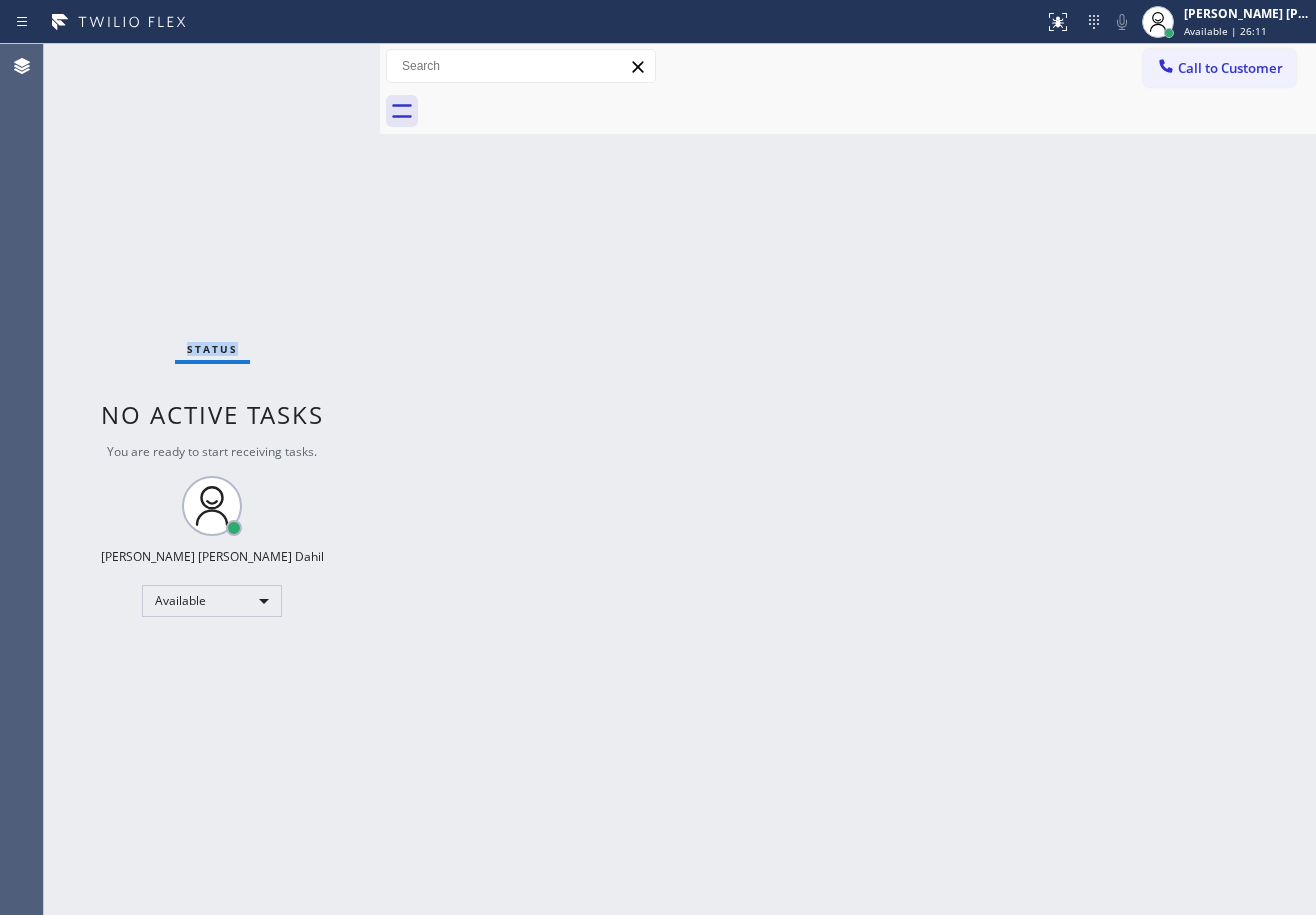 click on "Status   No active tasks     You are ready to start receiving tasks.   [PERSON_NAME] [PERSON_NAME] Dahil Available" at bounding box center (212, 479) 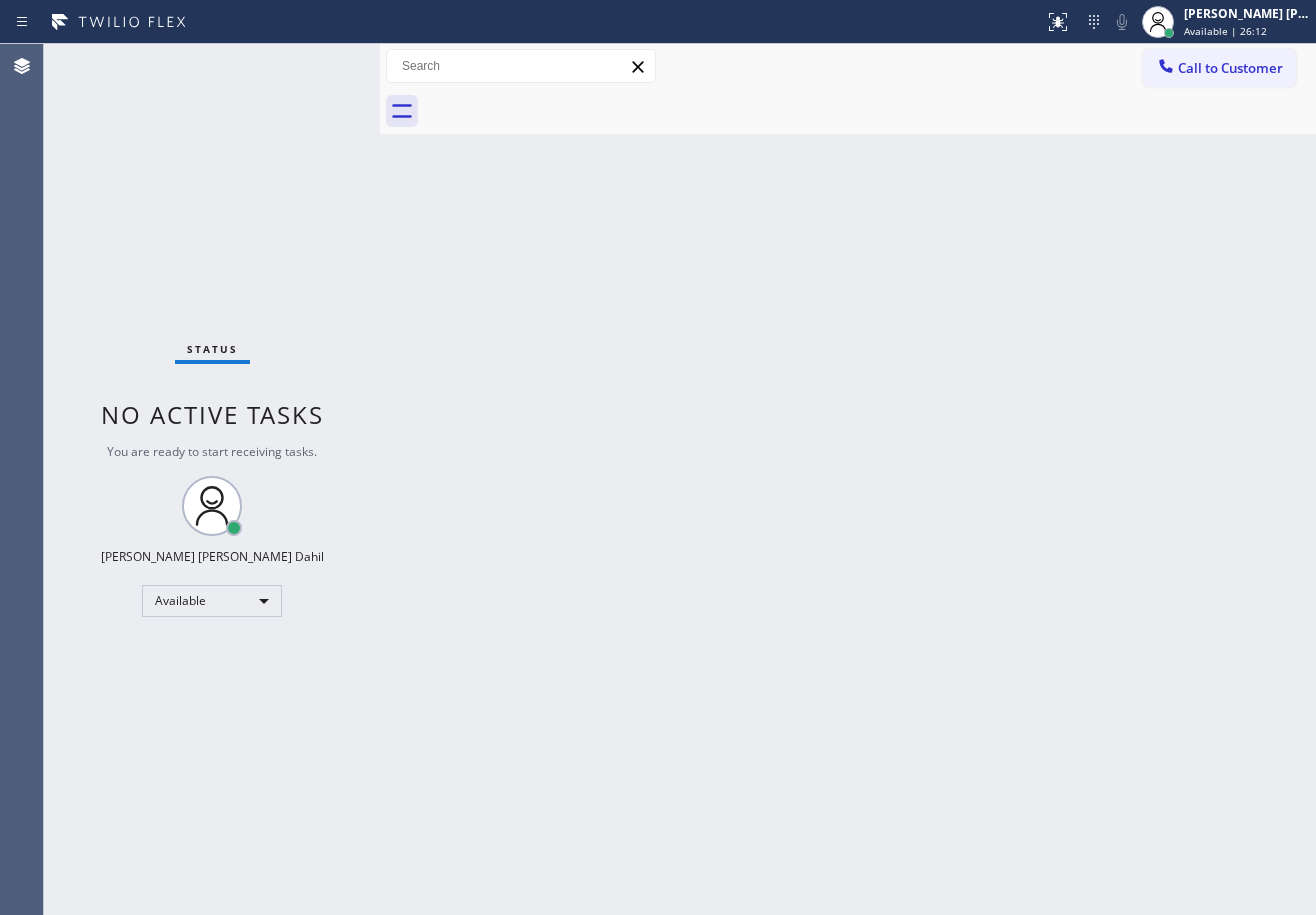 click on "Status   No active tasks     You are ready to start receiving tasks.   [PERSON_NAME] [PERSON_NAME] Dahil Available" at bounding box center [212, 479] 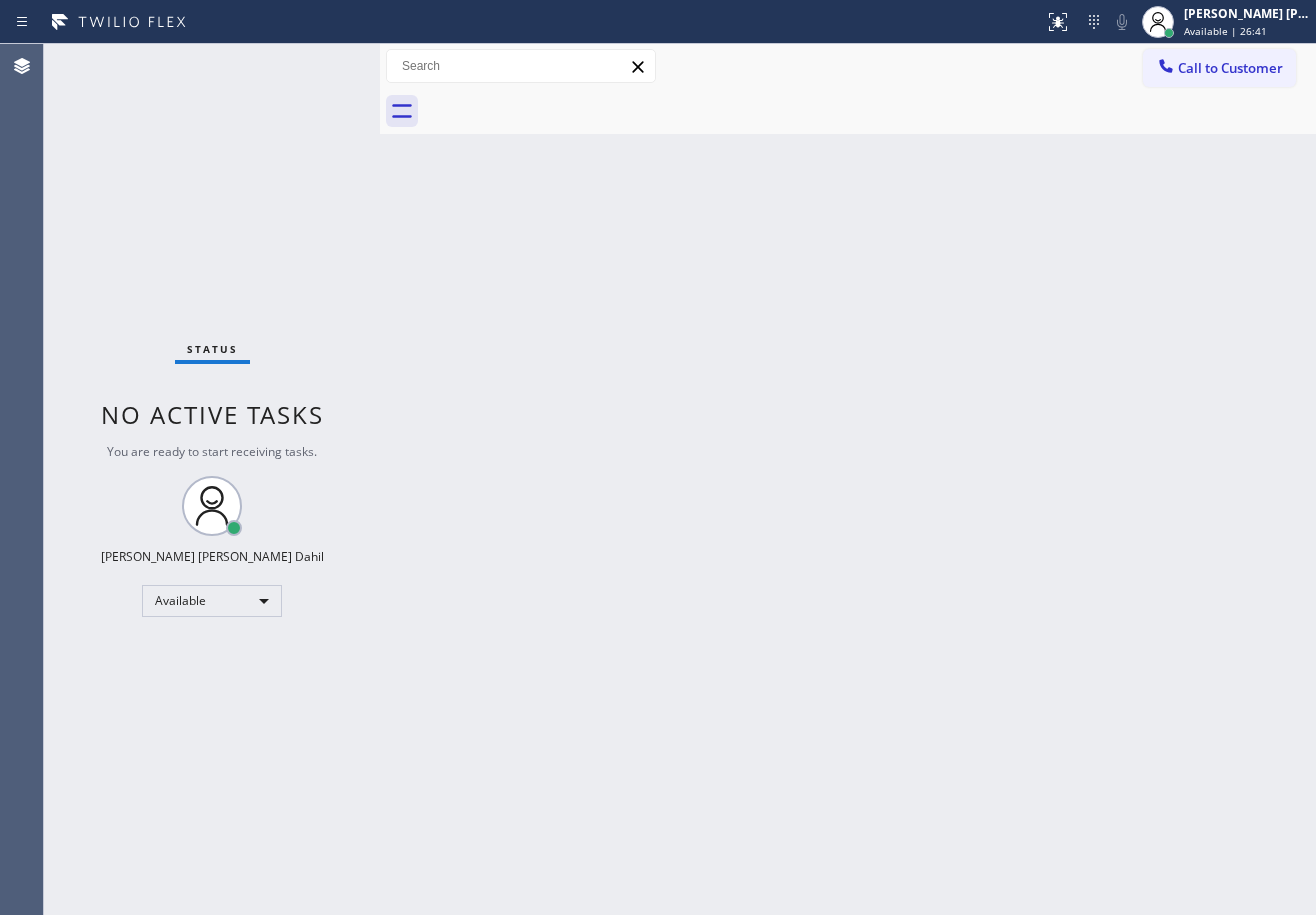 click on "Status   No active tasks     You are ready to start receiving tasks.   [PERSON_NAME] [PERSON_NAME] Dahil Available" at bounding box center (212, 479) 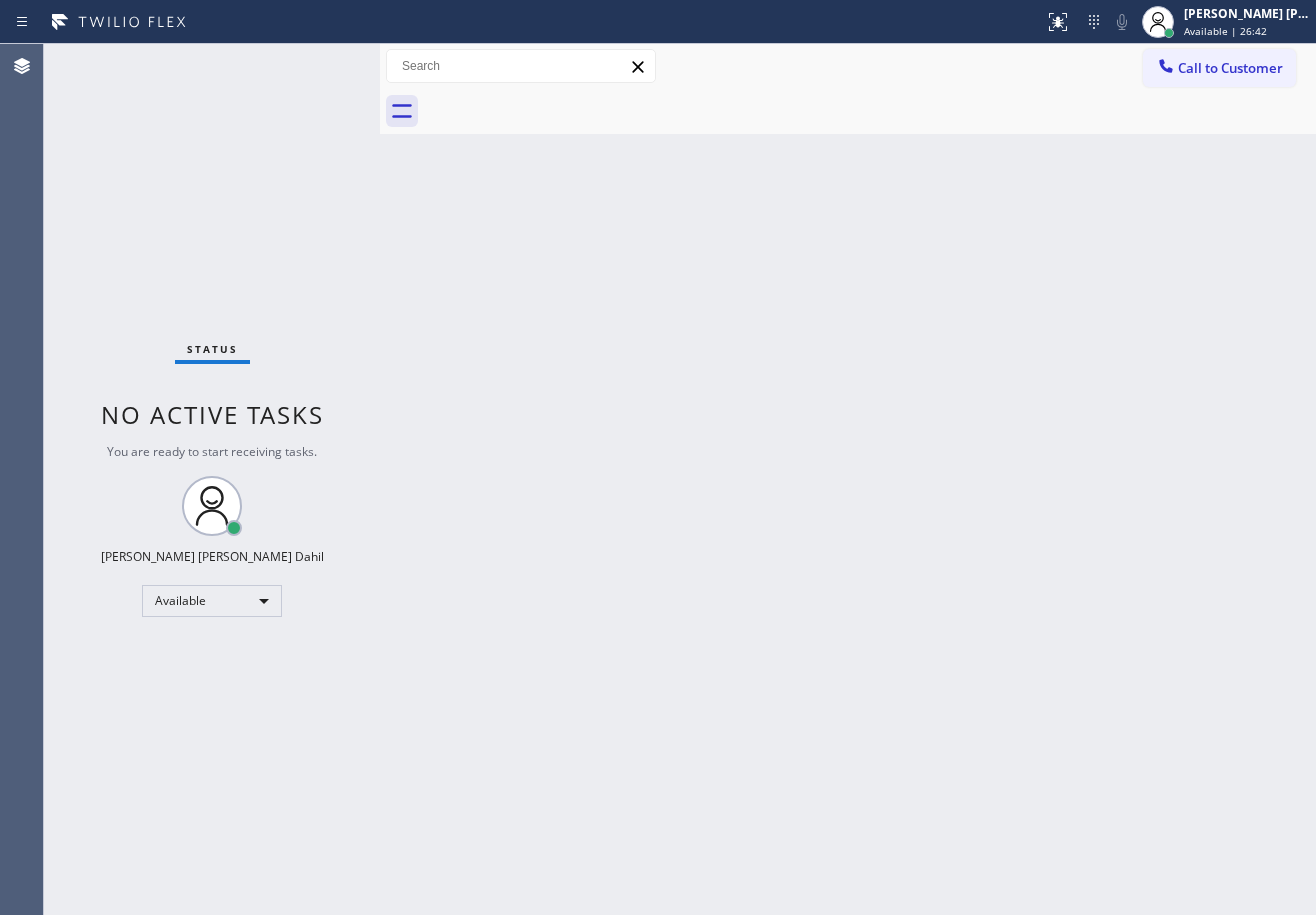 click on "Status   No active tasks     You are ready to start receiving tasks.   [PERSON_NAME] [PERSON_NAME] Dahil Available" at bounding box center [212, 479] 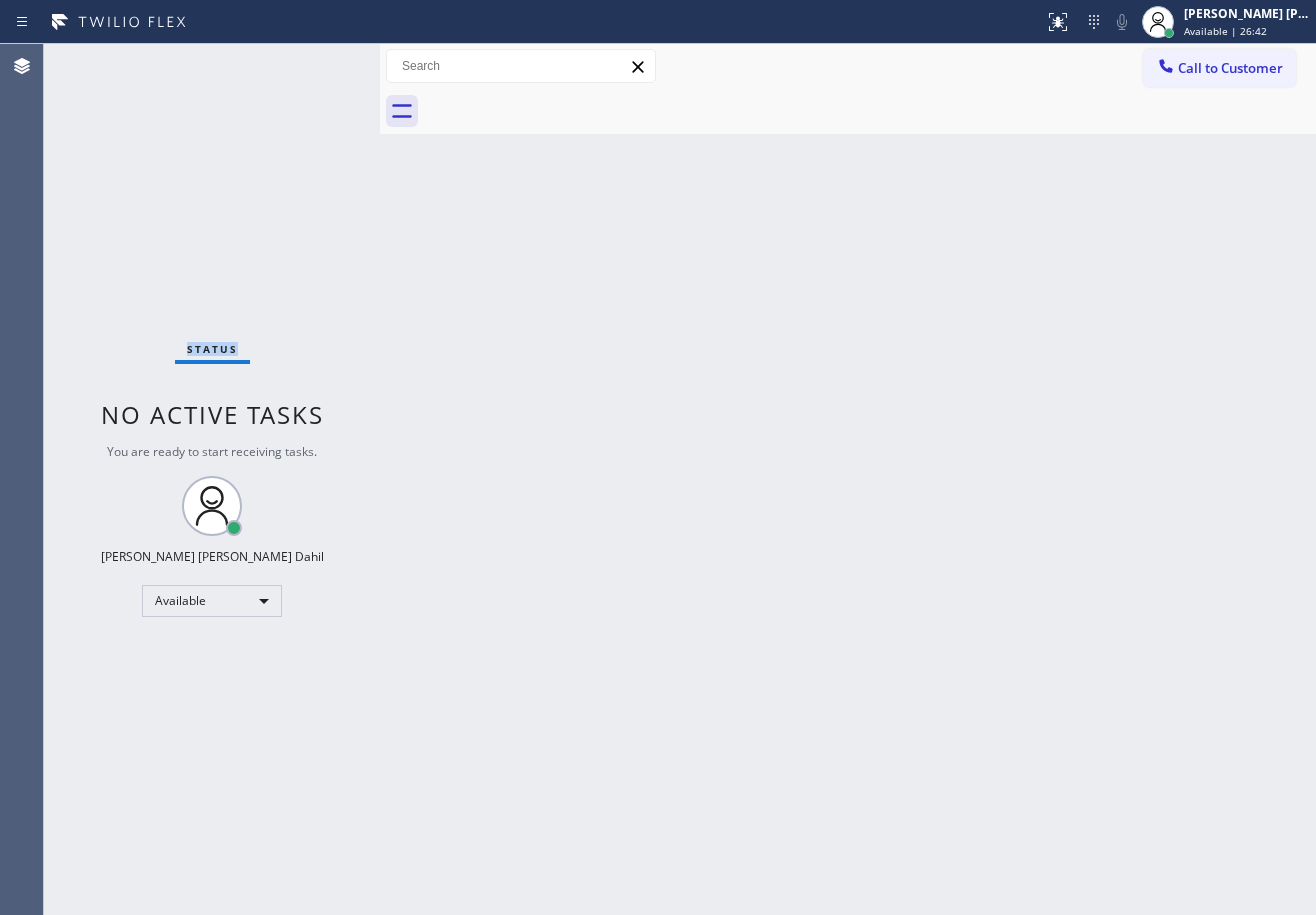 click on "Status   No active tasks     You are ready to start receiving tasks.   [PERSON_NAME] [PERSON_NAME] Dahil Available" at bounding box center [212, 479] 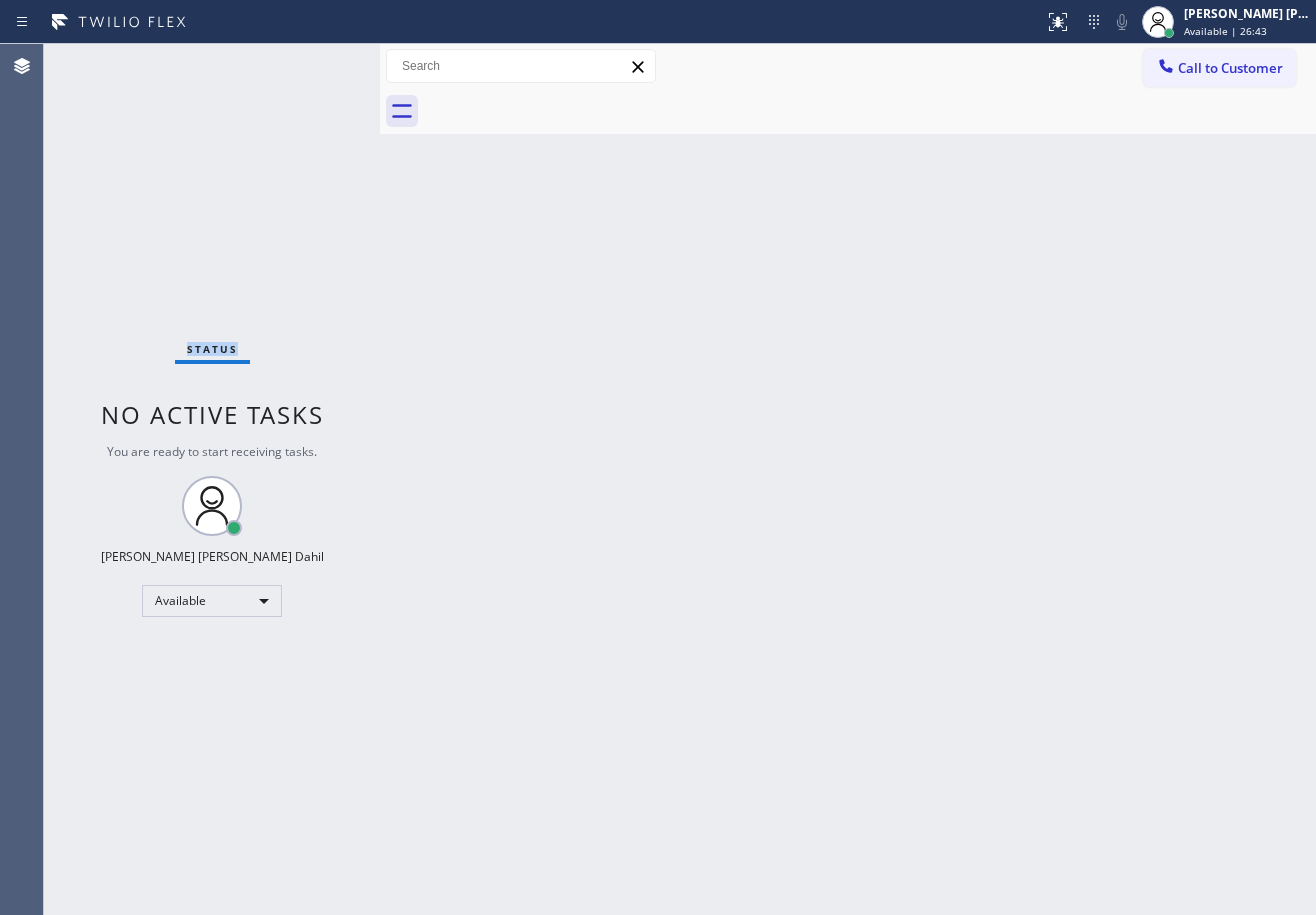 click on "Status   No active tasks     You are ready to start receiving tasks.   [PERSON_NAME] [PERSON_NAME] Dahil Available" at bounding box center [212, 479] 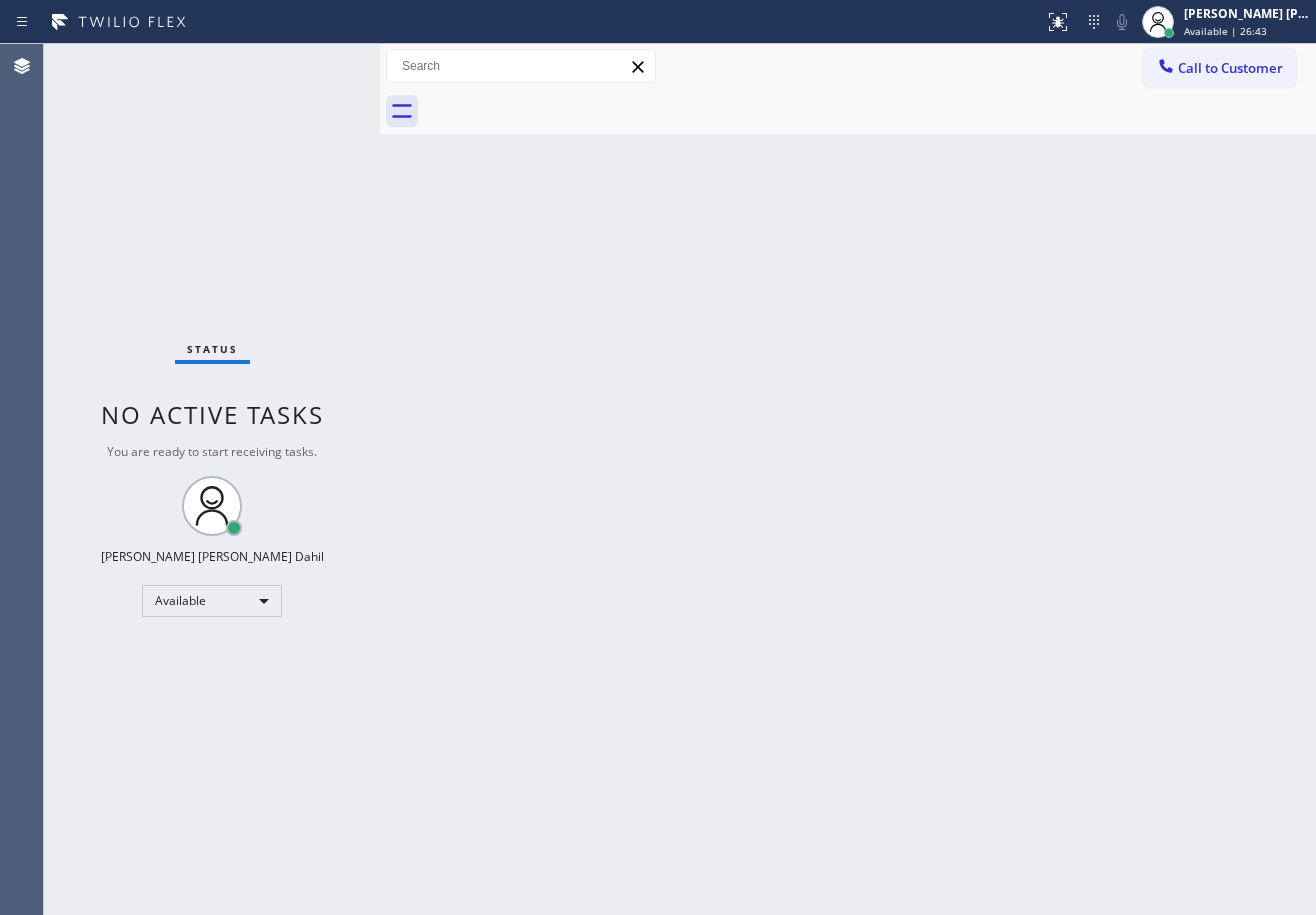 click on "Status   No active tasks     You are ready to start receiving tasks.   [PERSON_NAME] [PERSON_NAME] Dahil Available" at bounding box center [212, 479] 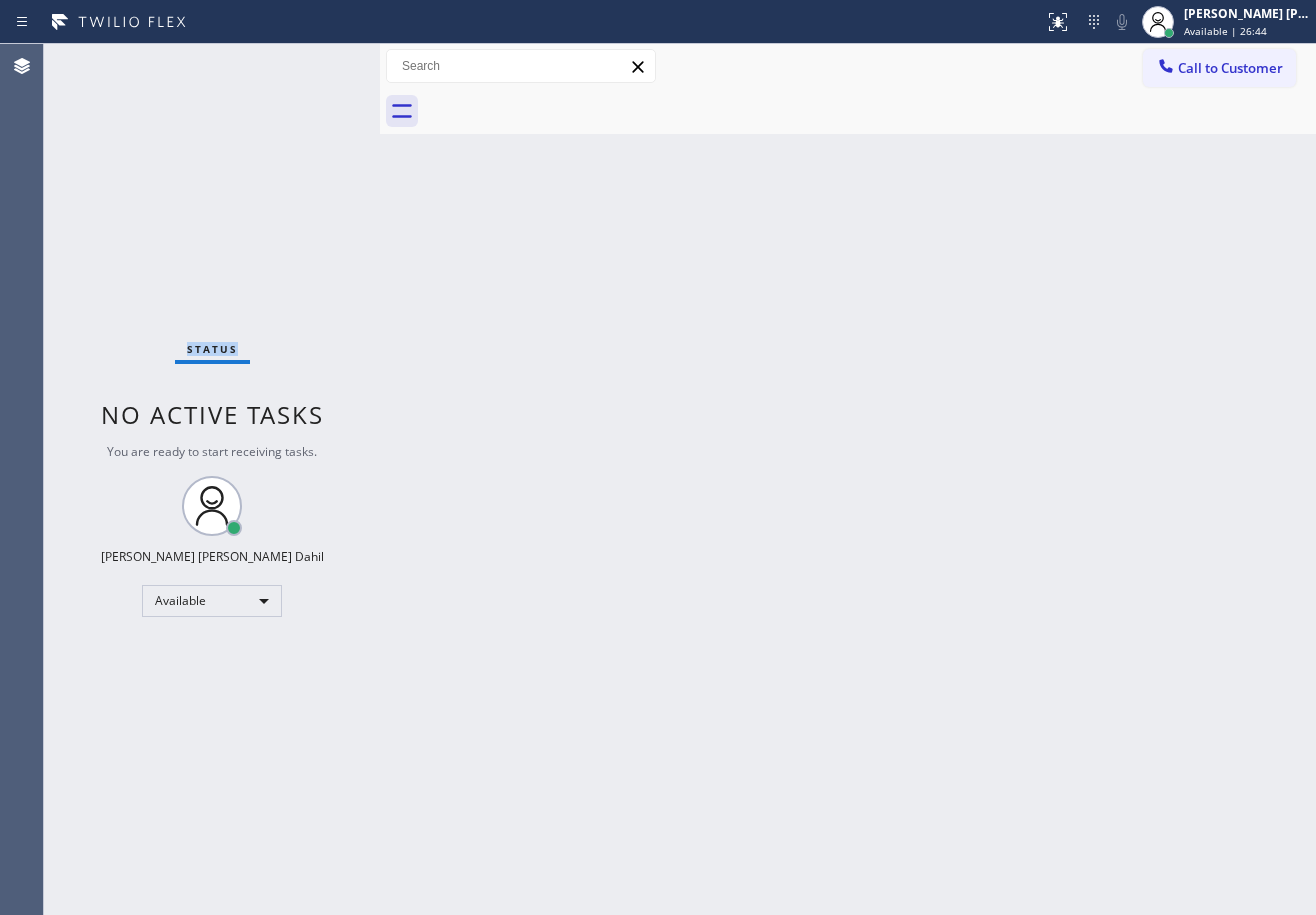 click on "Status   No active tasks     You are ready to start receiving tasks.   [PERSON_NAME] [PERSON_NAME] Dahil Available" at bounding box center (212, 479) 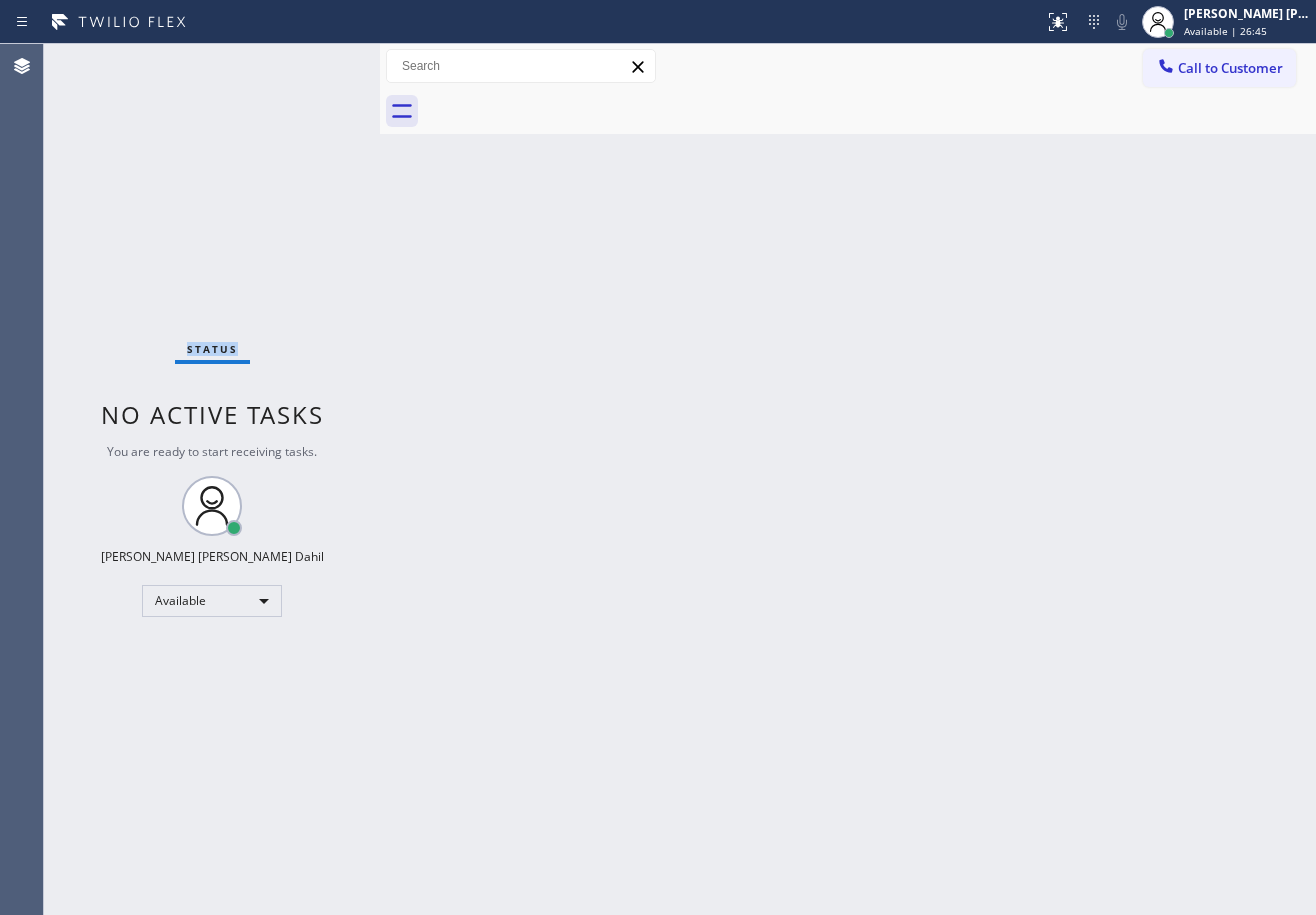 click on "Status   No active tasks     You are ready to start receiving tasks.   [PERSON_NAME] [PERSON_NAME] Dahil Available" at bounding box center [212, 479] 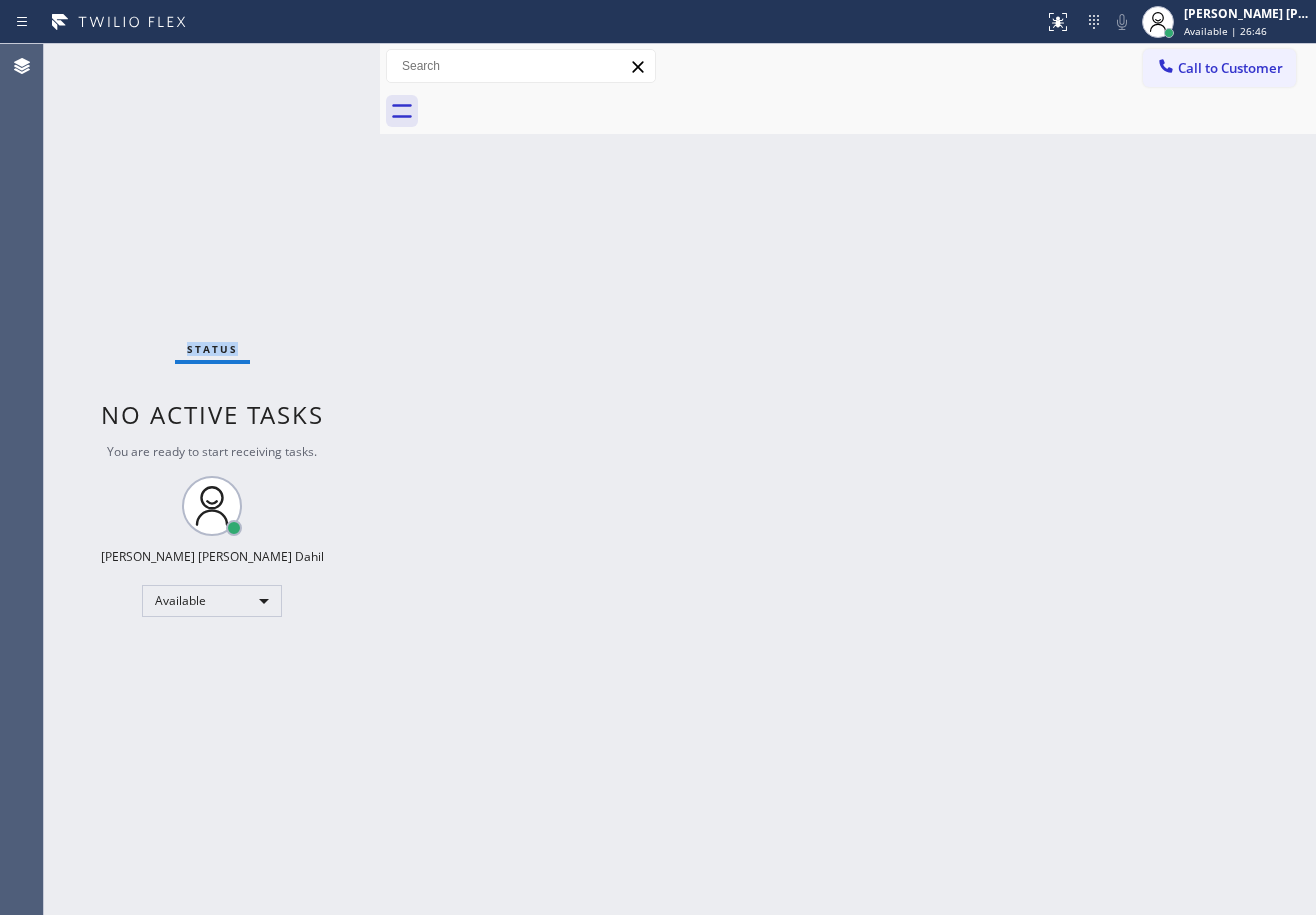 click on "Status   No active tasks     You are ready to start receiving tasks.   [PERSON_NAME] [PERSON_NAME] Dahil Available" at bounding box center (212, 479) 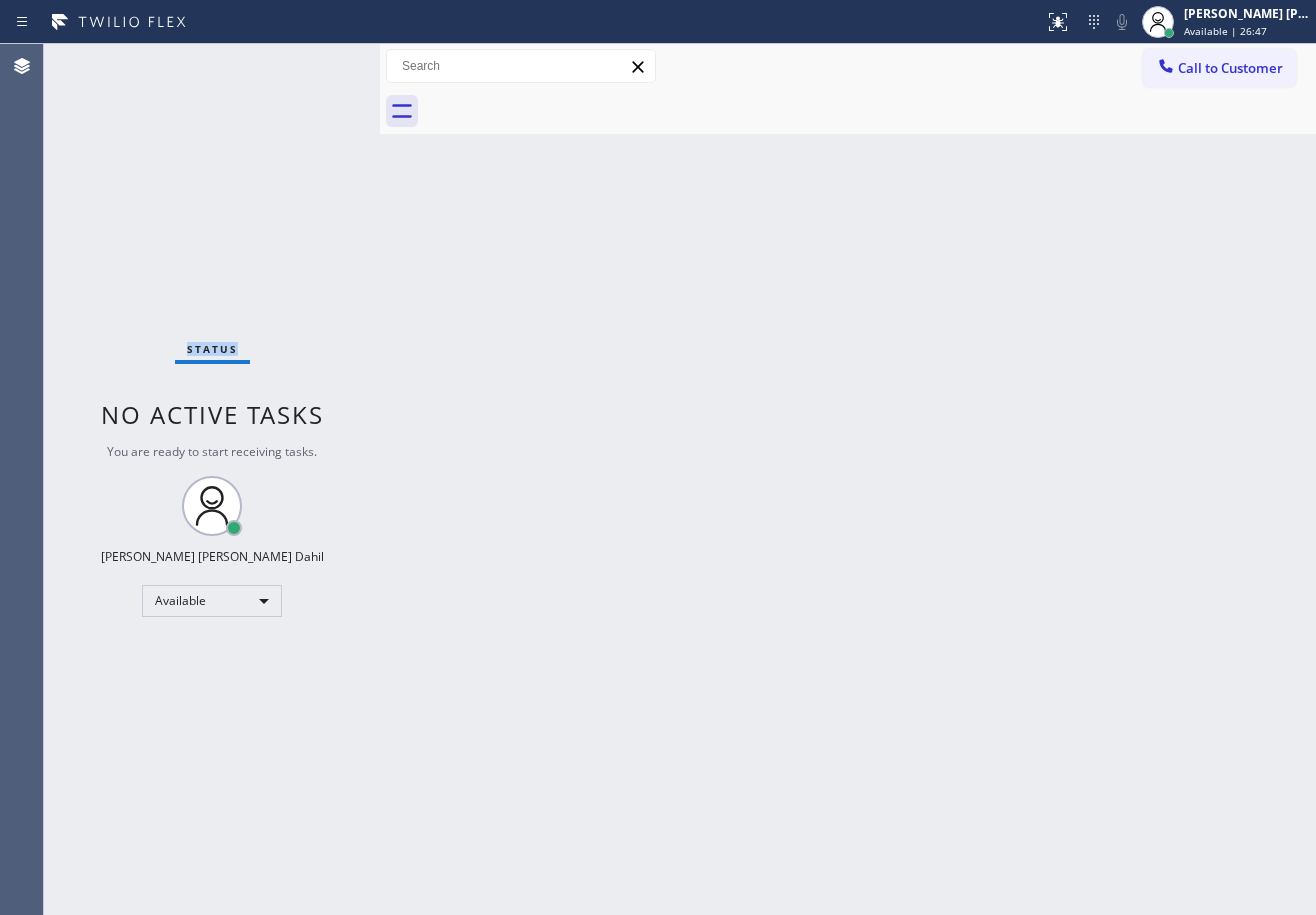 click on "Status   No active tasks     You are ready to start receiving tasks.   [PERSON_NAME] [PERSON_NAME] Dahil Available" at bounding box center [212, 479] 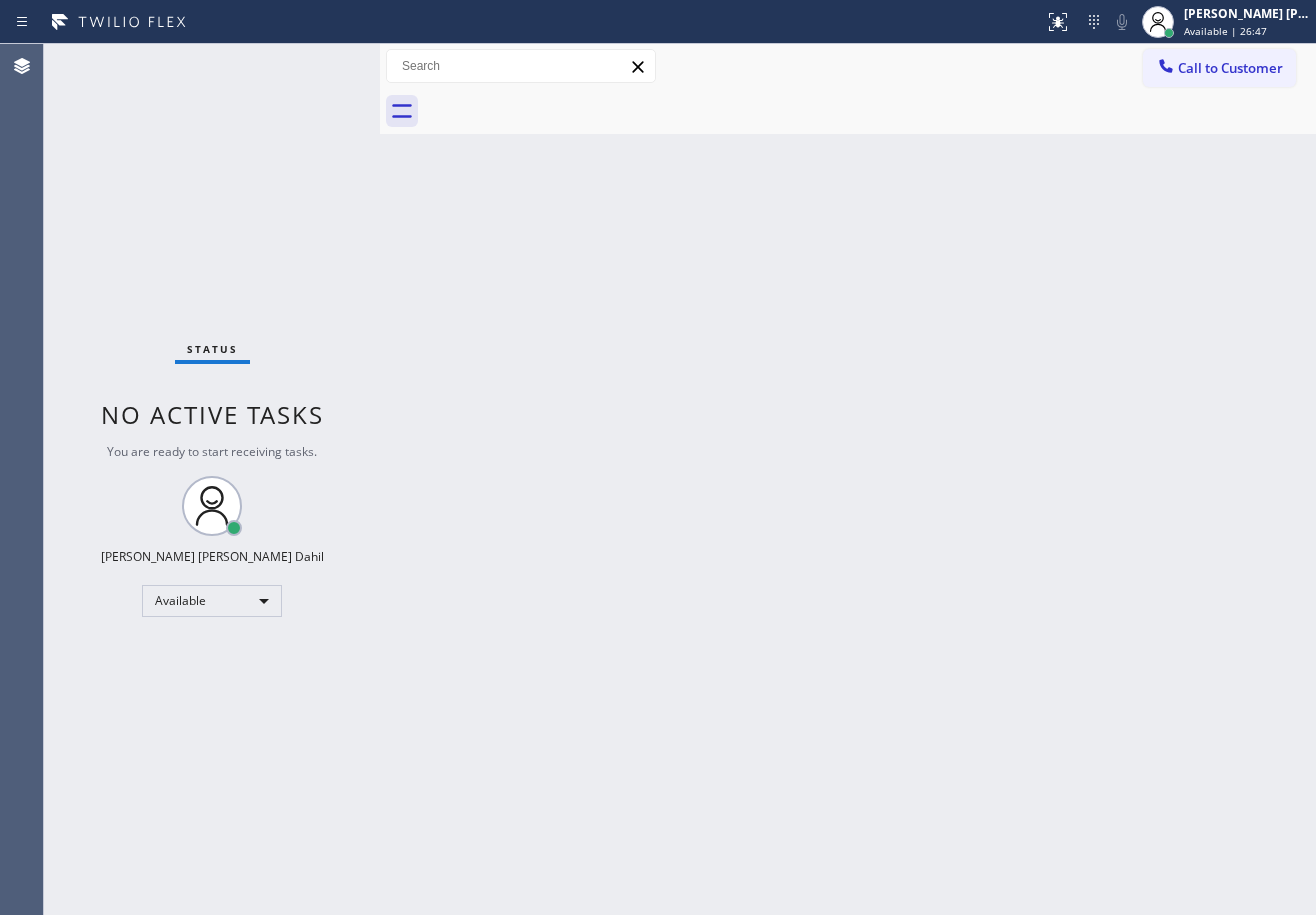 click on "Status   No active tasks     You are ready to start receiving tasks.   [PERSON_NAME] [PERSON_NAME] Dahil Available" at bounding box center [212, 479] 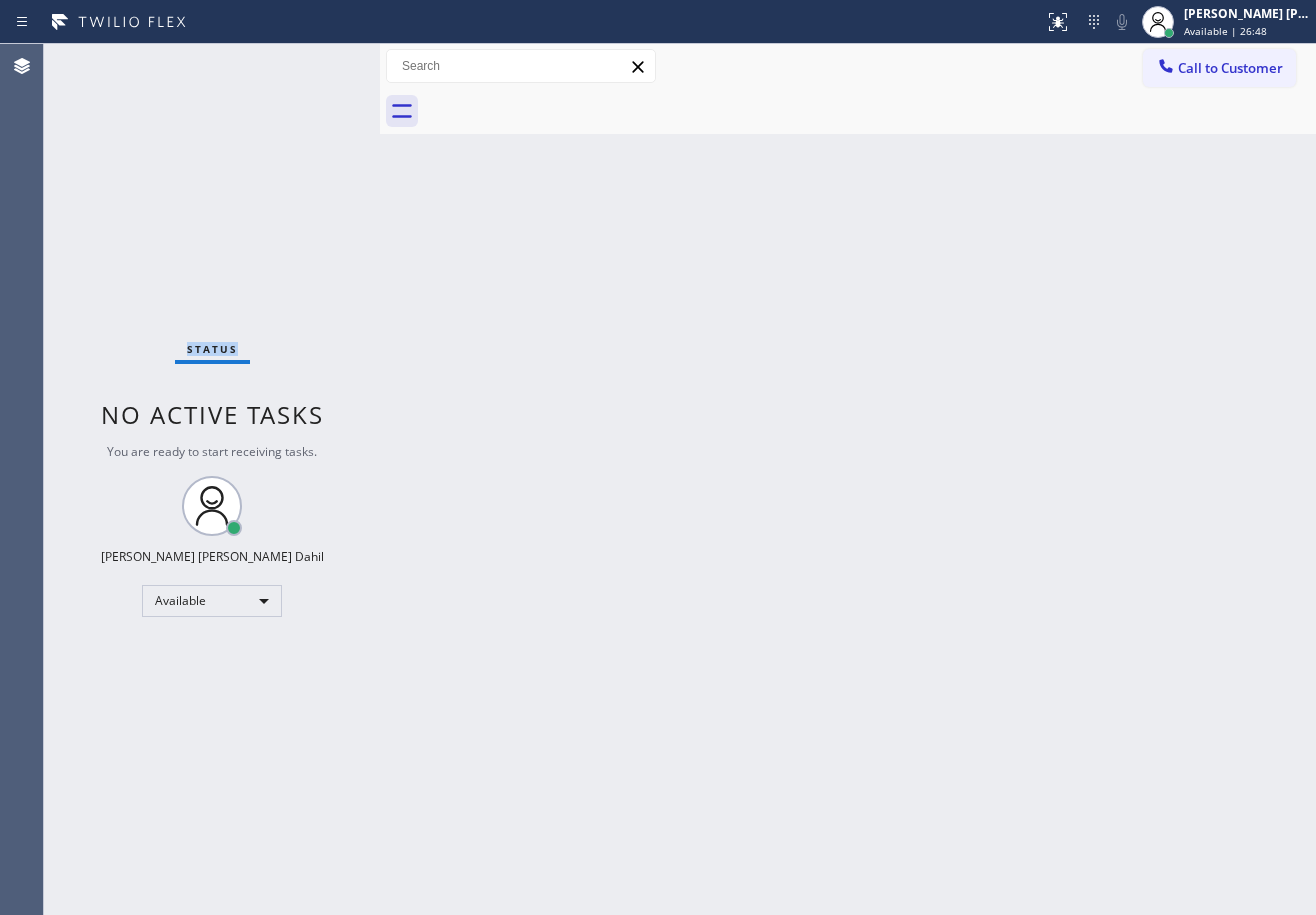 click on "Status   No active tasks     You are ready to start receiving tasks.   [PERSON_NAME] [PERSON_NAME] Dahil Available" at bounding box center [212, 479] 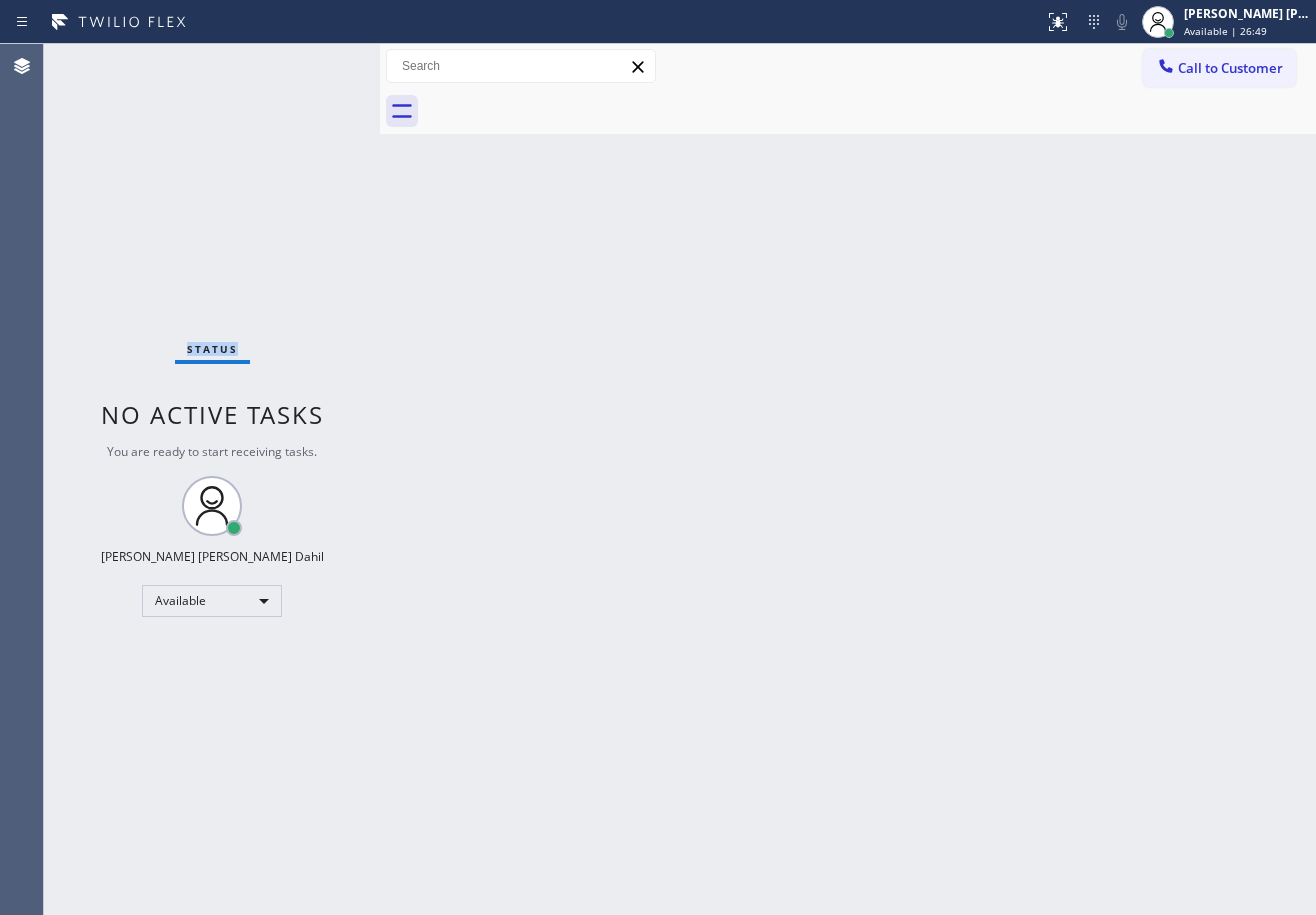 click on "Status   No active tasks     You are ready to start receiving tasks.   [PERSON_NAME] [PERSON_NAME] Dahil Available" at bounding box center (212, 479) 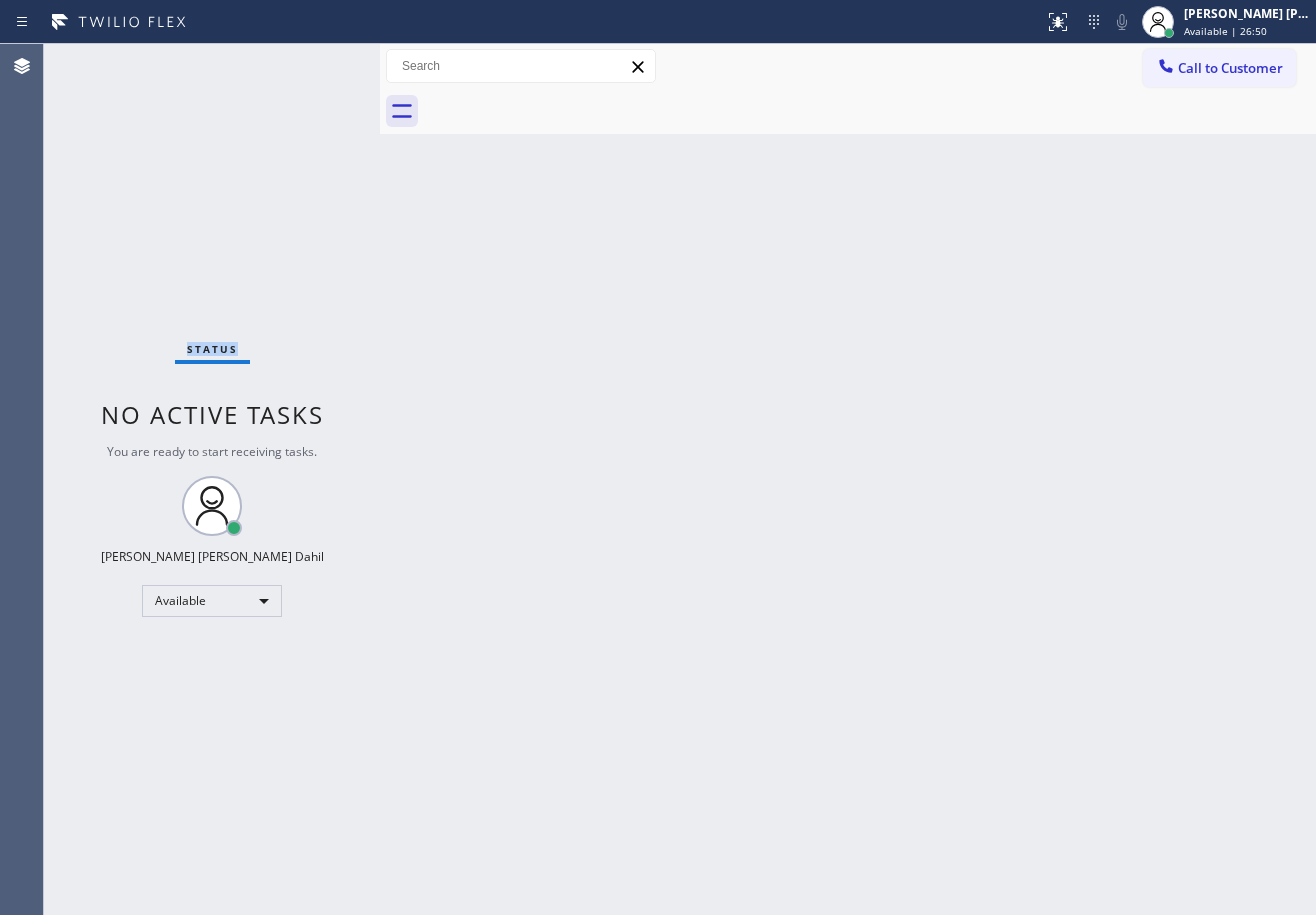click on "Status   No active tasks     You are ready to start receiving tasks.   [PERSON_NAME] [PERSON_NAME] Dahil Available" at bounding box center (212, 479) 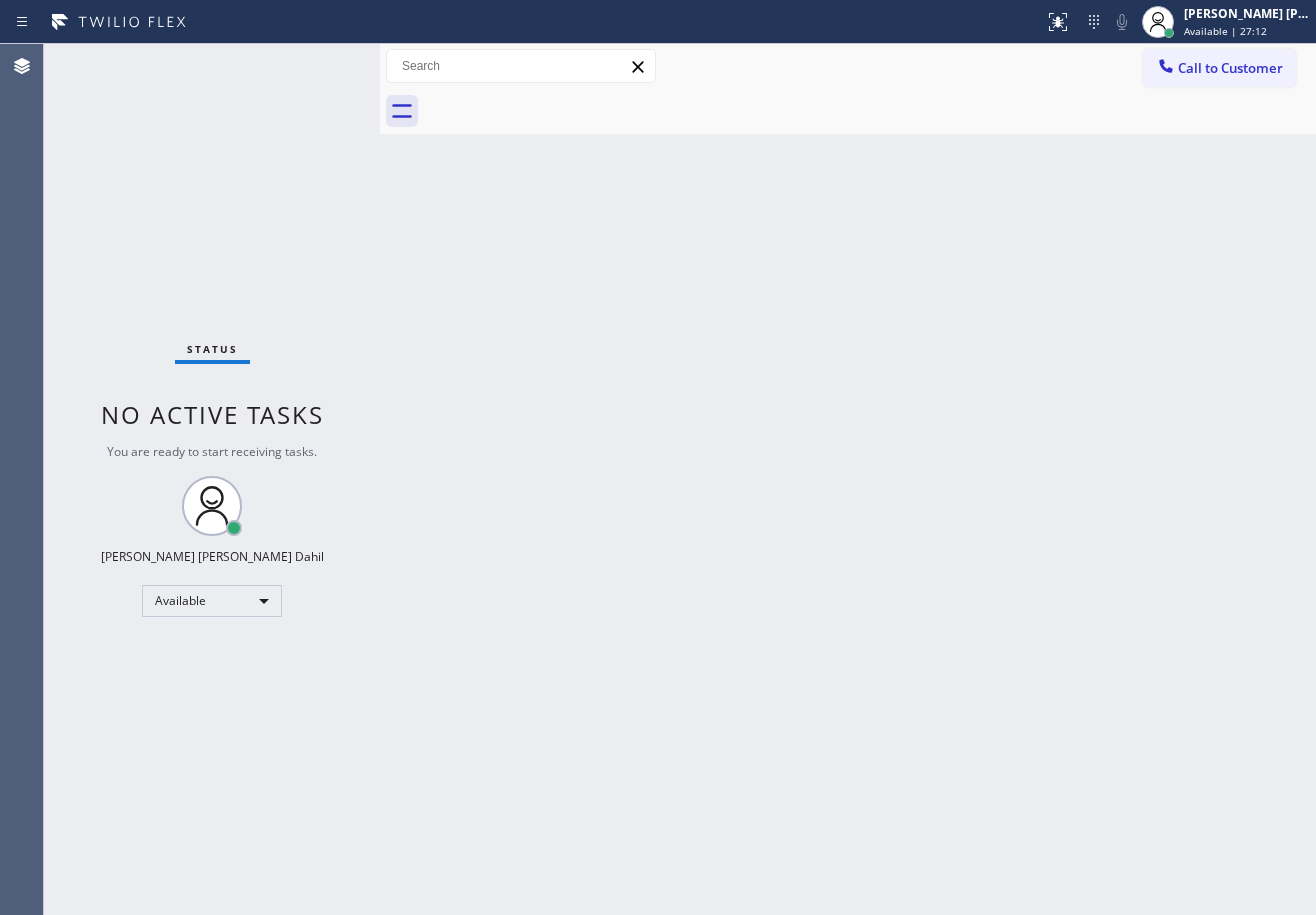 click on "Status   No active tasks     You are ready to start receiving tasks.   [PERSON_NAME] [PERSON_NAME] Dahil Available" at bounding box center [212, 479] 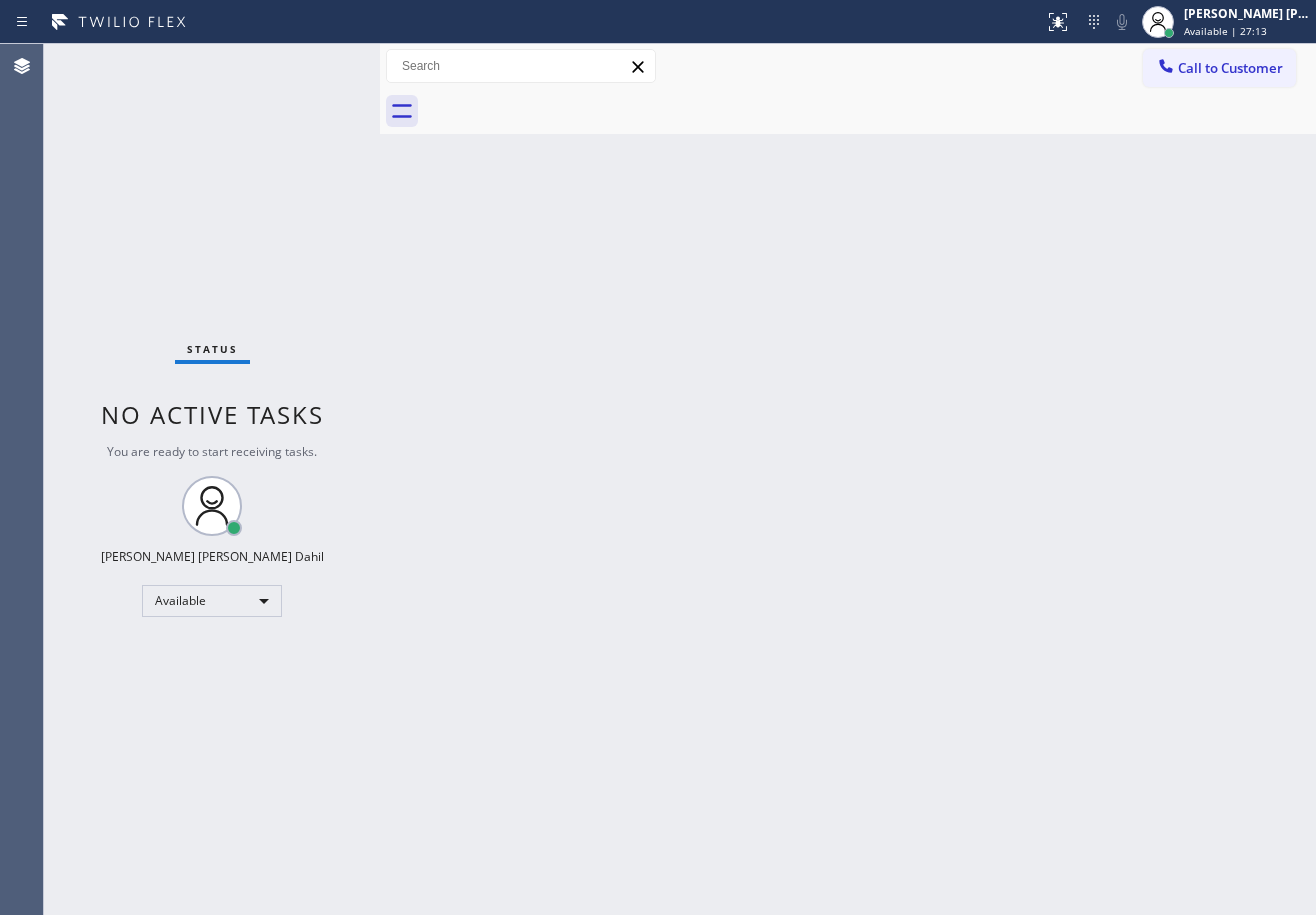 click on "Status   No active tasks     You are ready to start receiving tasks.   [PERSON_NAME] [PERSON_NAME] Dahil Available" at bounding box center (212, 479) 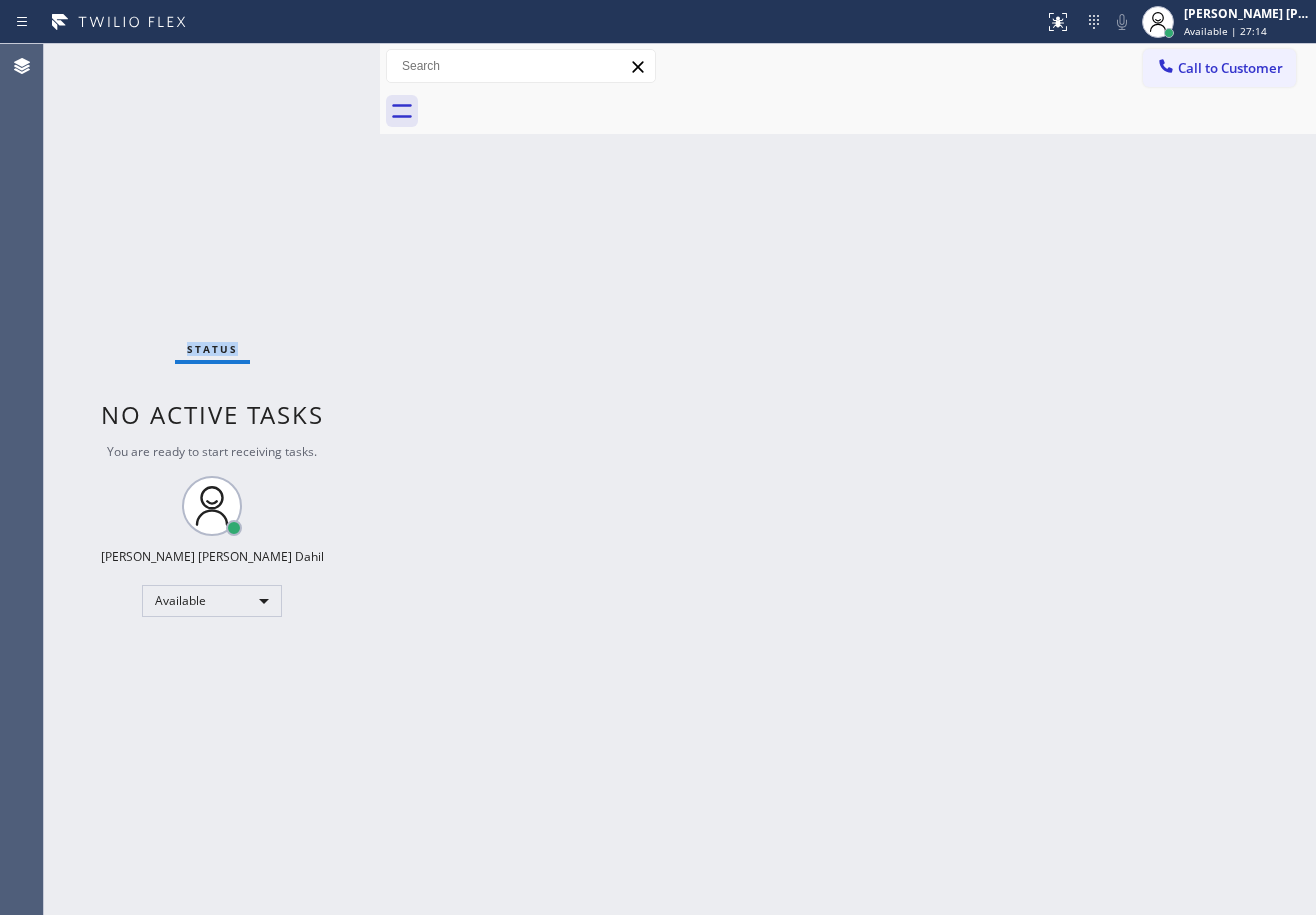 click on "Status   No active tasks     You are ready to start receiving tasks.   [PERSON_NAME] [PERSON_NAME] Dahil Available" at bounding box center [212, 479] 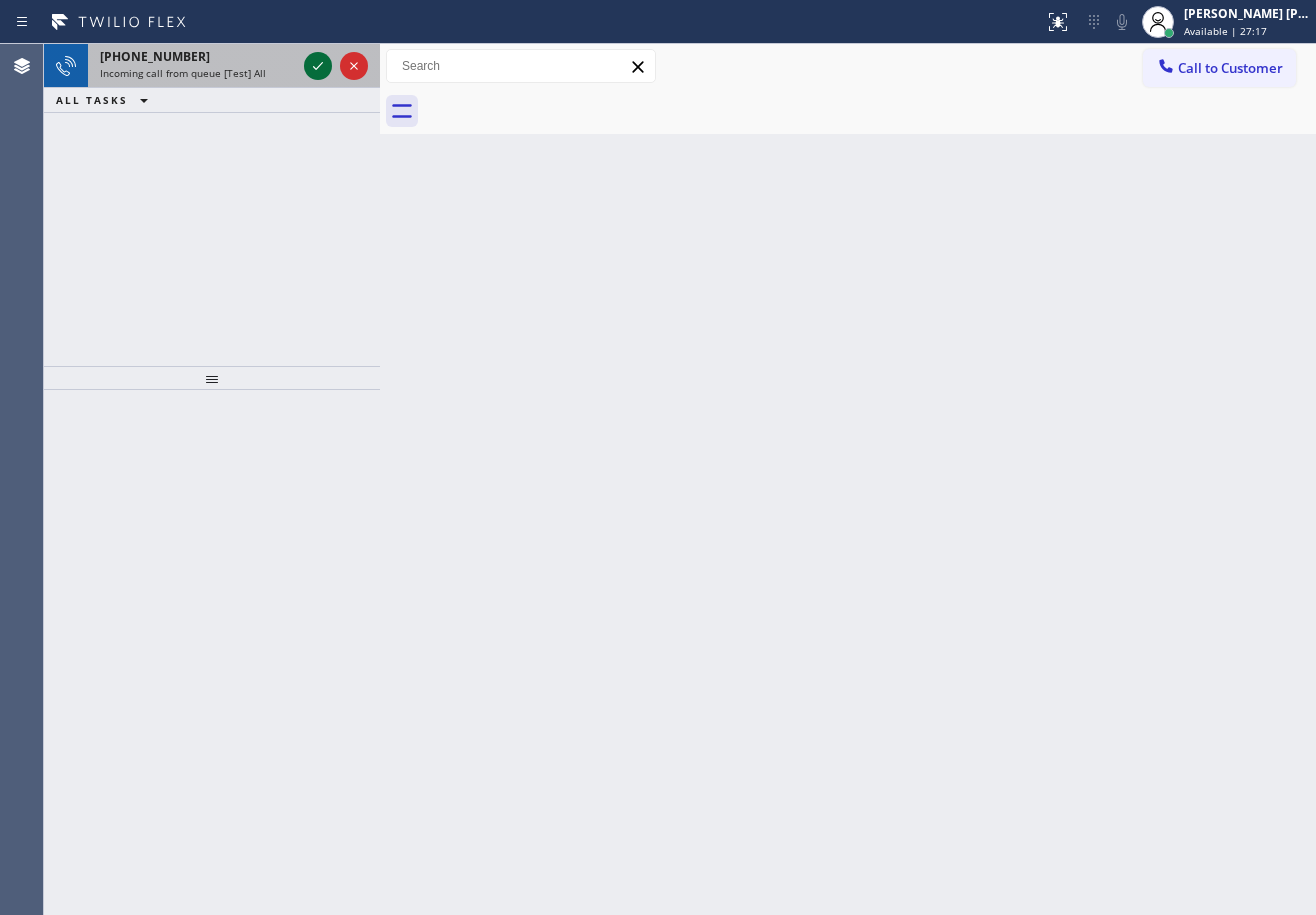 click 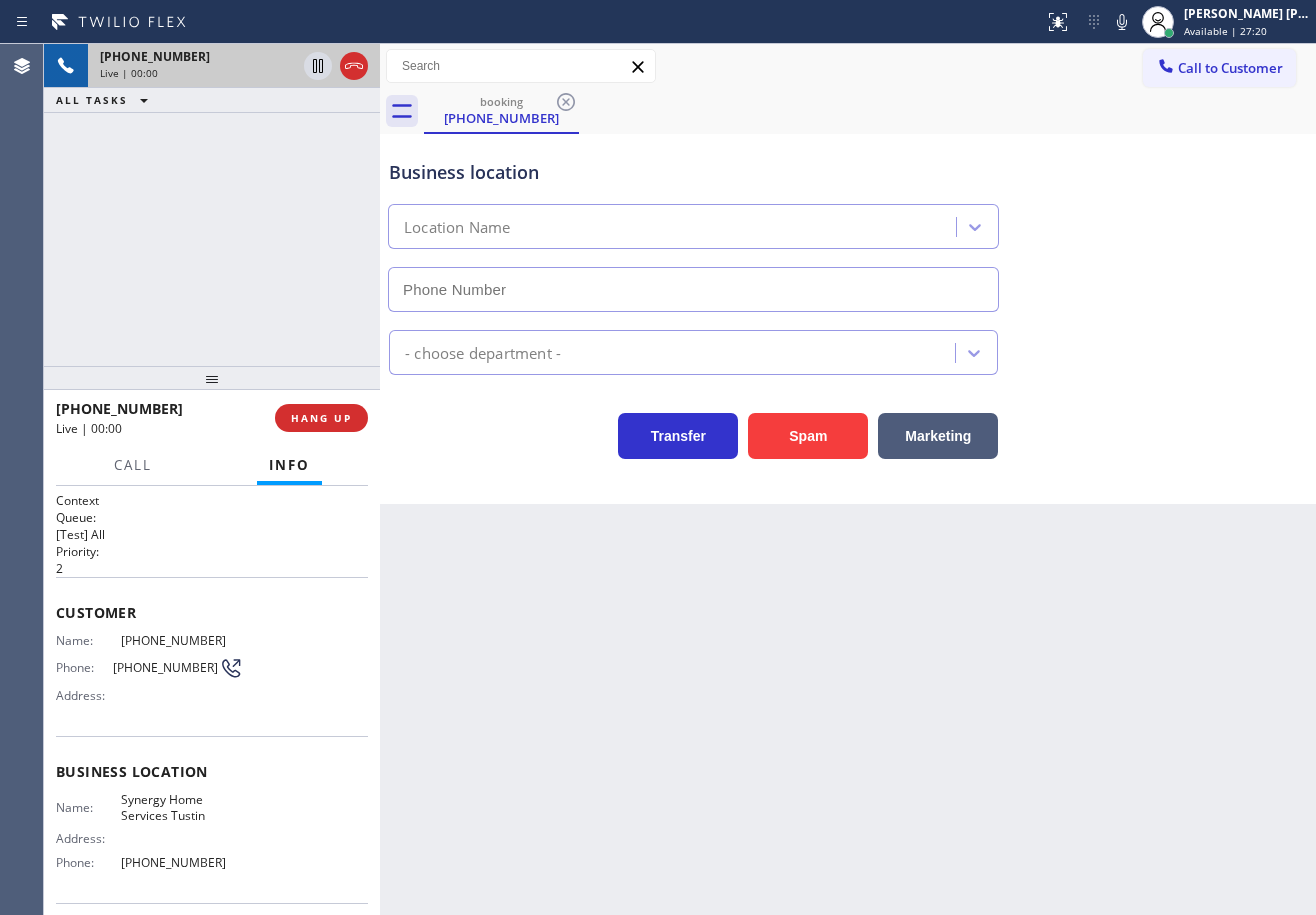 type on "[PHONE_NUMBER]" 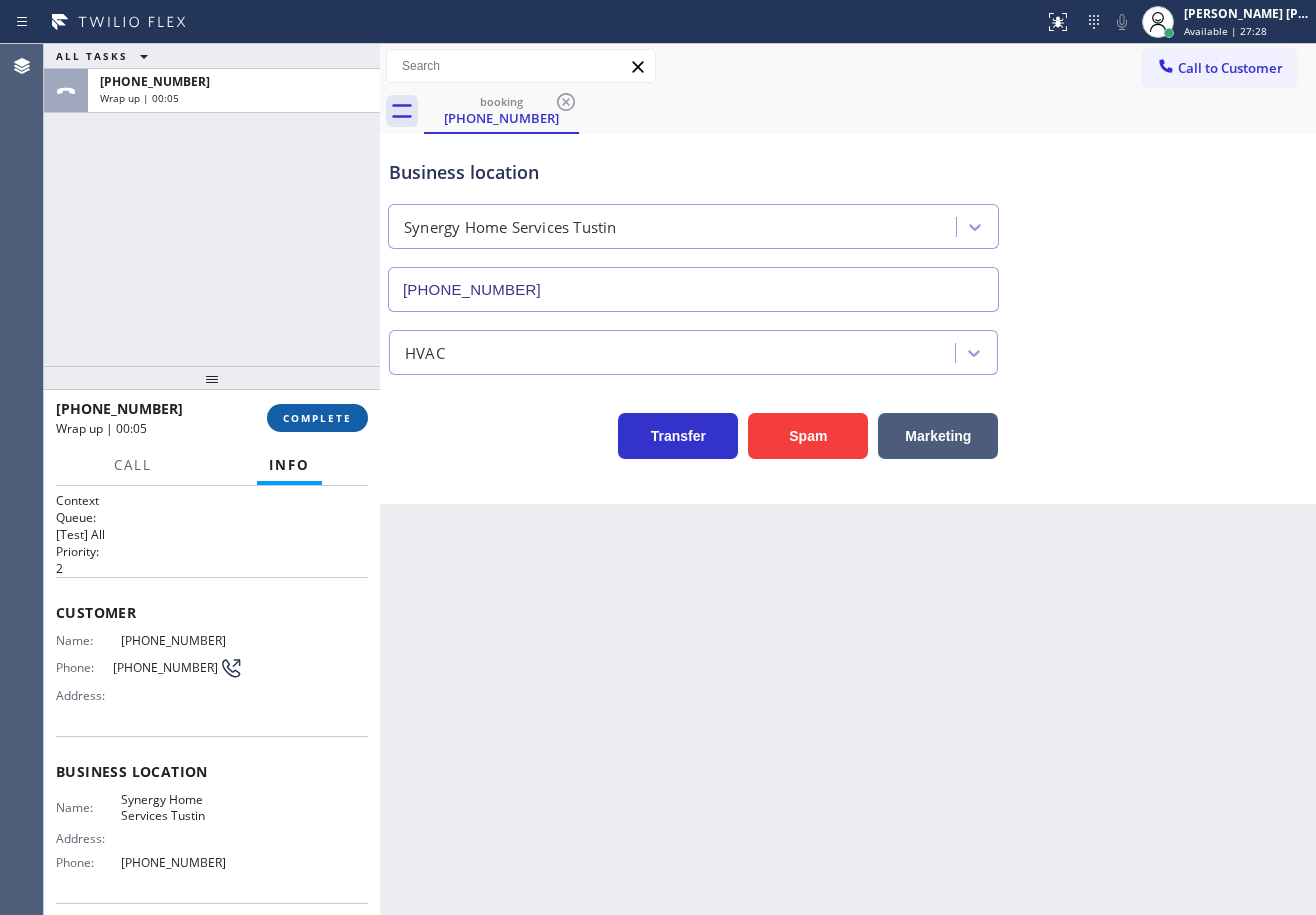 click on "COMPLETE" at bounding box center [317, 418] 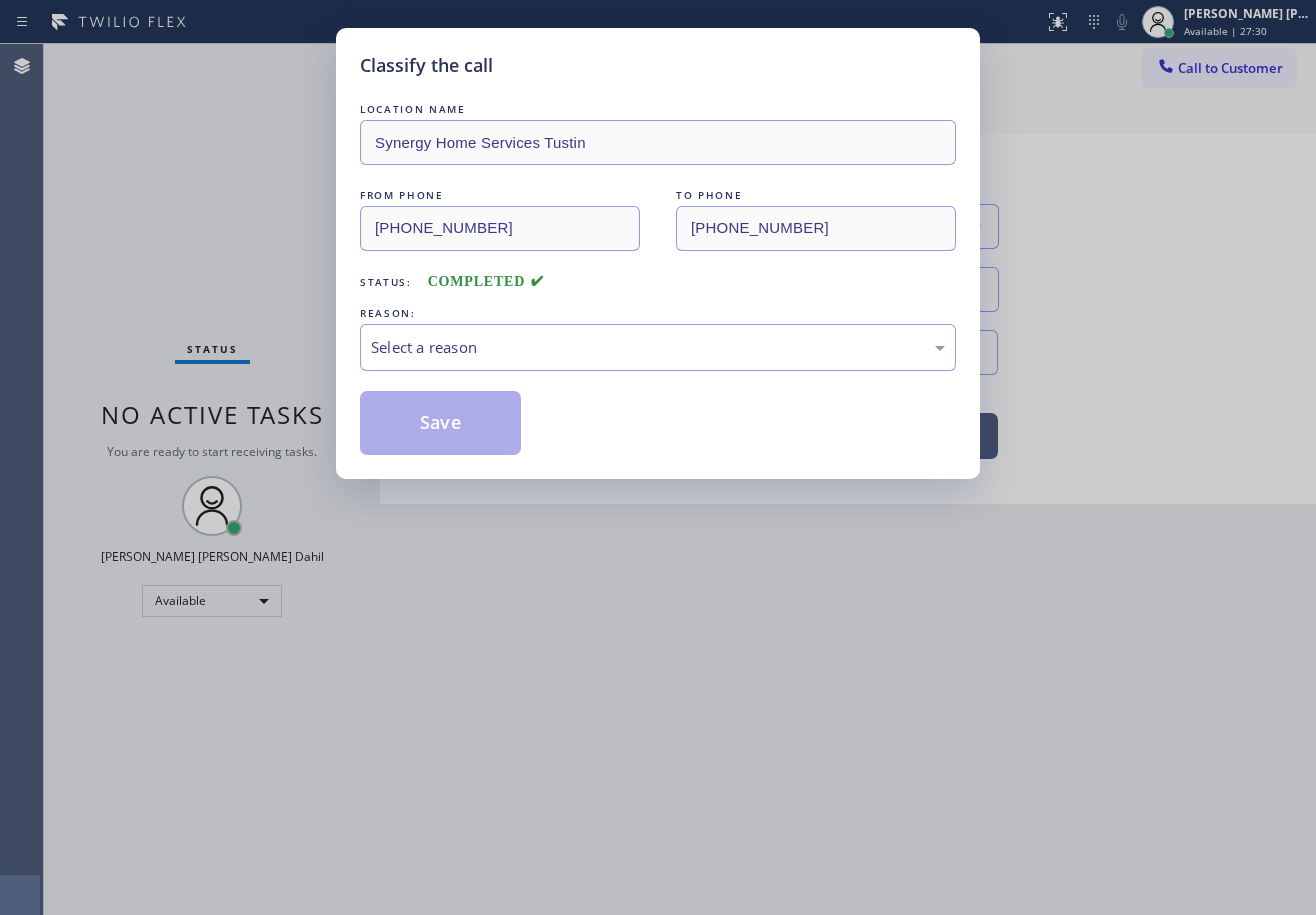 click on "Classify the call LOCATION NAME Synergy Home Services Tustin FROM PHONE [PHONE_NUMBER] TO PHONE [PHONE_NUMBER] Status: COMPLETED REASON: Select a reason Save" at bounding box center [658, 457] 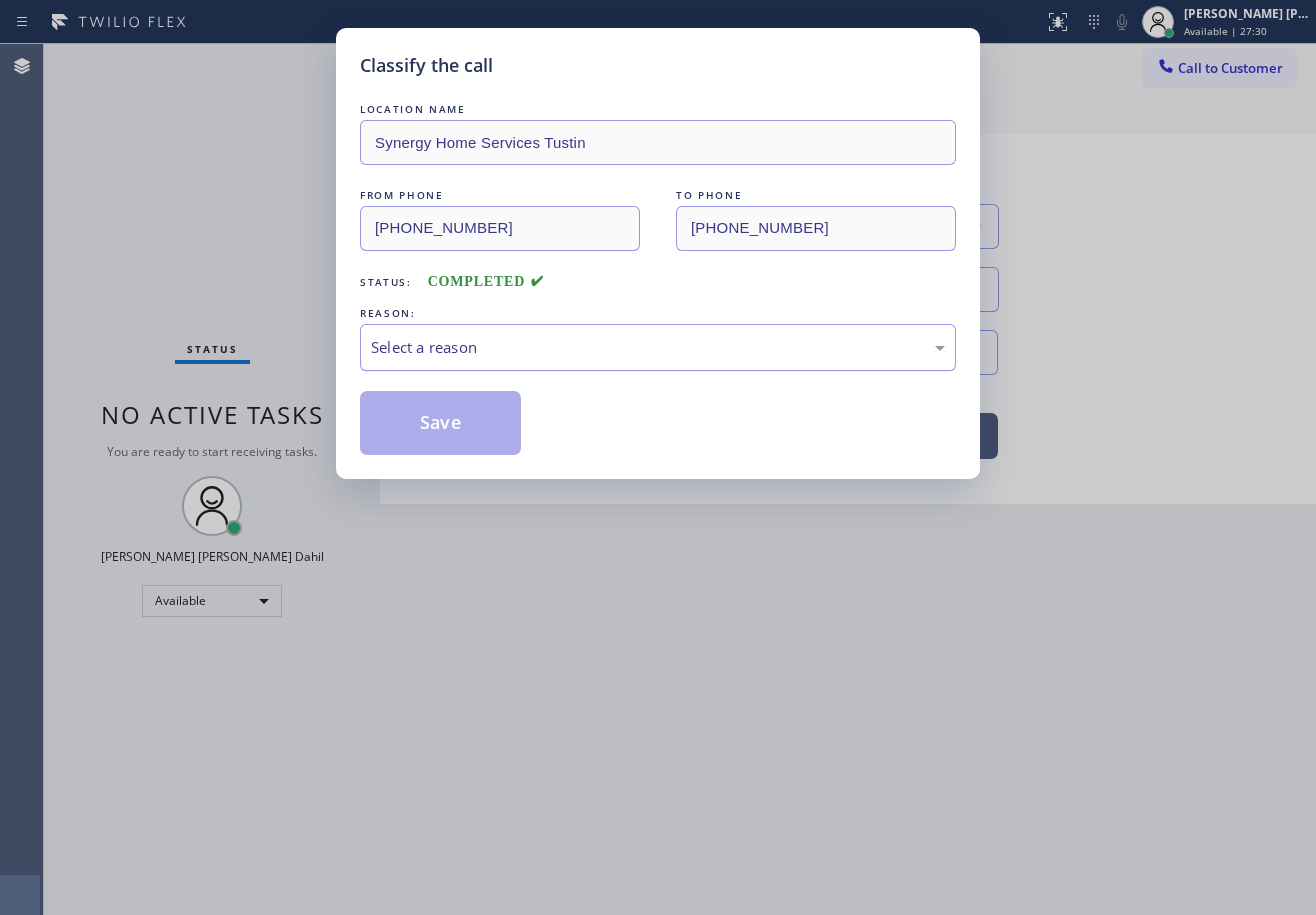 click on "Select a reason" at bounding box center [658, 347] 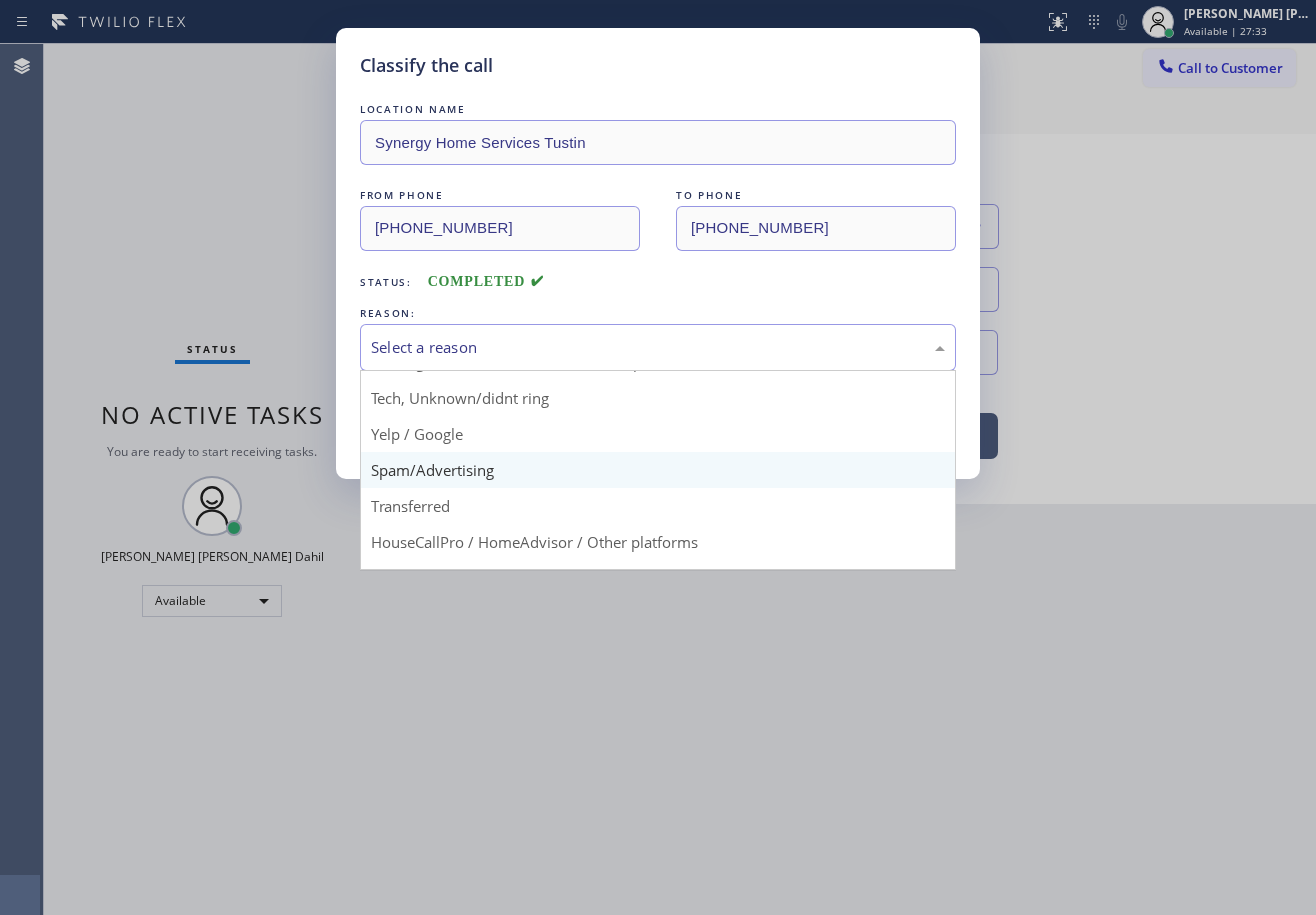 scroll, scrollTop: 100, scrollLeft: 0, axis: vertical 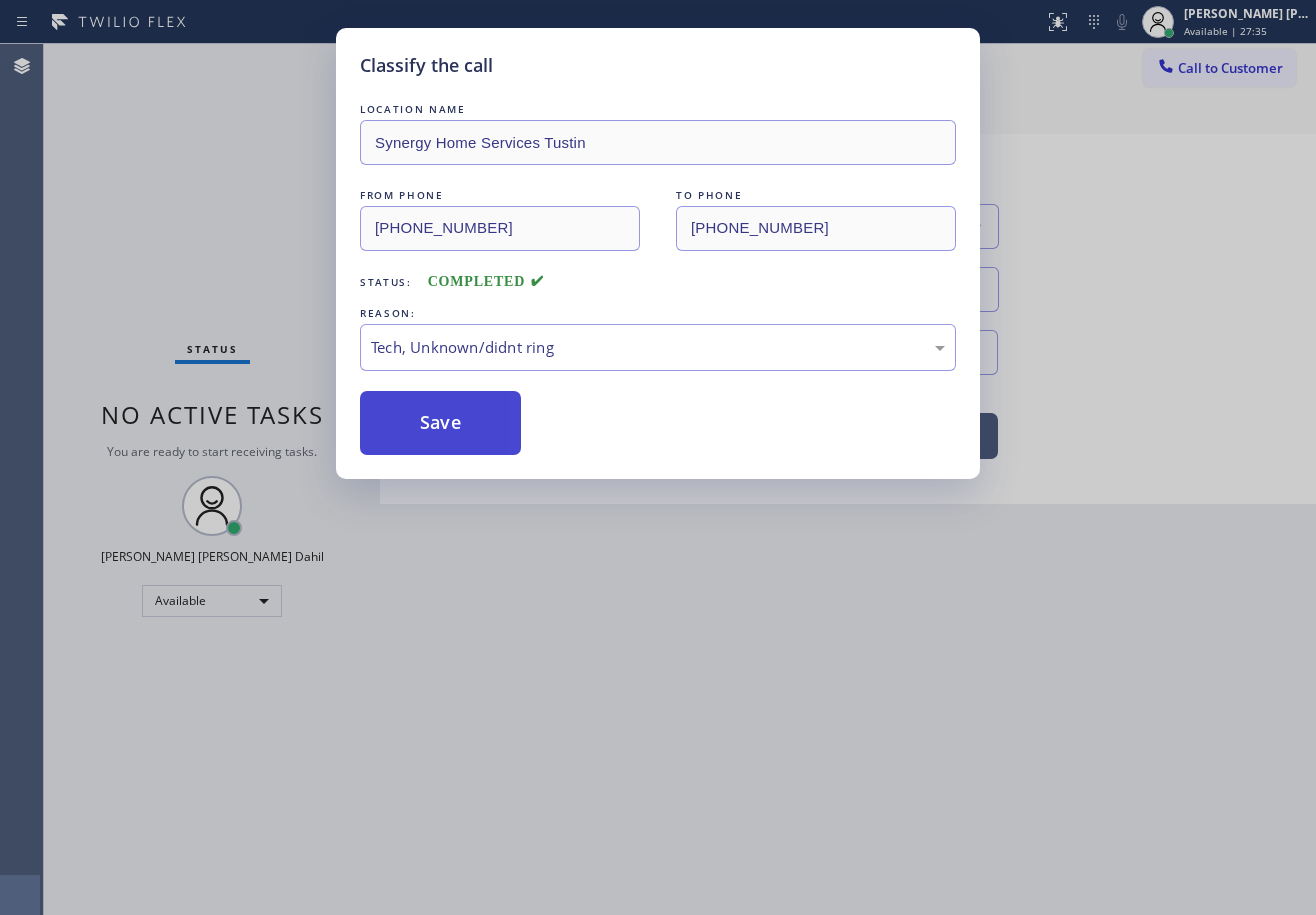 click on "Save" at bounding box center [440, 423] 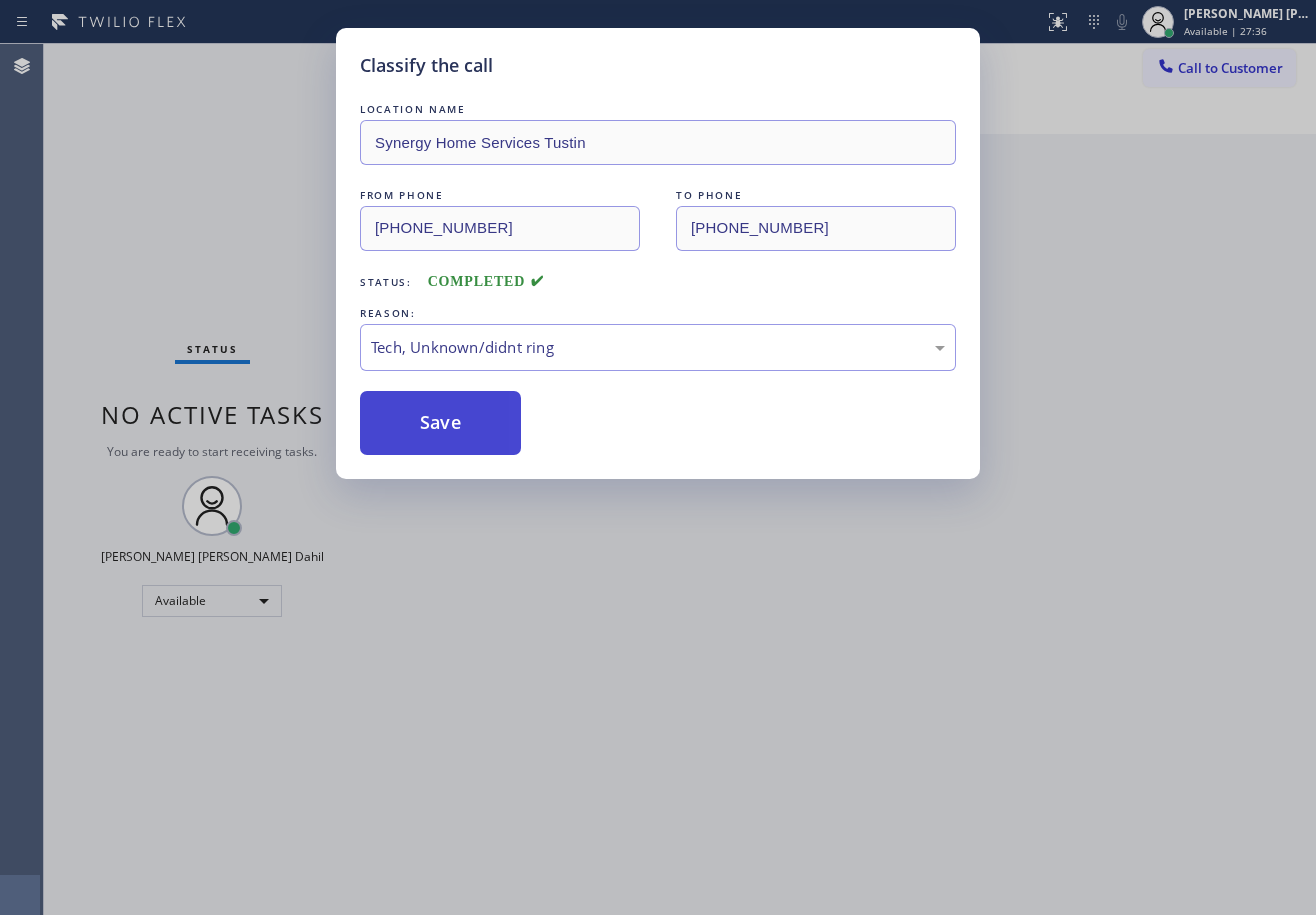 click on "Save" at bounding box center (440, 423) 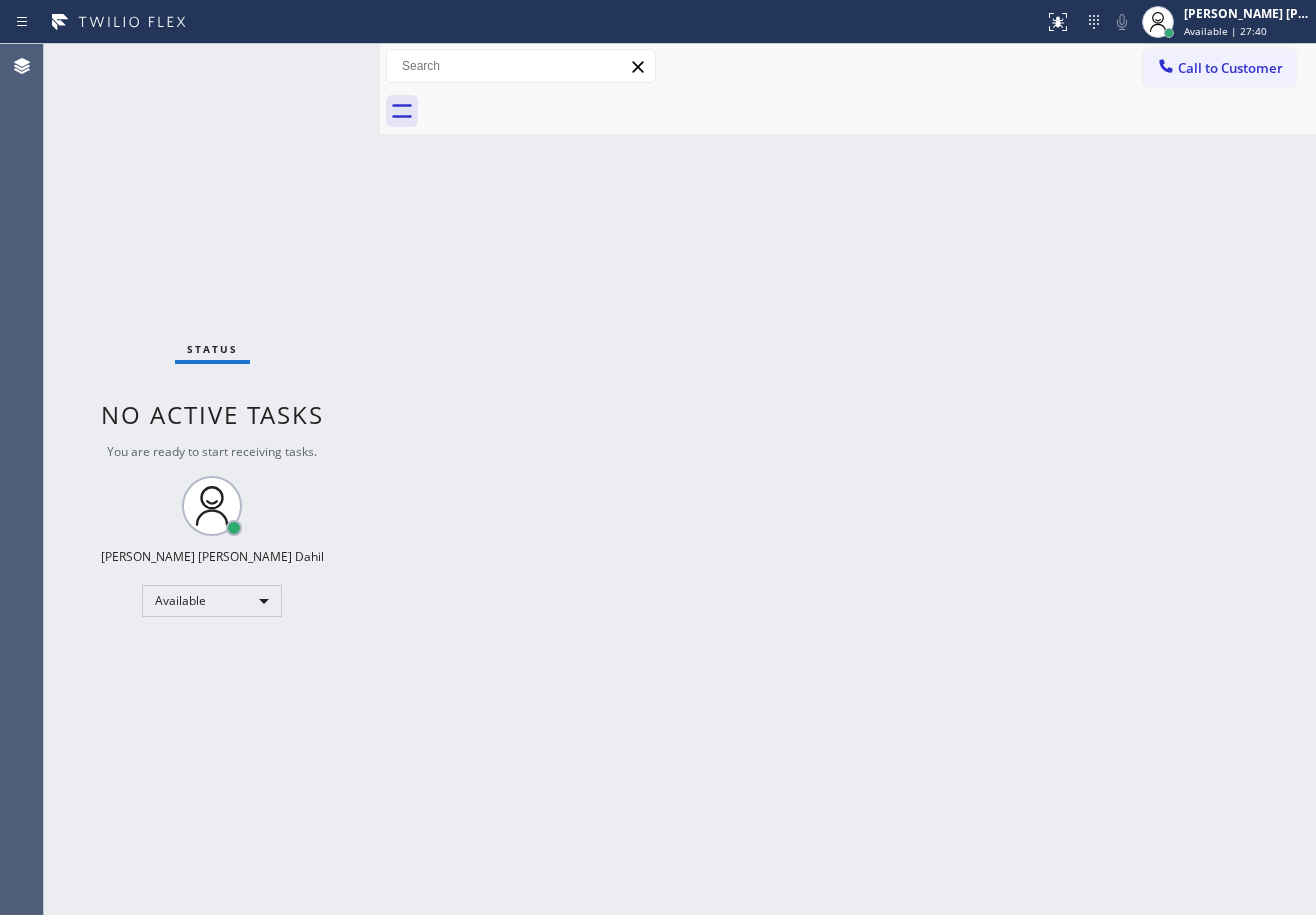 click on "Status   No active tasks     You are ready to start receiving tasks.   [PERSON_NAME] [PERSON_NAME] Dahil Available" at bounding box center [212, 479] 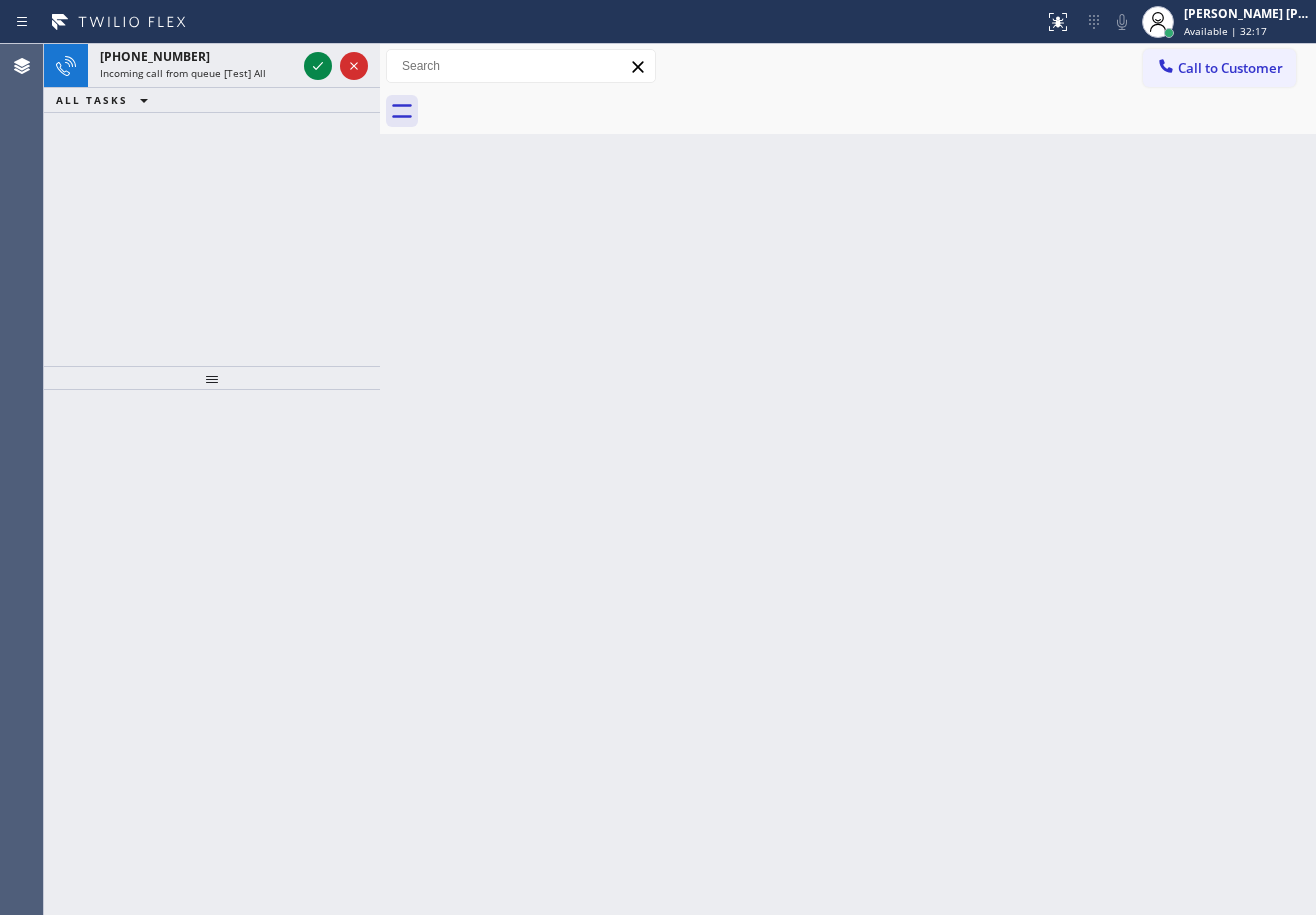 click 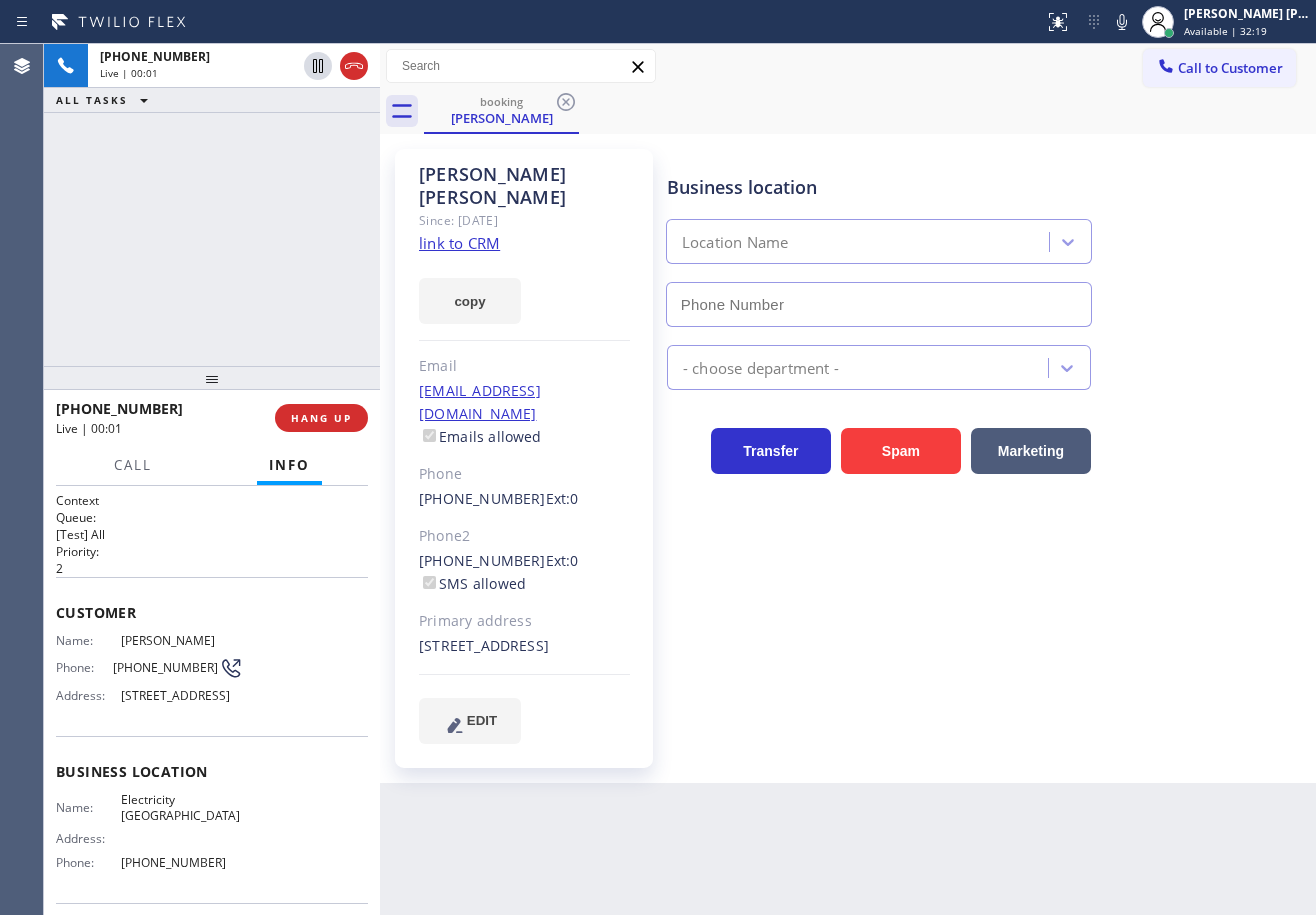 type on "[PHONE_NUMBER]" 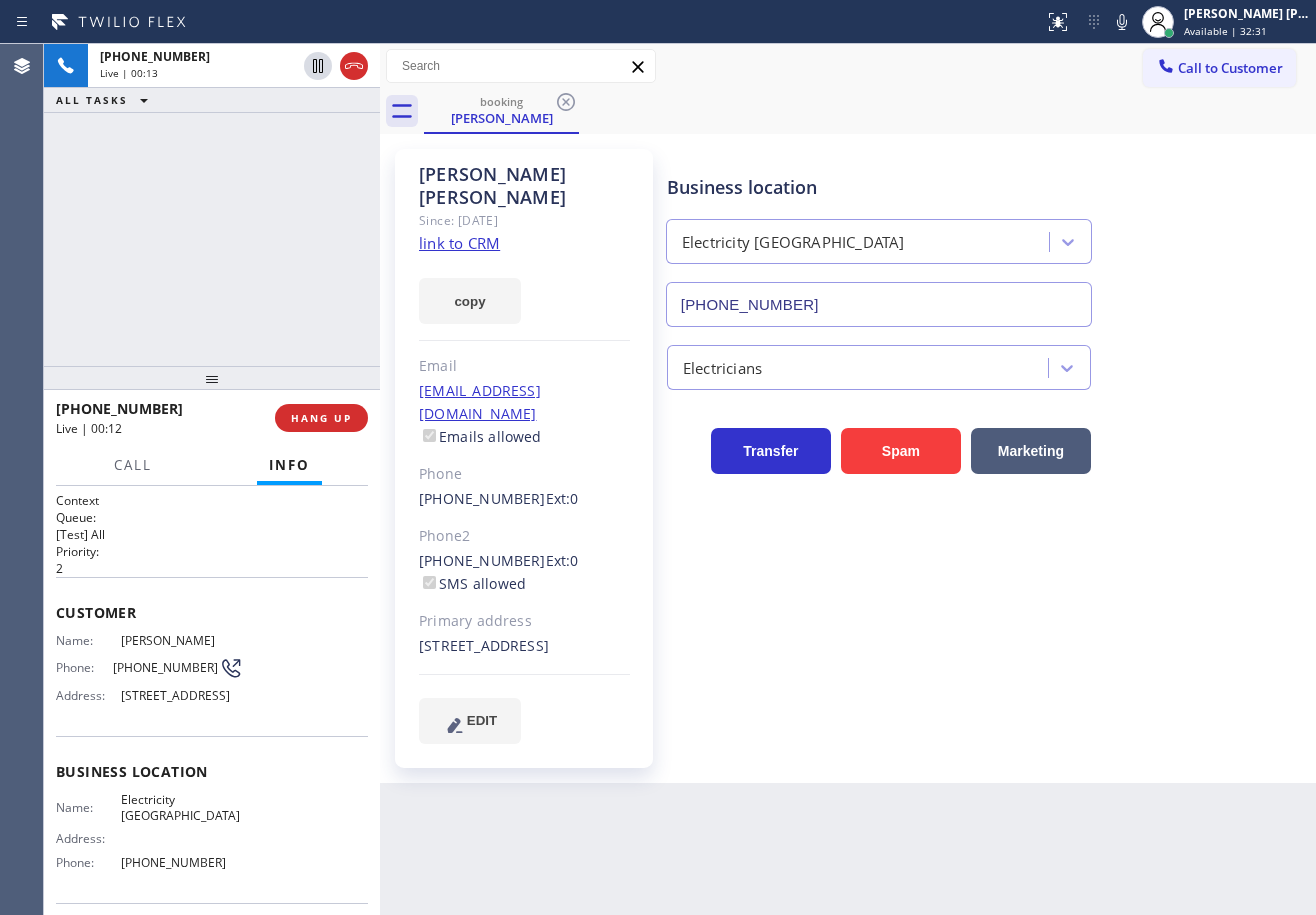 click on "link to CRM" 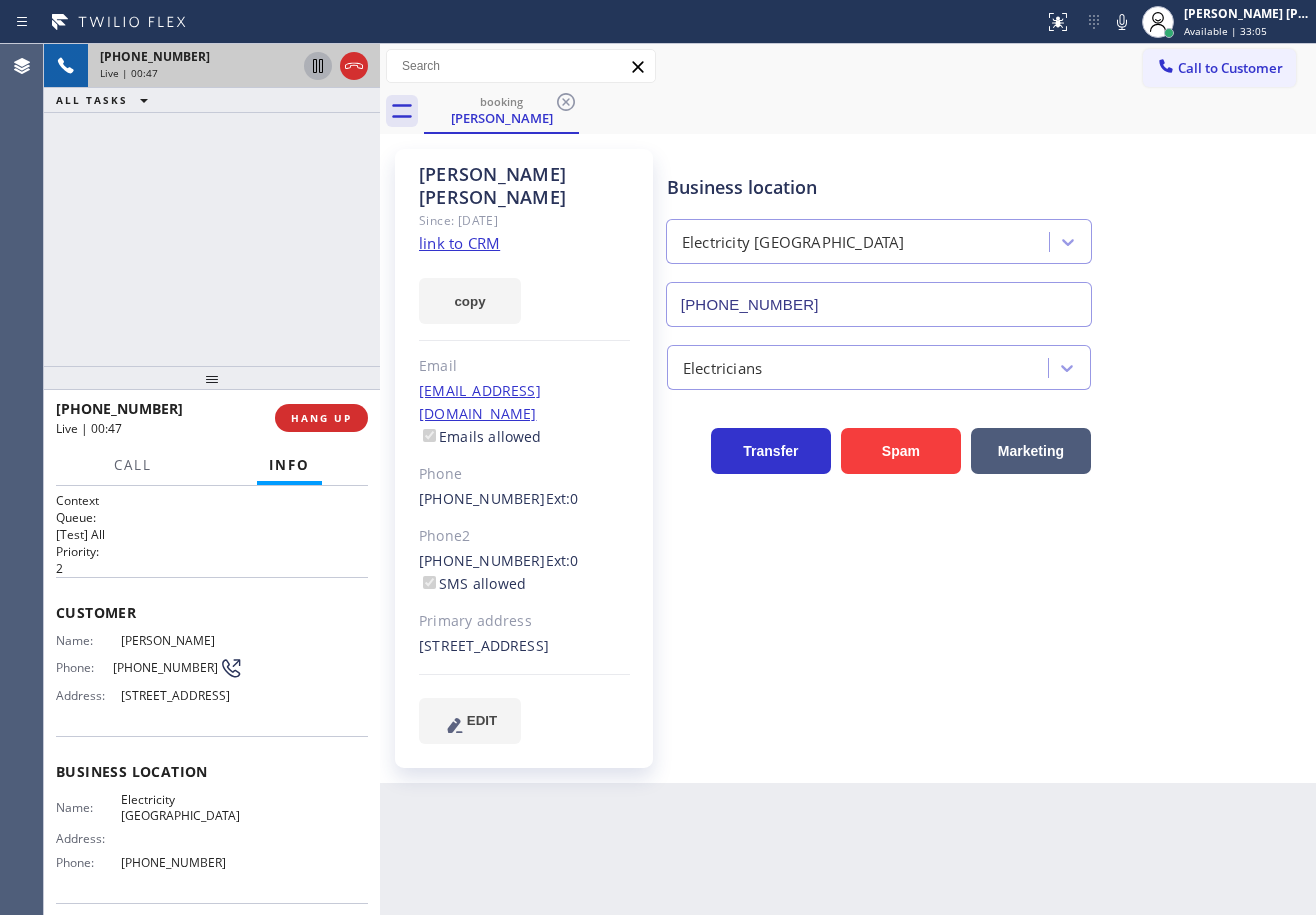 click 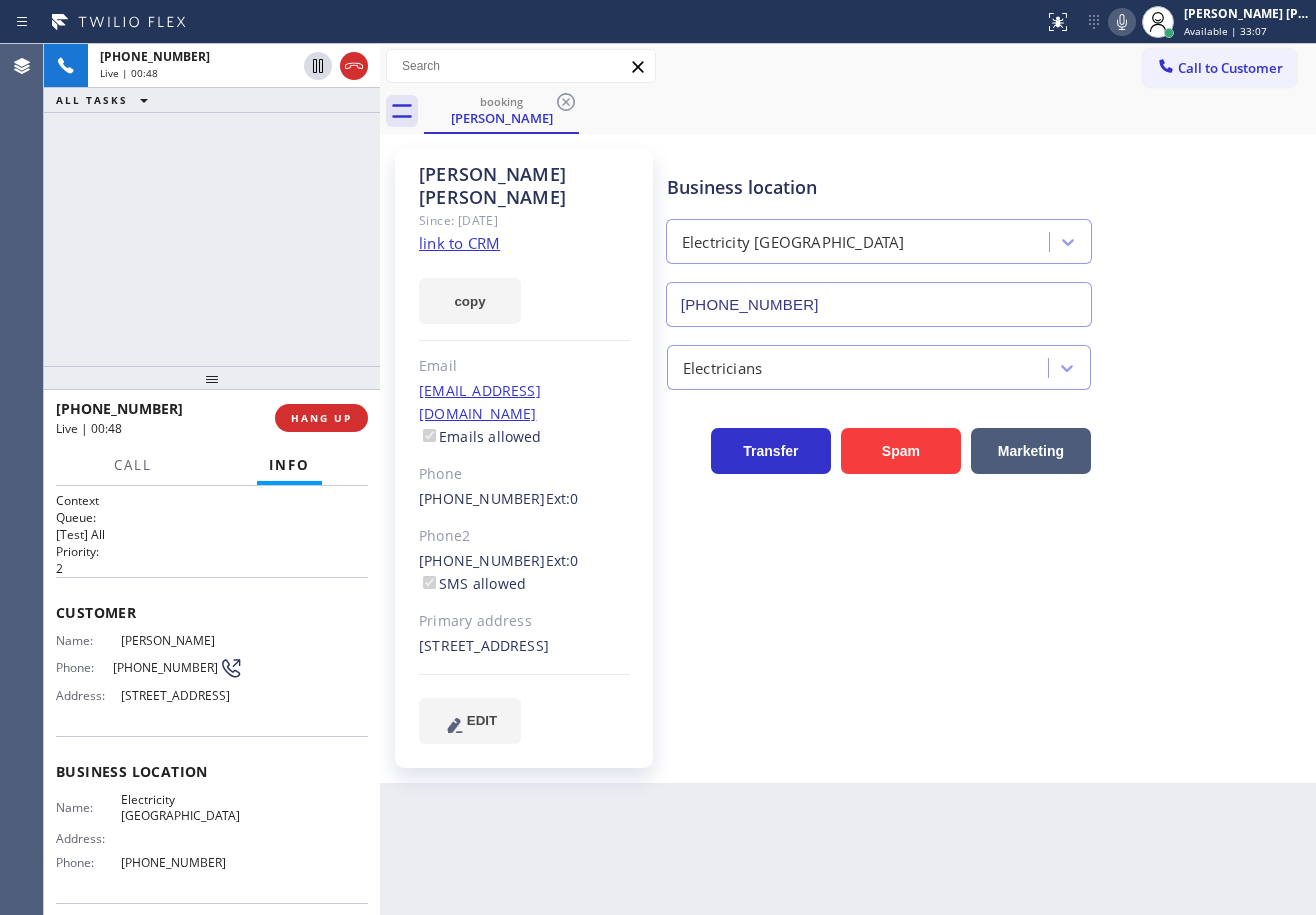 click 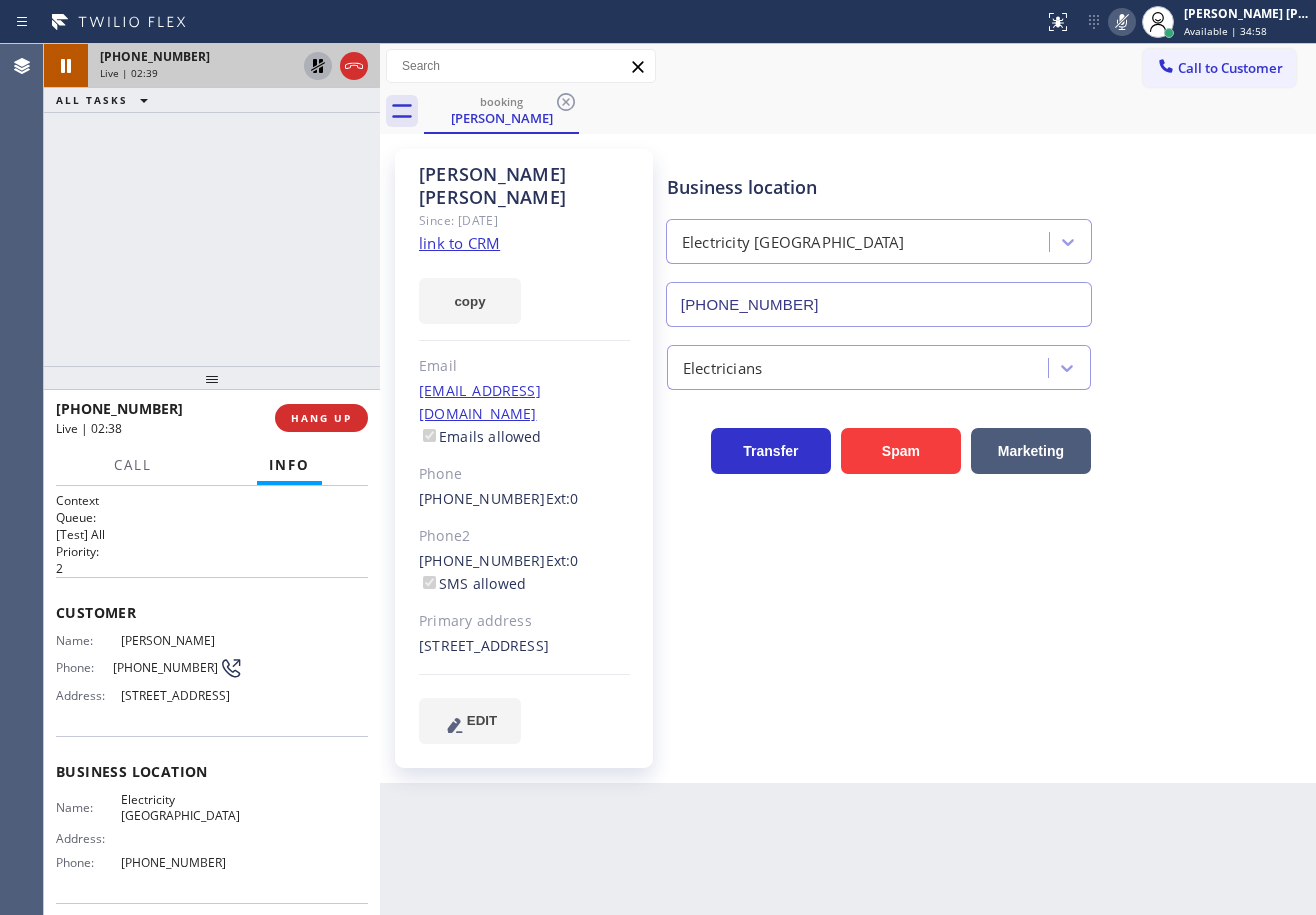click 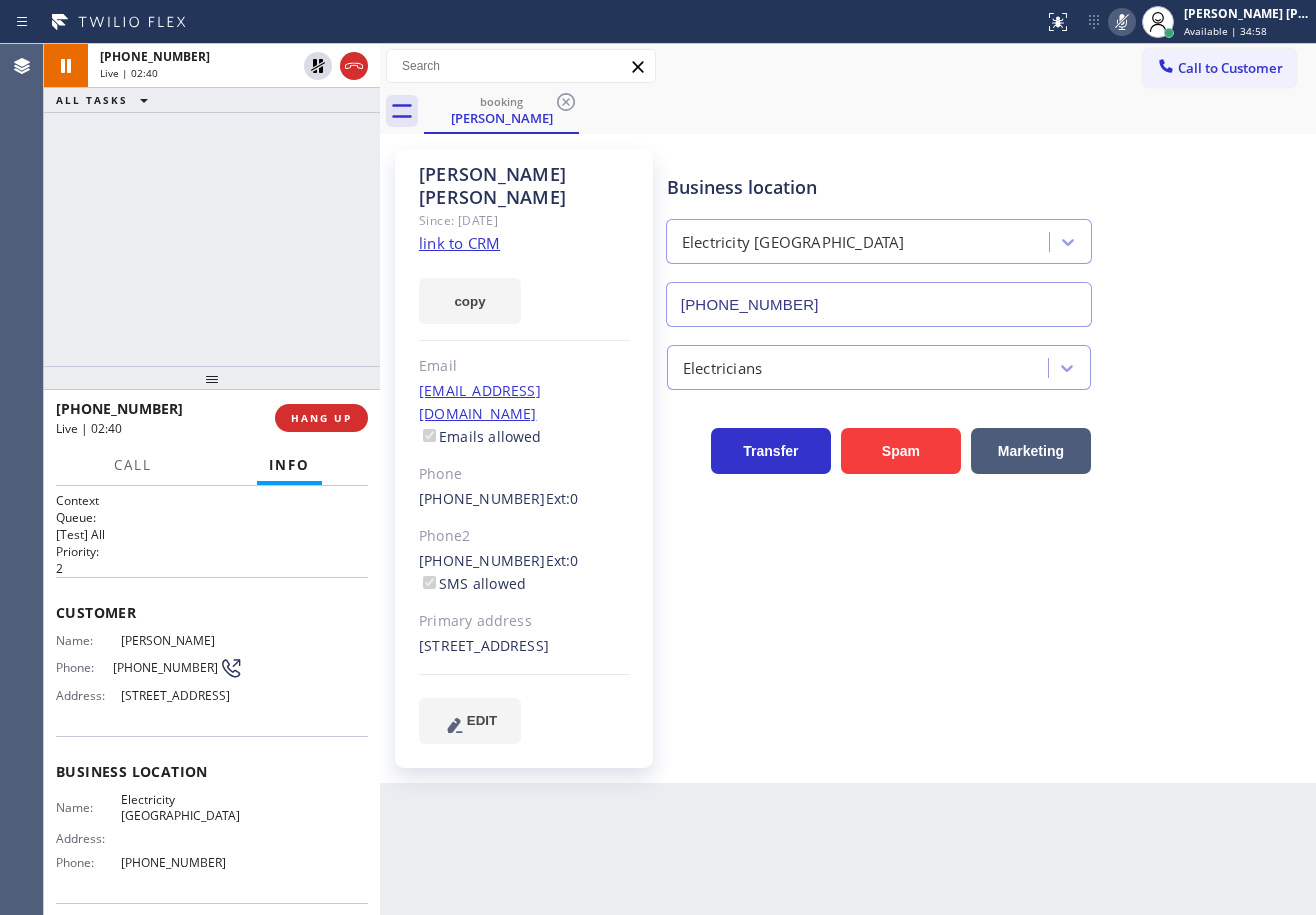 click 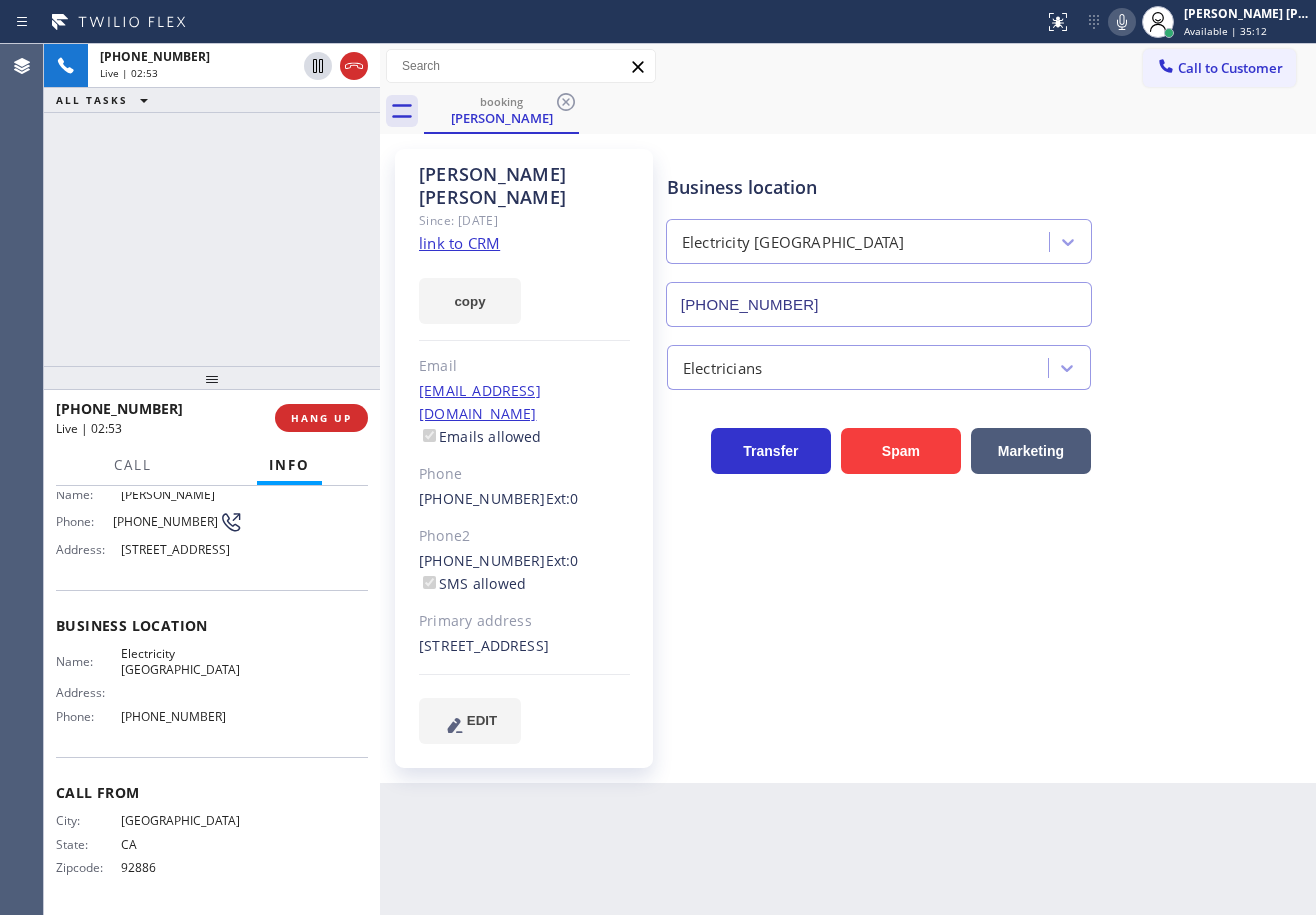 scroll, scrollTop: 0, scrollLeft: 0, axis: both 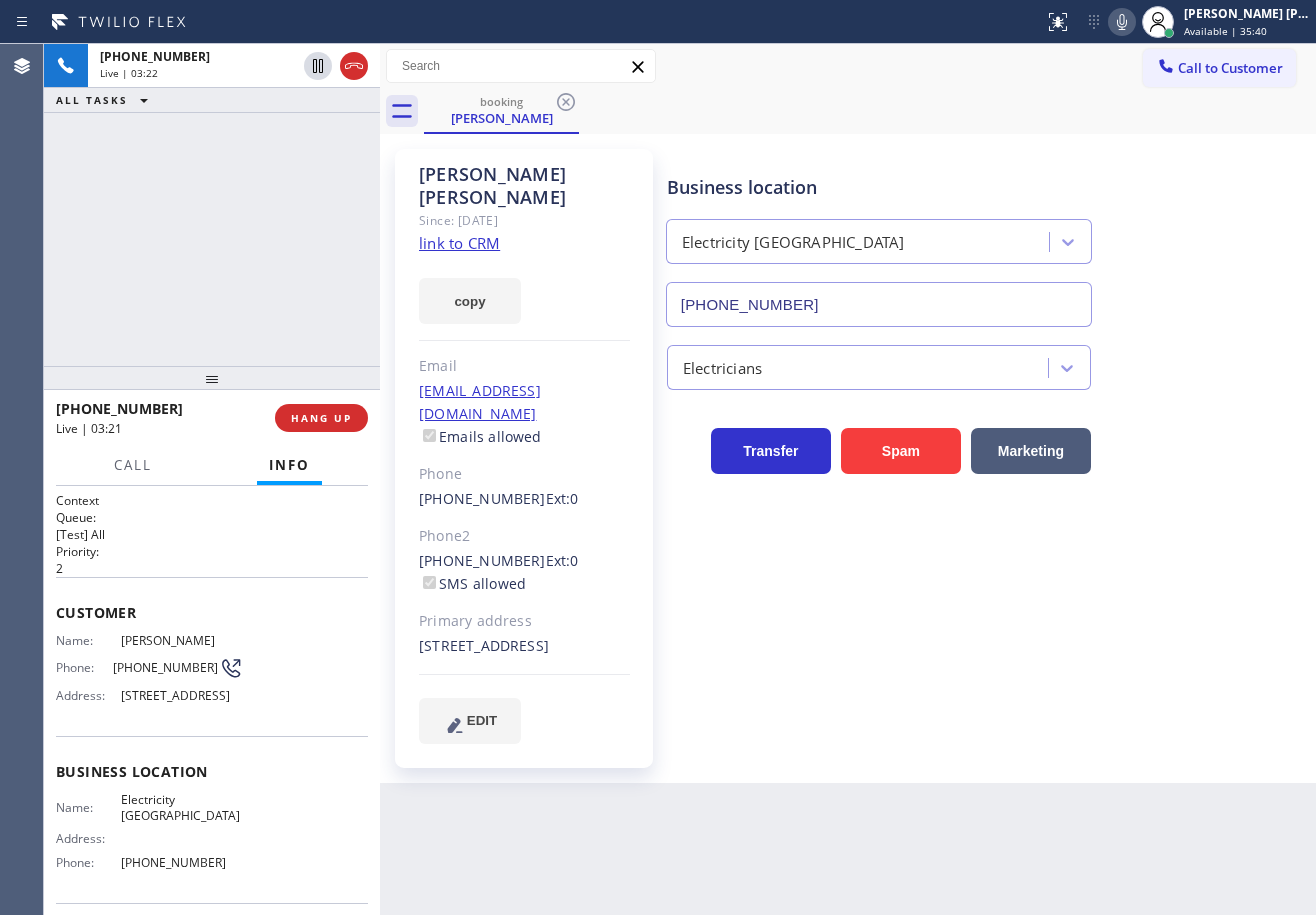 click on "[PHONE_NUMBER] Live | 03:22 ALL TASKS ALL TASKS ACTIVE TASKS TASKS IN WRAP UP" at bounding box center [212, 205] 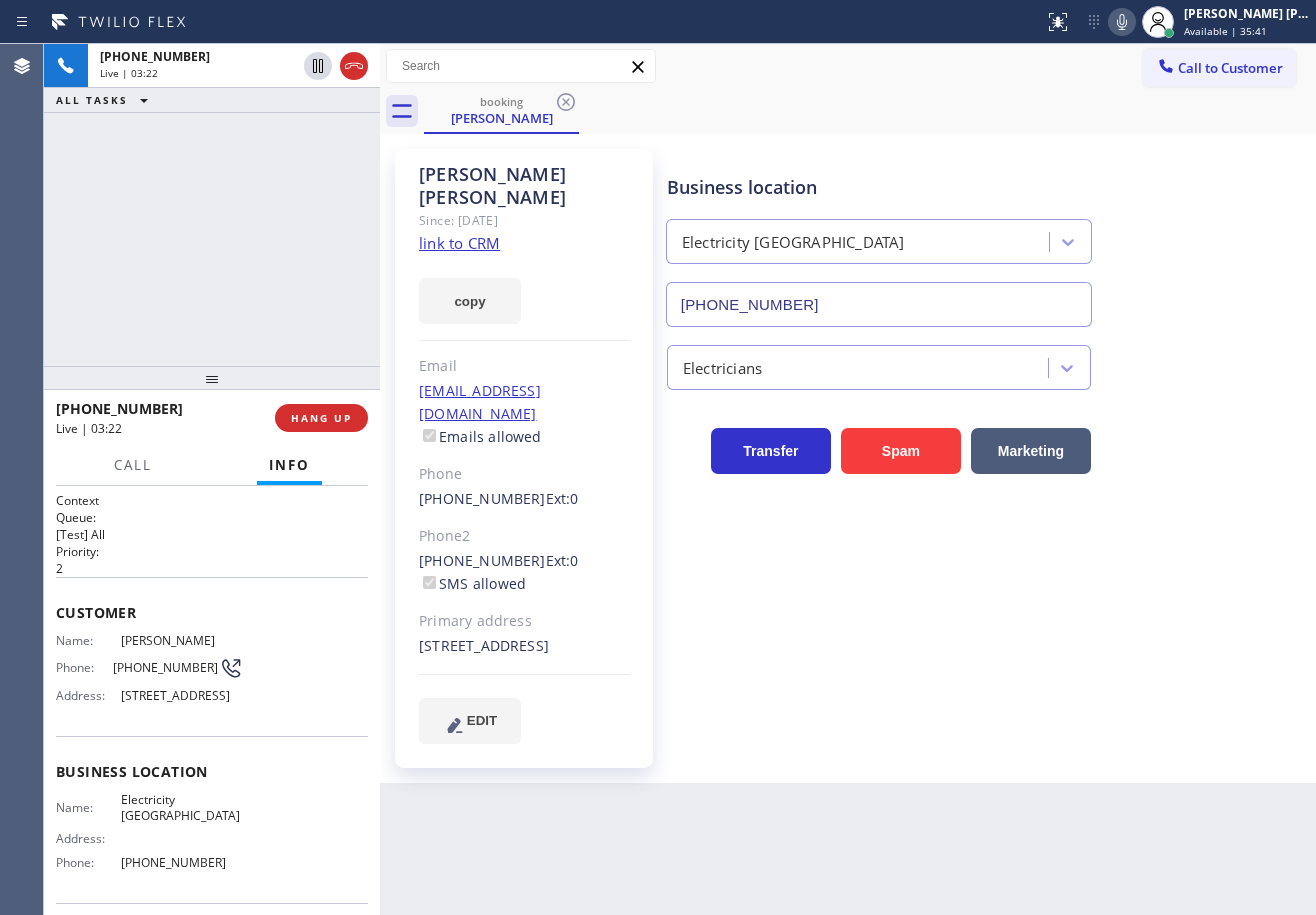 click on "[PHONE_NUMBER] Live | 03:22 ALL TASKS ALL TASKS ACTIVE TASKS TASKS IN WRAP UP" at bounding box center (212, 205) 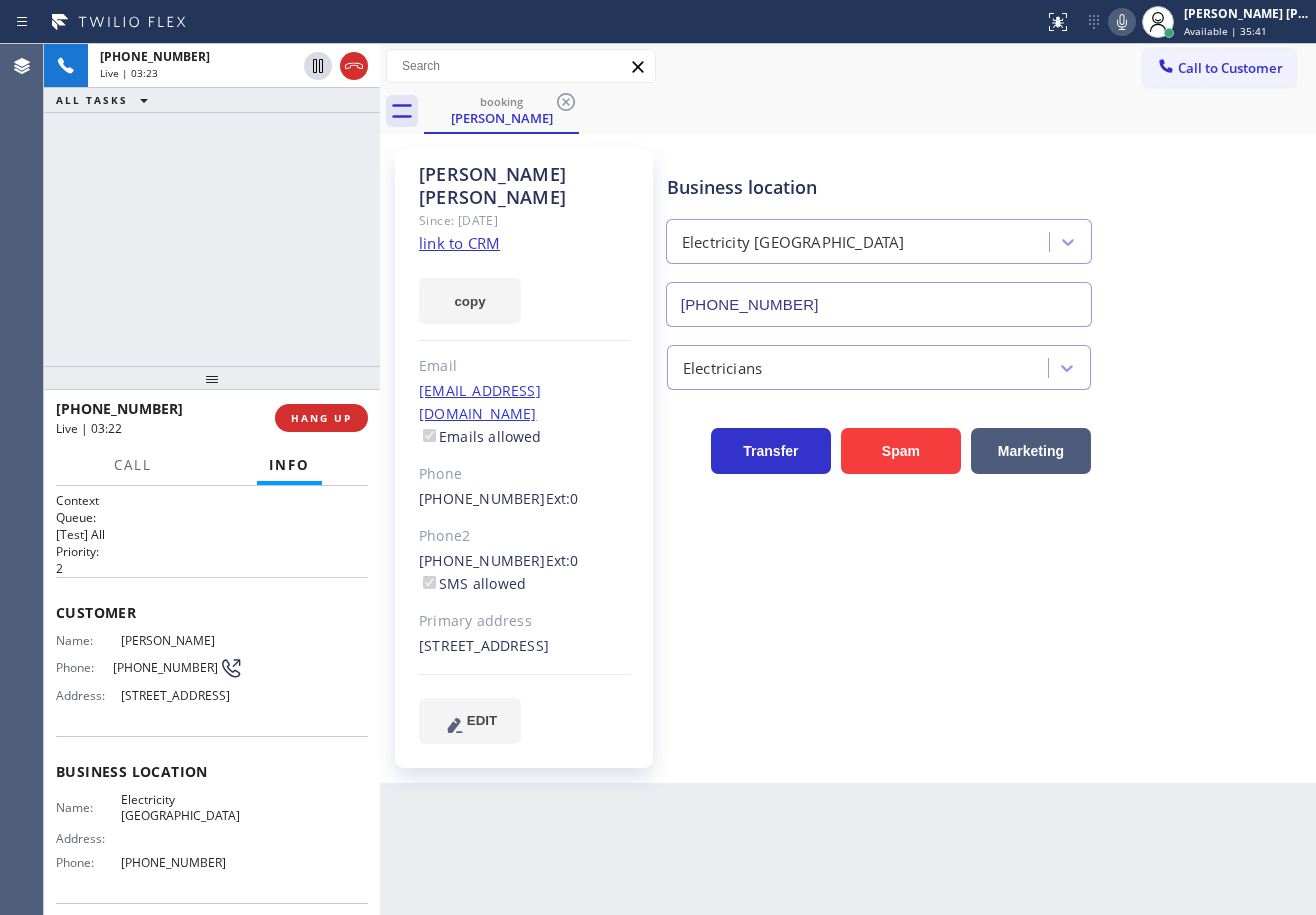 click on "[PHONE_NUMBER] Live | 03:23 ALL TASKS ALL TASKS ACTIVE TASKS TASKS IN WRAP UP" at bounding box center (212, 205) 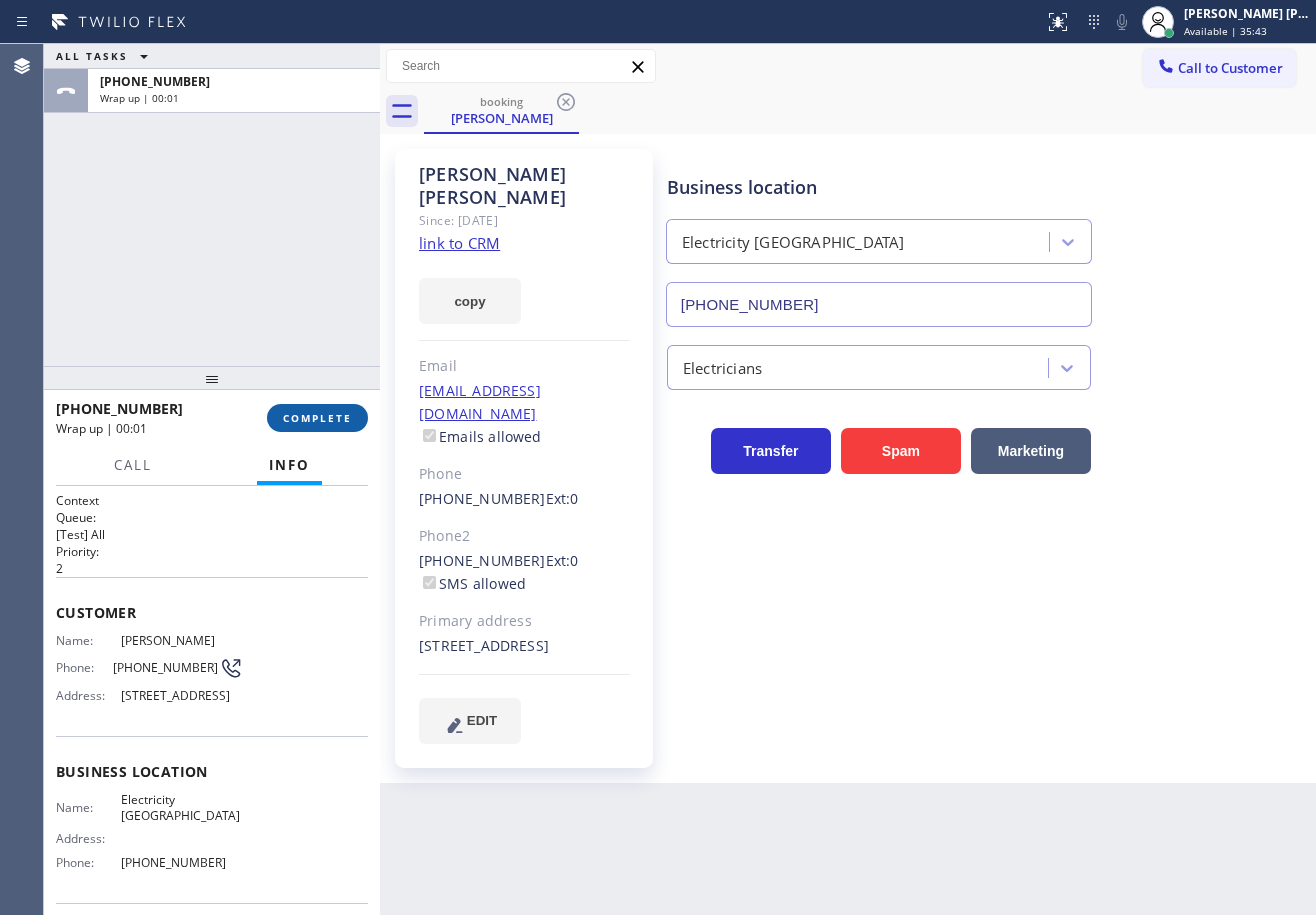 click on "COMPLETE" at bounding box center (317, 418) 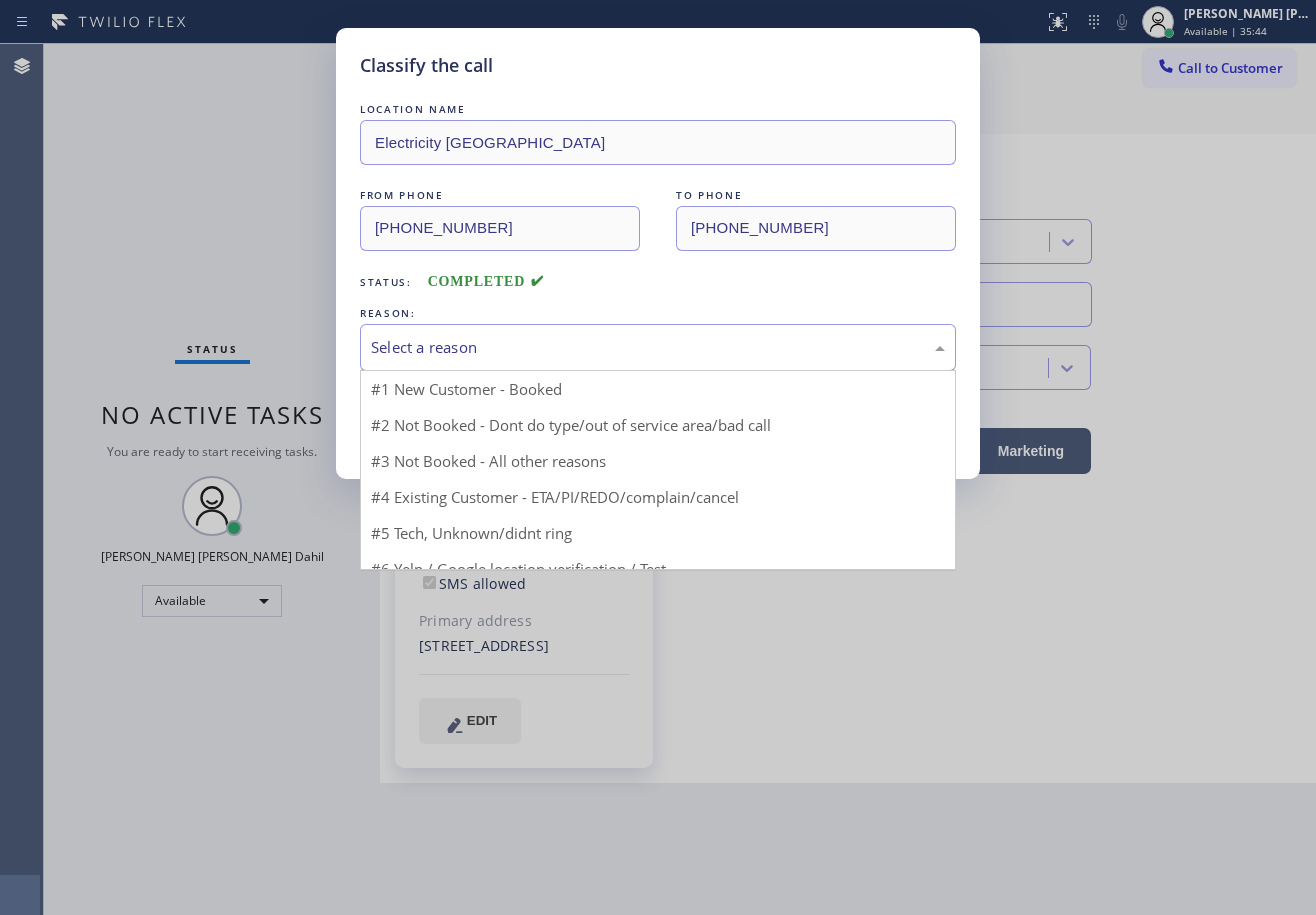 click on "Select a reason #1 New Customer - Booked #2 Not Booked - Dont do type/out of service area/bad call #3 Not Booked - All other reasons #4 Existing Customer - ETA/PI/REDO/complain/cancel #5 Tech, Unknown/didnt ring #6 Yelp / Google location verification / Test #7 Spam/Advertising" at bounding box center [658, 347] 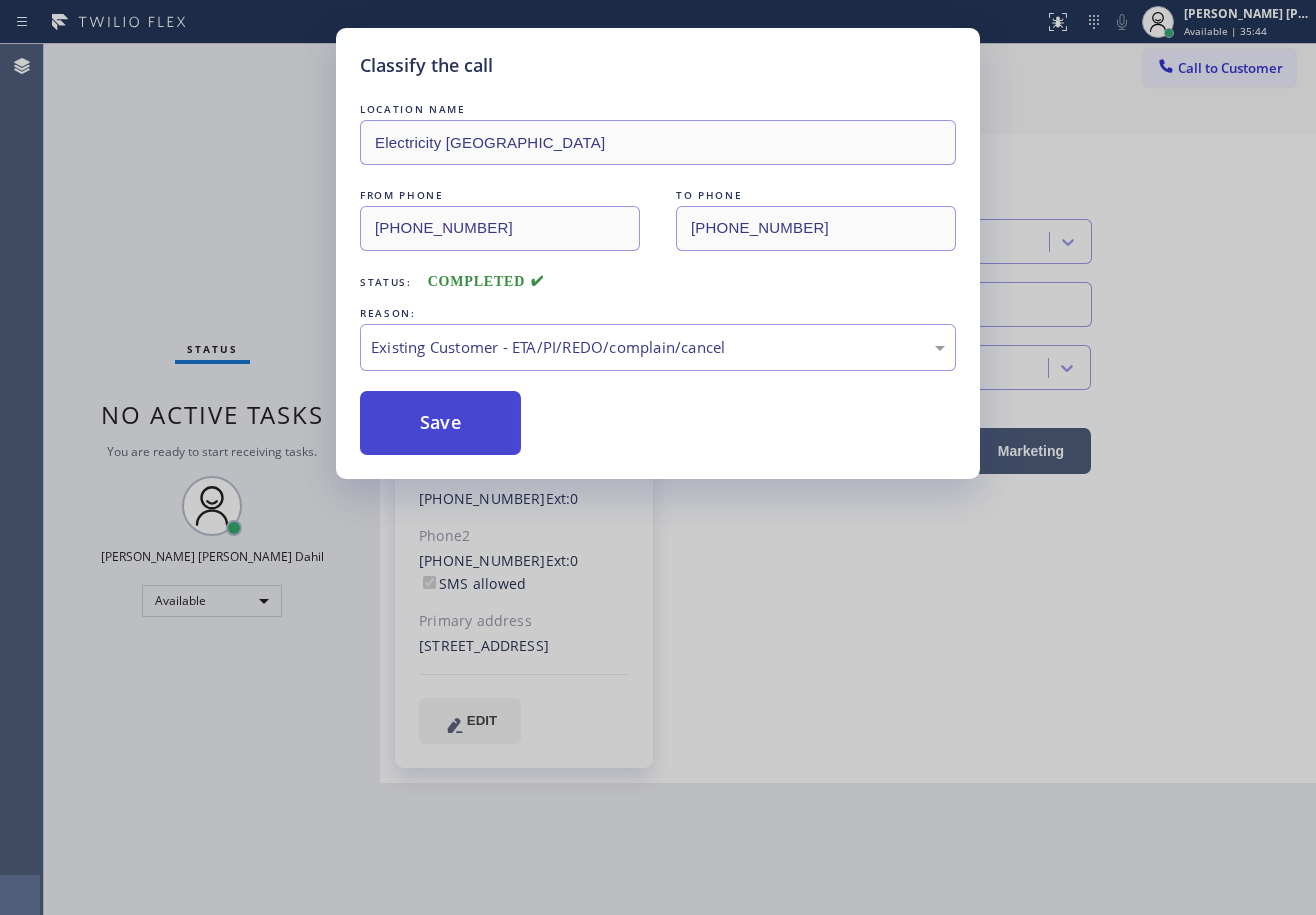 click on "Save" at bounding box center [440, 423] 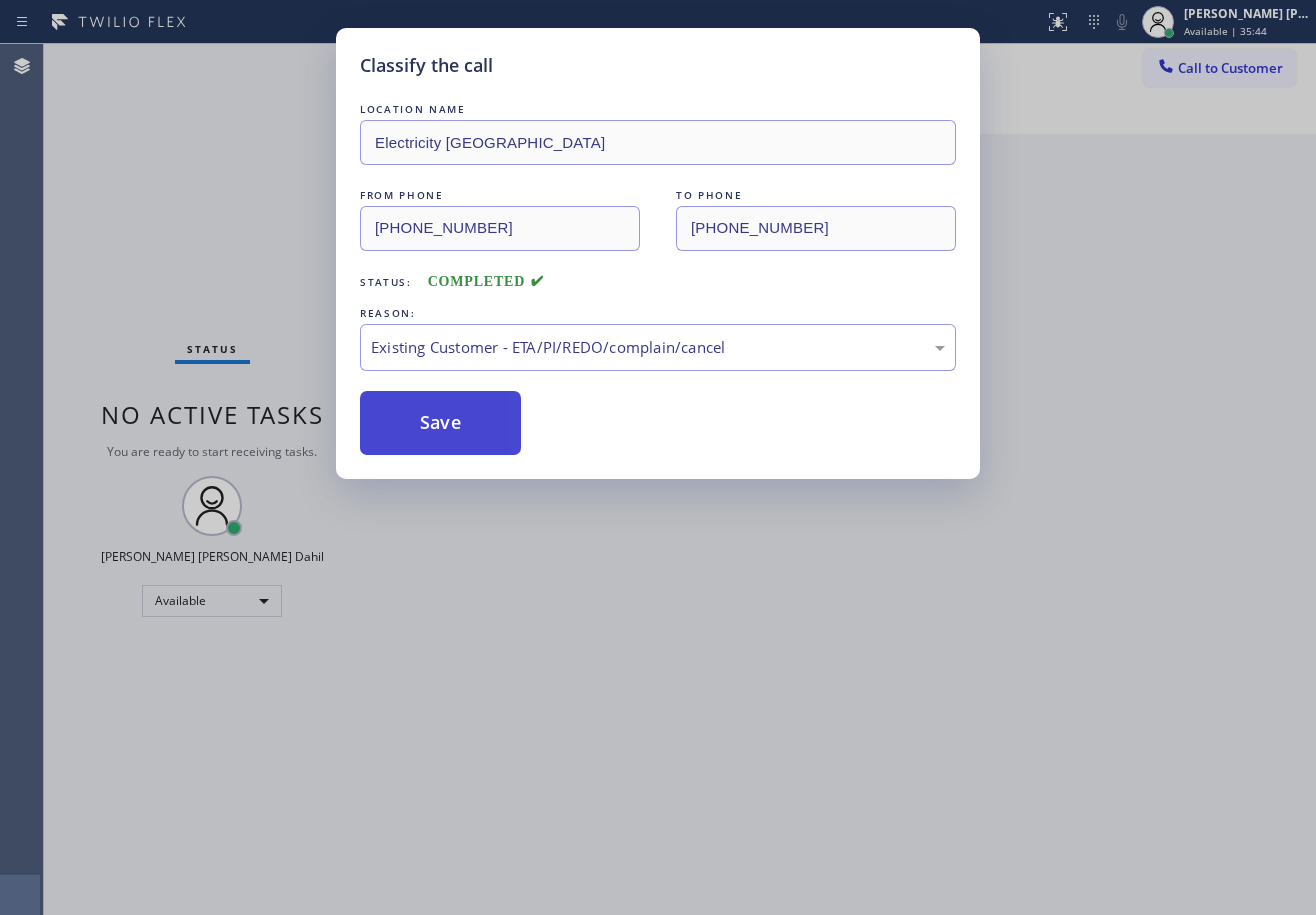 click on "Save" at bounding box center [440, 423] 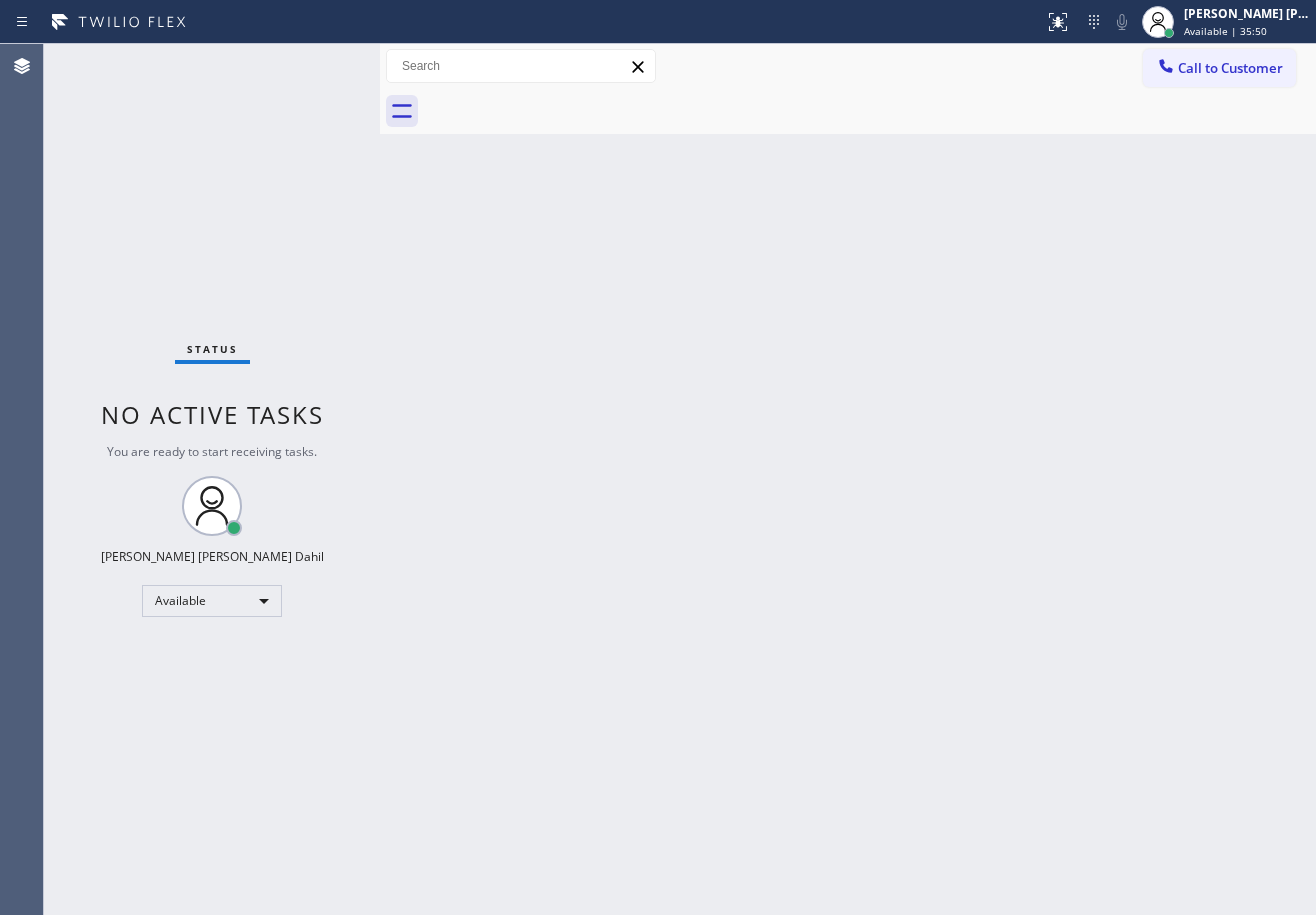 click on "Status   No active tasks     You are ready to start receiving tasks.   [PERSON_NAME] [PERSON_NAME] Dahil Available" at bounding box center (212, 479) 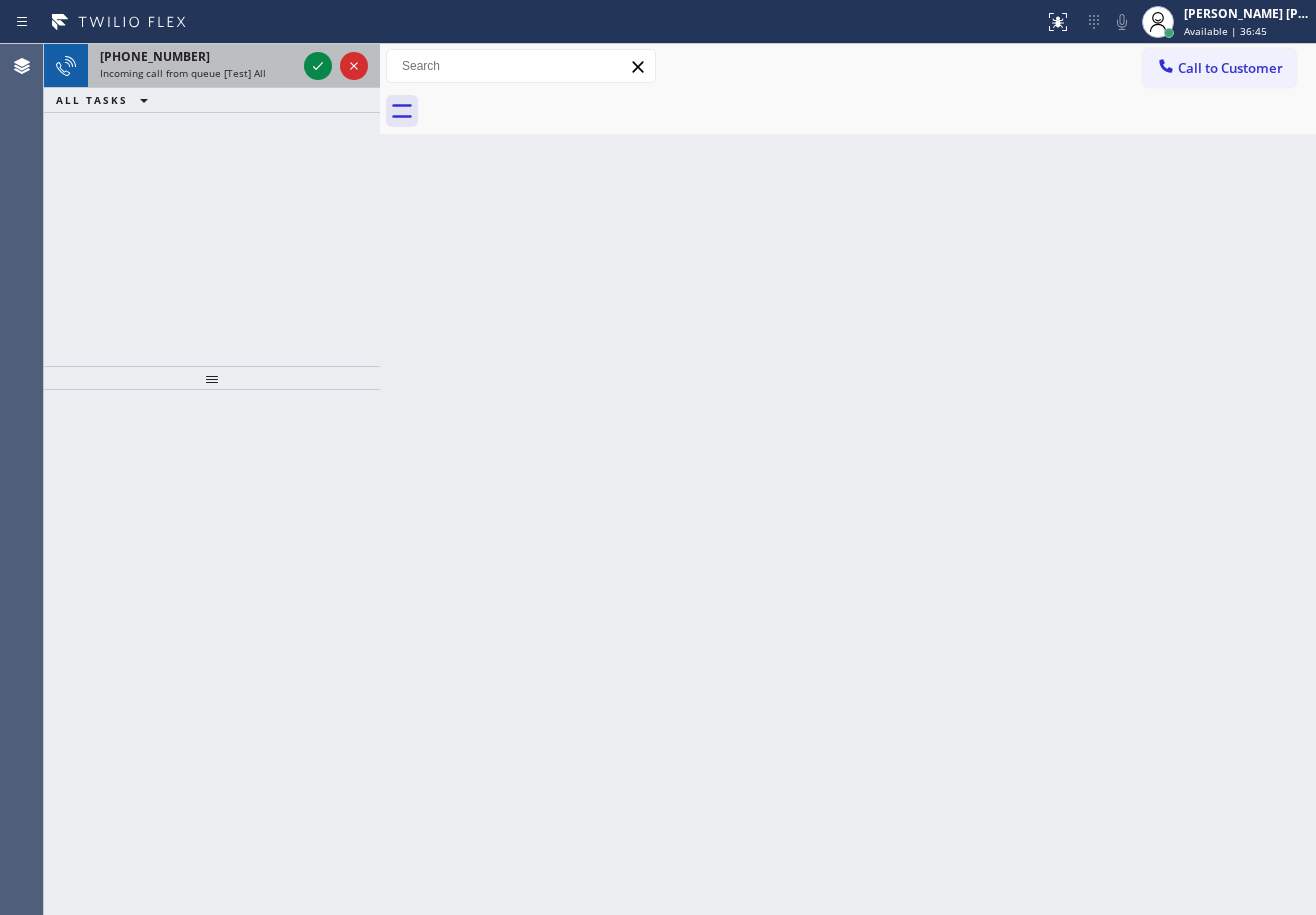 drag, startPoint x: 251, startPoint y: 78, endPoint x: 282, endPoint y: 73, distance: 31.400637 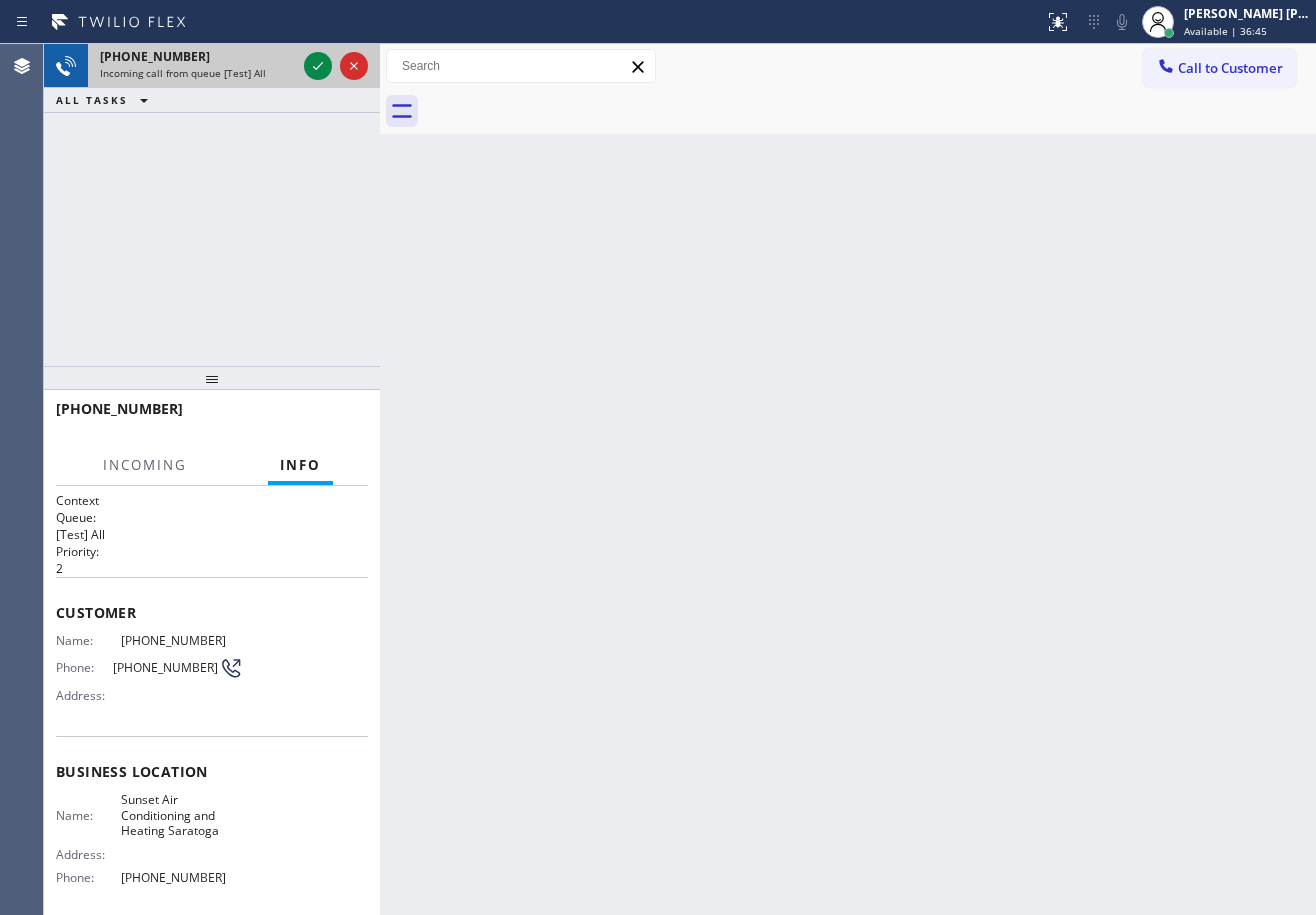 click on "Incoming call from queue [Test] All" at bounding box center (198, 73) 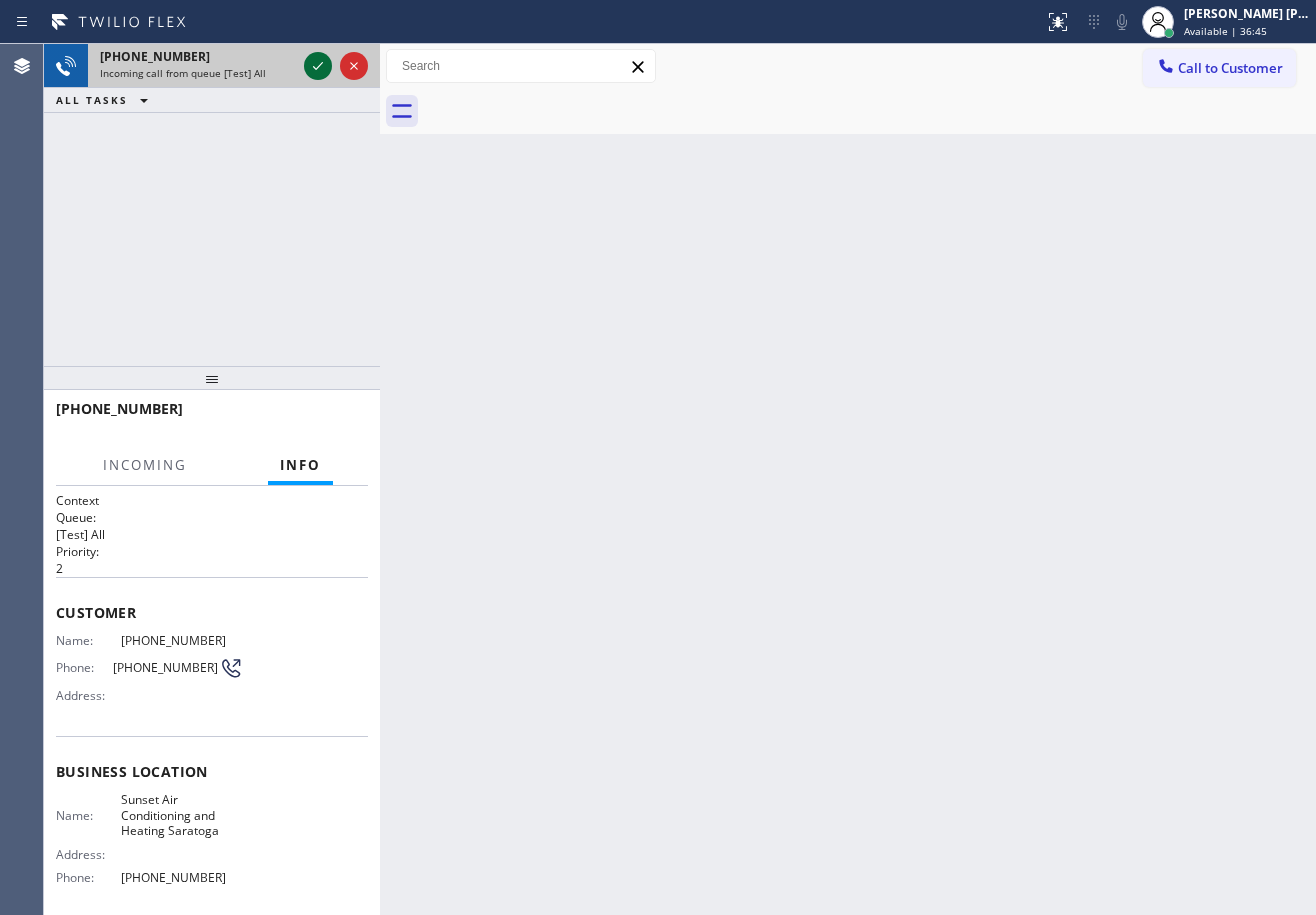 click at bounding box center (318, 66) 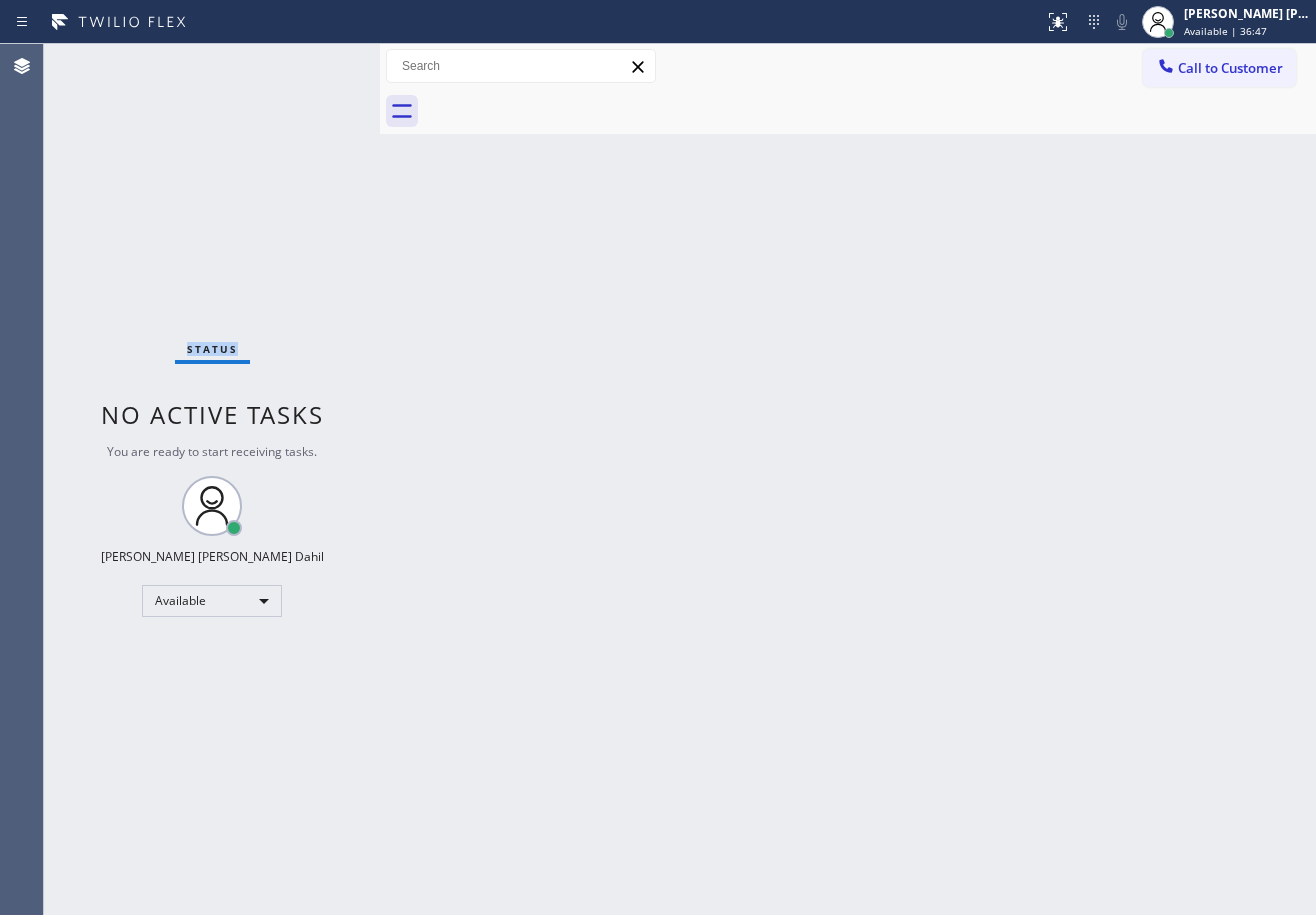 click on "Status   No active tasks     You are ready to start receiving tasks.   [PERSON_NAME] [PERSON_NAME] Dahil Available" at bounding box center (212, 479) 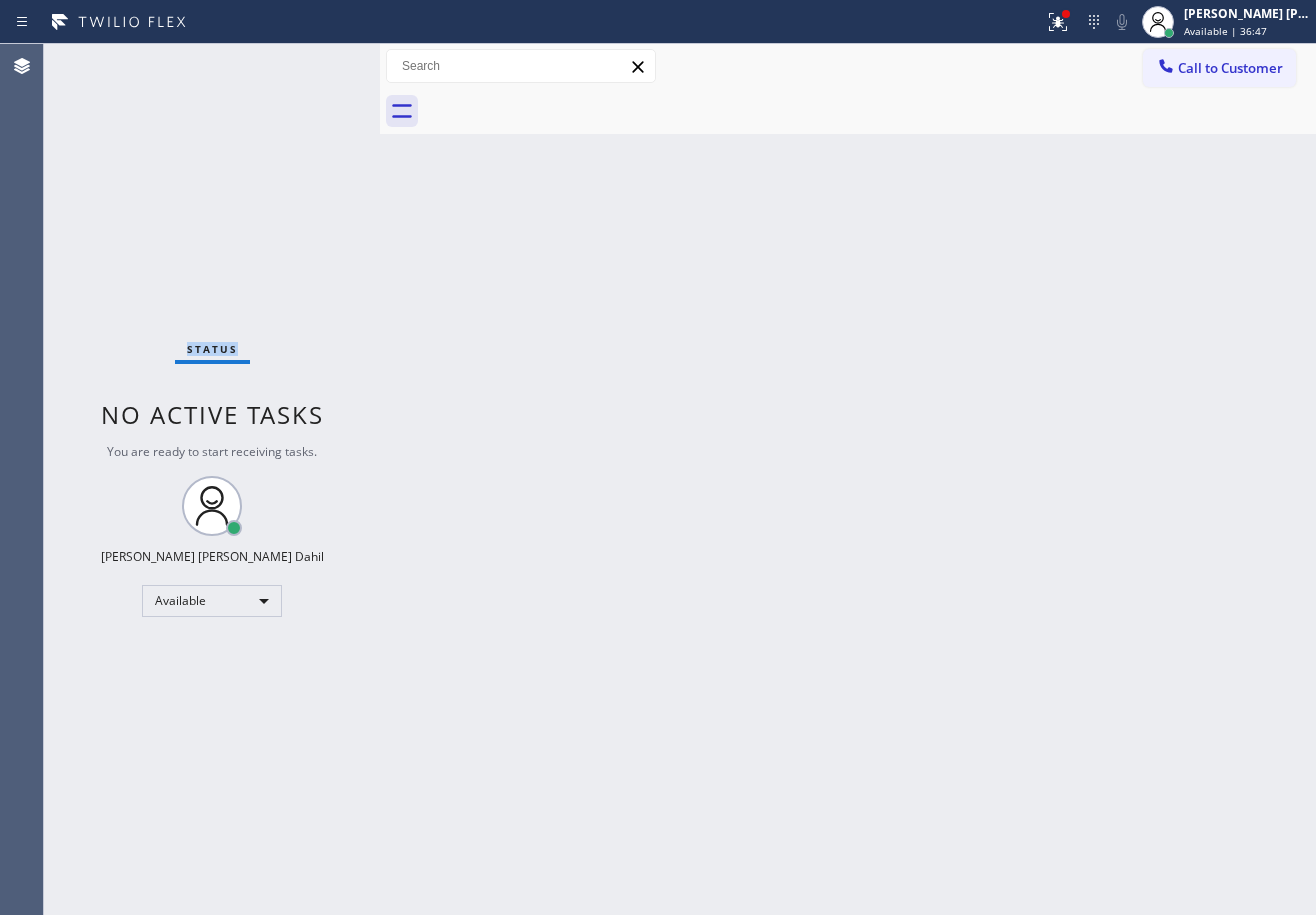 click on "Status   No active tasks     You are ready to start receiving tasks.   [PERSON_NAME] [PERSON_NAME] Dahil Available" at bounding box center [212, 479] 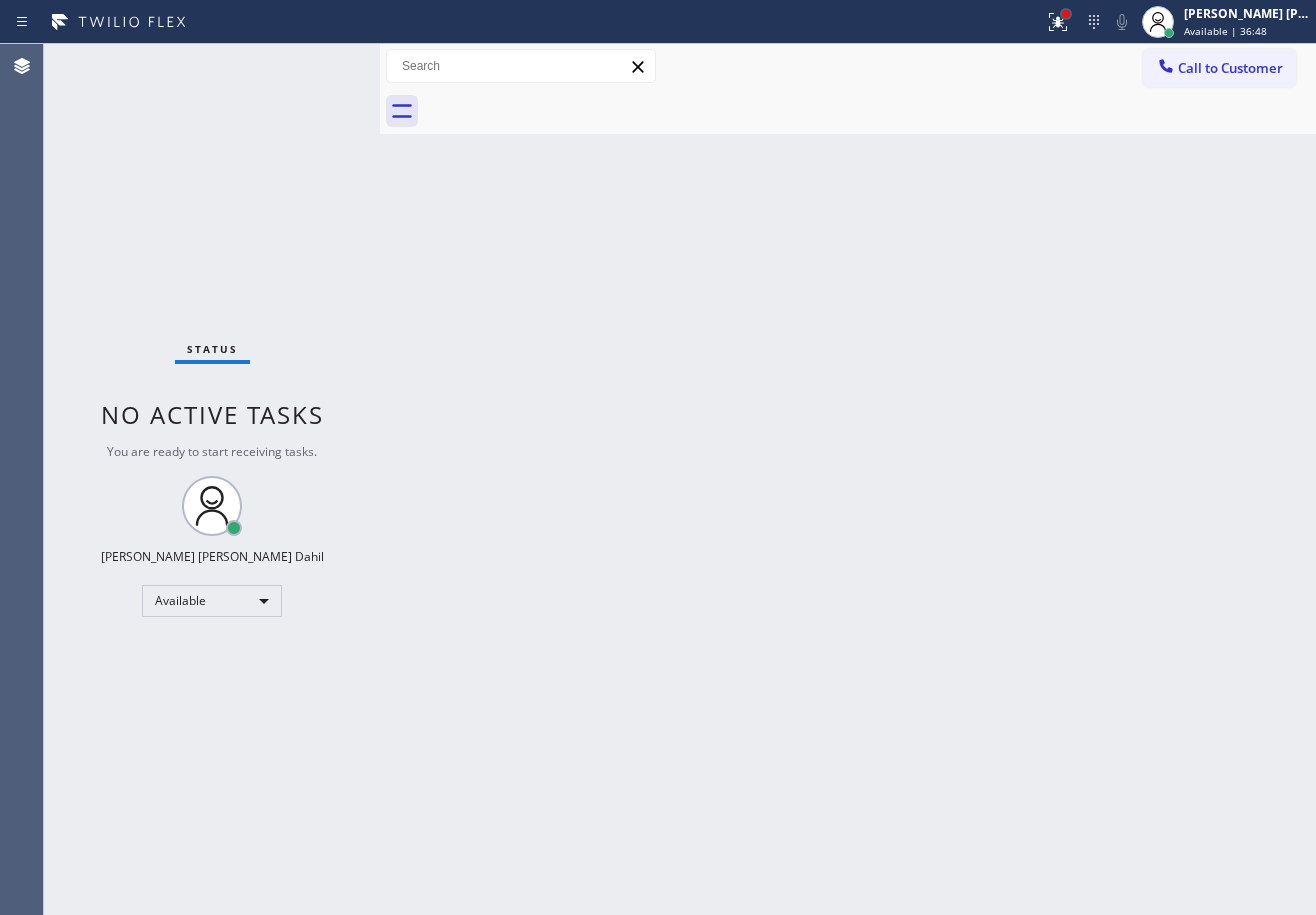 click at bounding box center [1066, 14] 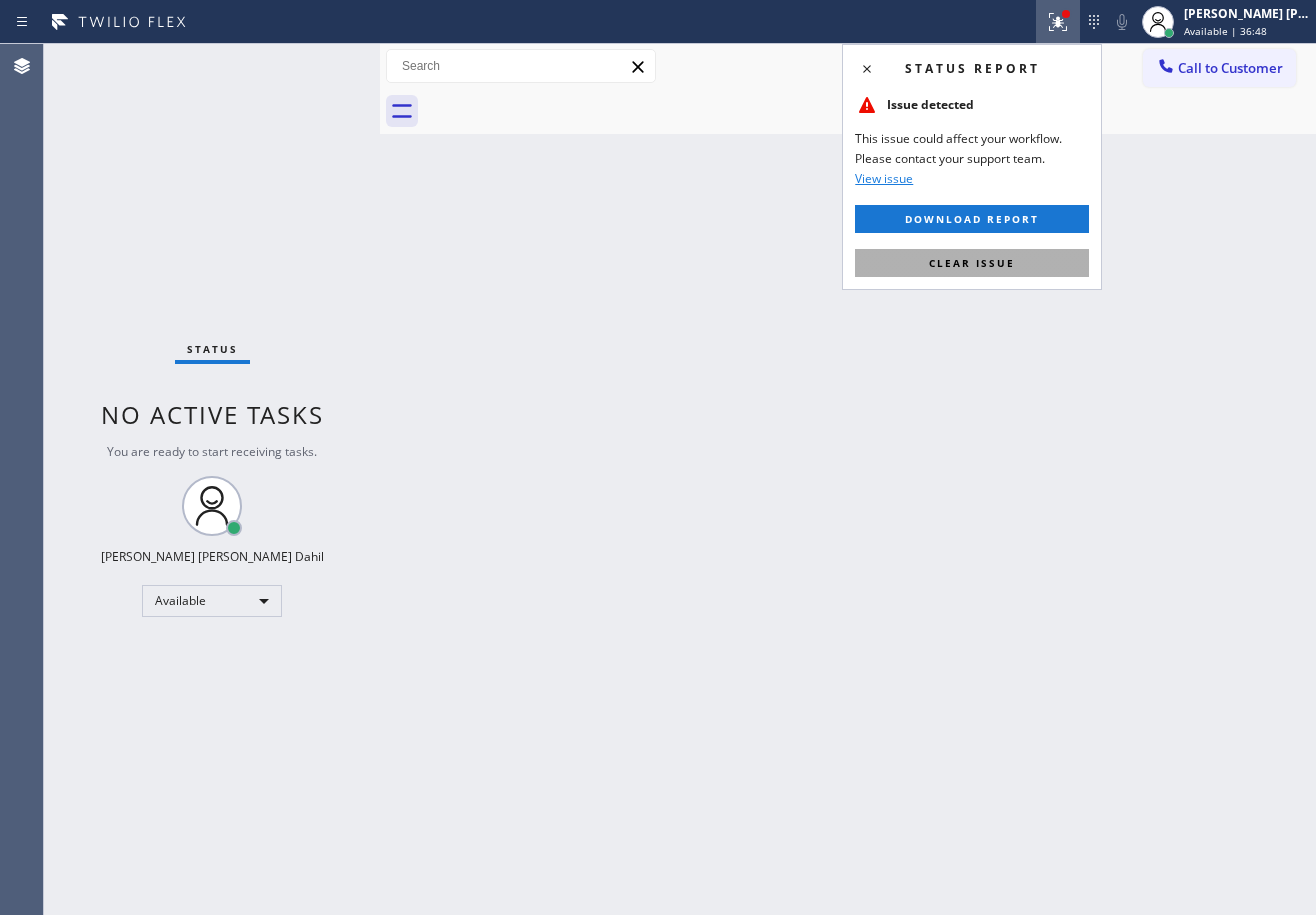 click on "Clear issue" at bounding box center (972, 263) 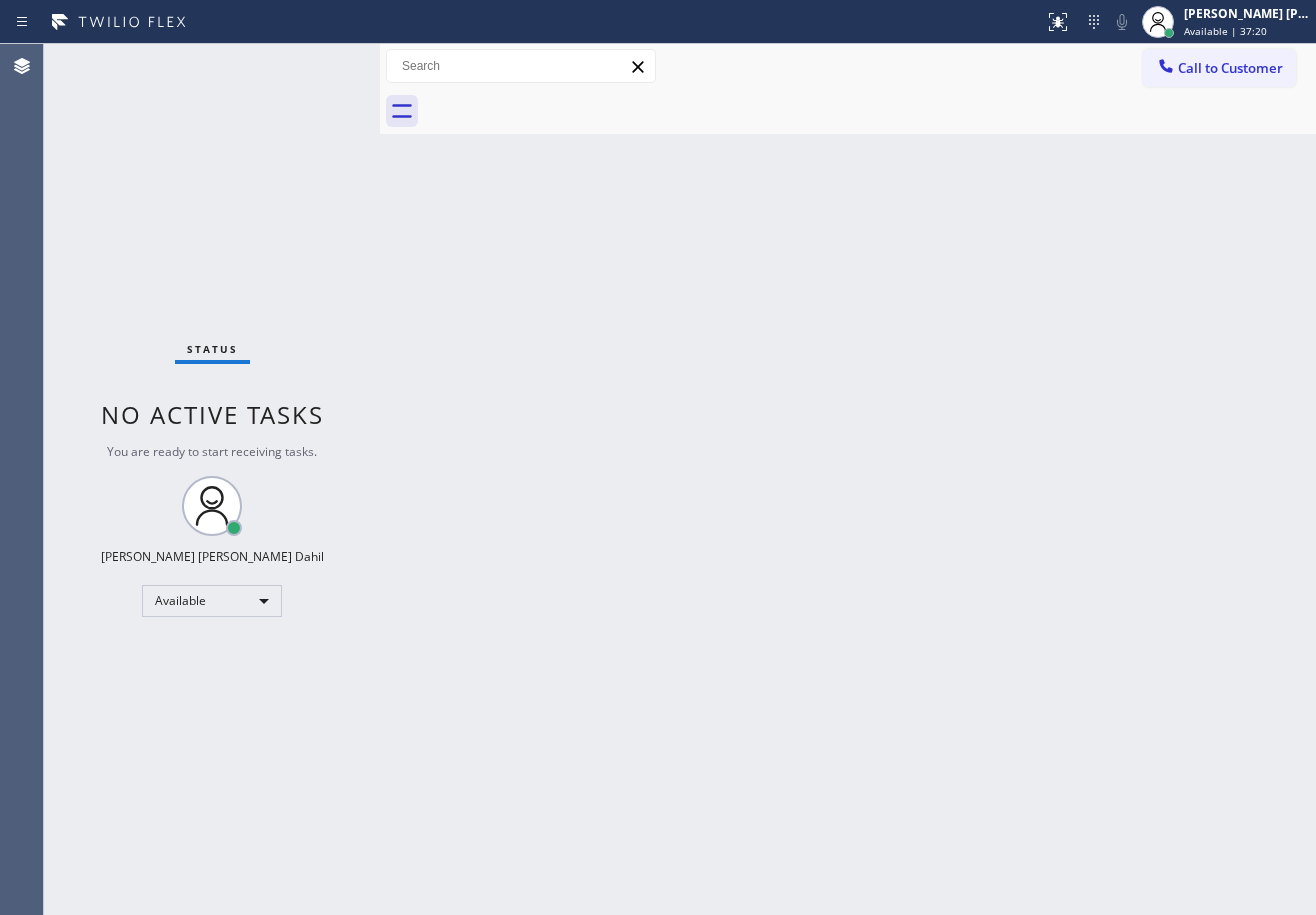 drag, startPoint x: 1233, startPoint y: 19, endPoint x: 1221, endPoint y: 57, distance: 39.849716 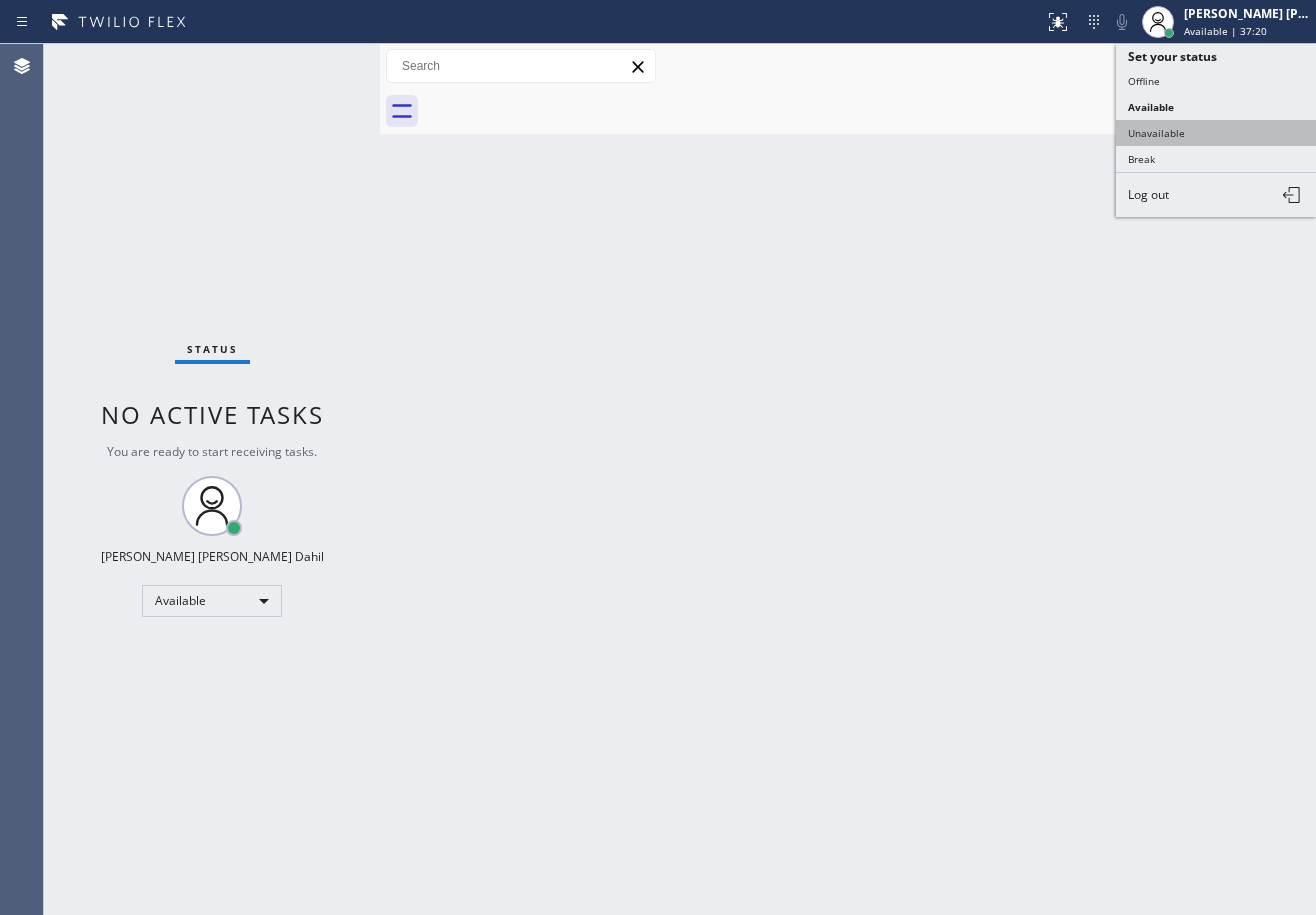 click on "Unavailable" at bounding box center (1216, 133) 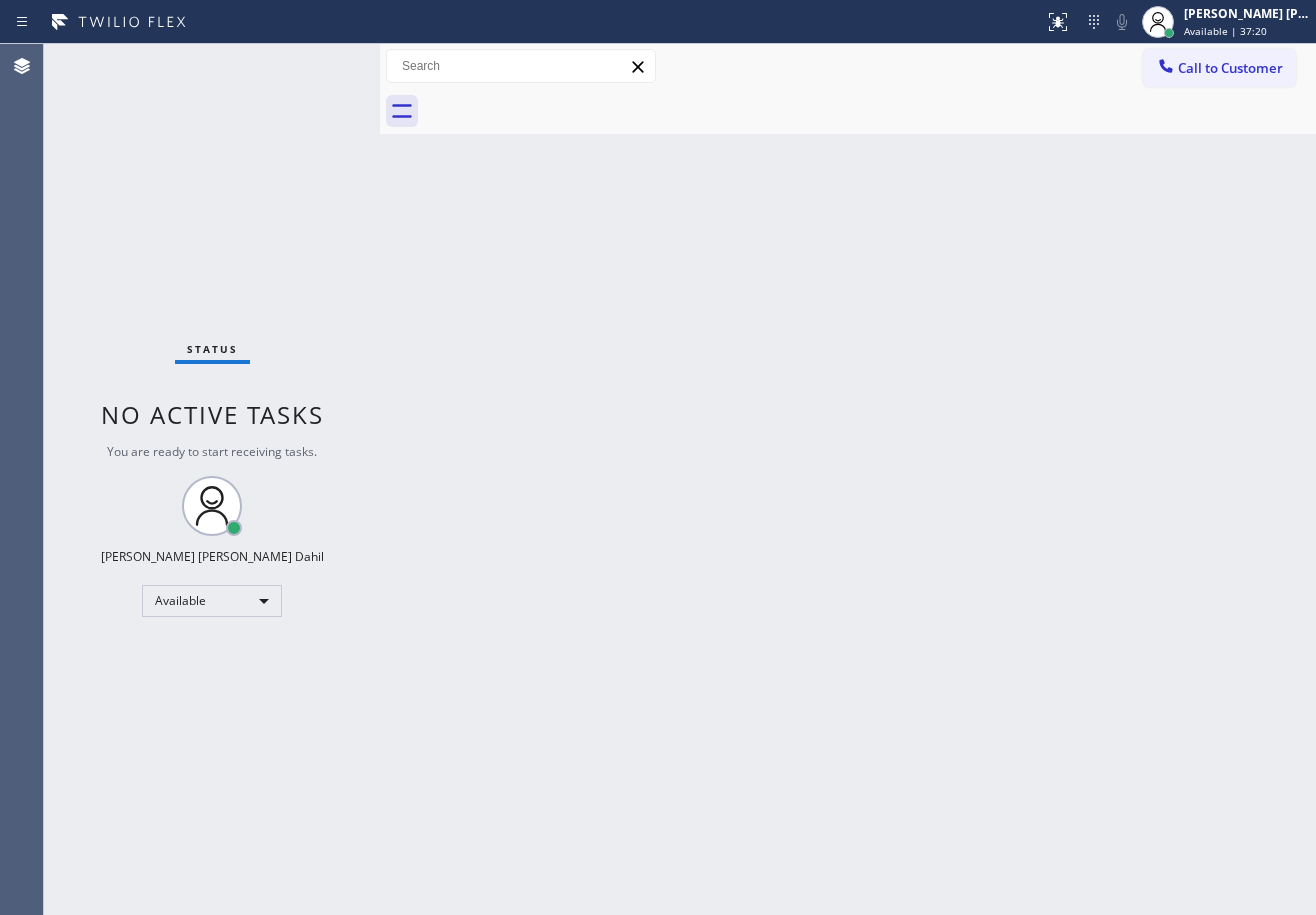 click on "Back to Dashboard Change Sender ID Customers Technicians Select a contact Outbound call Technician Search Technician Your caller id phone number Your caller id phone number Call Technician info Name   Phone none Address none Change Sender ID HVAC [PHONE_NUMBER] 5 Star Appliance [PHONE_NUMBER] Appliance Repair [PHONE_NUMBER] Plumbing [PHONE_NUMBER] Air Duct Cleaning [PHONE_NUMBER]  Electricians [PHONE_NUMBER] Cancel Change Check personal SMS Reset Change No tabs Call to Customer Outbound call Location Breezy Solutions Your caller id phone number [PHONE_NUMBER] Customer number Call Outbound call Technician Search Technician Your caller id phone number Your caller id phone number Call" at bounding box center [848, 479] 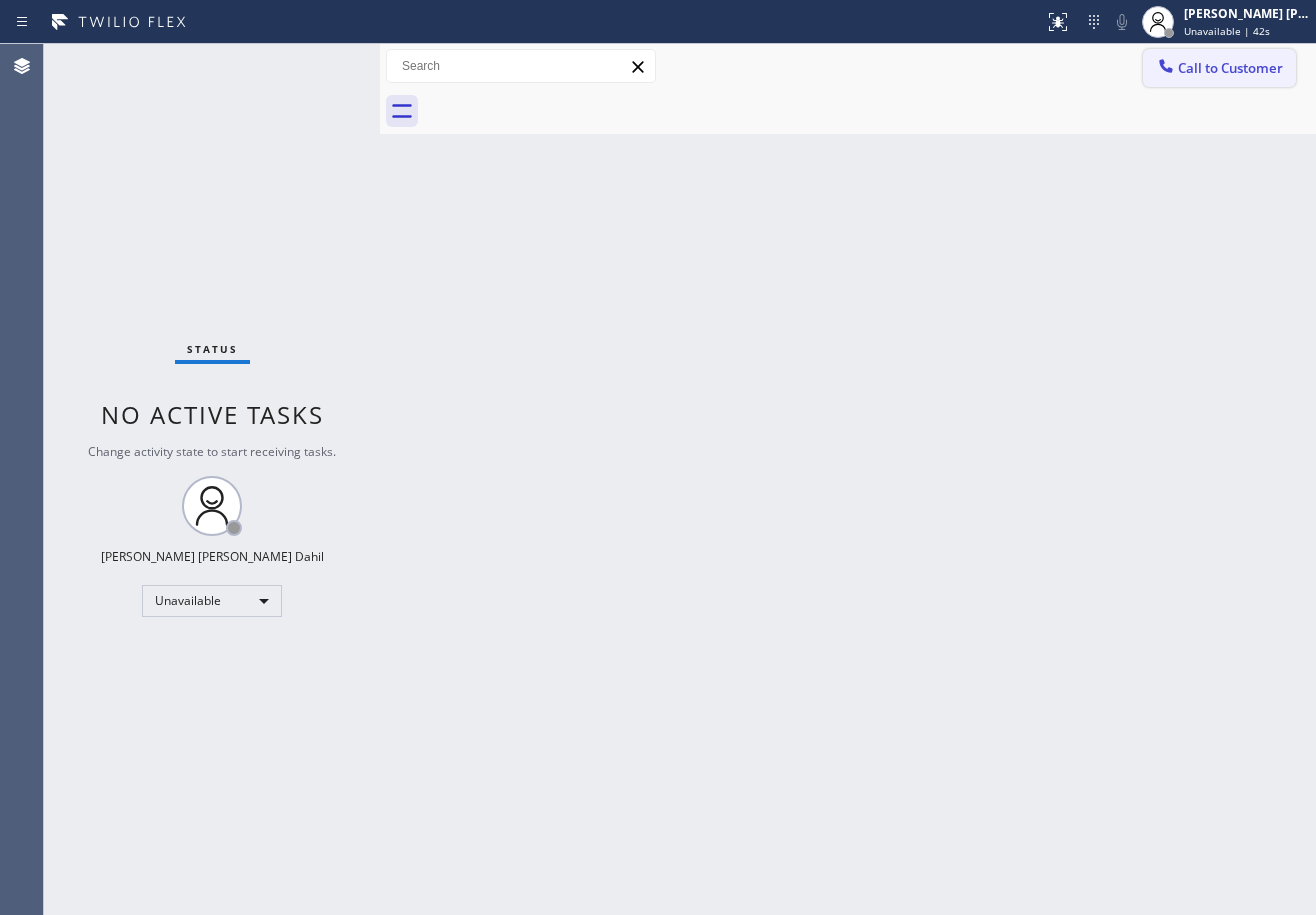 click on "Call to Customer" at bounding box center (1230, 68) 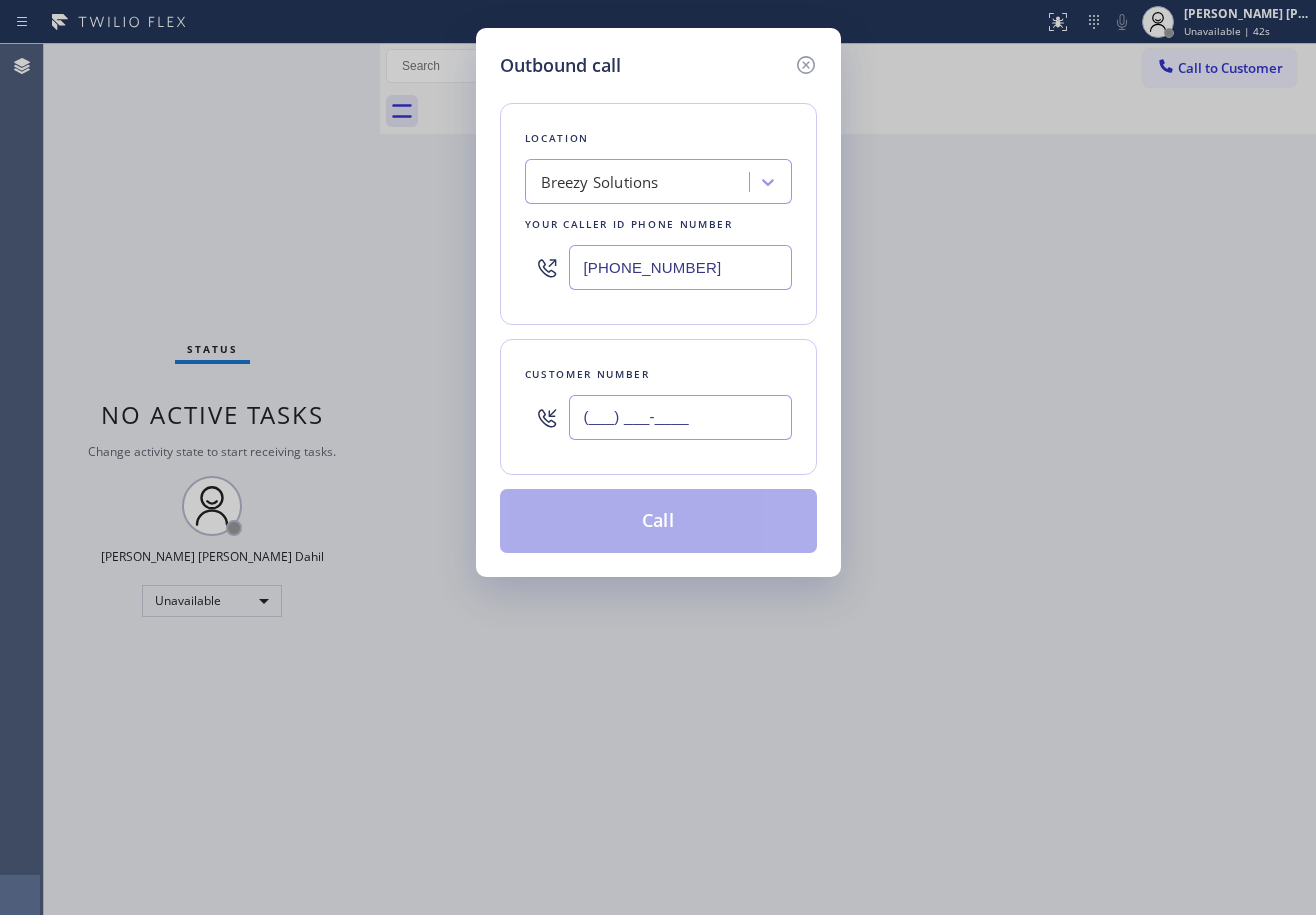 click on "(___) ___-____" at bounding box center (680, 417) 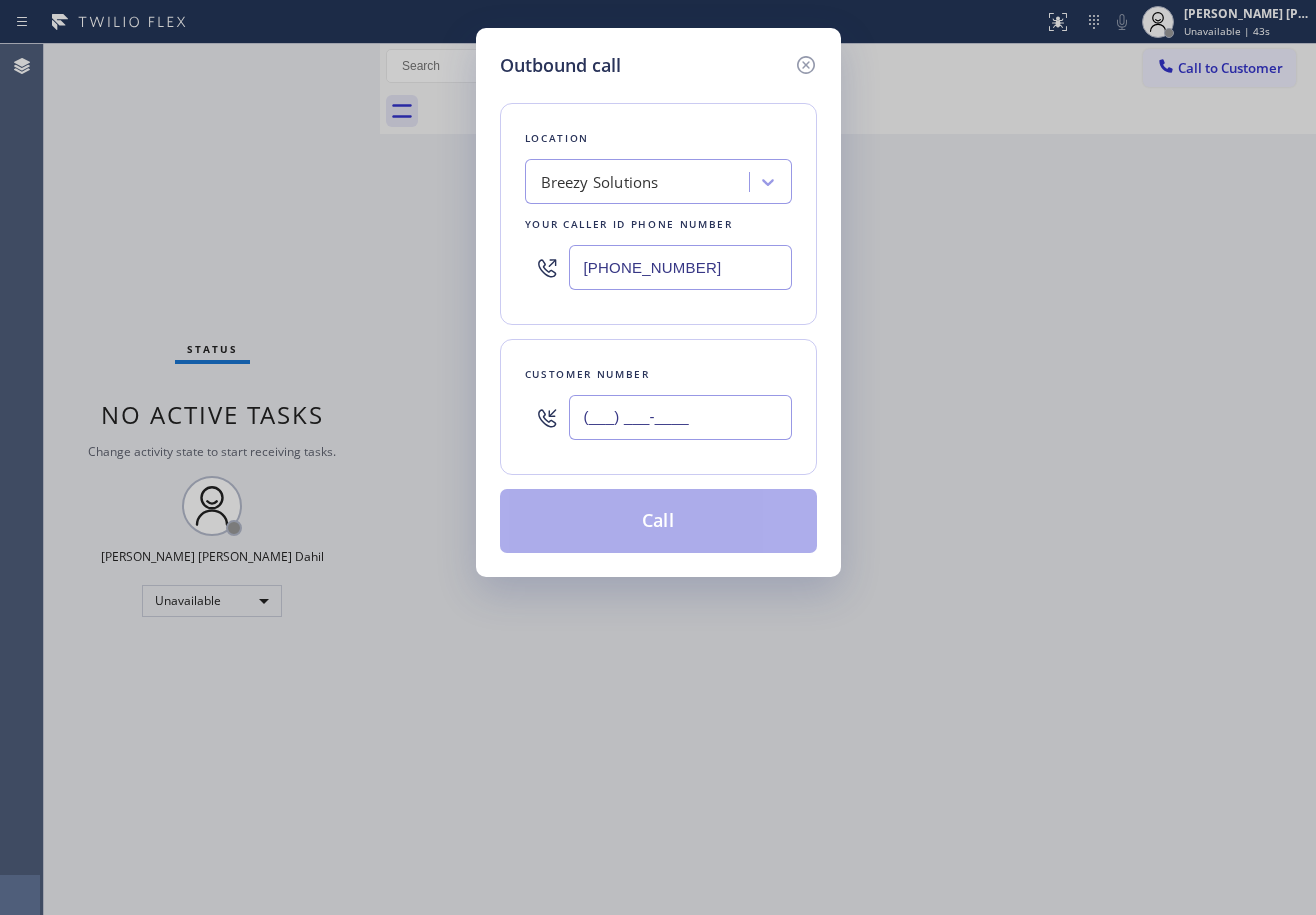 paste on "310) 748-1919" 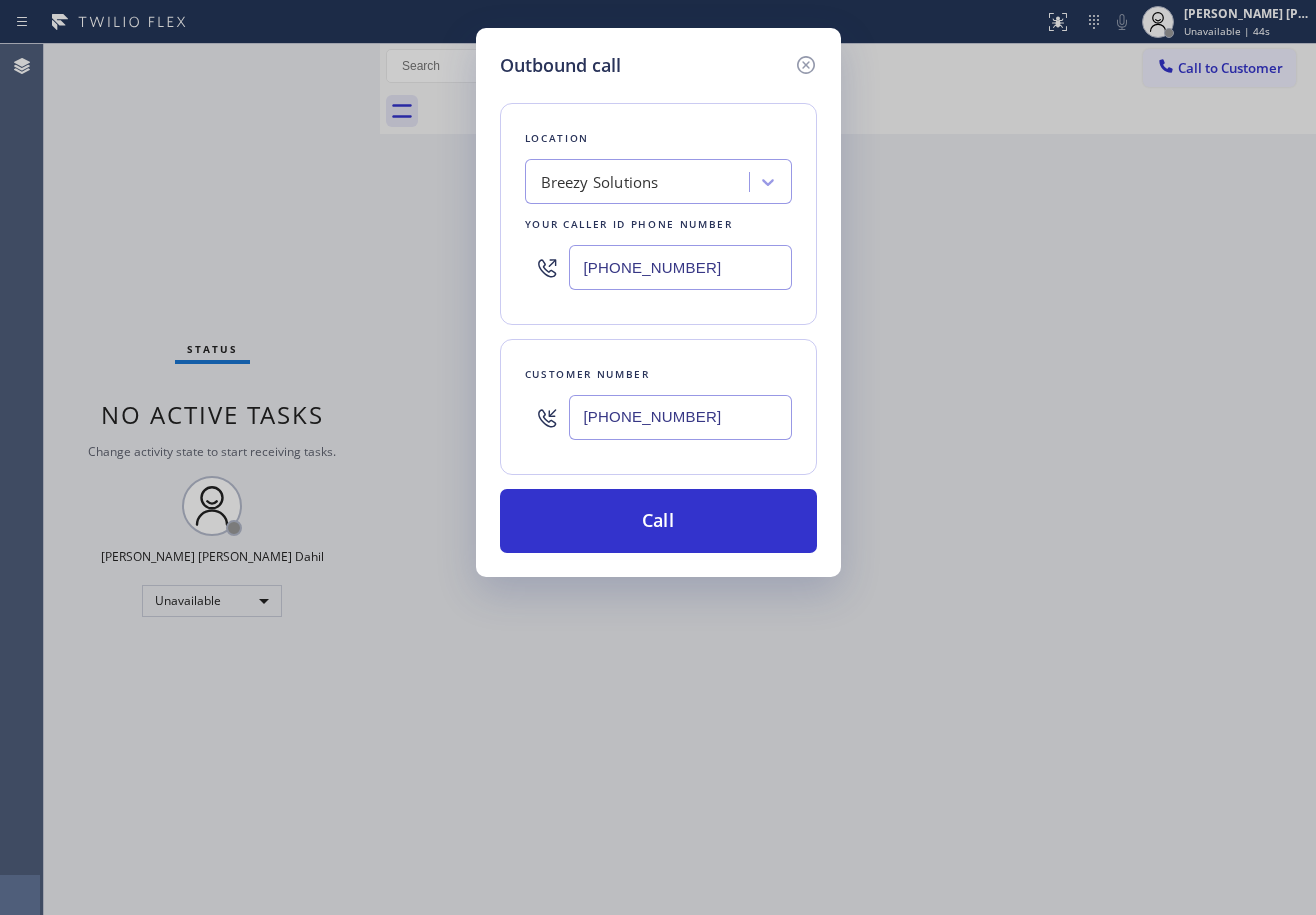 type on "[PHONE_NUMBER]" 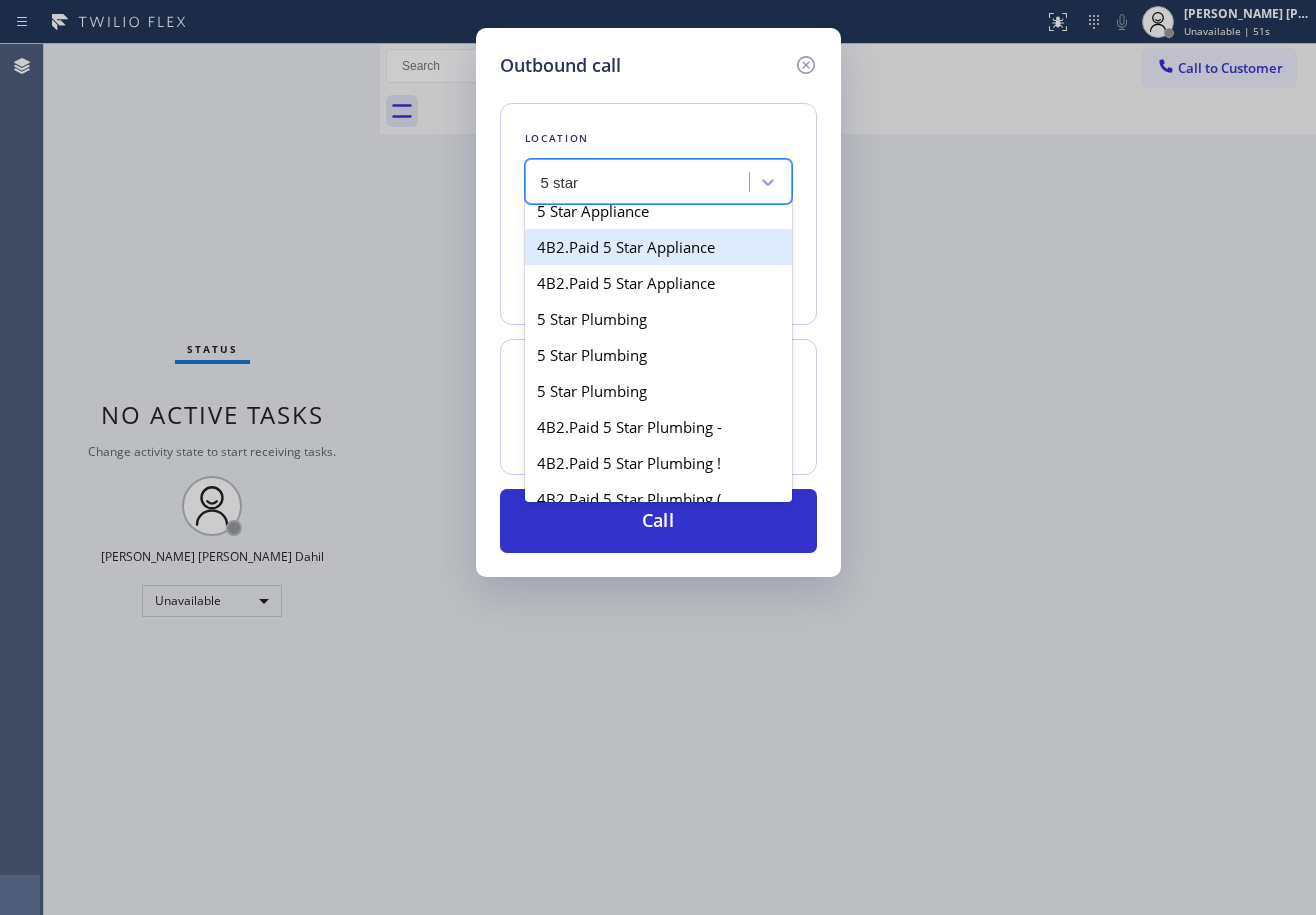scroll, scrollTop: 700, scrollLeft: 0, axis: vertical 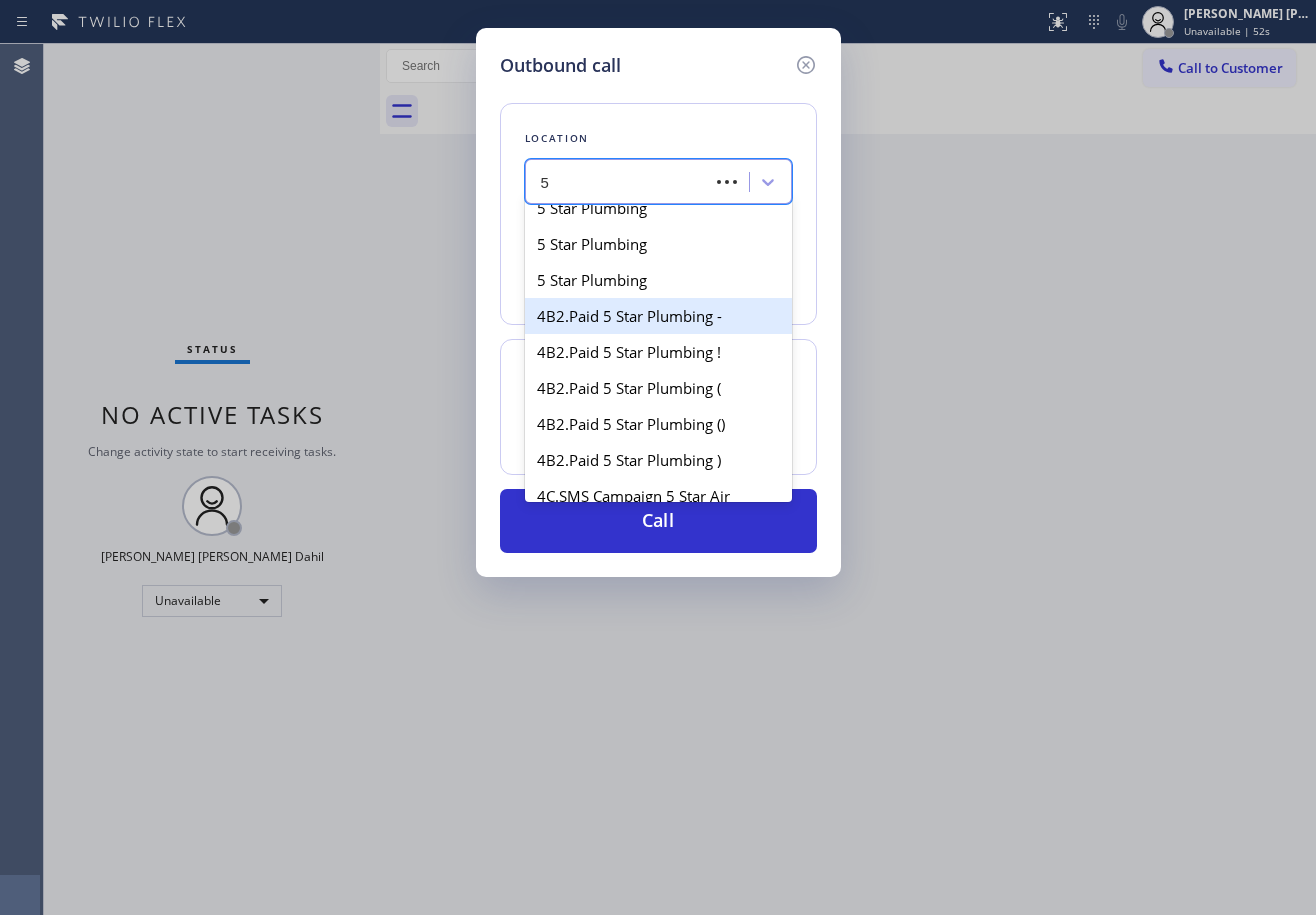 type on "5" 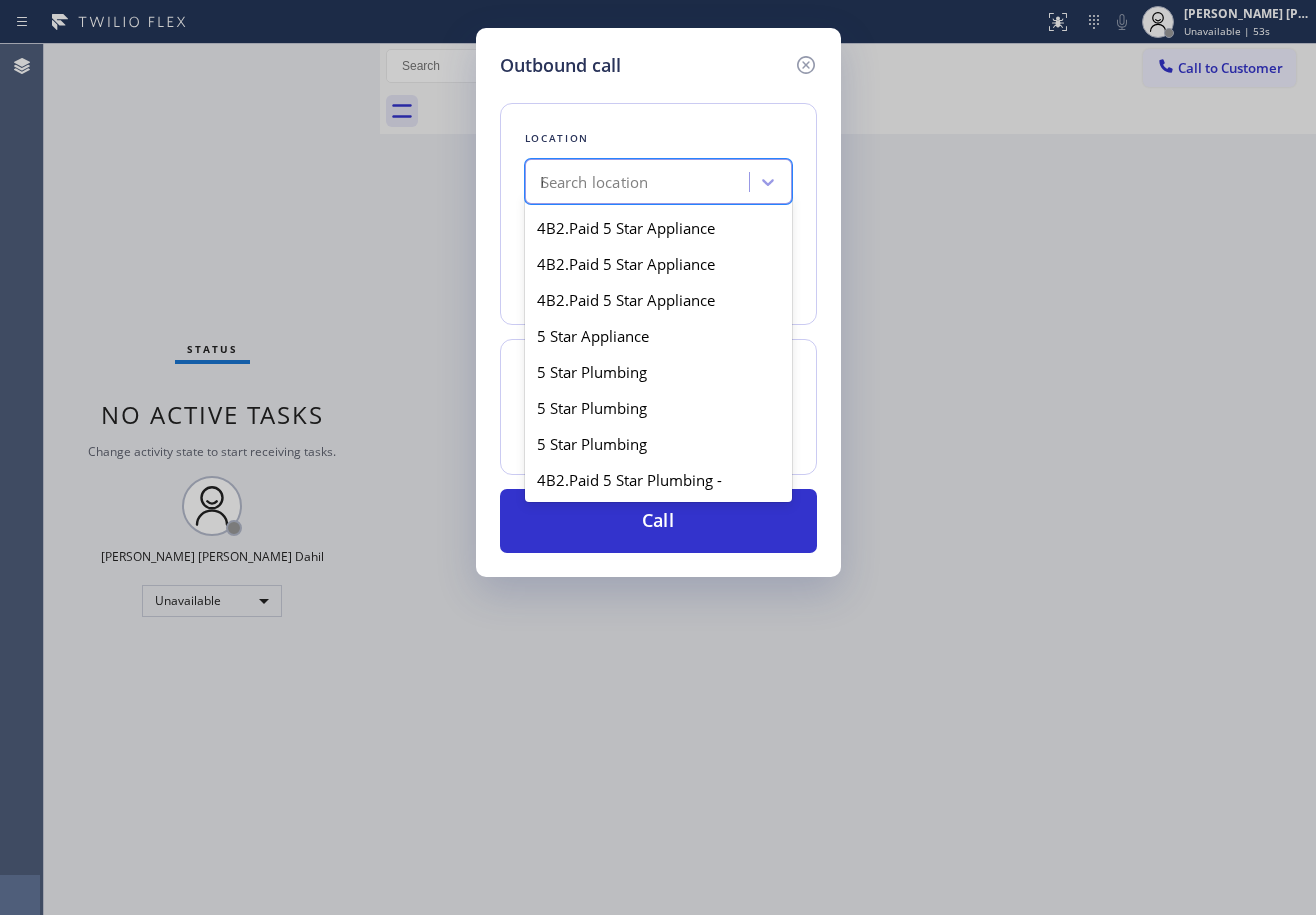 scroll, scrollTop: 0, scrollLeft: 0, axis: both 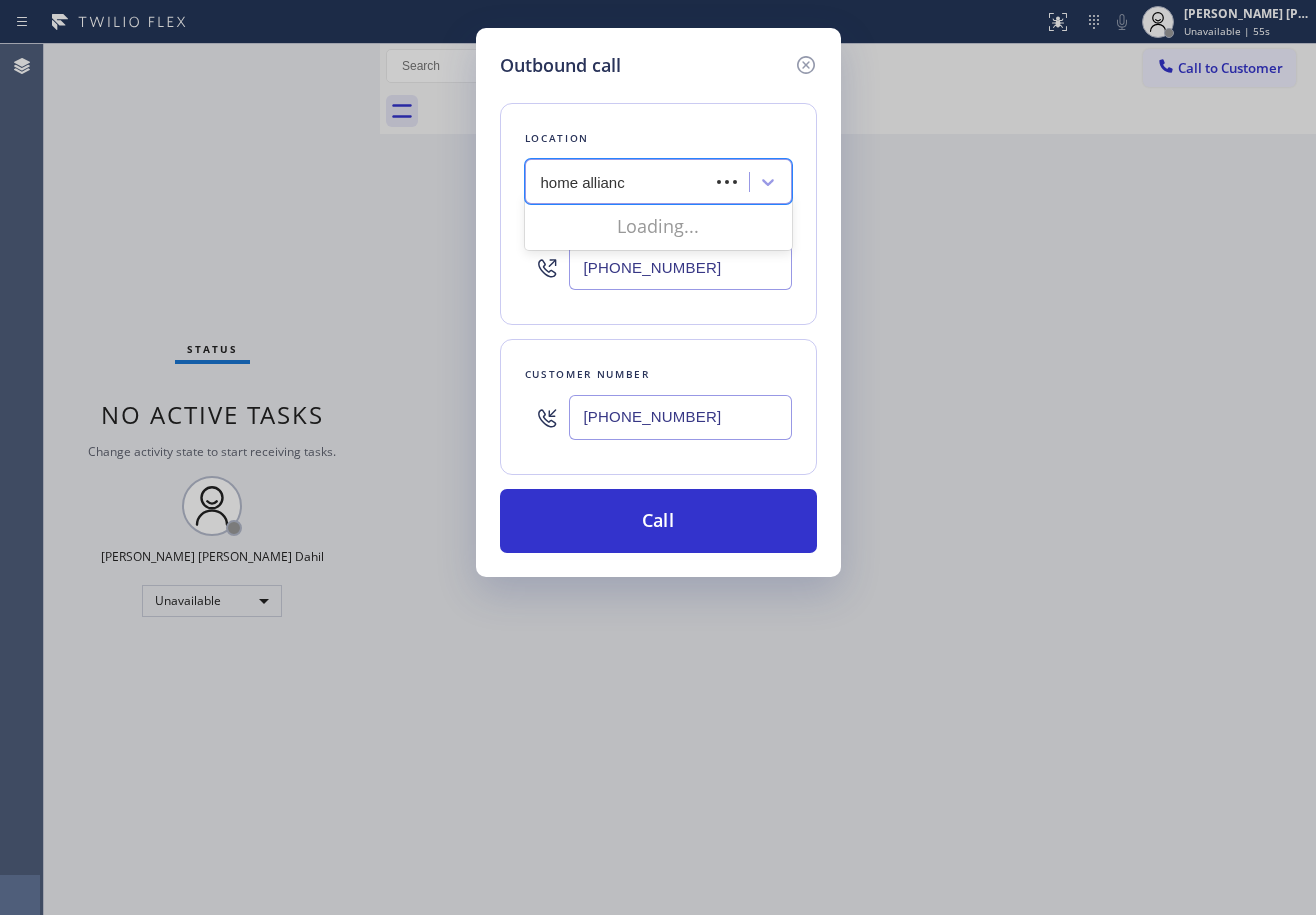 type on "home alliance" 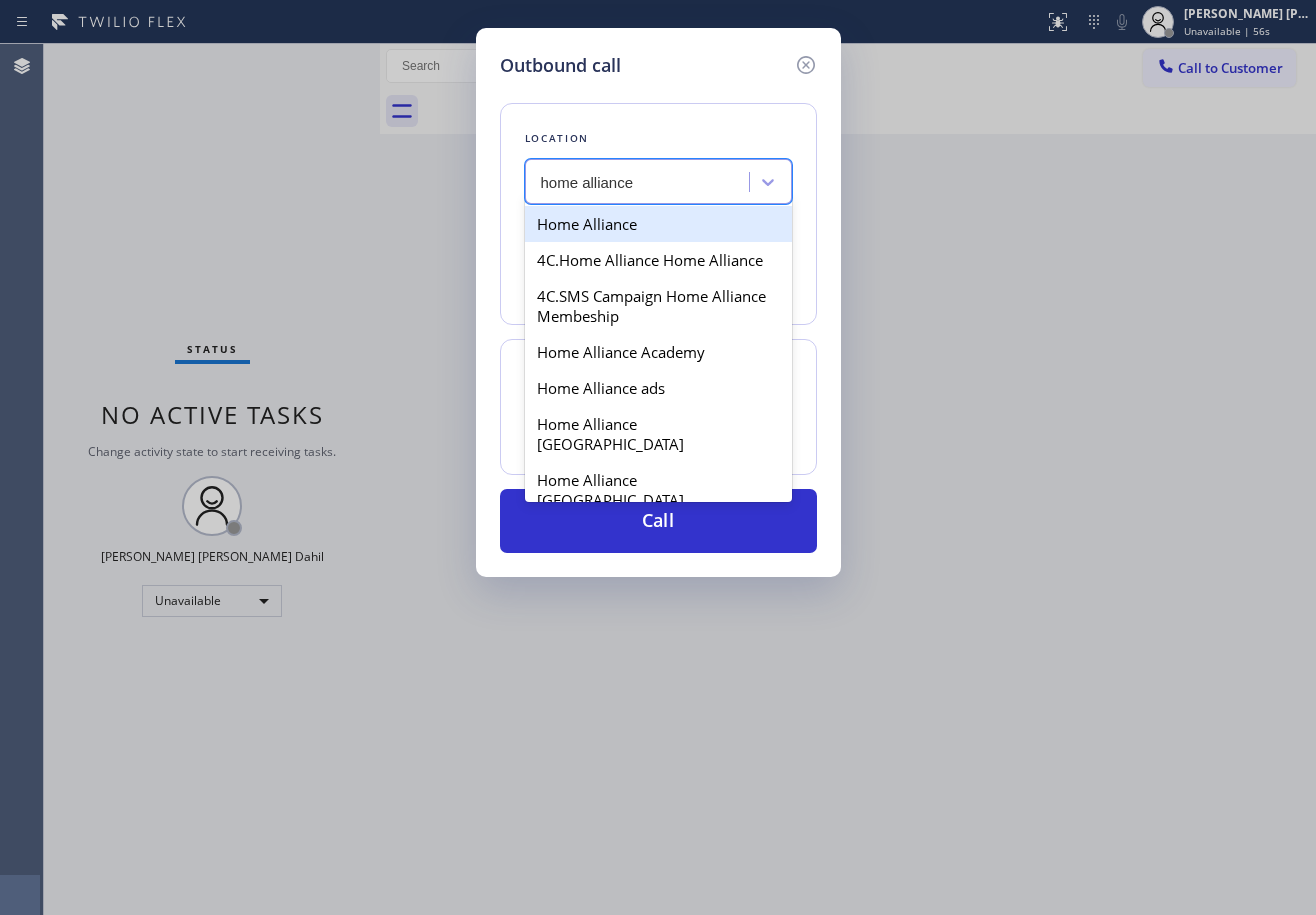 click on "Home Alliance" at bounding box center (658, 224) 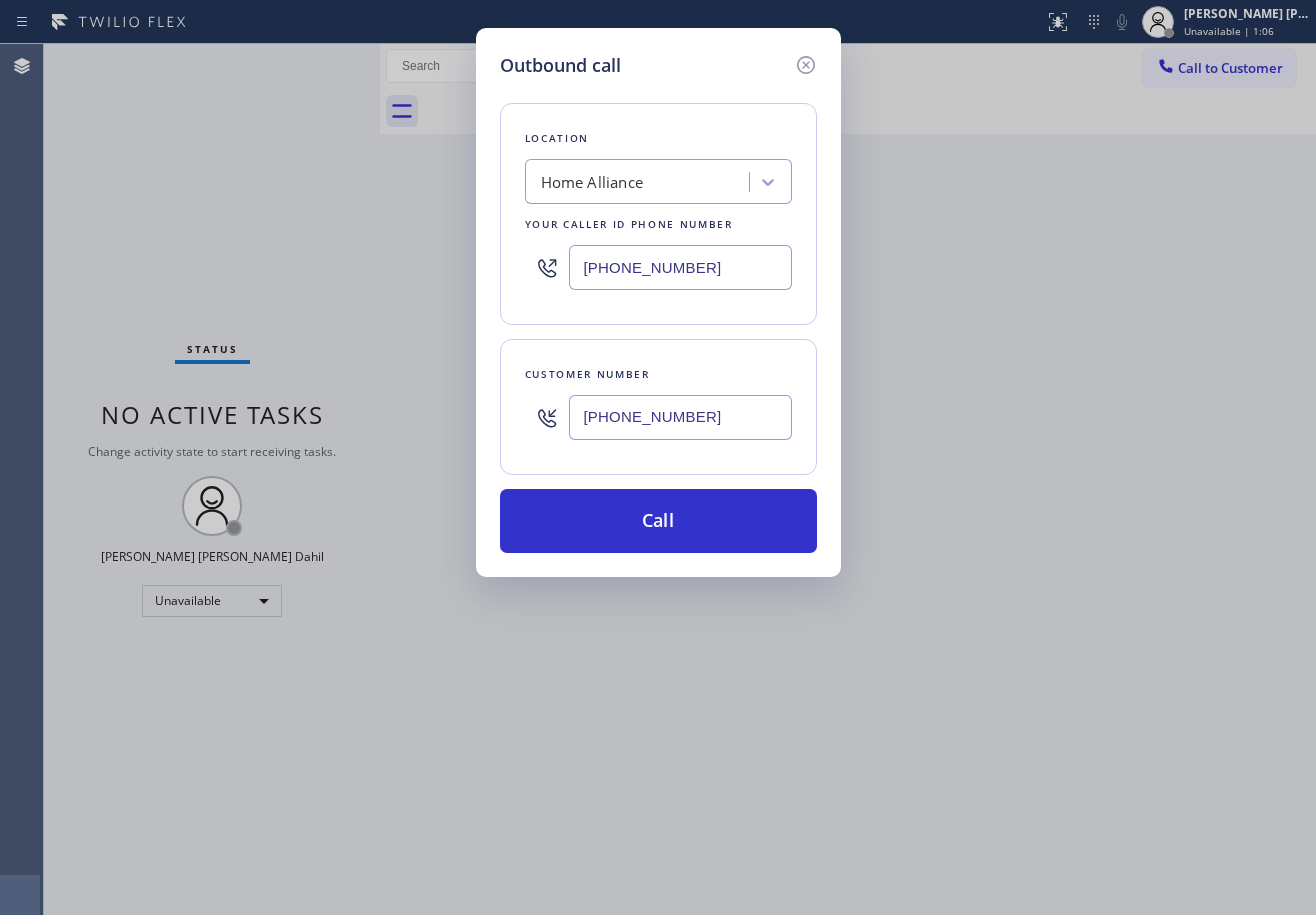 click on "Location Home Alliance Your caller id phone number [PHONE_NUMBER] Customer number [PHONE_NUMBER] Call" at bounding box center [658, 316] 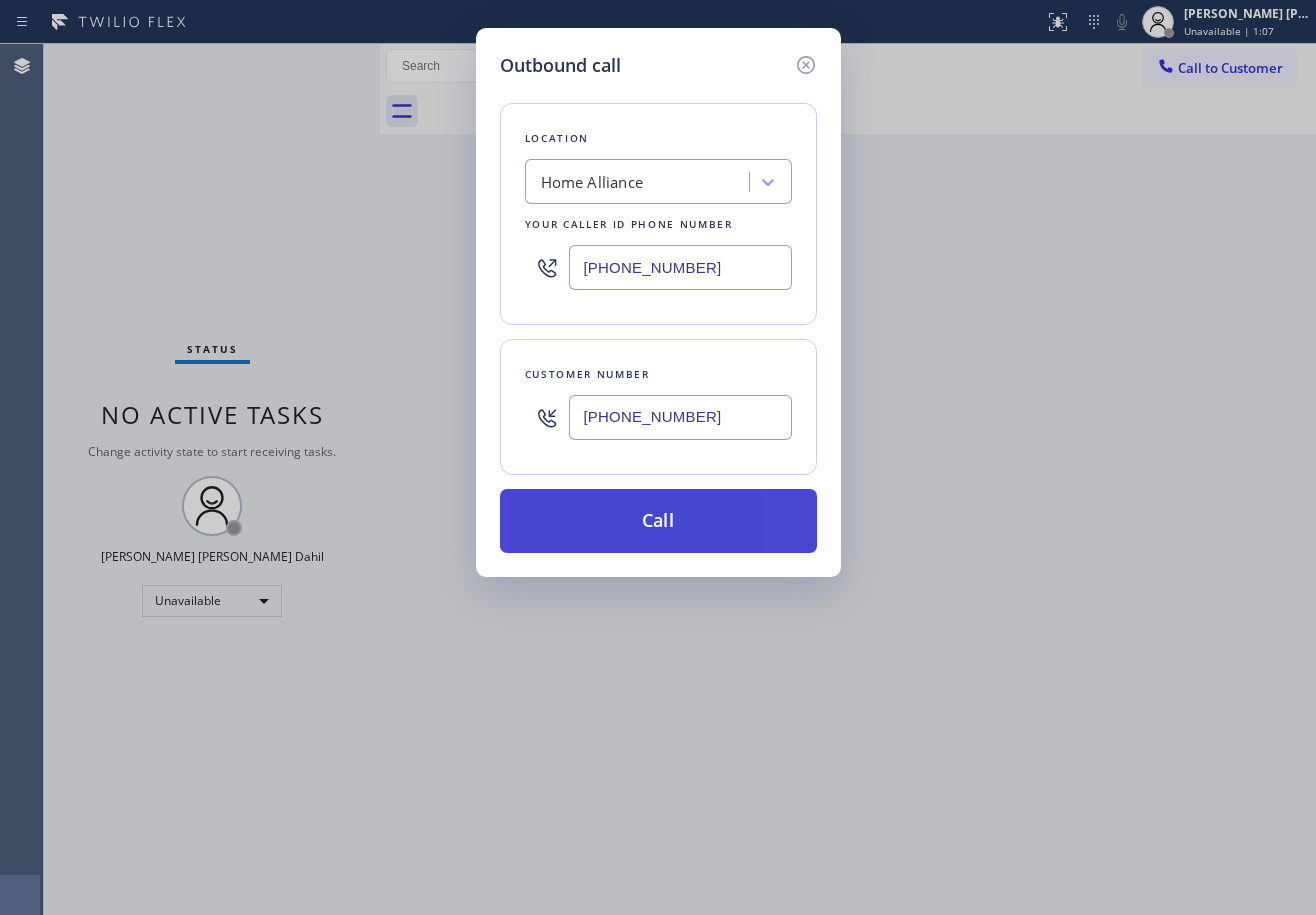 click on "Call" at bounding box center [658, 521] 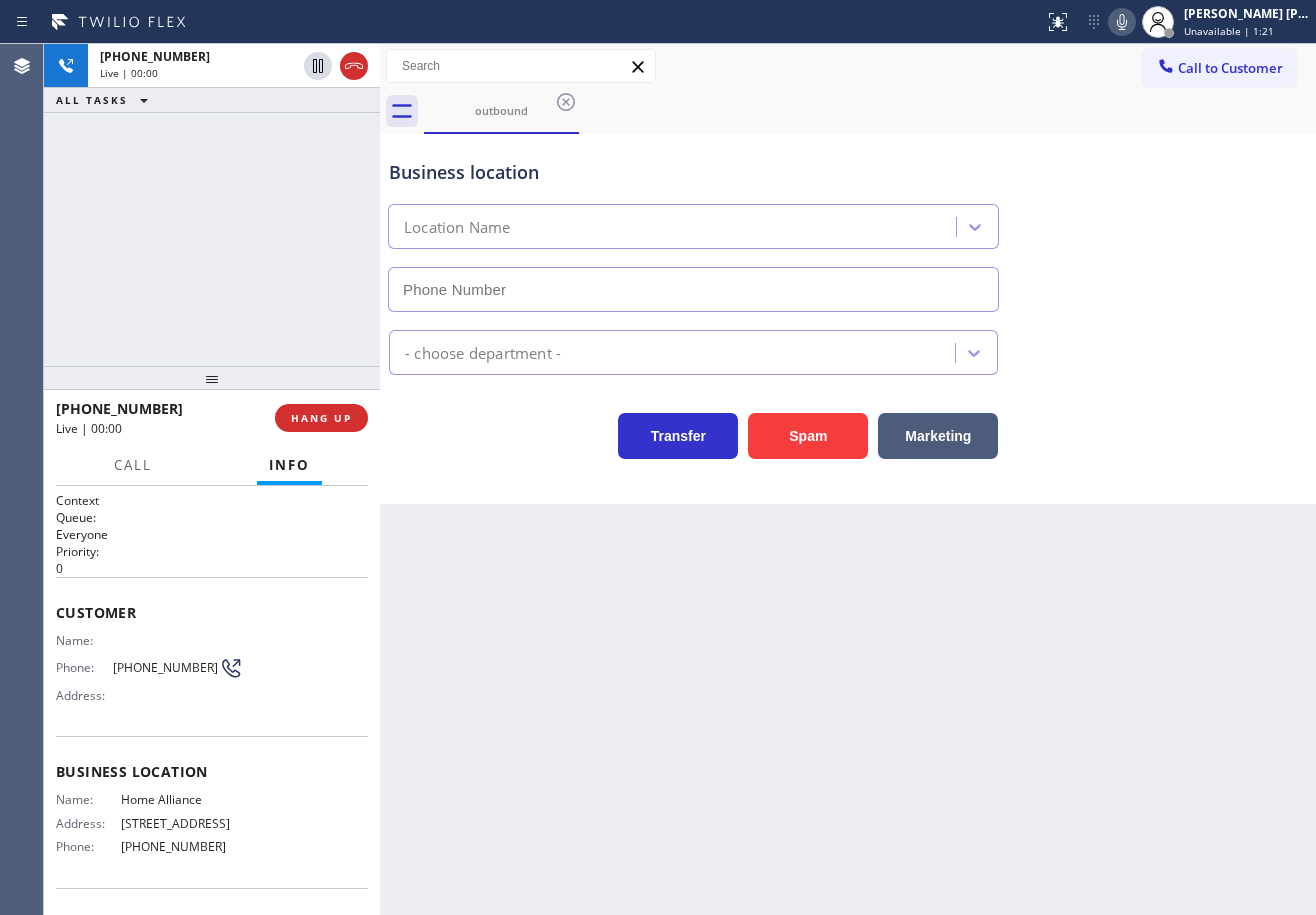type on "[PHONE_NUMBER]" 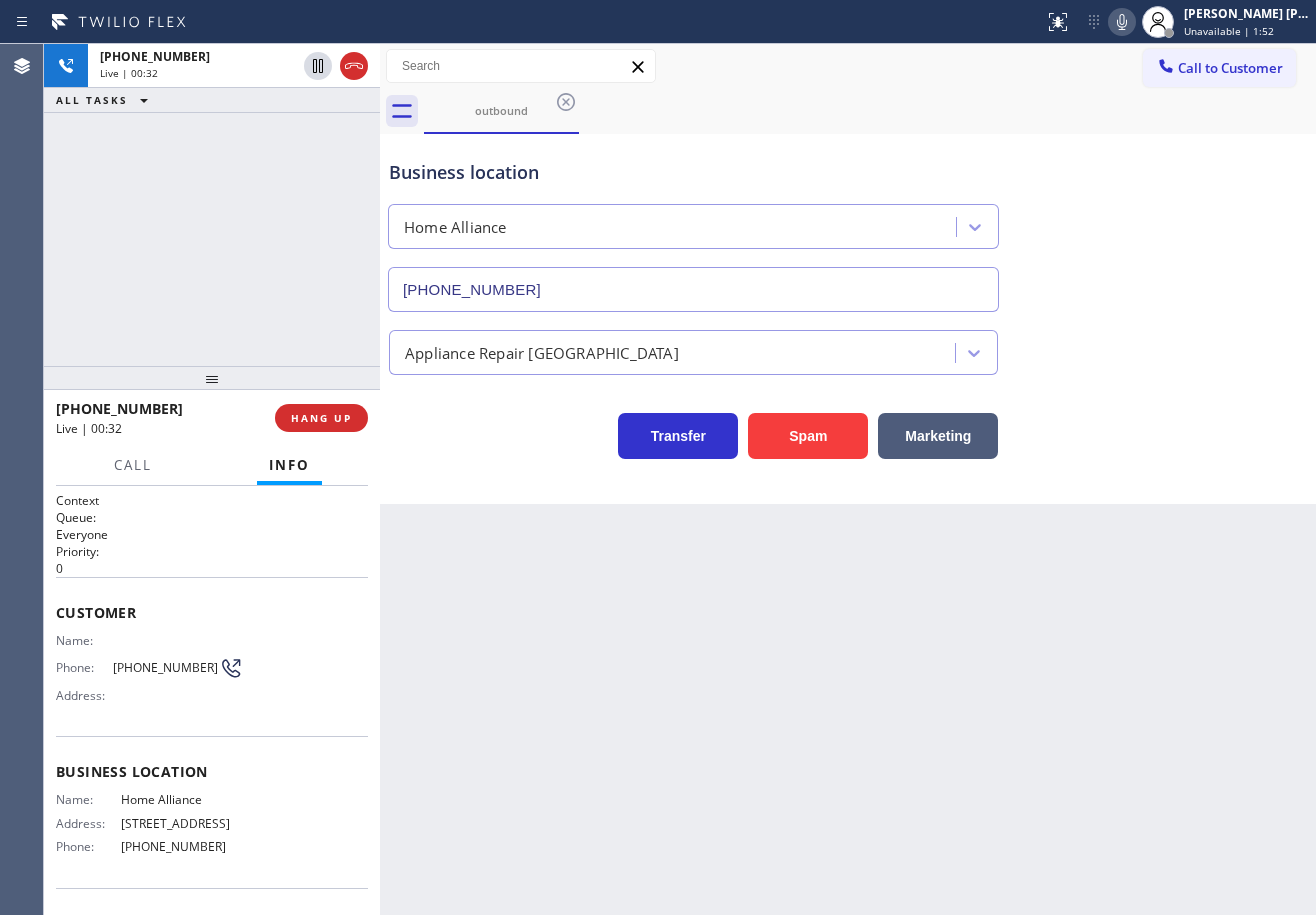 click on "Customer Name: Phone: [PHONE_NUMBER] Address:" at bounding box center [212, 657] 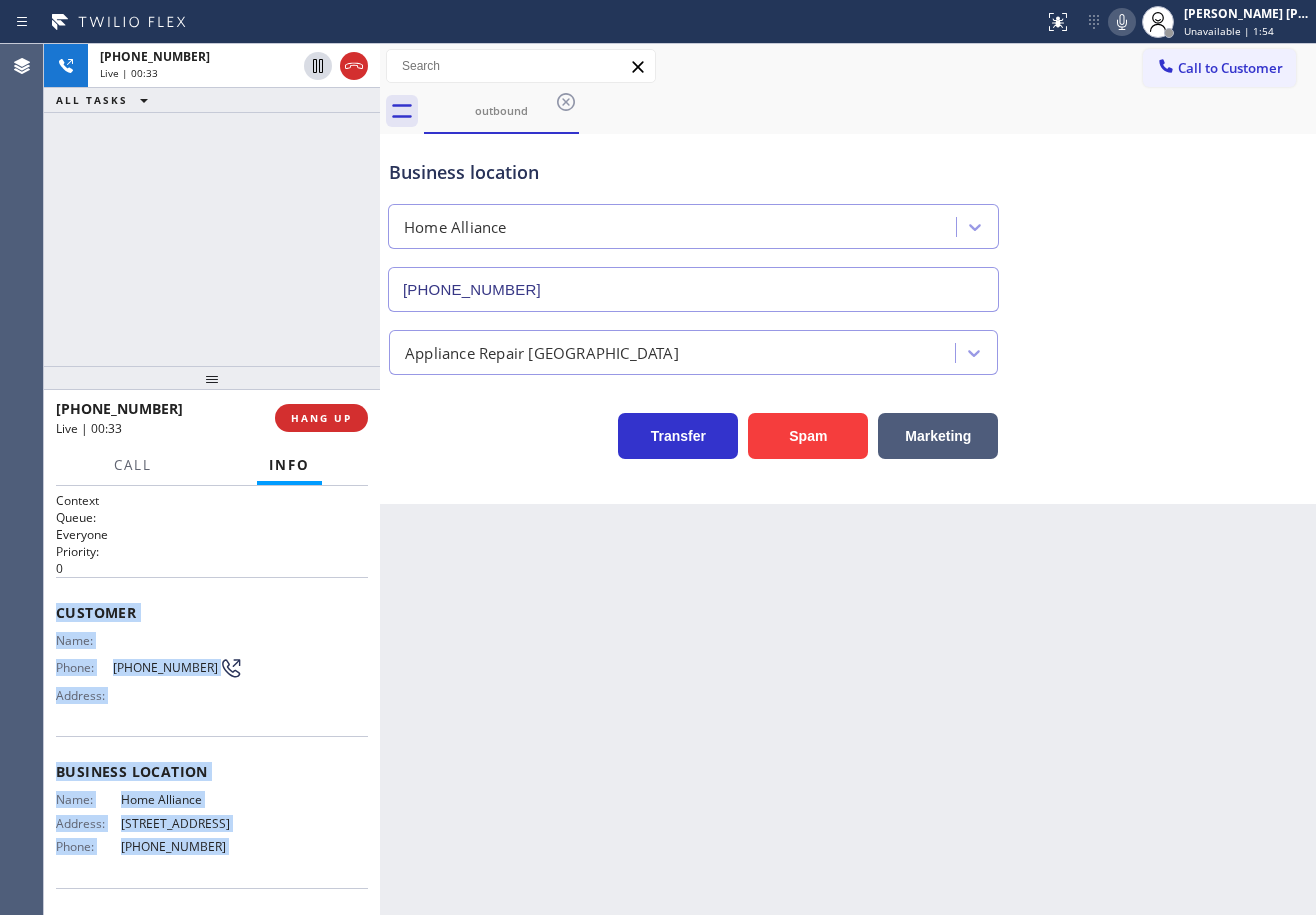 scroll, scrollTop: 146, scrollLeft: 0, axis: vertical 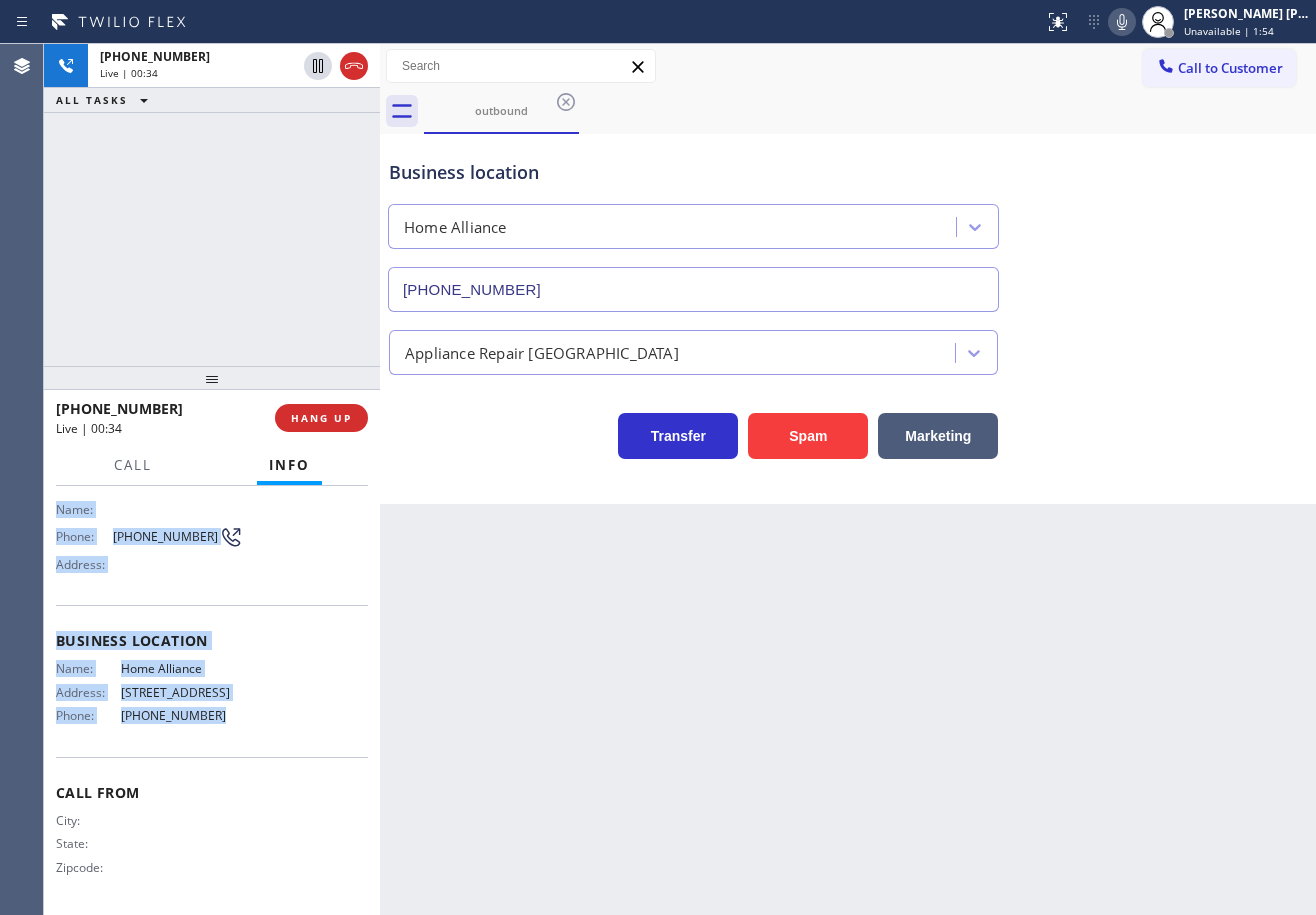 drag, startPoint x: 48, startPoint y: 602, endPoint x: 1022, endPoint y: 387, distance: 997.44727 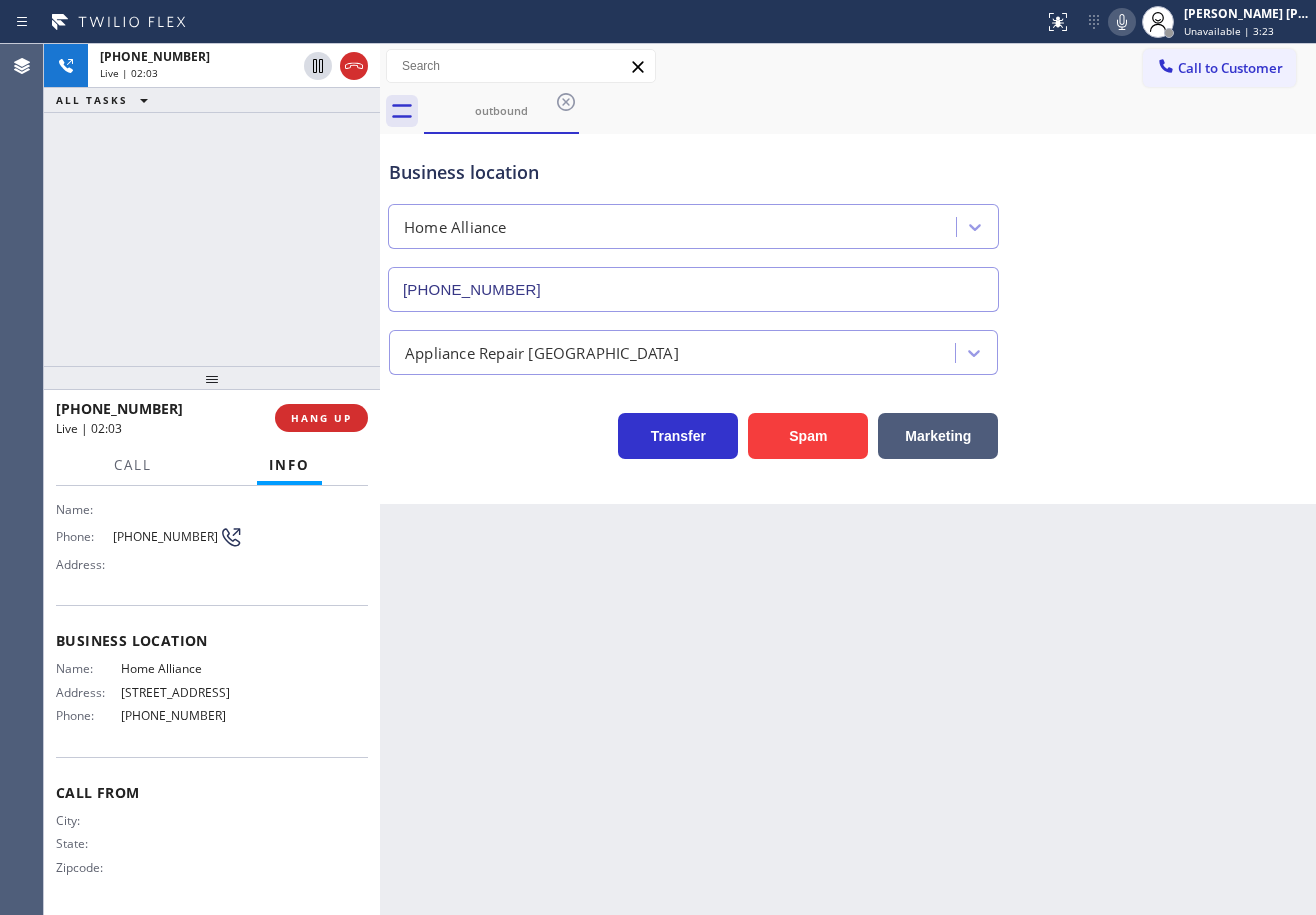 click on "Business location Home Alliance [PHONE_NUMBER]" at bounding box center (848, 221) 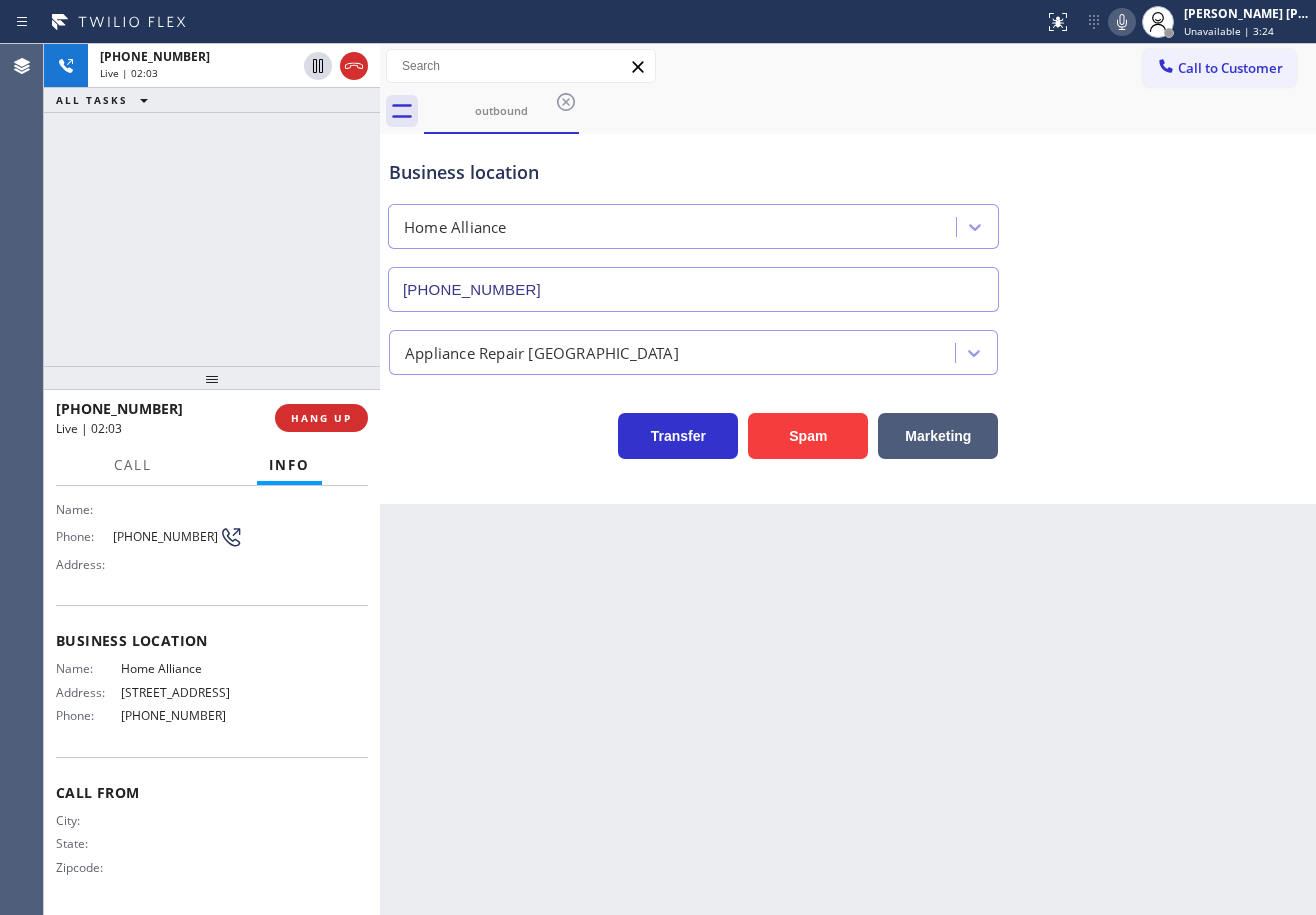 click 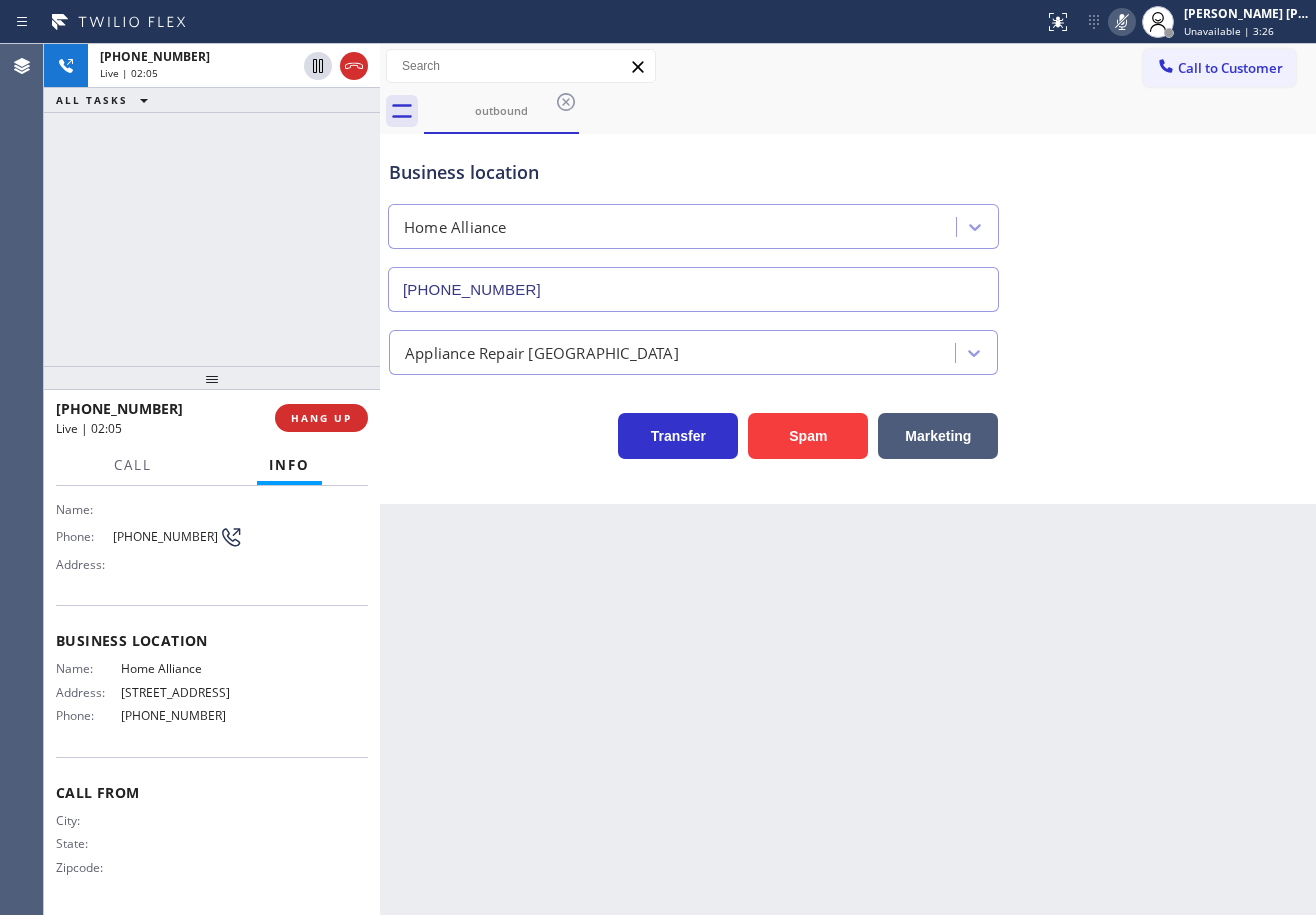 click 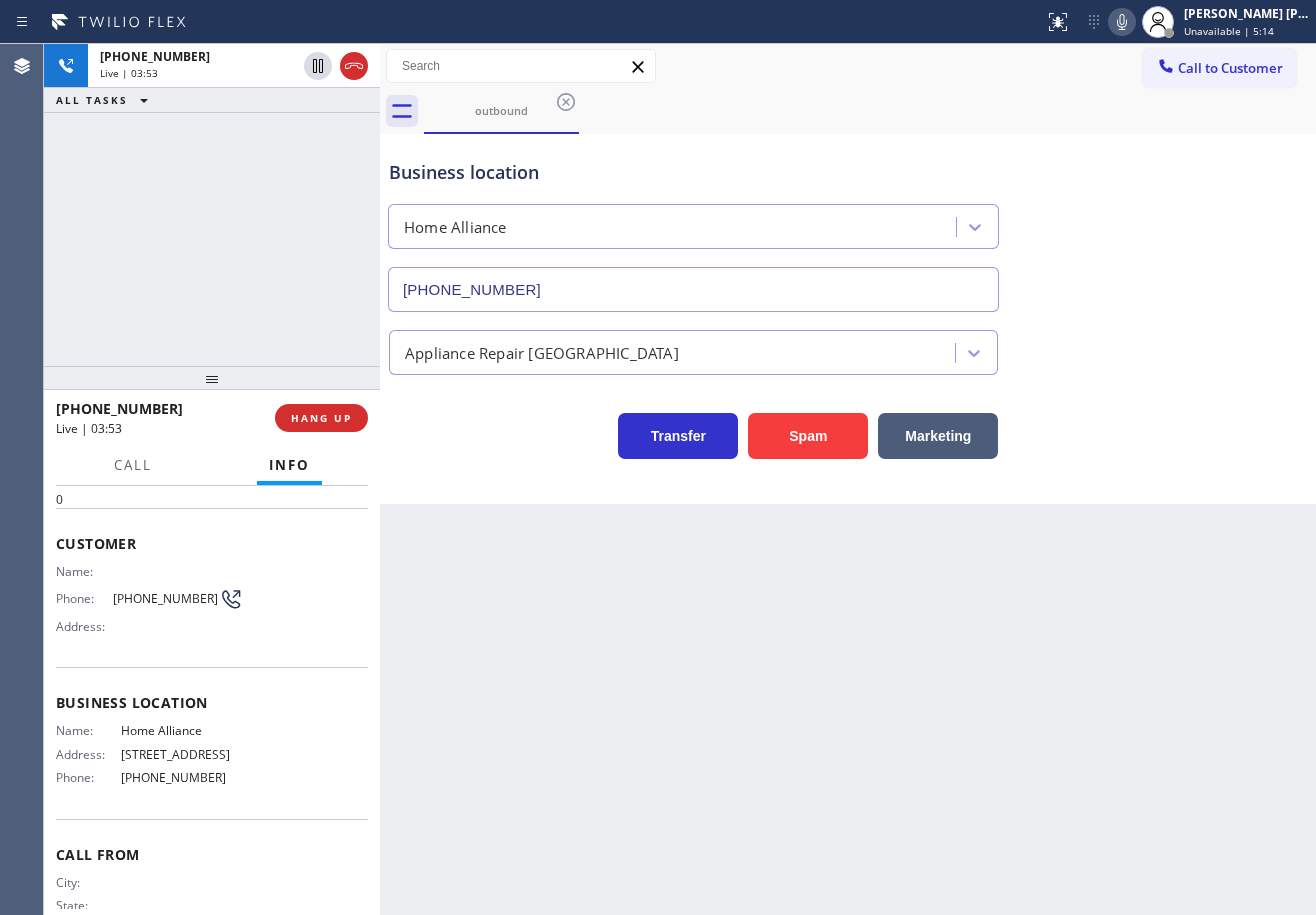 scroll, scrollTop: 0, scrollLeft: 0, axis: both 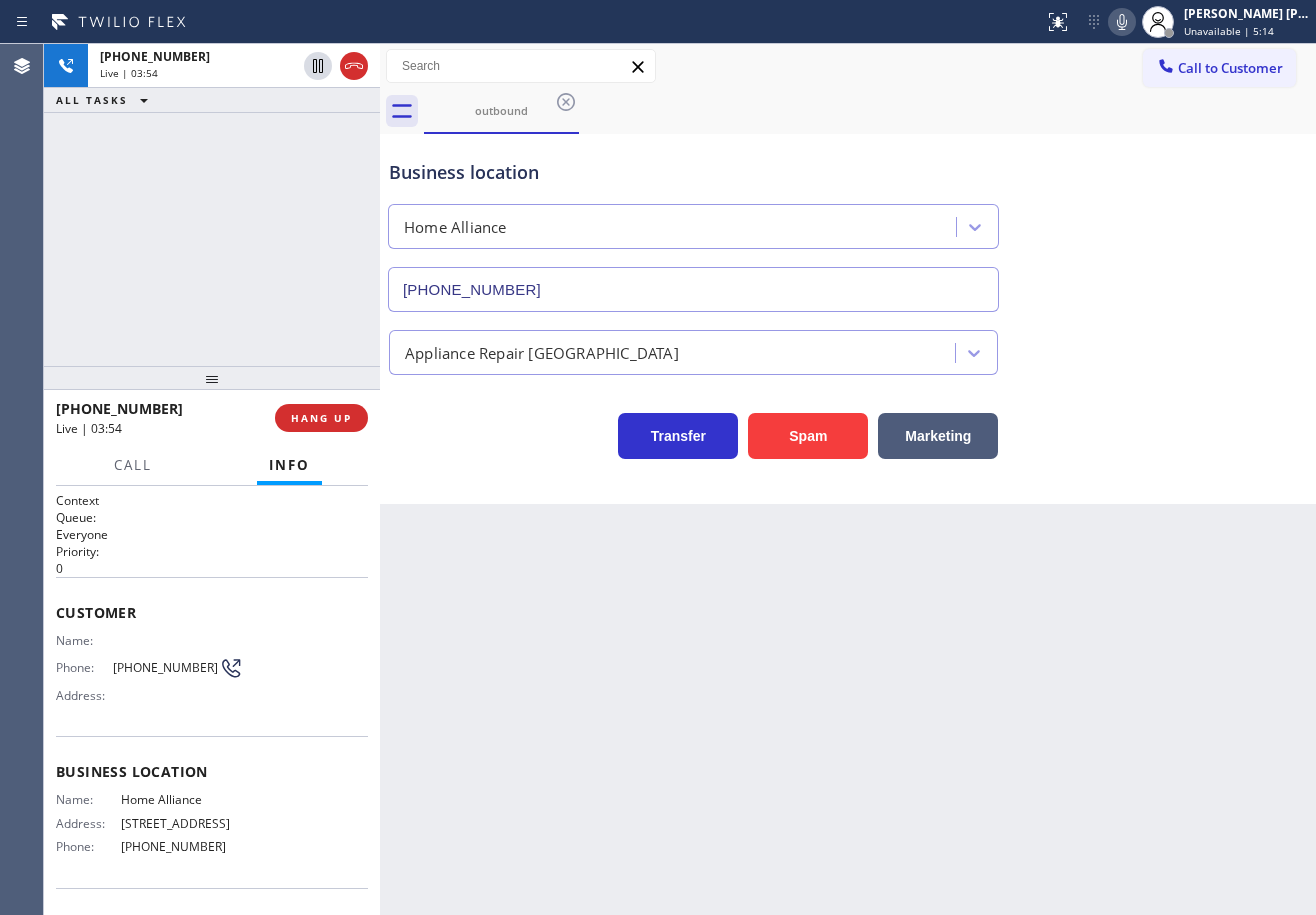 click on "[PHONE_NUMBER] Live | 03:54 ALL TASKS ALL TASKS ACTIVE TASKS TASKS IN WRAP UP" at bounding box center (212, 205) 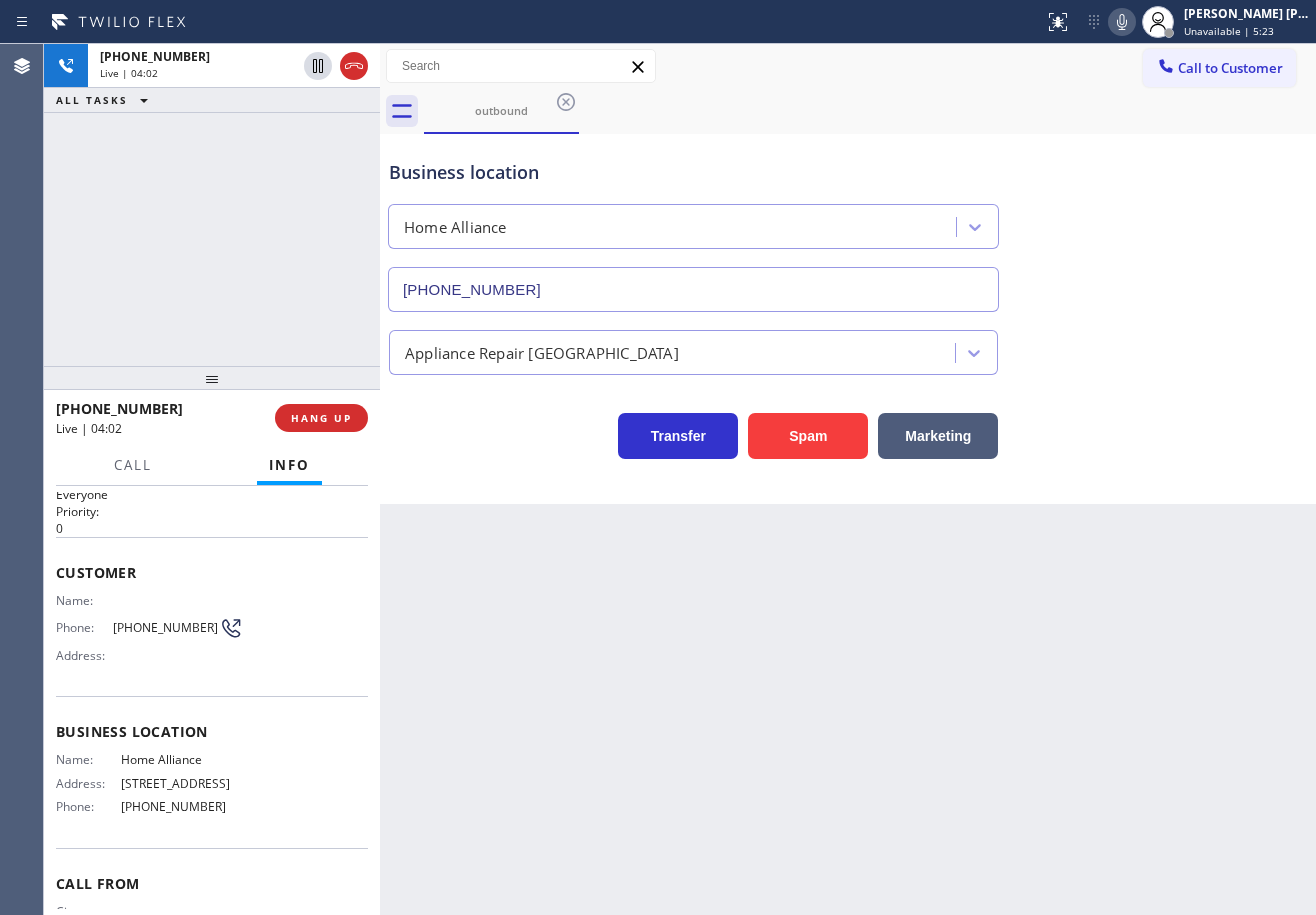 scroll, scrollTop: 0, scrollLeft: 0, axis: both 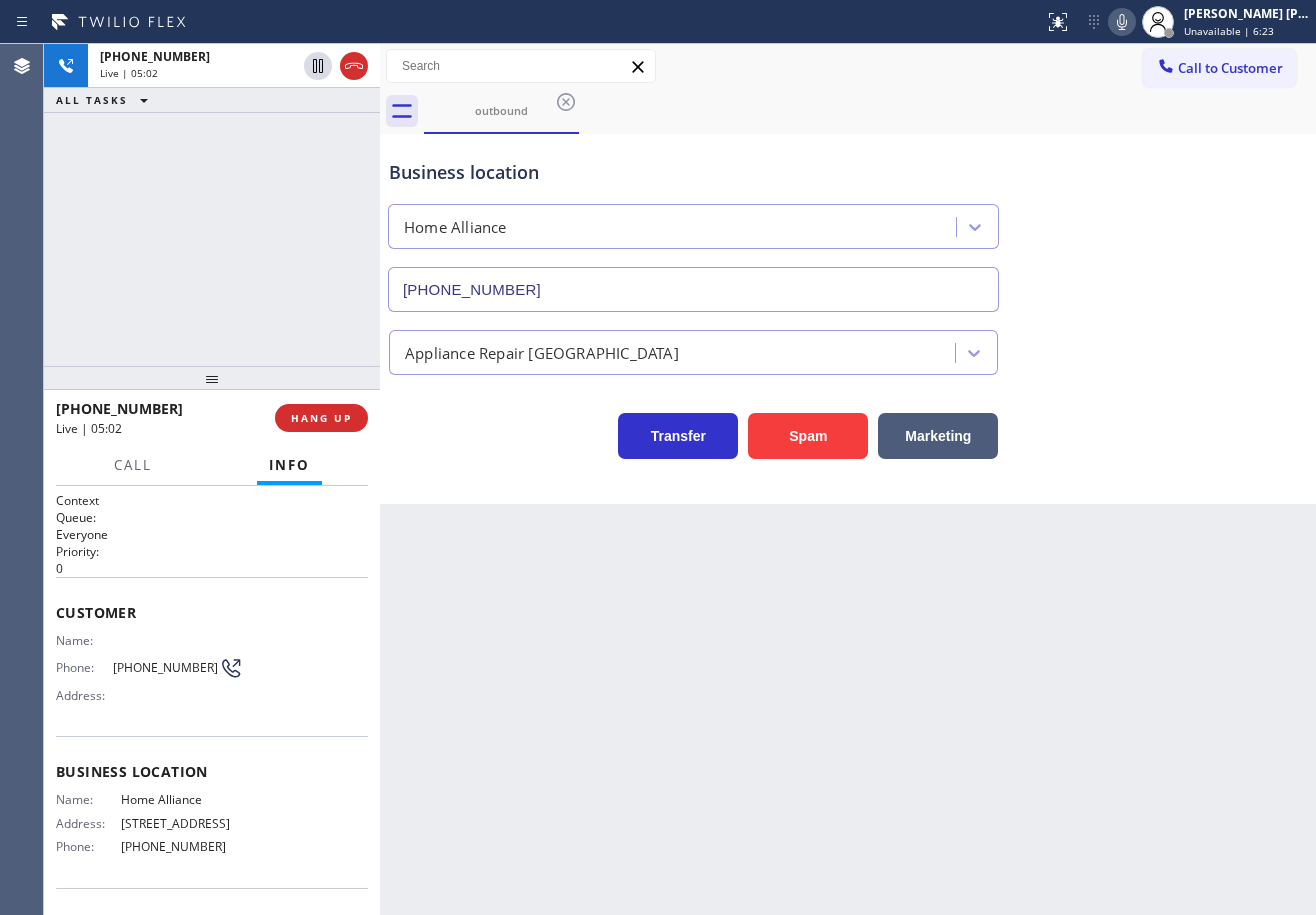 click on "Appliance Repair [GEOGRAPHIC_DATA]" at bounding box center [848, 348] 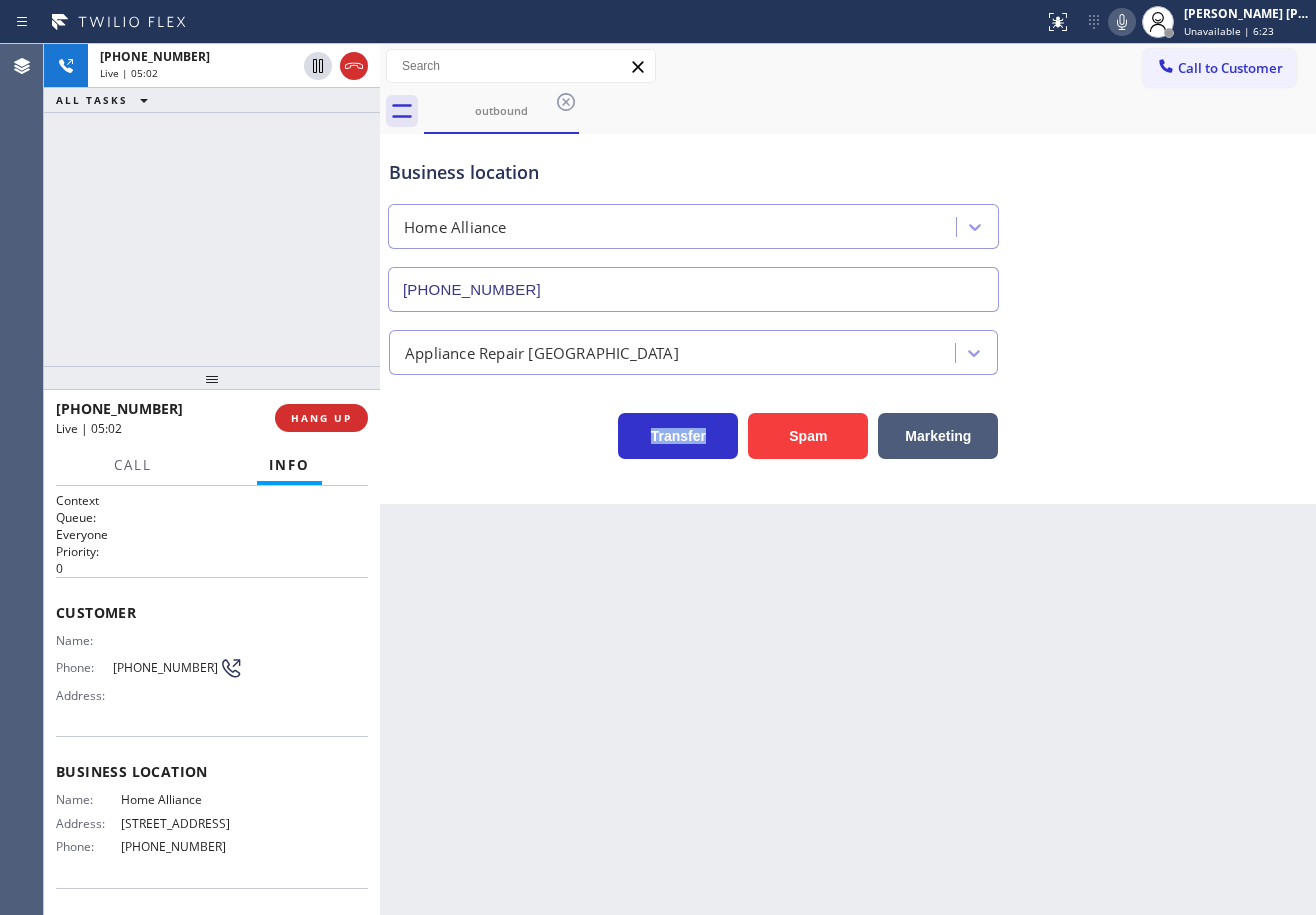 click on "Appliance Repair [GEOGRAPHIC_DATA]" at bounding box center (848, 348) 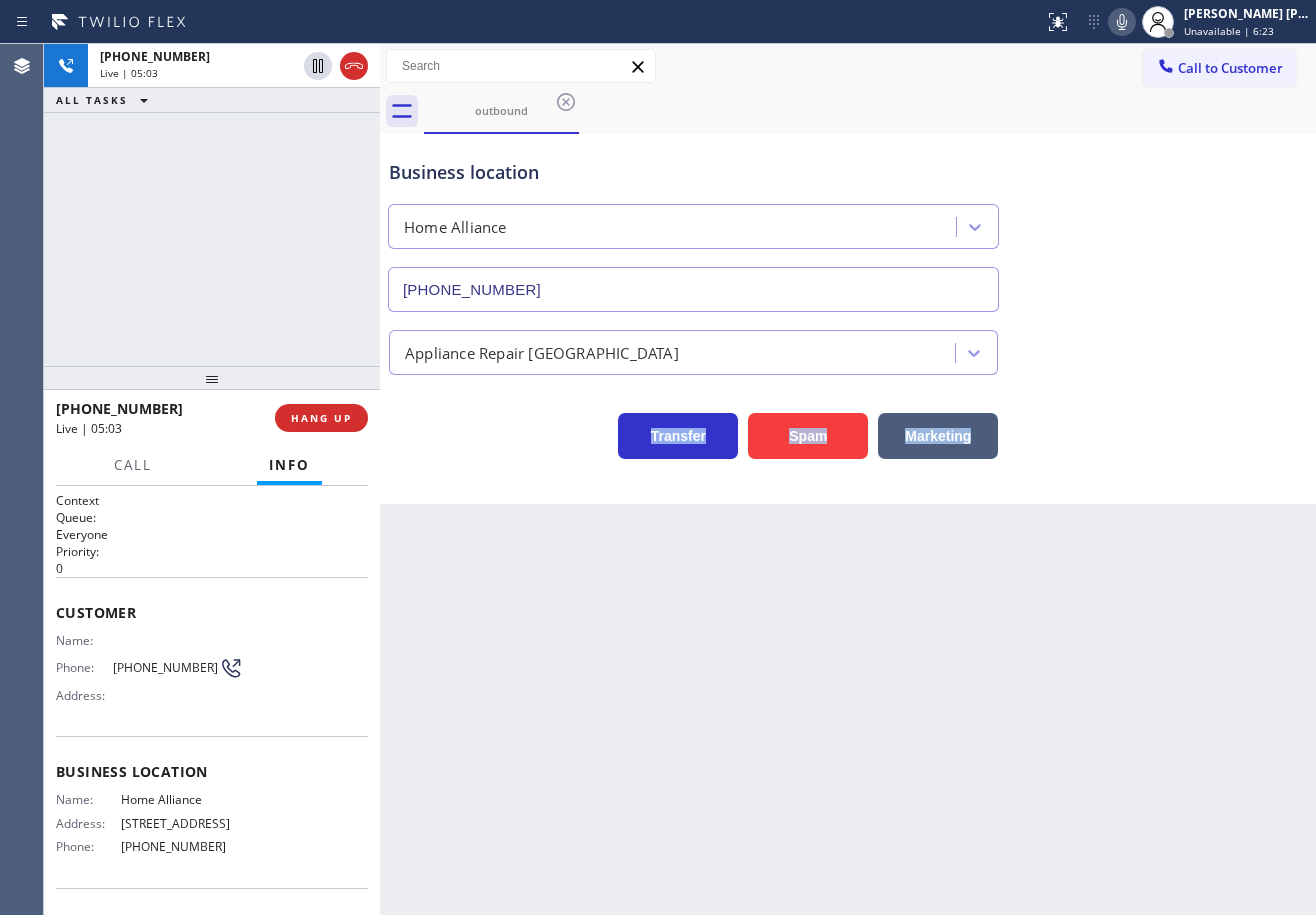 click on "Appliance Repair [GEOGRAPHIC_DATA]" at bounding box center [848, 348] 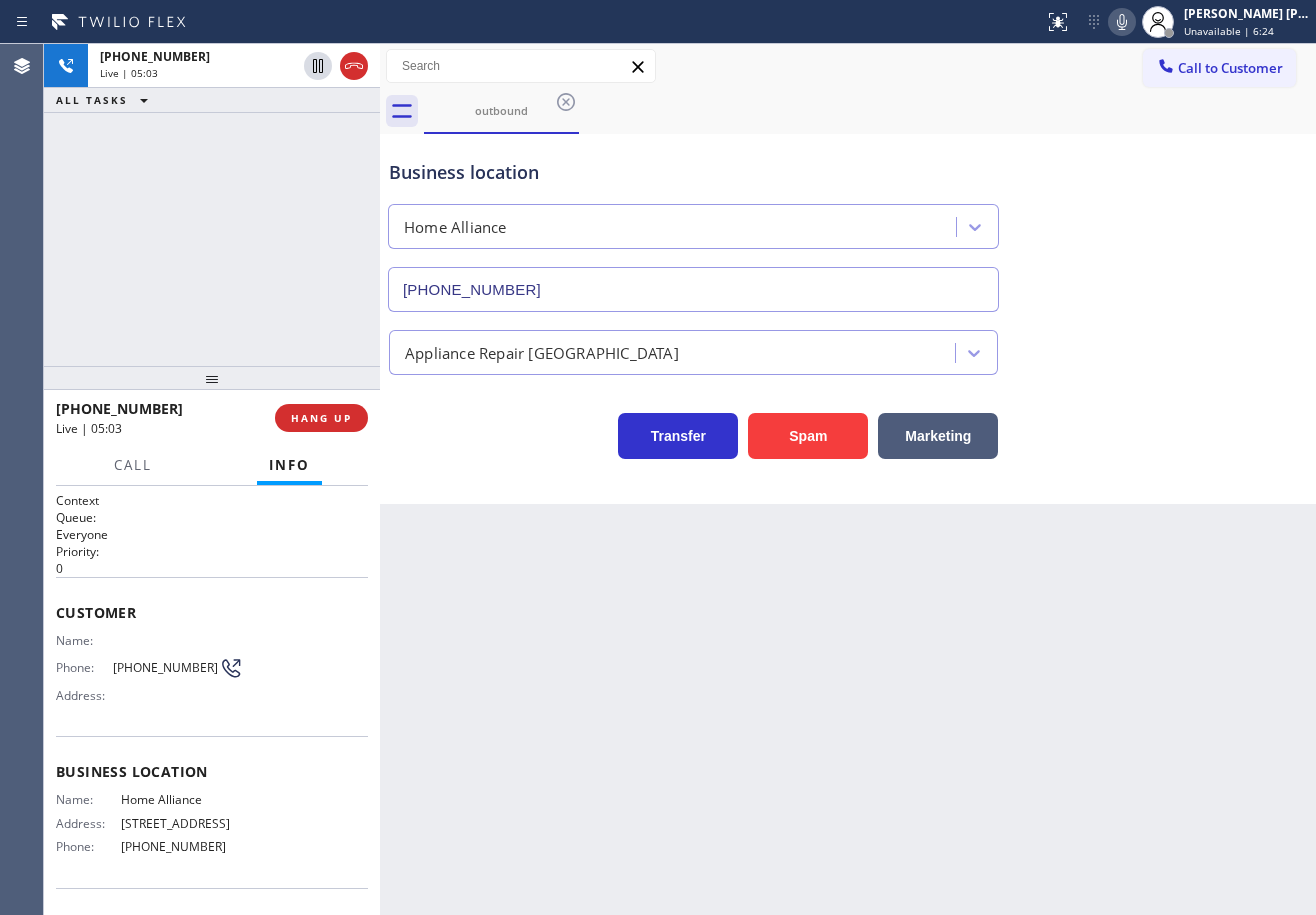 click on "Appliance Repair [GEOGRAPHIC_DATA]" at bounding box center [848, 348] 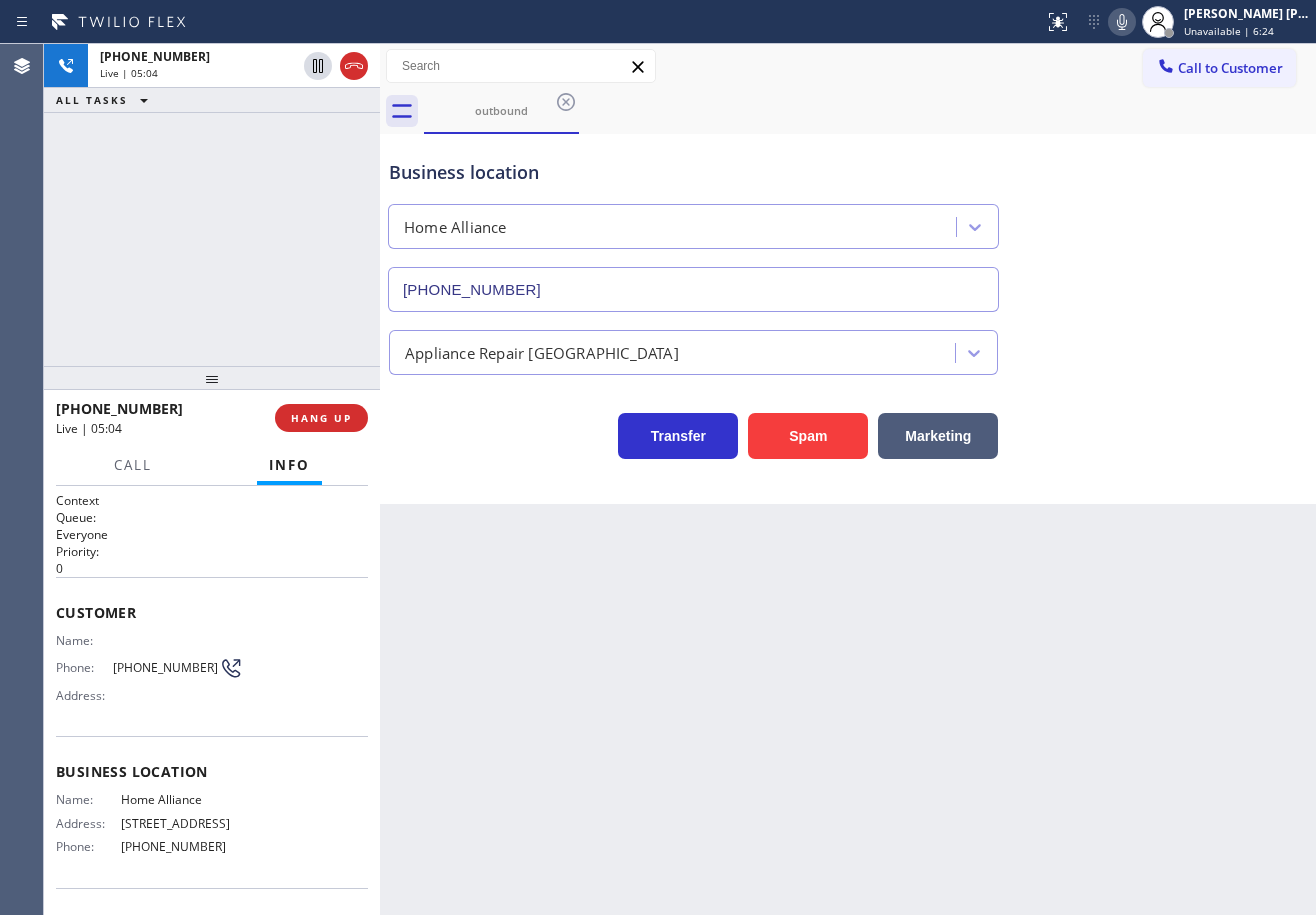 click on "Appliance Repair [GEOGRAPHIC_DATA]" at bounding box center [848, 348] 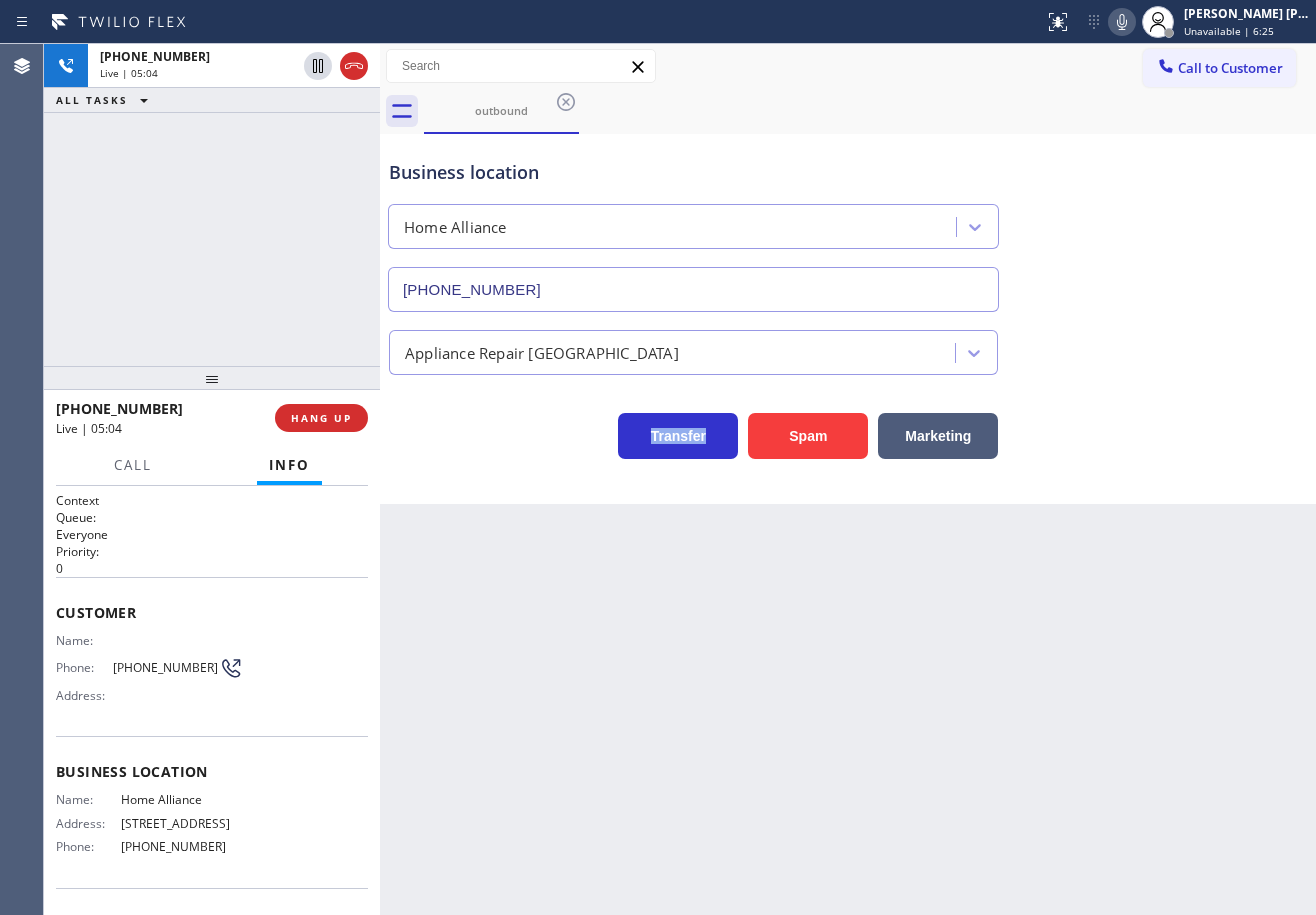 click on "Appliance Repair [GEOGRAPHIC_DATA]" at bounding box center [848, 348] 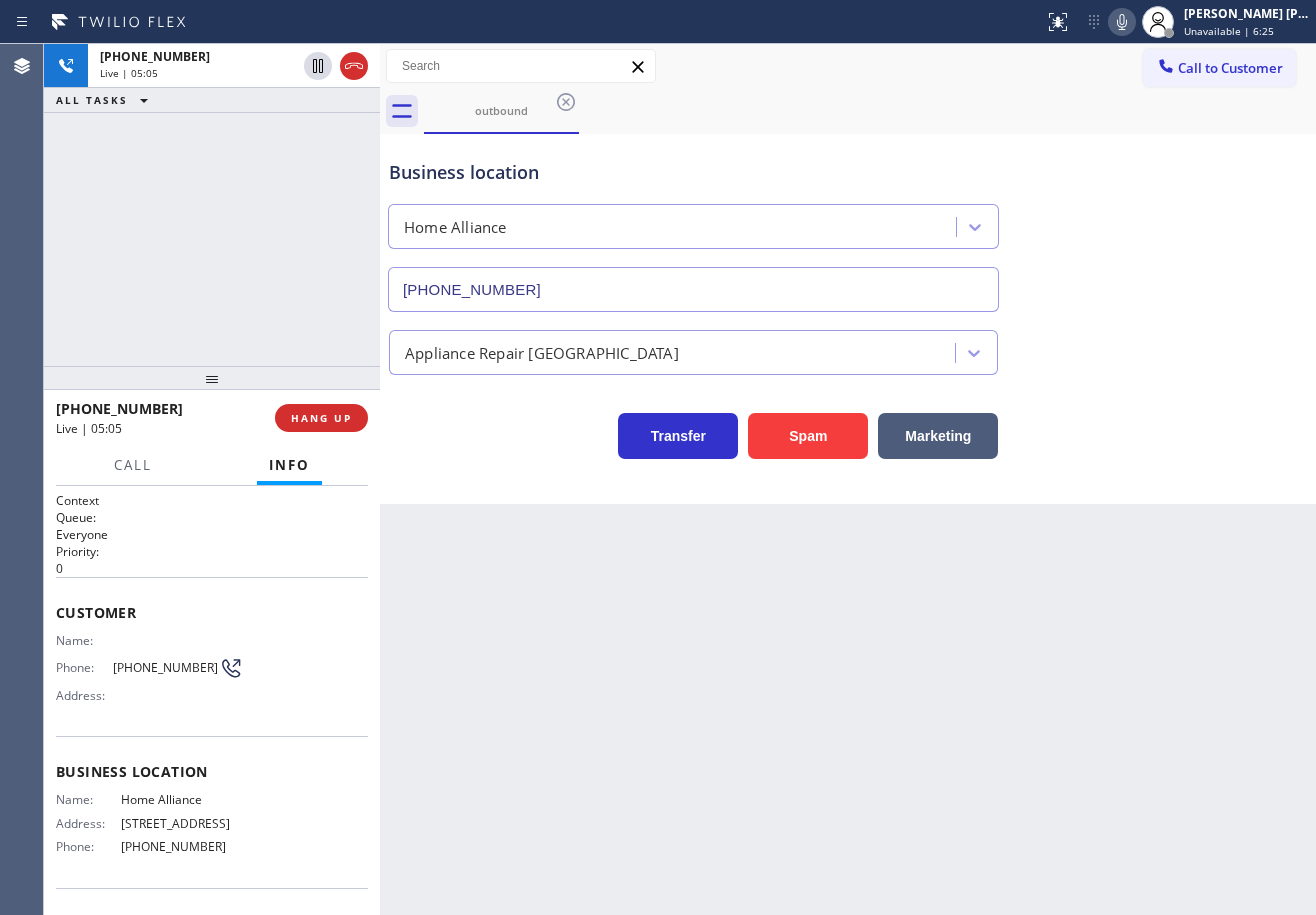 click on "Appliance Repair [GEOGRAPHIC_DATA]" at bounding box center [848, 348] 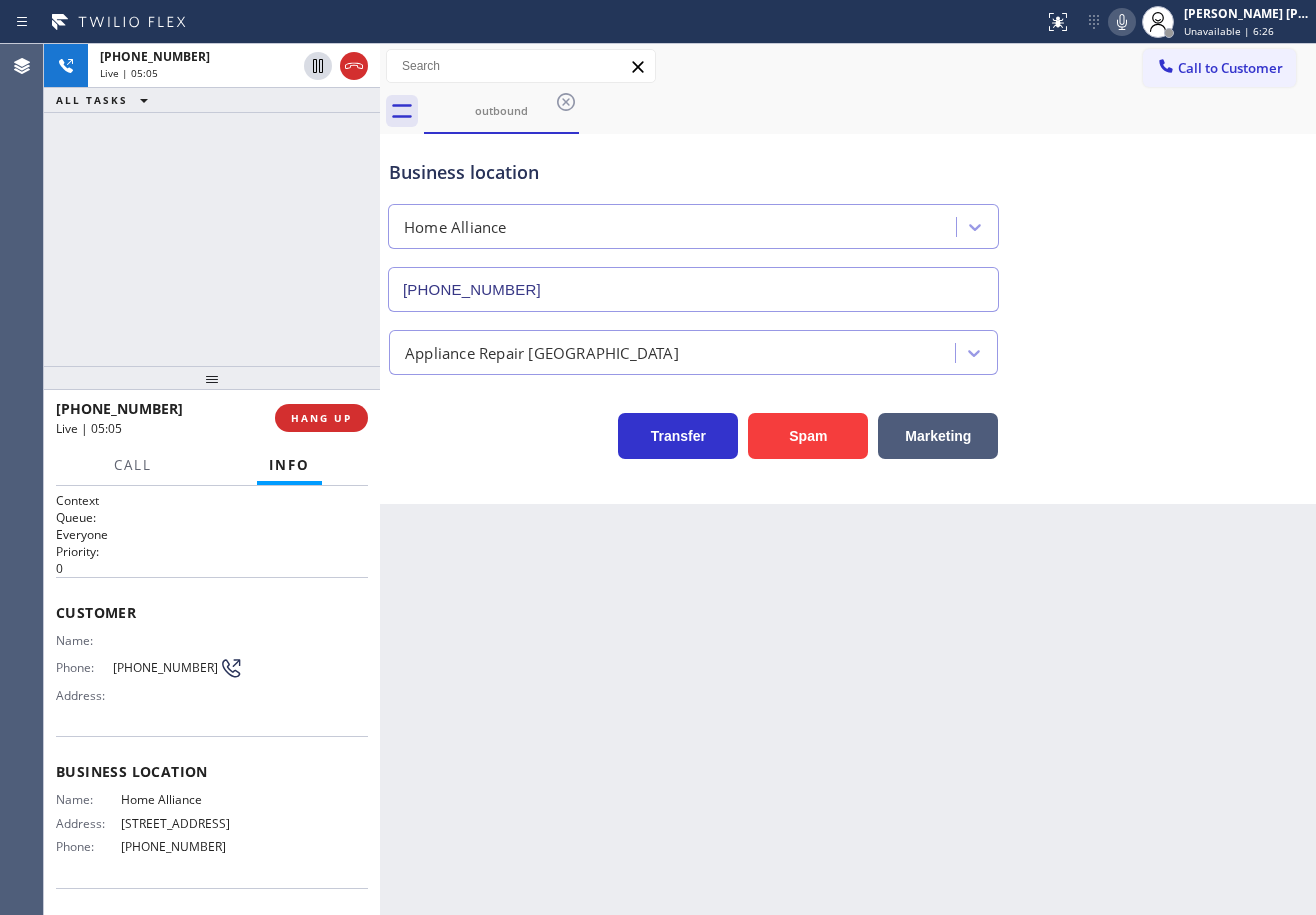 click on "Appliance Repair [GEOGRAPHIC_DATA]" at bounding box center (848, 348) 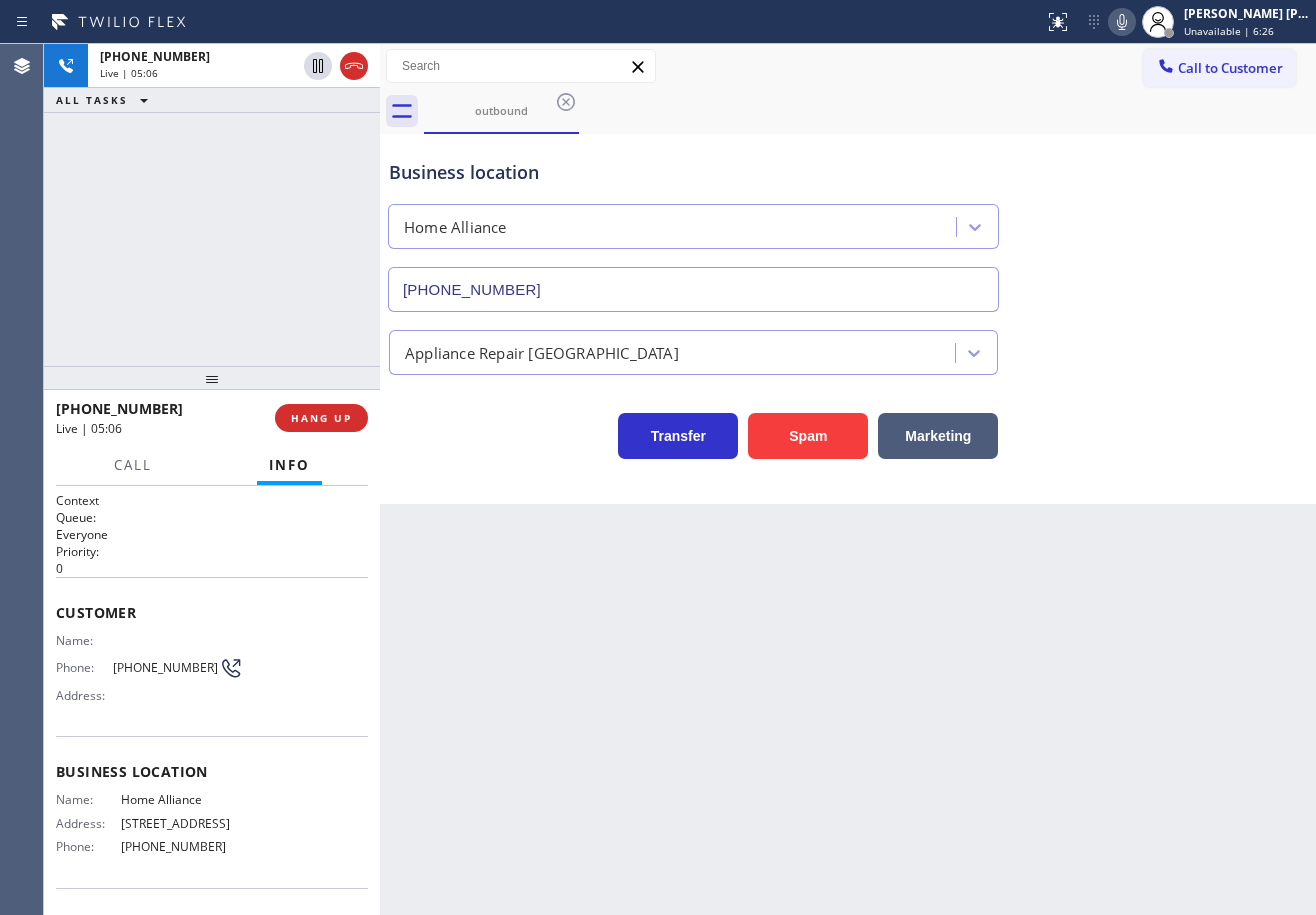 drag, startPoint x: 1164, startPoint y: 457, endPoint x: 1087, endPoint y: 599, distance: 161.53328 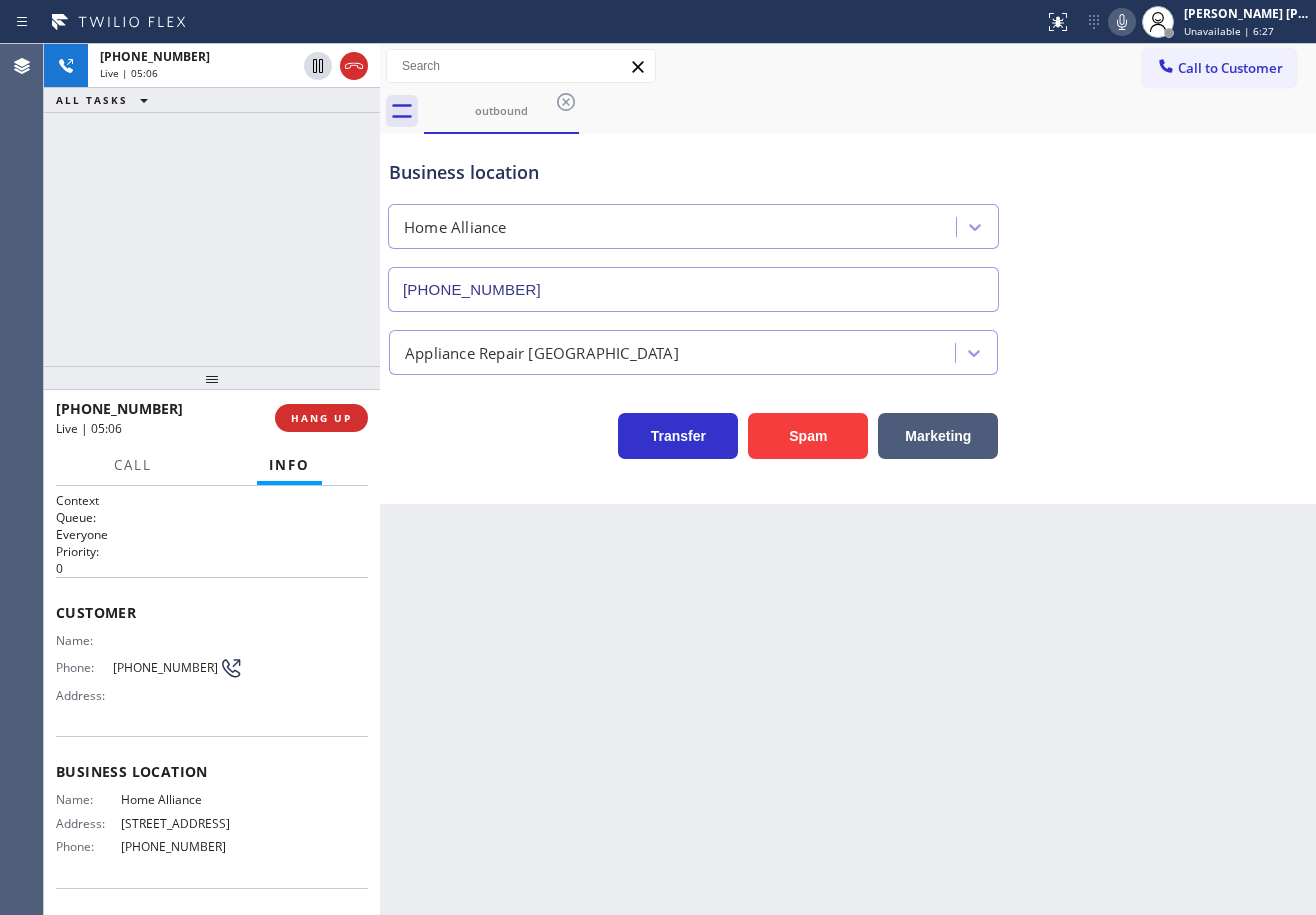 drag, startPoint x: 914, startPoint y: 723, endPoint x: 895, endPoint y: 723, distance: 19 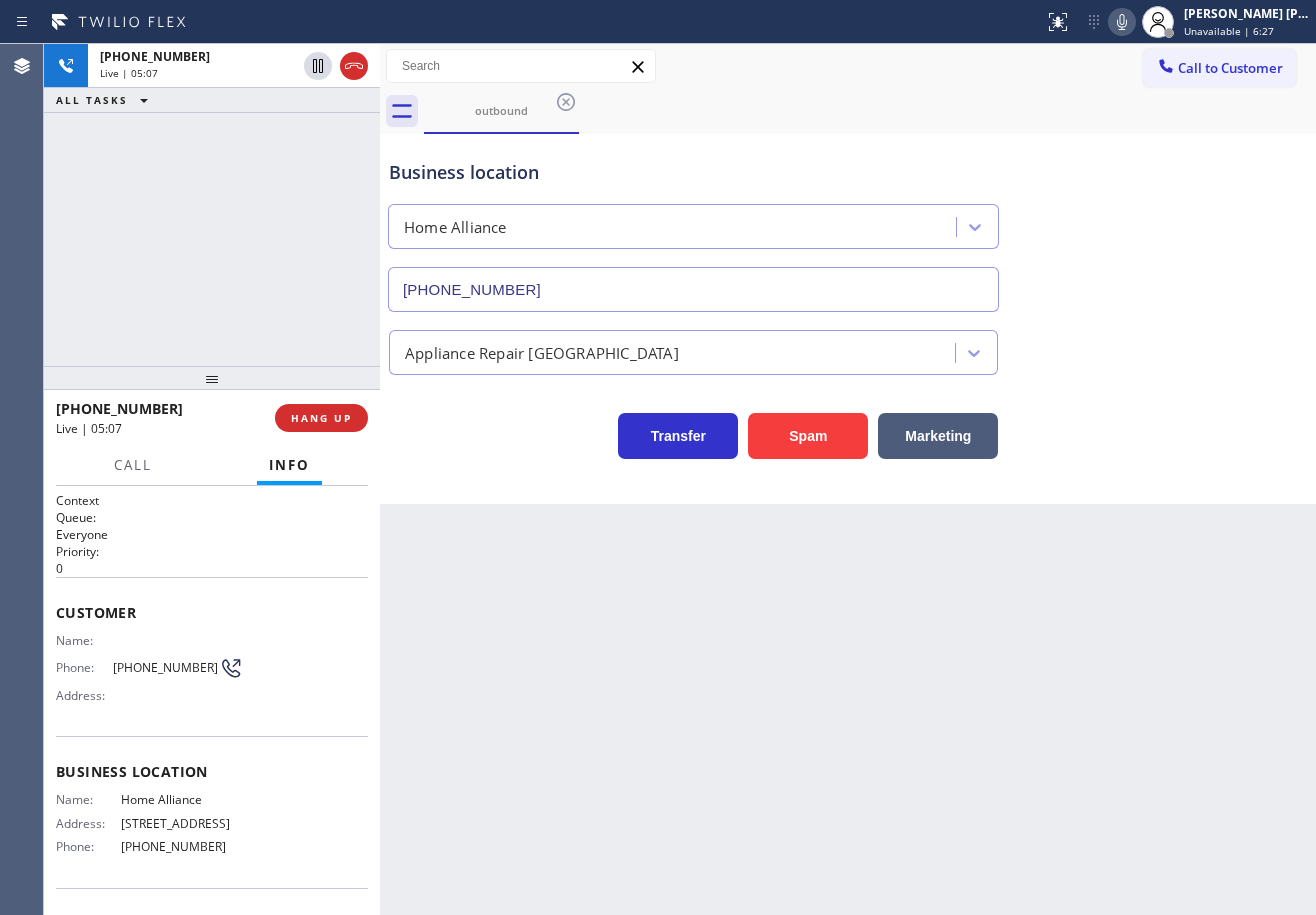 click on "Back to Dashboard Change Sender ID Customers Technicians Select a contact Outbound call Technician Search Technician Your caller id phone number Your caller id phone number Call Technician info Name   Phone none Address none Change Sender ID HVAC [PHONE_NUMBER] 5 Star Appliance [PHONE_NUMBER] Appliance Repair [PHONE_NUMBER] Plumbing [PHONE_NUMBER] Air Duct Cleaning [PHONE_NUMBER]  Electricians [PHONE_NUMBER] Cancel Change Check personal SMS Reset Change outbound Call to Customer Outbound call Location Home Alliance Your caller id phone number [PHONE_NUMBER] Customer number Call Outbound call Technician Search Technician Your caller id phone number Your caller id phone number Call outbound Business location Home Alliance [PHONE_NUMBER] Appliance Repair High End Transfer Spam Marketing" at bounding box center (848, 479) 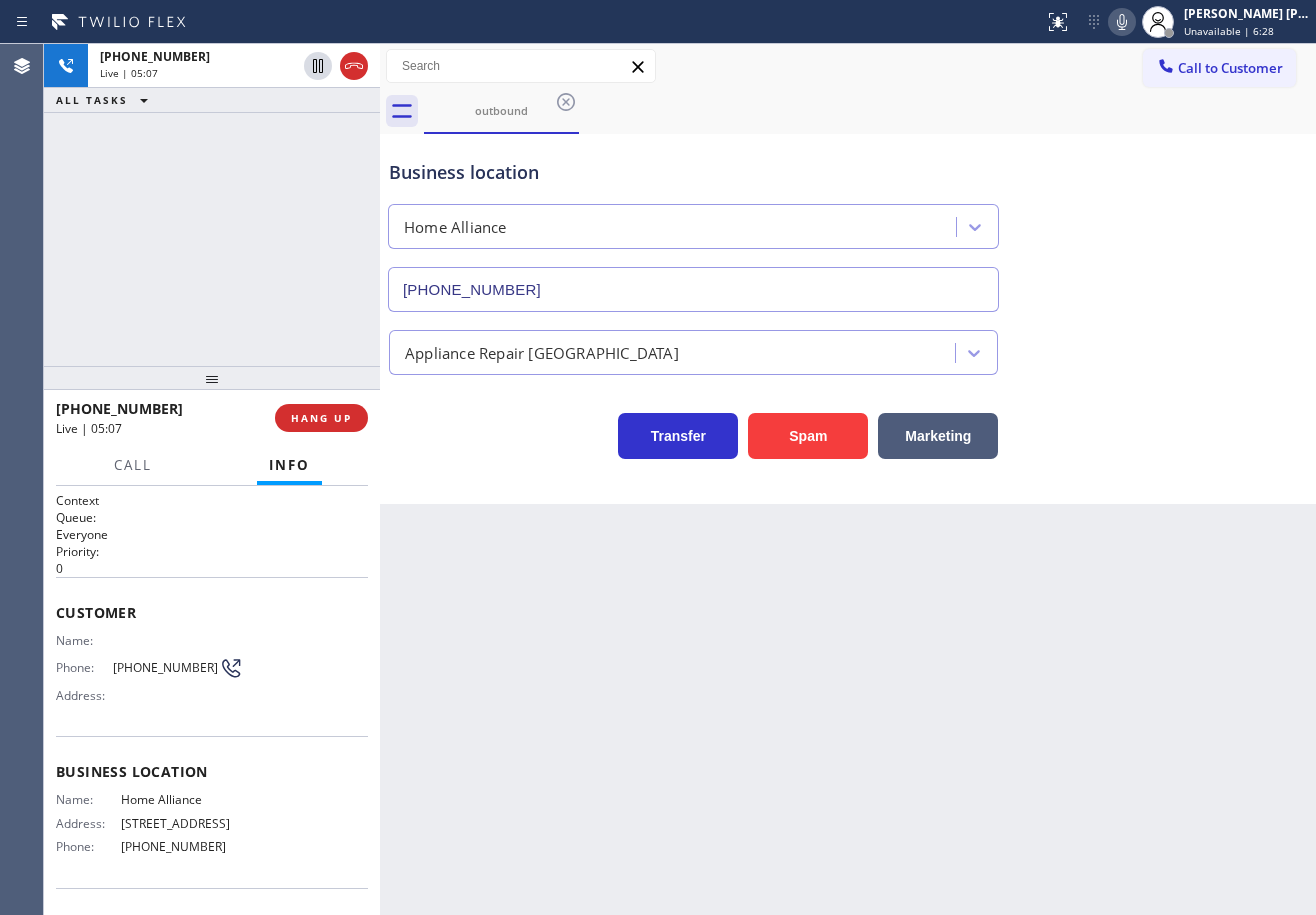 drag, startPoint x: 738, startPoint y: 668, endPoint x: 713, endPoint y: 663, distance: 25.495098 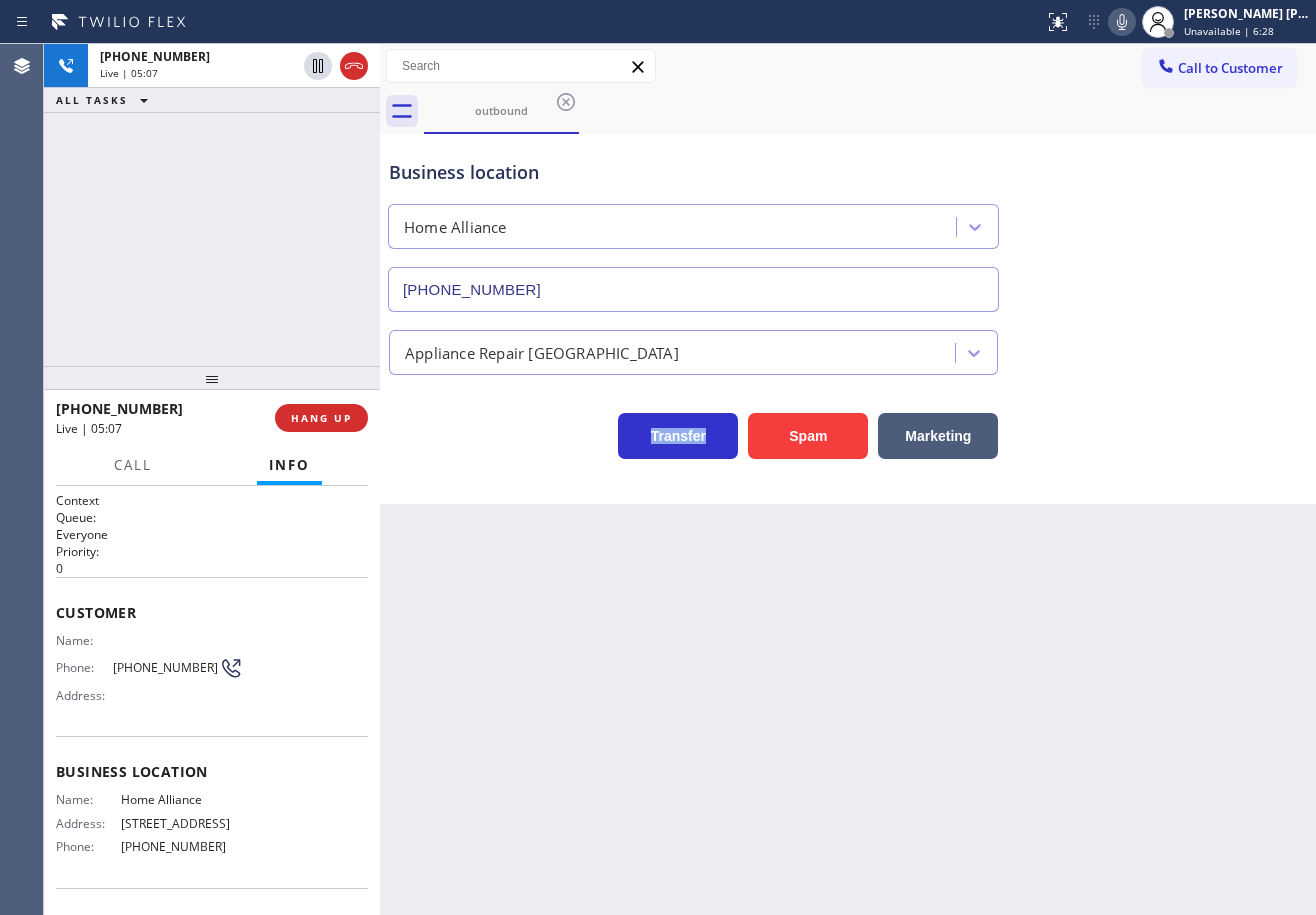 click on "Back to Dashboard Change Sender ID Customers Technicians Select a contact Outbound call Technician Search Technician Your caller id phone number Your caller id phone number Call Technician info Name   Phone none Address none Change Sender ID HVAC [PHONE_NUMBER] 5 Star Appliance [PHONE_NUMBER] Appliance Repair [PHONE_NUMBER] Plumbing [PHONE_NUMBER] Air Duct Cleaning [PHONE_NUMBER]  Electricians [PHONE_NUMBER] Cancel Change Check personal SMS Reset Change outbound Call to Customer Outbound call Location Home Alliance Your caller id phone number [PHONE_NUMBER] Customer number Call Outbound call Technician Search Technician Your caller id phone number Your caller id phone number Call outbound Business location Home Alliance [PHONE_NUMBER] Appliance Repair High End Transfer Spam Marketing" at bounding box center [848, 479] 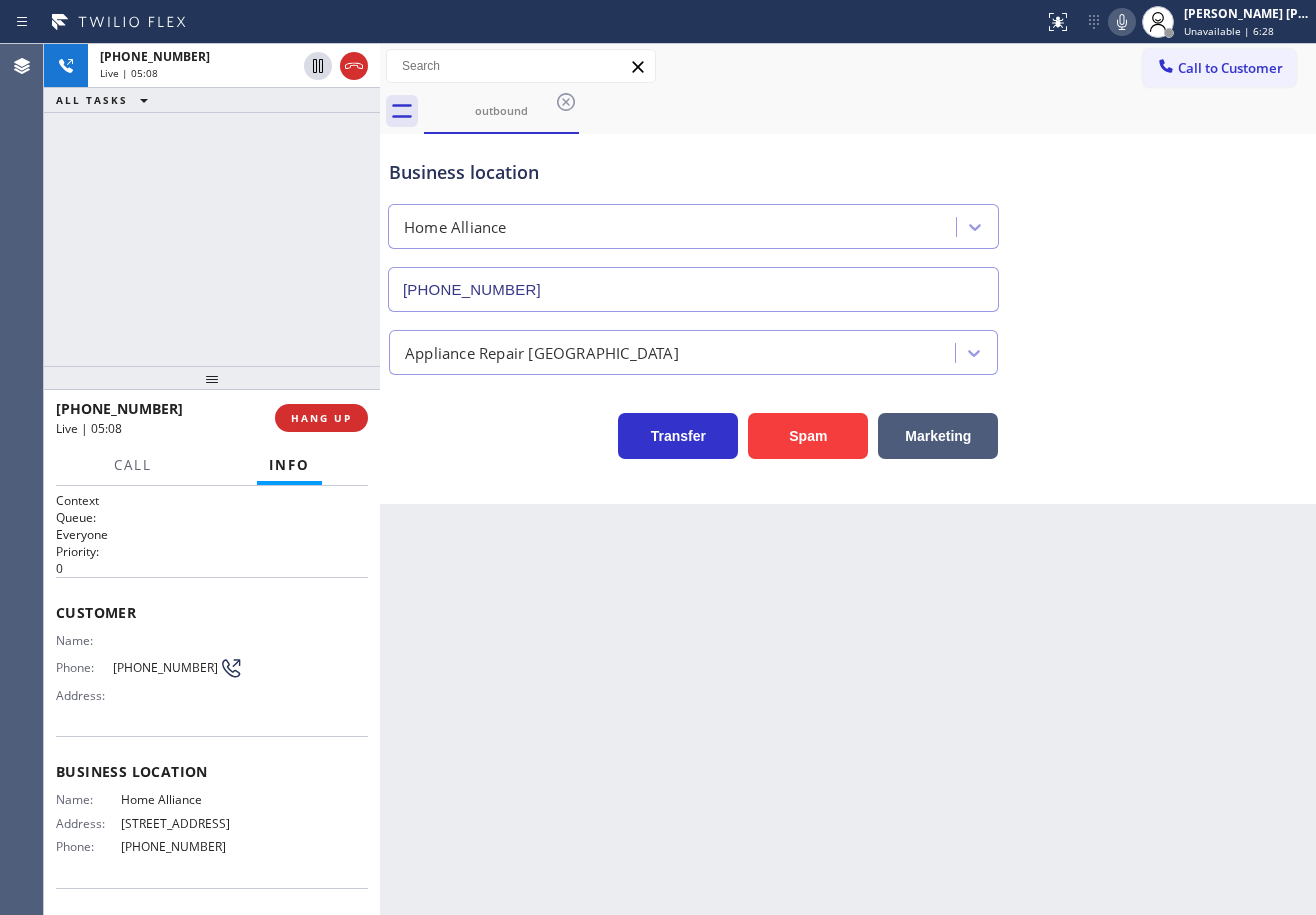 drag, startPoint x: 708, startPoint y: 666, endPoint x: 362, endPoint y: 484, distance: 390.94757 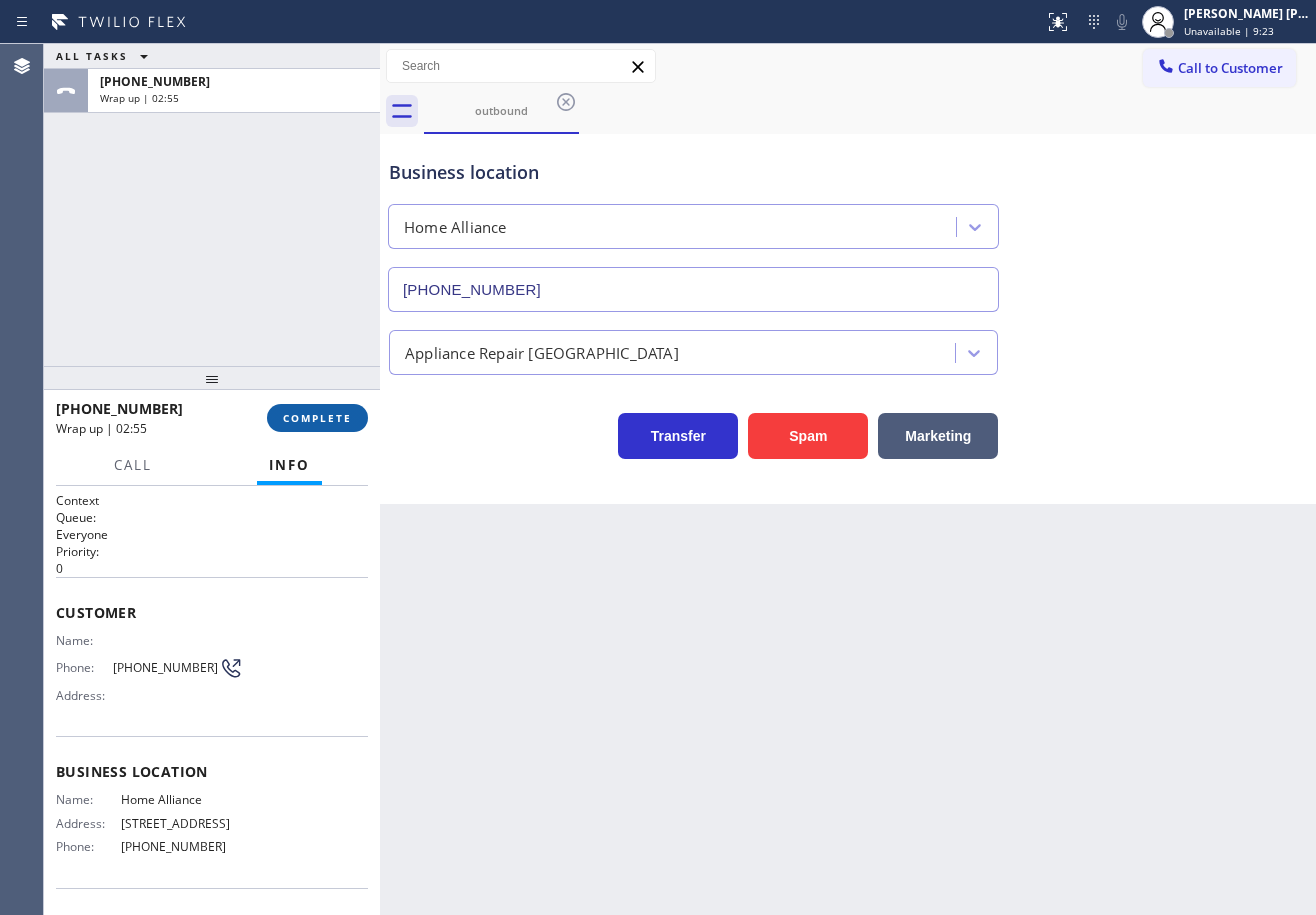 click on "COMPLETE" at bounding box center (317, 418) 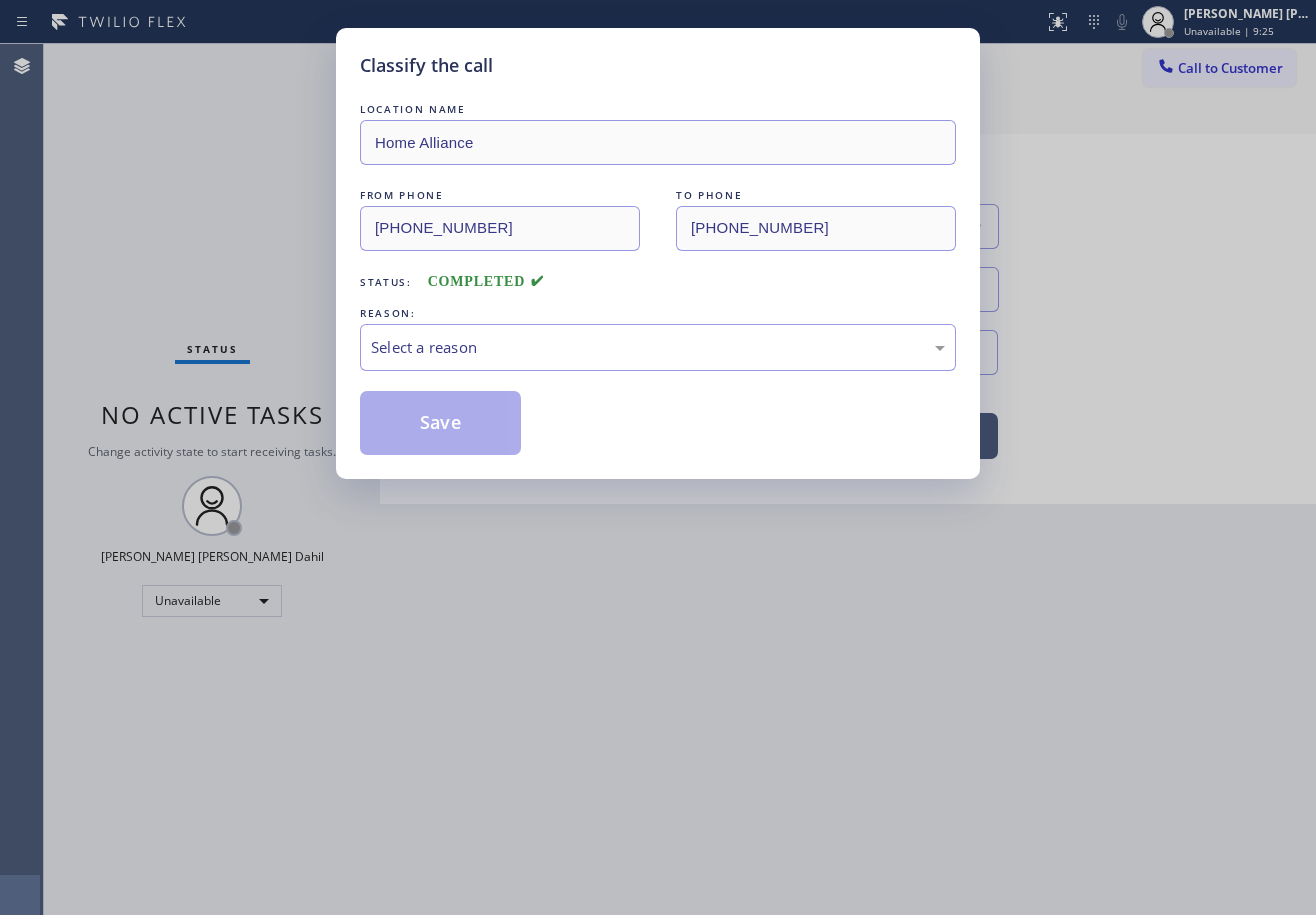 click on "Select a reason" at bounding box center (658, 347) 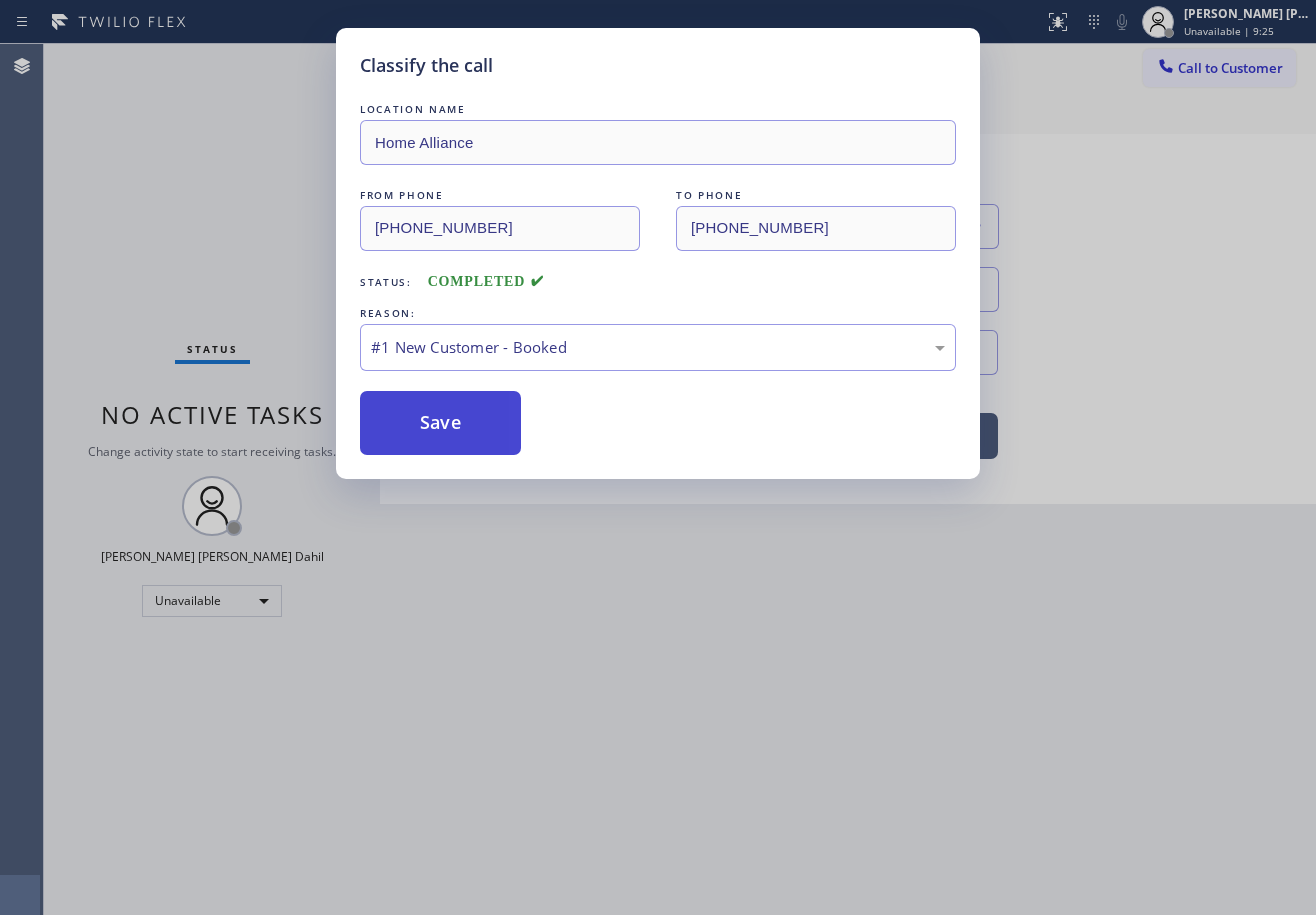 click on "Save" at bounding box center (440, 423) 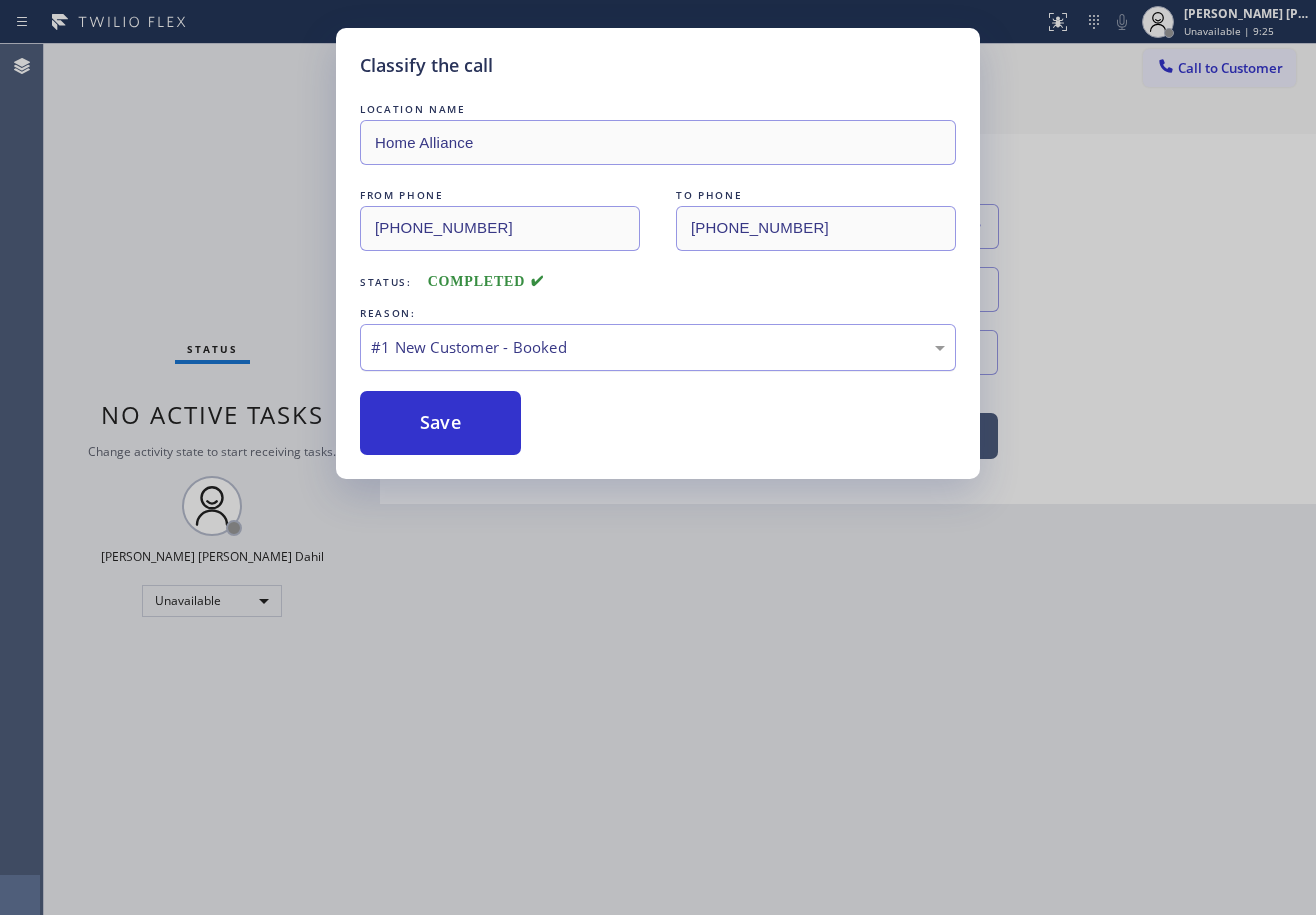 click on "Save" at bounding box center [440, 423] 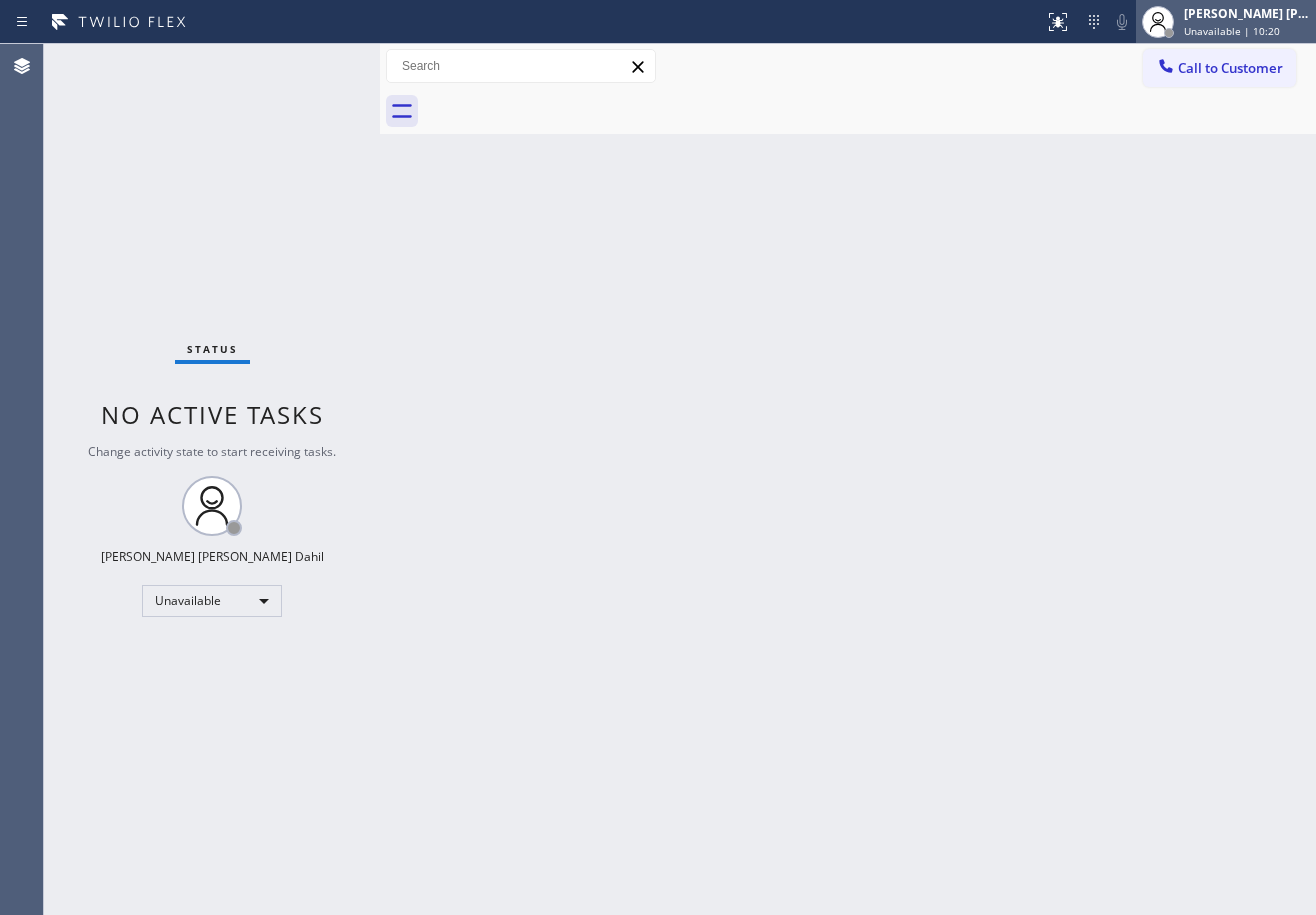 click on "Unavailable | 10:20" at bounding box center (1232, 31) 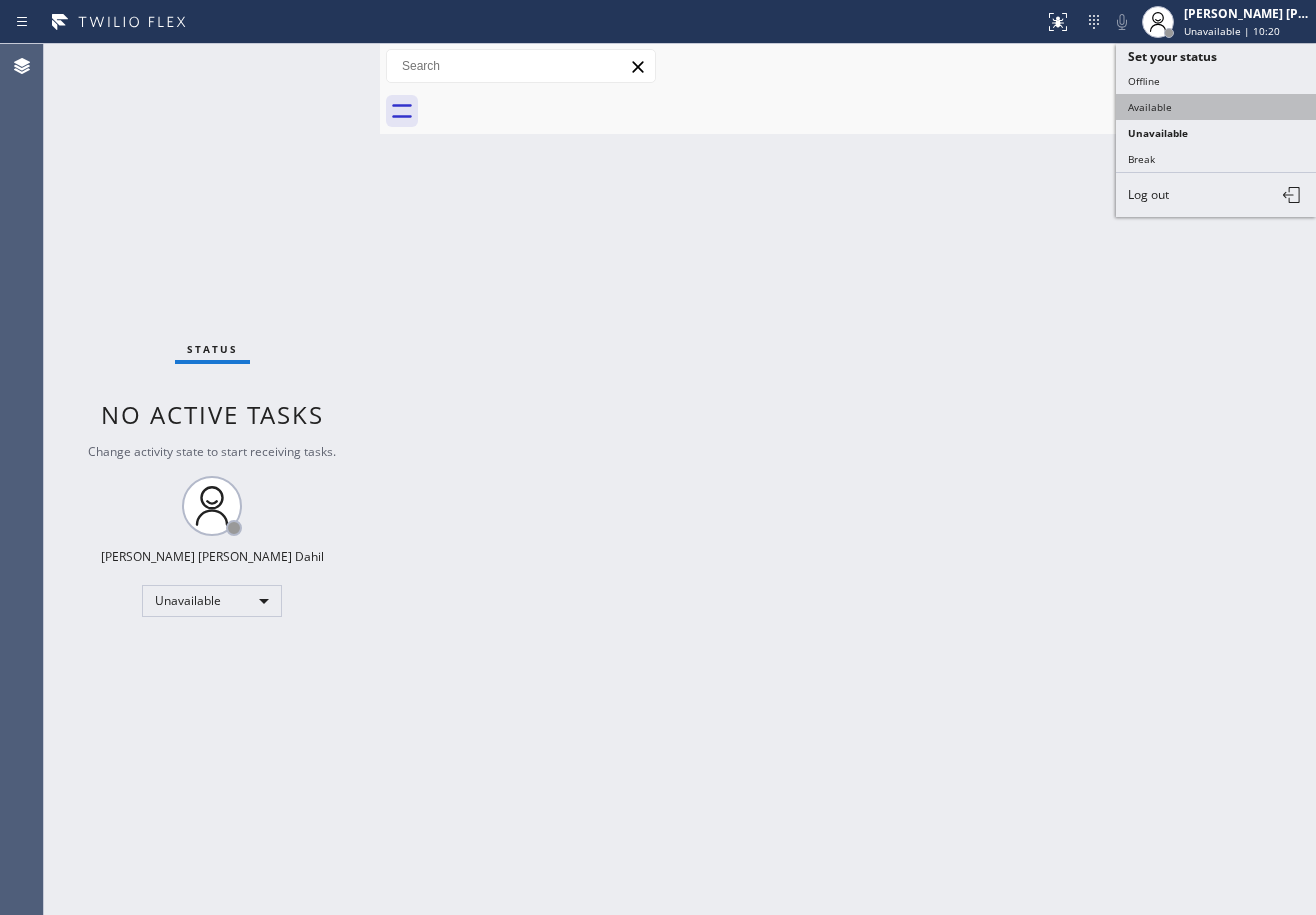 click on "Available" at bounding box center [1216, 107] 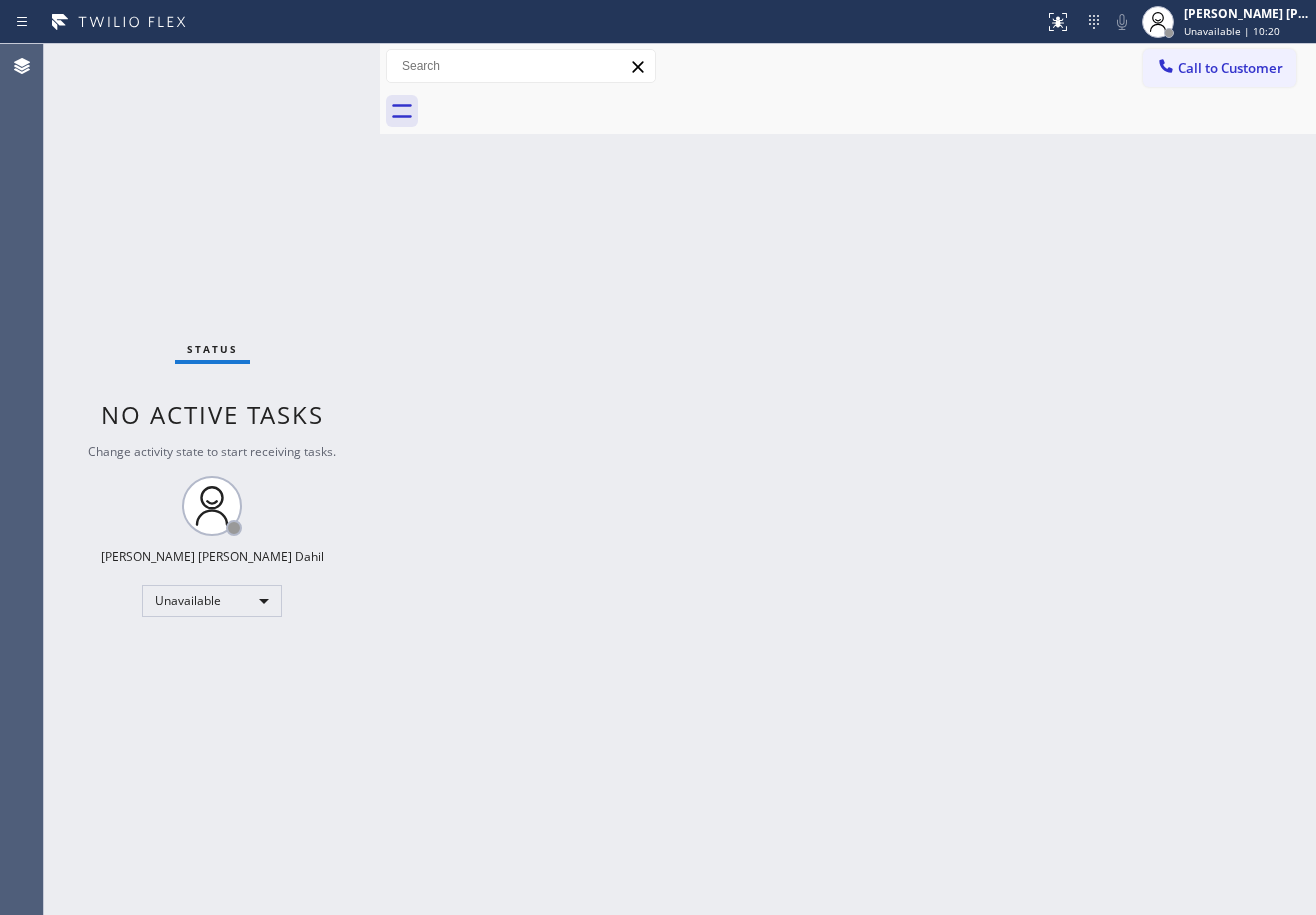 click on "Back to Dashboard Change Sender ID Customers Technicians Select a contact Outbound call Technician Search Technician Your caller id phone number Your caller id phone number Call Technician info Name   Phone none Address none Change Sender ID HVAC [PHONE_NUMBER] 5 Star Appliance [PHONE_NUMBER] Appliance Repair [PHONE_NUMBER] Plumbing [PHONE_NUMBER] Air Duct Cleaning [PHONE_NUMBER]  Electricians [PHONE_NUMBER] Cancel Change Check personal SMS Reset Change No tabs Call to Customer Outbound call Location Home Alliance Your caller id phone number [PHONE_NUMBER] Customer number Call Outbound call Technician Search Technician Your caller id phone number Your caller id phone number Call" at bounding box center (848, 479) 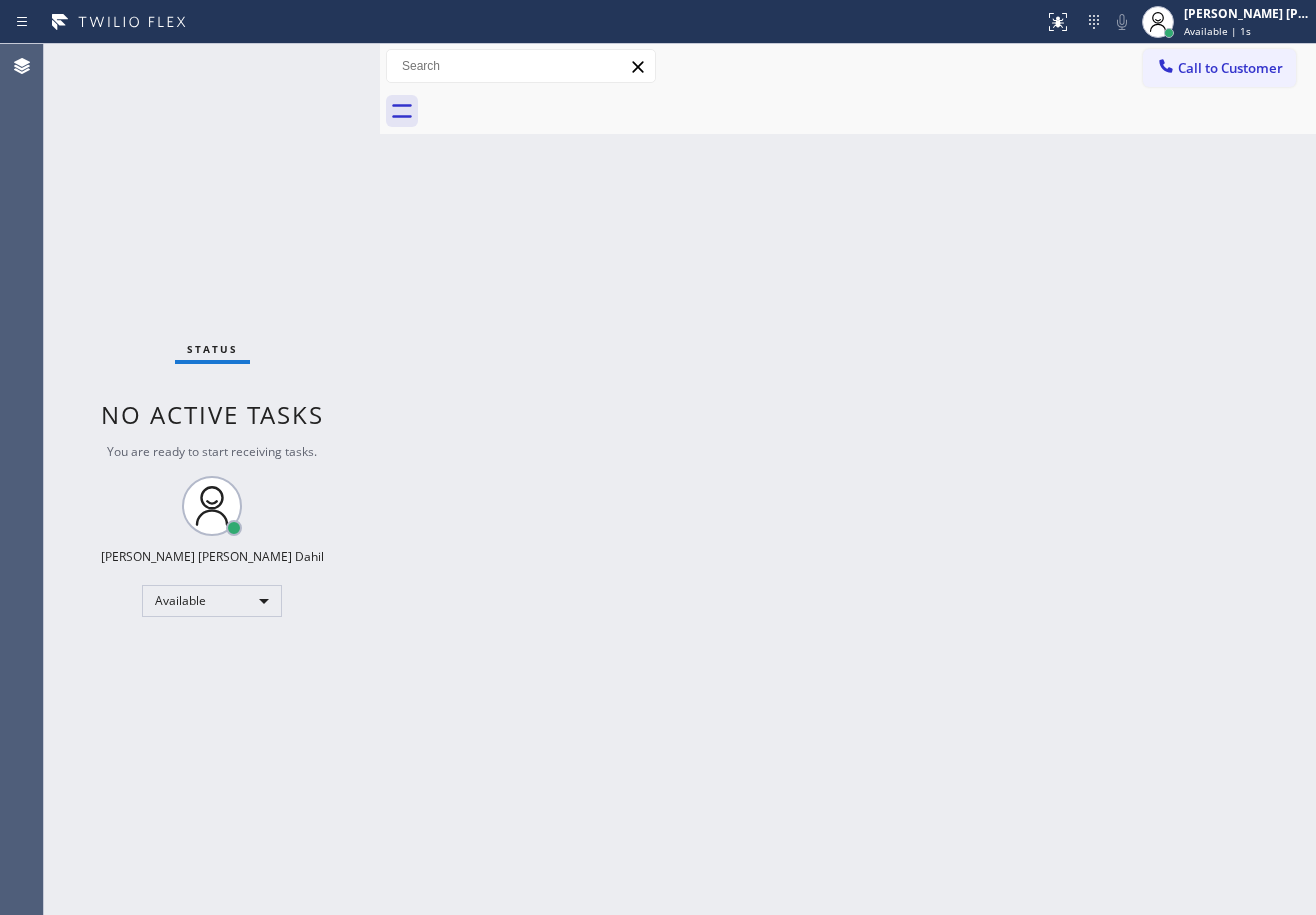 click on "Back to Dashboard Change Sender ID Customers Technicians Select a contact Outbound call Technician Search Technician Your caller id phone number Your caller id phone number Call Technician info Name   Phone none Address none Change Sender ID HVAC [PHONE_NUMBER] 5 Star Appliance [PHONE_NUMBER] Appliance Repair [PHONE_NUMBER] Plumbing [PHONE_NUMBER] Air Duct Cleaning [PHONE_NUMBER]  Electricians [PHONE_NUMBER] Cancel Change Check personal SMS Reset Change No tabs Call to Customer Outbound call Location Home Alliance Your caller id phone number [PHONE_NUMBER] Customer number Call Outbound call Technician Search Technician Your caller id phone number Your caller id phone number Call" at bounding box center (848, 479) 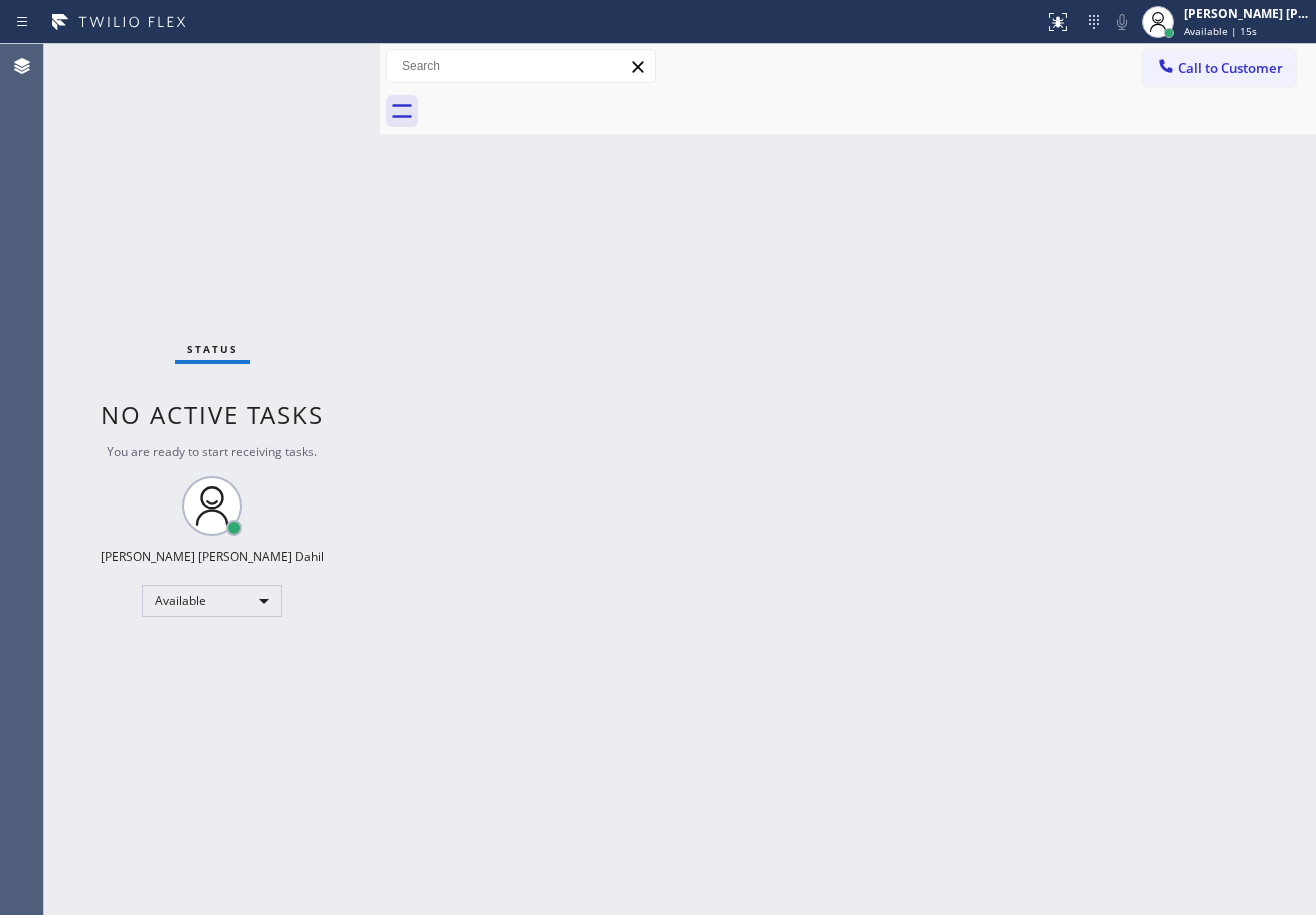 drag, startPoint x: 324, startPoint y: 89, endPoint x: 321, endPoint y: 72, distance: 17.262676 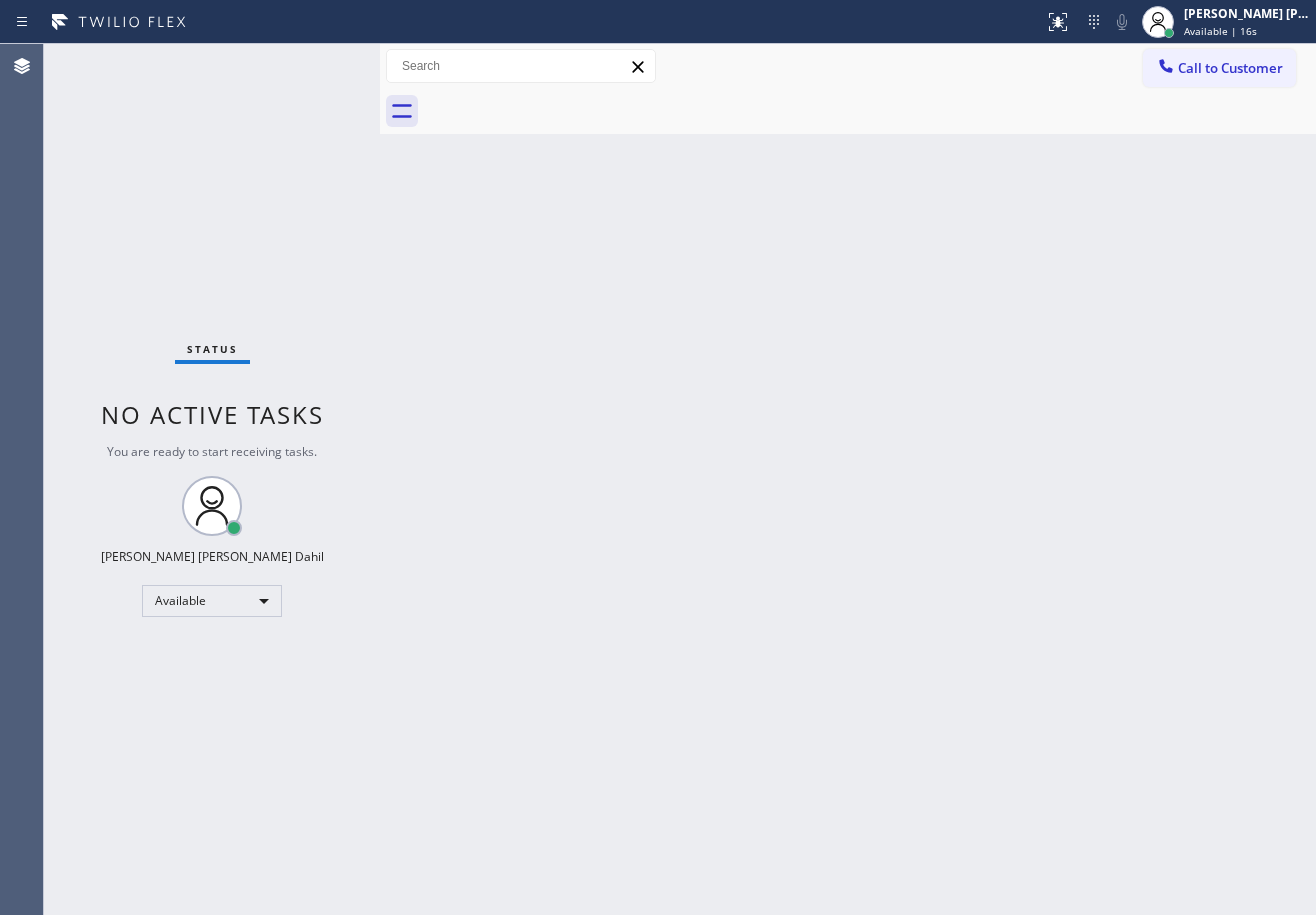 click on "Status   No active tasks     You are ready to start receiving tasks.   [PERSON_NAME] [PERSON_NAME] Dahil Available" at bounding box center [212, 479] 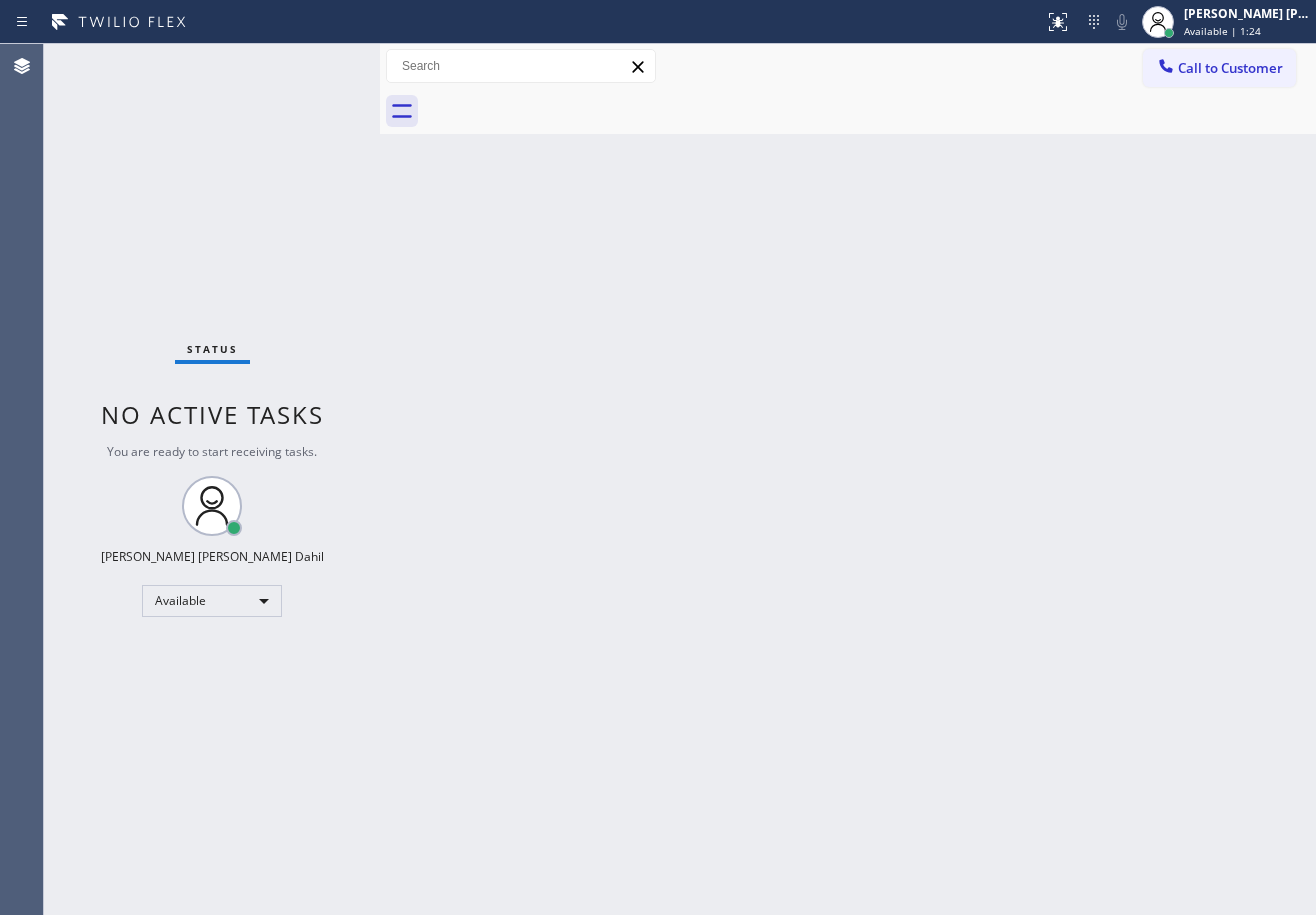 click on "Back to Dashboard Change Sender ID Customers Technicians Select a contact Outbound call Technician Search Technician Your caller id phone number Your caller id phone number Call Technician info Name   Phone none Address none Change Sender ID HVAC [PHONE_NUMBER] 5 Star Appliance [PHONE_NUMBER] Appliance Repair [PHONE_NUMBER] Plumbing [PHONE_NUMBER] Air Duct Cleaning [PHONE_NUMBER]  Electricians [PHONE_NUMBER] Cancel Change Check personal SMS Reset Change No tabs Call to Customer Outbound call Location Home Alliance Your caller id phone number [PHONE_NUMBER] Customer number Call Outbound call Technician Search Technician Your caller id phone number Your caller id phone number Call" at bounding box center (848, 479) 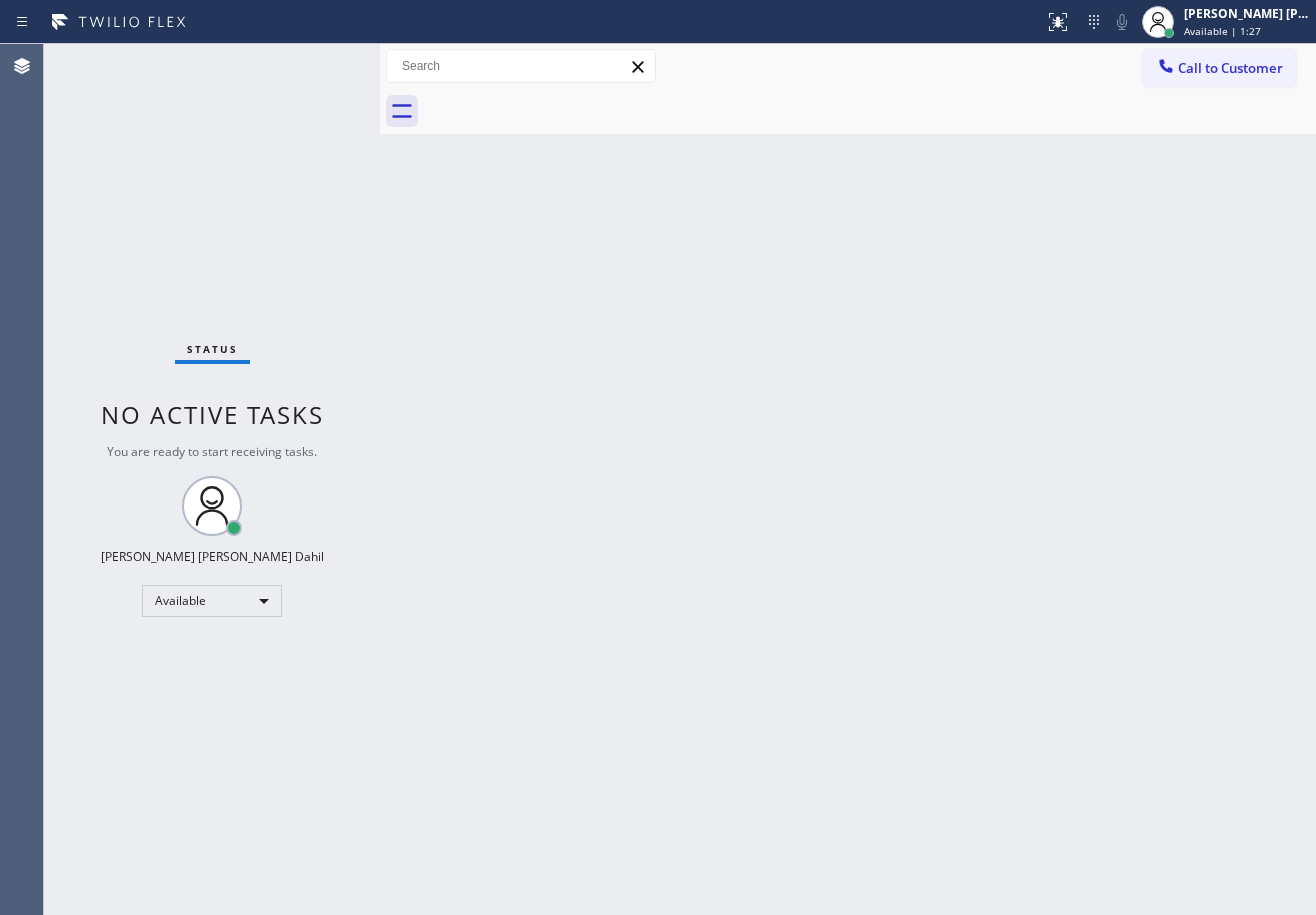 click on "Back to Dashboard Change Sender ID Customers Technicians Select a contact Outbound call Technician Search Technician Your caller id phone number Your caller id phone number Call Technician info Name   Phone none Address none Change Sender ID HVAC [PHONE_NUMBER] 5 Star Appliance [PHONE_NUMBER] Appliance Repair [PHONE_NUMBER] Plumbing [PHONE_NUMBER] Air Duct Cleaning [PHONE_NUMBER]  Electricians [PHONE_NUMBER] Cancel Change Check personal SMS Reset Change No tabs Call to Customer Outbound call Location Home Alliance Your caller id phone number [PHONE_NUMBER] Customer number Call Outbound call Technician Search Technician Your caller id phone number Your caller id phone number Call" at bounding box center [848, 479] 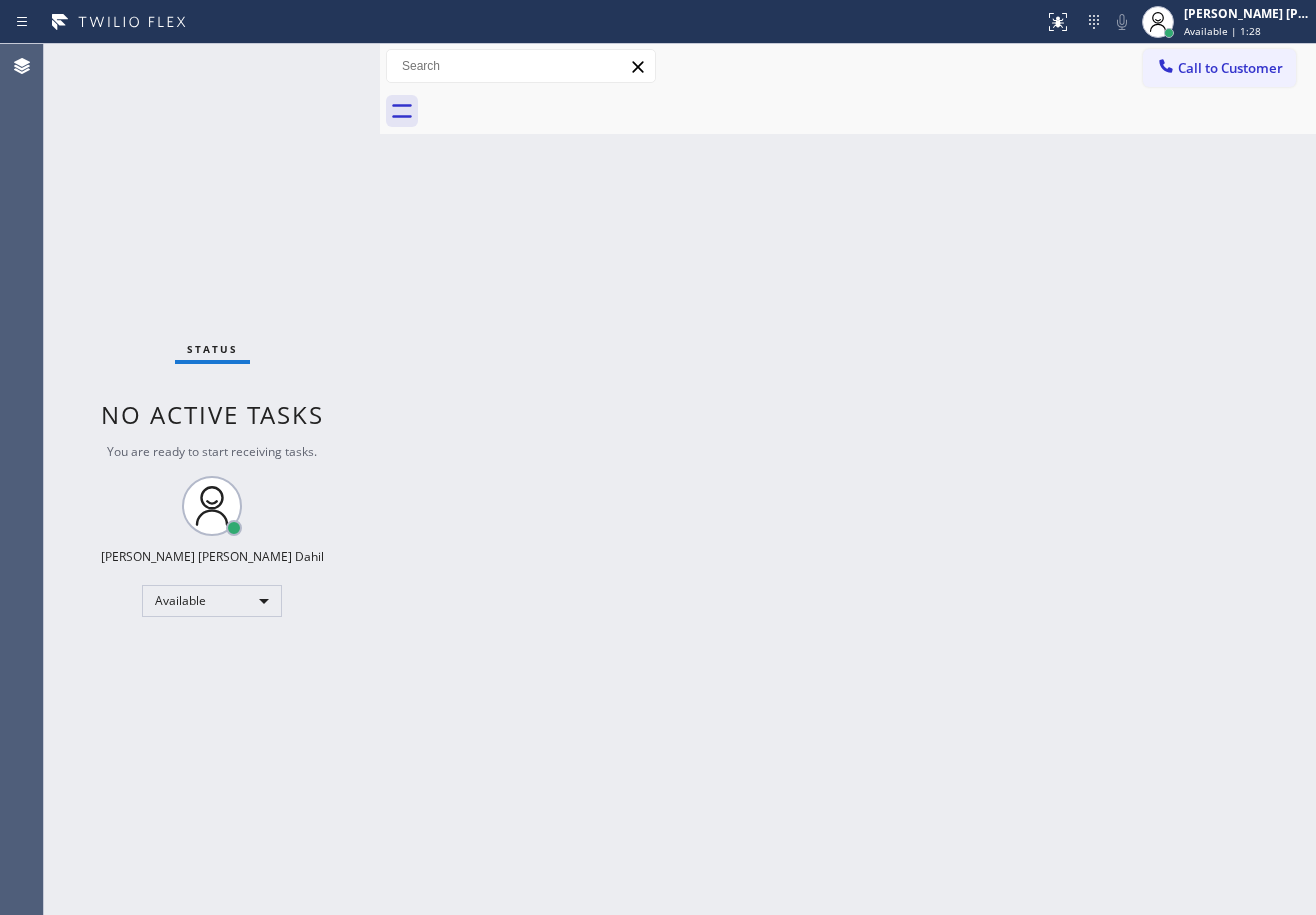 click on "Status   No active tasks     You are ready to start receiving tasks.   [PERSON_NAME] [PERSON_NAME] Dahil Available" at bounding box center (212, 479) 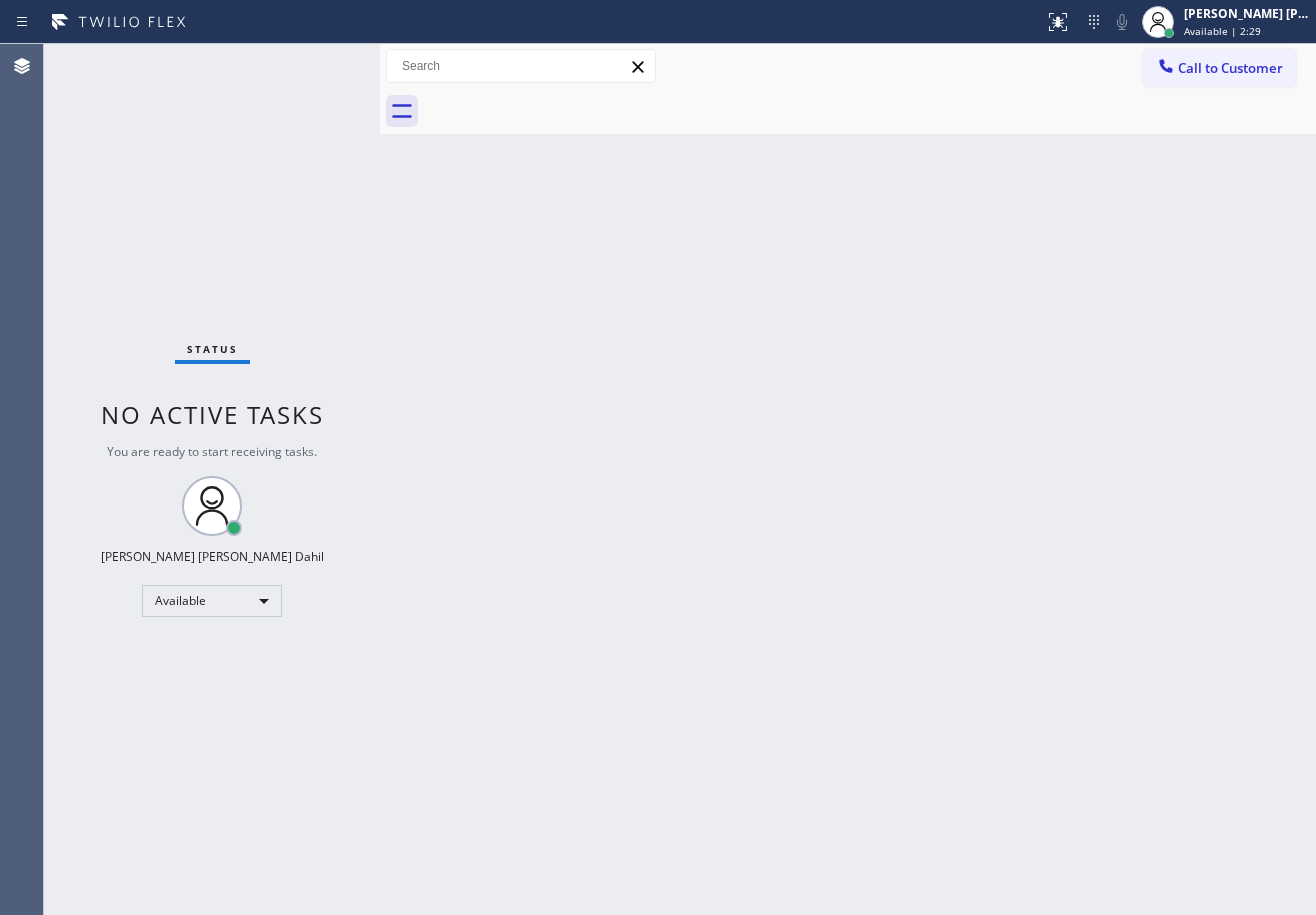 click on "Status   No active tasks     You are ready to start receiving tasks.   [PERSON_NAME] [PERSON_NAME] Dahil Available" at bounding box center (212, 479) 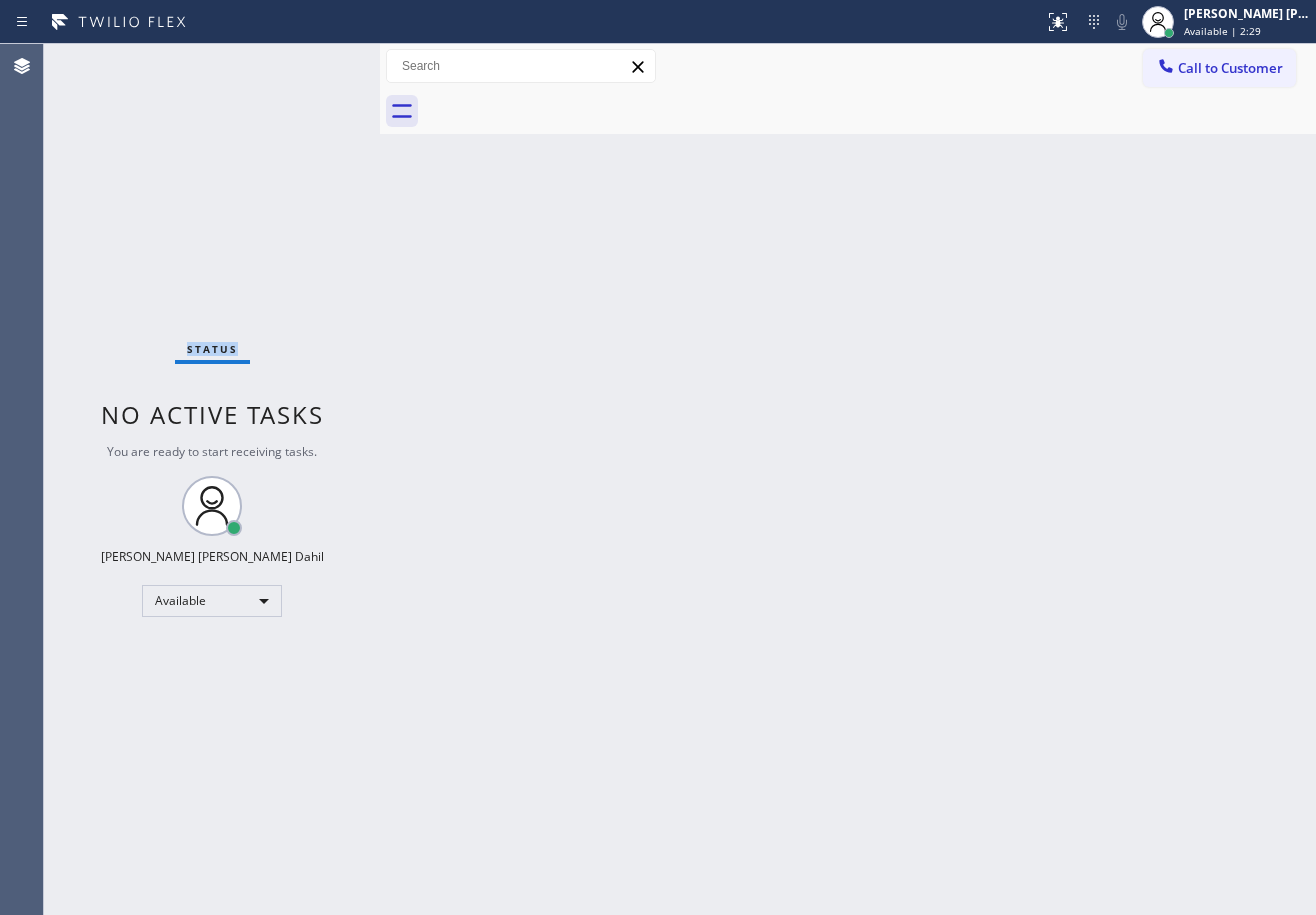 click on "Status   No active tasks     You are ready to start receiving tasks.   [PERSON_NAME] [PERSON_NAME] Dahil Available" at bounding box center (212, 479) 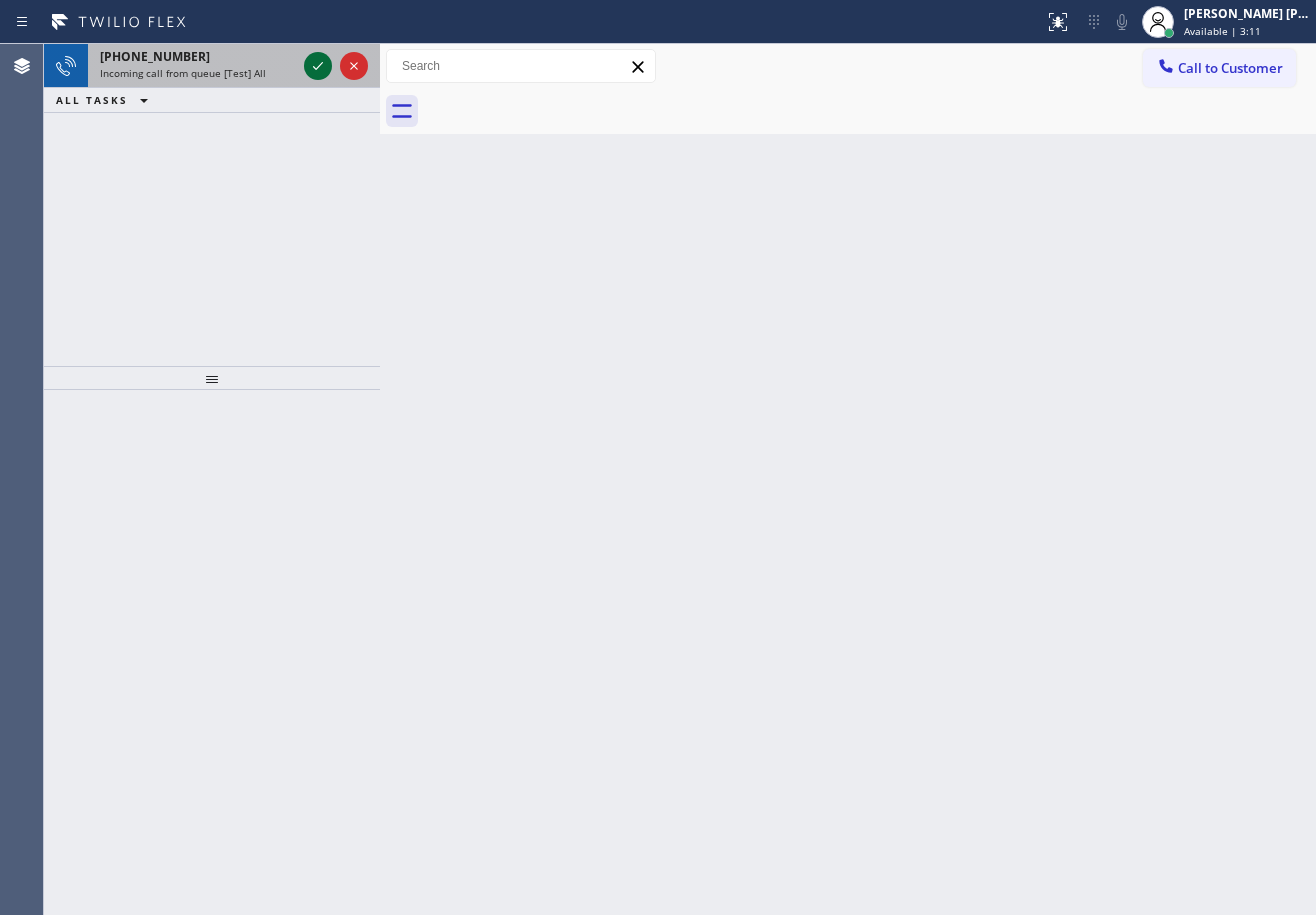 click 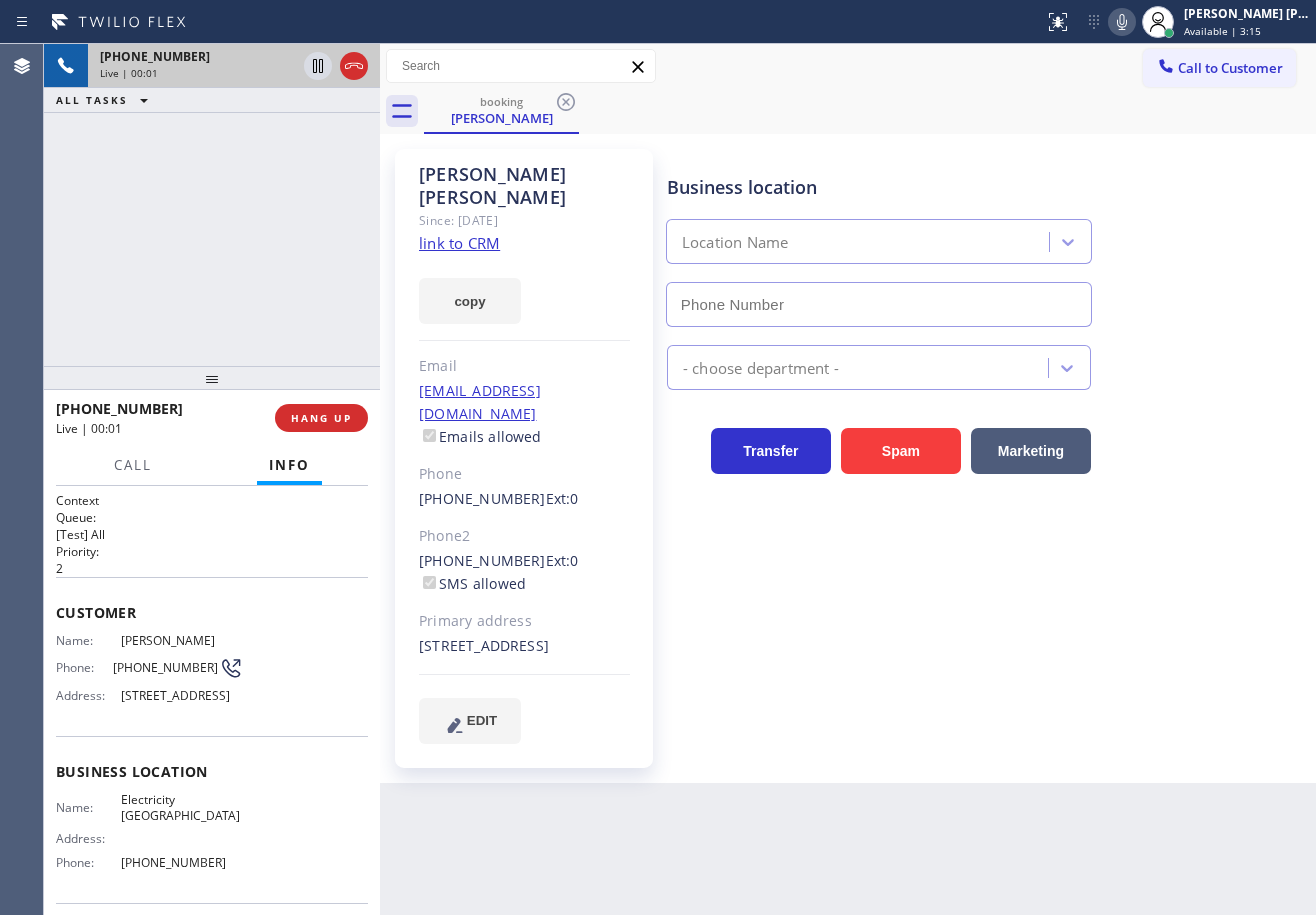 type on "[PHONE_NUMBER]" 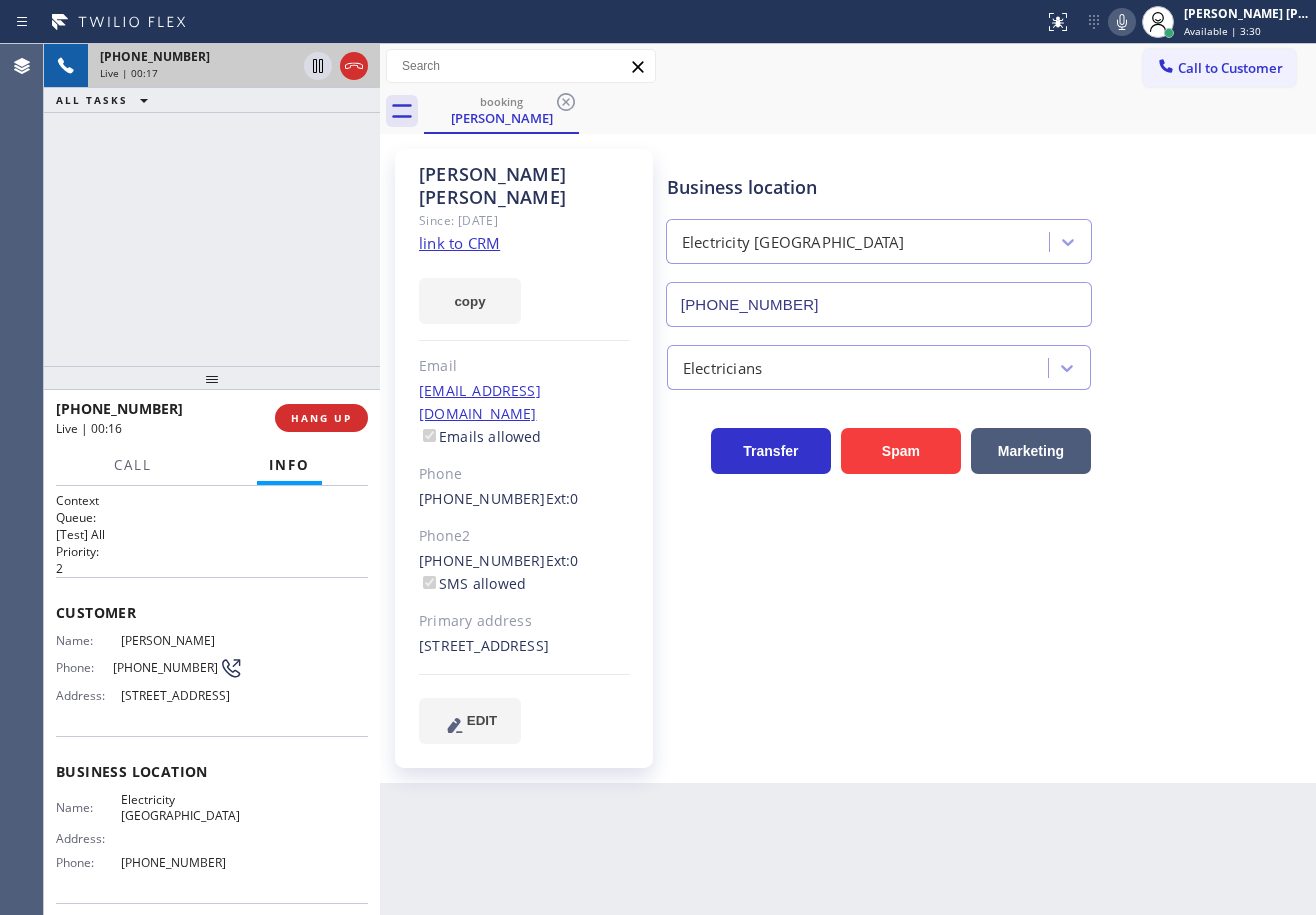 click on "link to CRM" 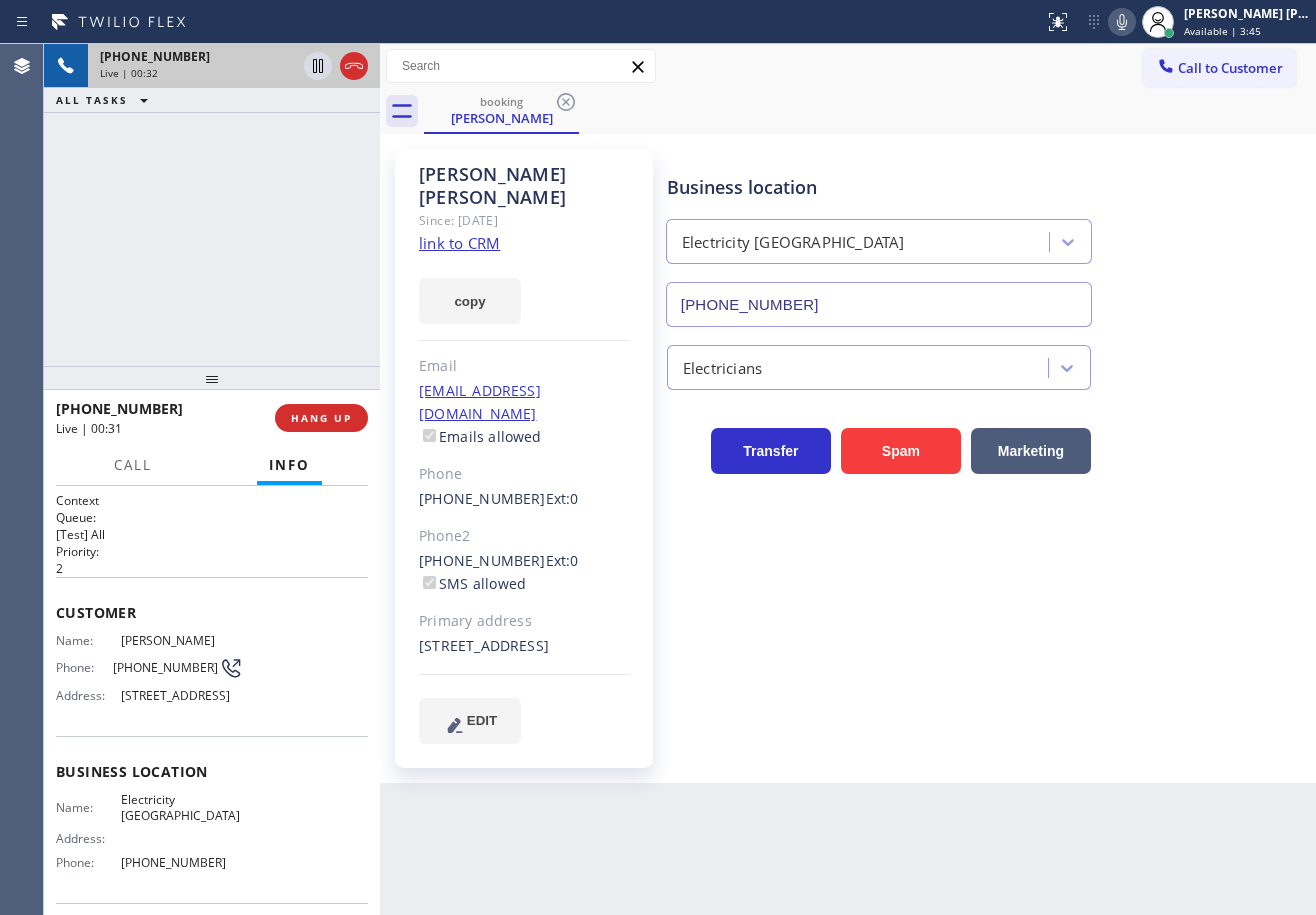 click on "Back to Dashboard Change Sender ID Customers Technicians Select a contact Outbound call Technician Search Technician Your caller id phone number Your caller id phone number Call Technician info Name   Phone none Address none Change Sender ID HVAC [PHONE_NUMBER] 5 Star Appliance [PHONE_NUMBER] Appliance Repair [PHONE_NUMBER] Plumbing [PHONE_NUMBER] Air Duct Cleaning [PHONE_NUMBER]  Electricians [PHONE_NUMBER] Cancel Change Check personal SMS Reset Change booking [PERSON_NAME] Call to Customer Outbound call Location Home Alliance Your caller id phone number [PHONE_NUMBER] Customer number Call Outbound call Technician Search Technician Your caller id phone number Your caller id phone number Call booking [PERSON_NAME] [PERSON_NAME] Since: [DATE] link to CRM copy Email [EMAIL_ADDRESS][DOMAIN_NAME]  Emails allowed Phone [PHONE_NUMBER]  Ext:  0 Phone2 [PHONE_NUMBER]  Ext:  0  SMS allowed Primary address  [STREET_ADDRESS] EDIT Outbound call Location Electricity [GEOGRAPHIC_DATA] [PHONE_NUMBER] Call" at bounding box center (848, 479) 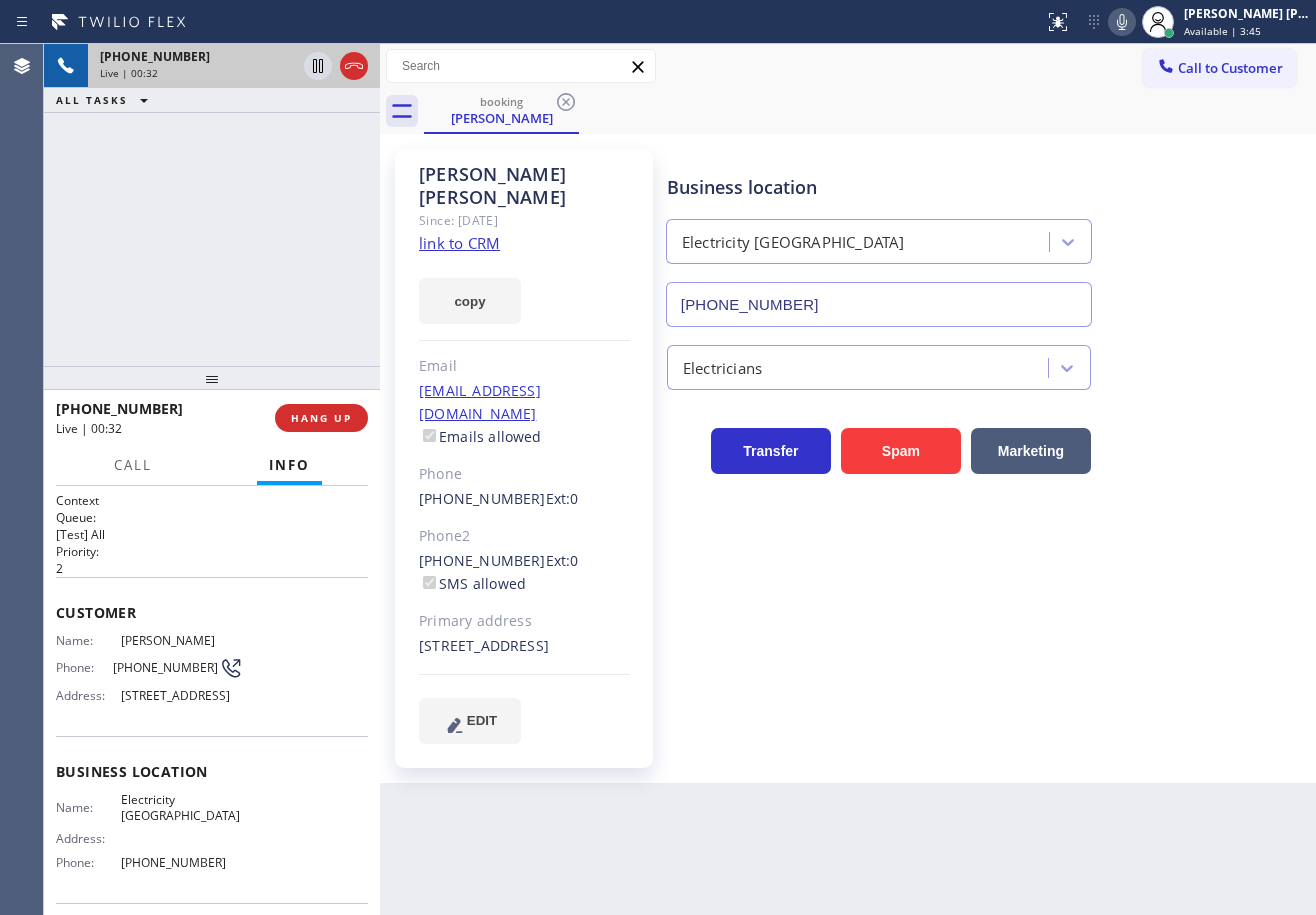 click on "Back to Dashboard Change Sender ID Customers Technicians Select a contact Outbound call Technician Search Technician Your caller id phone number Your caller id phone number Call Technician info Name   Phone none Address none Change Sender ID HVAC [PHONE_NUMBER] 5 Star Appliance [PHONE_NUMBER] Appliance Repair [PHONE_NUMBER] Plumbing [PHONE_NUMBER] Air Duct Cleaning [PHONE_NUMBER]  Electricians [PHONE_NUMBER] Cancel Change Check personal SMS Reset Change booking [PERSON_NAME] Call to Customer Outbound call Location Home Alliance Your caller id phone number [PHONE_NUMBER] Customer number Call Outbound call Technician Search Technician Your caller id phone number Your caller id phone number Call booking [PERSON_NAME] [PERSON_NAME] Since: [DATE] link to CRM copy Email [EMAIL_ADDRESS][DOMAIN_NAME]  Emails allowed Phone [PHONE_NUMBER]  Ext:  0 Phone2 [PHONE_NUMBER]  Ext:  0  SMS allowed Primary address  [STREET_ADDRESS] EDIT Outbound call Location Electricity [GEOGRAPHIC_DATA] [PHONE_NUMBER] Call" at bounding box center [848, 479] 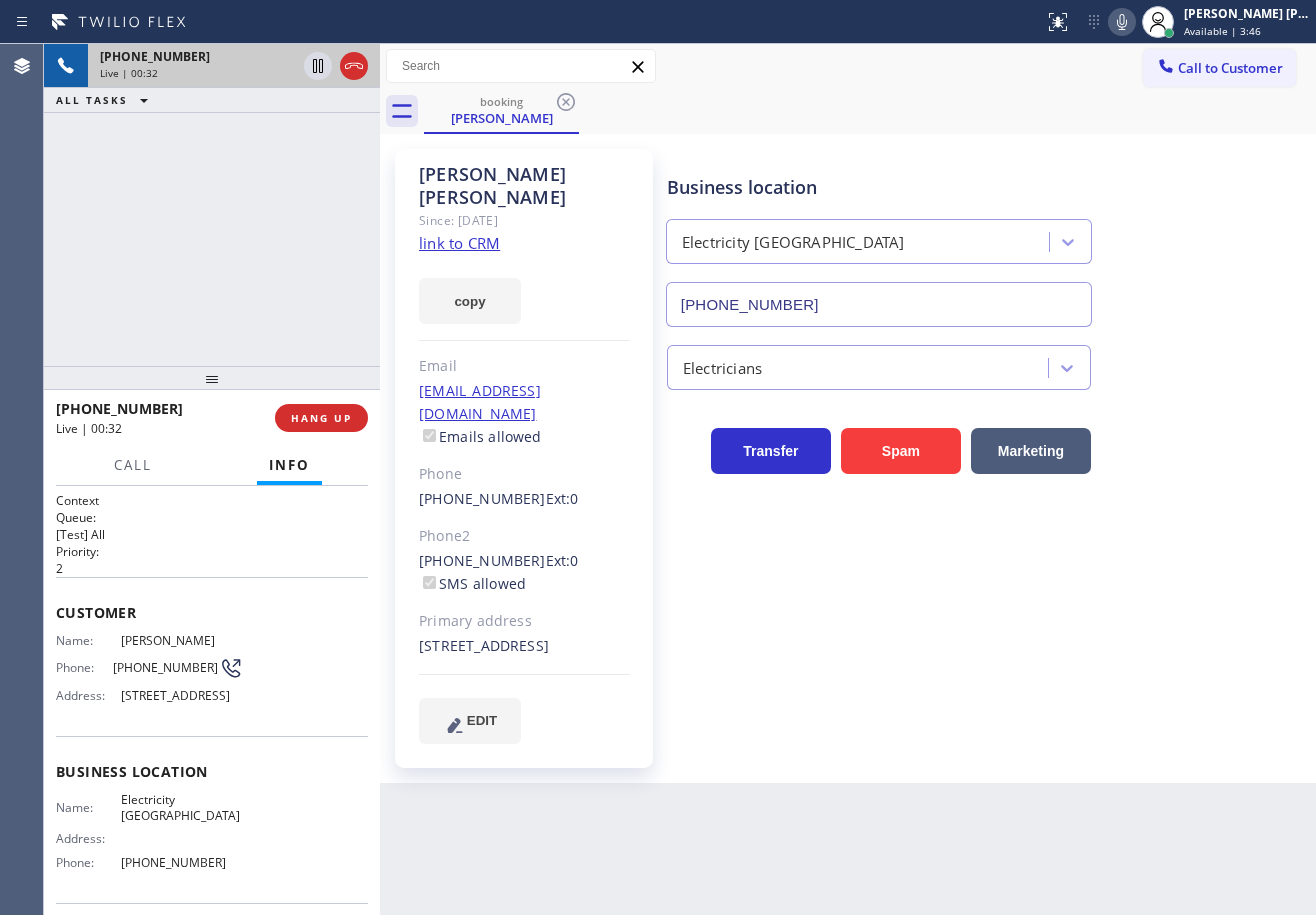 click on "Business location Electricity [GEOGRAPHIC_DATA] [PHONE_NUMBER] Electricians Transfer Spam Marketing" at bounding box center (987, 466) 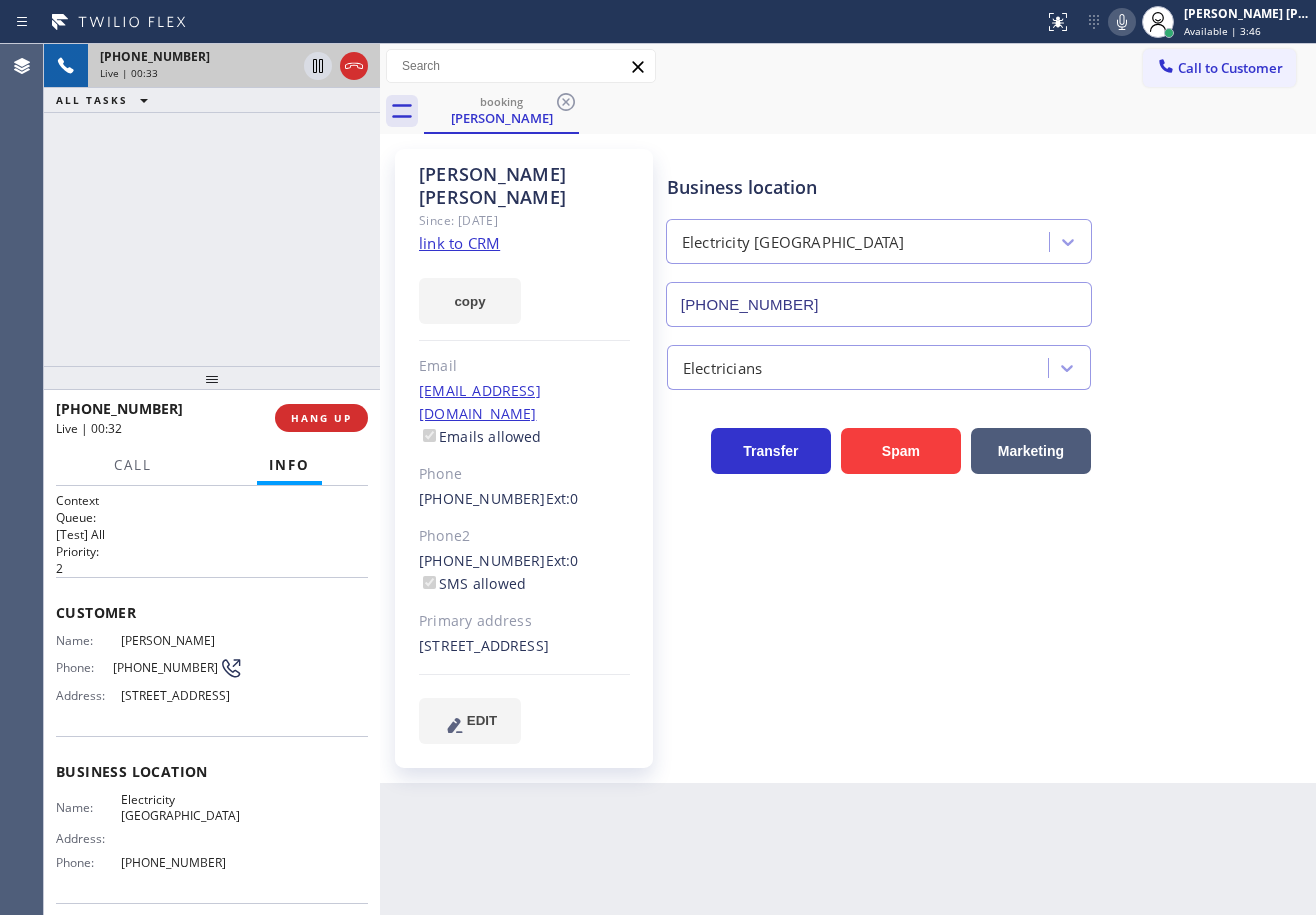 drag, startPoint x: 1082, startPoint y: 740, endPoint x: 1075, endPoint y: 728, distance: 13.892444 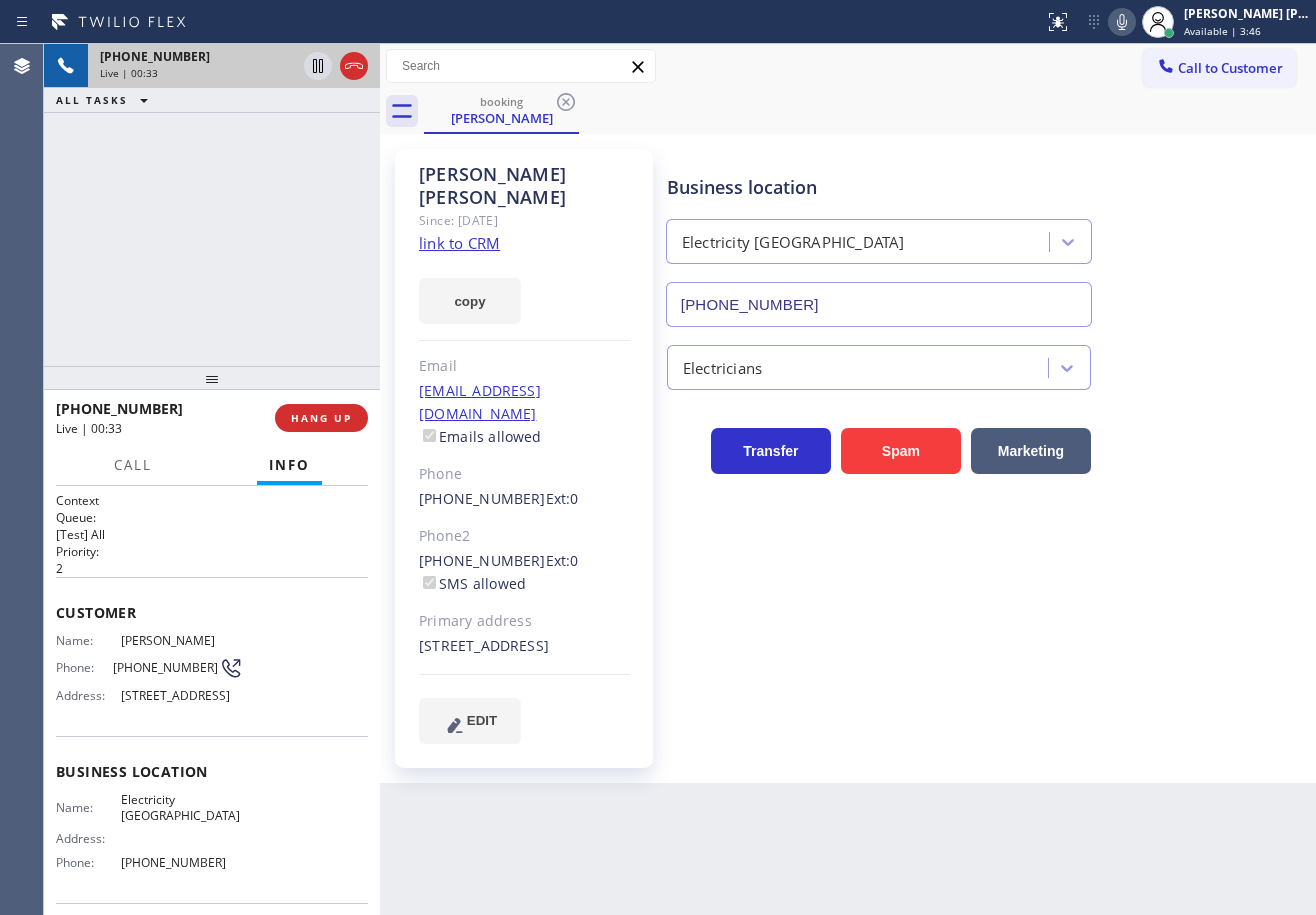 click on "Business location Electricity [GEOGRAPHIC_DATA] [PHONE_NUMBER] Electricians Transfer Spam Marketing" at bounding box center (987, 466) 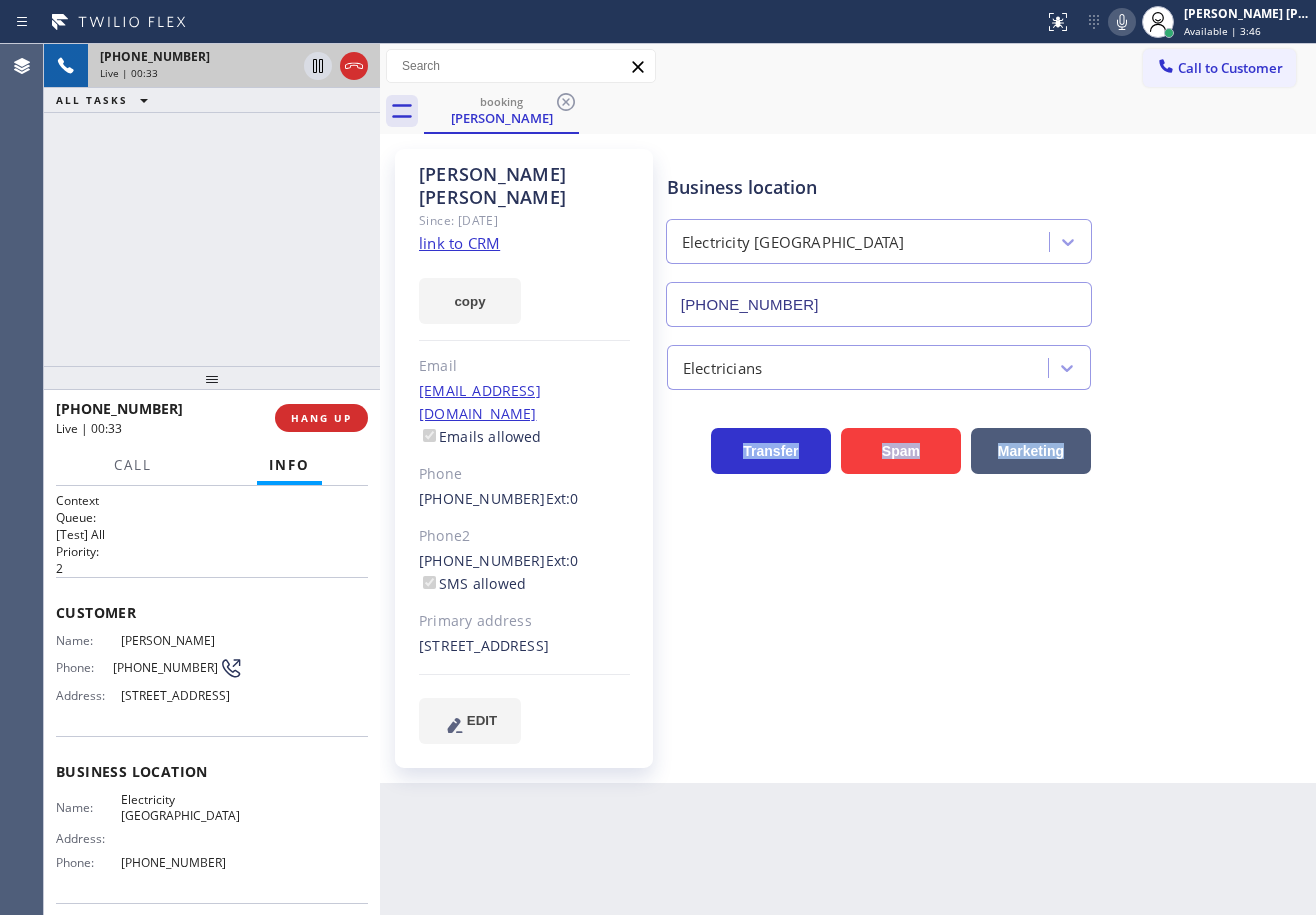 click on "Business location Electricity [GEOGRAPHIC_DATA] [PHONE_NUMBER] Electricians Transfer Spam Marketing" at bounding box center [987, 466] 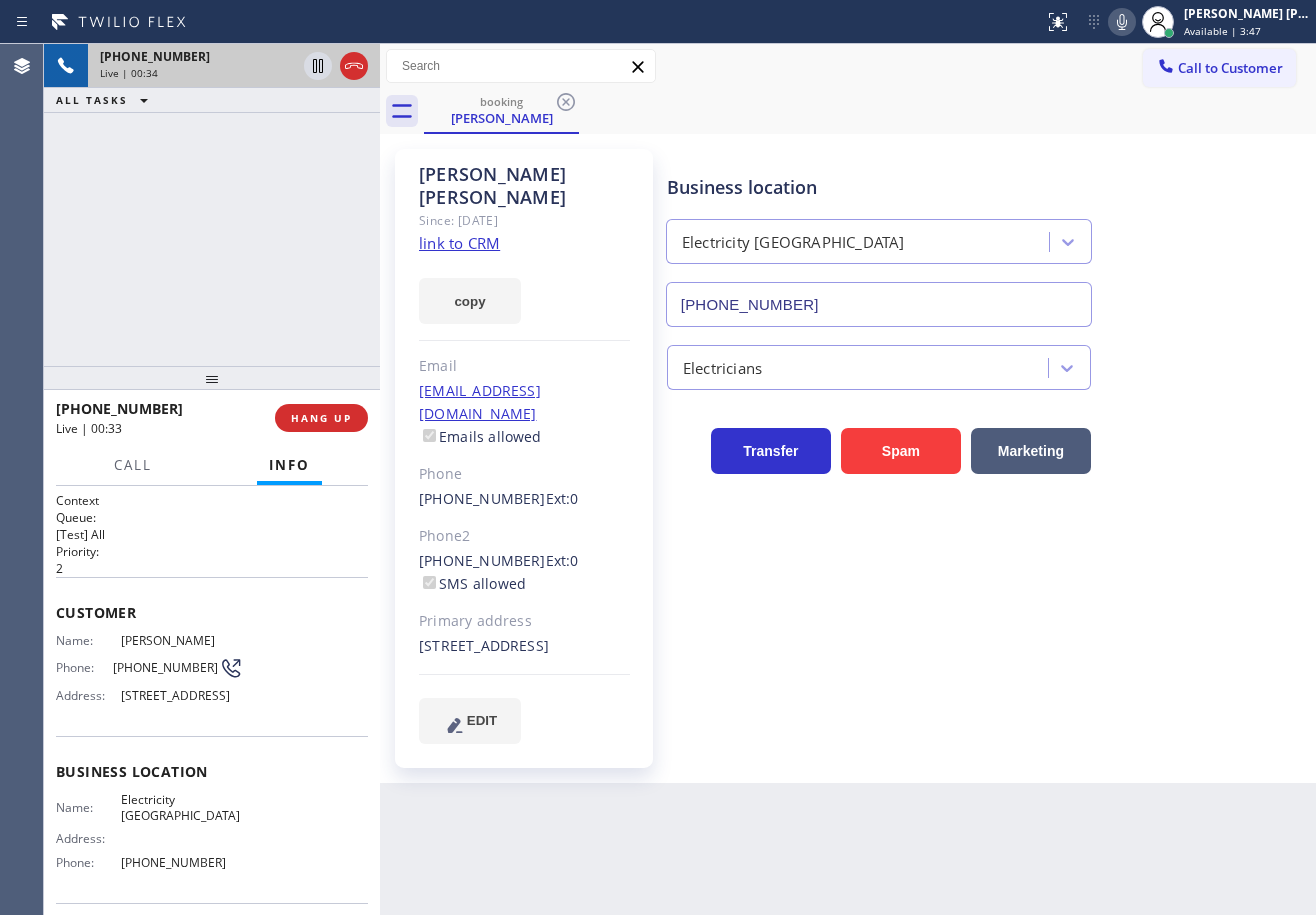 click on "booking [PERSON_NAME]" at bounding box center [870, 111] 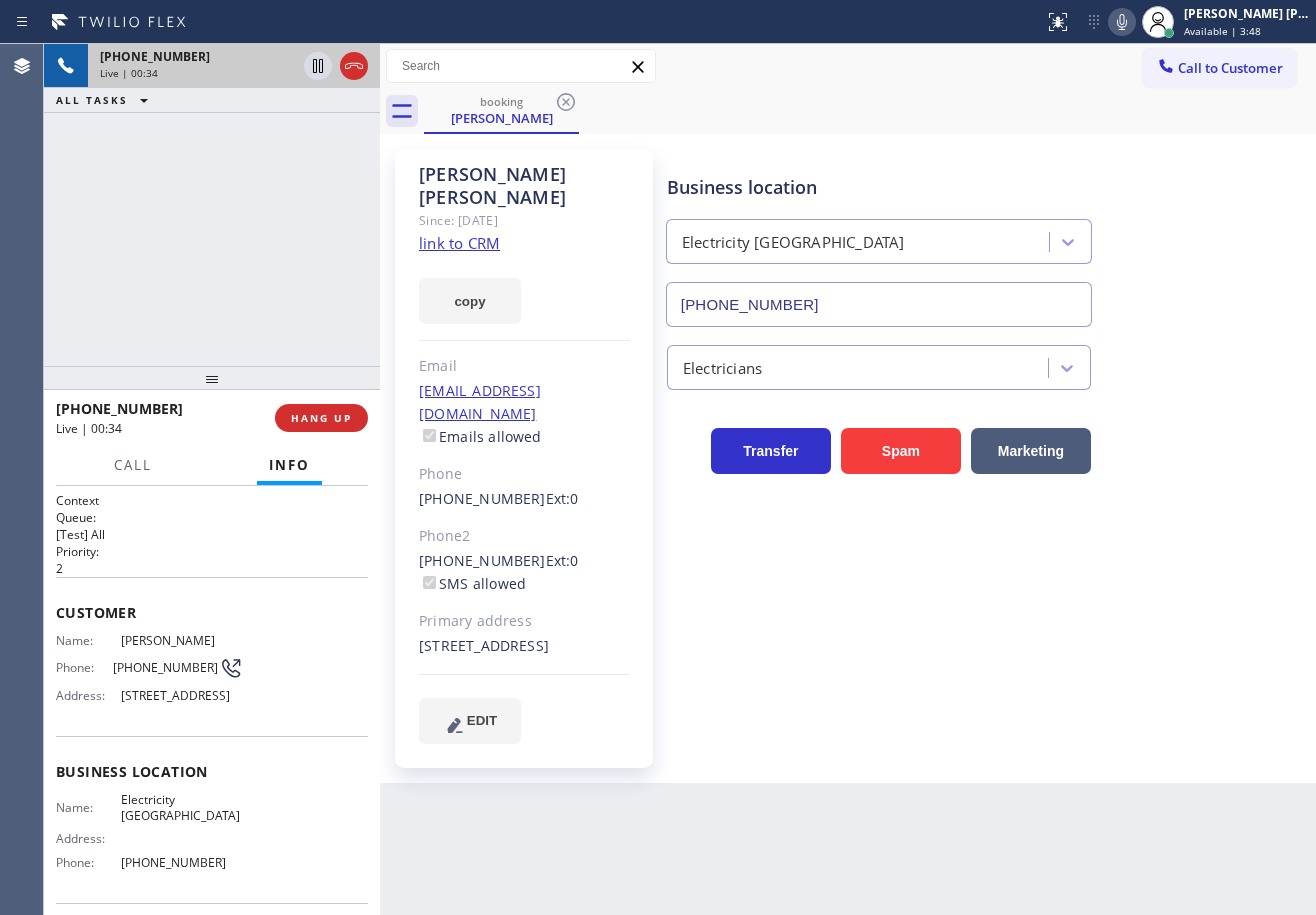 click 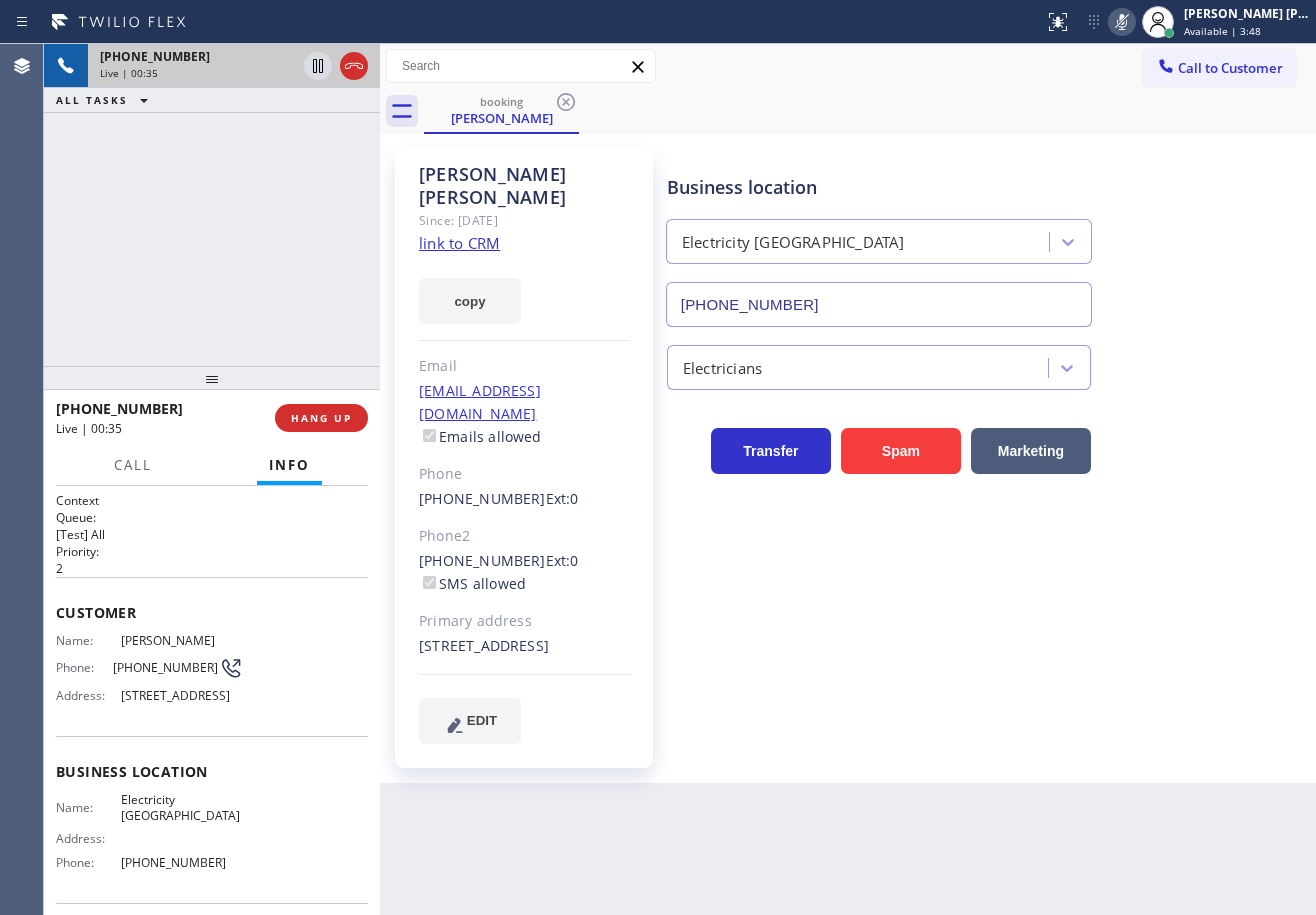 drag, startPoint x: 1037, startPoint y: 103, endPoint x: 591, endPoint y: 99, distance: 446.01794 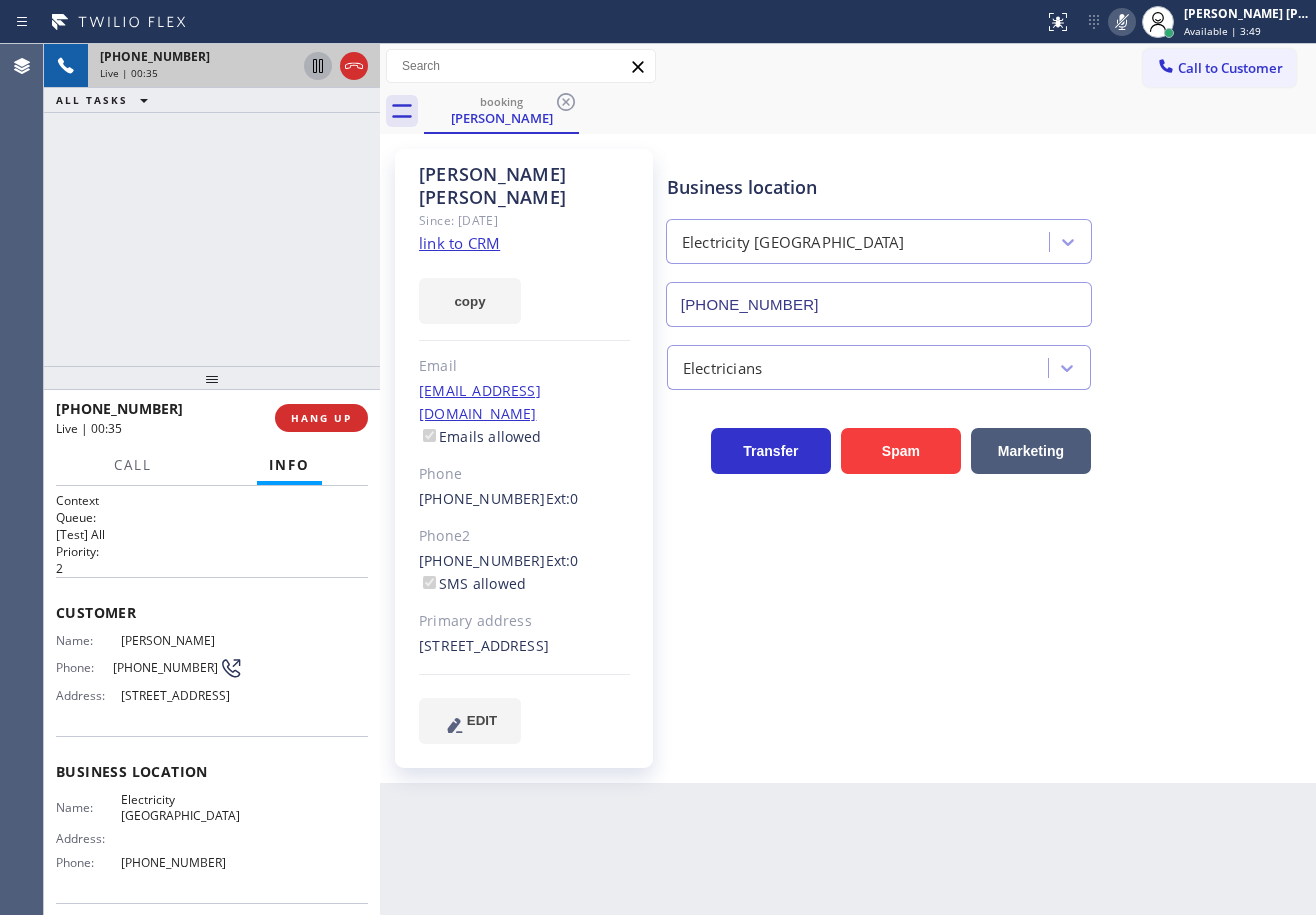 click 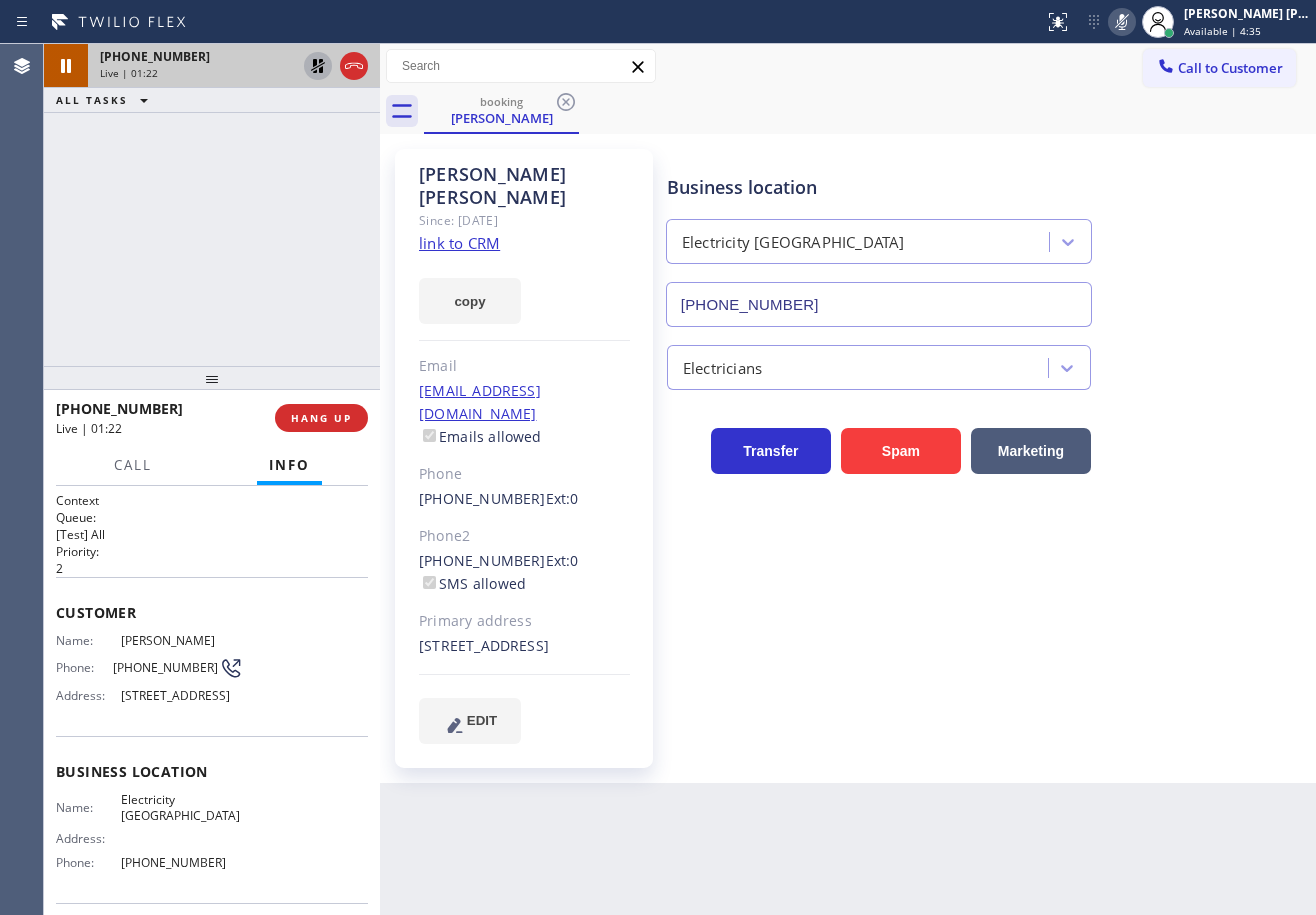 click on "Business location Electricity [GEOGRAPHIC_DATA] [PHONE_NUMBER] Electricians Transfer Spam Marketing" at bounding box center [987, 446] 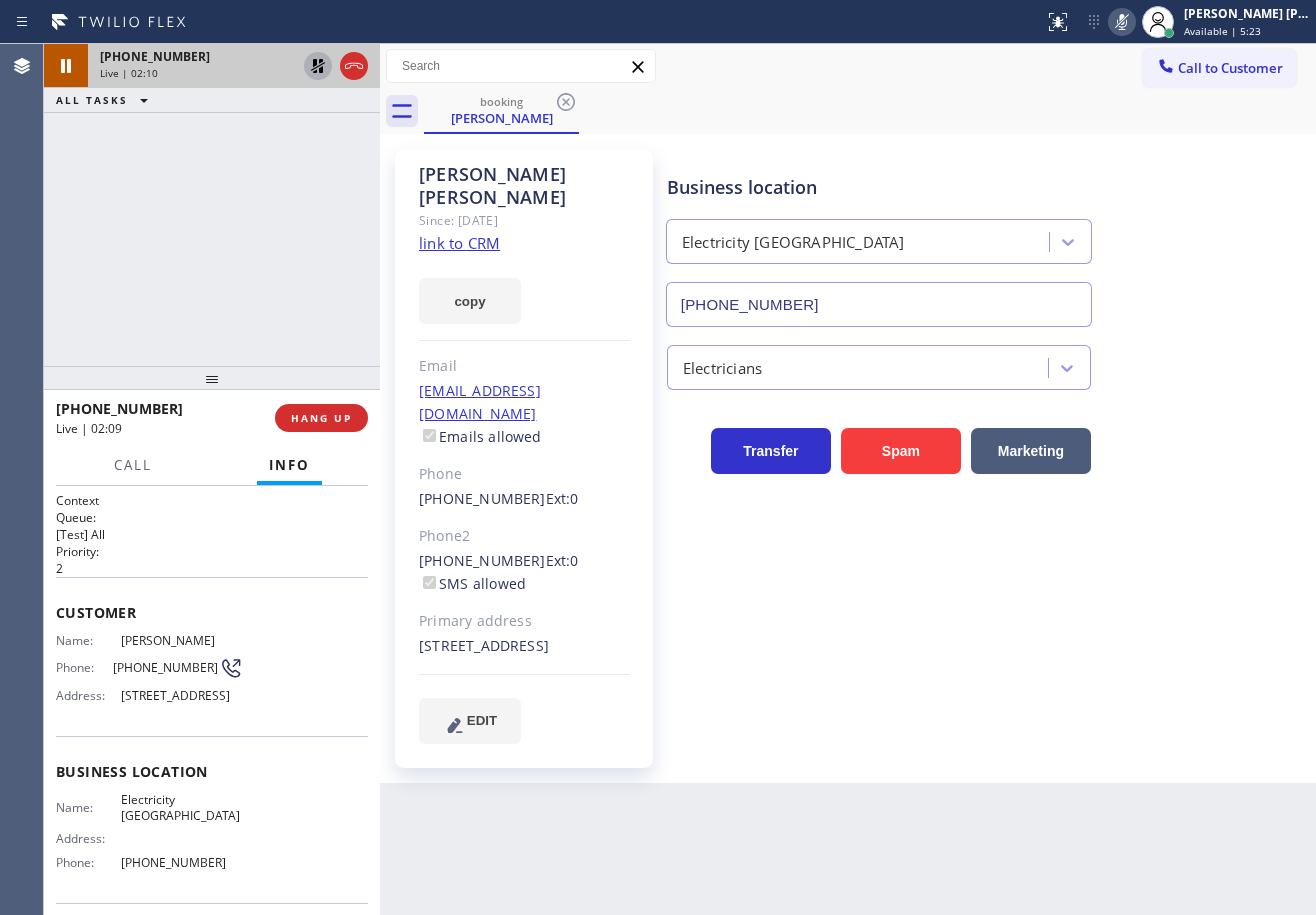 click on "[PHONE_NUMBER] Live | 02:10 ALL TASKS ALL TASKS ACTIVE TASKS TASKS IN WRAP UP" at bounding box center (212, 205) 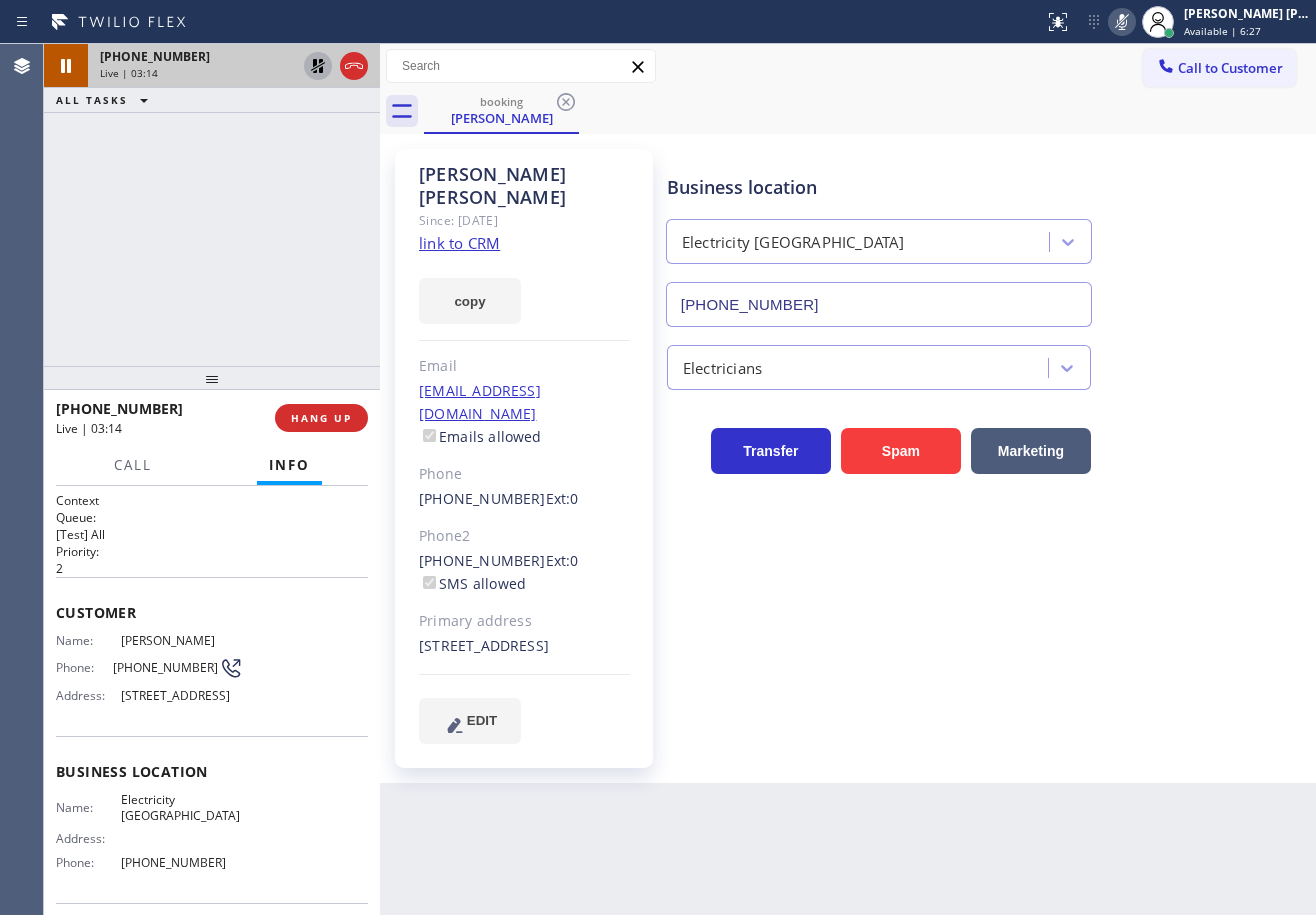 click on "[PHONE_NUMBER] Live | 03:14 ALL TASKS ALL TASKS ACTIVE TASKS TASKS IN WRAP UP" at bounding box center (212, 205) 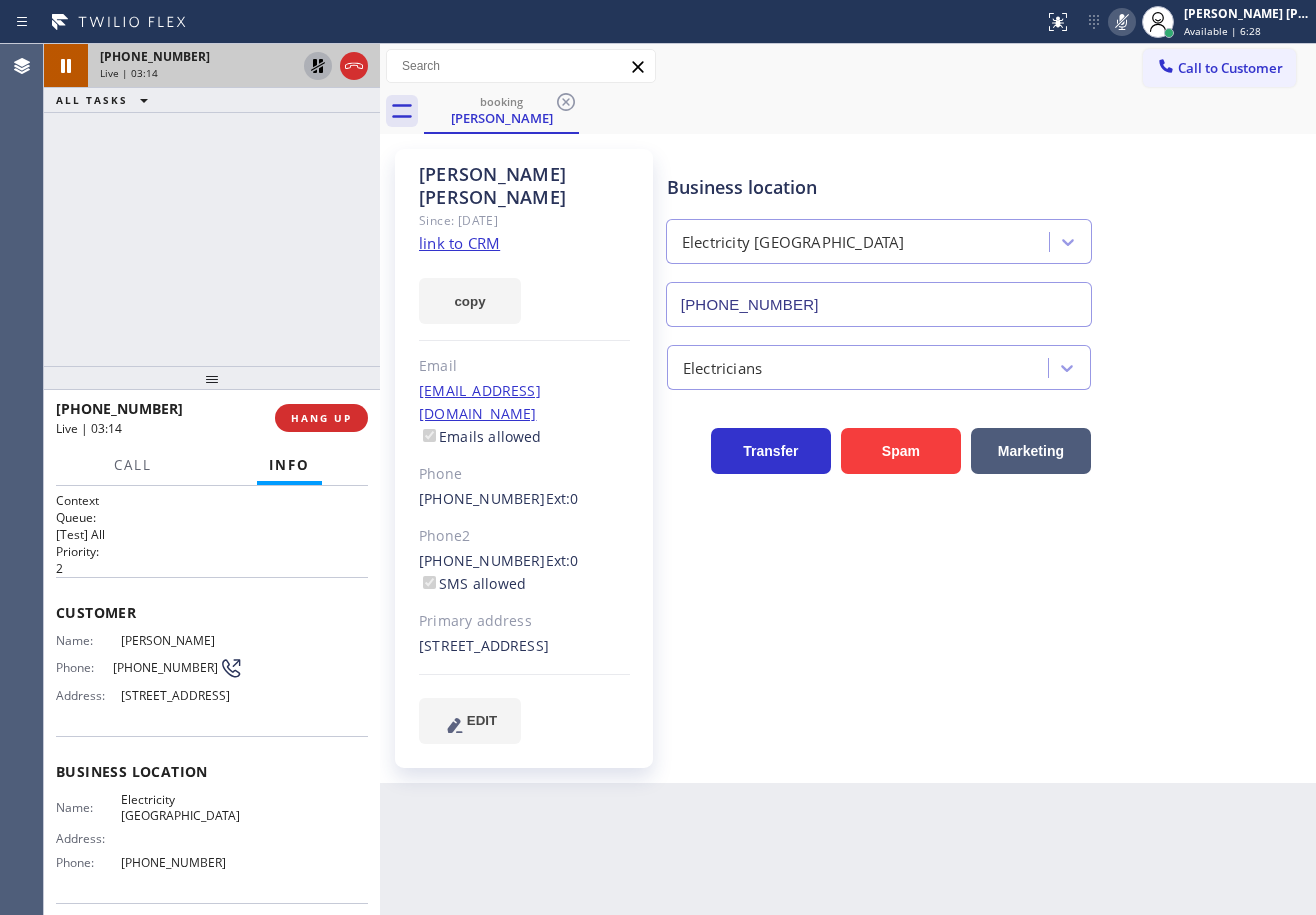 click 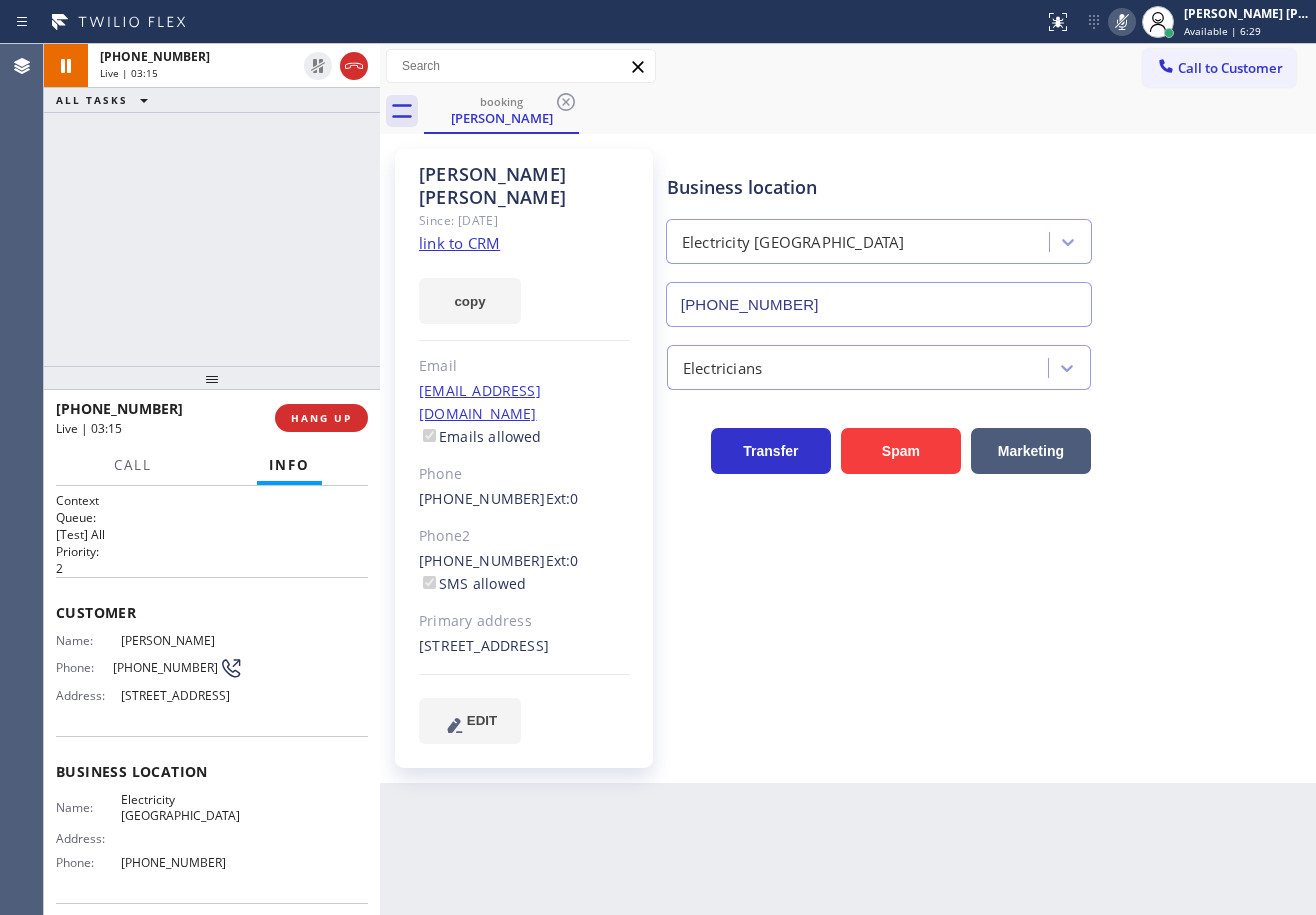 click 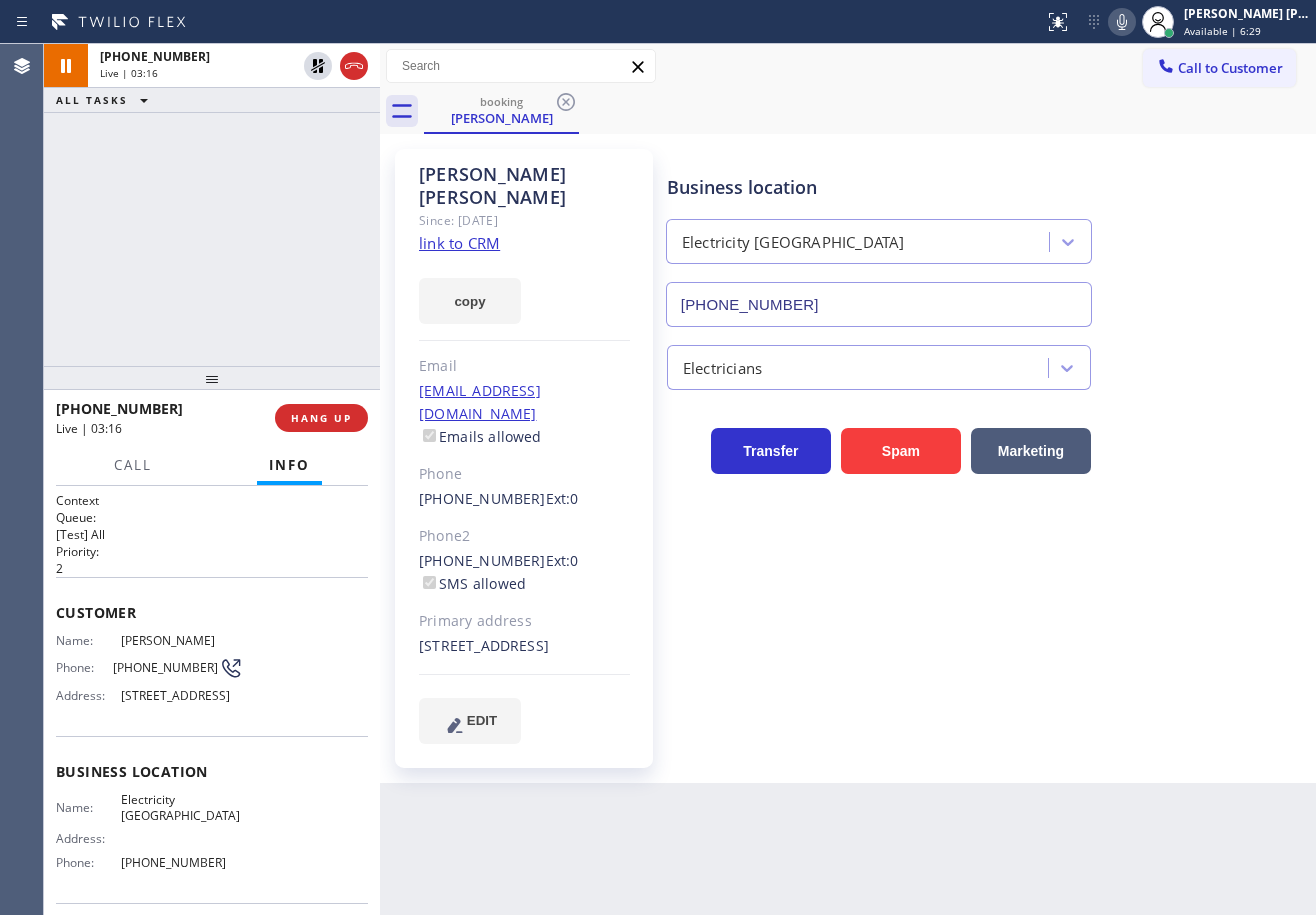 drag, startPoint x: 1157, startPoint y: 233, endPoint x: 1171, endPoint y: 278, distance: 47.127487 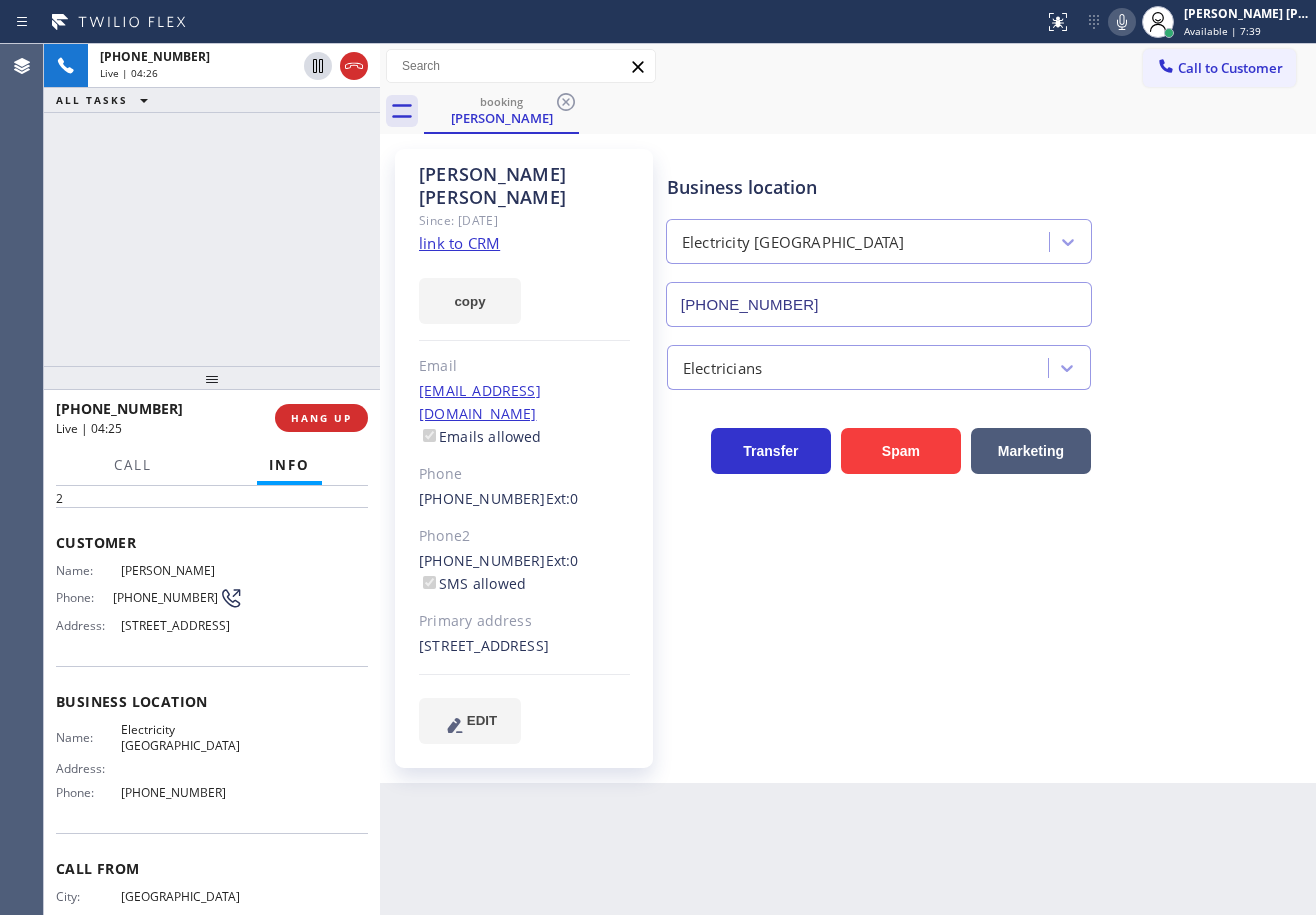 scroll, scrollTop: 0, scrollLeft: 0, axis: both 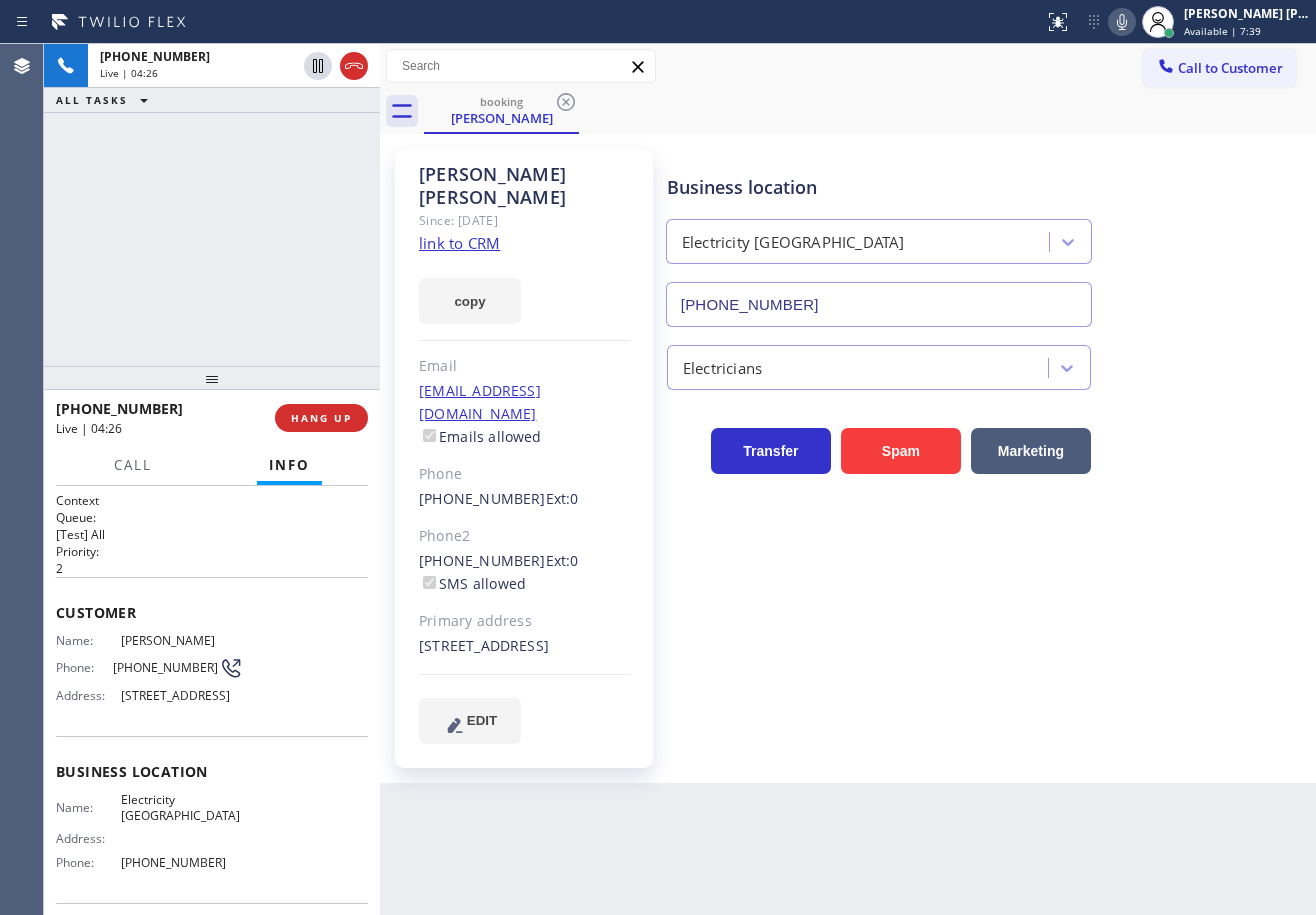click on "[PHONE_NUMBER] Live | 04:26 ALL TASKS ALL TASKS ACTIVE TASKS TASKS IN WRAP UP" at bounding box center (212, 205) 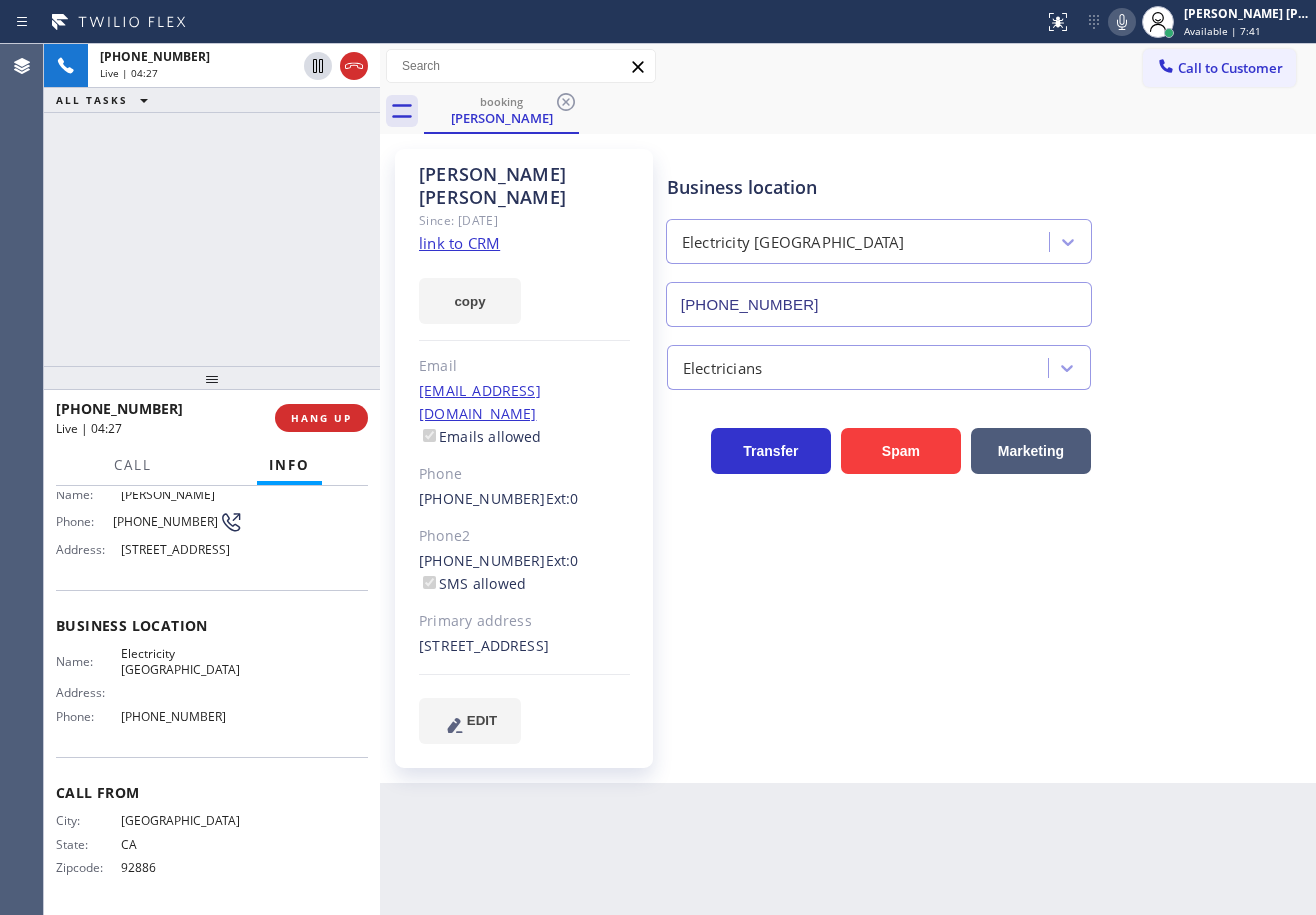 scroll, scrollTop: 177, scrollLeft: 0, axis: vertical 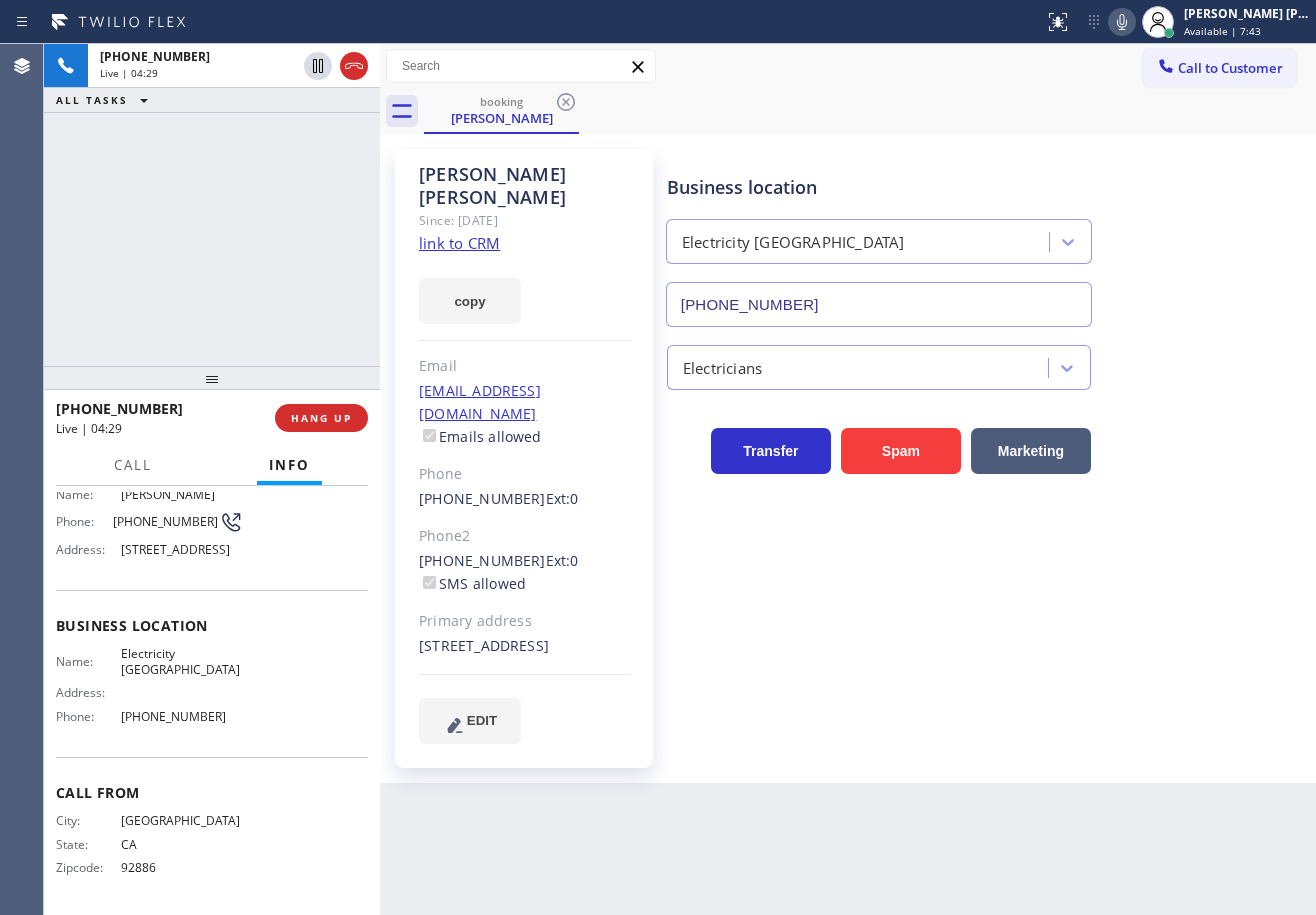 click on "[PHONE_NUMBER] Live | 04:29 ALL TASKS ALL TASKS ACTIVE TASKS TASKS IN WRAP UP" at bounding box center (212, 205) 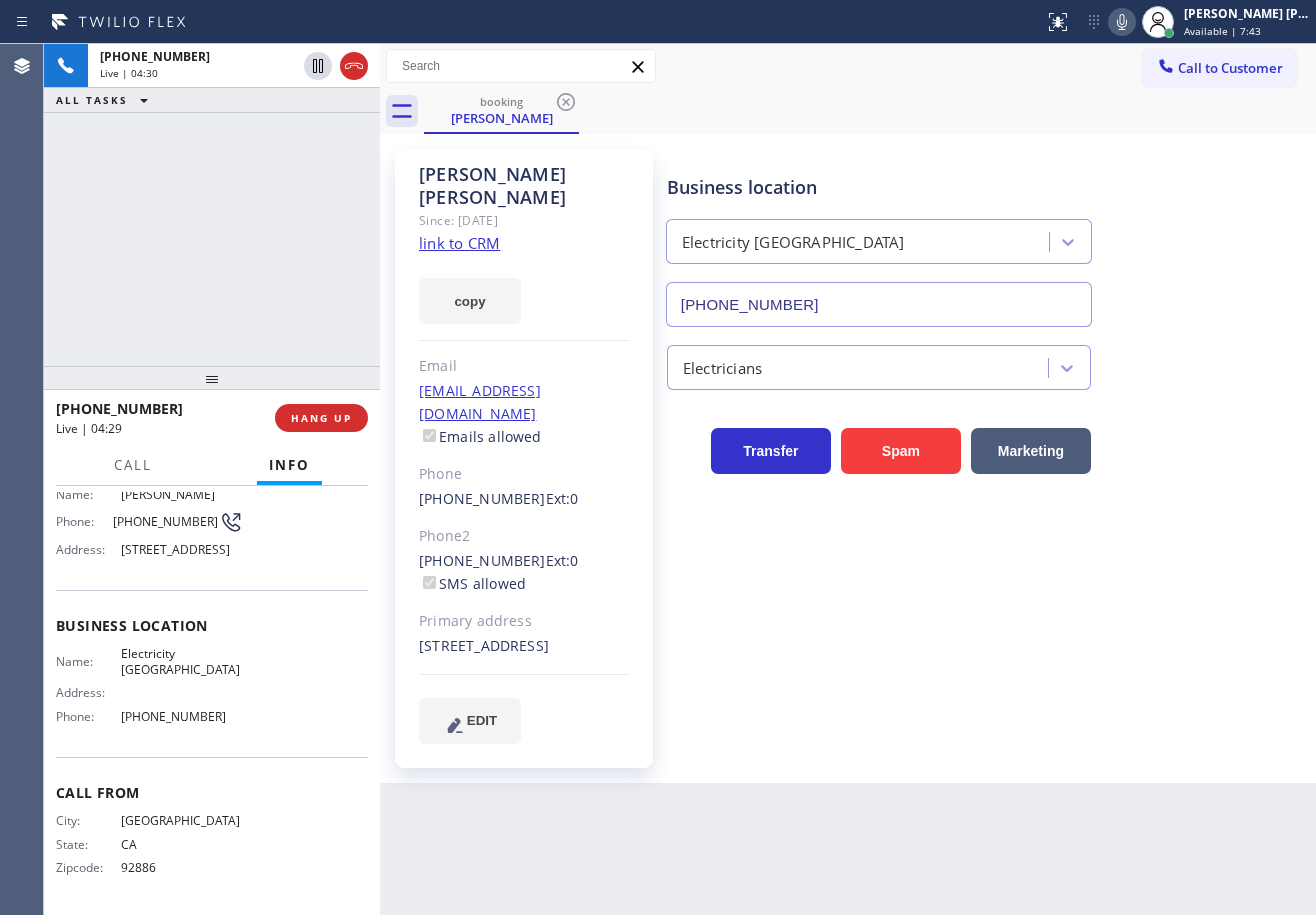 click on "[PHONE_NUMBER] Live | 04:30 ALL TASKS ALL TASKS ACTIVE TASKS TASKS IN WRAP UP" at bounding box center [212, 205] 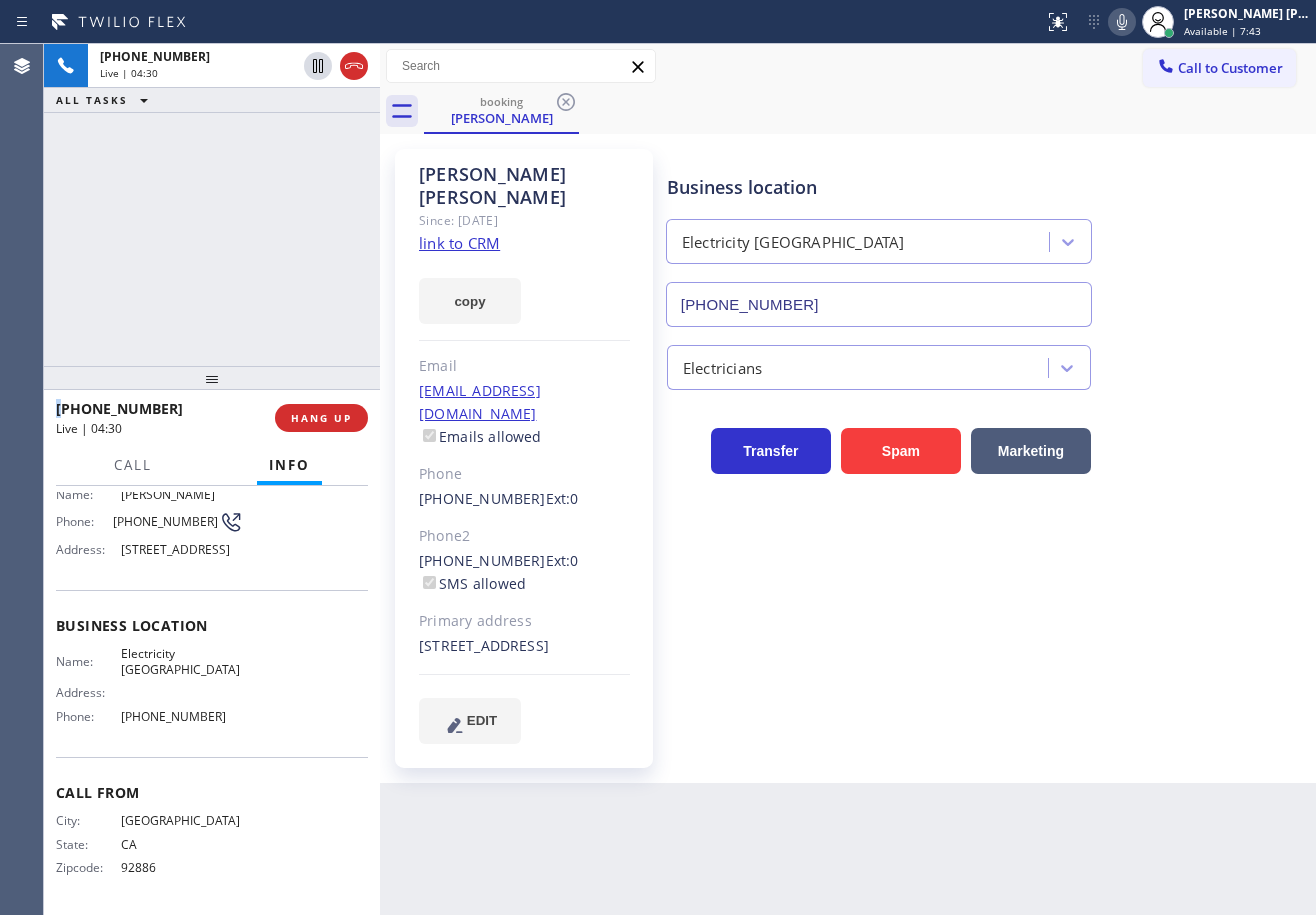 click on "[PHONE_NUMBER] Live | 04:30 ALL TASKS ALL TASKS ACTIVE TASKS TASKS IN WRAP UP" at bounding box center (212, 205) 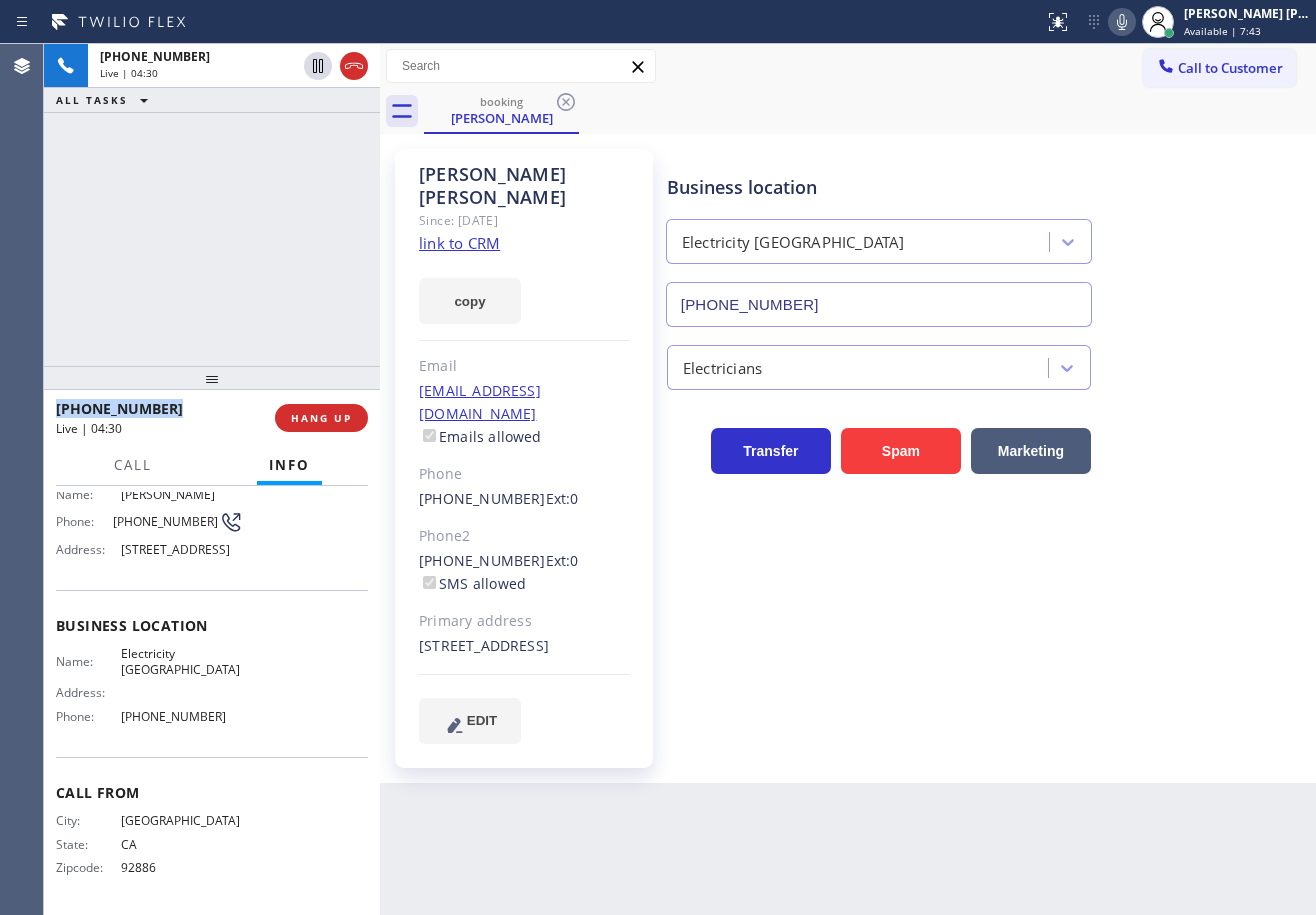 click on "[PHONE_NUMBER] Live | 04:30 ALL TASKS ALL TASKS ACTIVE TASKS TASKS IN WRAP UP" at bounding box center [212, 205] 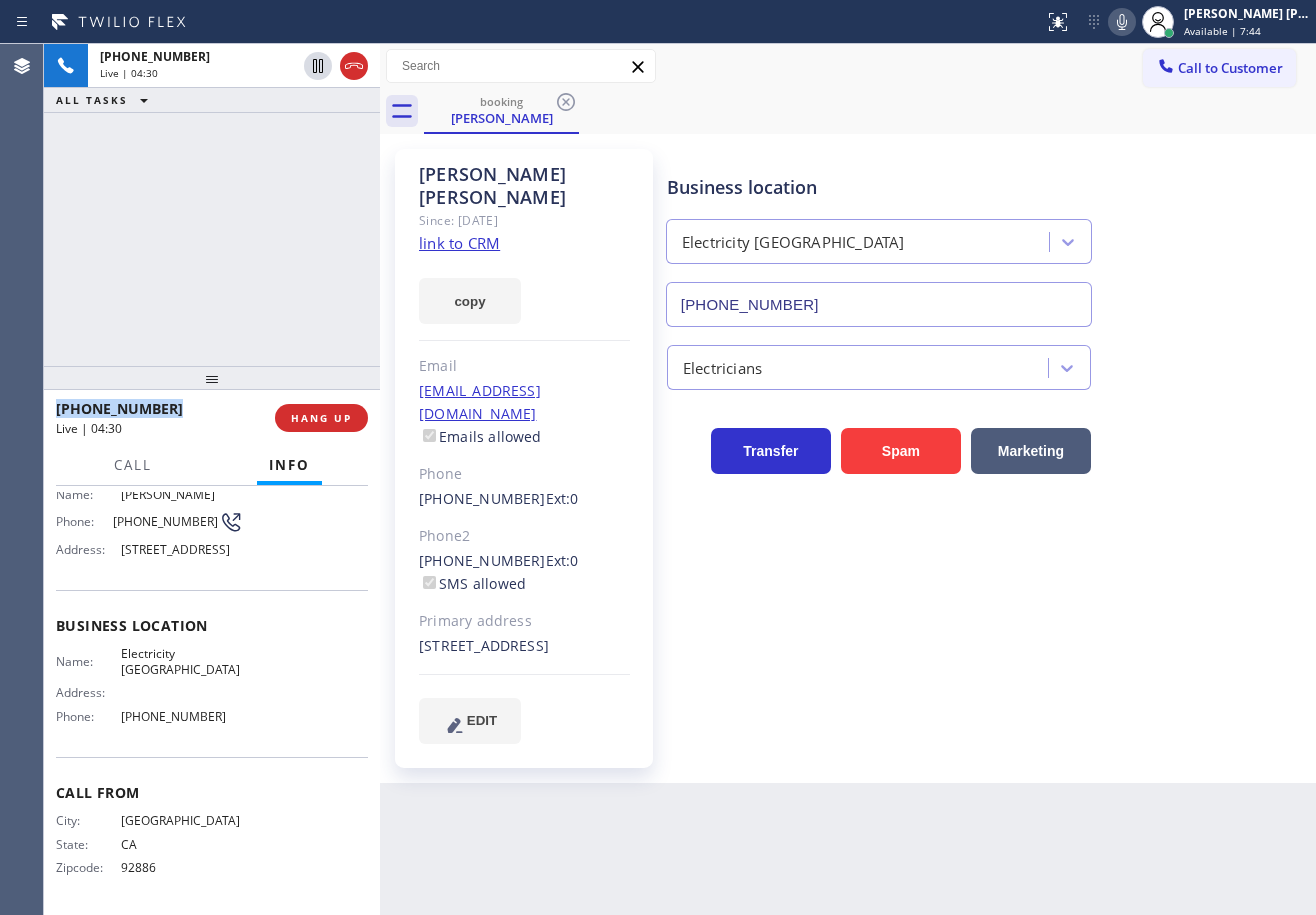 click on "[PHONE_NUMBER] Live | 04:30 ALL TASKS ALL TASKS ACTIVE TASKS TASKS IN WRAP UP" at bounding box center (212, 205) 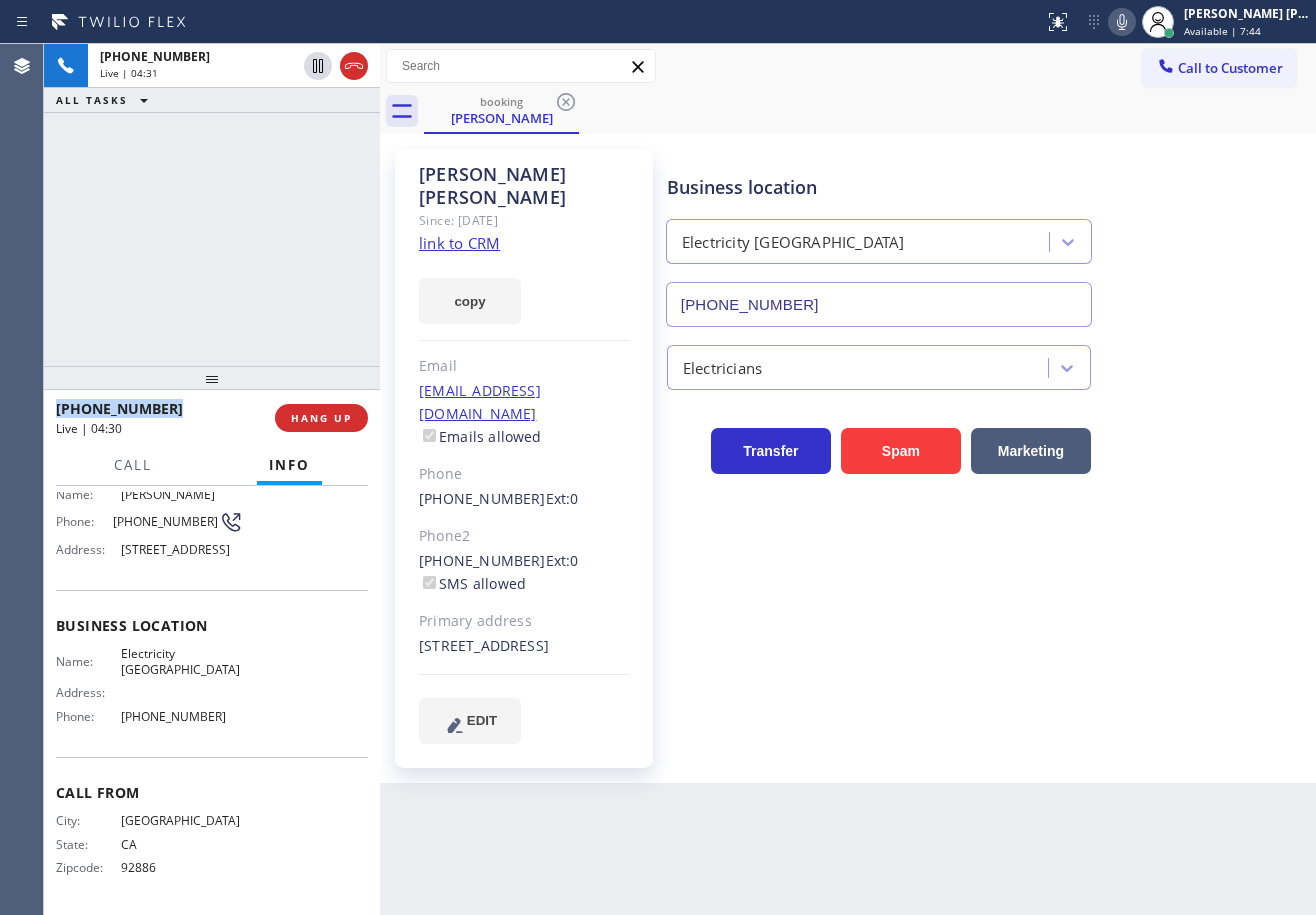 click on "[PHONE_NUMBER] Live | 04:31 ALL TASKS ALL TASKS ACTIVE TASKS TASKS IN WRAP UP" at bounding box center [212, 205] 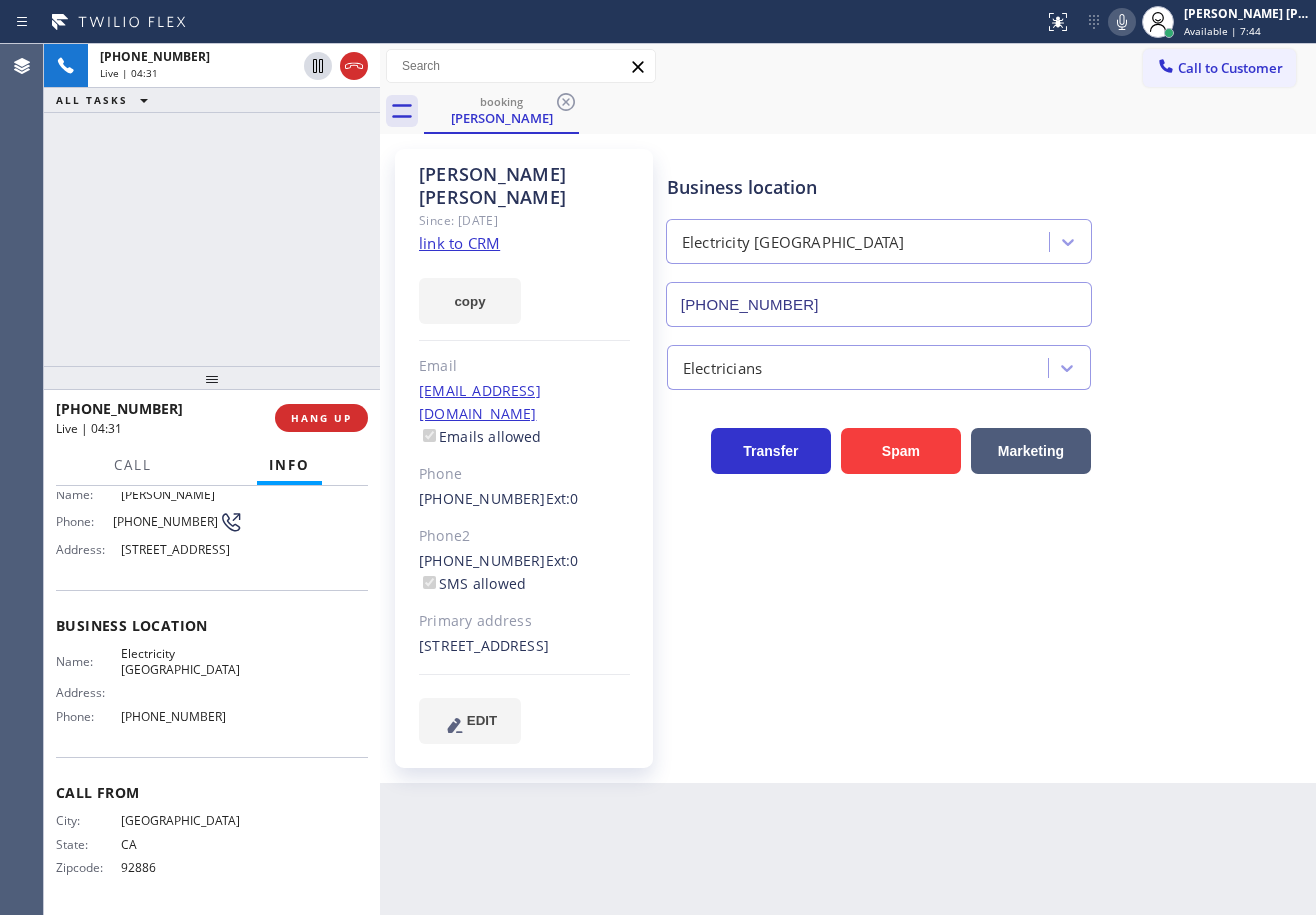 click on "[PHONE_NUMBER] Live | 04:31 ALL TASKS ALL TASKS ACTIVE TASKS TASKS IN WRAP UP" at bounding box center (212, 205) 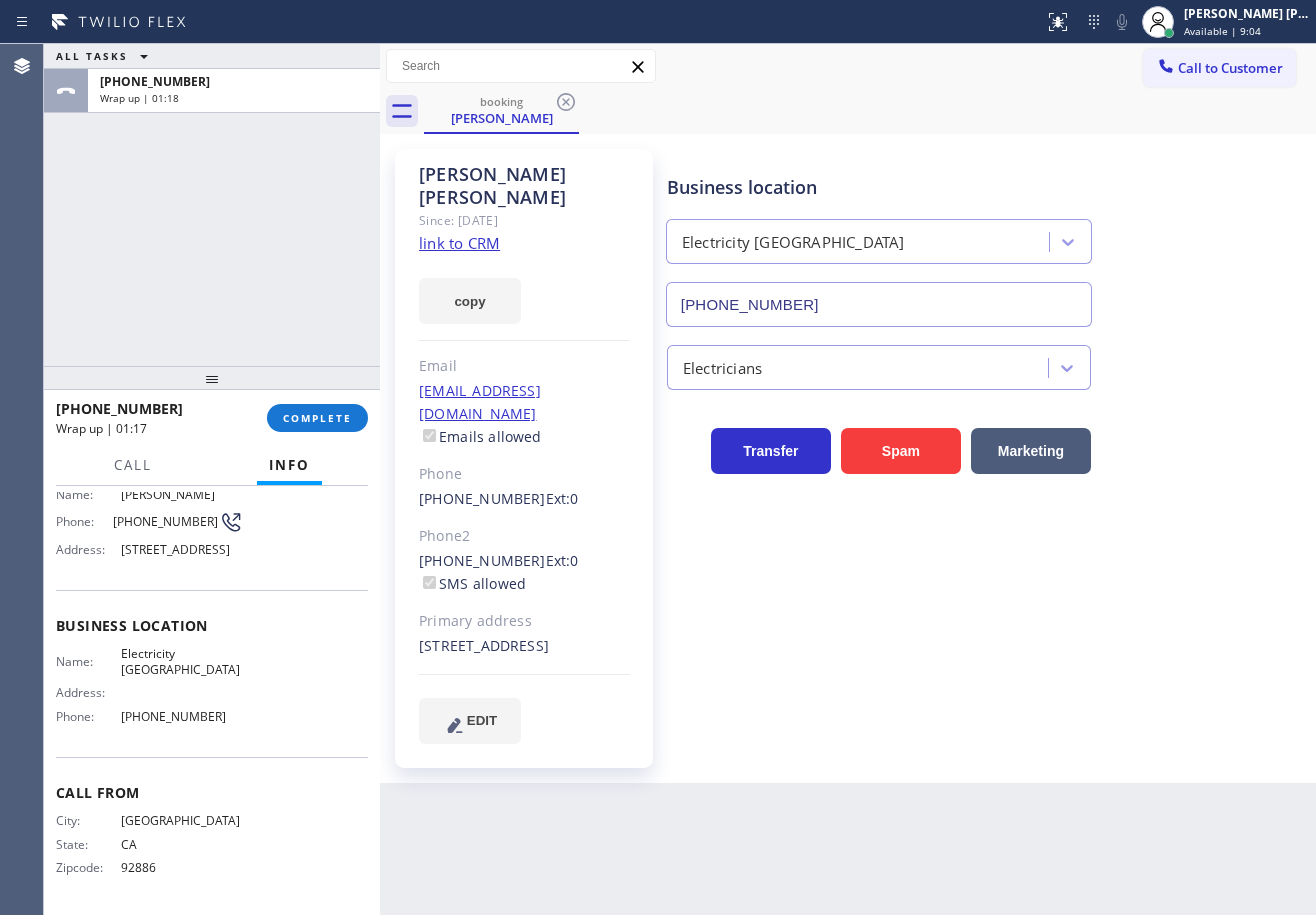 drag, startPoint x: 292, startPoint y: 328, endPoint x: 297, endPoint y: 341, distance: 13.928389 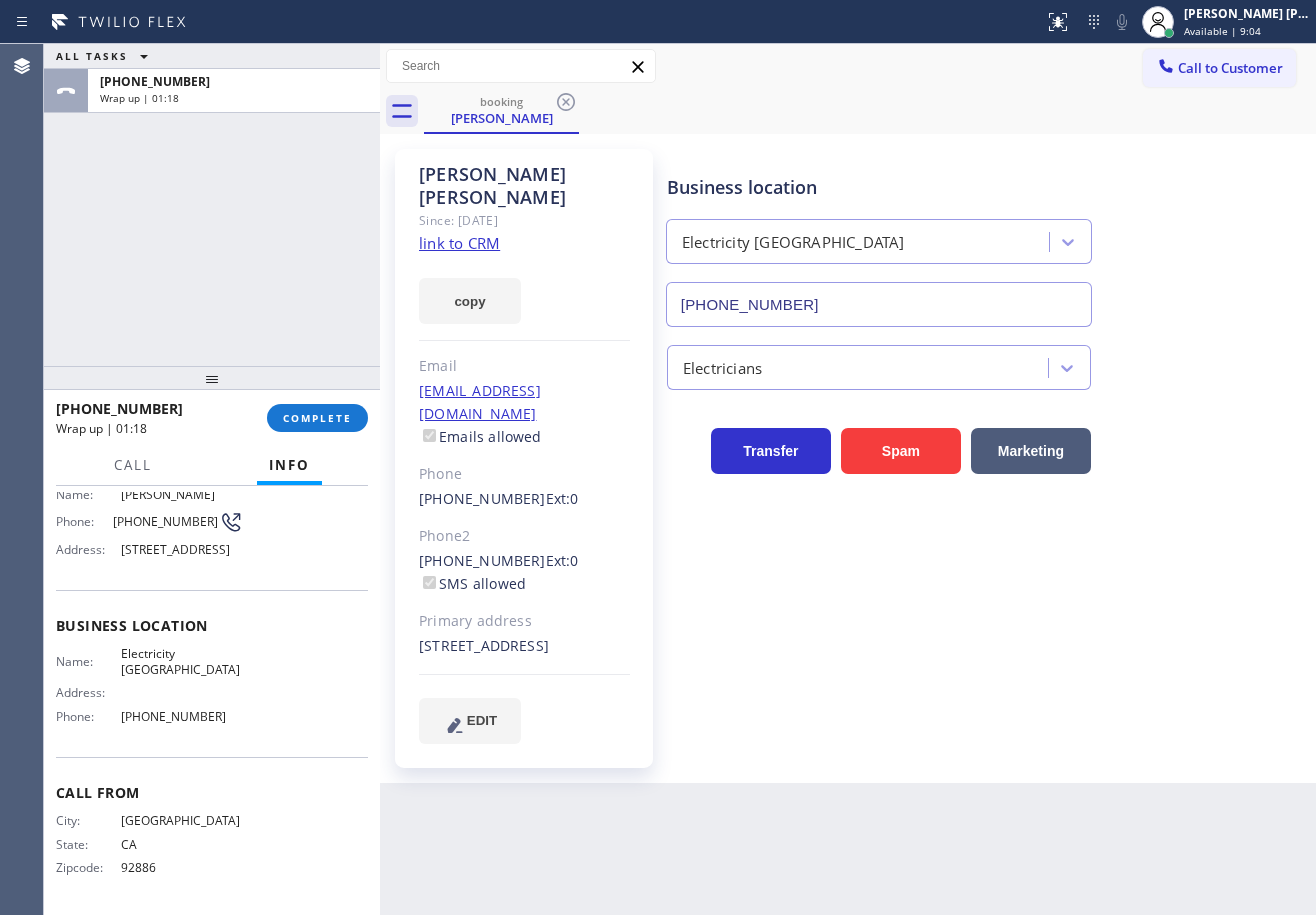 click on "[PHONE_NUMBER] Wrap up | 01:18 COMPLETE" at bounding box center [212, 418] 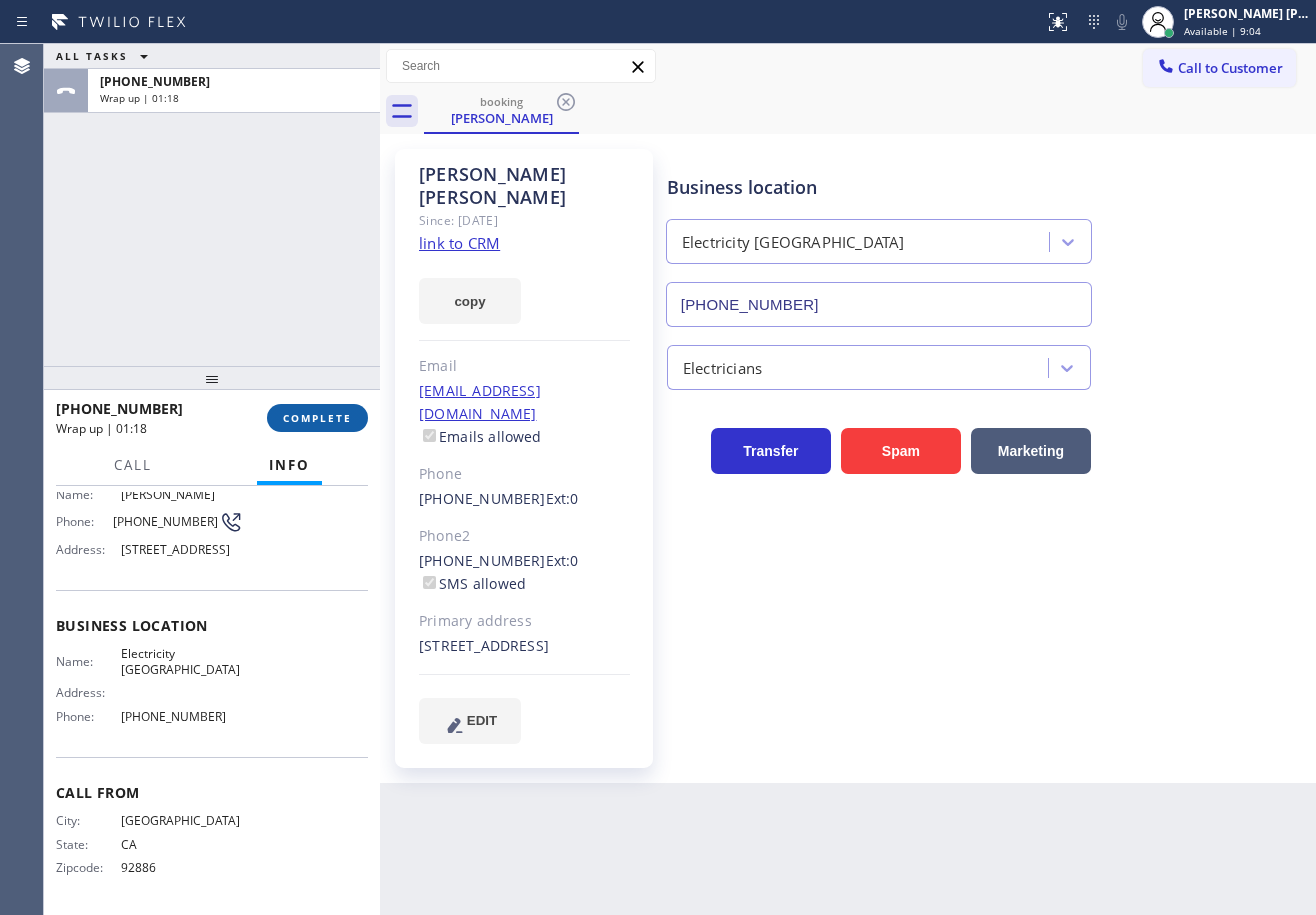 click on "COMPLETE" at bounding box center (317, 418) 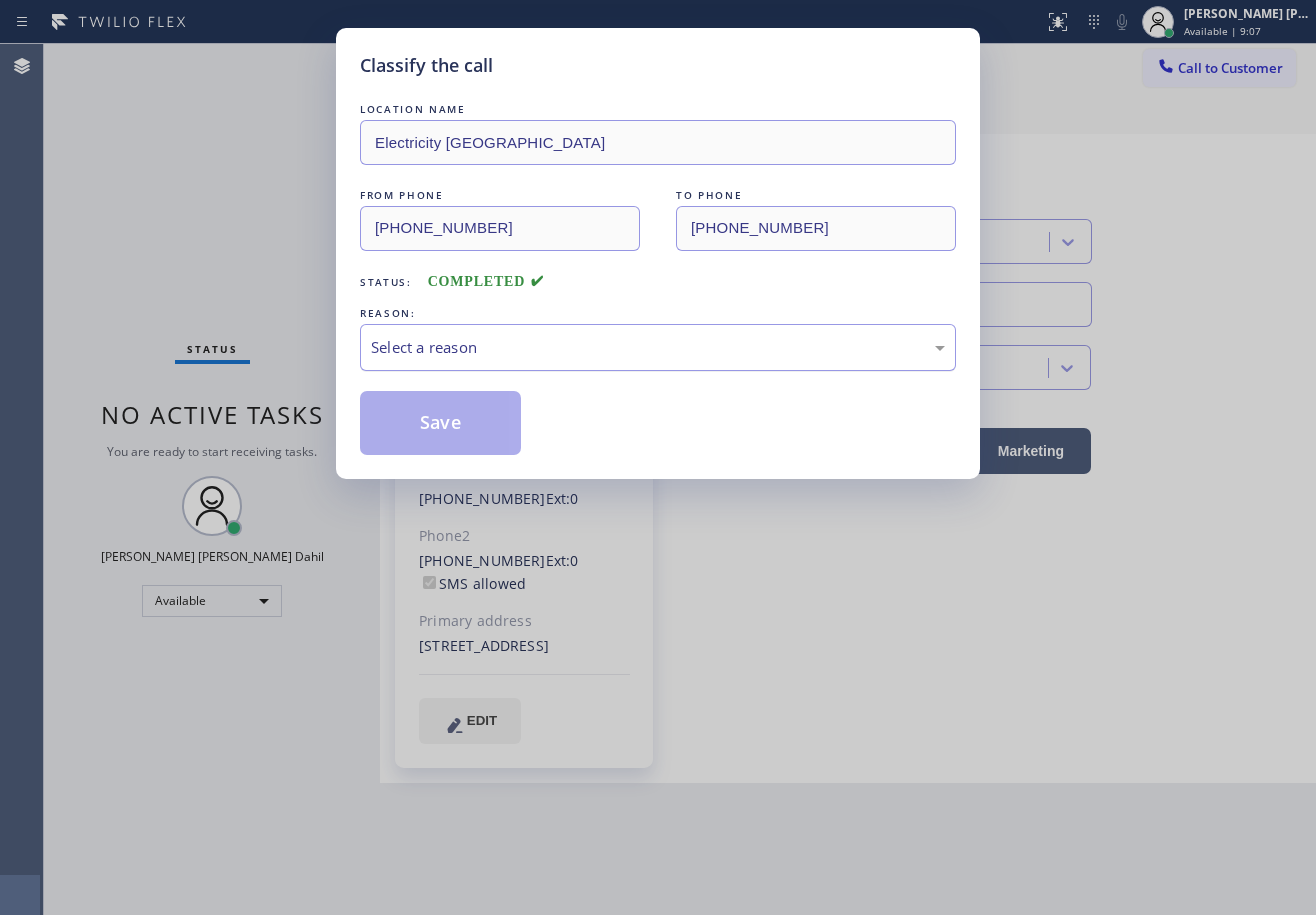click on "Select a reason" at bounding box center (658, 347) 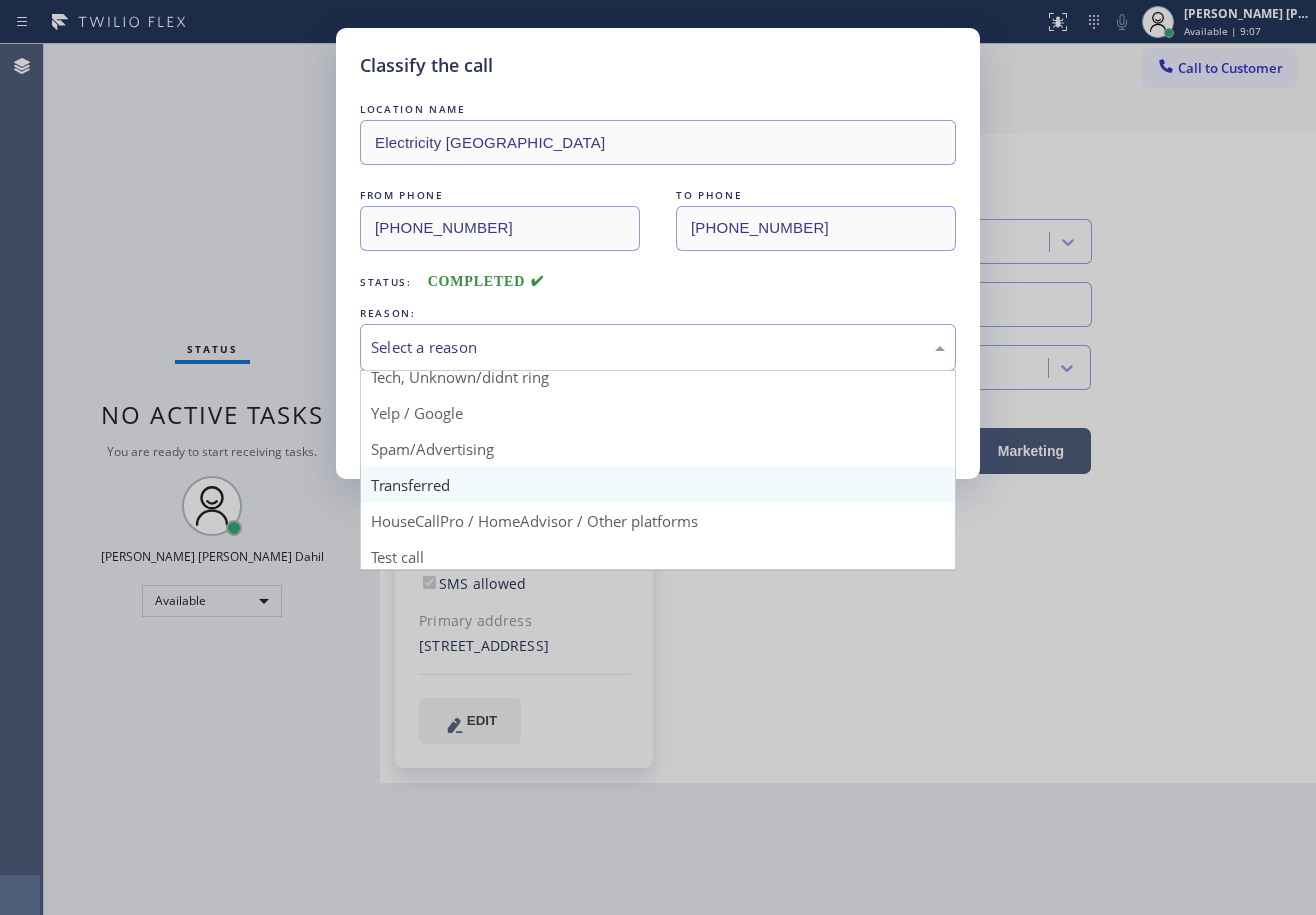 scroll, scrollTop: 0, scrollLeft: 0, axis: both 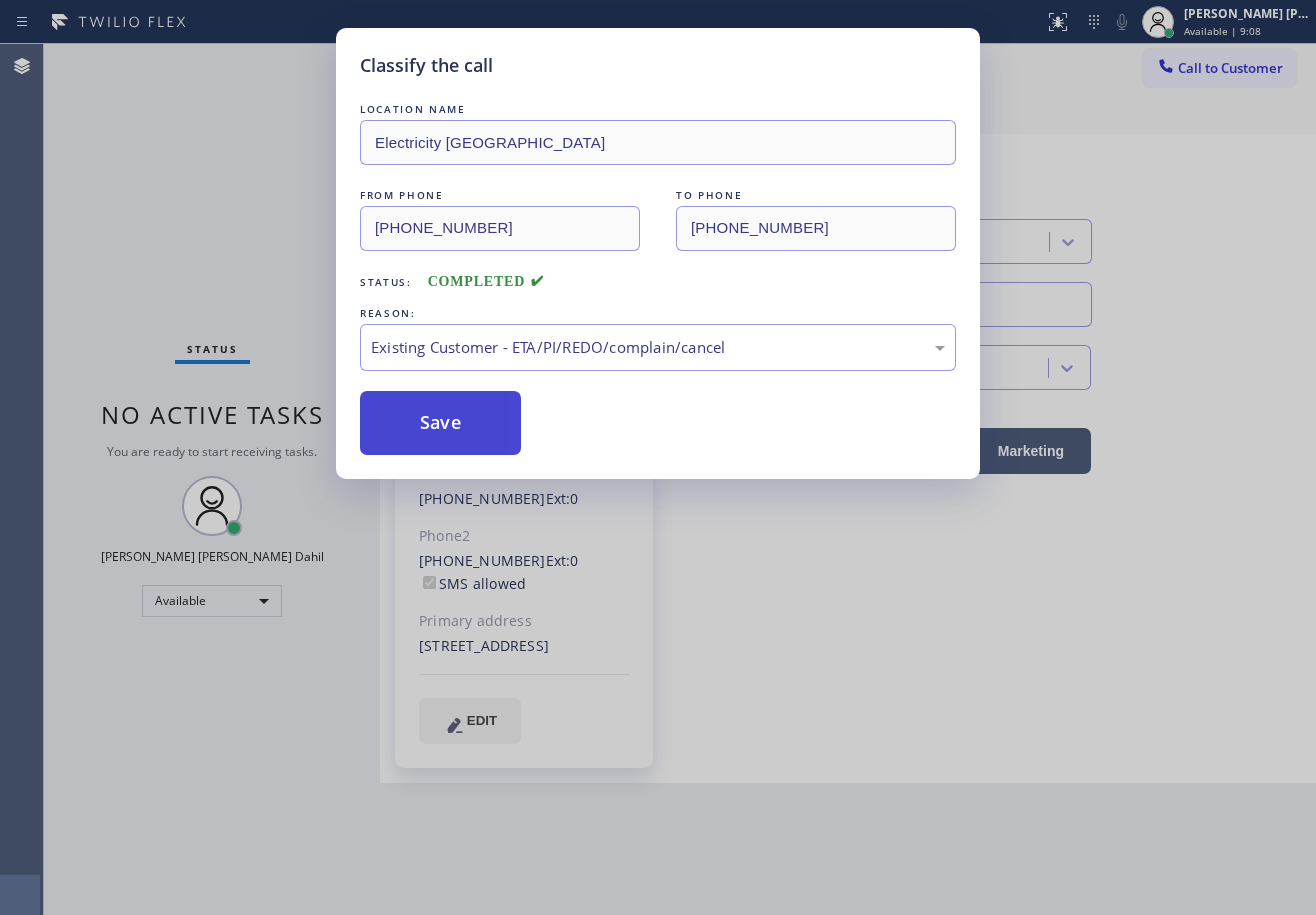 click on "Save" at bounding box center (440, 423) 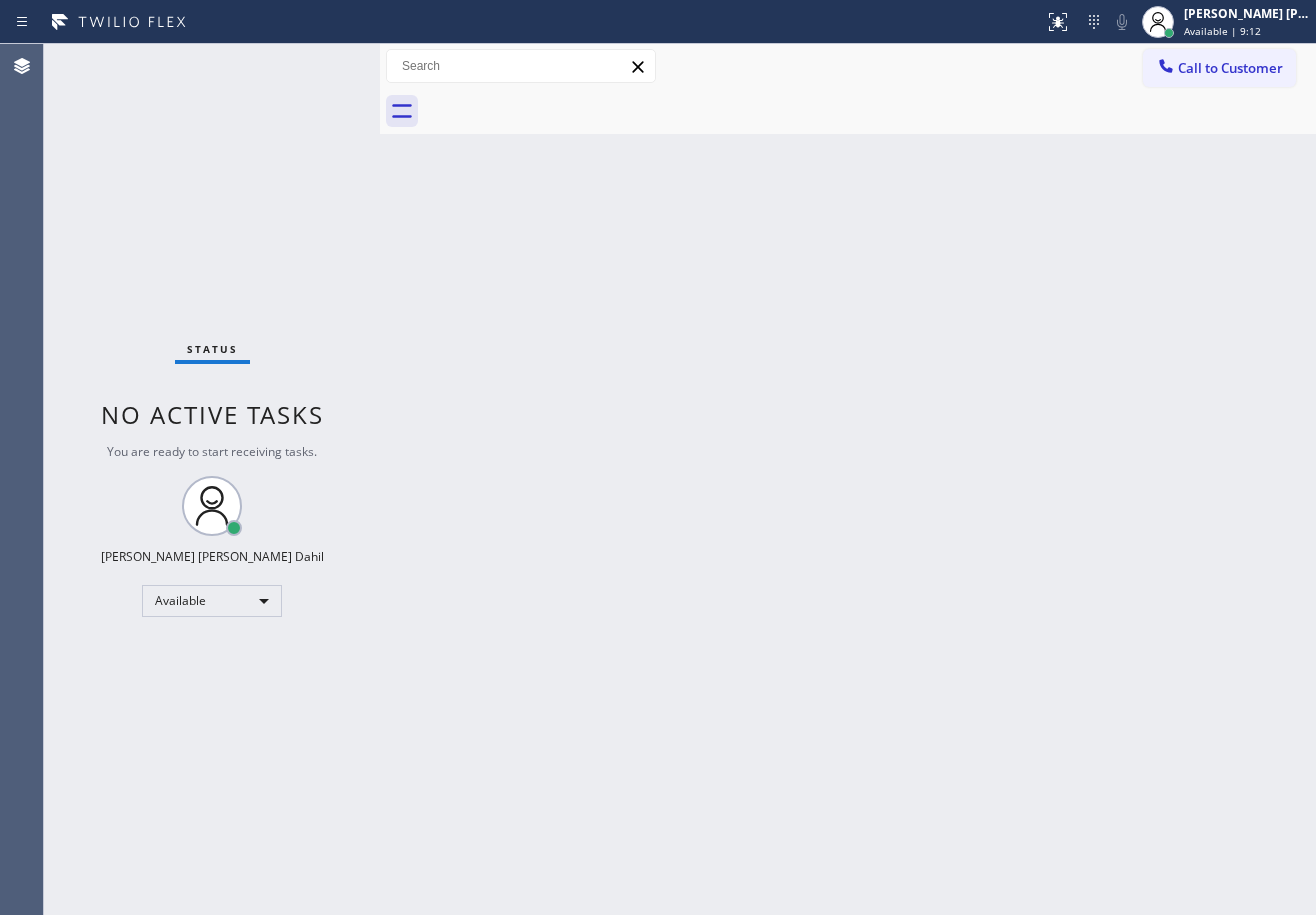drag, startPoint x: 804, startPoint y: 688, endPoint x: 869, endPoint y: 720, distance: 72.44998 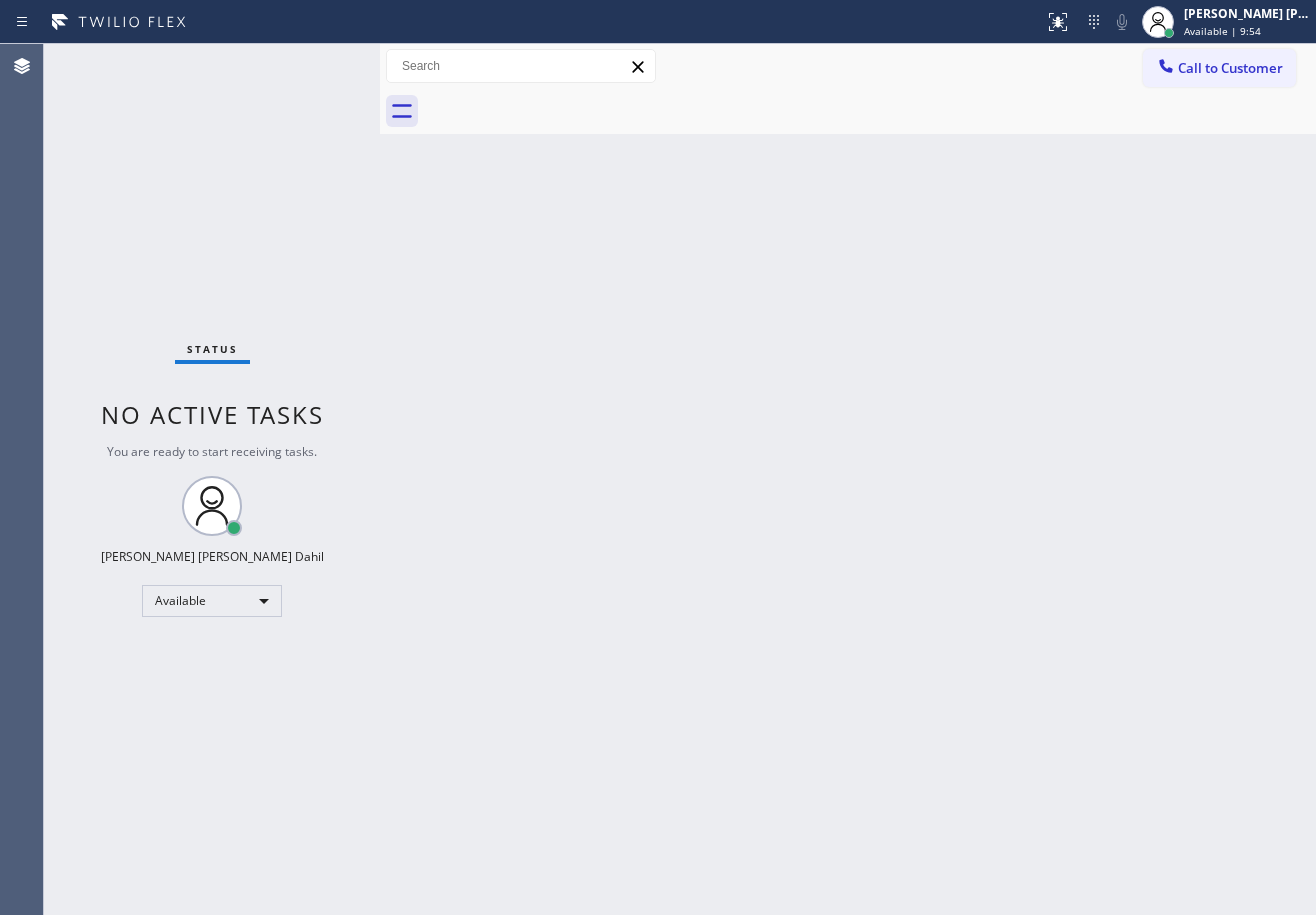 click on "Status   No active tasks     You are ready to start receiving tasks.   [PERSON_NAME] [PERSON_NAME] Dahil Available" at bounding box center [212, 479] 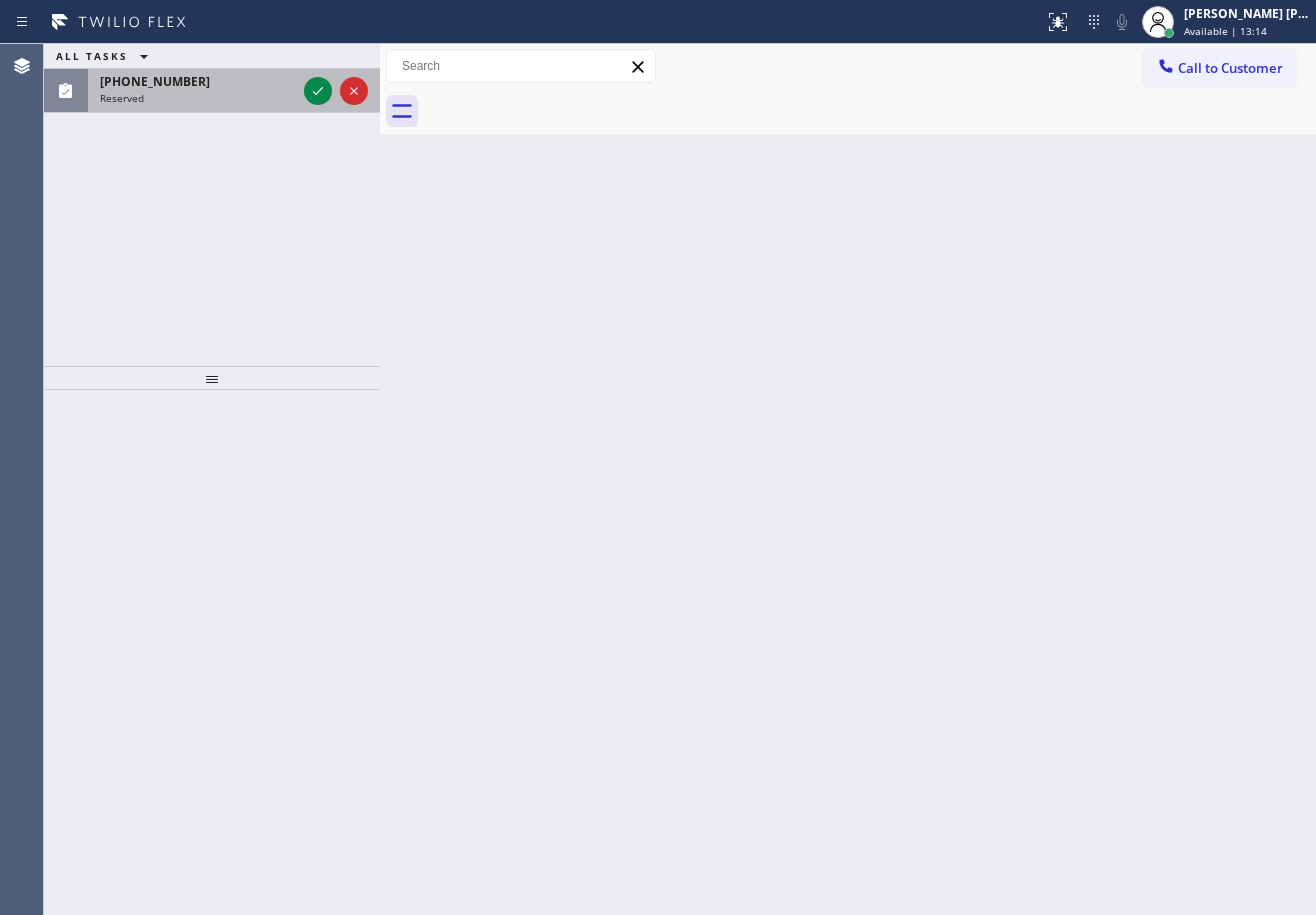 drag, startPoint x: 286, startPoint y: 89, endPoint x: 300, endPoint y: 87, distance: 14.142136 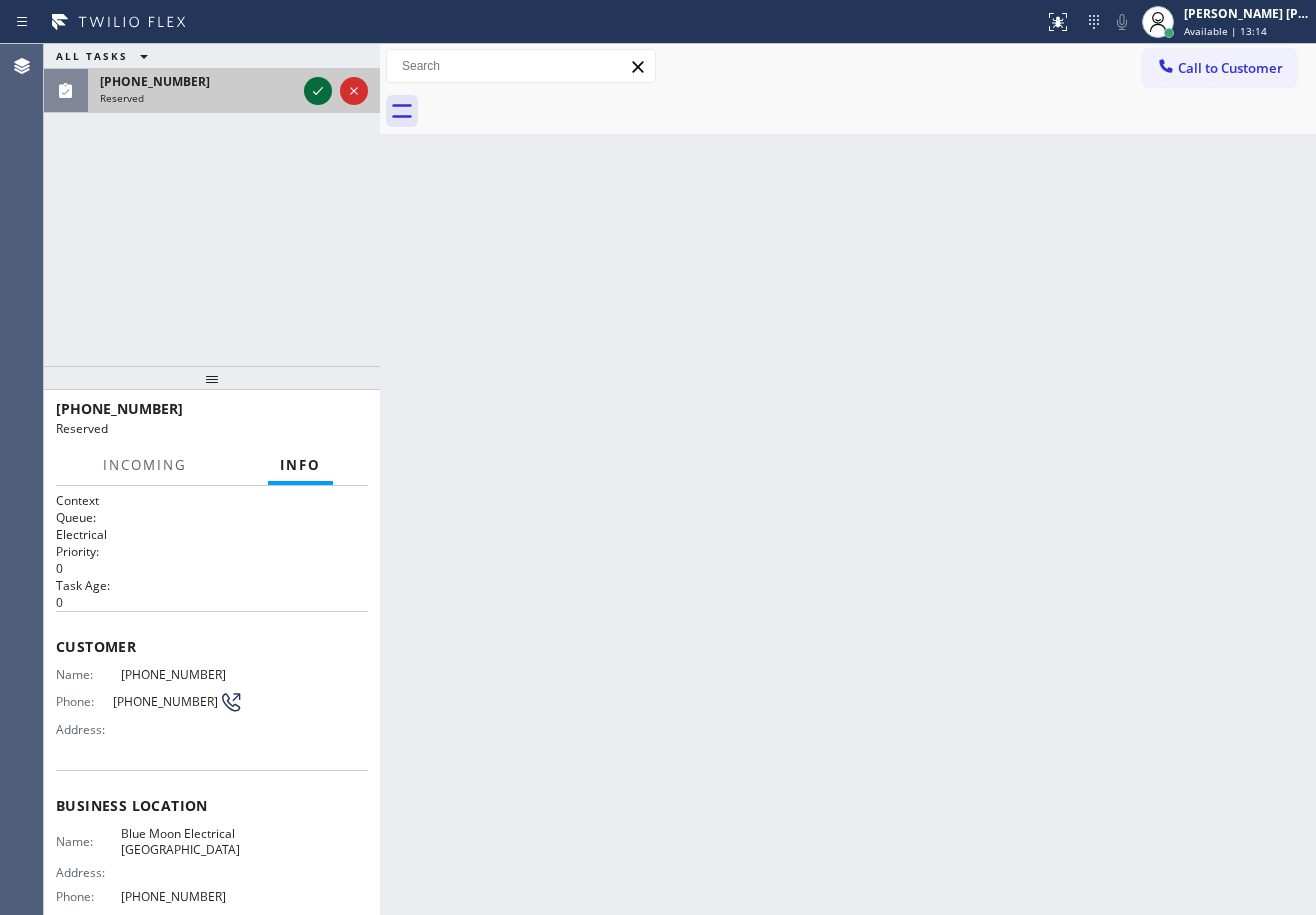 click 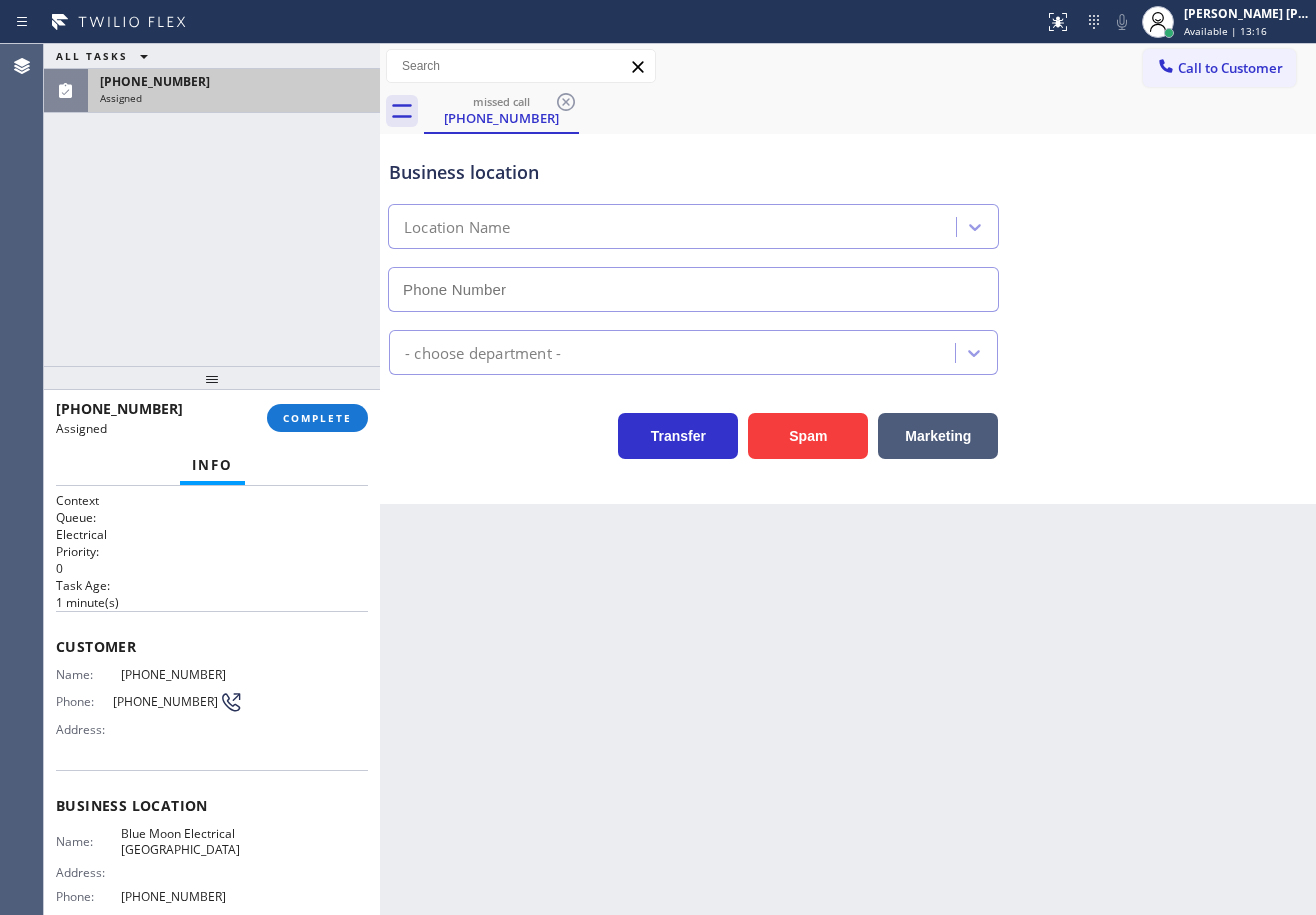 type on "[PHONE_NUMBER]" 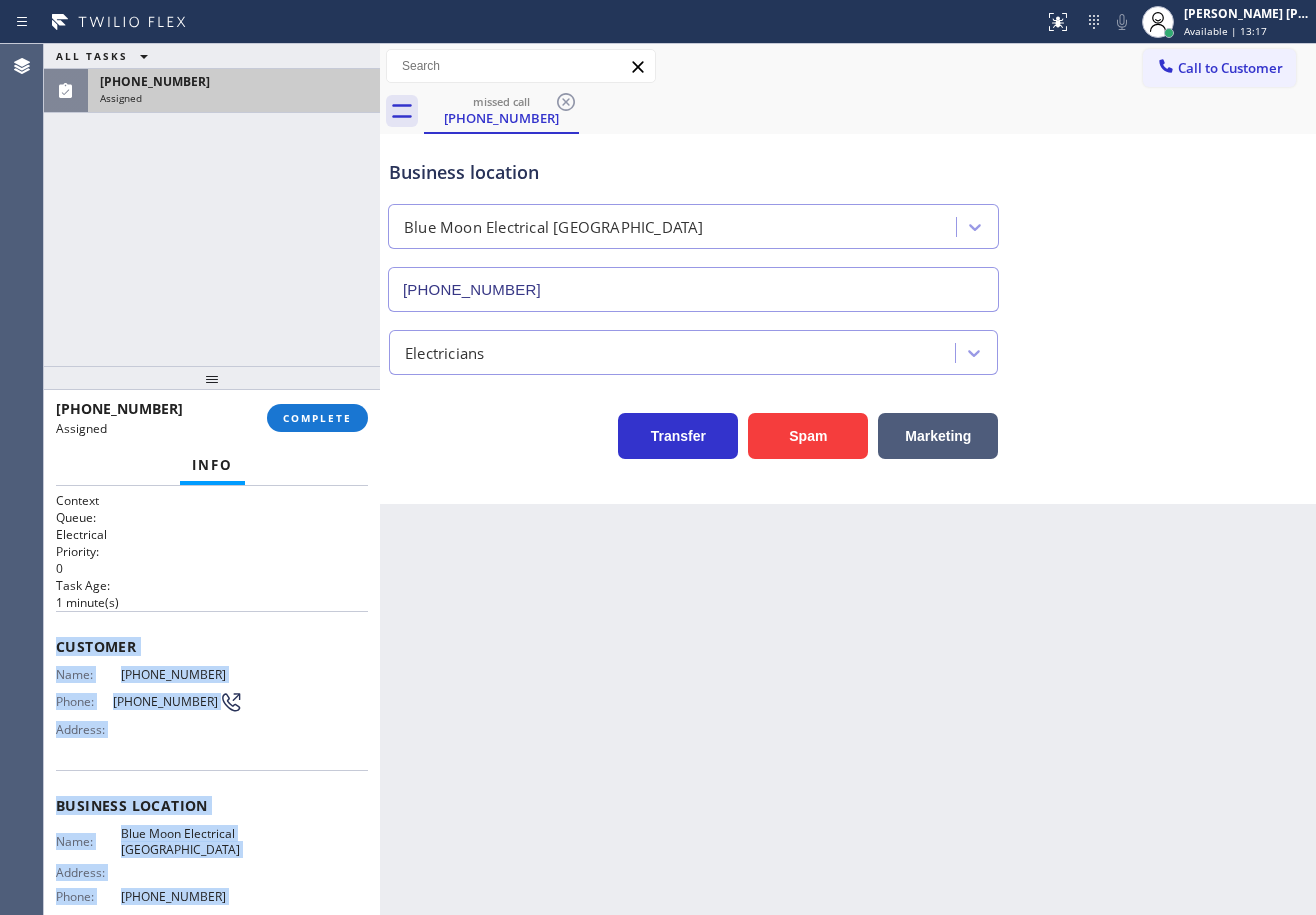 scroll, scrollTop: 180, scrollLeft: 0, axis: vertical 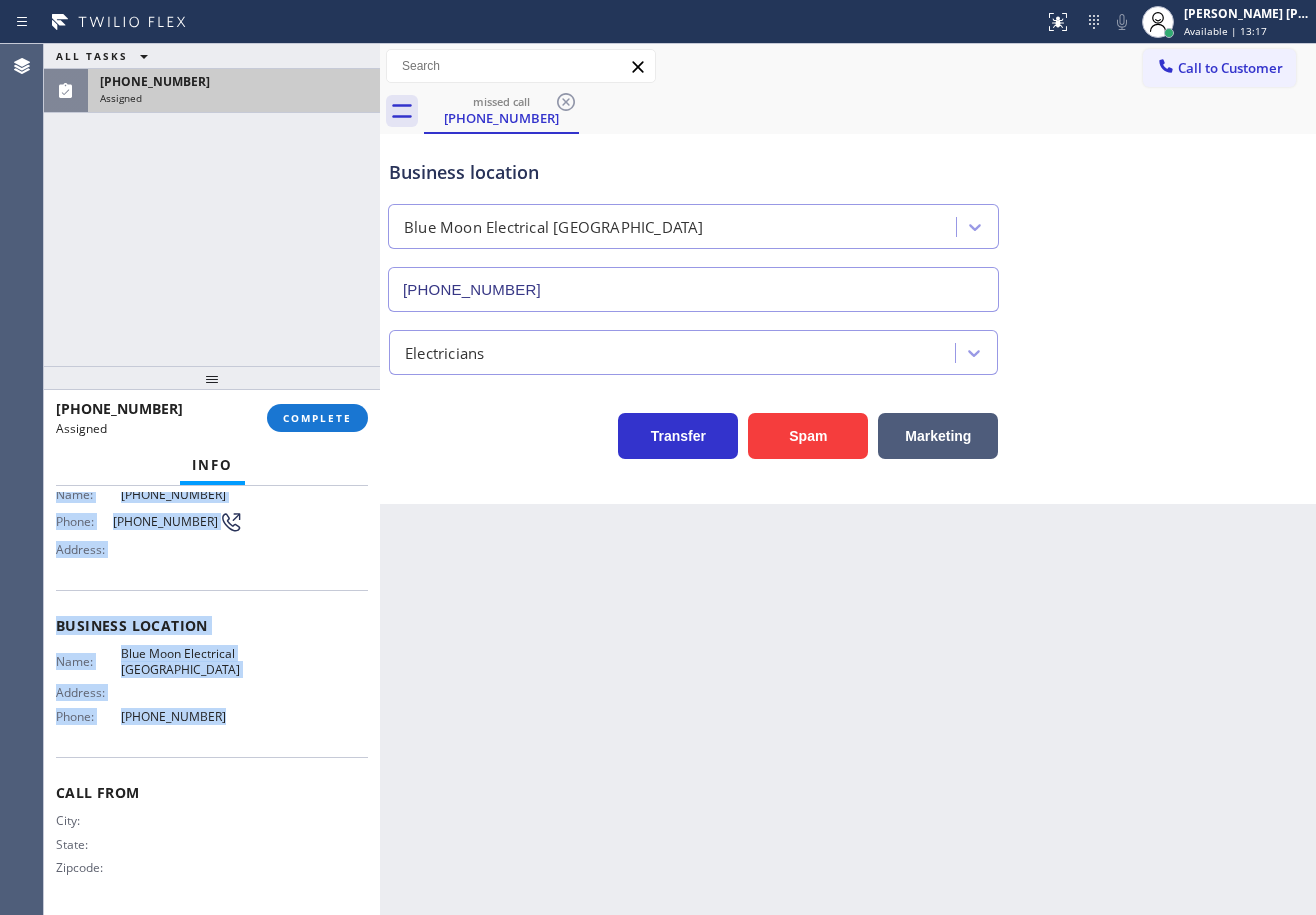 drag, startPoint x: 56, startPoint y: 640, endPoint x: 315, endPoint y: 532, distance: 280.6154 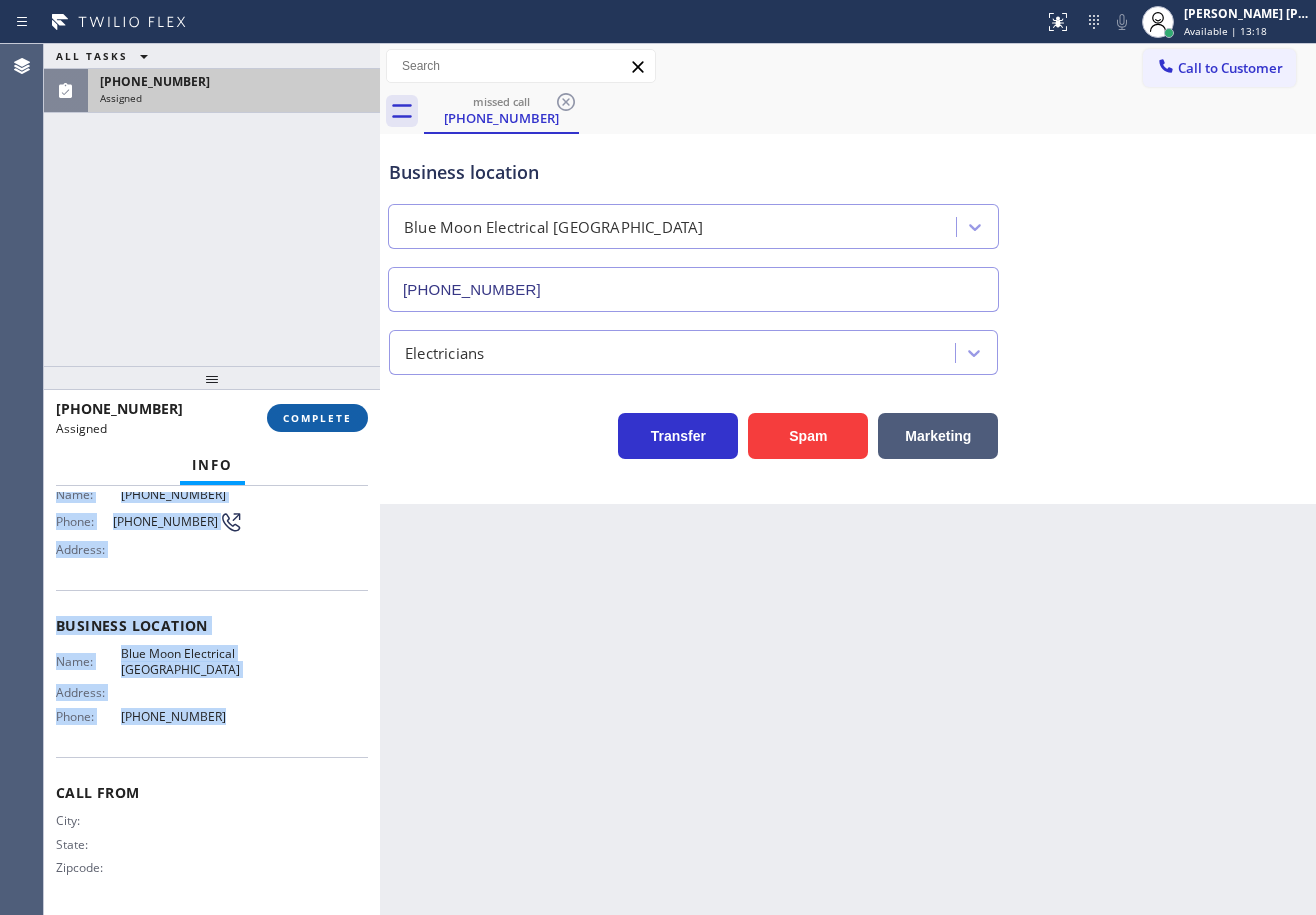 click on "COMPLETE" at bounding box center (317, 418) 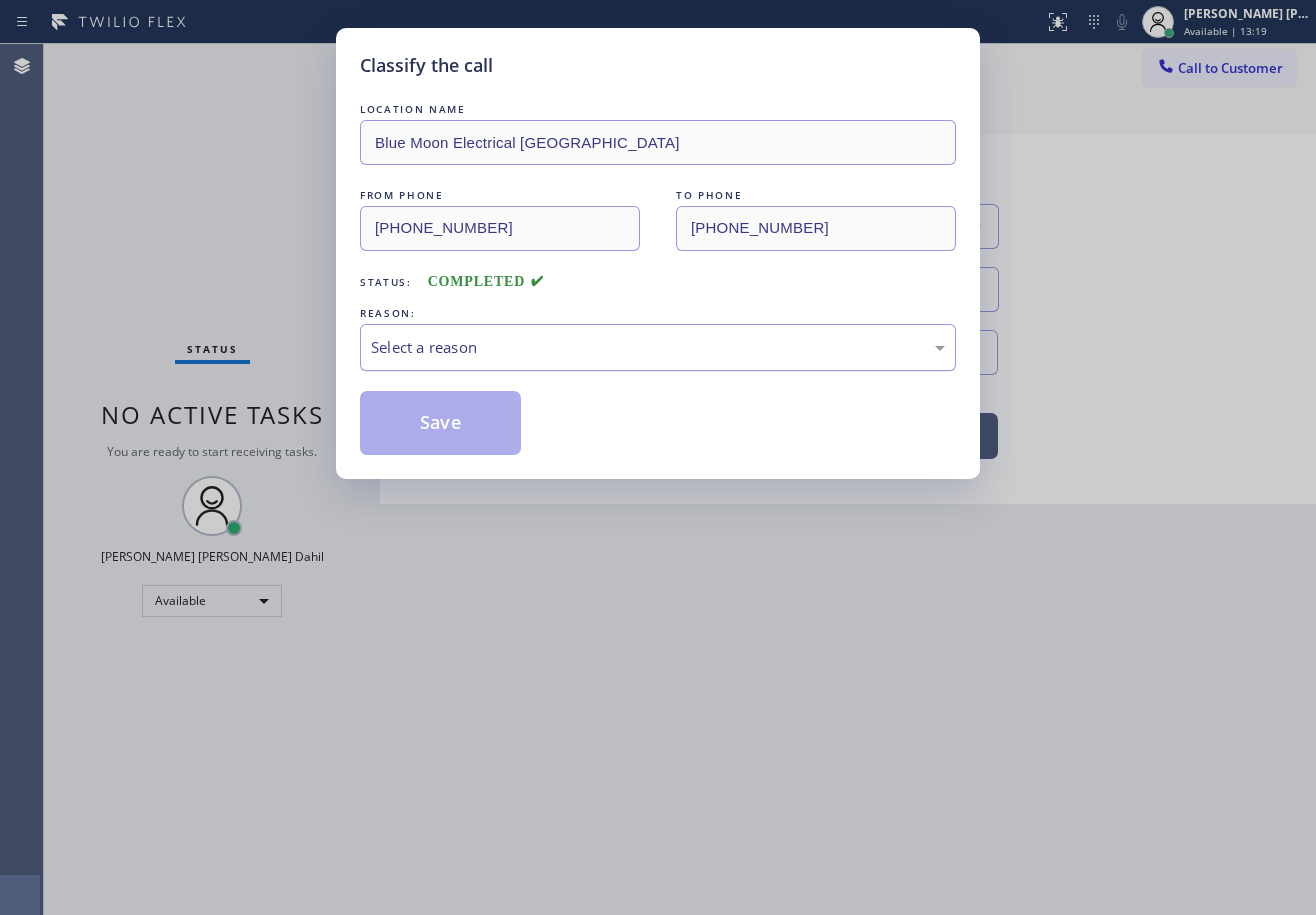 click on "Select a reason" at bounding box center [658, 347] 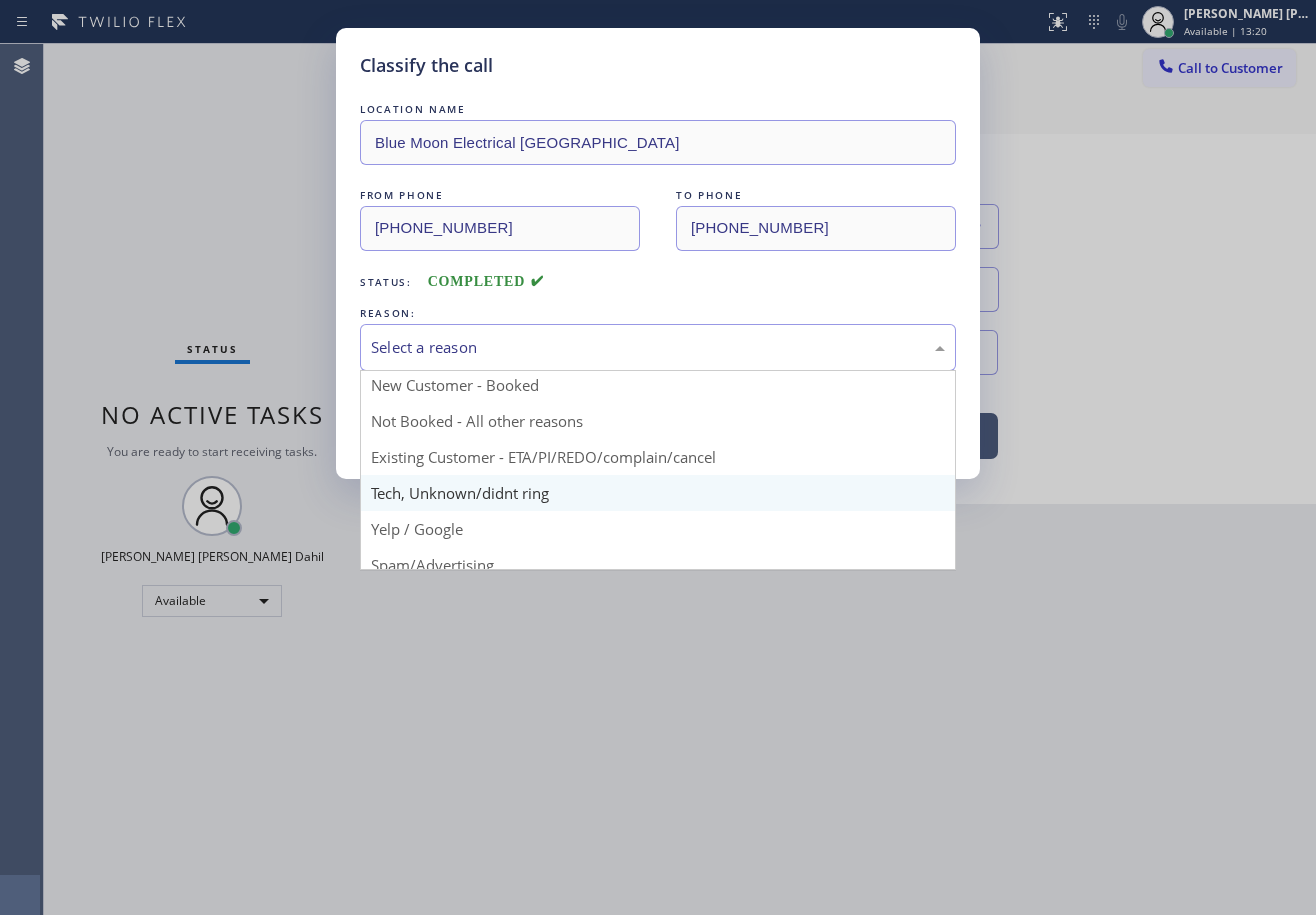 scroll, scrollTop: 0, scrollLeft: 0, axis: both 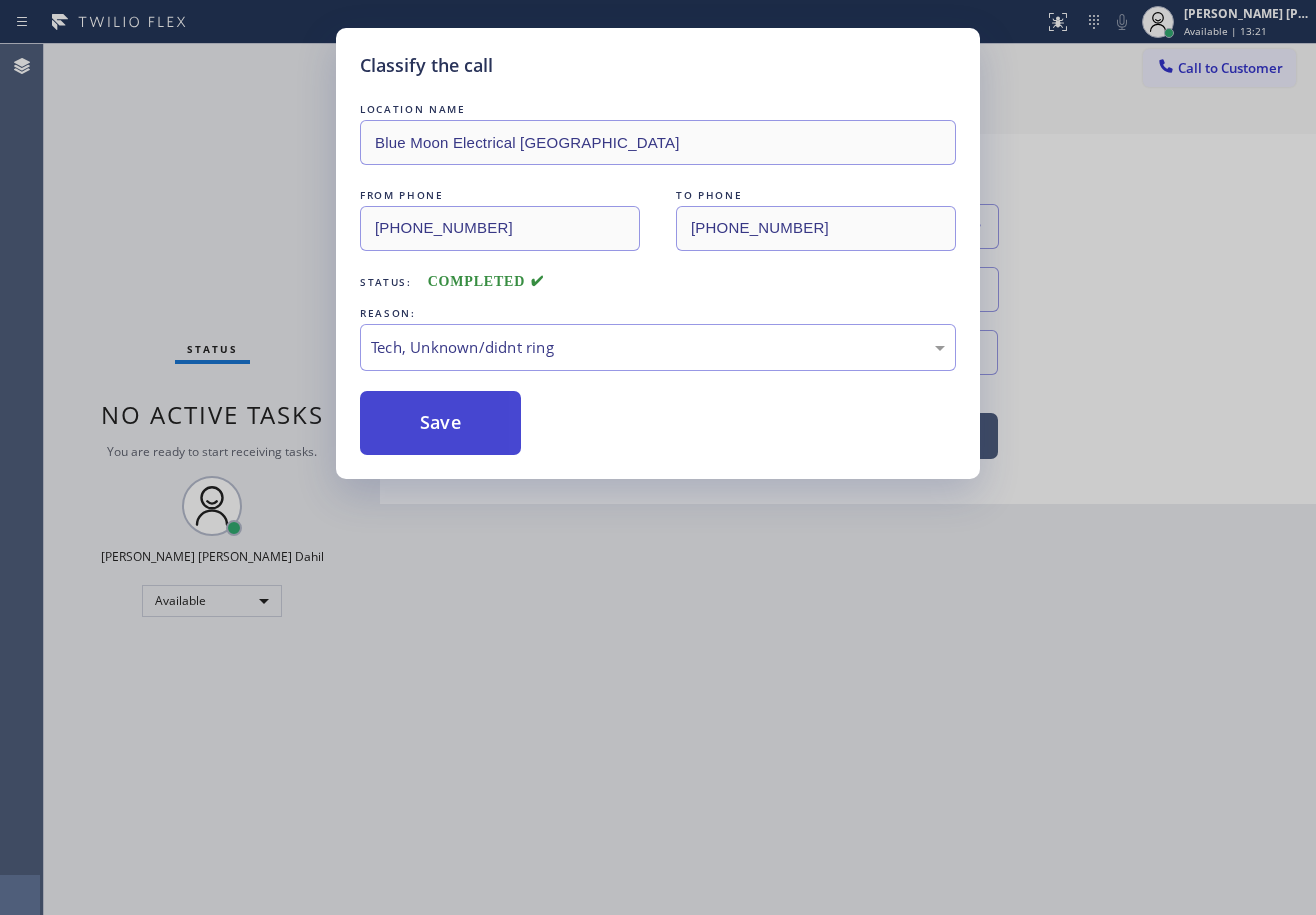 click on "Save" at bounding box center [440, 423] 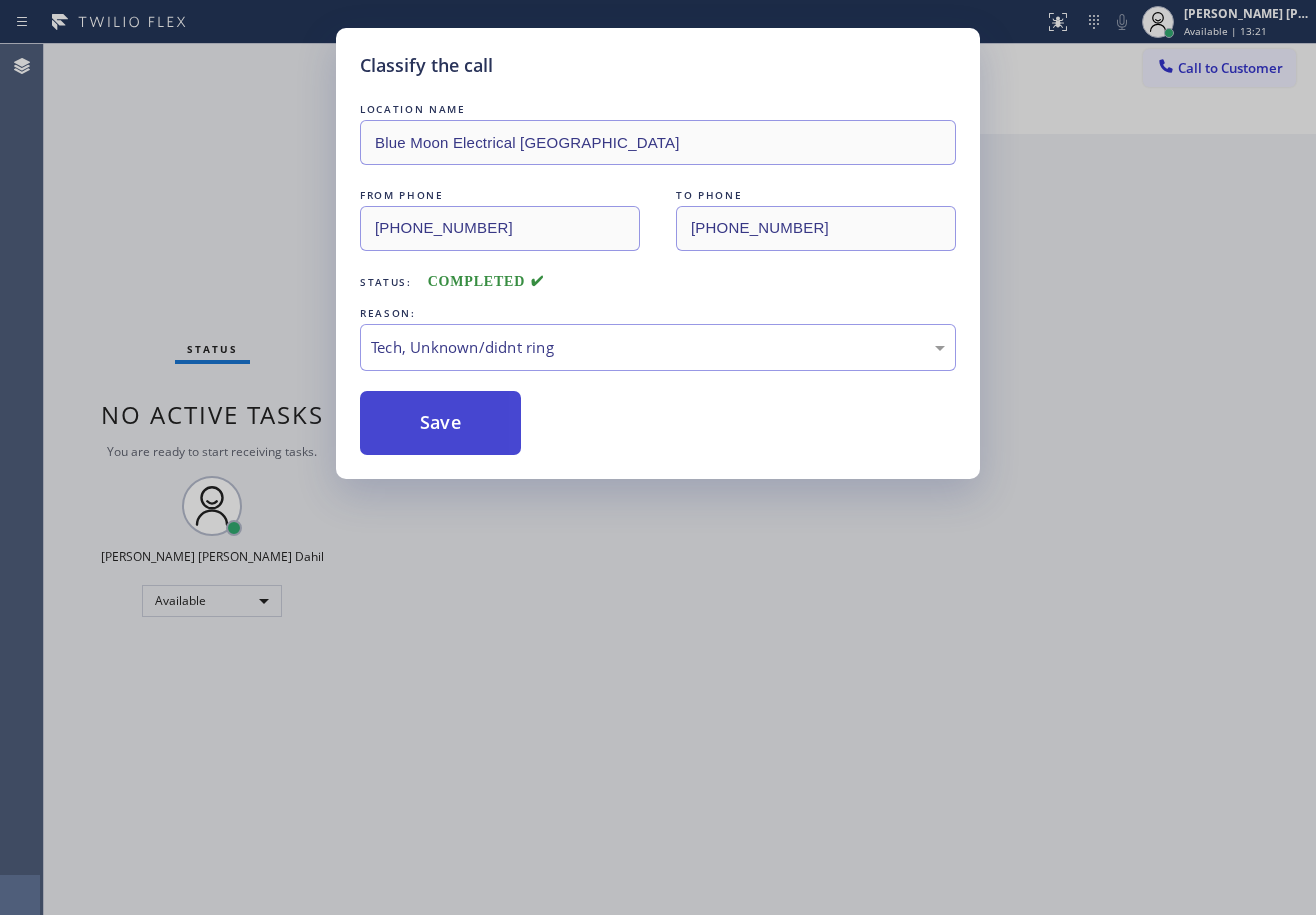 click on "Save" at bounding box center (440, 423) 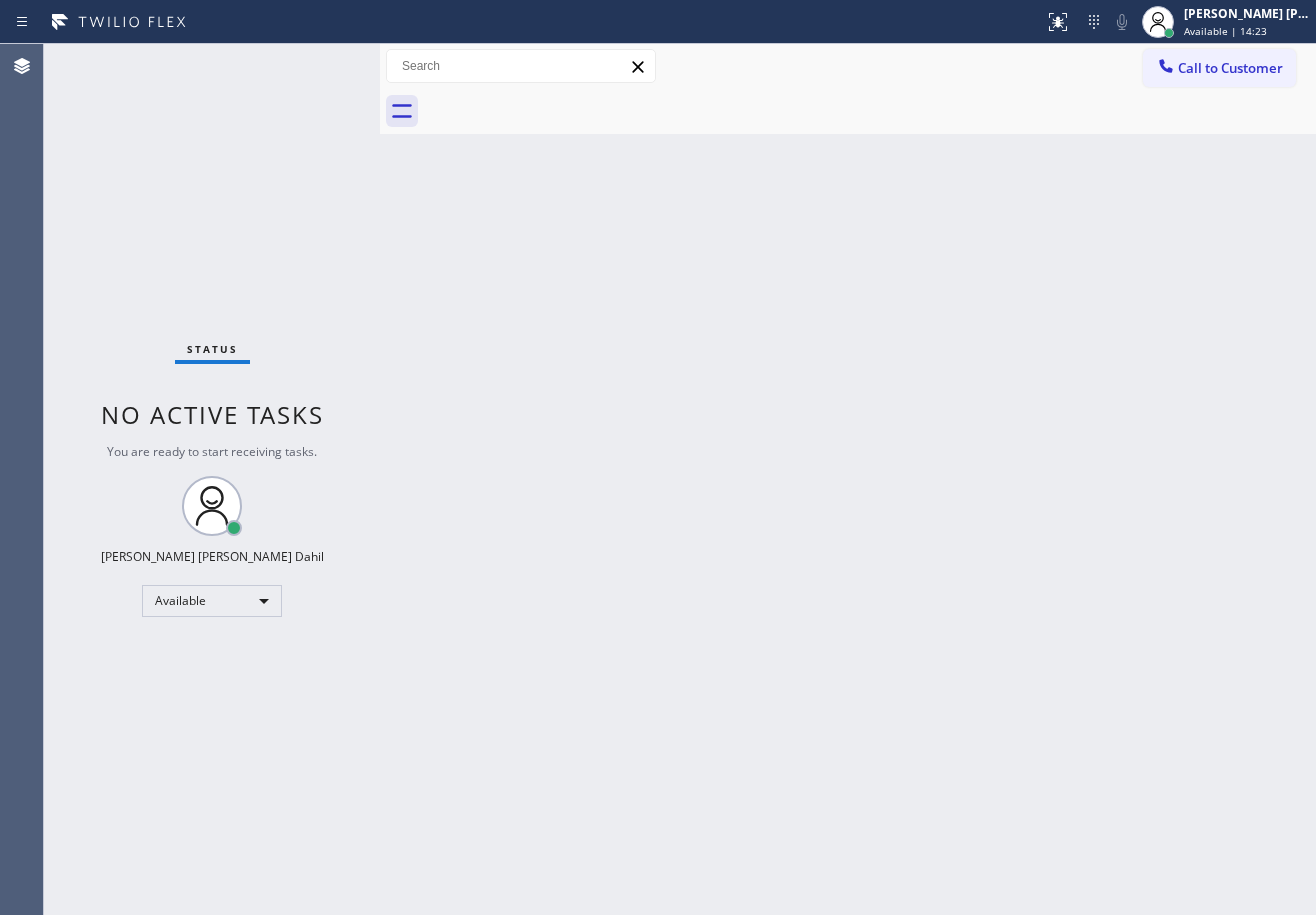 click on "Call to Customer" at bounding box center (1230, 68) 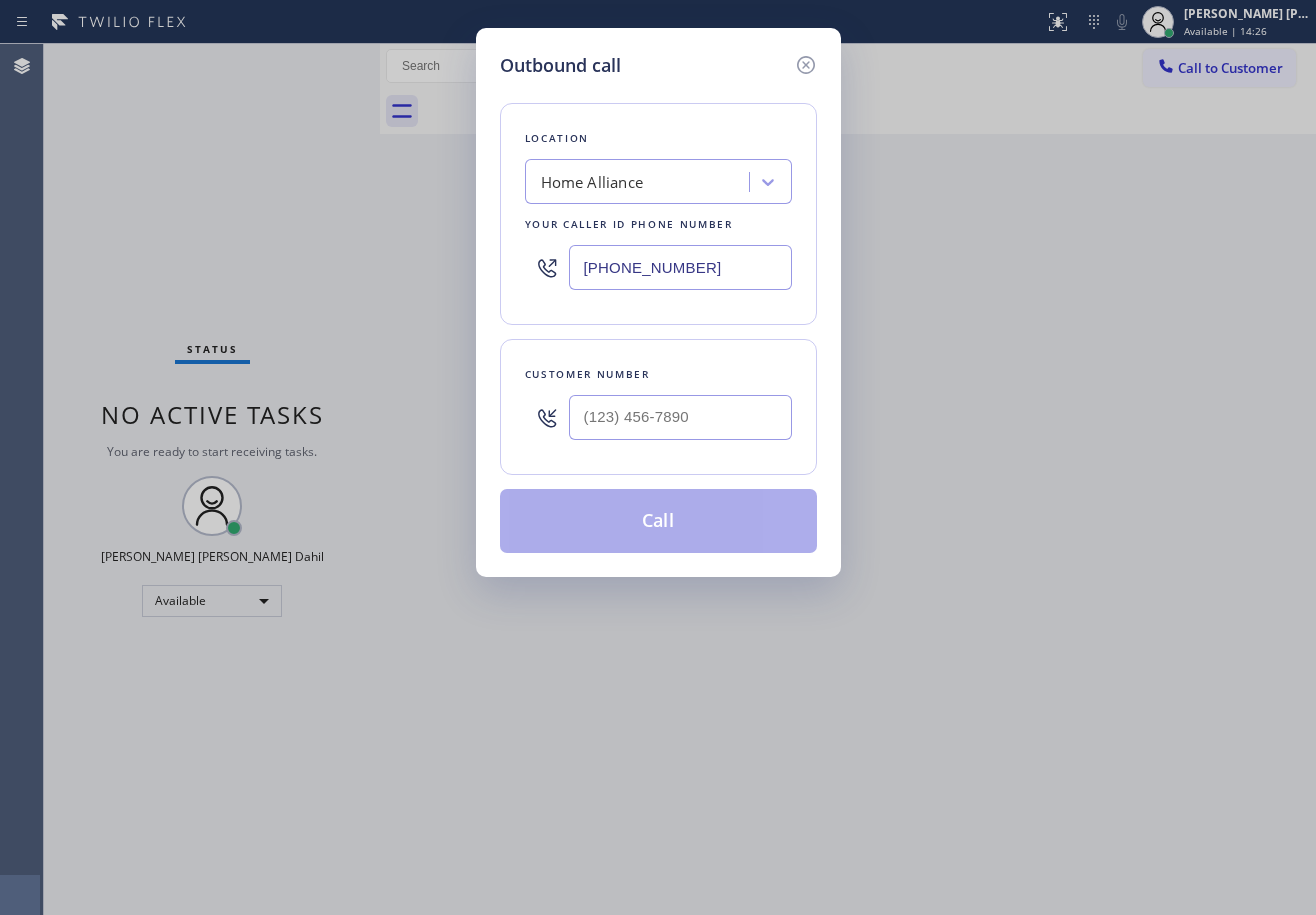 click at bounding box center (680, 417) 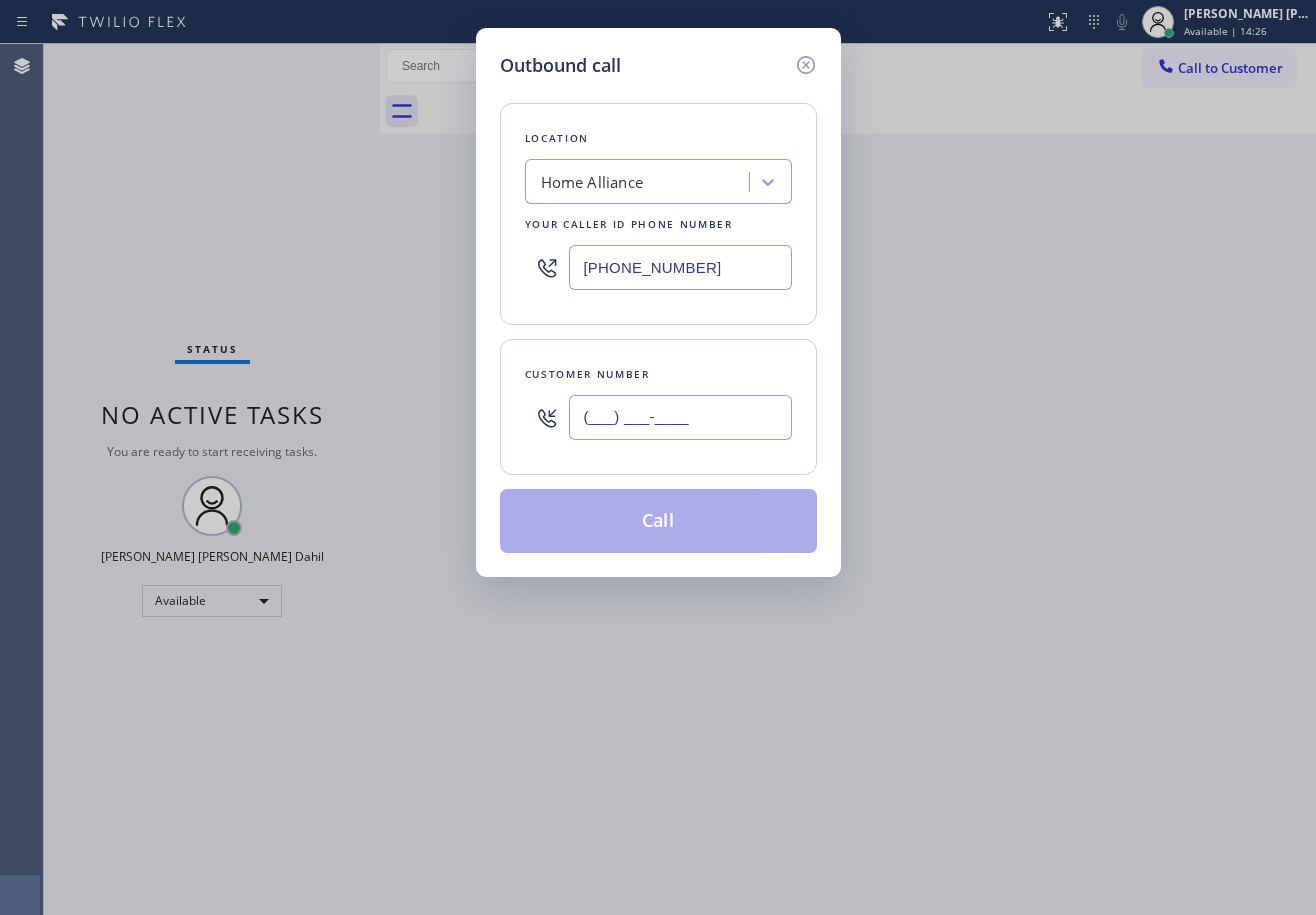 paste on "760) 831-7008" 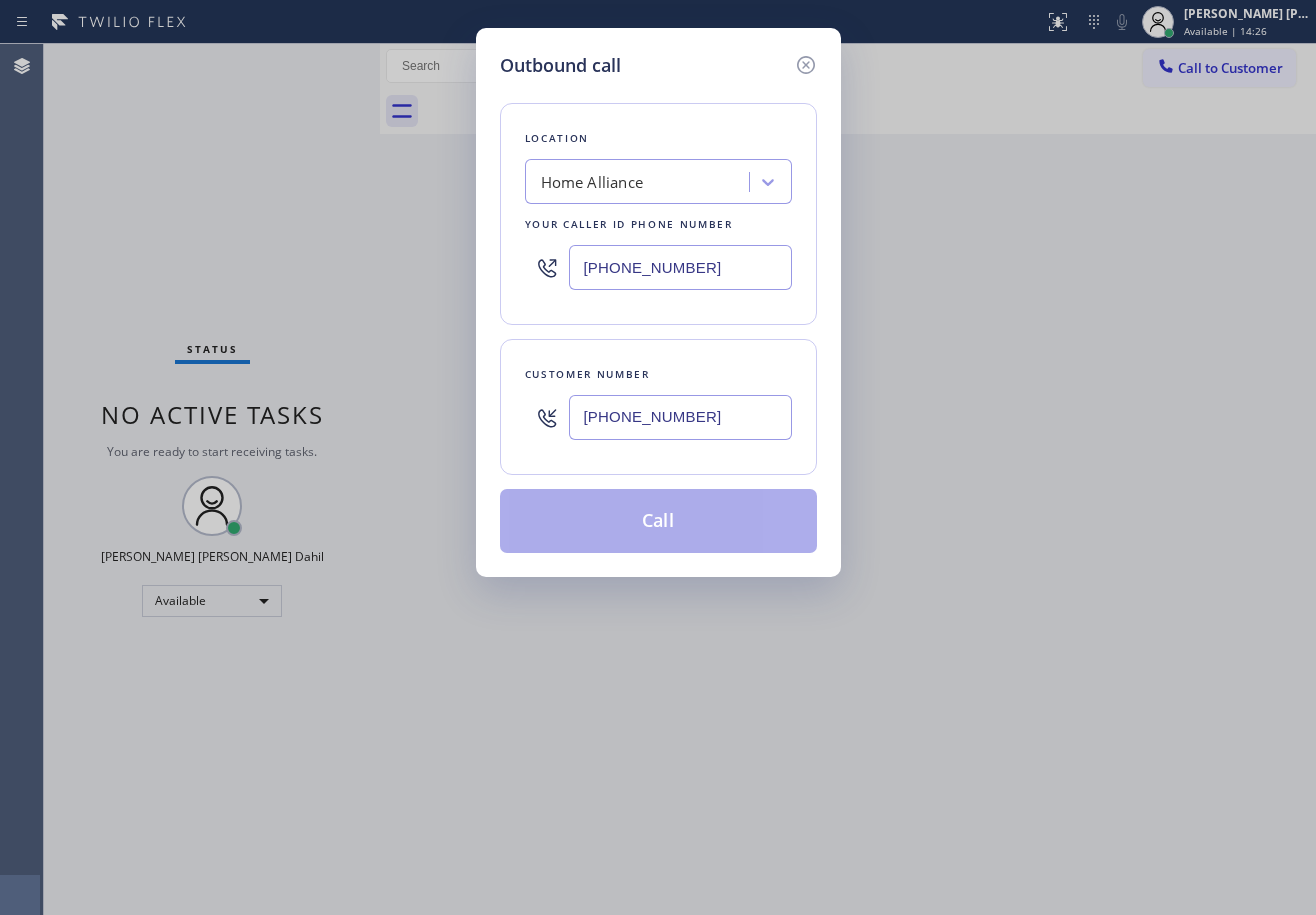 type on "[PHONE_NUMBER]" 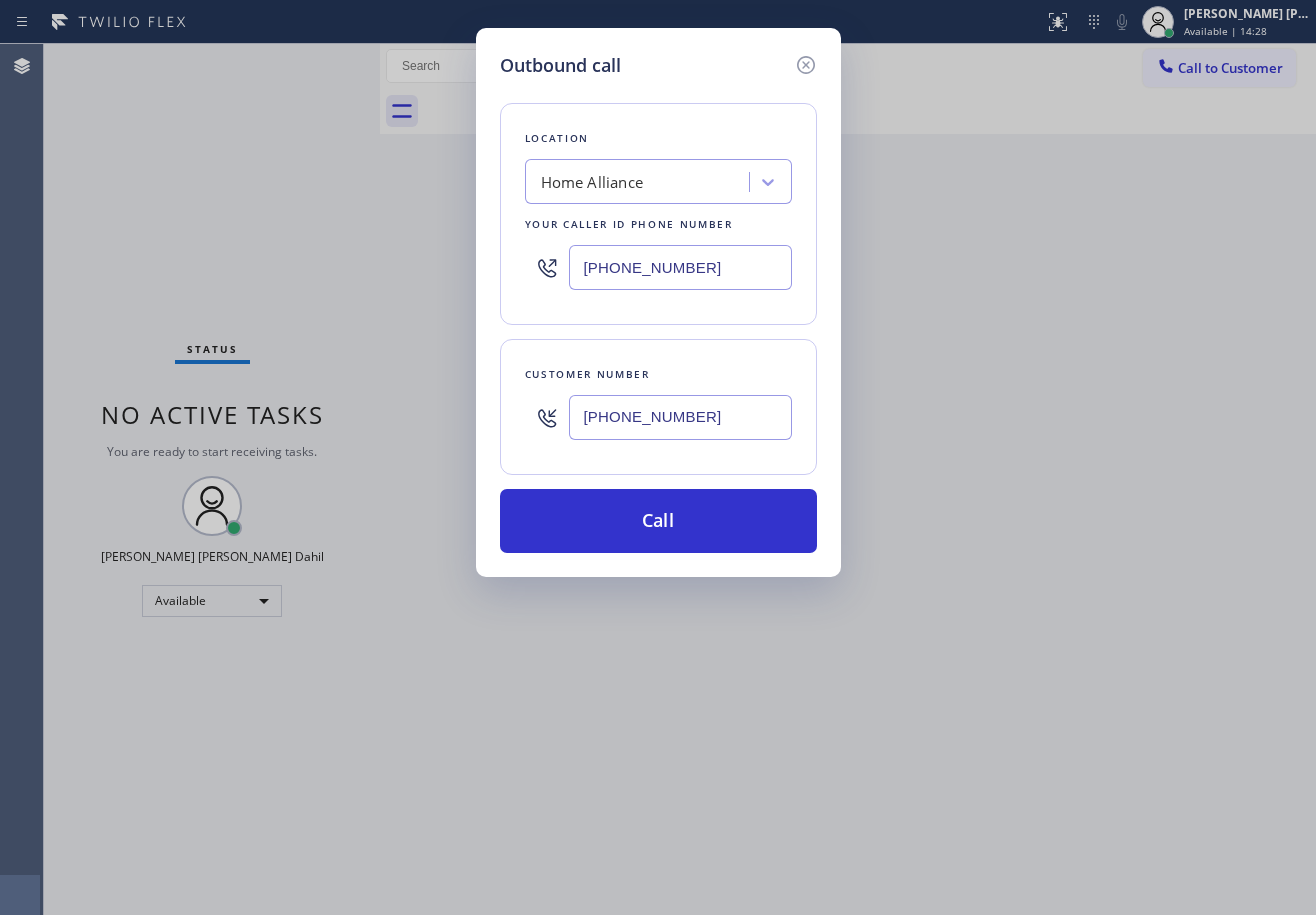 click on "[PHONE_NUMBER]" at bounding box center [680, 267] 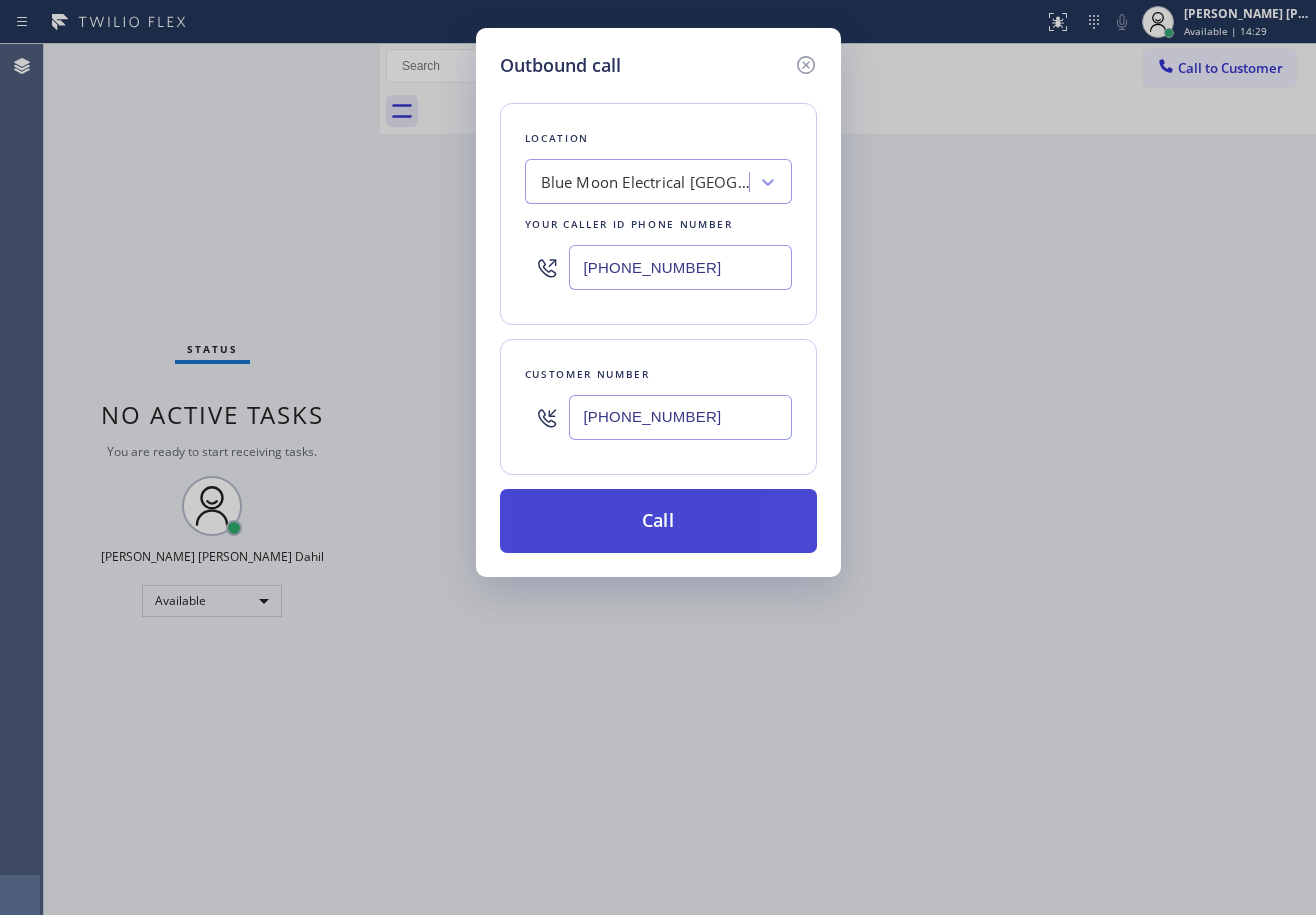 type on "[PHONE_NUMBER]" 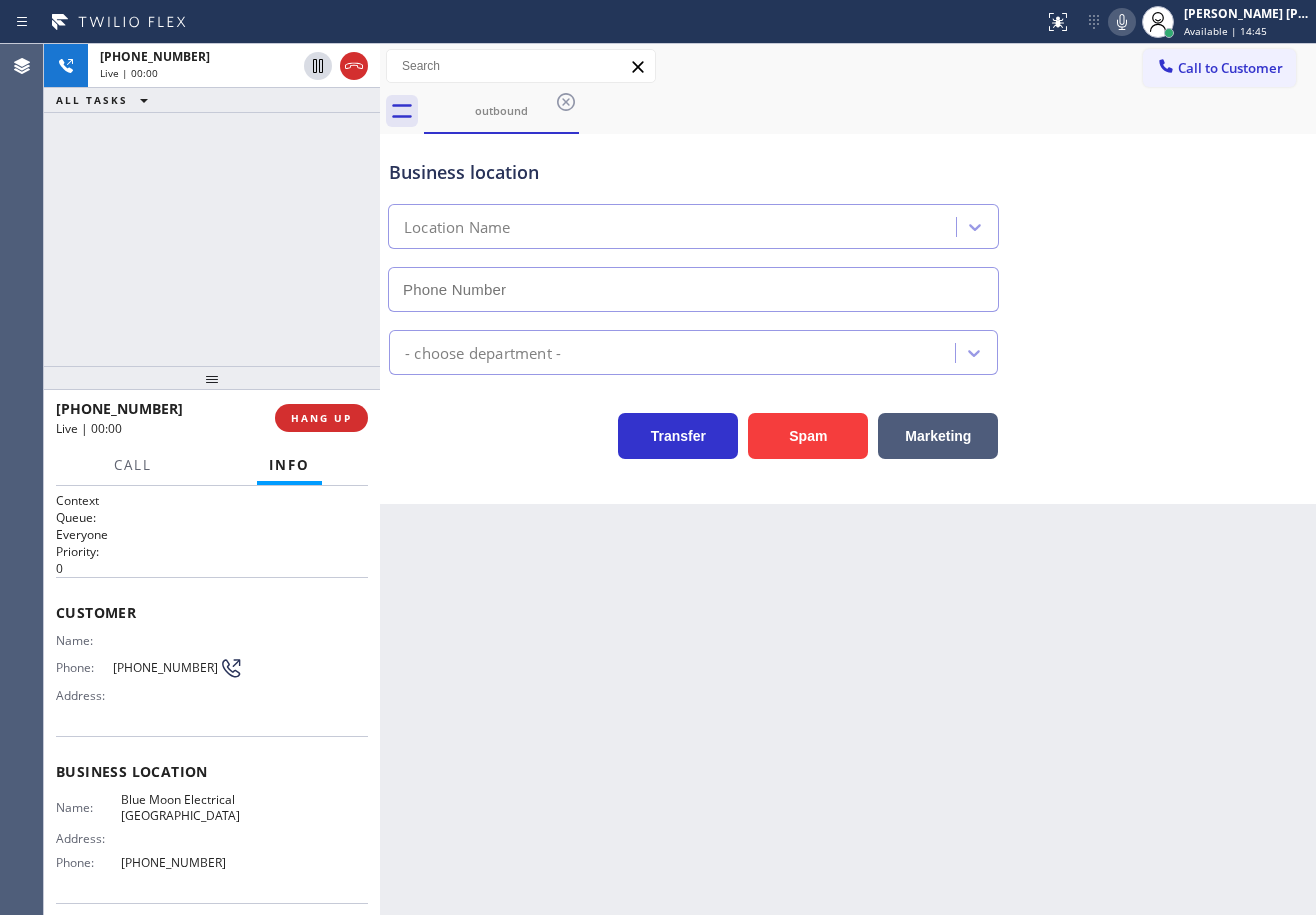 type on "[PHONE_NUMBER]" 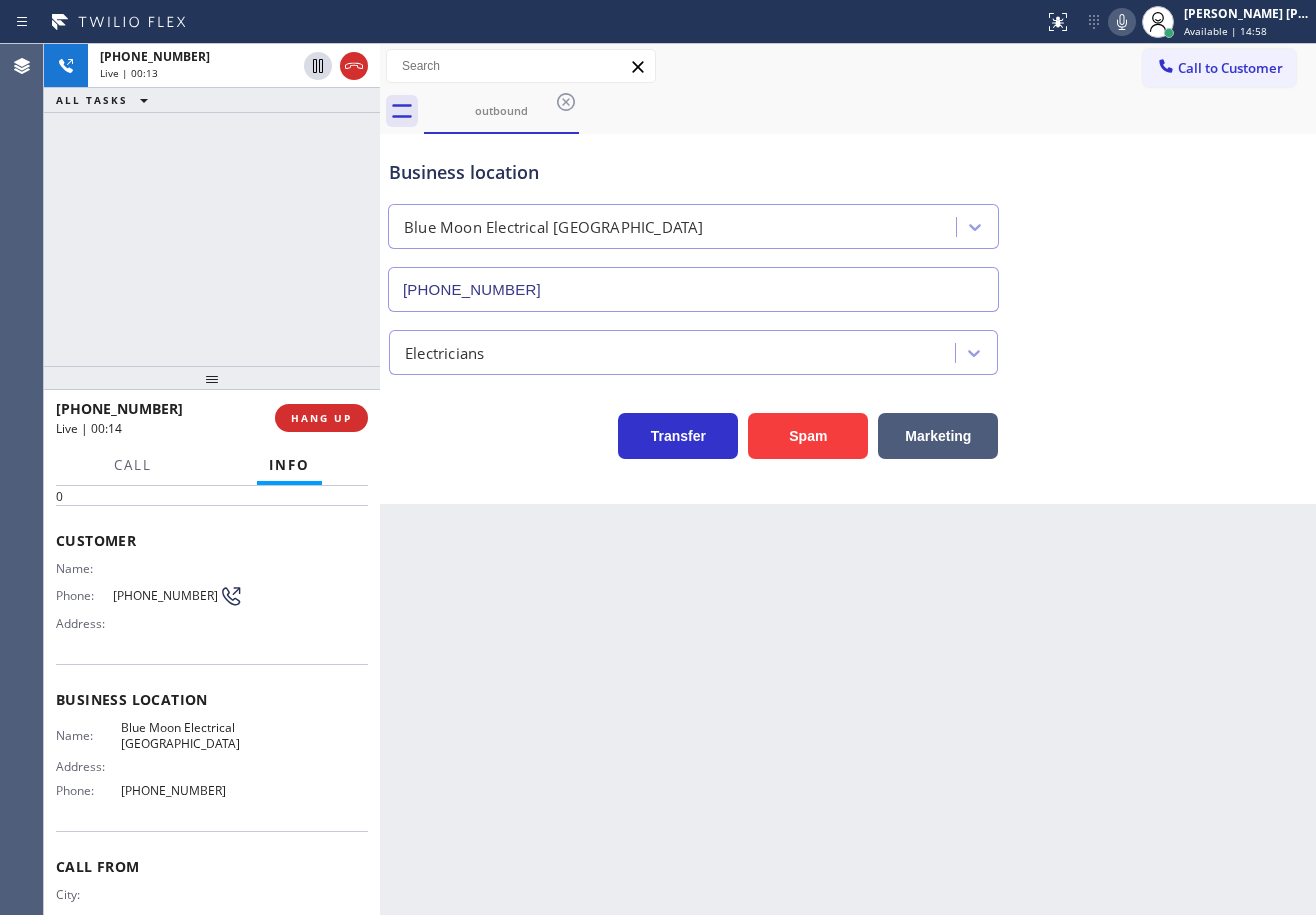 scroll, scrollTop: 0, scrollLeft: 0, axis: both 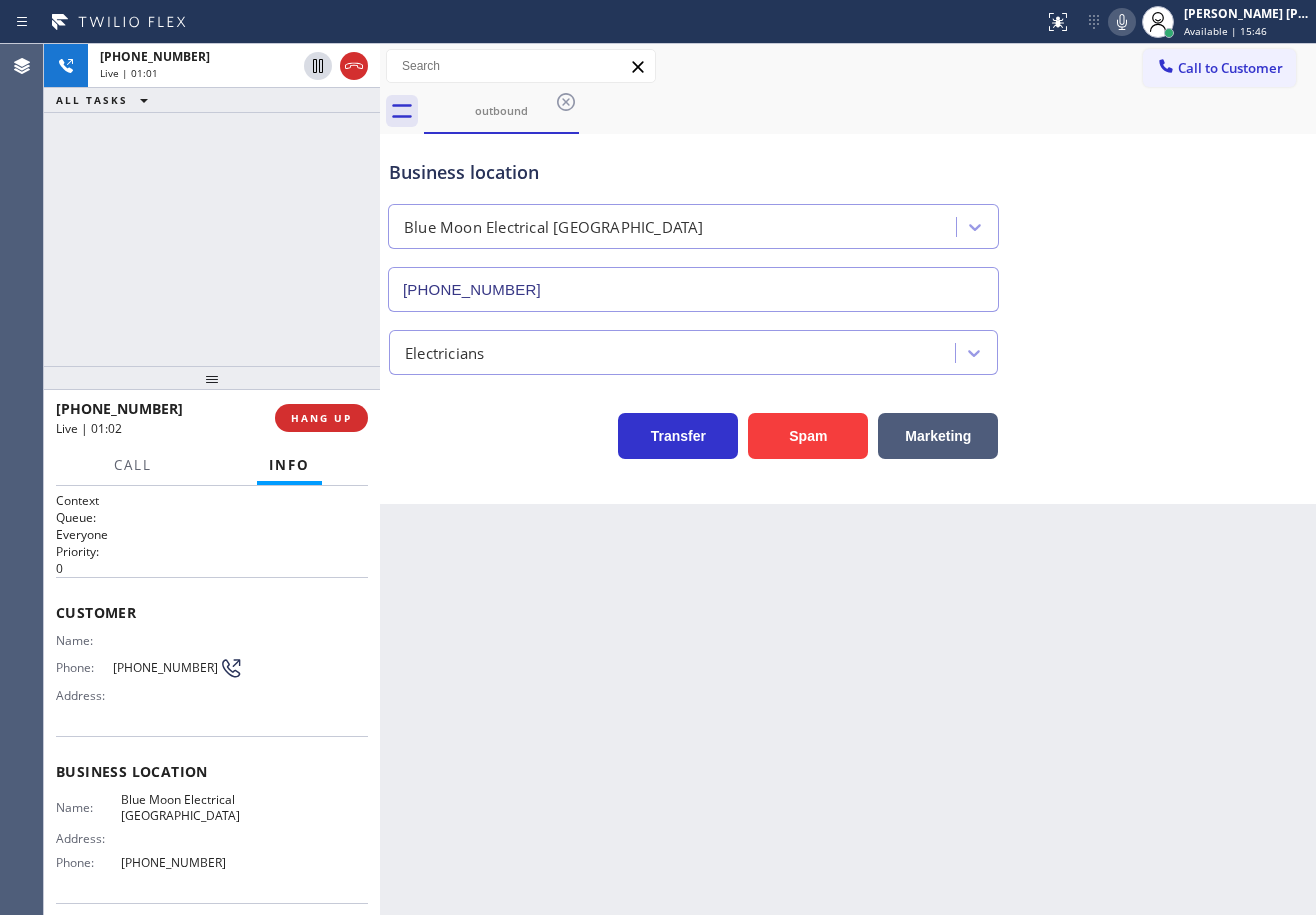 click 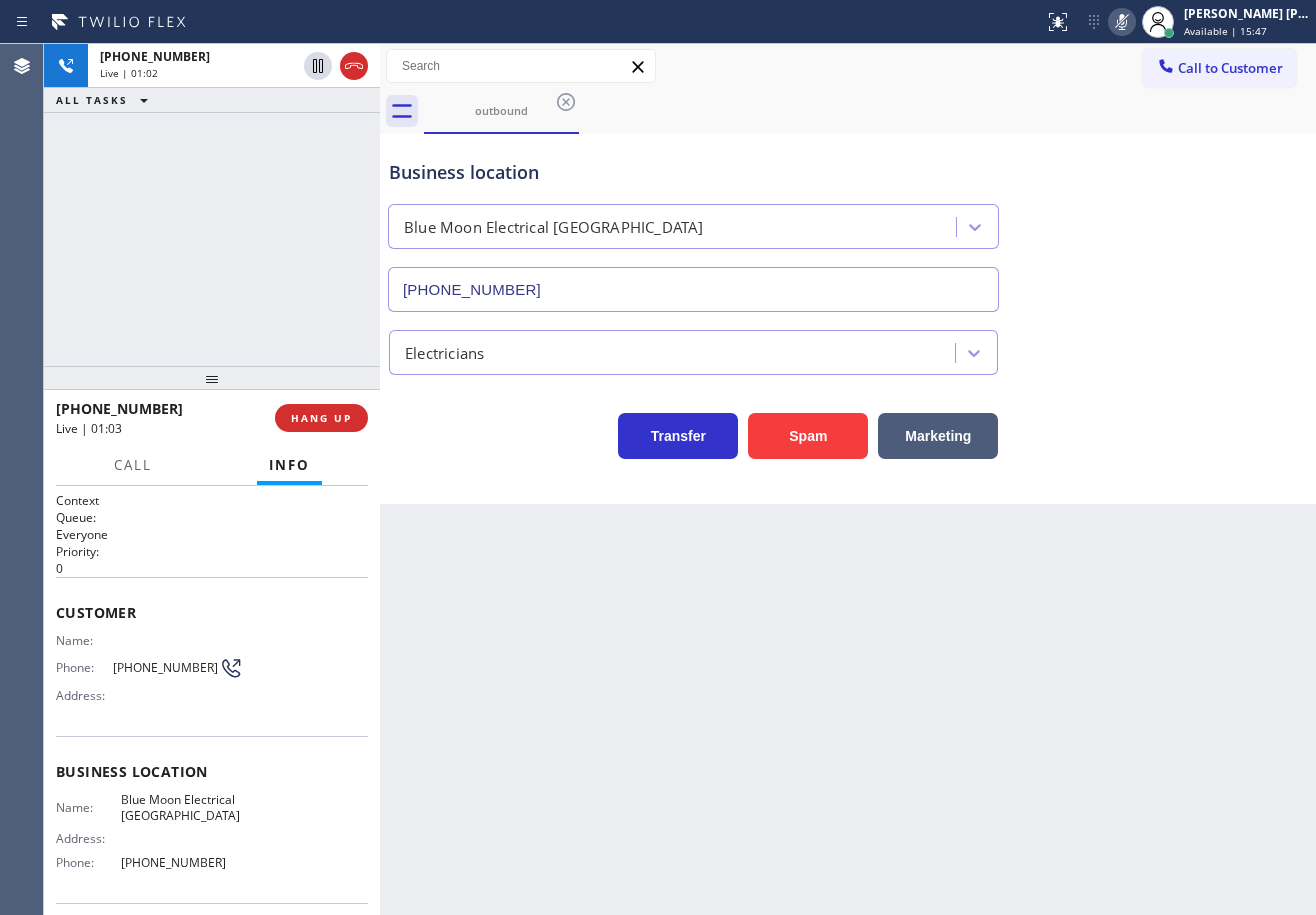 click 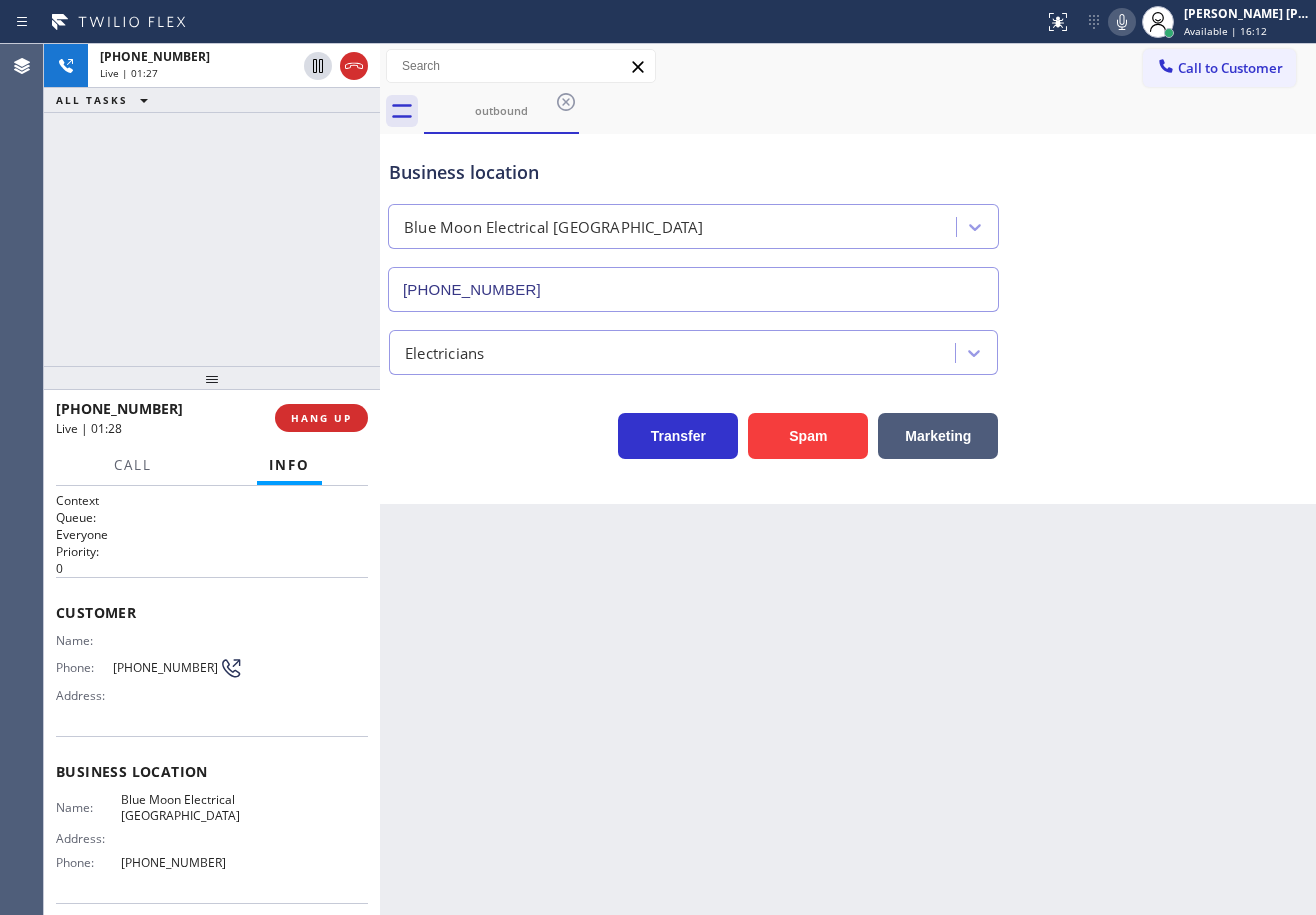 click on "Transfer Spam Marketing" at bounding box center [848, 427] 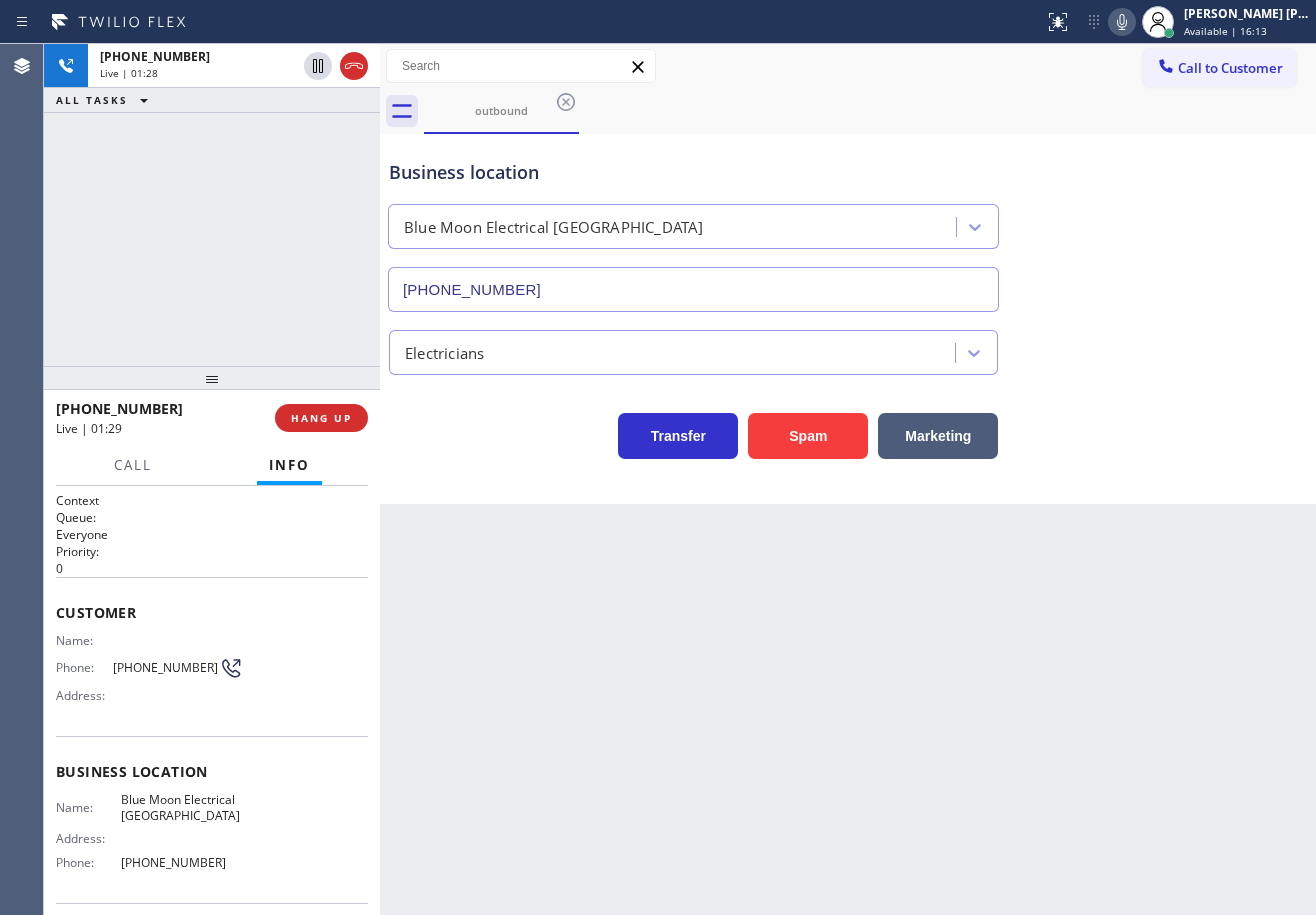drag, startPoint x: 1160, startPoint y: 417, endPoint x: 1170, endPoint y: 419, distance: 10.198039 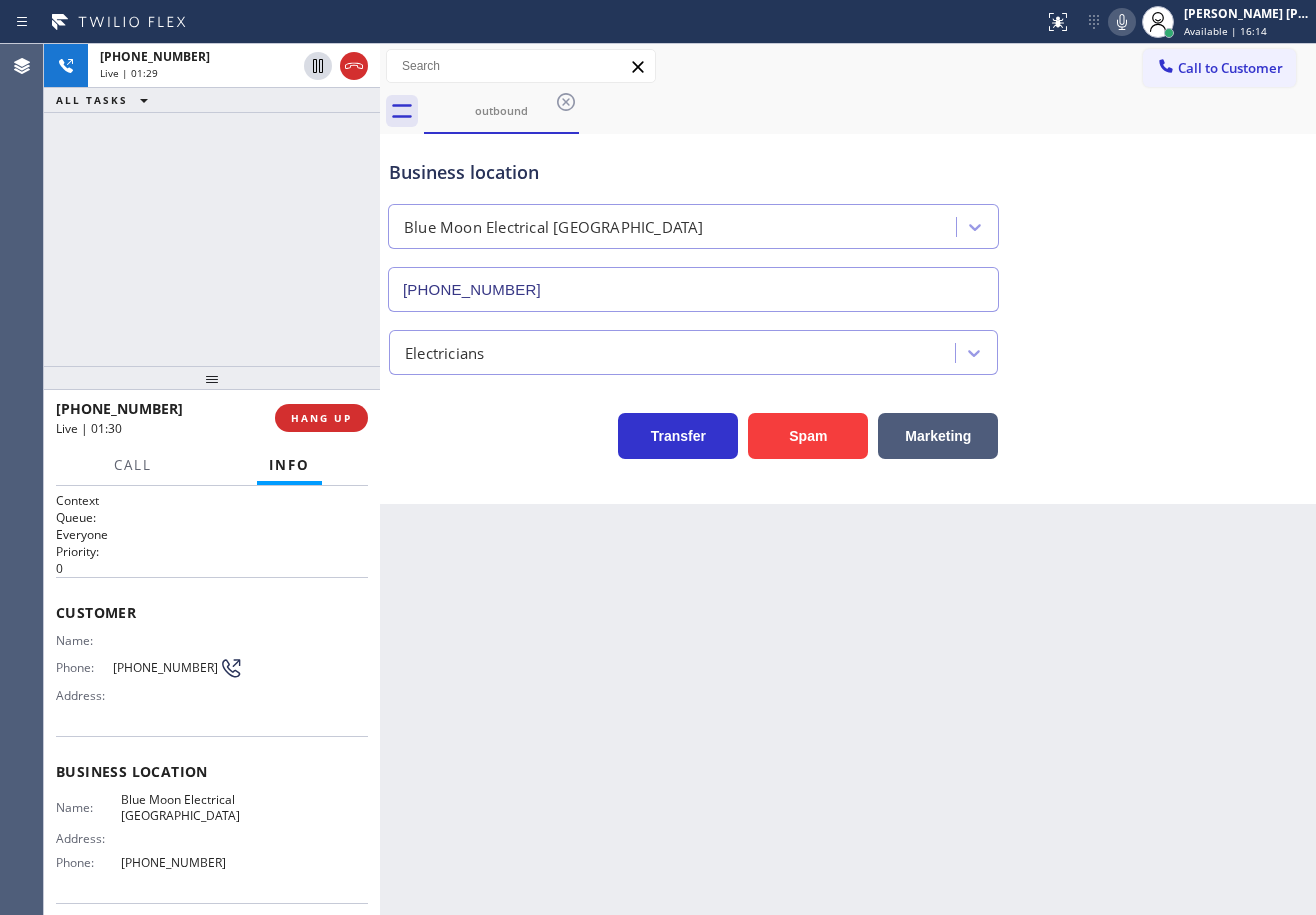 click on "Transfer Spam Marketing" at bounding box center (848, 427) 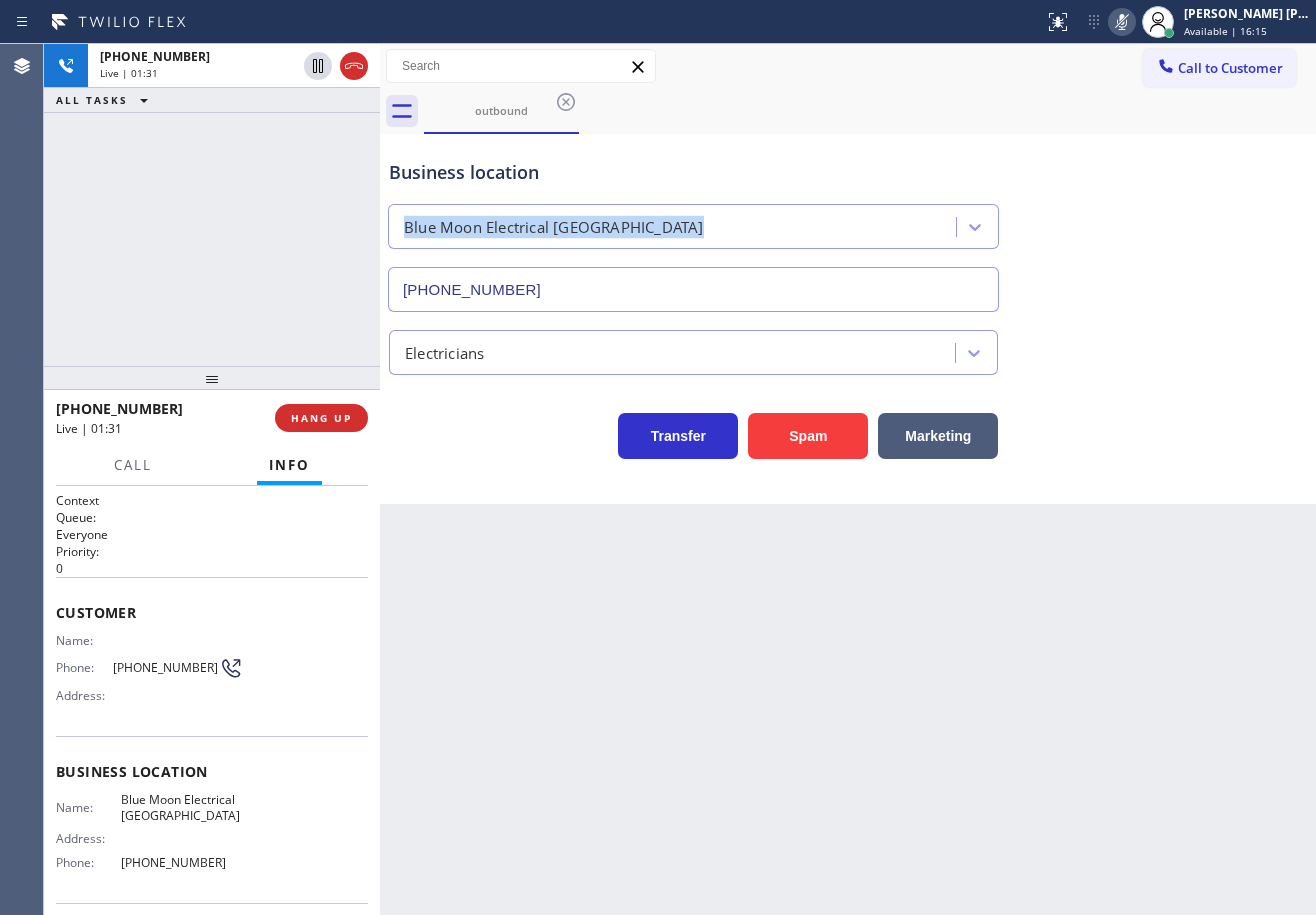click on "Business location Blue Moon Electrical [GEOGRAPHIC_DATA] [PHONE_NUMBER]" at bounding box center [848, 221] 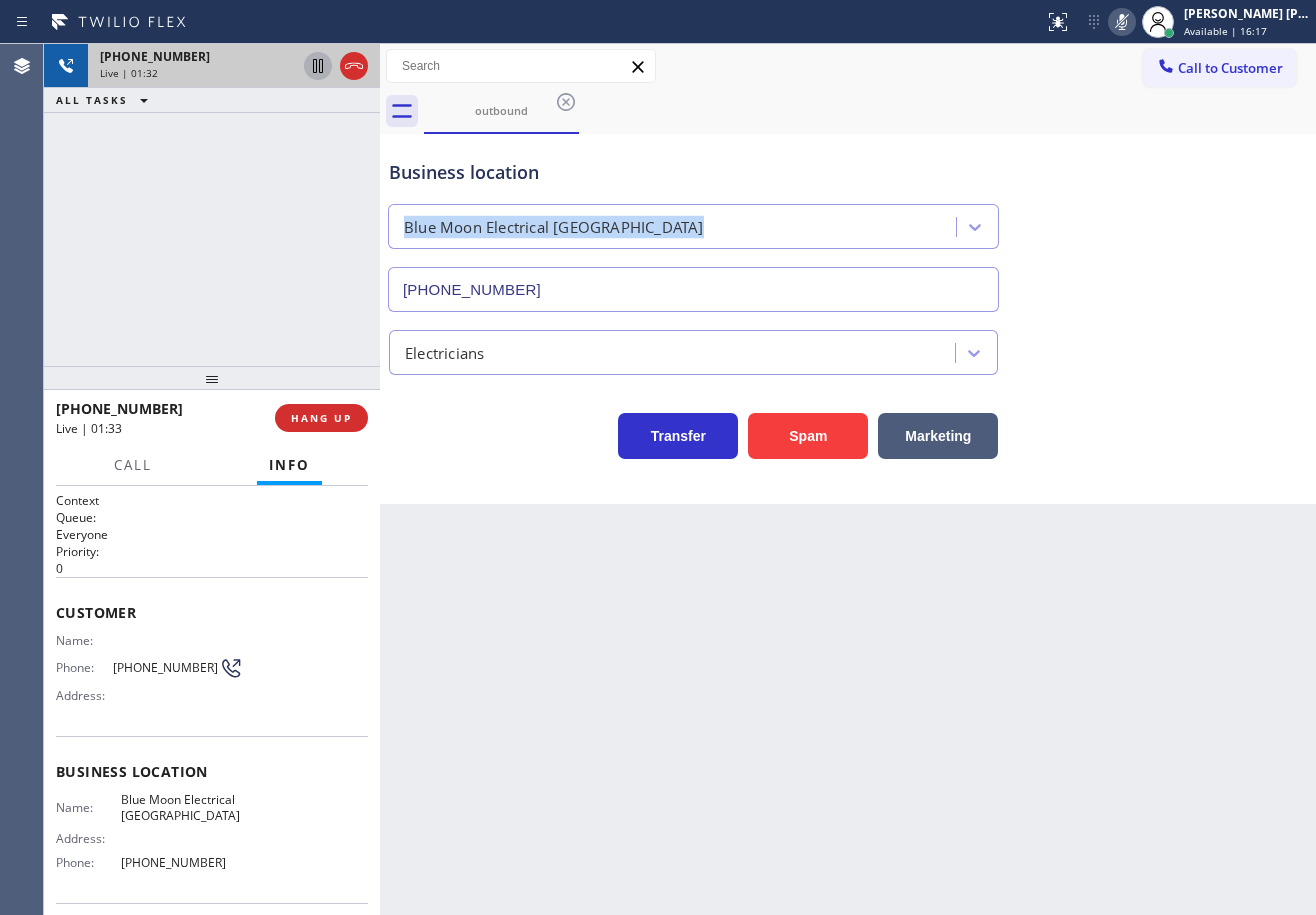 click 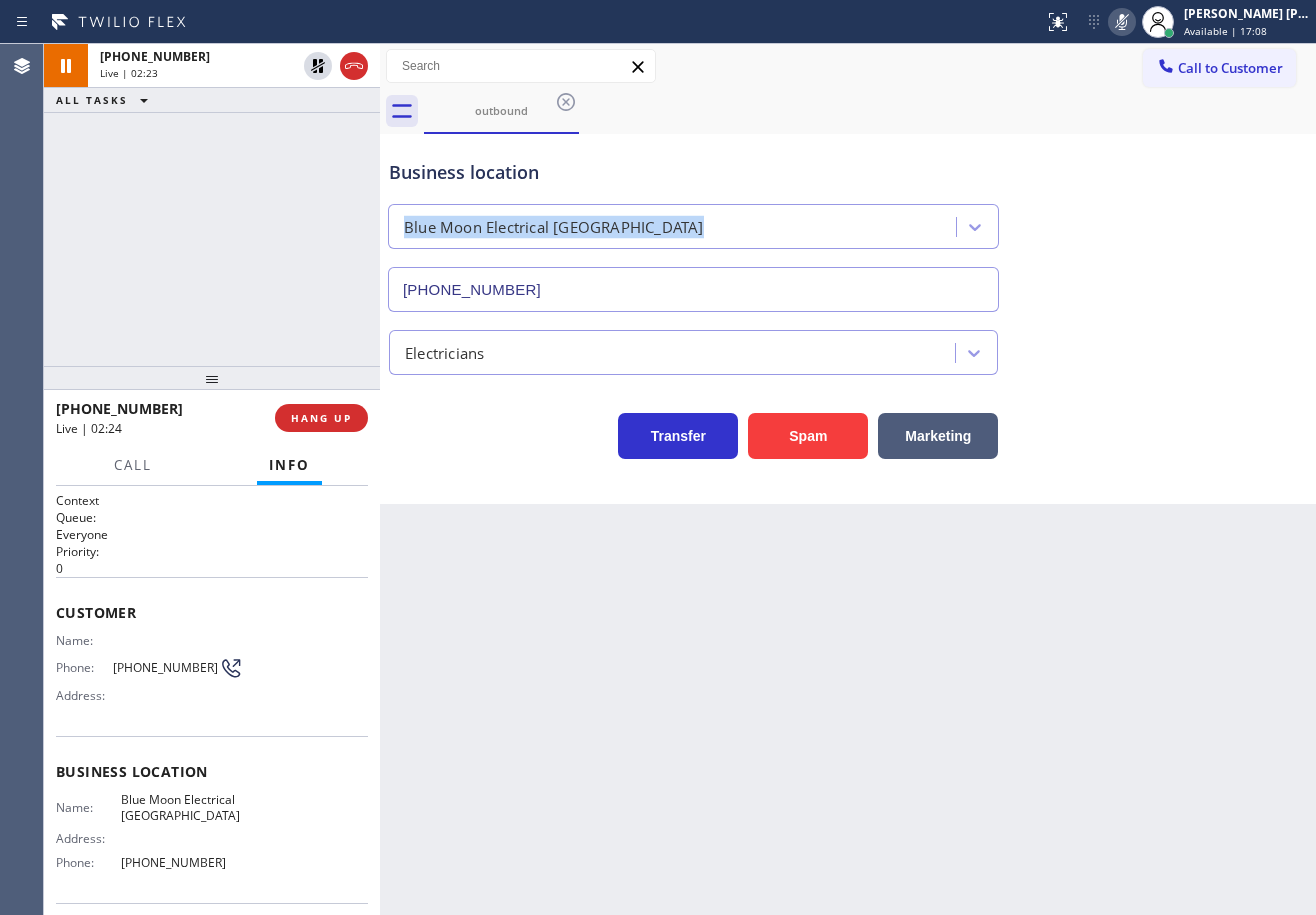 drag, startPoint x: 311, startPoint y: 67, endPoint x: 716, endPoint y: 69, distance: 405.00494 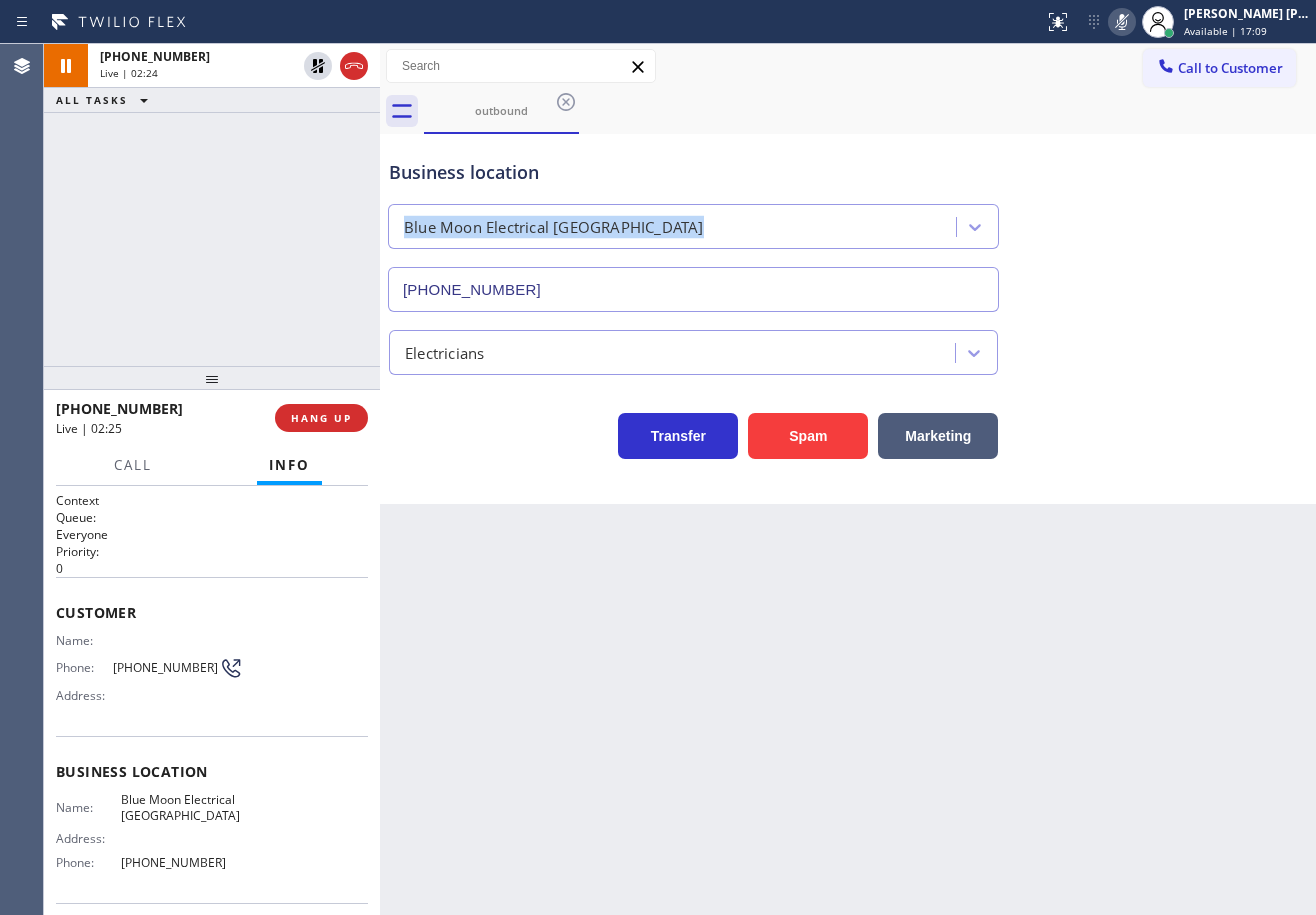 click 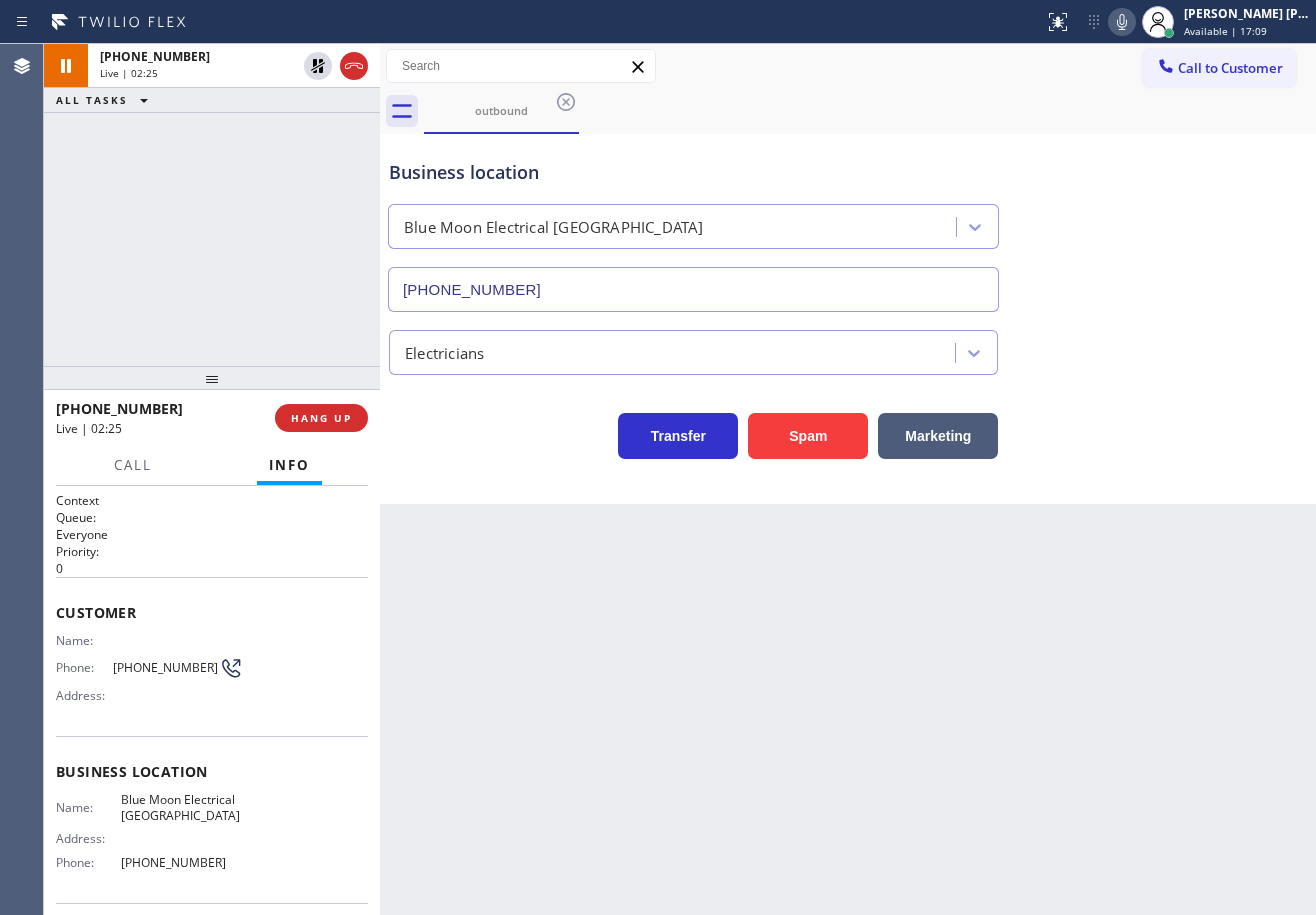 click on "Business location Blue Moon Electrical [GEOGRAPHIC_DATA] [PHONE_NUMBER]" at bounding box center [848, 221] 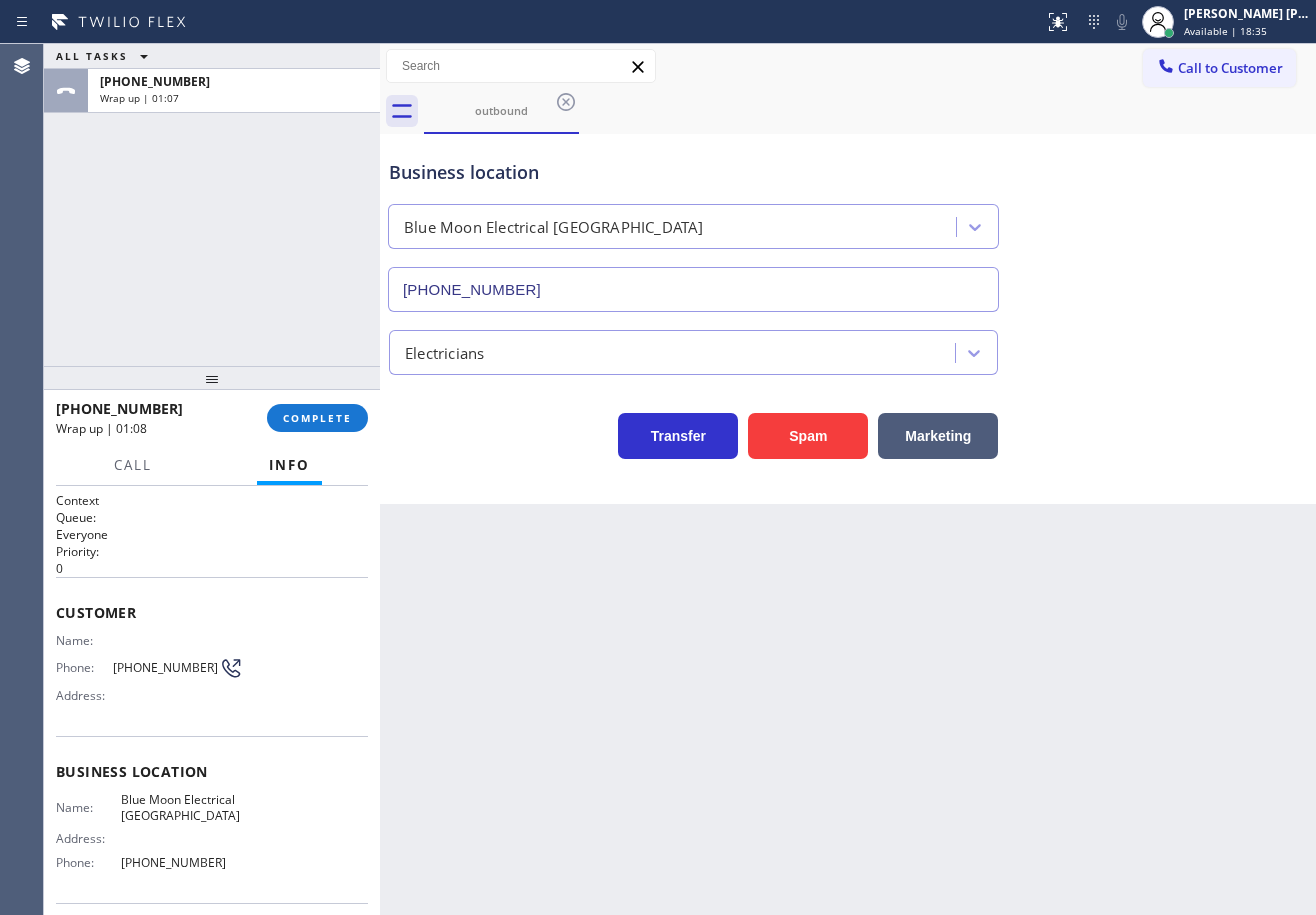 click on "Back to Dashboard Change Sender ID Customers Technicians Select a contact Outbound call Technician Search Technician Your caller id phone number Your caller id phone number Call Technician info Name   Phone none Address none Change Sender ID HVAC [PHONE_NUMBER] 5 Star Appliance [PHONE_NUMBER] Appliance Repair [PHONE_NUMBER] Plumbing [PHONE_NUMBER] Air Duct Cleaning [PHONE_NUMBER]  Electricians [PHONE_NUMBER] Cancel Change Check personal SMS Reset Change outbound Call to Customer Outbound call Location Blue Moon Electrical [GEOGRAPHIC_DATA] Your caller id phone number [PHONE_NUMBER] Customer number Call Outbound call Technician Search Technician Your caller id phone number Your caller id phone number Call outbound Business location Blue Moon Electrical [GEOGRAPHIC_DATA] [PHONE_NUMBER] Electricians Transfer Spam Marketing" at bounding box center [848, 479] 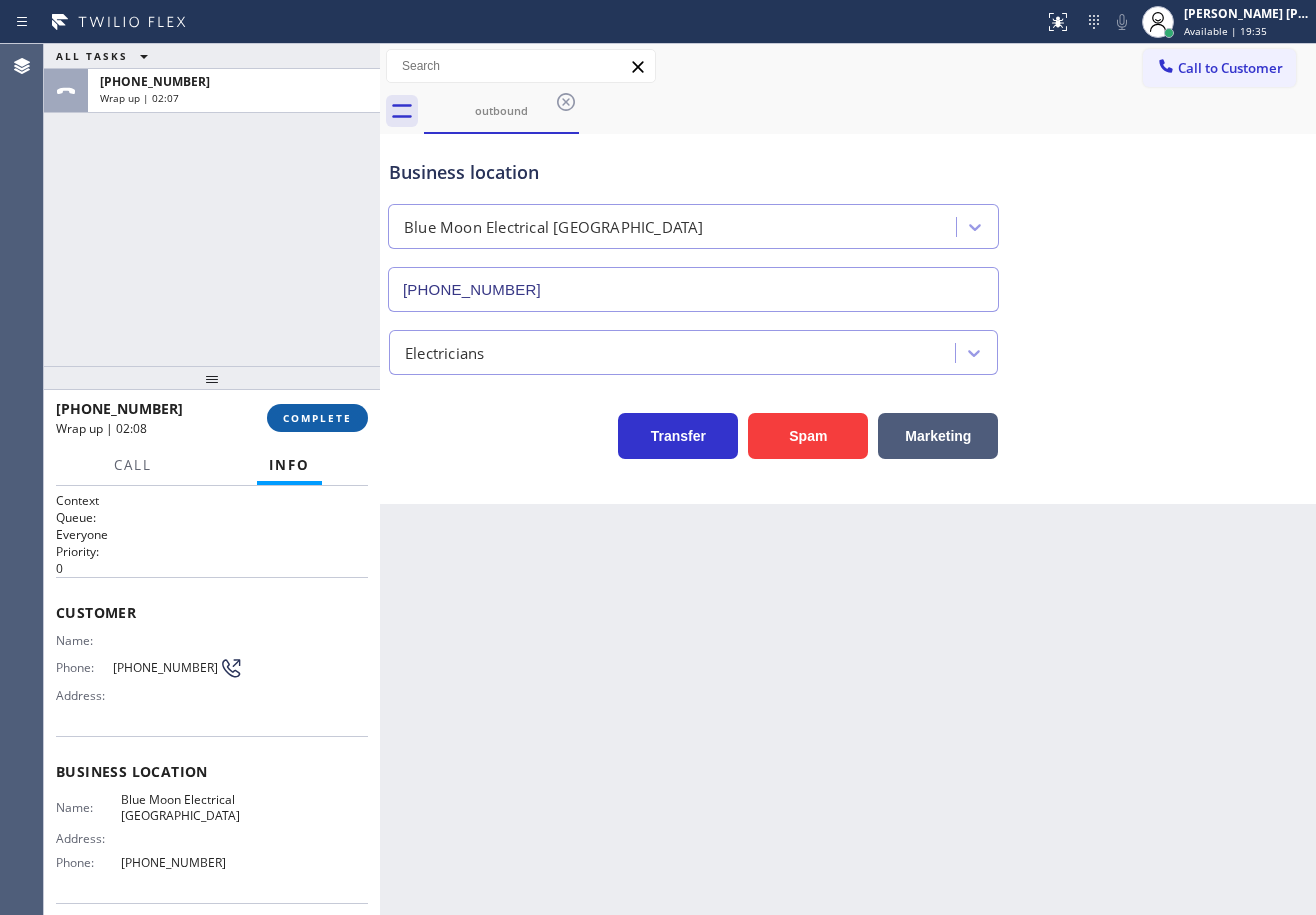 click on "COMPLETE" at bounding box center [317, 418] 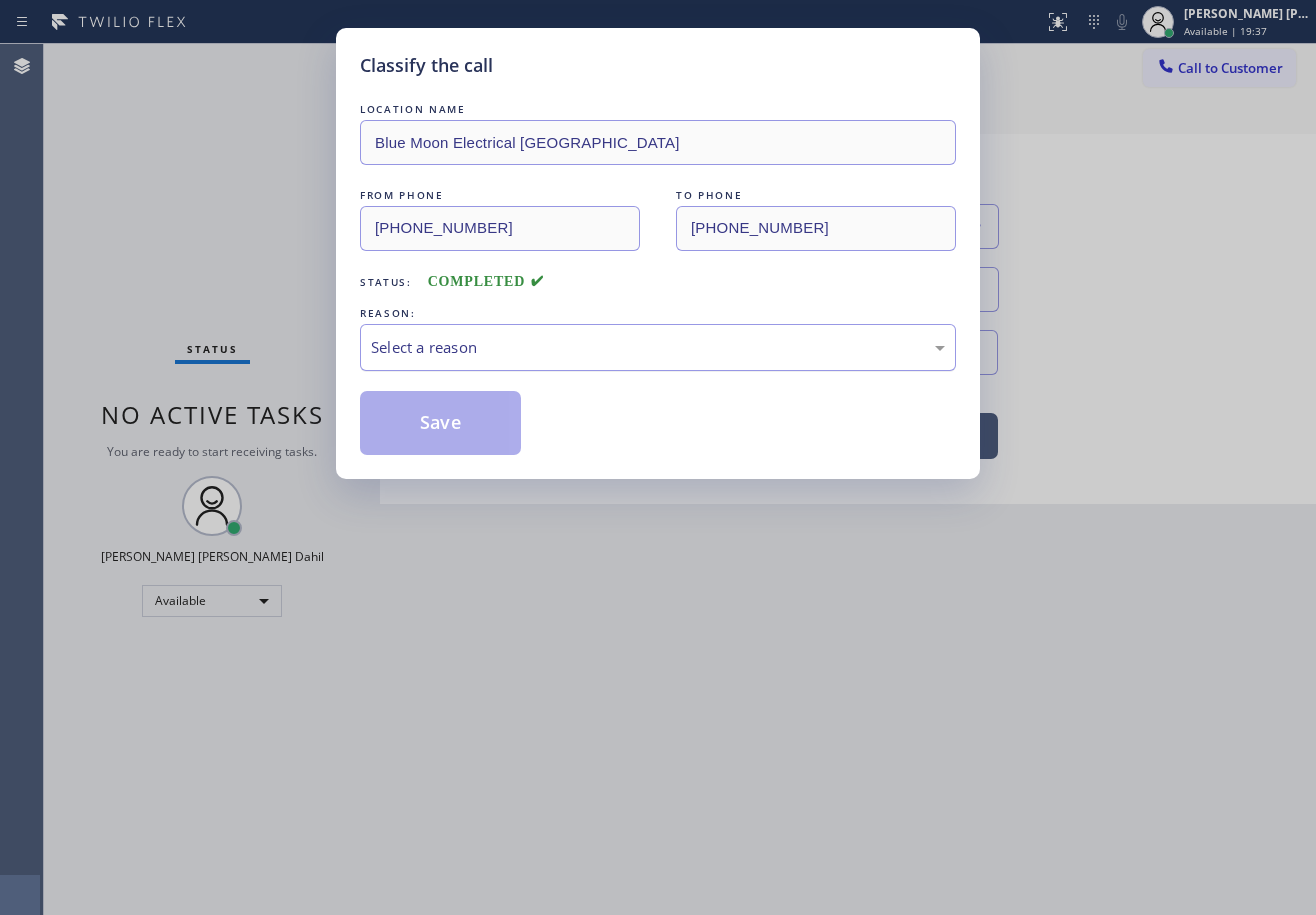 click on "Select a reason" at bounding box center [658, 347] 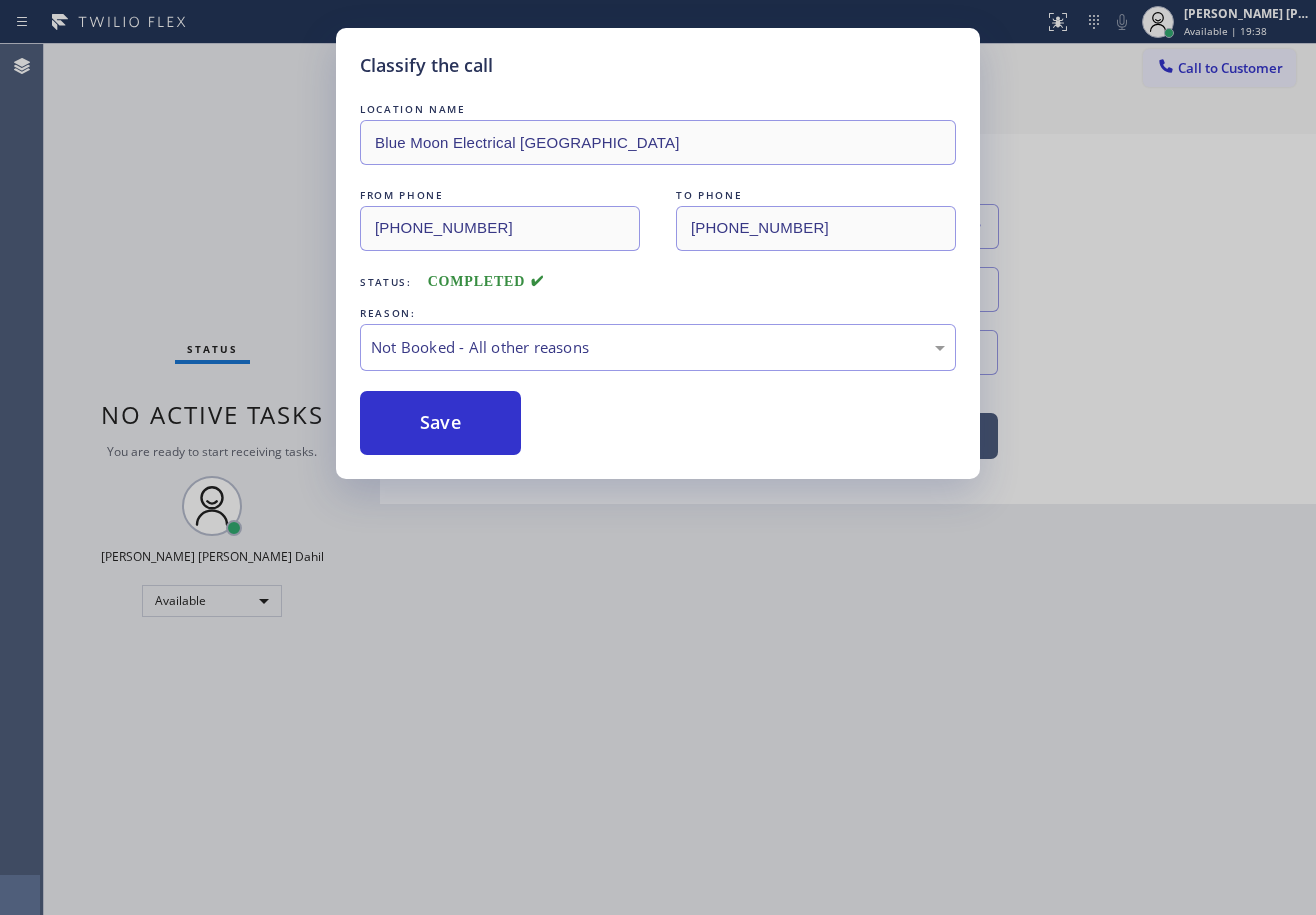 click on "Save" at bounding box center (440, 423) 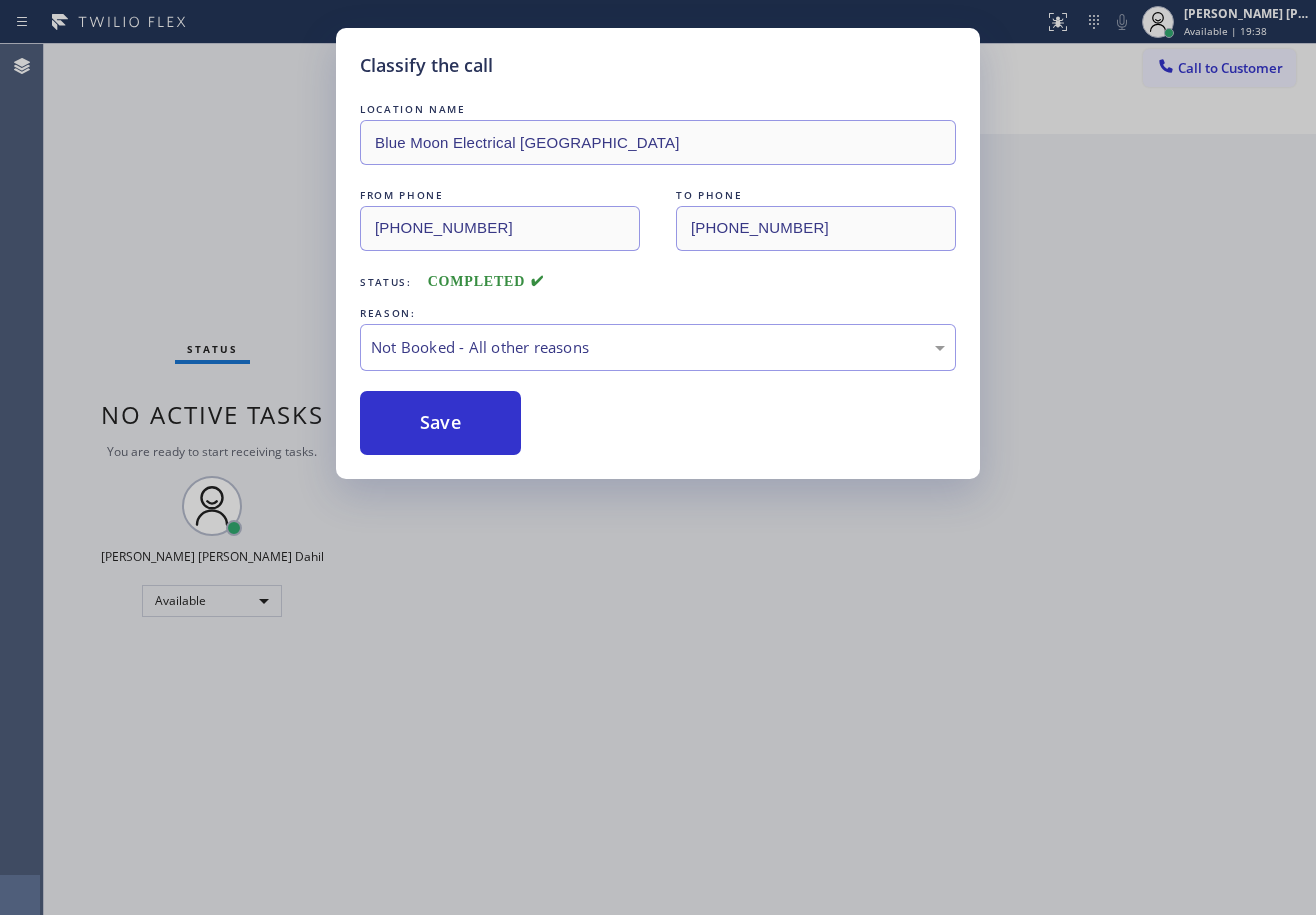 click on "Save" at bounding box center [440, 423] 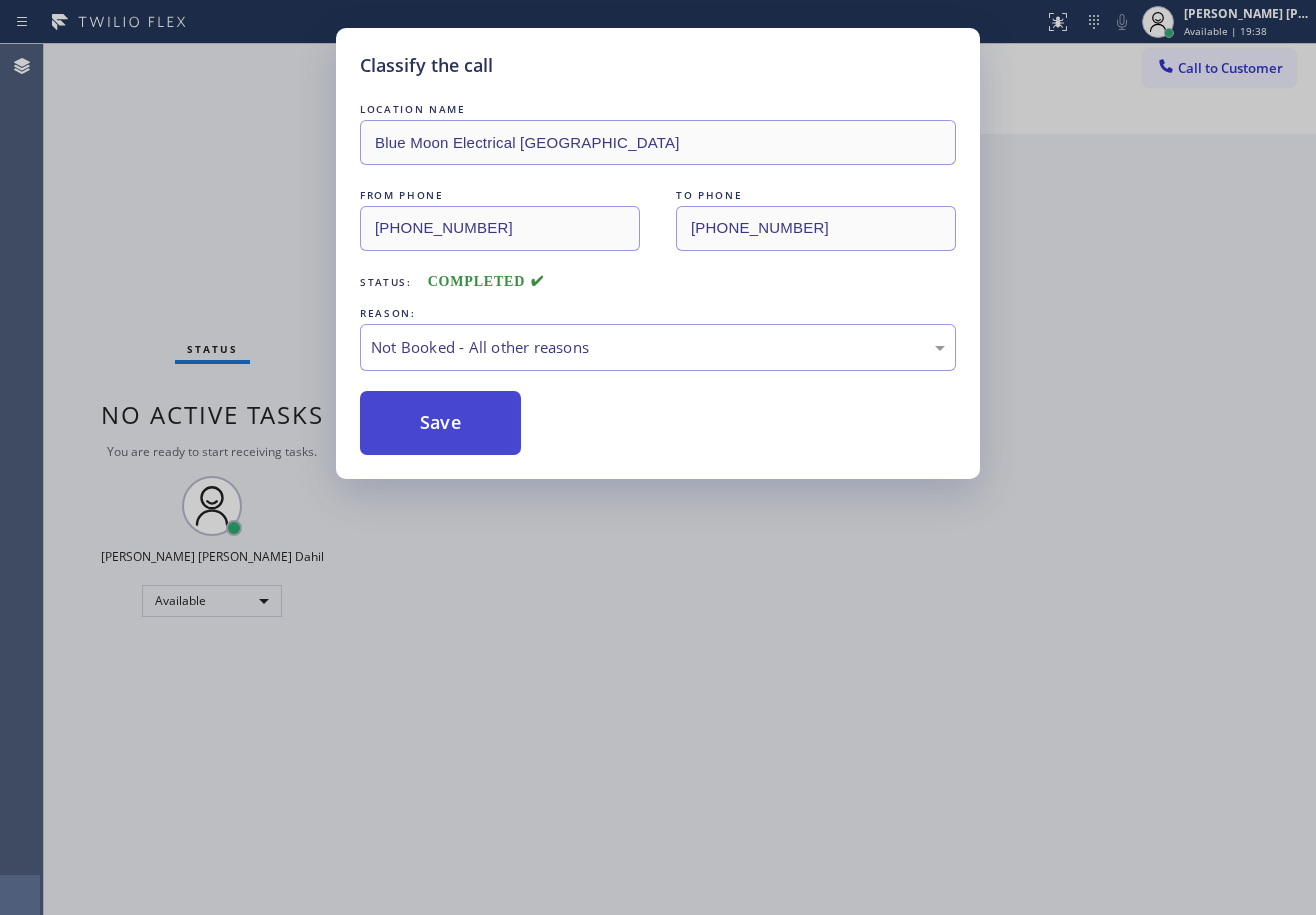 drag, startPoint x: 426, startPoint y: 420, endPoint x: 430, endPoint y: 437, distance: 17.464249 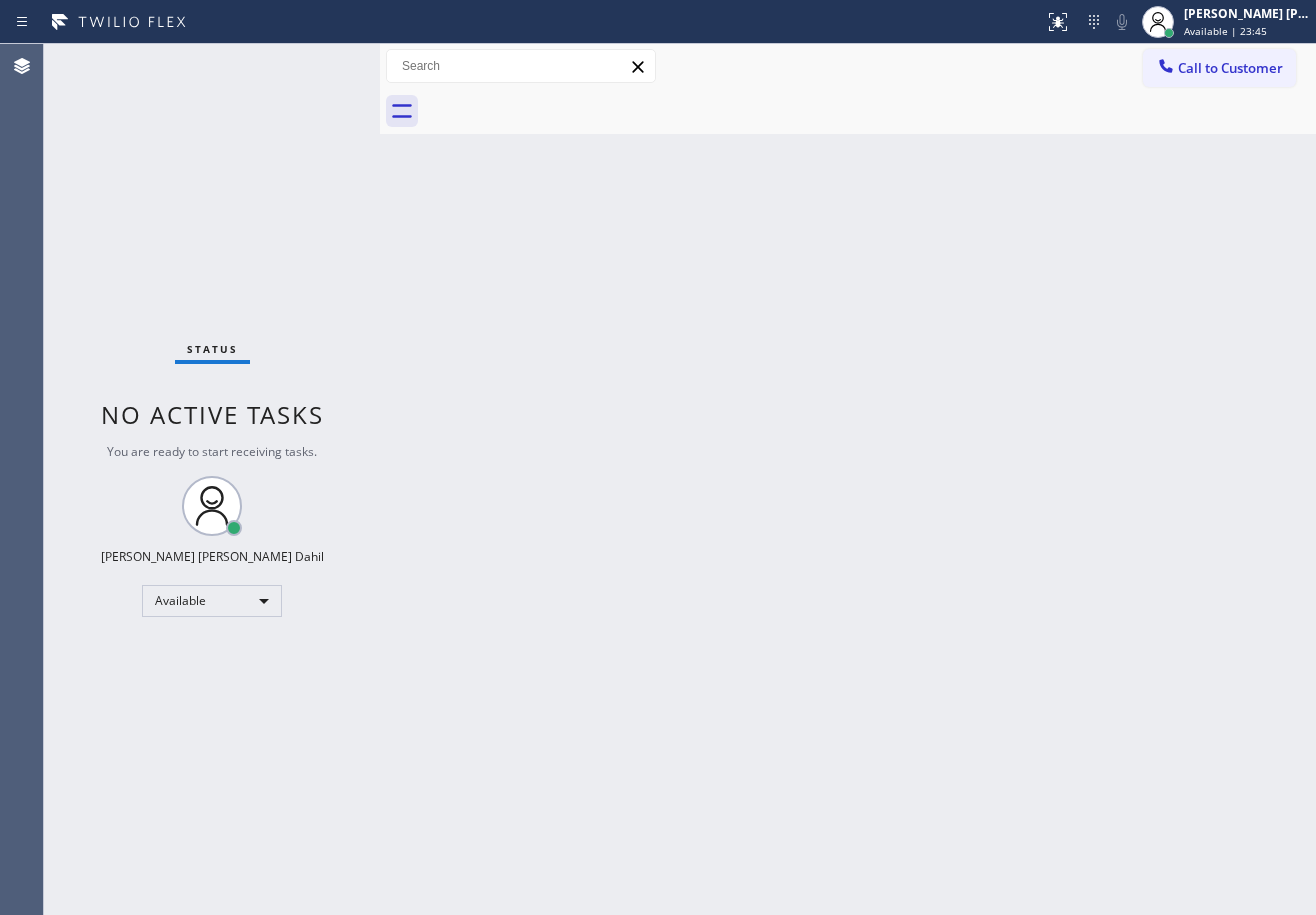 click on "Status   No active tasks     You are ready to start receiving tasks.   [PERSON_NAME] [PERSON_NAME] Dahil Available" at bounding box center [212, 479] 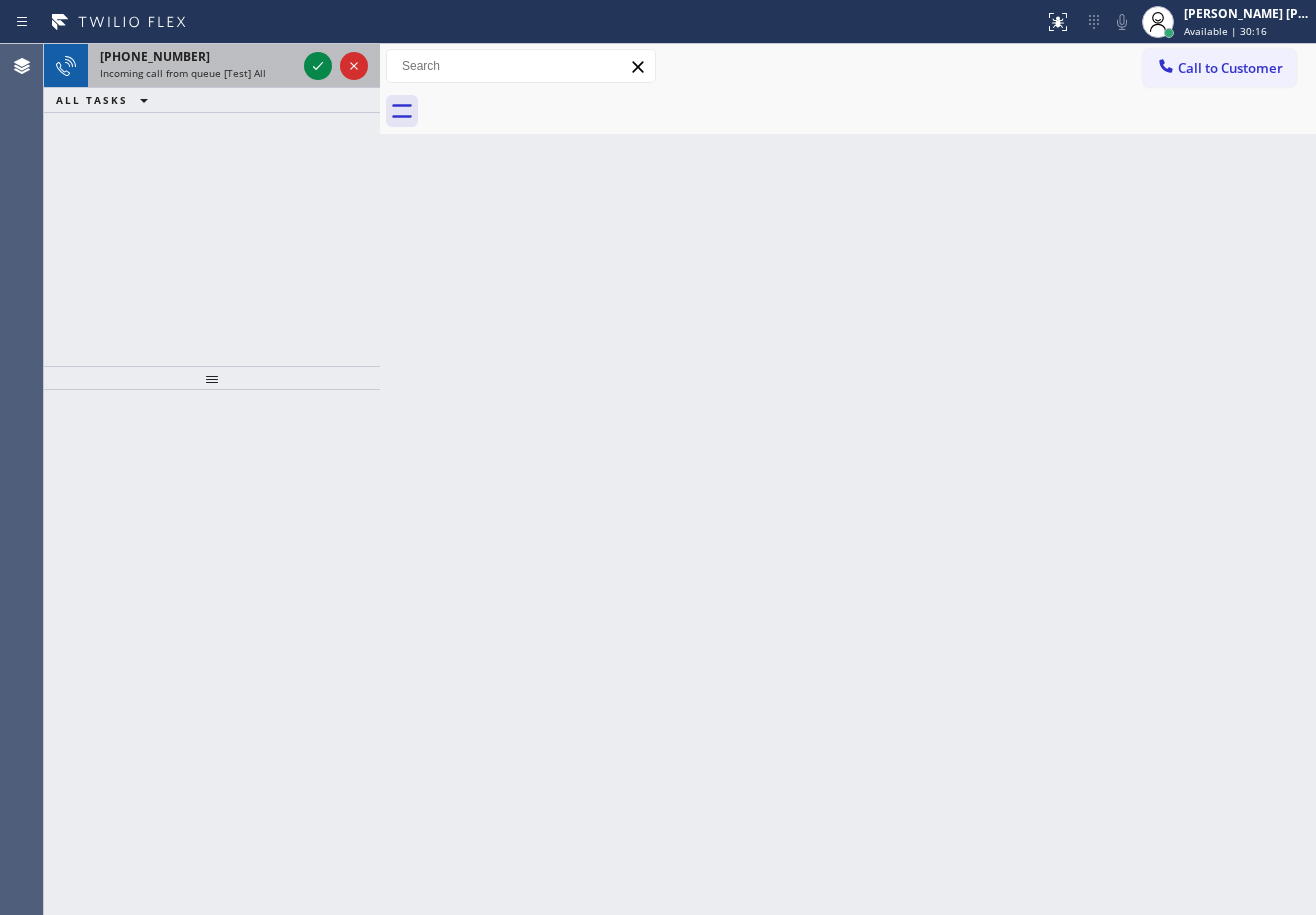 click on "[PHONE_NUMBER] Incoming call from queue [Test] All" at bounding box center [194, 66] 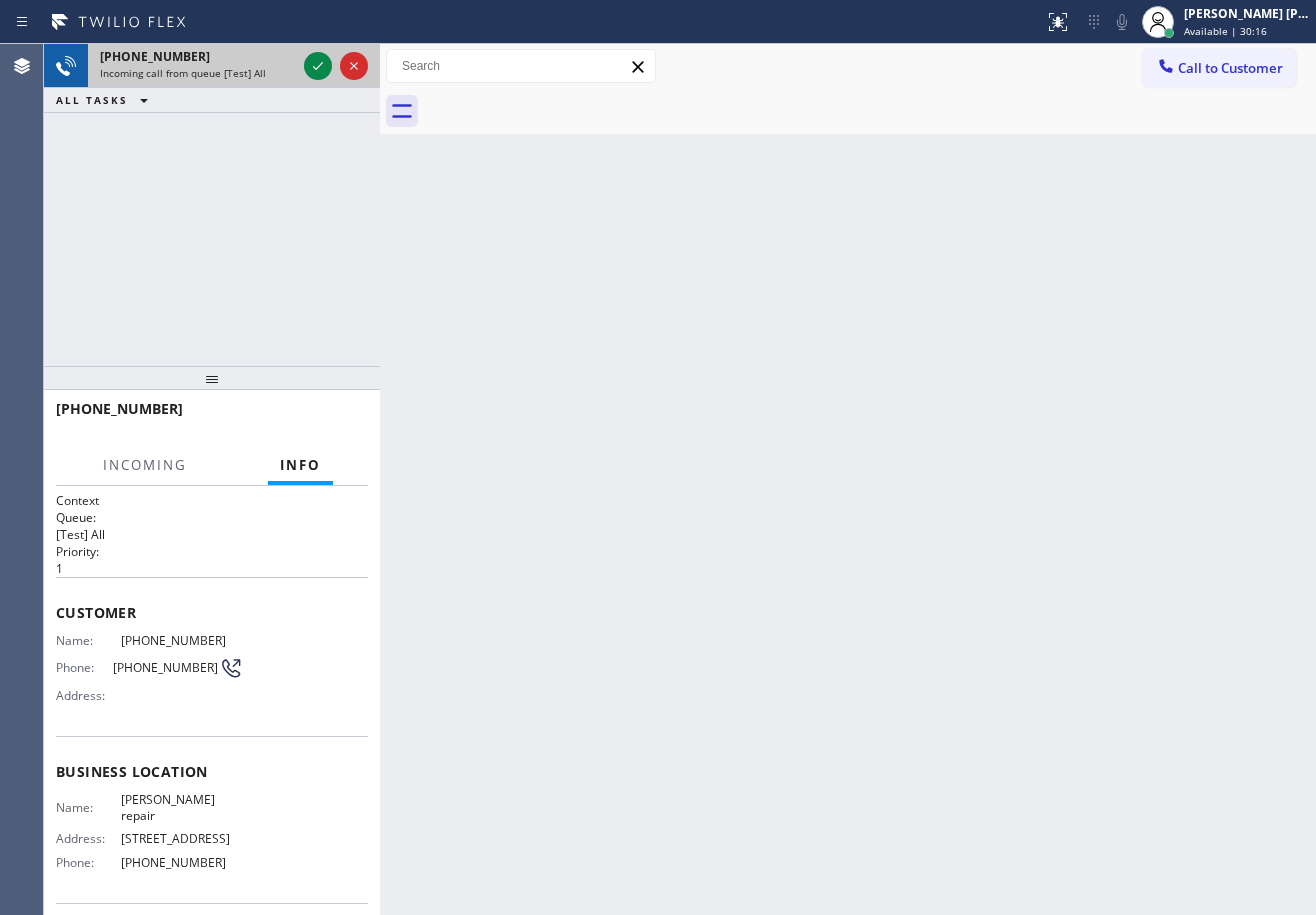 click on "[PHONE_NUMBER]" at bounding box center [198, 56] 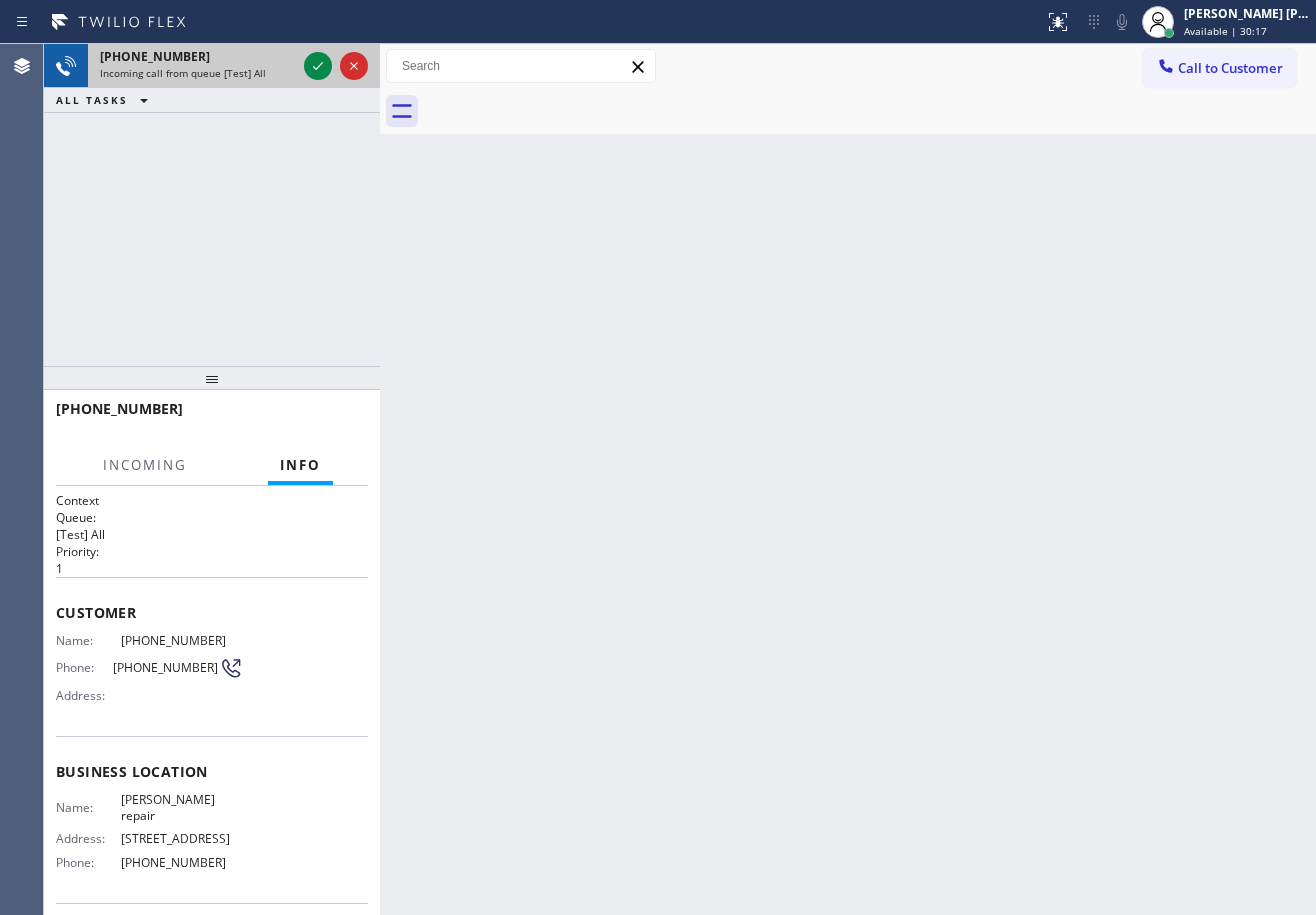 click on "[PHONE_NUMBER]" at bounding box center (198, 56) 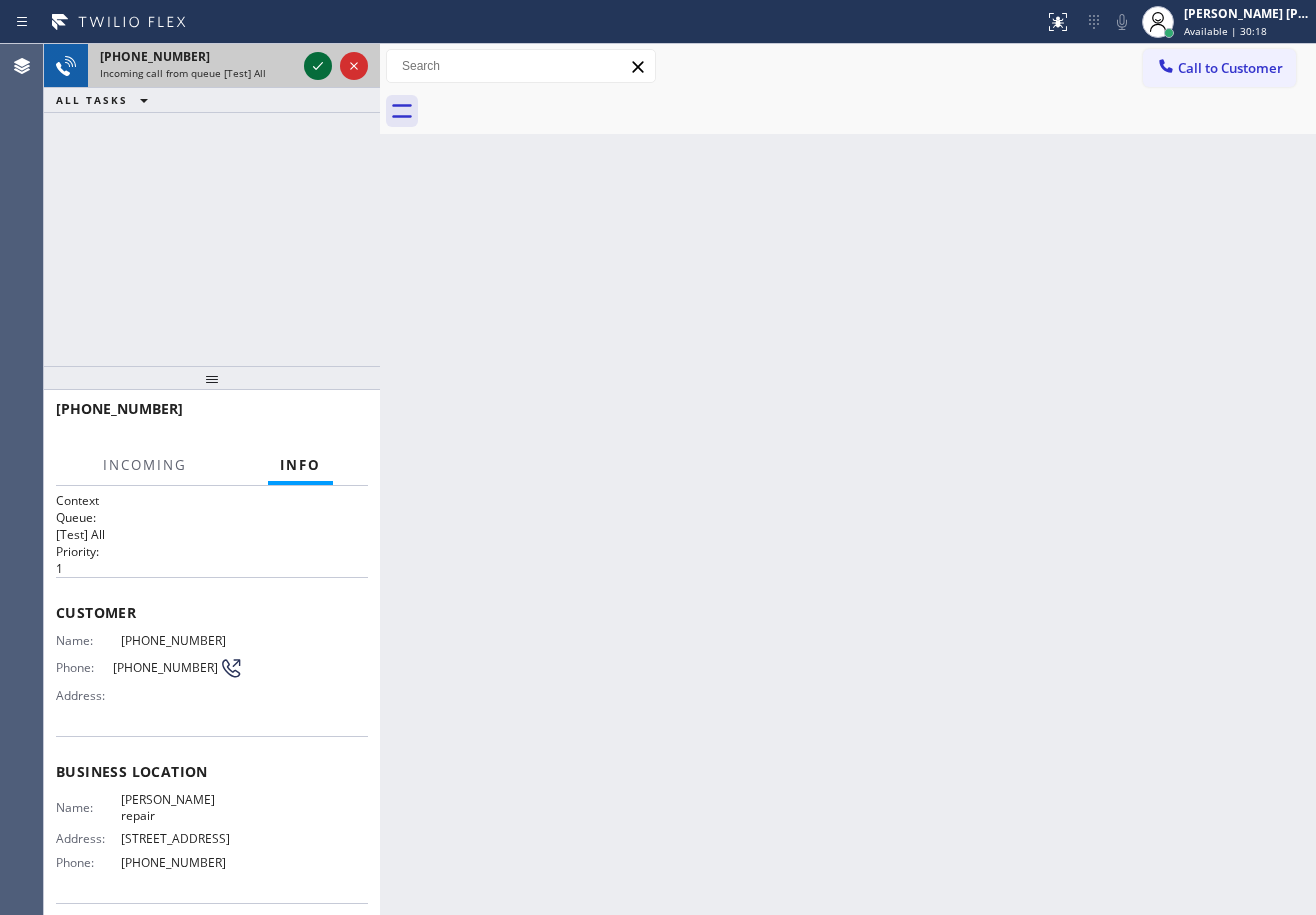 click 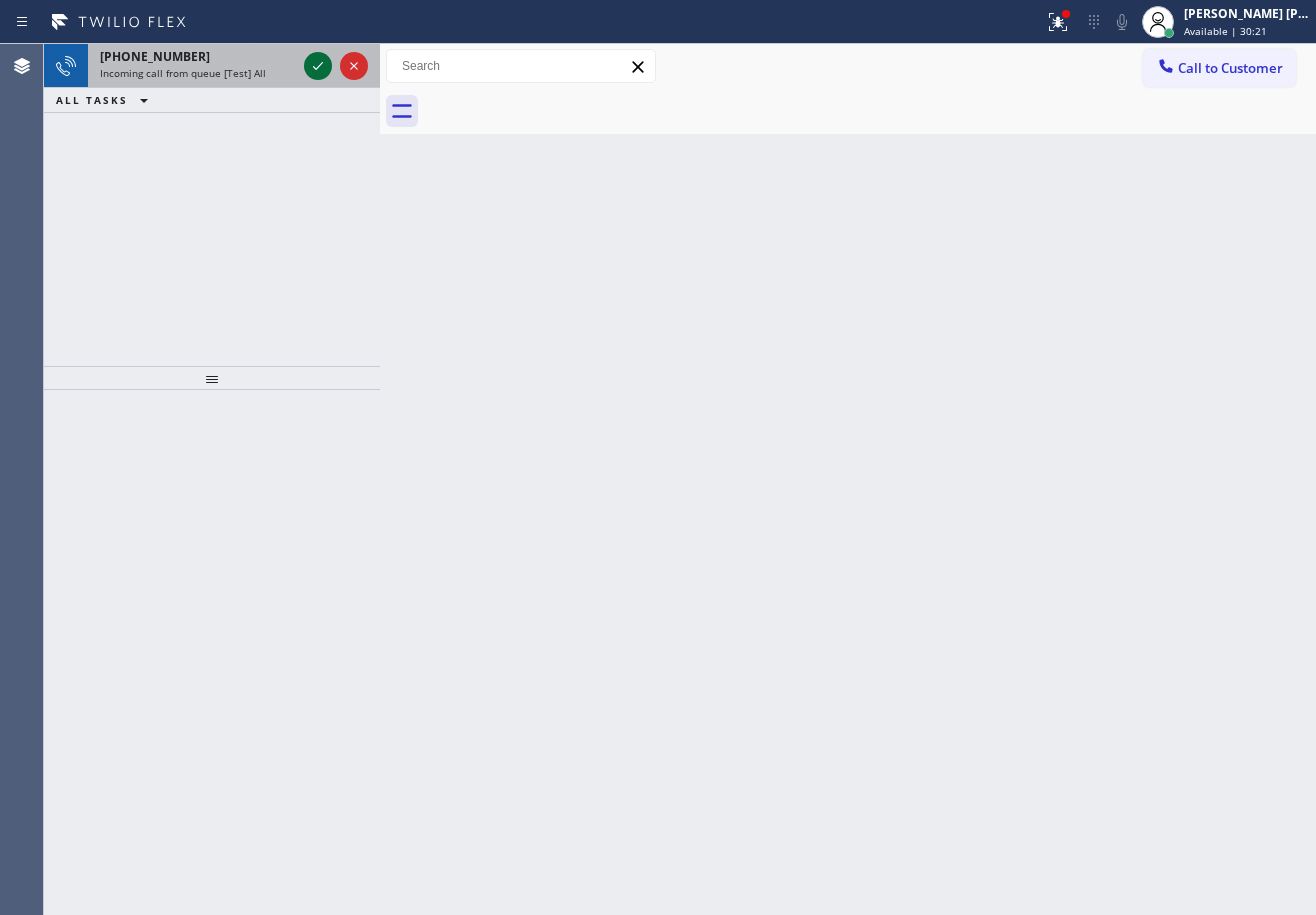 click 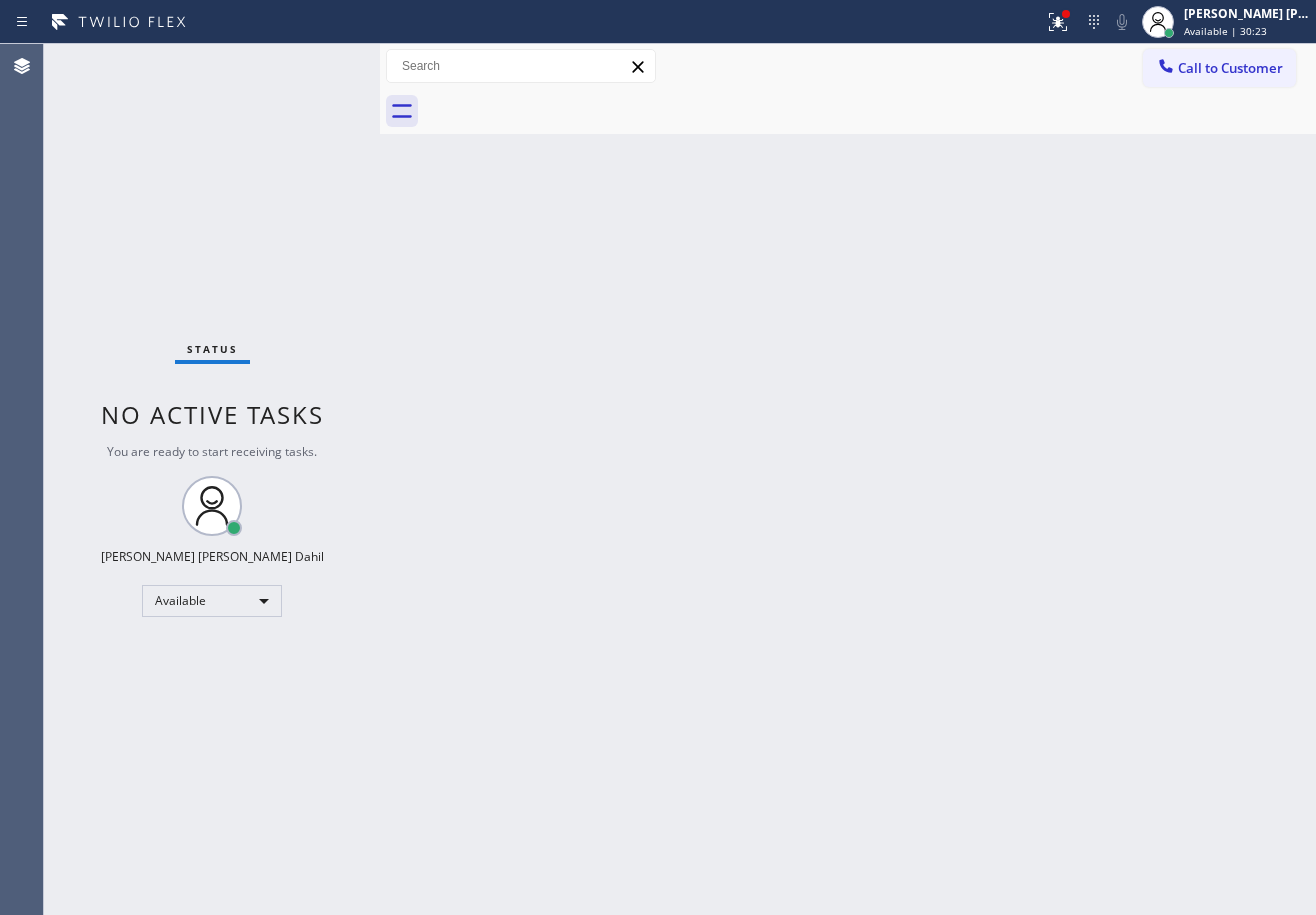 click on "Status   No active tasks     You are ready to start receiving tasks.   [PERSON_NAME] [PERSON_NAME] Dahil Available" at bounding box center (212, 479) 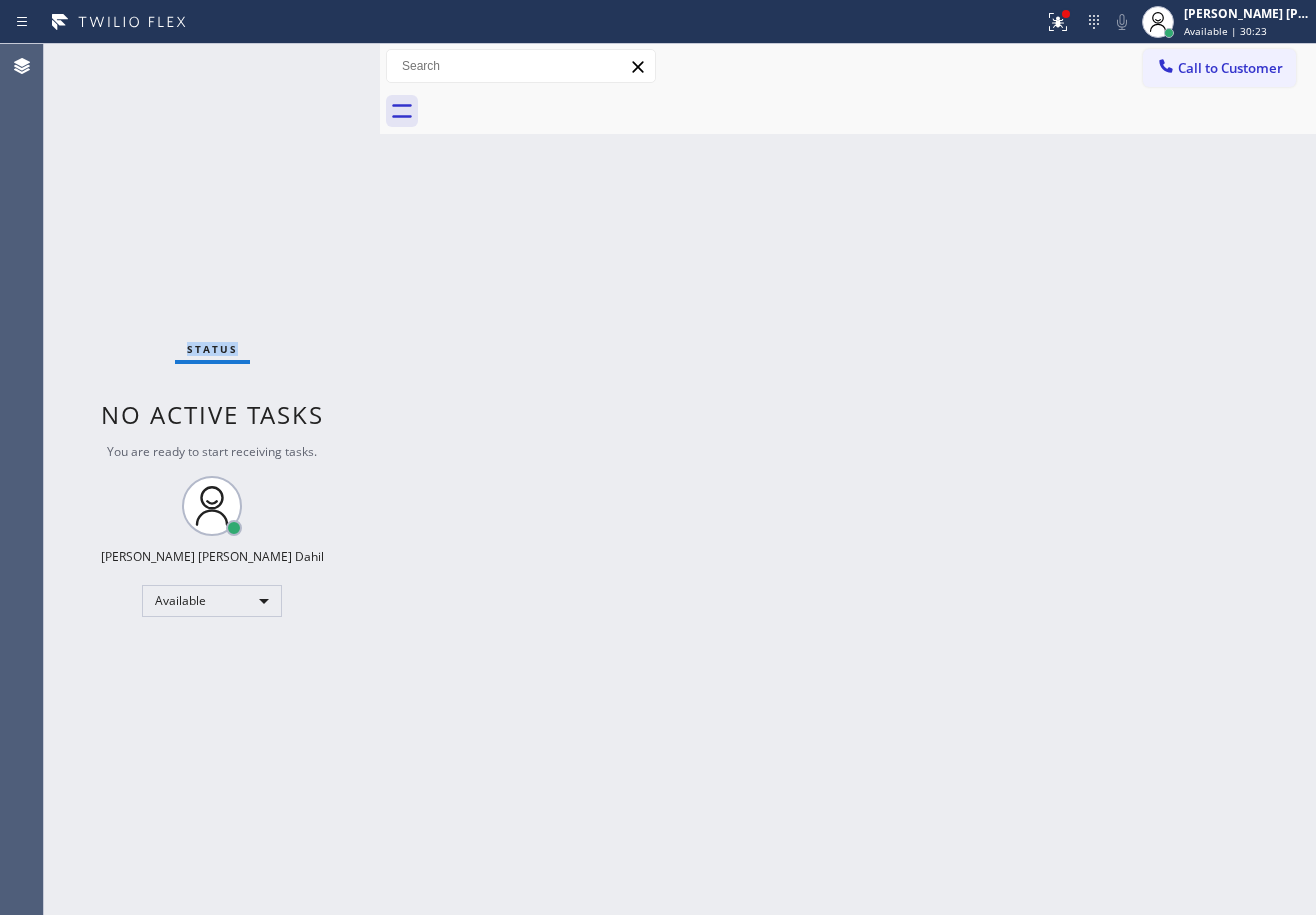 click on "Status   No active tasks     You are ready to start receiving tasks.   [PERSON_NAME] [PERSON_NAME] Dahil Available" at bounding box center [212, 479] 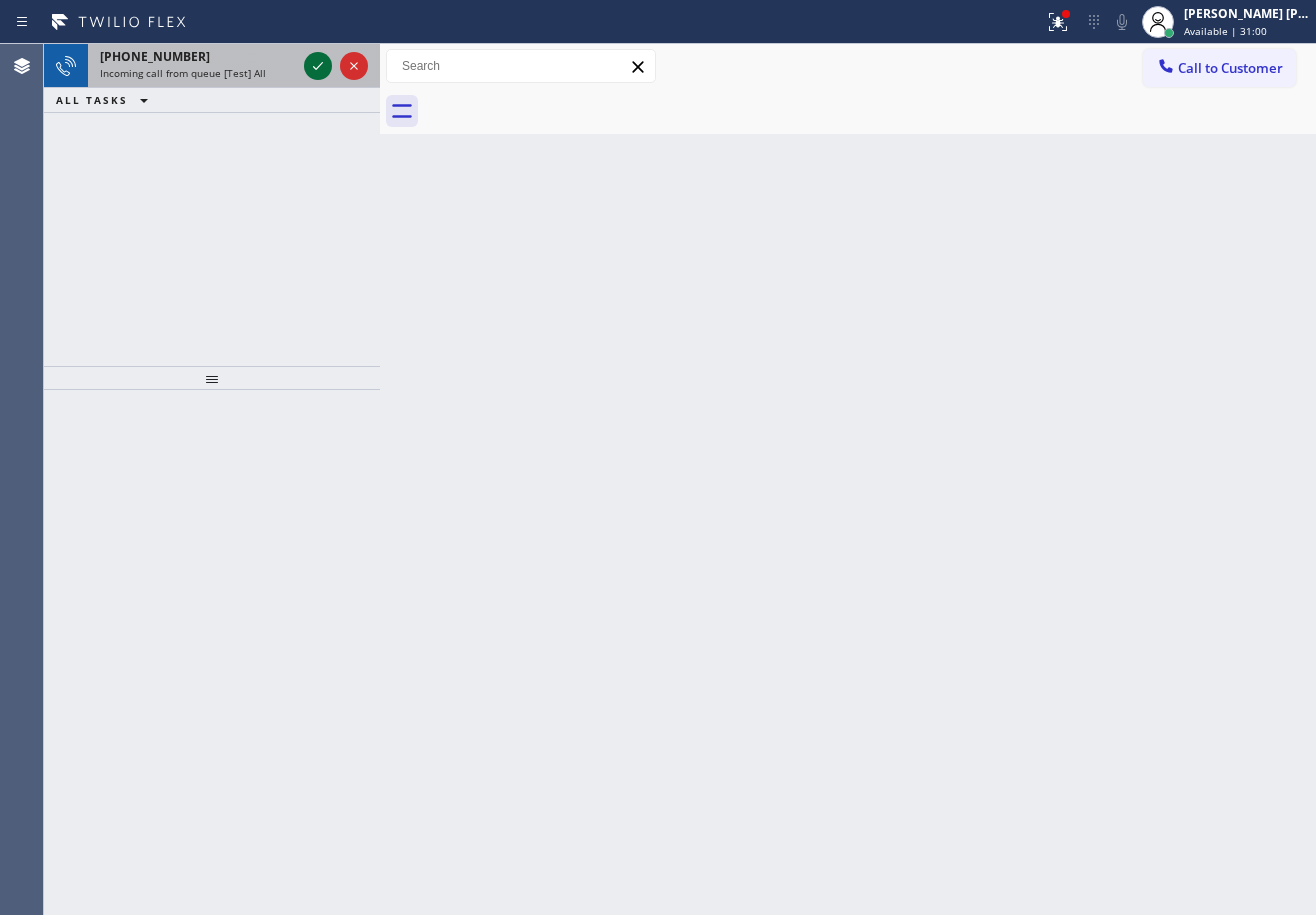 click 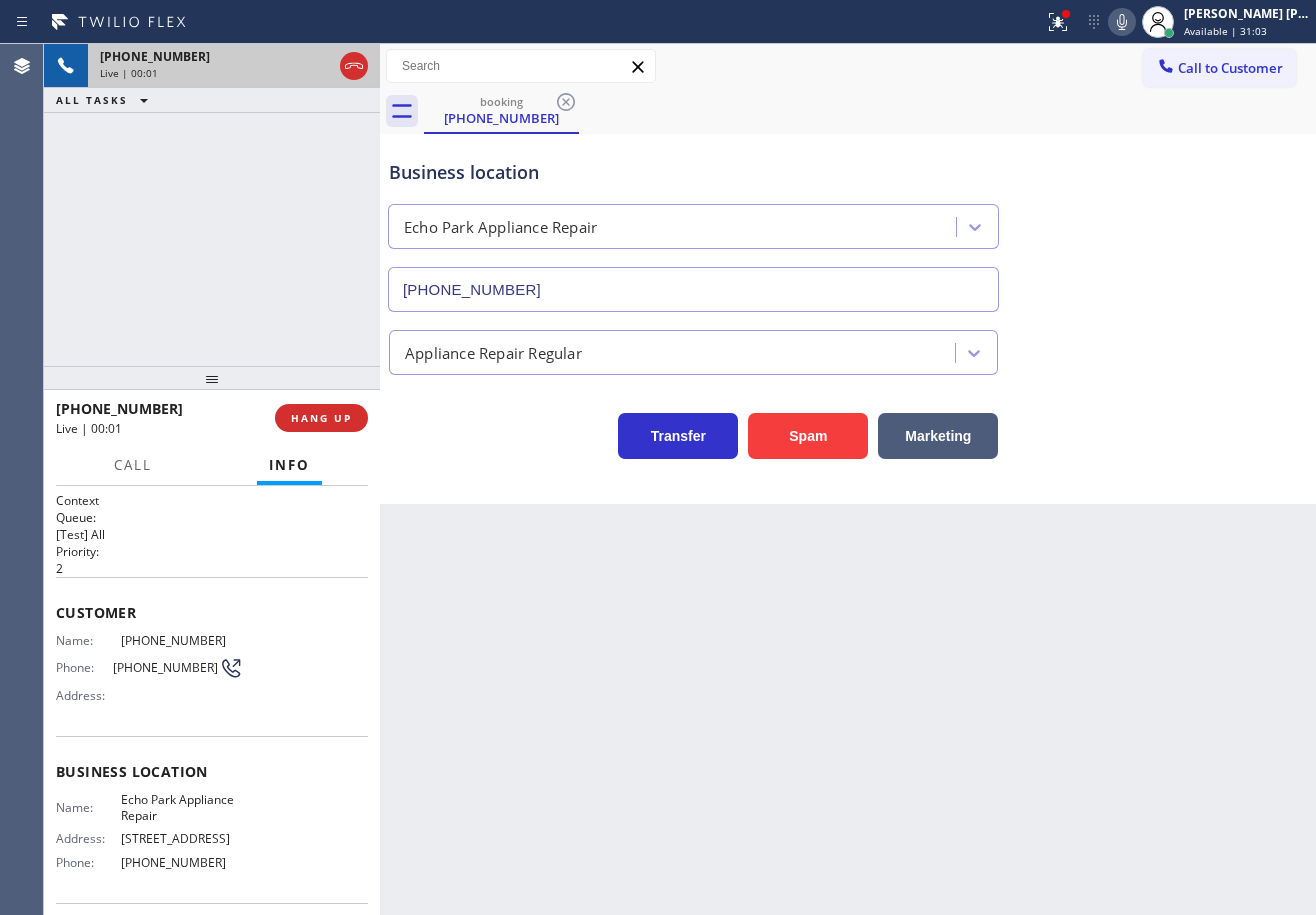 type on "[PHONE_NUMBER]" 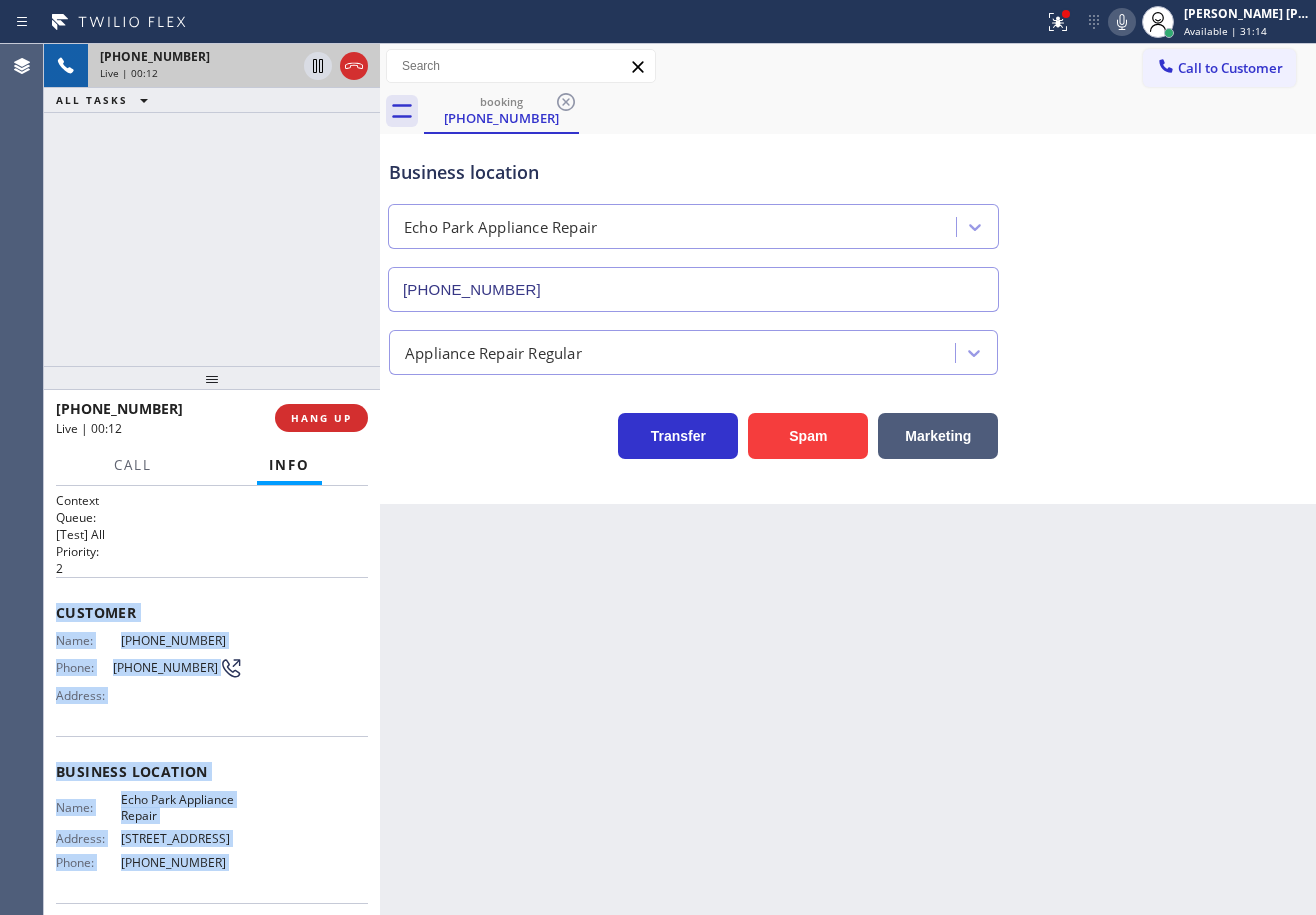 scroll, scrollTop: 146, scrollLeft: 0, axis: vertical 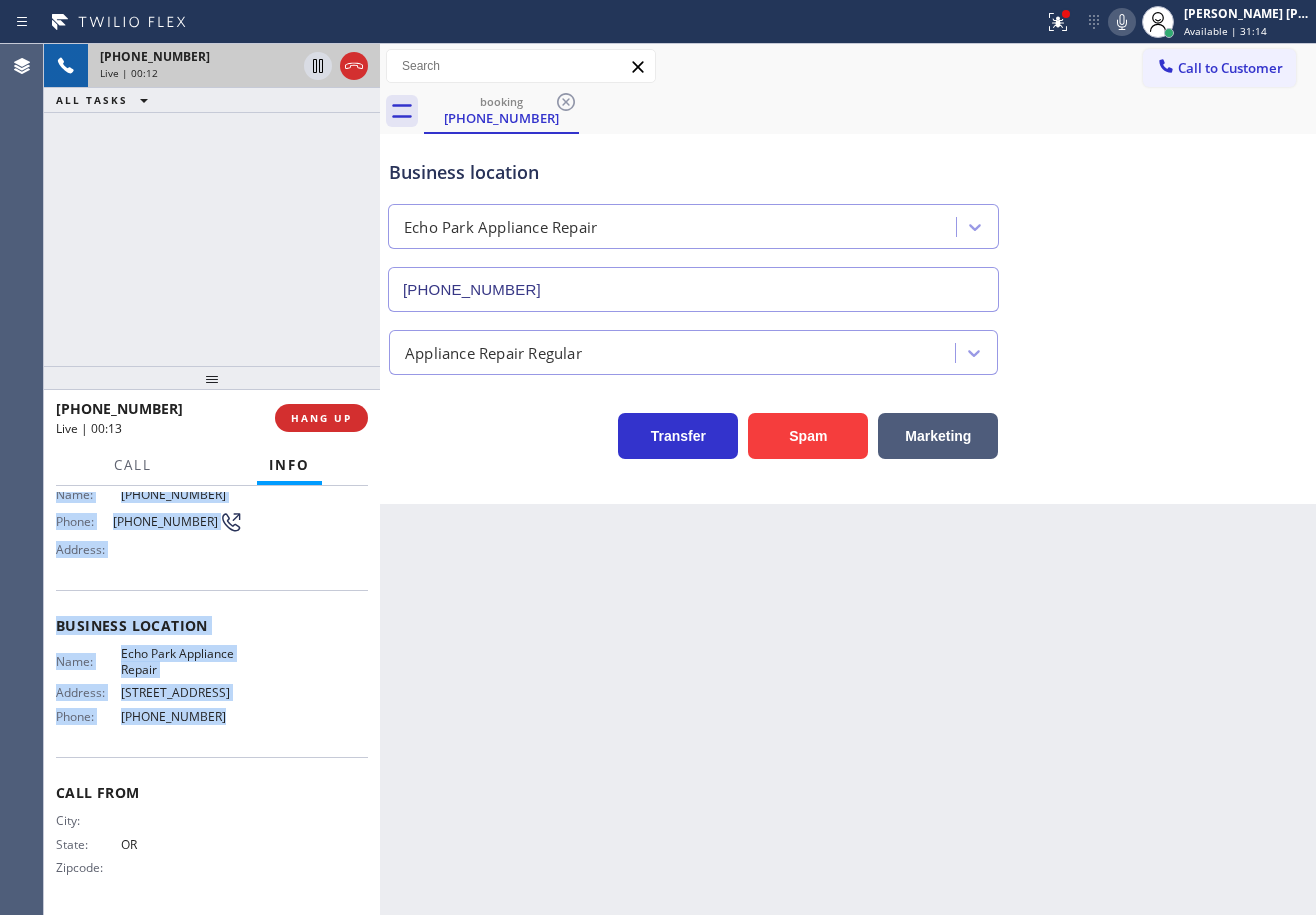 drag, startPoint x: 49, startPoint y: 603, endPoint x: 571, endPoint y: 678, distance: 527.3604 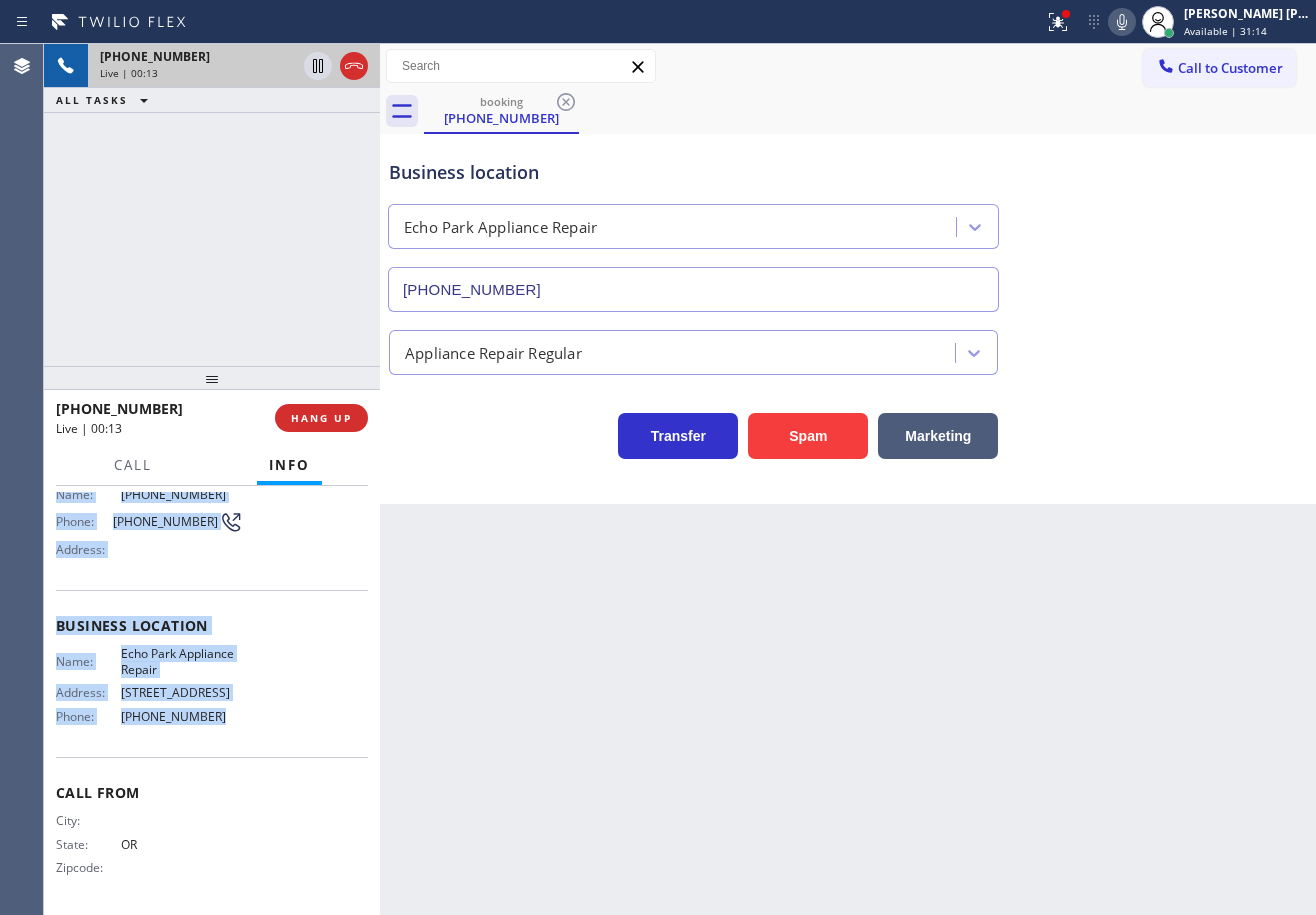 copy on "Customer Name: [PHONE_NUMBER] Phone: [PHONE_NUMBER] Address: Business location Name: [GEOGRAPHIC_DATA] Appliance Repair Address: [STREET_ADDRESS]  Phone: [PHONE_NUMBER]" 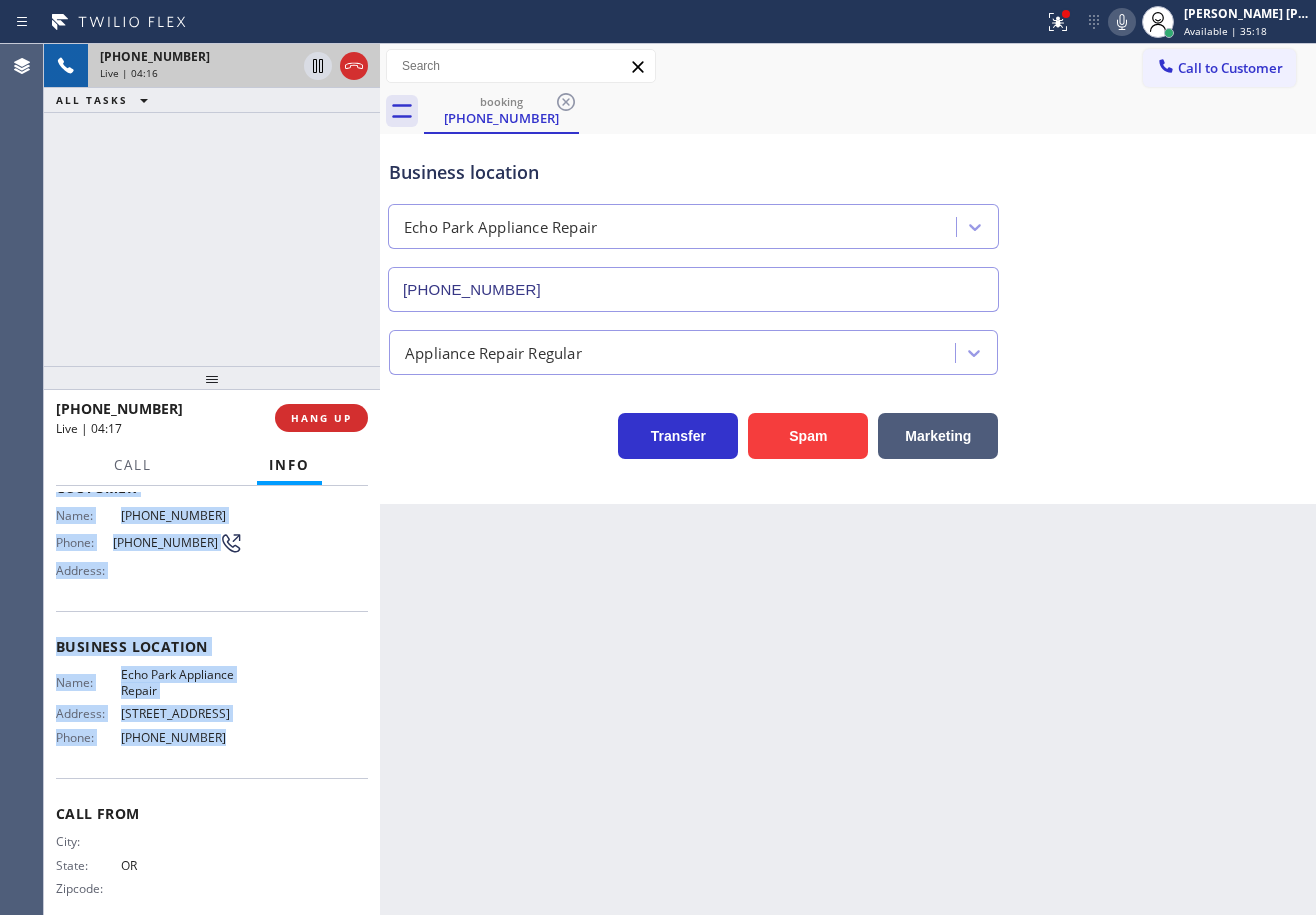 click on "Back to Dashboard Change Sender ID Customers Technicians Select a contact Outbound call Technician Search Technician Your caller id phone number Your caller id phone number Call Technician info Name   Phone none Address none Change Sender ID HVAC [PHONE_NUMBER] 5 Star Appliance [PHONE_NUMBER] Appliance Repair [PHONE_NUMBER] Plumbing [PHONE_NUMBER] Air Duct Cleaning [PHONE_NUMBER]  Electricians [PHONE_NUMBER] Cancel Change Check personal SMS Reset Change booking [PHONE_NUMBER] Call to Customer Outbound call Location Blue Moon Electrical [GEOGRAPHIC_DATA] Your caller id phone number [PHONE_NUMBER] Customer number Call Outbound call Technician Search Technician Your caller id phone number Your caller id phone number Call booking [PHONE_NUMBER] Business location [GEOGRAPHIC_DATA] Appliance Repair [PHONE_NUMBER] Appliance Repair Regular Transfer Spam Marketing" at bounding box center (848, 479) 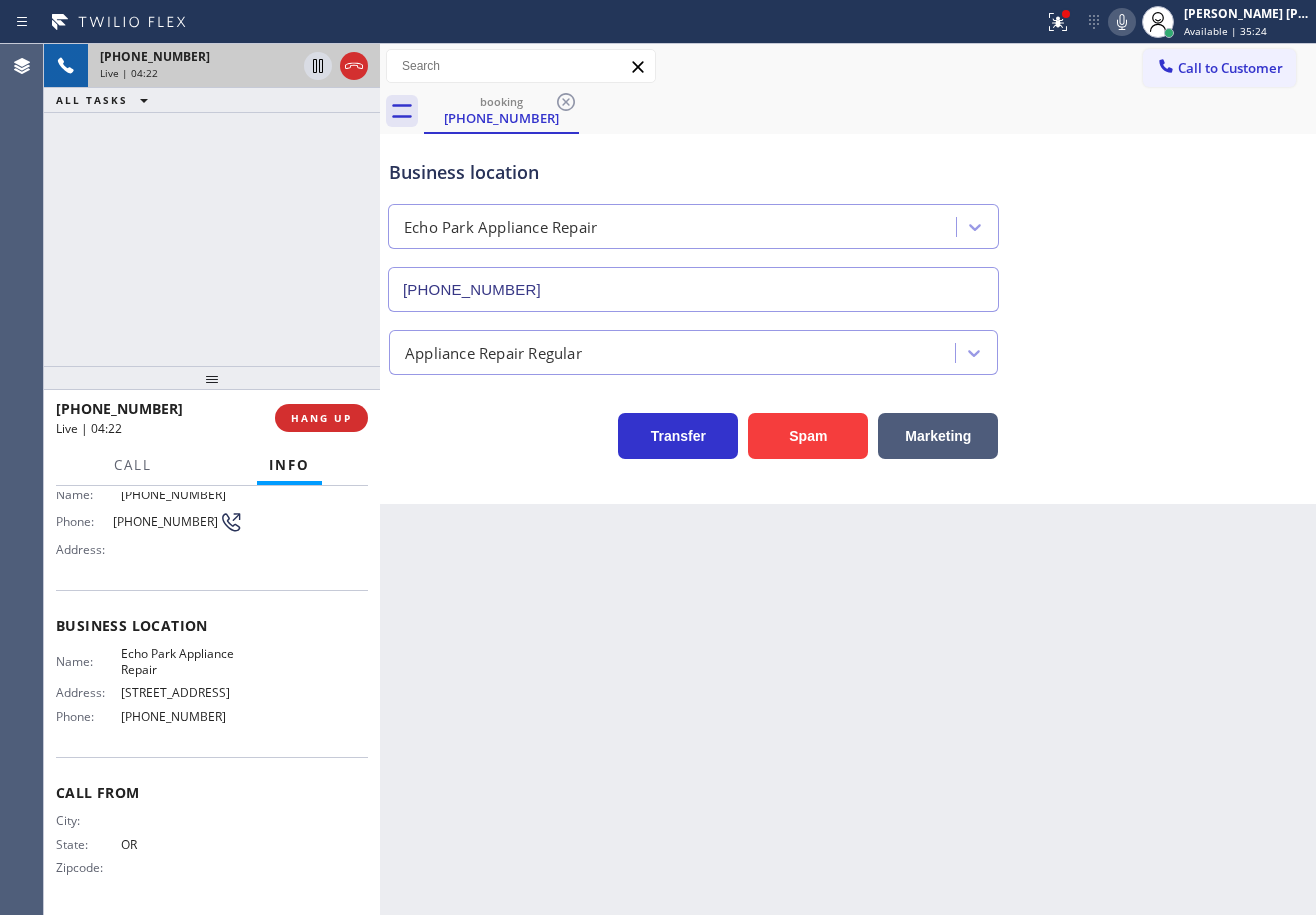 click 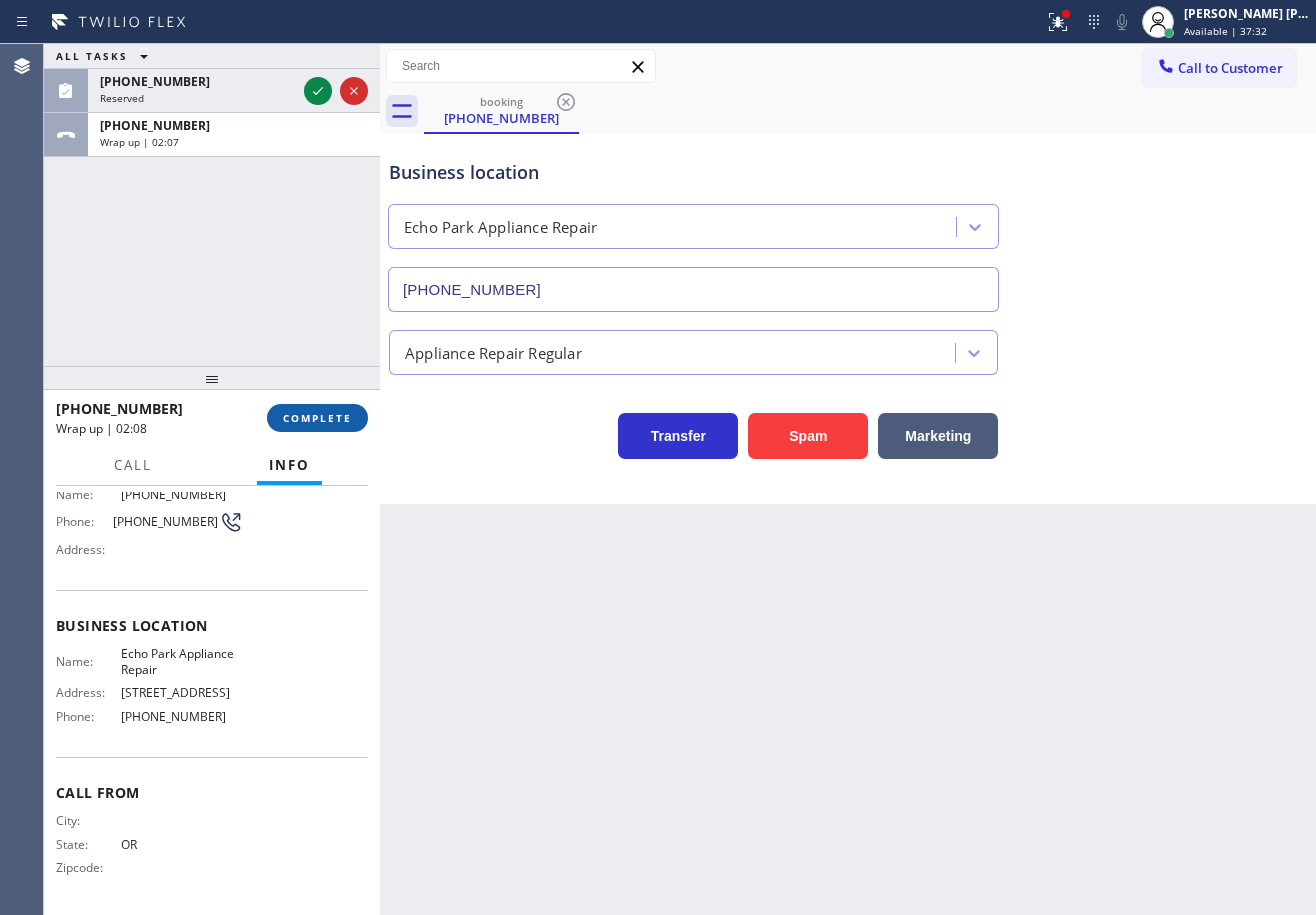click on "COMPLETE" at bounding box center [317, 418] 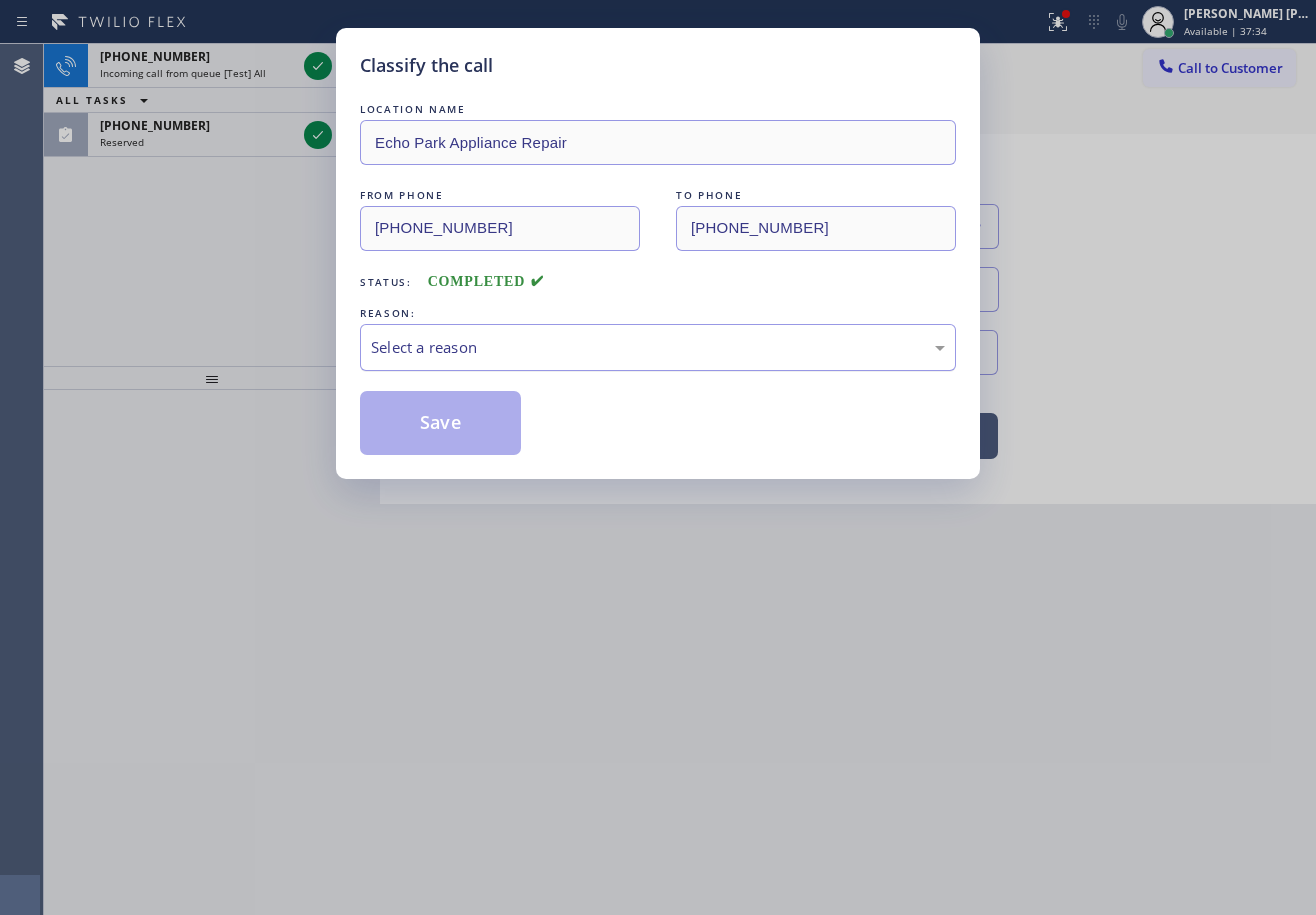 click on "Select a reason" at bounding box center [658, 347] 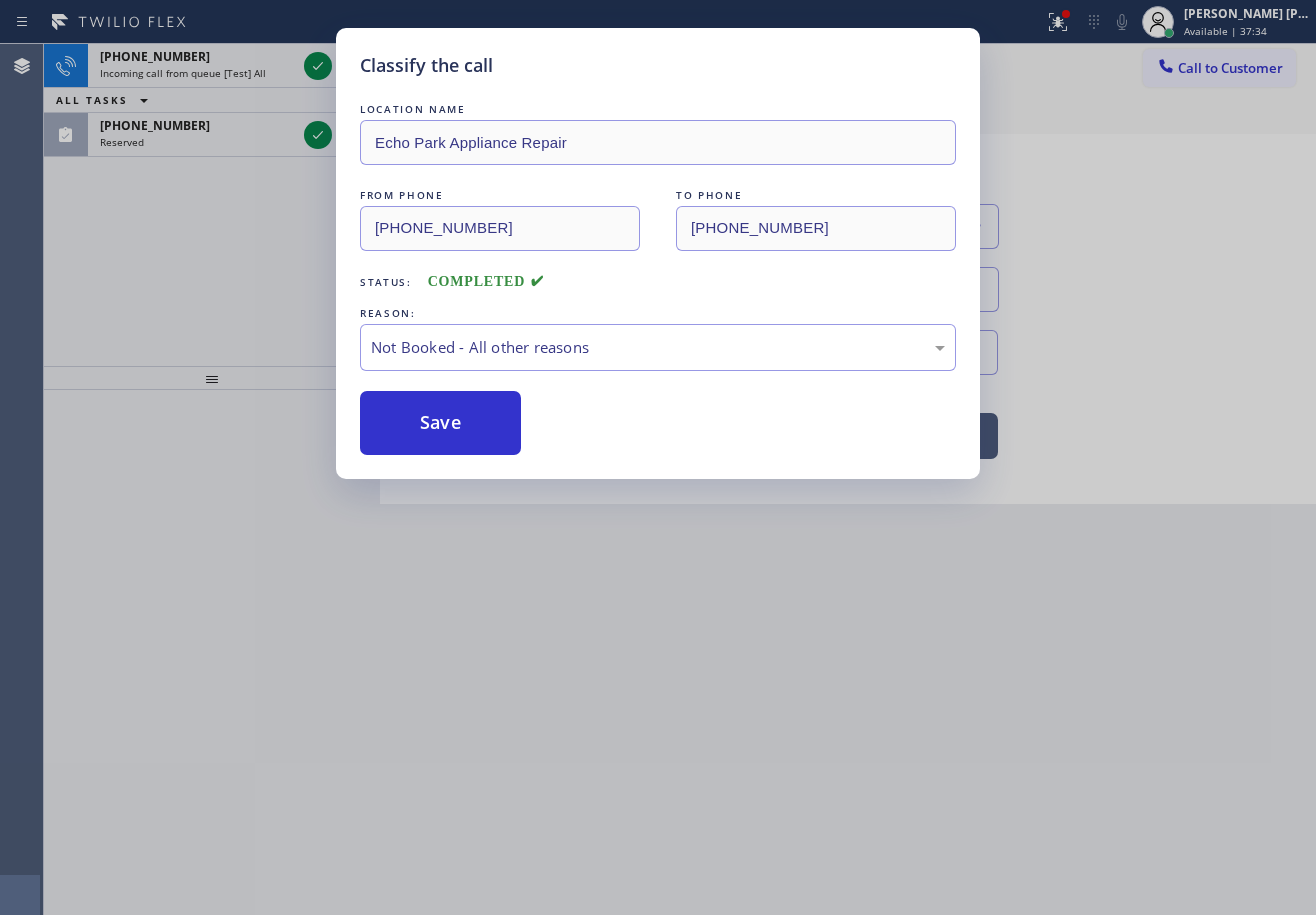 click on "Save" at bounding box center (440, 423) 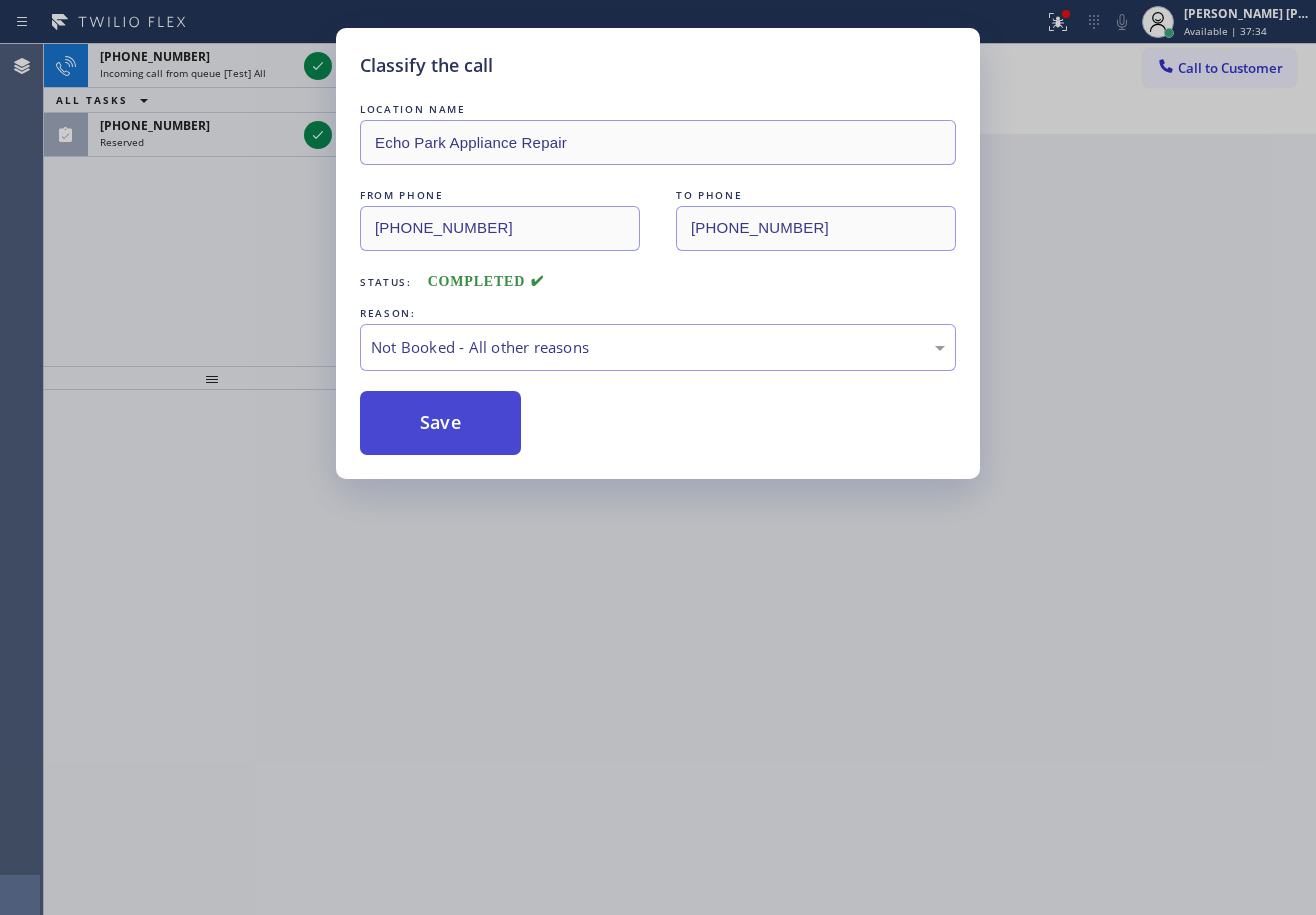 click on "Save" at bounding box center [440, 423] 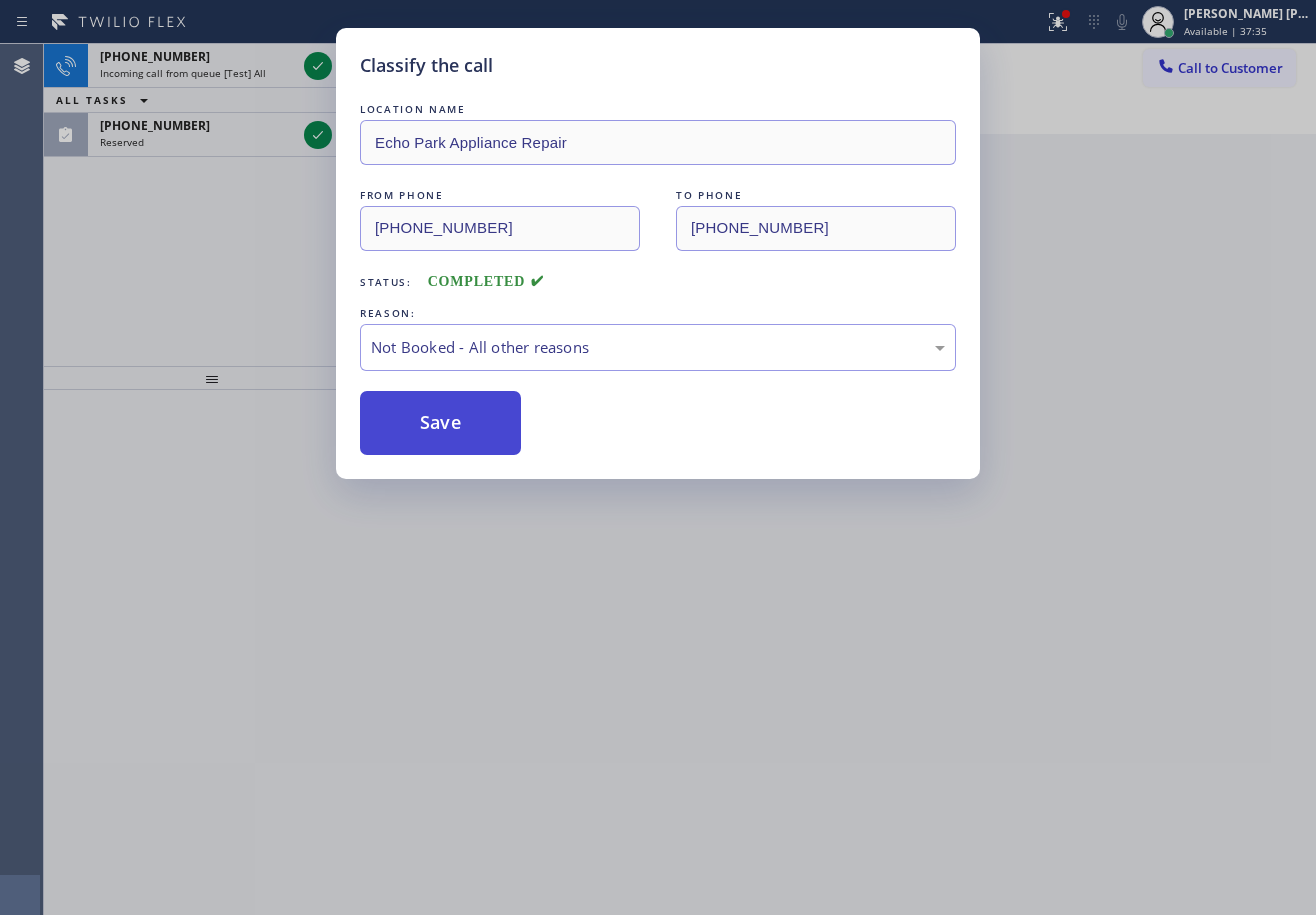 click on "Save" at bounding box center [440, 423] 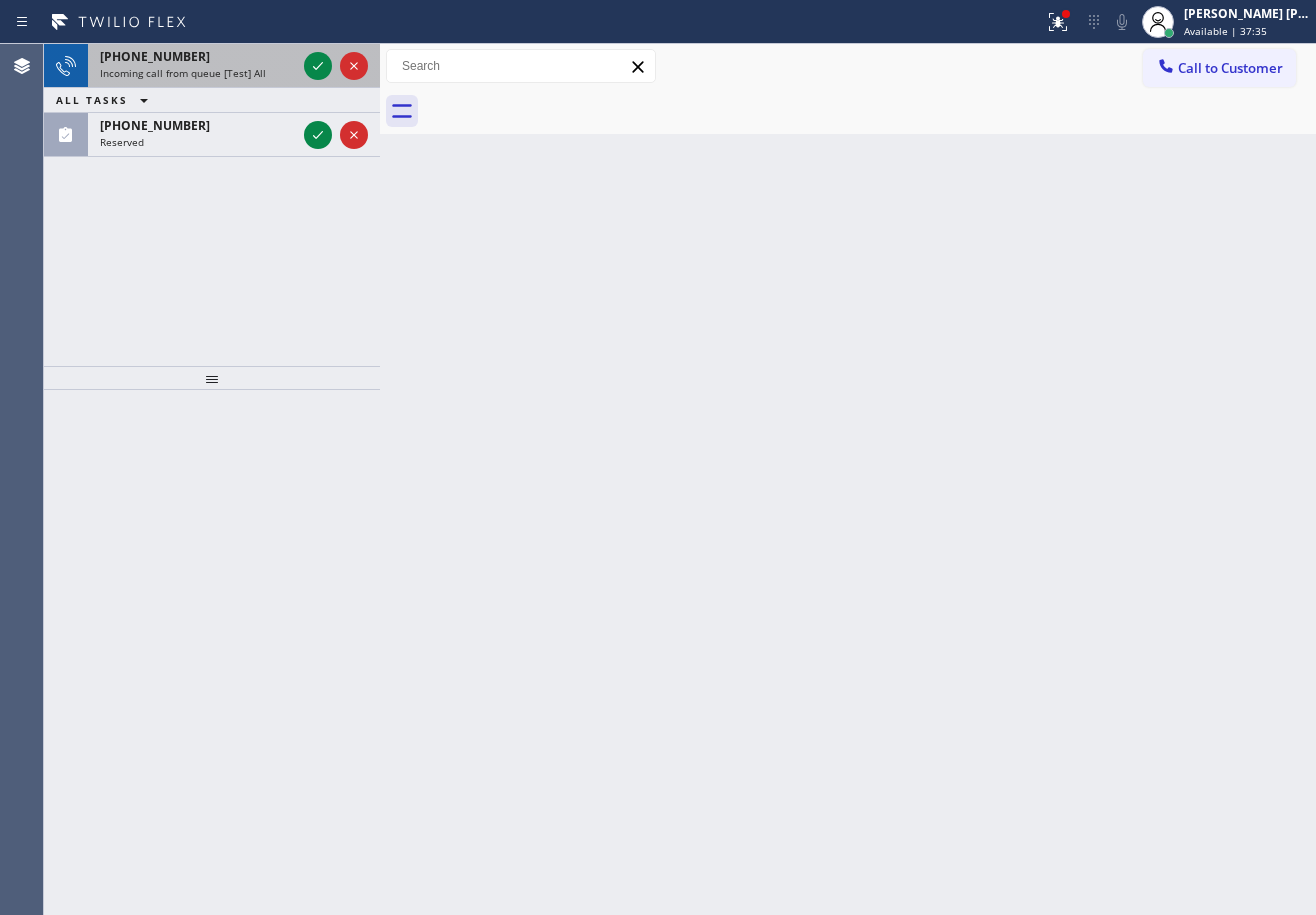 click on "Incoming call from queue [Test] All" at bounding box center [198, 73] 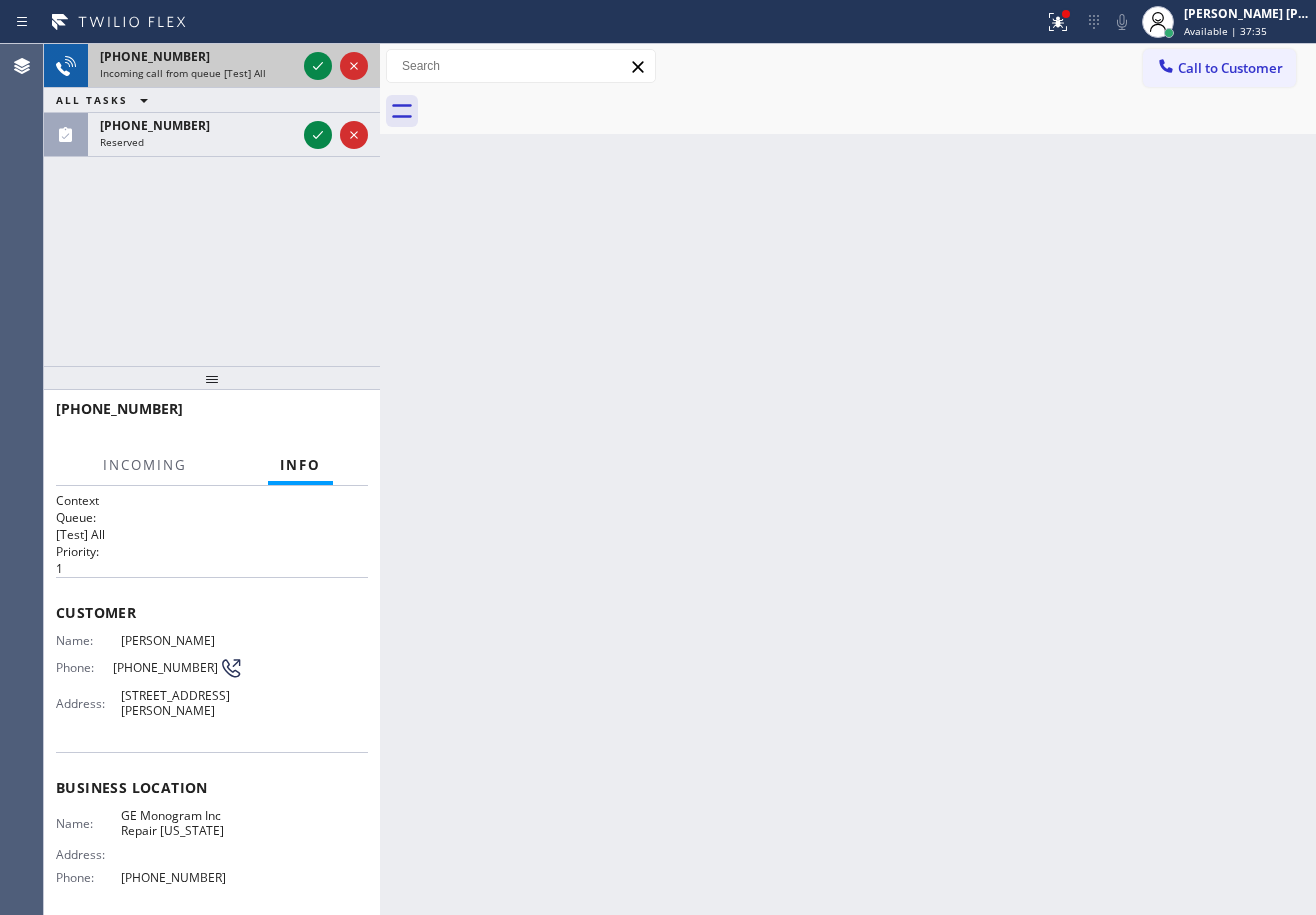 click on "Incoming call from queue [Test] All" at bounding box center (198, 73) 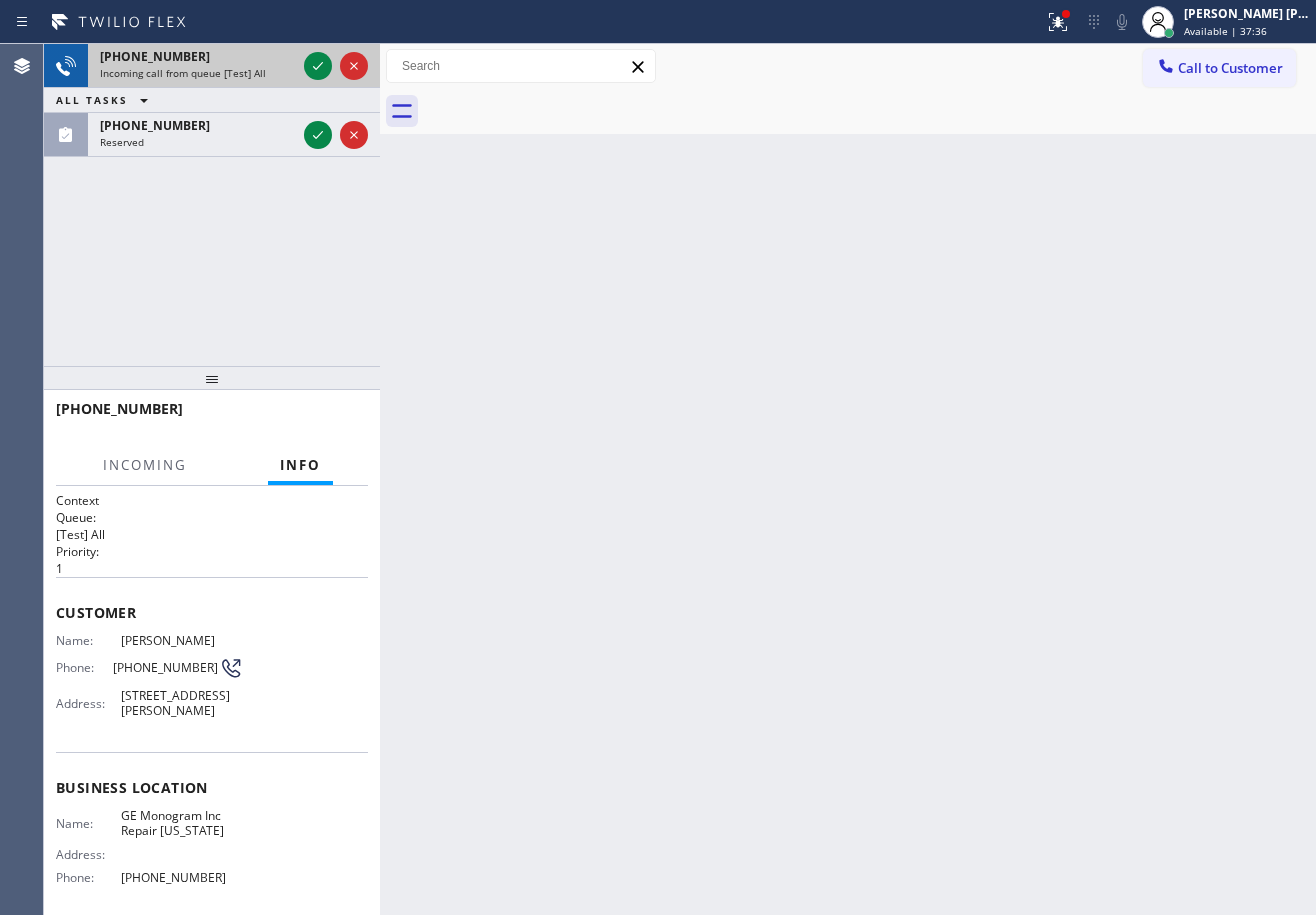 click on "Incoming call from queue [Test] All" at bounding box center (198, 73) 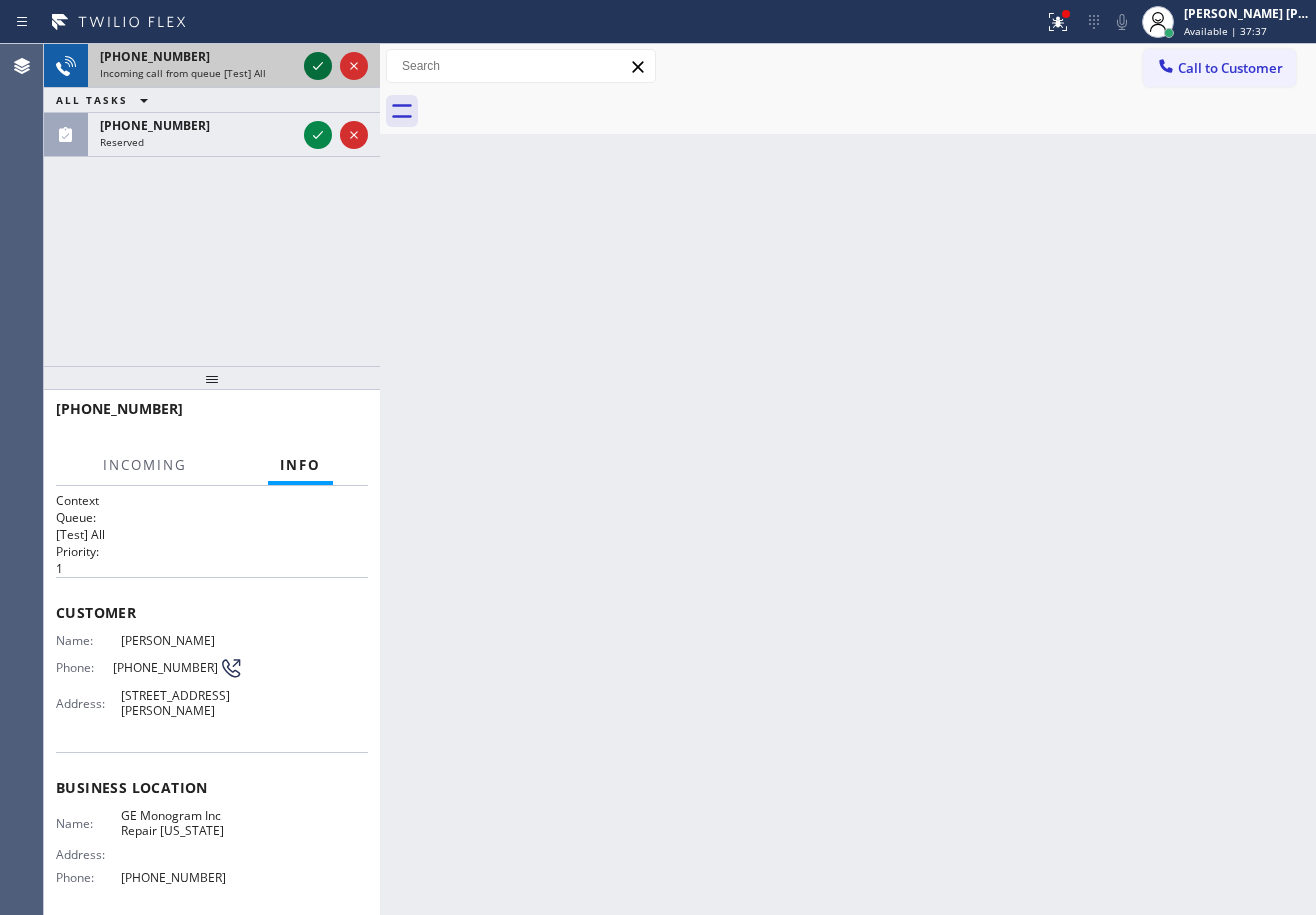 click 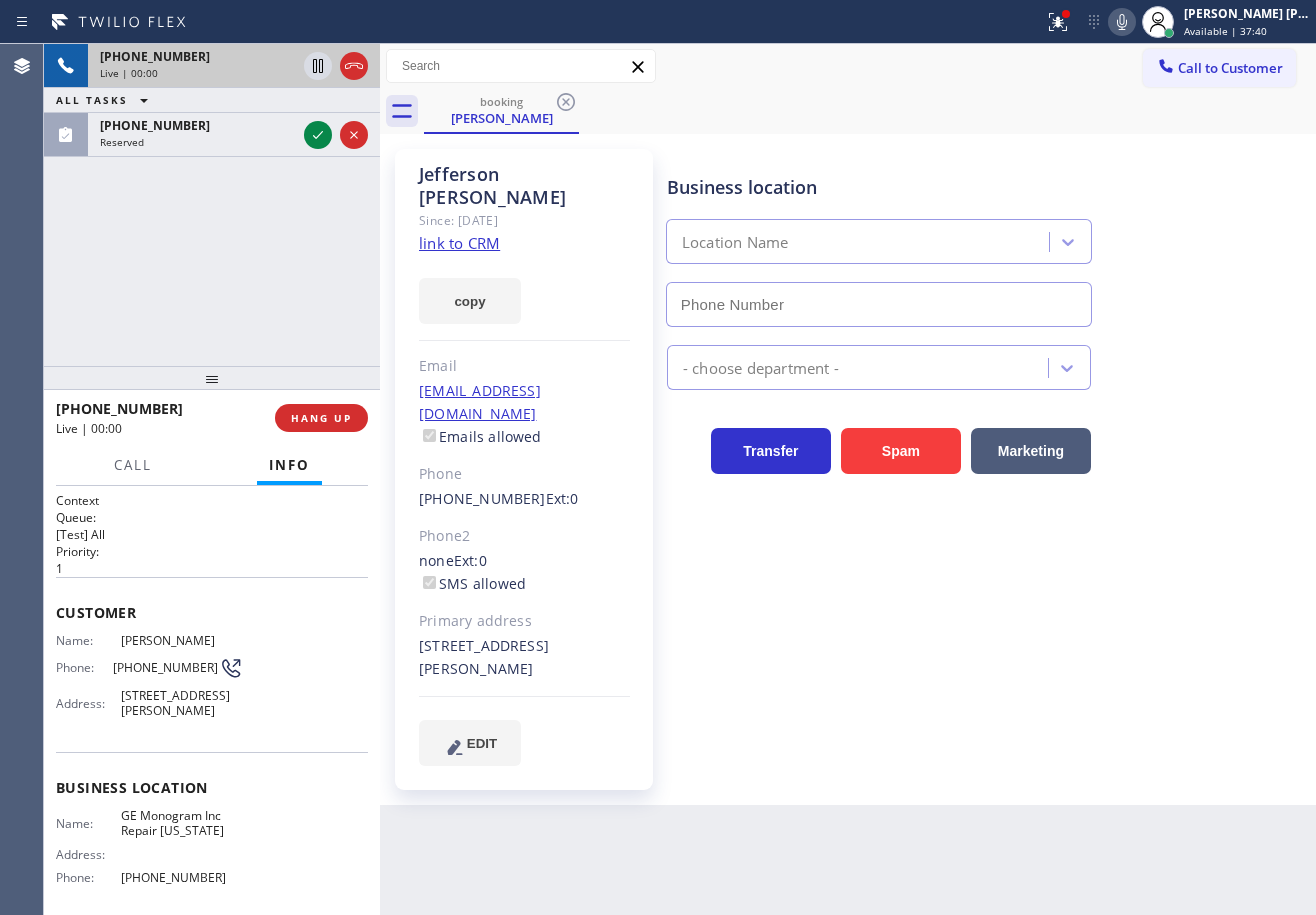 type on "[PHONE_NUMBER]" 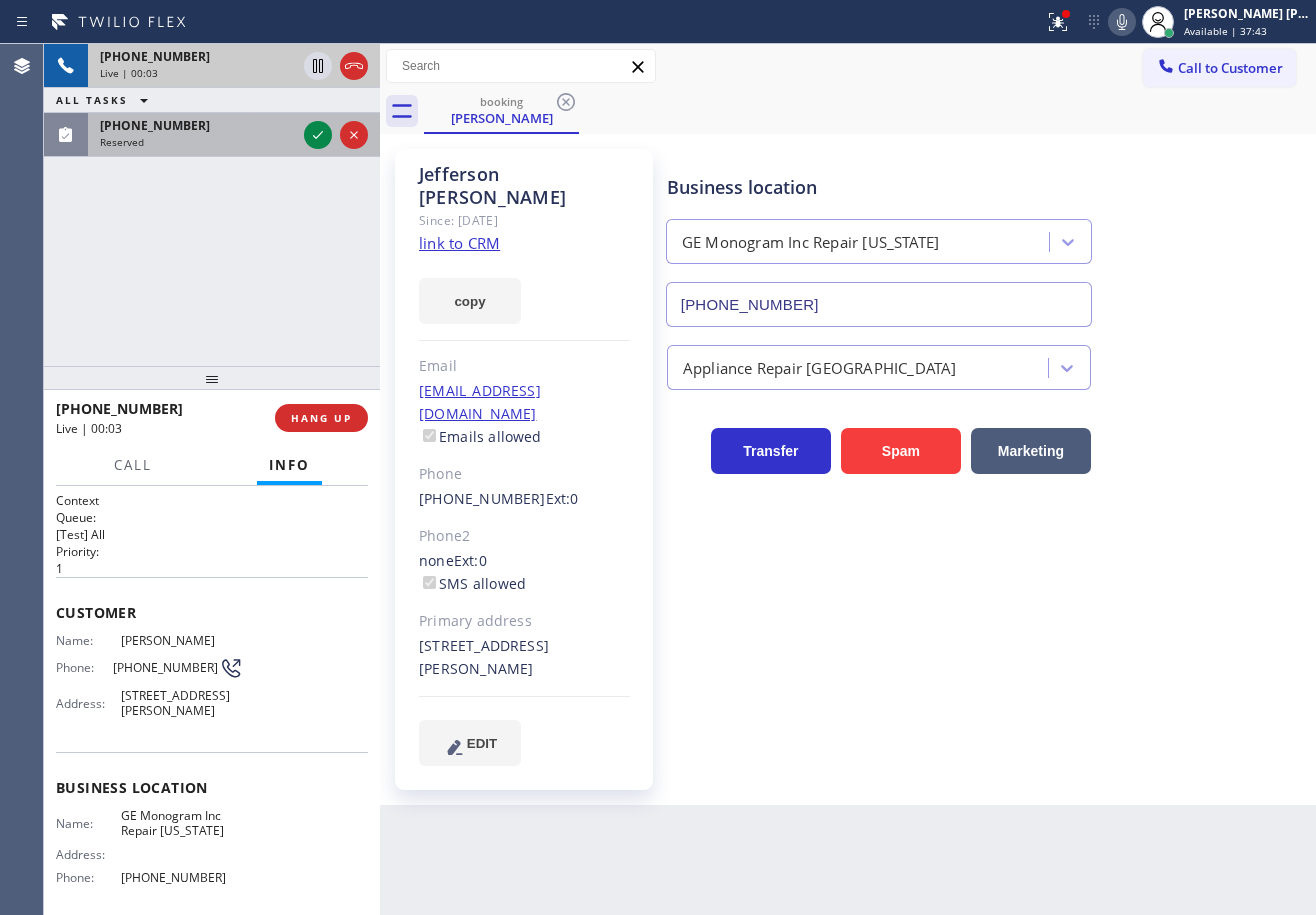 click on "[PHONE_NUMBER]" at bounding box center (198, 125) 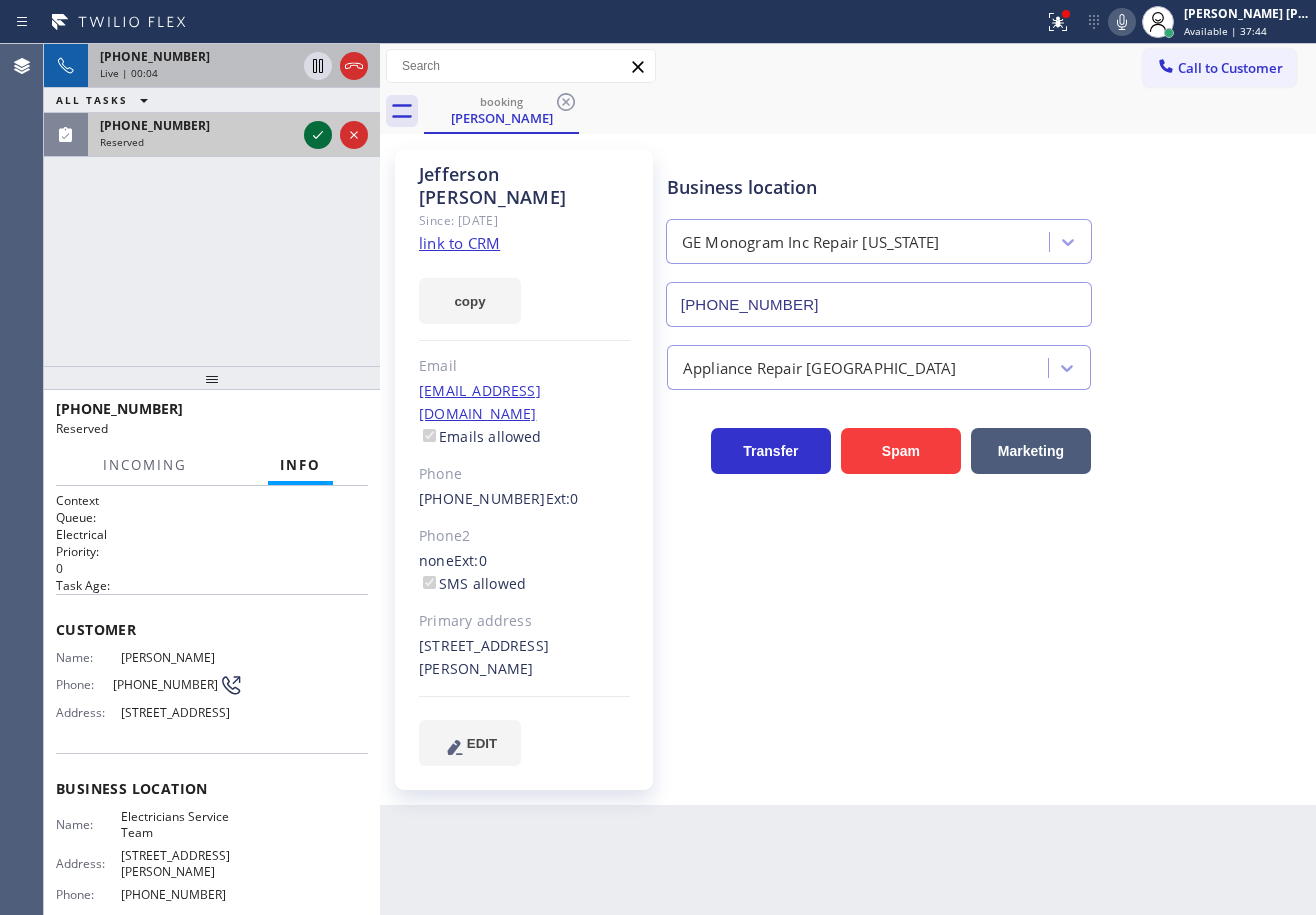 click 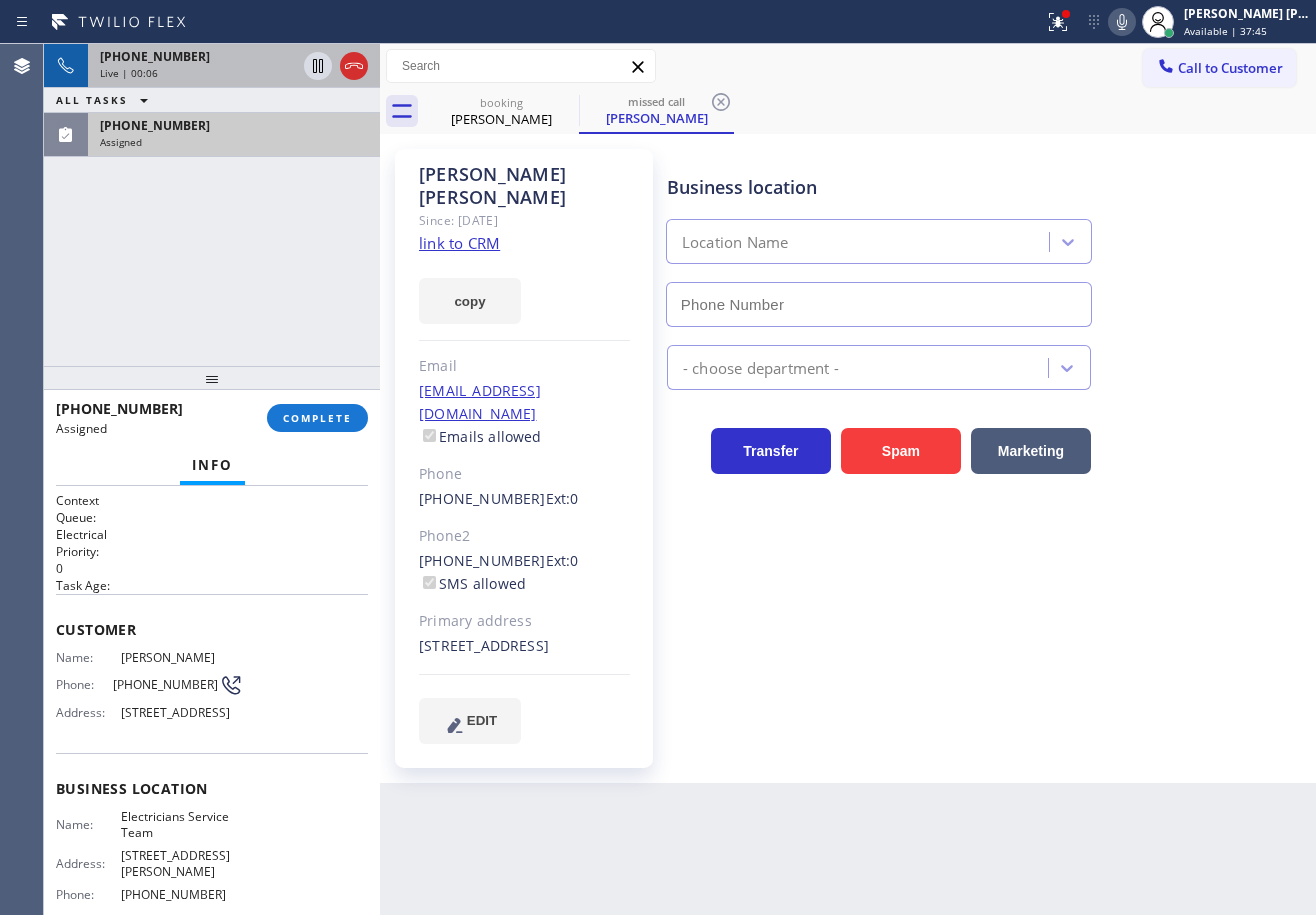 type on "[PHONE_NUMBER]" 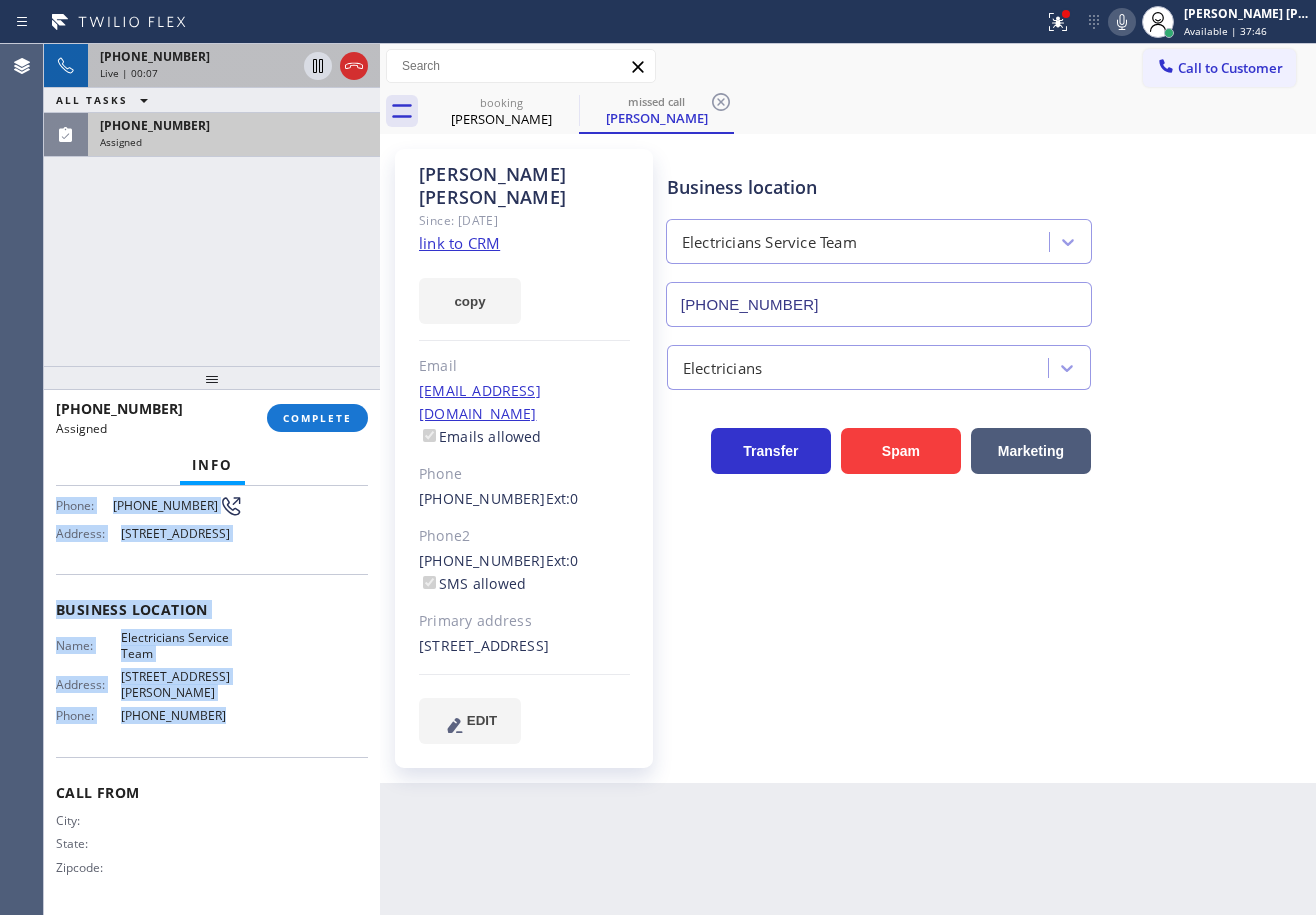 scroll, scrollTop: 227, scrollLeft: 0, axis: vertical 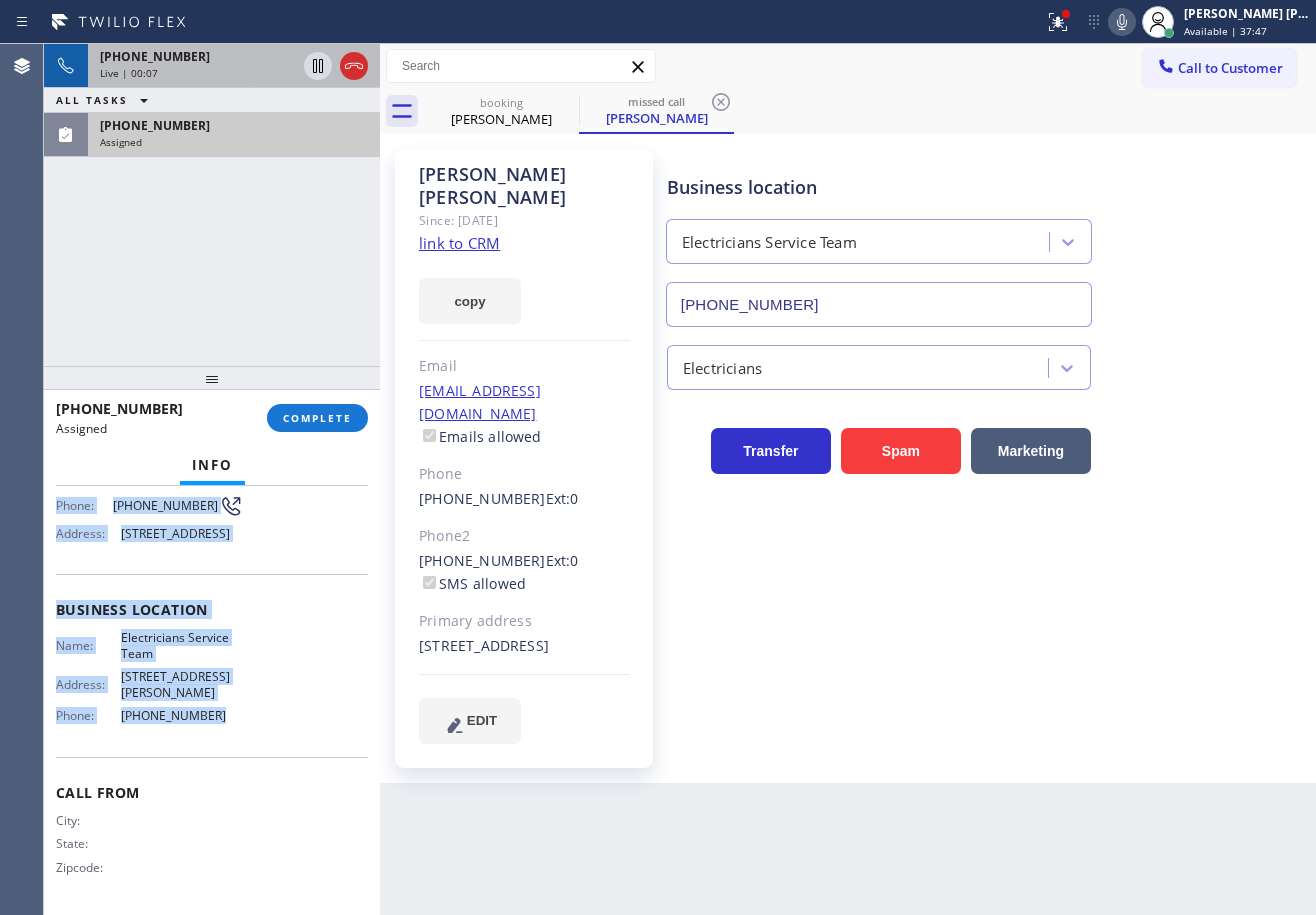 drag, startPoint x: 51, startPoint y: 624, endPoint x: 282, endPoint y: 473, distance: 275.97464 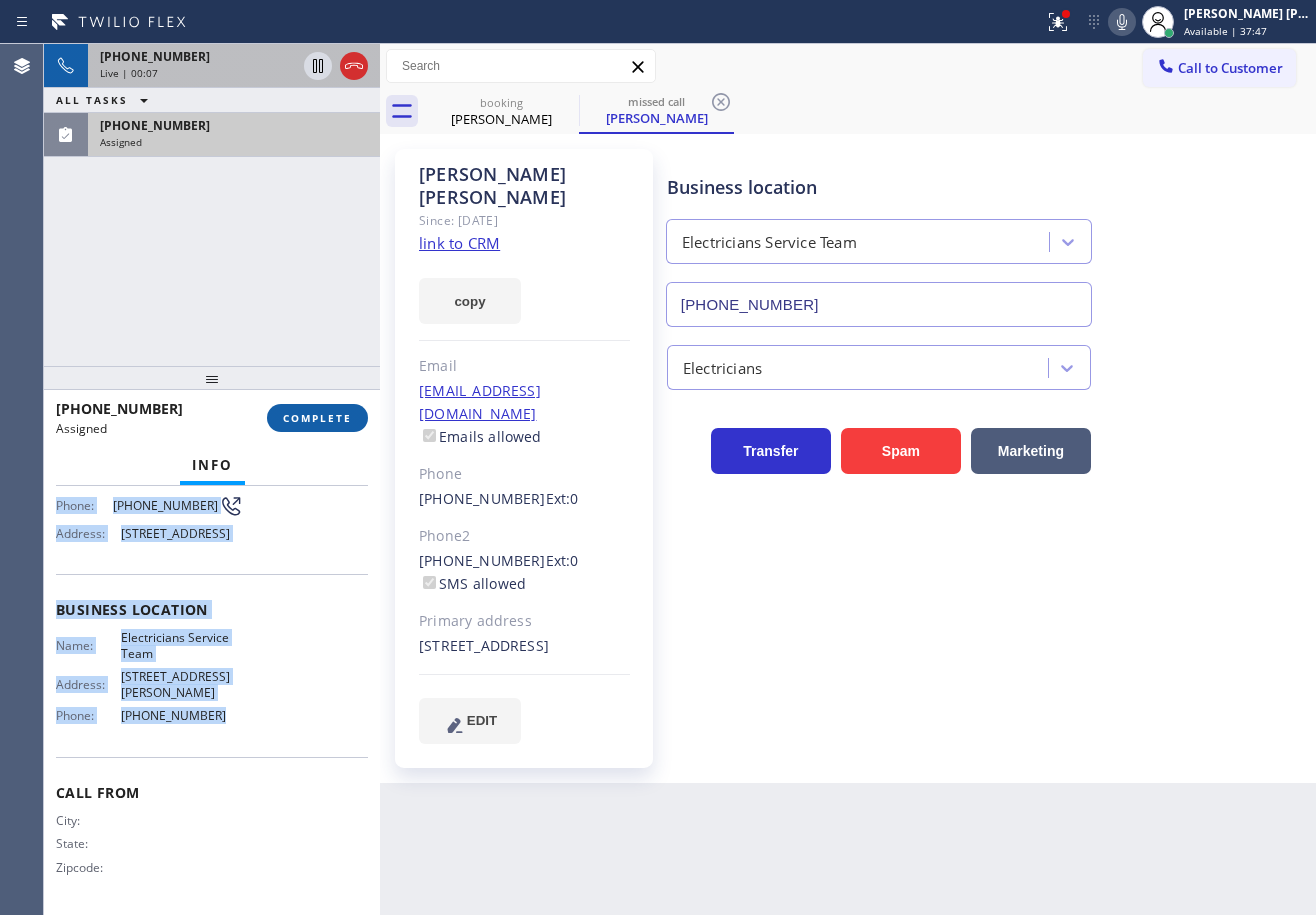 click on "COMPLETE" at bounding box center [317, 418] 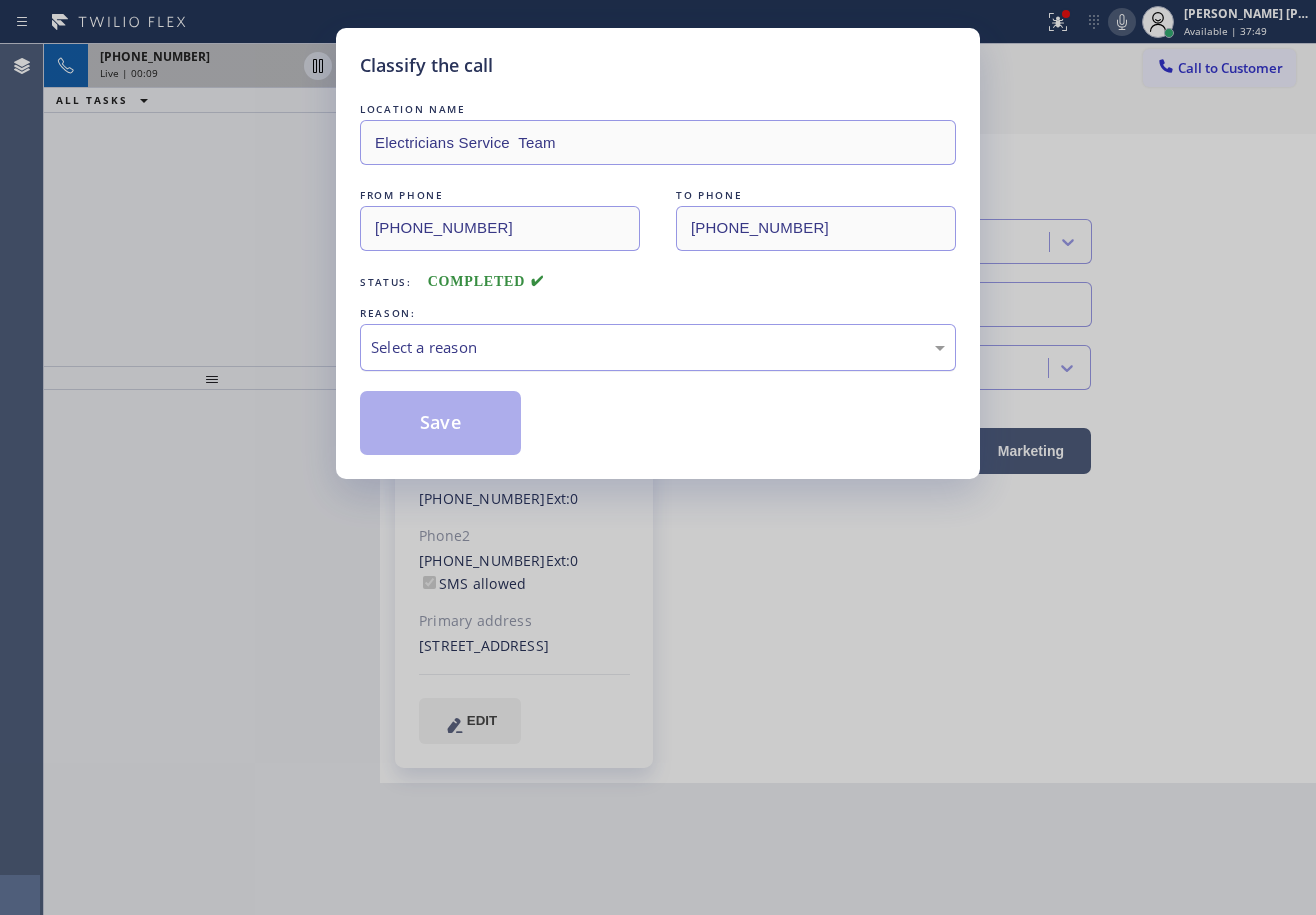 drag, startPoint x: 413, startPoint y: 354, endPoint x: 432, endPoint y: 365, distance: 21.954498 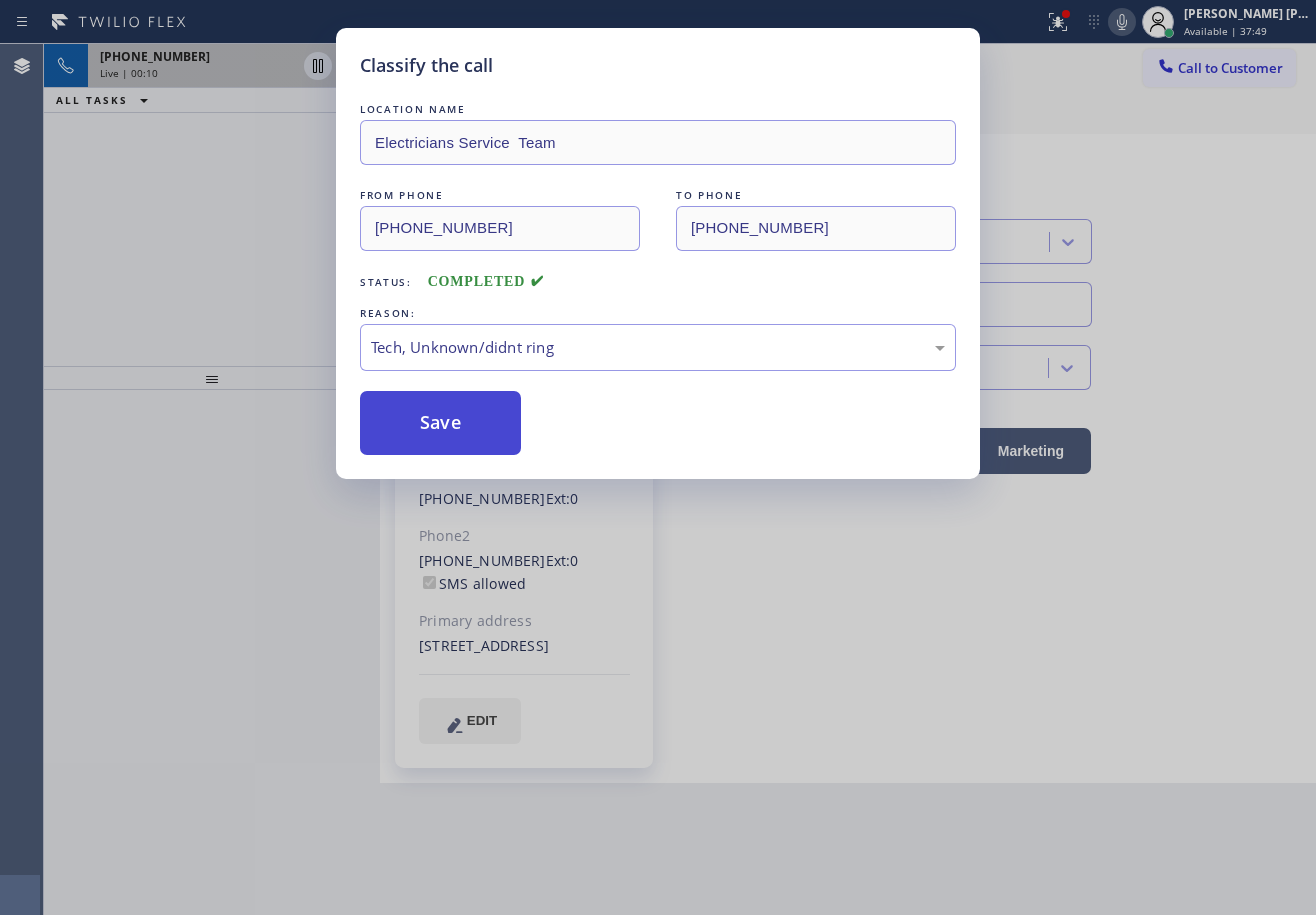 click on "Save" at bounding box center (440, 423) 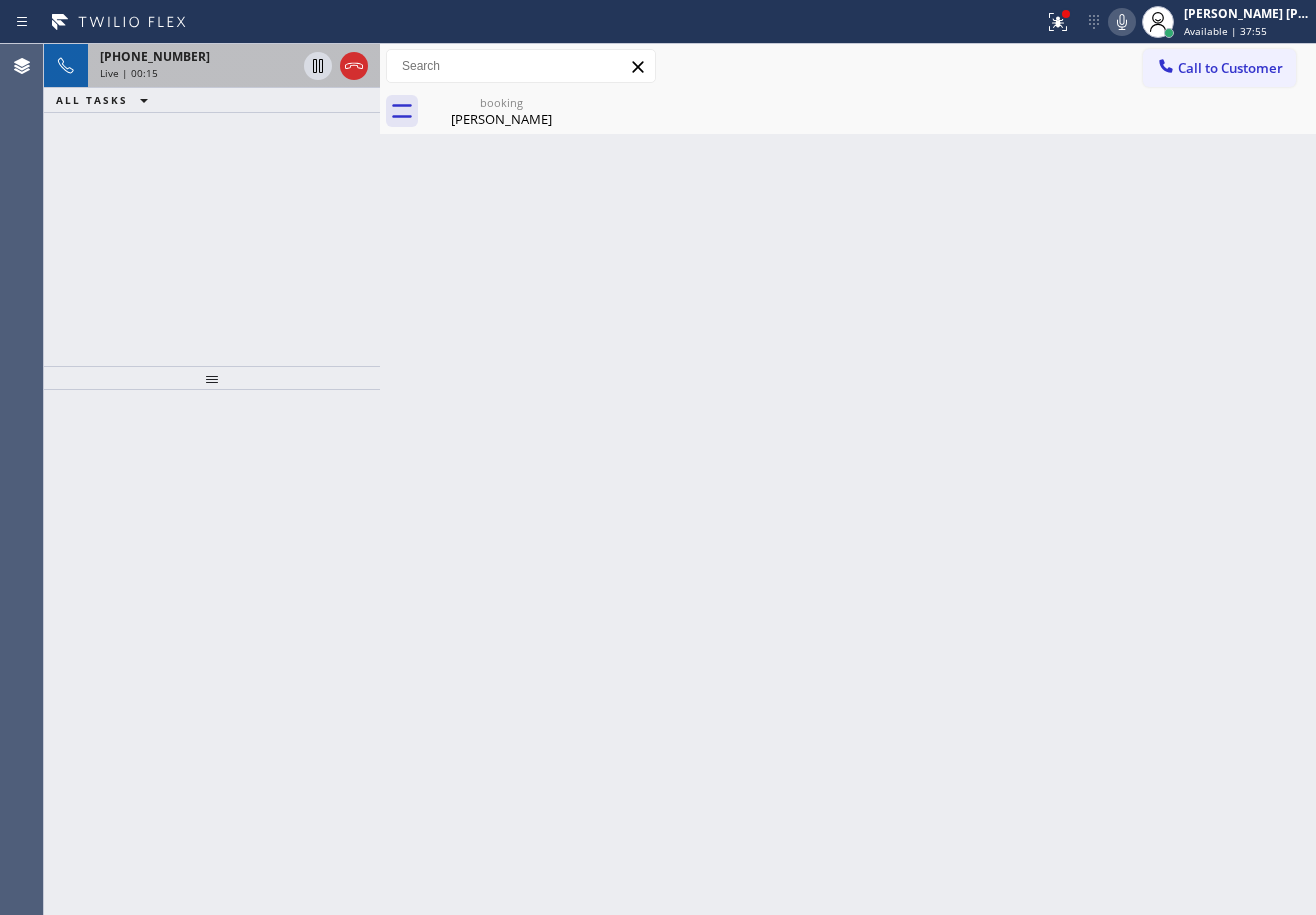 drag, startPoint x: 235, startPoint y: 73, endPoint x: 485, endPoint y: 137, distance: 258.062 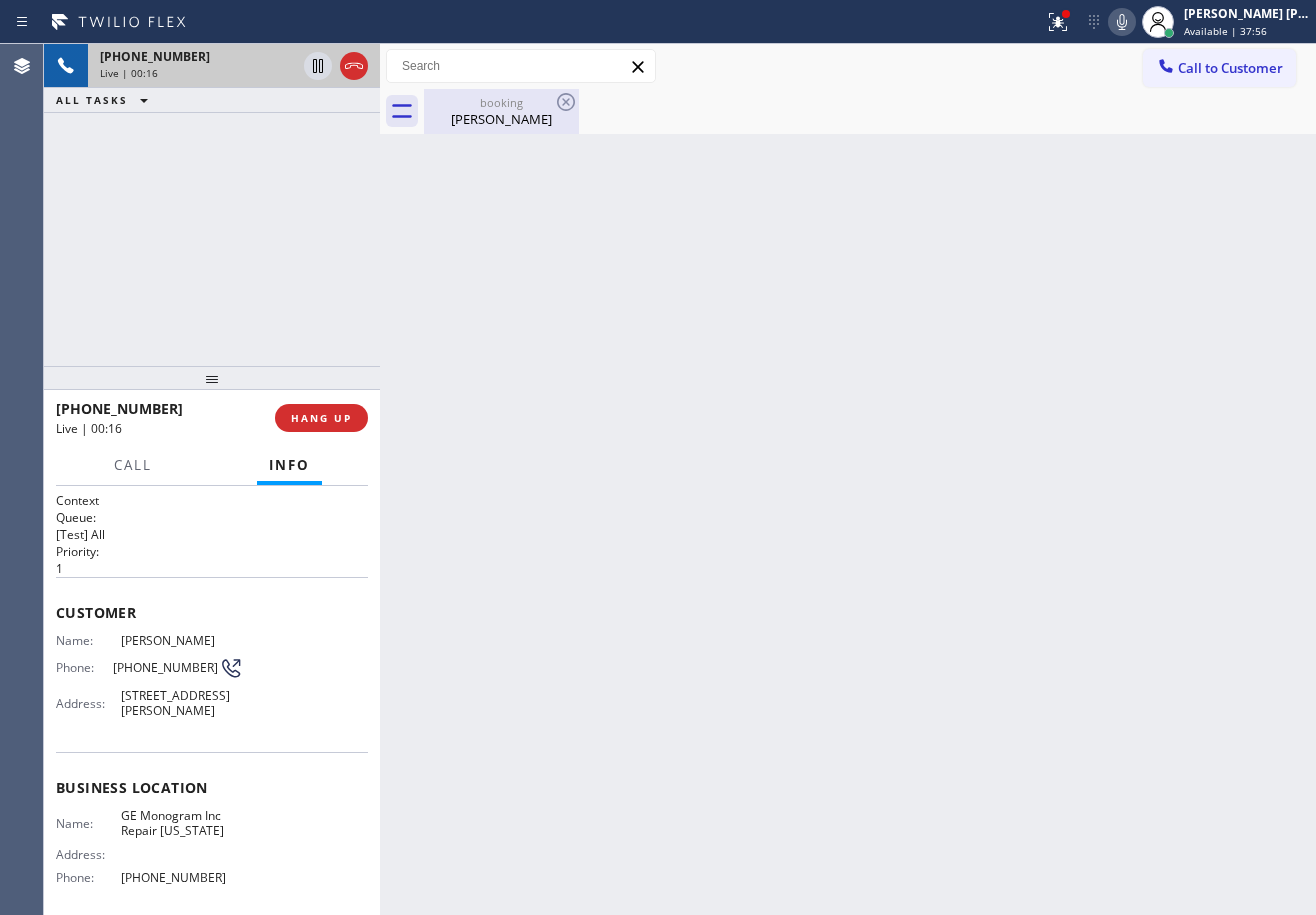 click on "[PERSON_NAME]" at bounding box center (501, 119) 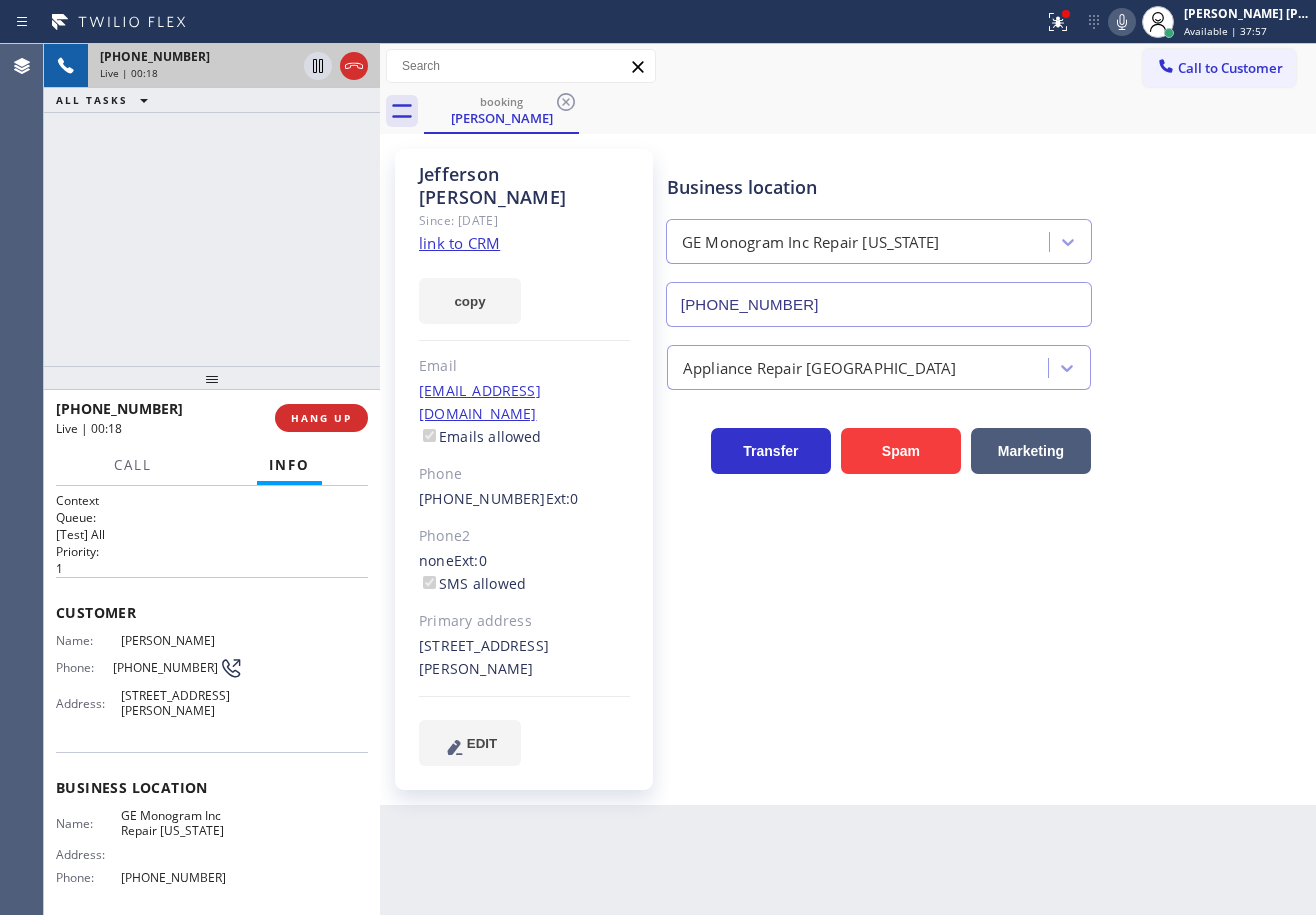 click on "link to CRM" 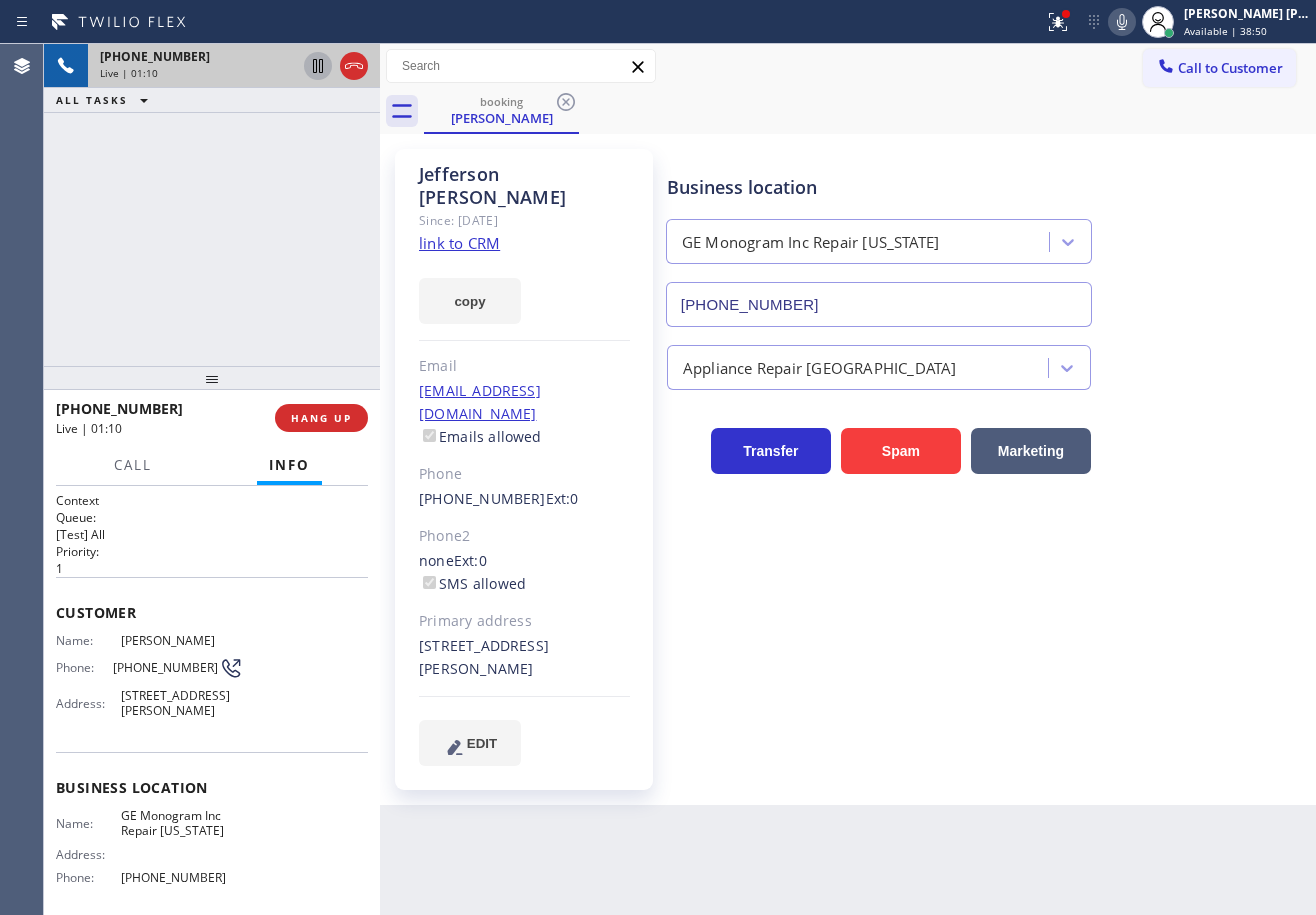 click 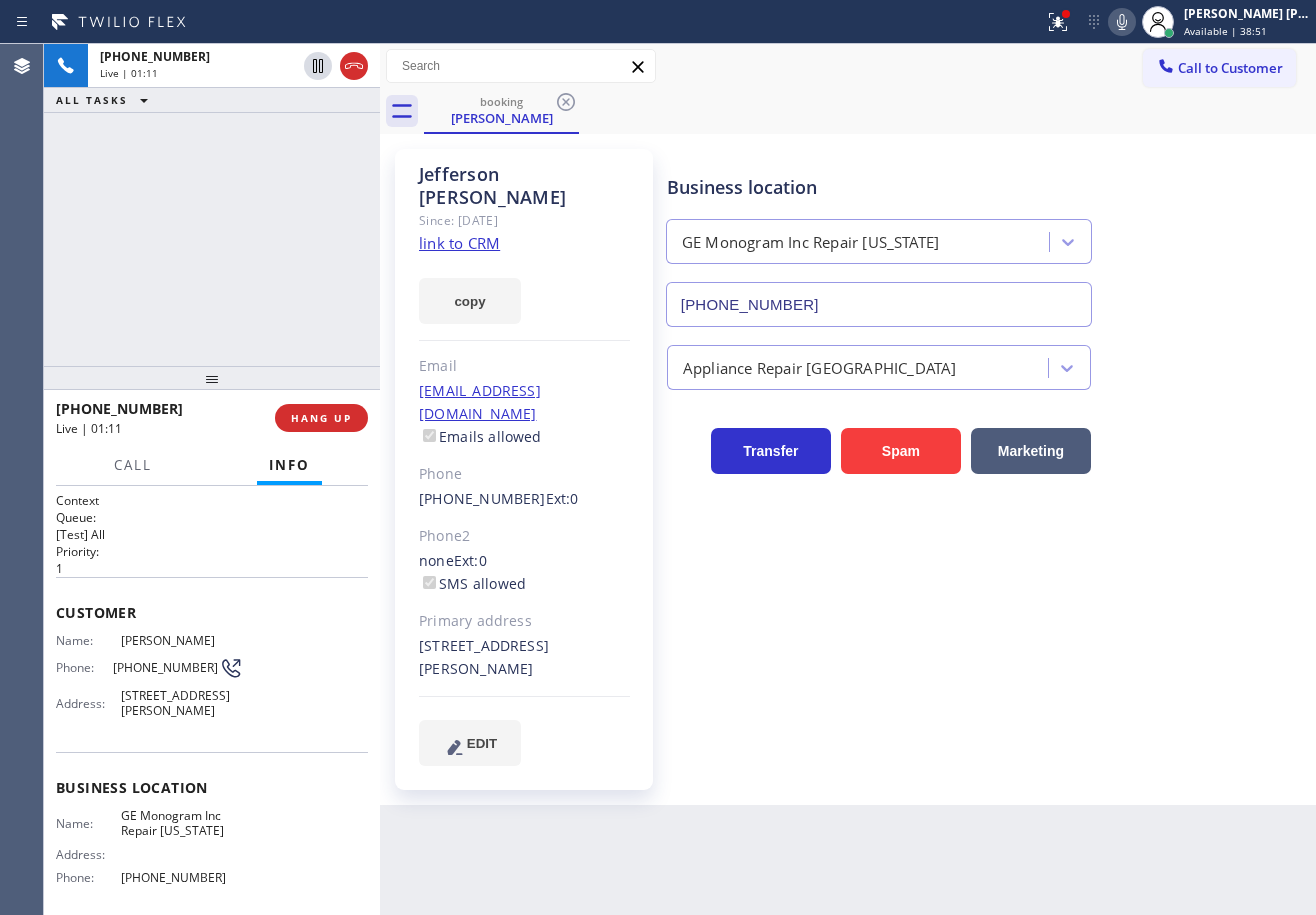 click 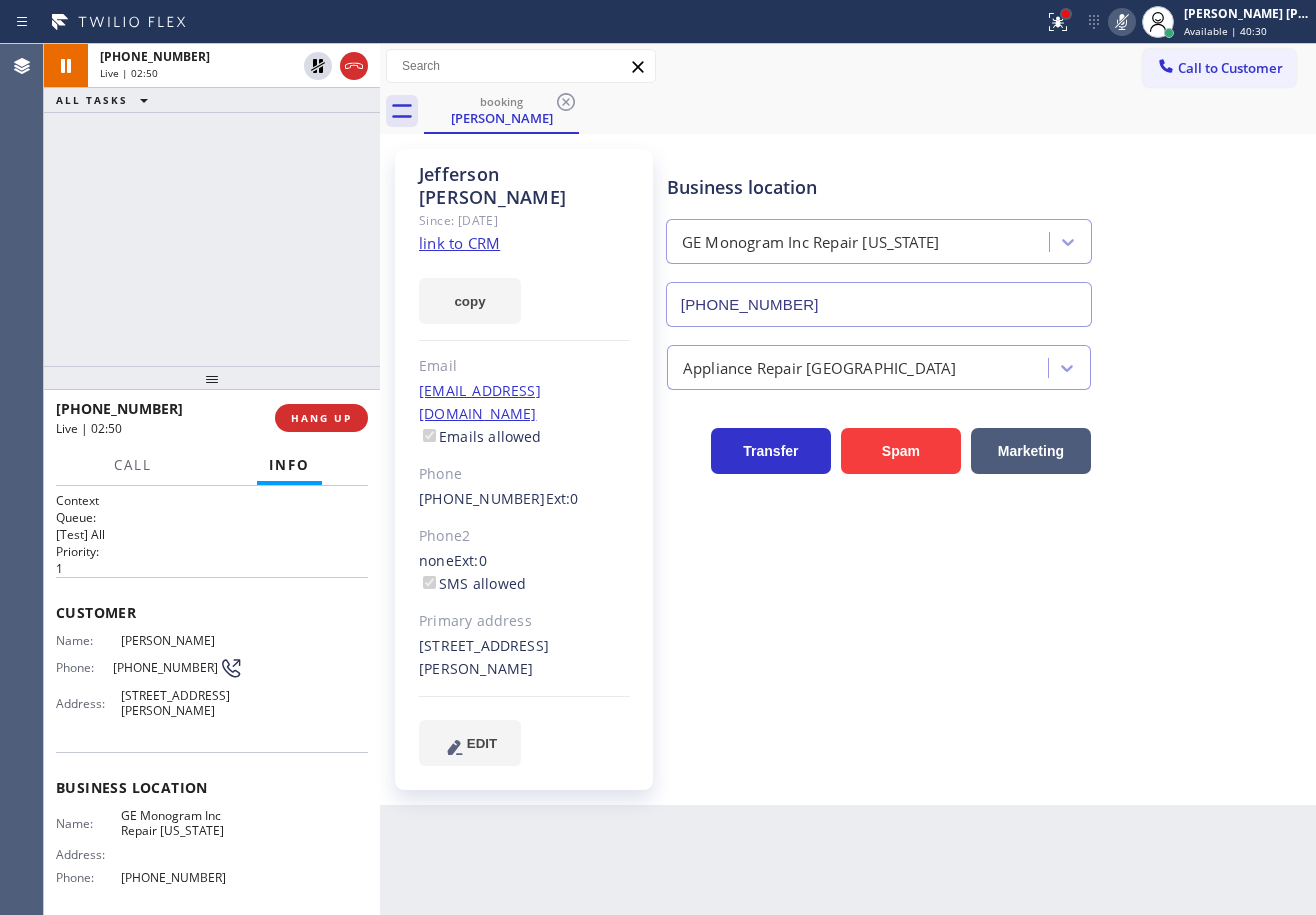 click at bounding box center (1066, 14) 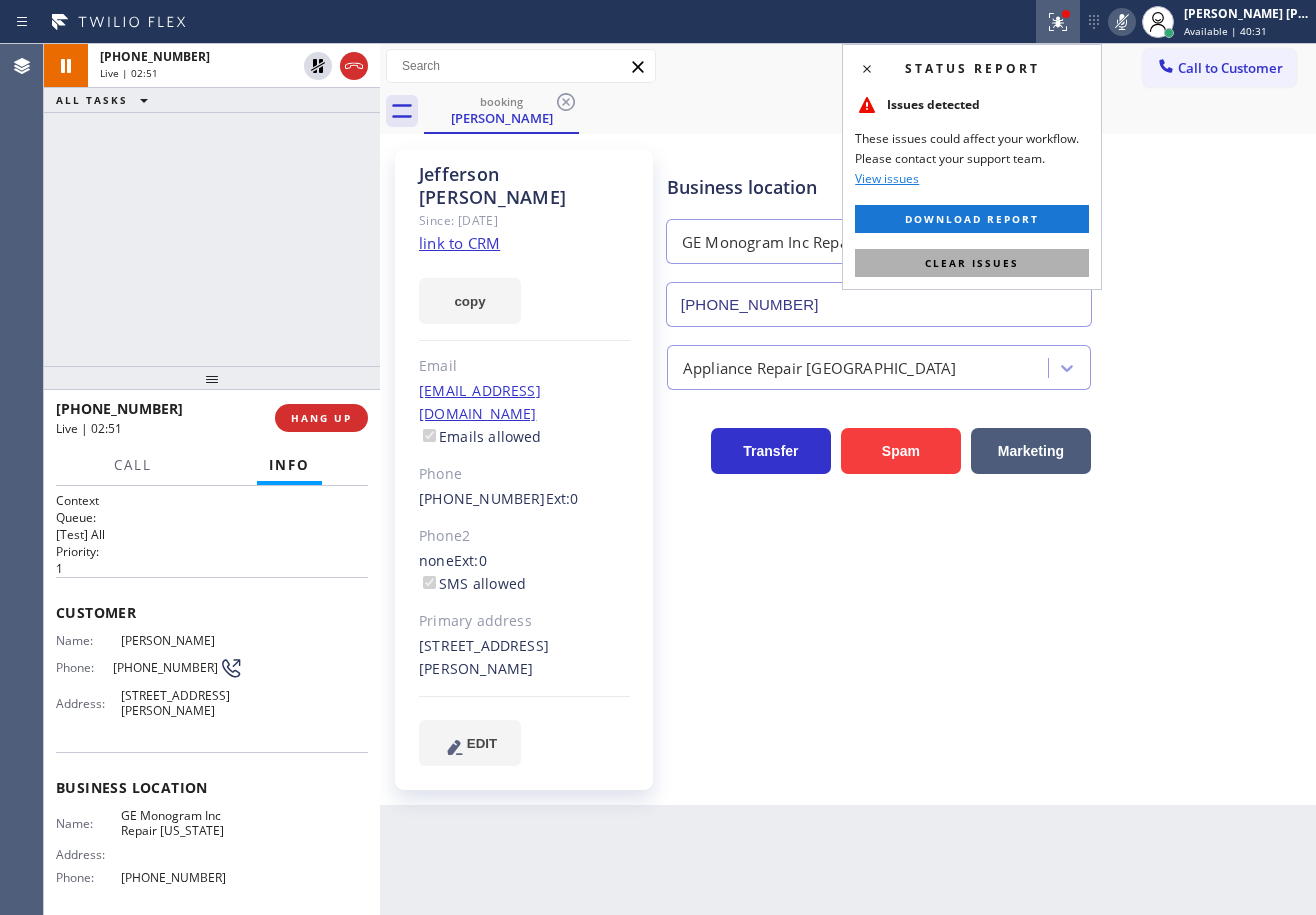 click on "Clear issues" at bounding box center (972, 263) 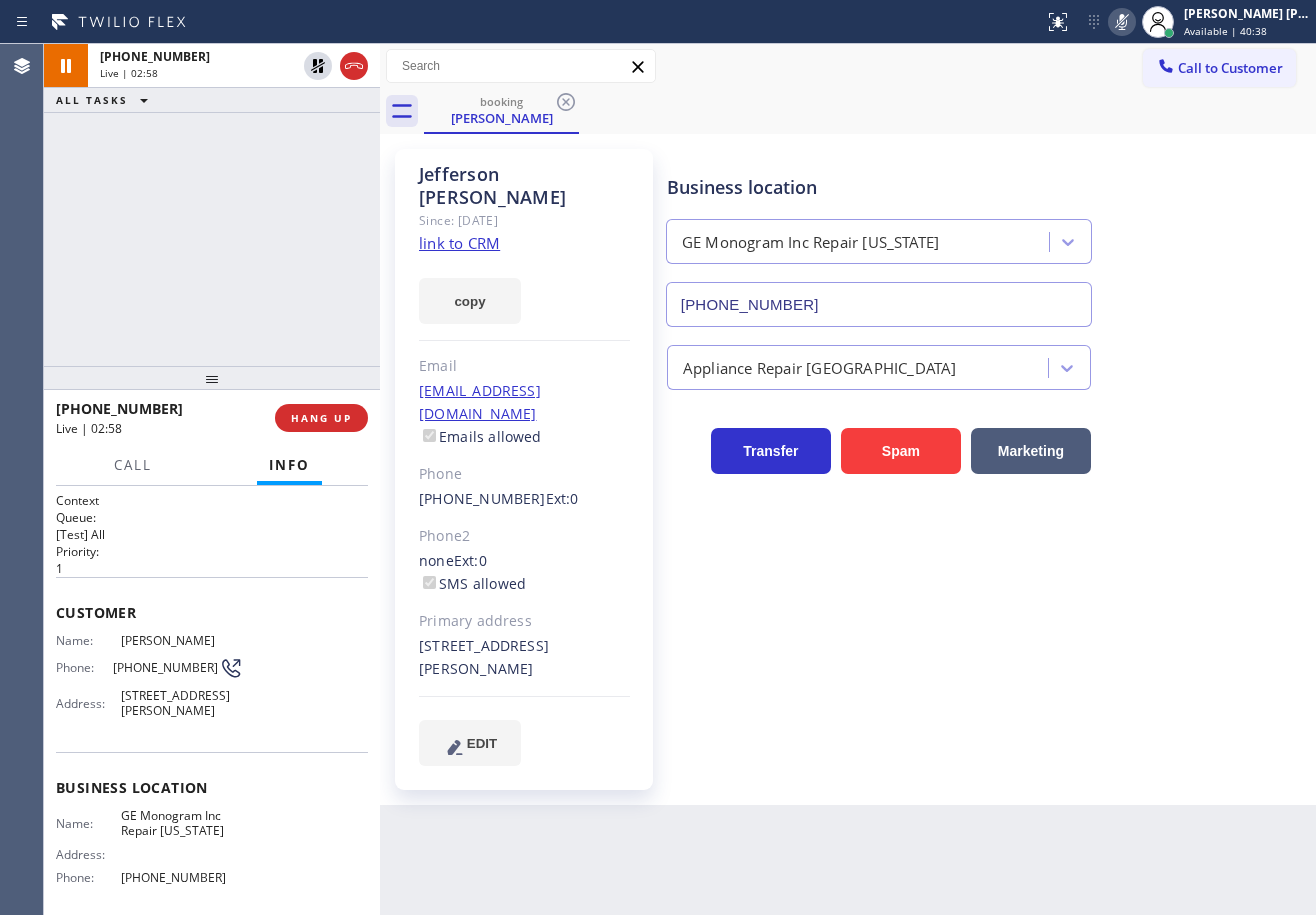 click on "[PHONE_NUMBER] Live | 02:58 ALL TASKS ALL TASKS ACTIVE TASKS TASKS IN WRAP UP" at bounding box center (212, 205) 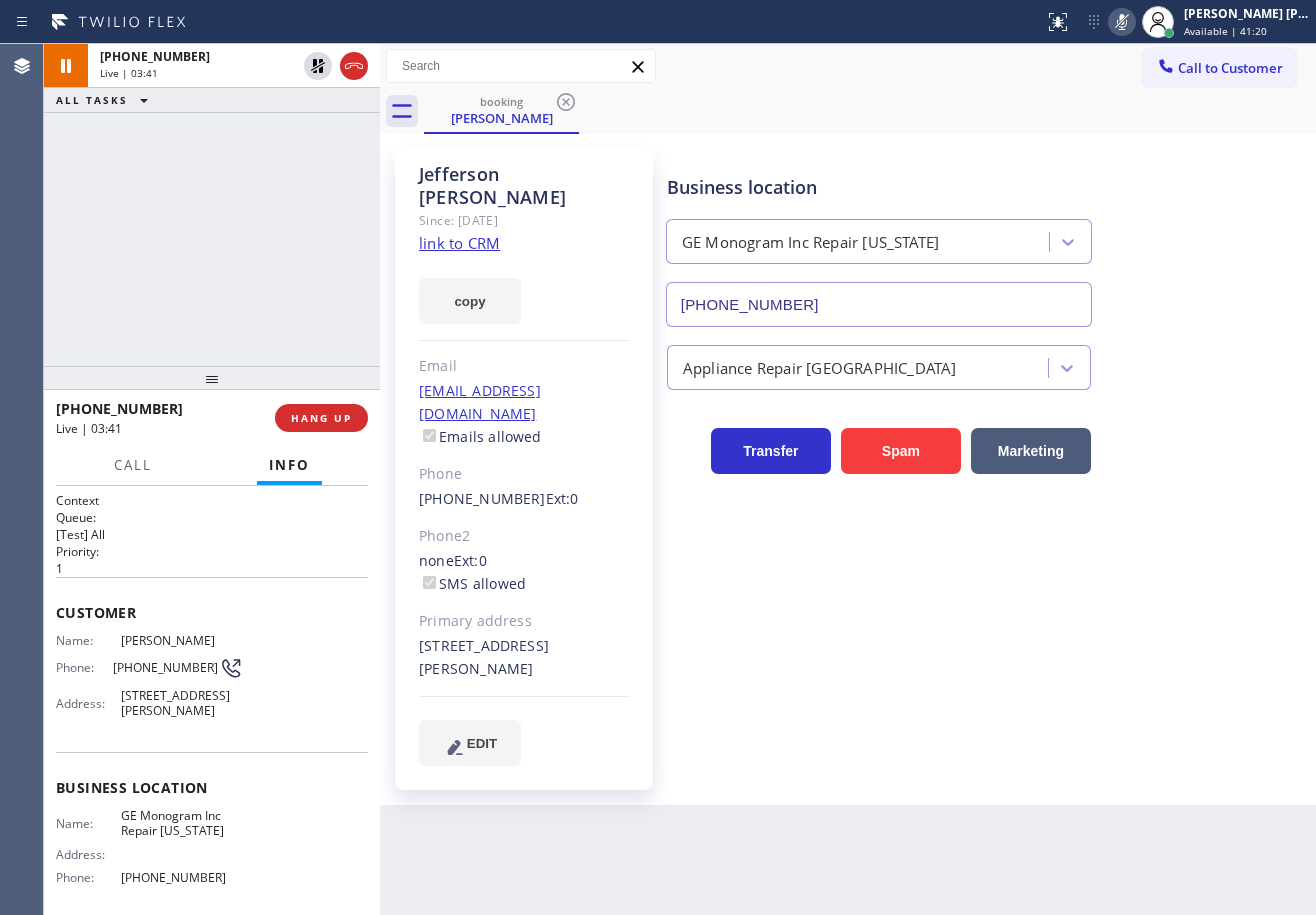click on "[PHONE_NUMBER] Live | 03:41 ALL TASKS ALL TASKS ACTIVE TASKS TASKS IN WRAP UP" at bounding box center [212, 205] 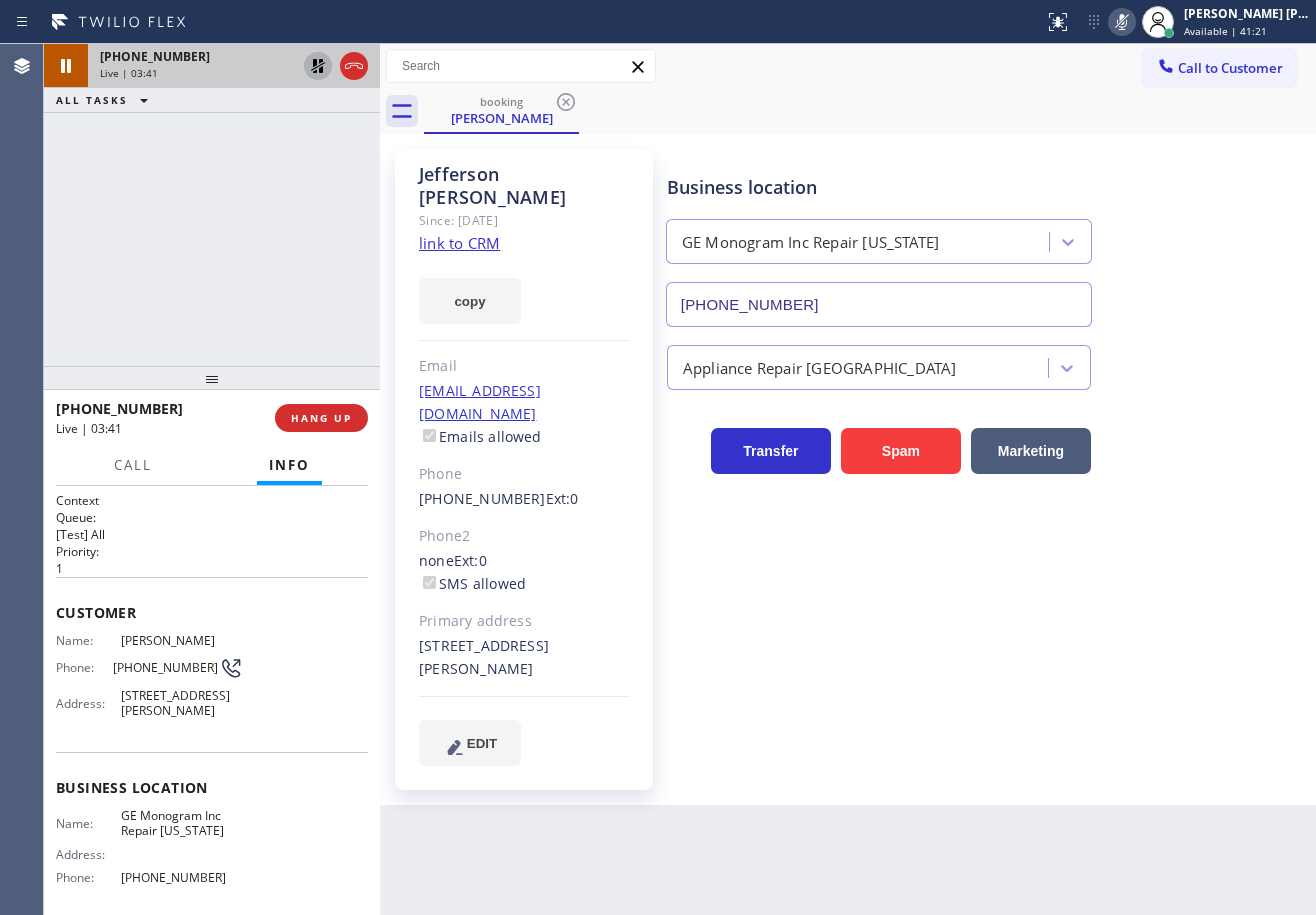 click 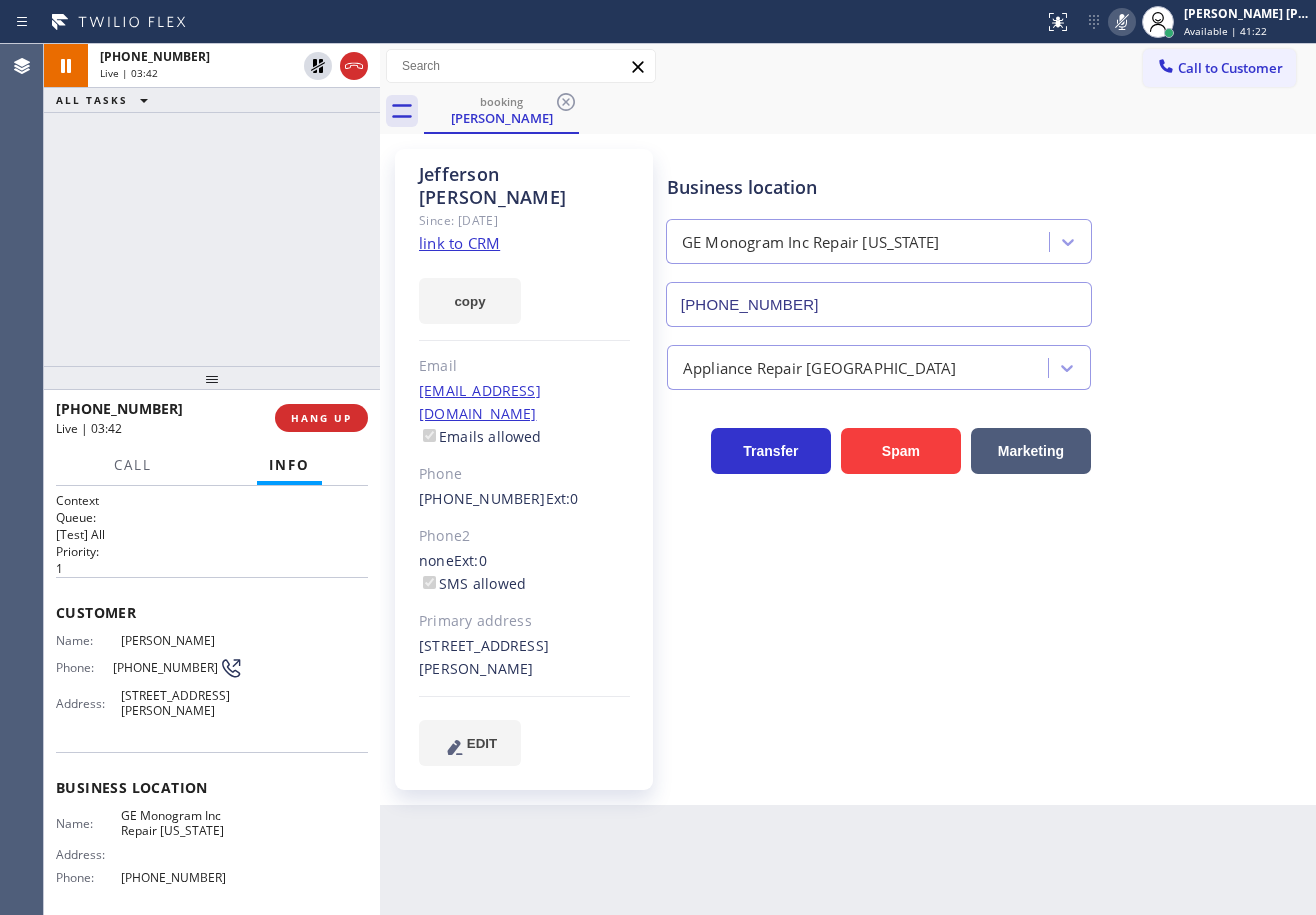 click 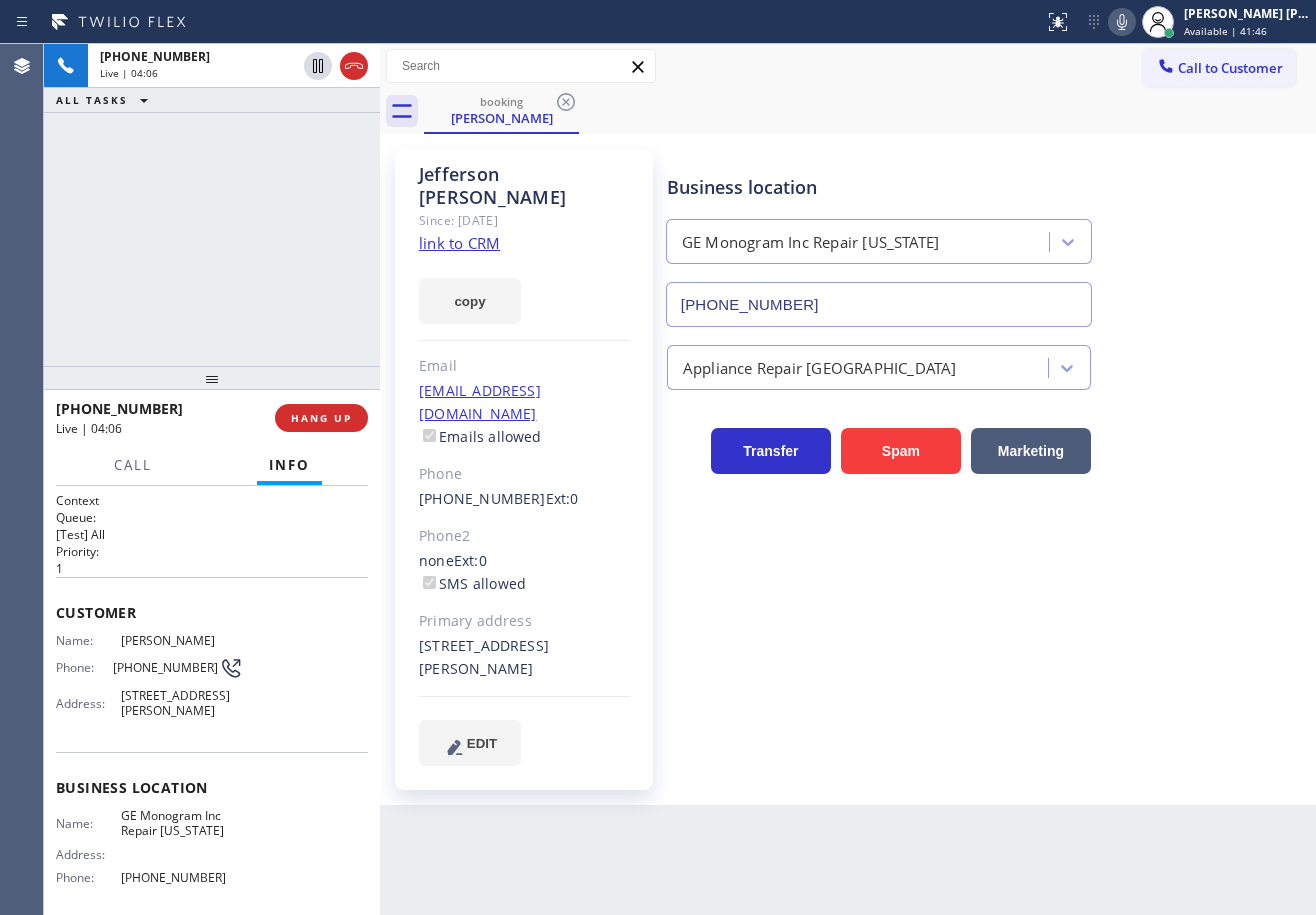 click 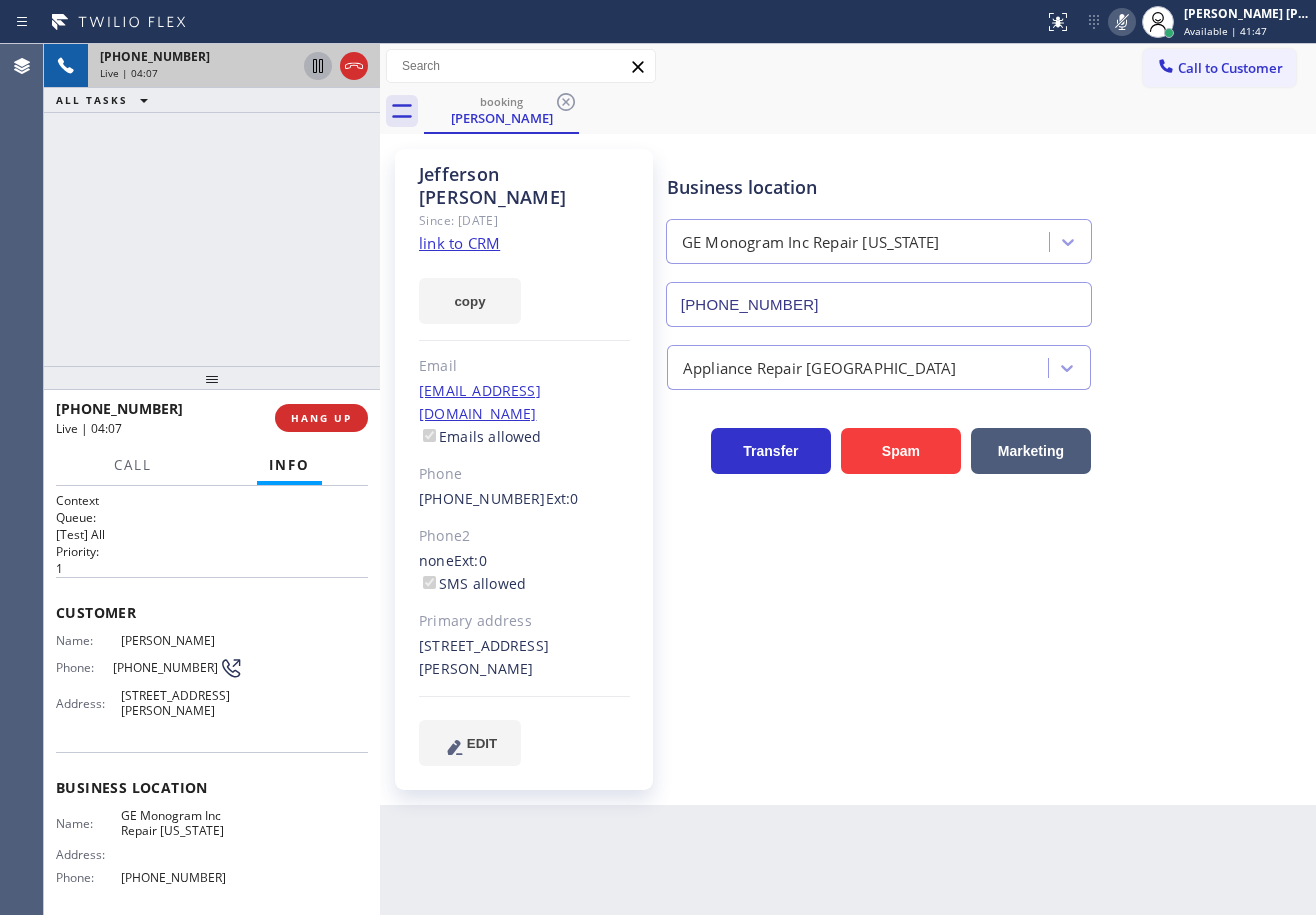 click 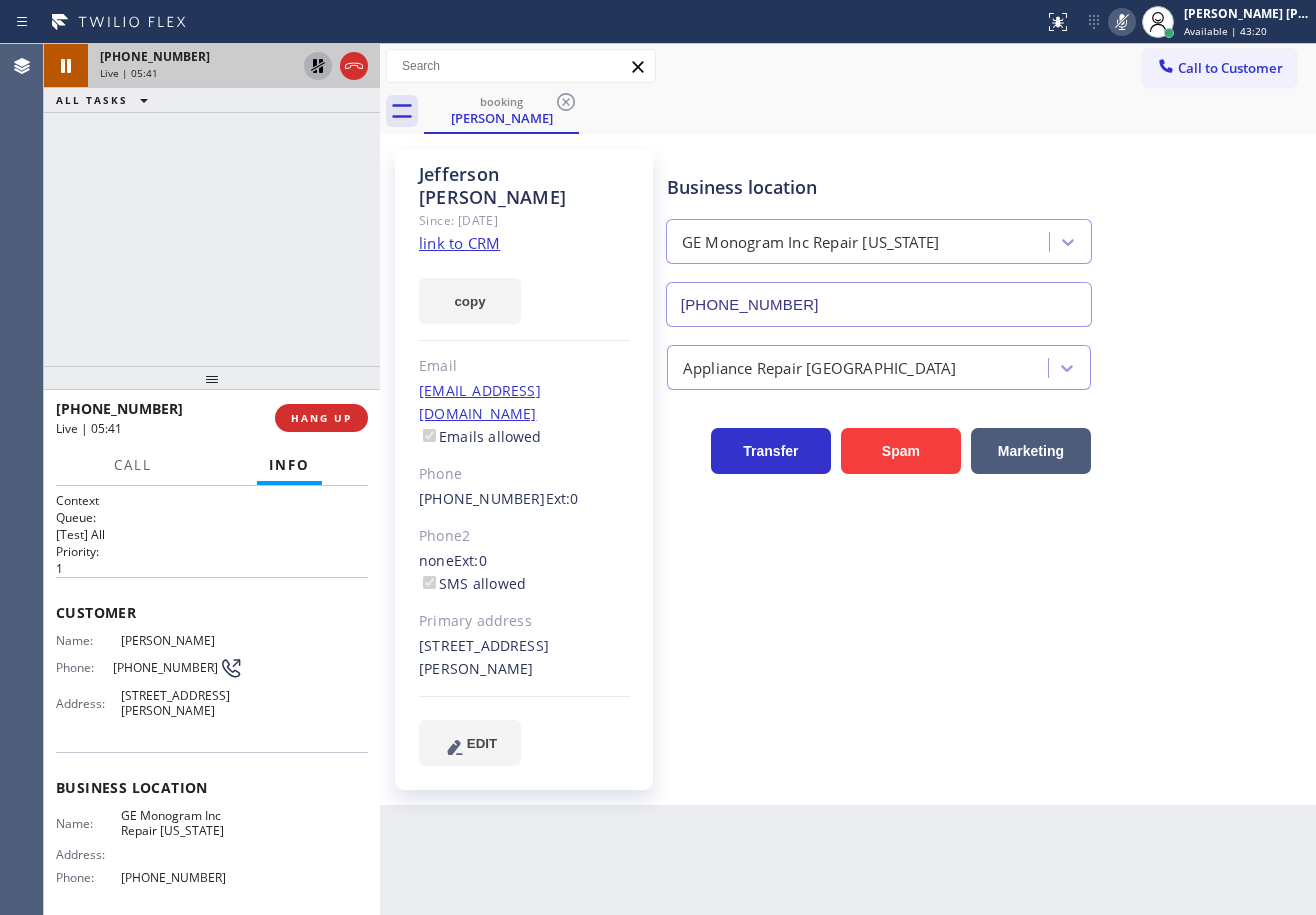 click 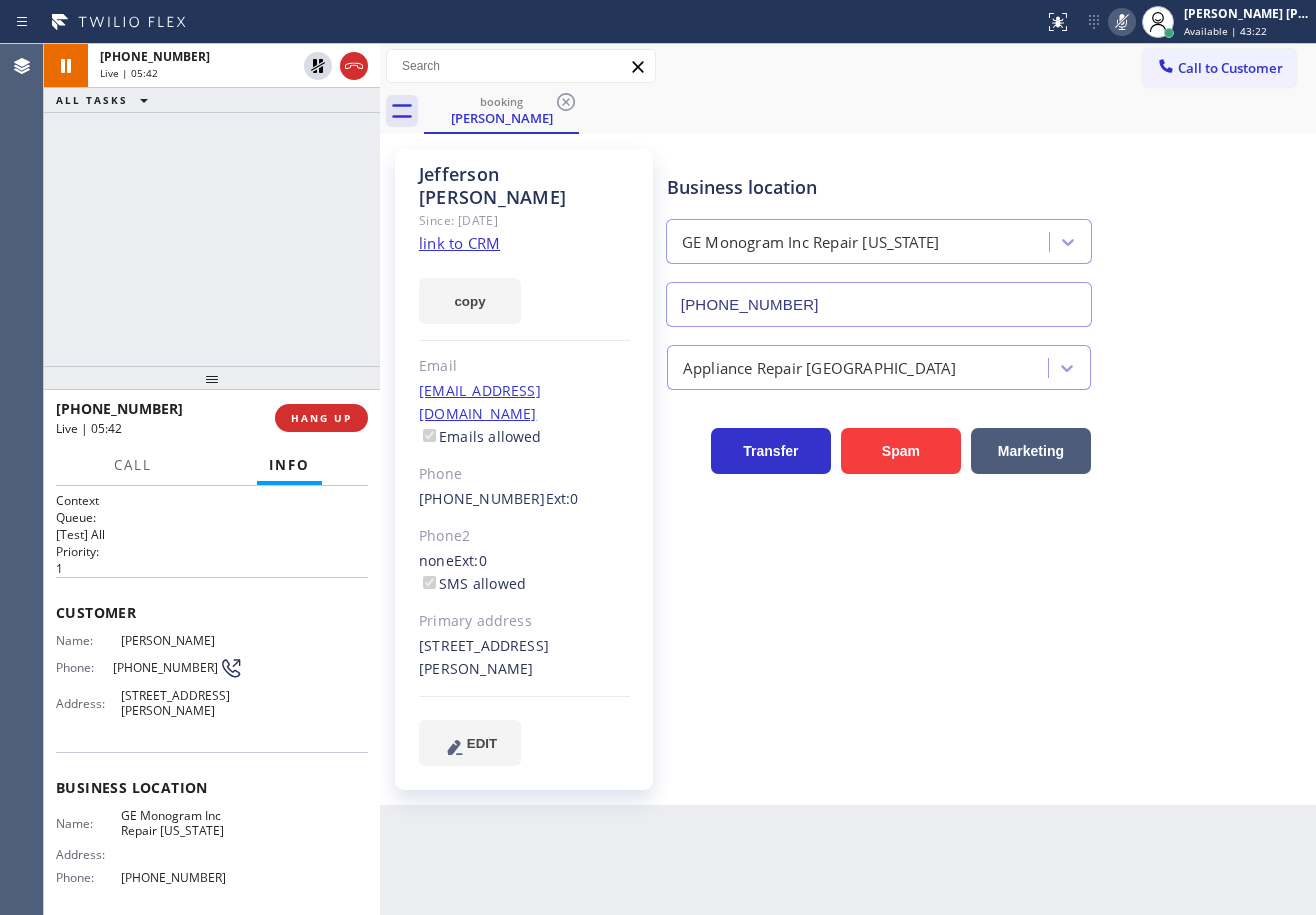 click 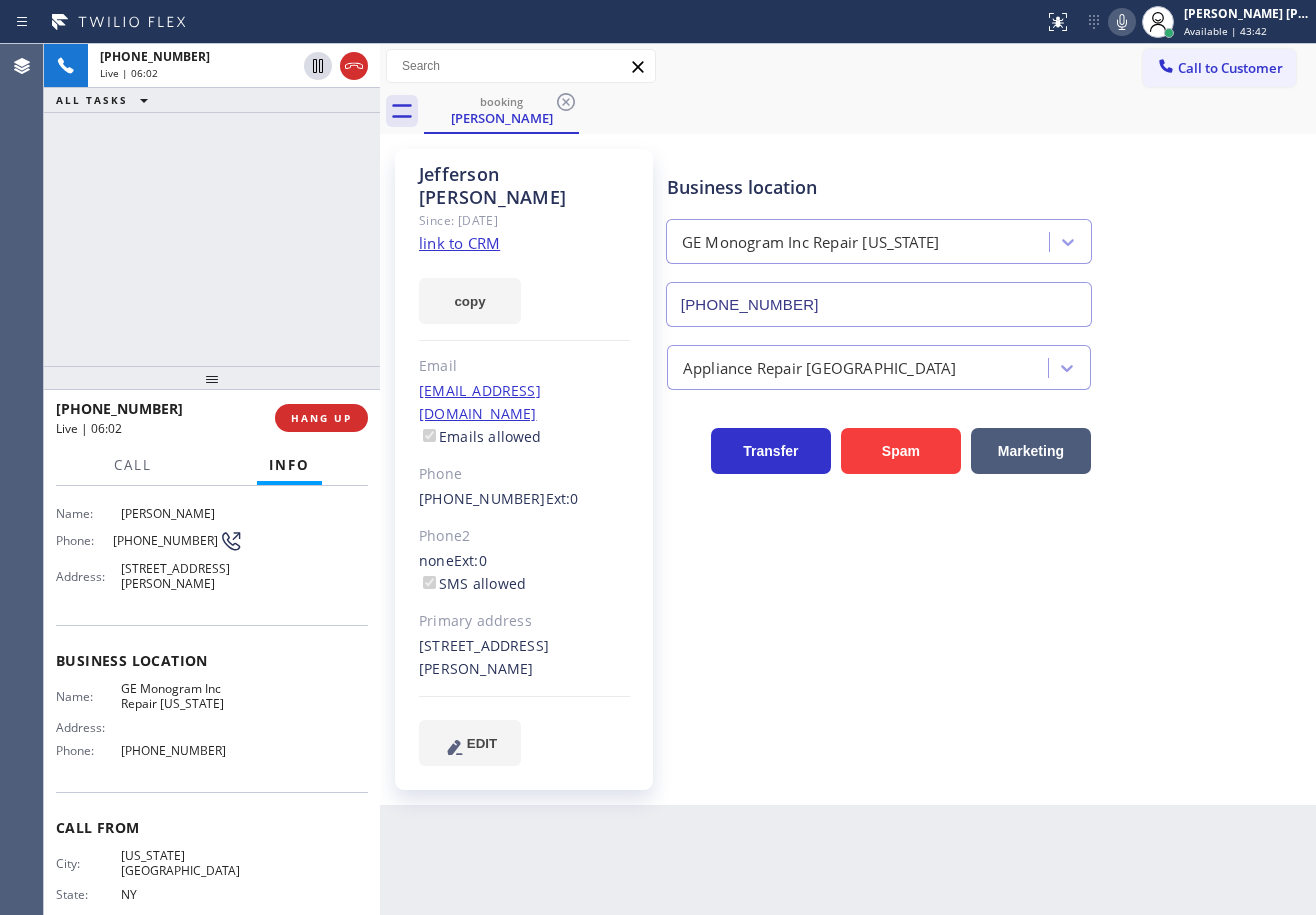 scroll, scrollTop: 0, scrollLeft: 0, axis: both 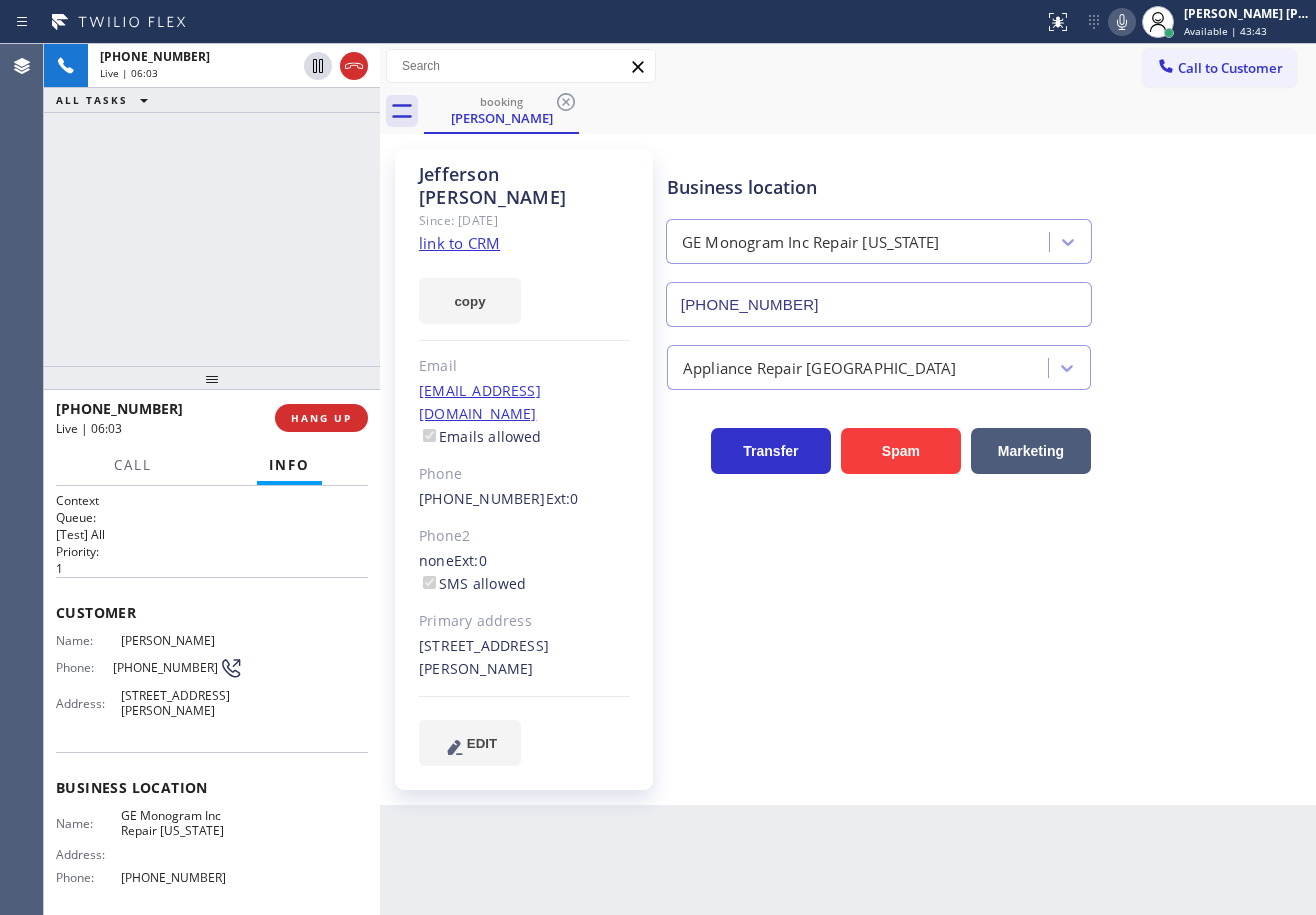 click on "[PHONE_NUMBER] Live | 06:03 ALL TASKS ALL TASKS ACTIVE TASKS TASKS IN WRAP UP" at bounding box center [212, 205] 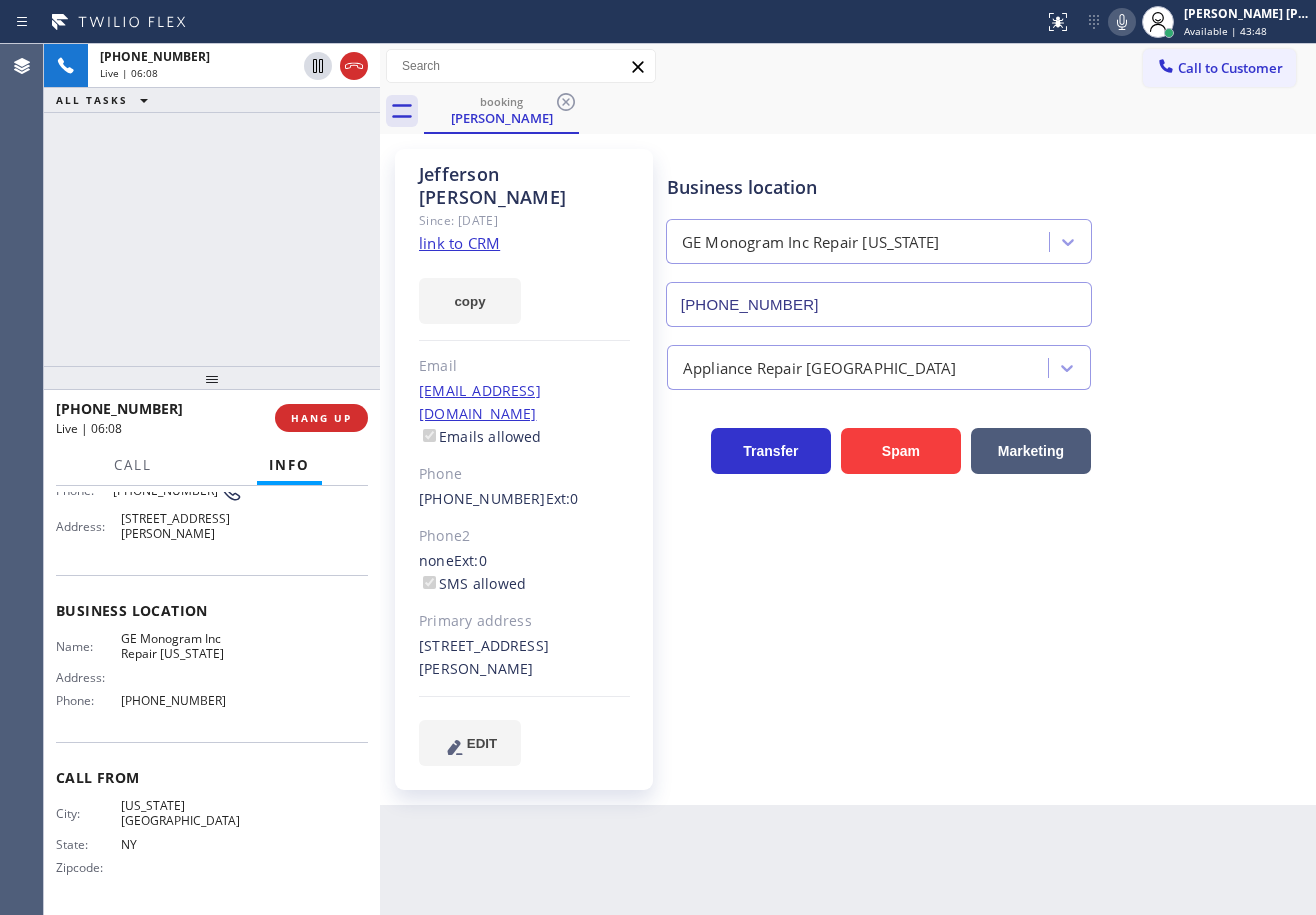 scroll, scrollTop: 0, scrollLeft: 0, axis: both 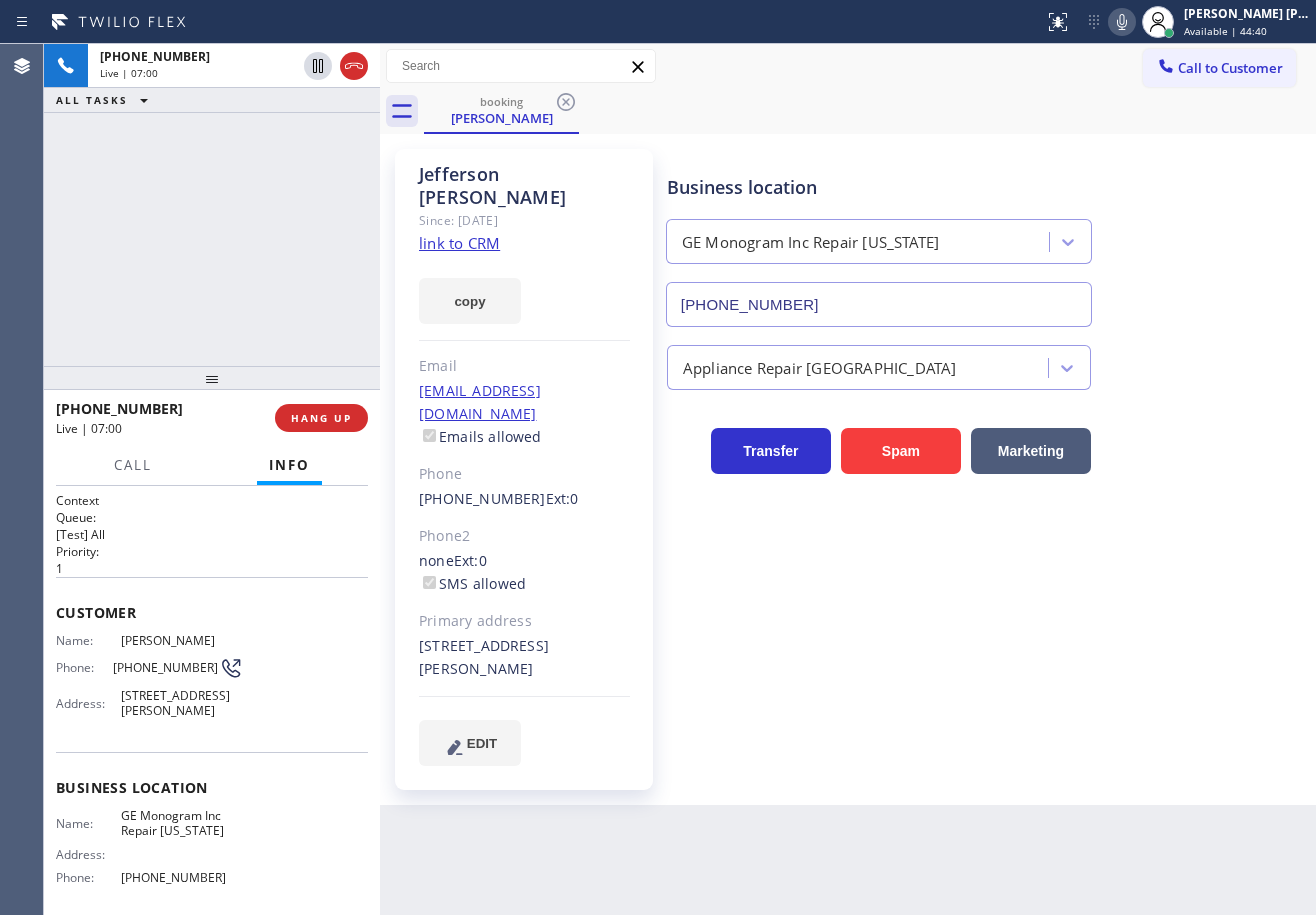 click on "[PHONE_NUMBER] Live | 07:00 ALL TASKS ALL TASKS ACTIVE TASKS TASKS IN WRAP UP" at bounding box center (212, 205) 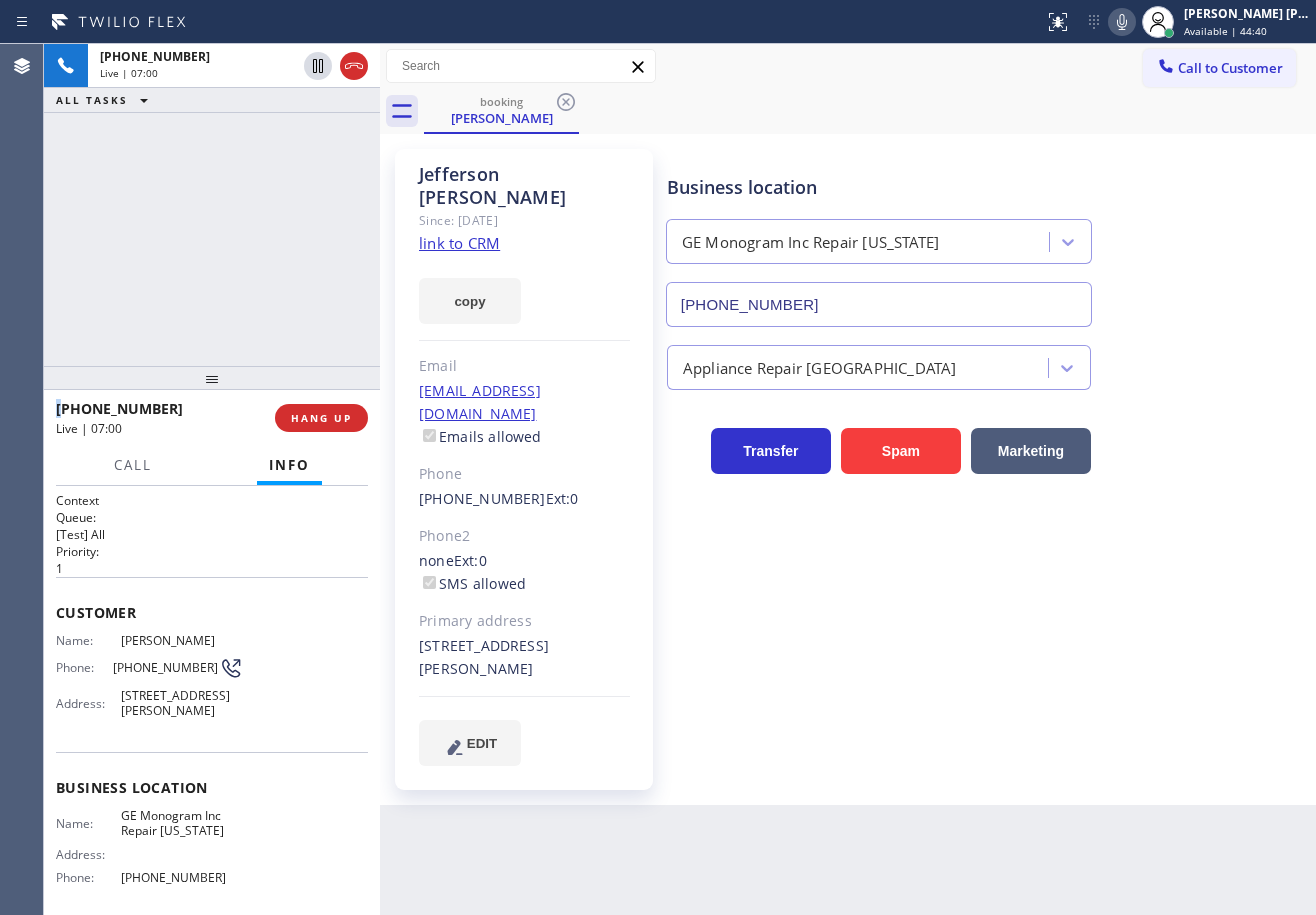click on "[PHONE_NUMBER] Live | 07:00 ALL TASKS ALL TASKS ACTIVE TASKS TASKS IN WRAP UP" at bounding box center (212, 205) 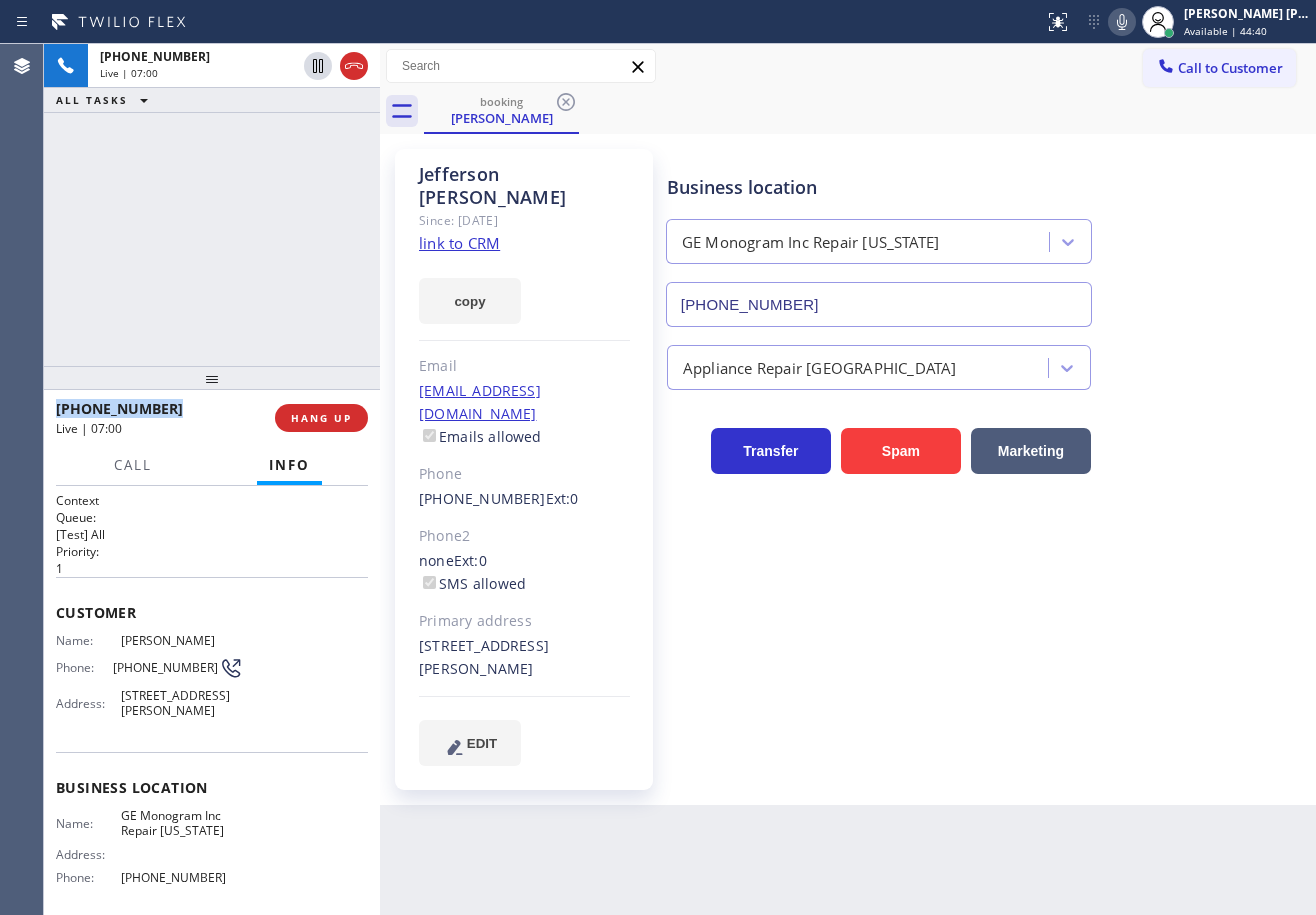 click on "[PHONE_NUMBER] Live | 07:00 ALL TASKS ALL TASKS ACTIVE TASKS TASKS IN WRAP UP" at bounding box center [212, 205] 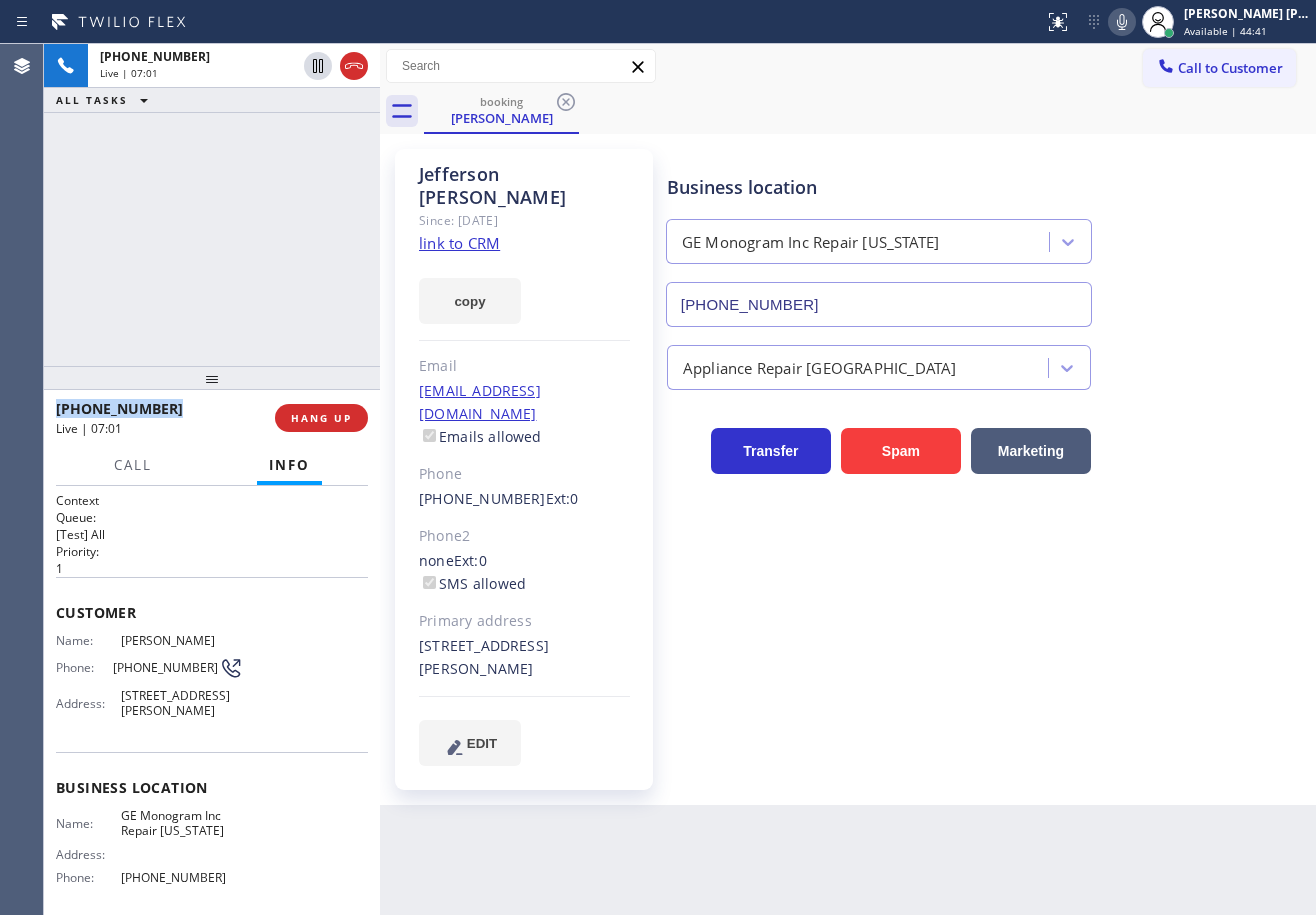 click on "[PHONE_NUMBER] Live | 07:01 ALL TASKS ALL TASKS ACTIVE TASKS TASKS IN WRAP UP" at bounding box center (212, 205) 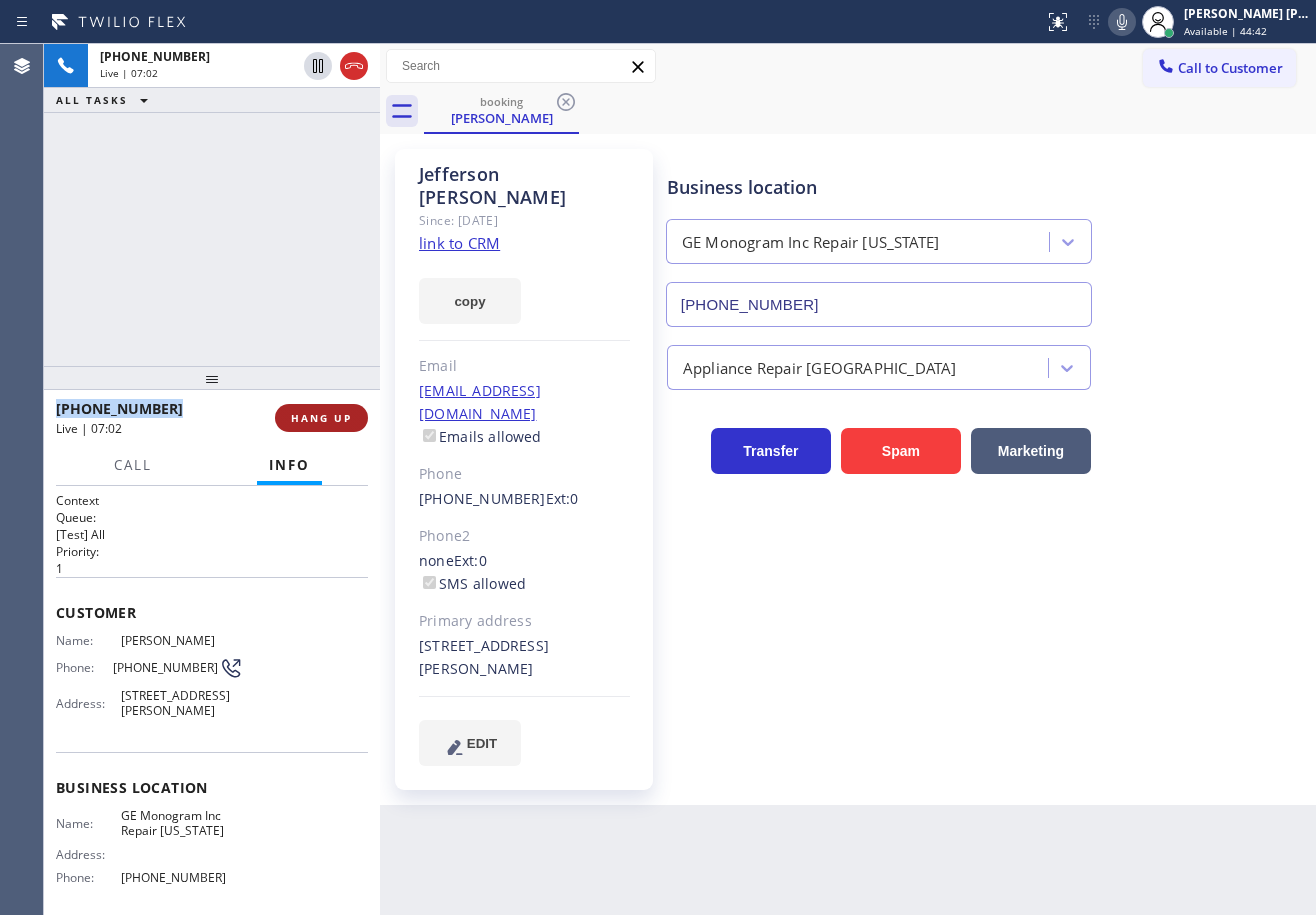 click on "HANG UP" at bounding box center (321, 418) 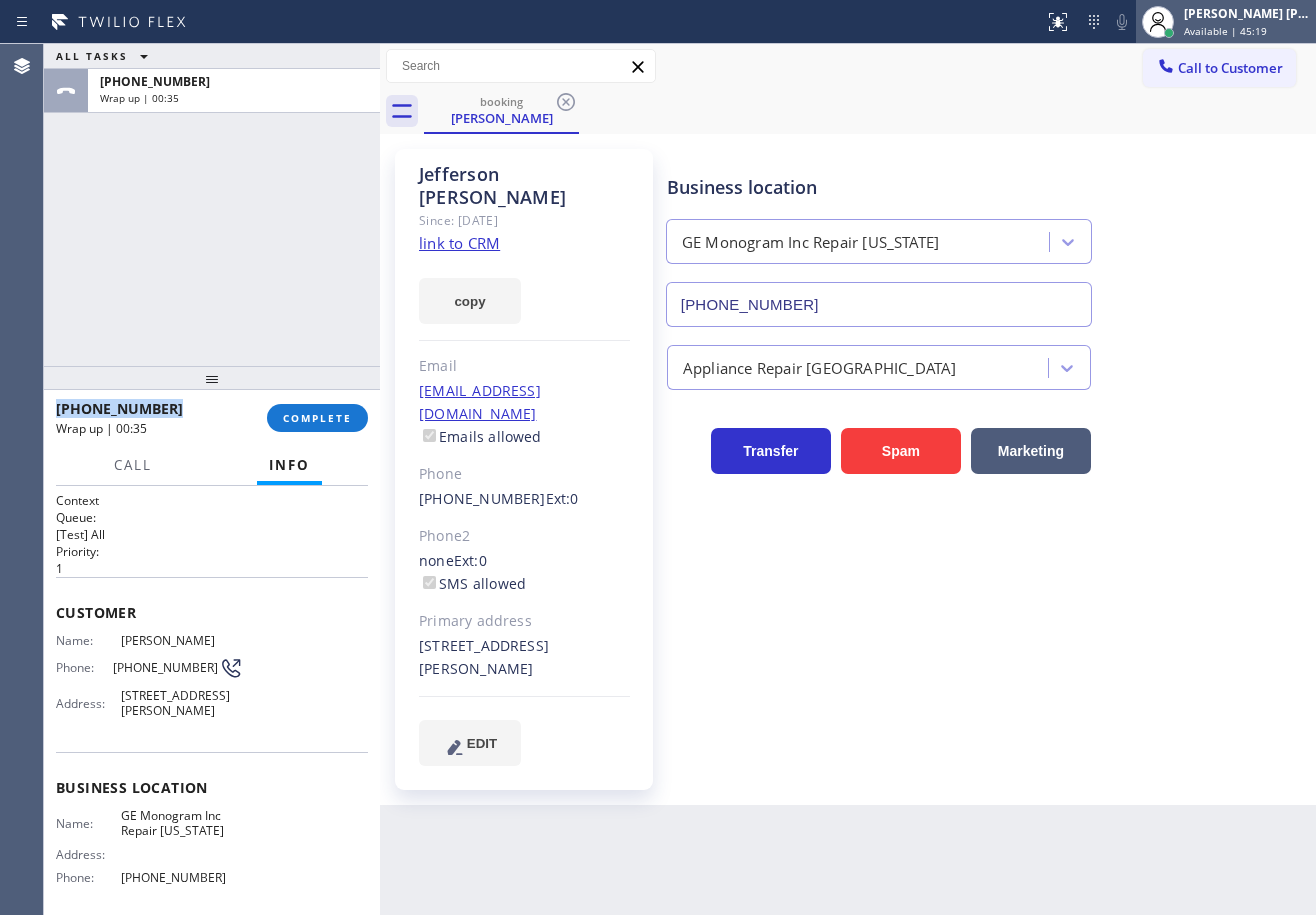 click on "Available | 45:19" at bounding box center [1225, 31] 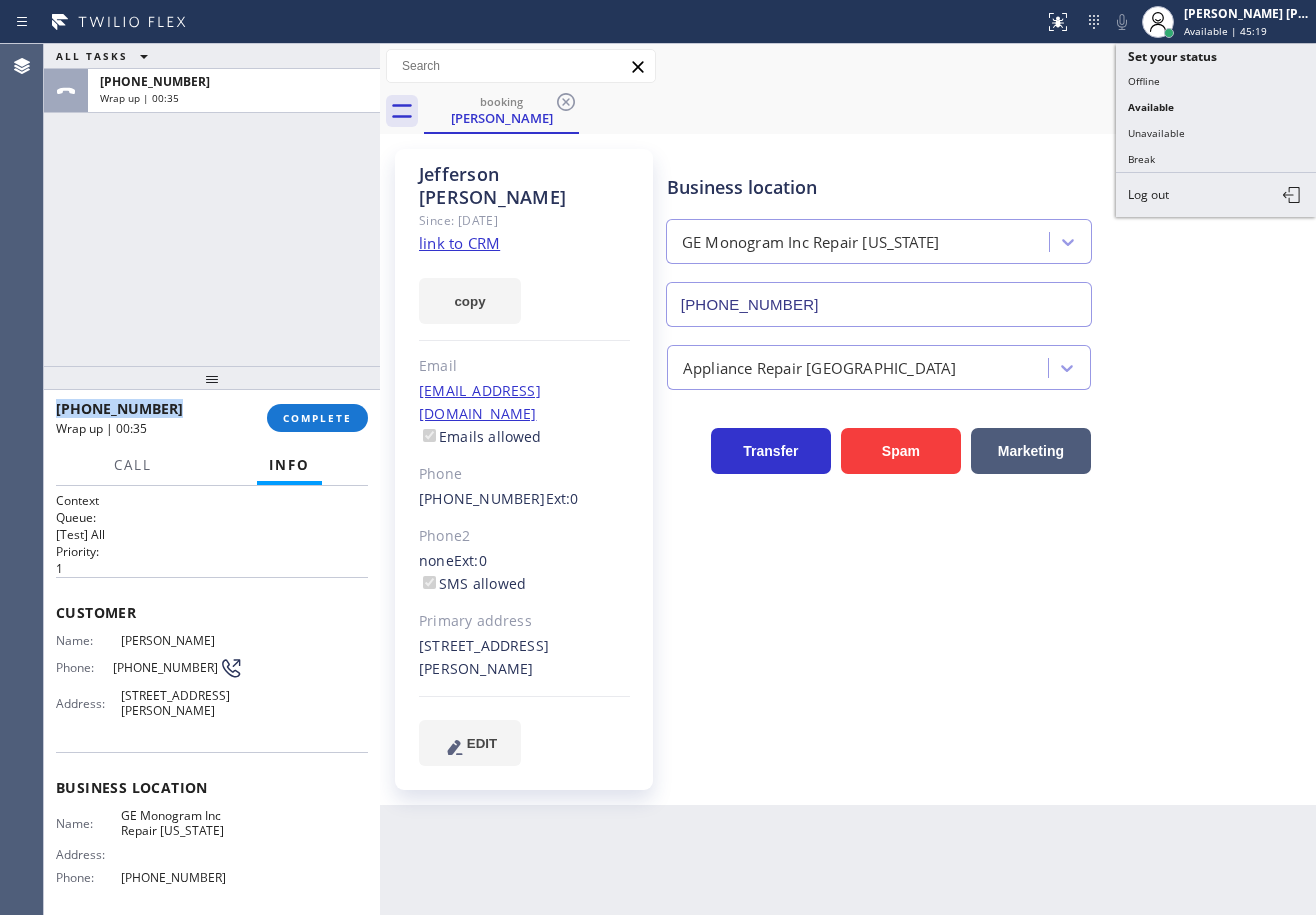 drag, startPoint x: 1161, startPoint y: 156, endPoint x: 980, endPoint y: 203, distance: 187.00267 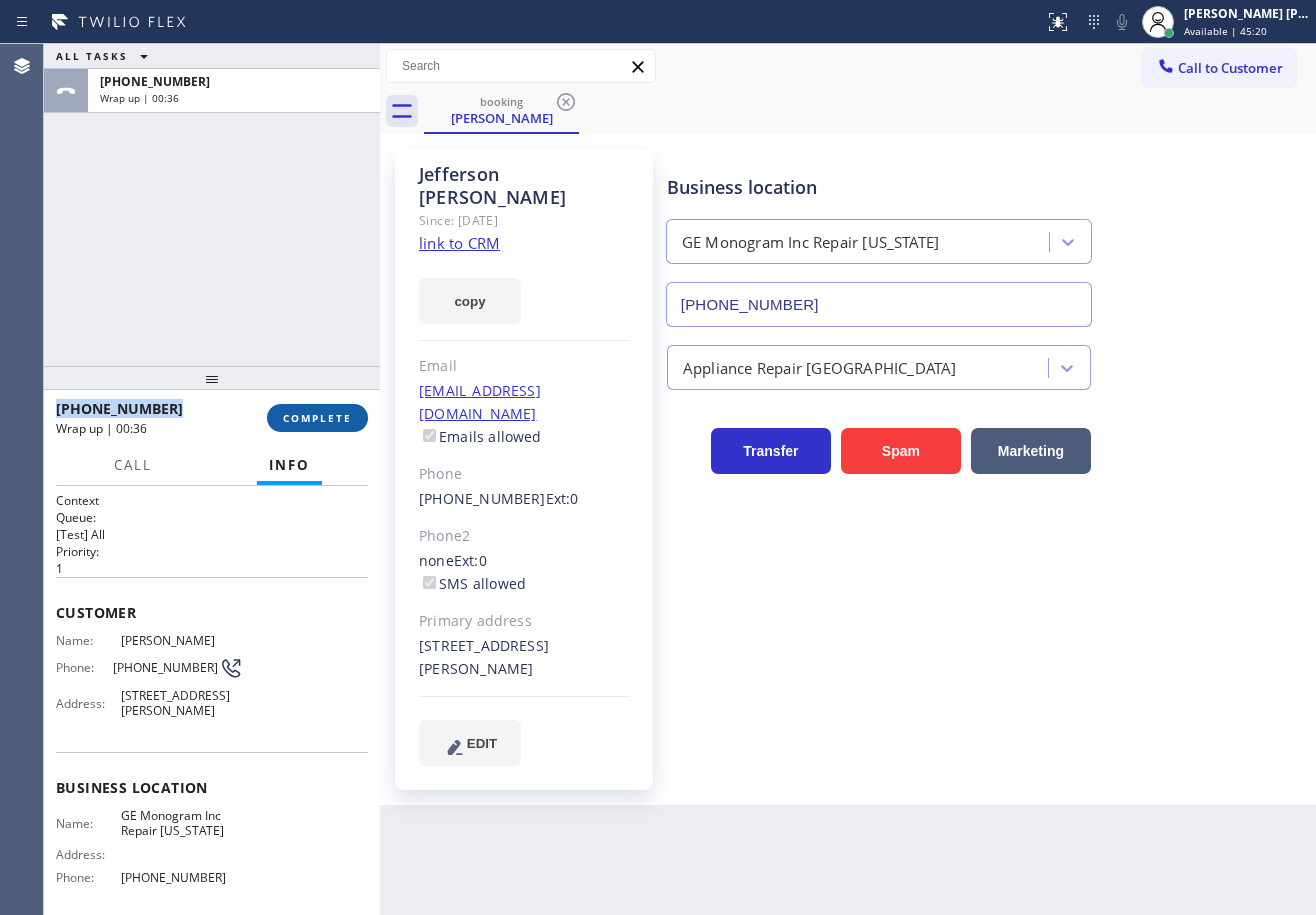 drag, startPoint x: 343, startPoint y: 404, endPoint x: 346, endPoint y: 417, distance: 13.341664 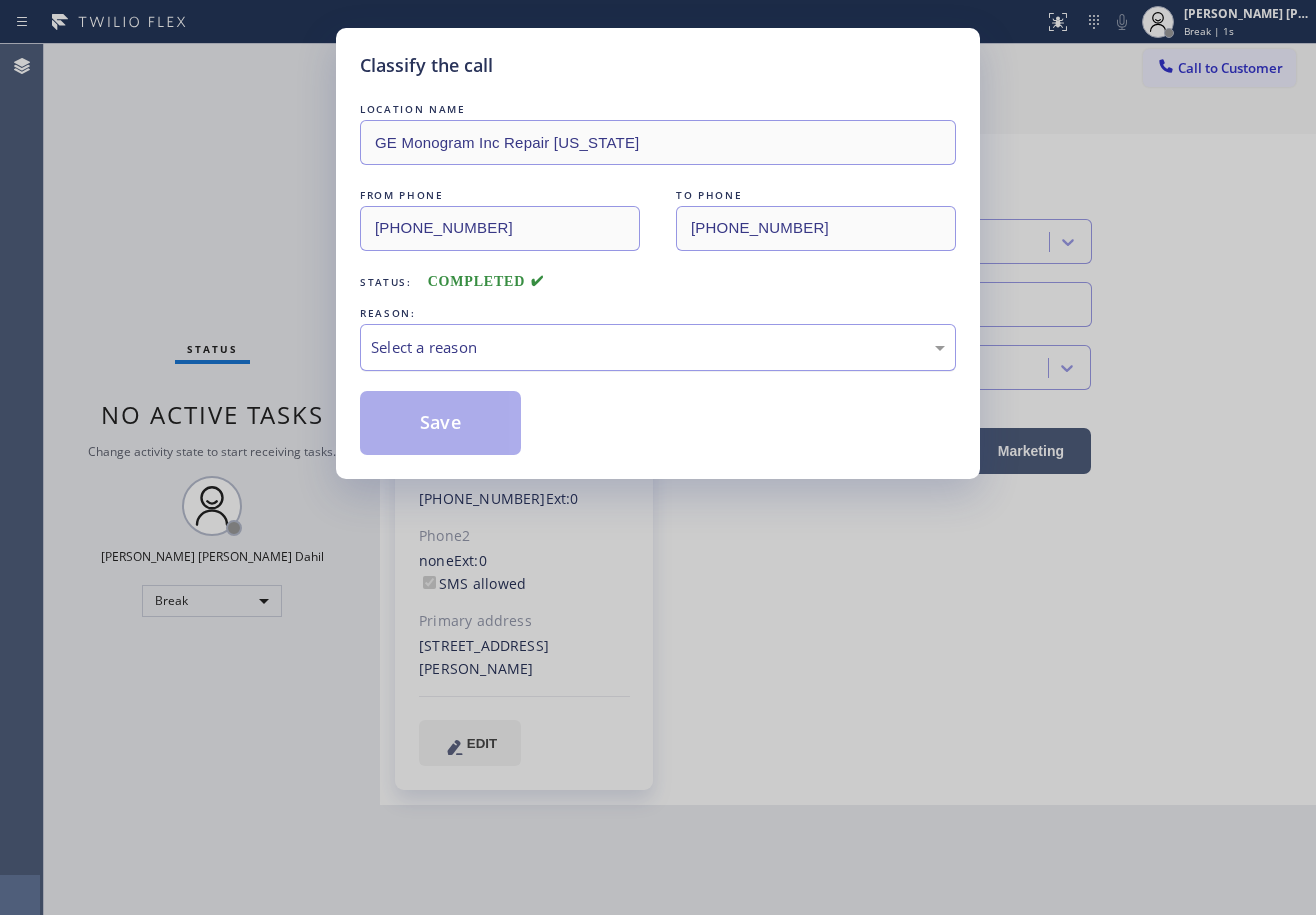 click on "Select a reason" at bounding box center [658, 347] 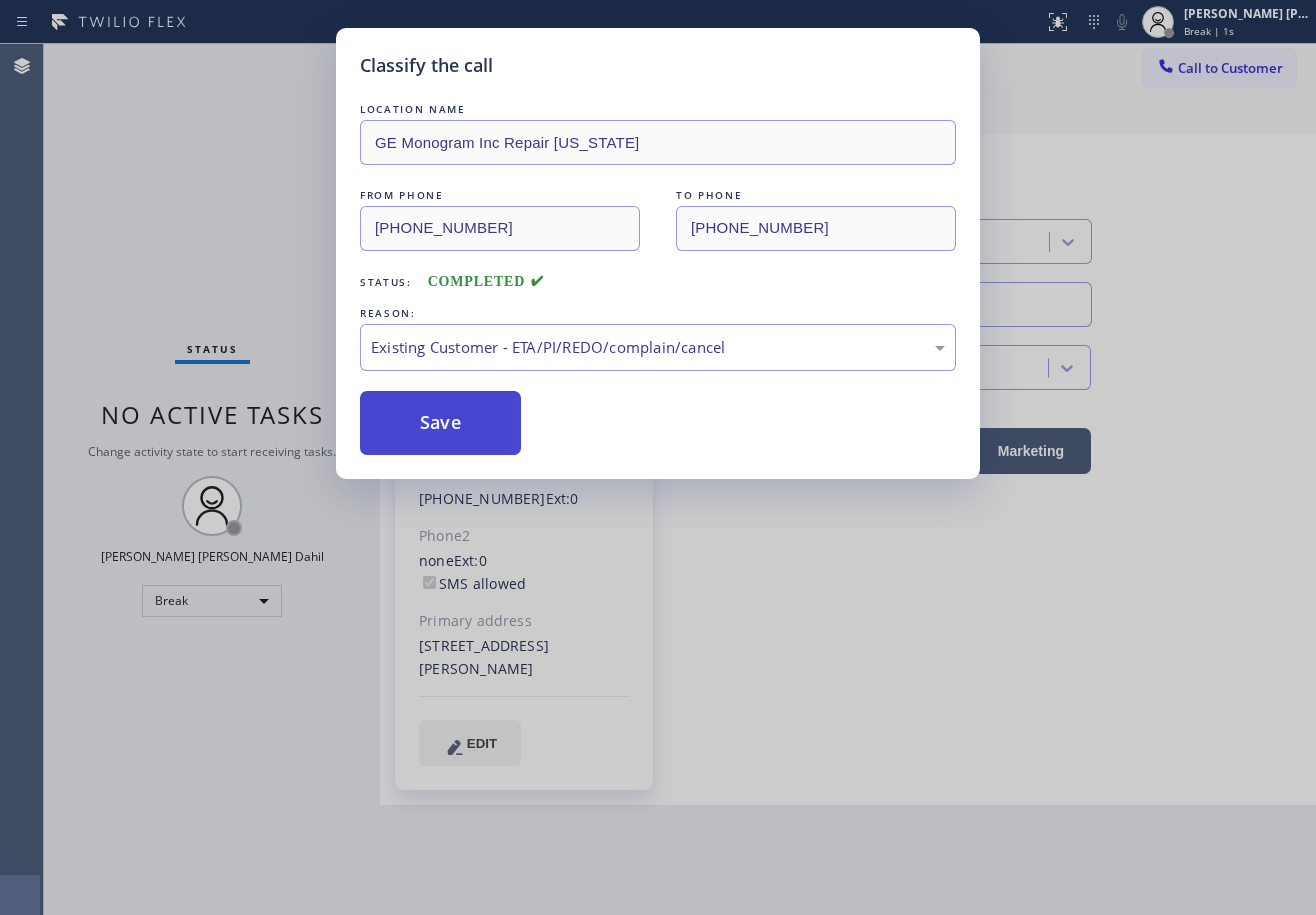 click on "Save" at bounding box center [440, 423] 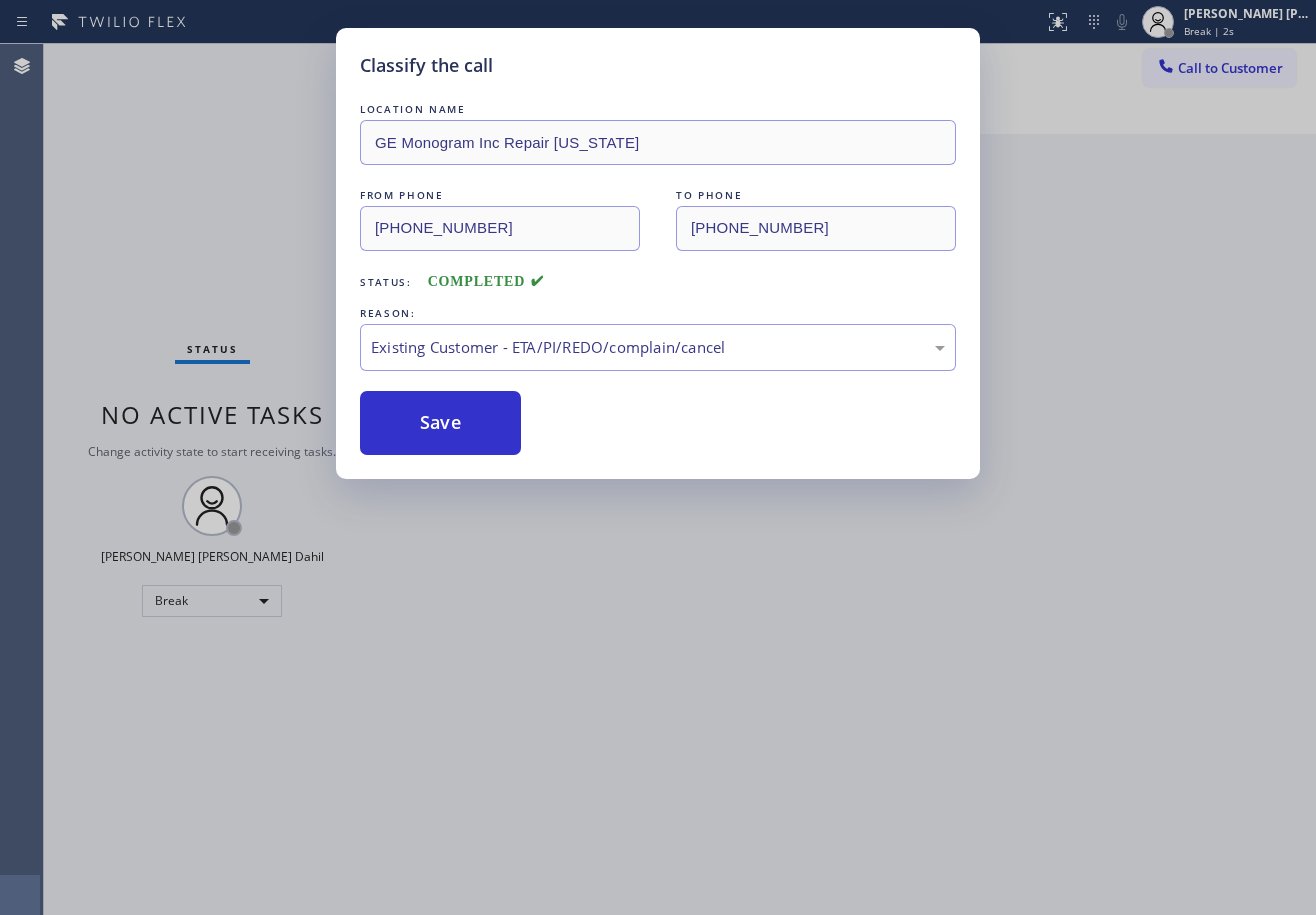 drag, startPoint x: 644, startPoint y: 606, endPoint x: 867, endPoint y: 686, distance: 236.9156 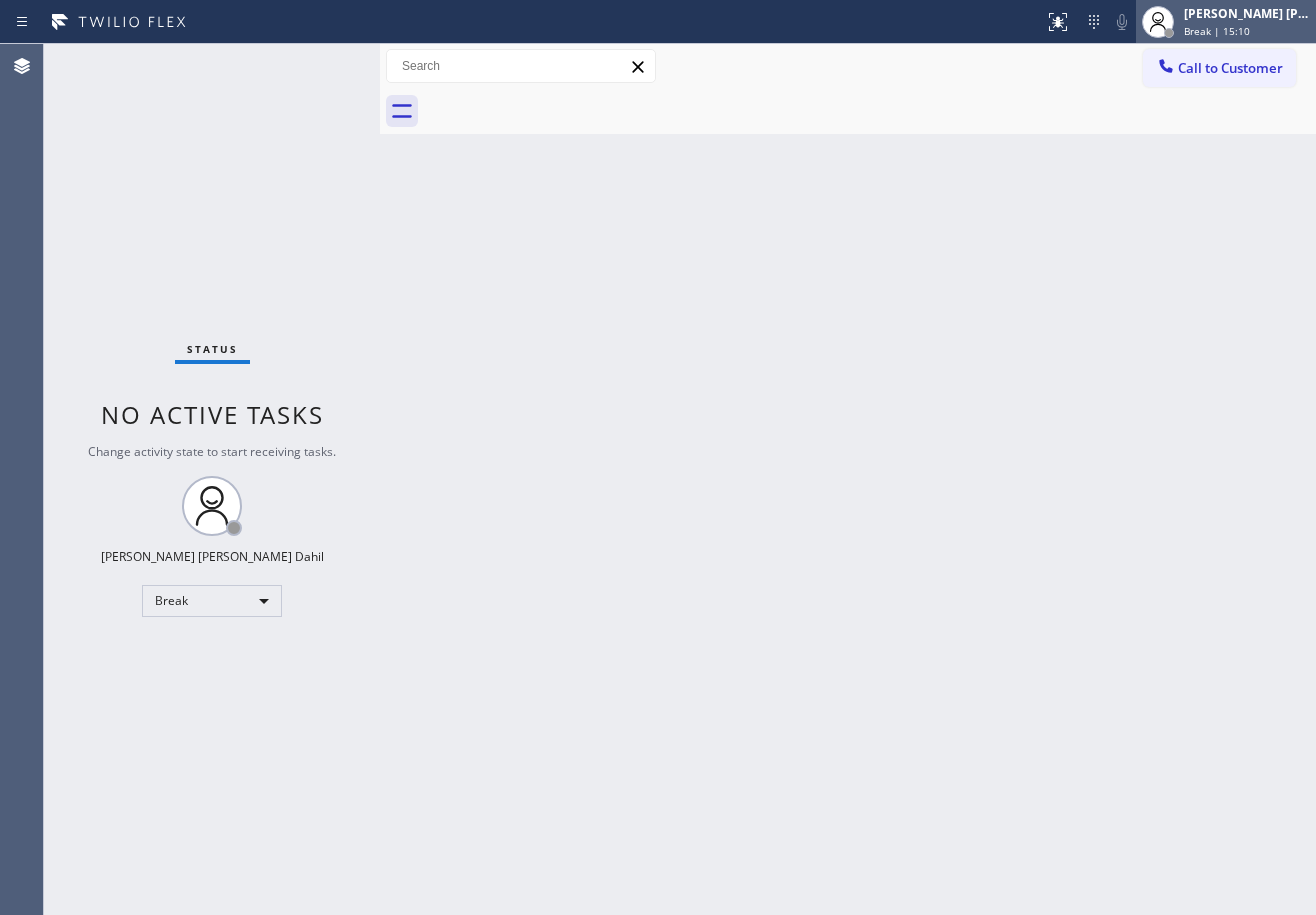 click on "Break | 15:10" at bounding box center [1217, 31] 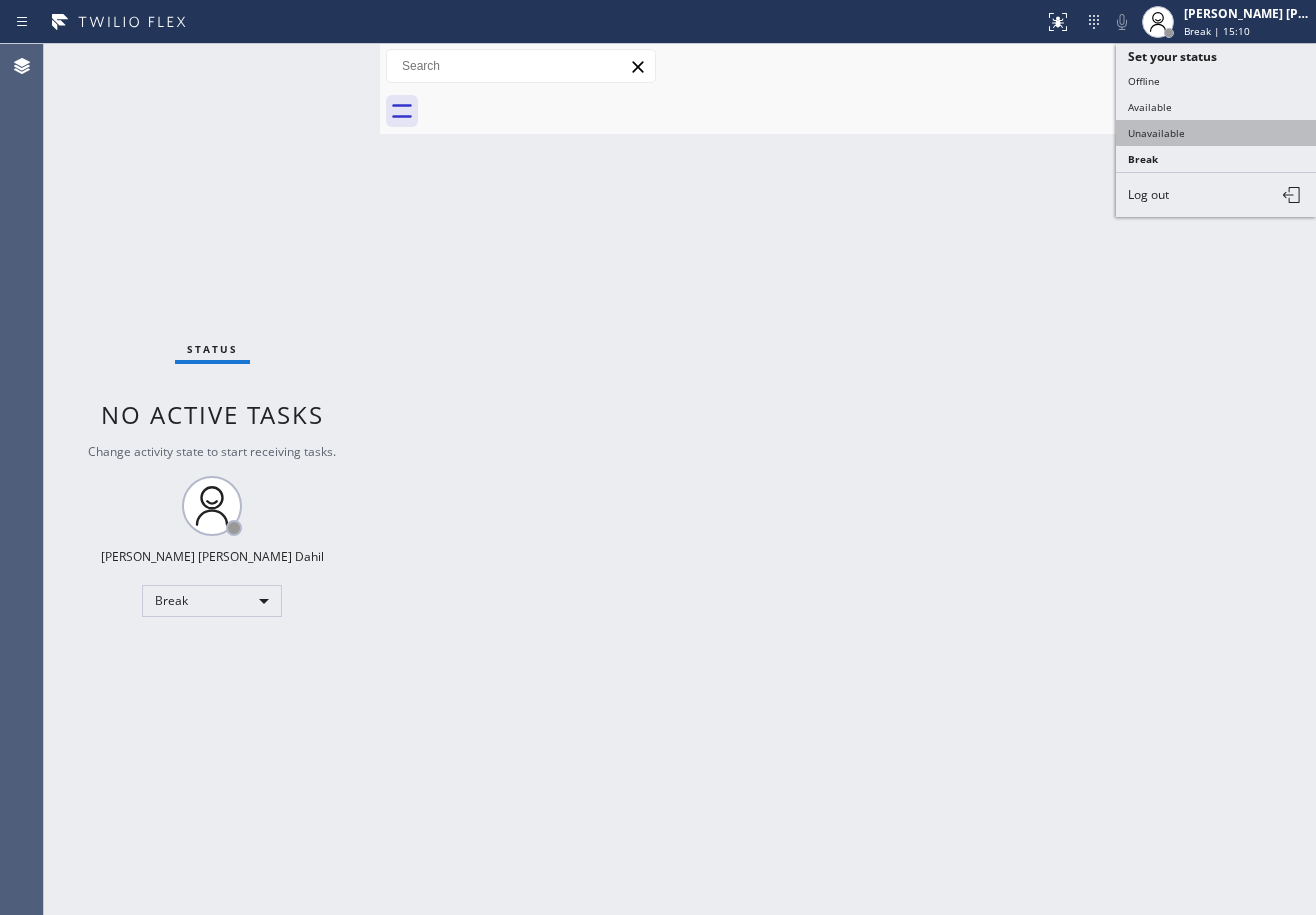 click on "Unavailable" at bounding box center (1216, 133) 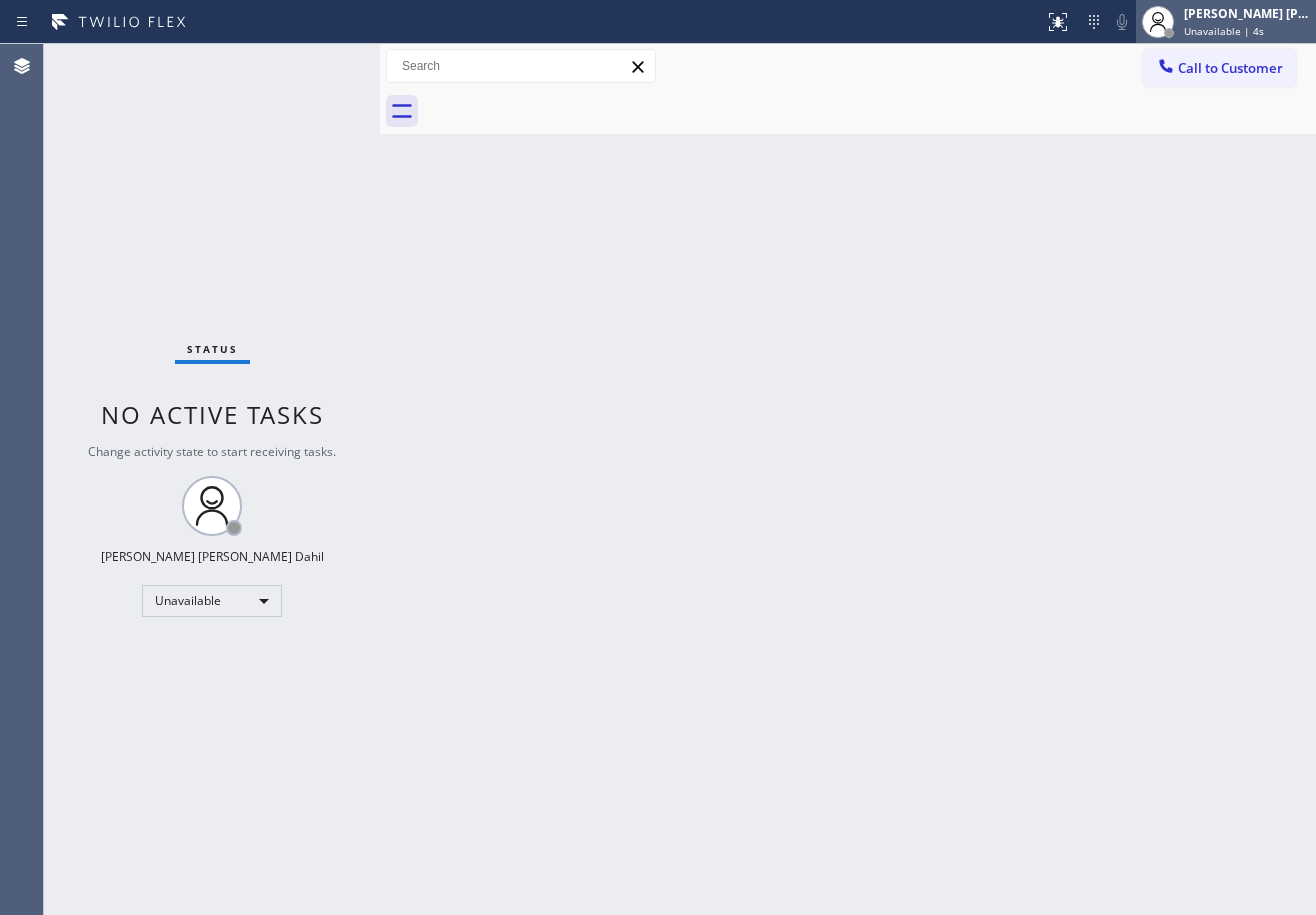 click on "Unavailable | 4s" at bounding box center (1224, 31) 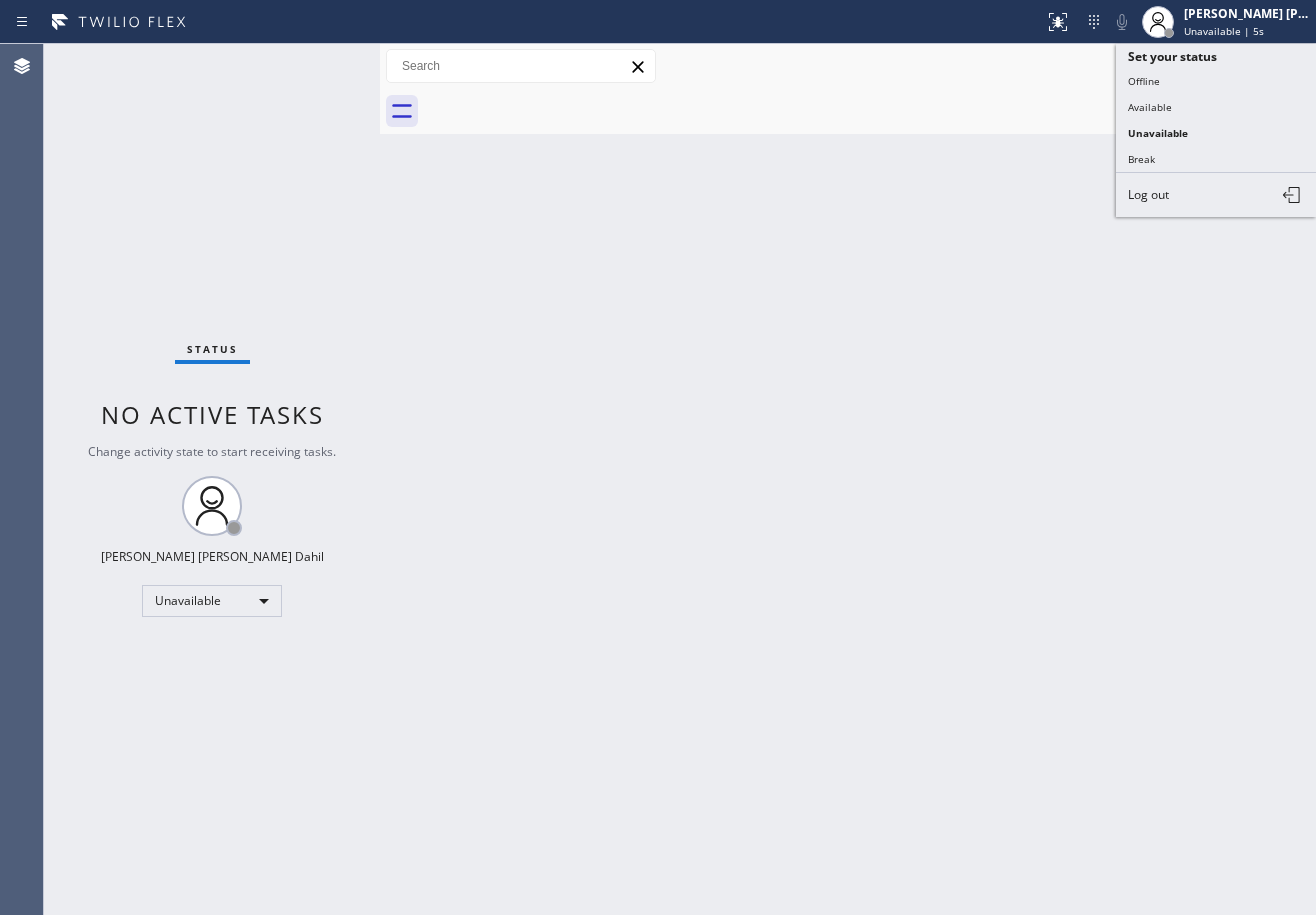 drag, startPoint x: 1180, startPoint y: 100, endPoint x: 958, endPoint y: 275, distance: 282.6818 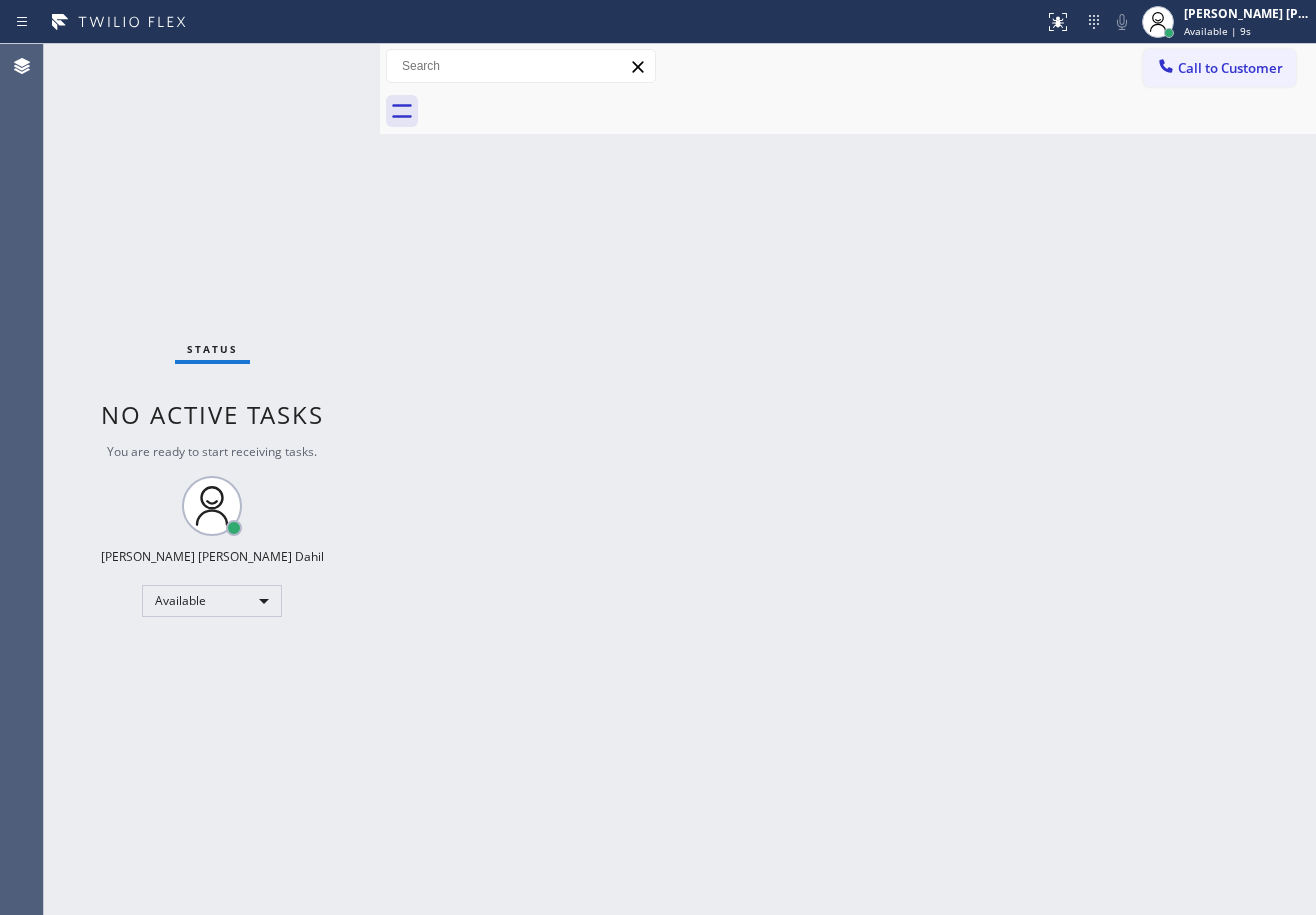 click on "Status   No active tasks     You are ready to start receiving tasks.   [PERSON_NAME] [PERSON_NAME] Dahil Available" at bounding box center [212, 479] 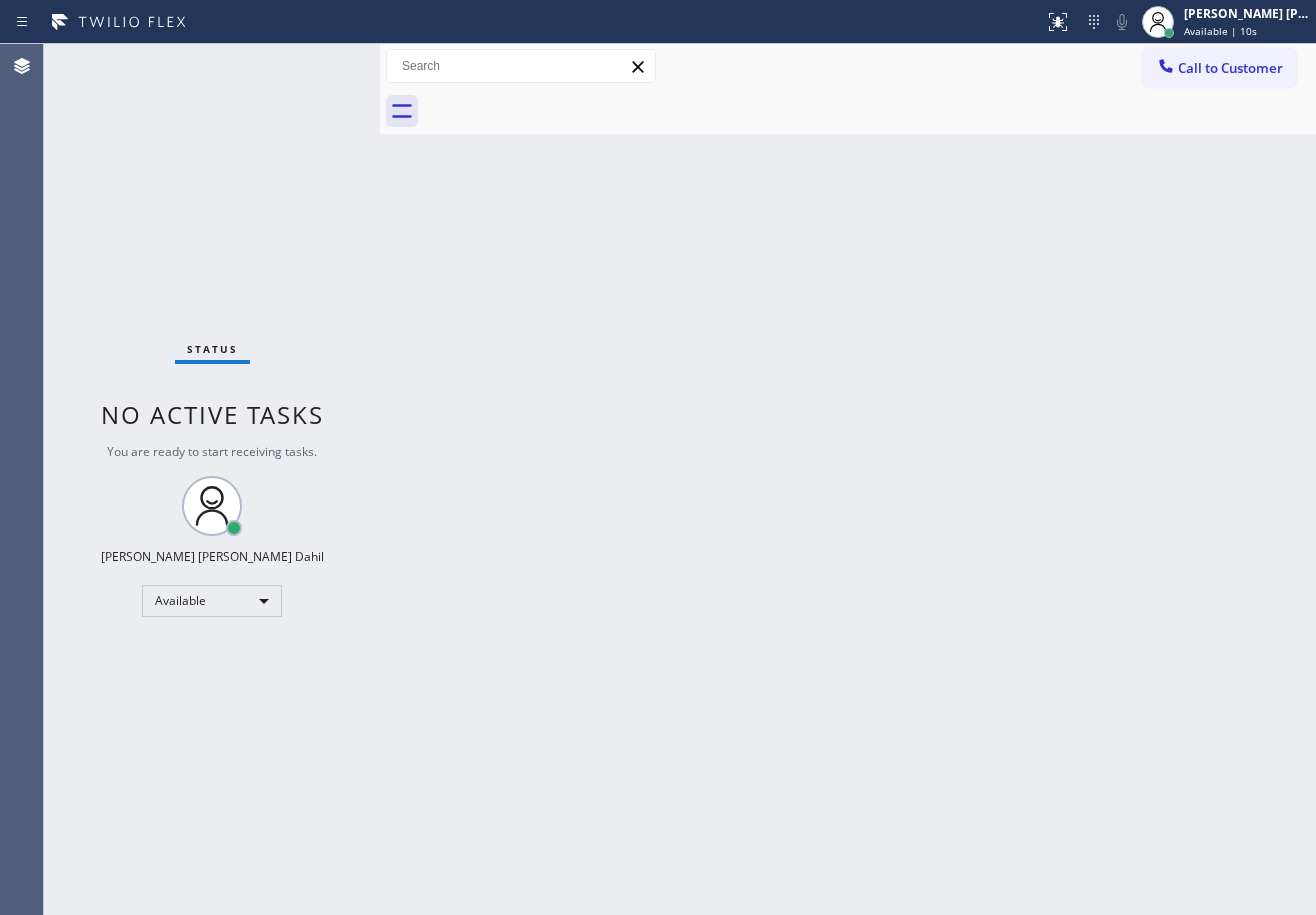 click on "Status   No active tasks     You are ready to start receiving tasks.   [PERSON_NAME] [PERSON_NAME] Dahil Available" at bounding box center (212, 479) 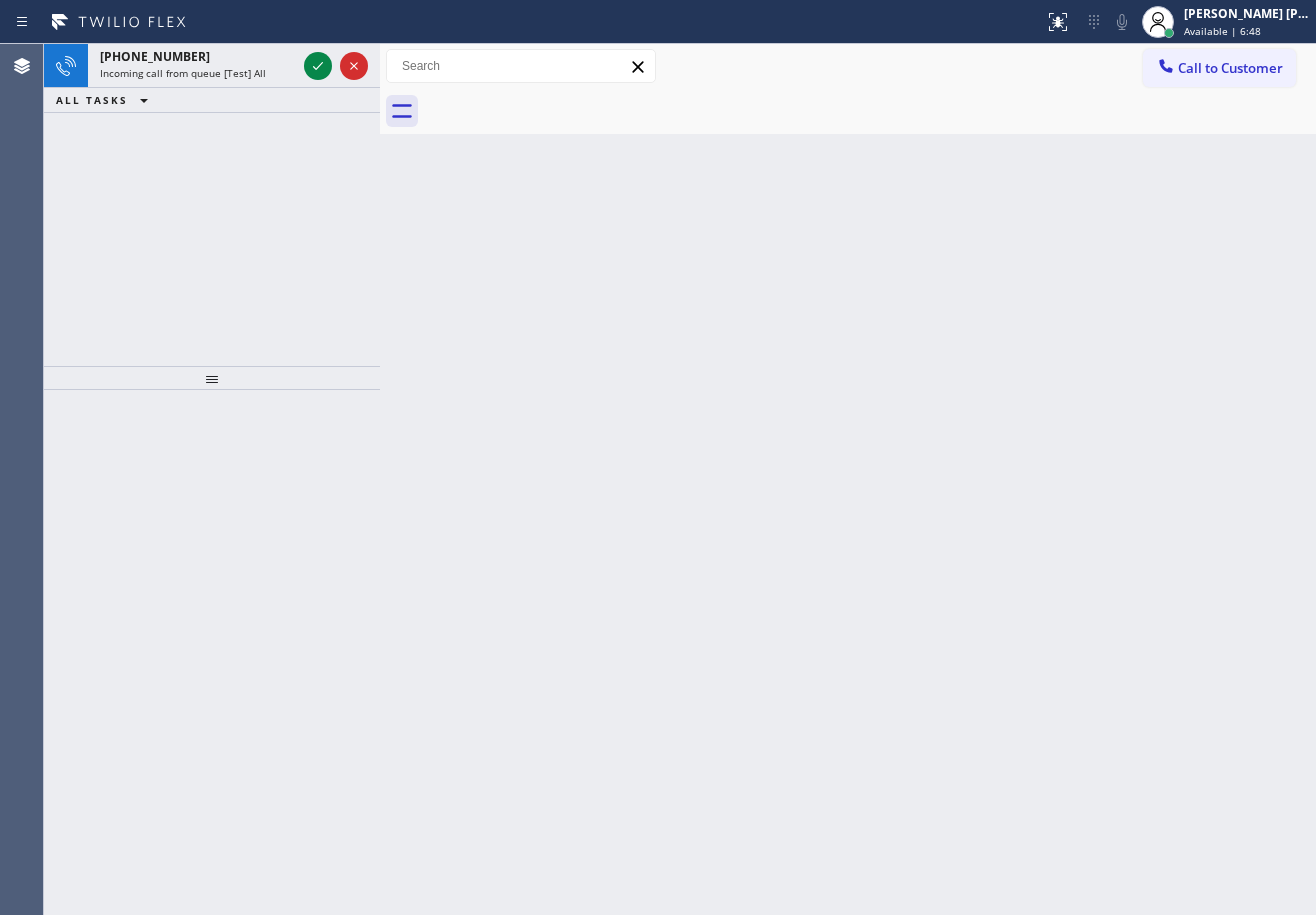 type 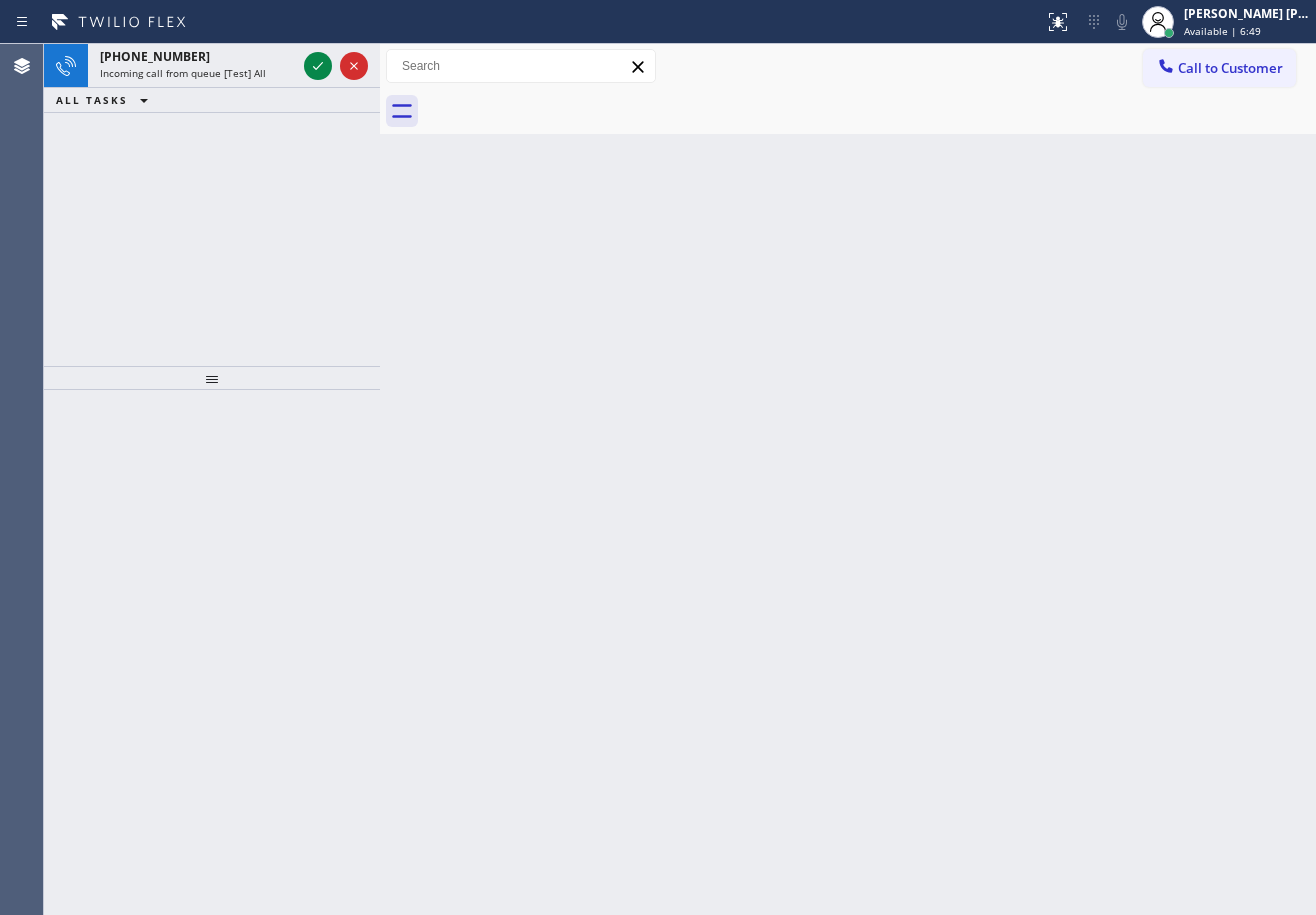 click 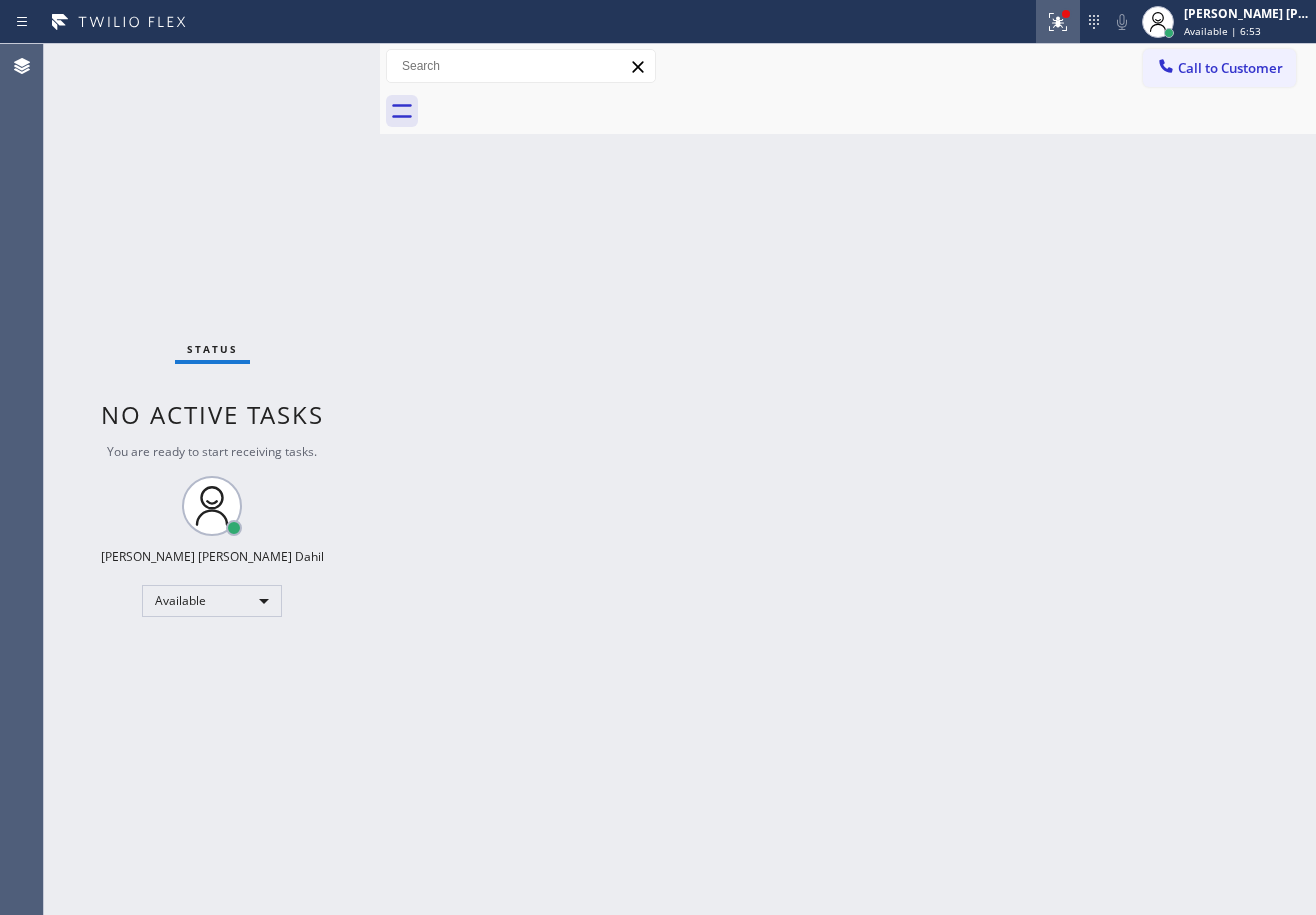 click 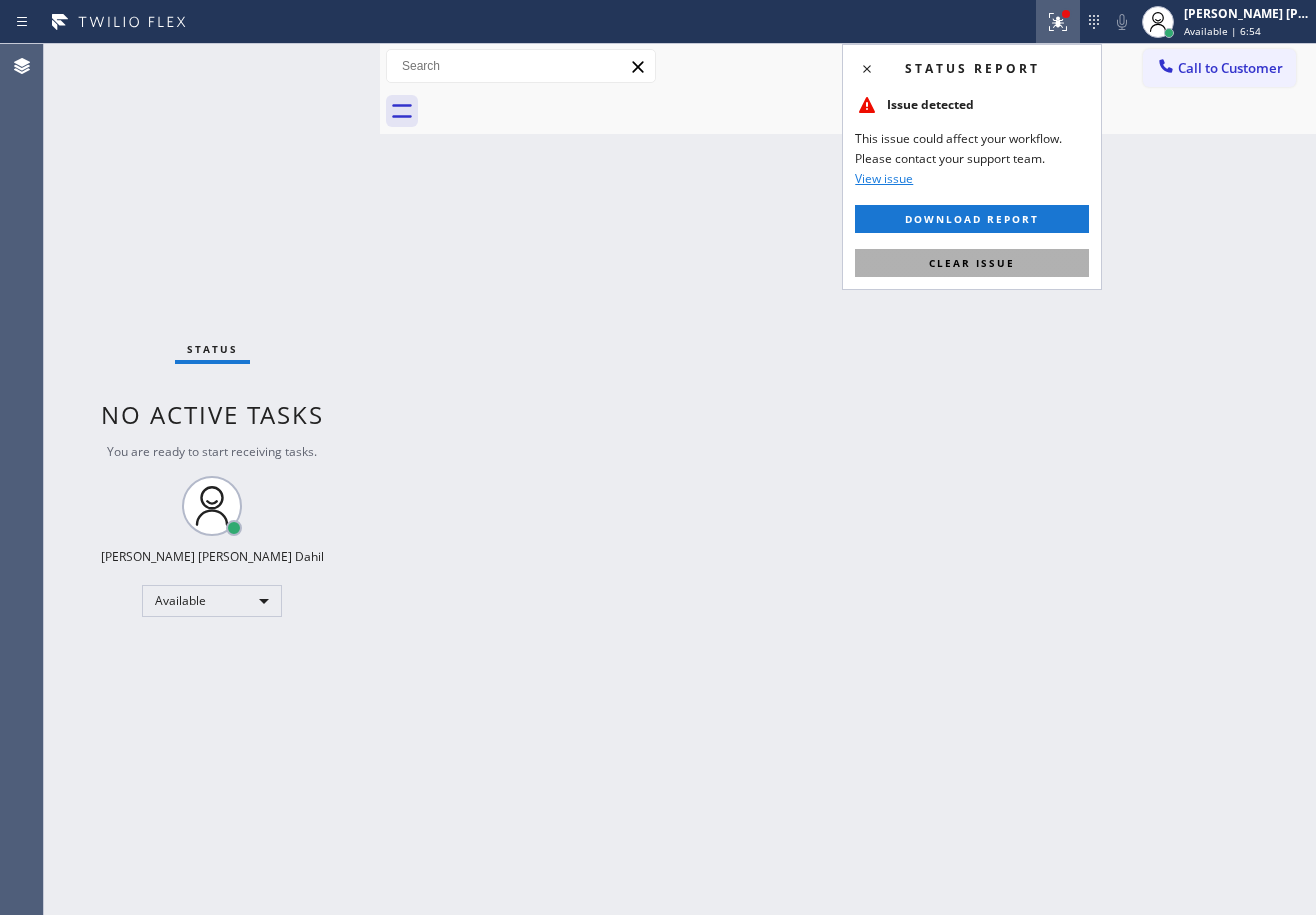 click on "Clear issue" at bounding box center (972, 263) 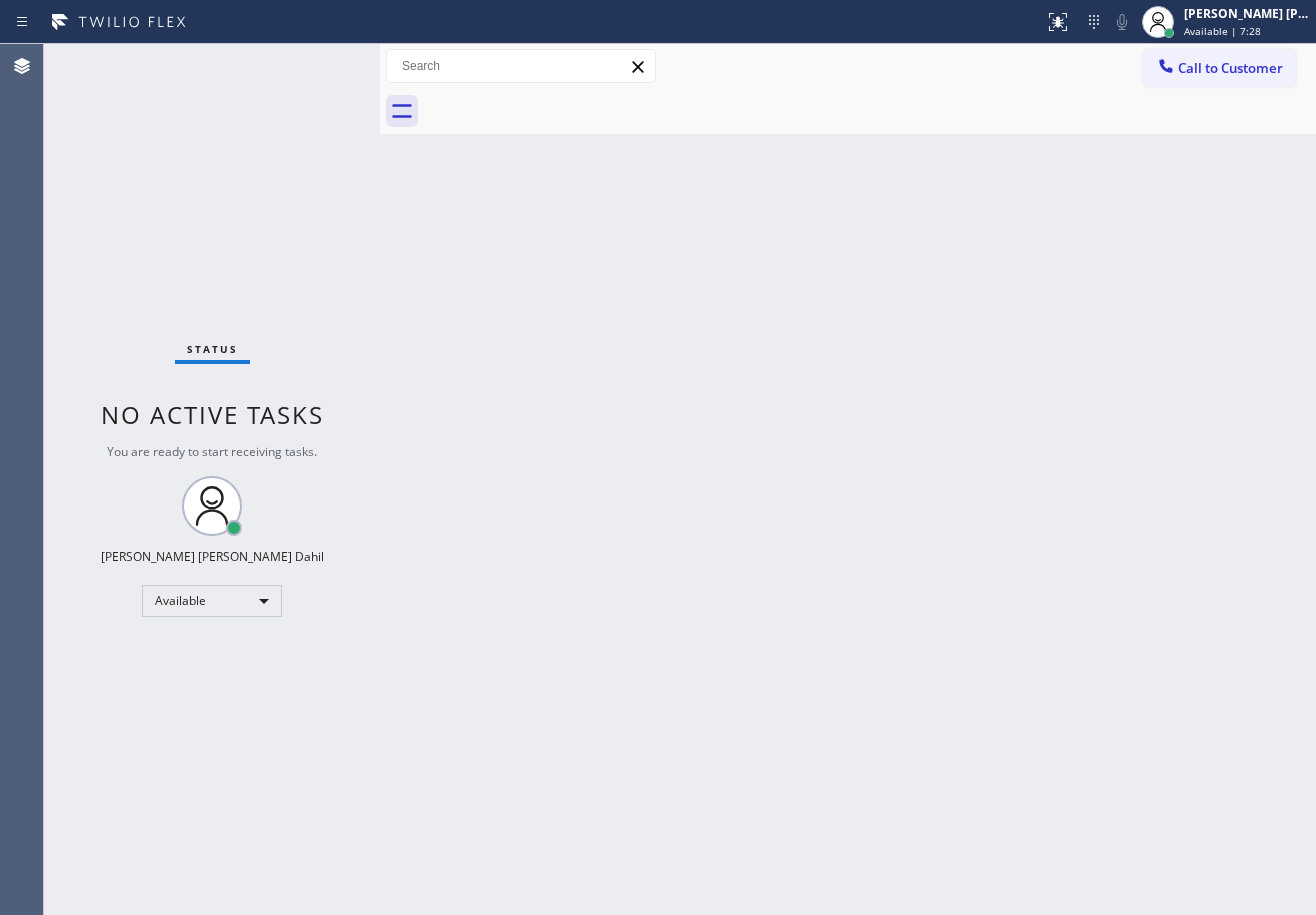 click on "Status   No active tasks     You are ready to start receiving tasks.   [PERSON_NAME] [PERSON_NAME] Dahil Available" at bounding box center (212, 479) 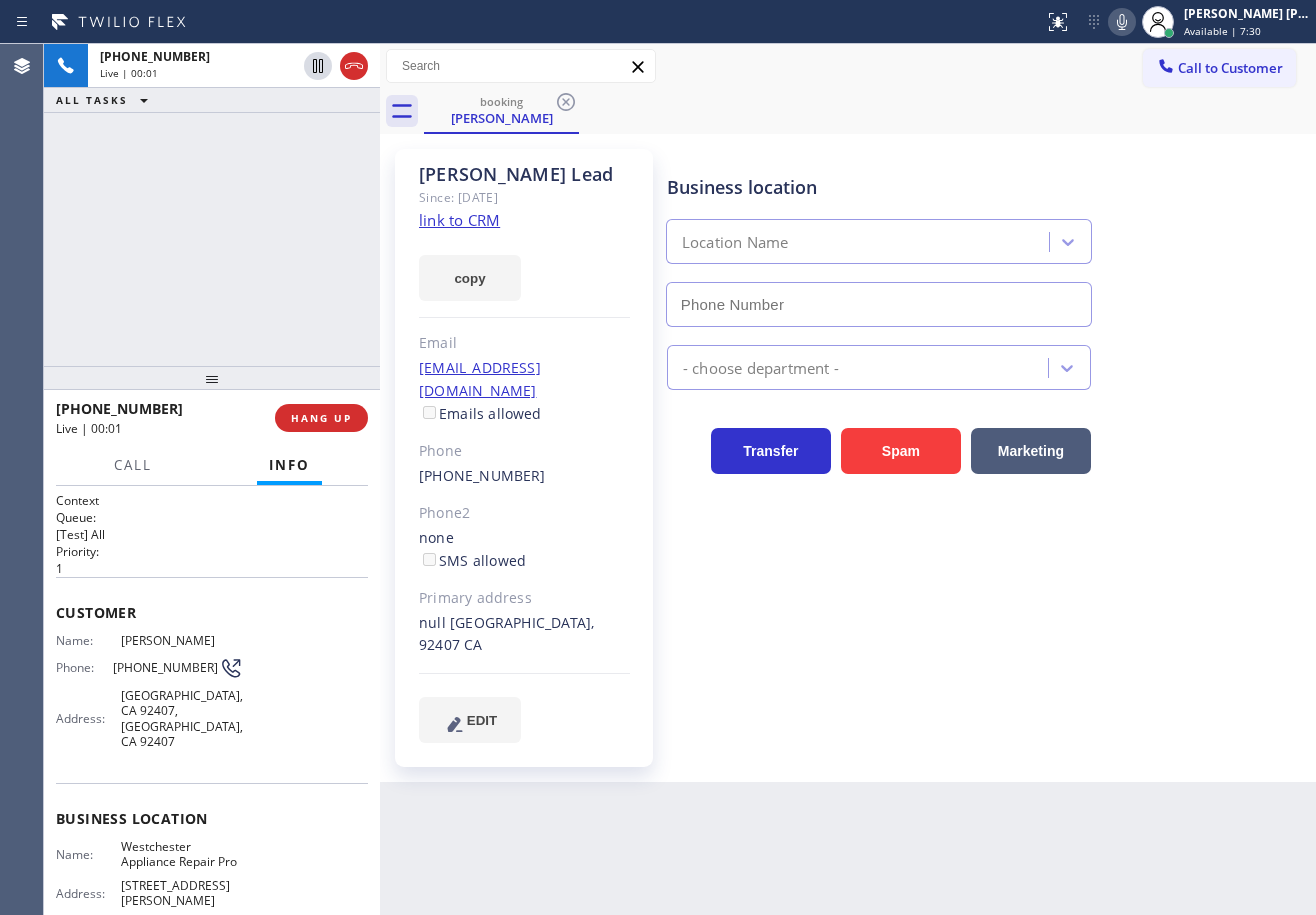 type on "[PHONE_NUMBER]" 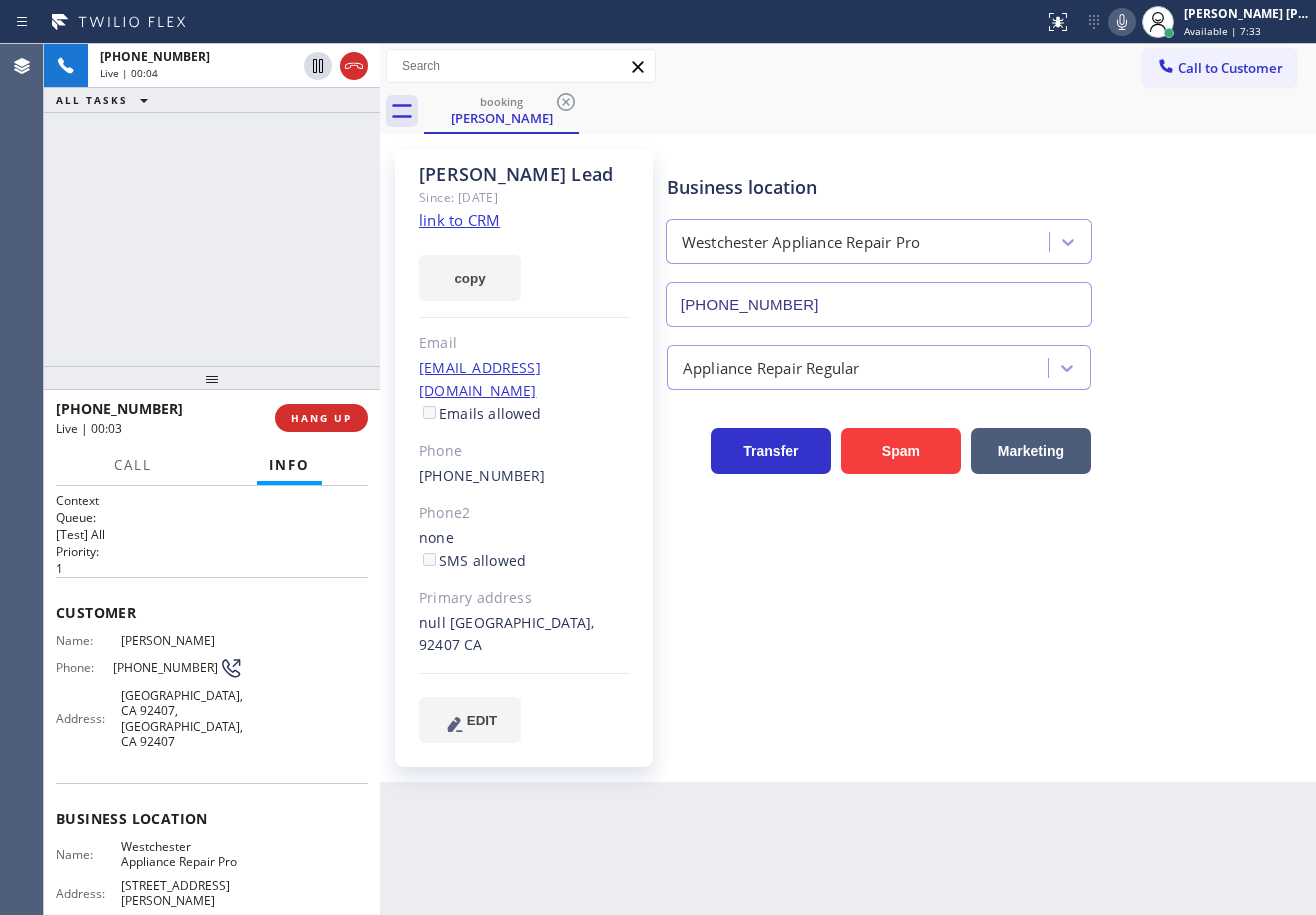 click on "Since: [DATE]" 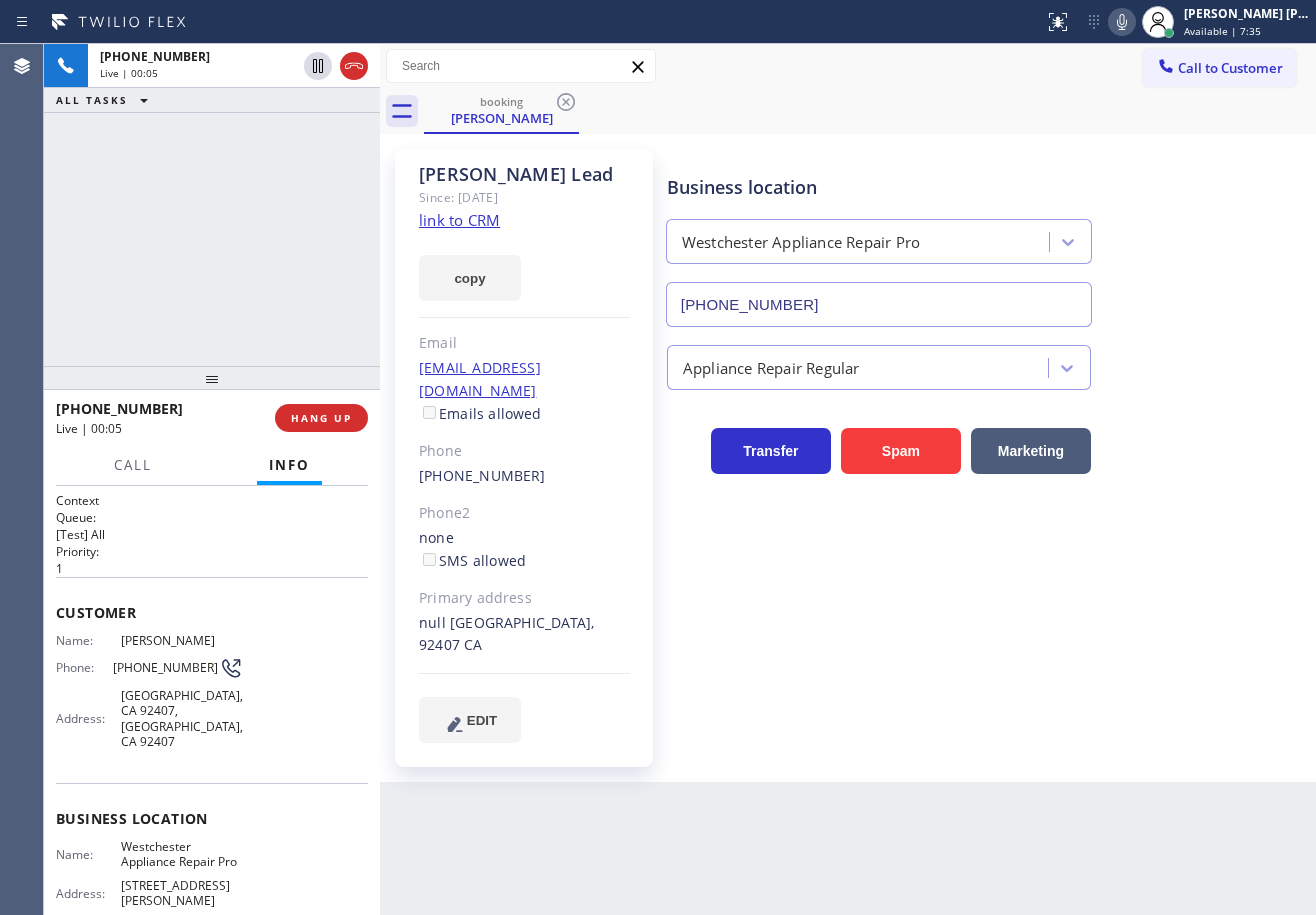 click on "link to CRM" 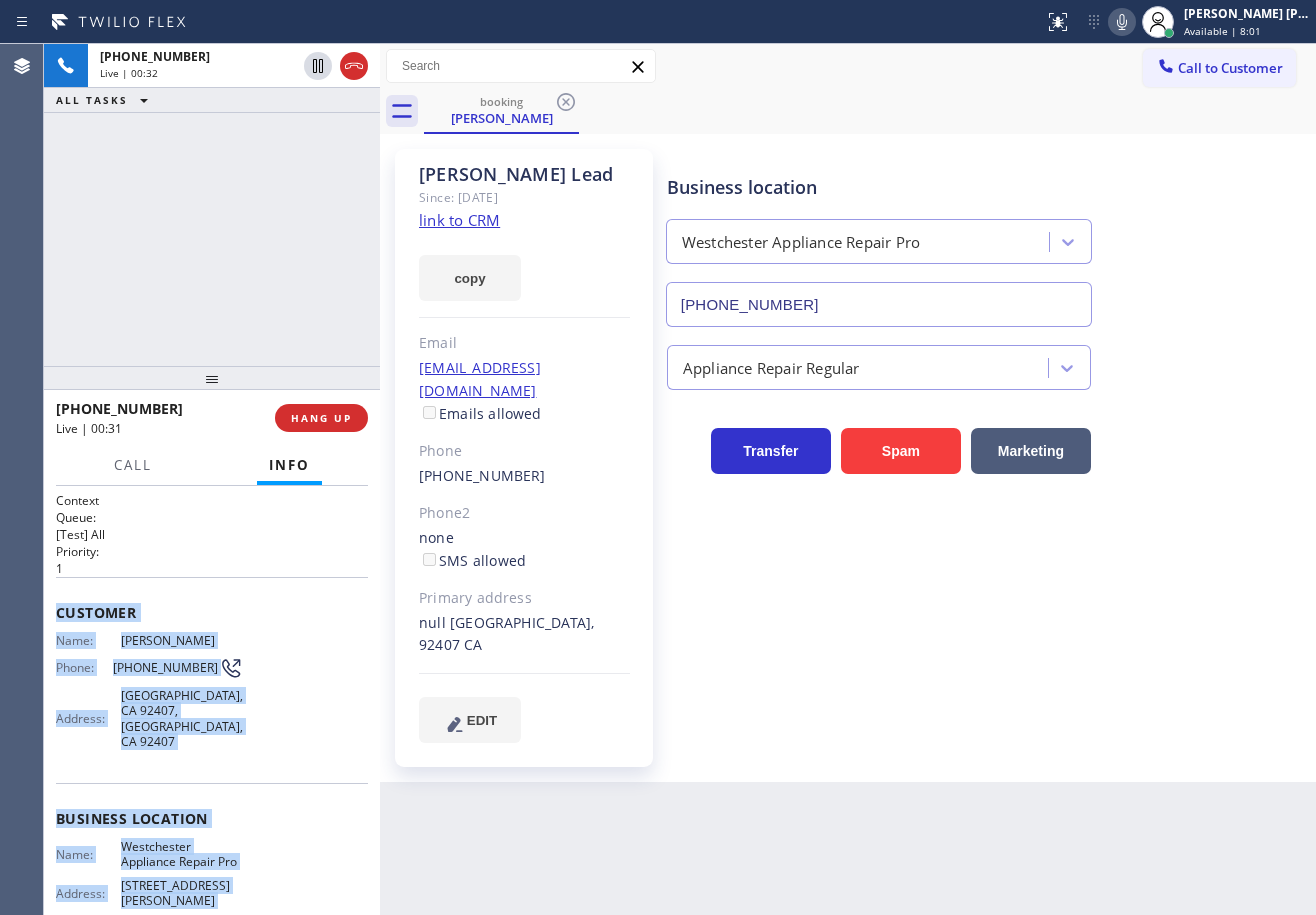 scroll, scrollTop: 224, scrollLeft: 0, axis: vertical 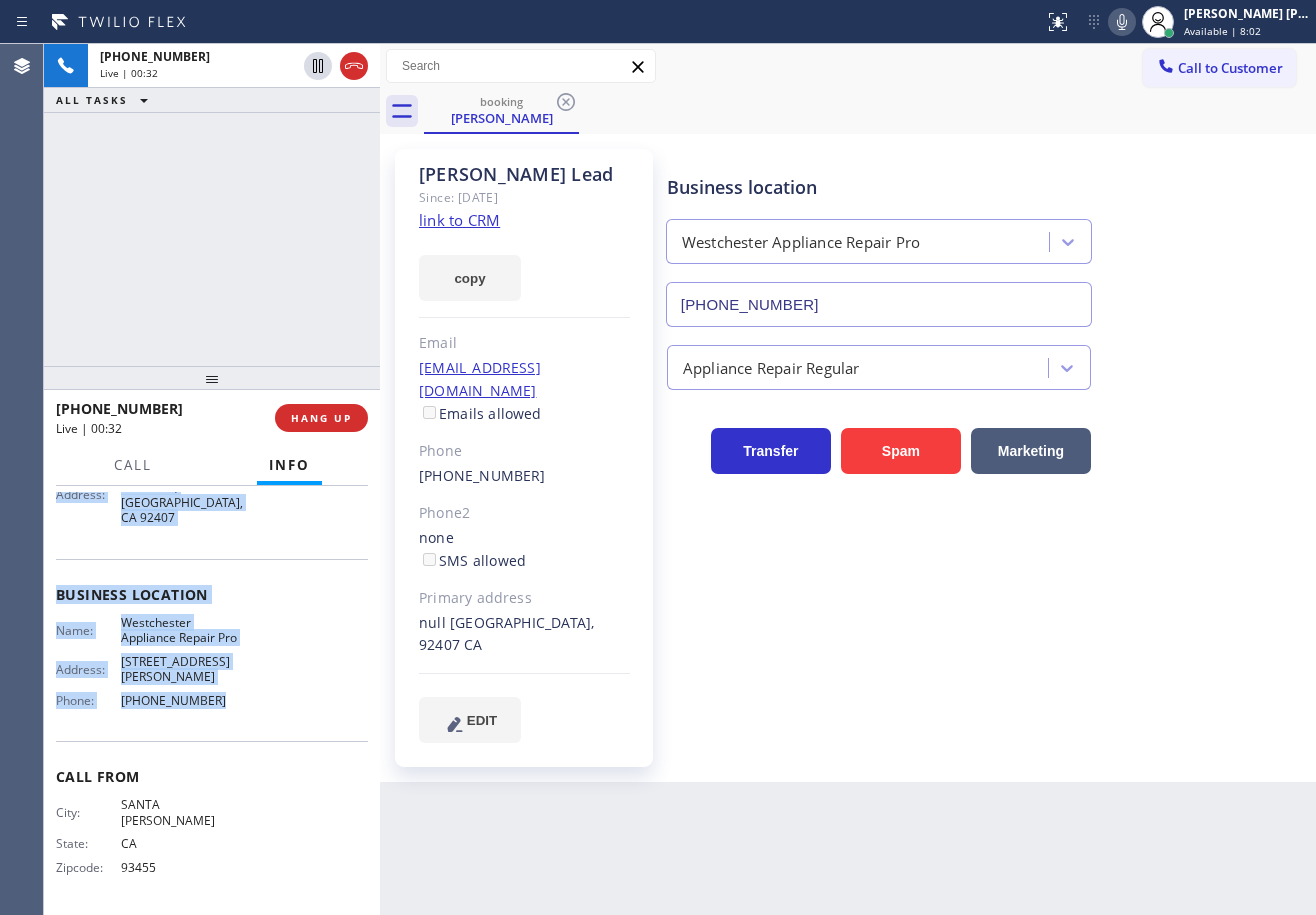 drag, startPoint x: 49, startPoint y: 602, endPoint x: 236, endPoint y: 717, distance: 219.53133 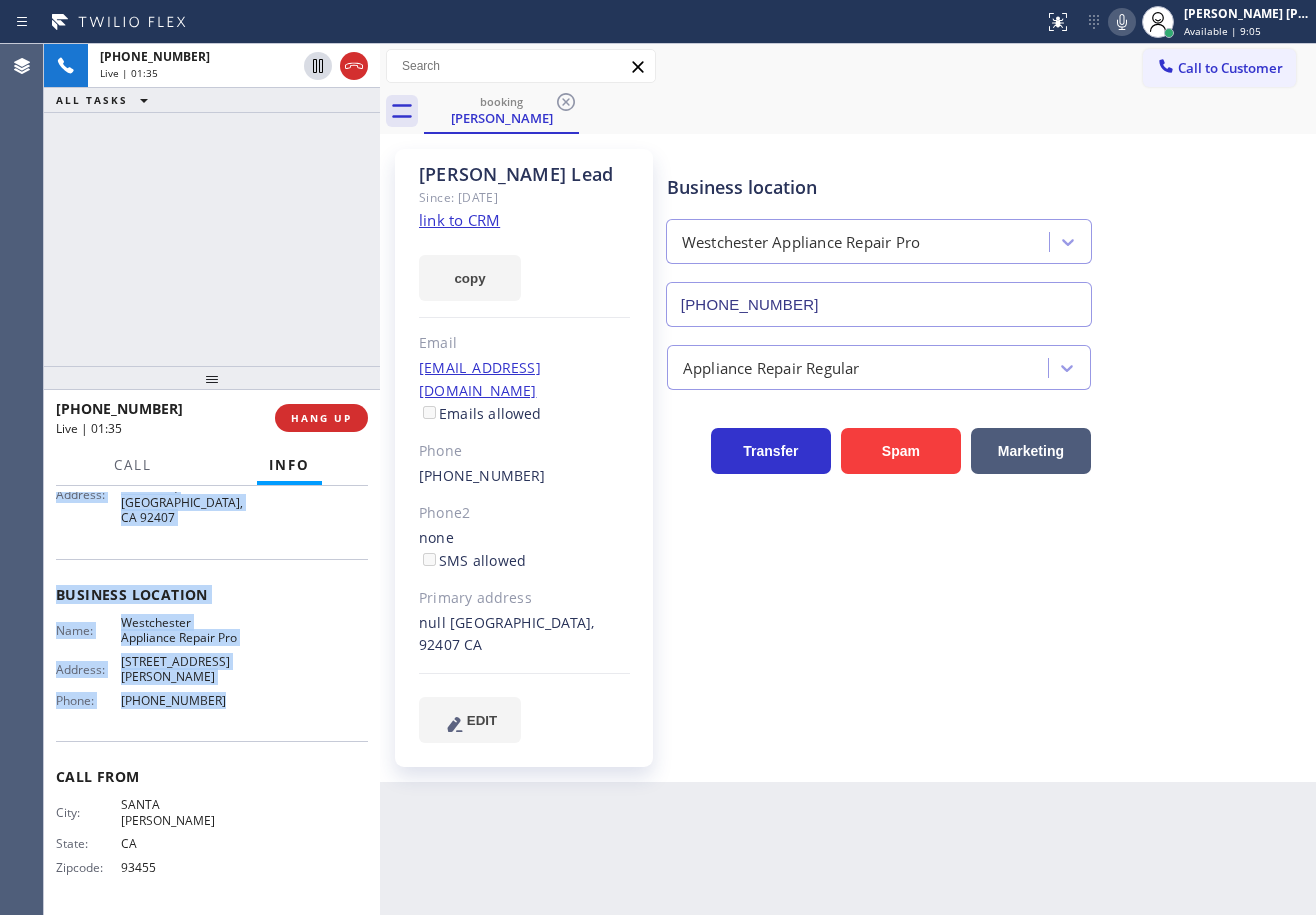 drag, startPoint x: 883, startPoint y: 104, endPoint x: 873, endPoint y: 130, distance: 27.856777 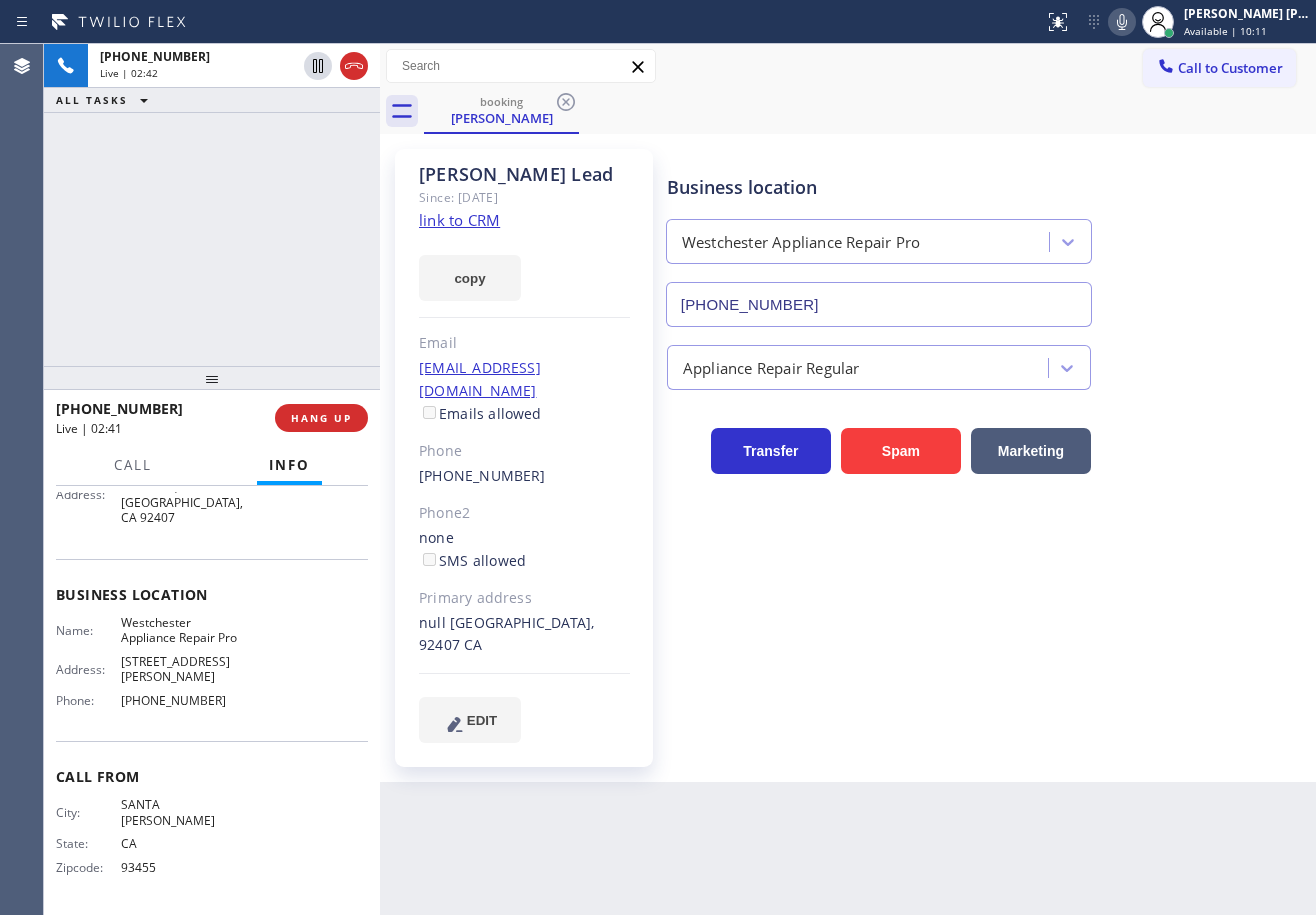 click on "Appliance Repair Regular" at bounding box center (987, 363) 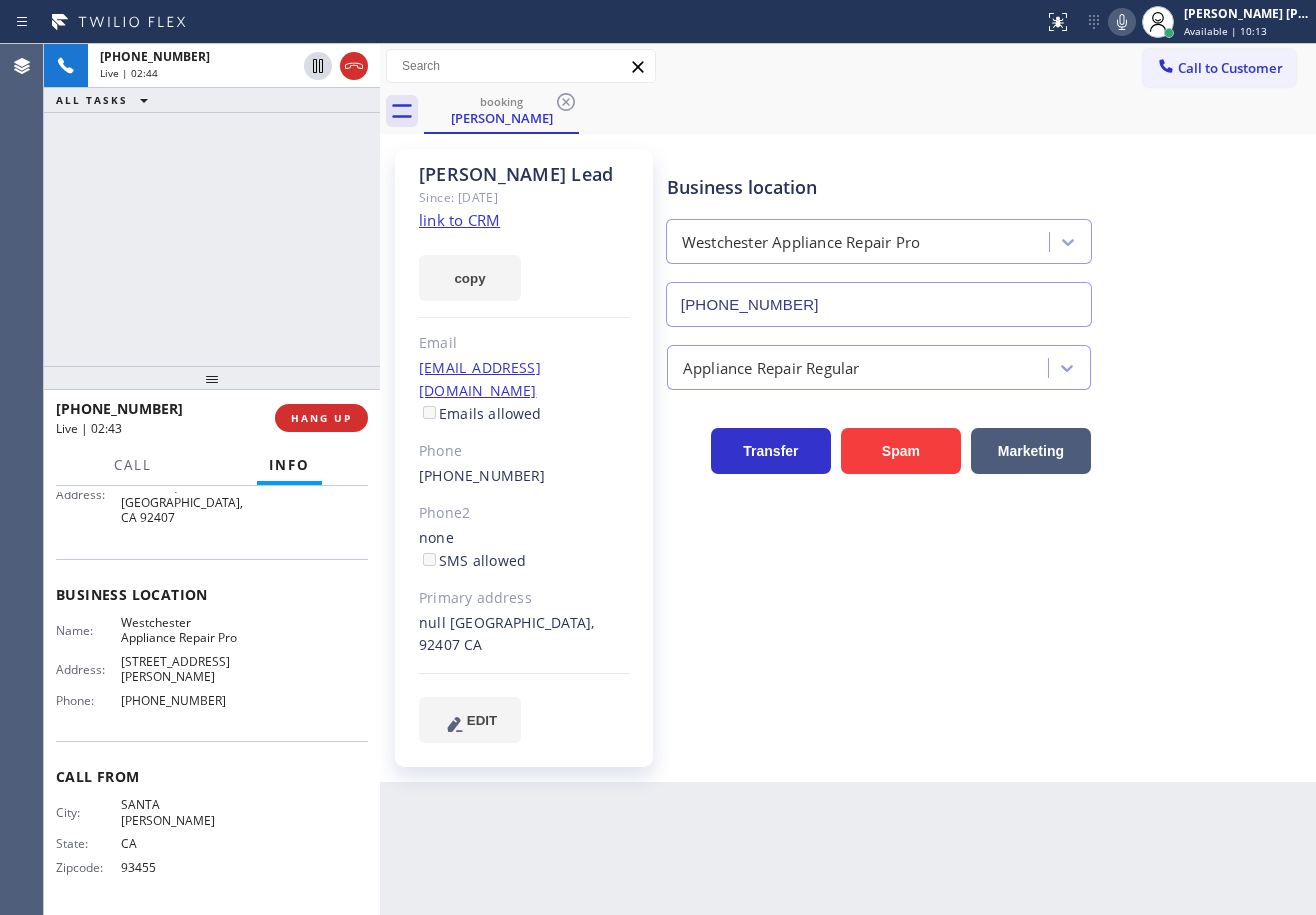 click on "Appliance Repair Regular" at bounding box center [987, 363] 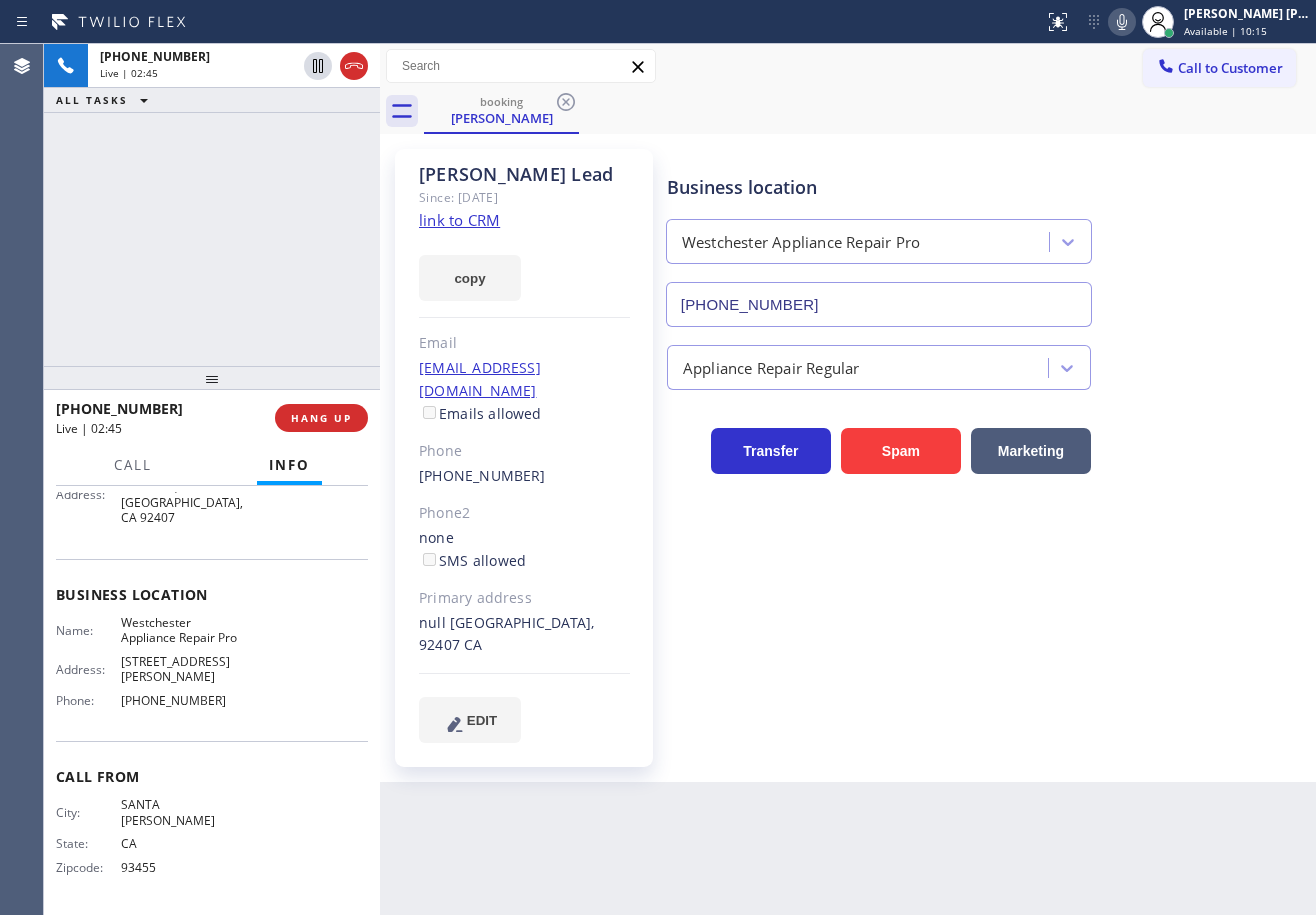 click on "Appliance Repair Regular" at bounding box center [987, 363] 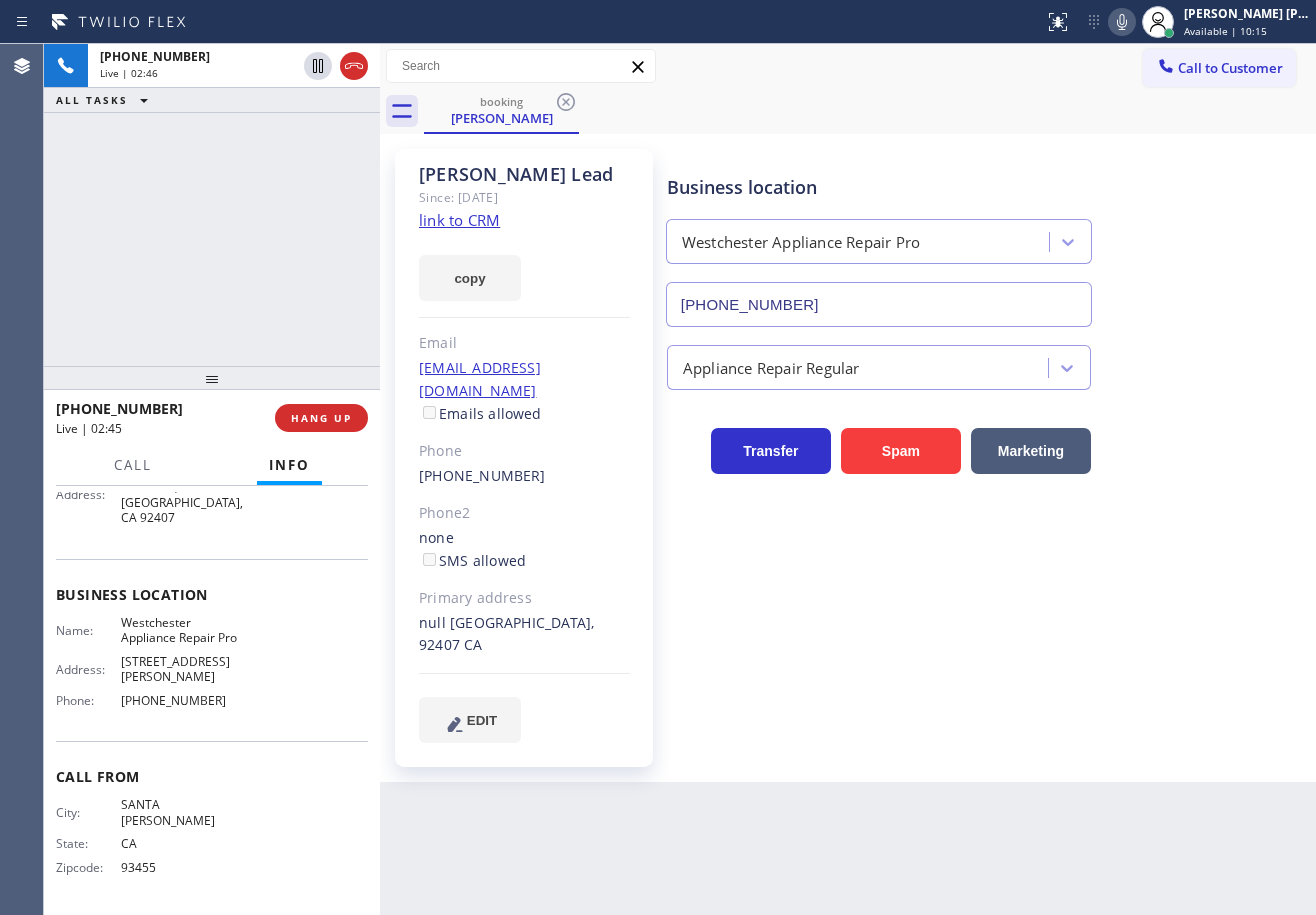 click on "Appliance Repair Regular" at bounding box center [987, 363] 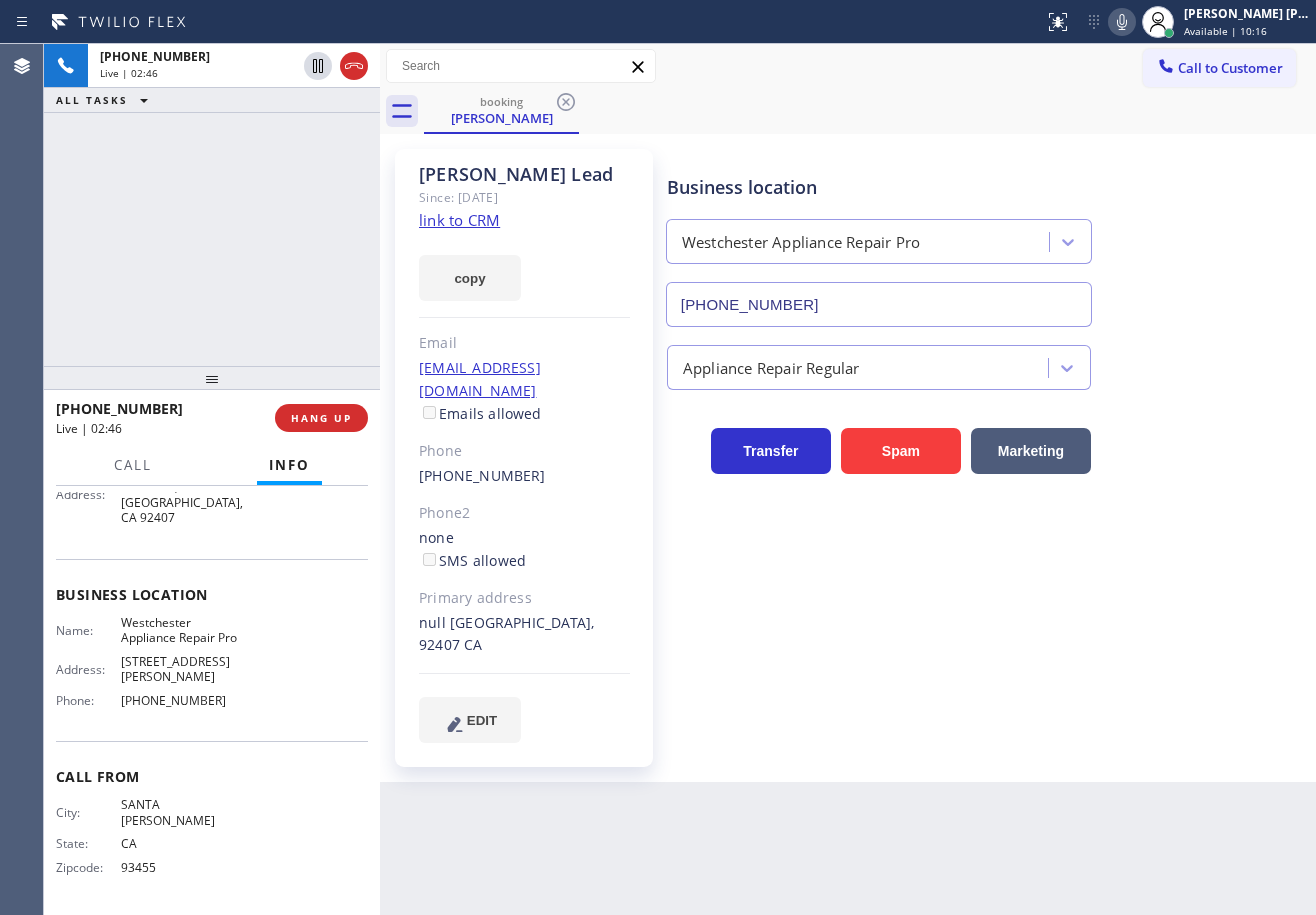 drag, startPoint x: 1255, startPoint y: 363, endPoint x: 1255, endPoint y: 350, distance: 13 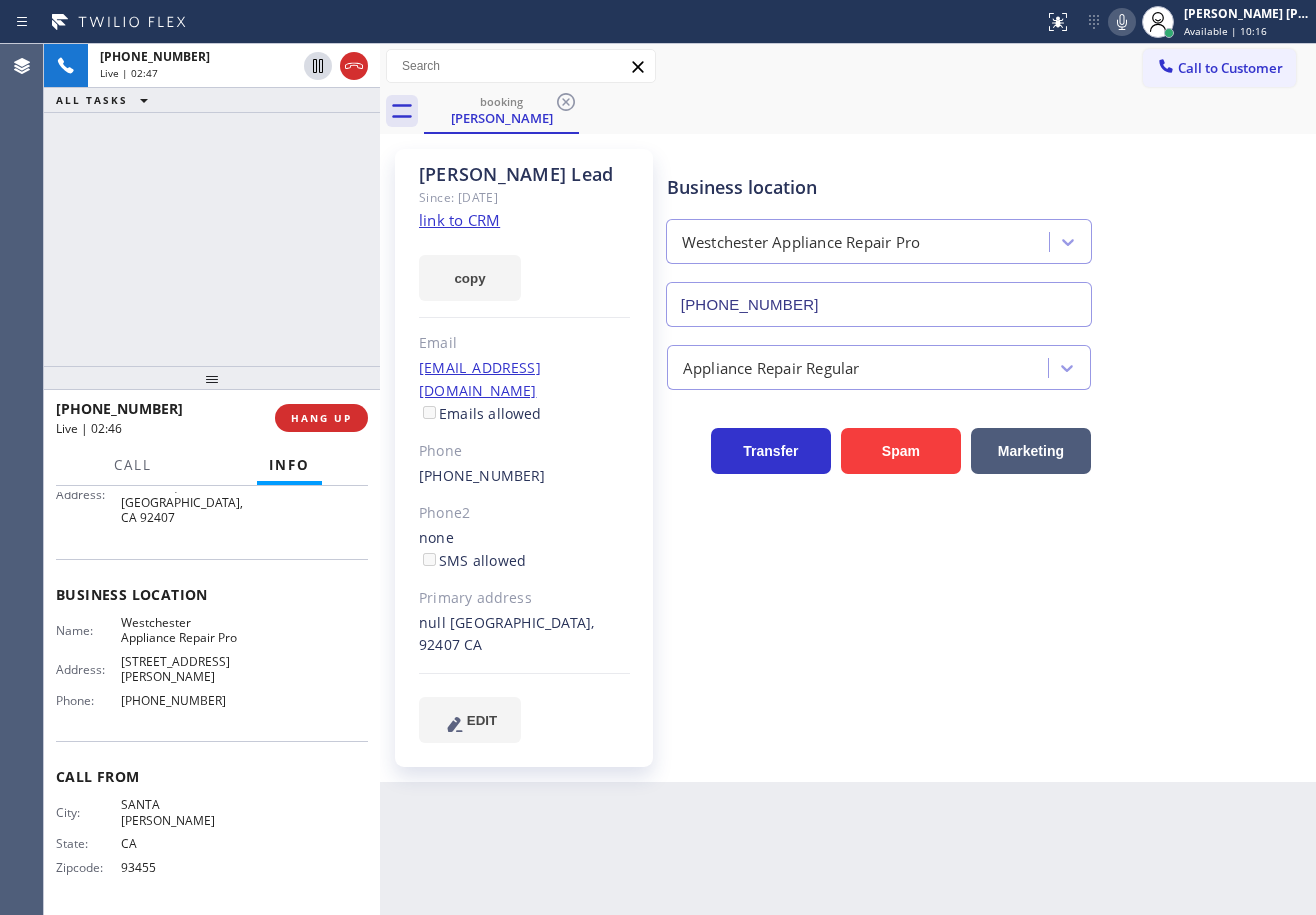 click on "Appliance Repair Regular" at bounding box center [987, 363] 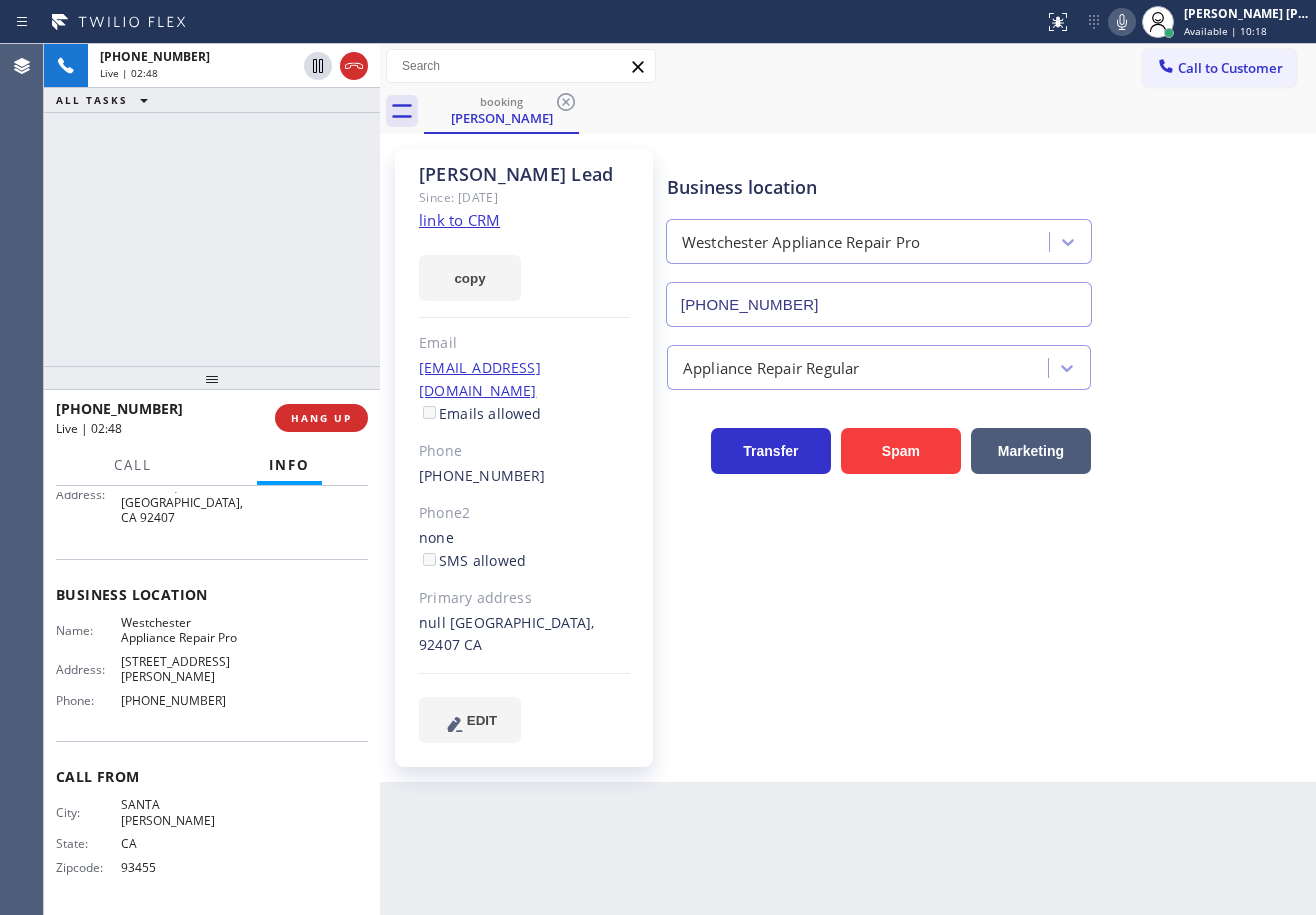 click 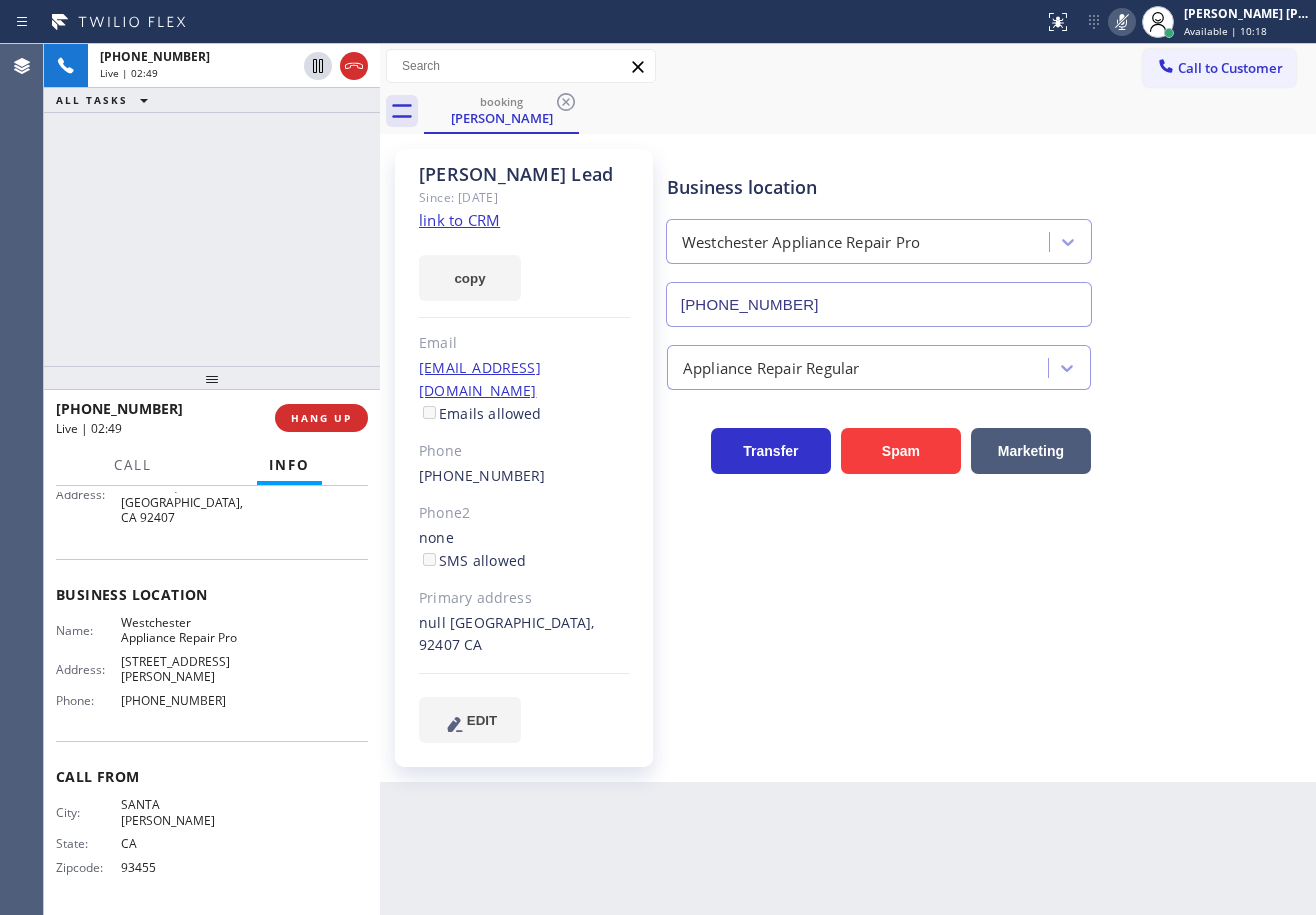 click on "Call to Customer Outbound call Location Blue Moon Electrical [GEOGRAPHIC_DATA] Your caller id phone number [PHONE_NUMBER] Customer number Call Outbound call Technician Search Technician Your caller id phone number Your caller id phone number Call" at bounding box center (848, 66) 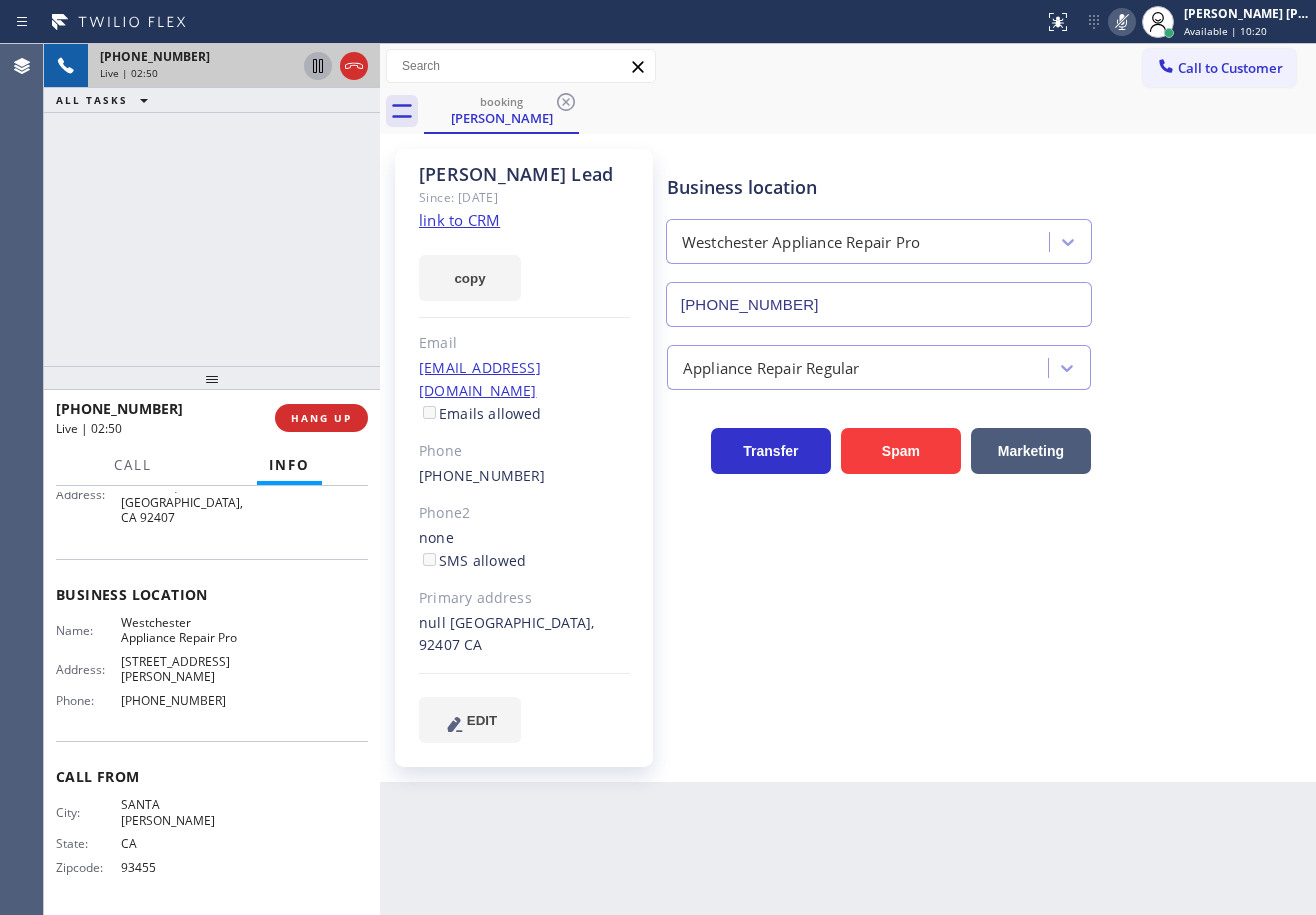 click 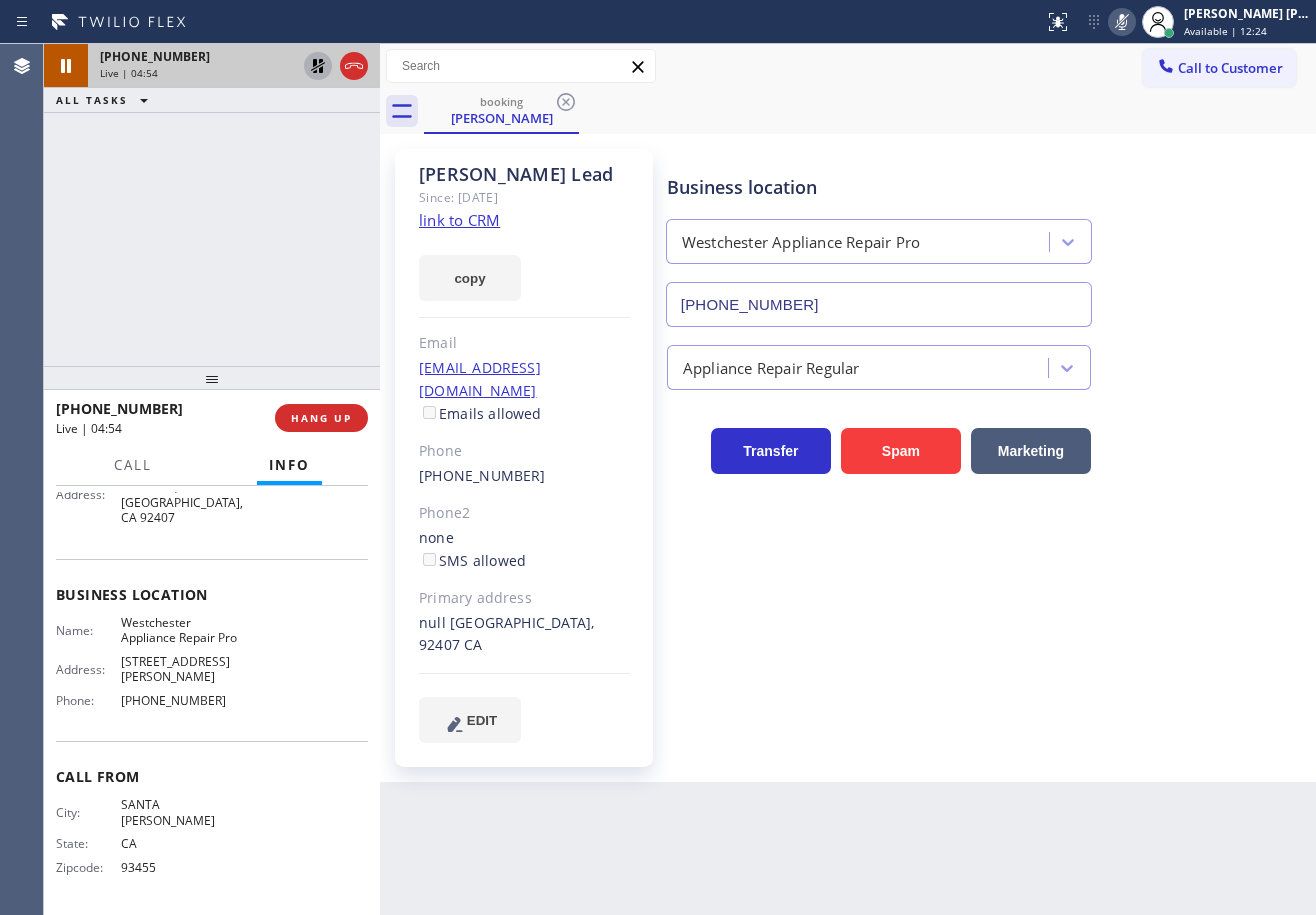 click 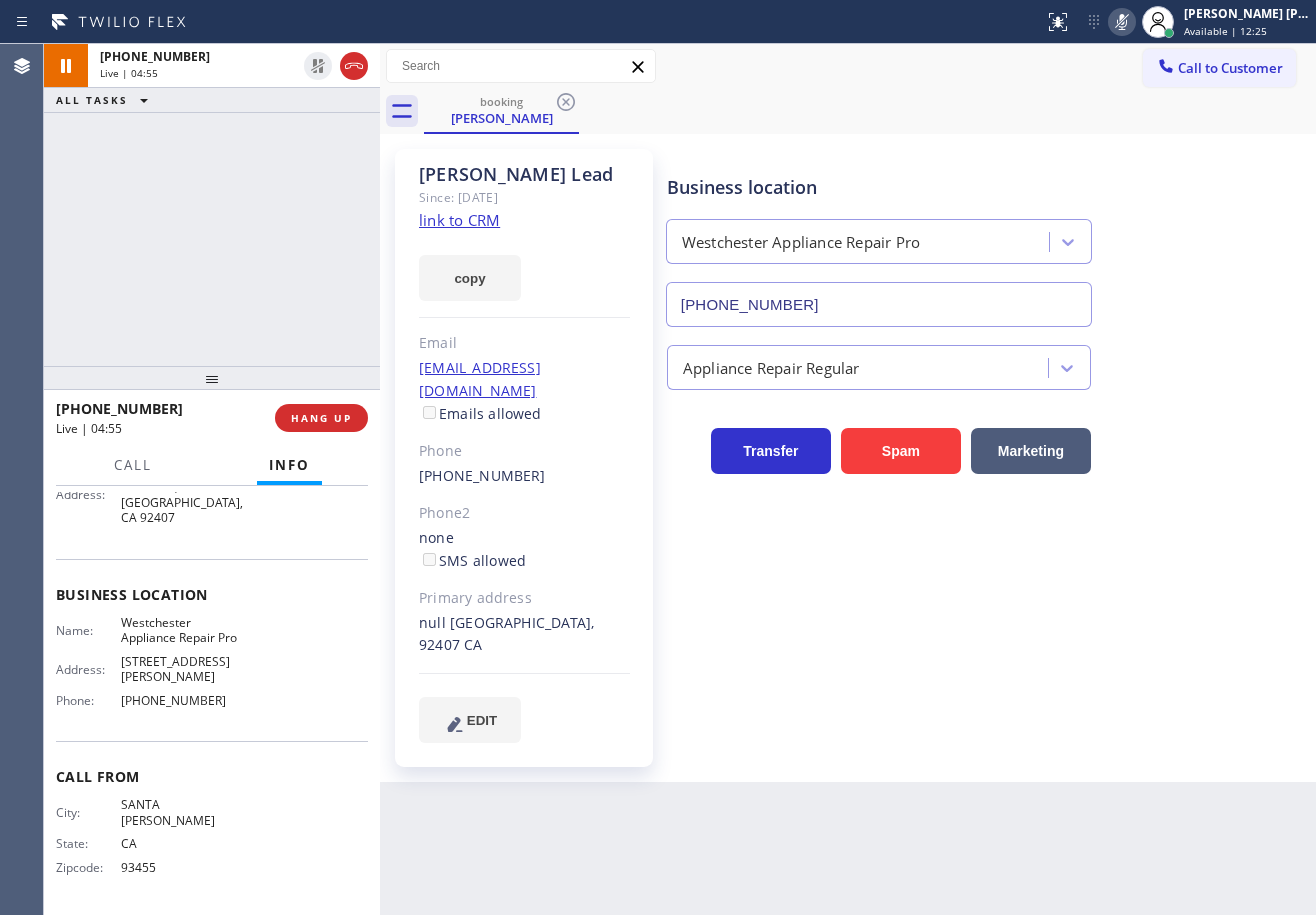 click 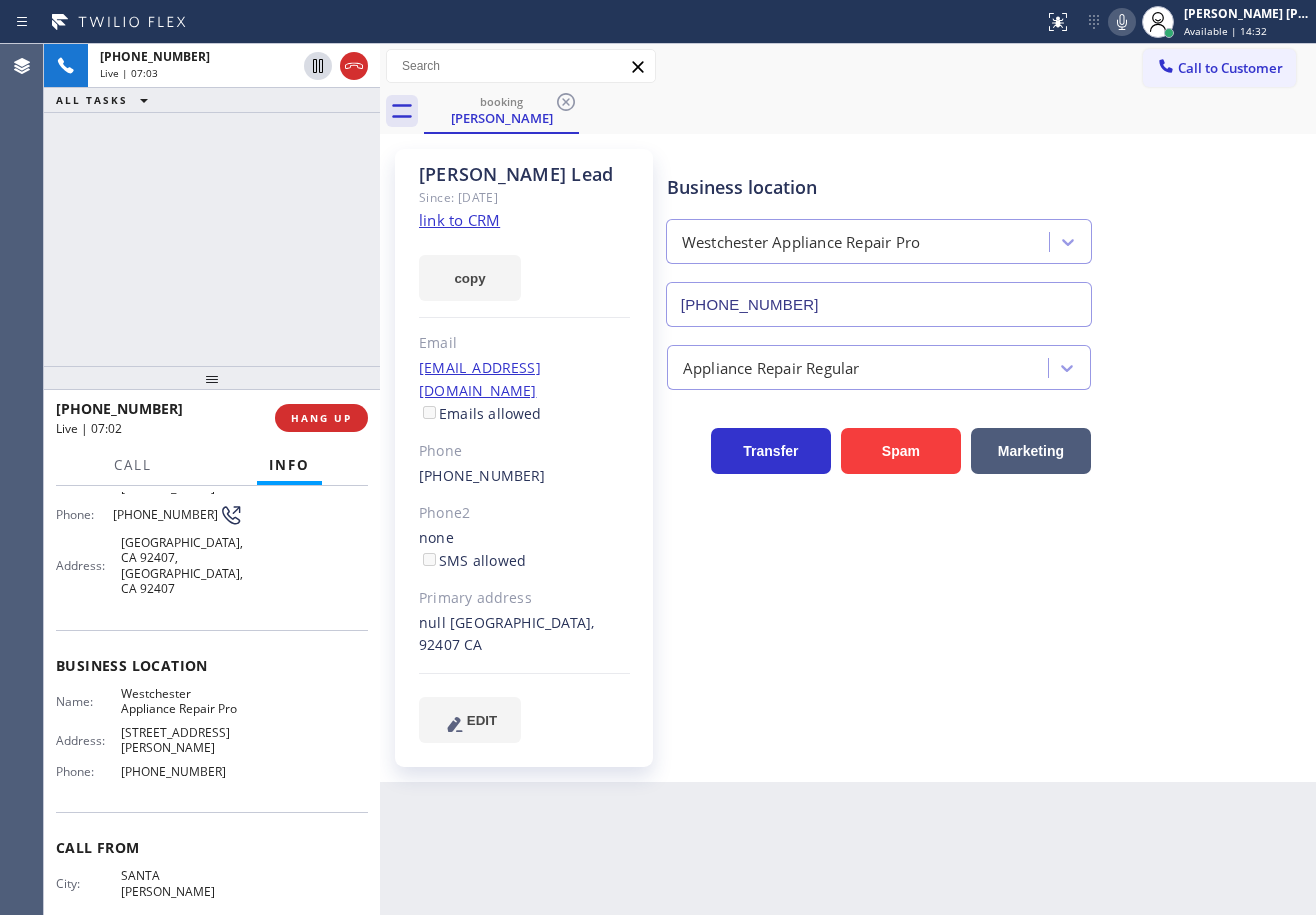 scroll, scrollTop: 0, scrollLeft: 0, axis: both 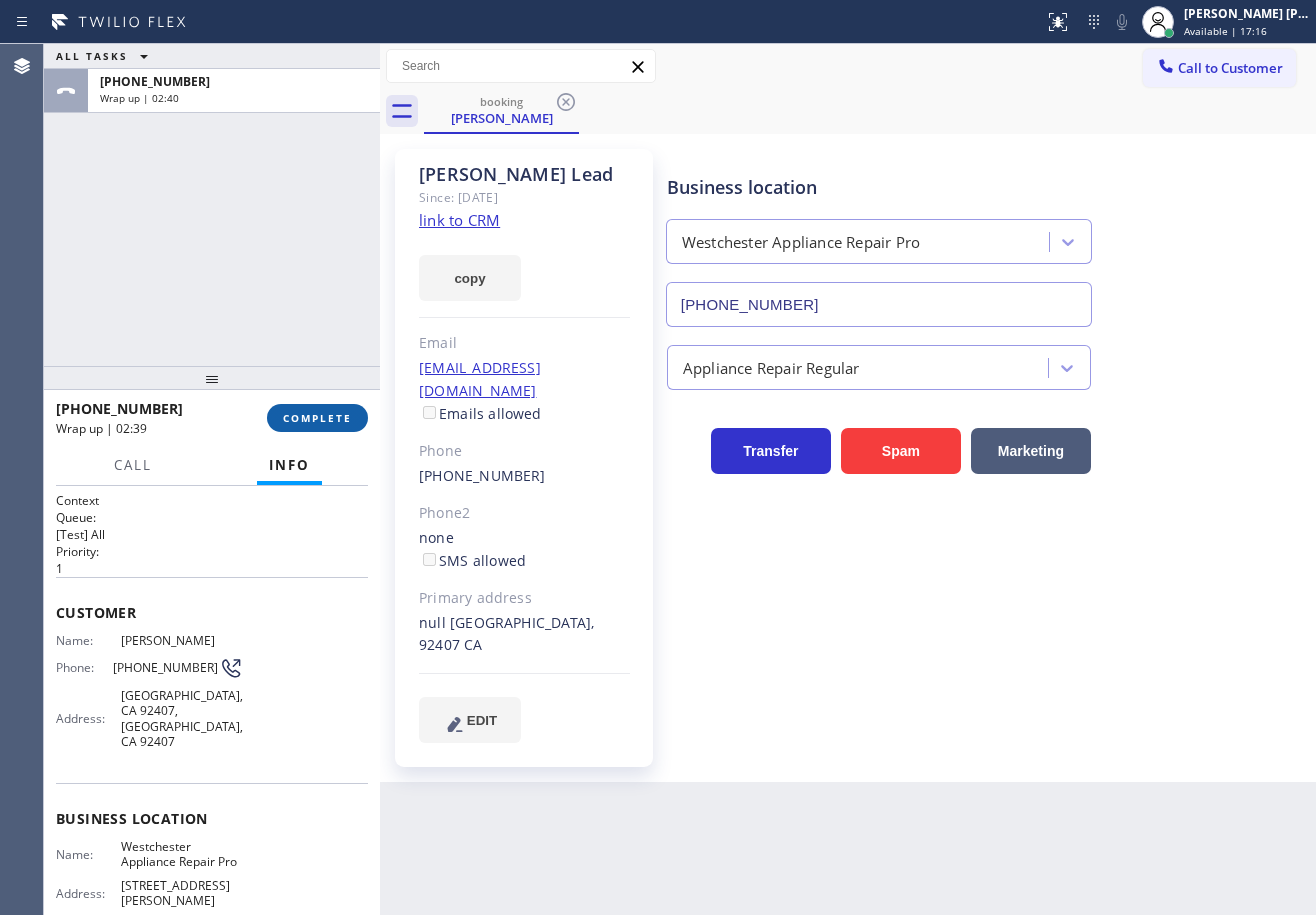 click on "COMPLETE" at bounding box center [317, 418] 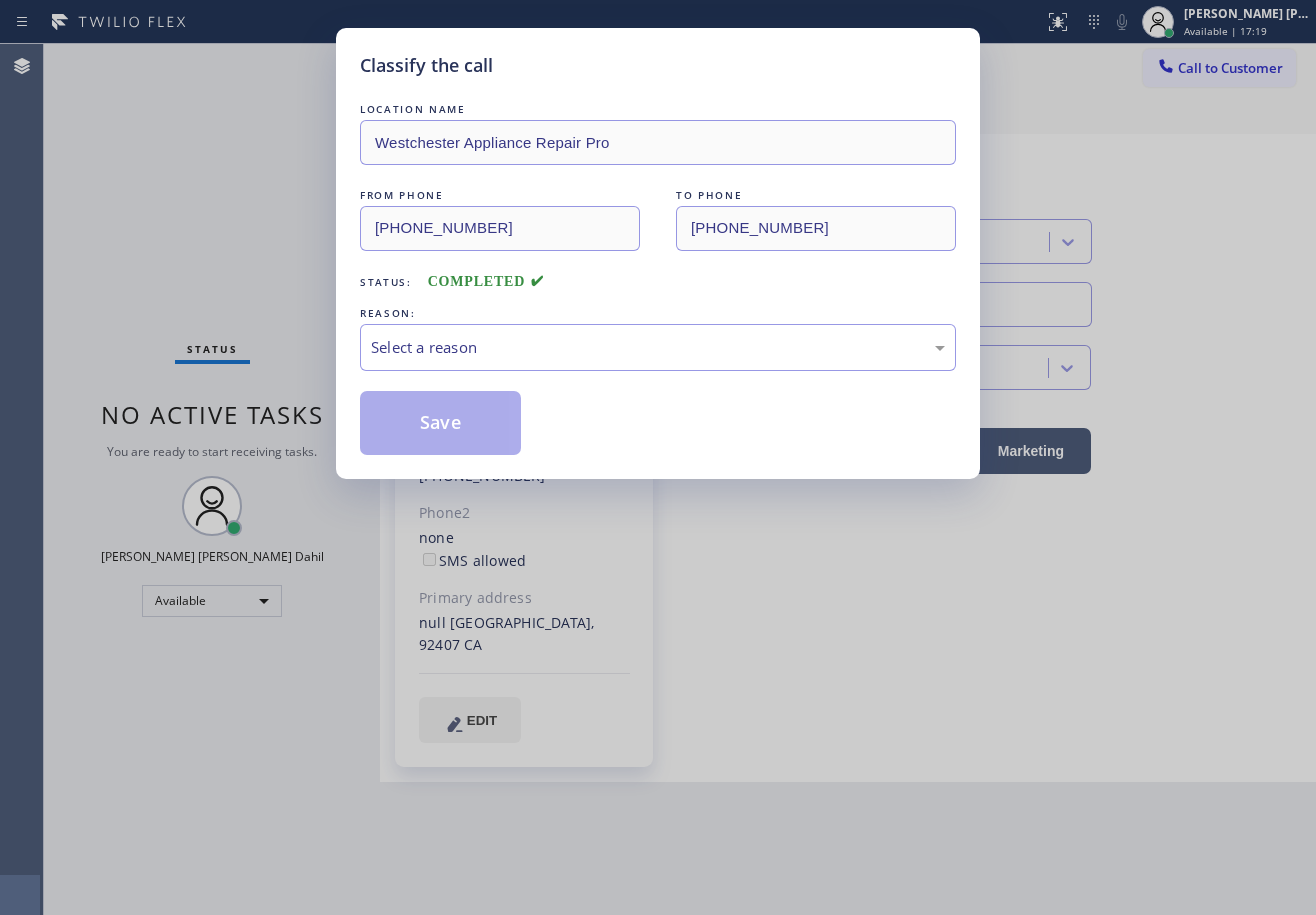 click on "Select a reason" at bounding box center (658, 347) 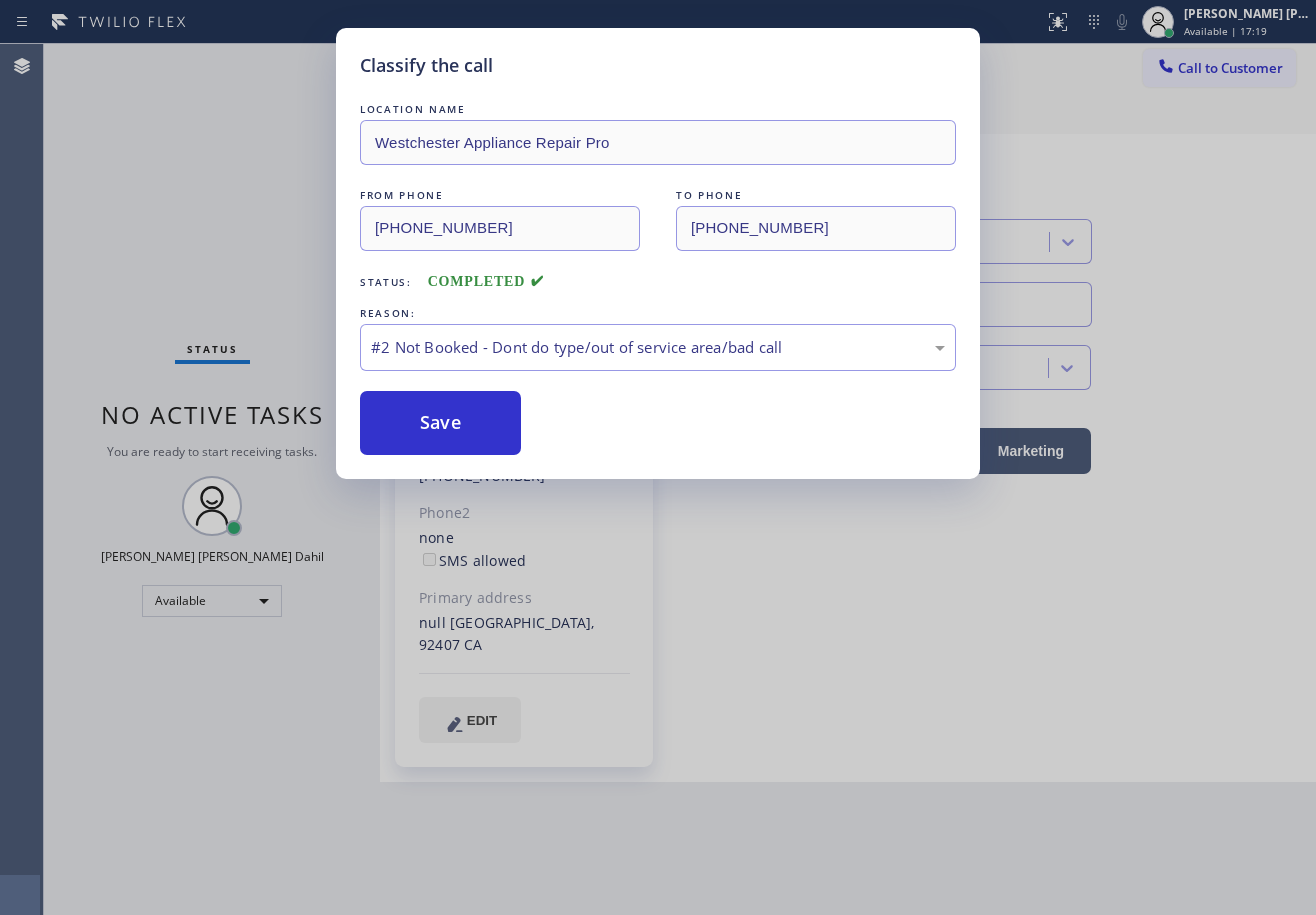 click on "Save" at bounding box center [440, 423] 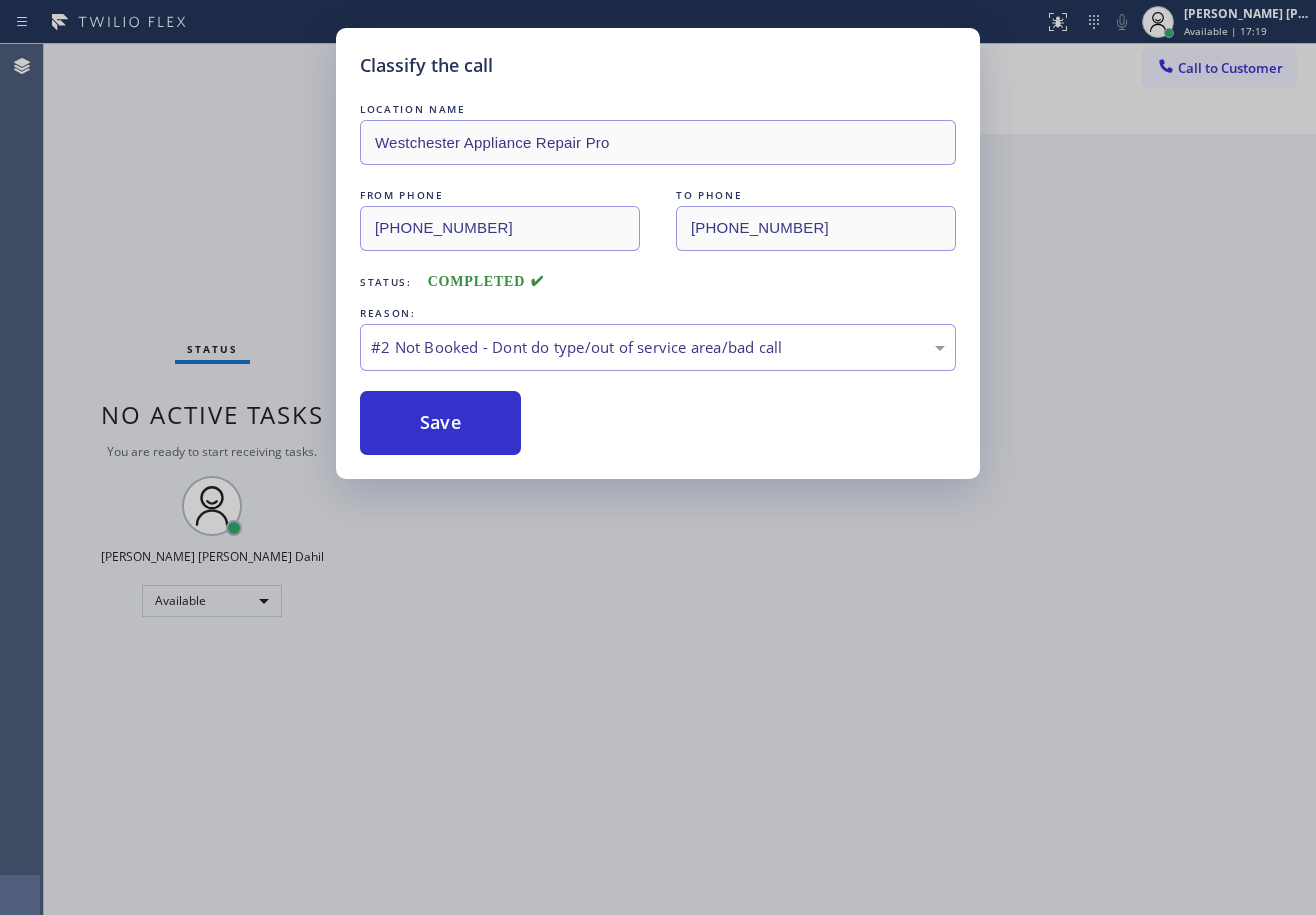 drag, startPoint x: 413, startPoint y: 420, endPoint x: 525, endPoint y: 420, distance: 112 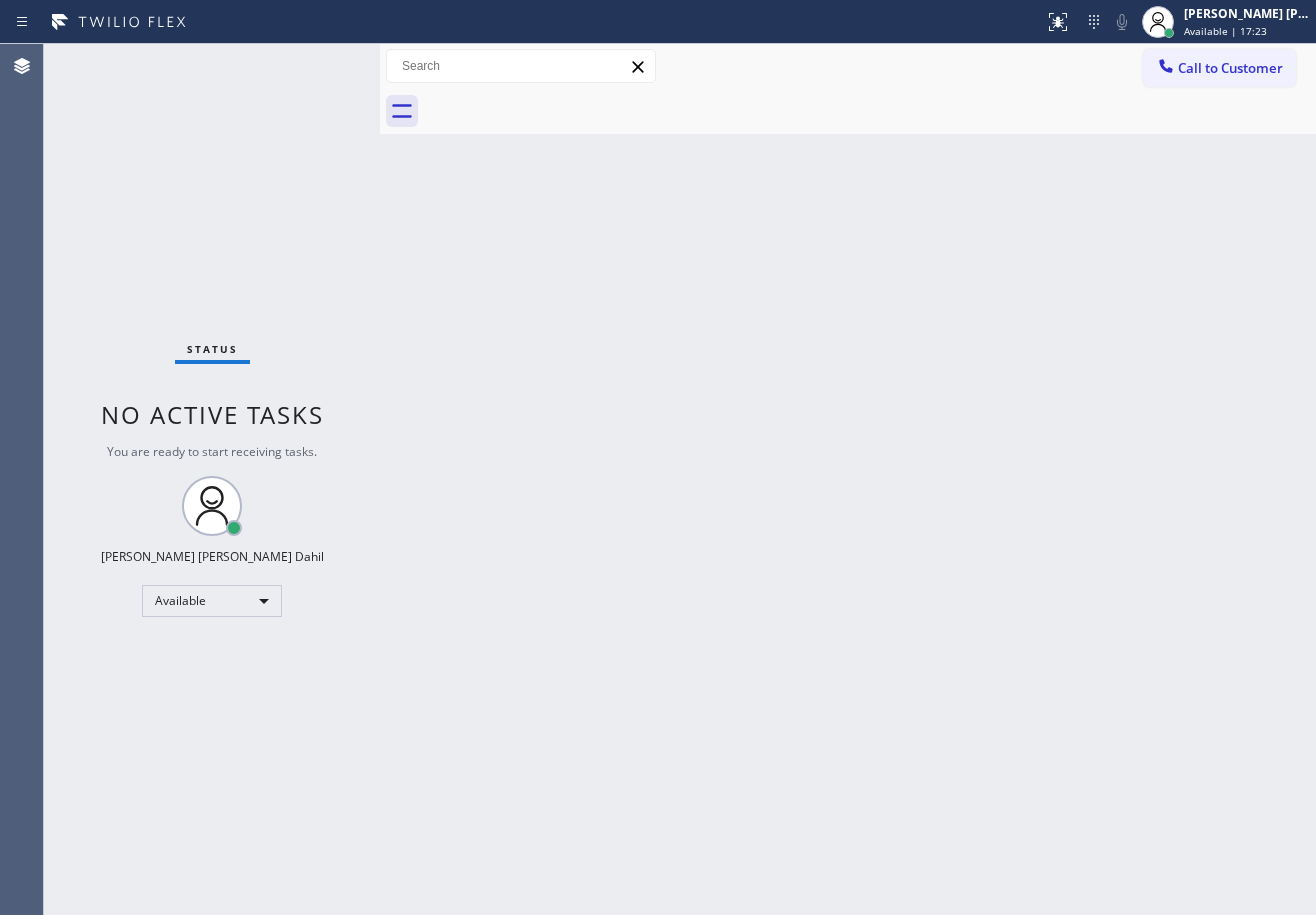 click on "Back to Dashboard Change Sender ID Customers Technicians Select a contact Outbound call Technician Search Technician Your caller id phone number Your caller id phone number Call Technician info Name   Phone none Address none Change Sender ID HVAC [PHONE_NUMBER] 5 Star Appliance [PHONE_NUMBER] Appliance Repair [PHONE_NUMBER] Plumbing [PHONE_NUMBER] Air Duct Cleaning [PHONE_NUMBER]  Electricians [PHONE_NUMBER] Cancel Change Check personal SMS Reset Change No tabs Call to Customer Outbound call Location Blue Moon Electrical [GEOGRAPHIC_DATA] Your caller id phone number [PHONE_NUMBER] Customer number Call Outbound call Technician Search Technician Your caller id phone number Your caller id phone number Call" at bounding box center [848, 479] 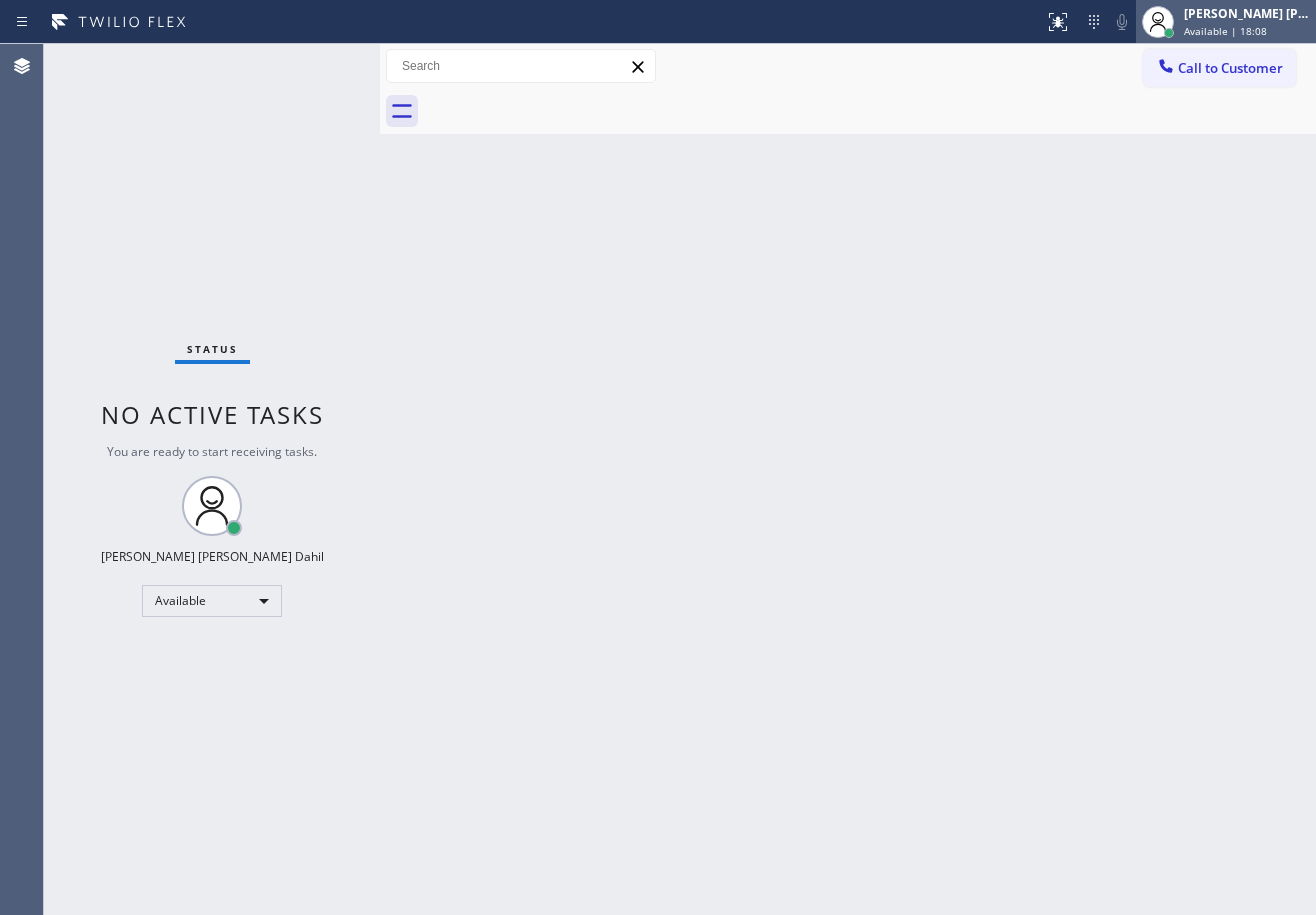click on "[PERSON_NAME] [PERSON_NAME] Dahil" at bounding box center (1247, 13) 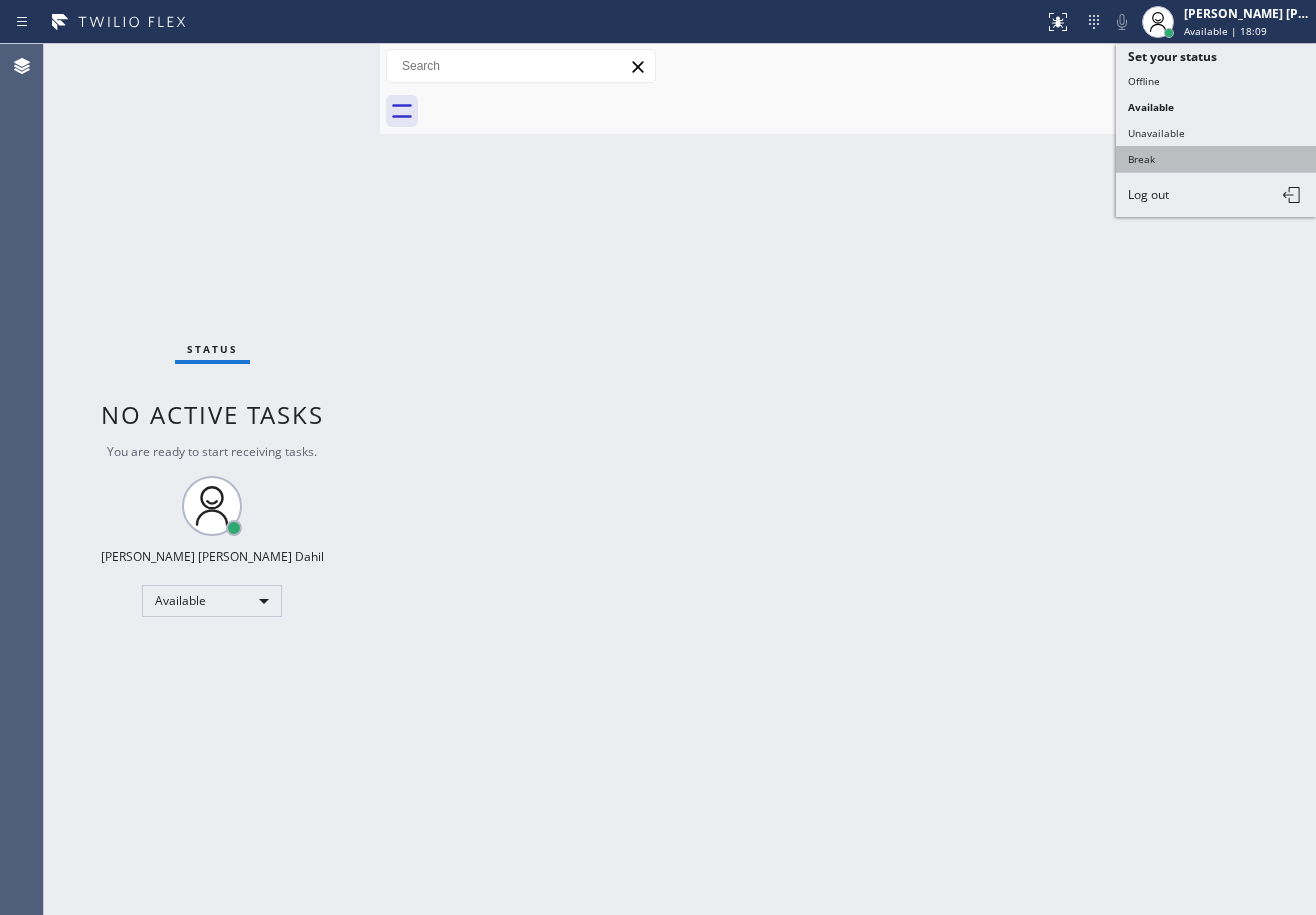 drag, startPoint x: 1184, startPoint y: 154, endPoint x: 1123, endPoint y: 246, distance: 110.38569 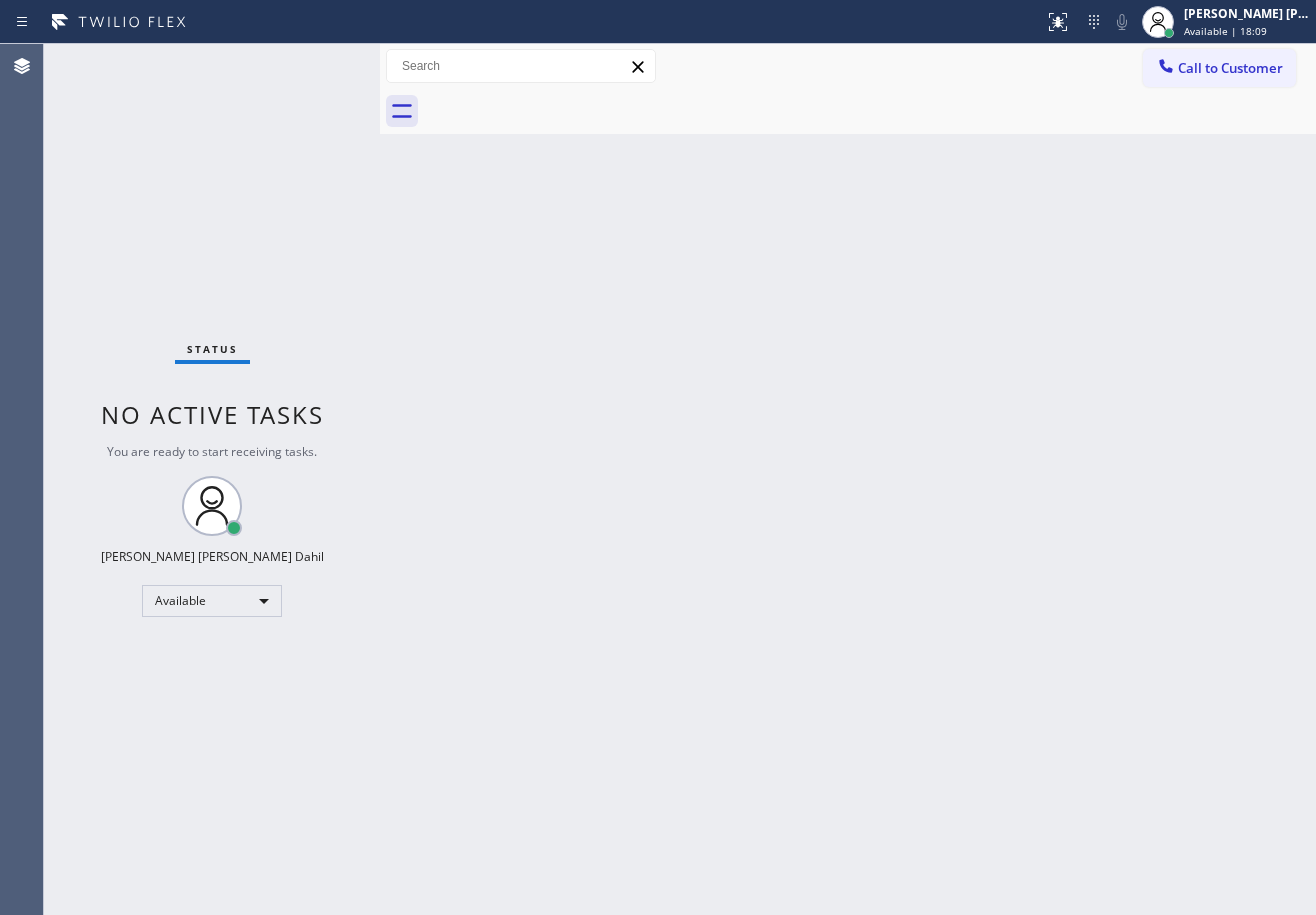 click on "Back to Dashboard Change Sender ID Customers Technicians Select a contact Outbound call Technician Search Technician Your caller id phone number Your caller id phone number Call Technician info Name   Phone none Address none Change Sender ID HVAC [PHONE_NUMBER] 5 Star Appliance [PHONE_NUMBER] Appliance Repair [PHONE_NUMBER] Plumbing [PHONE_NUMBER] Air Duct Cleaning [PHONE_NUMBER]  Electricians [PHONE_NUMBER] Cancel Change Check personal SMS Reset Change No tabs Call to Customer Outbound call Location Blue Moon Electrical [GEOGRAPHIC_DATA] Your caller id phone number [PHONE_NUMBER] Customer number Call Outbound call Technician Search Technician Your caller id phone number Your caller id phone number Call" at bounding box center [848, 479] 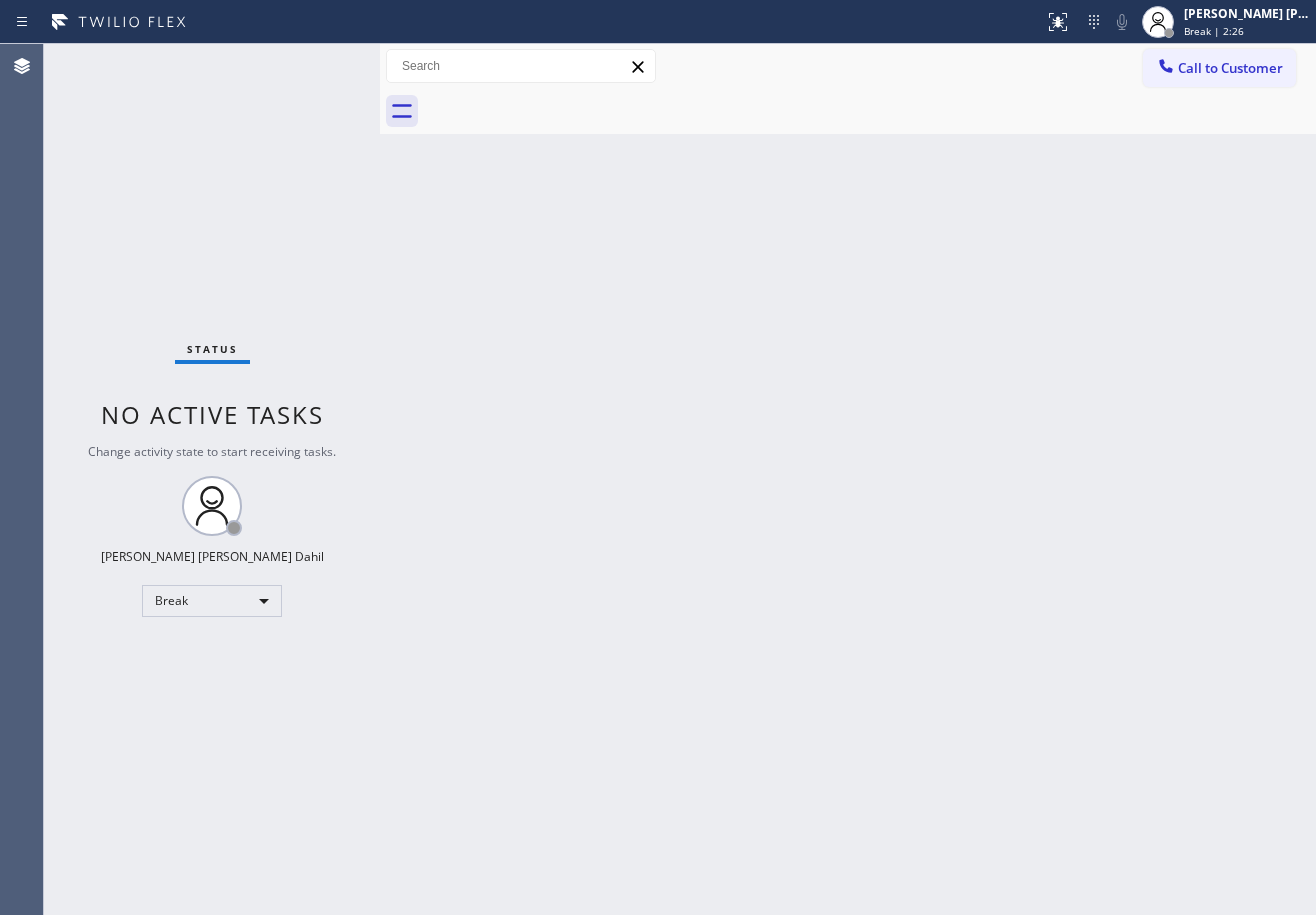 drag, startPoint x: 1212, startPoint y: 29, endPoint x: 1185, endPoint y: 73, distance: 51.62364 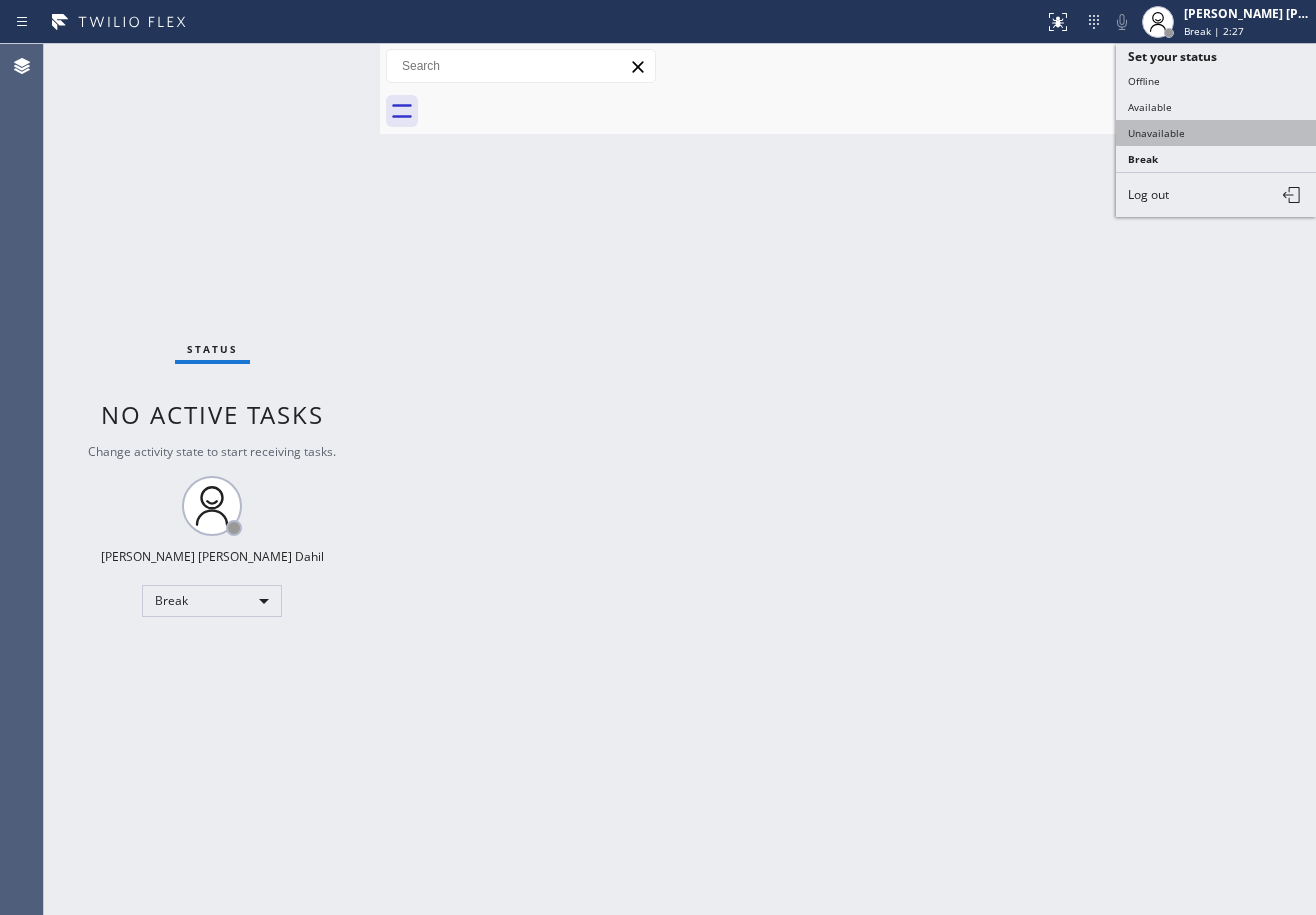 click on "Unavailable" at bounding box center (1216, 133) 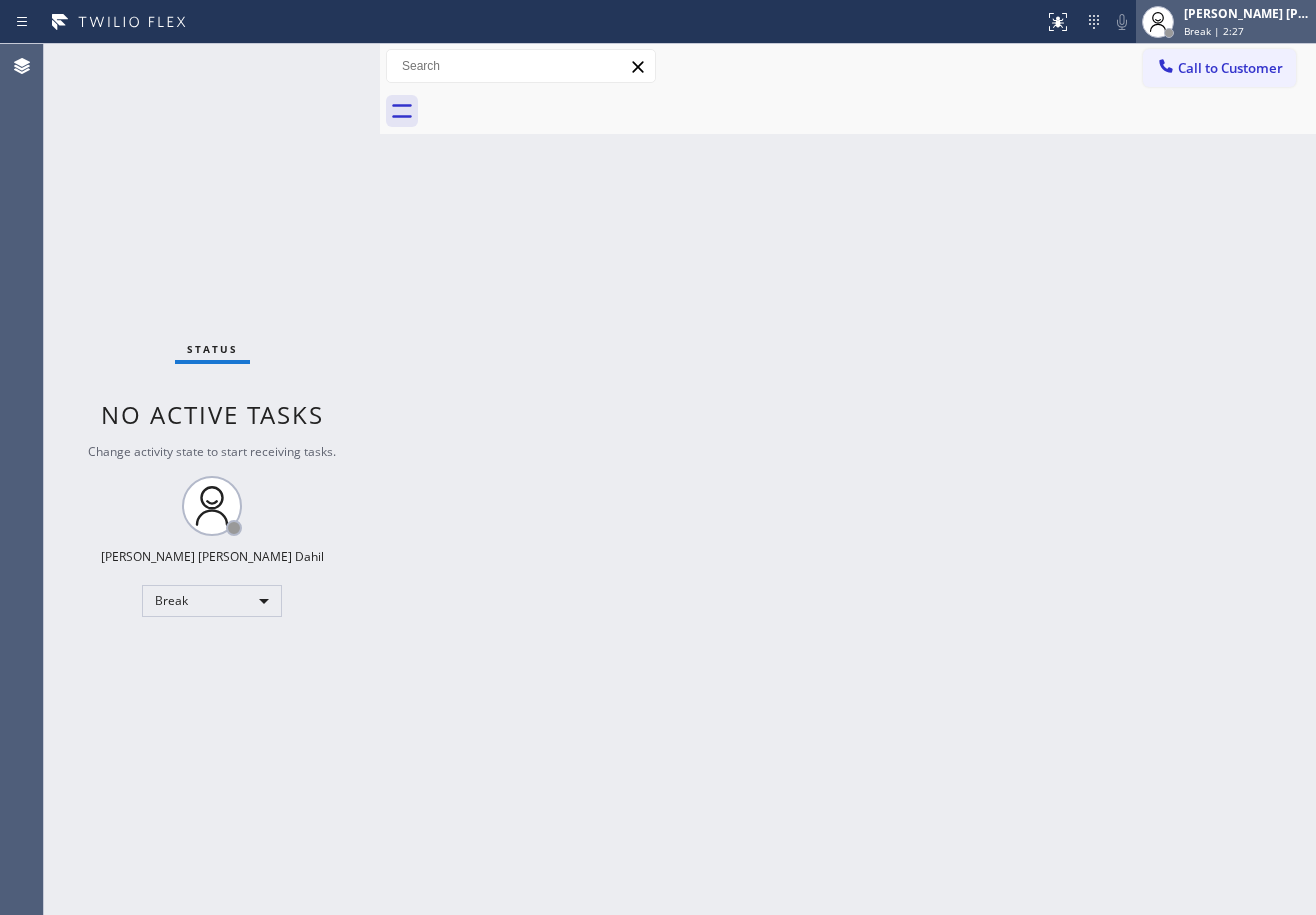 click on "[PERSON_NAME] [PERSON_NAME] Dahil Break | 2:27" at bounding box center [1248, 21] 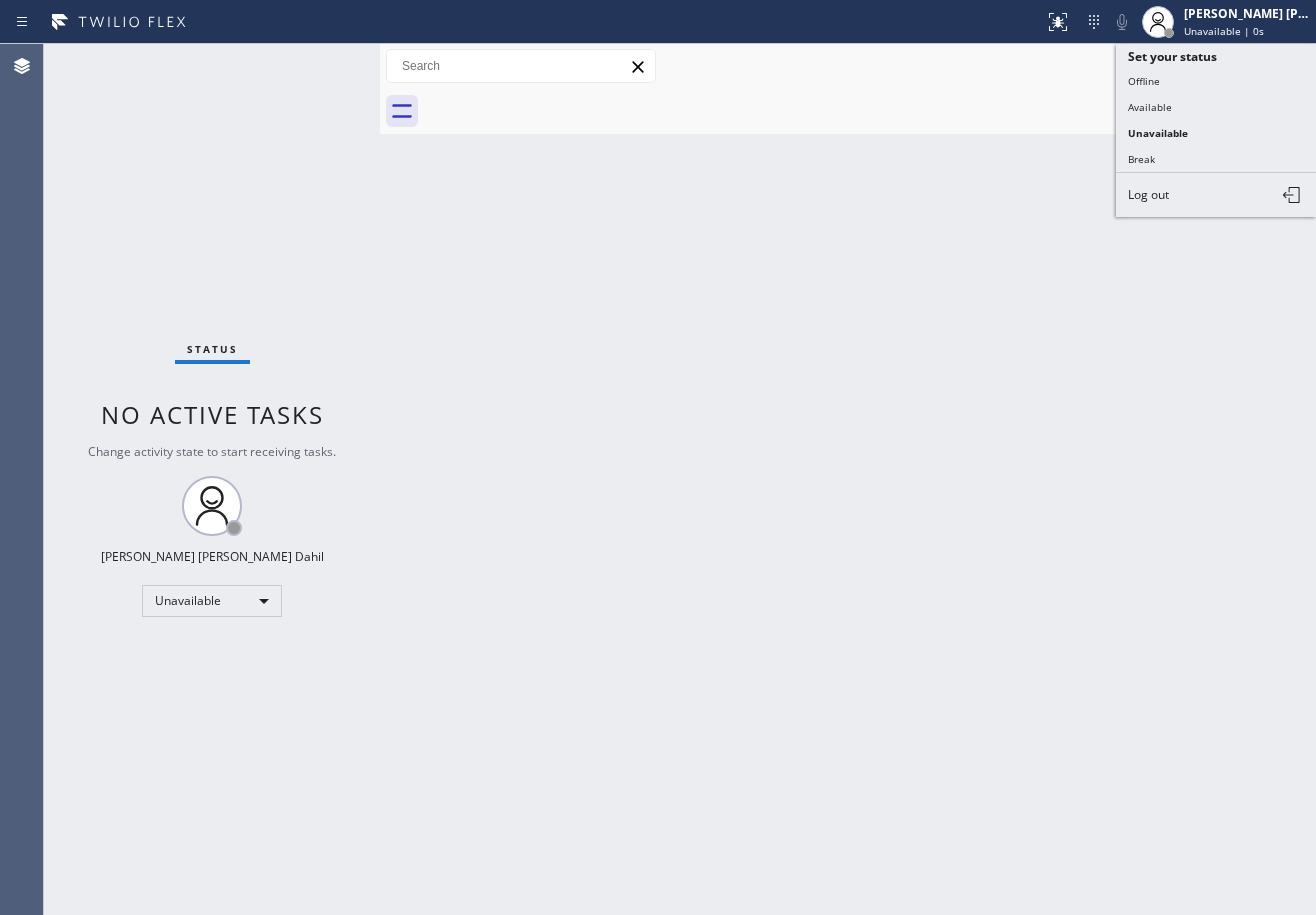 click on "Available" at bounding box center (1216, 107) 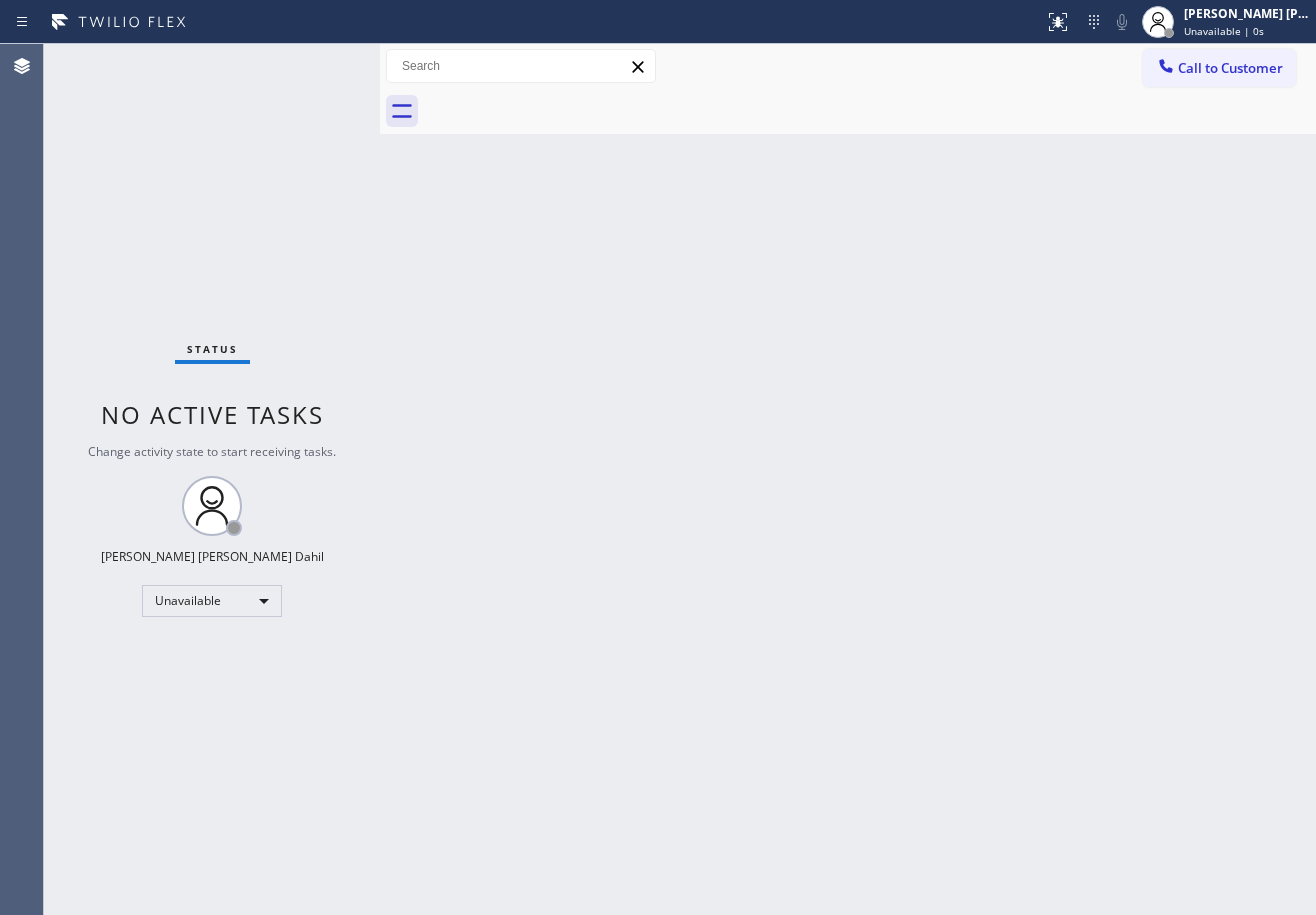 click on "Back to Dashboard Change Sender ID Customers Technicians Select a contact Outbound call Technician Search Technician Your caller id phone number Your caller id phone number Call Technician info Name   Phone none Address none Change Sender ID HVAC [PHONE_NUMBER] 5 Star Appliance [PHONE_NUMBER] Appliance Repair [PHONE_NUMBER] Plumbing [PHONE_NUMBER] Air Duct Cleaning [PHONE_NUMBER]  Electricians [PHONE_NUMBER] Cancel Change Check personal SMS Reset Change No tabs Call to Customer Outbound call Location Blue Moon Electrical [GEOGRAPHIC_DATA] Your caller id phone number [PHONE_NUMBER] Customer number Call Outbound call Technician Search Technician Your caller id phone number Your caller id phone number Call" at bounding box center [848, 479] 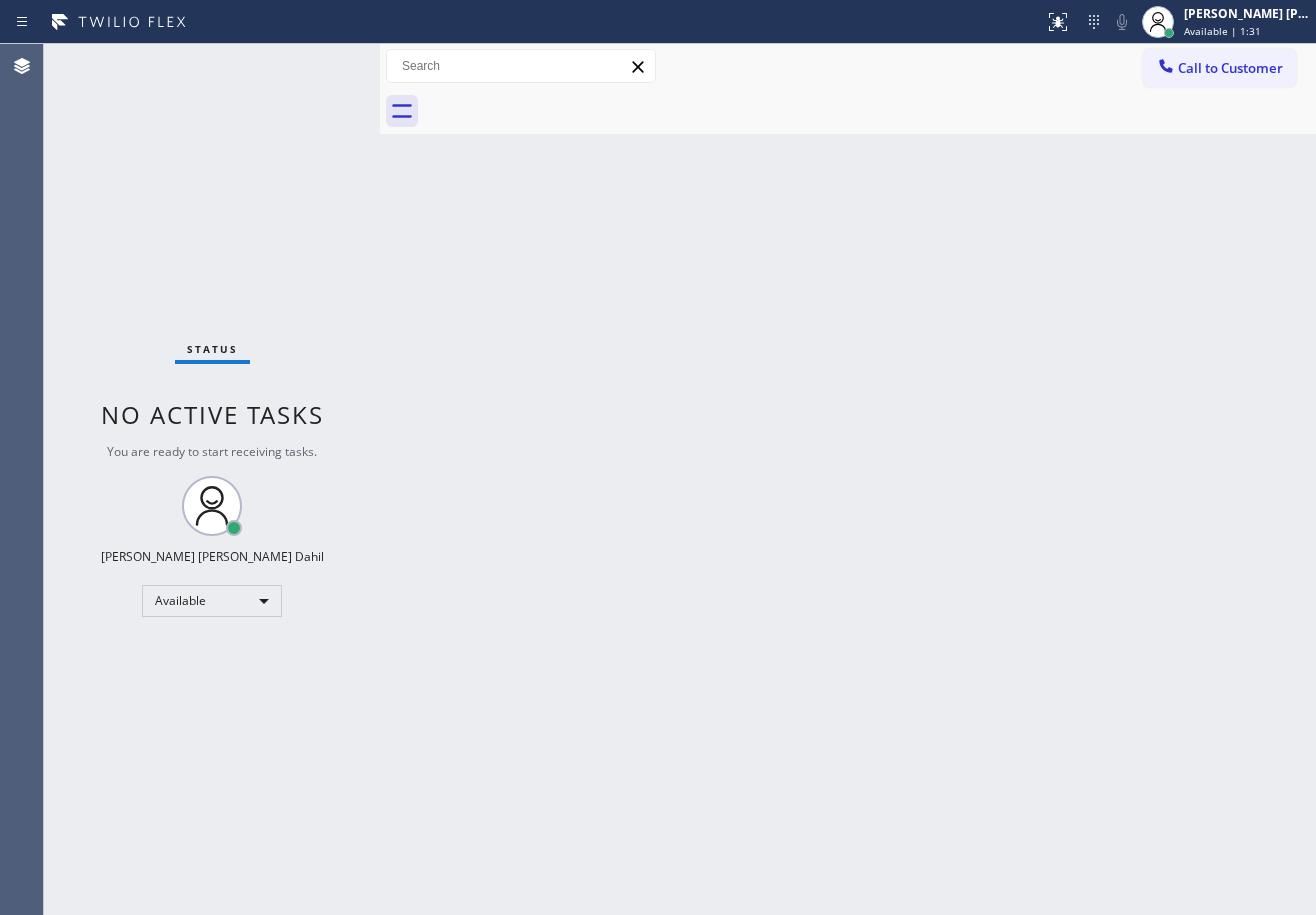 click on "Status   No active tasks     You are ready to start receiving tasks.   [PERSON_NAME] [PERSON_NAME] Dahil Available" at bounding box center (212, 479) 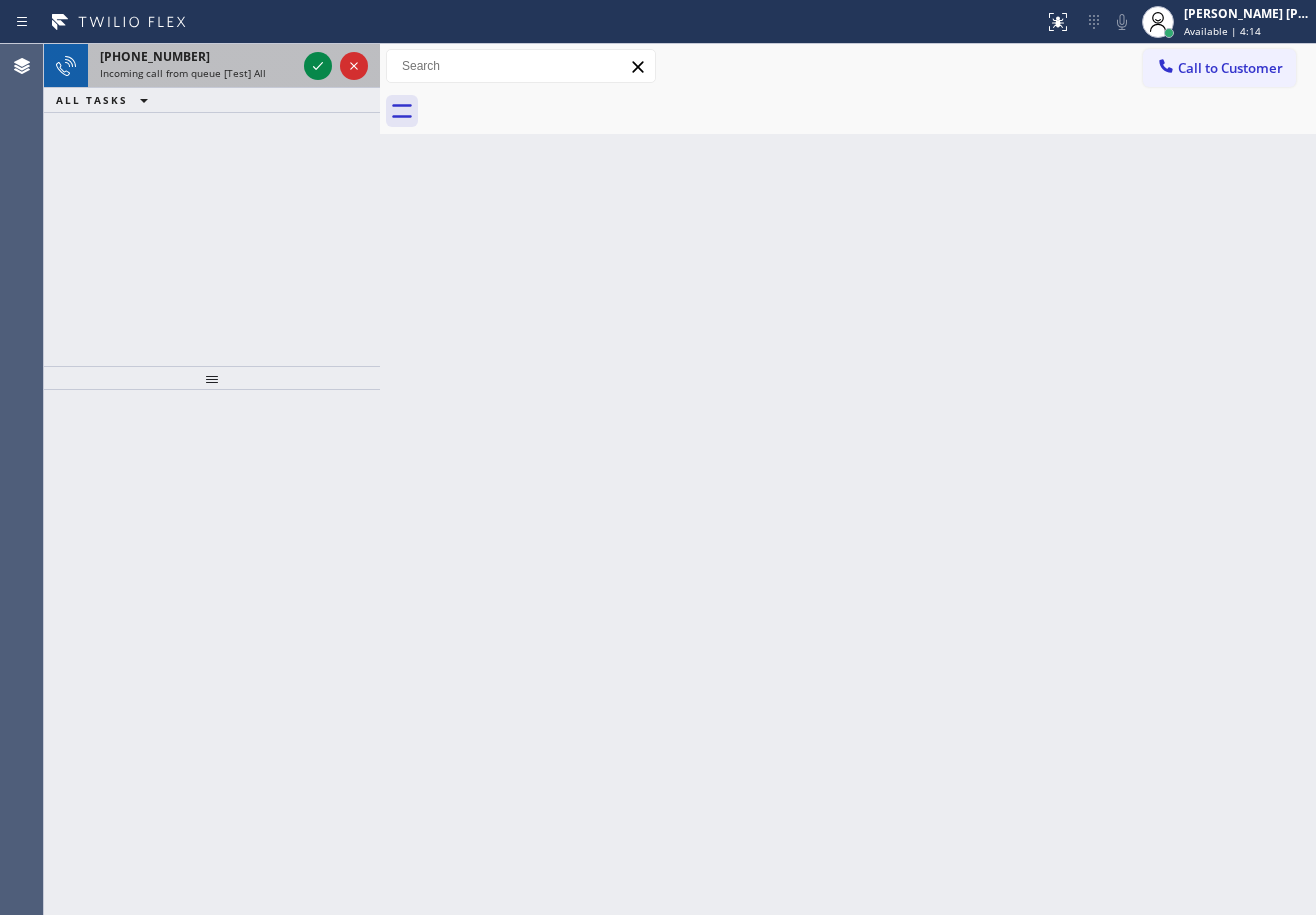 click on "[PHONE_NUMBER]" at bounding box center (198, 56) 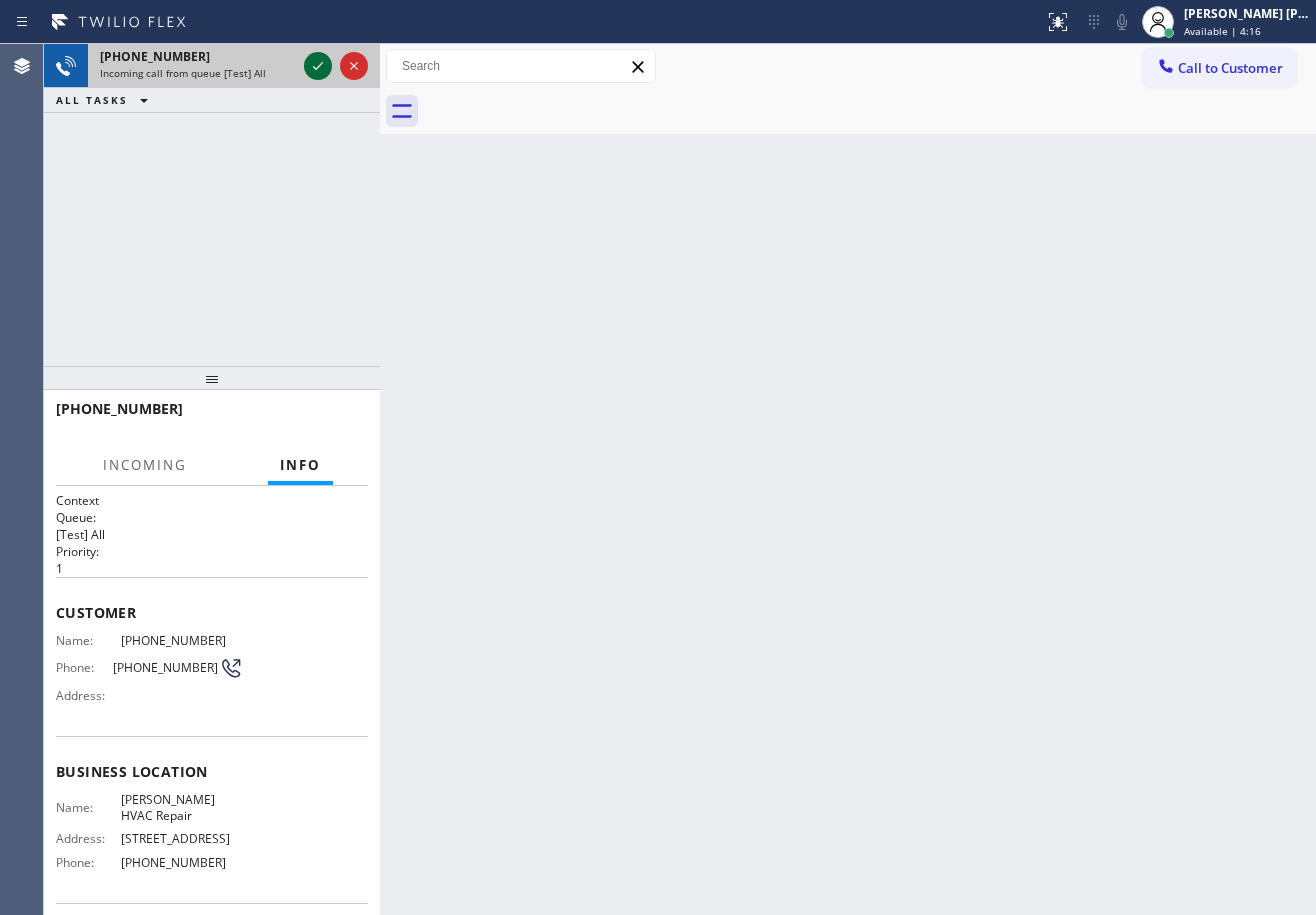 click 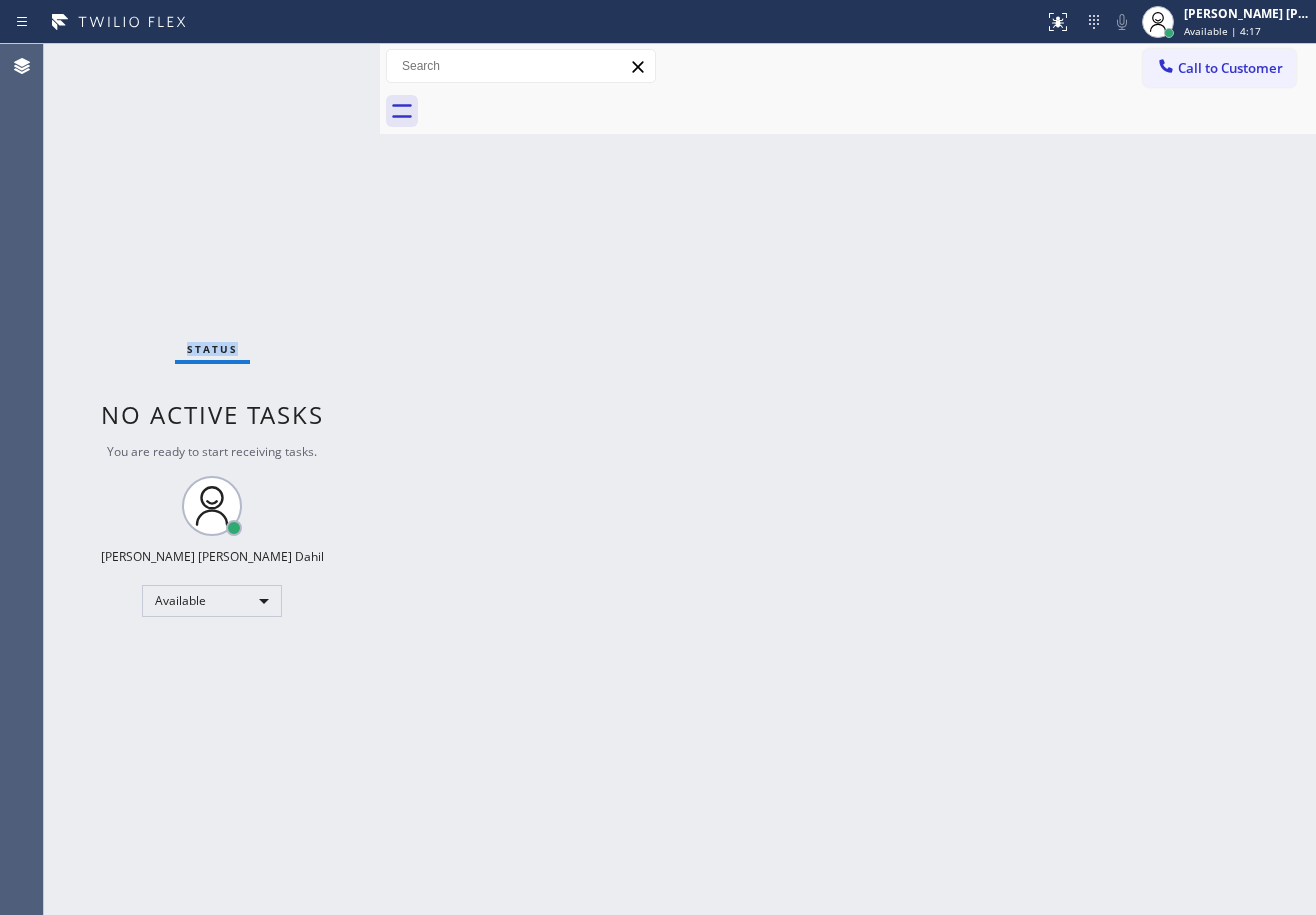 click on "Status   No active tasks     You are ready to start receiving tasks.   [PERSON_NAME] [PERSON_NAME] Dahil Available" at bounding box center [212, 479] 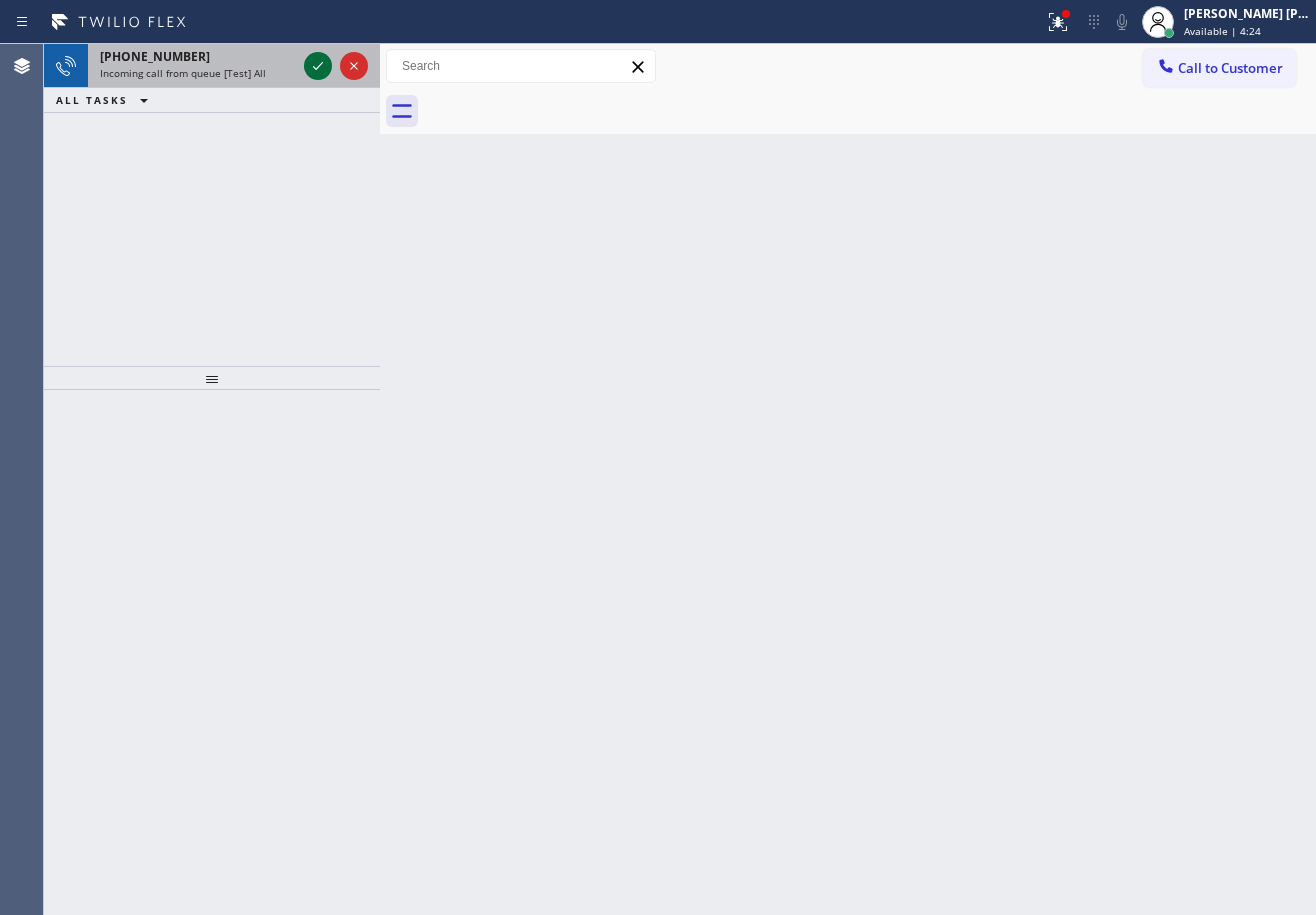 click 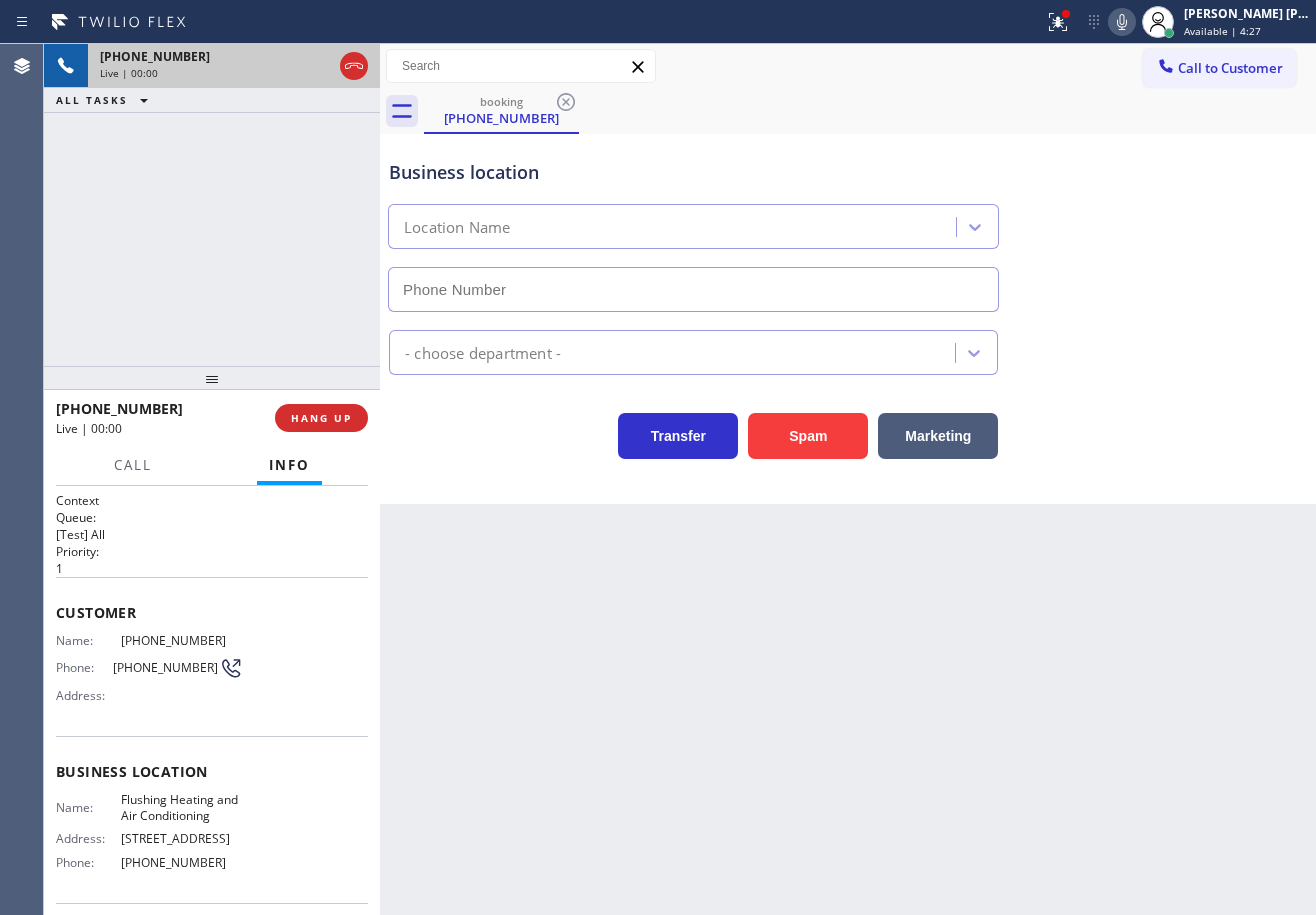 type on "[PHONE_NUMBER]" 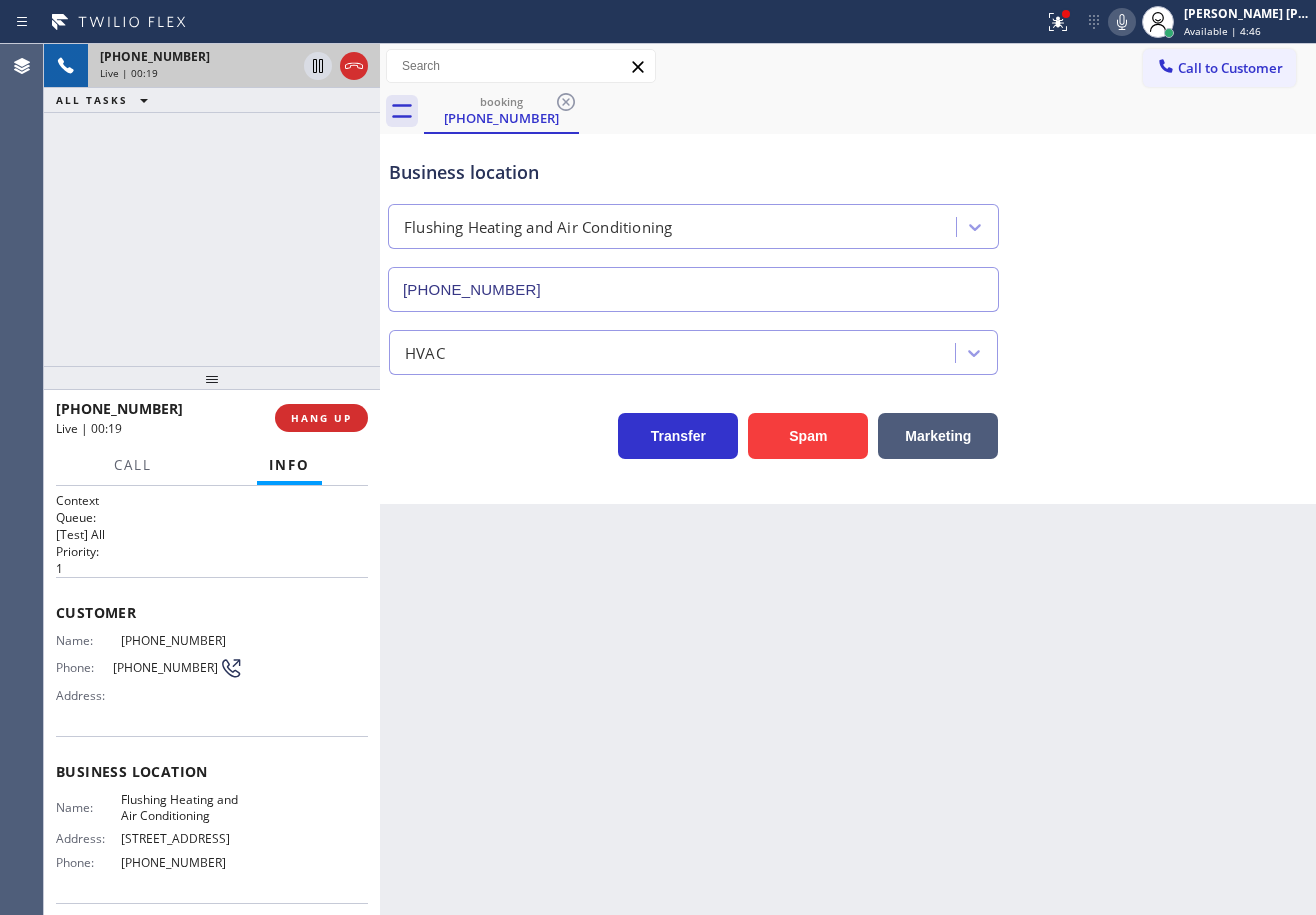 click 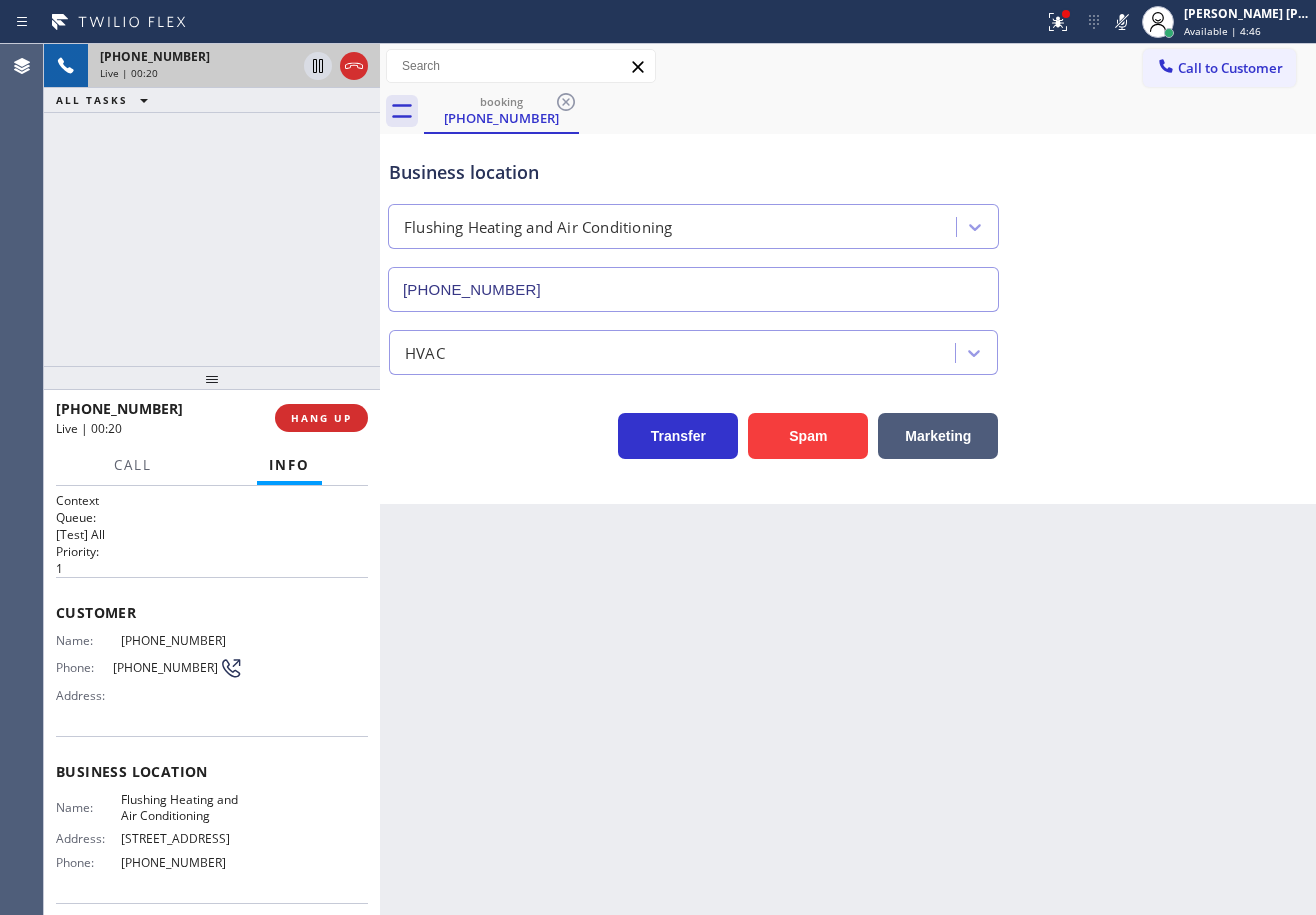 click on "Business location Flushing Heating and Air Conditioning [PHONE_NUMBER]" at bounding box center (848, 221) 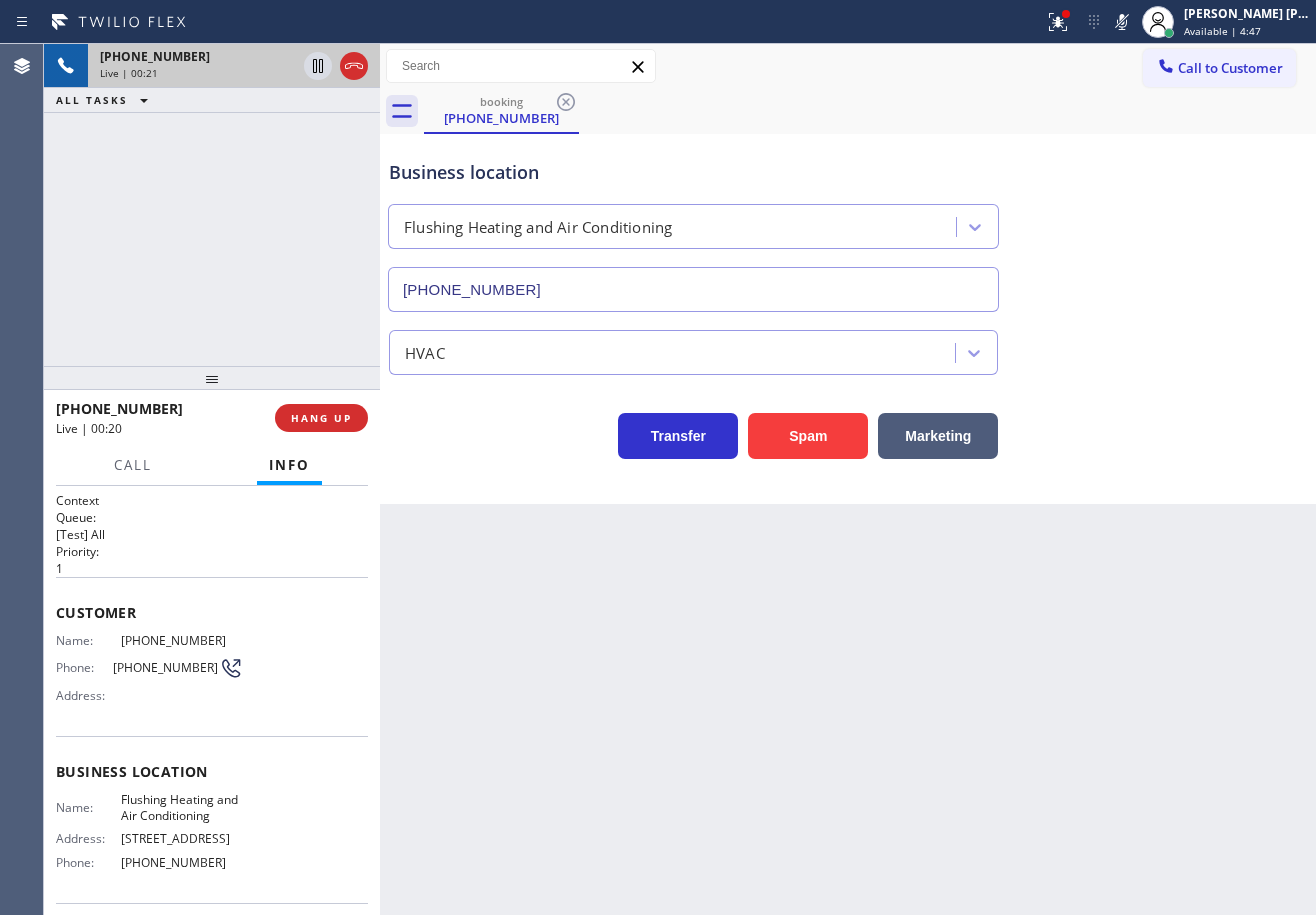 click 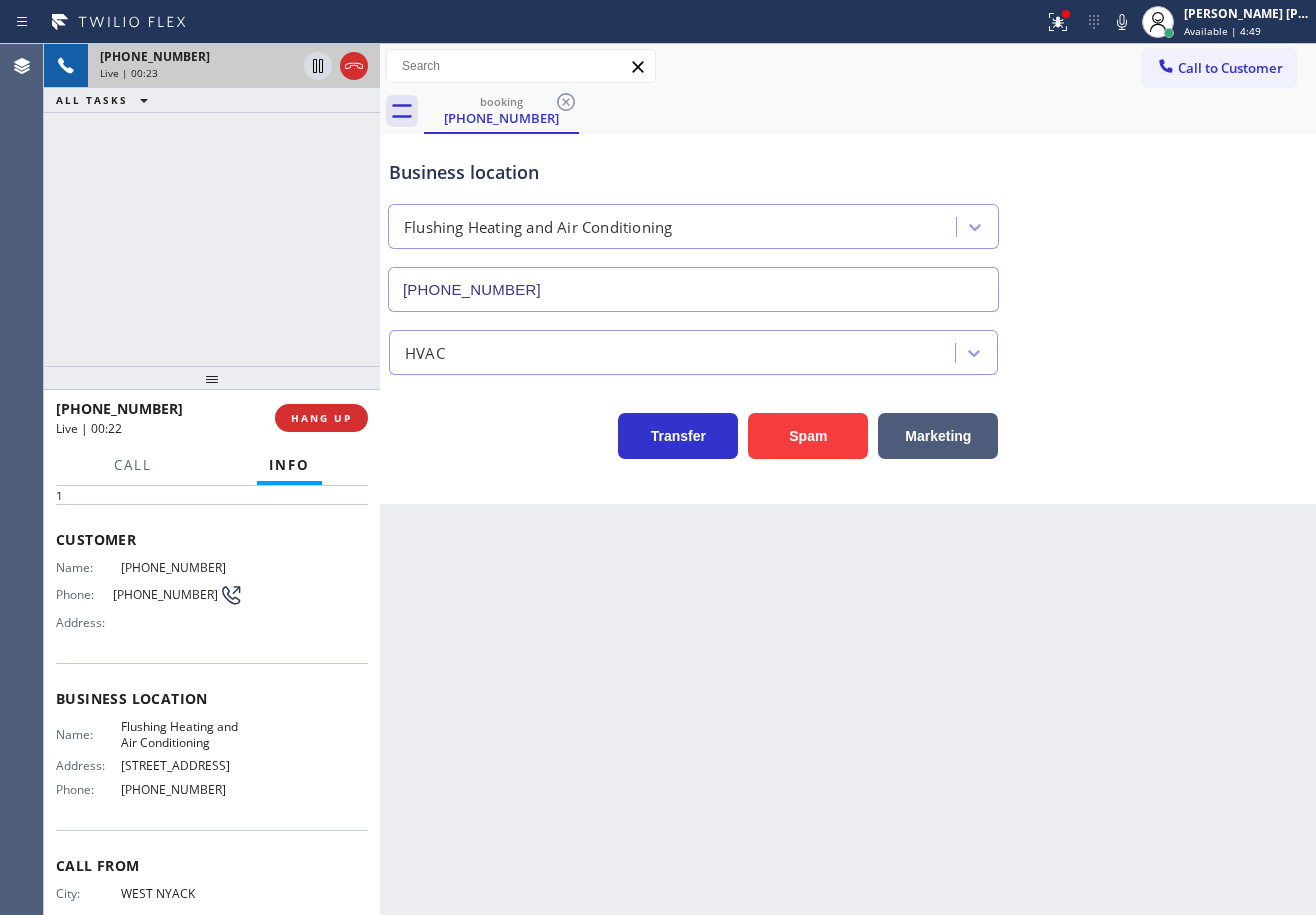 scroll, scrollTop: 0, scrollLeft: 0, axis: both 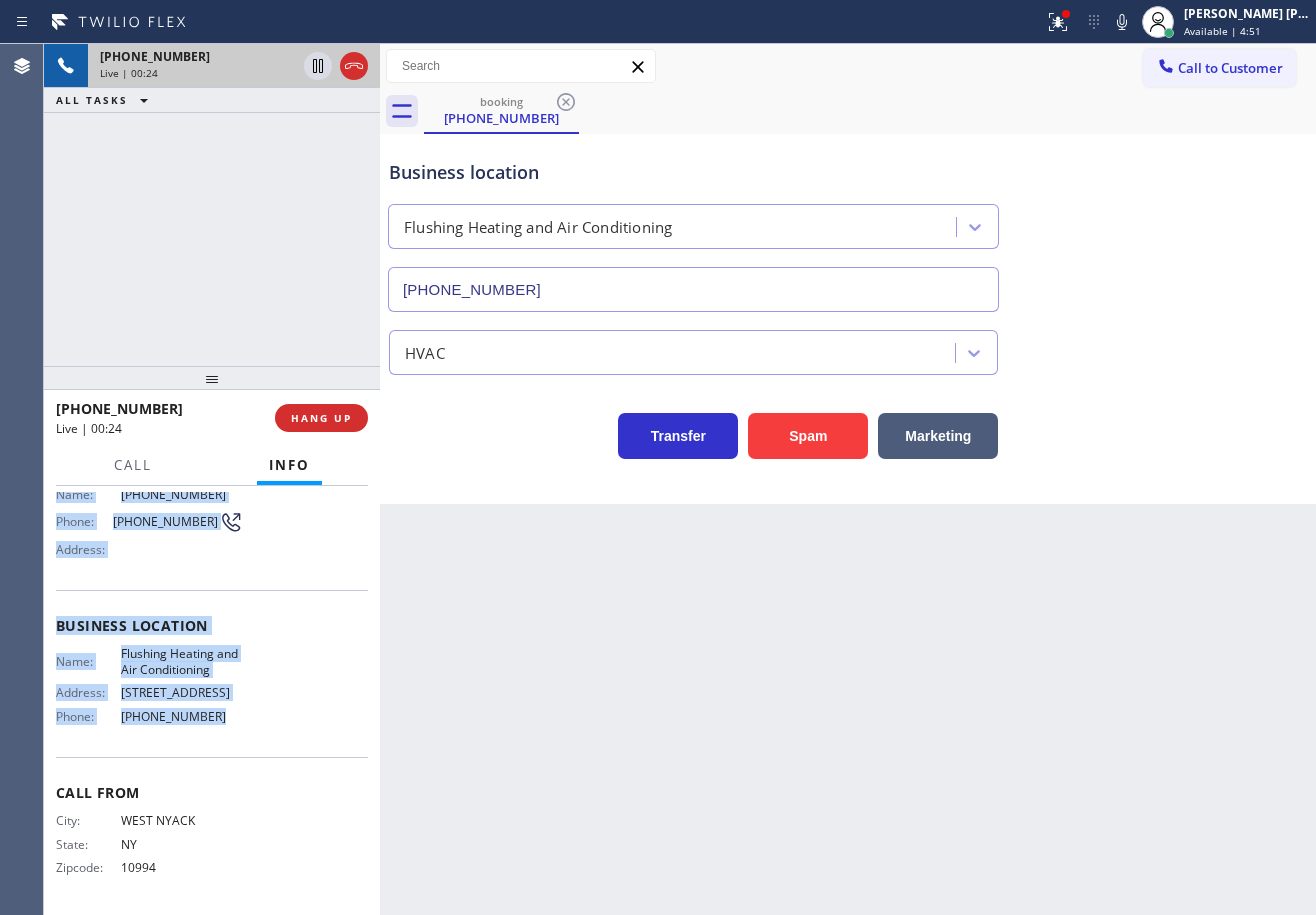 drag, startPoint x: 111, startPoint y: 661, endPoint x: 244, endPoint y: 752, distance: 161.1521 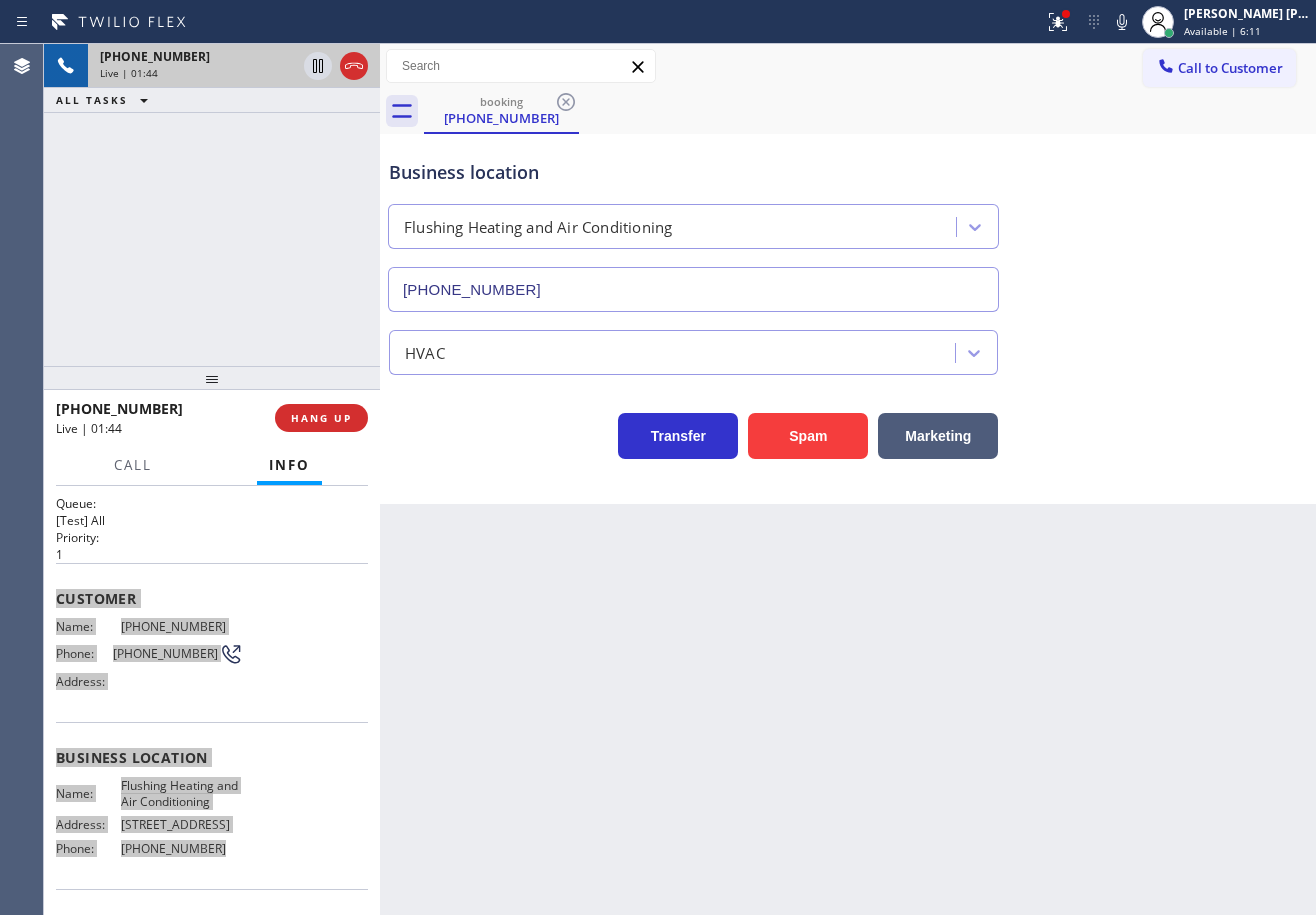 scroll, scrollTop: 0, scrollLeft: 0, axis: both 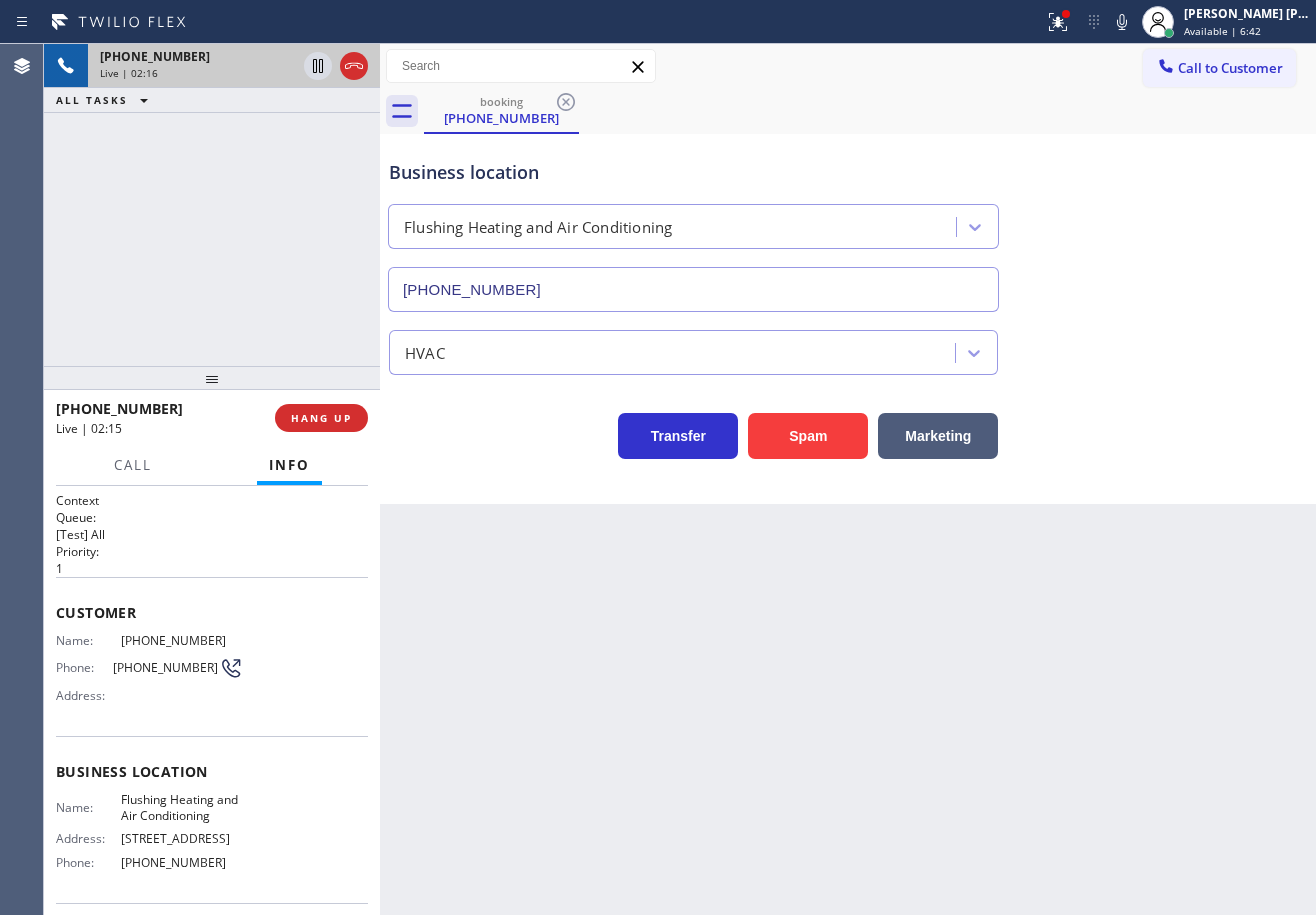click on "Back to Dashboard Change Sender ID Customers Technicians Select a contact Outbound call Technician Search Technician Your caller id phone number Your caller id phone number Call Technician info Name   Phone none Address none Change Sender ID HVAC [PHONE_NUMBER] 5 Star Appliance [PHONE_NUMBER] Appliance Repair [PHONE_NUMBER] Plumbing [PHONE_NUMBER] Air Duct Cleaning [PHONE_NUMBER]  Electricians [PHONE_NUMBER] Cancel Change Check personal SMS Reset Change booking [PHONE_NUMBER] Call to Customer Outbound call Location Blue Moon Electrical [GEOGRAPHIC_DATA] Your caller id phone number [PHONE_NUMBER] Customer number Call Outbound call Technician Search Technician Your caller id phone number Your caller id phone number Call booking [PHONE_NUMBER] Business location Flushing Heating and Air Conditioning [PHONE_NUMBER] HVAC Transfer Spam Marketing" at bounding box center [848, 479] 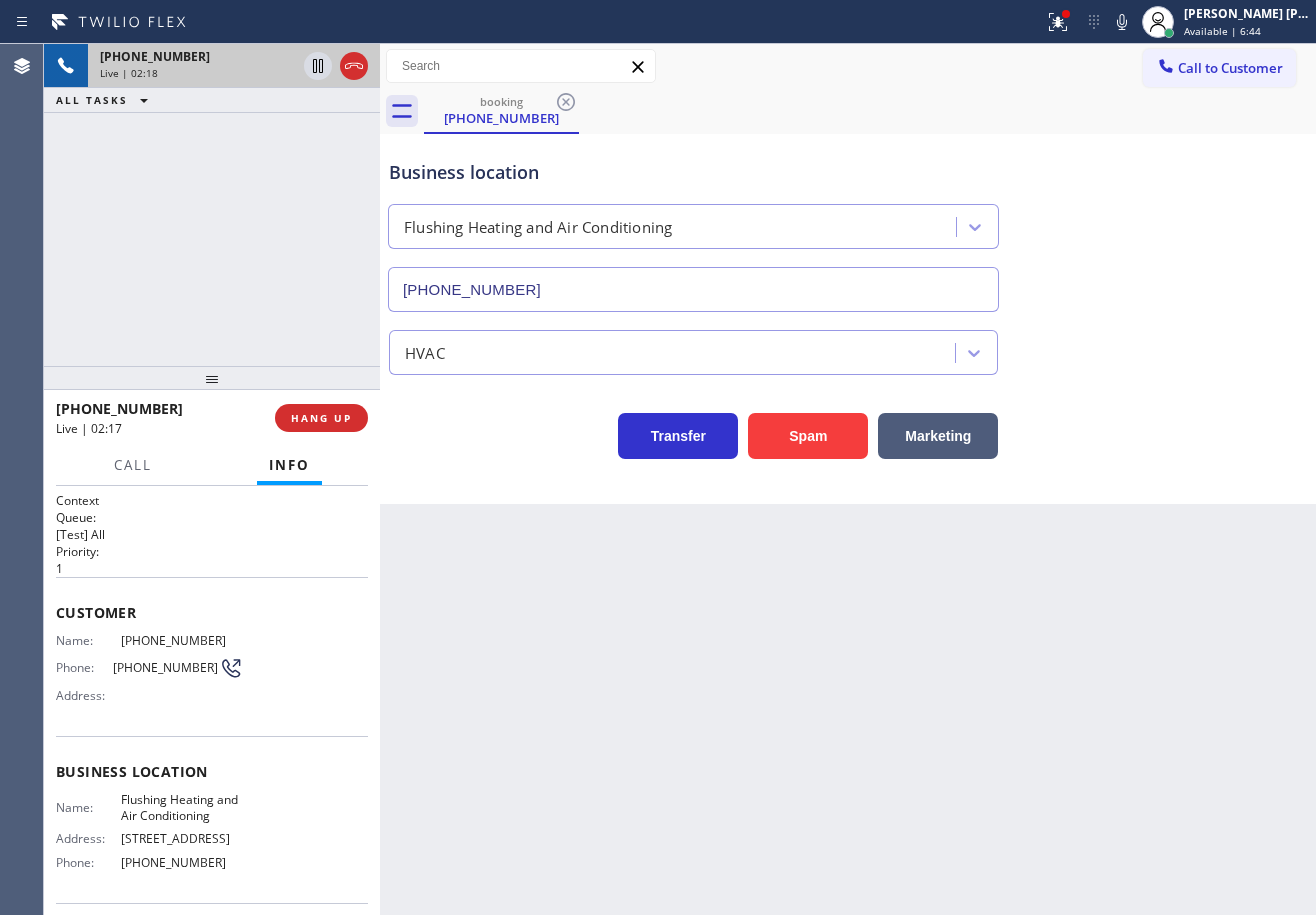 click on "HVAC" at bounding box center [848, 348] 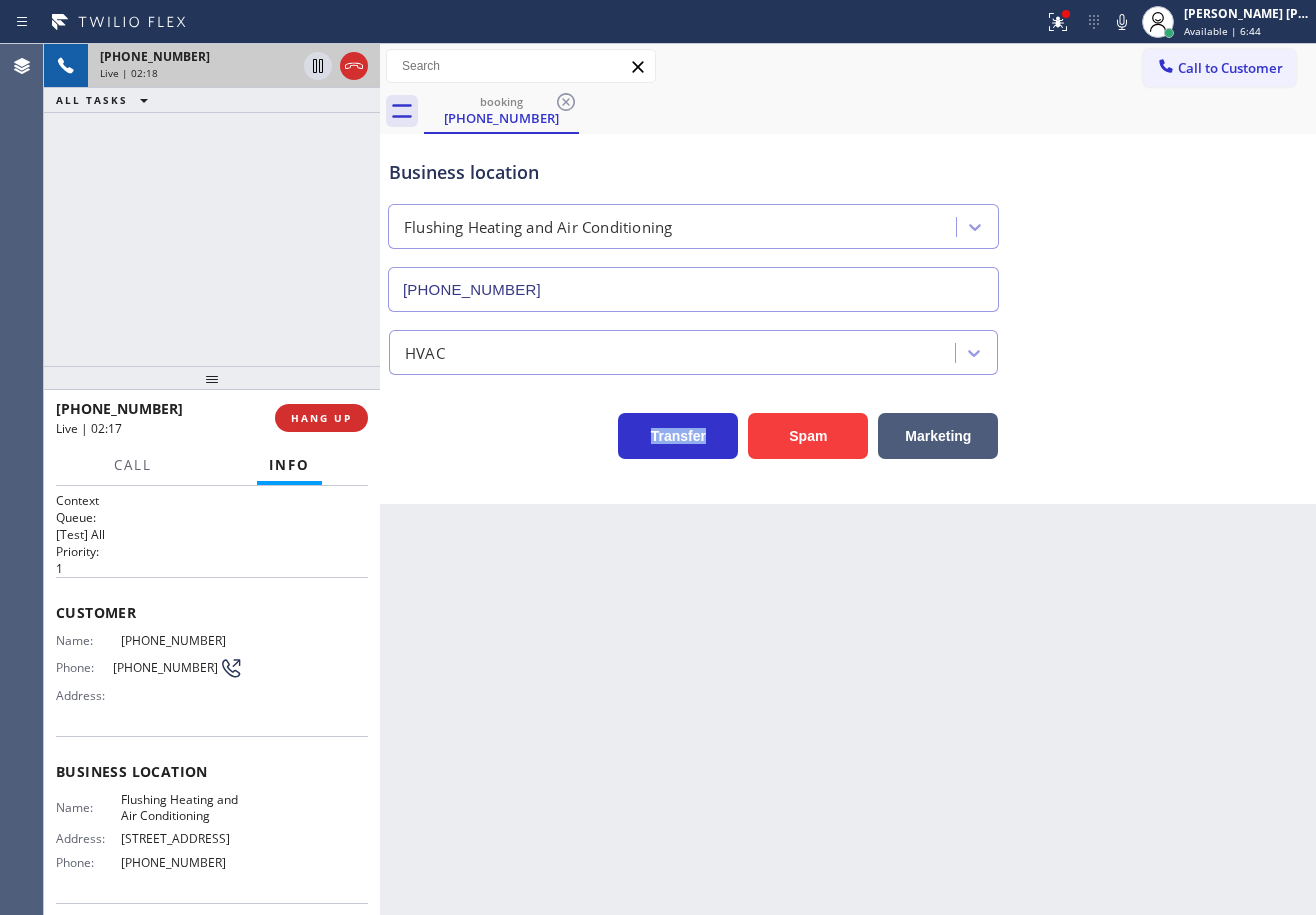 click on "HVAC" at bounding box center [848, 348] 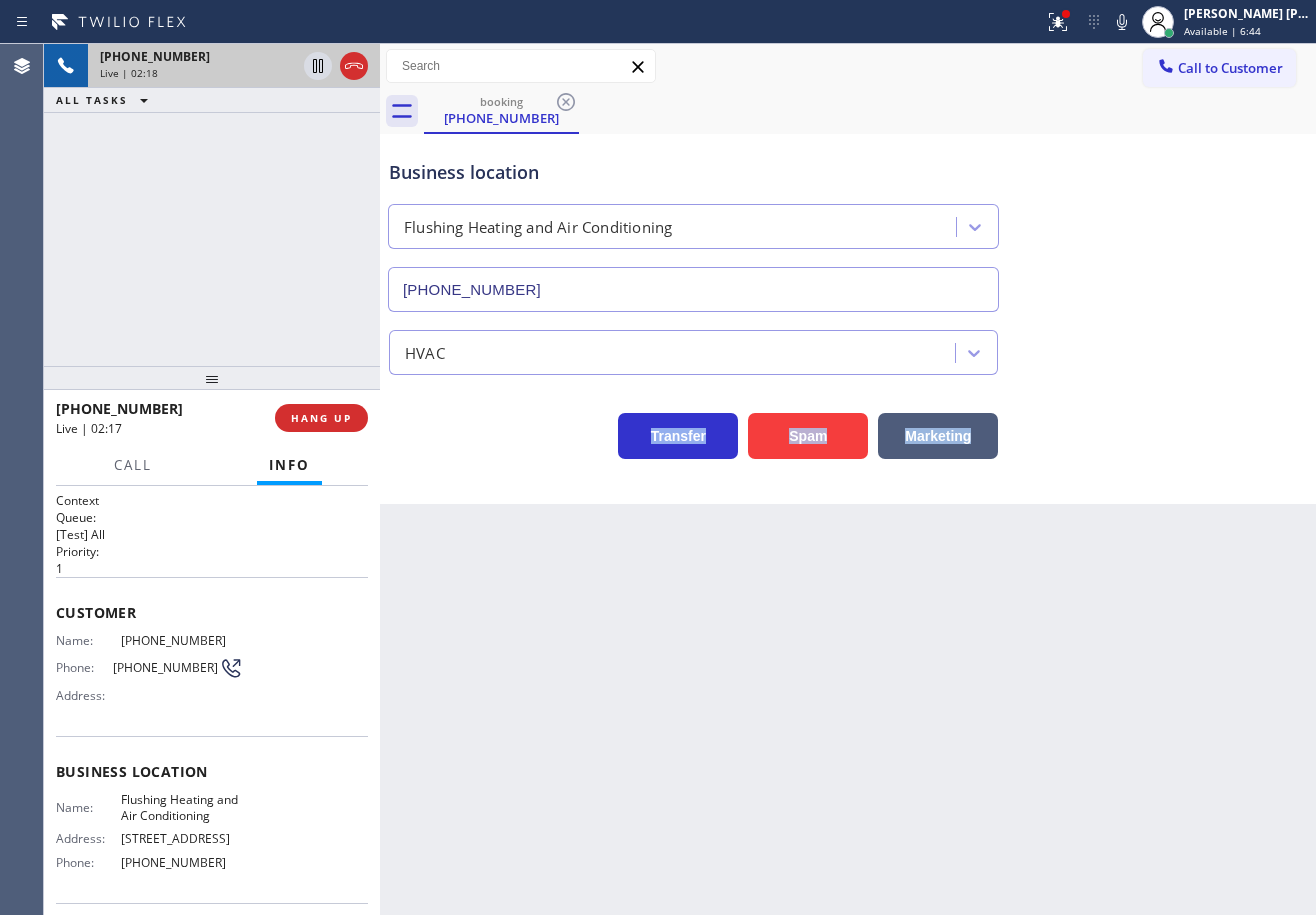 click on "HVAC" at bounding box center [848, 348] 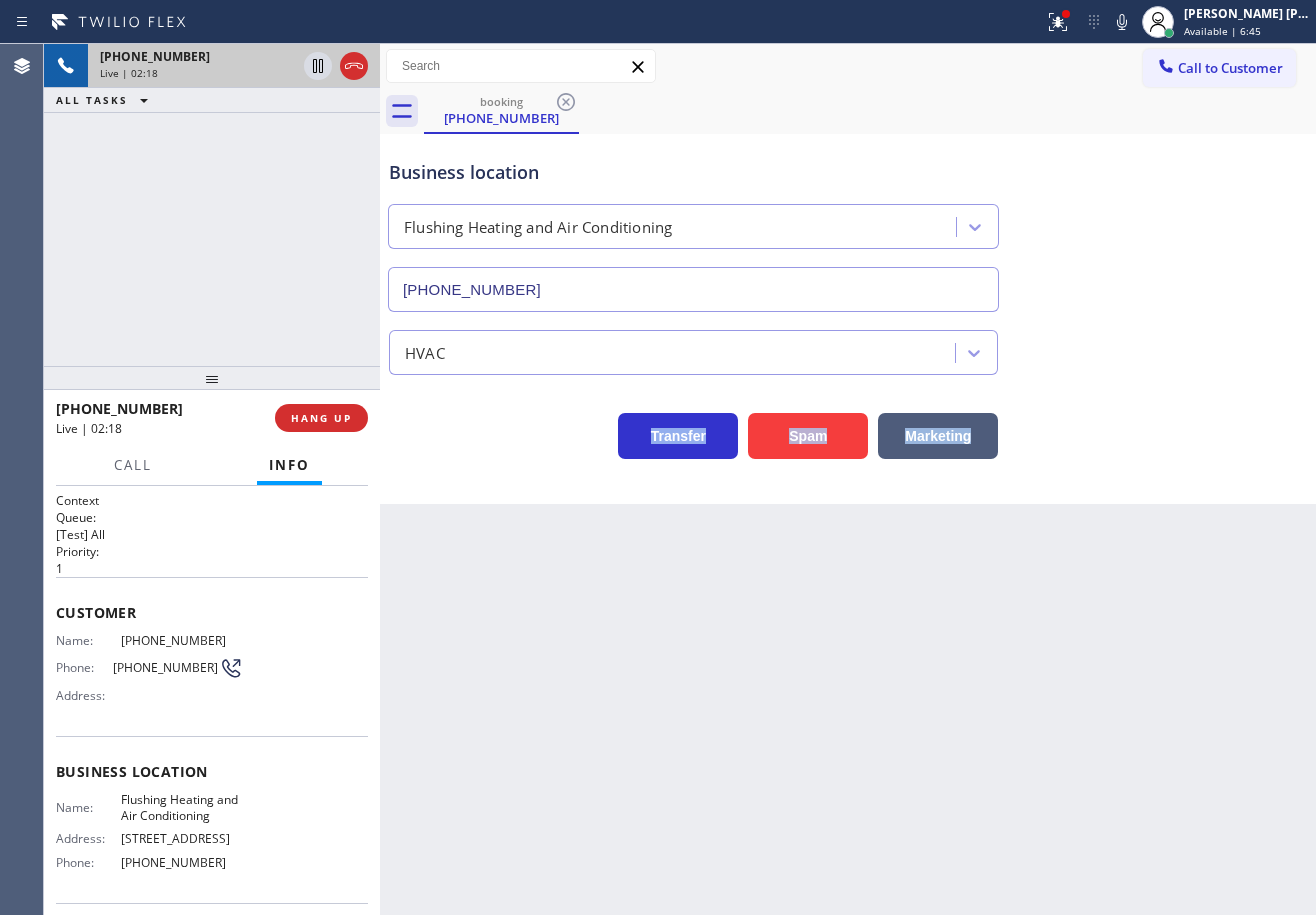 click on "HVAC" at bounding box center (848, 348) 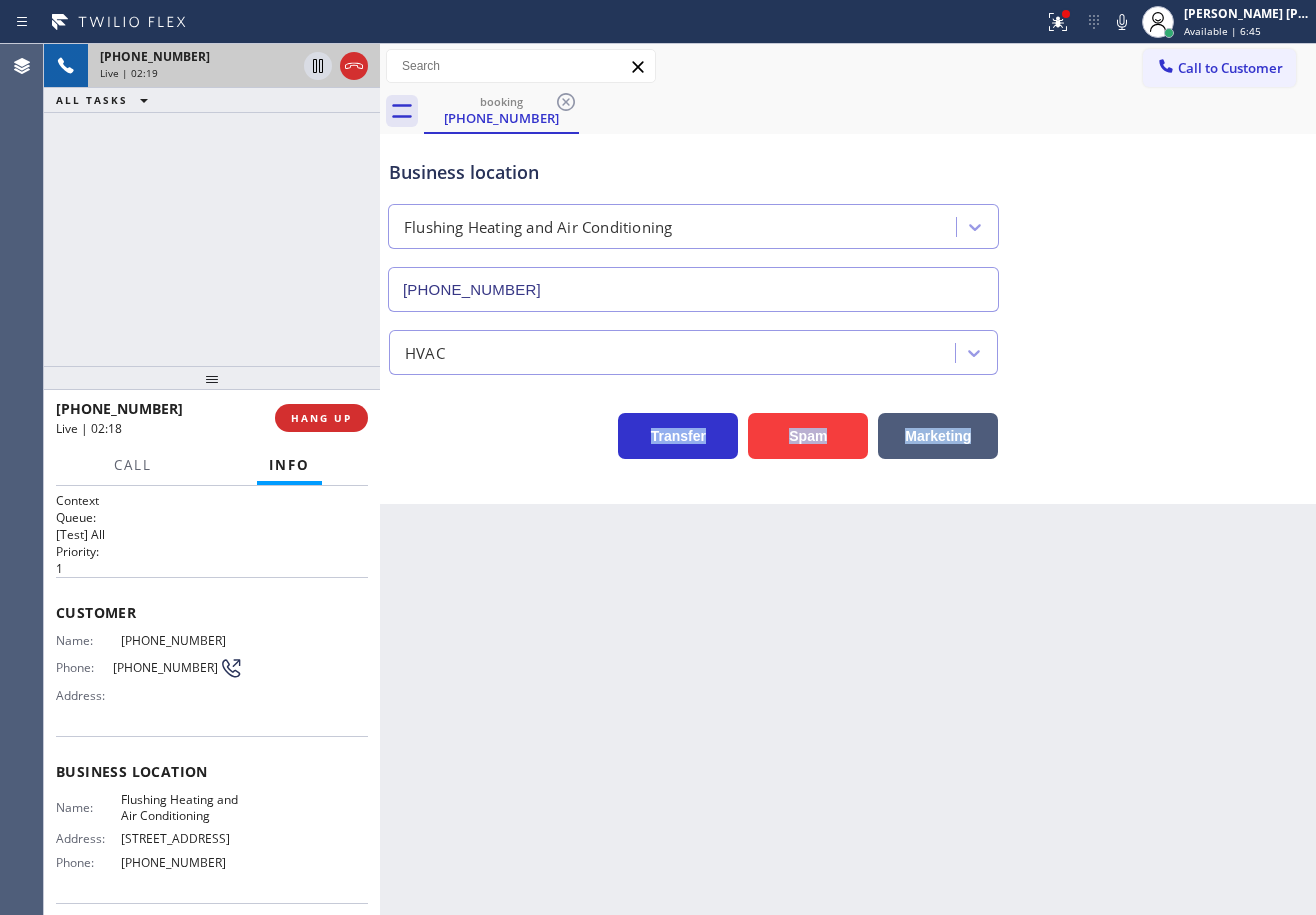 click on "HVAC" at bounding box center [848, 348] 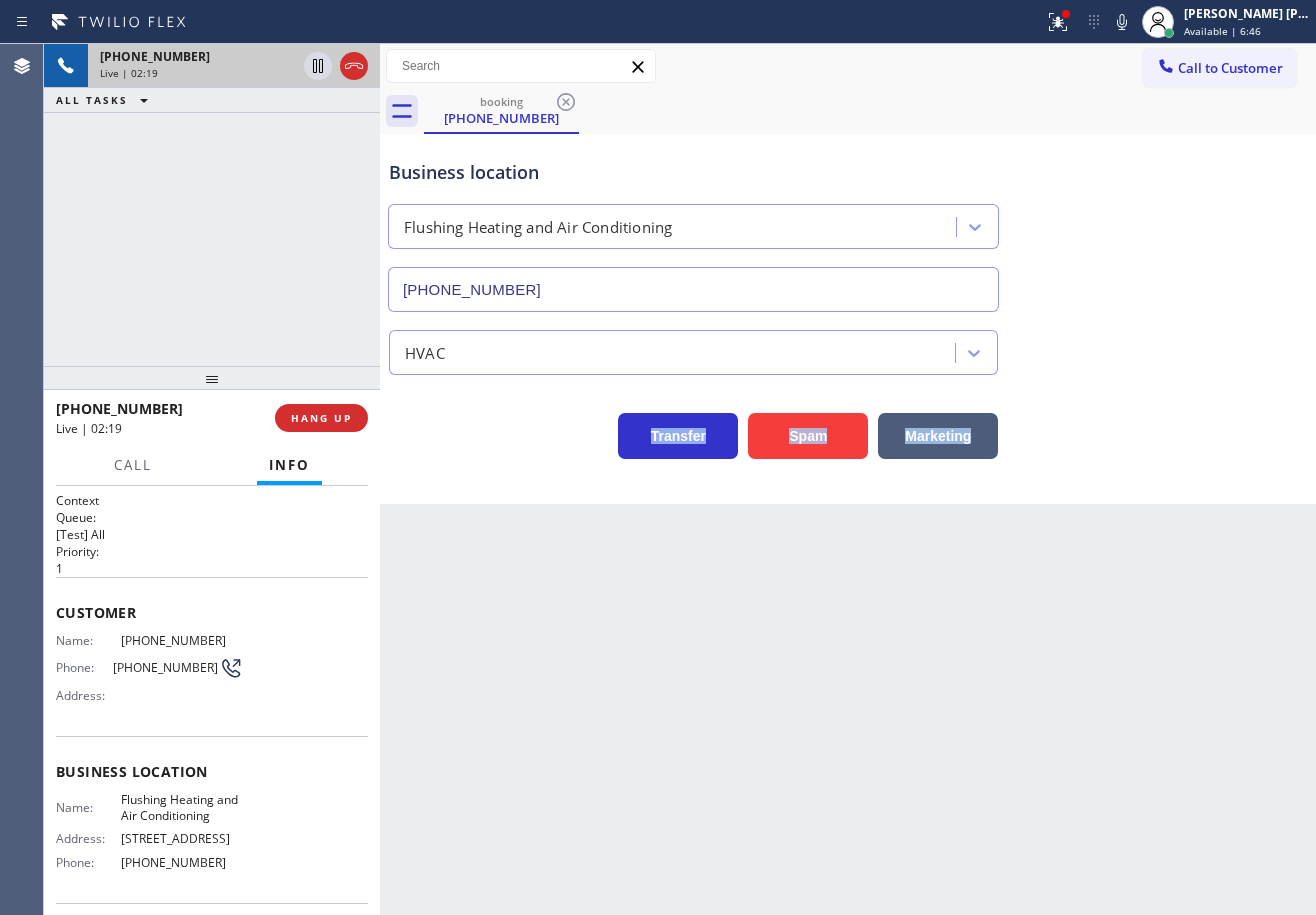 click on "HVAC" at bounding box center [848, 348] 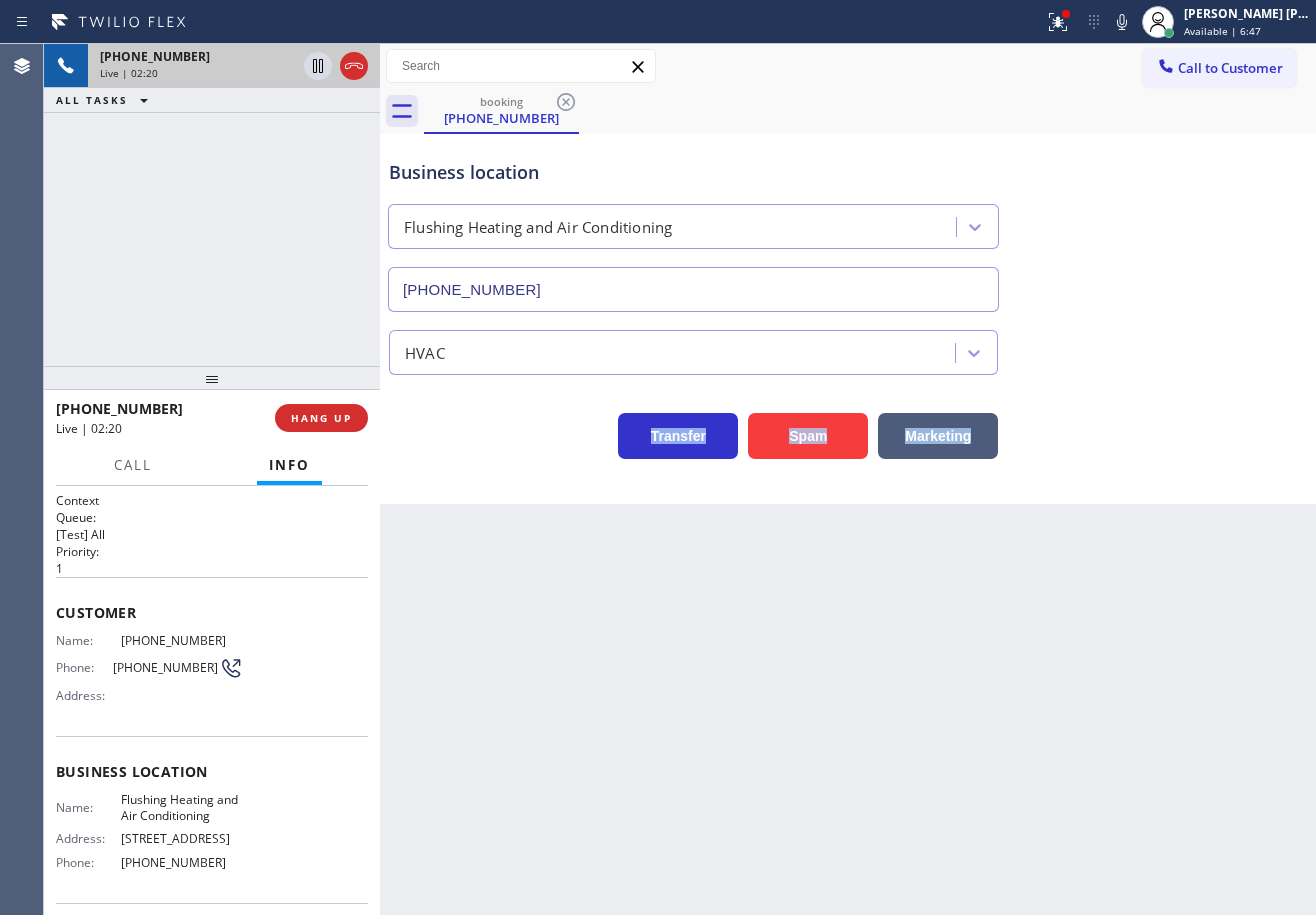 click 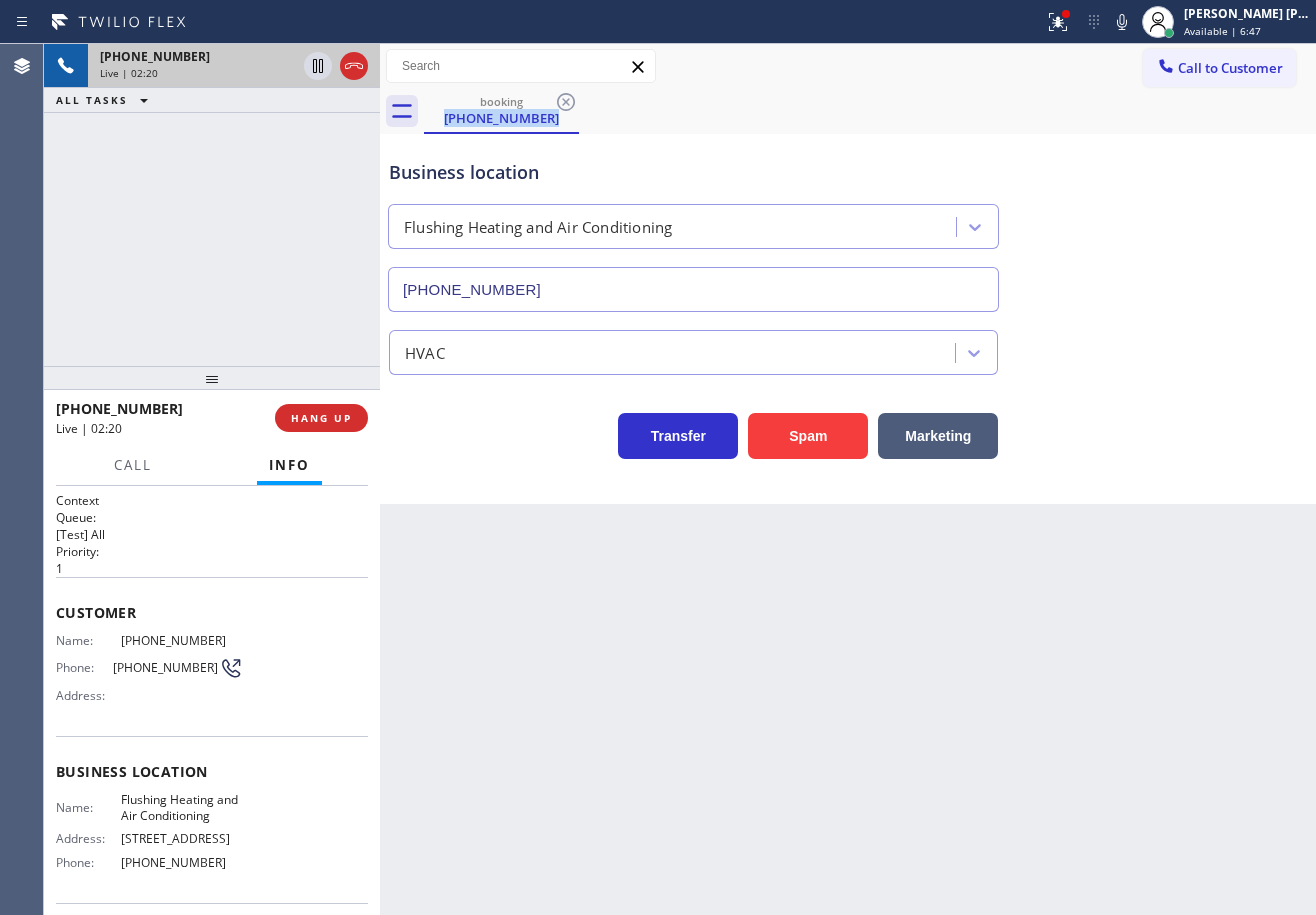 click on "booking [PHONE_NUMBER]" at bounding box center [870, 111] 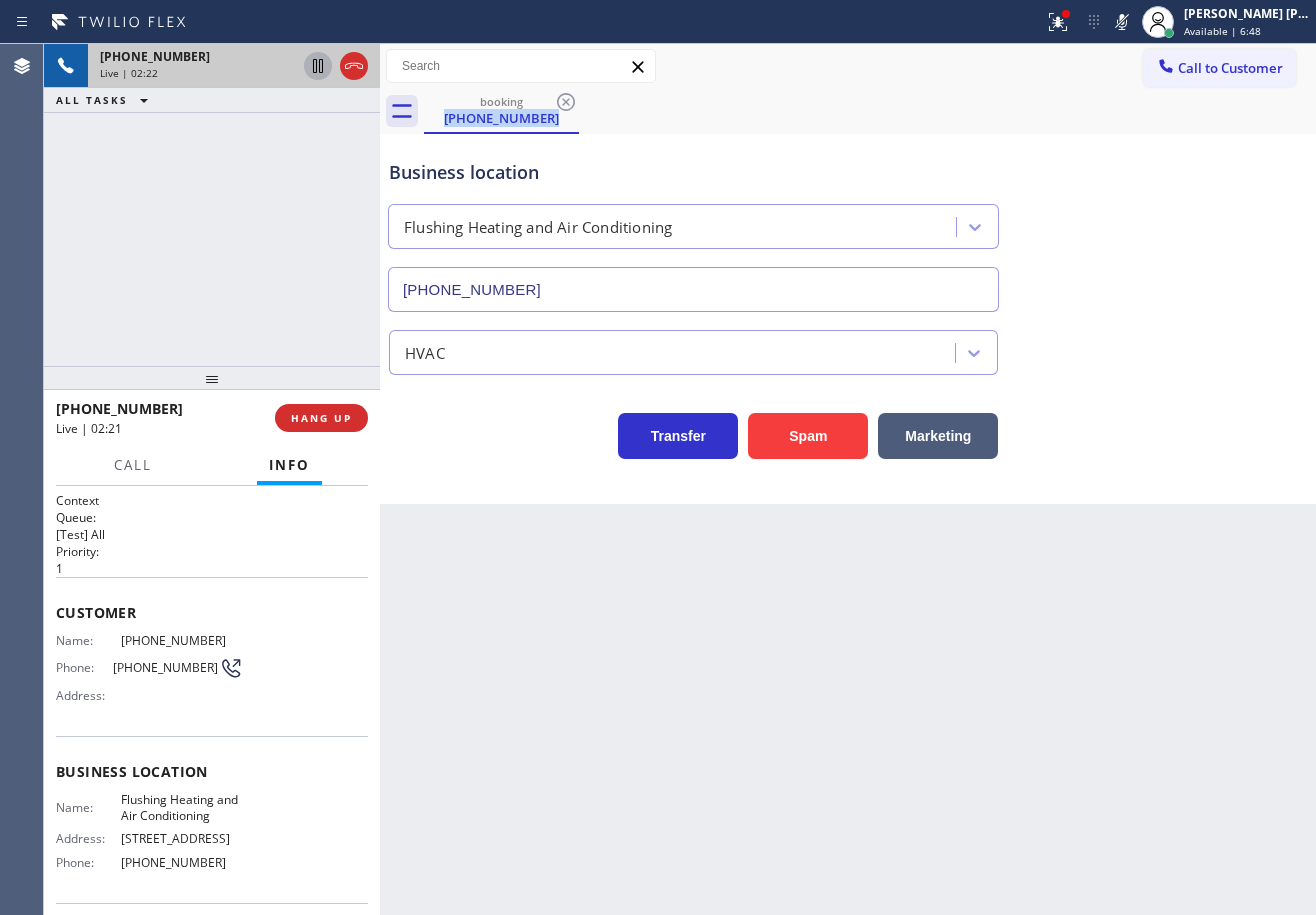 click 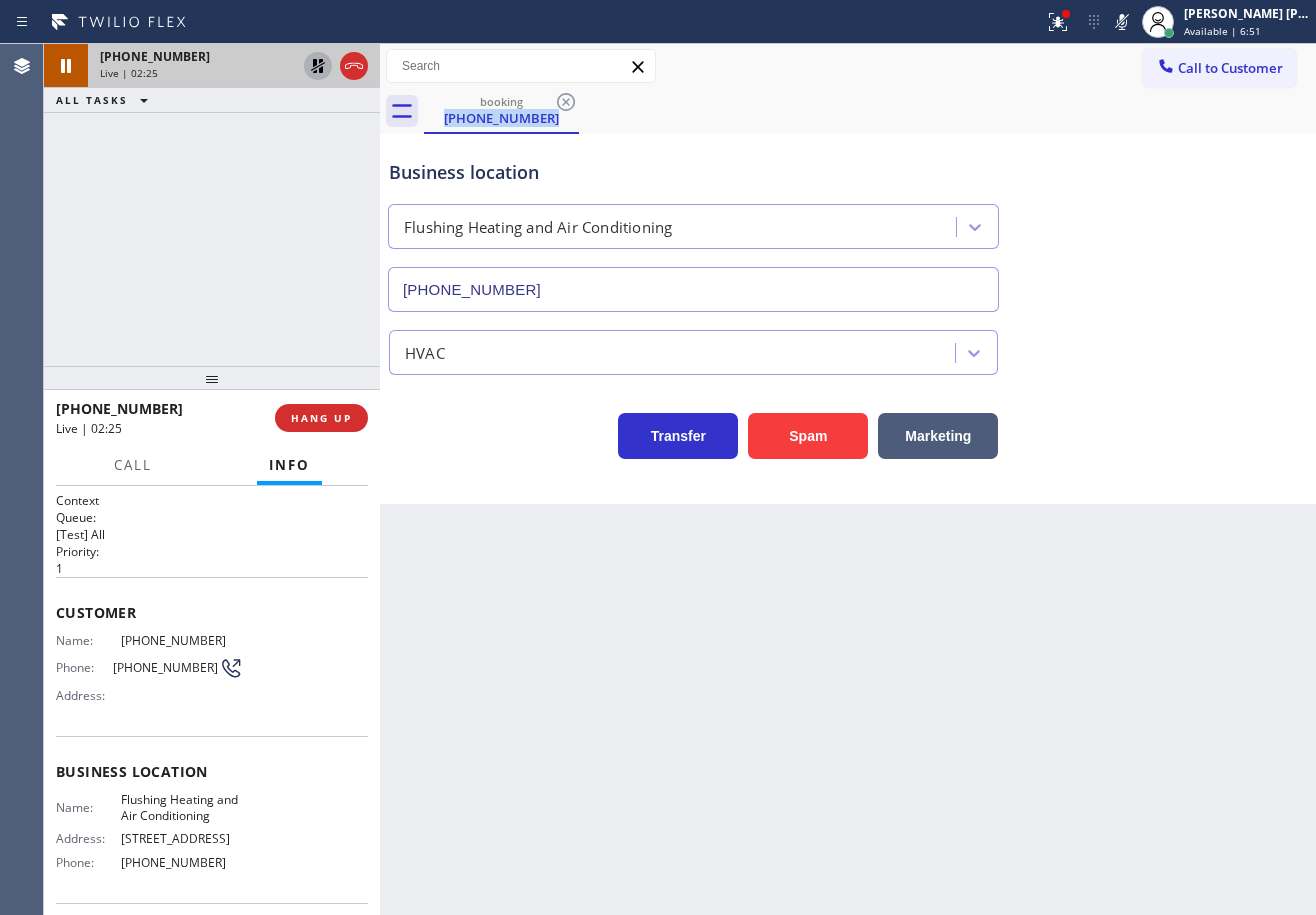 click 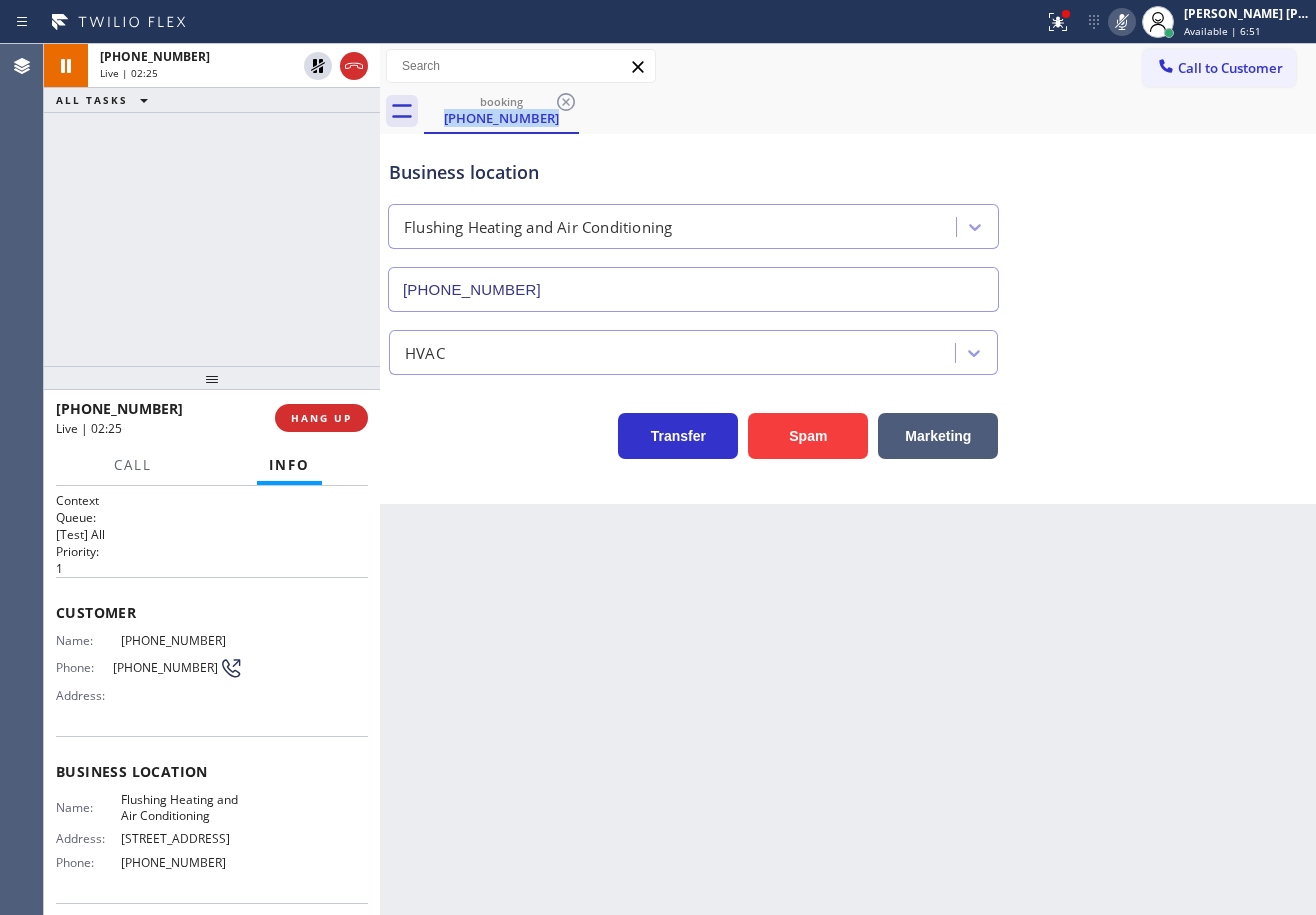 click 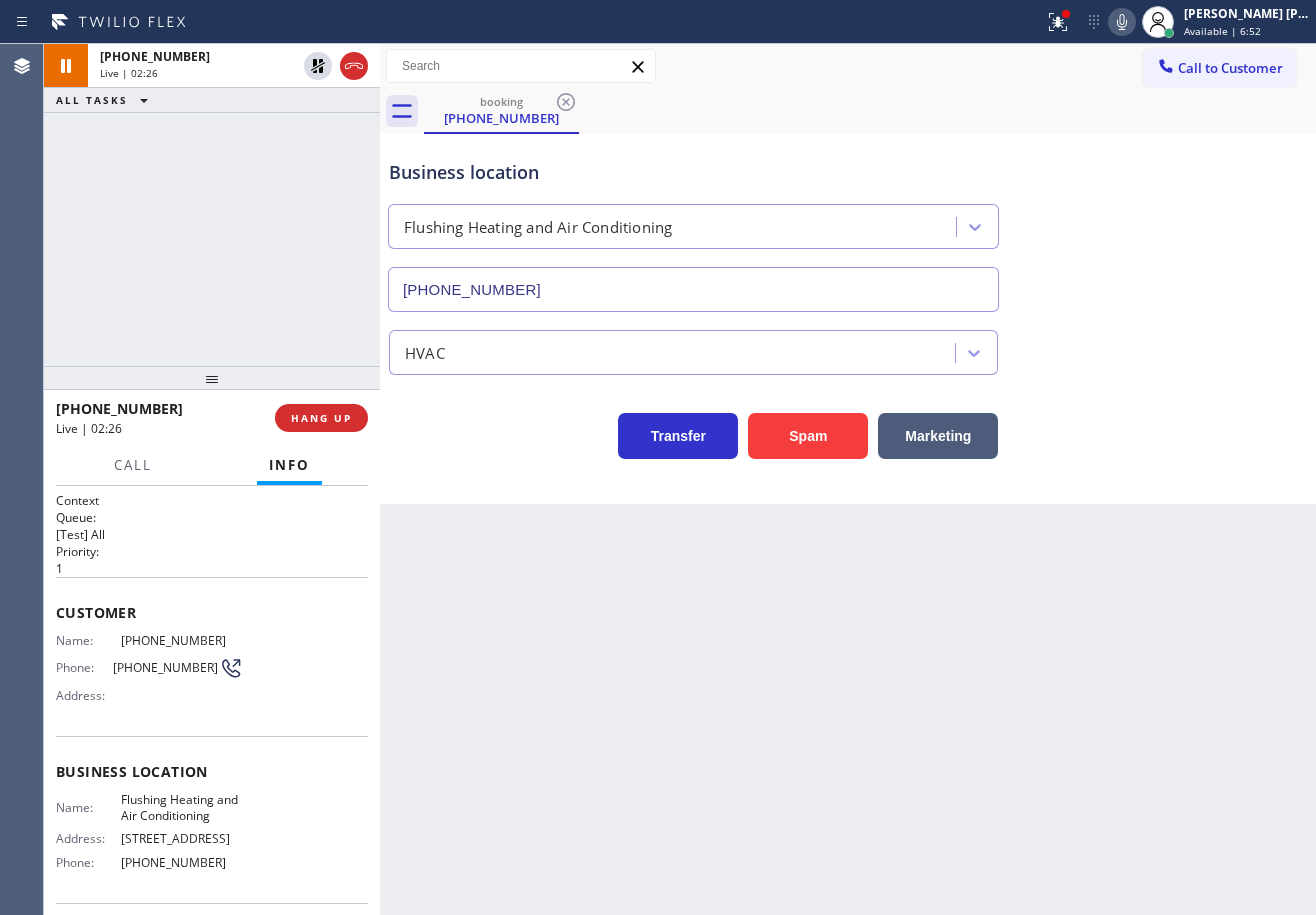 click on "Business location Flushing Heating and Air Conditioning [PHONE_NUMBER]" at bounding box center [848, 221] 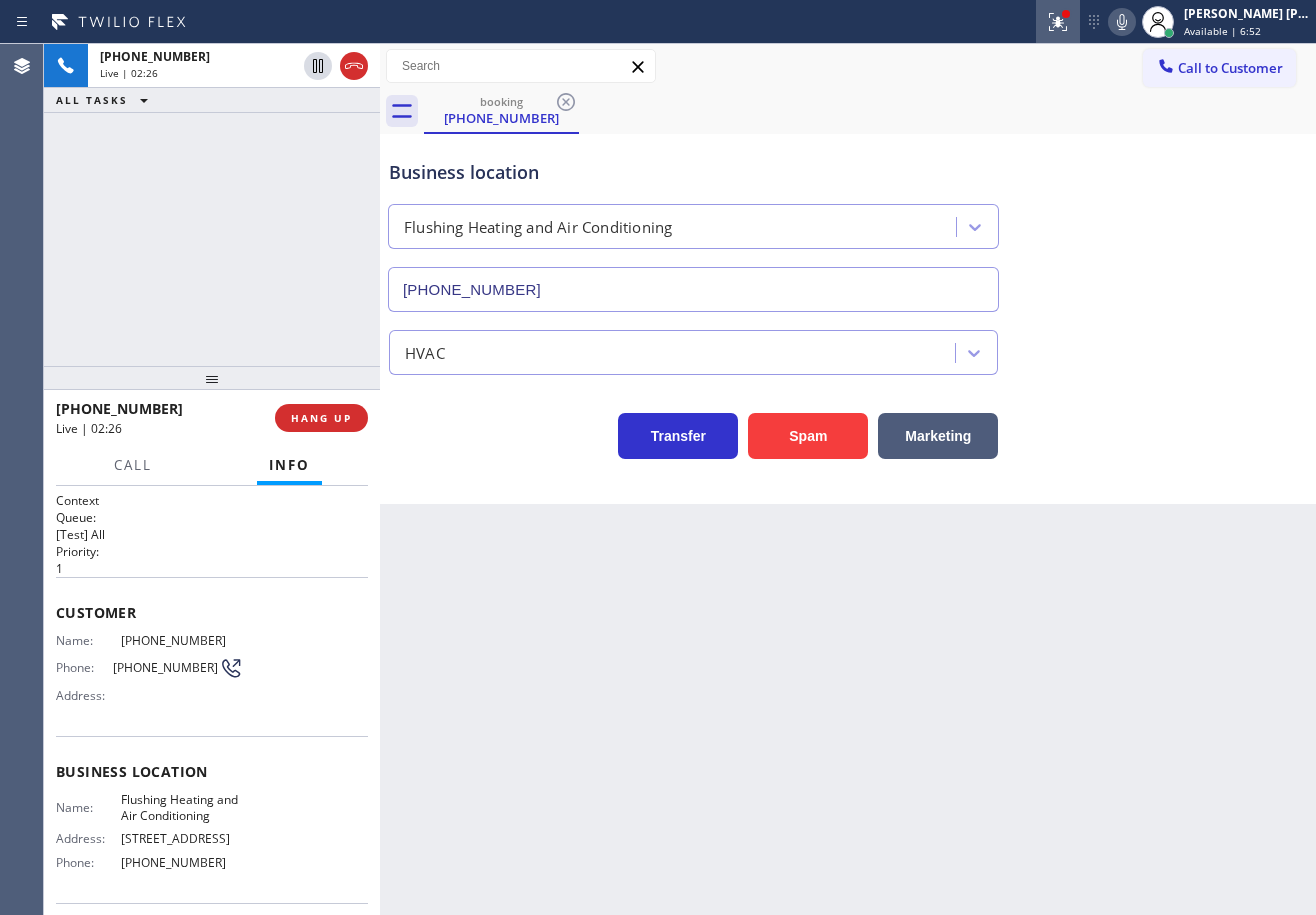 click 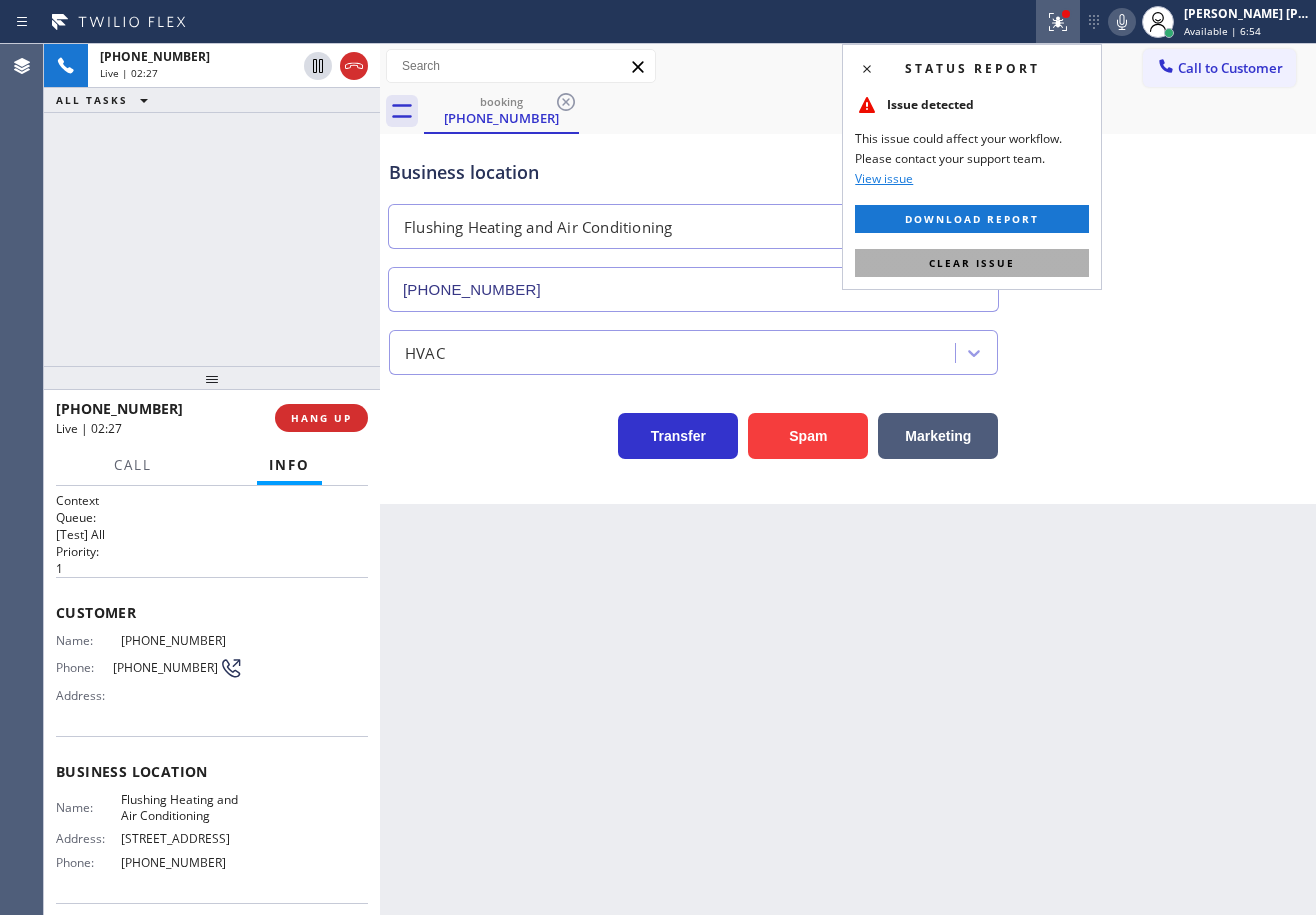 click on "Clear issue" at bounding box center [972, 263] 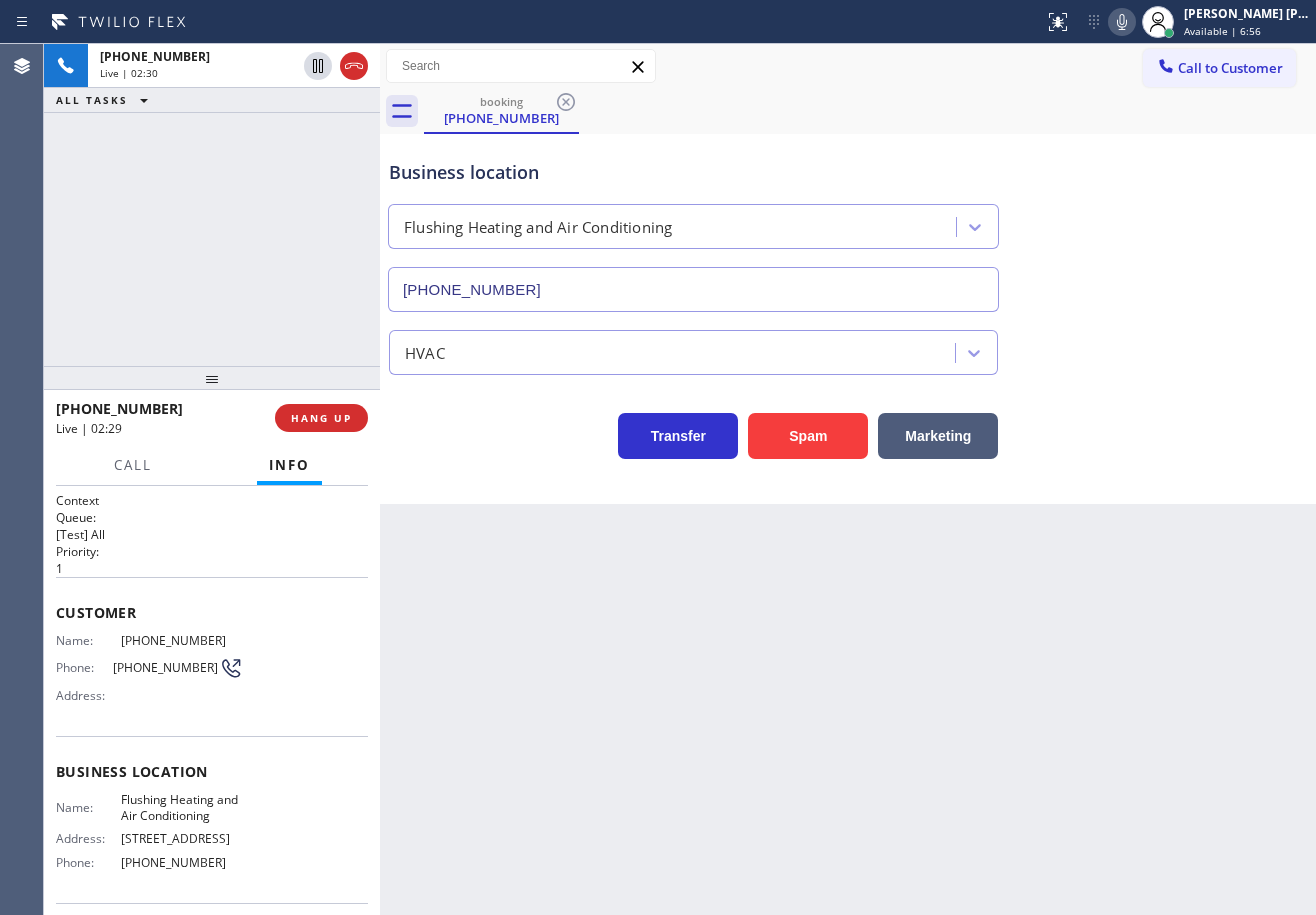 drag, startPoint x: 1164, startPoint y: 336, endPoint x: 1171, endPoint y: 327, distance: 11.401754 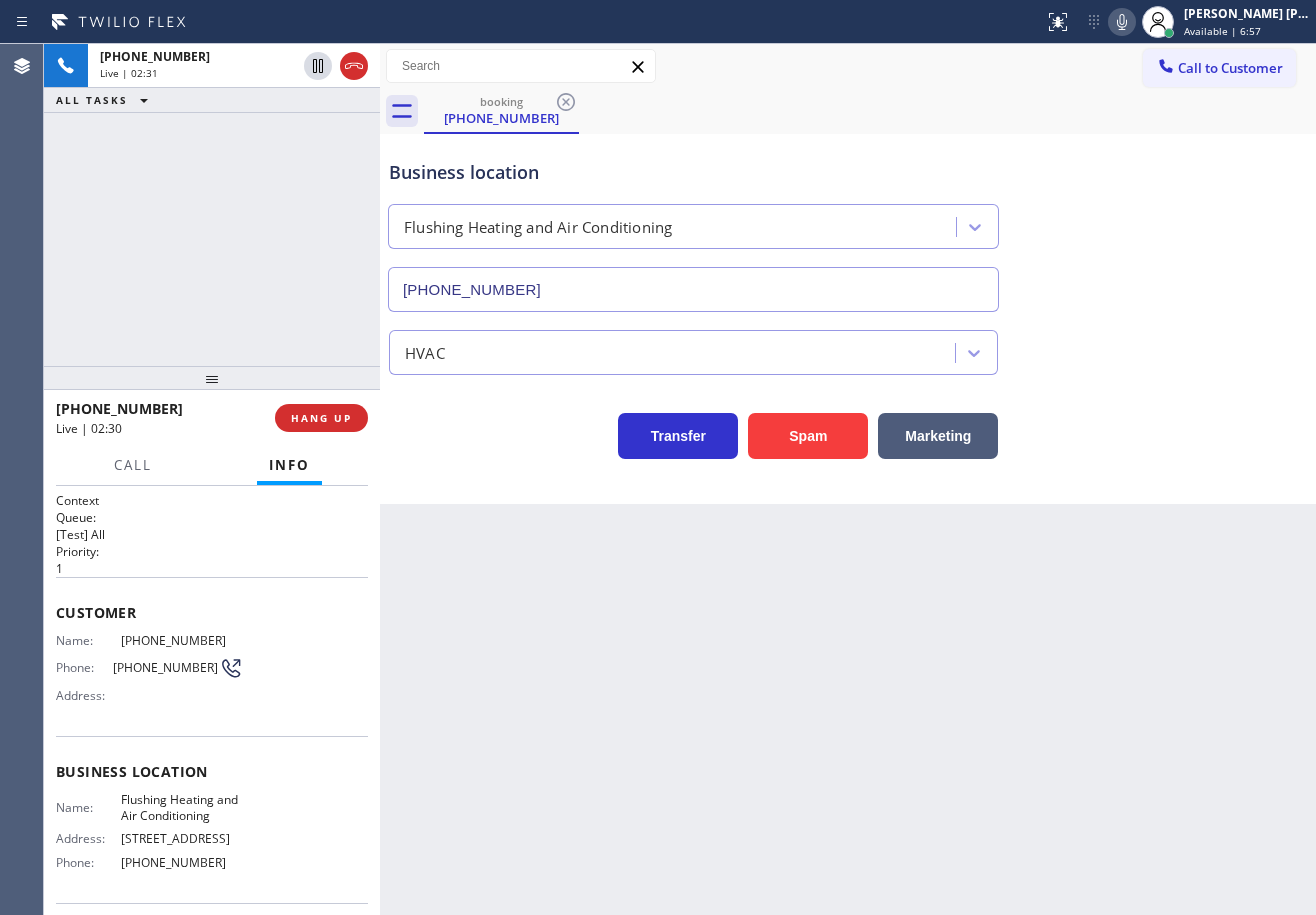 click 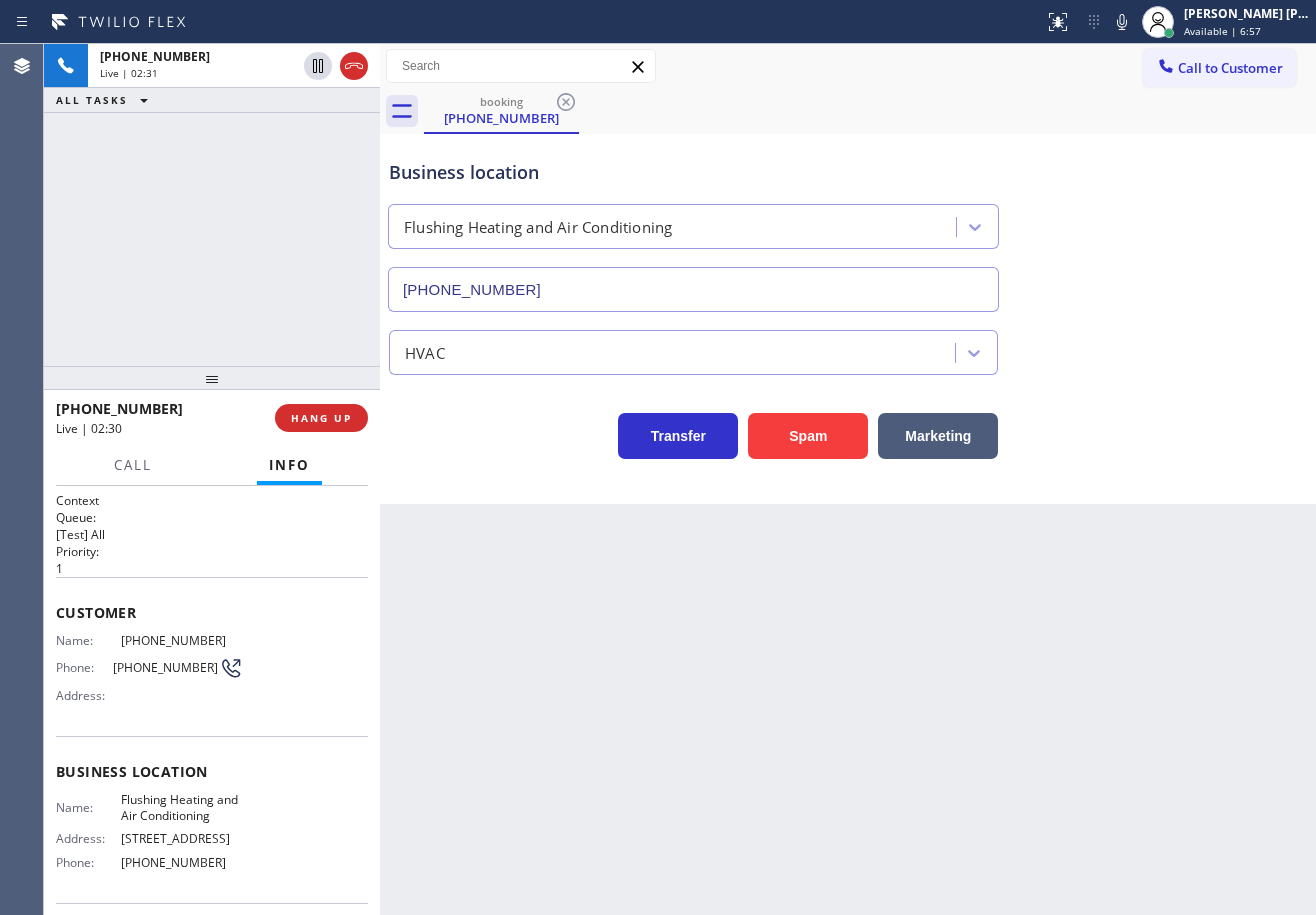 click on "Business location Flushing Heating and Air Conditioning [PHONE_NUMBER]" at bounding box center [848, 221] 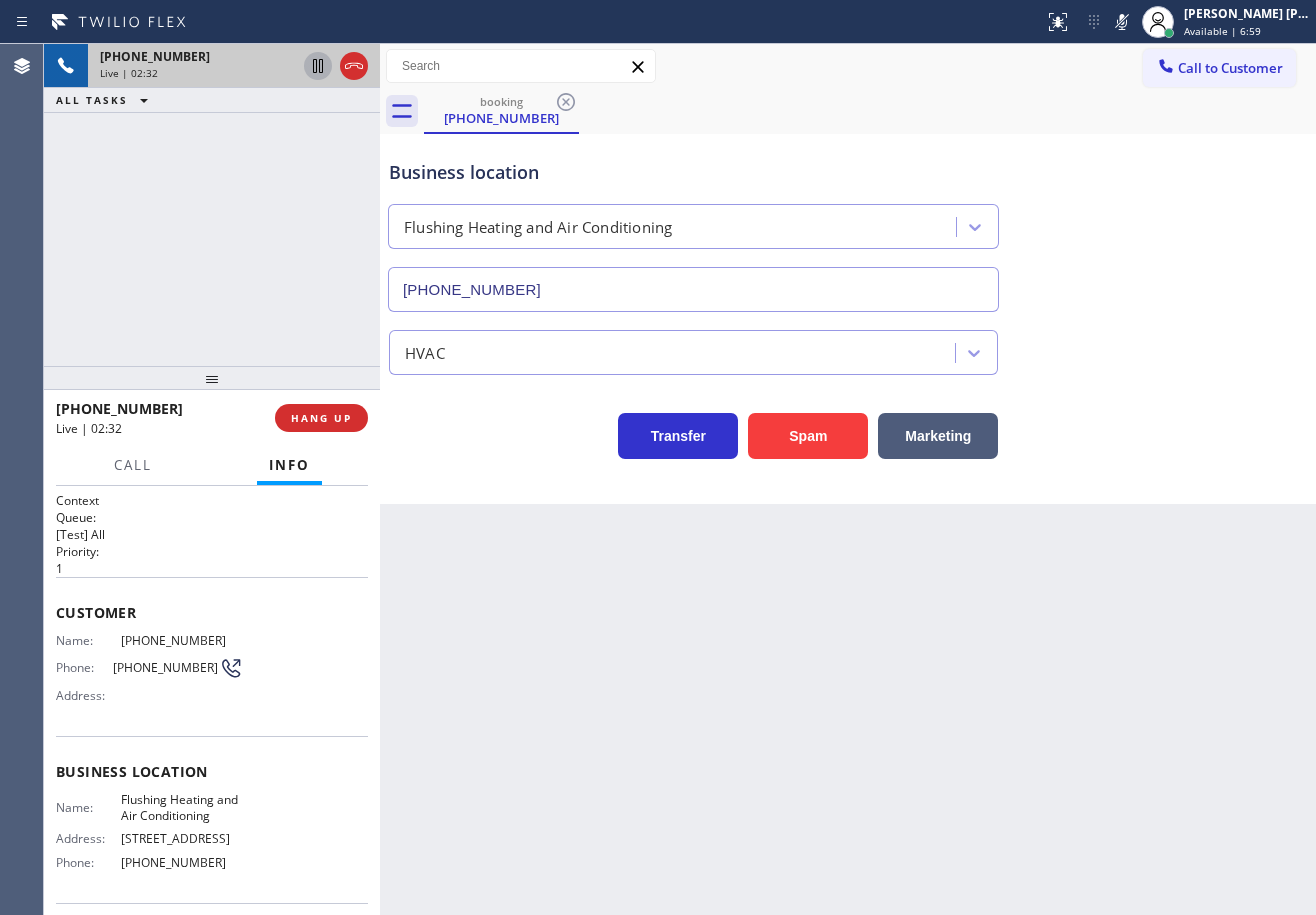 click 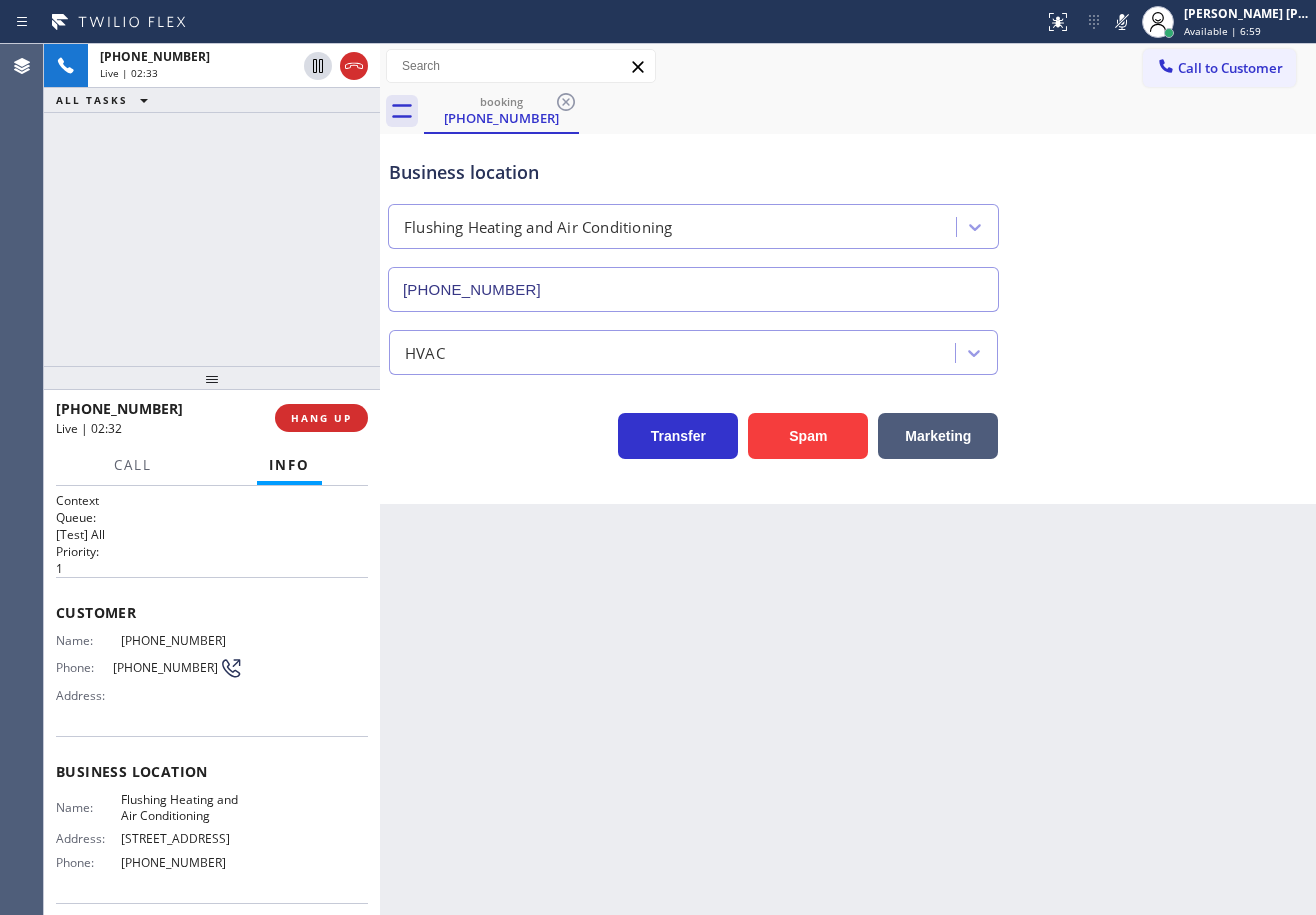 drag, startPoint x: 264, startPoint y: 201, endPoint x: 1278, endPoint y: 439, distance: 1041.5565 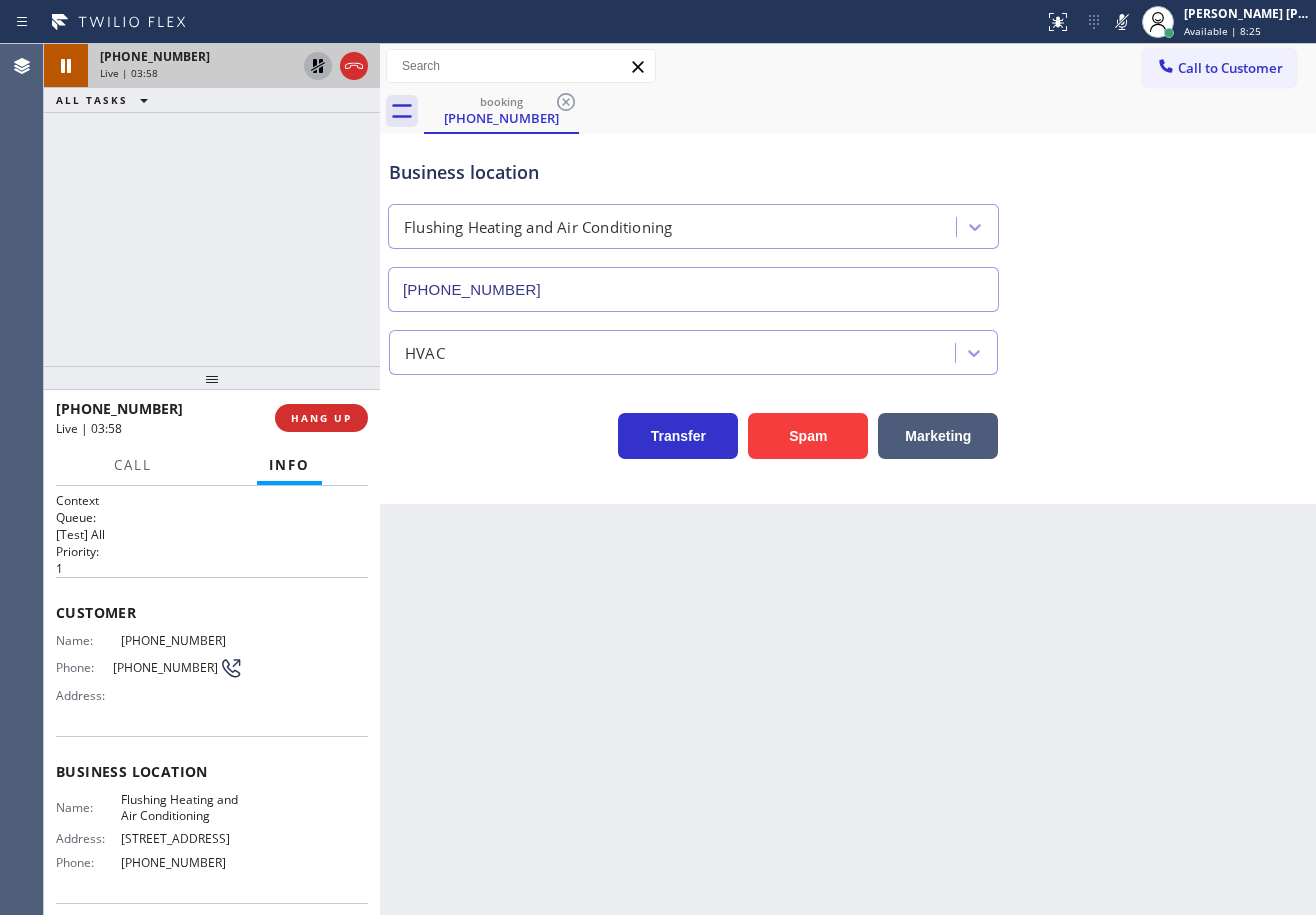 click 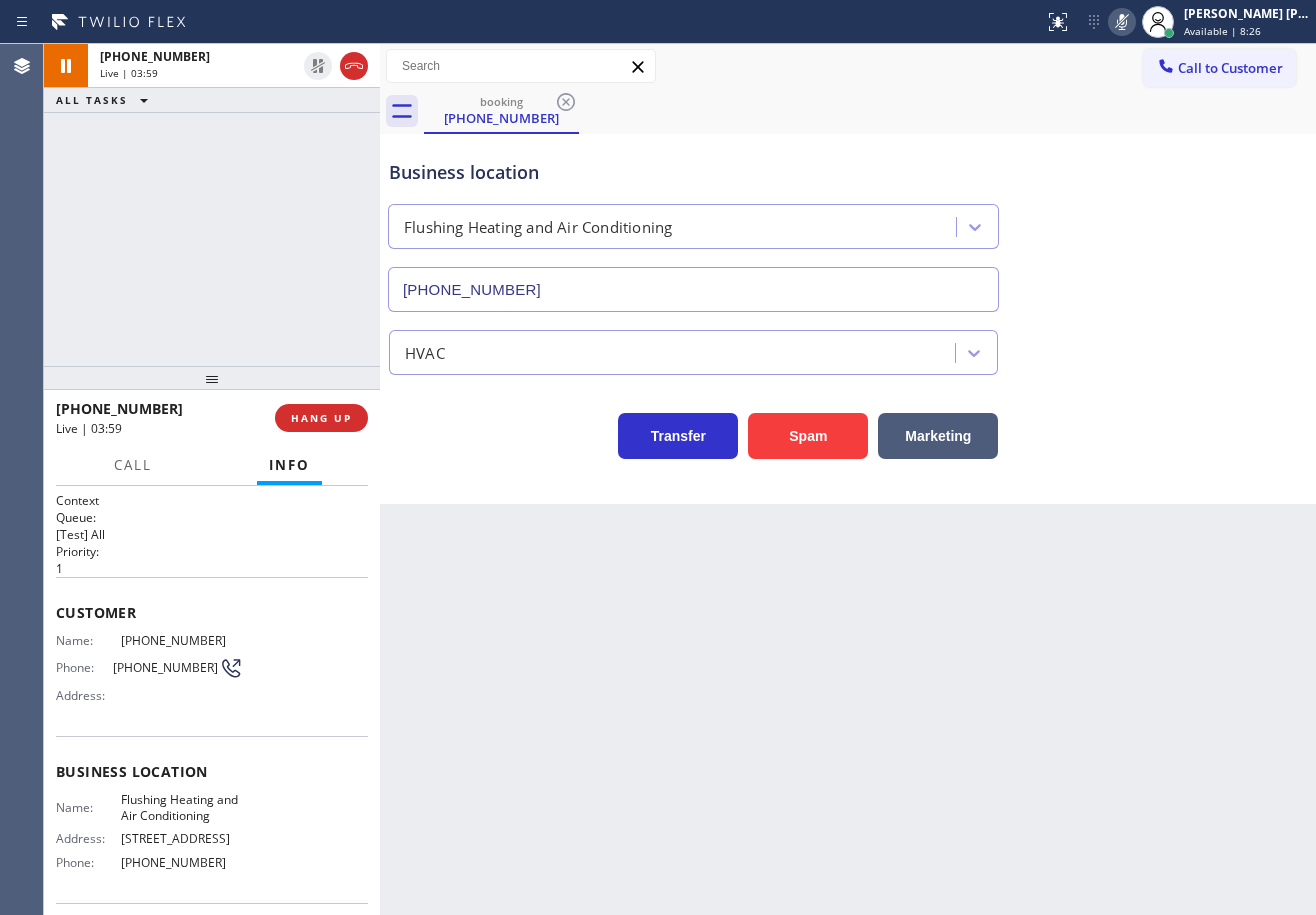 click 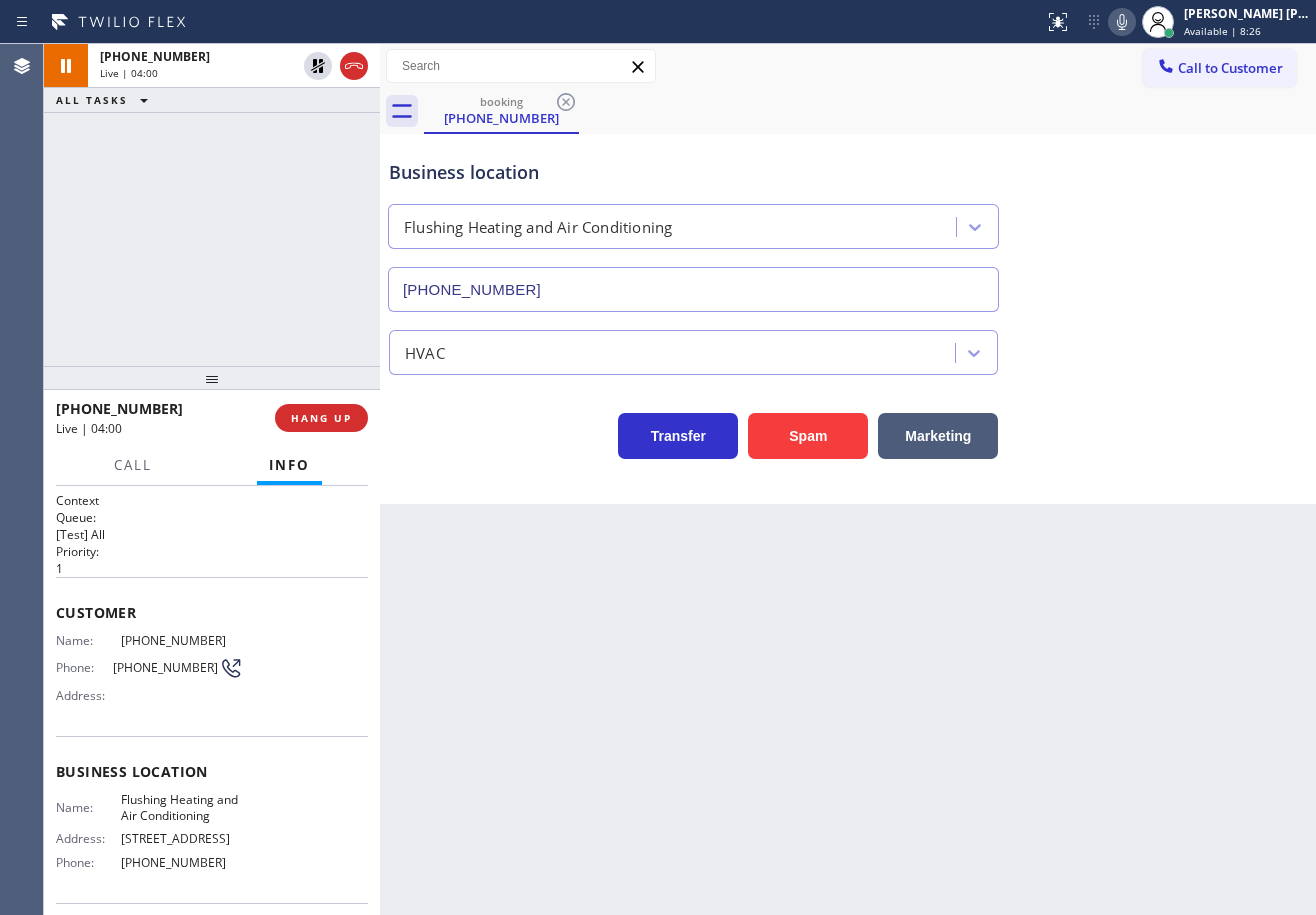 click on "Business location Flushing Heating and Air Conditioning [PHONE_NUMBER]" at bounding box center [848, 221] 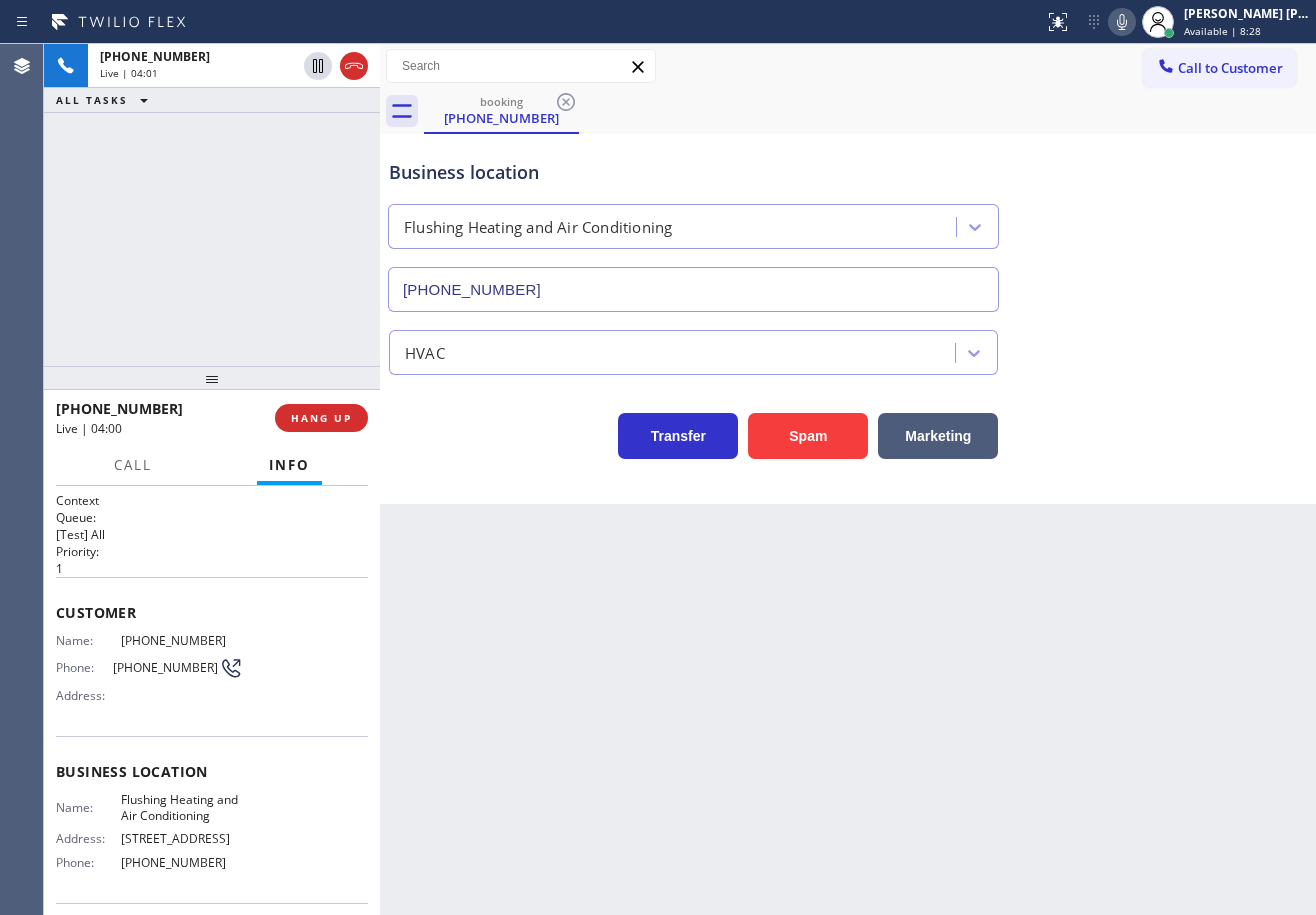 click on "Back to Dashboard Change Sender ID Customers Technicians Select a contact Outbound call Technician Search Technician Your caller id phone number Your caller id phone number Call Technician info Name   Phone none Address none Change Sender ID HVAC [PHONE_NUMBER] 5 Star Appliance [PHONE_NUMBER] Appliance Repair [PHONE_NUMBER] Plumbing [PHONE_NUMBER] Air Duct Cleaning [PHONE_NUMBER]  Electricians [PHONE_NUMBER] Cancel Change Check personal SMS Reset Change booking [PHONE_NUMBER] Call to Customer Outbound call Location Blue Moon Electrical [GEOGRAPHIC_DATA] Your caller id phone number [PHONE_NUMBER] Customer number Call Outbound call Technician Search Technician Your caller id phone number Your caller id phone number Call booking [PHONE_NUMBER] Business location Flushing Heating and Air Conditioning [PHONE_NUMBER] HVAC Transfer Spam Marketing" at bounding box center [848, 479] 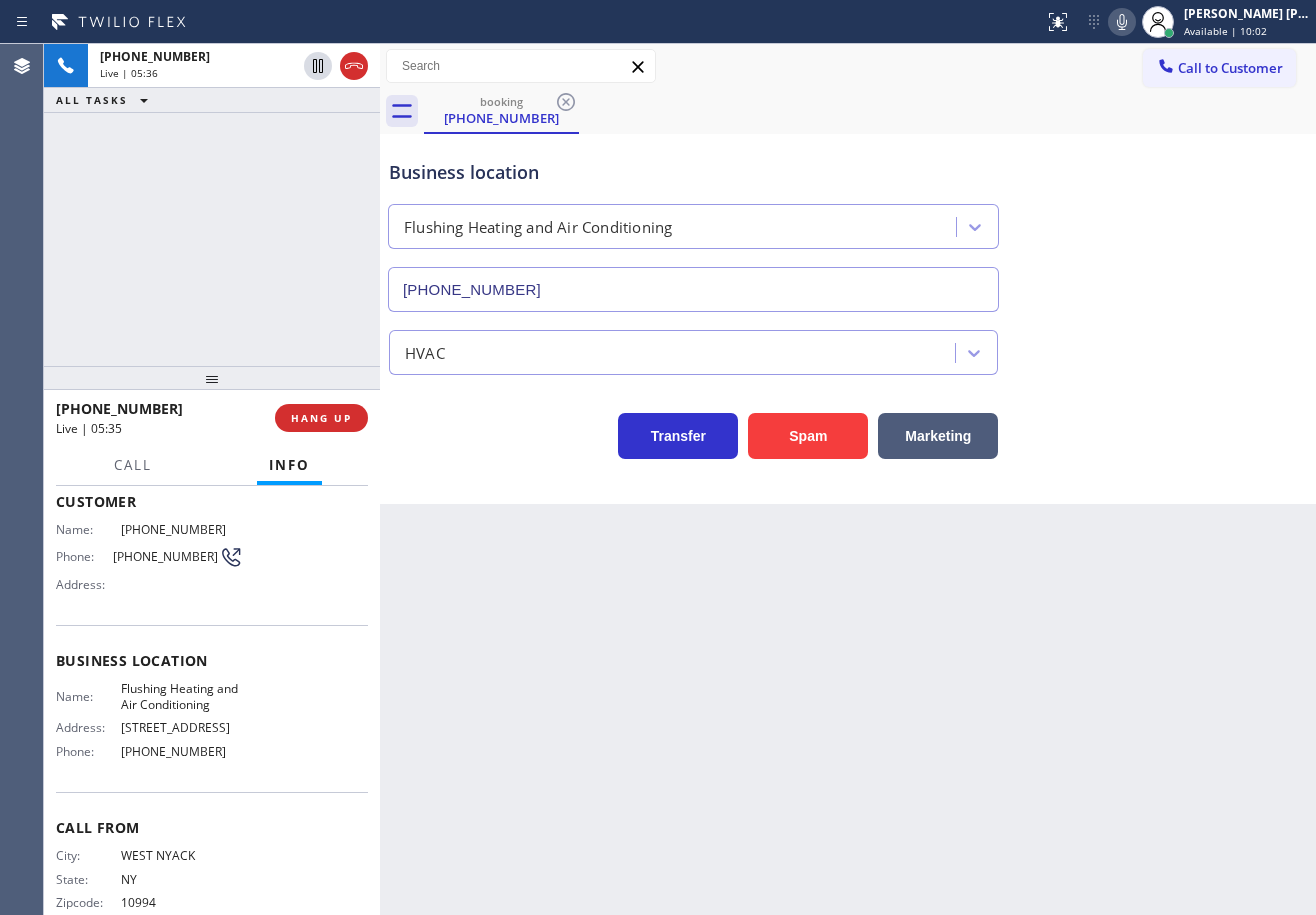 scroll, scrollTop: 0, scrollLeft: 0, axis: both 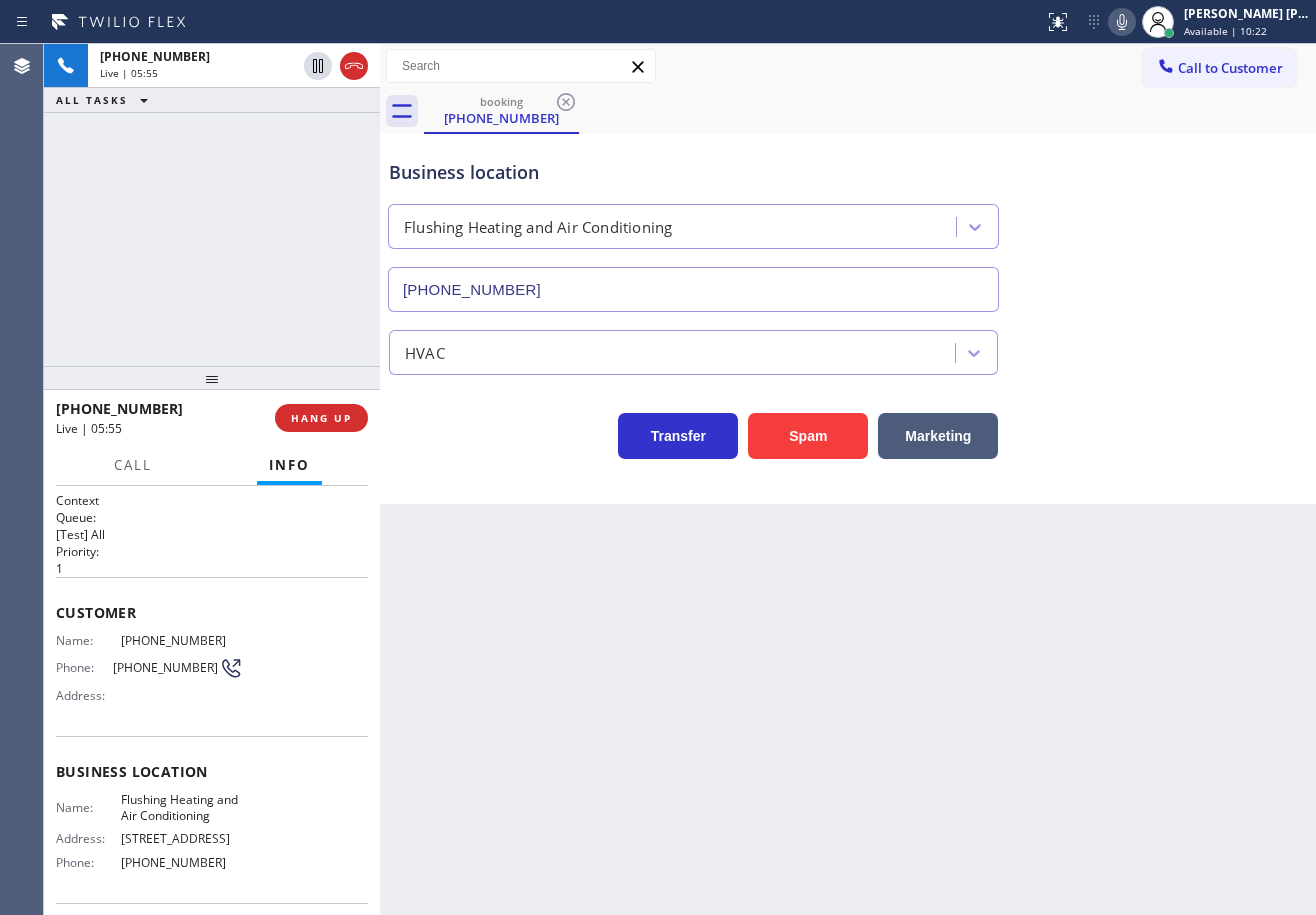 click on "Transfer Spam Marketing" at bounding box center (848, 417) 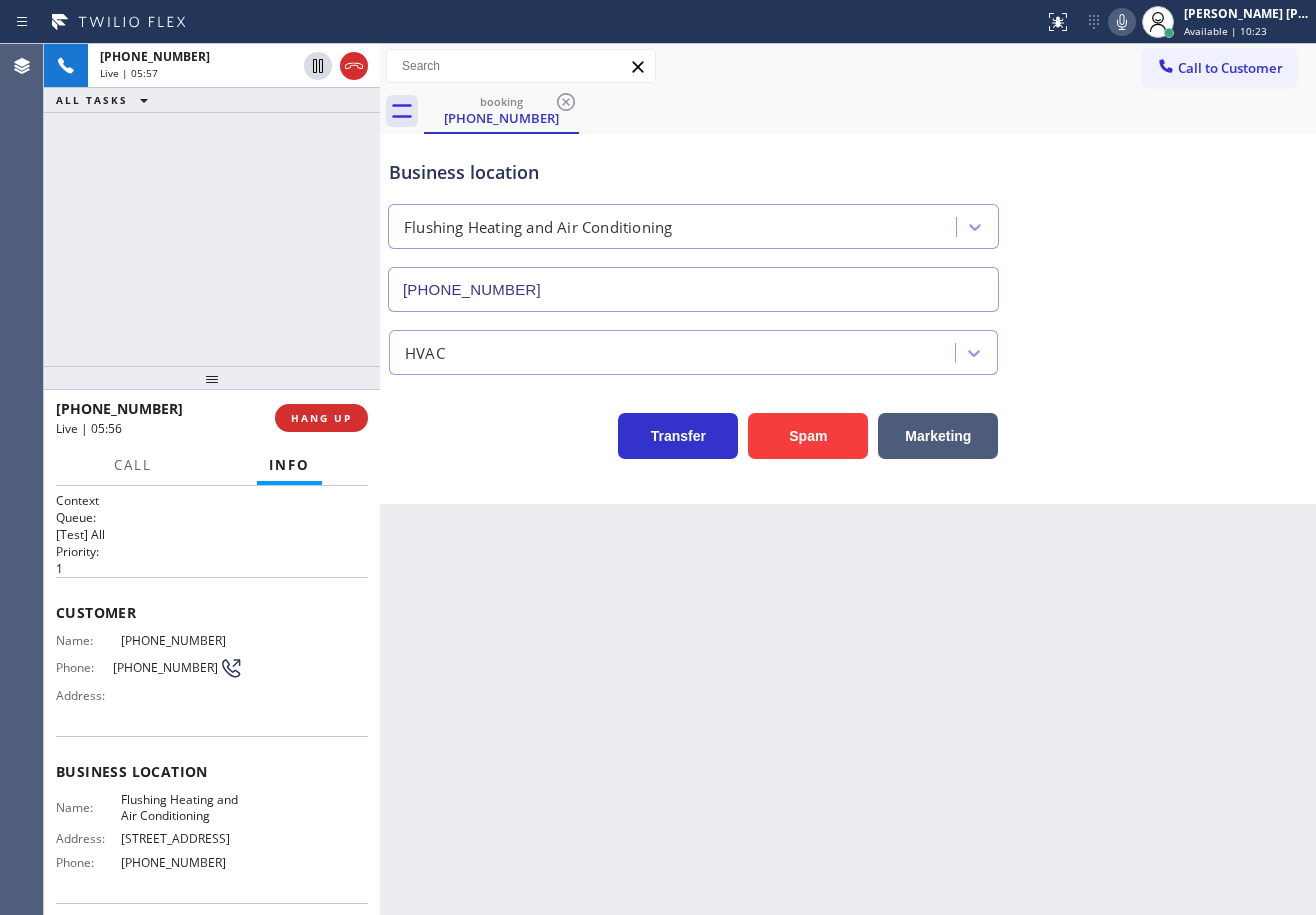 click on "Transfer Spam Marketing" at bounding box center (848, 427) 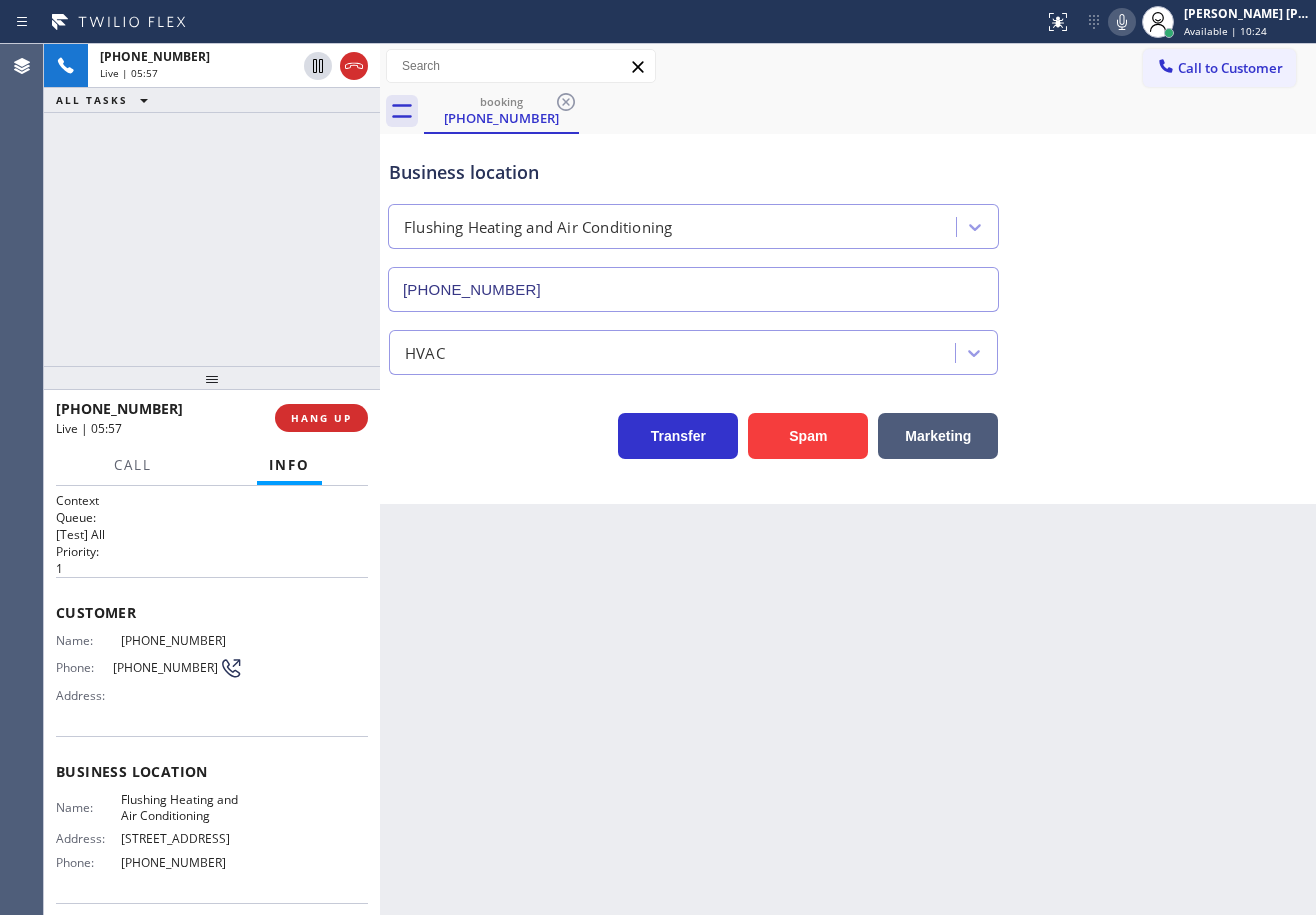 click on "Back to Dashboard Change Sender ID Customers Technicians Select a contact Outbound call Technician Search Technician Your caller id phone number Your caller id phone number Call Technician info Name   Phone none Address none Change Sender ID HVAC [PHONE_NUMBER] 5 Star Appliance [PHONE_NUMBER] Appliance Repair [PHONE_NUMBER] Plumbing [PHONE_NUMBER] Air Duct Cleaning [PHONE_NUMBER]  Electricians [PHONE_NUMBER] Cancel Change Check personal SMS Reset Change booking [PHONE_NUMBER] Call to Customer Outbound call Location Blue Moon Electrical [GEOGRAPHIC_DATA] Your caller id phone number [PHONE_NUMBER] Customer number Call Outbound call Technician Search Technician Your caller id phone number Your caller id phone number Call booking [PHONE_NUMBER] Business location Flushing Heating and Air Conditioning [PHONE_NUMBER] HVAC Transfer Spam Marketing" at bounding box center (848, 479) 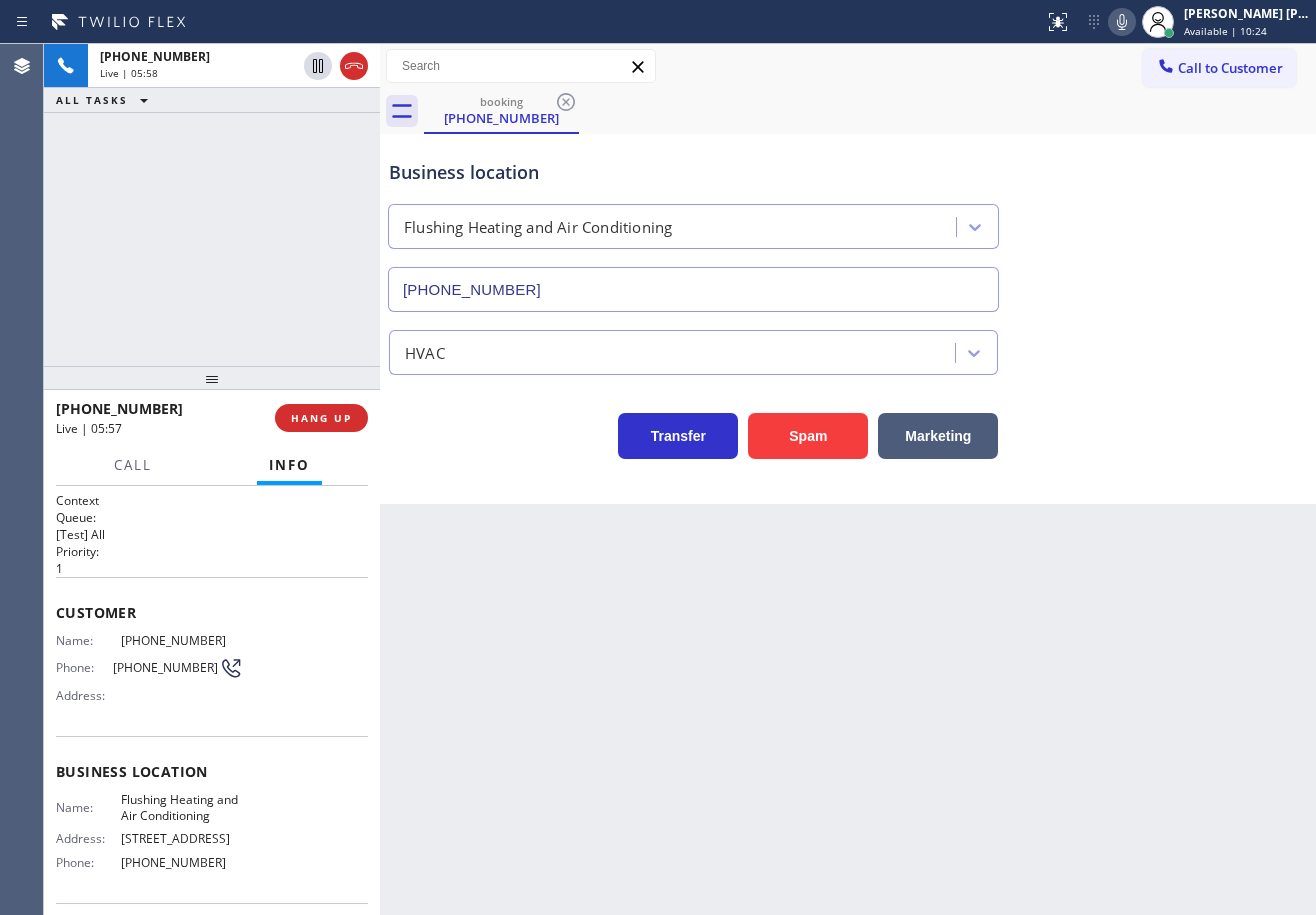 click on "Back to Dashboard Change Sender ID Customers Technicians Select a contact Outbound call Technician Search Technician Your caller id phone number Your caller id phone number Call Technician info Name   Phone none Address none Change Sender ID HVAC [PHONE_NUMBER] 5 Star Appliance [PHONE_NUMBER] Appliance Repair [PHONE_NUMBER] Plumbing [PHONE_NUMBER] Air Duct Cleaning [PHONE_NUMBER]  Electricians [PHONE_NUMBER] Cancel Change Check personal SMS Reset Change booking [PHONE_NUMBER] Call to Customer Outbound call Location Blue Moon Electrical [GEOGRAPHIC_DATA] Your caller id phone number [PHONE_NUMBER] Customer number Call Outbound call Technician Search Technician Your caller id phone number Your caller id phone number Call booking [PHONE_NUMBER] Business location Flushing Heating and Air Conditioning [PHONE_NUMBER] HVAC Transfer Spam Marketing" at bounding box center (848, 479) 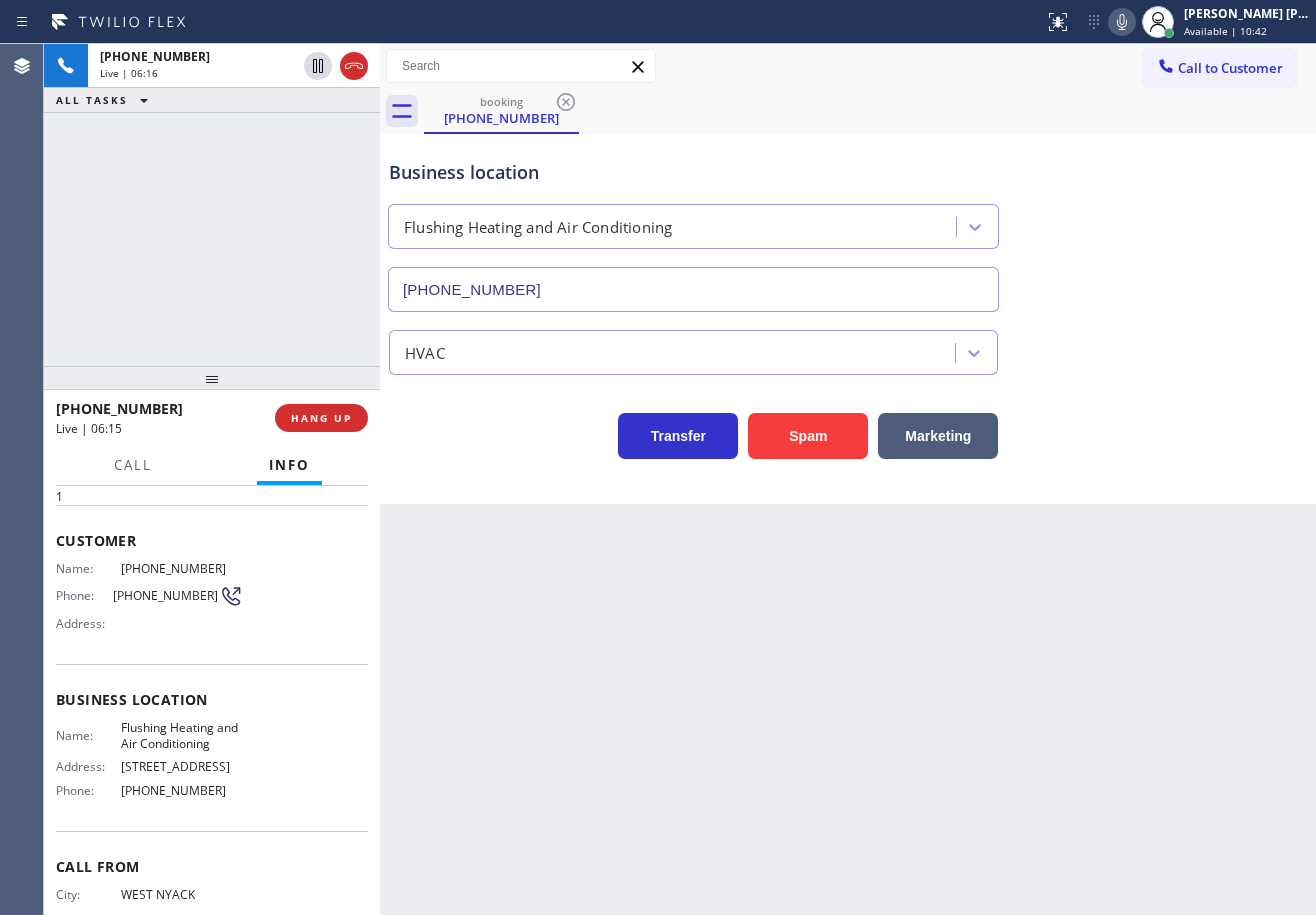 scroll, scrollTop: 0, scrollLeft: 0, axis: both 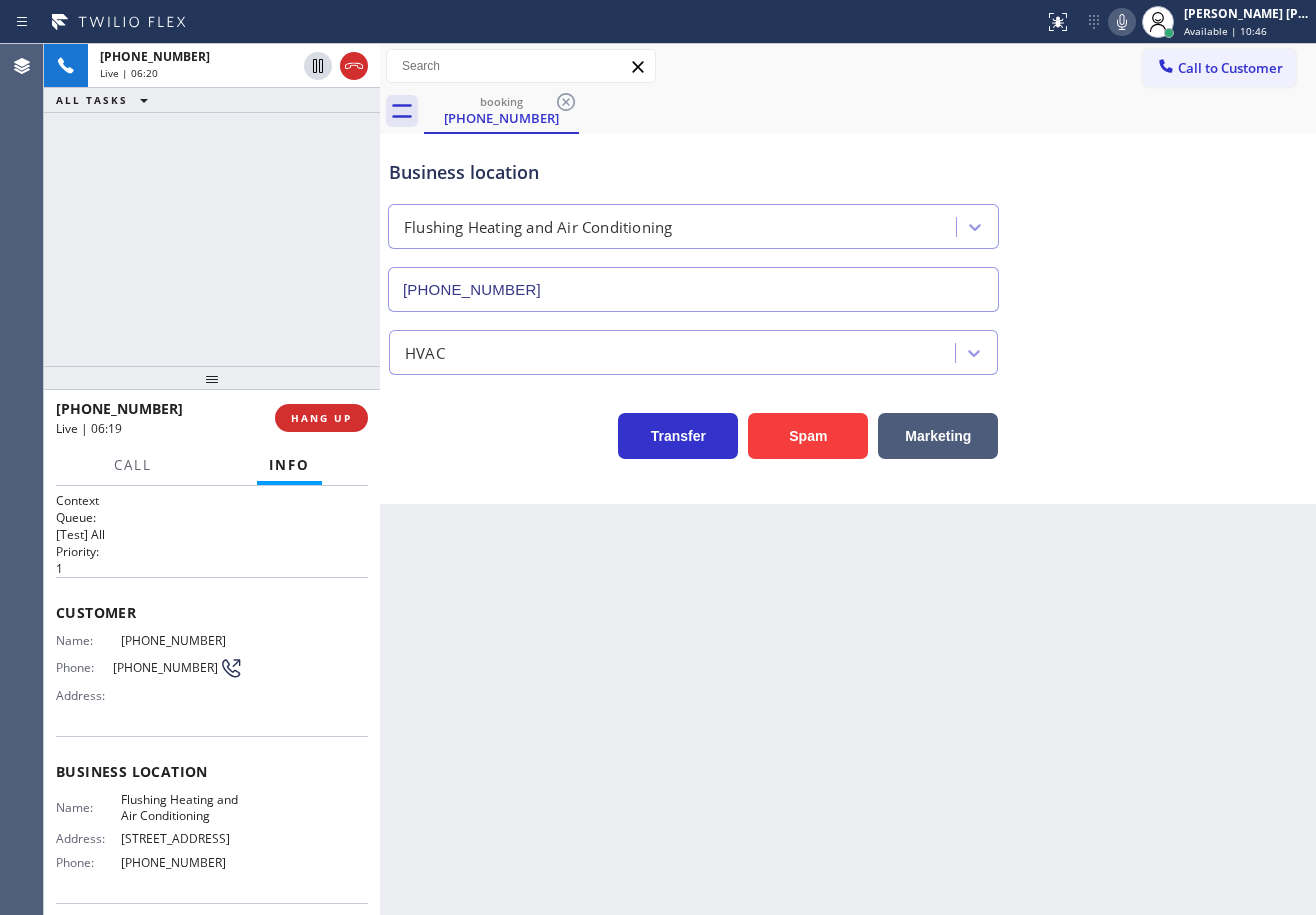 drag, startPoint x: 263, startPoint y: 252, endPoint x: 285, endPoint y: 198, distance: 58.30952 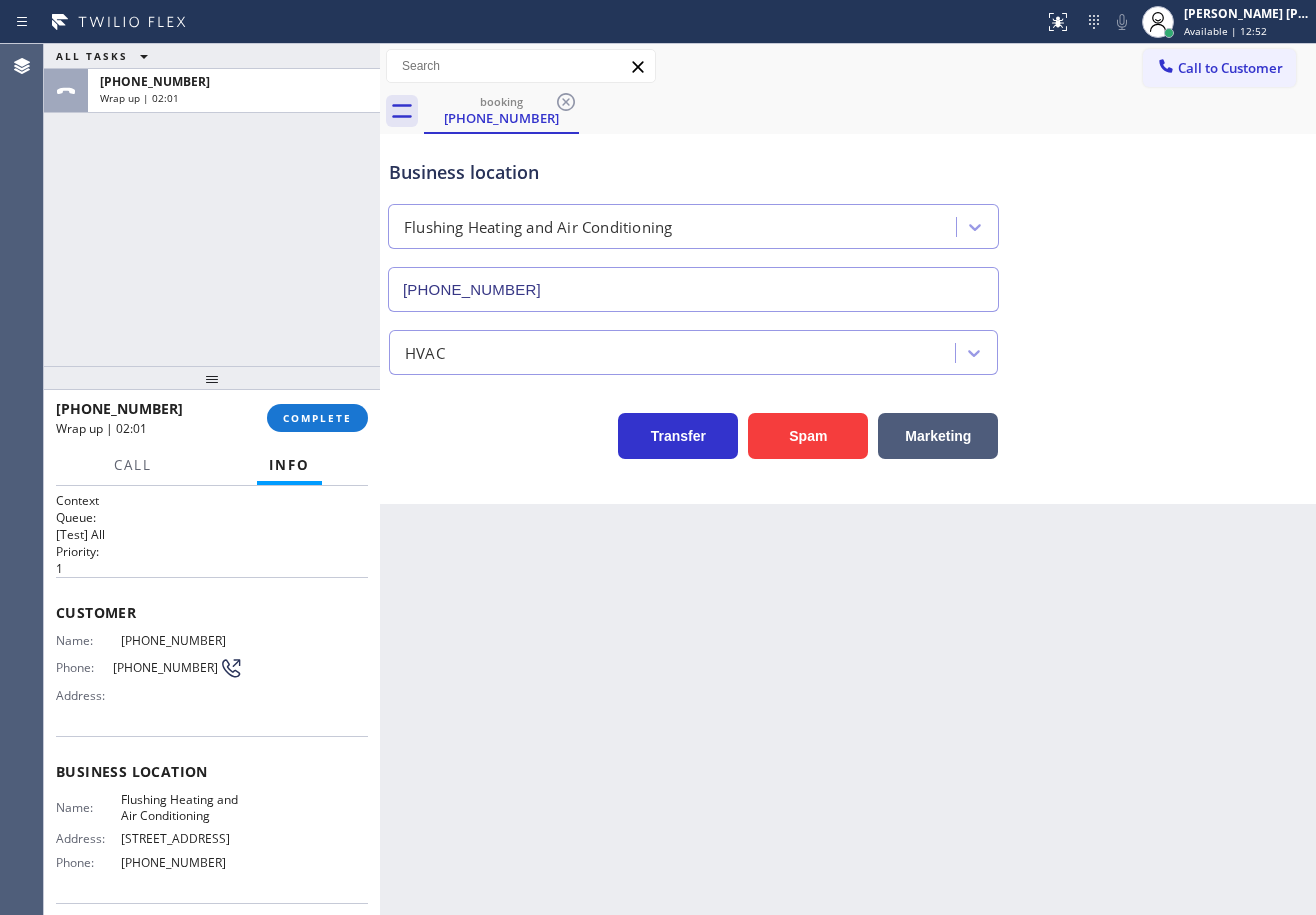 drag, startPoint x: 1240, startPoint y: 21, endPoint x: 1198, endPoint y: 99, distance: 88.588936 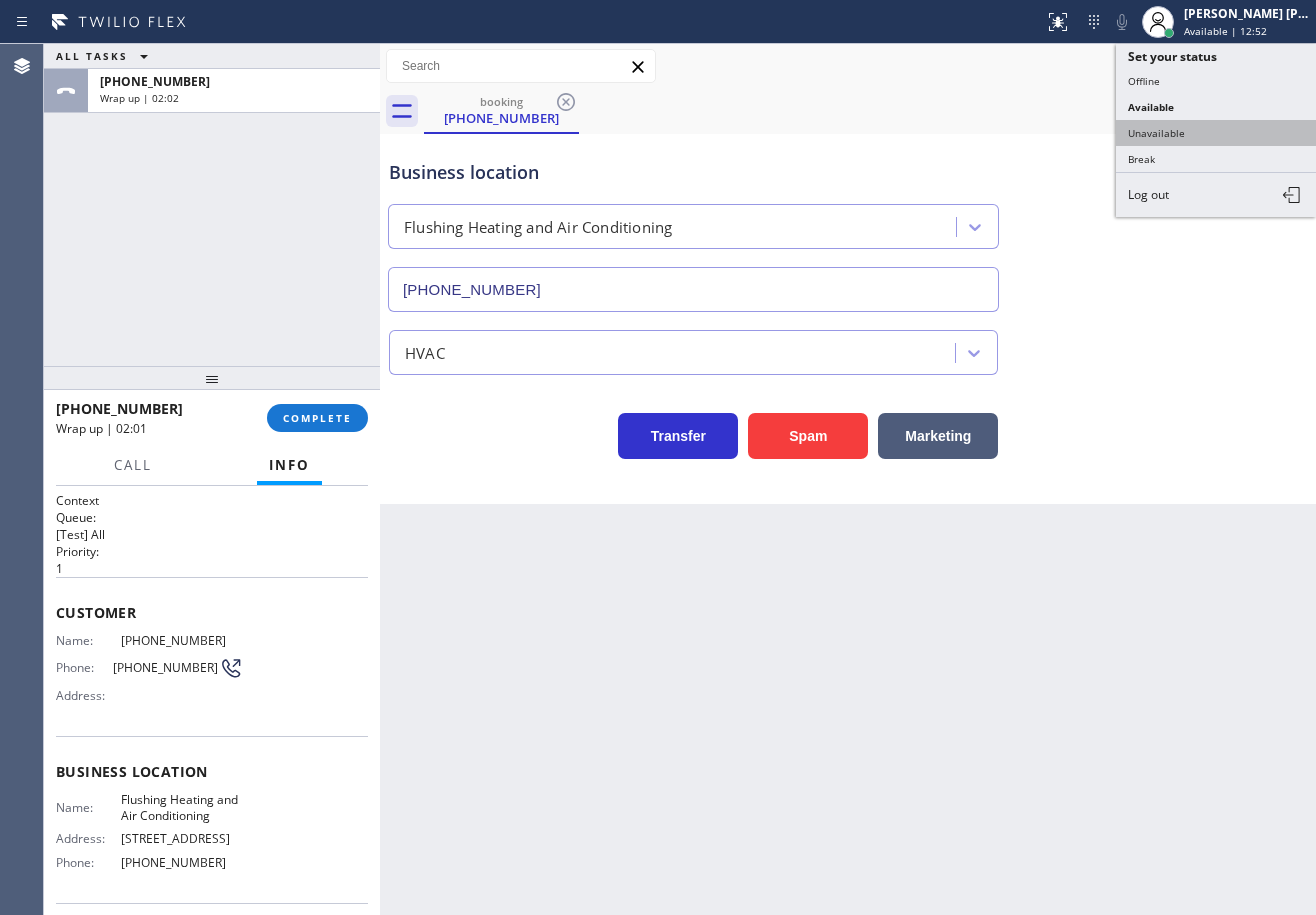 click on "Unavailable" at bounding box center [1216, 133] 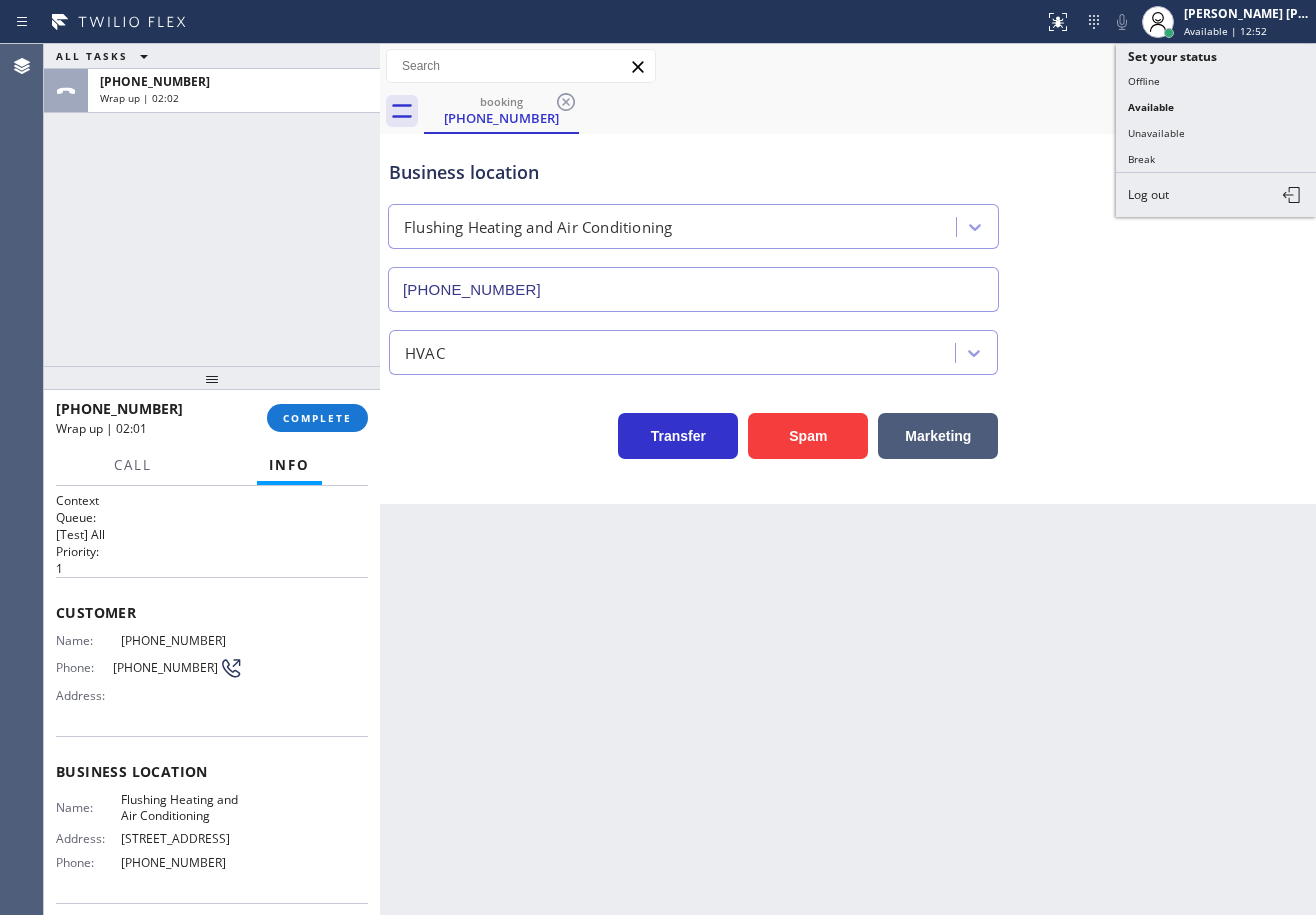 click on "Business location Flushing Heating and Air Conditioning [PHONE_NUMBER]" at bounding box center (848, 221) 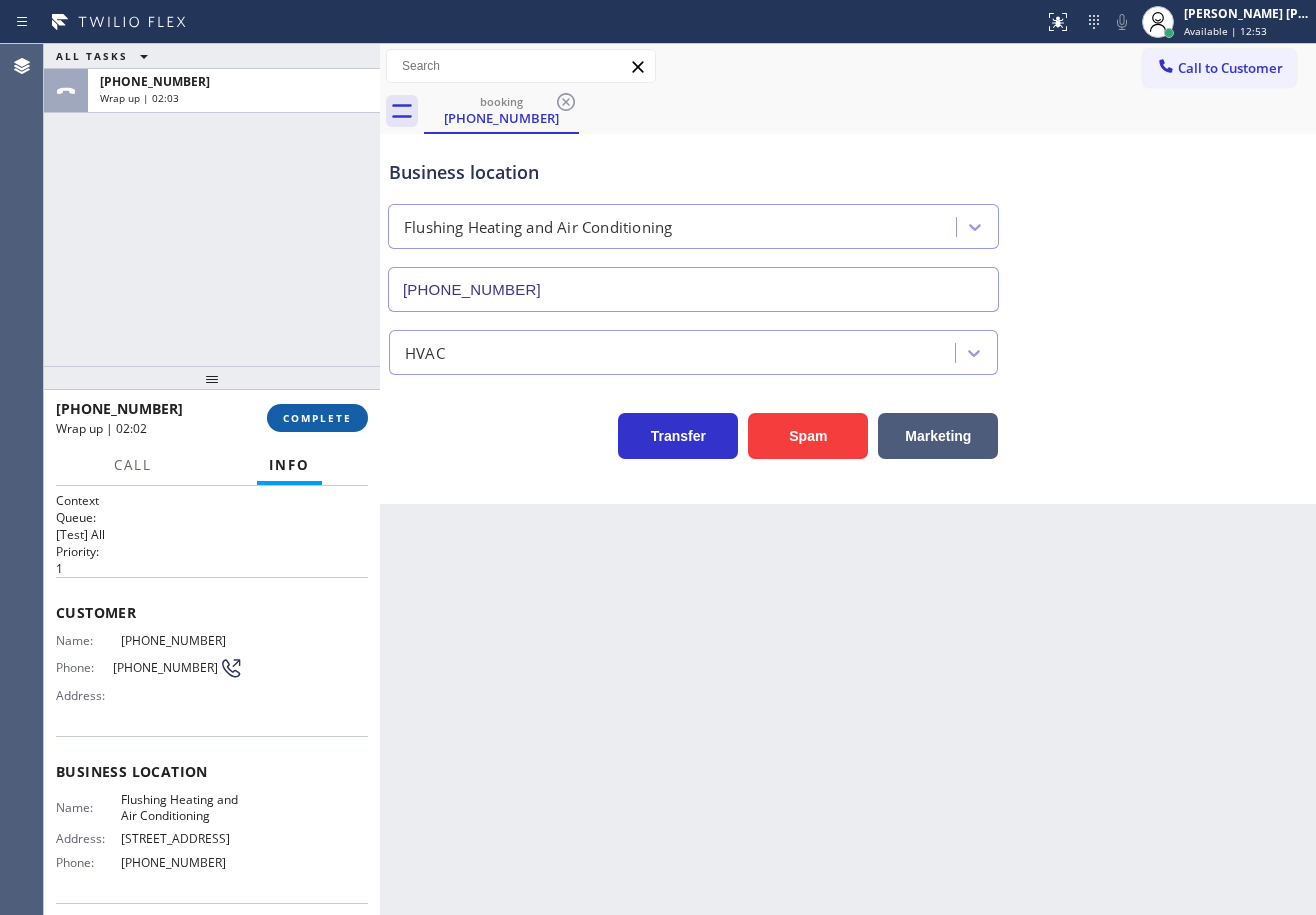click on "COMPLETE" at bounding box center [317, 418] 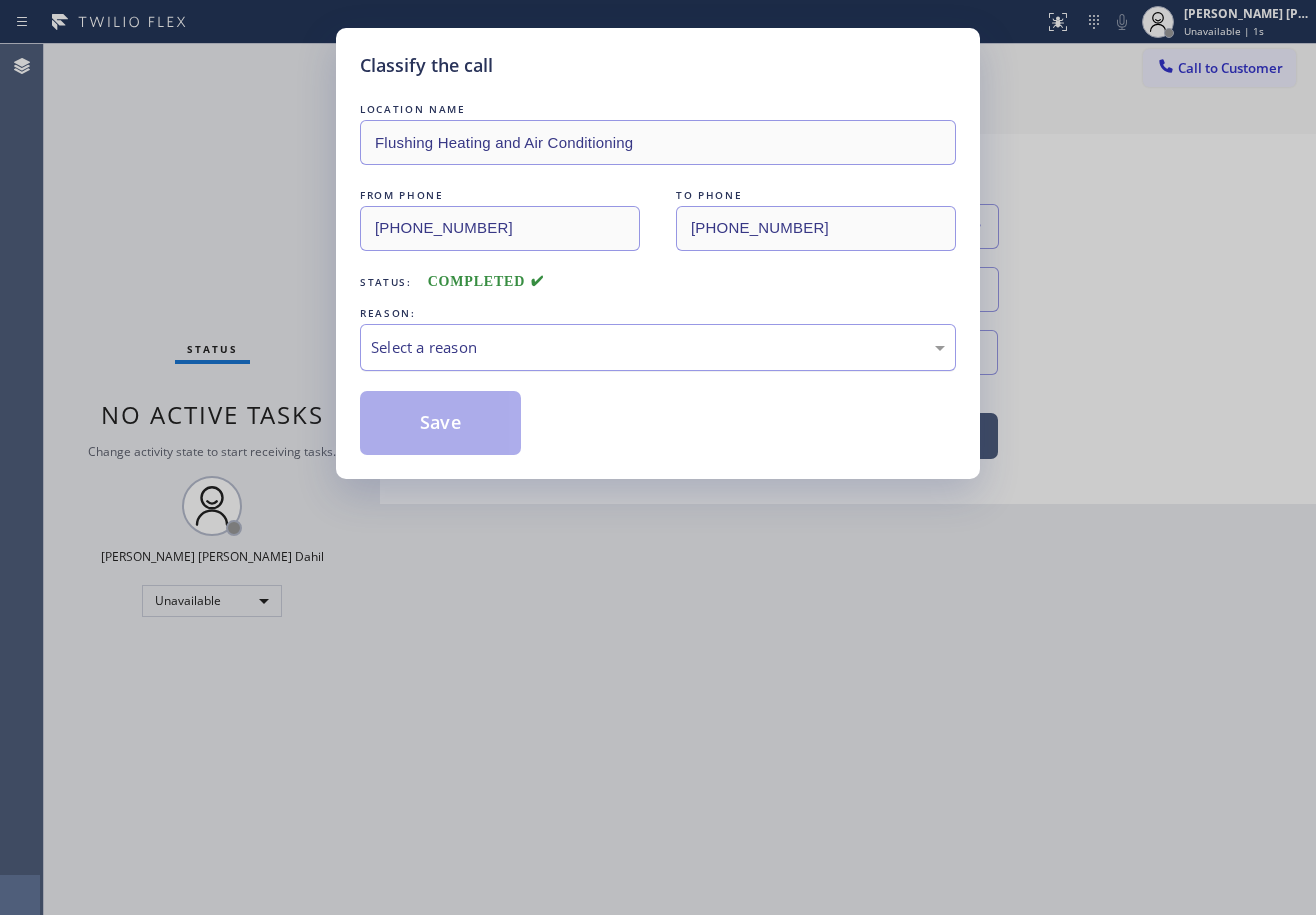 click on "Select a reason" at bounding box center [658, 347] 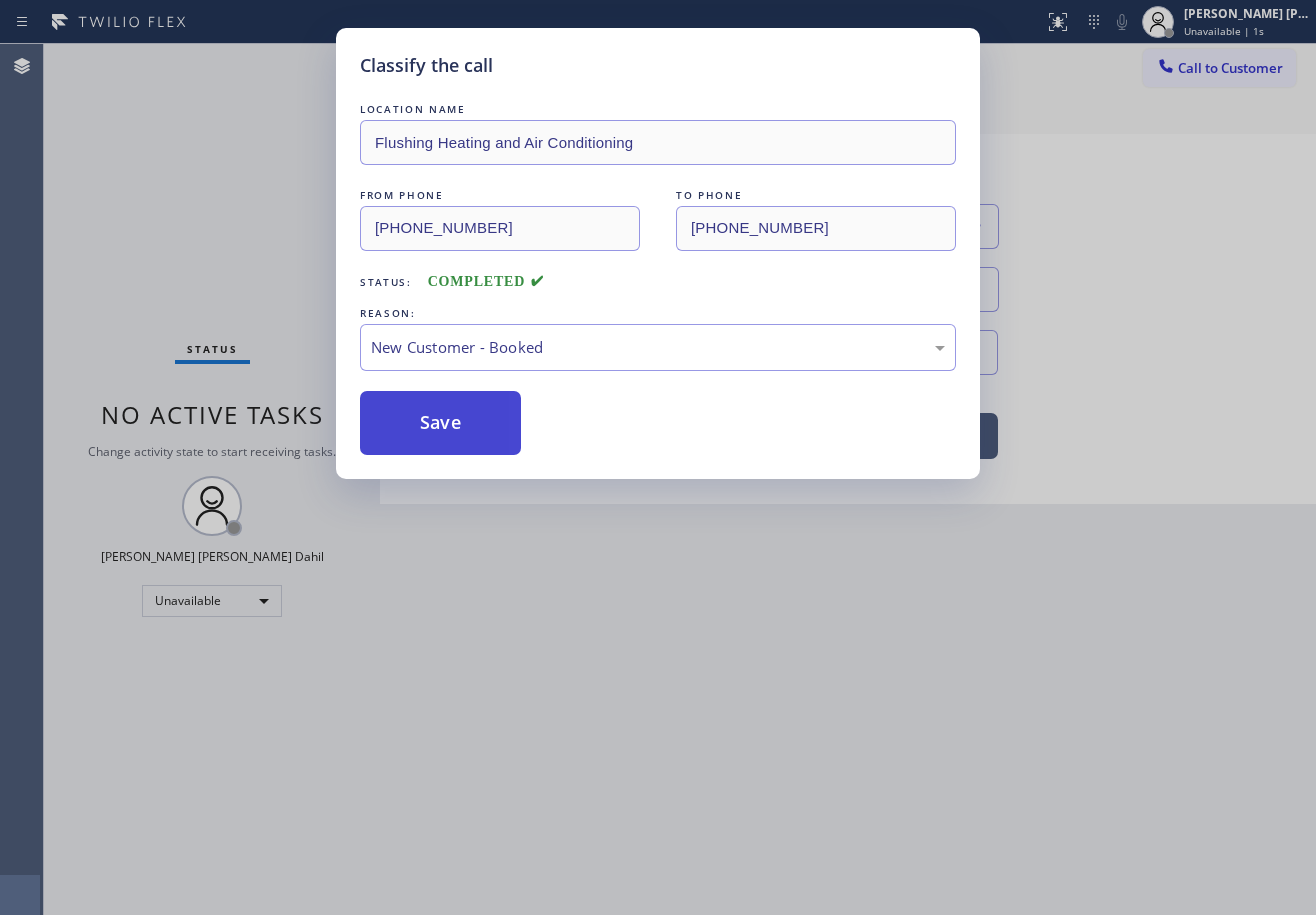 click on "Save" at bounding box center [440, 423] 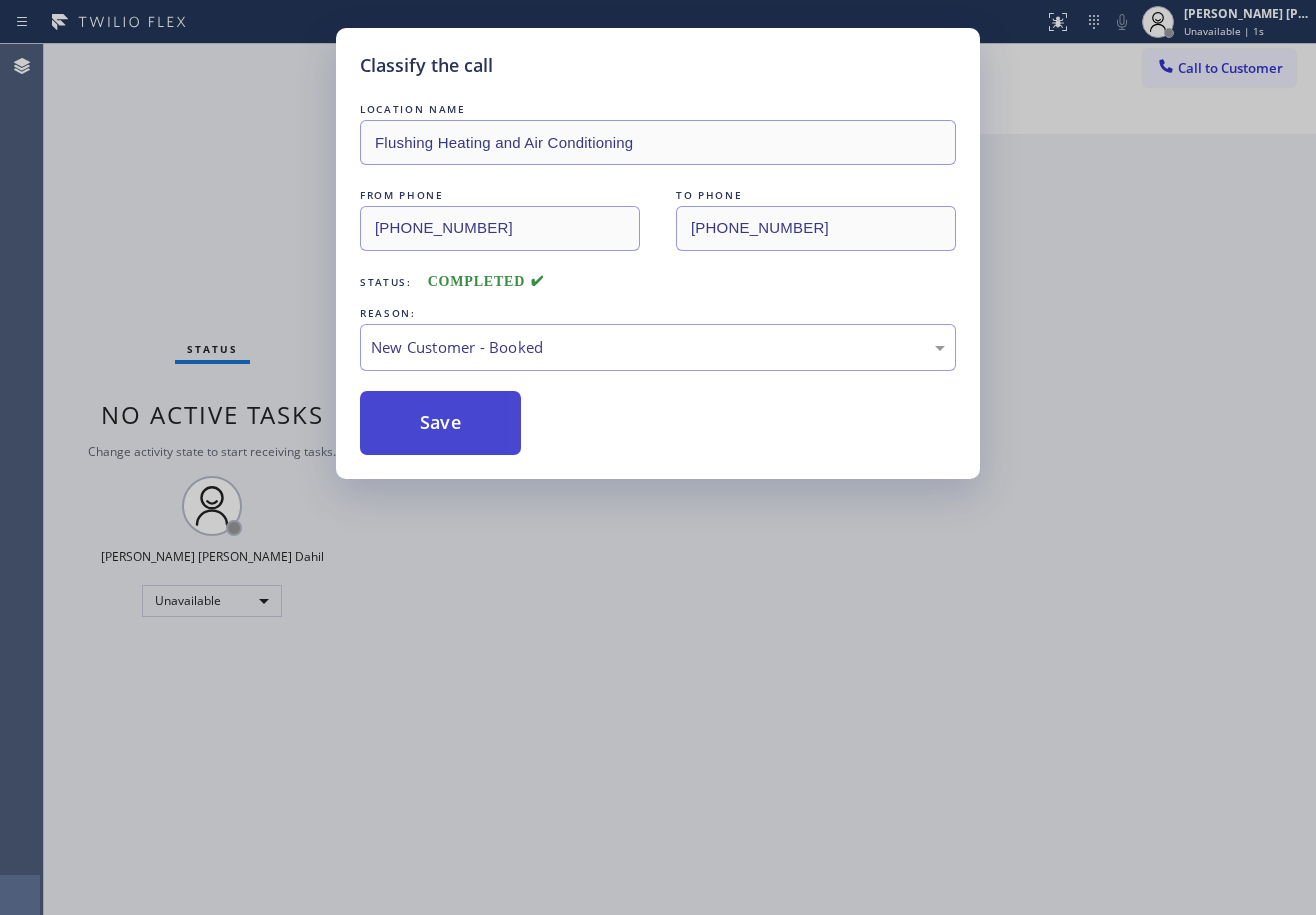 click on "Save" at bounding box center [440, 423] 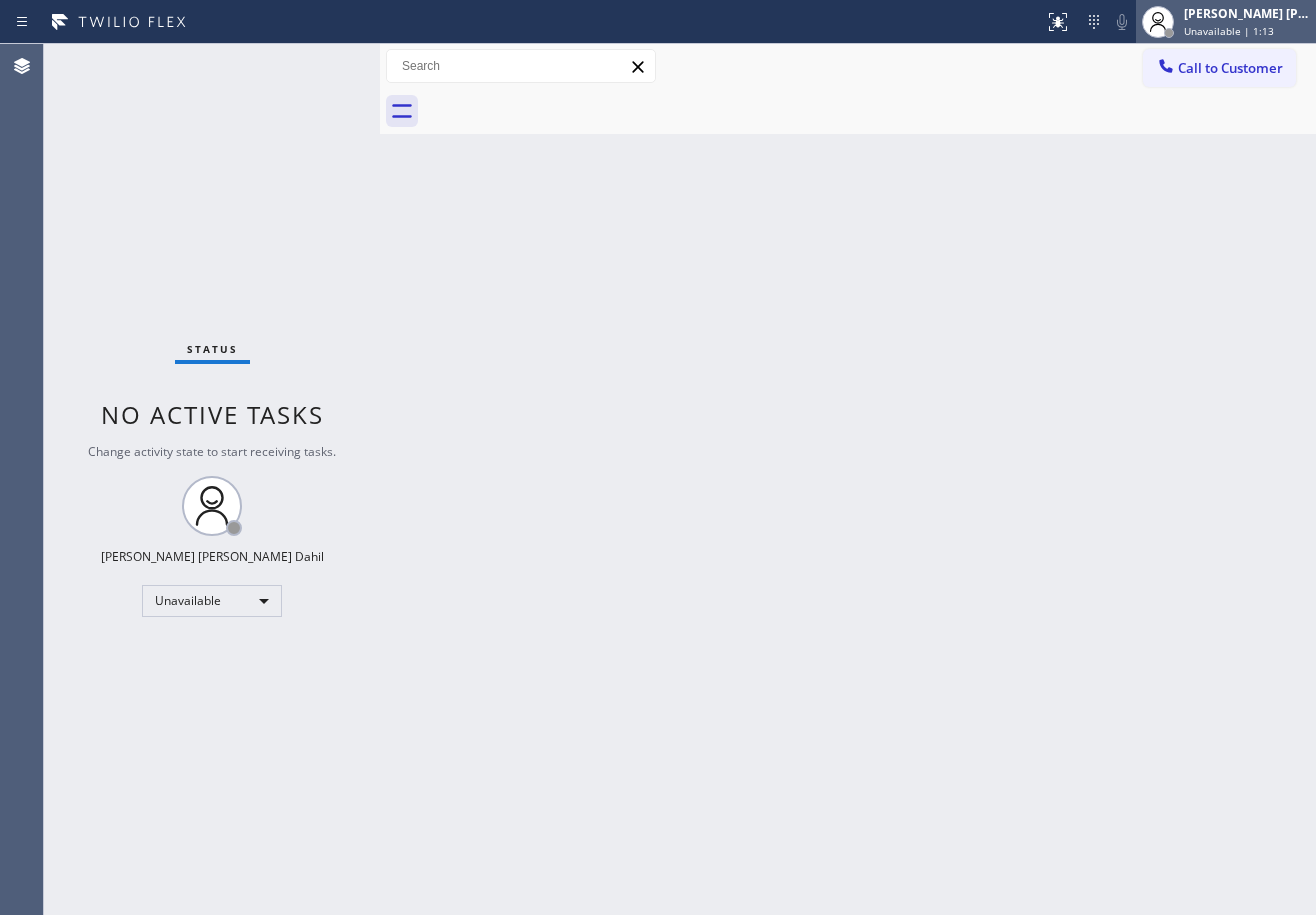 click on "[PERSON_NAME] [PERSON_NAME] Dahil" at bounding box center (1247, 13) 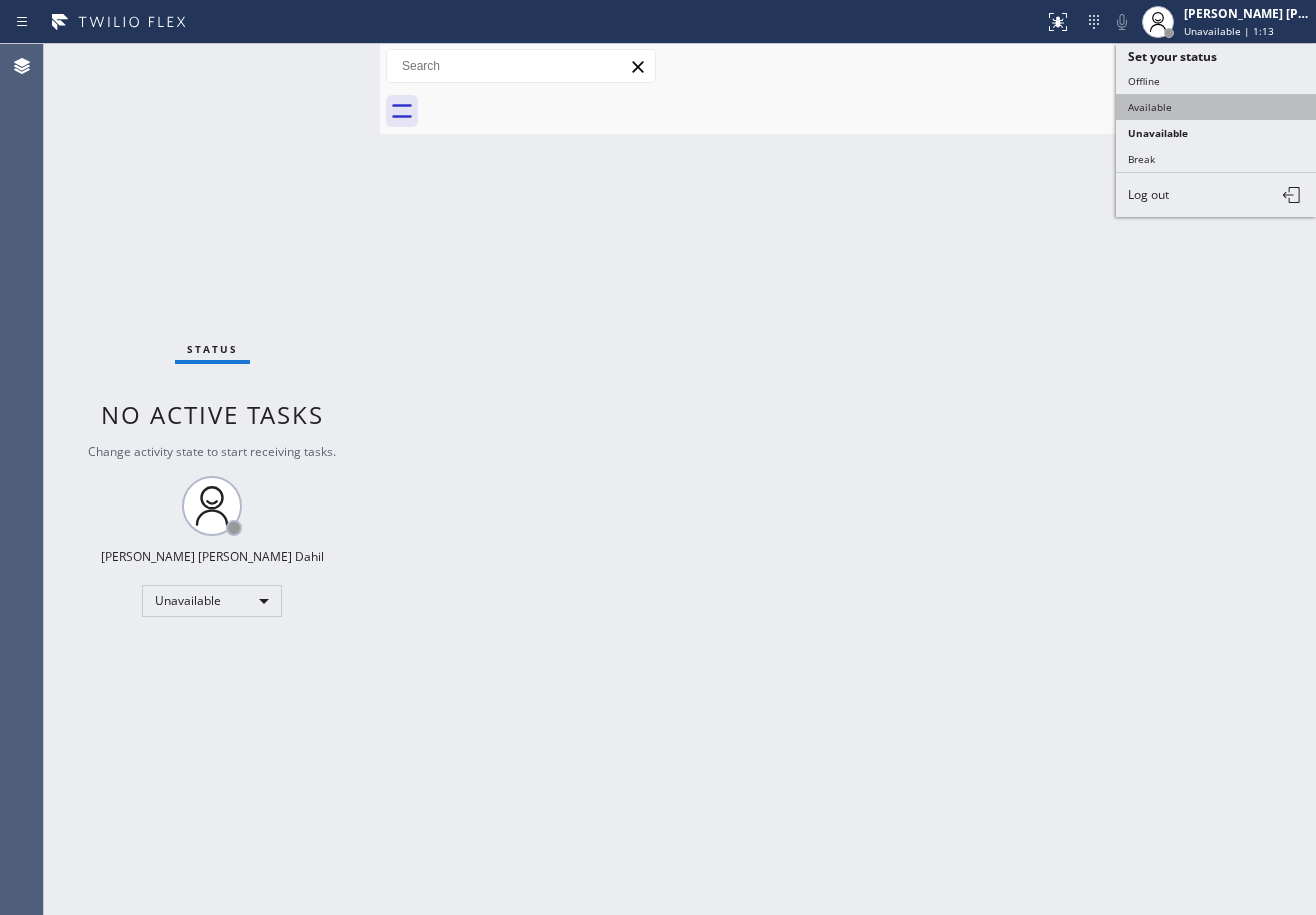 click on "Available" at bounding box center (1216, 107) 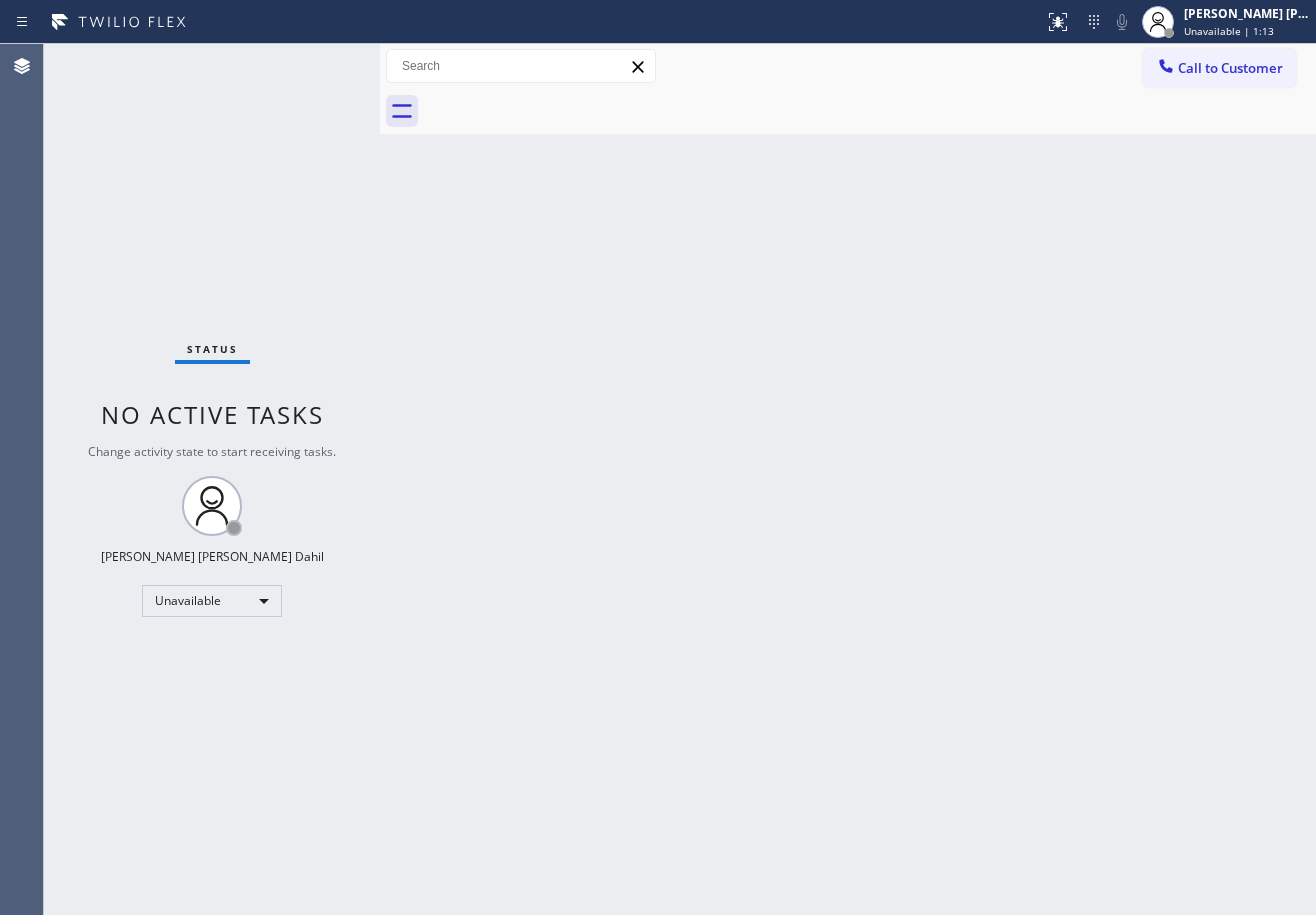 drag, startPoint x: 1064, startPoint y: 423, endPoint x: 921, endPoint y: 789, distance: 392.94403 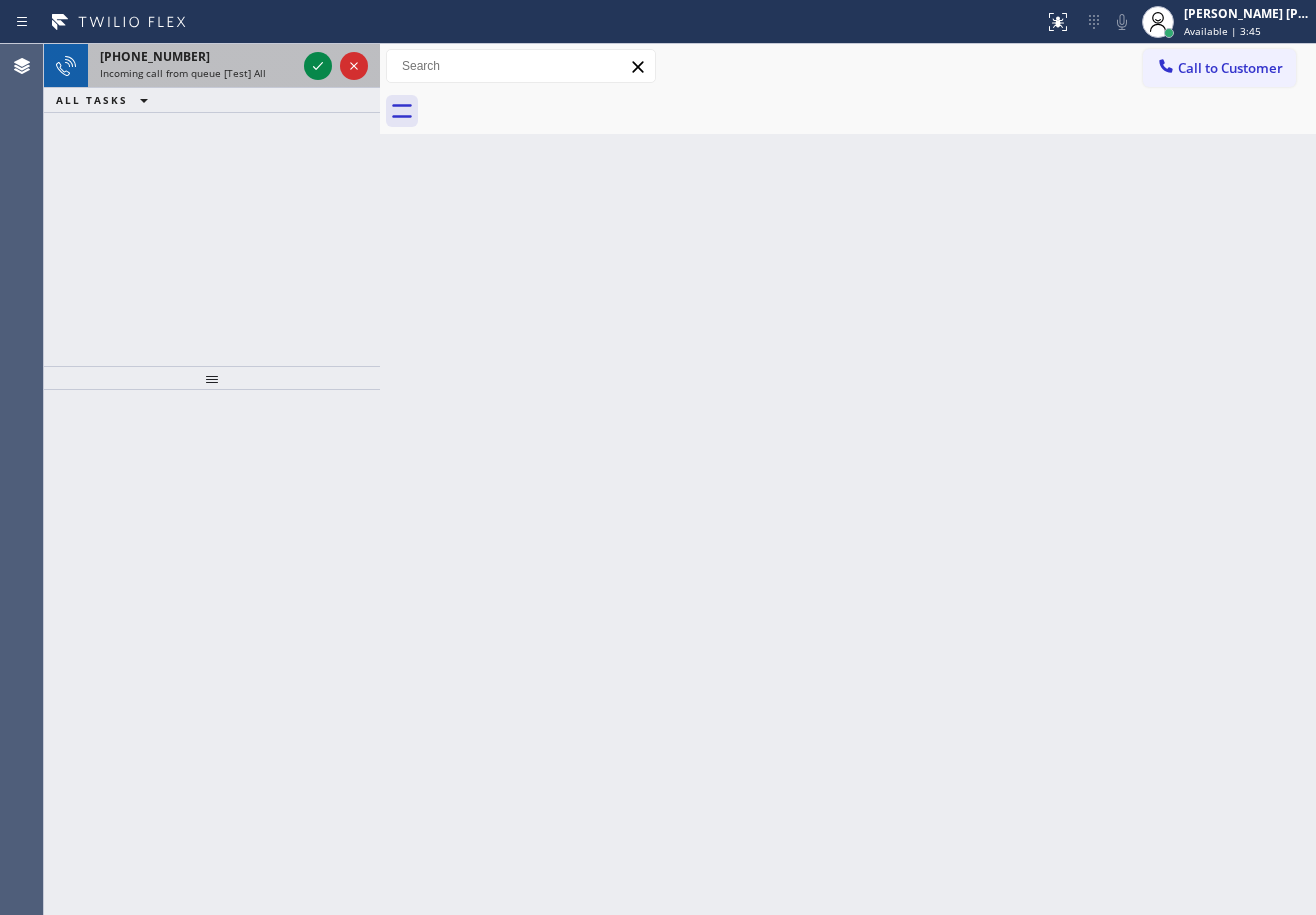 drag, startPoint x: 288, startPoint y: 57, endPoint x: 299, endPoint y: 57, distance: 11 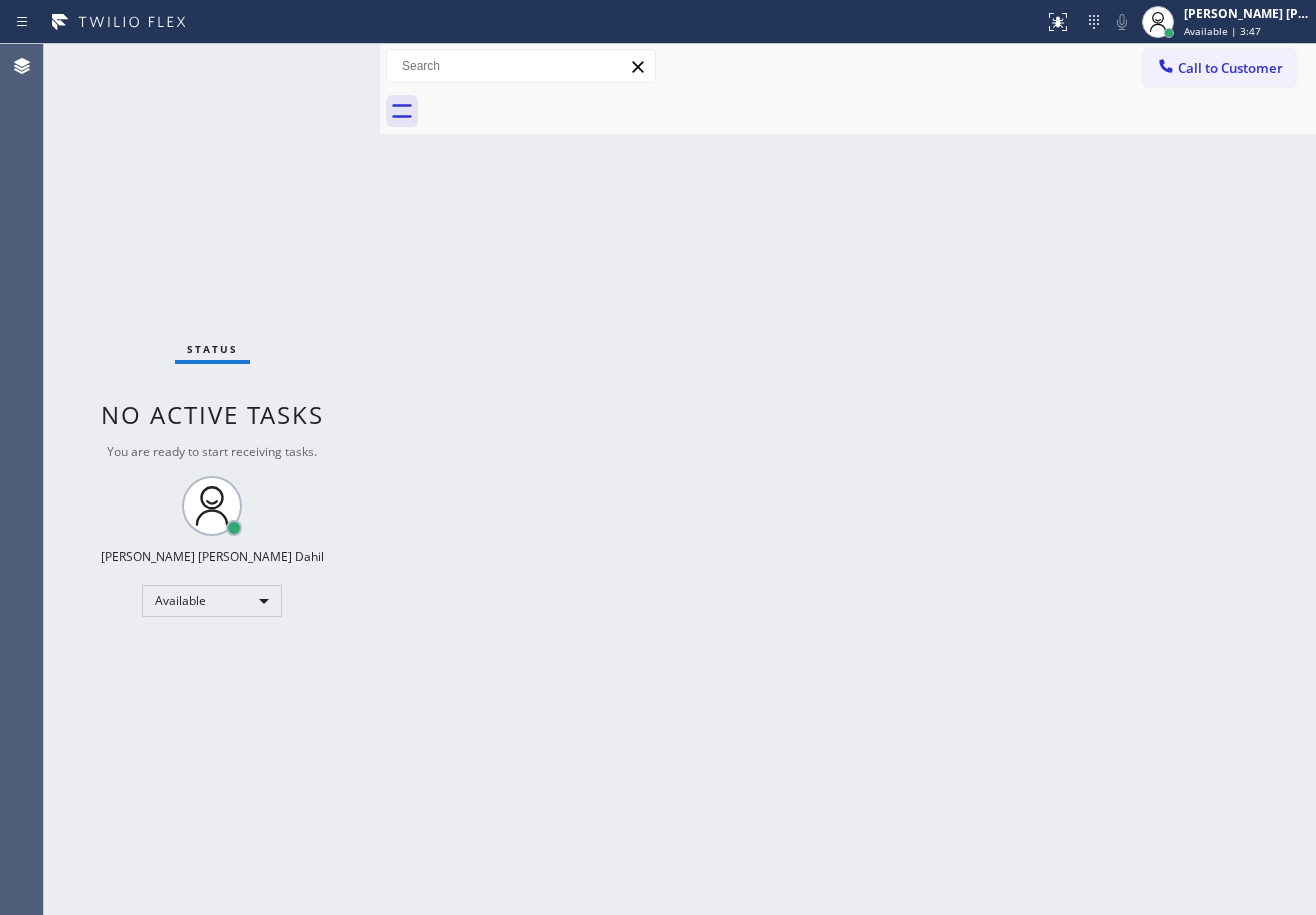 click on "Status   No active tasks     You are ready to start receiving tasks.   [PERSON_NAME] [PERSON_NAME] Dahil Available" at bounding box center (212, 479) 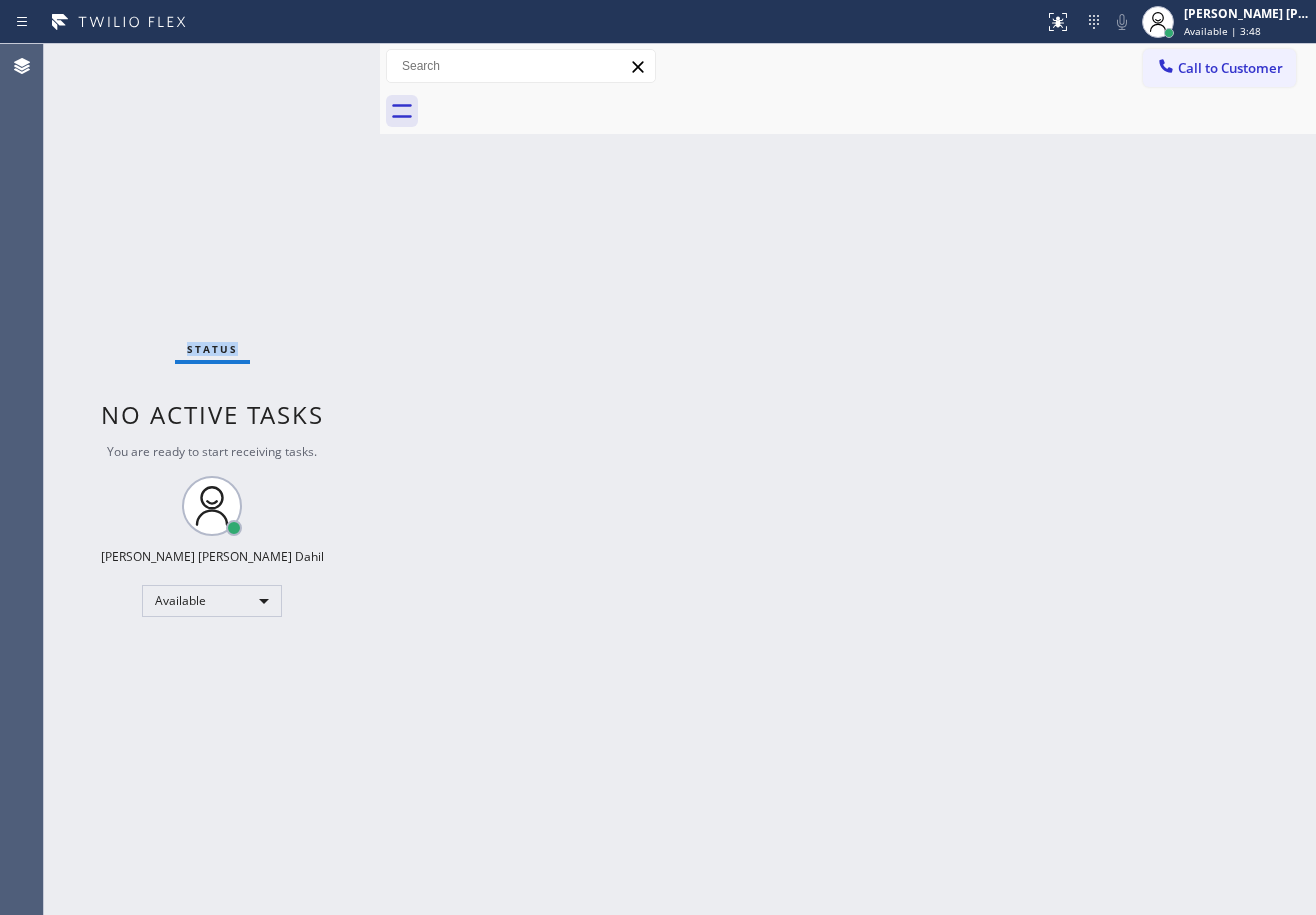 click on "Status   No active tasks     You are ready to start receiving tasks.   [PERSON_NAME] [PERSON_NAME] Dahil Available" at bounding box center [212, 479] 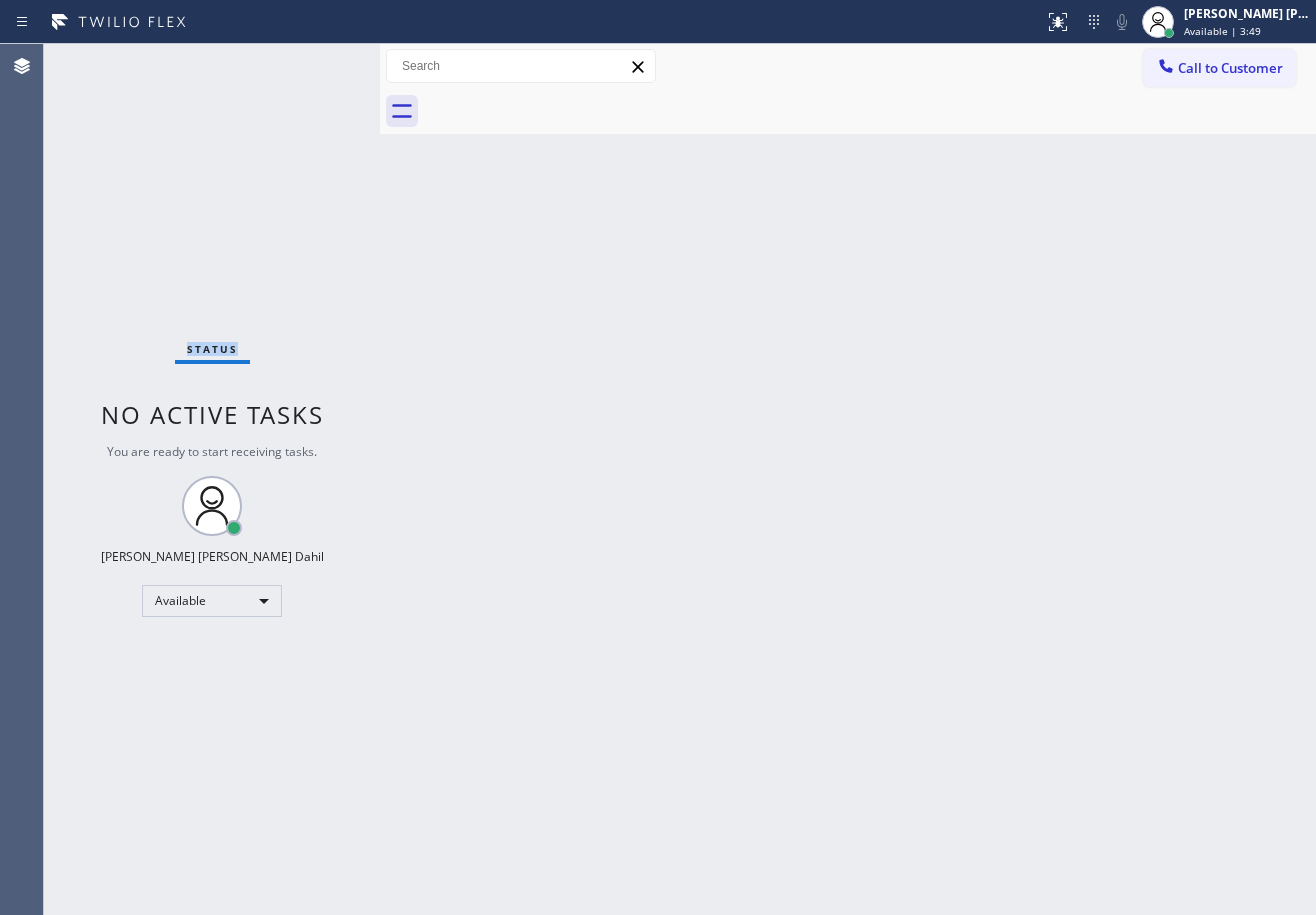 click on "Status   No active tasks     You are ready to start receiving tasks.   [PERSON_NAME] [PERSON_NAME] Dahil Available" at bounding box center [212, 479] 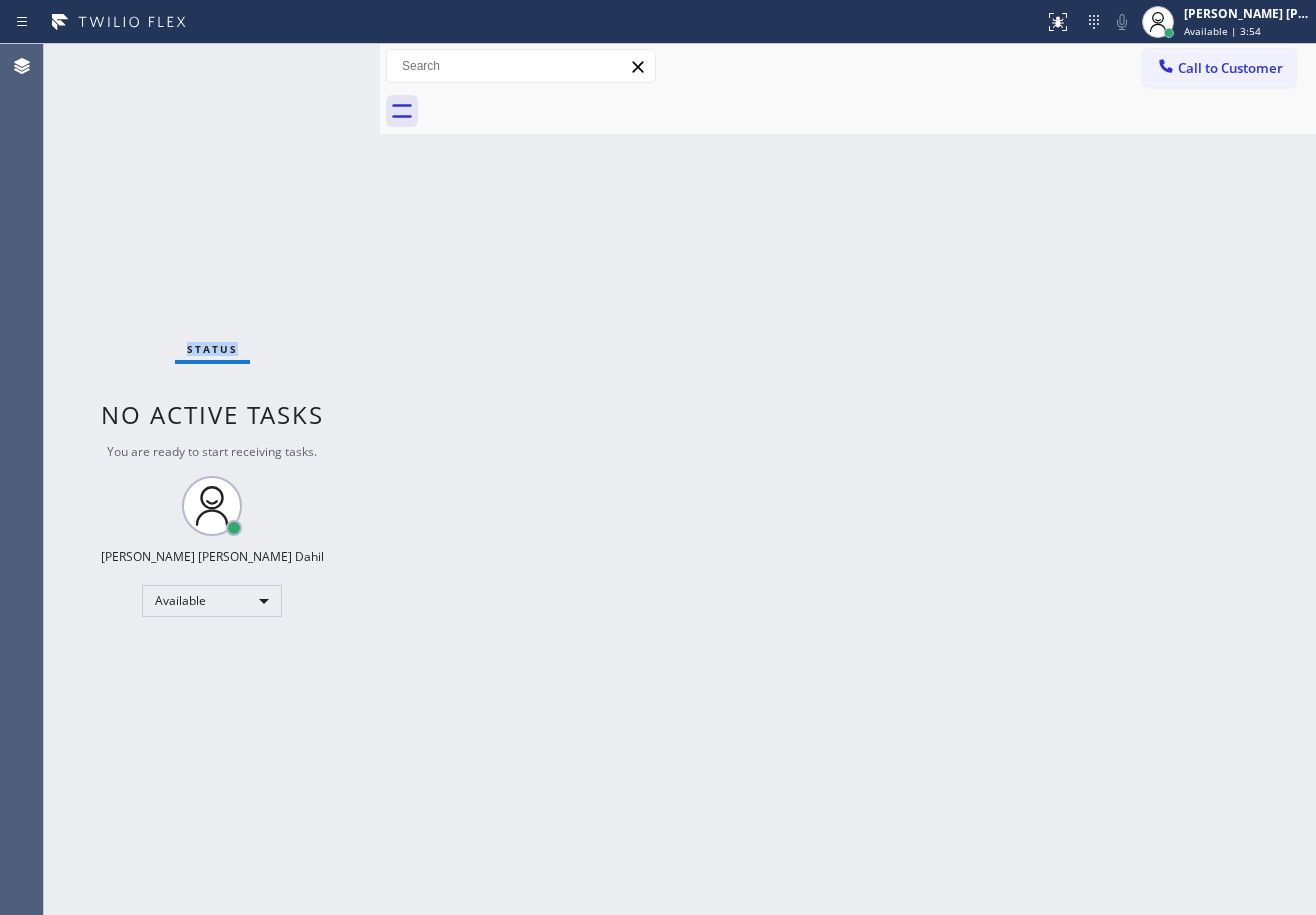 drag, startPoint x: 288, startPoint y: 87, endPoint x: 316, endPoint y: 76, distance: 30.083218 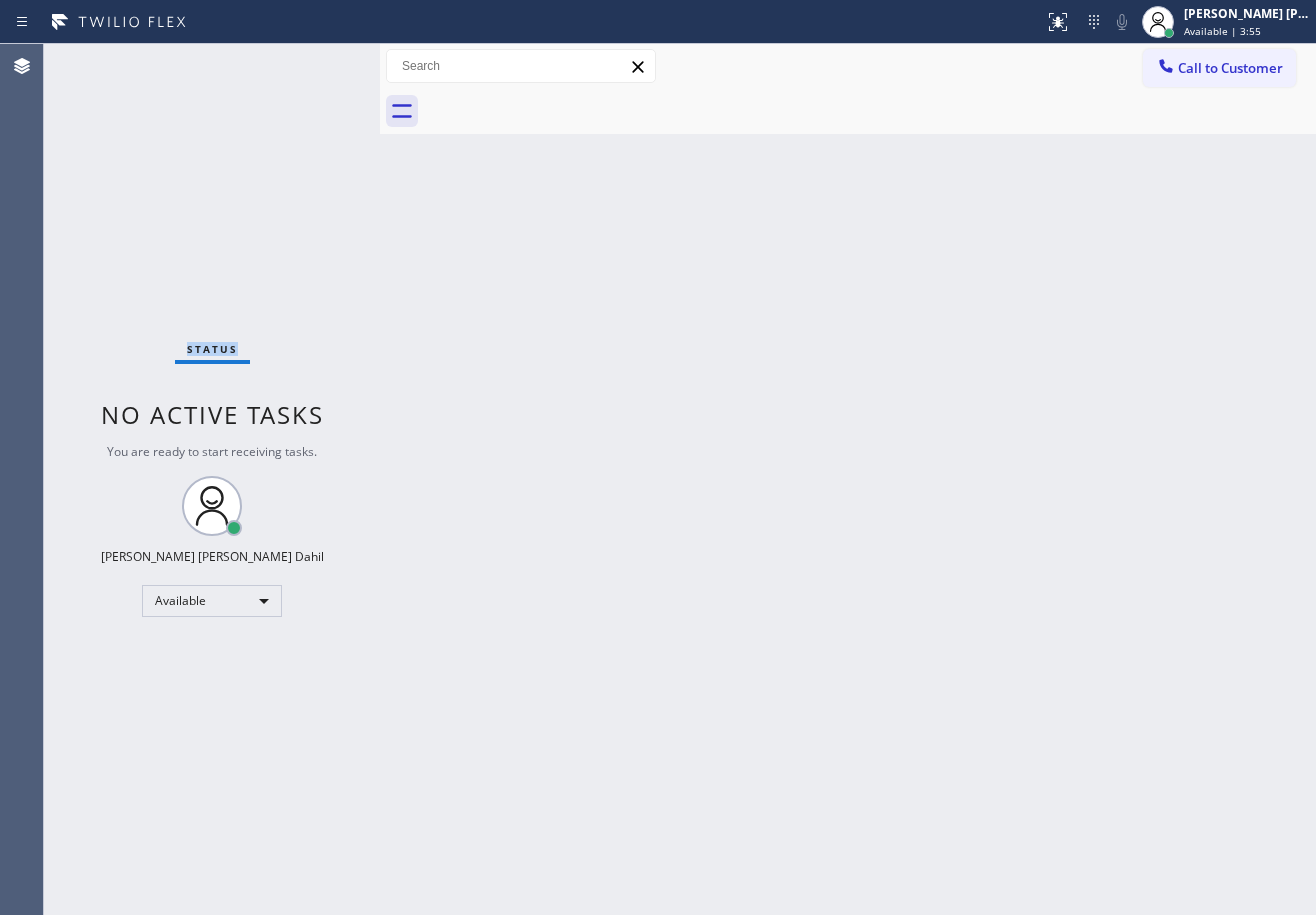 click on "Status   No active tasks     You are ready to start receiving tasks.   [PERSON_NAME] [PERSON_NAME] Dahil Available" at bounding box center (212, 479) 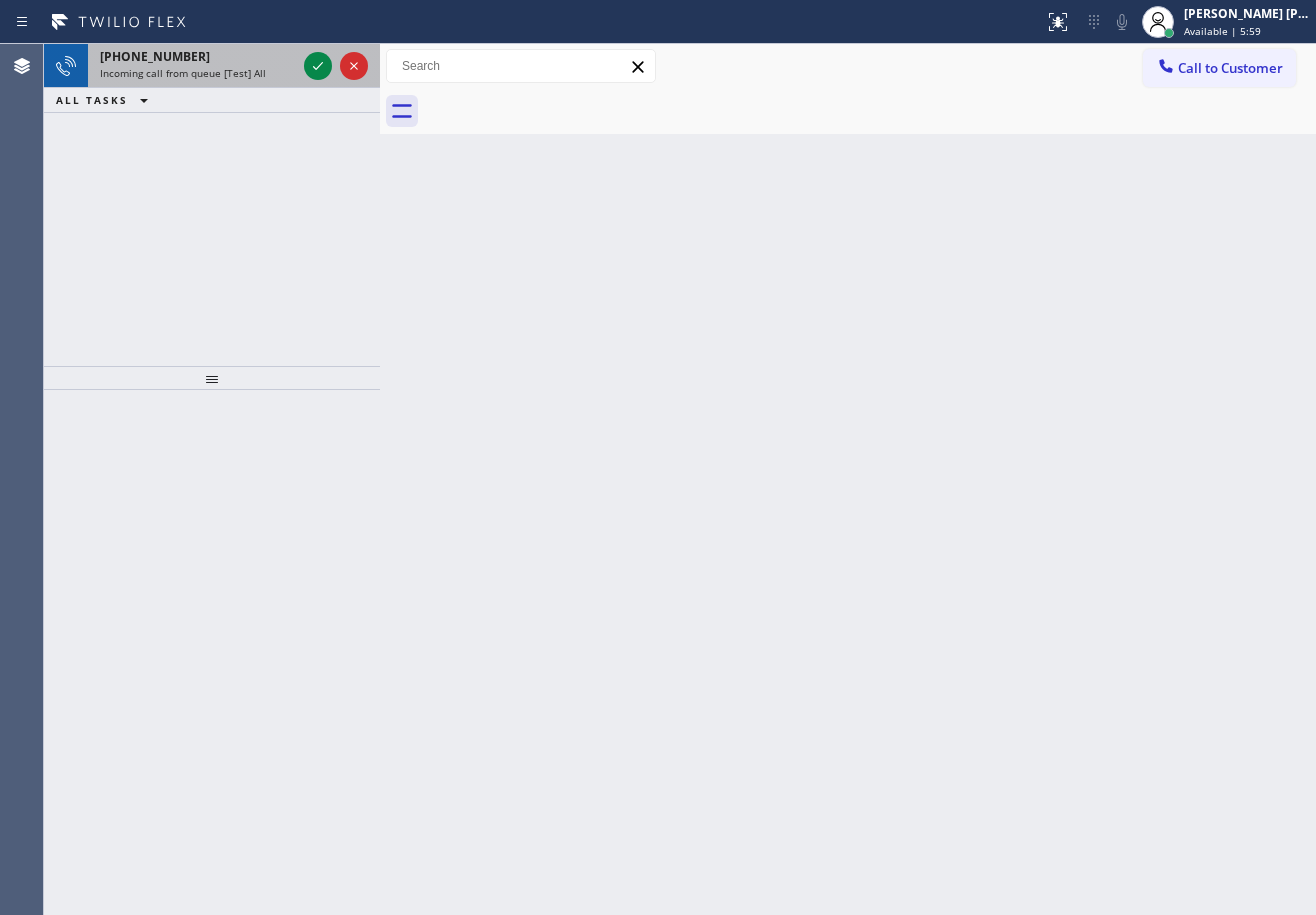 click on "[PHONE_NUMBER]" at bounding box center (198, 56) 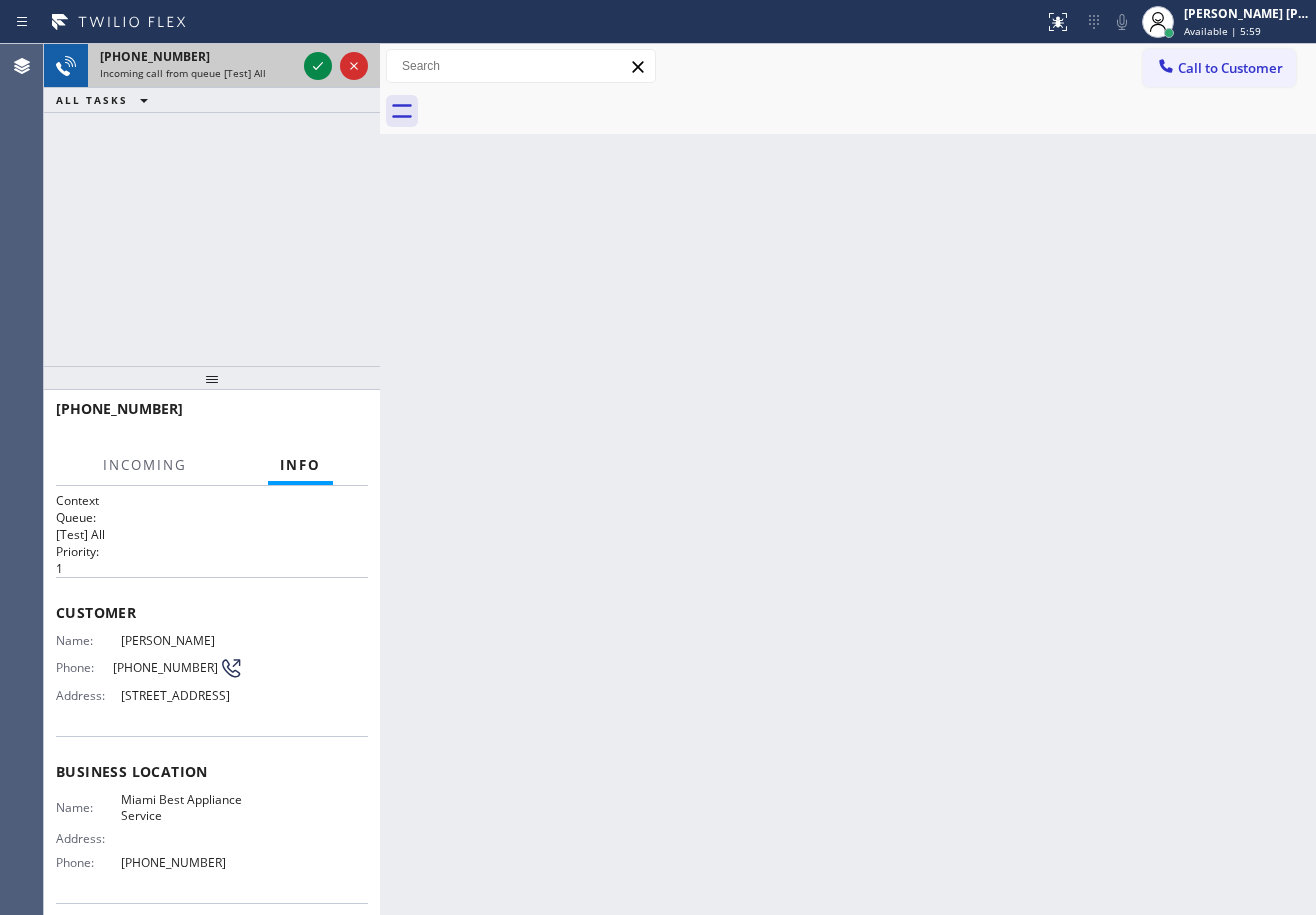 click on "[PHONE_NUMBER]" at bounding box center [198, 56] 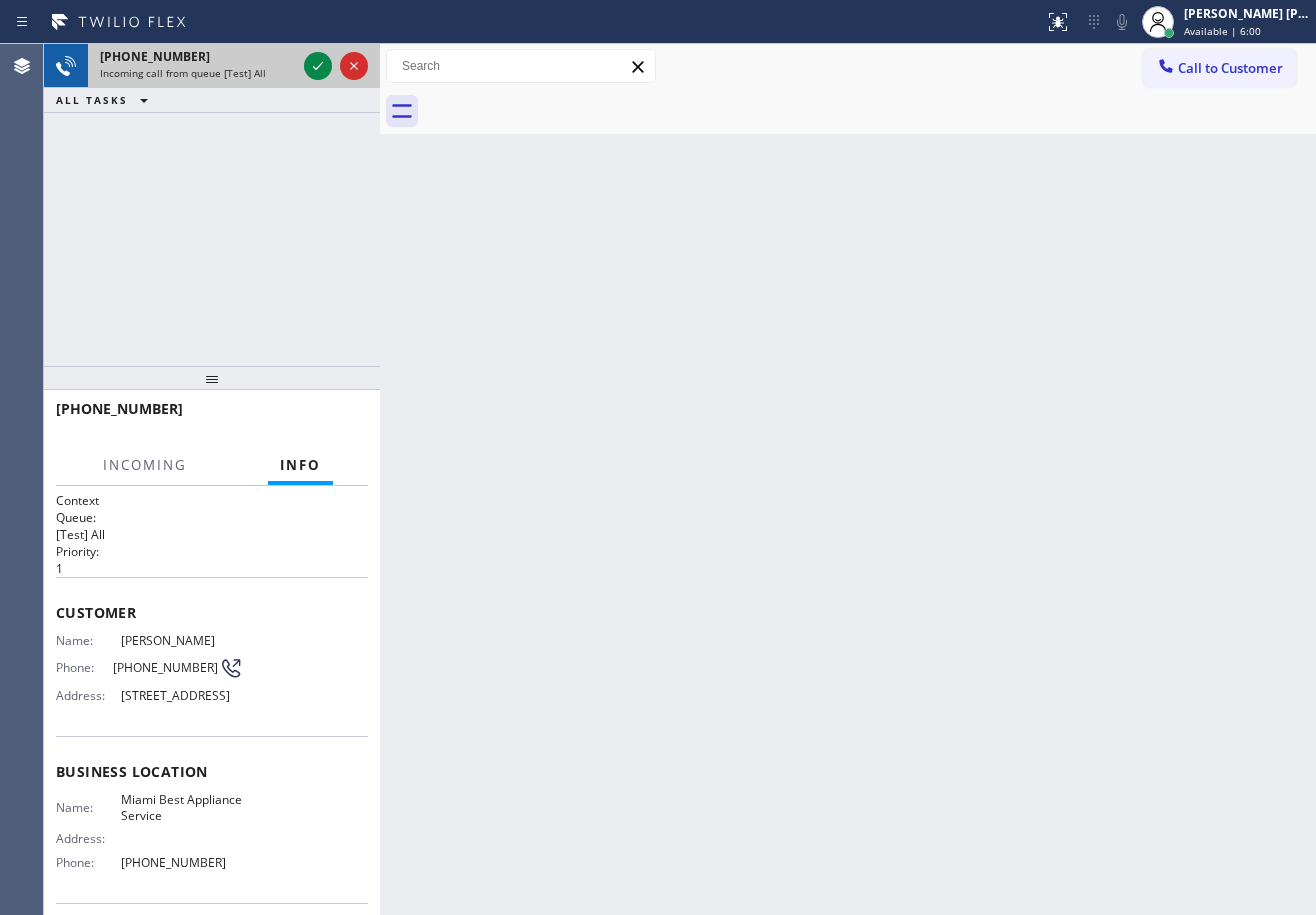 click on "[PHONE_NUMBER]" at bounding box center (198, 56) 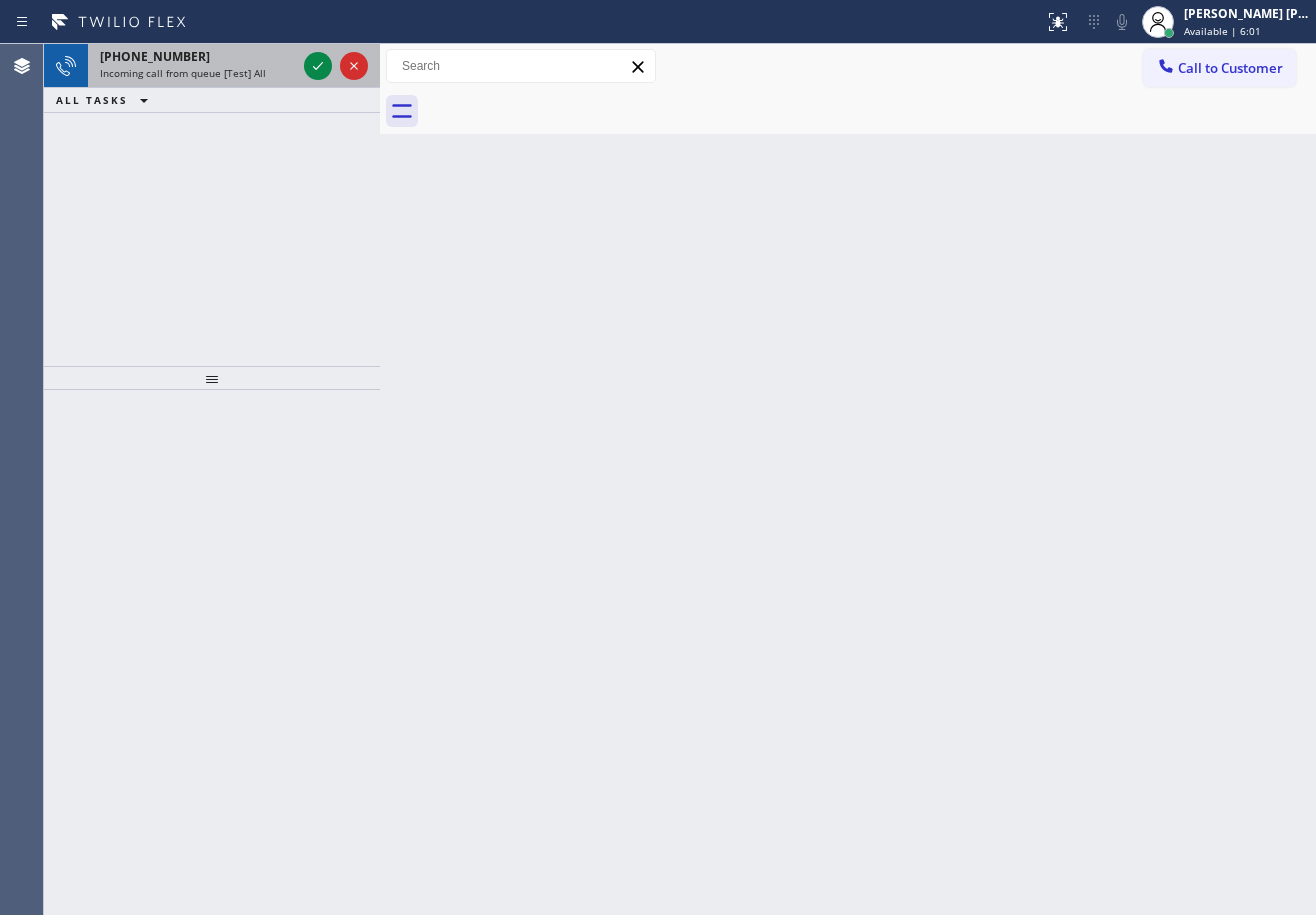 click at bounding box center [336, 66] 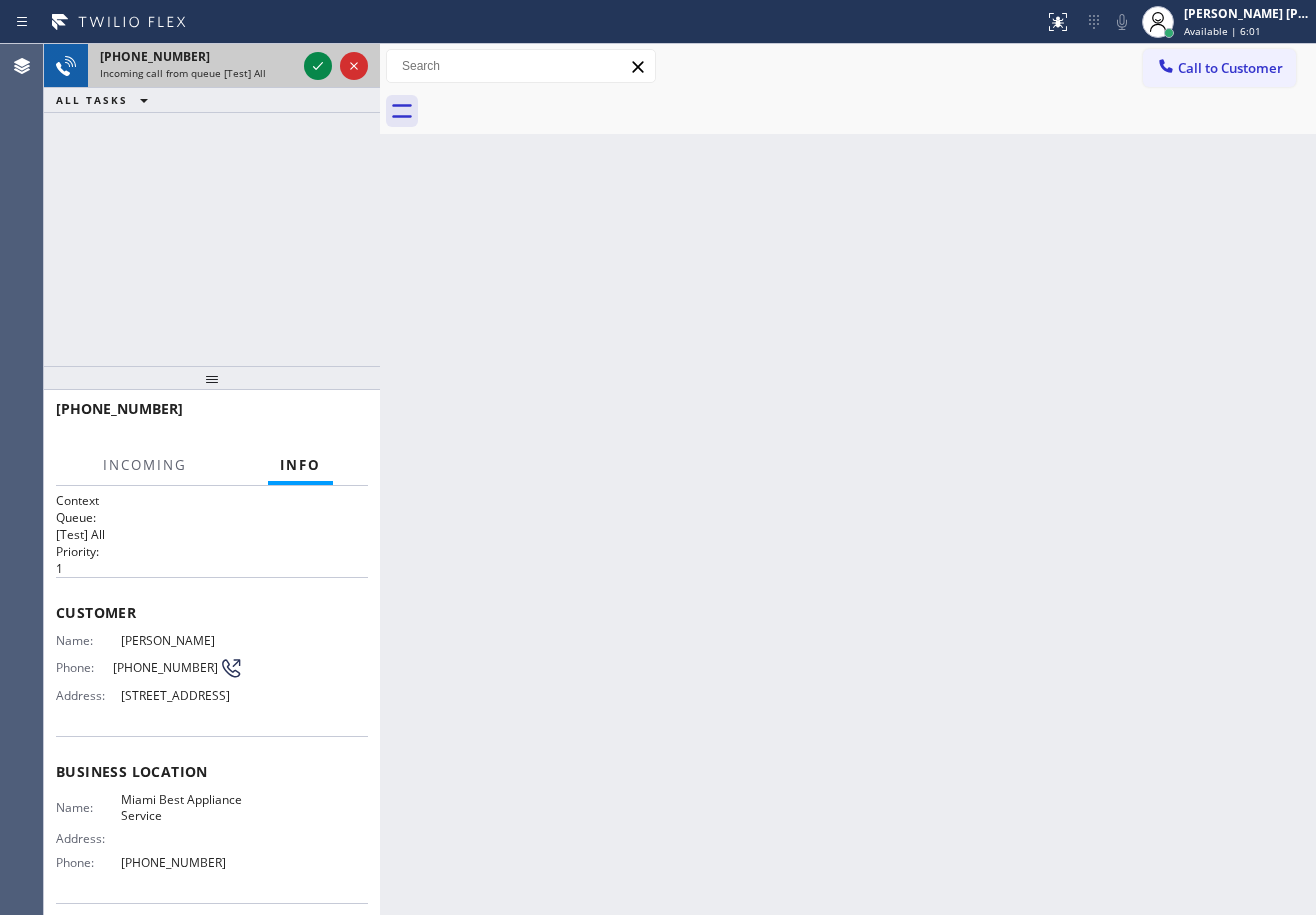 click on "[PHONE_NUMBER] Incoming call from queue [Test] All" at bounding box center [194, 66] 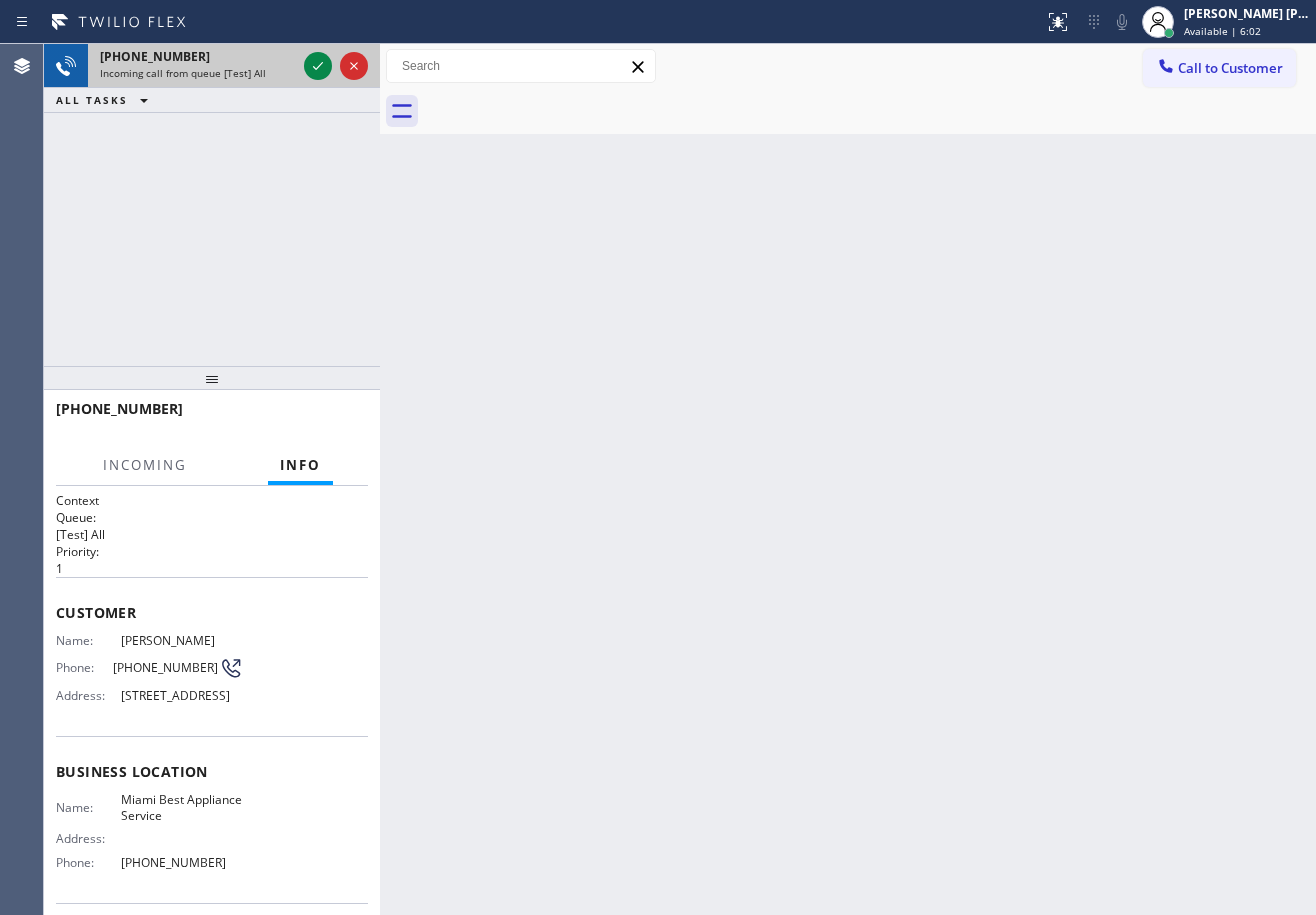 click on "[PHONE_NUMBER] Incoming call from queue [Test] All" at bounding box center (194, 66) 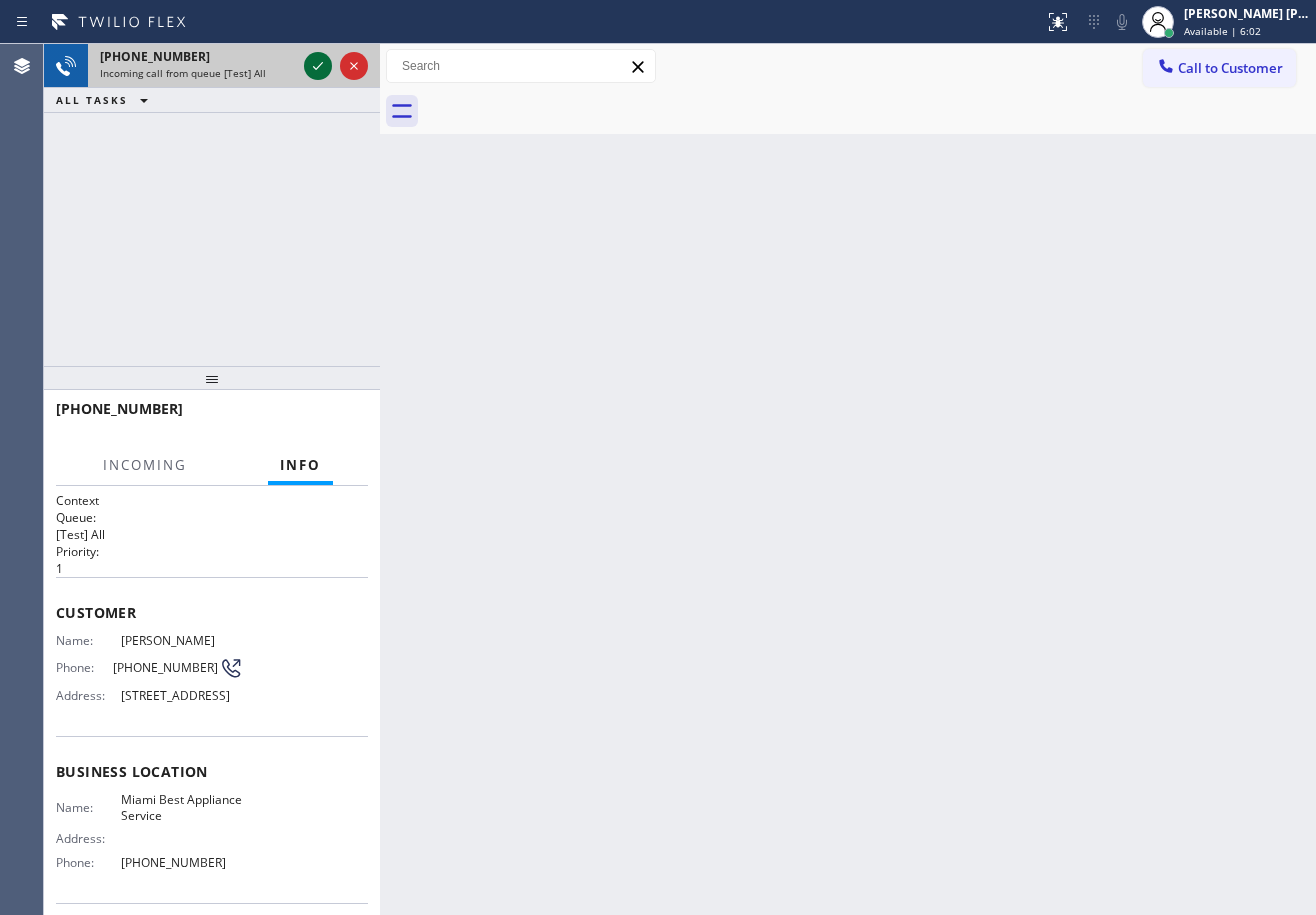 drag, startPoint x: 298, startPoint y: 70, endPoint x: 314, endPoint y: 73, distance: 16.27882 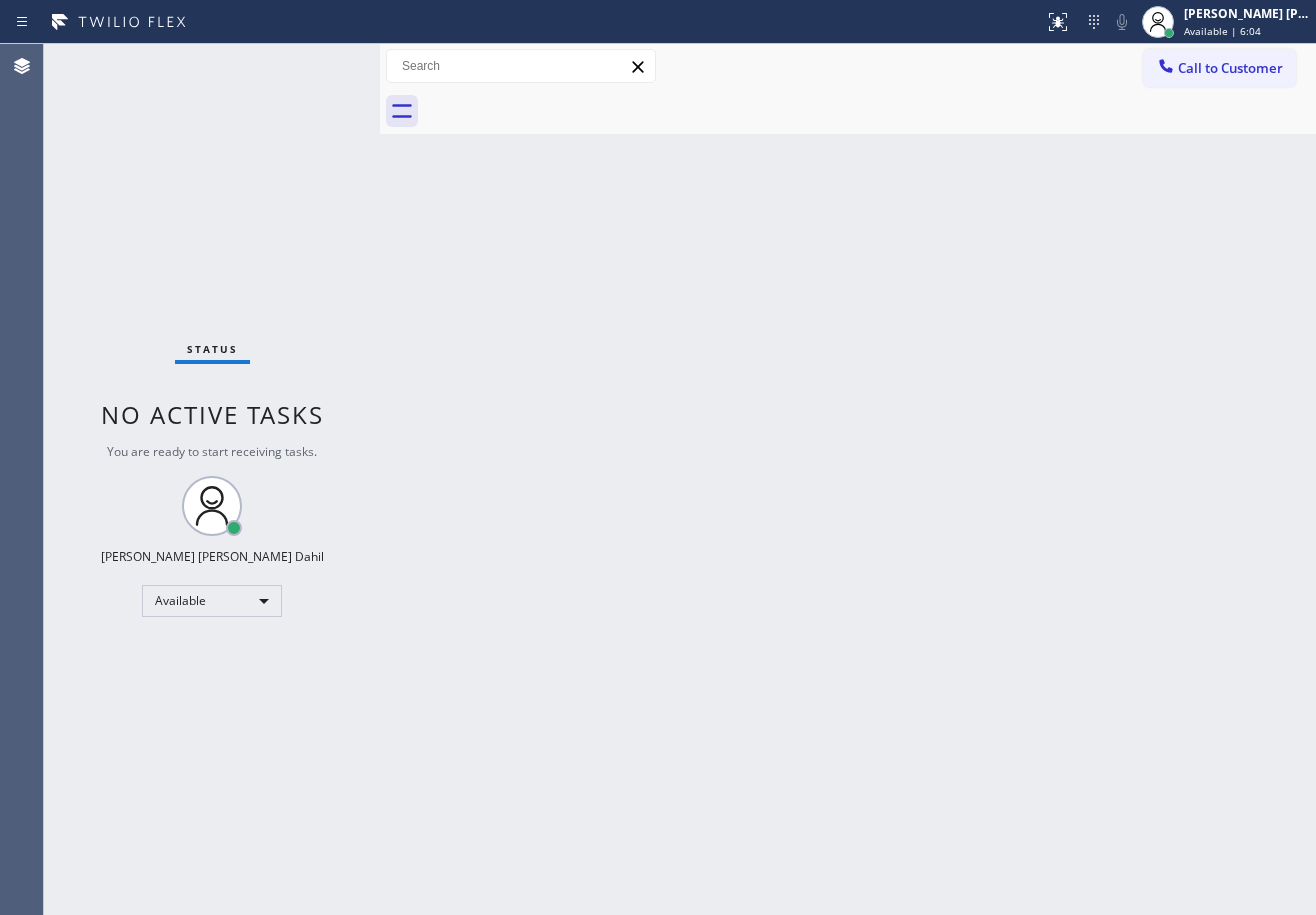 click on "Status   No active tasks     You are ready to start receiving tasks.   [PERSON_NAME] [PERSON_NAME] Dahil Available" at bounding box center (212, 479) 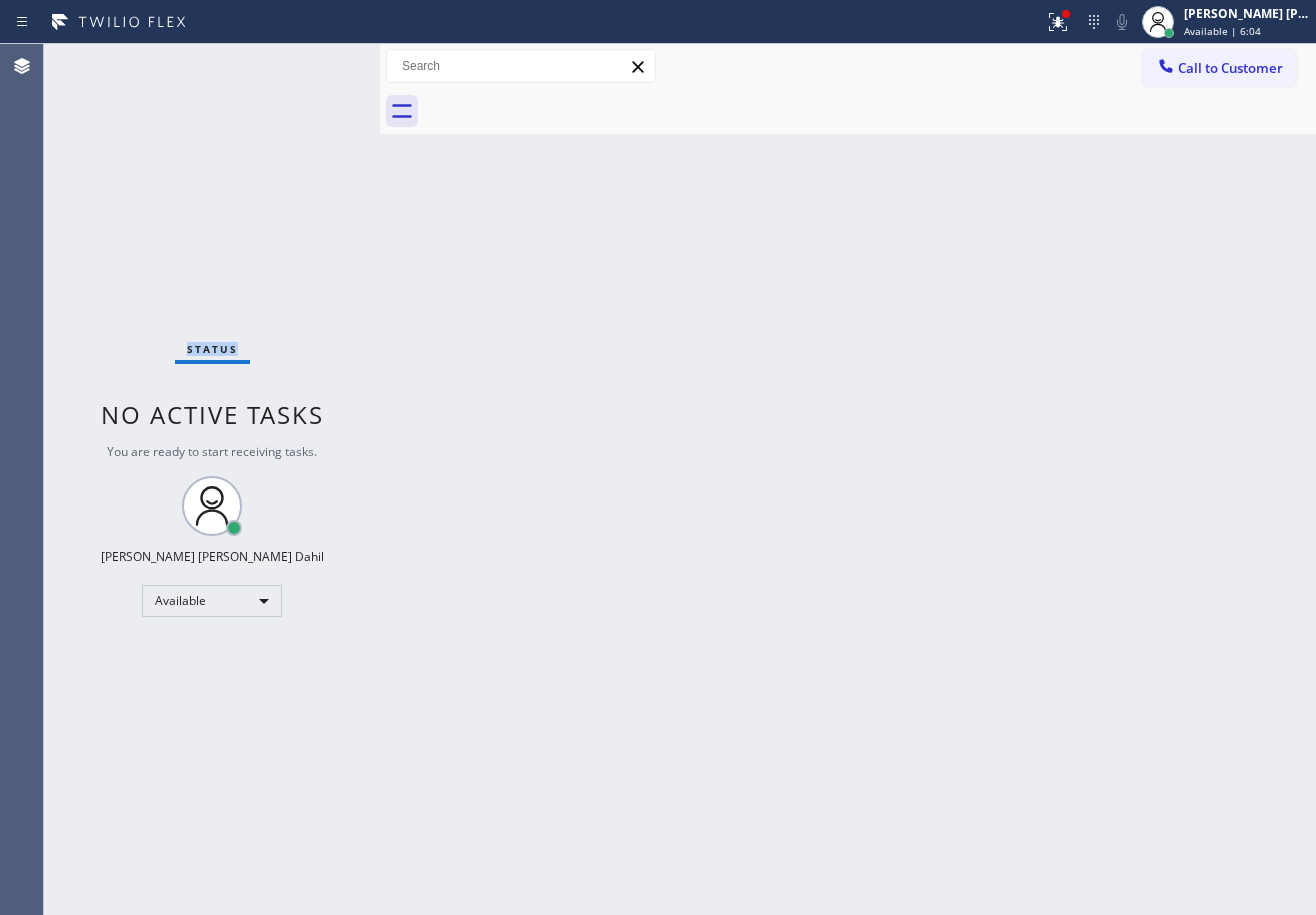 click on "Status   No active tasks     You are ready to start receiving tasks.   [PERSON_NAME] [PERSON_NAME] Dahil Available" at bounding box center [212, 479] 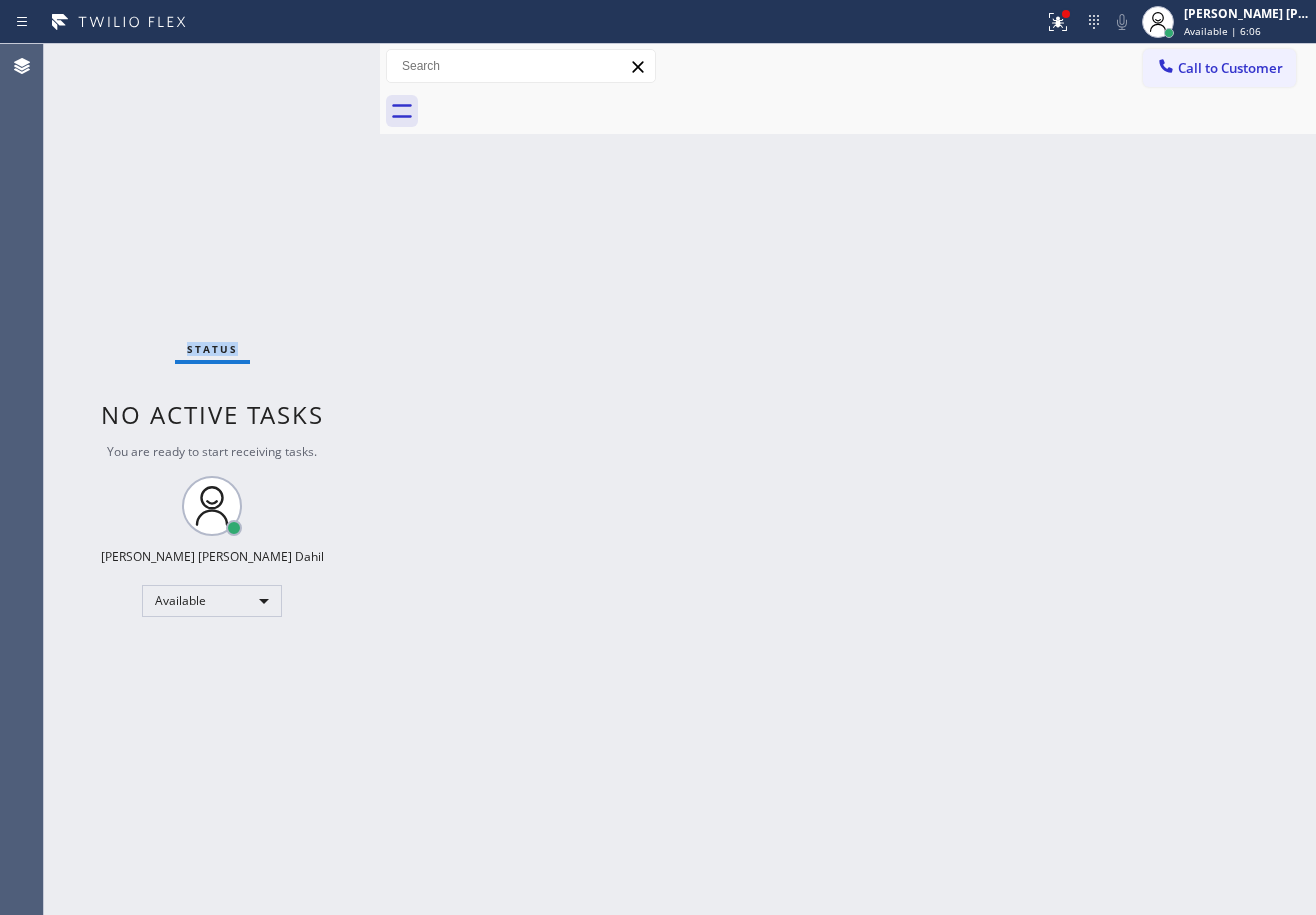click on "Status   No active tasks     You are ready to start receiving tasks.   [PERSON_NAME] [PERSON_NAME] Dahil Available" at bounding box center [212, 479] 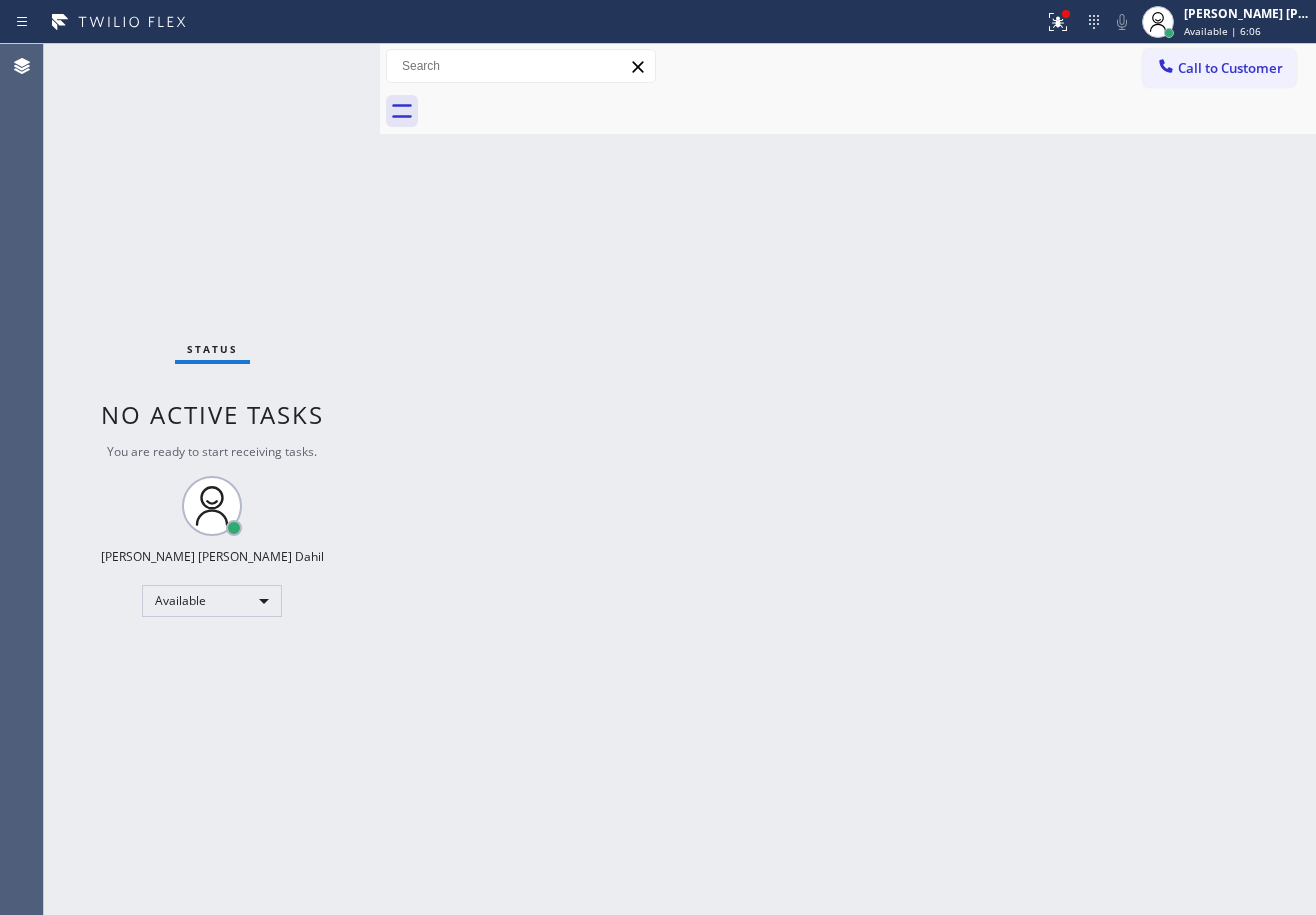 click on "Status   No active tasks     You are ready to start receiving tasks.   [PERSON_NAME] [PERSON_NAME] Dahil Available" at bounding box center (212, 479) 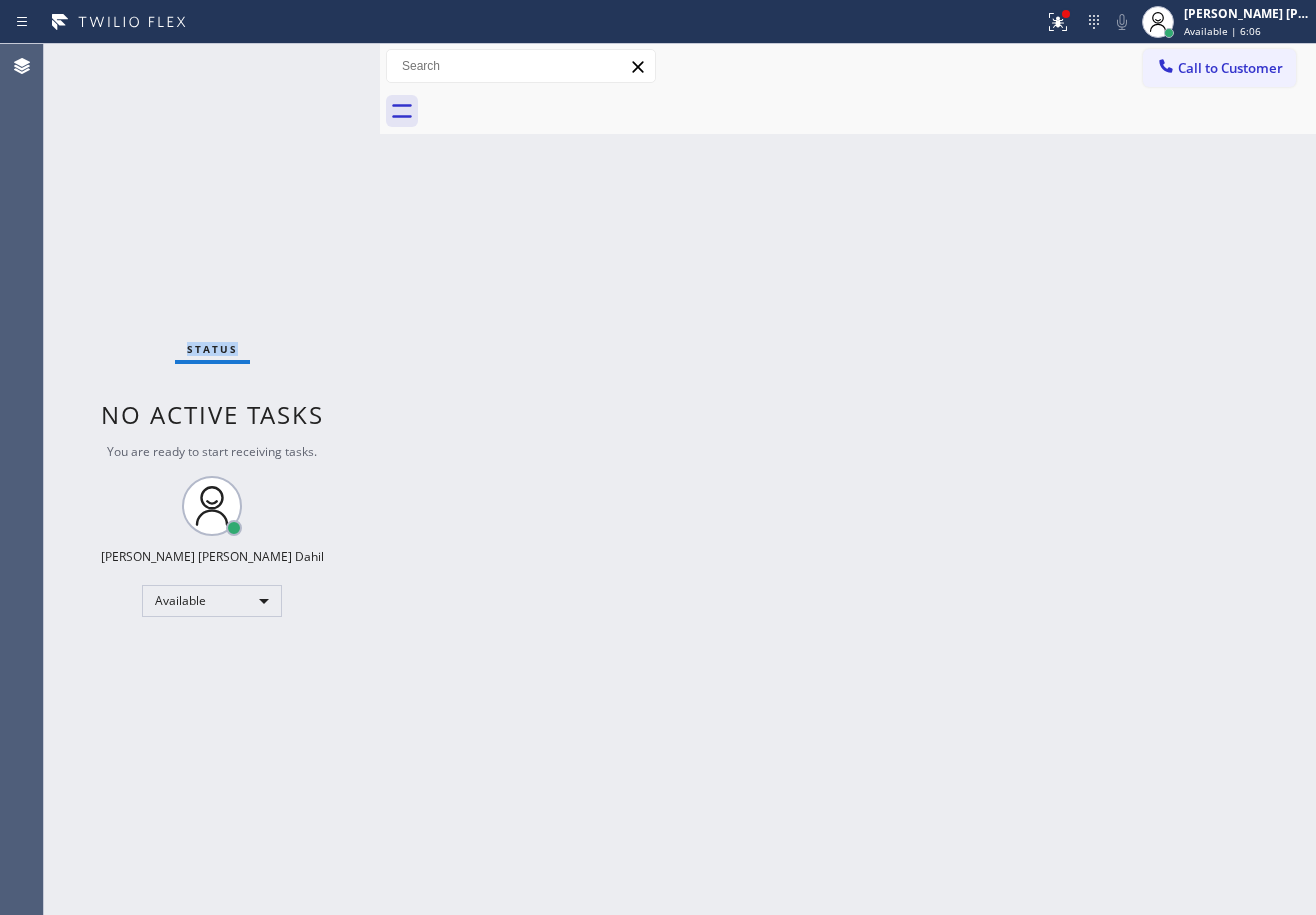 click on "Status   No active tasks     You are ready to start receiving tasks.   [PERSON_NAME] [PERSON_NAME] Dahil Available" at bounding box center (212, 479) 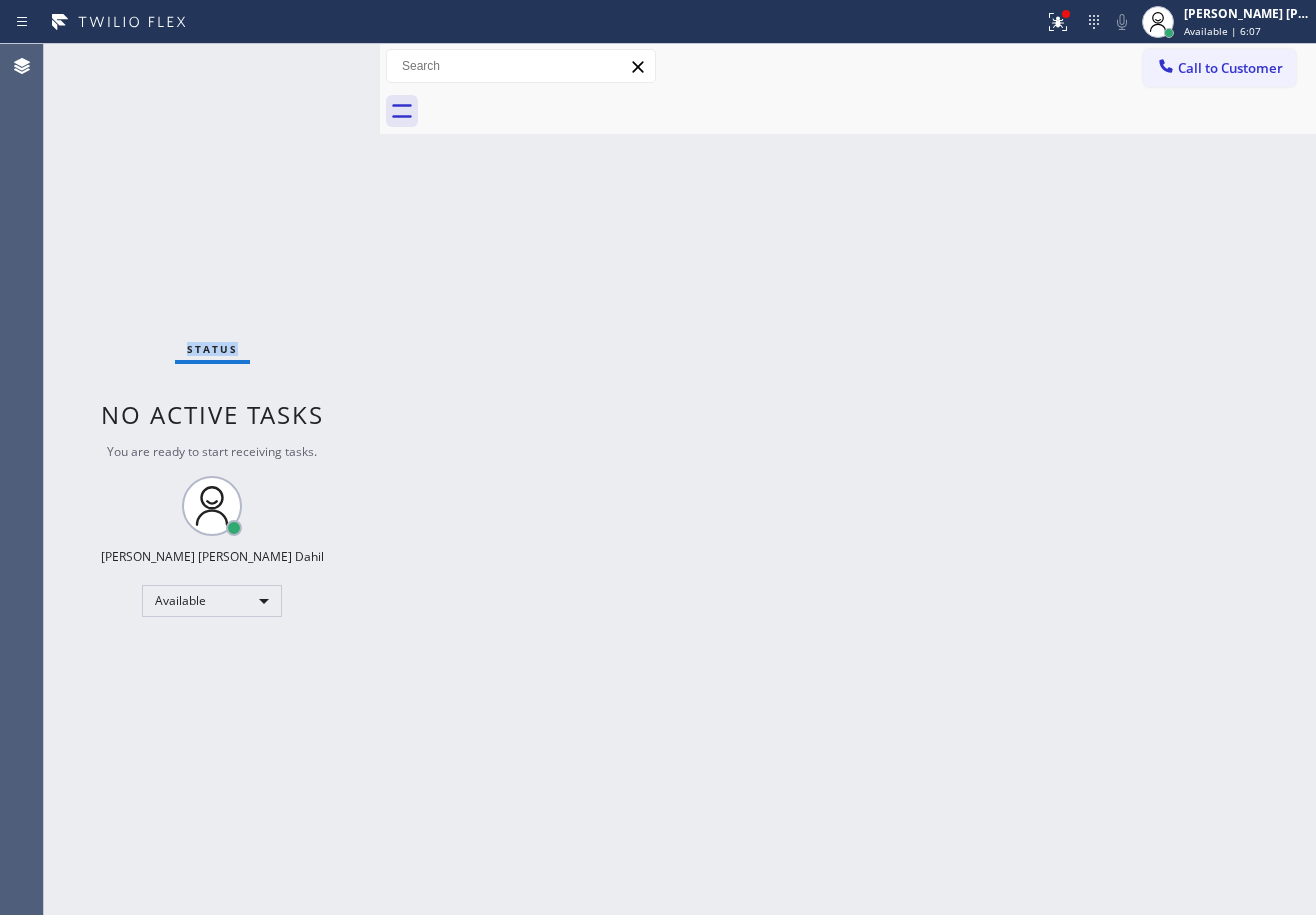 click on "Status   No active tasks     You are ready to start receiving tasks.   [PERSON_NAME] [PERSON_NAME] Dahil Available" at bounding box center [212, 479] 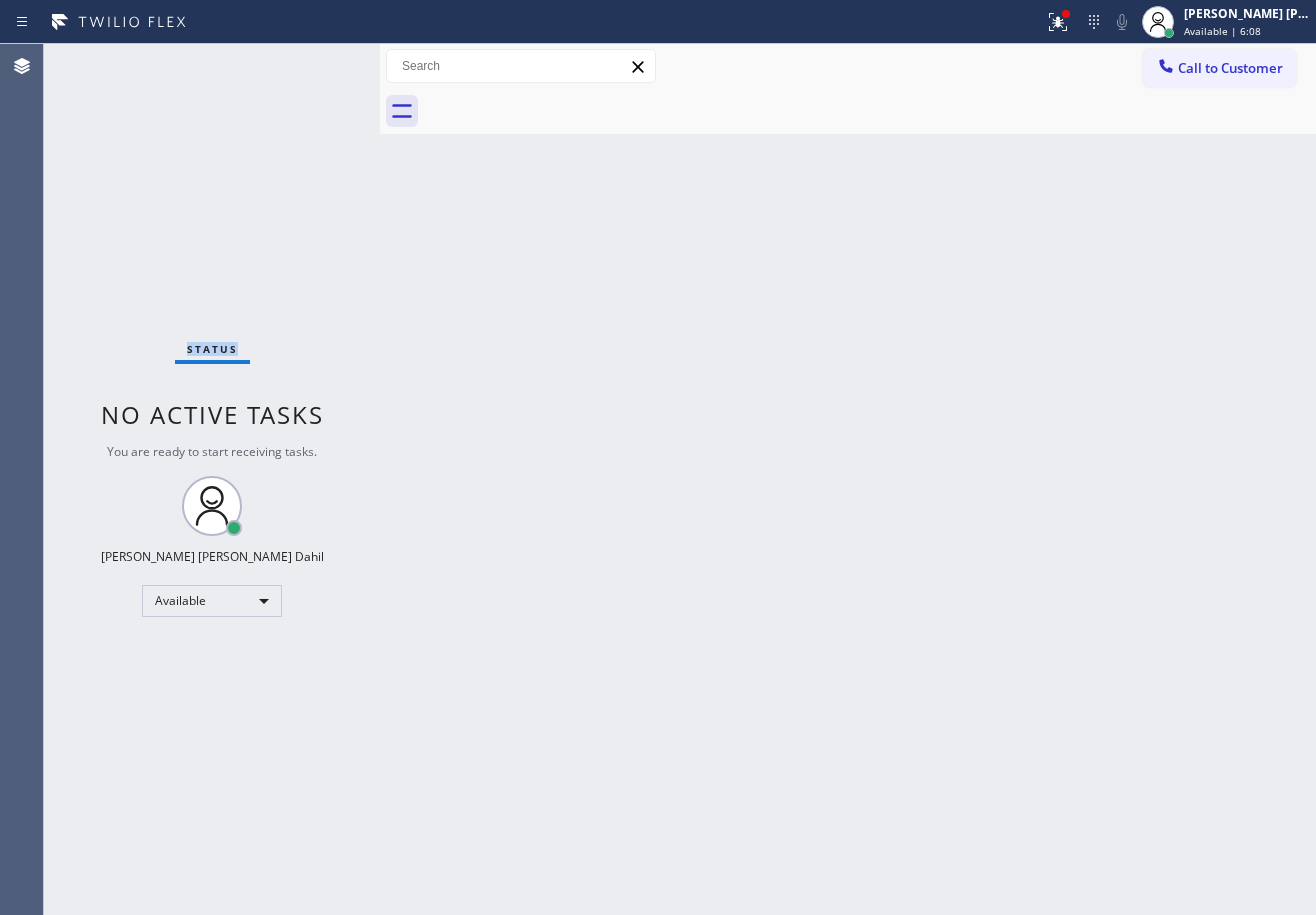 click on "Status   No active tasks     You are ready to start receiving tasks.   [PERSON_NAME] [PERSON_NAME] Dahil Available" at bounding box center [212, 479] 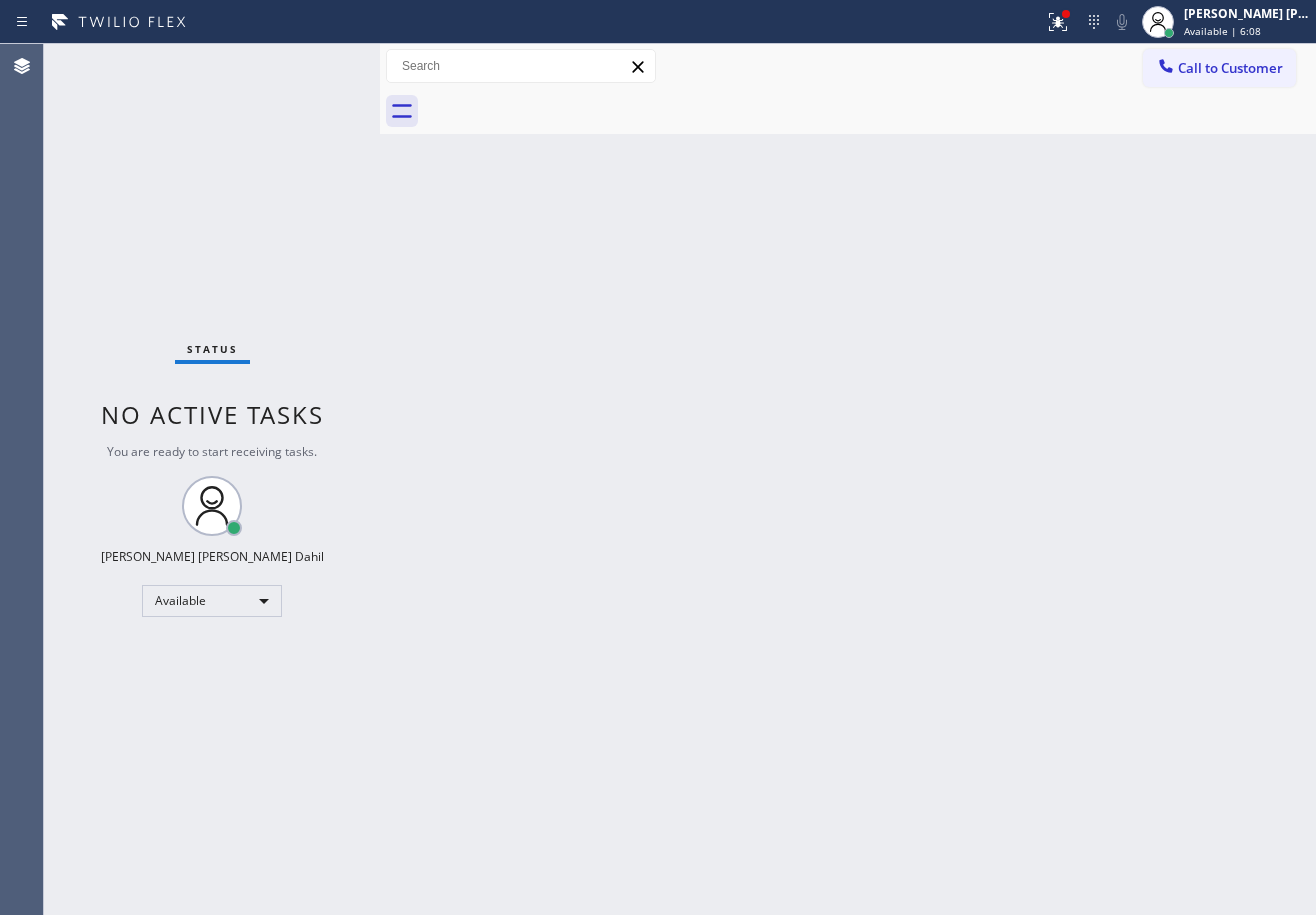 click on "Status   No active tasks     You are ready to start receiving tasks.   [PERSON_NAME] [PERSON_NAME] Dahil Available" at bounding box center (212, 479) 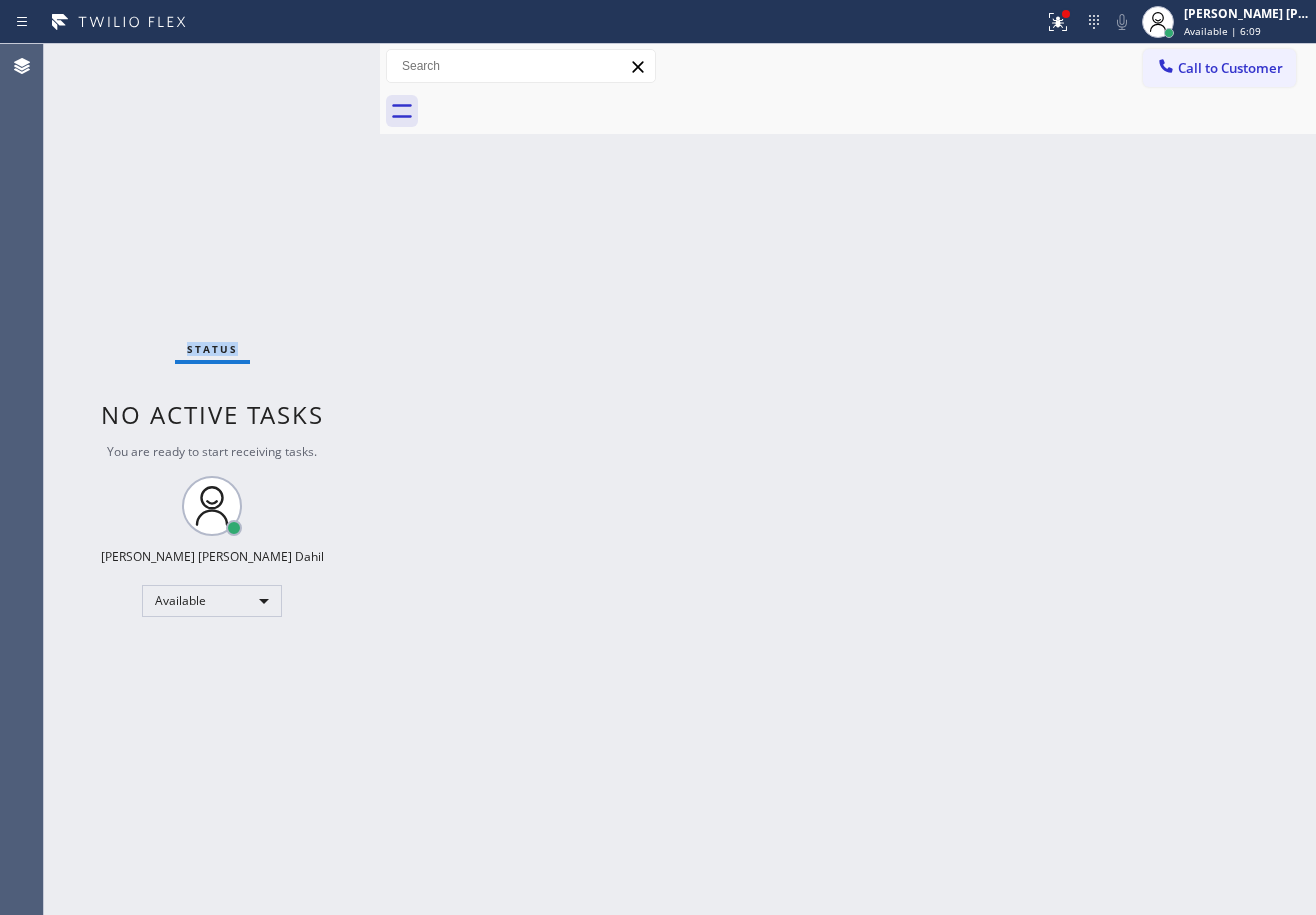 click on "Status   No active tasks     You are ready to start receiving tasks.   [PERSON_NAME] [PERSON_NAME] Dahil Available" at bounding box center (212, 479) 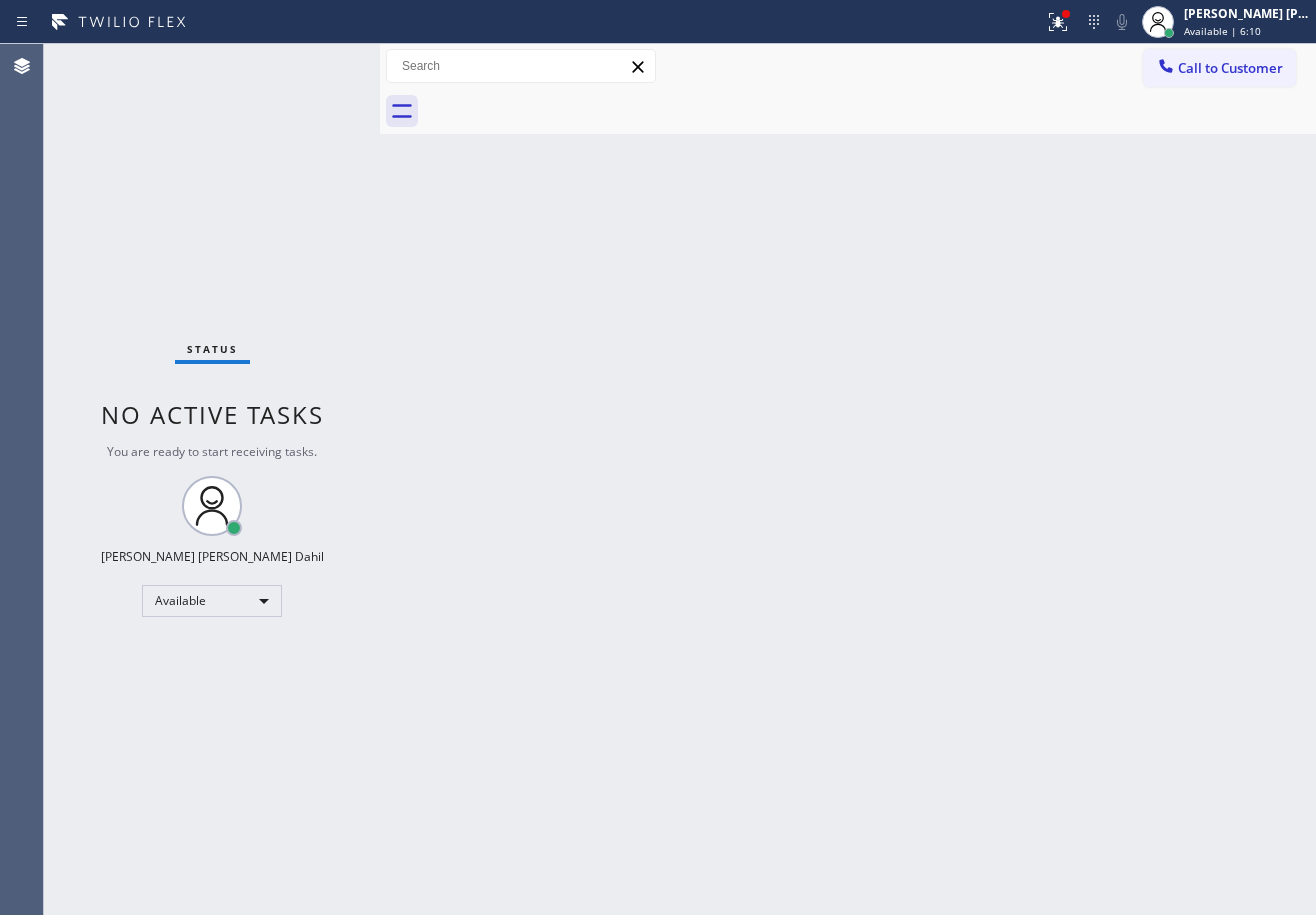 click on "Status   No active tasks     You are ready to start receiving tasks.   [PERSON_NAME] [PERSON_NAME] Dahil Available" at bounding box center (212, 479) 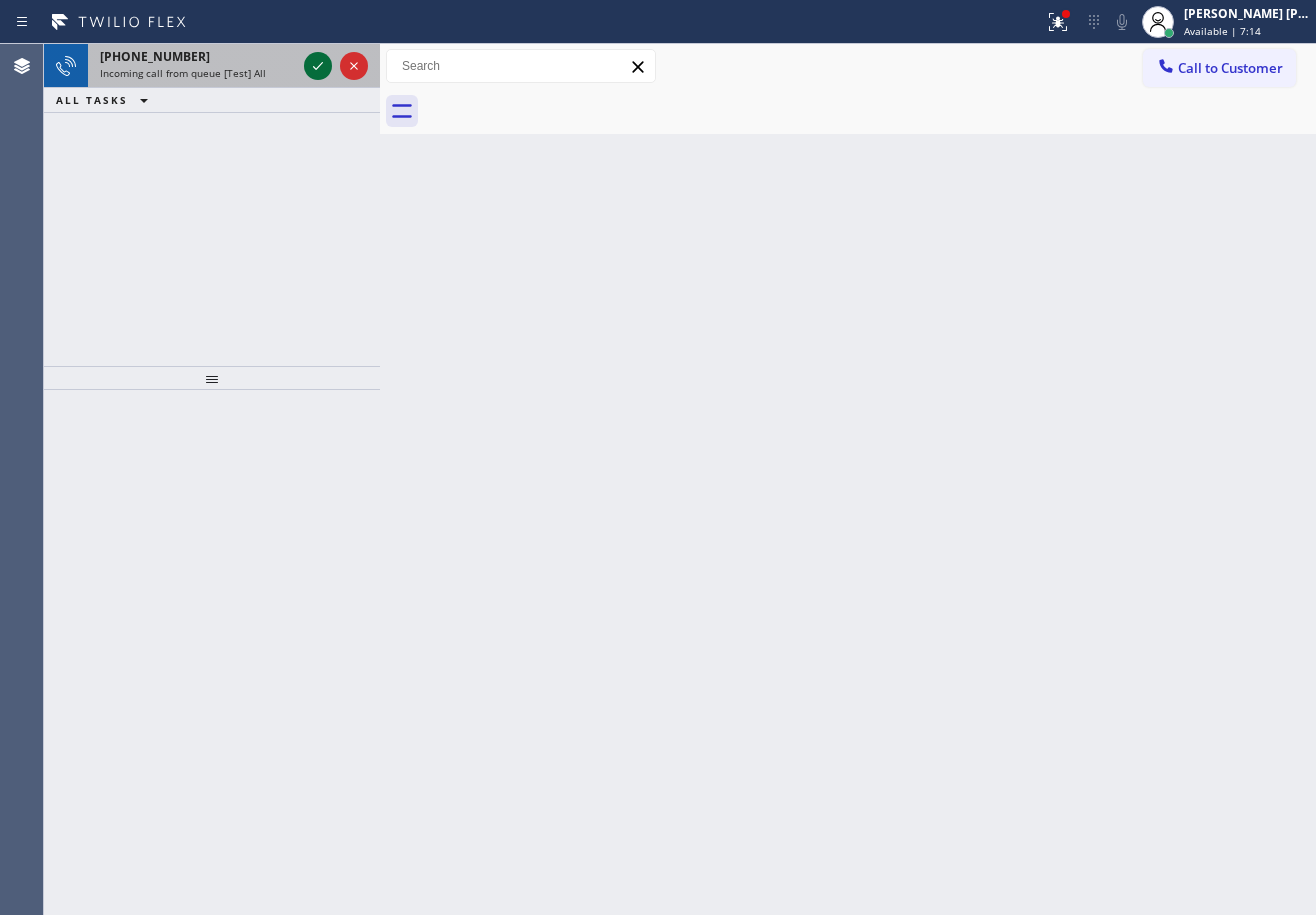click 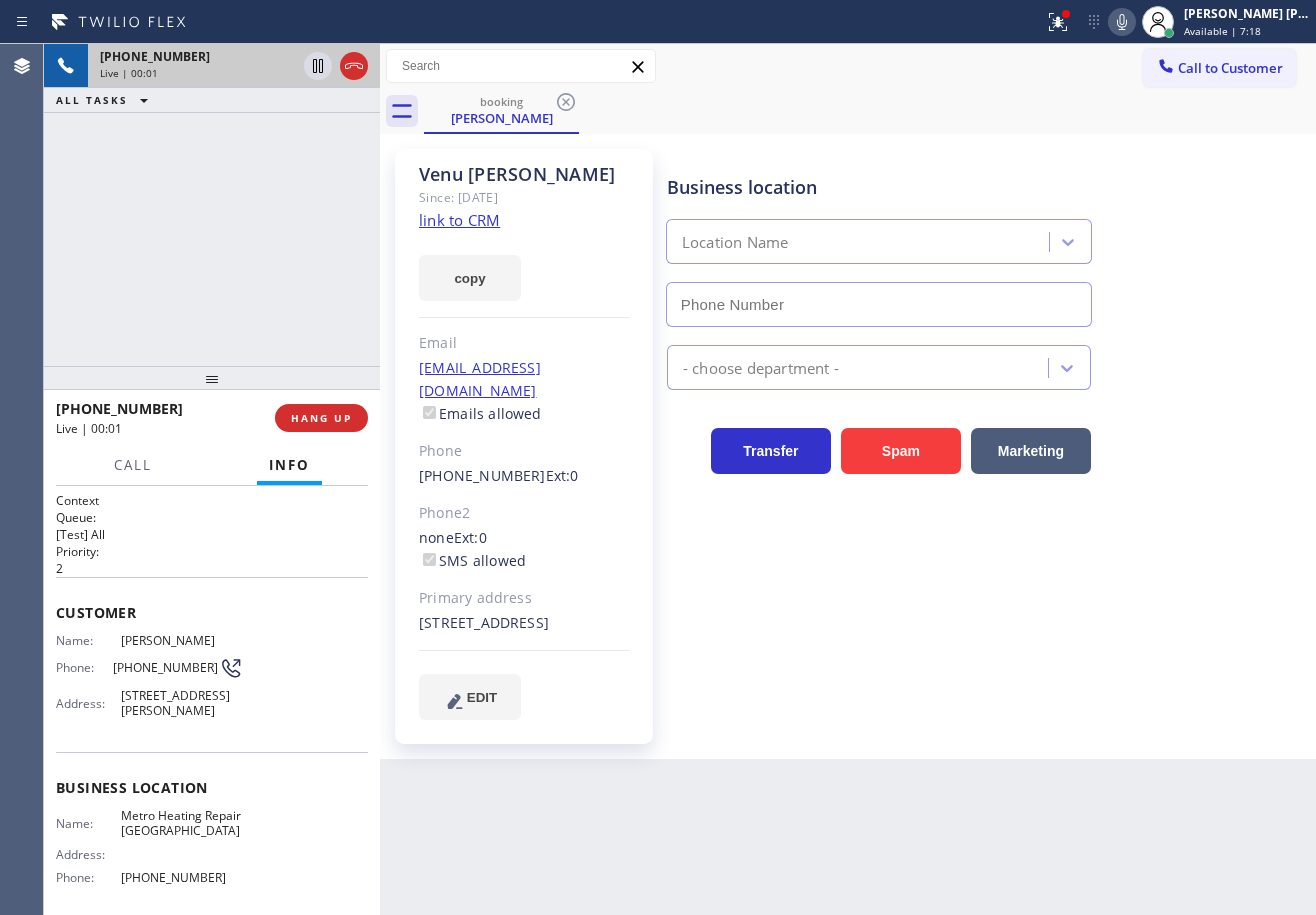 type on "[PHONE_NUMBER]" 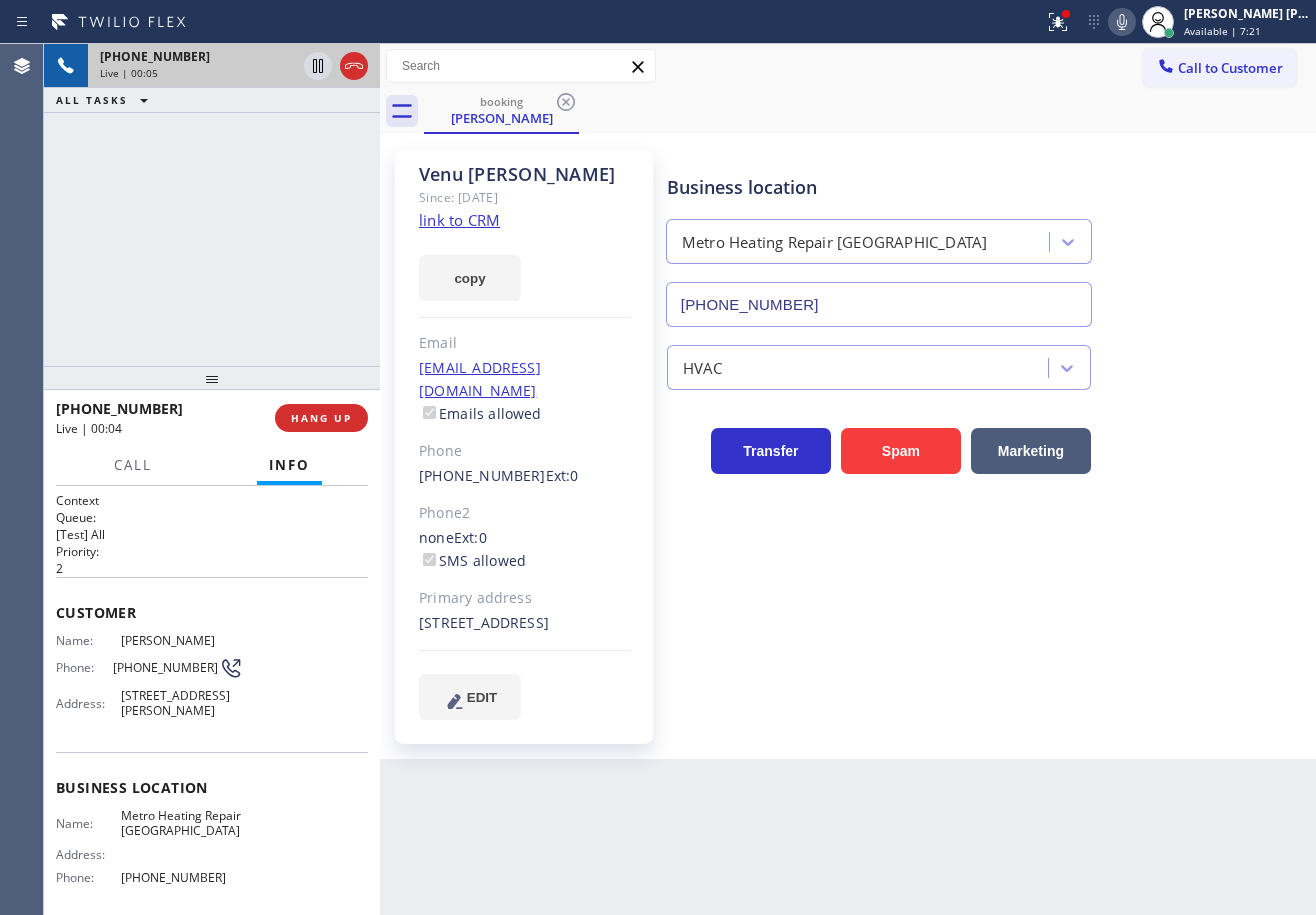 click on "link to CRM" 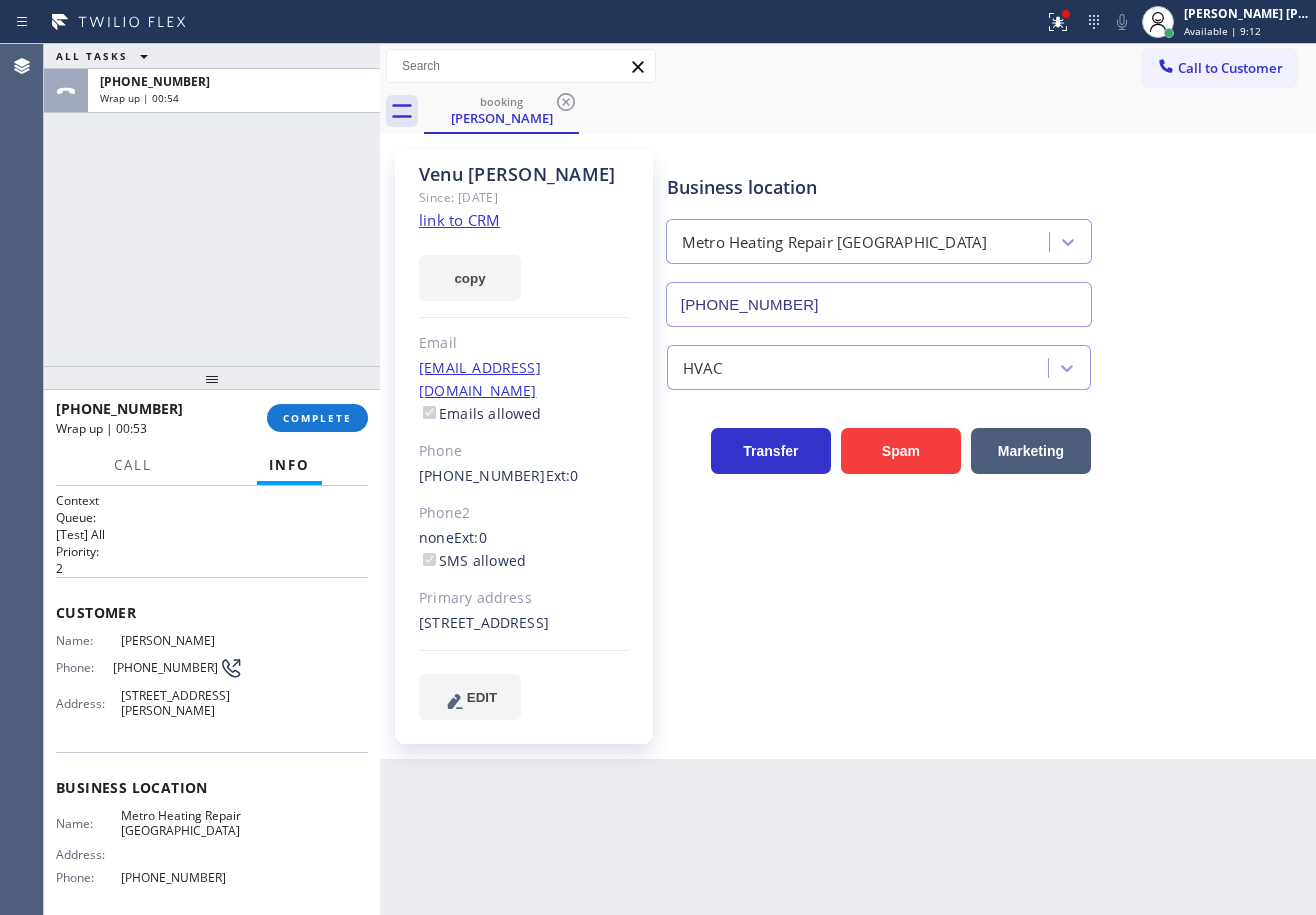 click on "[PHONE_NUMBER] Wrap up | 00:53 COMPLETE" at bounding box center [212, 418] 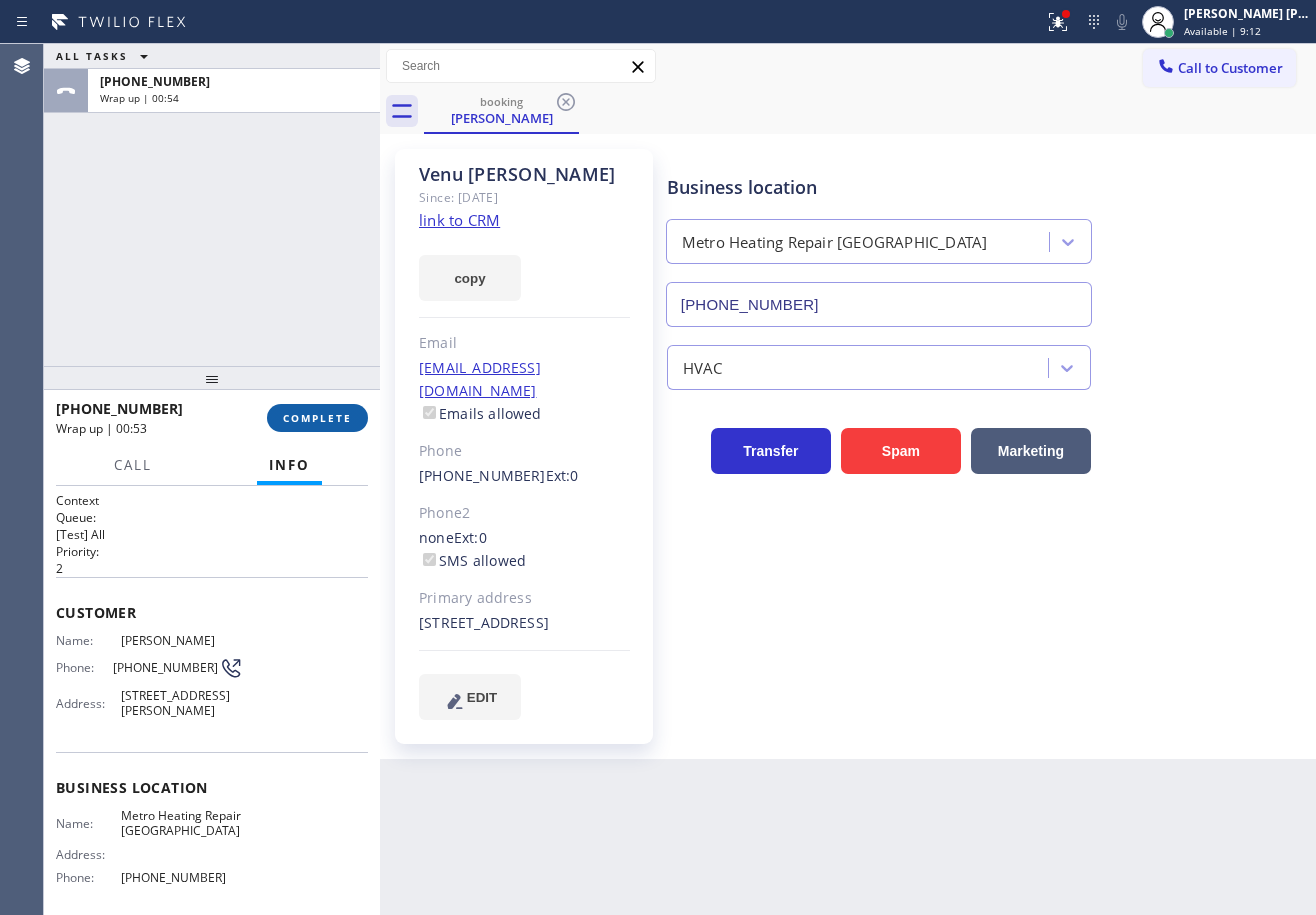 click on "COMPLETE" at bounding box center [317, 418] 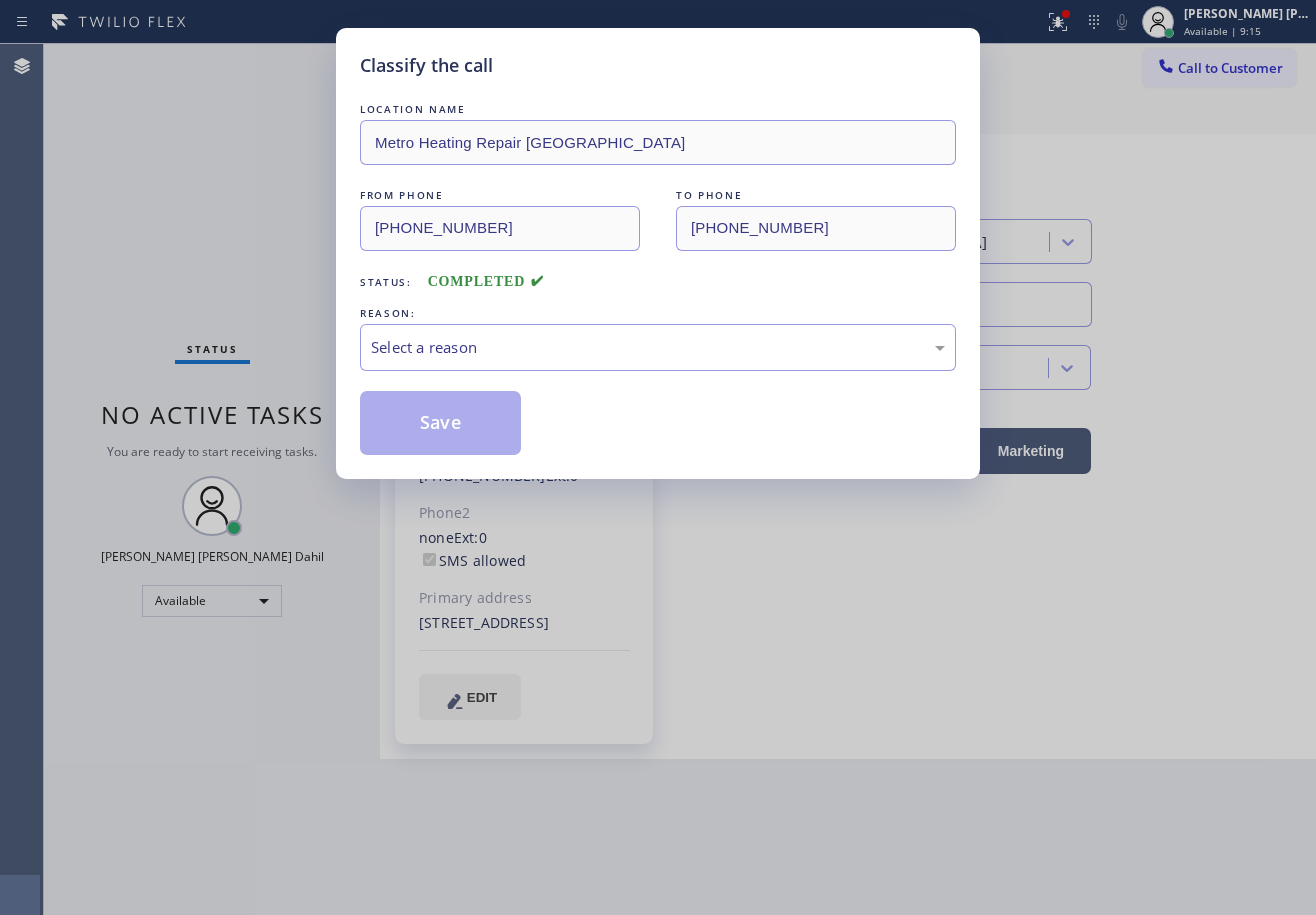 click on "Select a reason" at bounding box center [658, 347] 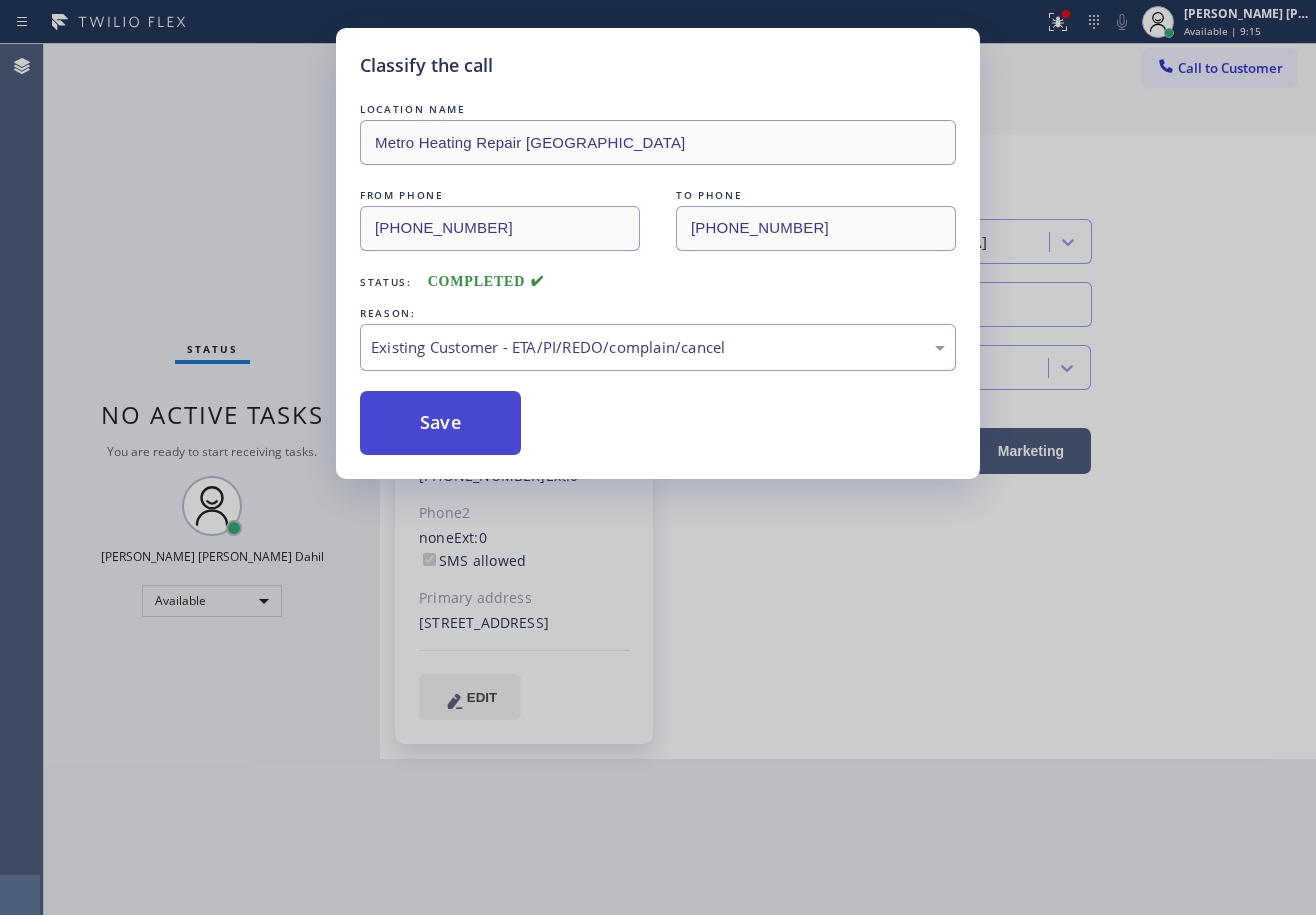 click on "Save" at bounding box center (440, 423) 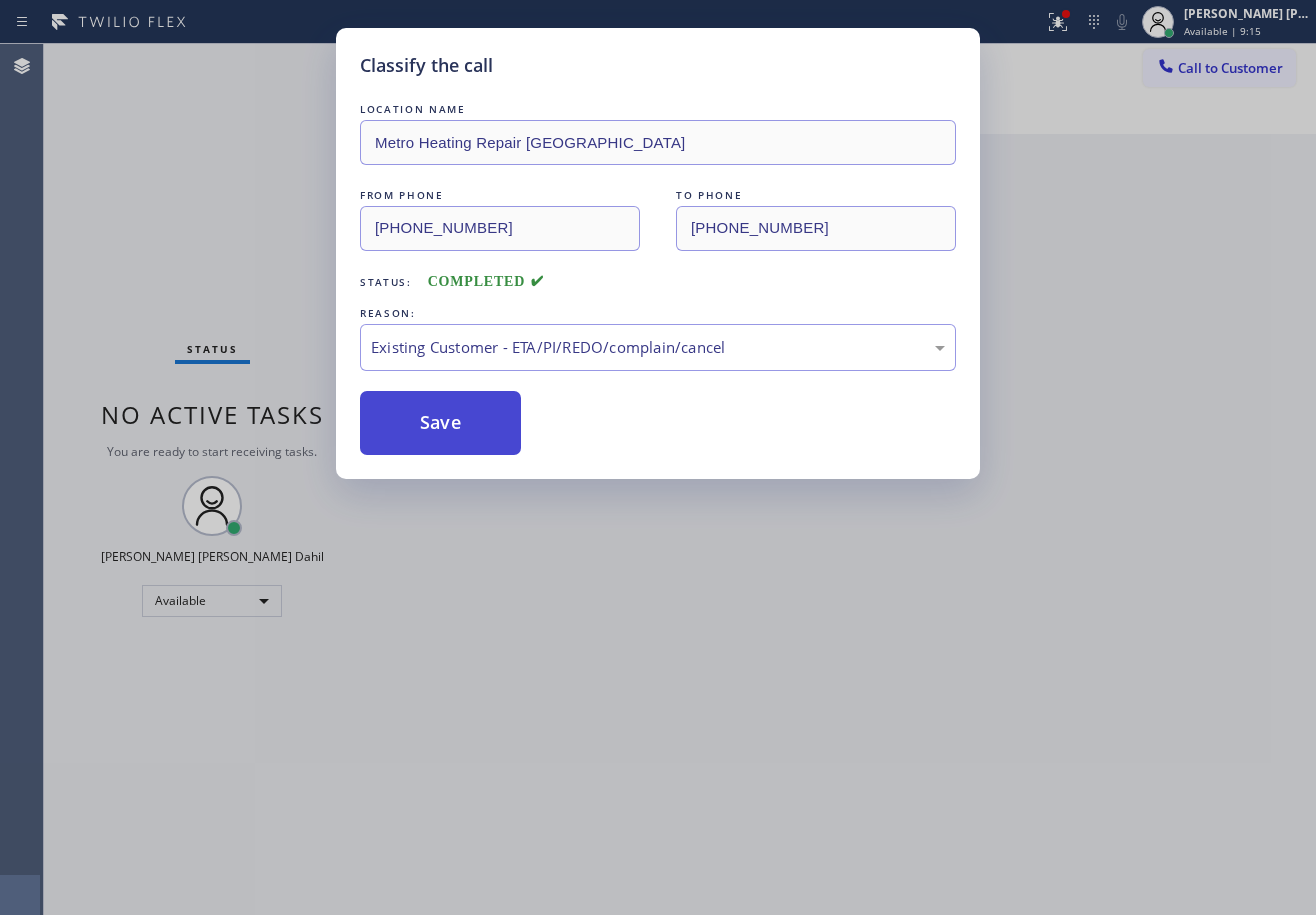 click on "Save" at bounding box center (440, 423) 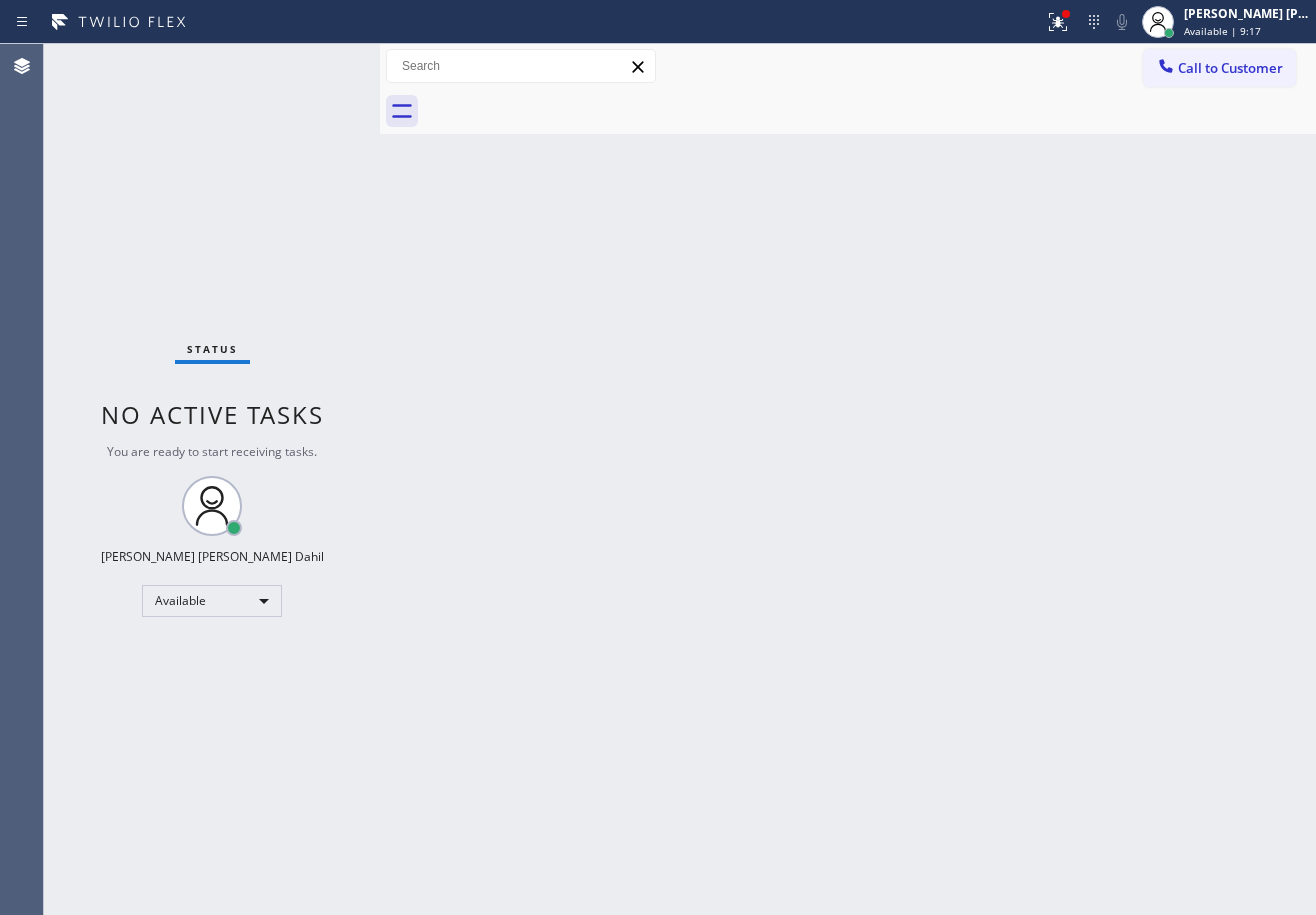 drag, startPoint x: 859, startPoint y: 556, endPoint x: 886, endPoint y: 482, distance: 78.77182 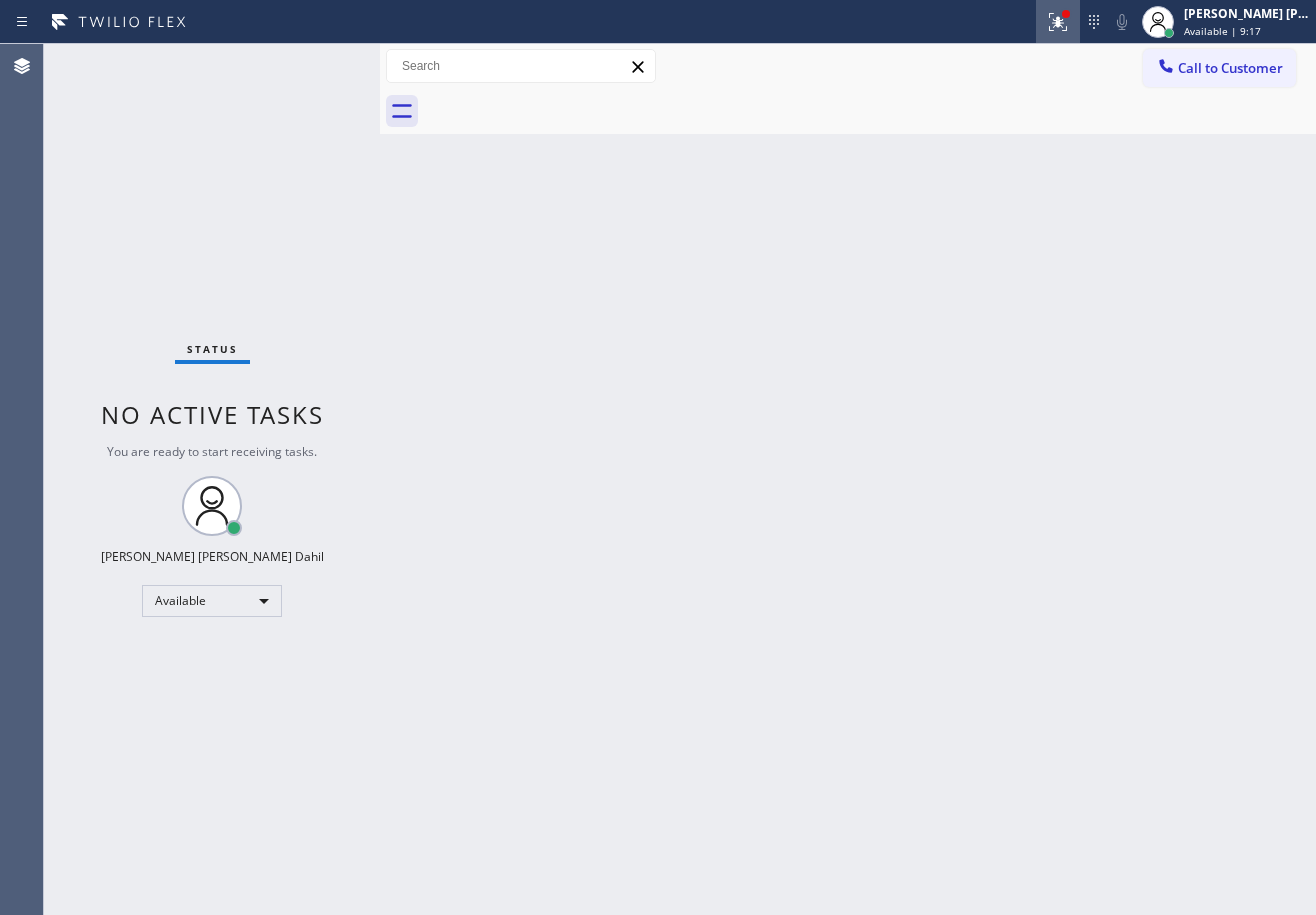 click 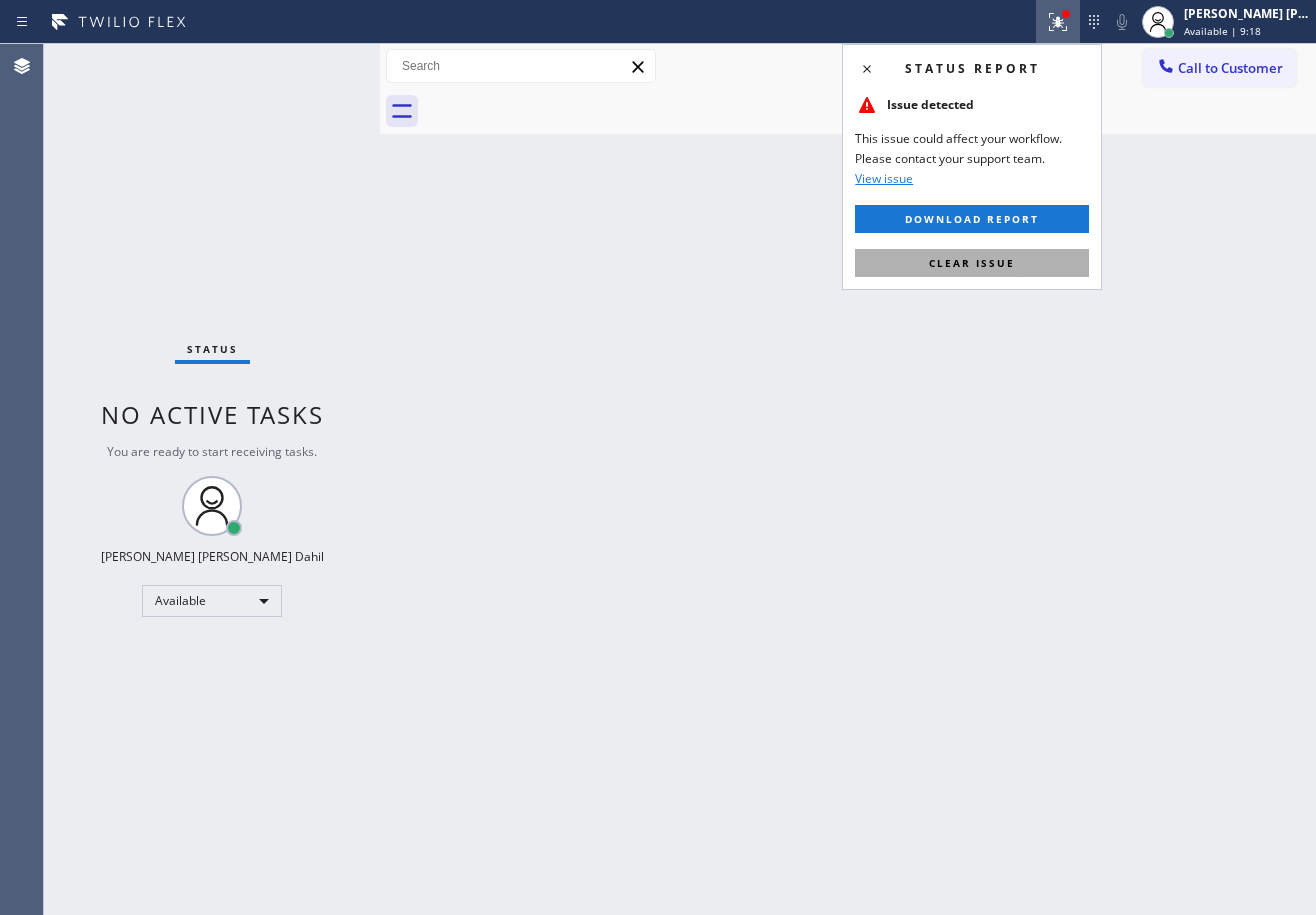 click on "Clear issue" at bounding box center [972, 263] 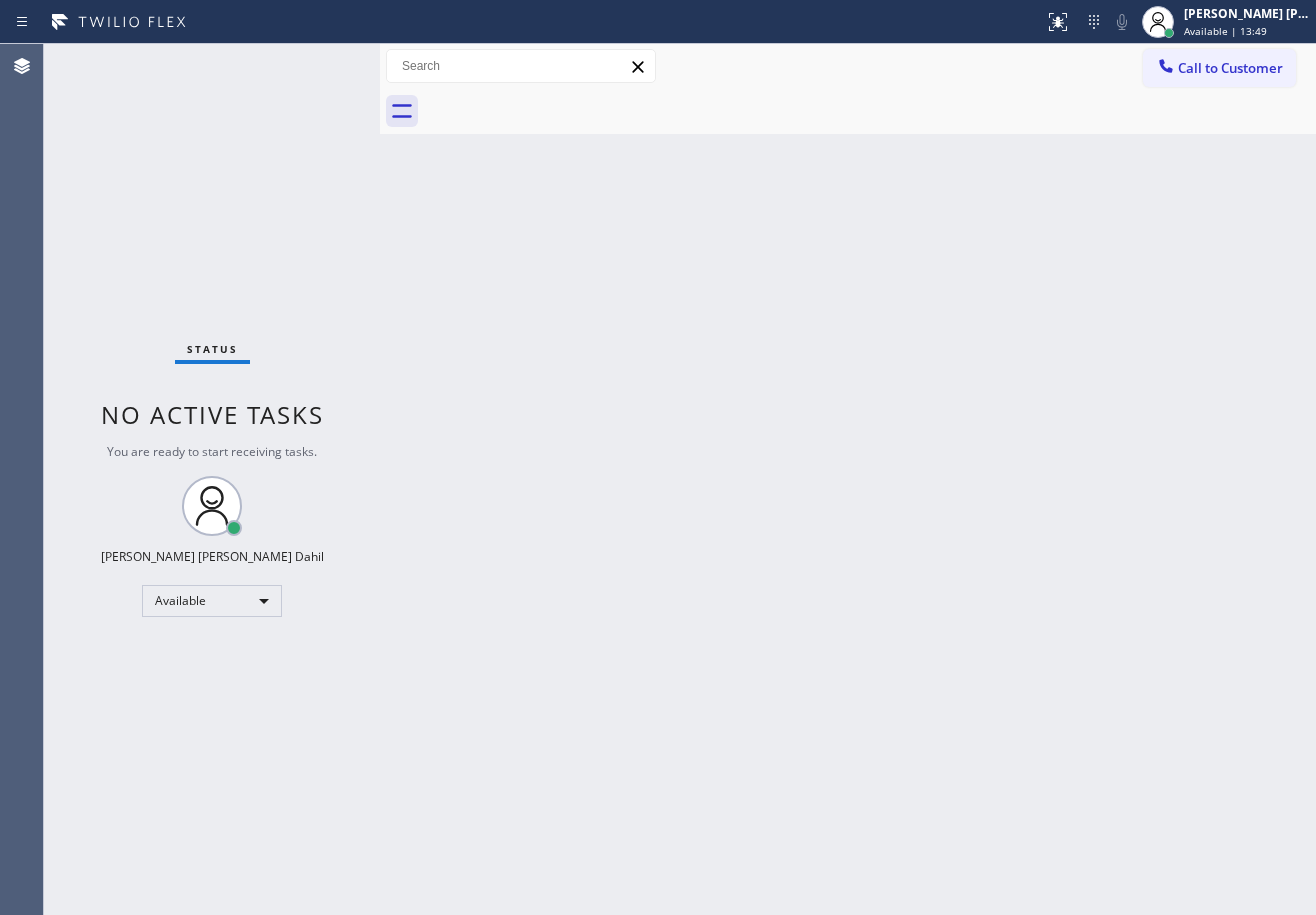 click on "Status   No active tasks     You are ready to start receiving tasks.   [PERSON_NAME] [PERSON_NAME] Dahil Available" at bounding box center [212, 479] 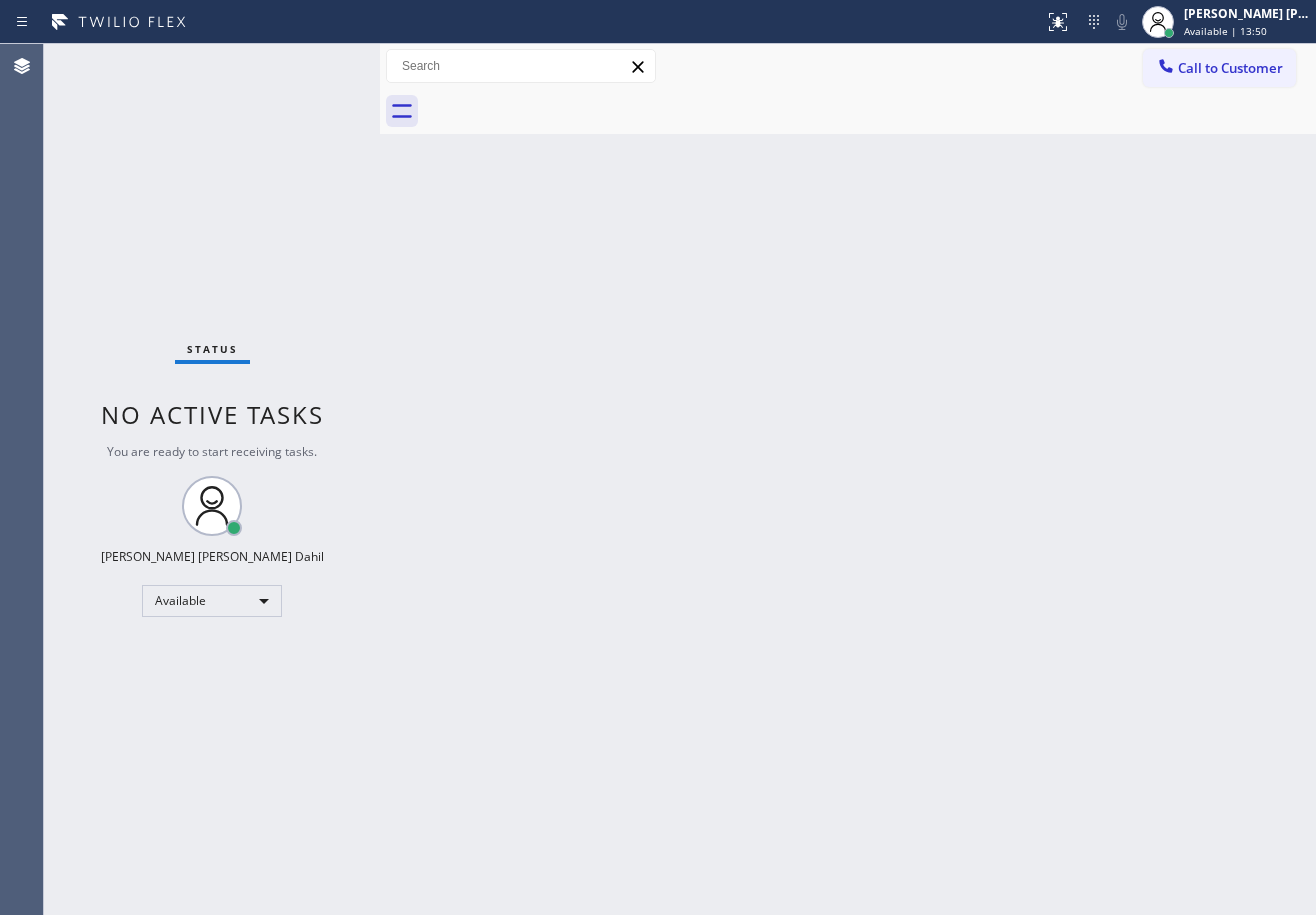 click on "Status   No active tasks     You are ready to start receiving tasks.   [PERSON_NAME] [PERSON_NAME] Dahil Available" at bounding box center (212, 479) 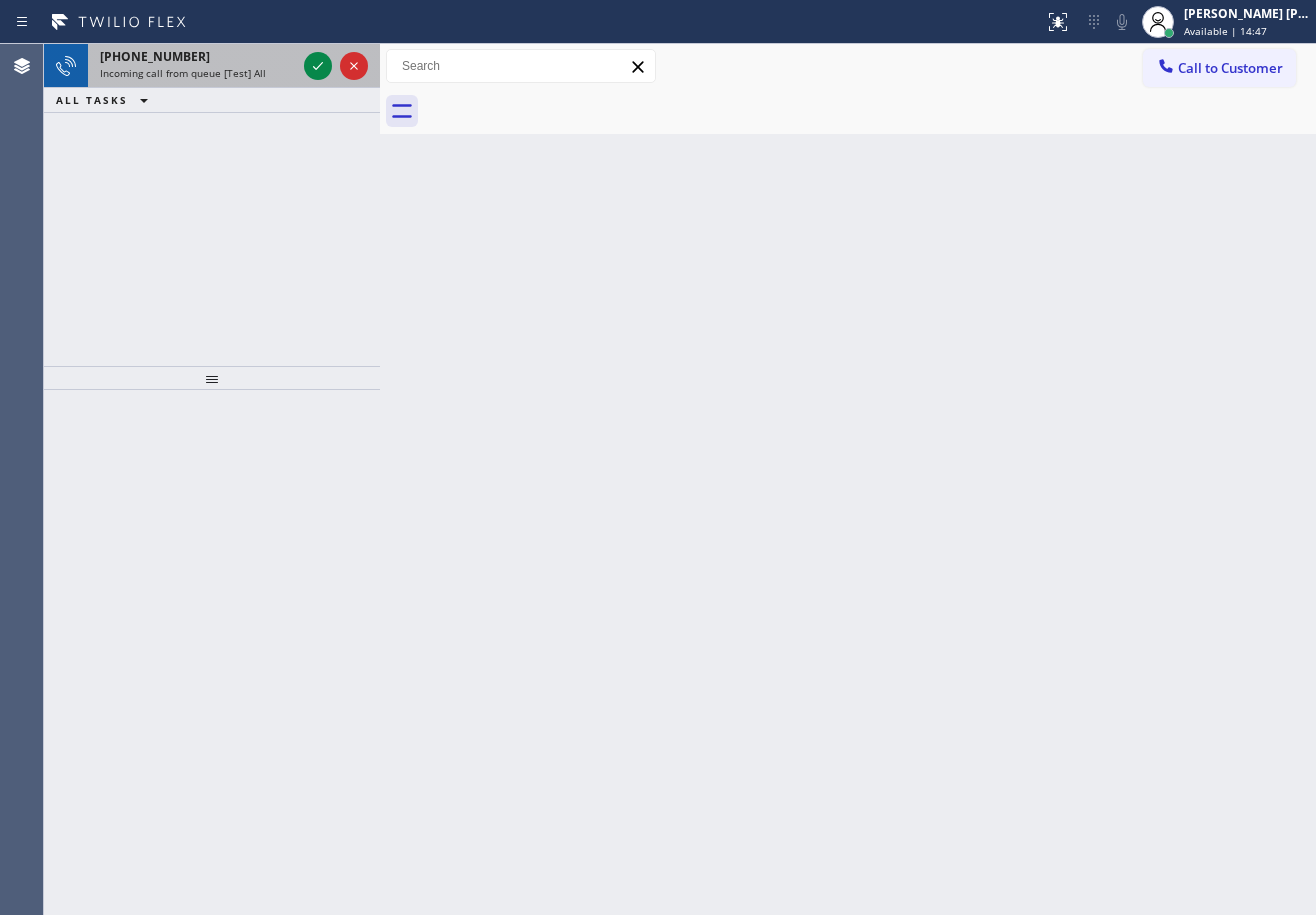 click on "[PHONE_NUMBER]" at bounding box center (198, 56) 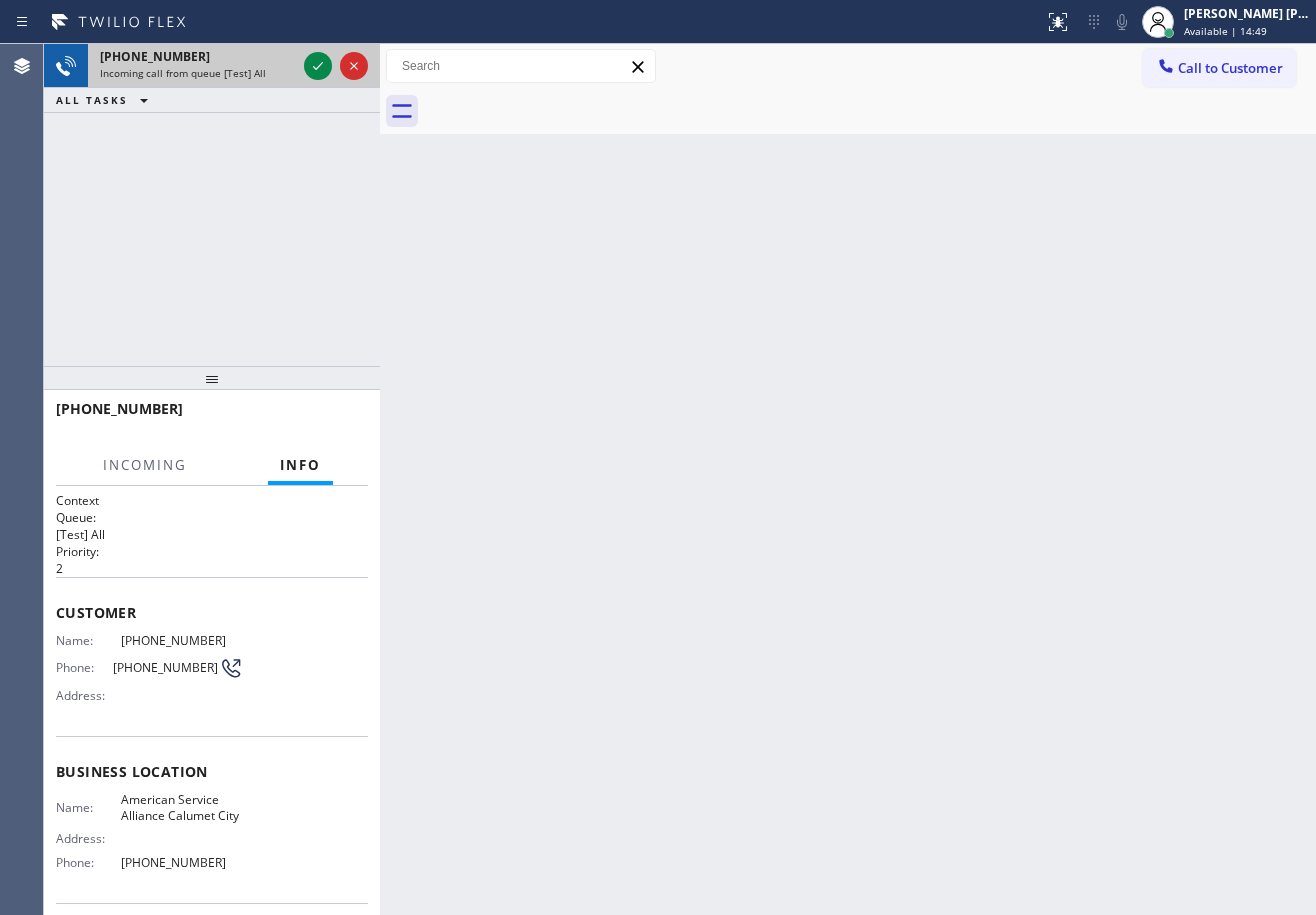 click on "[PHONE_NUMBER]" at bounding box center [198, 56] 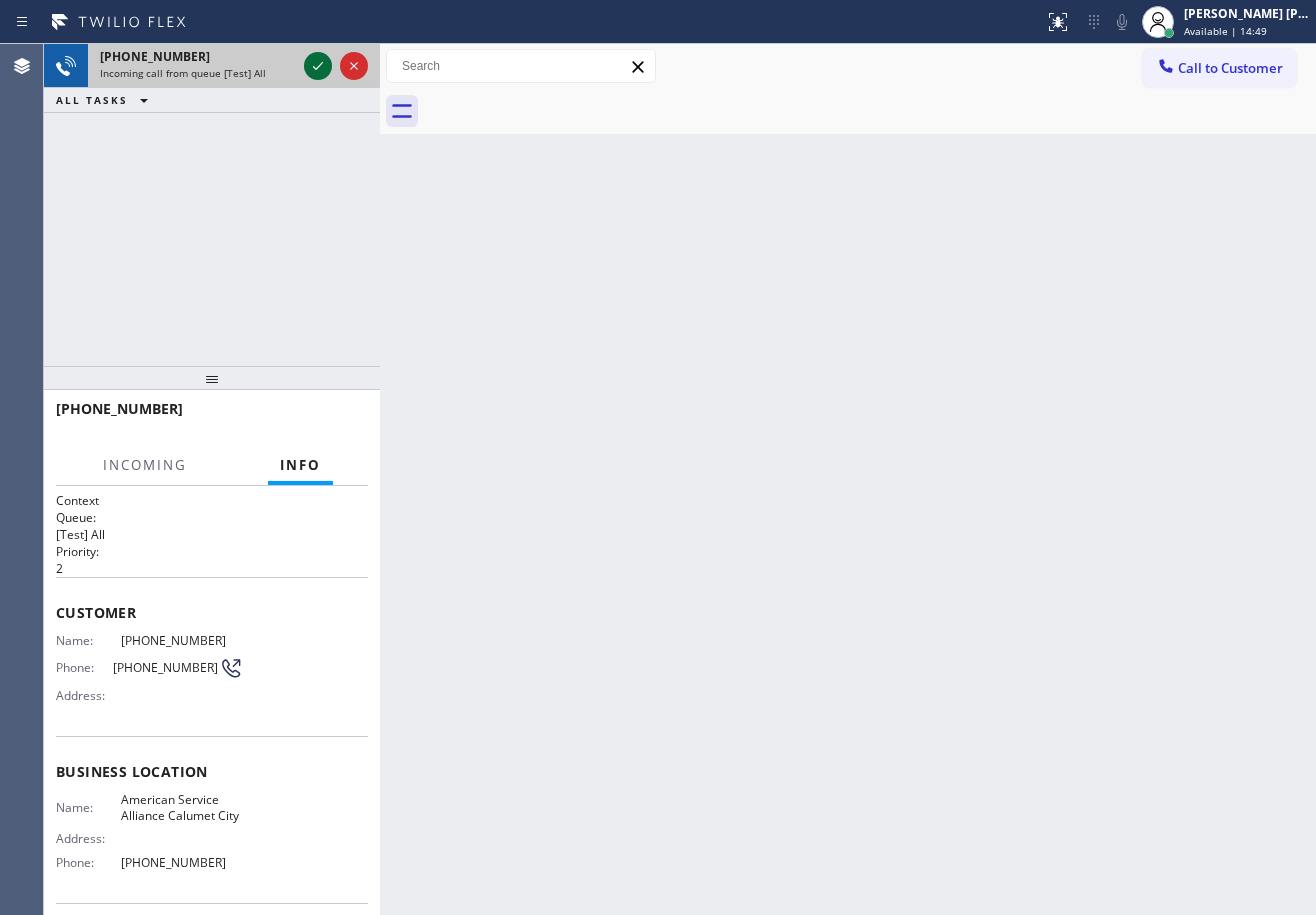 click 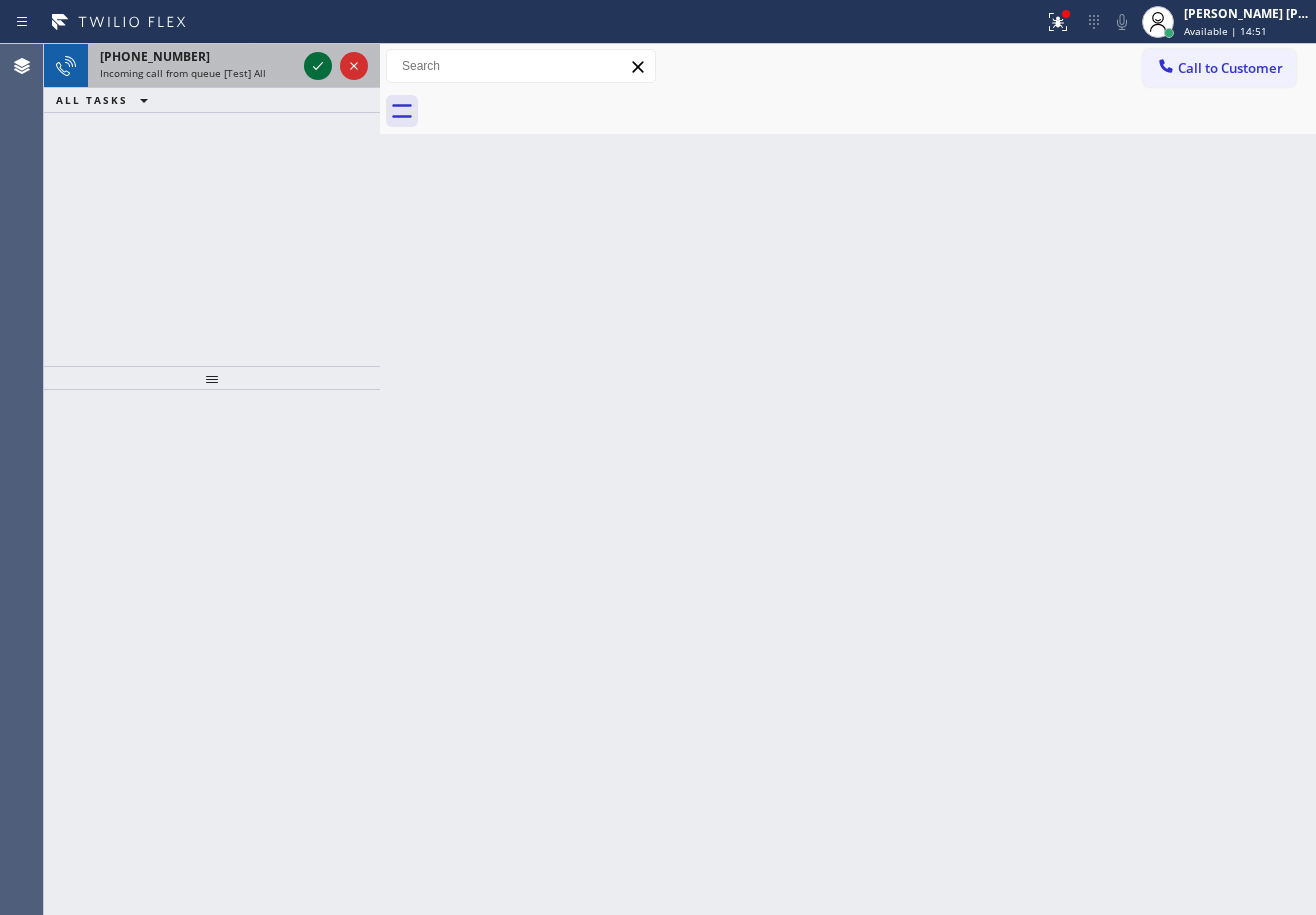 click on "[PHONE_NUMBER] Incoming call from queue [Test] All" at bounding box center (194, 66) 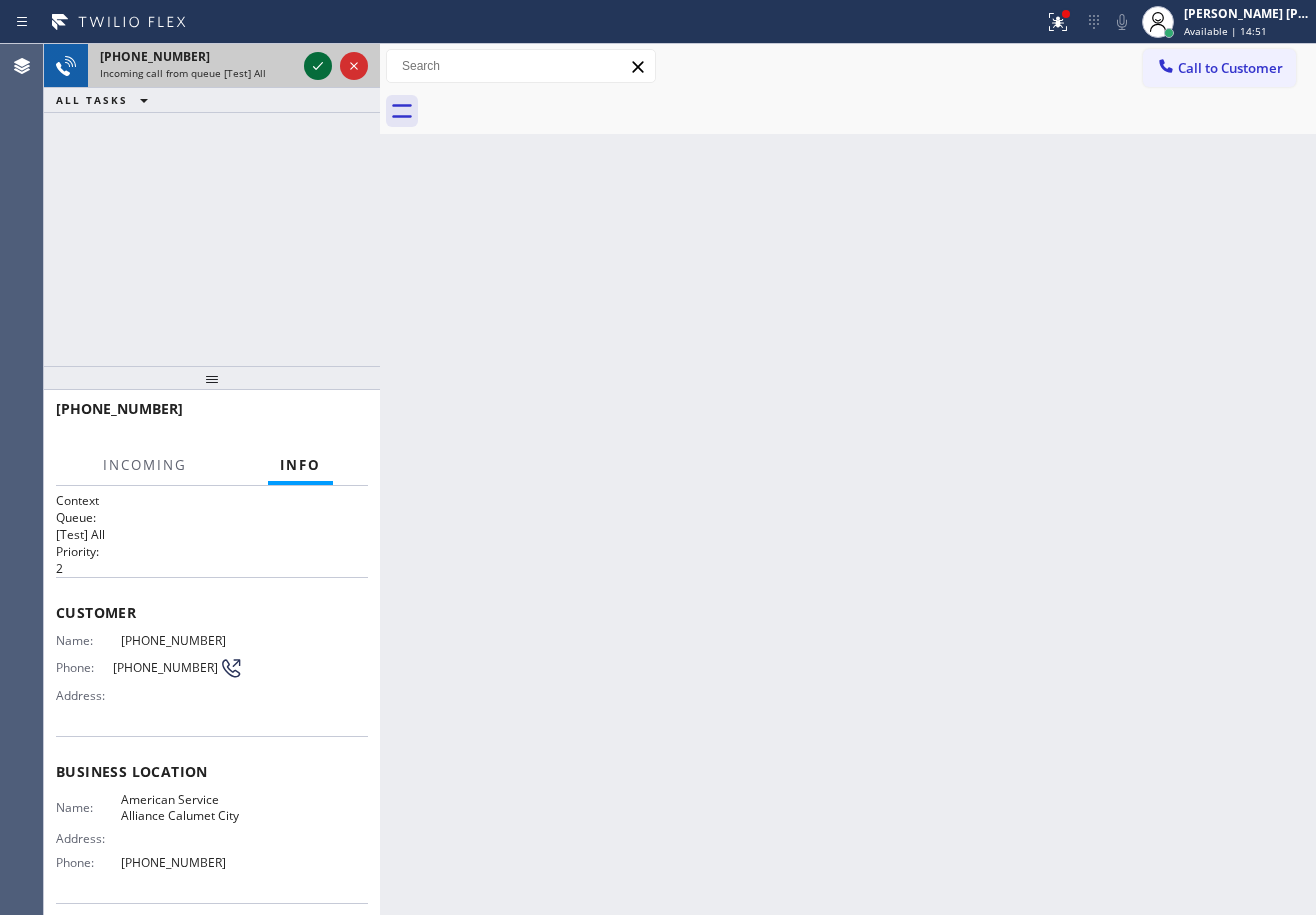 click 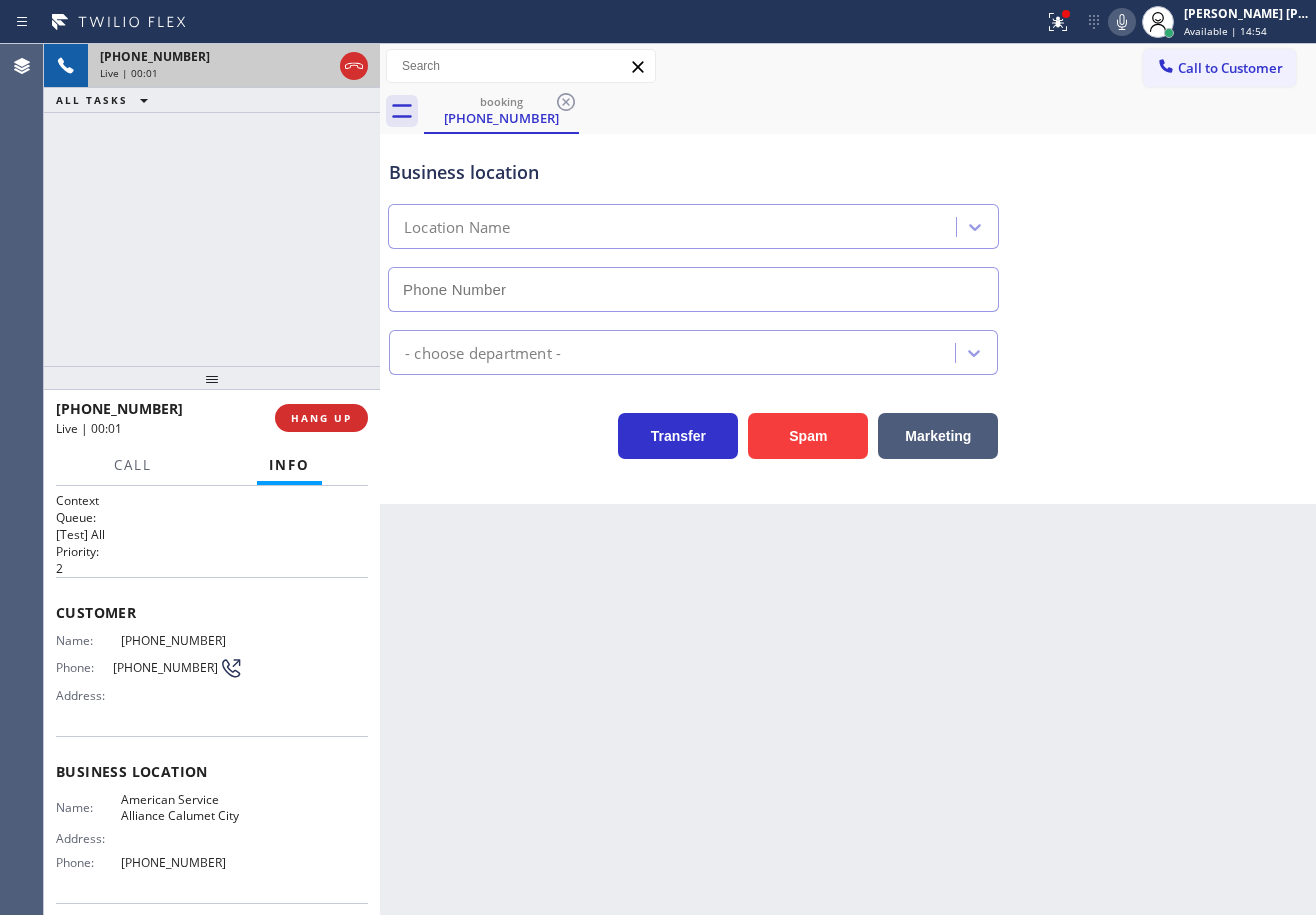 type on "[PHONE_NUMBER]" 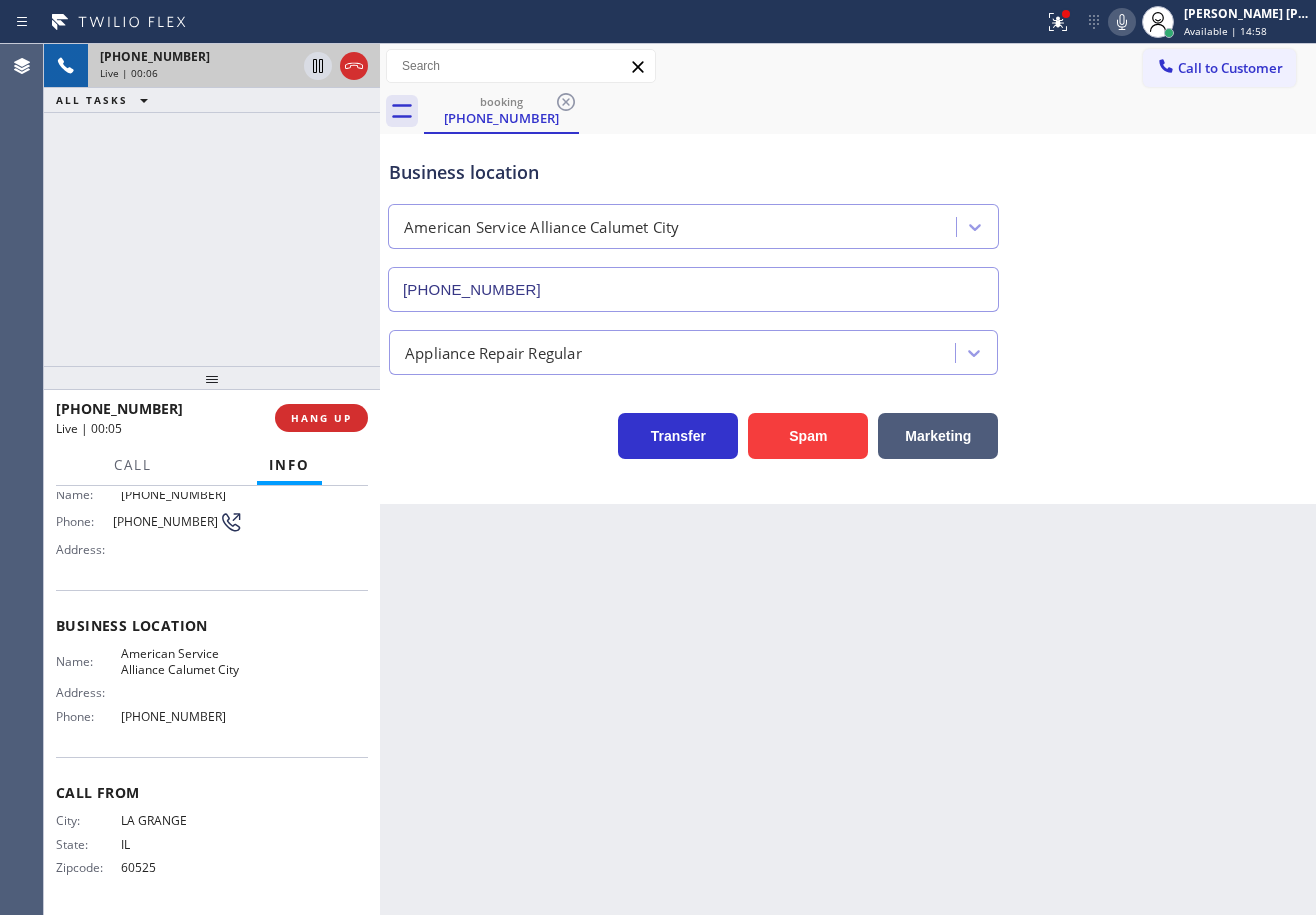 scroll, scrollTop: 0, scrollLeft: 0, axis: both 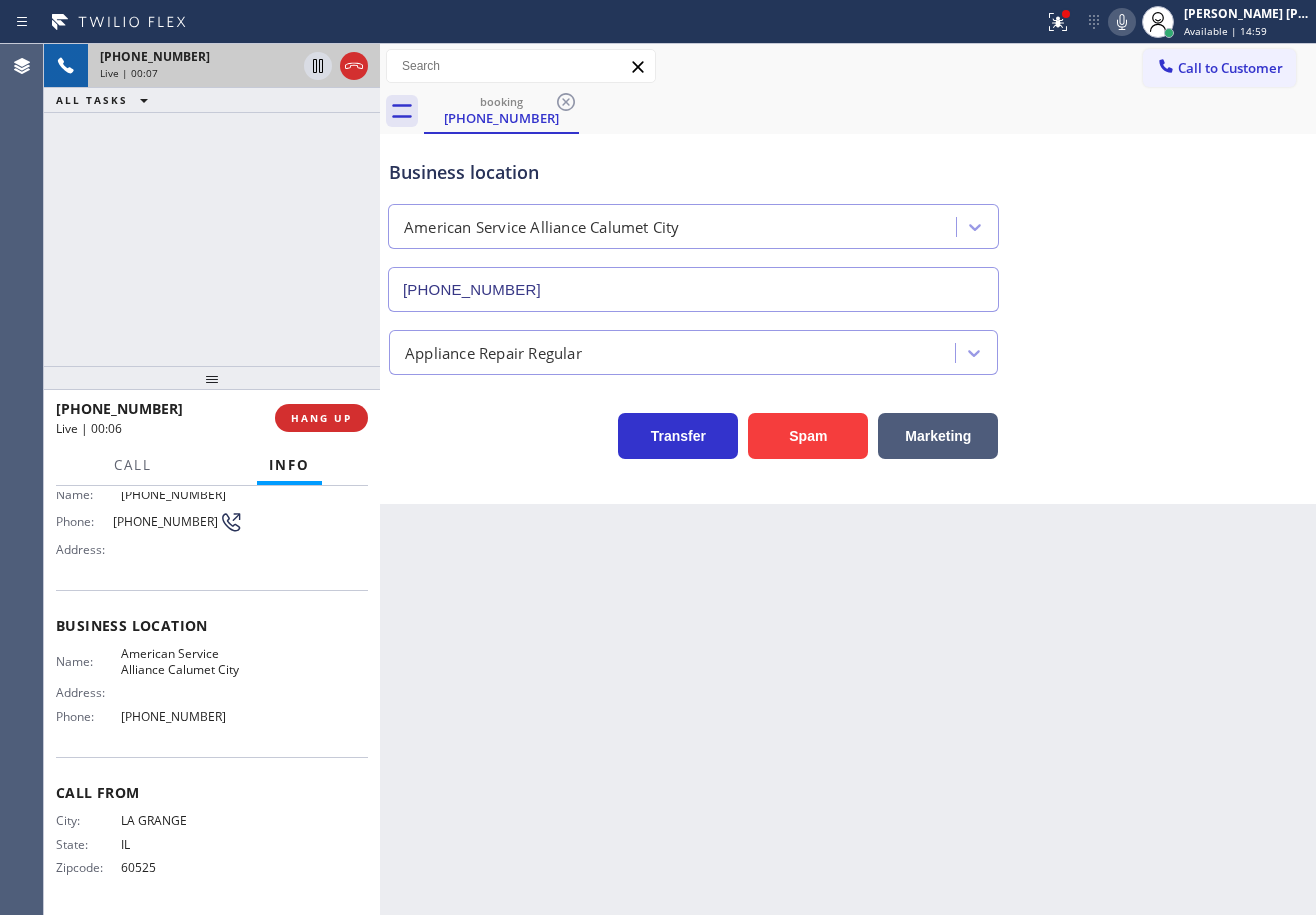 click on "Back to Dashboard Change Sender ID Customers Technicians Select a contact Outbound call Technician Search Technician Your caller id phone number Your caller id phone number Call Technician info Name   Phone none Address none Change Sender ID HVAC [PHONE_NUMBER] 5 Star Appliance [PHONE_NUMBER] Appliance Repair [PHONE_NUMBER] Plumbing [PHONE_NUMBER] Air Duct Cleaning [PHONE_NUMBER]  Electricians [PHONE_NUMBER] Cancel Change Check personal SMS Reset Change booking [PHONE_NUMBER] Call to Customer Outbound call Location Blue Moon Electrical [GEOGRAPHIC_DATA] Your caller id phone number [PHONE_NUMBER] Customer number Call Outbound call Technician Search Technician Your caller id phone number Your caller id phone number Call booking [PHONE_NUMBER] Business location American Service Alliance [GEOGRAPHIC_DATA] [PHONE_NUMBER] Appliance Repair Regular Transfer Spam Marketing" at bounding box center [848, 479] 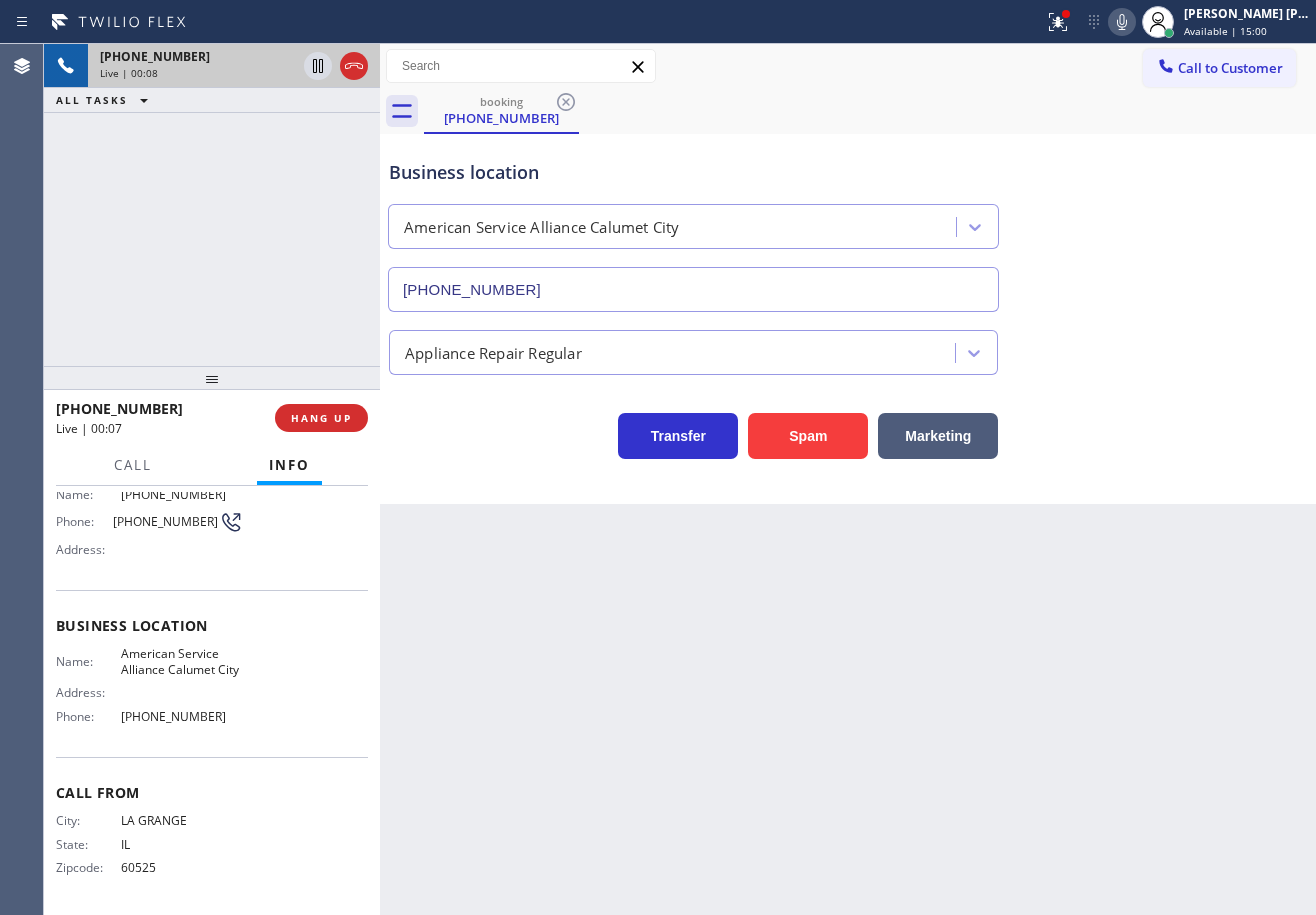 scroll, scrollTop: 0, scrollLeft: 0, axis: both 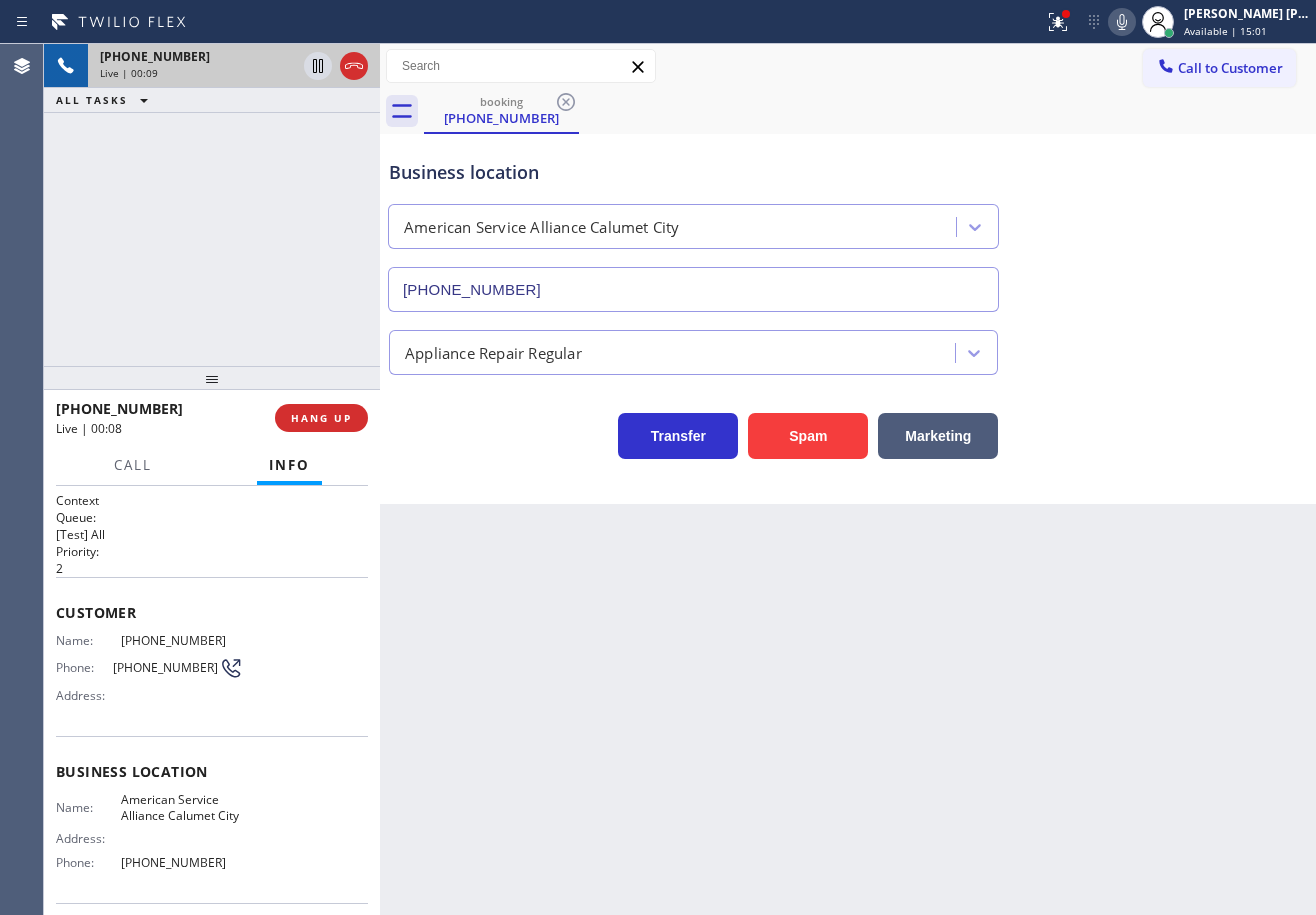 drag, startPoint x: 663, startPoint y: 741, endPoint x: 170, endPoint y: 680, distance: 496.7595 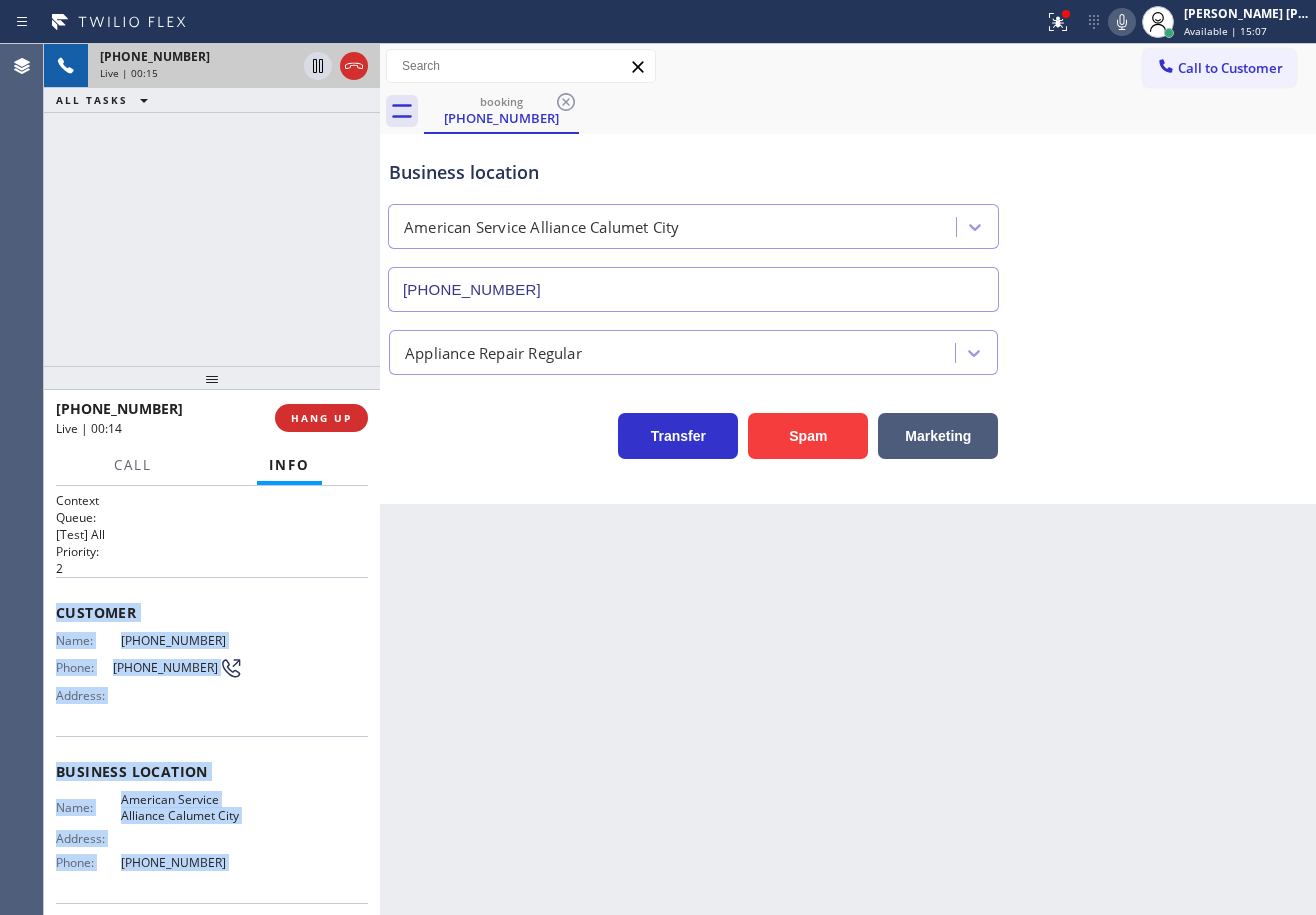 scroll, scrollTop: 162, scrollLeft: 0, axis: vertical 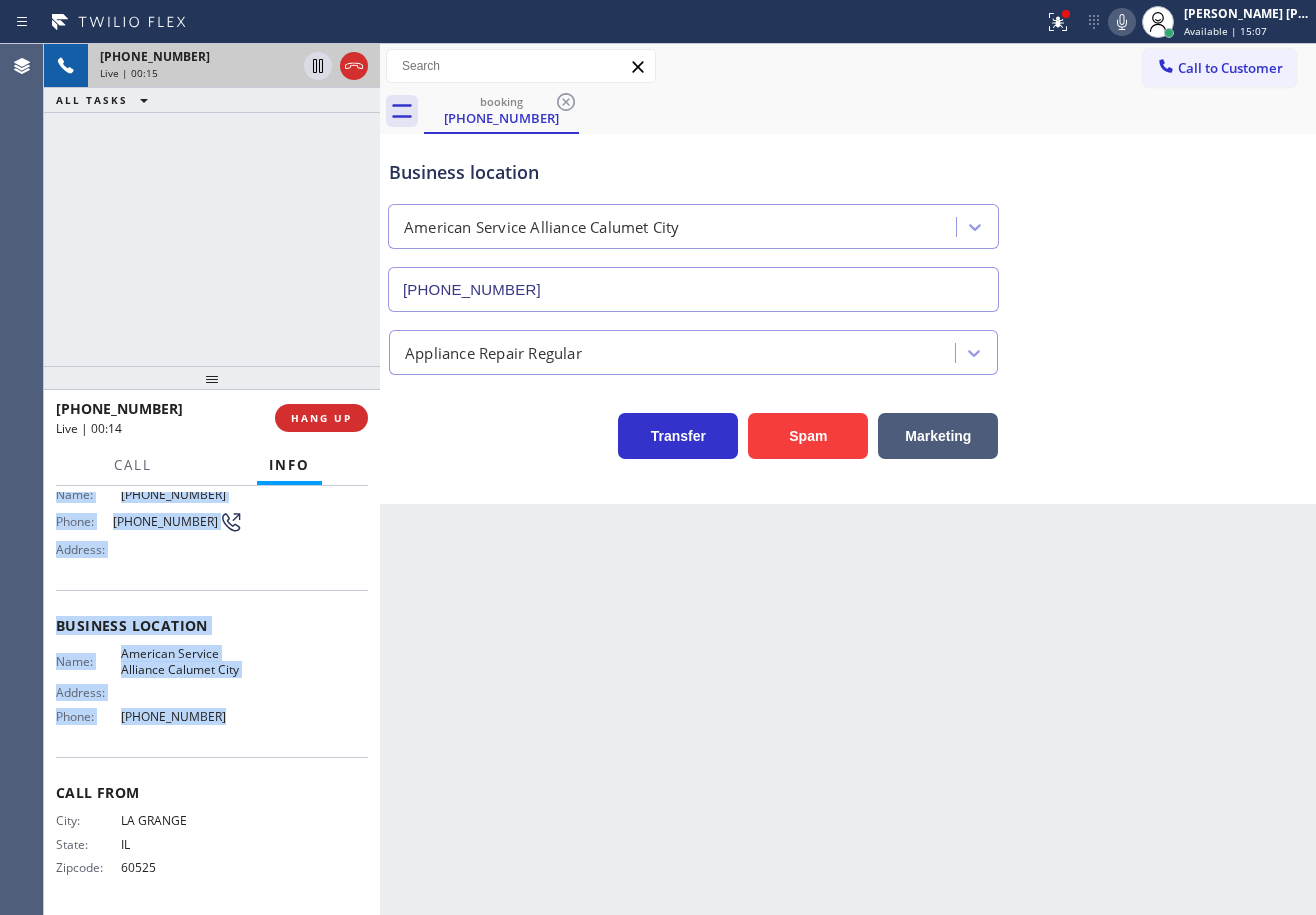 drag, startPoint x: 49, startPoint y: 604, endPoint x: 211, endPoint y: 729, distance: 204.61916 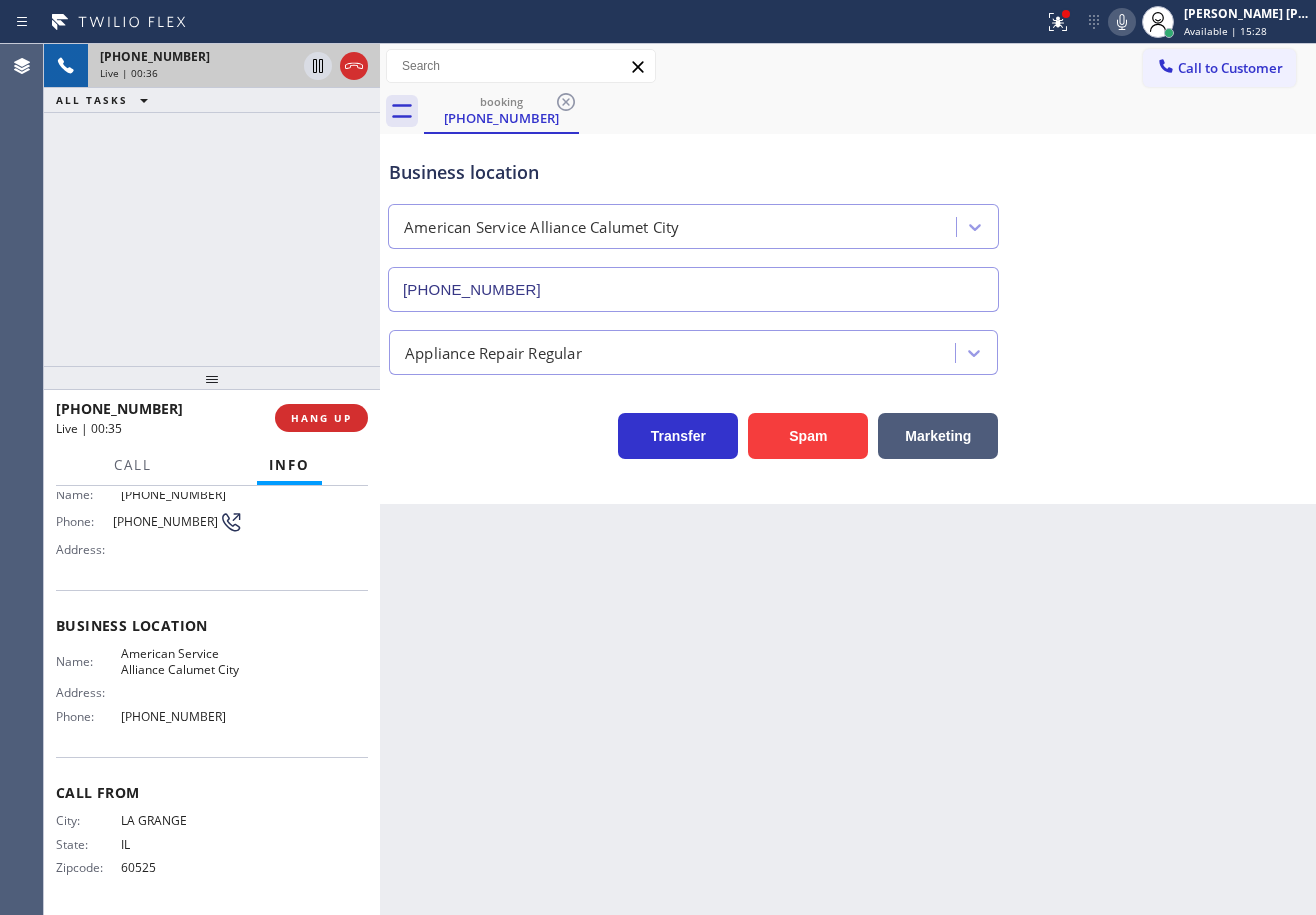 click on "Back to Dashboard Change Sender ID Customers Technicians Select a contact Outbound call Technician Search Technician Your caller id phone number Your caller id phone number Call Technician info Name   Phone none Address none Change Sender ID HVAC [PHONE_NUMBER] 5 Star Appliance [PHONE_NUMBER] Appliance Repair [PHONE_NUMBER] Plumbing [PHONE_NUMBER] Air Duct Cleaning [PHONE_NUMBER]  Electricians [PHONE_NUMBER] Cancel Change Check personal SMS Reset Change booking [PHONE_NUMBER] Call to Customer Outbound call Location Blue Moon Electrical [GEOGRAPHIC_DATA] Your caller id phone number [PHONE_NUMBER] Customer number Call Outbound call Technician Search Technician Your caller id phone number Your caller id phone number Call booking [PHONE_NUMBER] Business location American Service Alliance [GEOGRAPHIC_DATA] [PHONE_NUMBER] Appliance Repair Regular Transfer Spam Marketing" at bounding box center [848, 479] 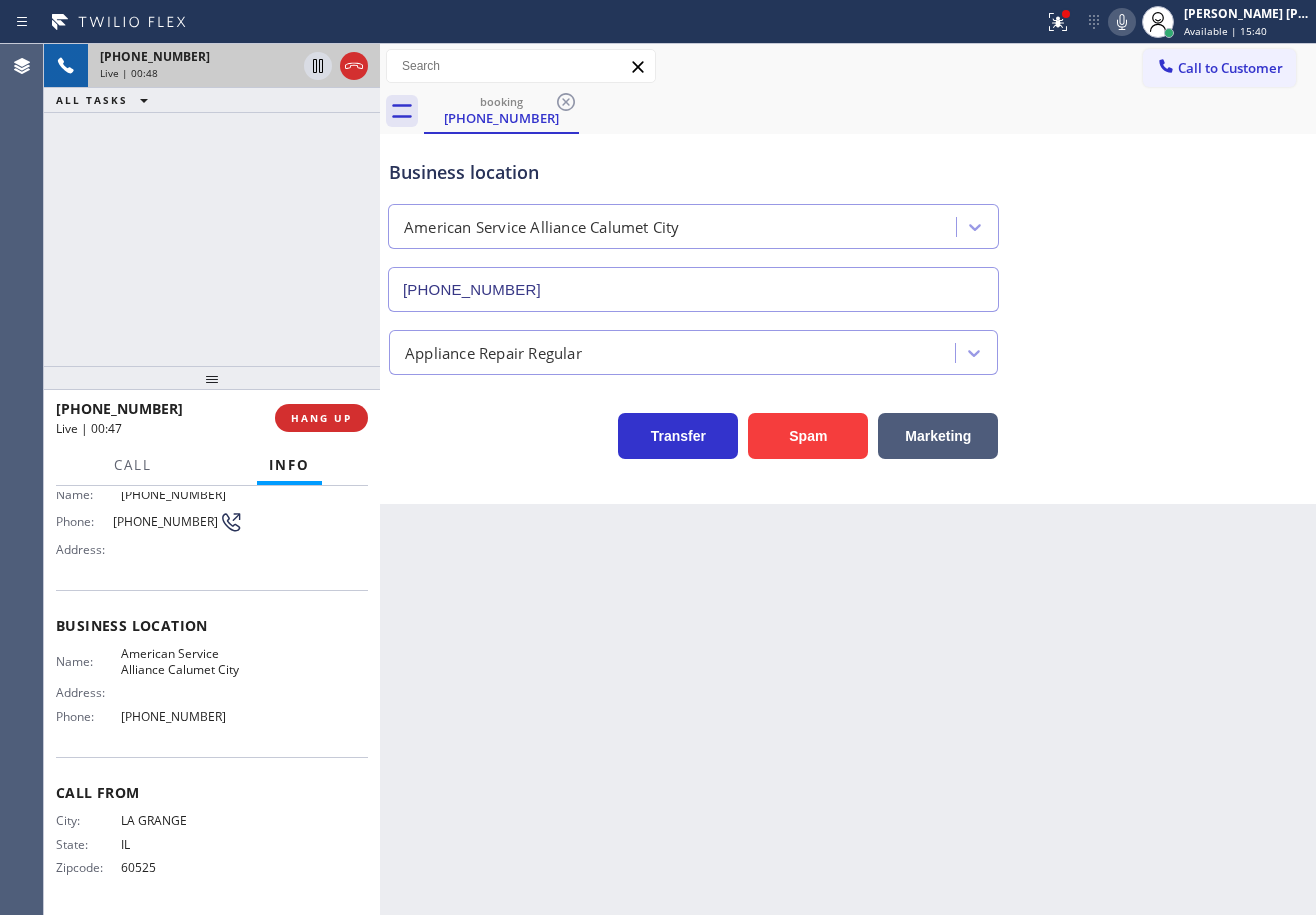 scroll, scrollTop: 0, scrollLeft: 0, axis: both 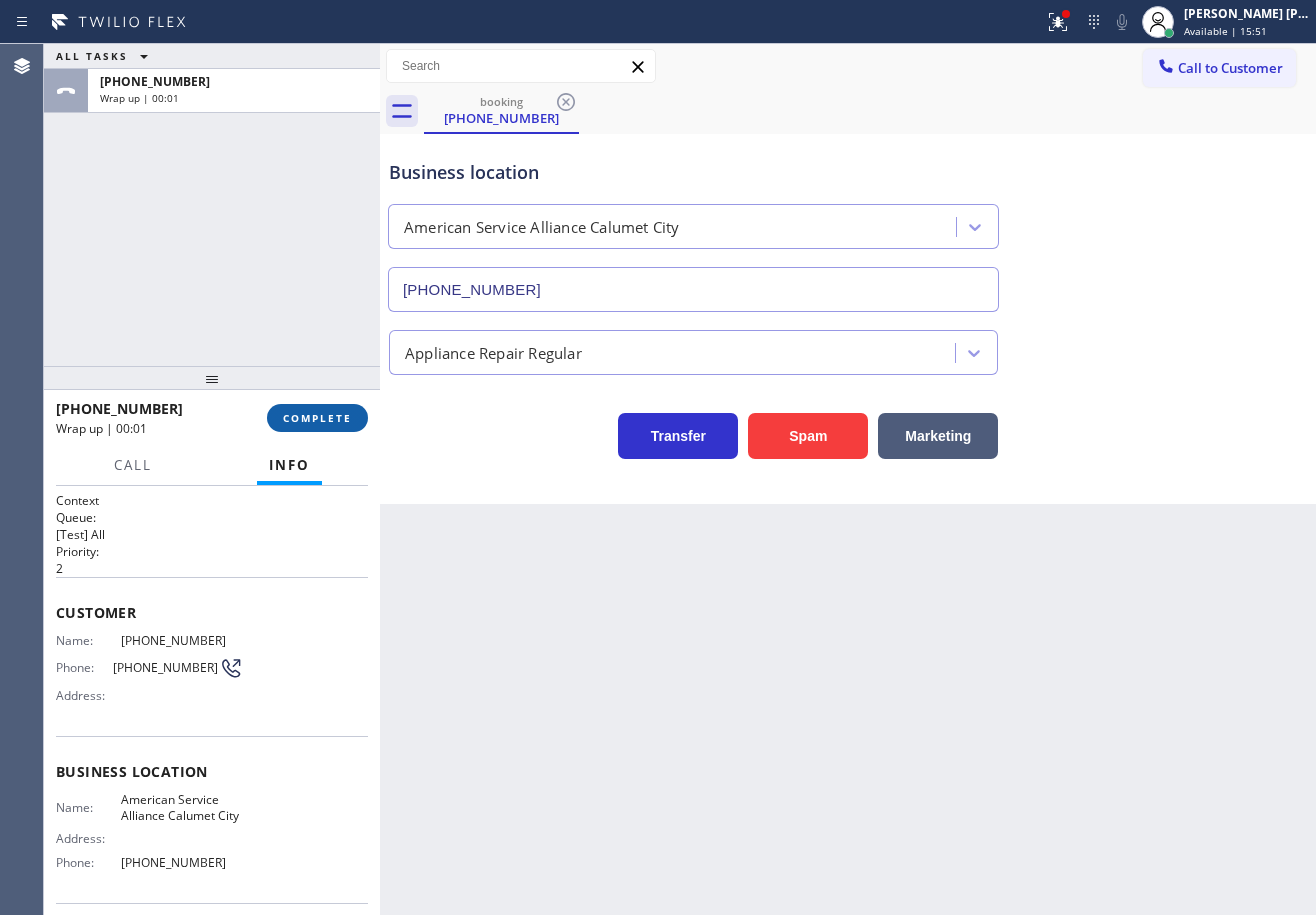 click on "COMPLETE" at bounding box center (317, 418) 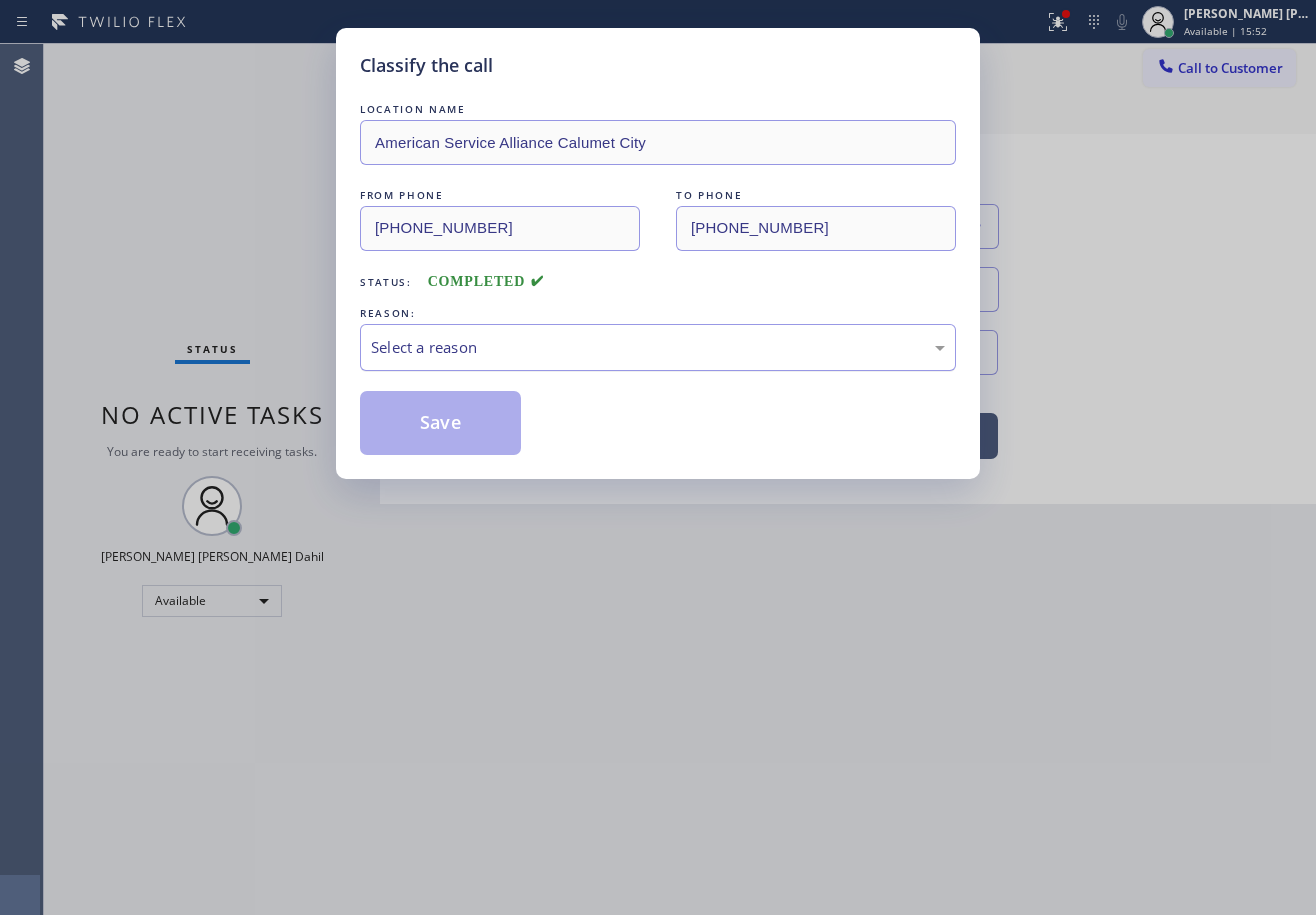 click on "Select a reason" at bounding box center [658, 347] 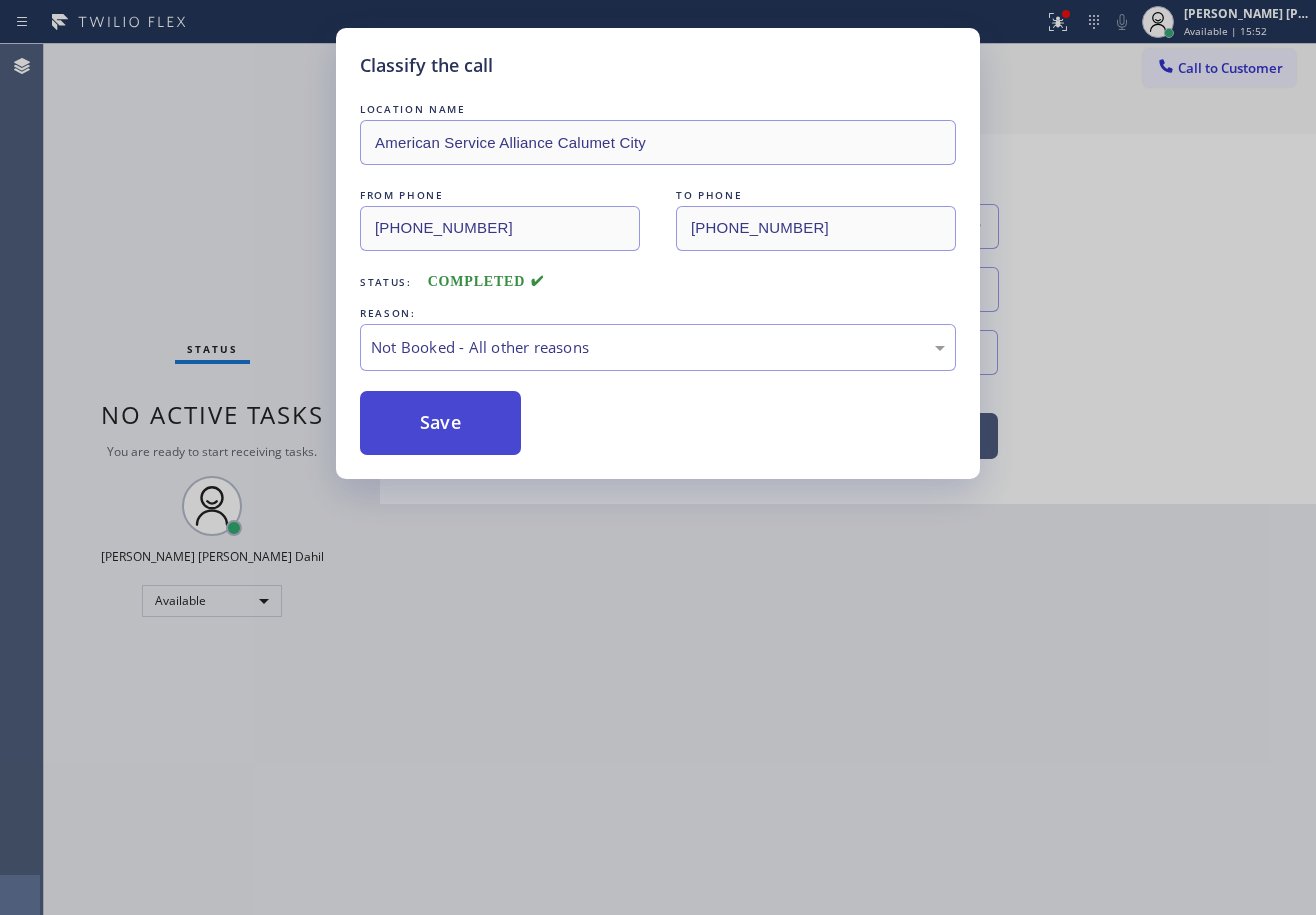 click on "Save" at bounding box center [440, 423] 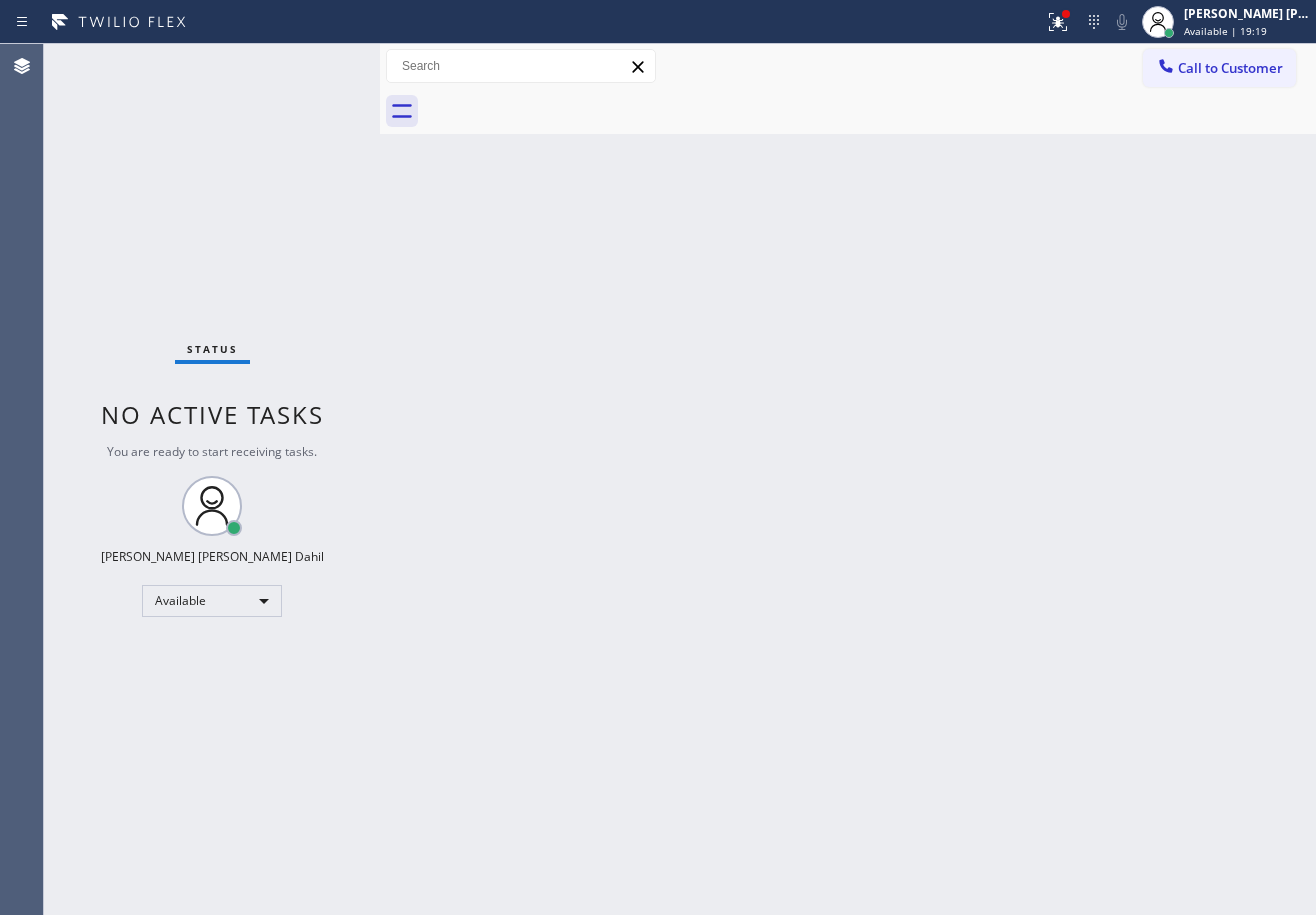 click on "Back to Dashboard Change Sender ID Customers Technicians Select a contact Outbound call Technician Search Technician Your caller id phone number Your caller id phone number Call Technician info Name   Phone none Address none Change Sender ID HVAC [PHONE_NUMBER] 5 Star Appliance [PHONE_NUMBER] Appliance Repair [PHONE_NUMBER] Plumbing [PHONE_NUMBER] Air Duct Cleaning [PHONE_NUMBER]  Electricians [PHONE_NUMBER] Cancel Change Check personal SMS Reset Change No tabs Call to Customer Outbound call Location Blue Moon Electrical [GEOGRAPHIC_DATA] Your caller id phone number [PHONE_NUMBER] Customer number Call Outbound call Technician Search Technician Your caller id phone number Your caller id phone number Call" at bounding box center (848, 479) 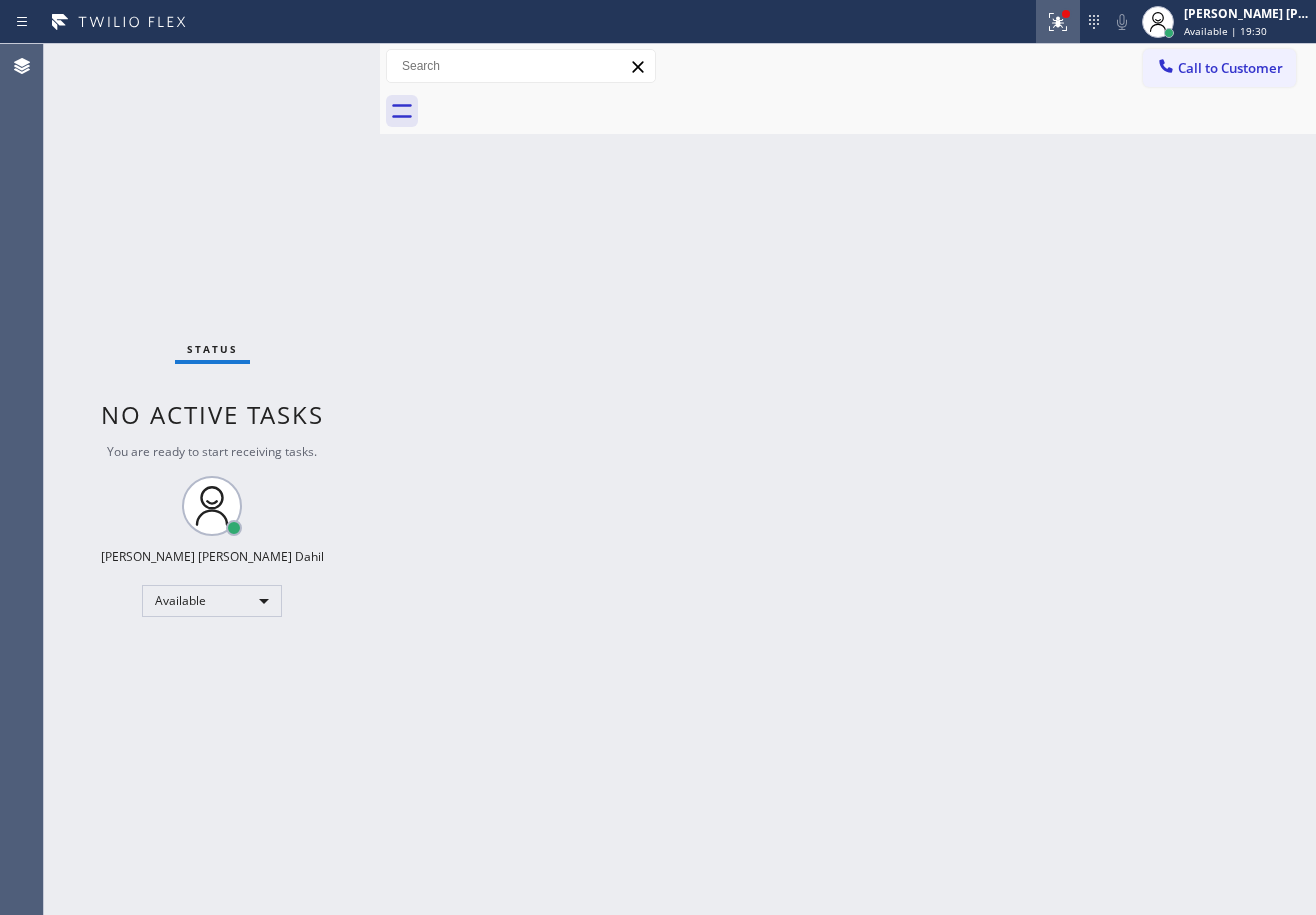 click 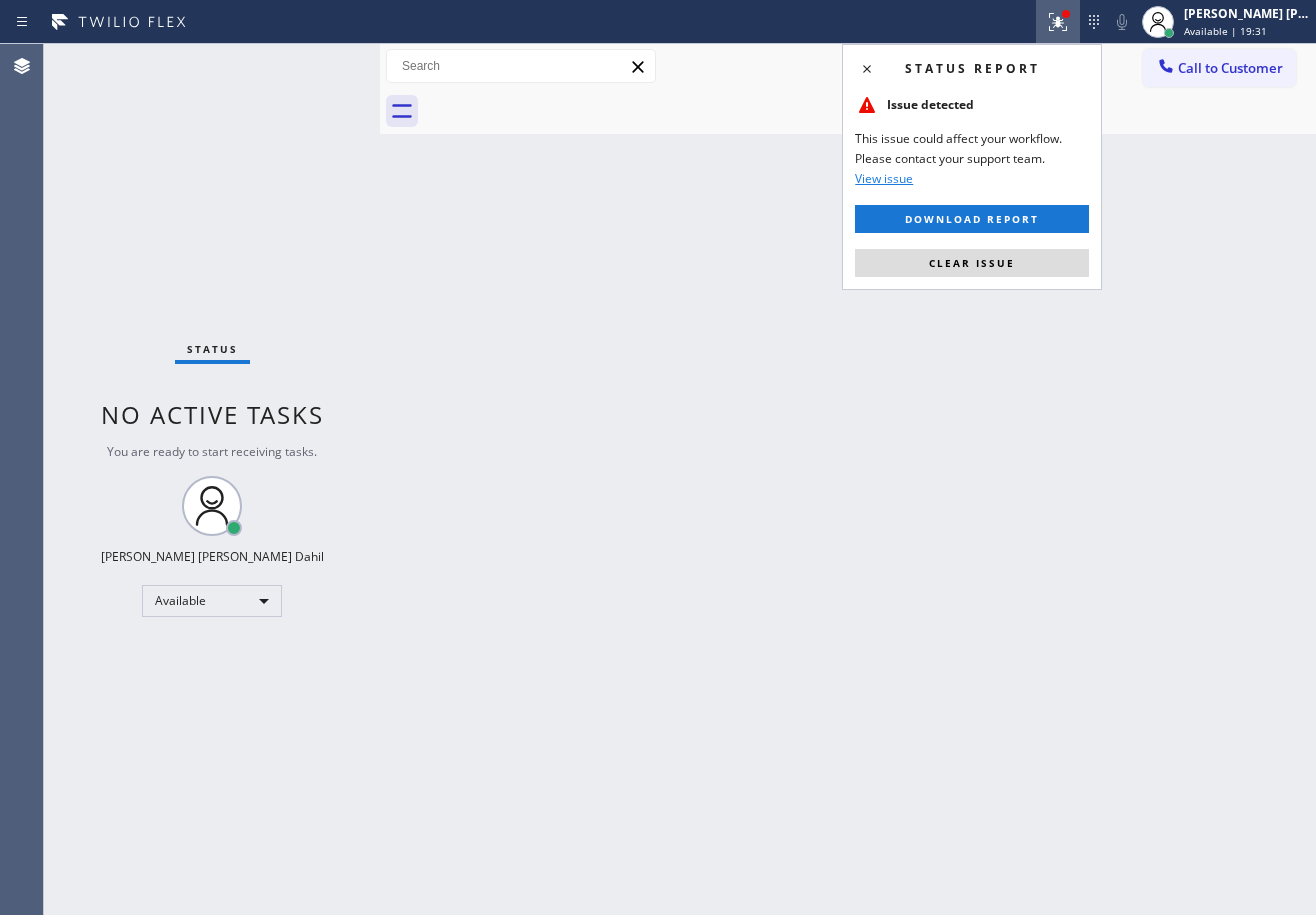 click on "Status report Issue detected This issue could affect your workflow. Please contact your support team. View issue Download report Clear issue" at bounding box center [972, 167] 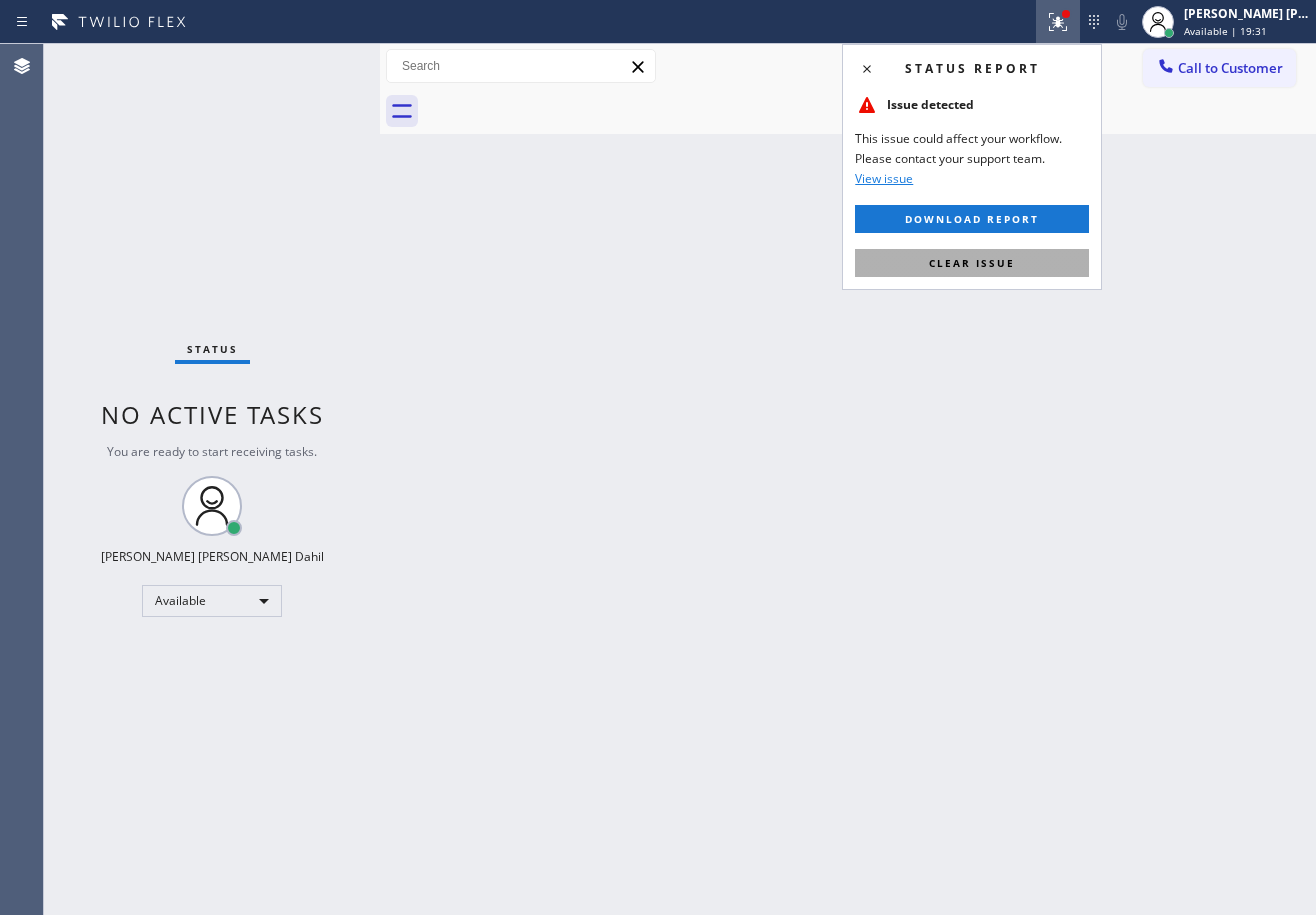 click on "Clear issue" at bounding box center [972, 263] 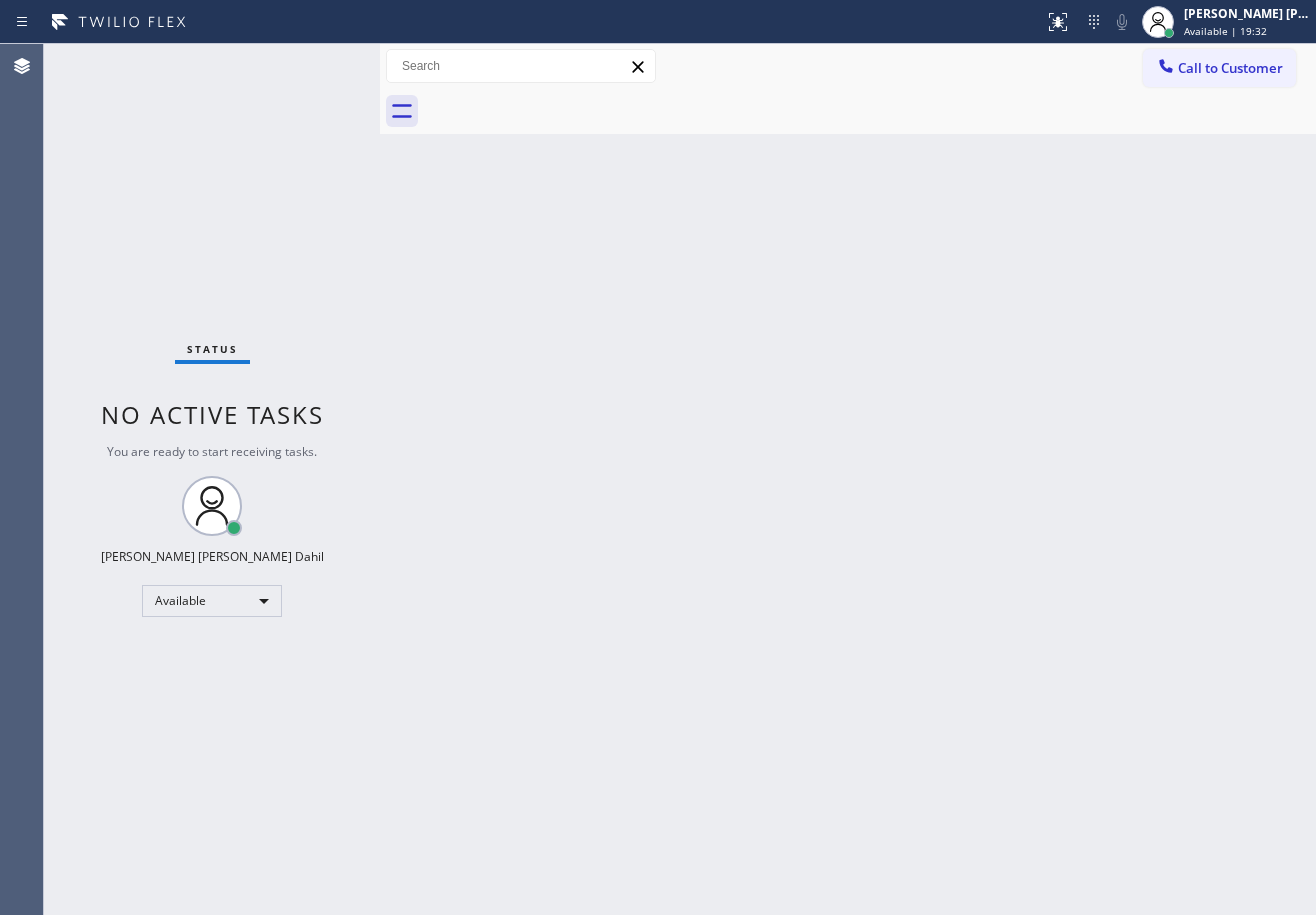 click on "Back to Dashboard Change Sender ID Customers Technicians Select a contact Outbound call Technician Search Technician Your caller id phone number Your caller id phone number Call Technician info Name   Phone none Address none Change Sender ID HVAC [PHONE_NUMBER] 5 Star Appliance [PHONE_NUMBER] Appliance Repair [PHONE_NUMBER] Plumbing [PHONE_NUMBER] Air Duct Cleaning [PHONE_NUMBER]  Electricians [PHONE_NUMBER] Cancel Change Check personal SMS Reset Change No tabs Call to Customer Outbound call Location Blue Moon Electrical [GEOGRAPHIC_DATA] Your caller id phone number [PHONE_NUMBER] Customer number Call Outbound call Technician Search Technician Your caller id phone number Your caller id phone number Call" at bounding box center (848, 479) 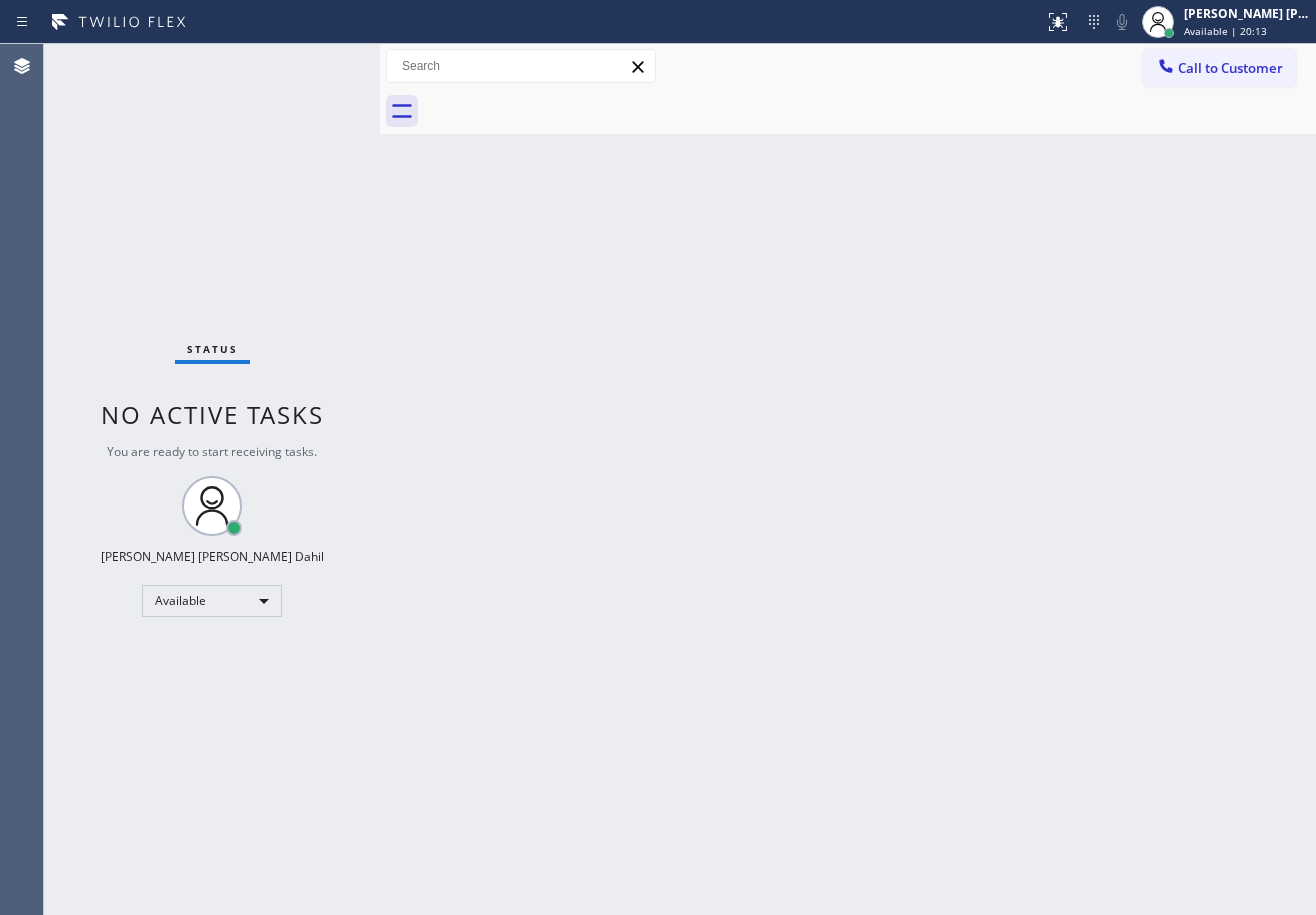 click on "Status   No active tasks     You are ready to start receiving tasks.   [PERSON_NAME] [PERSON_NAME] Dahil Available" at bounding box center (212, 479) 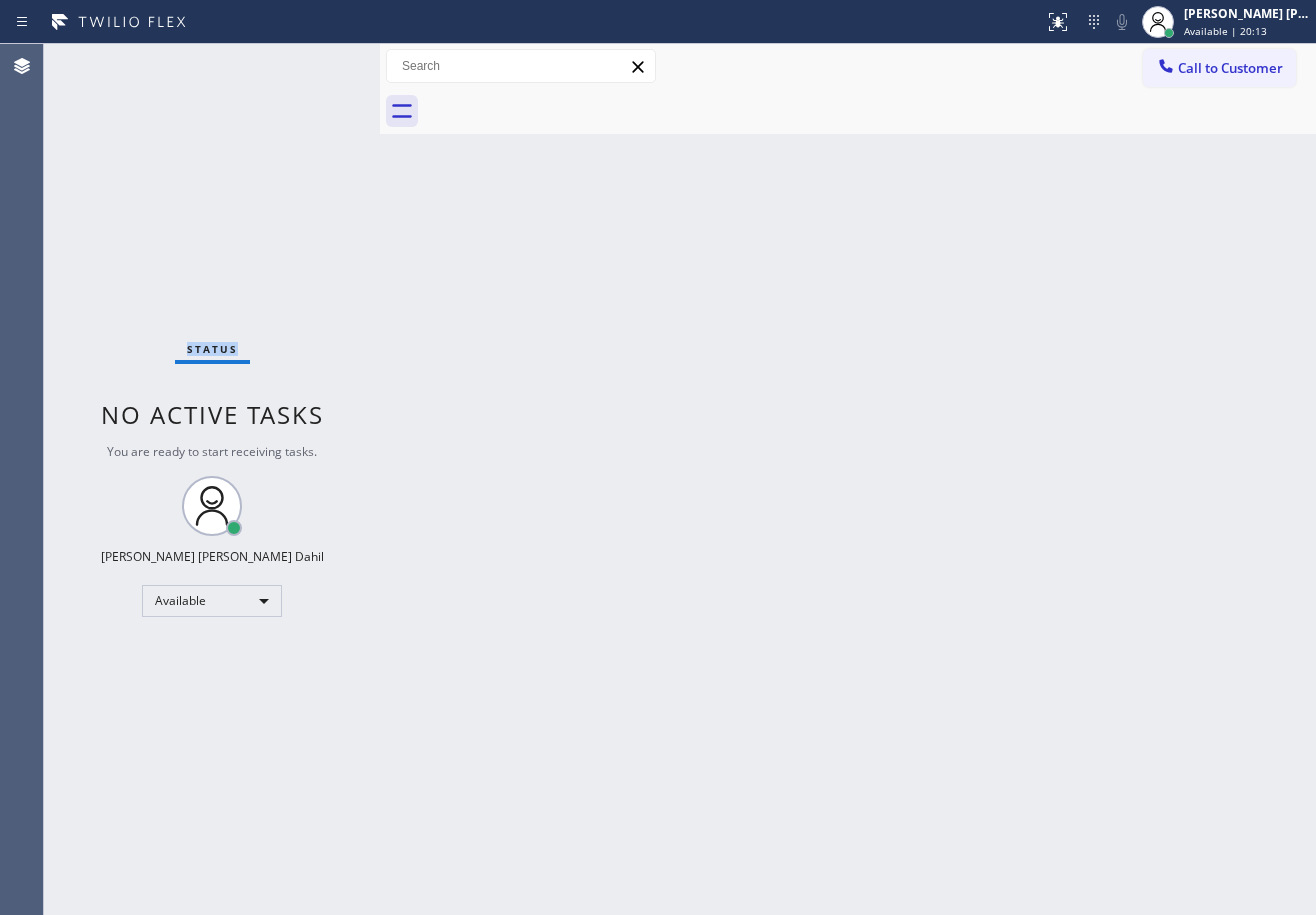 click on "Status   No active tasks     You are ready to start receiving tasks.   [PERSON_NAME] [PERSON_NAME] Dahil Available" at bounding box center (212, 479) 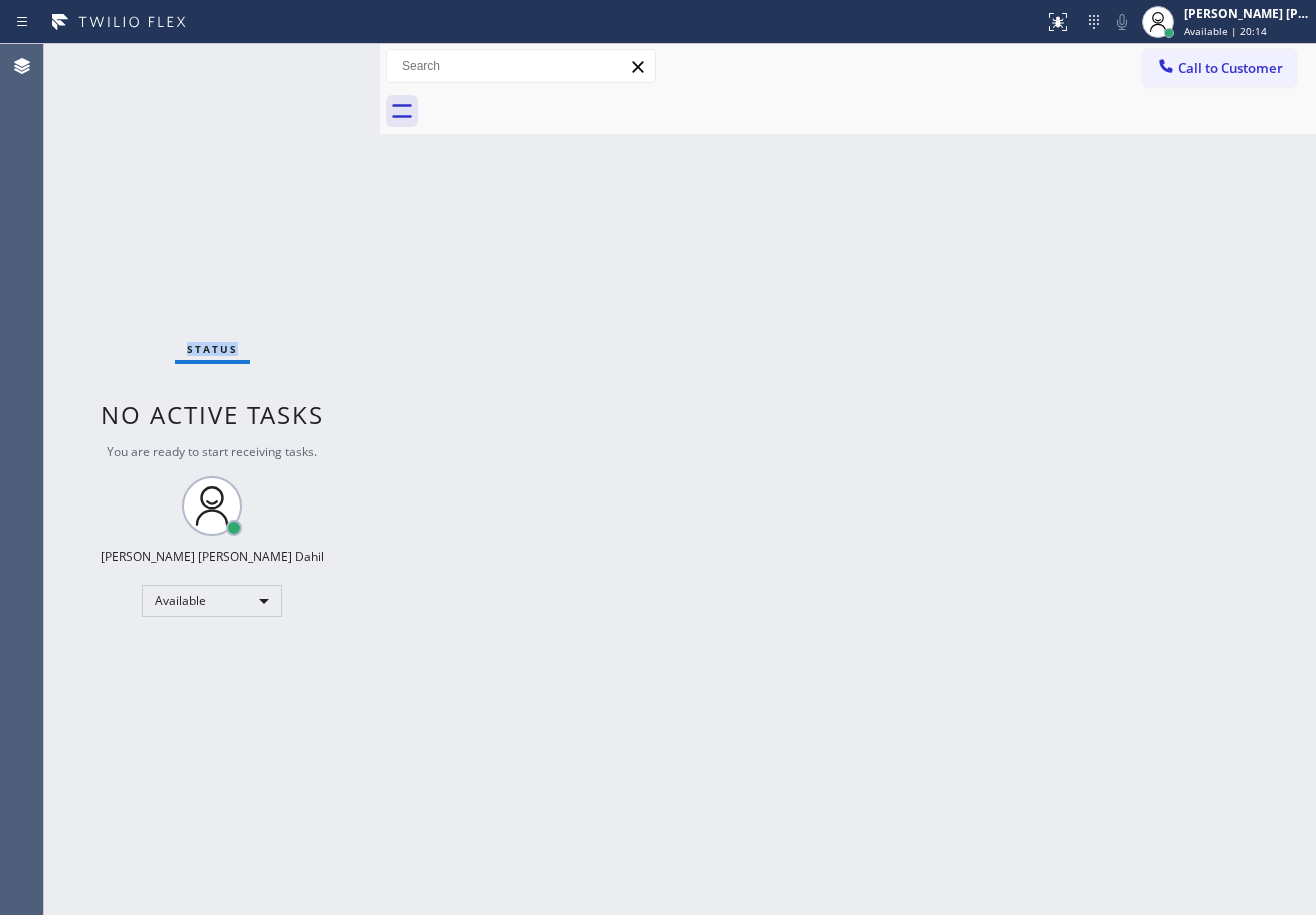 click on "Status   No active tasks     You are ready to start receiving tasks.   [PERSON_NAME] [PERSON_NAME] Dahil Available" at bounding box center [212, 479] 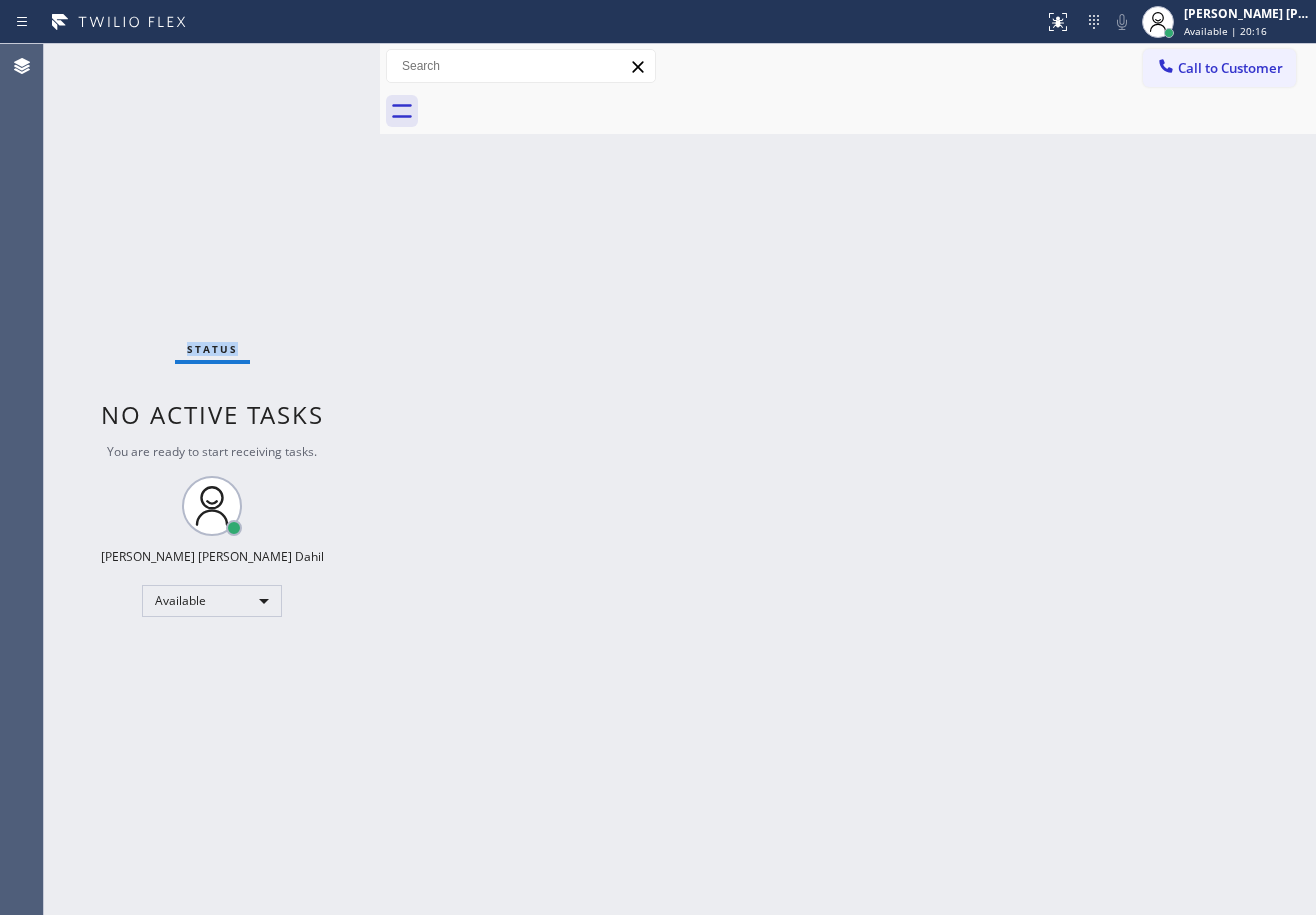 click on "Status   No active tasks     You are ready to start receiving tasks.   [PERSON_NAME] [PERSON_NAME] Dahil Available" at bounding box center (212, 479) 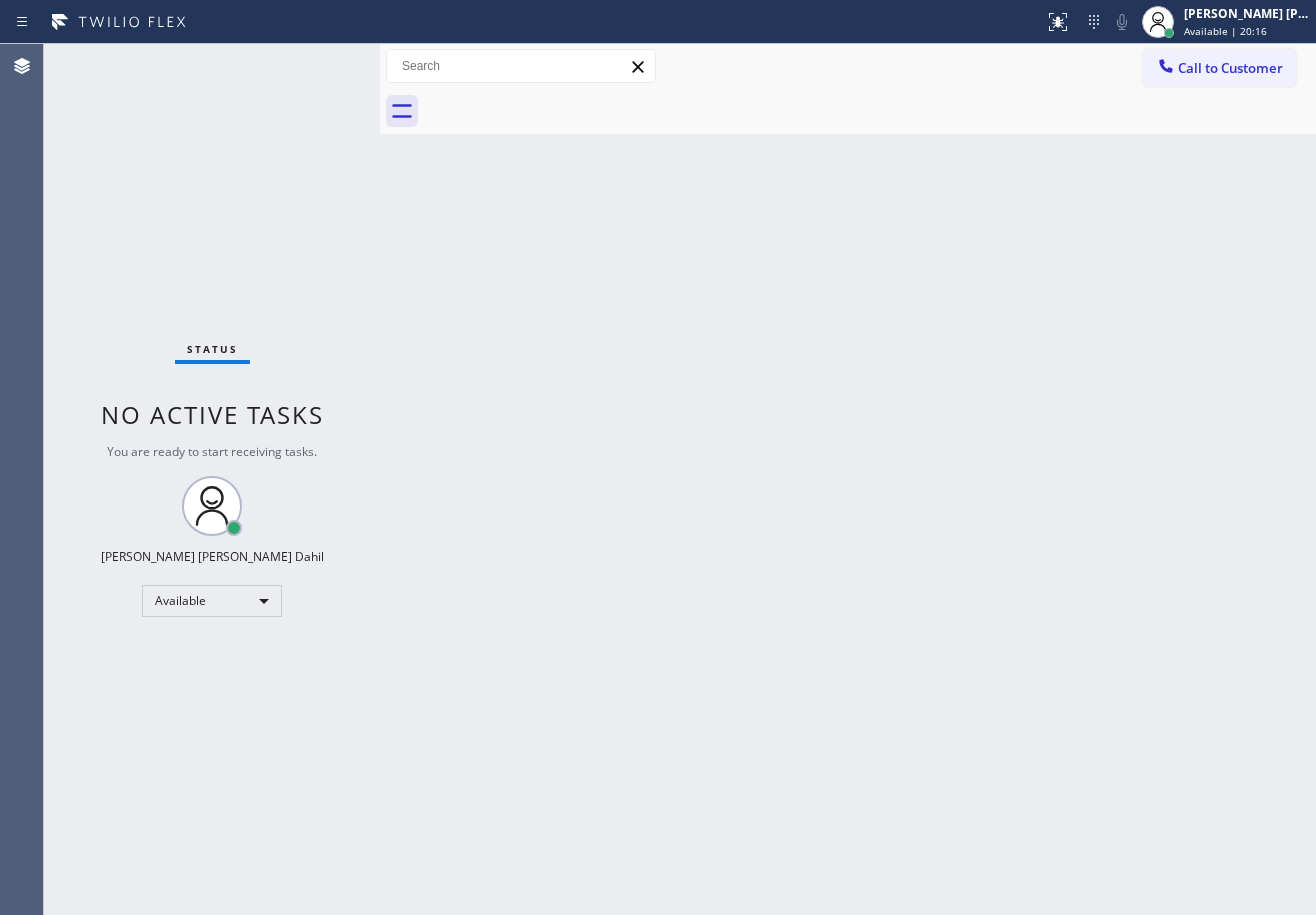 drag, startPoint x: 651, startPoint y: 359, endPoint x: 733, endPoint y: 478, distance: 144.51643 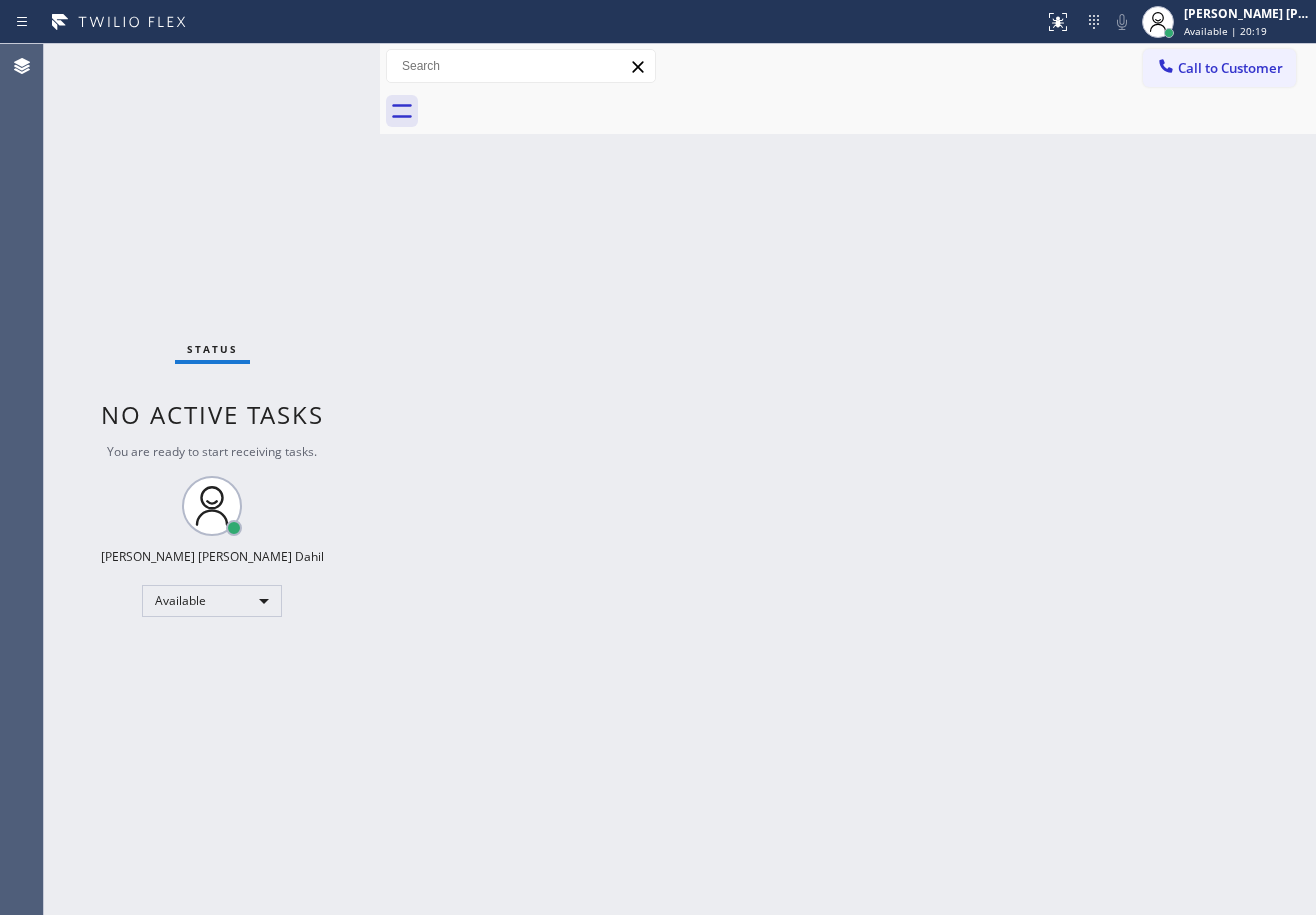 drag, startPoint x: 866, startPoint y: 518, endPoint x: 864, endPoint y: 504, distance: 14.142136 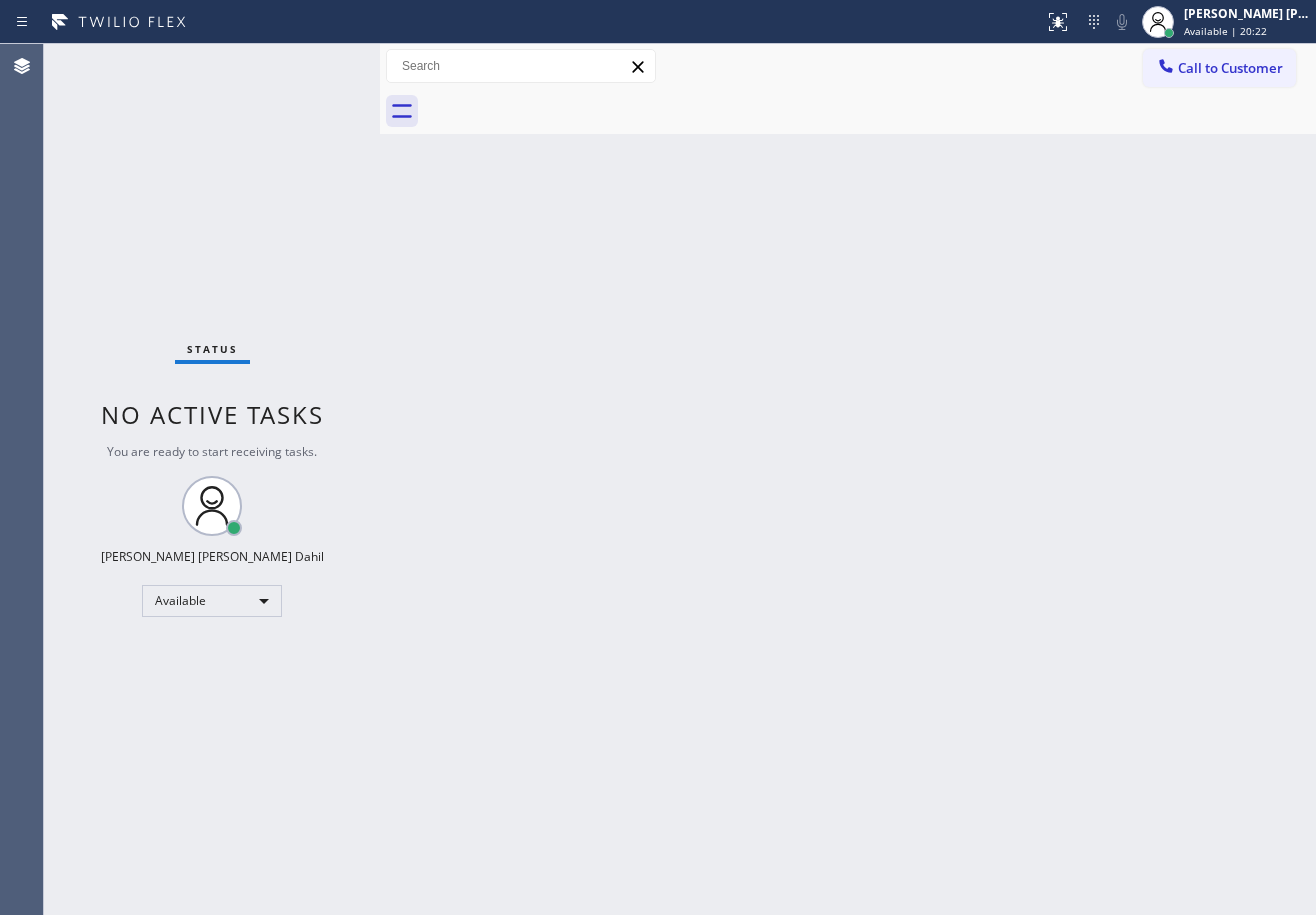 click on "Back to Dashboard Change Sender ID Customers Technicians Select a contact Outbound call Technician Search Technician Your caller id phone number Your caller id phone number Call Technician info Name   Phone none Address none Change Sender ID HVAC [PHONE_NUMBER] 5 Star Appliance [PHONE_NUMBER] Appliance Repair [PHONE_NUMBER] Plumbing [PHONE_NUMBER] Air Duct Cleaning [PHONE_NUMBER]  Electricians [PHONE_NUMBER] Cancel Change Check personal SMS Reset Change No tabs Call to Customer Outbound call Location Blue Moon Electrical [GEOGRAPHIC_DATA] Your caller id phone number [PHONE_NUMBER] Customer number Call Outbound call Technician Search Technician Your caller id phone number Your caller id phone number Call" at bounding box center (848, 479) 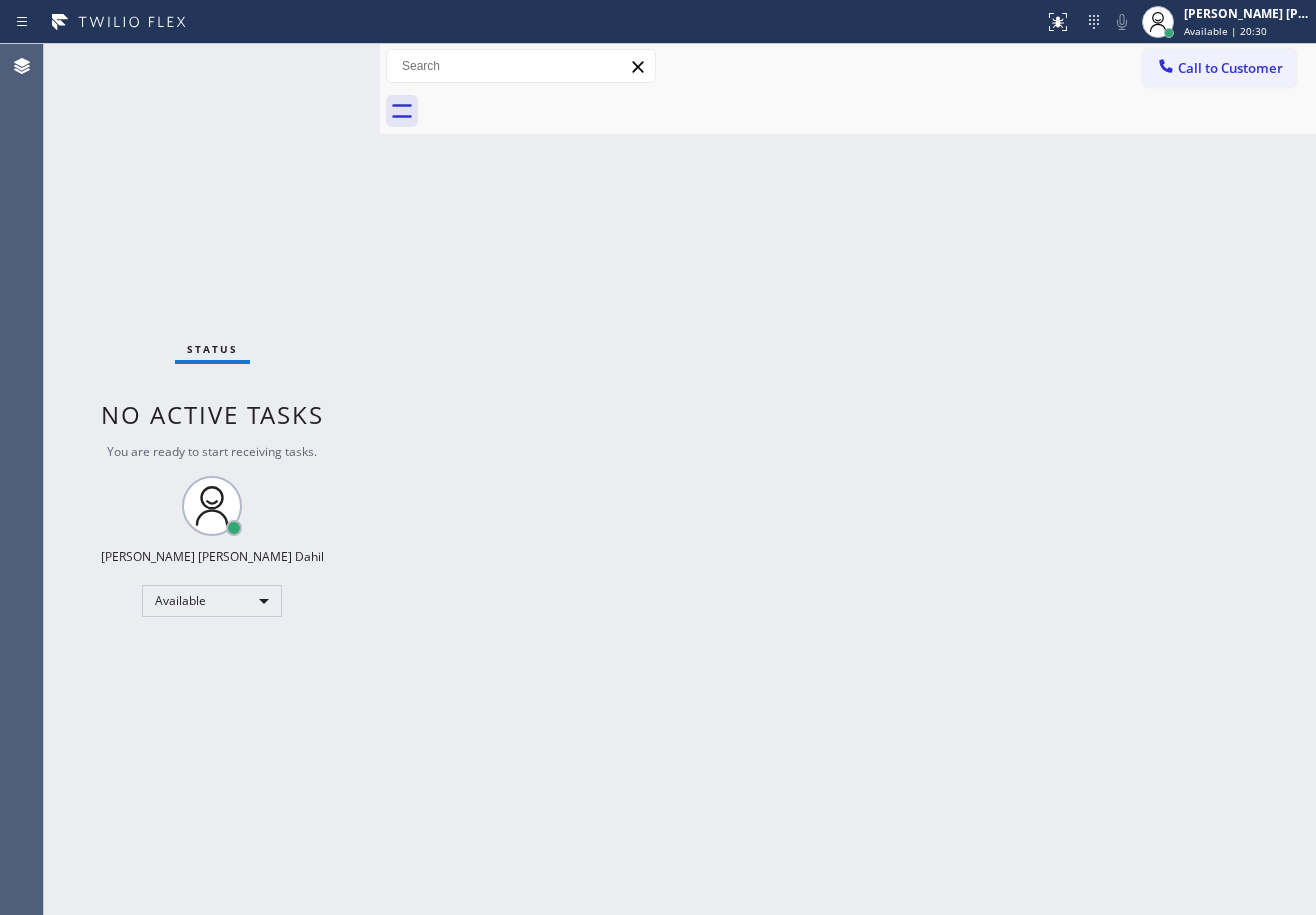 click on "Status   No active tasks     You are ready to start receiving tasks.   [PERSON_NAME] [PERSON_NAME] Dahil Available" at bounding box center [212, 479] 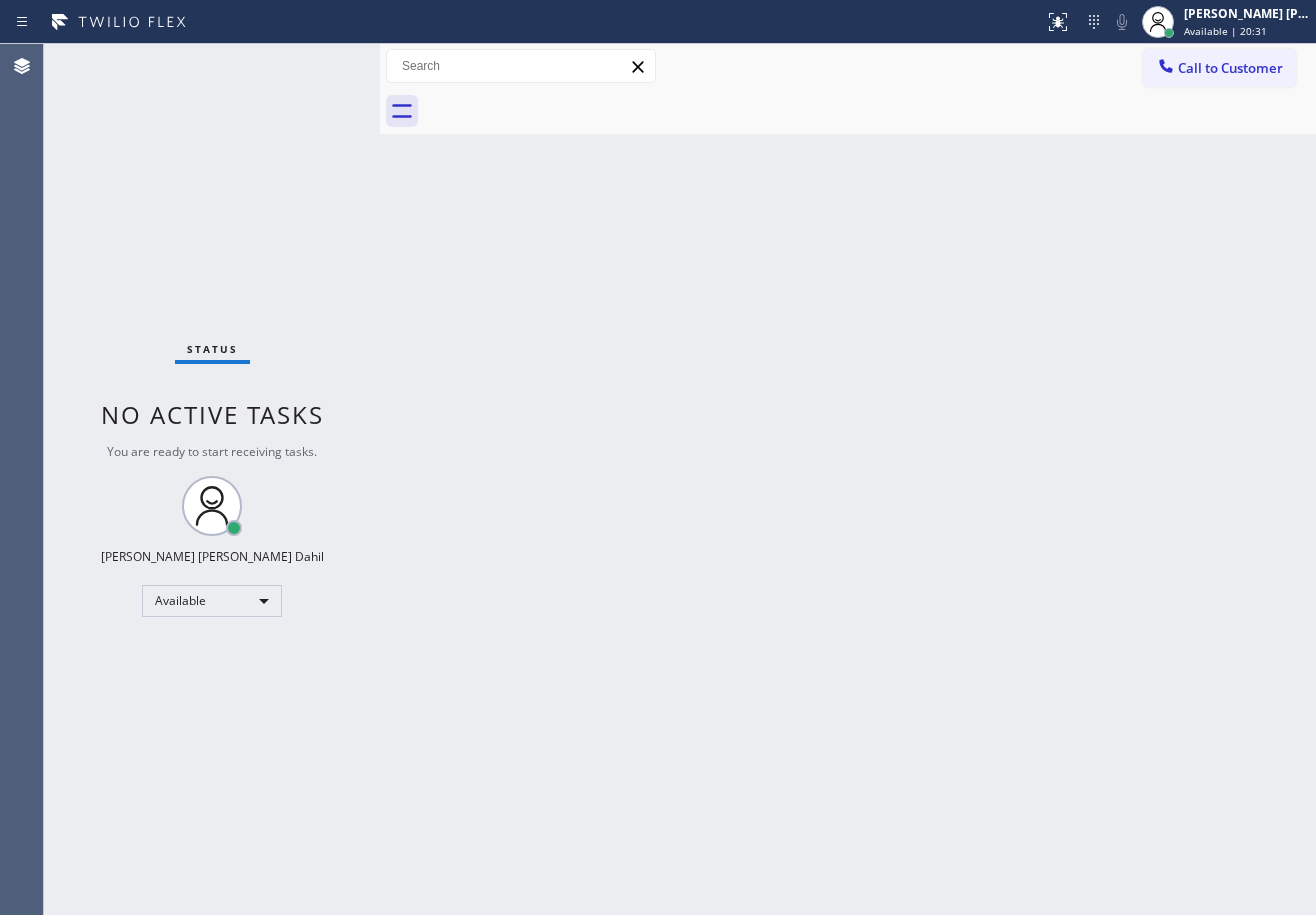 click on "Status   No active tasks     You are ready to start receiving tasks.   [PERSON_NAME] [PERSON_NAME] Dahil Available" at bounding box center [212, 479] 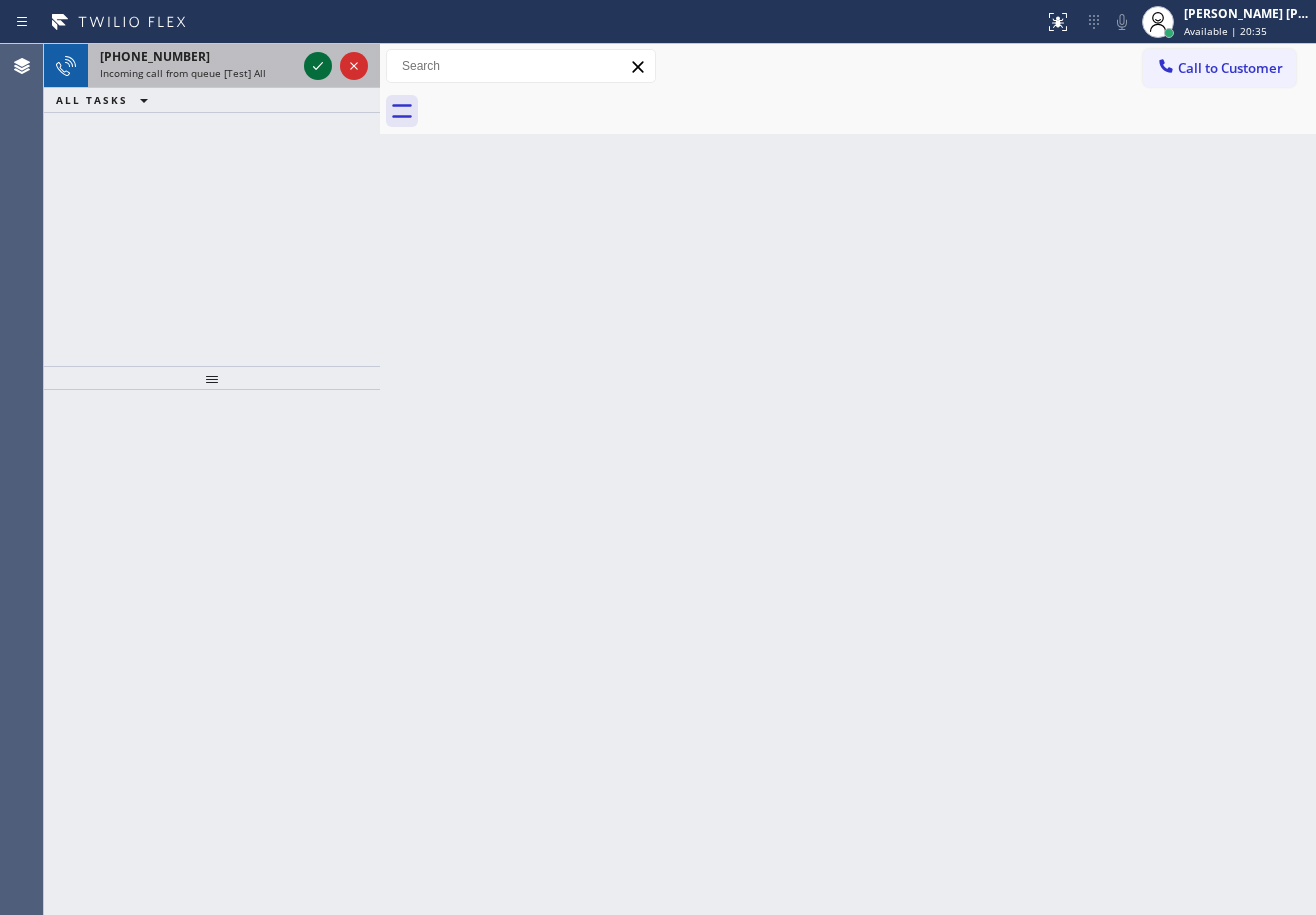 click 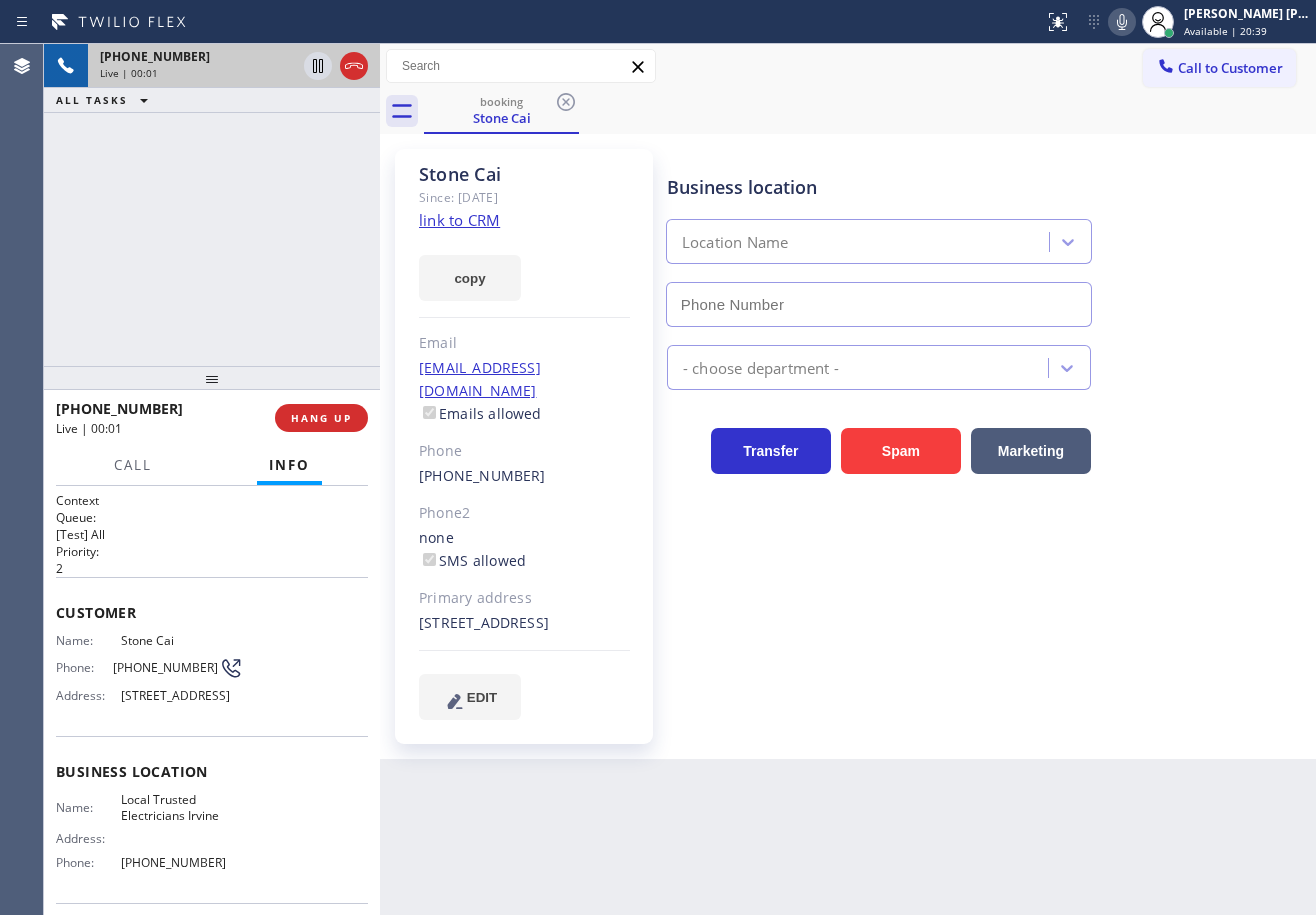 type on "[PHONE_NUMBER]" 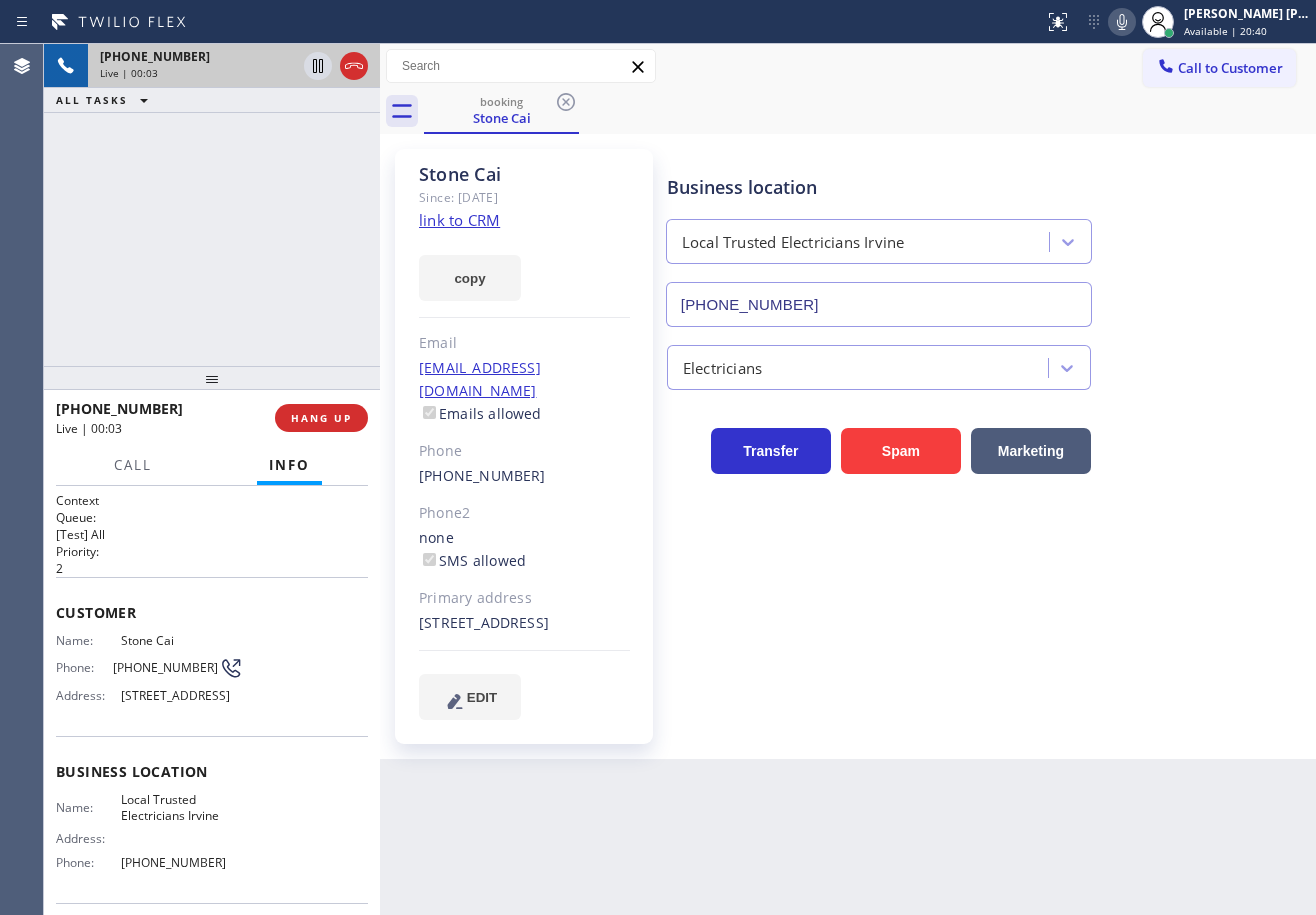 click on "link to CRM" 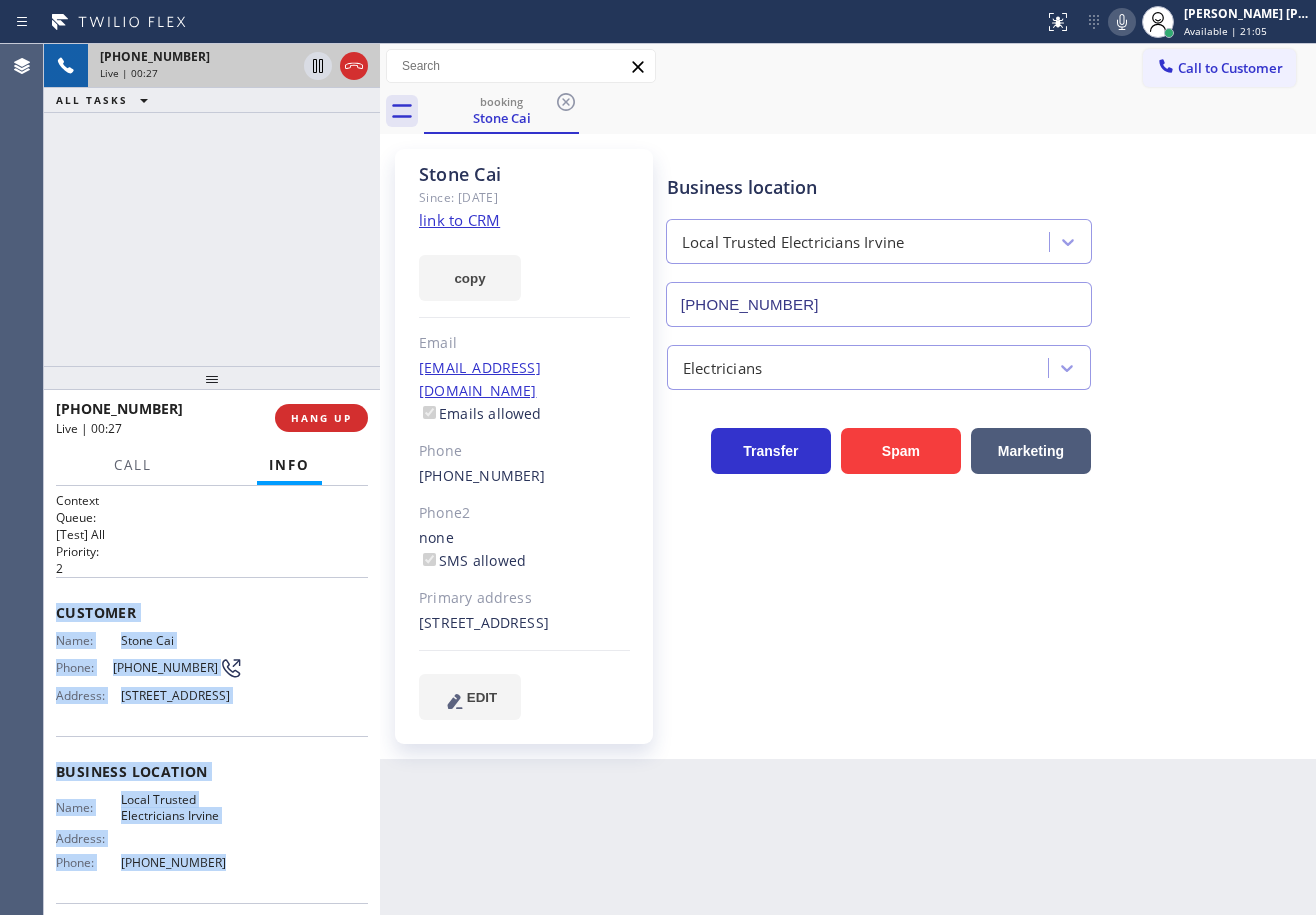 scroll, scrollTop: 162, scrollLeft: 0, axis: vertical 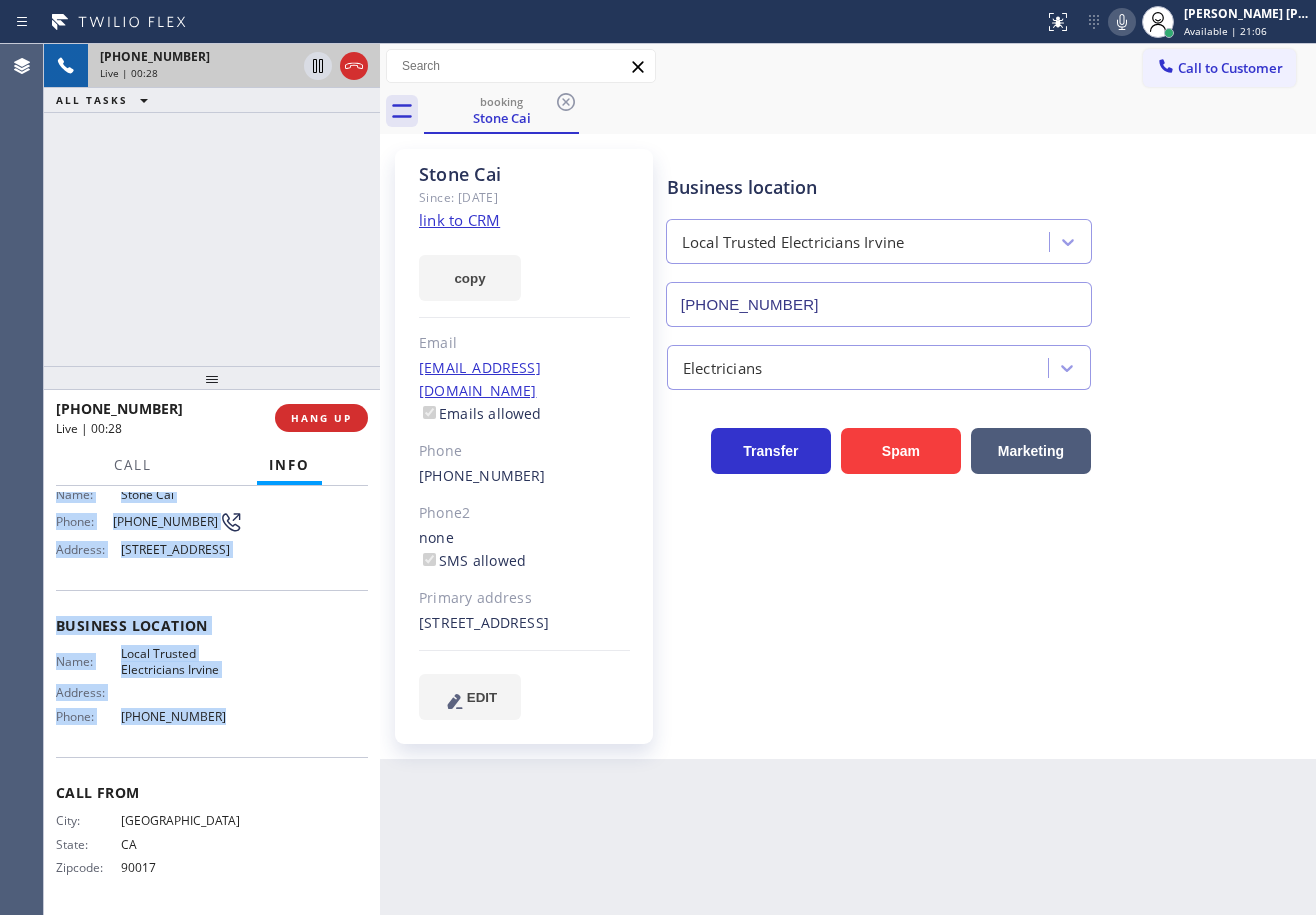 drag, startPoint x: 49, startPoint y: 600, endPoint x: 355, endPoint y: 639, distance: 308.47528 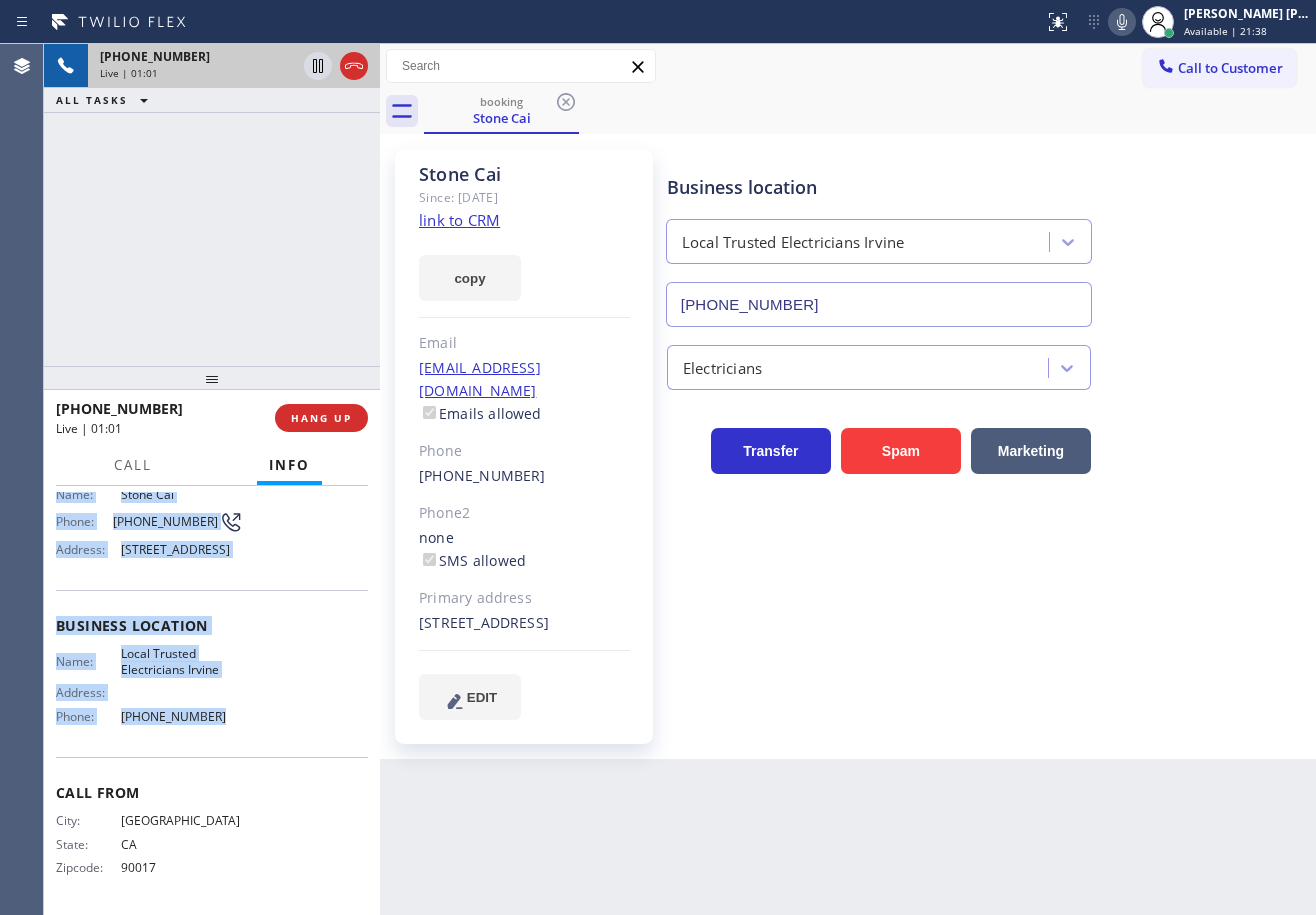 click 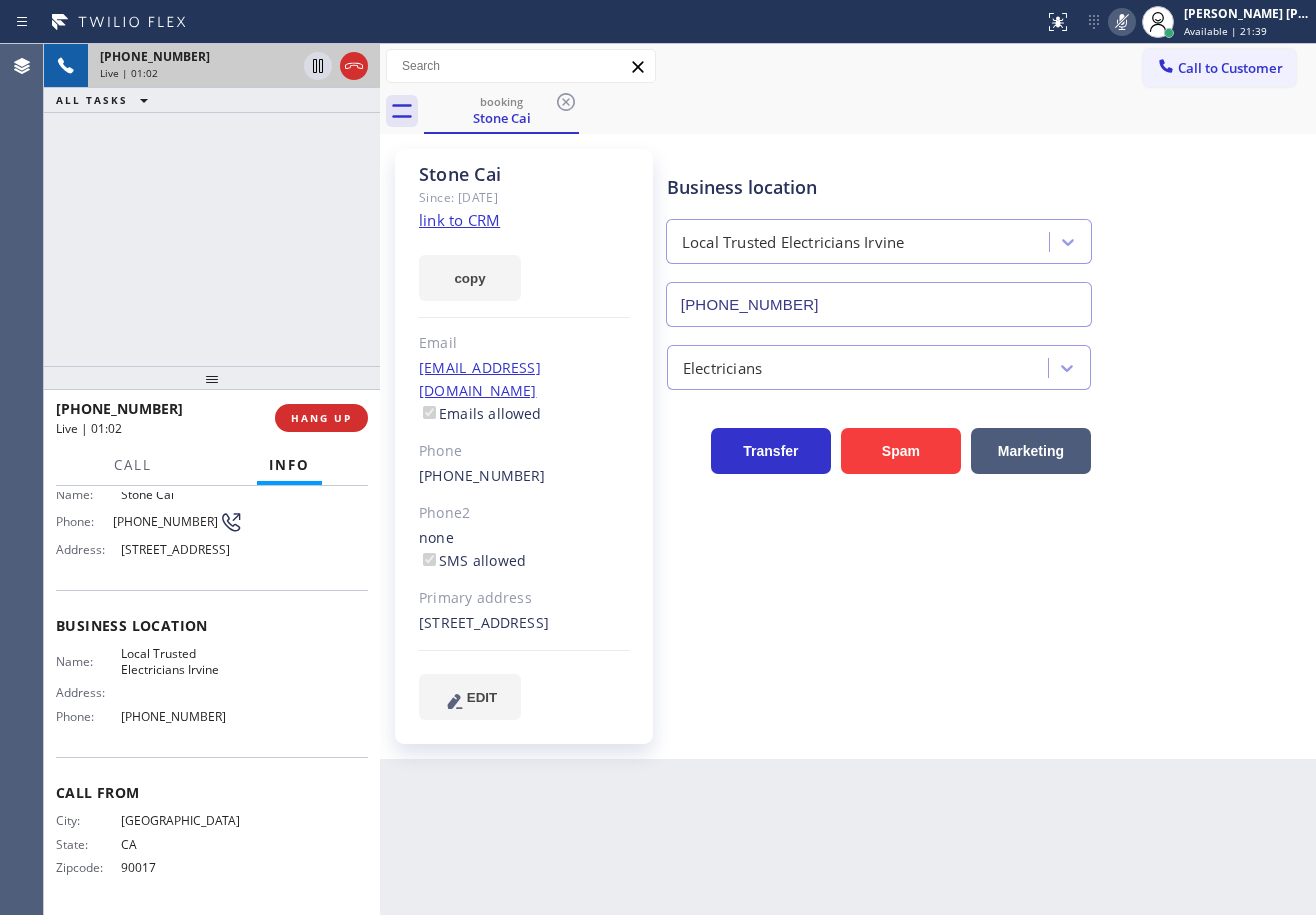 click on "Call to Customer Outbound call Location Blue Moon Electrical [GEOGRAPHIC_DATA] Your caller id phone number [PHONE_NUMBER] Customer number Call Outbound call Technician Search Technician Your caller id phone number Your caller id phone number Call" at bounding box center [848, 66] 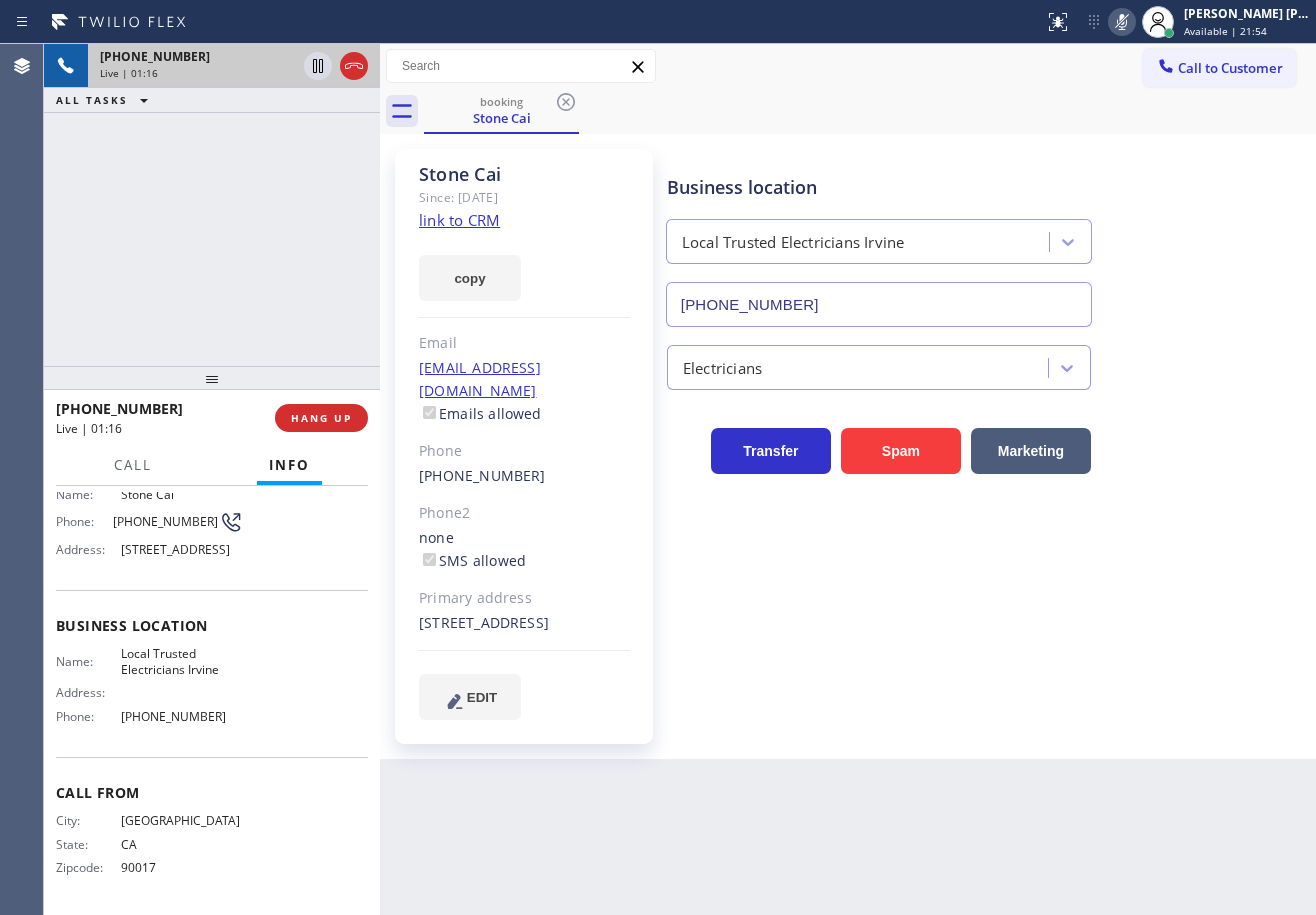 click 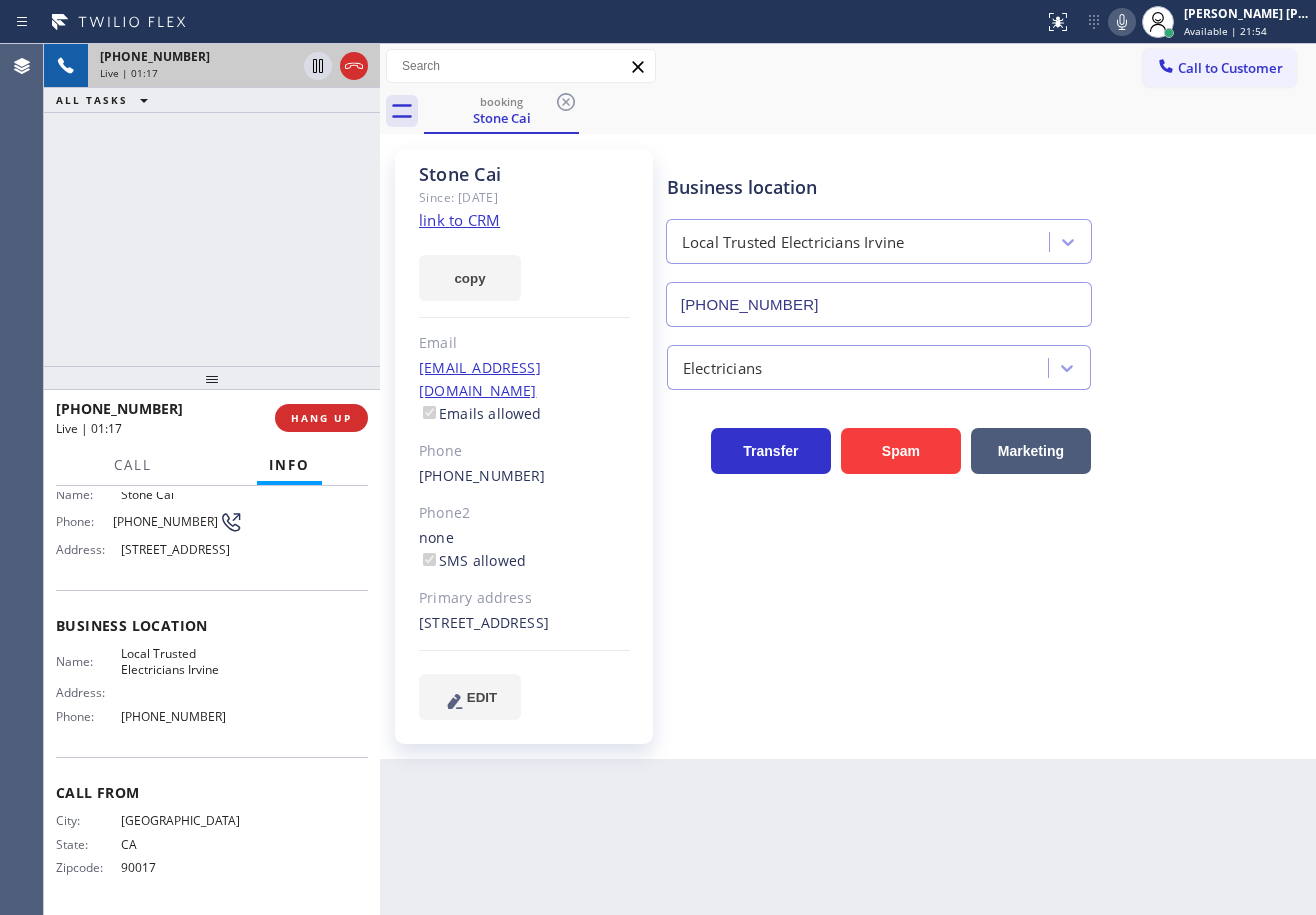 drag, startPoint x: 1119, startPoint y: 63, endPoint x: 943, endPoint y: 142, distance: 192.91708 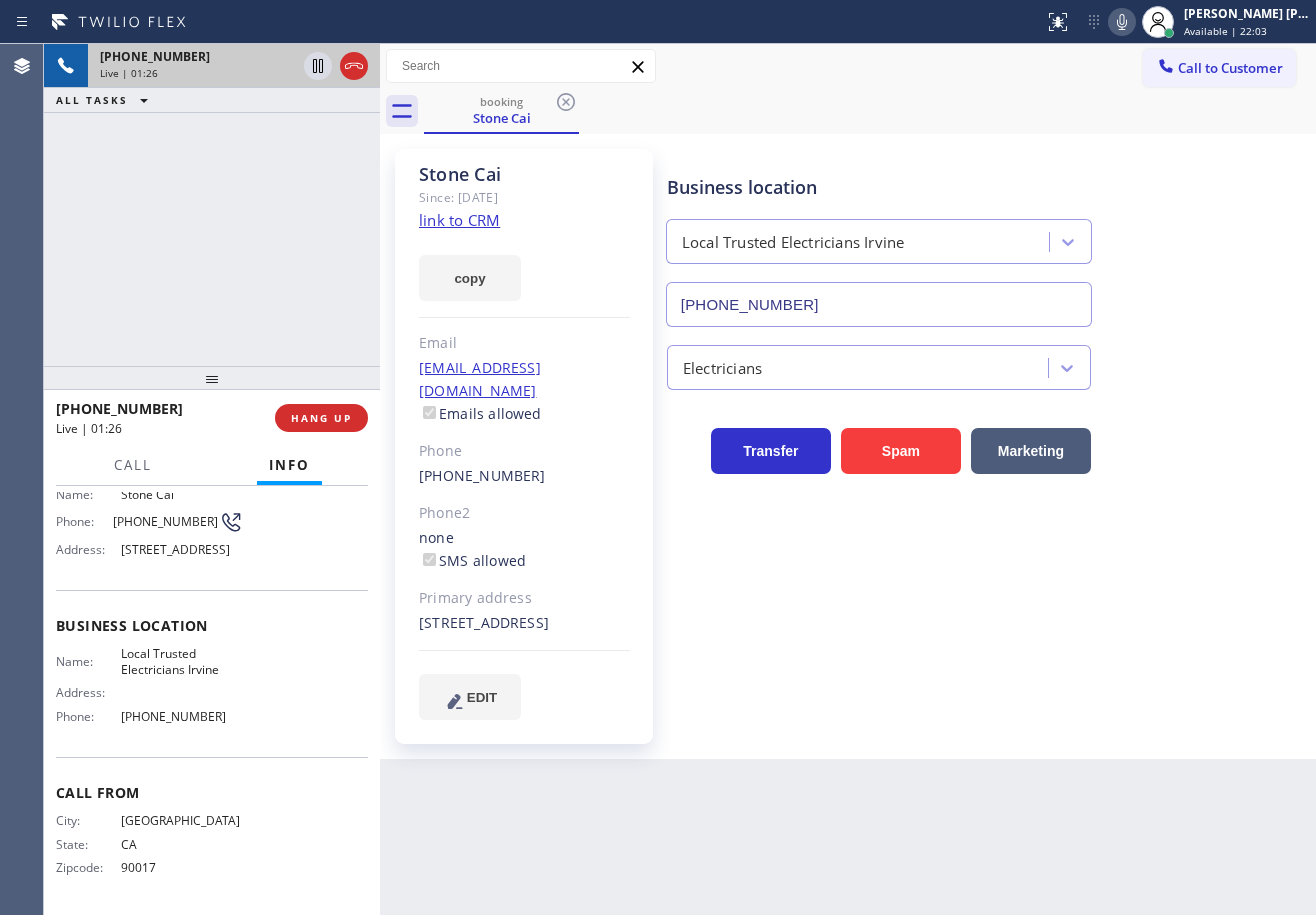 click on "booking Stone Cai" at bounding box center [870, 111] 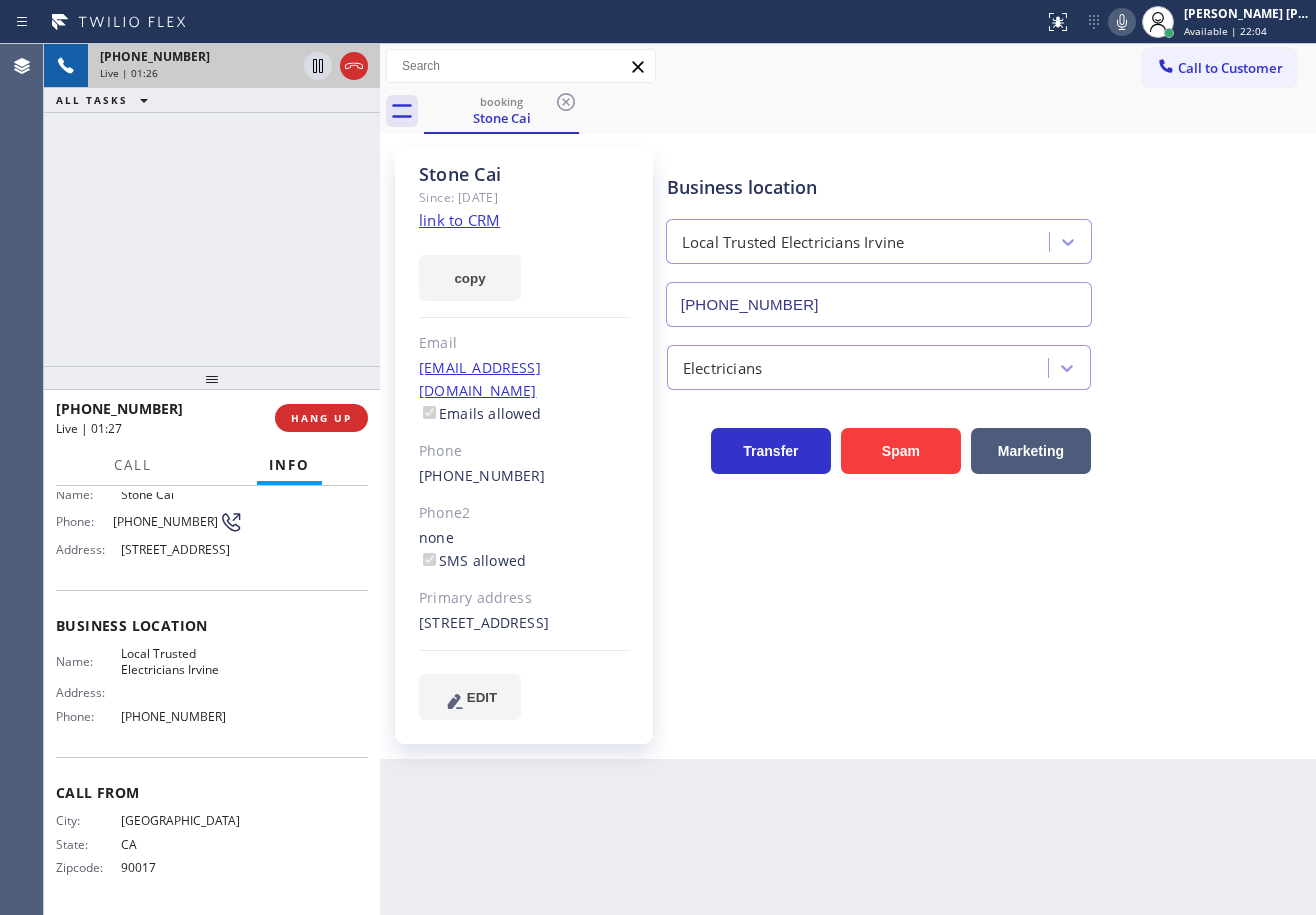 click 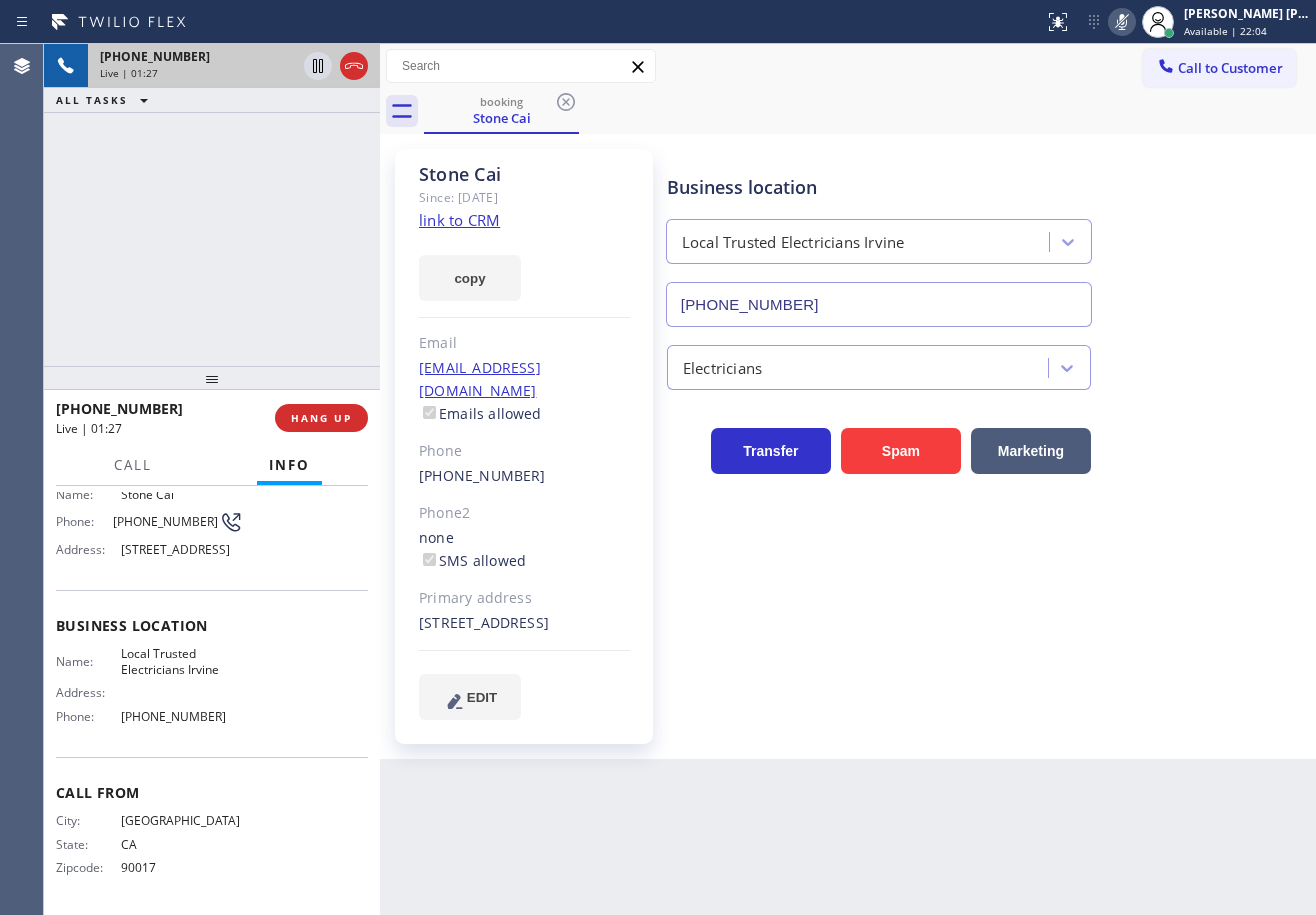 click on "booking Stone Cai" at bounding box center (870, 111) 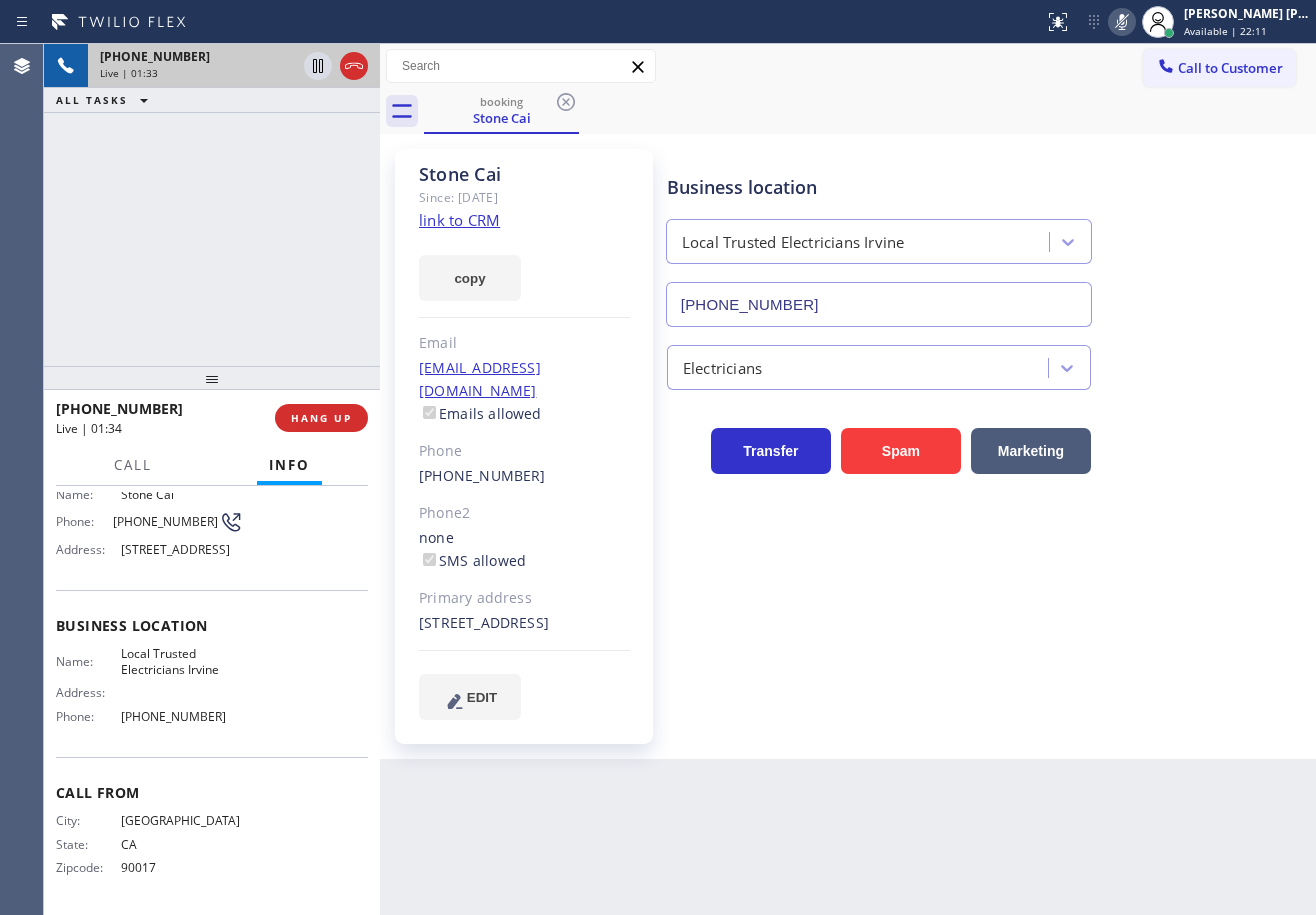 click 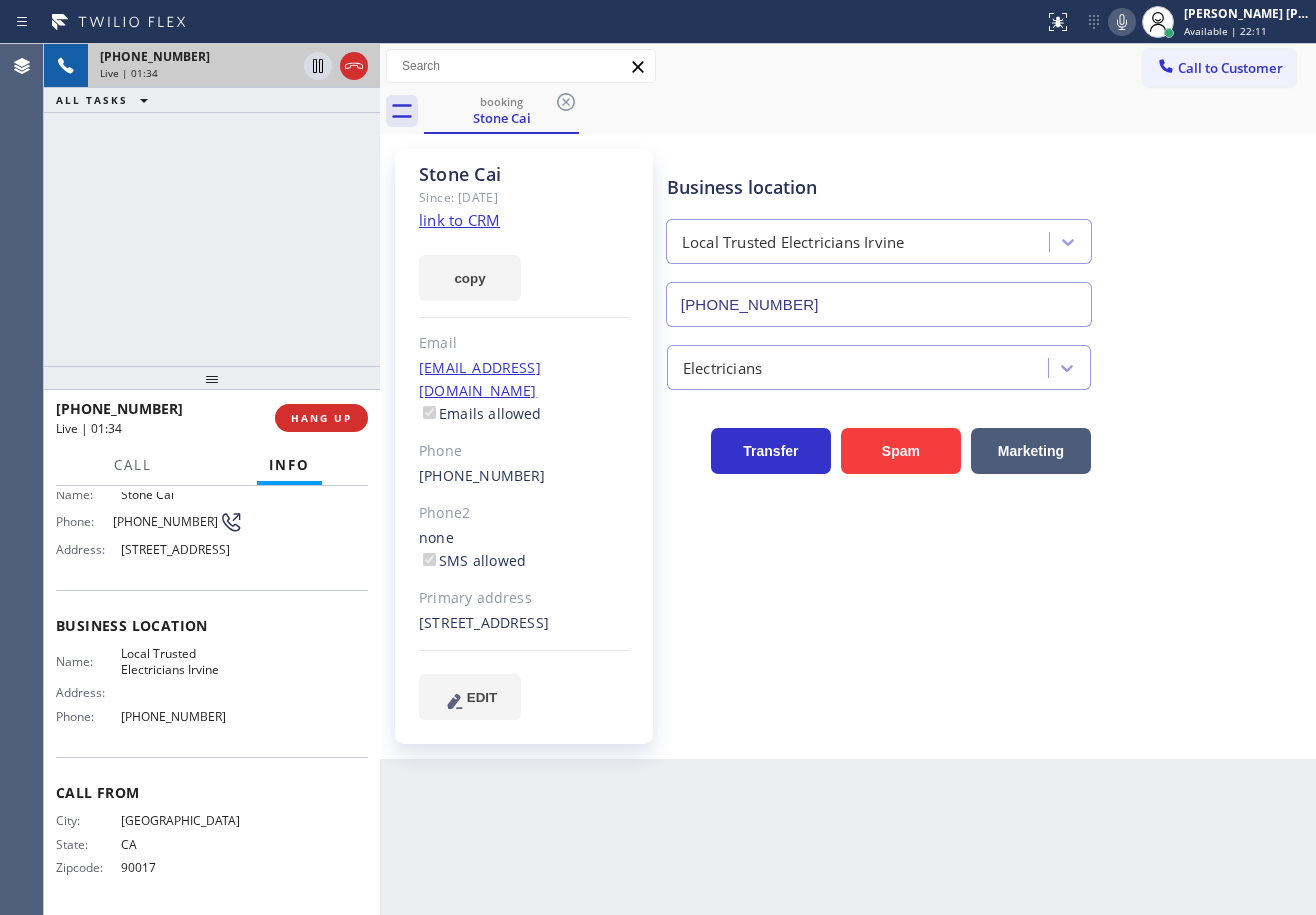 drag, startPoint x: 1156, startPoint y: 186, endPoint x: 1144, endPoint y: 256, distance: 71.021126 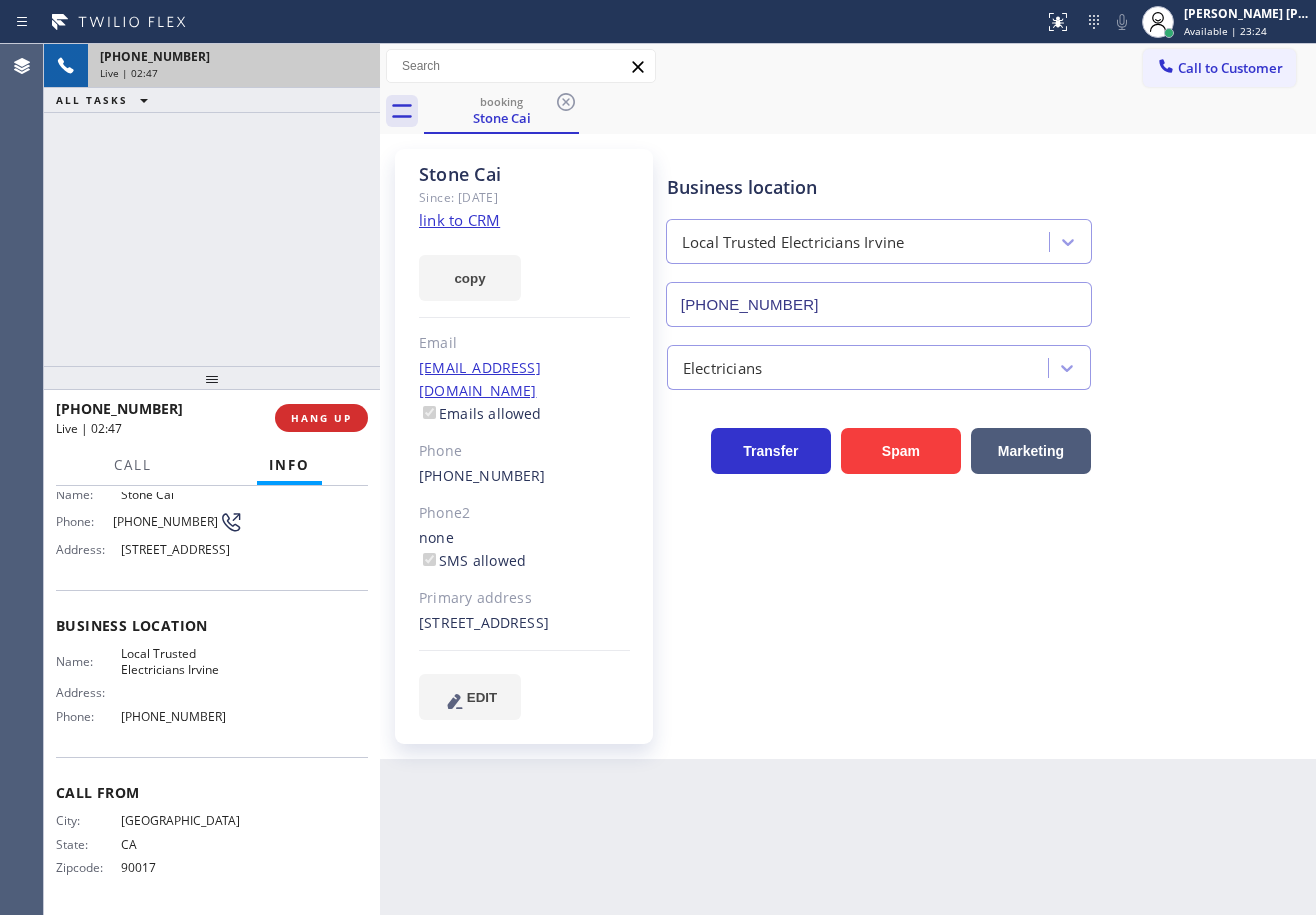 click on "[PHONE_NUMBER] Live | 02:47 ALL TASKS ALL TASKS ACTIVE TASKS TASKS IN WRAP UP" at bounding box center (212, 205) 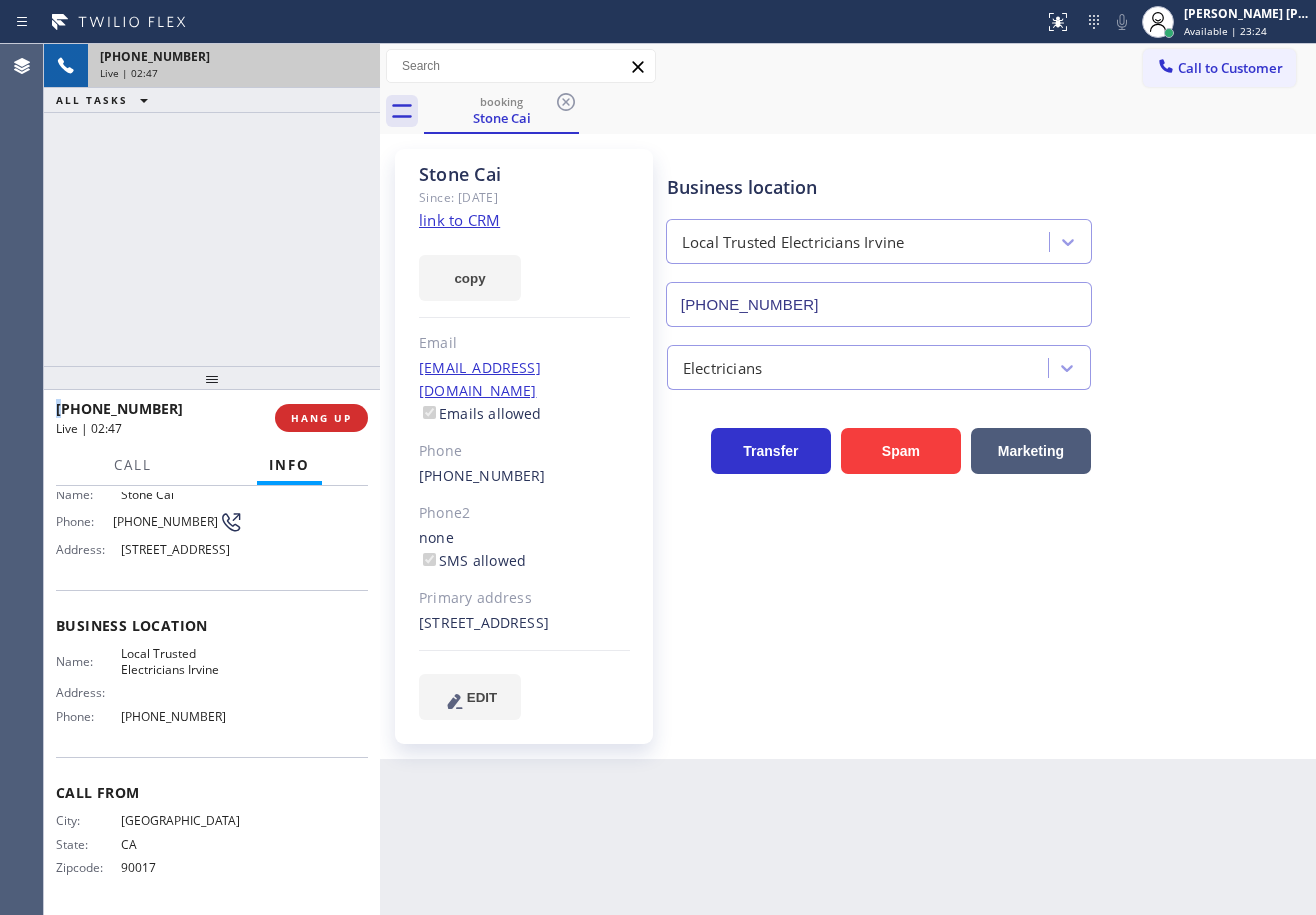 click on "[PHONE_NUMBER] Live | 02:47 ALL TASKS ALL TASKS ACTIVE TASKS TASKS IN WRAP UP" at bounding box center [212, 205] 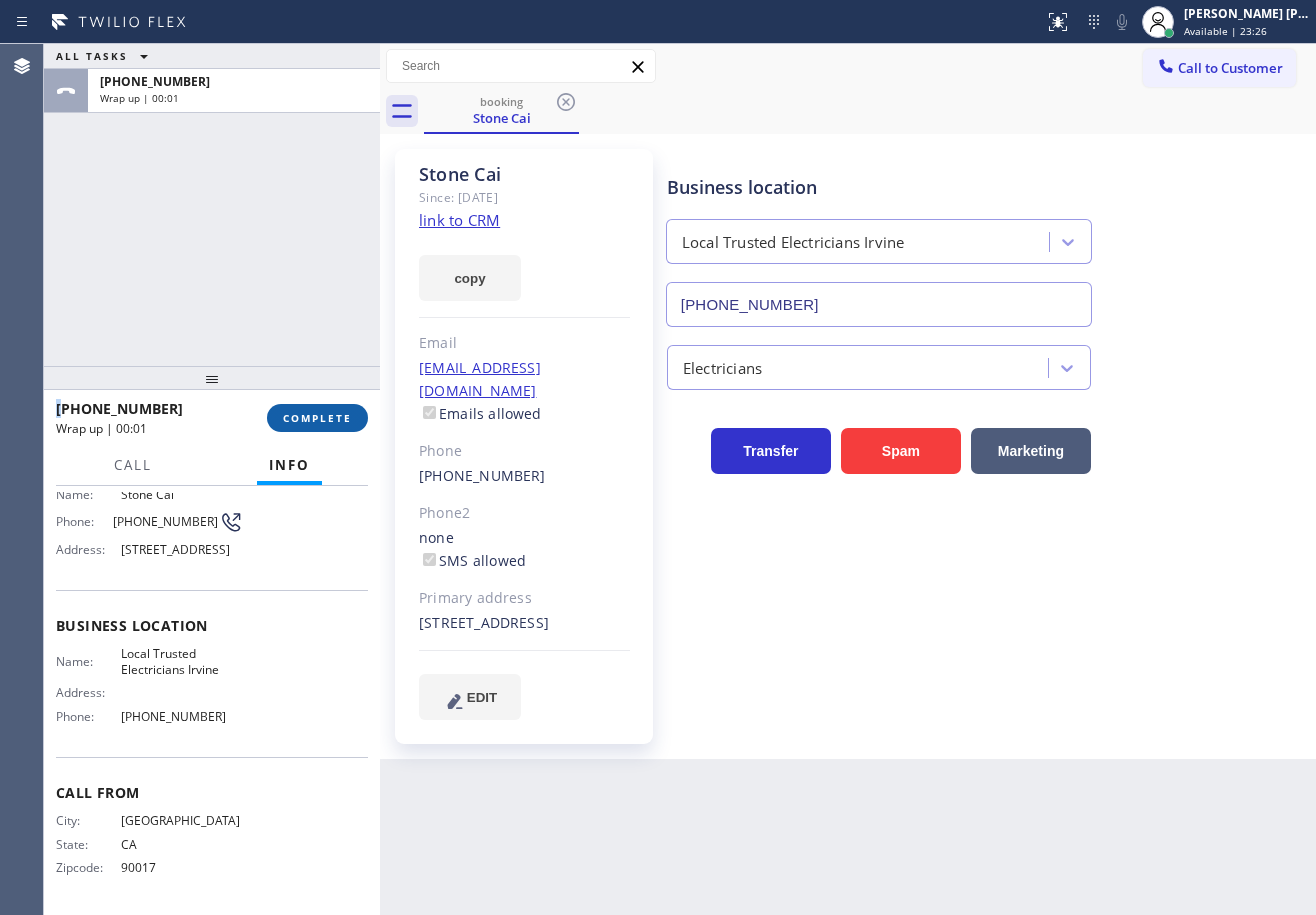 click on "COMPLETE" at bounding box center (317, 418) 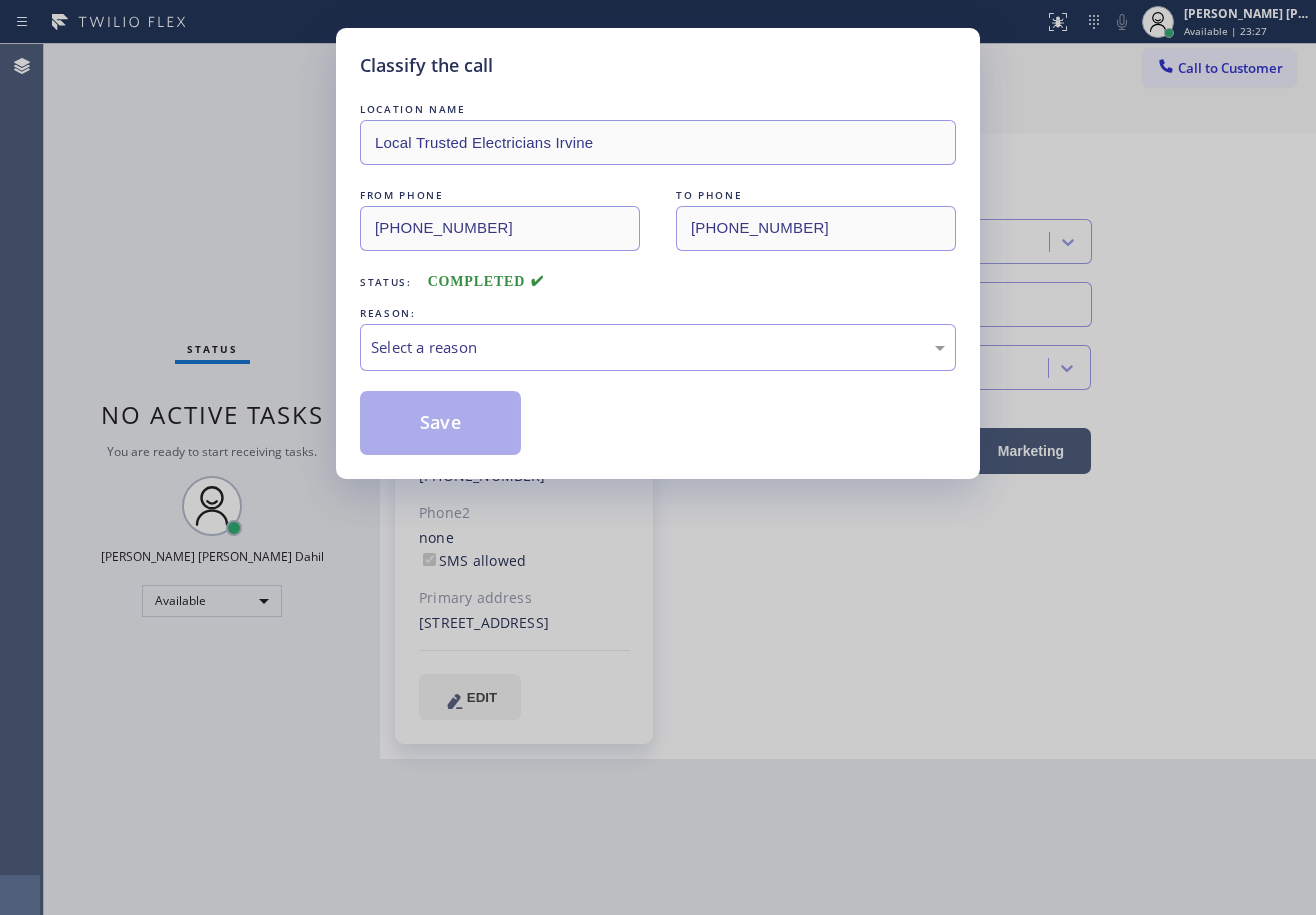 click on "Select a reason" at bounding box center [658, 347] 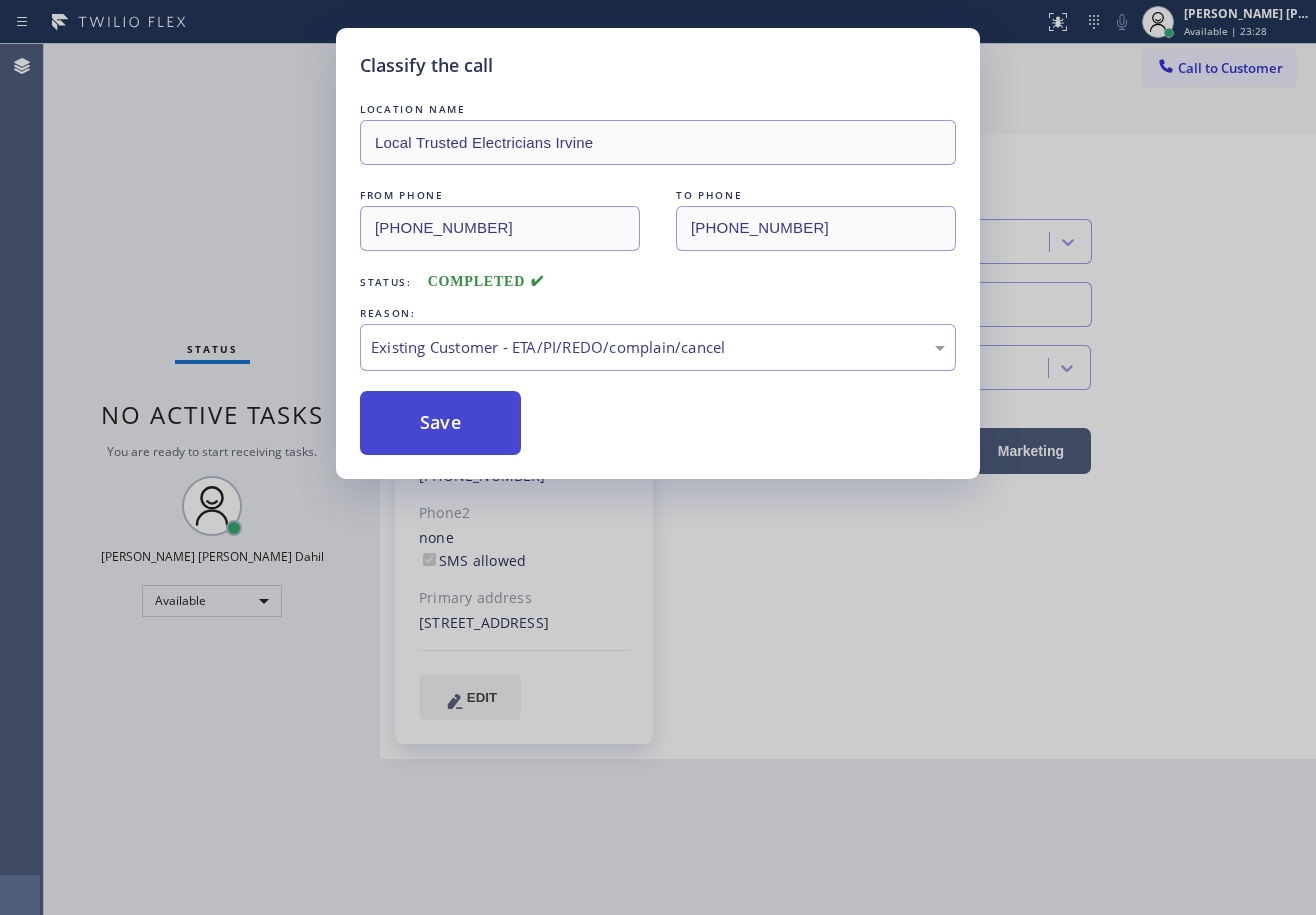click on "Save" at bounding box center (440, 423) 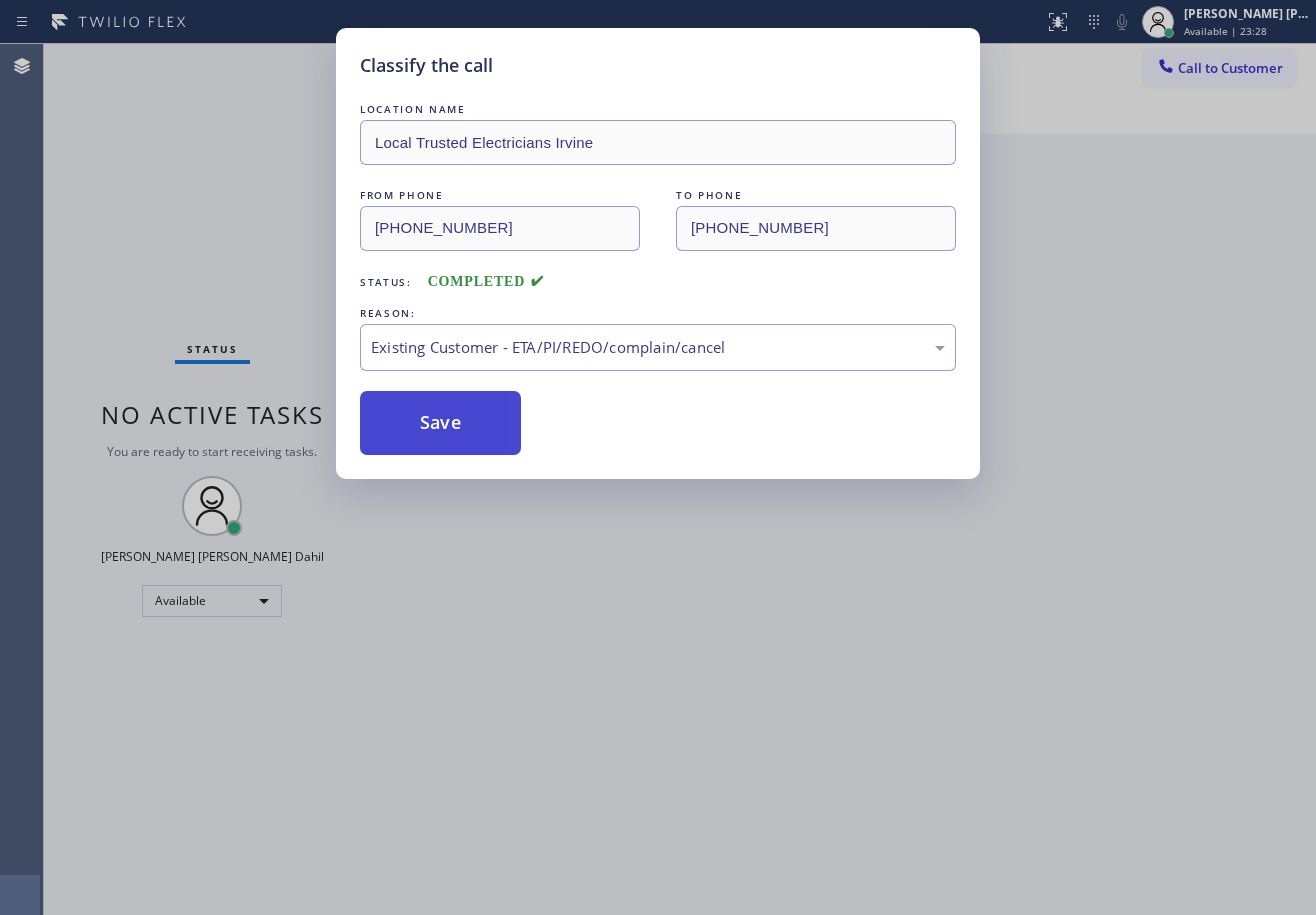 click on "Save" at bounding box center [440, 423] 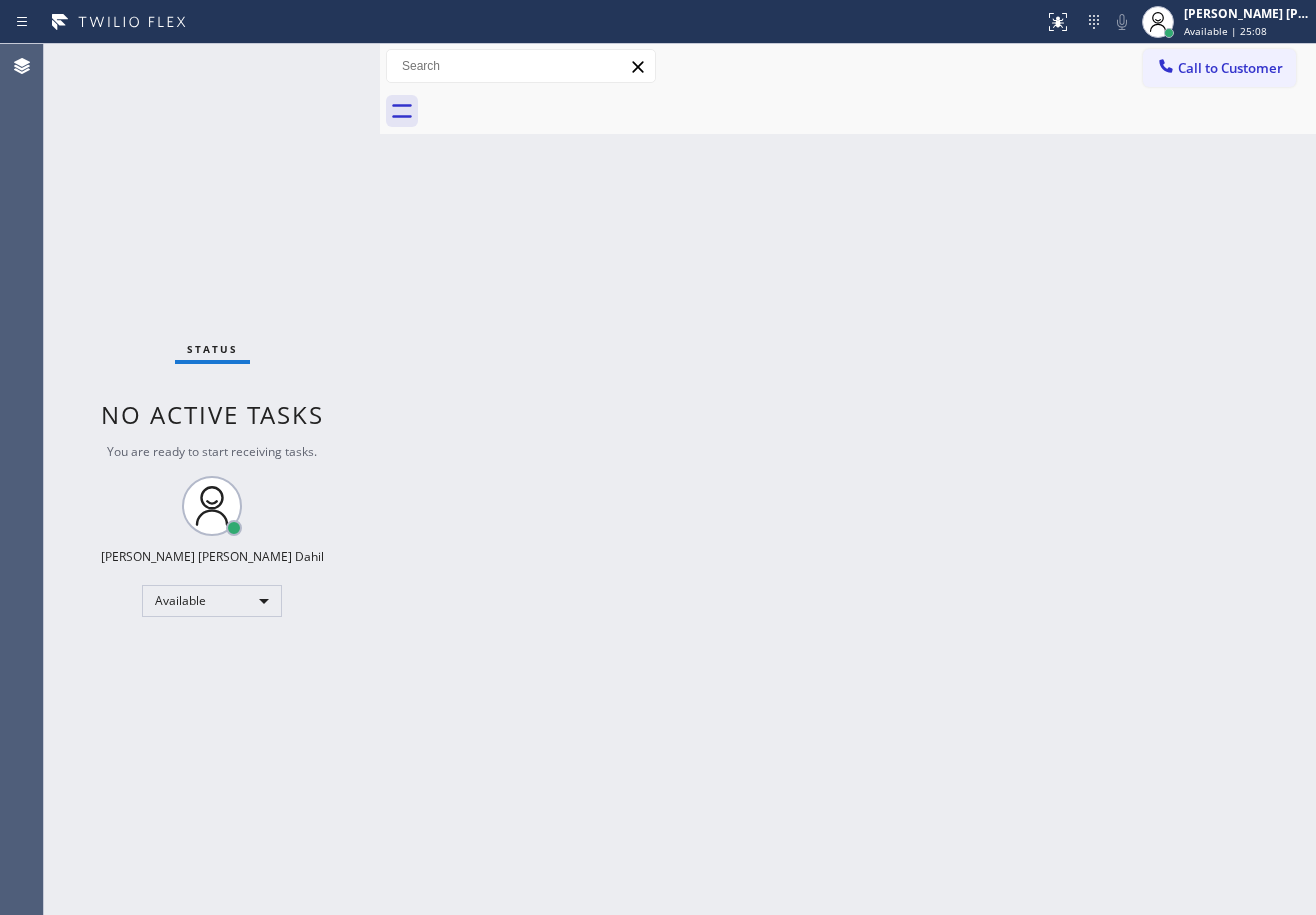 click on "Status   No active tasks     You are ready to start receiving tasks.   [PERSON_NAME] [PERSON_NAME] Dahil Available" at bounding box center [212, 479] 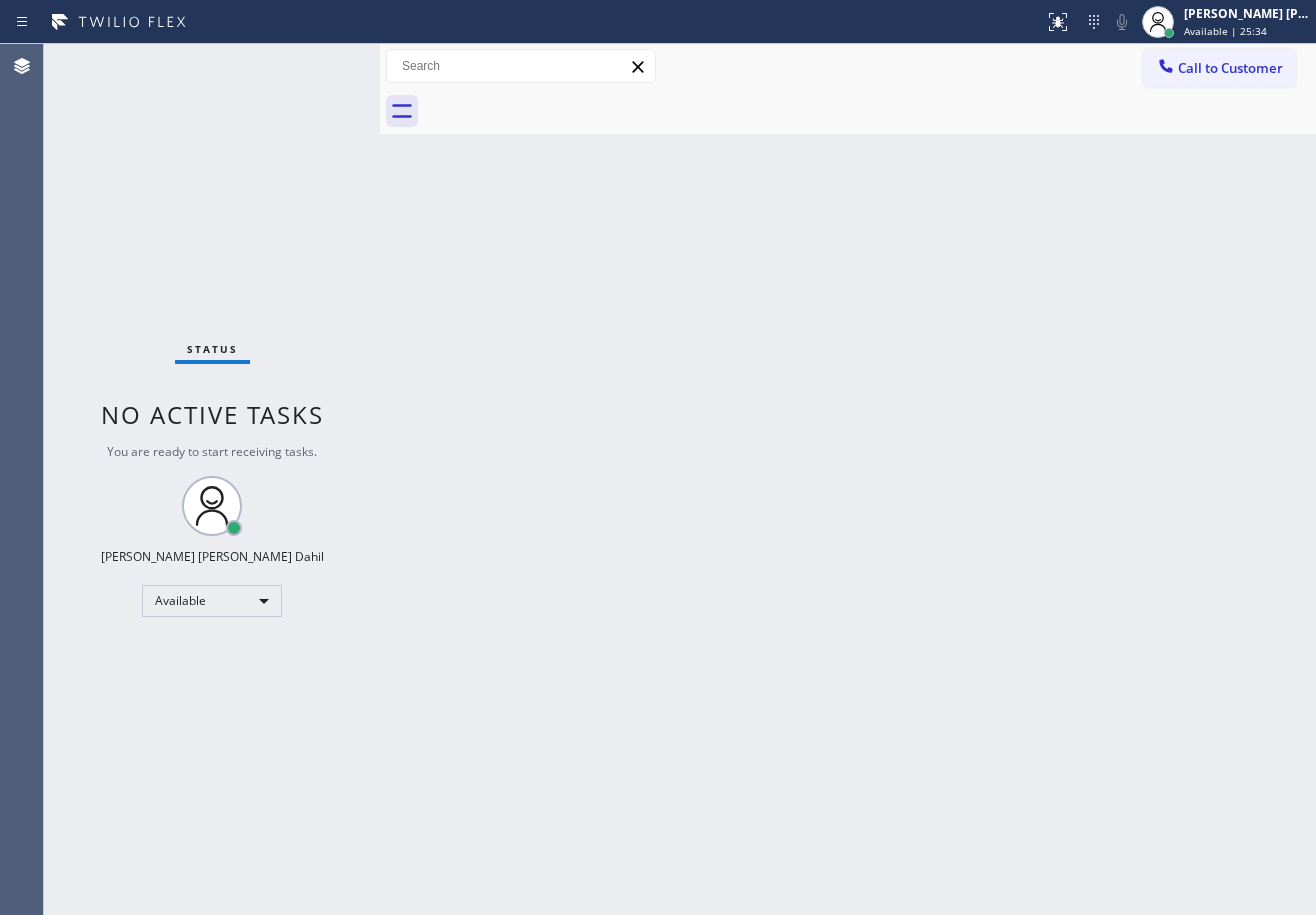 click on "Back to Dashboard Change Sender ID Customers Technicians Select a contact Outbound call Technician Search Technician Your caller id phone number Your caller id phone number Call Technician info Name   Phone none Address none Change Sender ID HVAC [PHONE_NUMBER] 5 Star Appliance [PHONE_NUMBER] Appliance Repair [PHONE_NUMBER] Plumbing [PHONE_NUMBER] Air Duct Cleaning [PHONE_NUMBER]  Electricians [PHONE_NUMBER] Cancel Change Check personal SMS Reset Change No tabs Call to Customer Outbound call Location Blue Moon Electrical [GEOGRAPHIC_DATA] Your caller id phone number [PHONE_NUMBER] Customer number Call Outbound call Technician Search Technician Your caller id phone number Your caller id phone number Call" at bounding box center (848, 479) 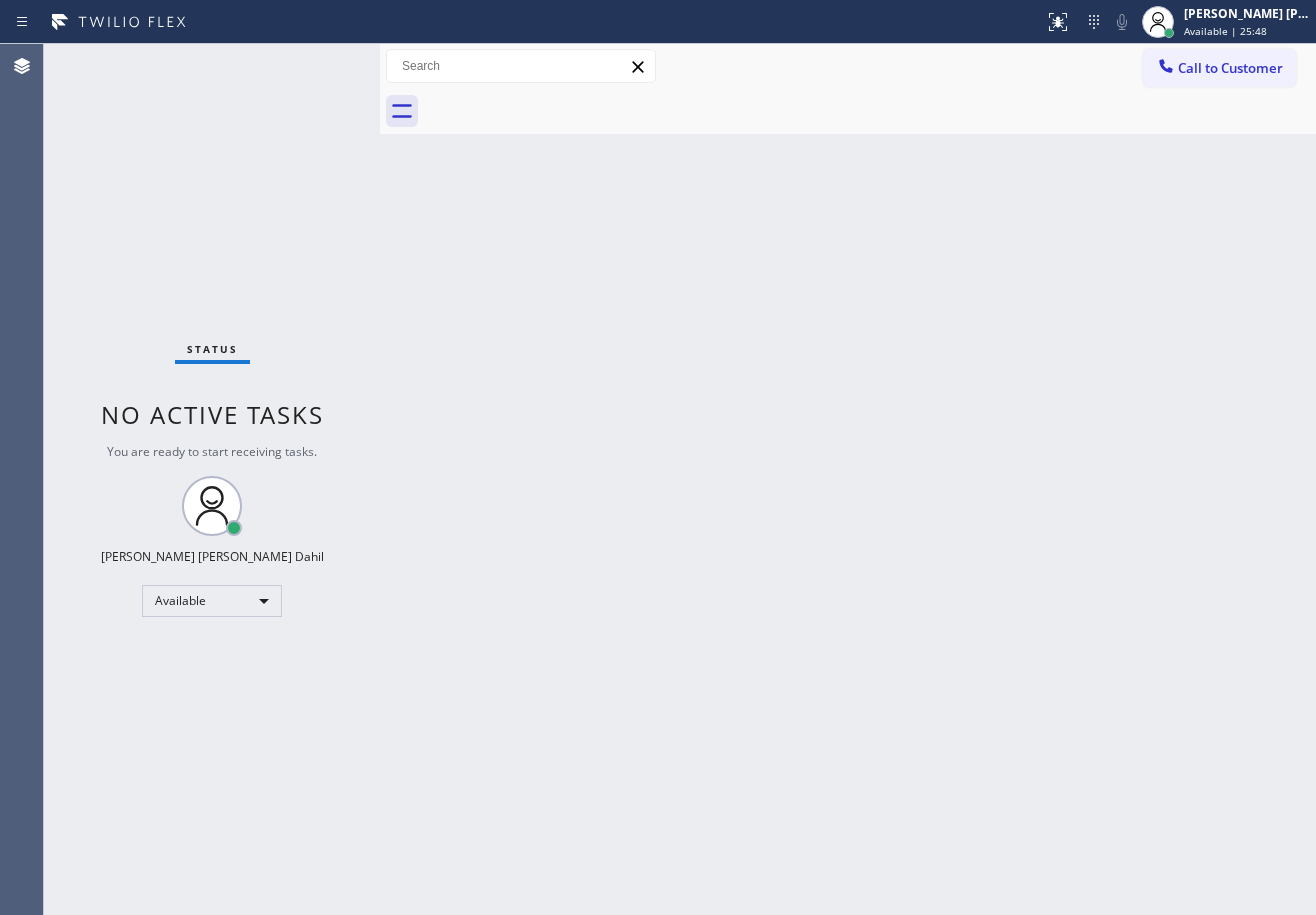 click on "Status   No active tasks     You are ready to start receiving tasks.   [PERSON_NAME] [PERSON_NAME] Dahil Available" at bounding box center [212, 479] 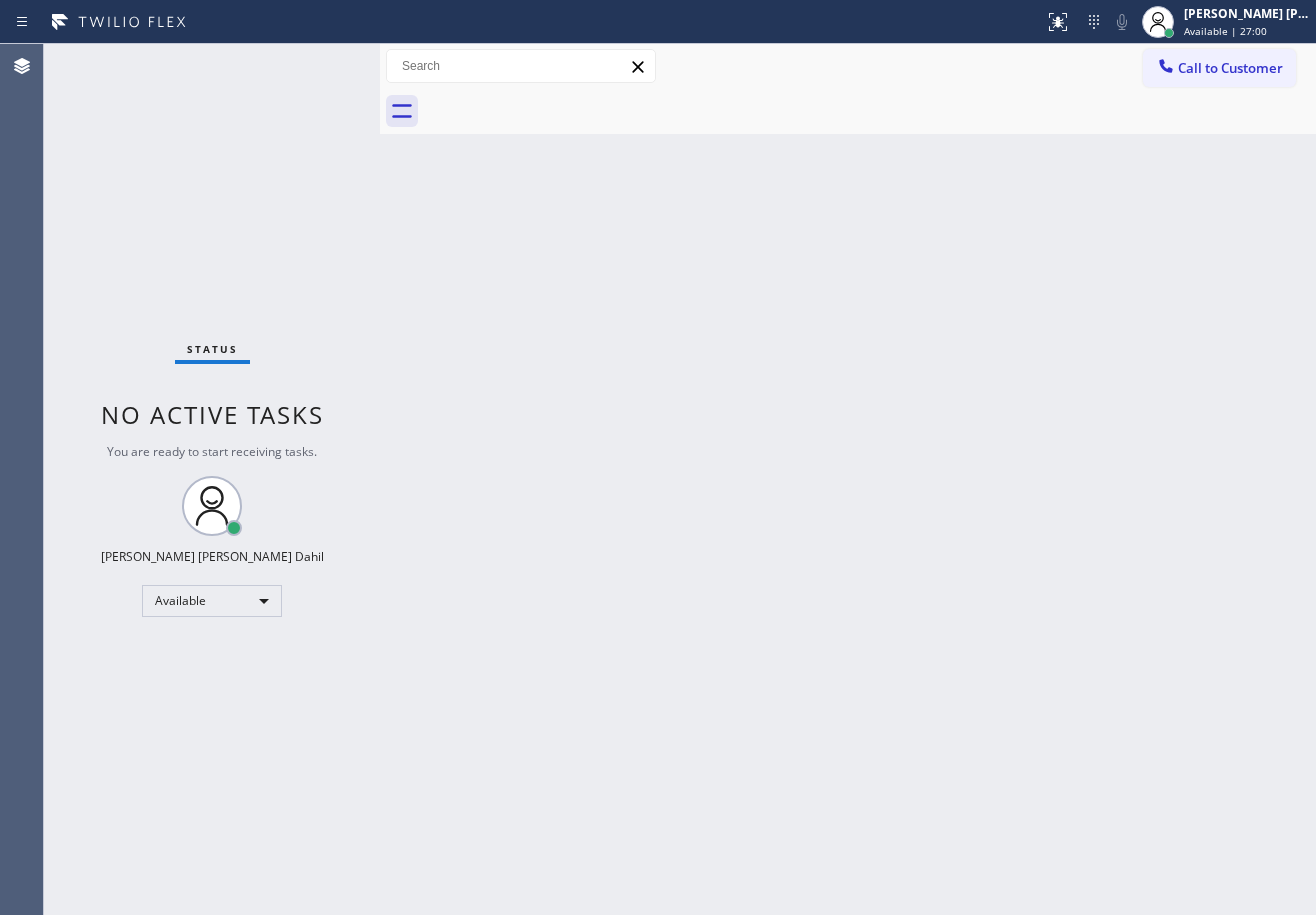 click on "Status   No active tasks     You are ready to start receiving tasks.   [PERSON_NAME] [PERSON_NAME] Dahil Available" at bounding box center (212, 479) 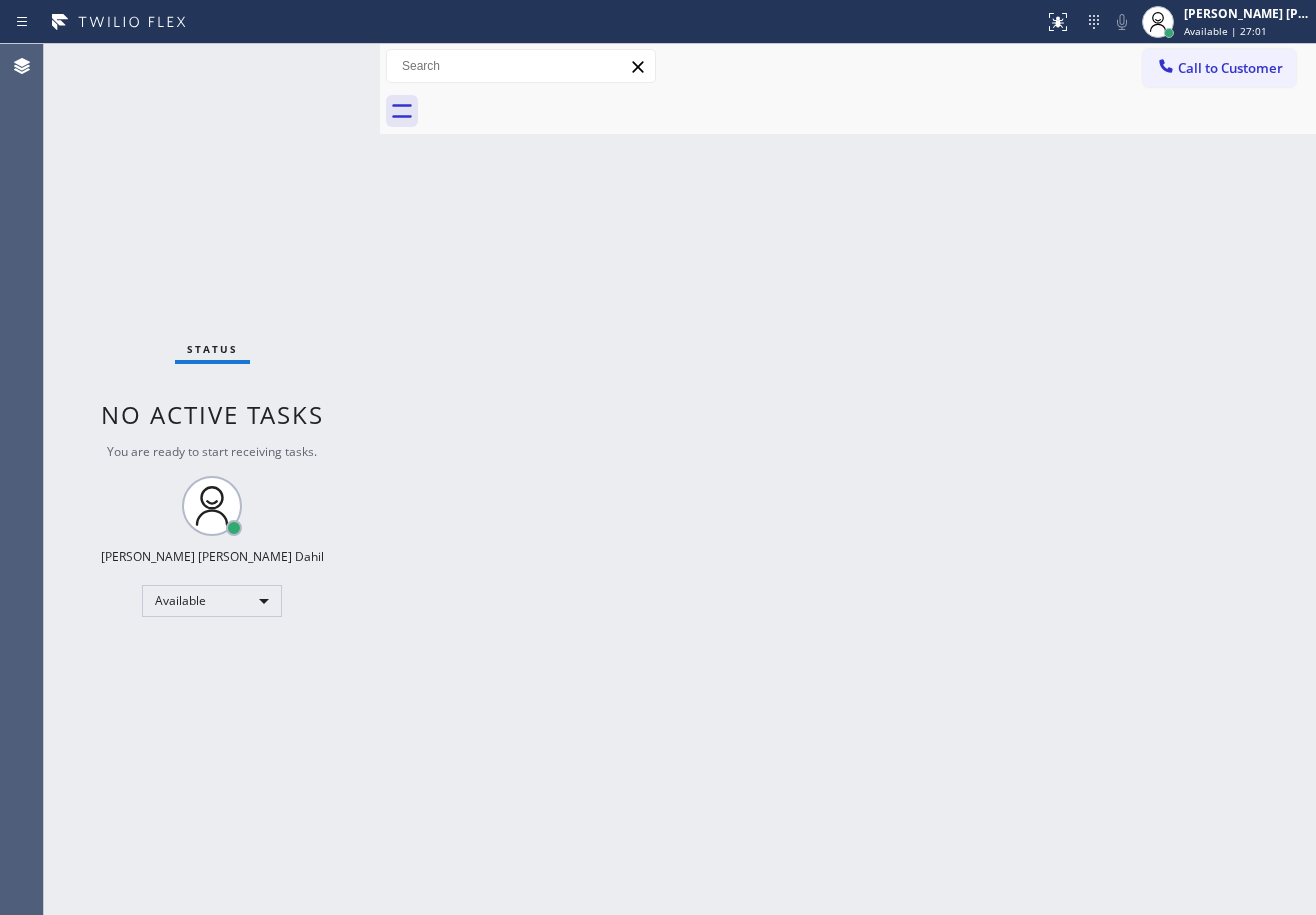 click on "Status   No active tasks     You are ready to start receiving tasks.   [PERSON_NAME] [PERSON_NAME] Dahil Available" at bounding box center (212, 479) 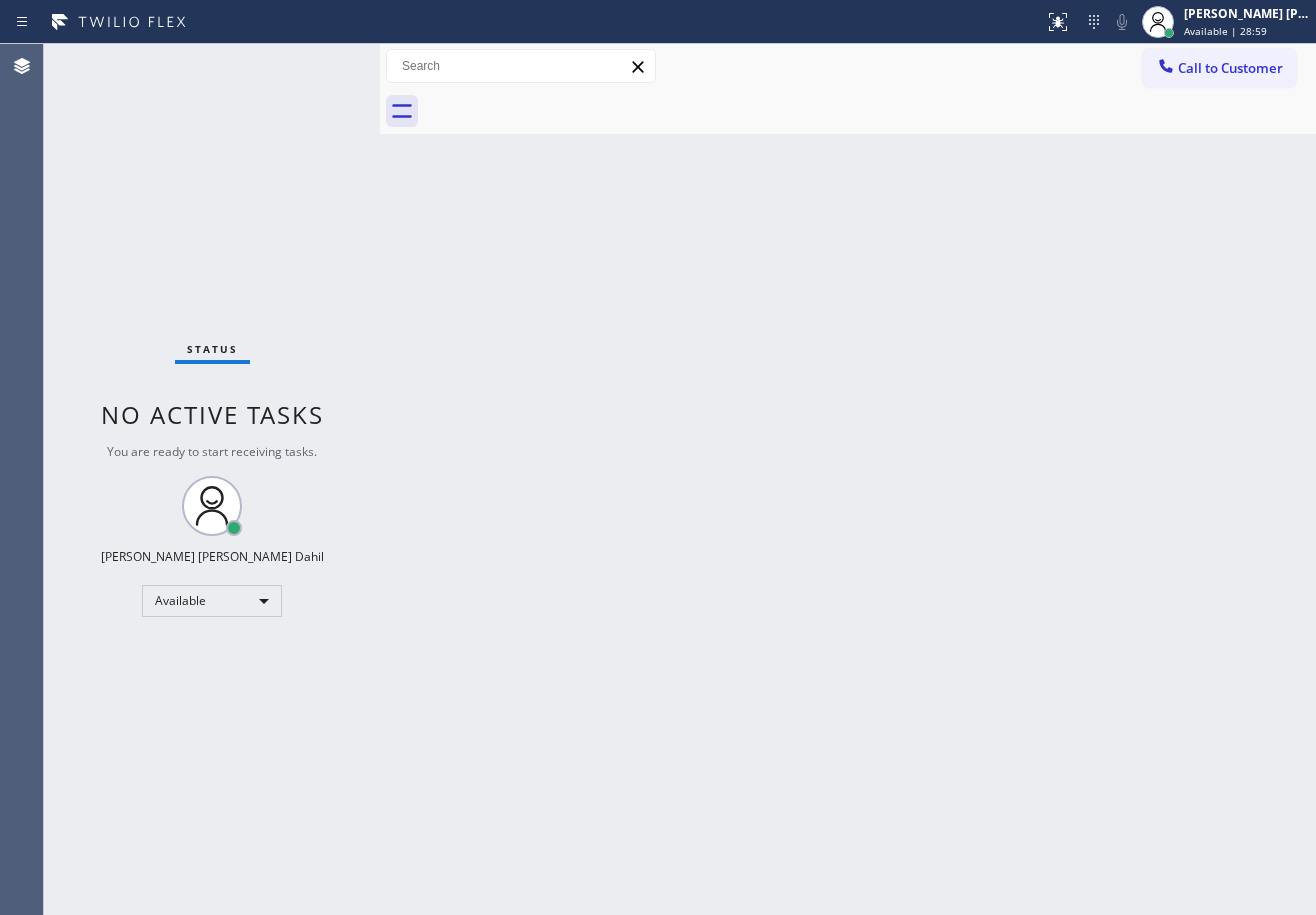 drag, startPoint x: 595, startPoint y: 645, endPoint x: 760, endPoint y: 824, distance: 243.44609 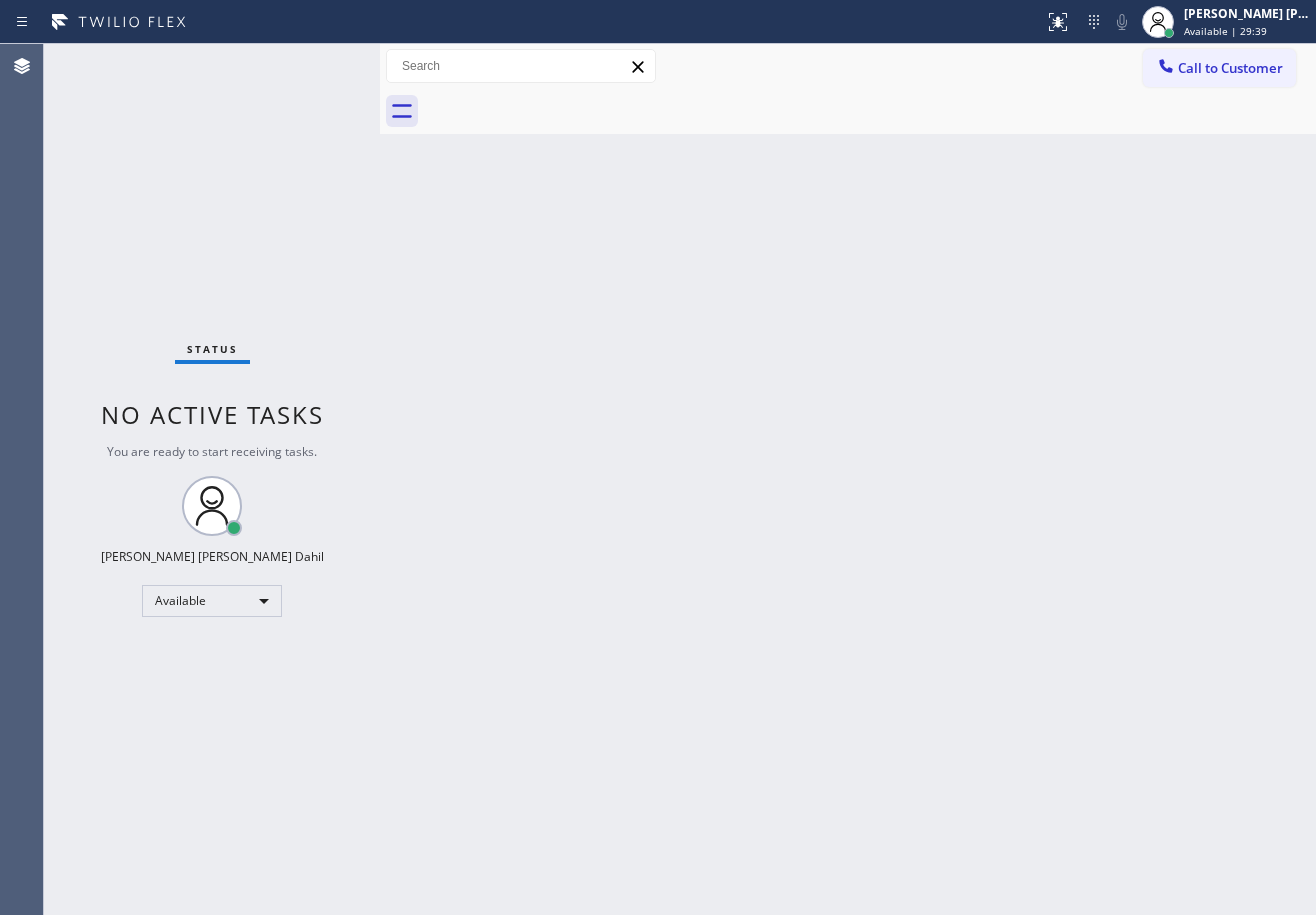 drag, startPoint x: 306, startPoint y: 60, endPoint x: 318, endPoint y: 60, distance: 12 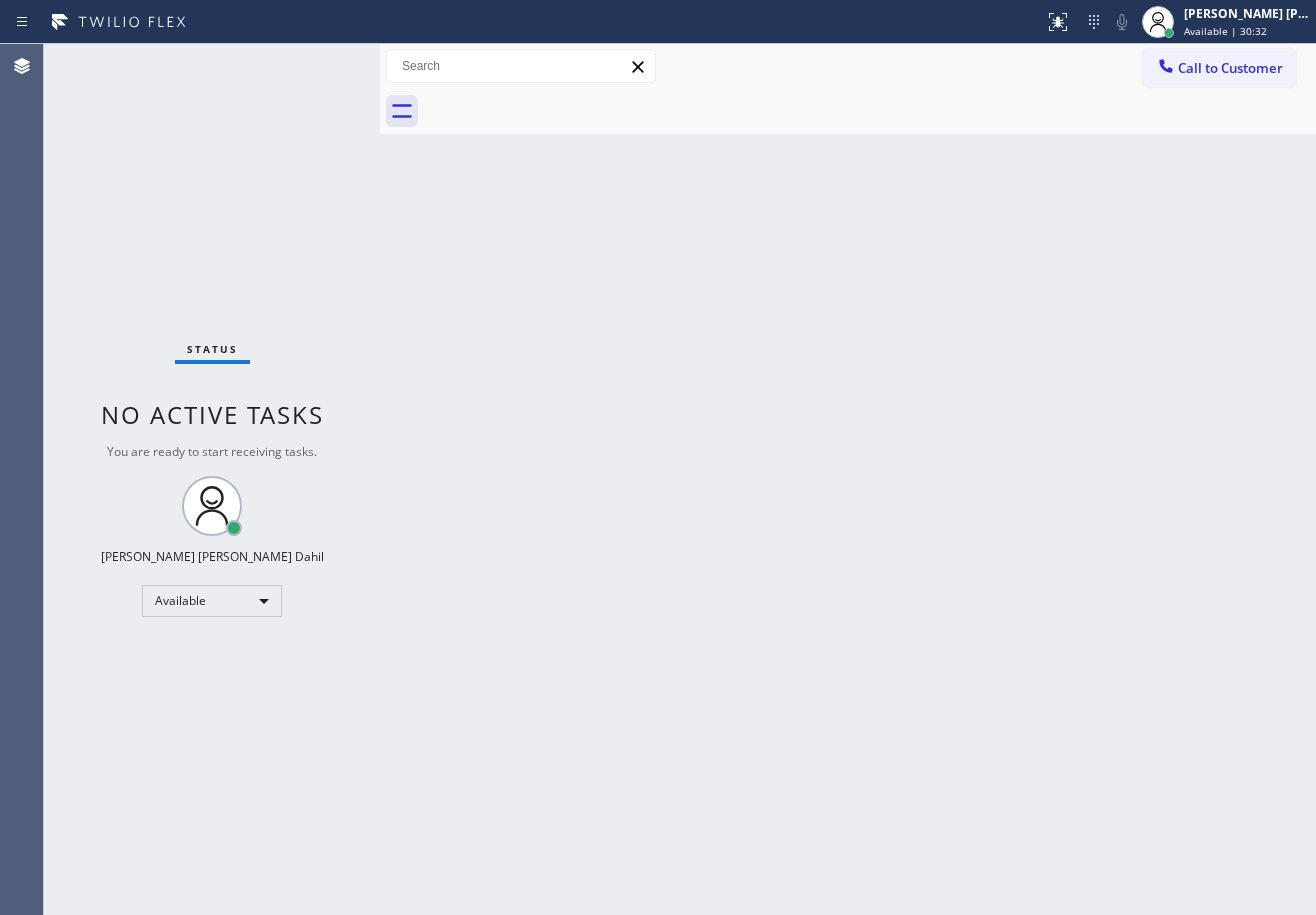 click on "Back to Dashboard Change Sender ID Customers Technicians Select a contact Outbound call Technician Search Technician Your caller id phone number Your caller id phone number Call Technician info Name   Phone none Address none Change Sender ID HVAC [PHONE_NUMBER] 5 Star Appliance [PHONE_NUMBER] Appliance Repair [PHONE_NUMBER] Plumbing [PHONE_NUMBER] Air Duct Cleaning [PHONE_NUMBER]  Electricians [PHONE_NUMBER] Cancel Change Check personal SMS Reset Change No tabs Call to Customer Outbound call Location Blue Moon Electrical [GEOGRAPHIC_DATA] Your caller id phone number [PHONE_NUMBER] Customer number Call Outbound call Technician Search Technician Your caller id phone number Your caller id phone number Call" at bounding box center (848, 479) 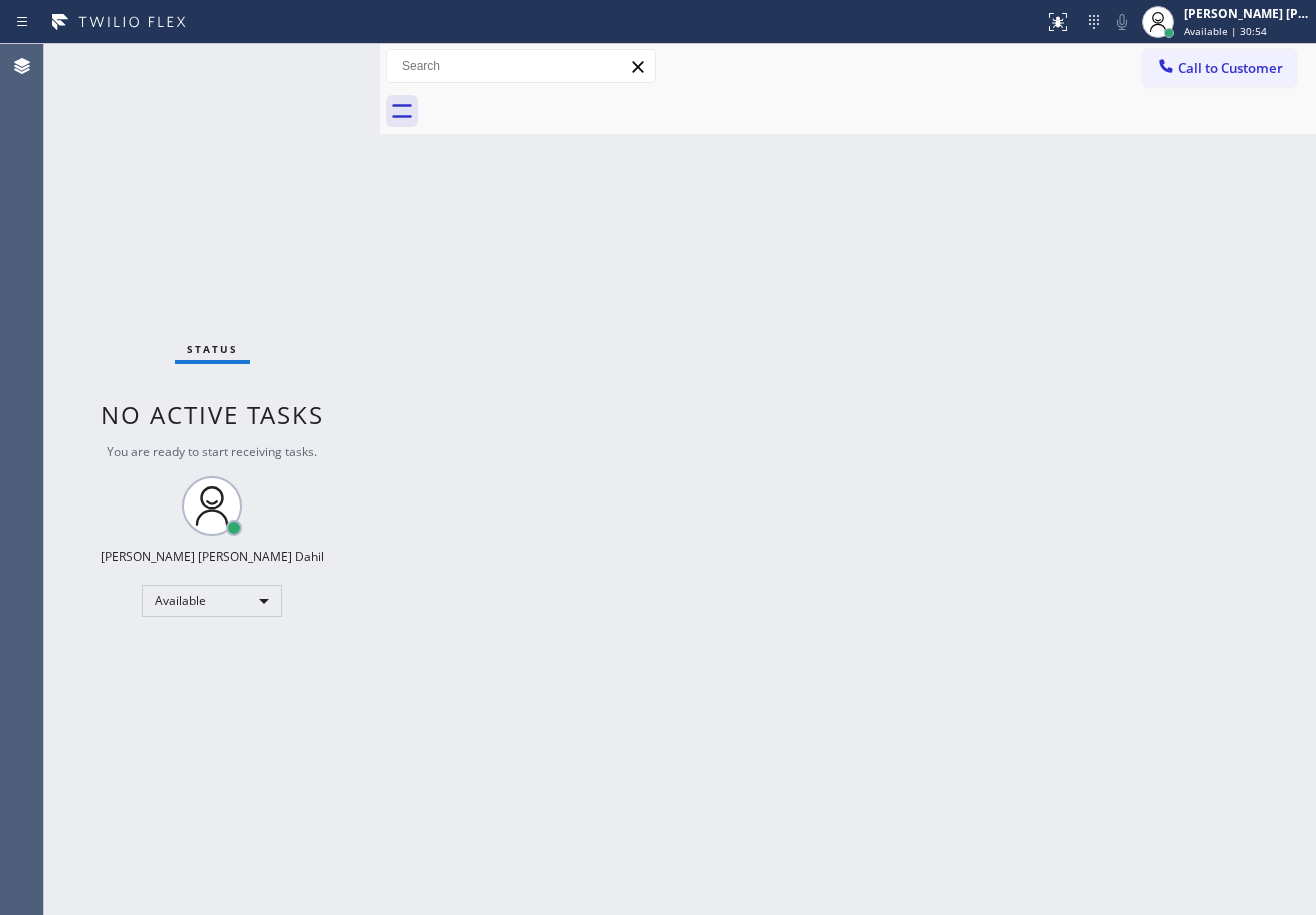 click on "Back to Dashboard Change Sender ID Customers Technicians Select a contact Outbound call Technician Search Technician Your caller id phone number Your caller id phone number Call Technician info Name   Phone none Address none Change Sender ID HVAC [PHONE_NUMBER] 5 Star Appliance [PHONE_NUMBER] Appliance Repair [PHONE_NUMBER] Plumbing [PHONE_NUMBER] Air Duct Cleaning [PHONE_NUMBER]  Electricians [PHONE_NUMBER] Cancel Change Check personal SMS Reset Change No tabs Call to Customer Outbound call Location Blue Moon Electrical [GEOGRAPHIC_DATA] Your caller id phone number [PHONE_NUMBER] Customer number Call Outbound call Technician Search Technician Your caller id phone number Your caller id phone number Call" at bounding box center (848, 479) 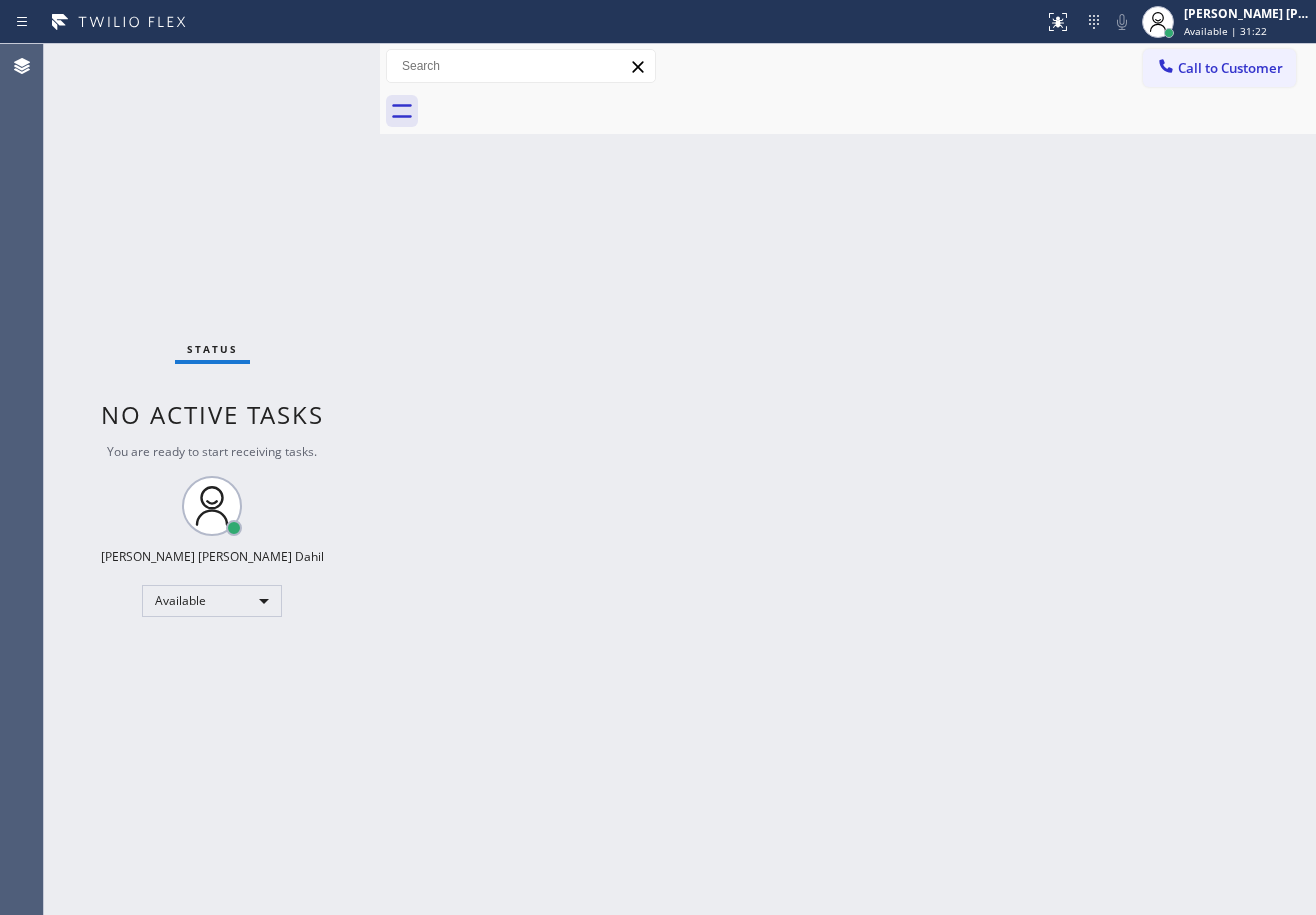 click on "Back to Dashboard Change Sender ID Customers Technicians Select a contact Outbound call Technician Search Technician Your caller id phone number Your caller id phone number Call Technician info Name   Phone none Address none Change Sender ID HVAC [PHONE_NUMBER] 5 Star Appliance [PHONE_NUMBER] Appliance Repair [PHONE_NUMBER] Plumbing [PHONE_NUMBER] Air Duct Cleaning [PHONE_NUMBER]  Electricians [PHONE_NUMBER] Cancel Change Check personal SMS Reset Change No tabs Call to Customer Outbound call Location Blue Moon Electrical [GEOGRAPHIC_DATA] Your caller id phone number [PHONE_NUMBER] Customer number Call Outbound call Technician Search Technician Your caller id phone number Your caller id phone number Call" at bounding box center [848, 479] 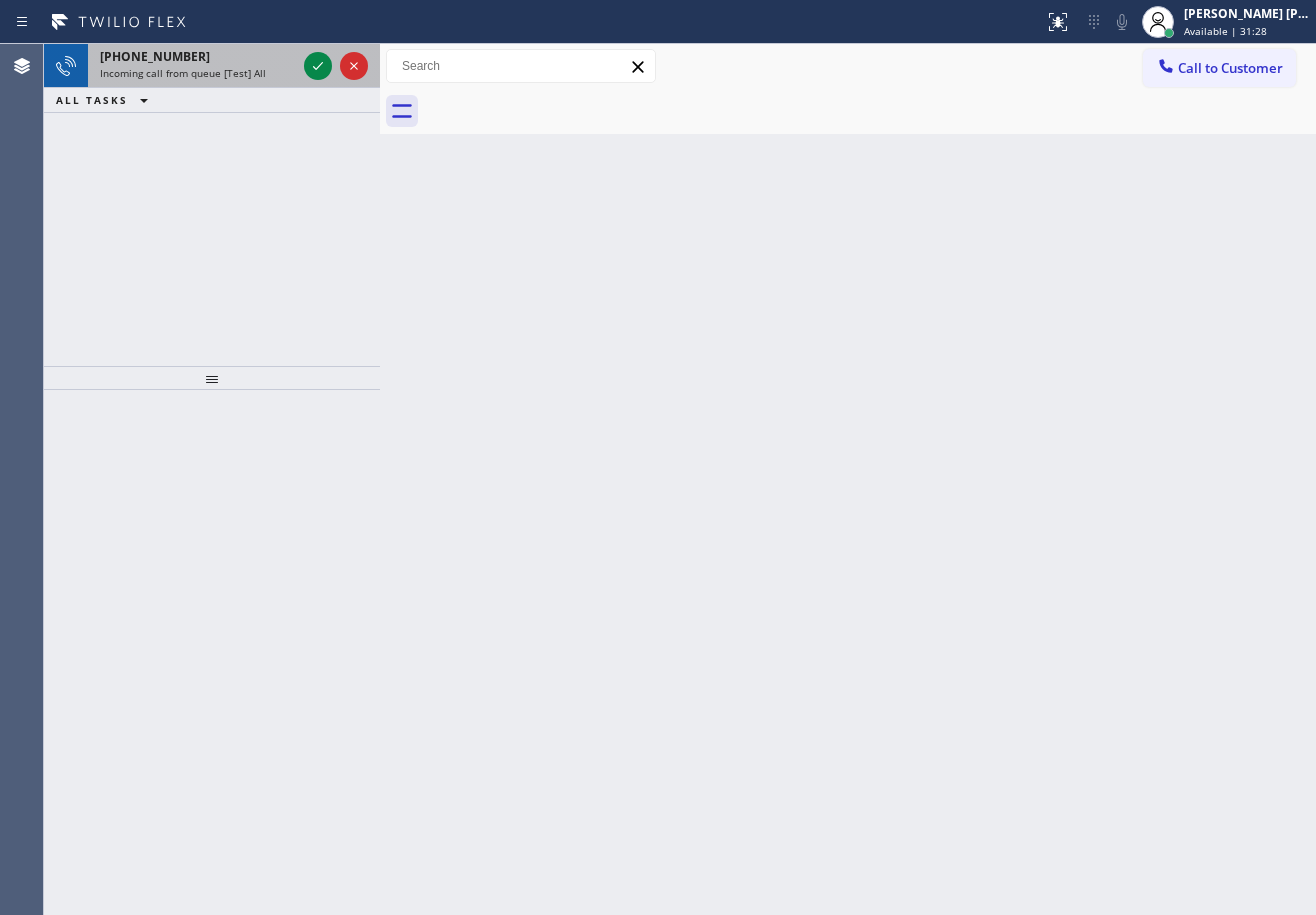 click on "[PHONE_NUMBER] Incoming call from queue [Test] All" at bounding box center [194, 66] 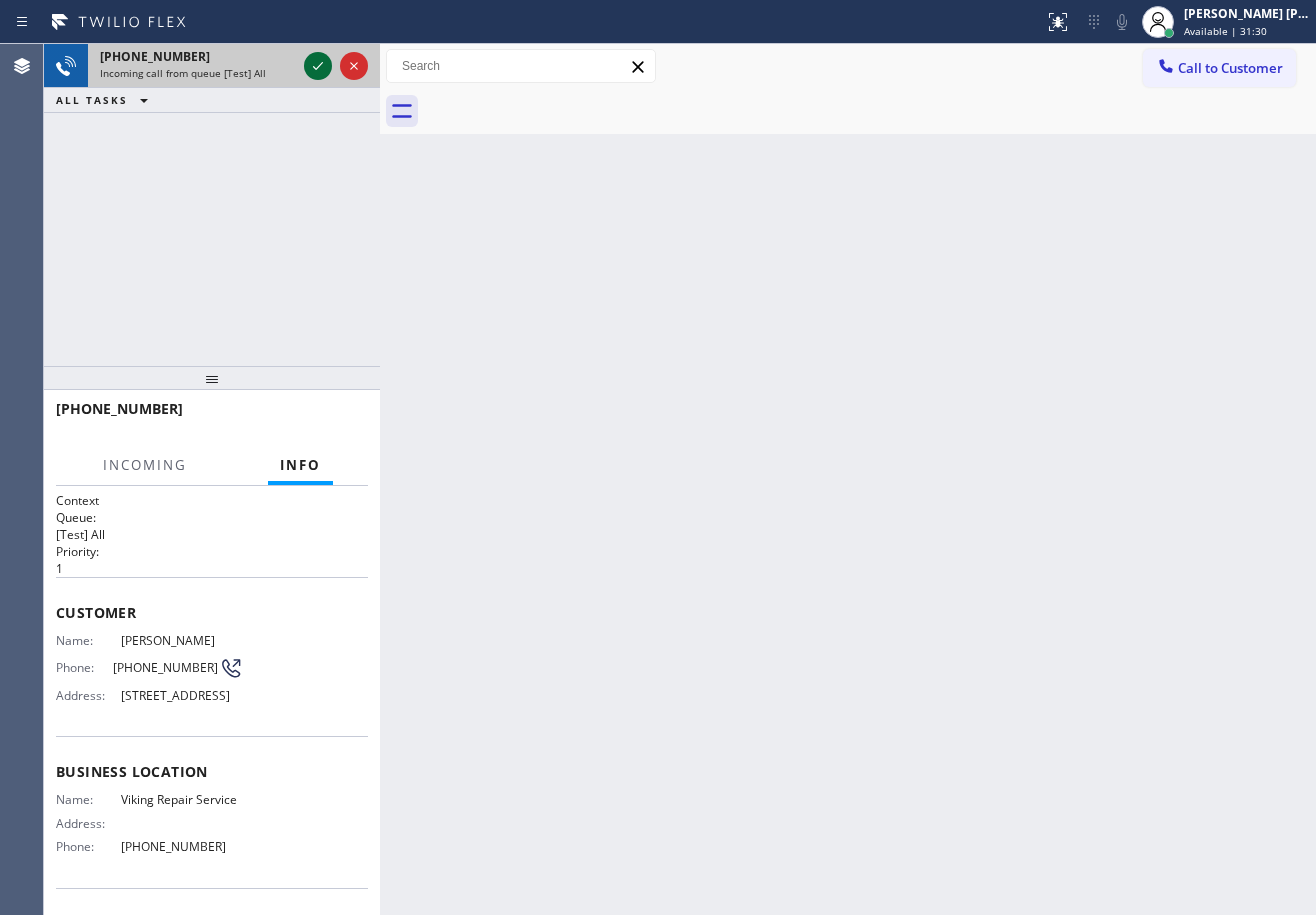 click 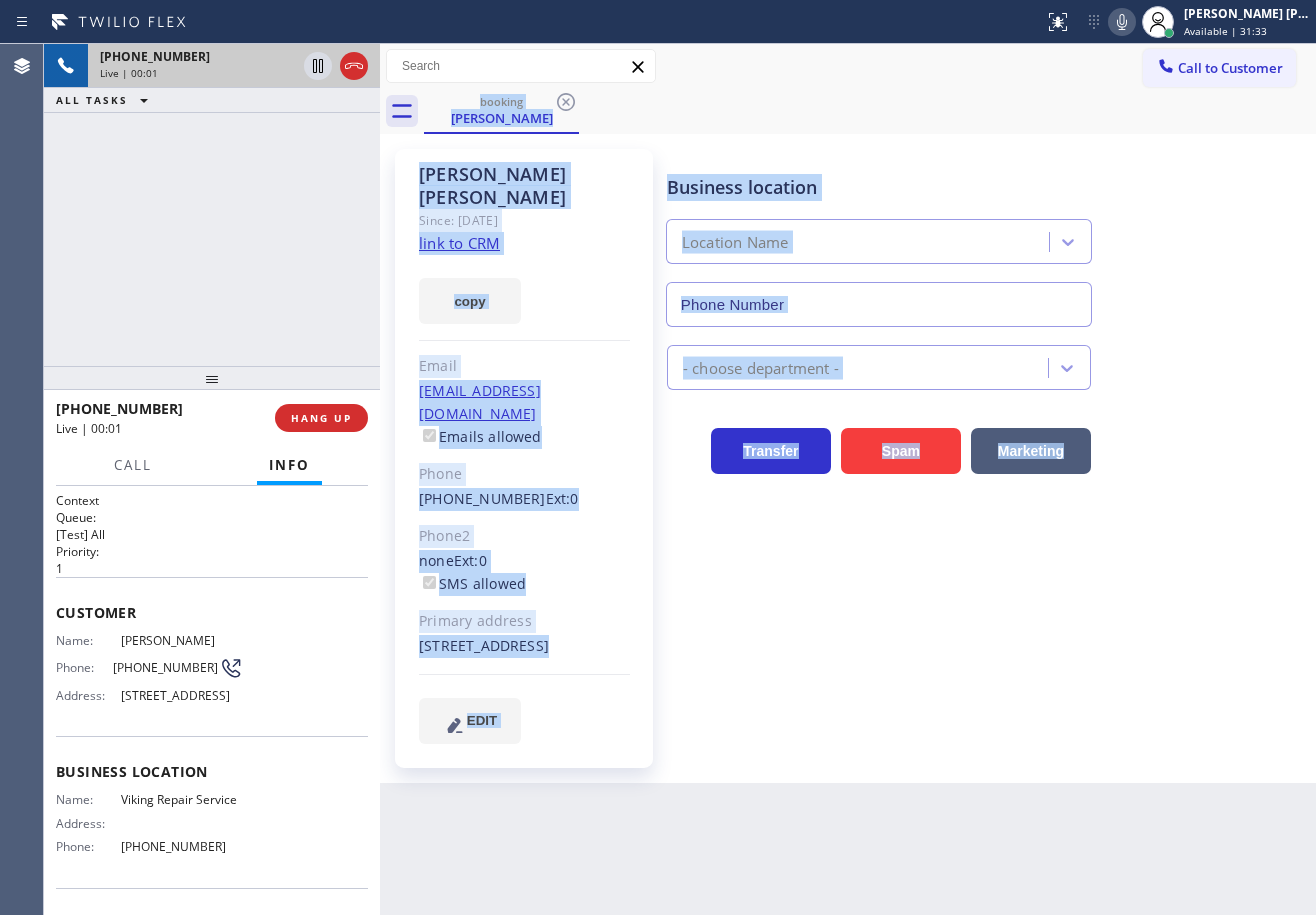 type on "[PHONE_NUMBER]" 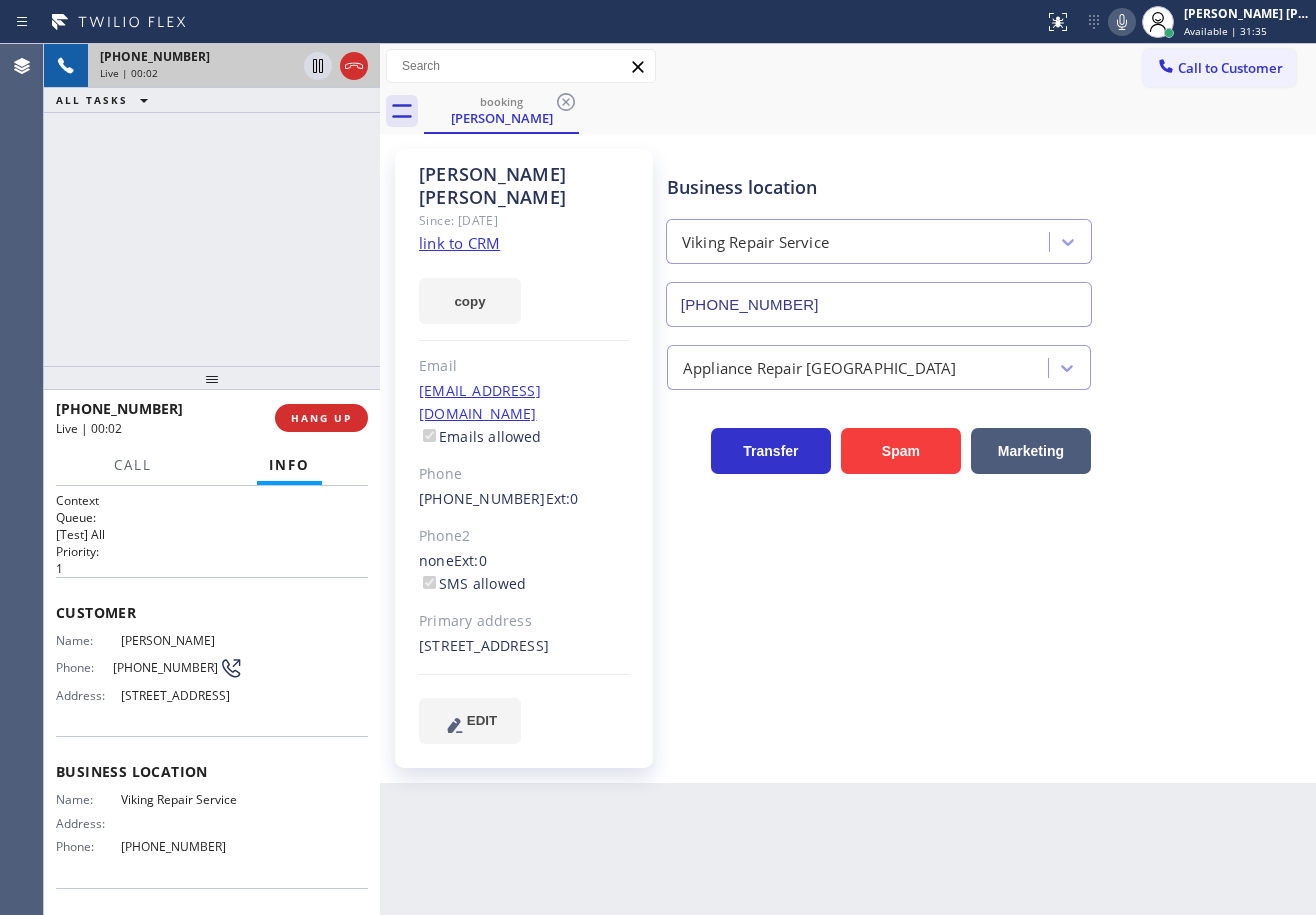 drag, startPoint x: 159, startPoint y: 194, endPoint x: 210, endPoint y: 206, distance: 52.392746 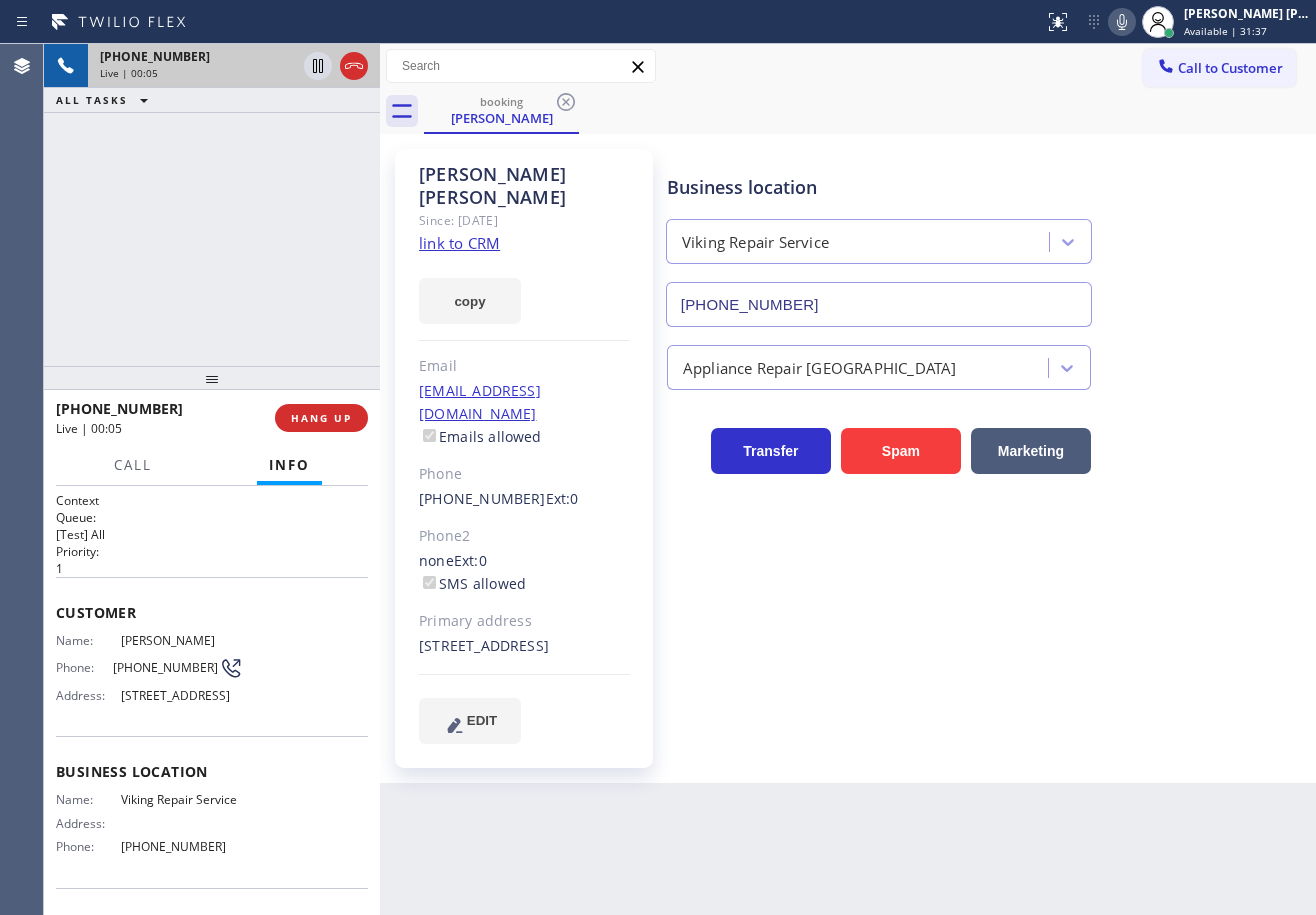click on "link to CRM" 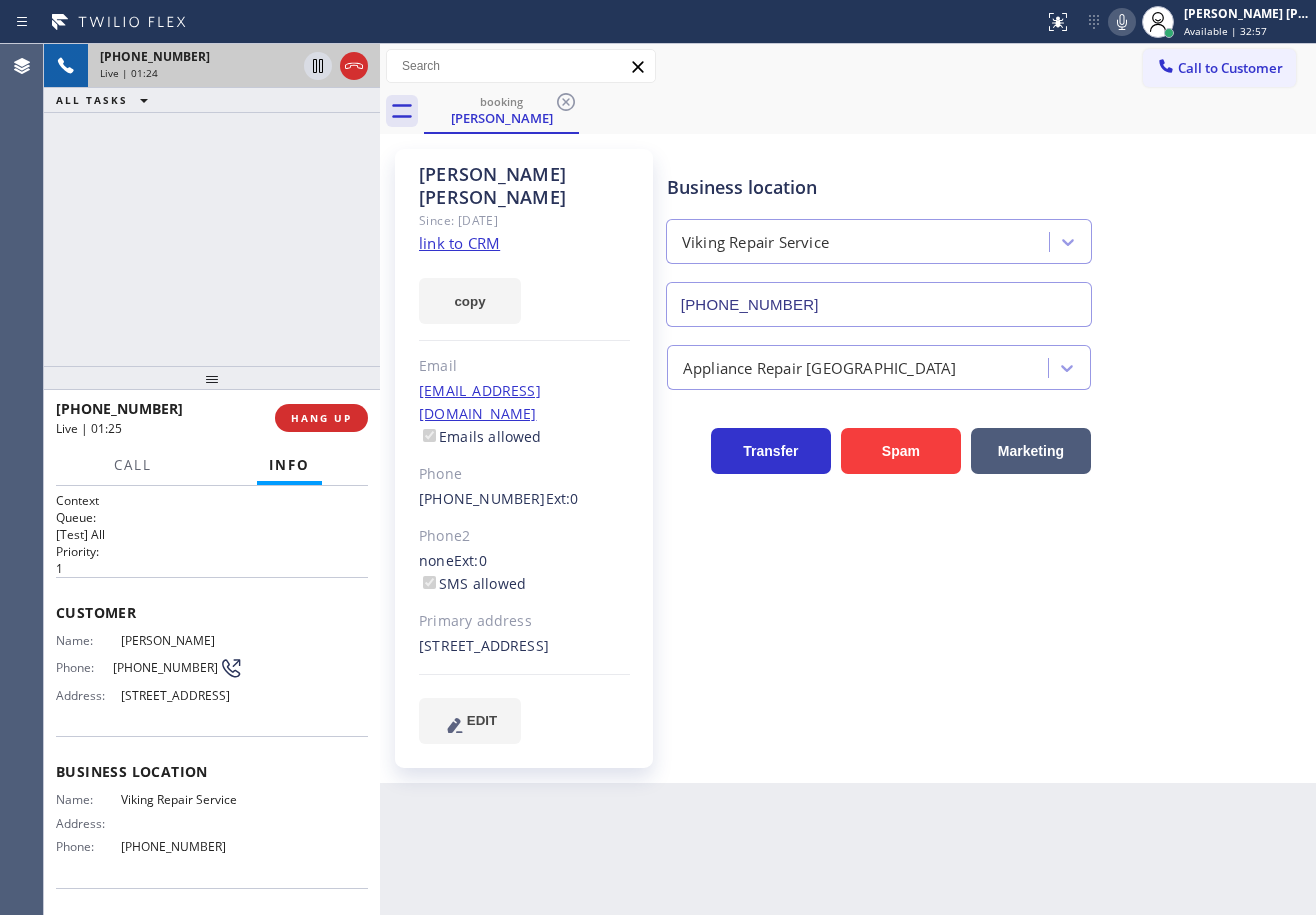 click 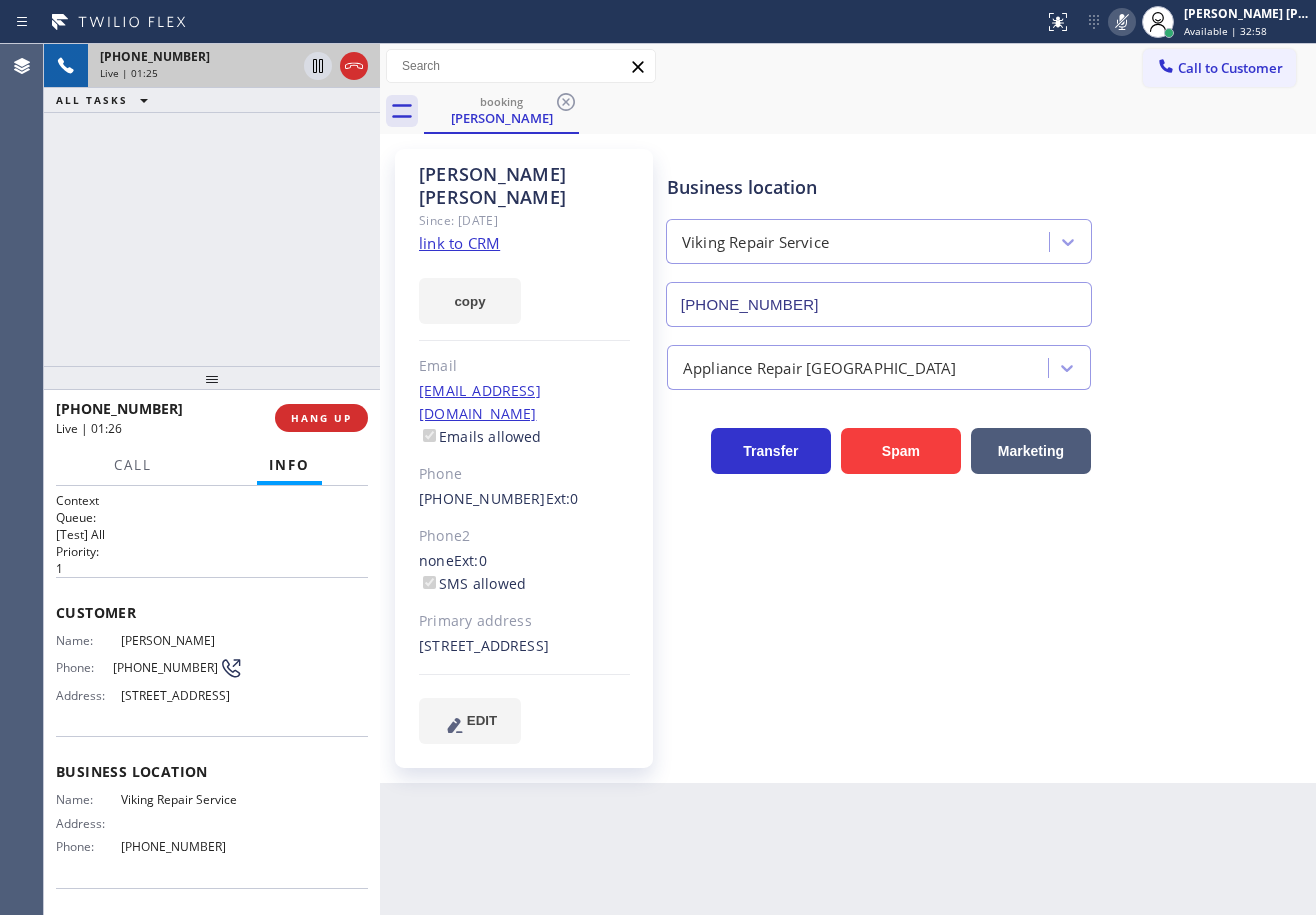click 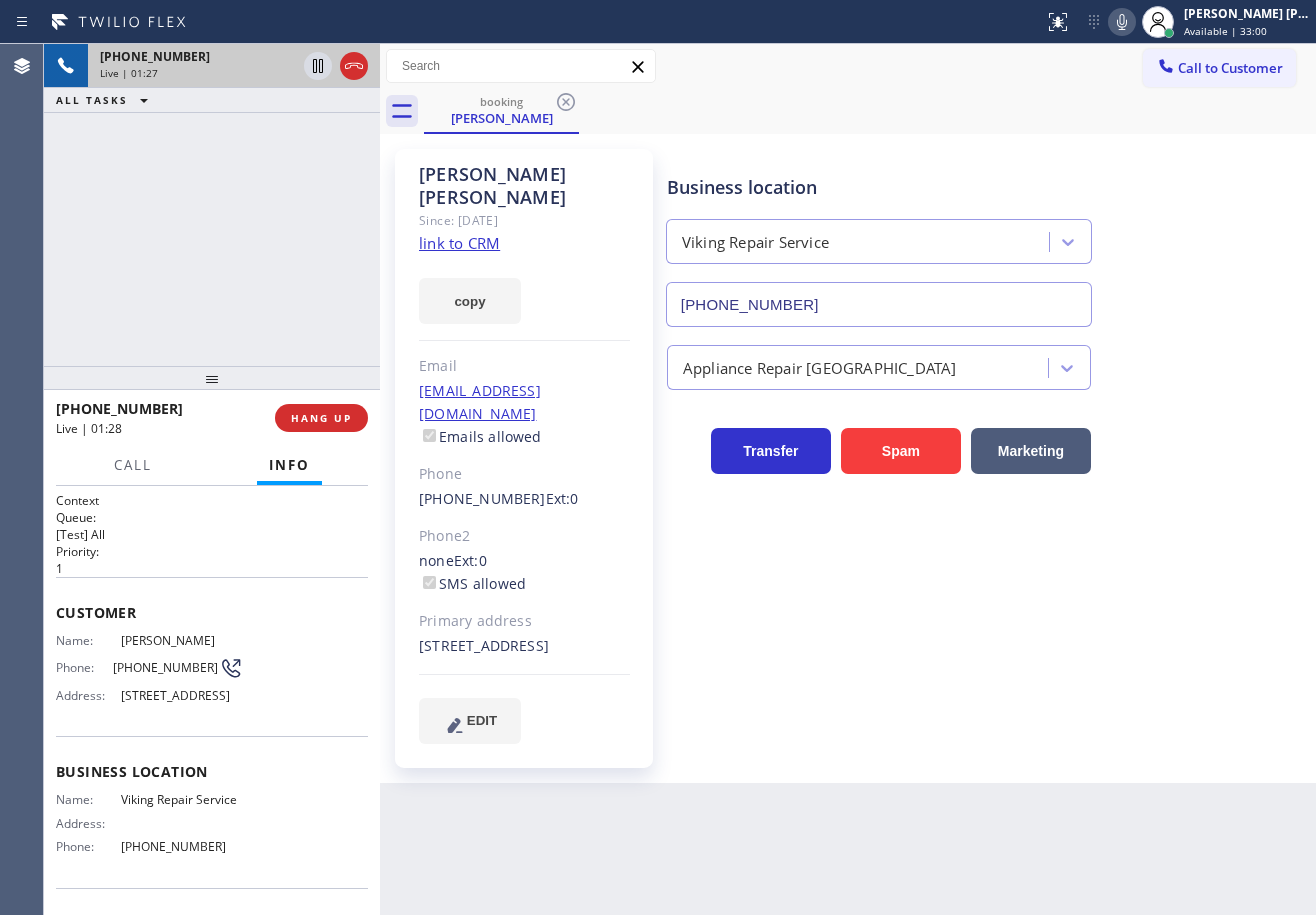 click on "booking [PERSON_NAME]" at bounding box center [870, 111] 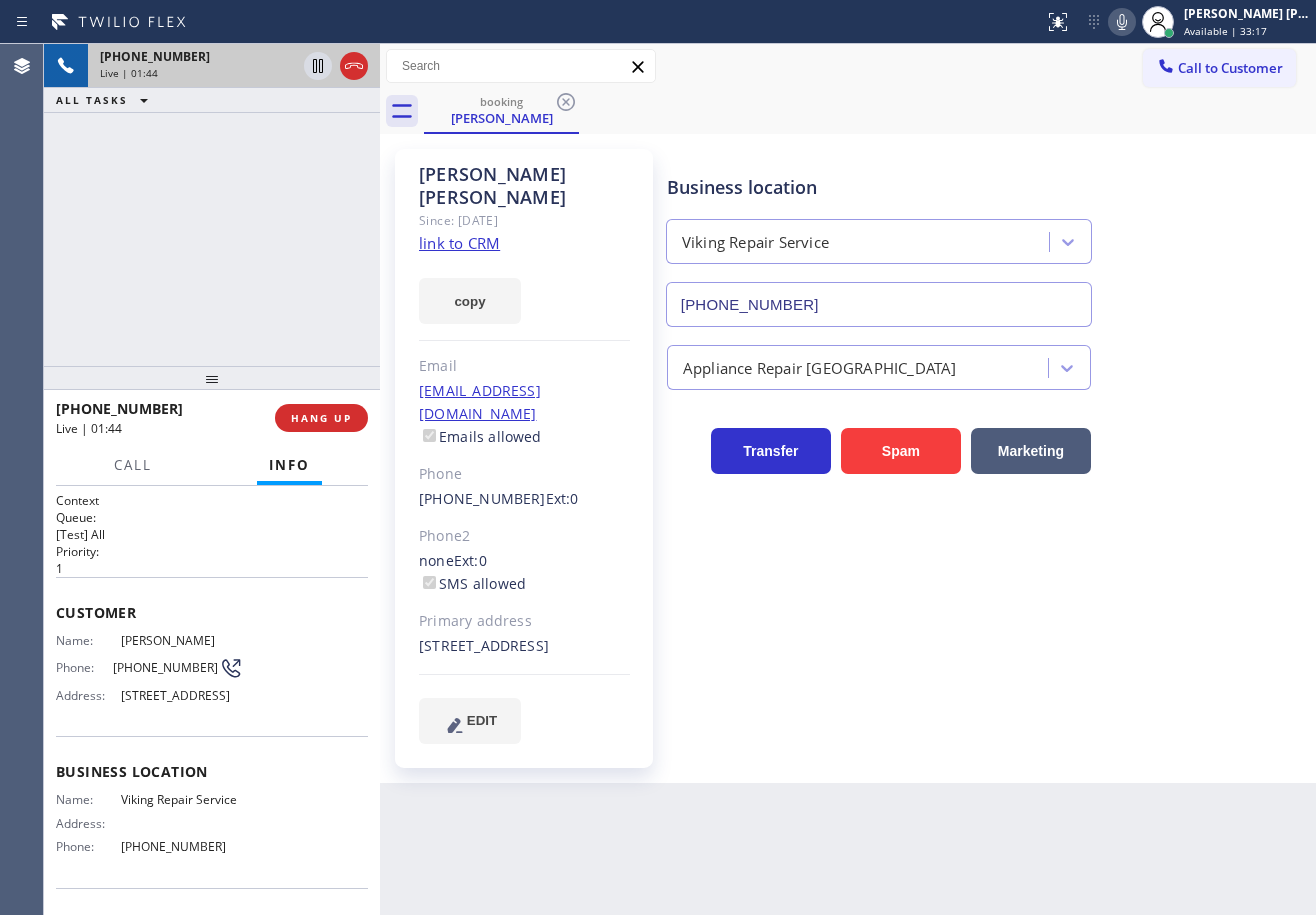 click on "[PHONE_NUMBER] Live | 01:44 ALL TASKS ALL TASKS ACTIVE TASKS TASKS IN WRAP UP" at bounding box center [212, 205] 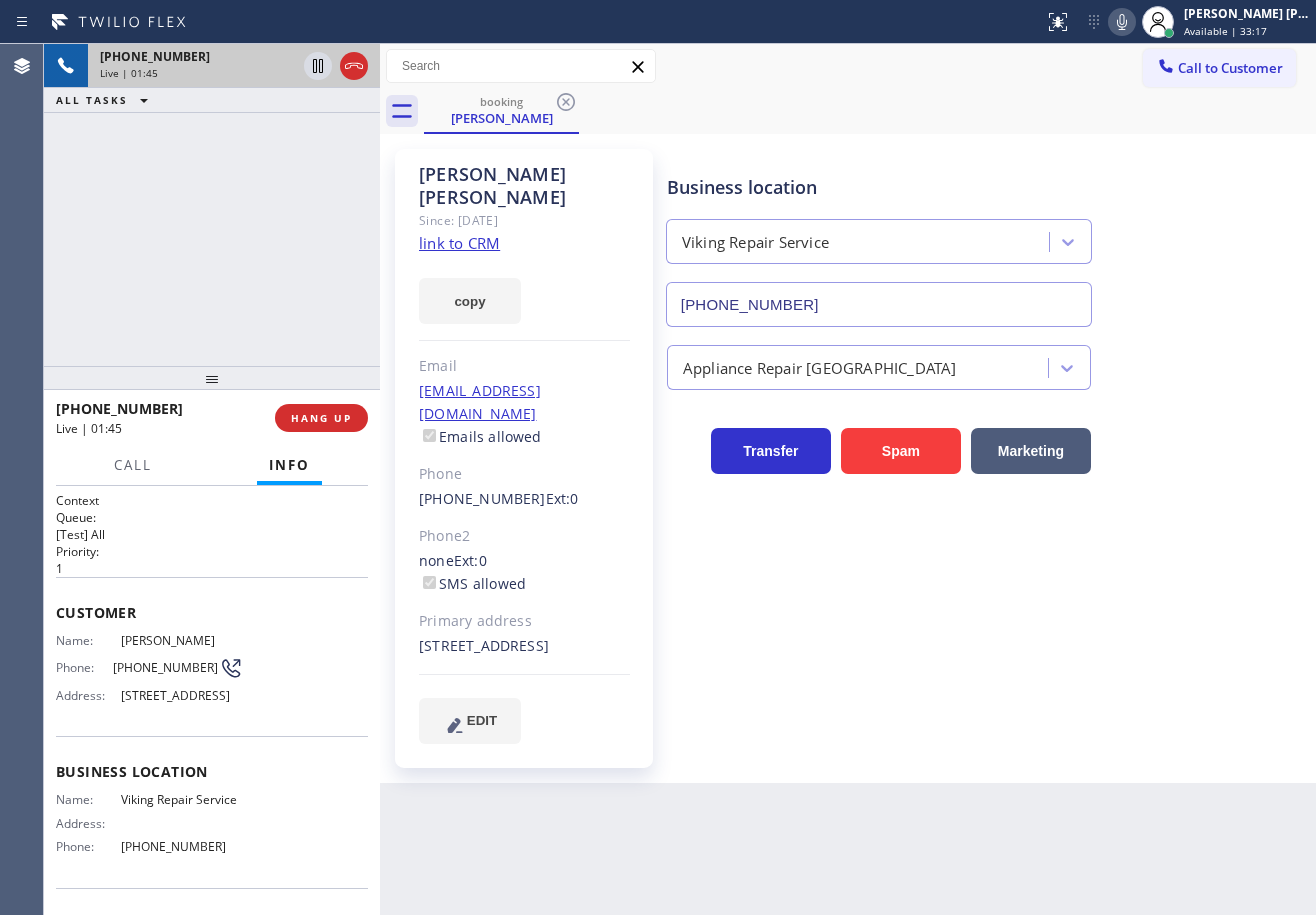 drag, startPoint x: 904, startPoint y: 139, endPoint x: 1027, endPoint y: 81, distance: 135.98897 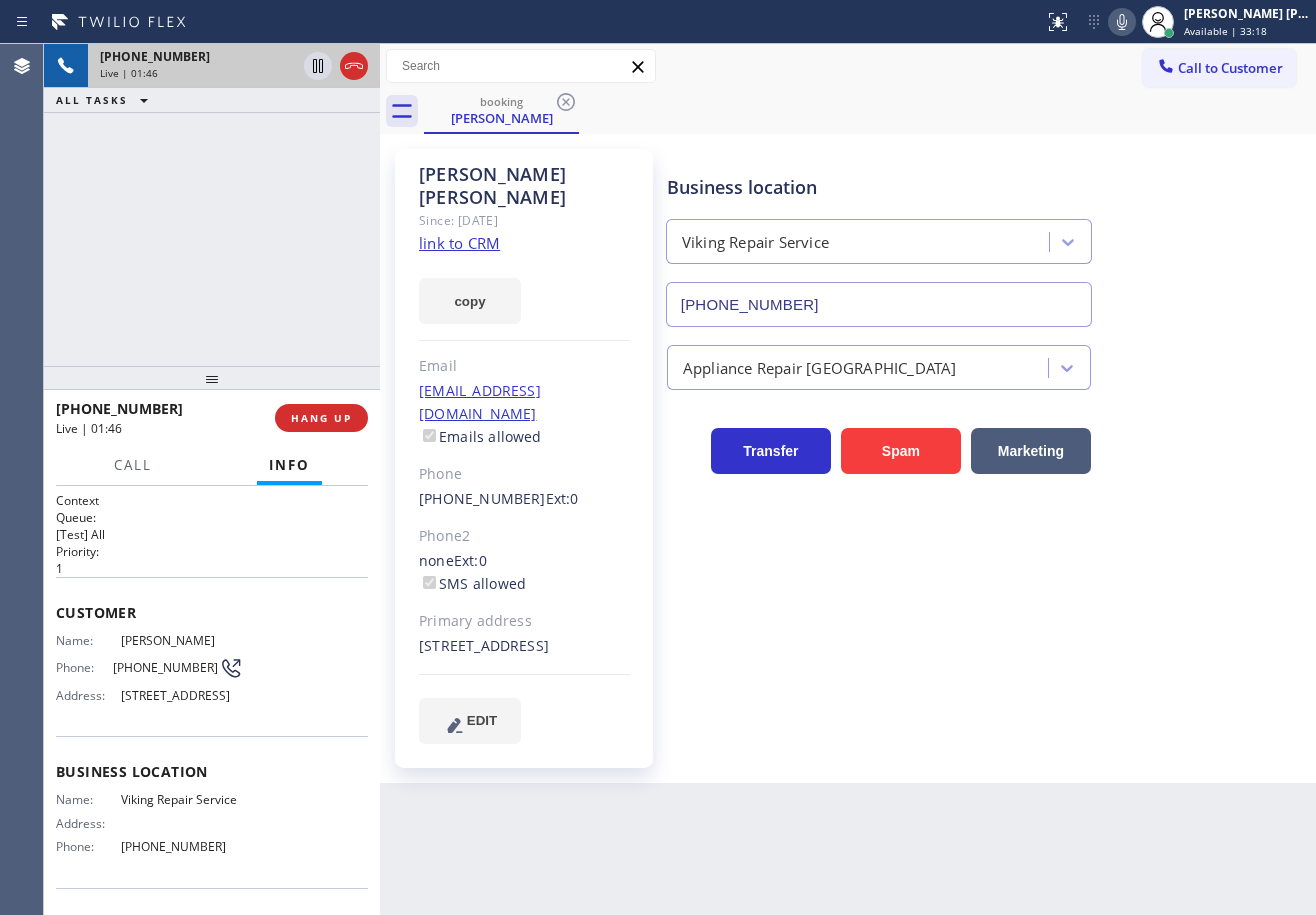 click 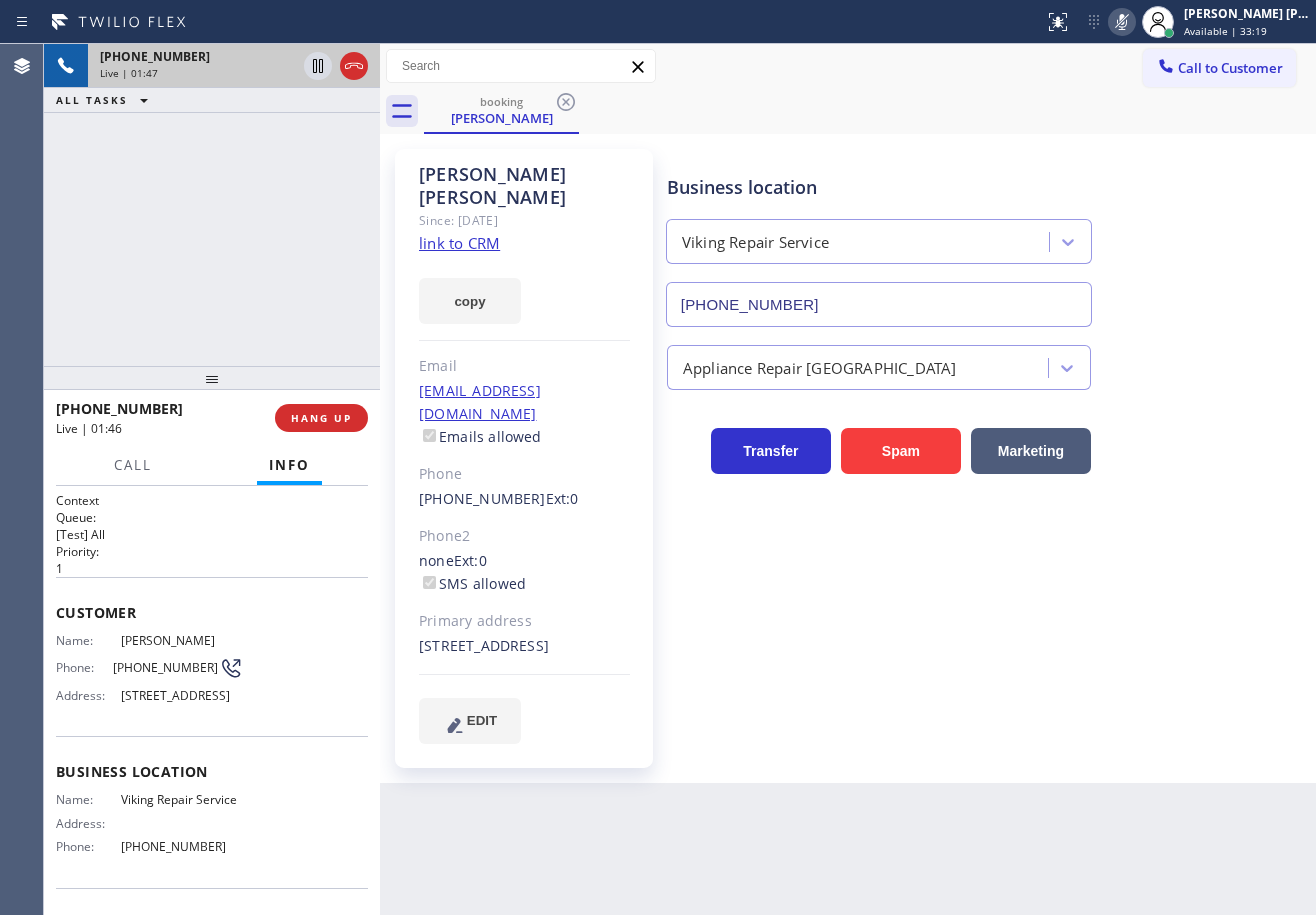 drag, startPoint x: 1071, startPoint y: 78, endPoint x: 962, endPoint y: 80, distance: 109.01835 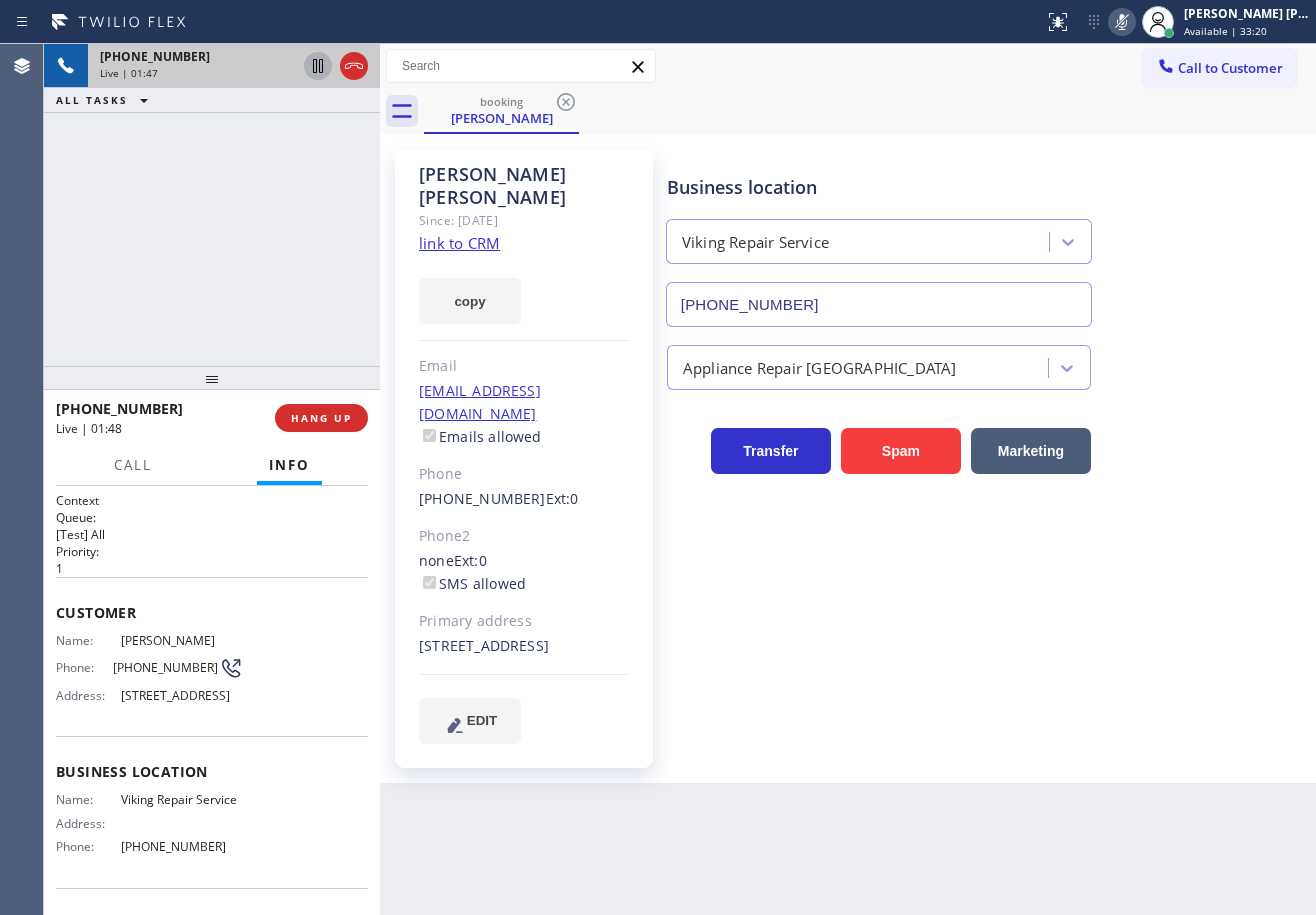 click 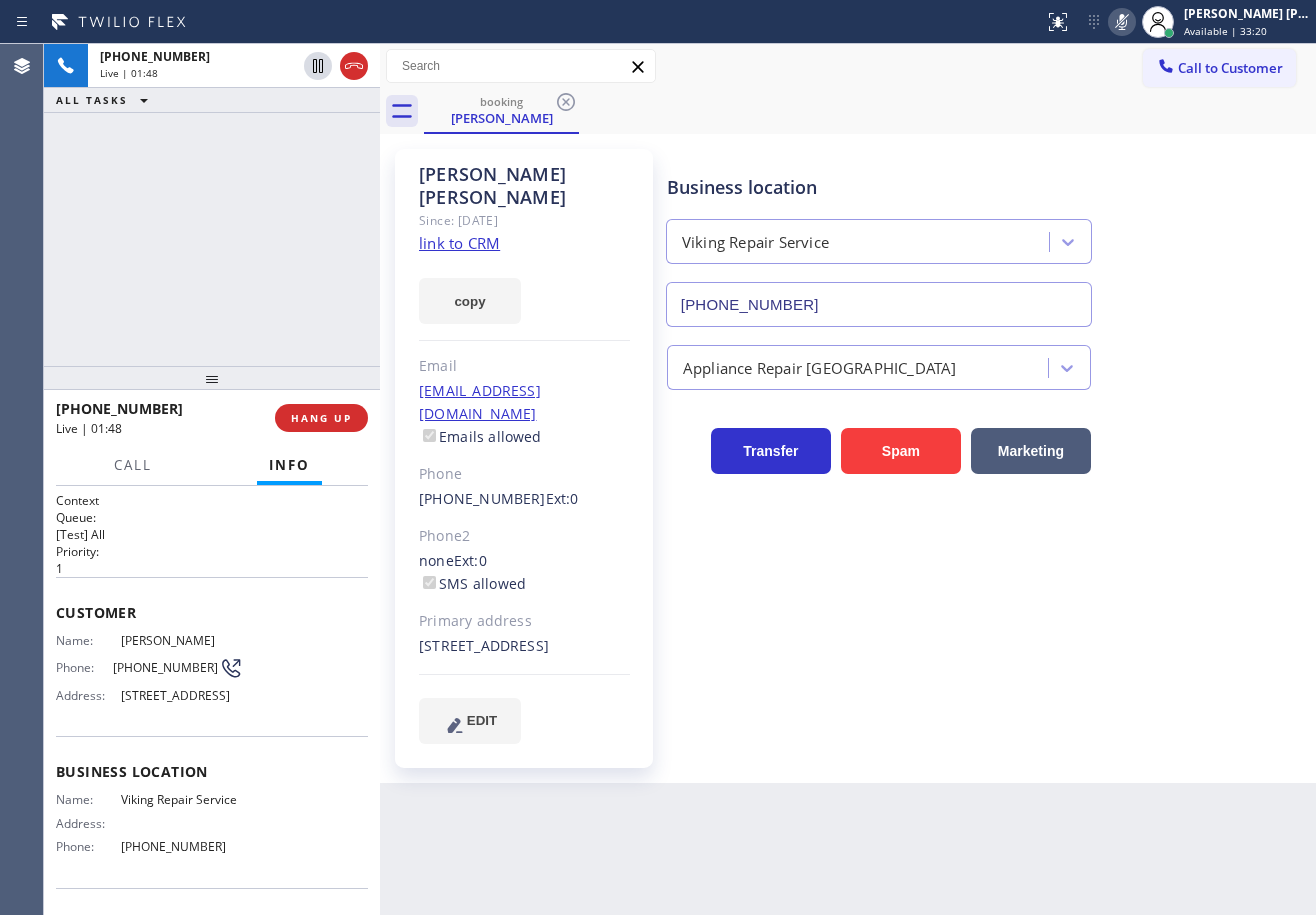 drag, startPoint x: 268, startPoint y: 150, endPoint x: 490, endPoint y: 420, distance: 349.54828 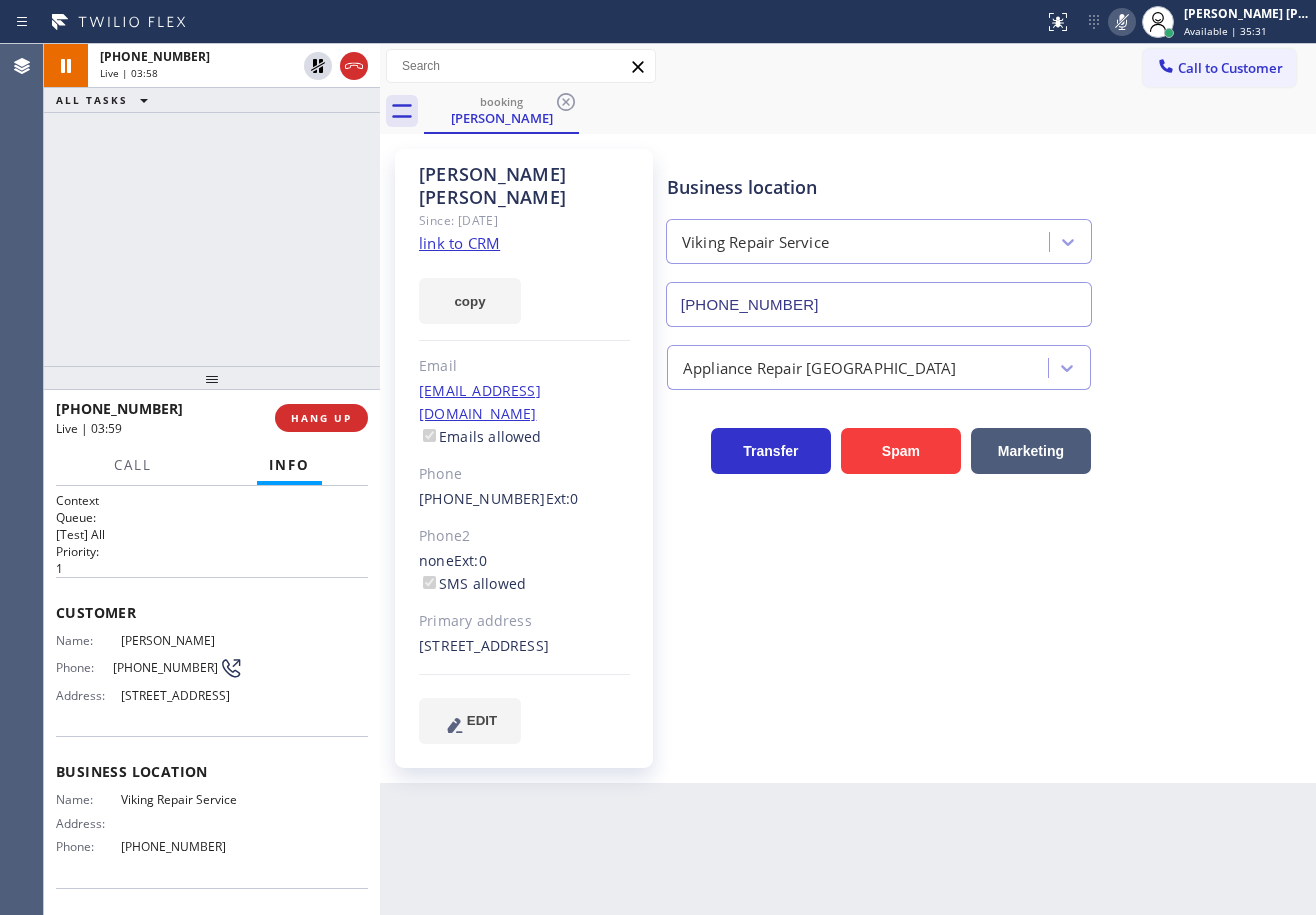 click on "booking [PERSON_NAME]" at bounding box center (870, 111) 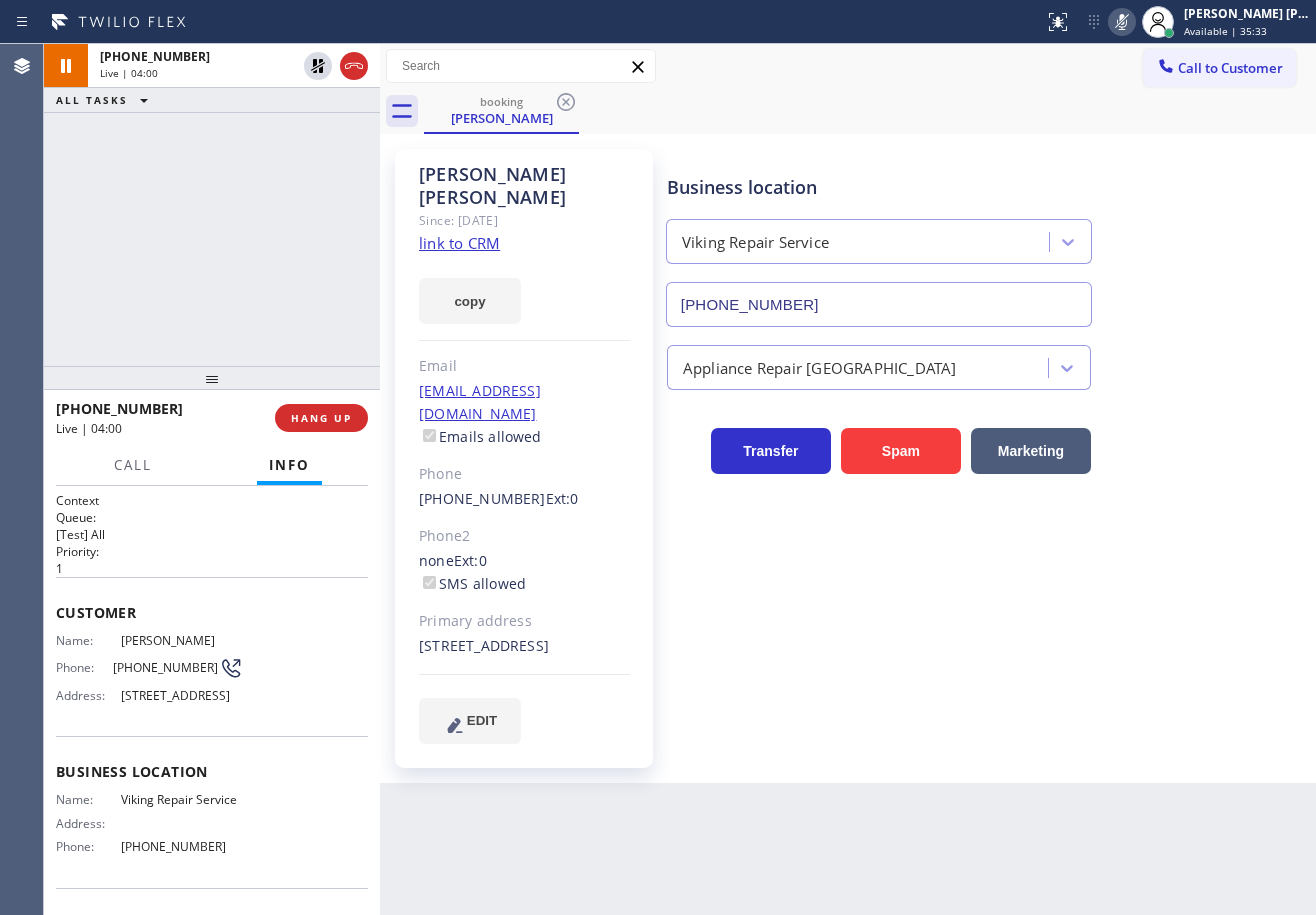 click 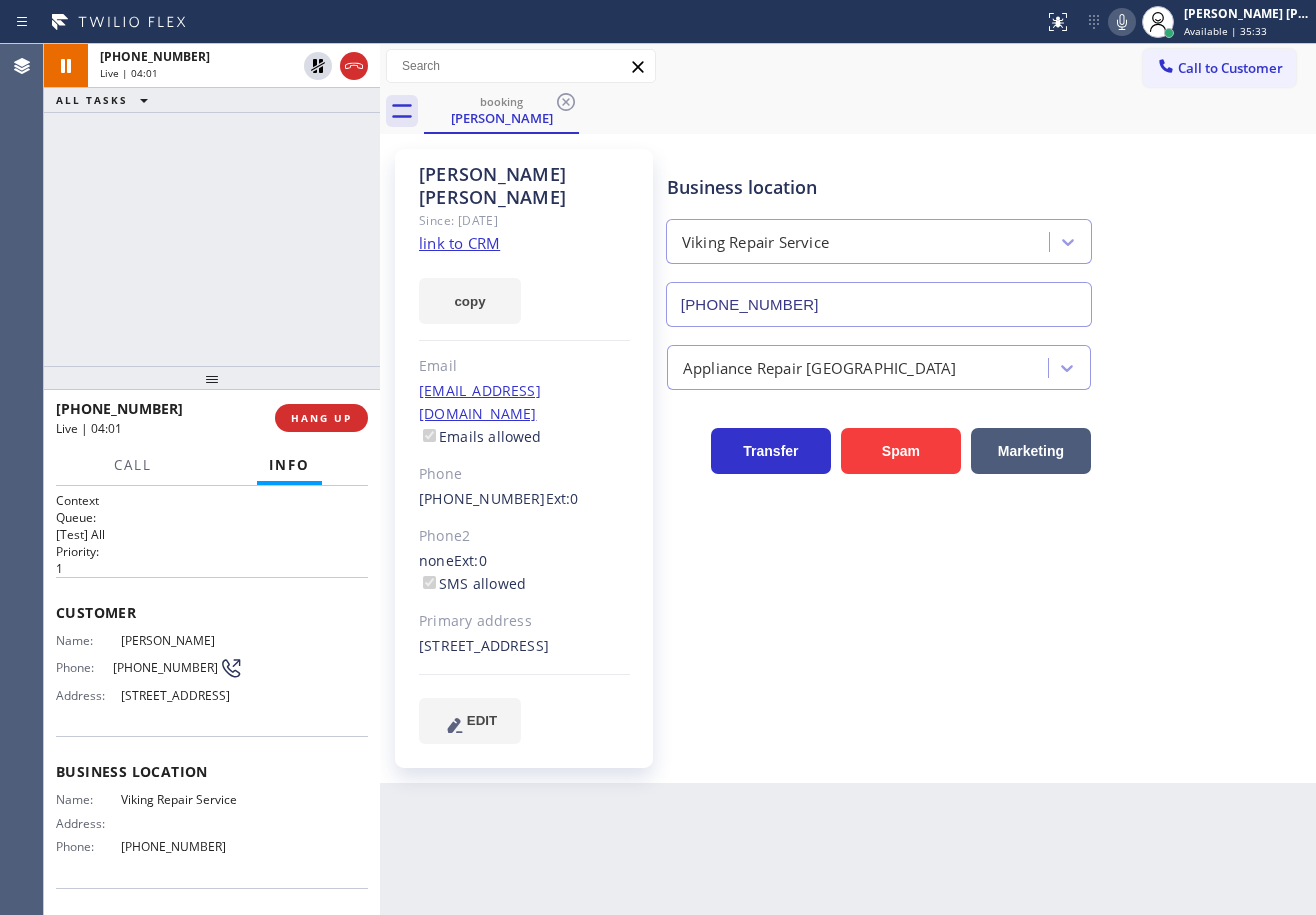 click 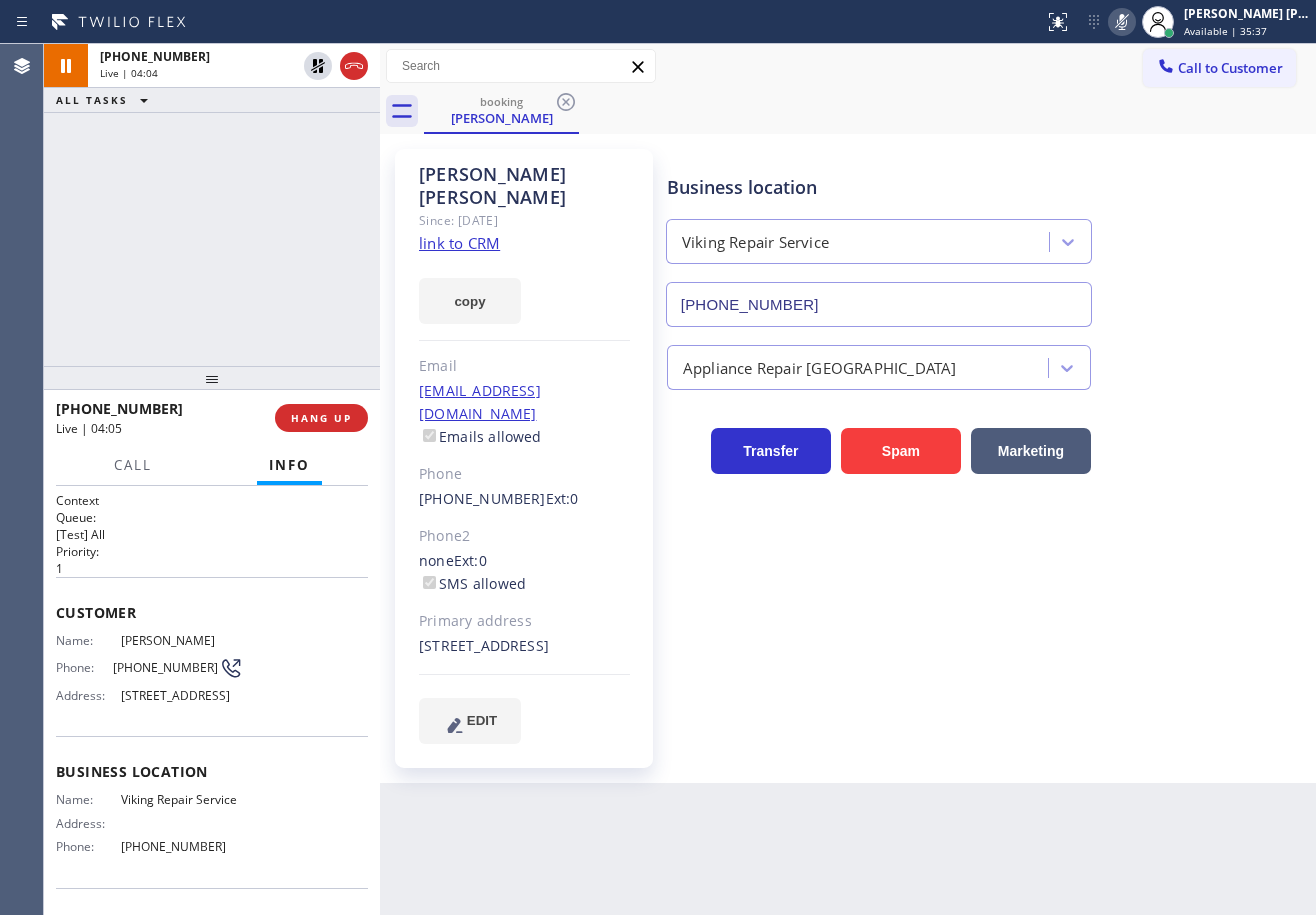 click on "booking [PERSON_NAME]" at bounding box center [870, 111] 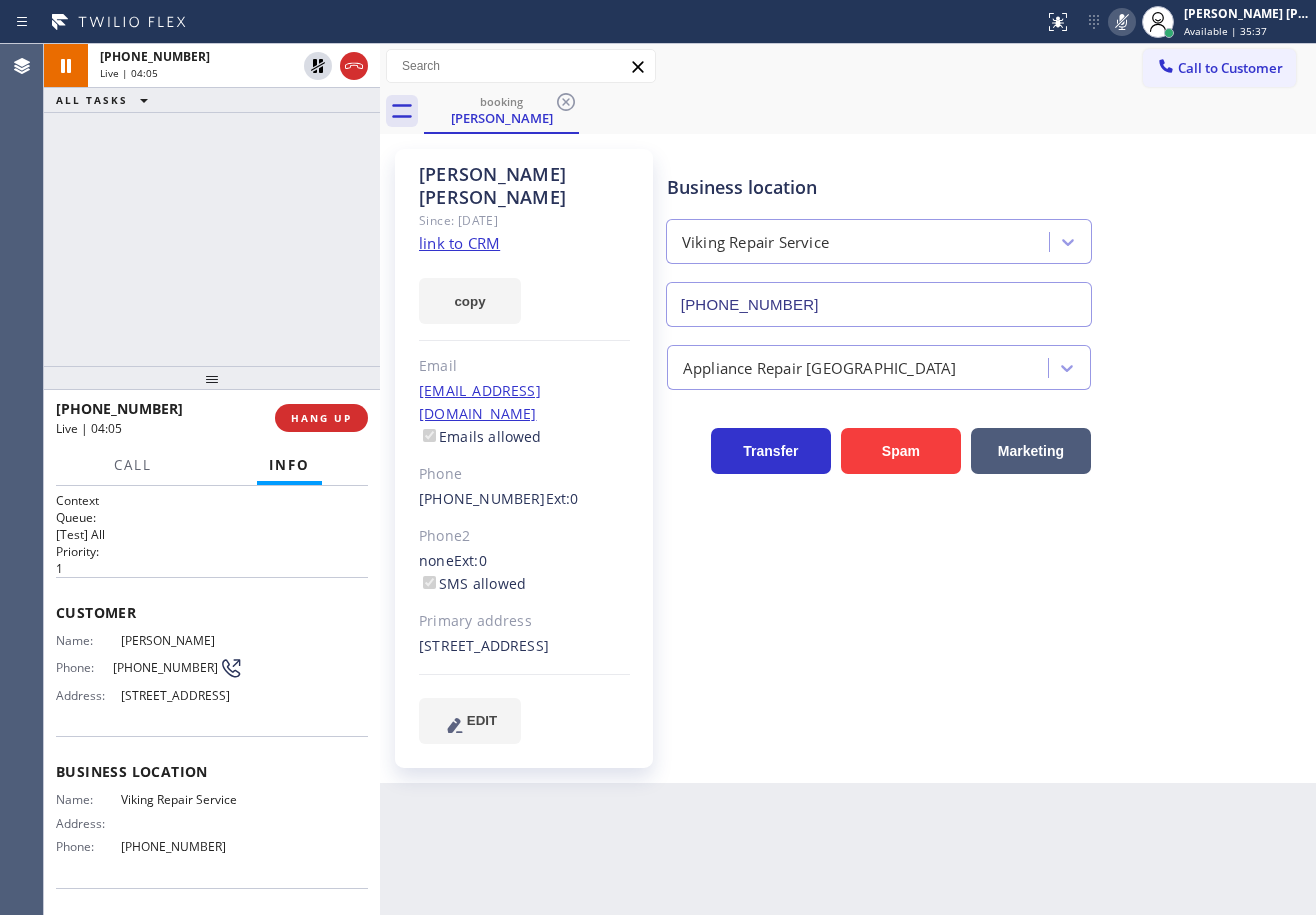 click on "booking [PERSON_NAME]" at bounding box center (870, 111) 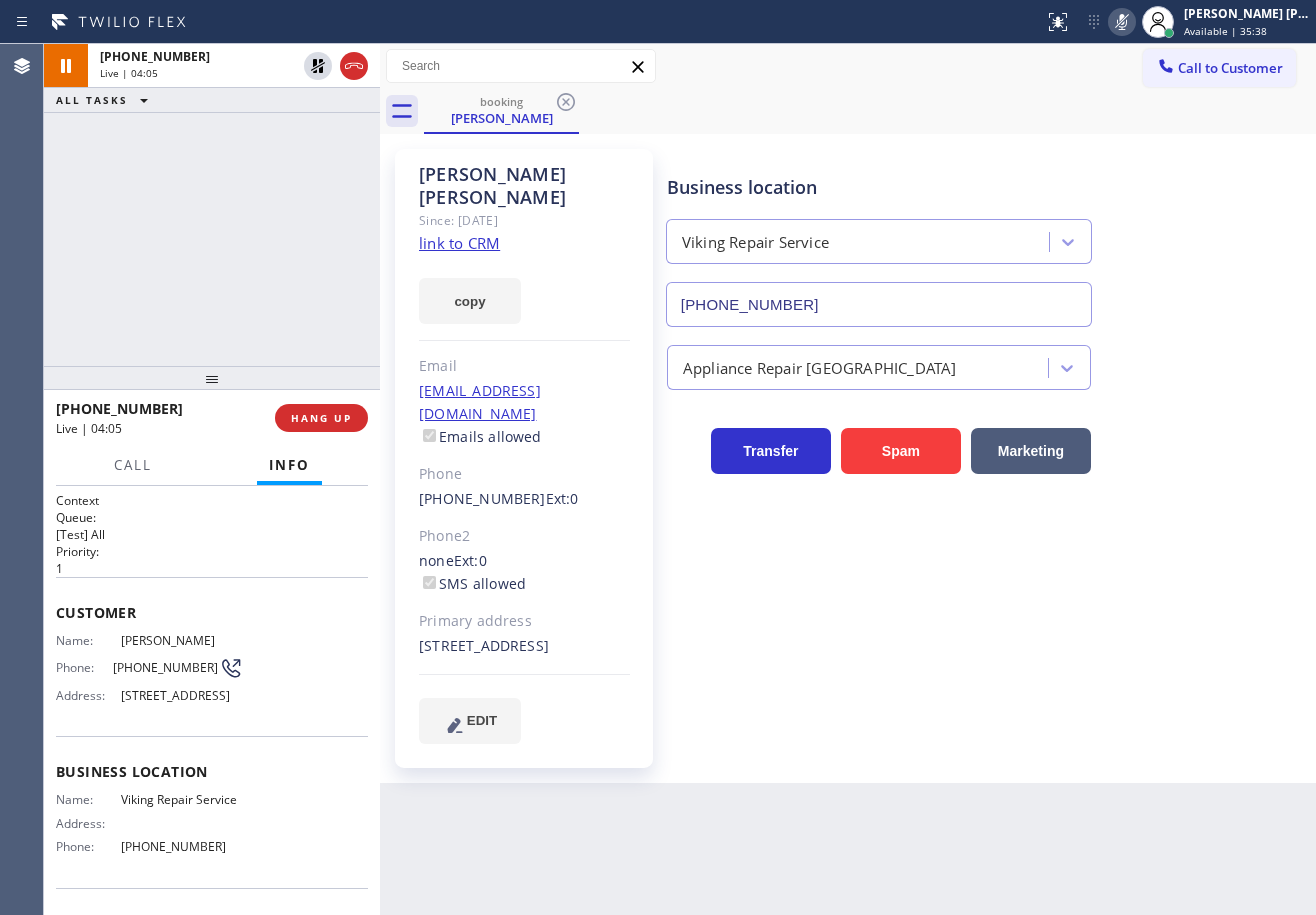 click on "booking [PERSON_NAME]" at bounding box center [870, 111] 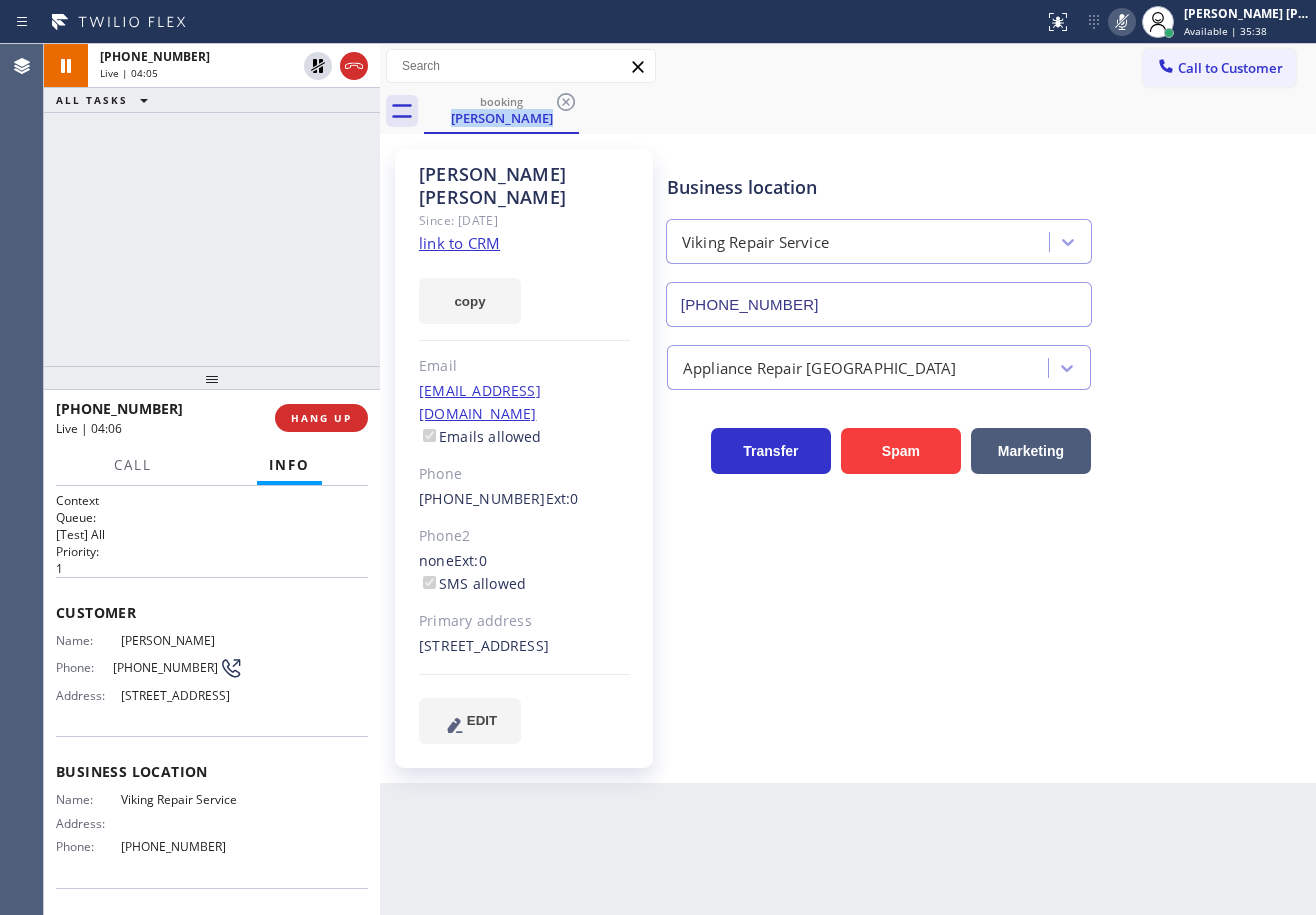 click on "booking [PERSON_NAME]" at bounding box center (870, 111) 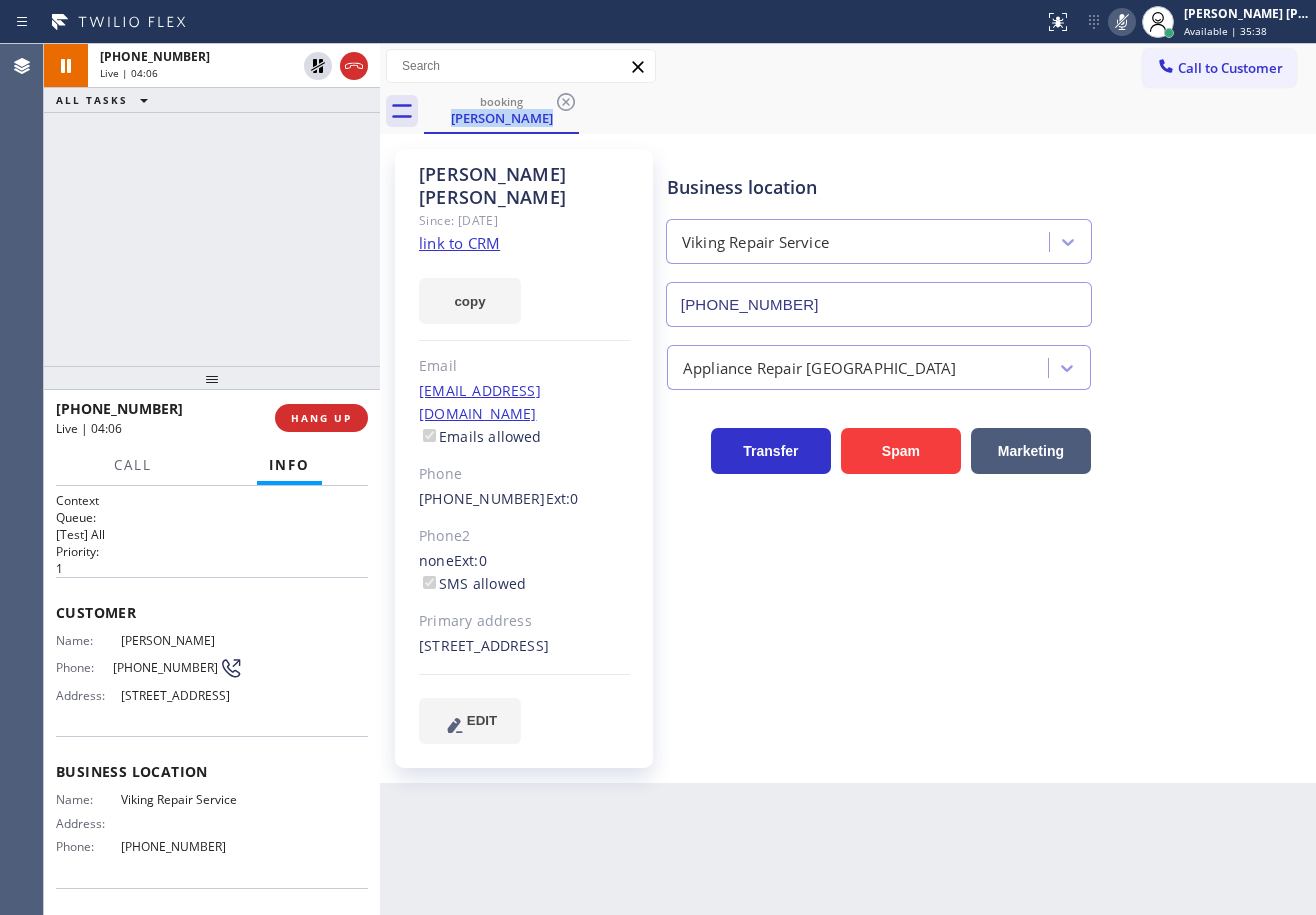 click on "booking [PERSON_NAME]" at bounding box center (870, 111) 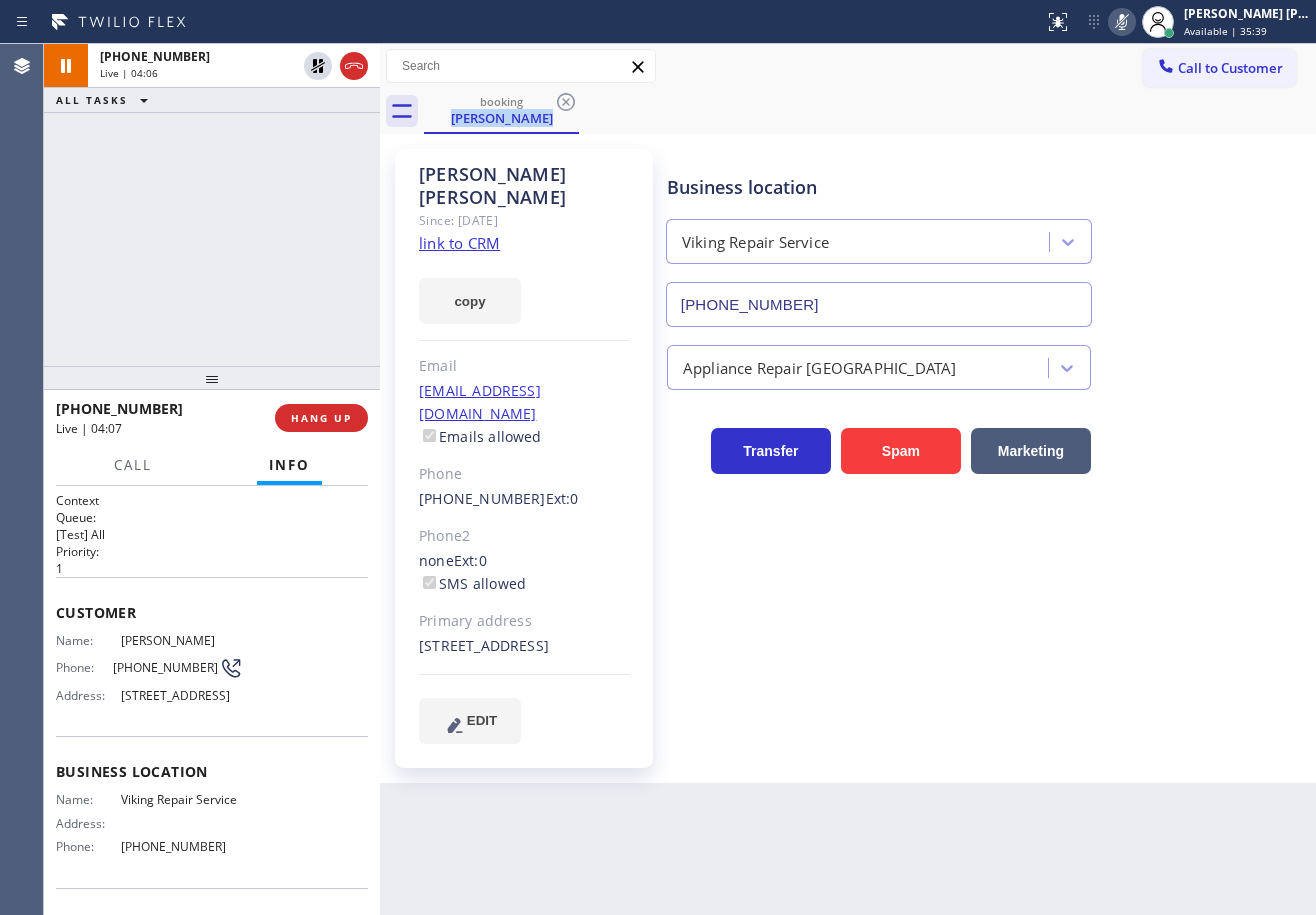 drag, startPoint x: 1019, startPoint y: 113, endPoint x: 1018, endPoint y: 124, distance: 11.045361 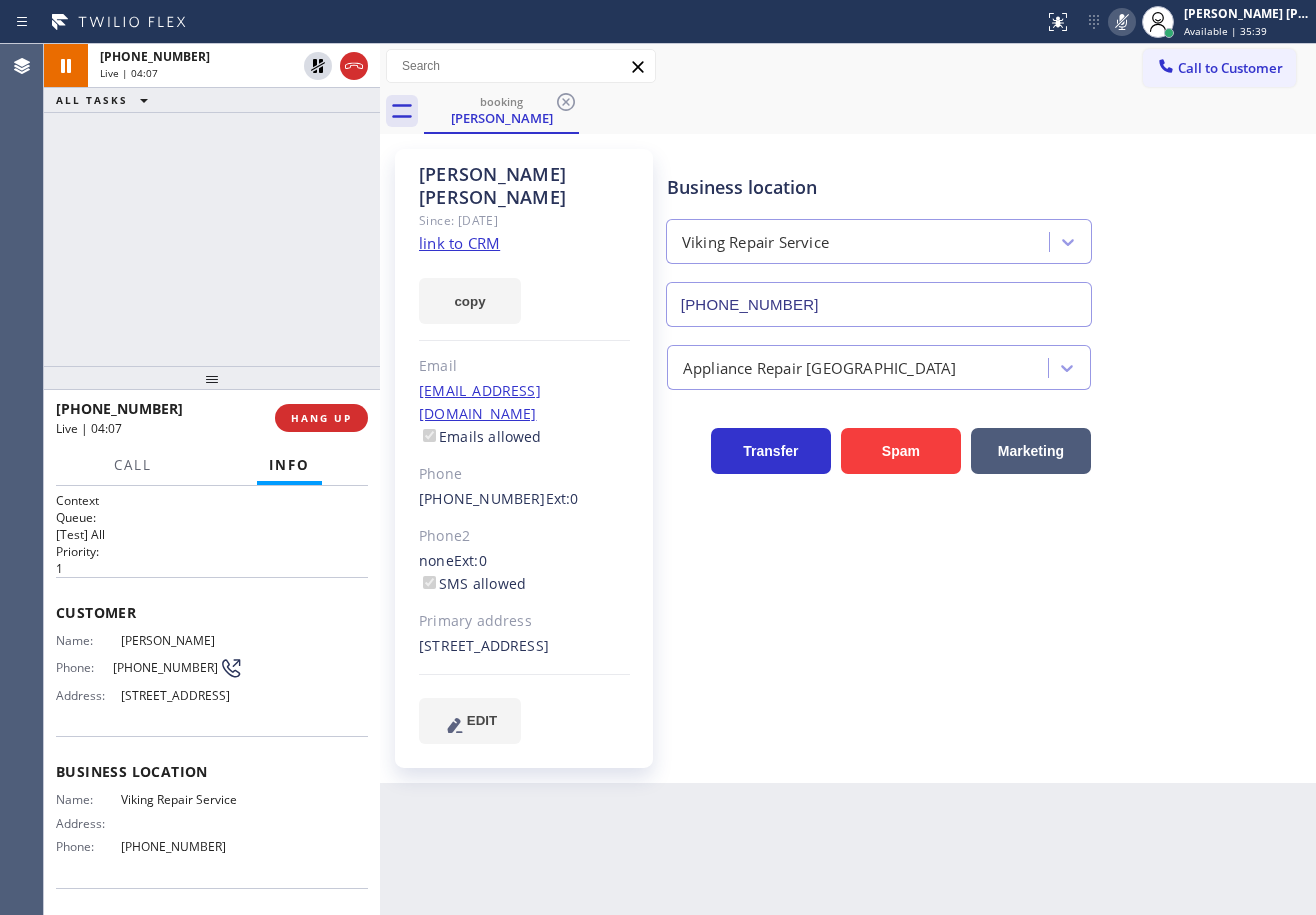 click on "Business location Viking Repair  Service [PHONE_NUMBER]" at bounding box center (879, 240) 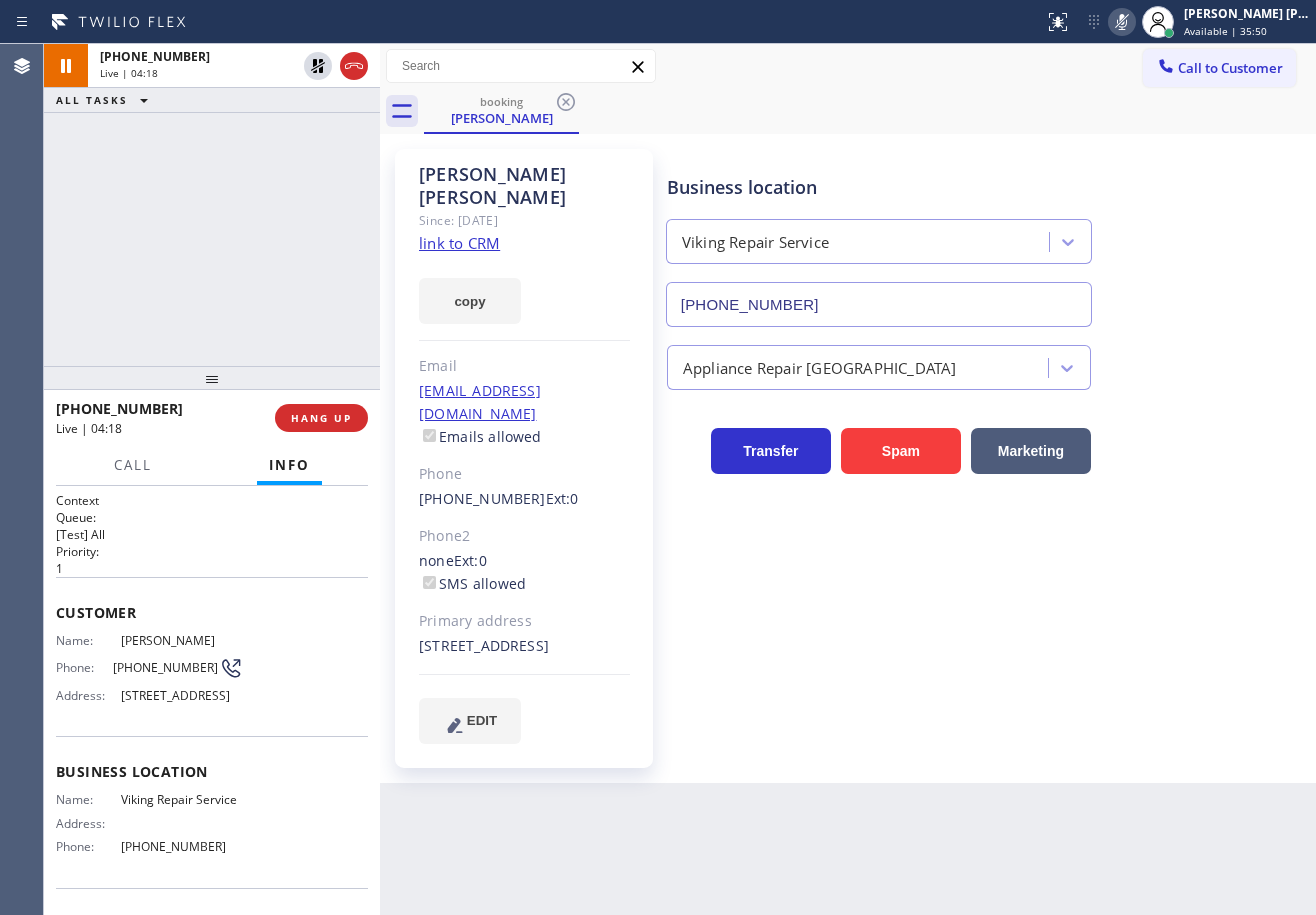 click on "Business location Viking Repair  Service [PHONE_NUMBER] Appliance Repair High End Transfer Spam Marketing" at bounding box center [987, 446] 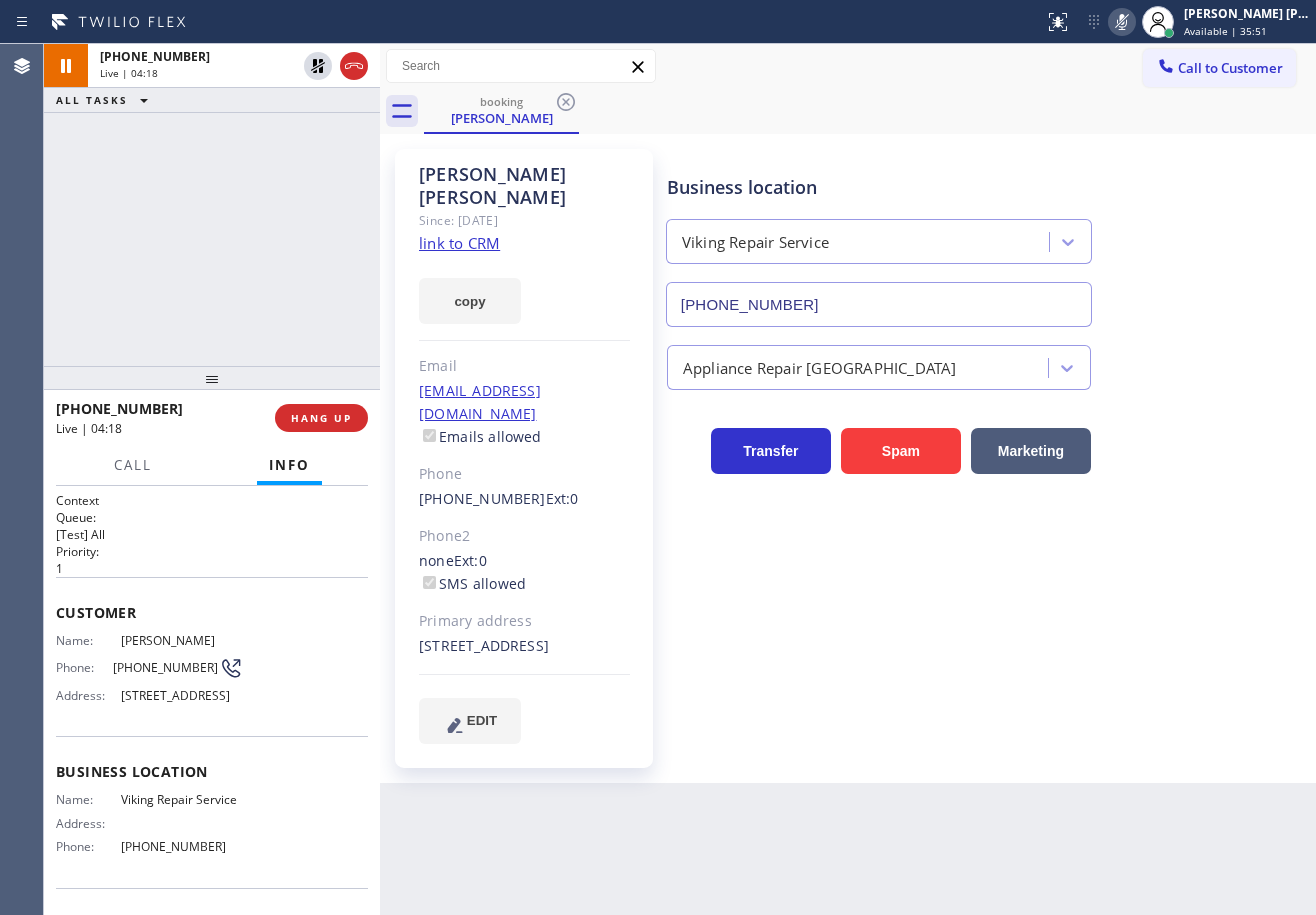 drag, startPoint x: 1050, startPoint y: 712, endPoint x: 1182, endPoint y: 354, distance: 381.55997 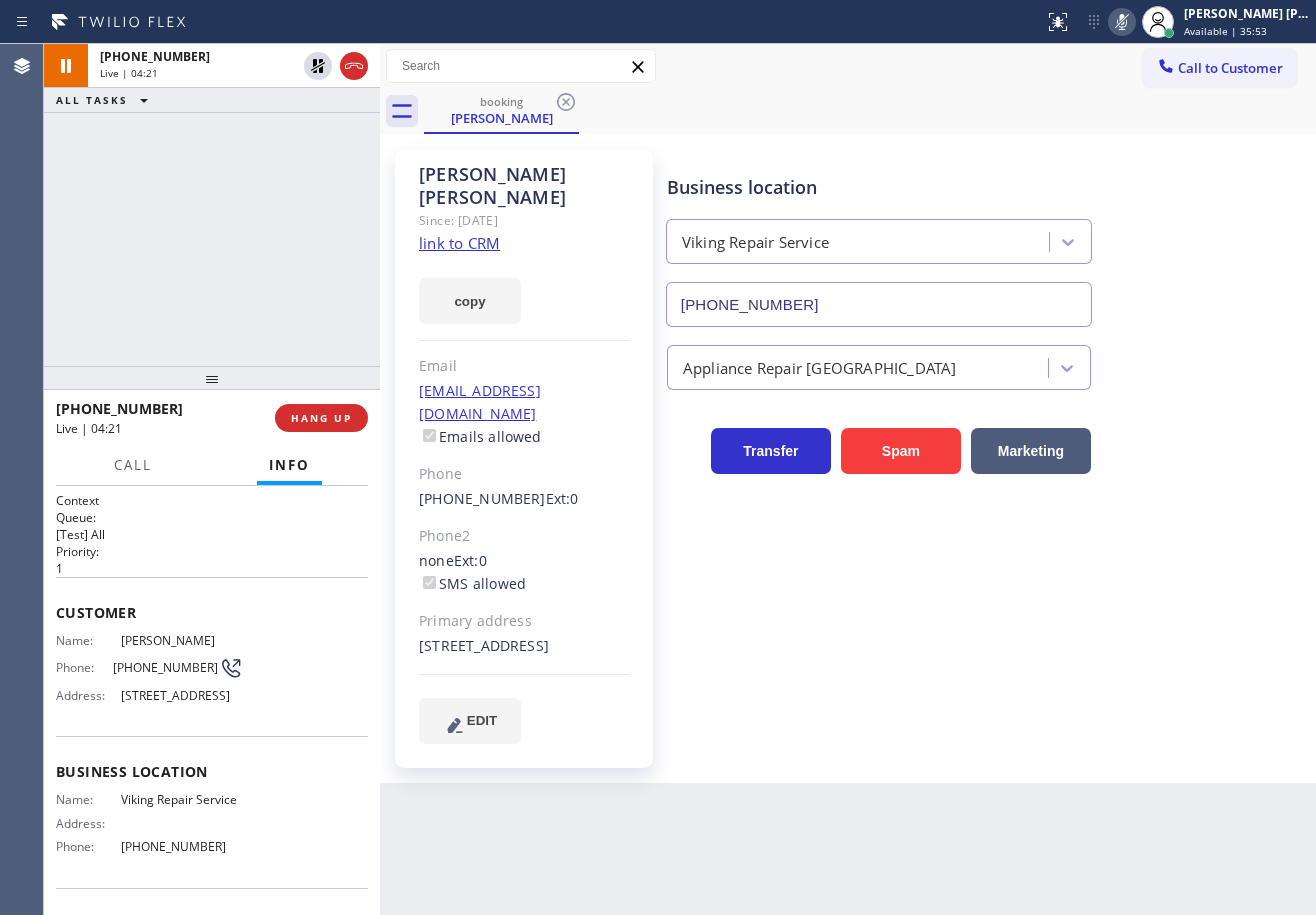 drag, startPoint x: 1142, startPoint y: 14, endPoint x: 1091, endPoint y: 68, distance: 74.27651 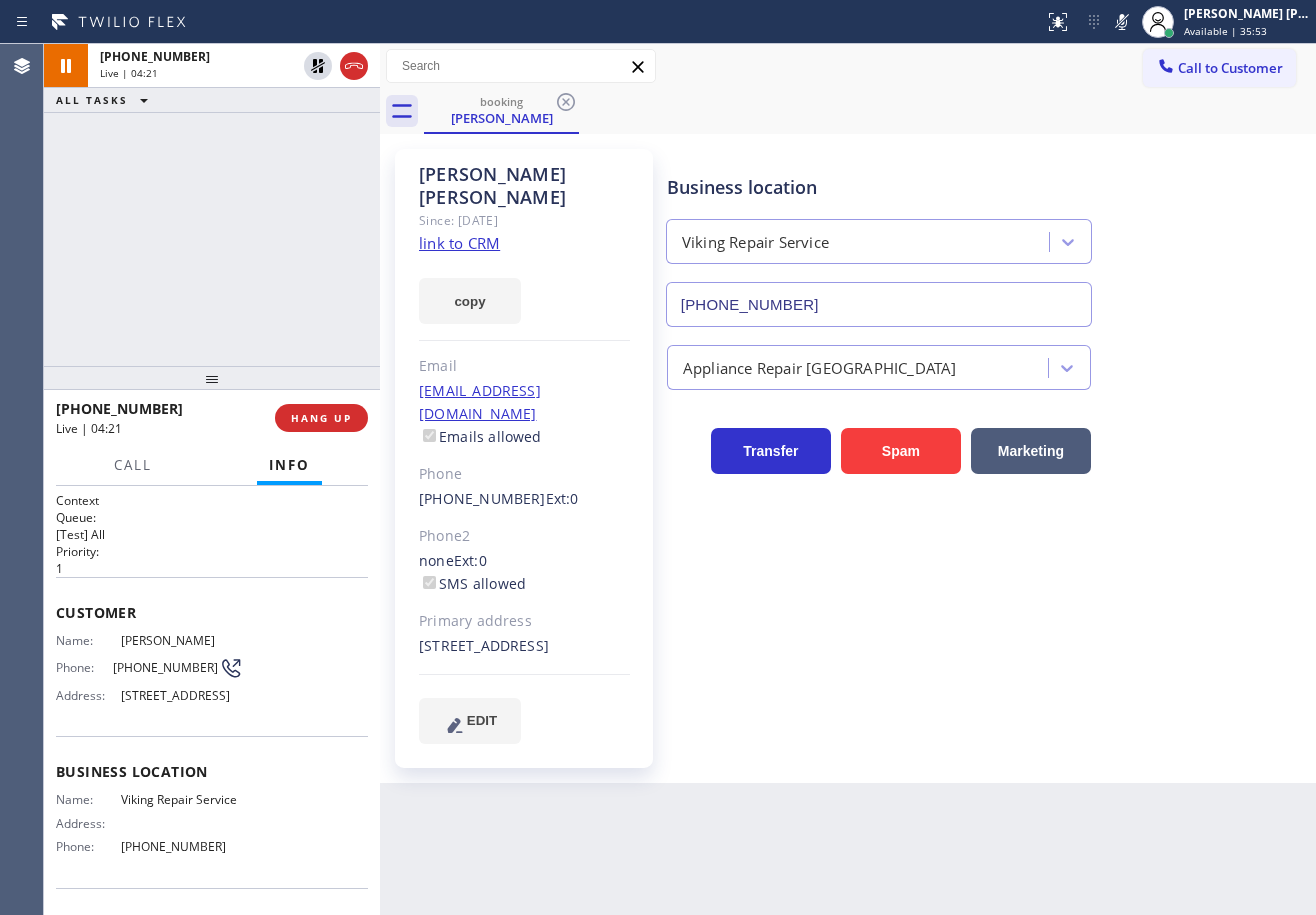 click 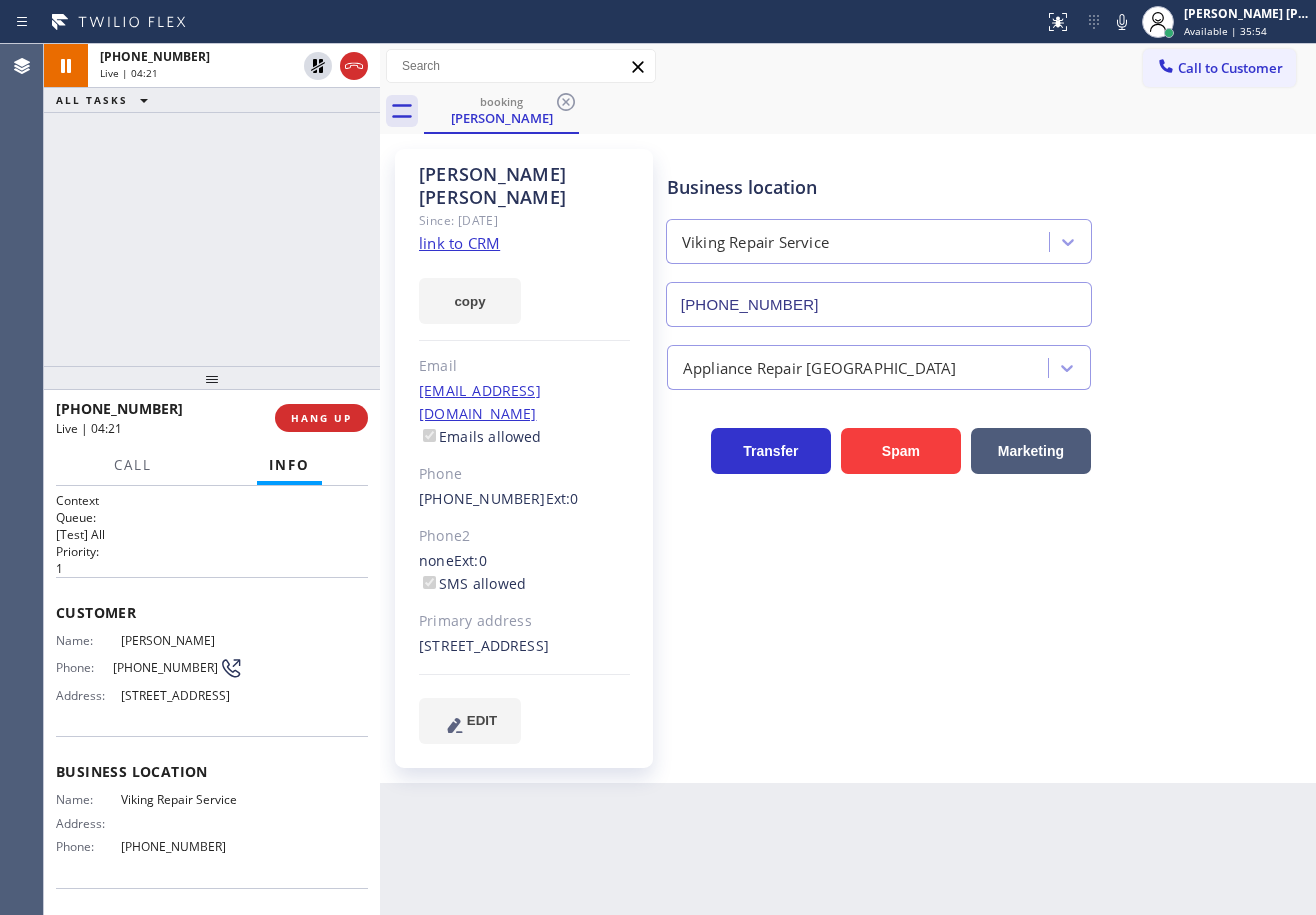 drag, startPoint x: 1091, startPoint y: 68, endPoint x: 927, endPoint y: 86, distance: 164.98485 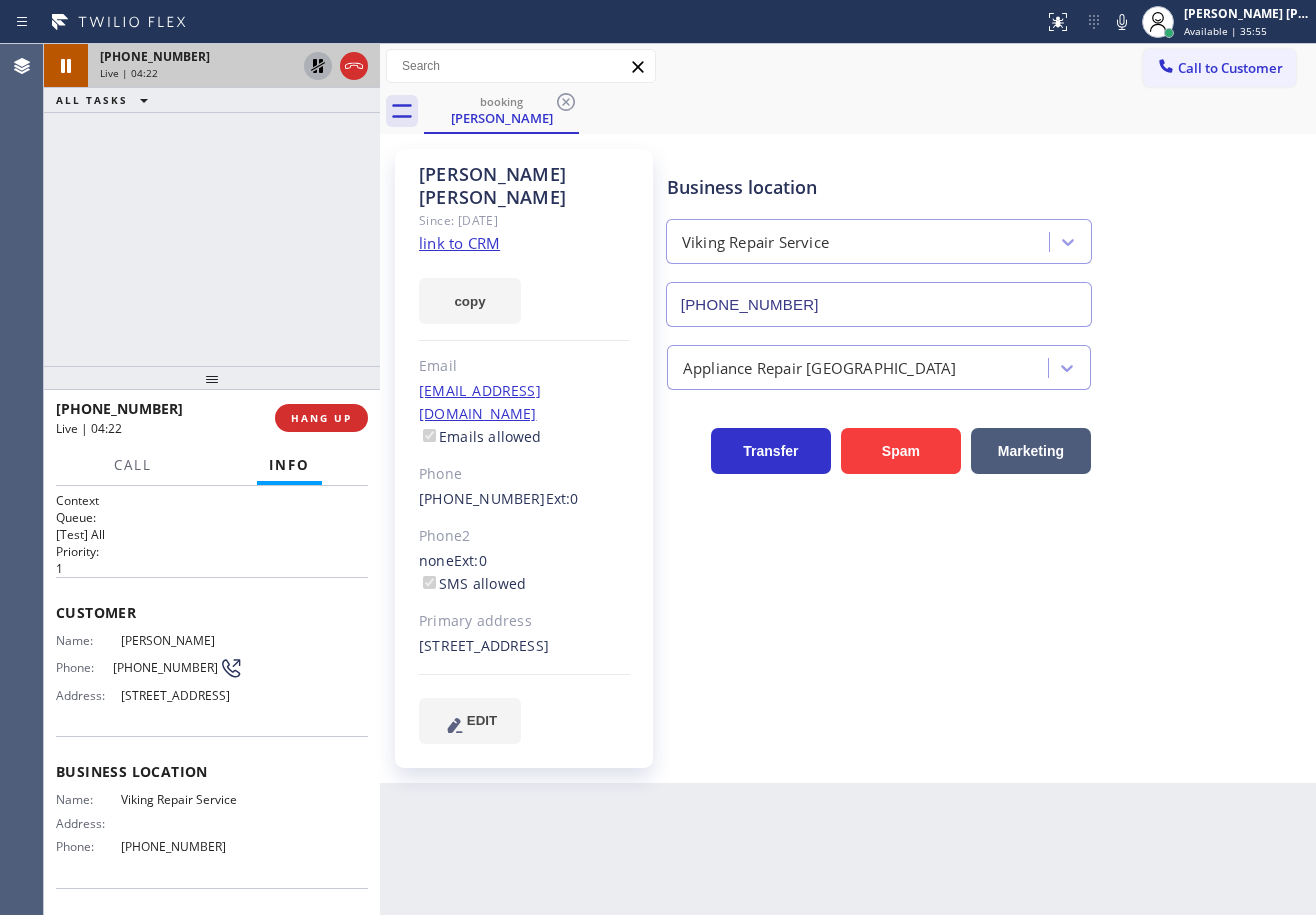 click 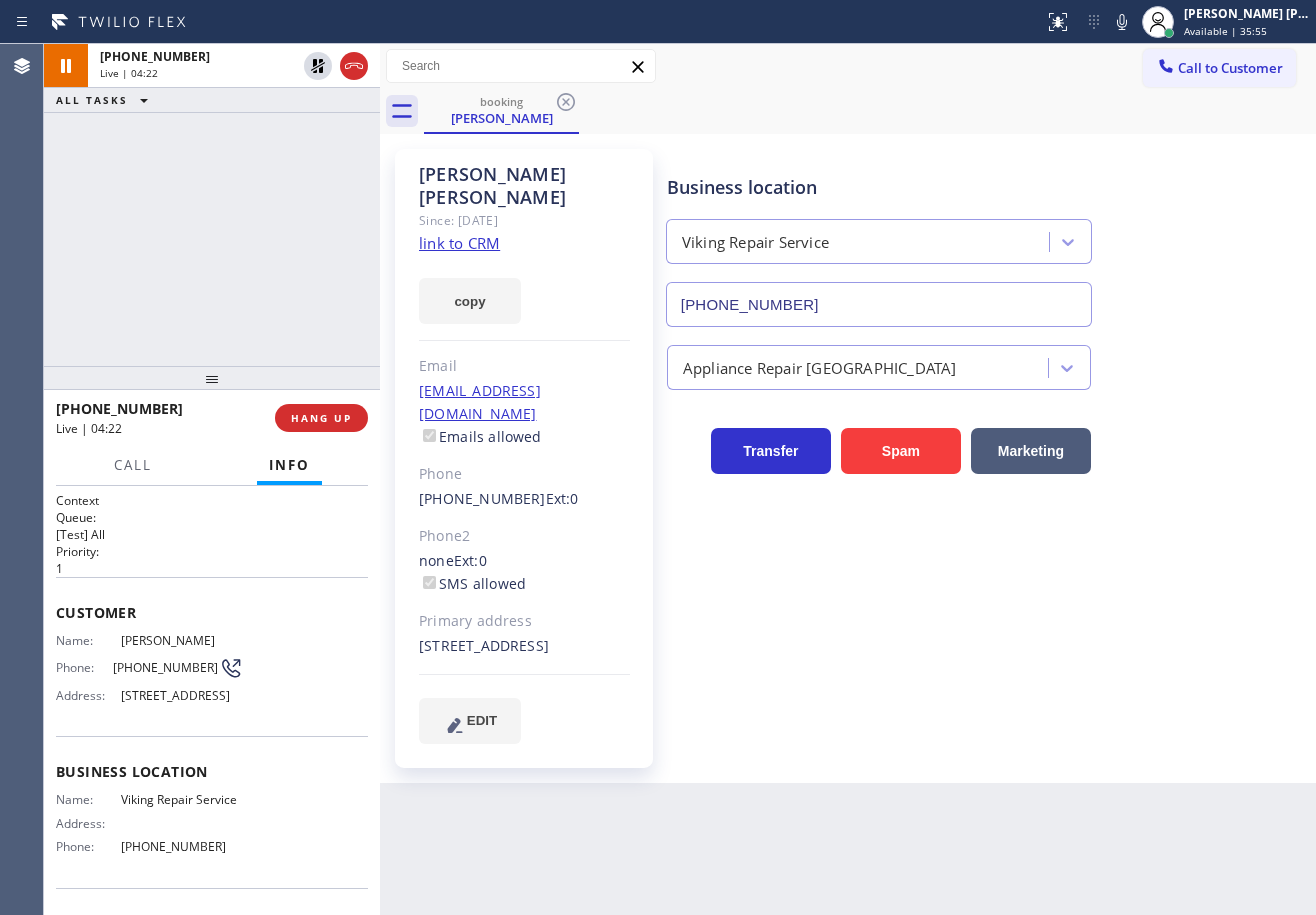 click on "[PHONE_NUMBER] Live | 04:22 ALL TASKS ALL TASKS ACTIVE TASKS TASKS IN WRAP UP" at bounding box center (212, 205) 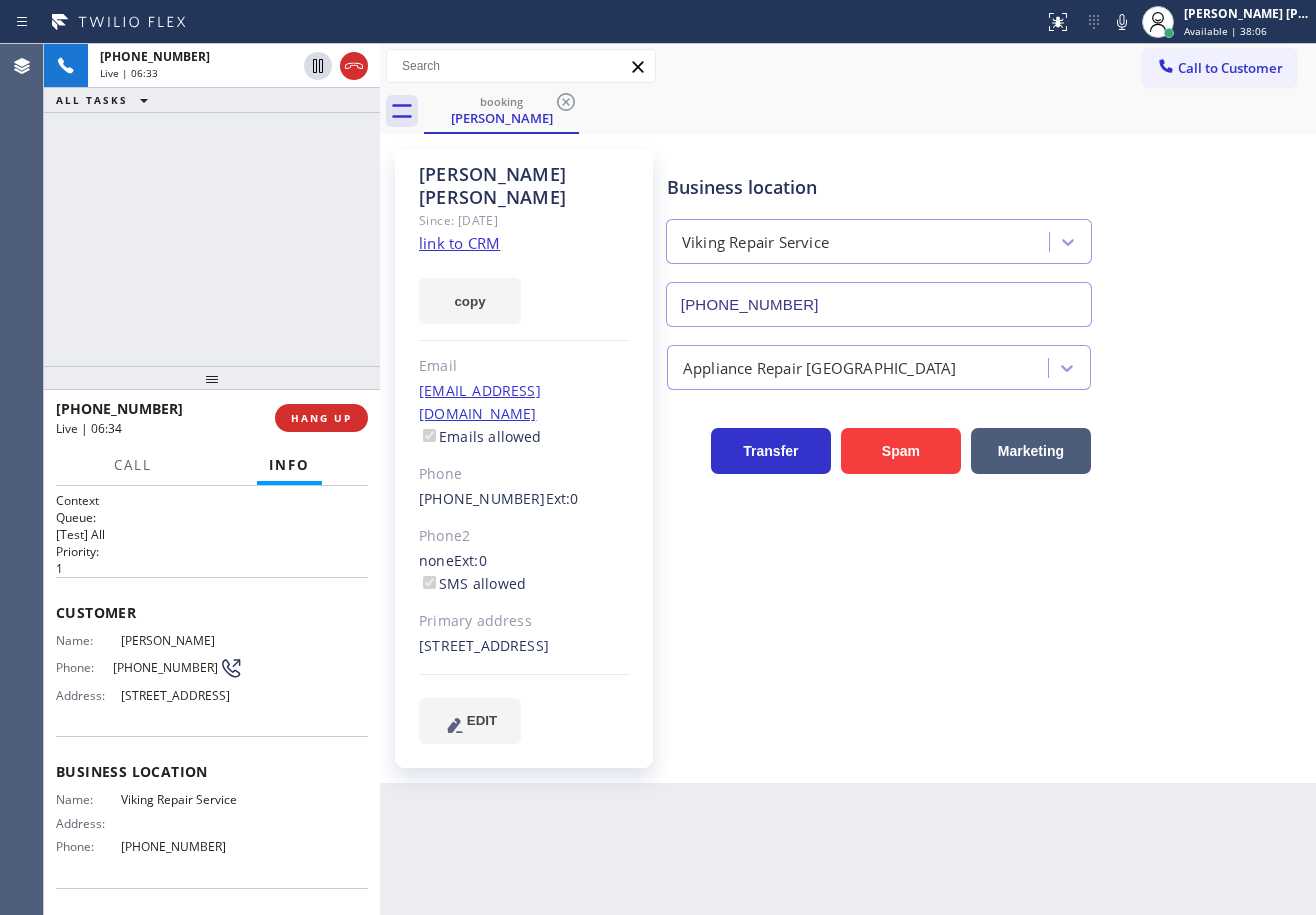 click on "[PHONE_NUMBER] Live | 06:33 ALL TASKS ALL TASKS ACTIVE TASKS TASKS IN WRAP UP" at bounding box center (212, 205) 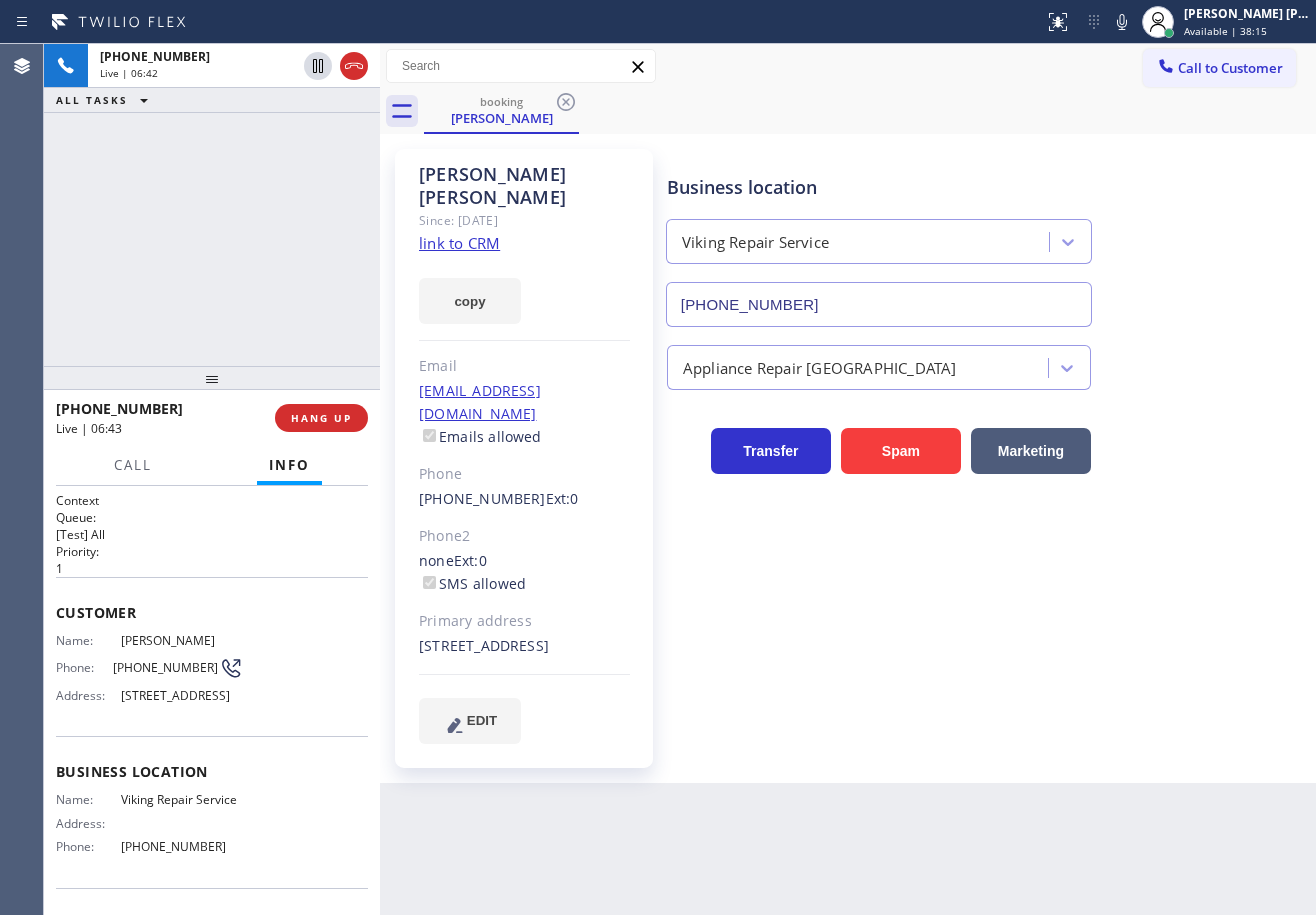 click on "Back to Dashboard Change Sender ID Customers Technicians Select a contact Outbound call Technician Search Technician Your caller id phone number Your caller id phone number Call Technician info Name   Phone none Address none Change Sender ID HVAC [PHONE_NUMBER] 5 Star Appliance [PHONE_NUMBER] Appliance Repair [PHONE_NUMBER] Plumbing [PHONE_NUMBER] Air Duct Cleaning [PHONE_NUMBER]  Electricians [PHONE_NUMBER] Cancel Change Check personal SMS Reset Change booking [PERSON_NAME] Call to Customer Outbound call Location Blue Moon Electrical [GEOGRAPHIC_DATA] Your caller id phone number [PHONE_NUMBER] Customer number Call Outbound call Technician Search Technician Your caller id phone number Your caller id phone number Call booking [PERSON_NAME] [PERSON_NAME] Since: [DATE] link to CRM copy Email [EMAIL_ADDRESS][DOMAIN_NAME]  Emails allowed Phone [PHONE_NUMBER]  Ext:  0 Phone2 none  Ext:  0  SMS allowed Primary address  [STREET_ADDRESS] EDIT Outbound call Location Viking Repair  Service Call Spam" at bounding box center [848, 479] 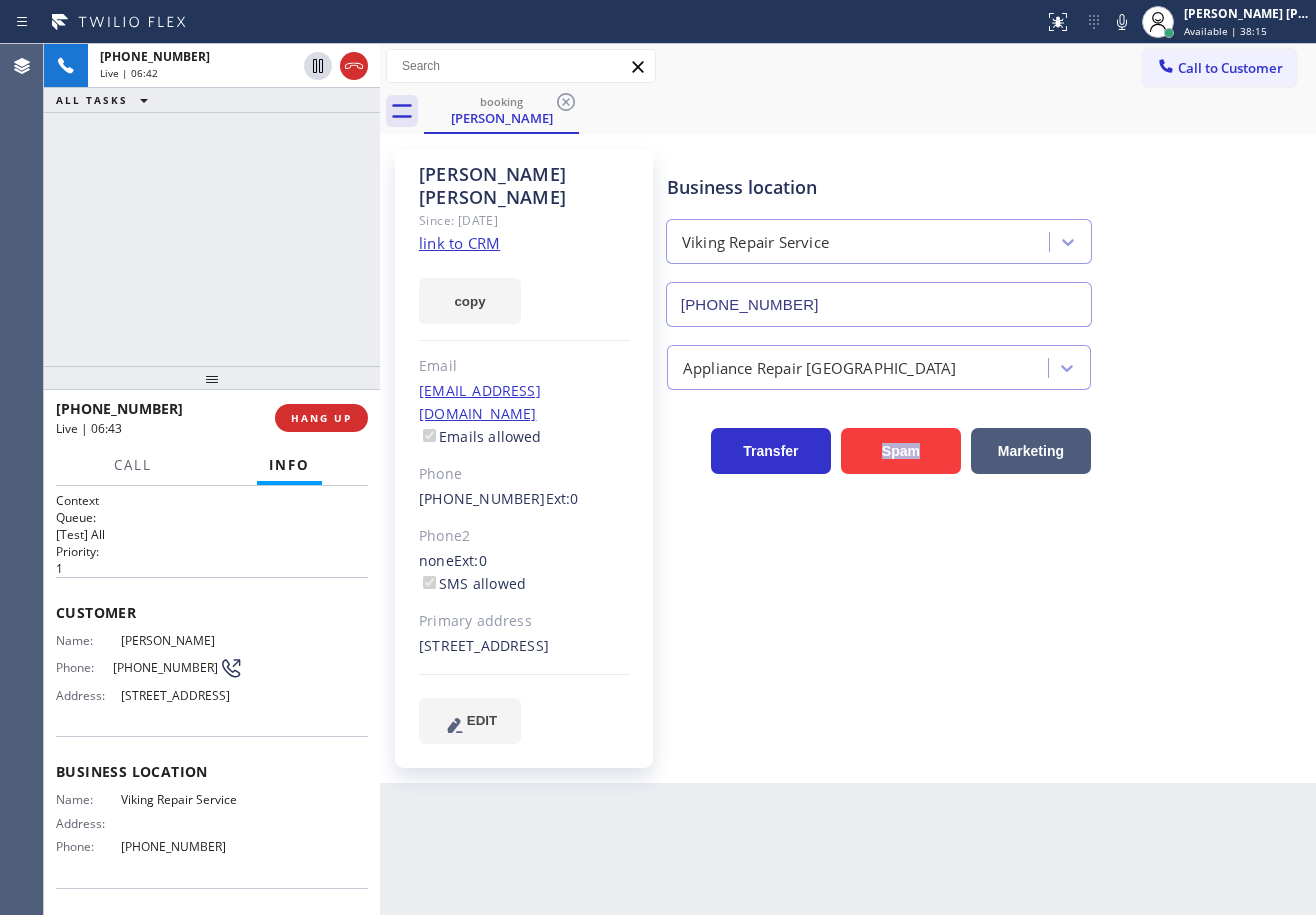 drag, startPoint x: 897, startPoint y: 774, endPoint x: 886, endPoint y: 768, distance: 12.529964 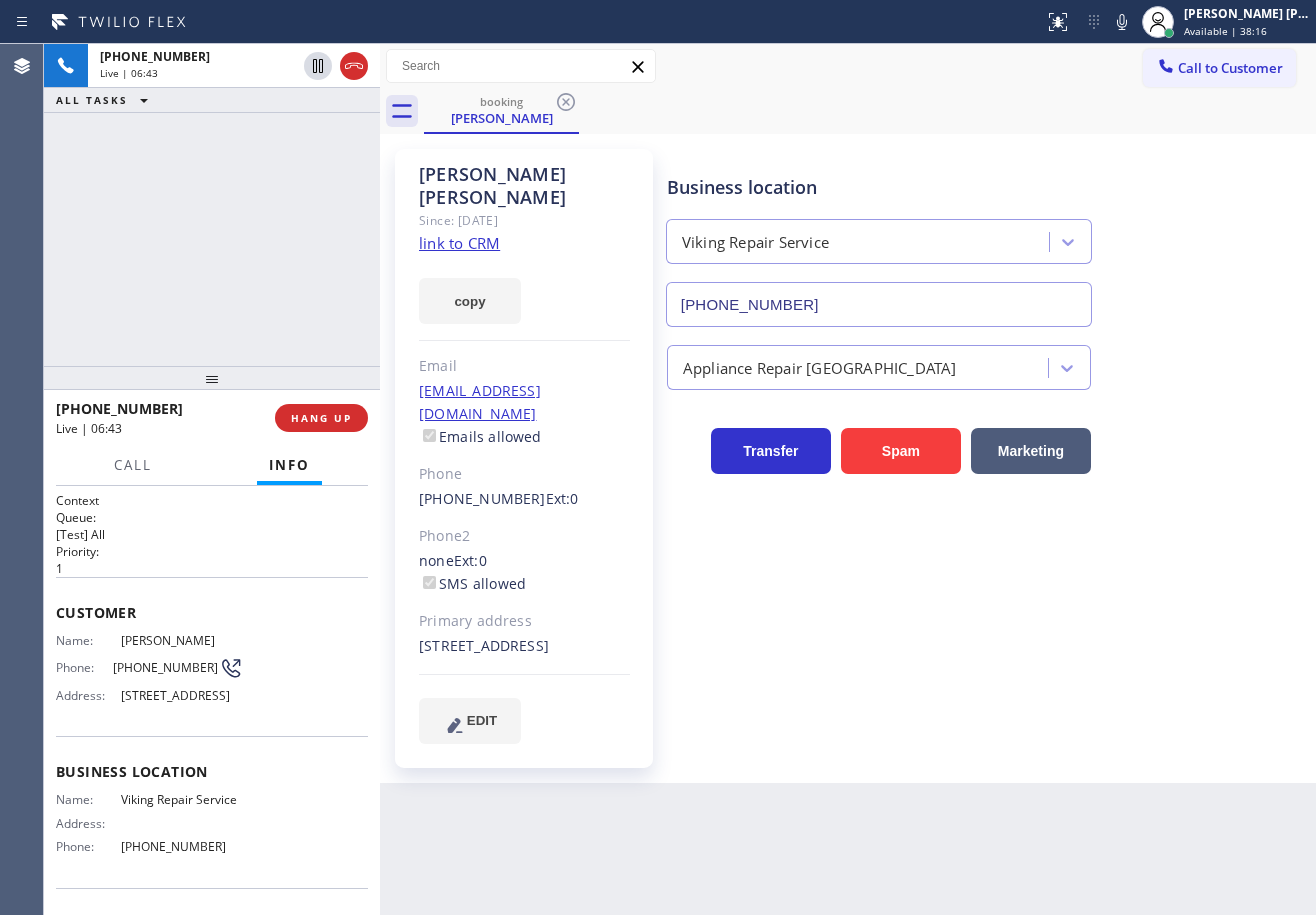 click on "[PHONE_NUMBER] Live | 06:43 ALL TASKS ALL TASKS ACTIVE TASKS TASKS IN WRAP UP" at bounding box center [212, 205] 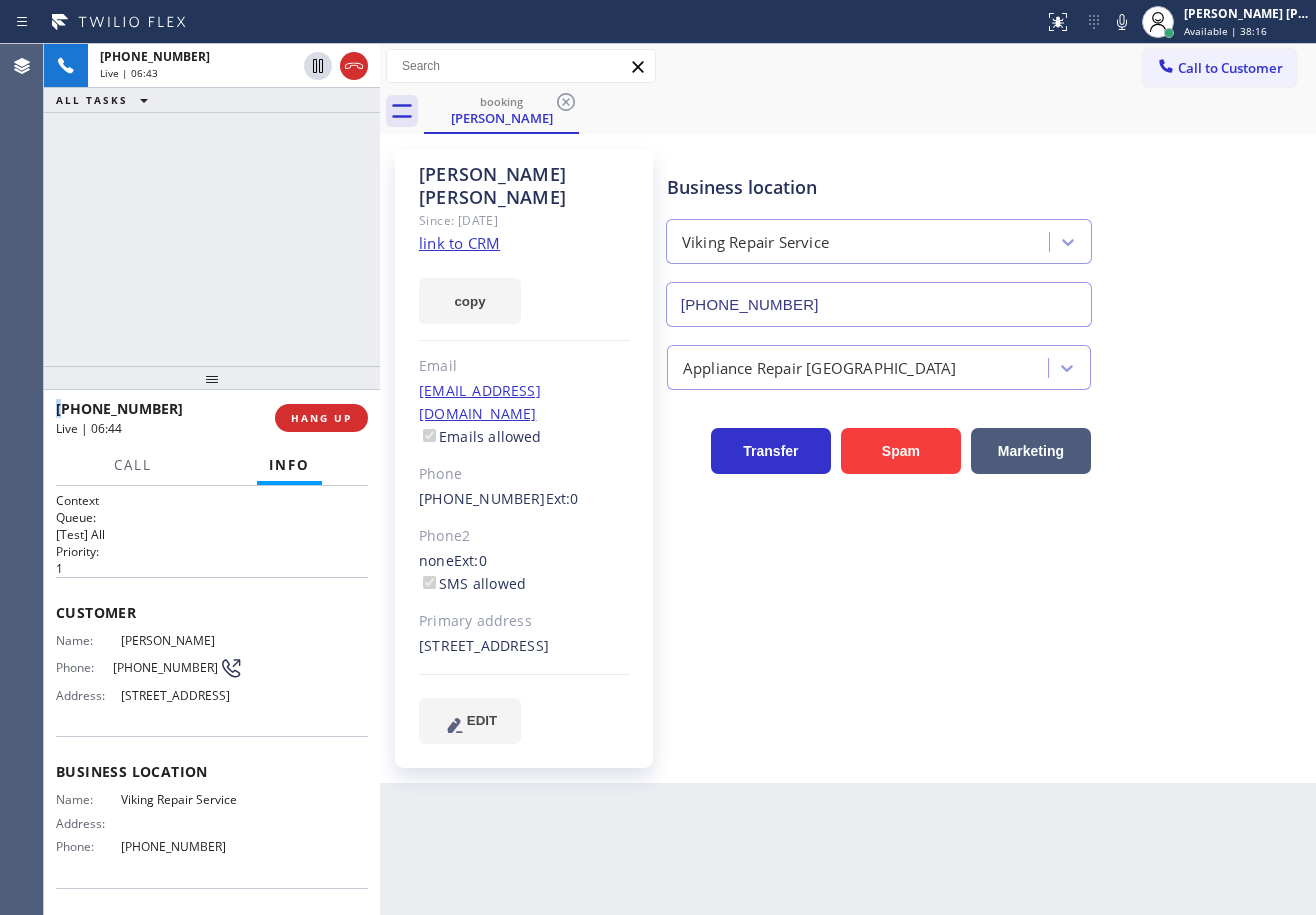 click on "[PHONE_NUMBER] Live | 06:43 ALL TASKS ALL TASKS ACTIVE TASKS TASKS IN WRAP UP" at bounding box center (212, 205) 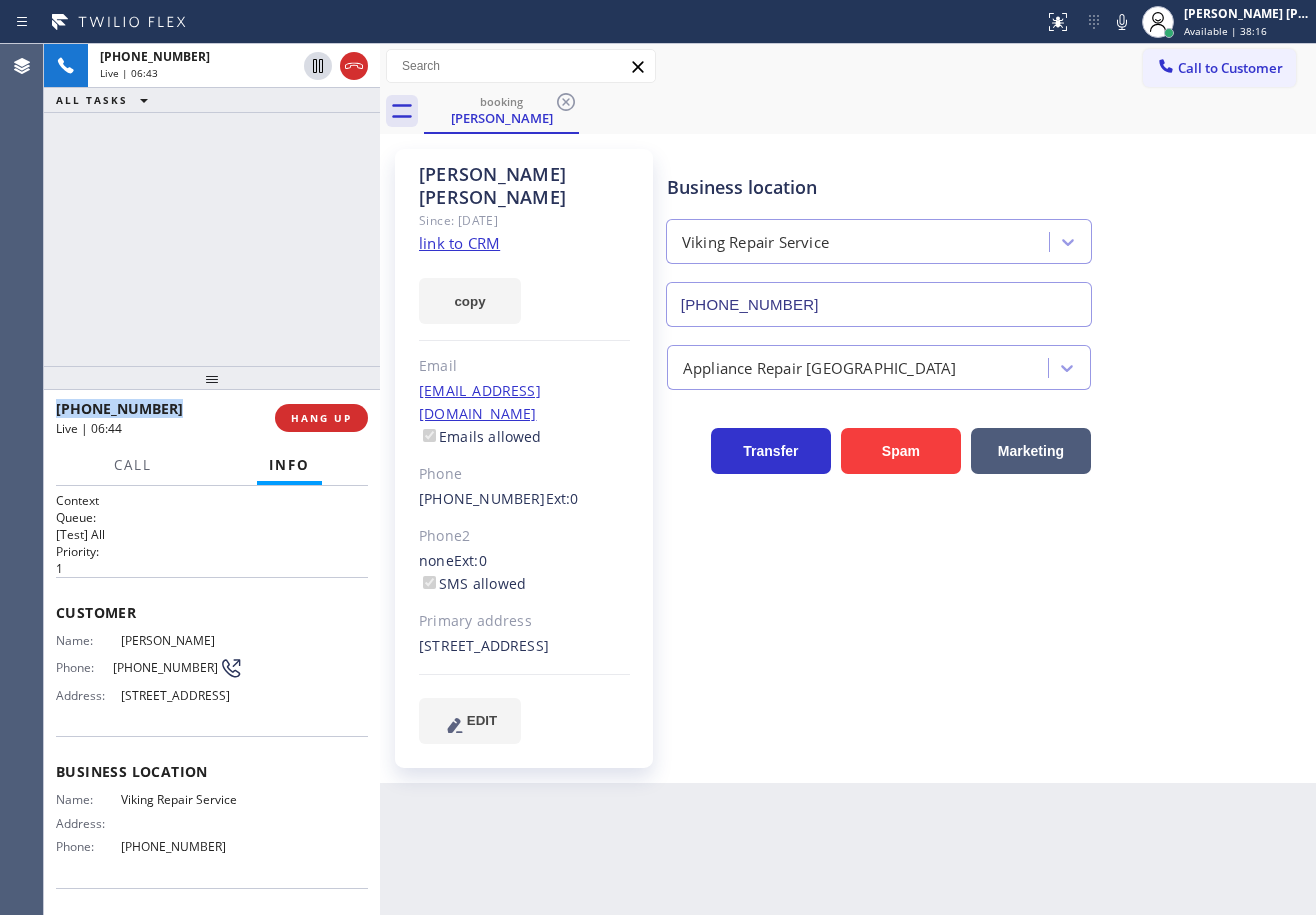 click on "[PHONE_NUMBER] Live | 06:43 ALL TASKS ALL TASKS ACTIVE TASKS TASKS IN WRAP UP" at bounding box center [212, 205] 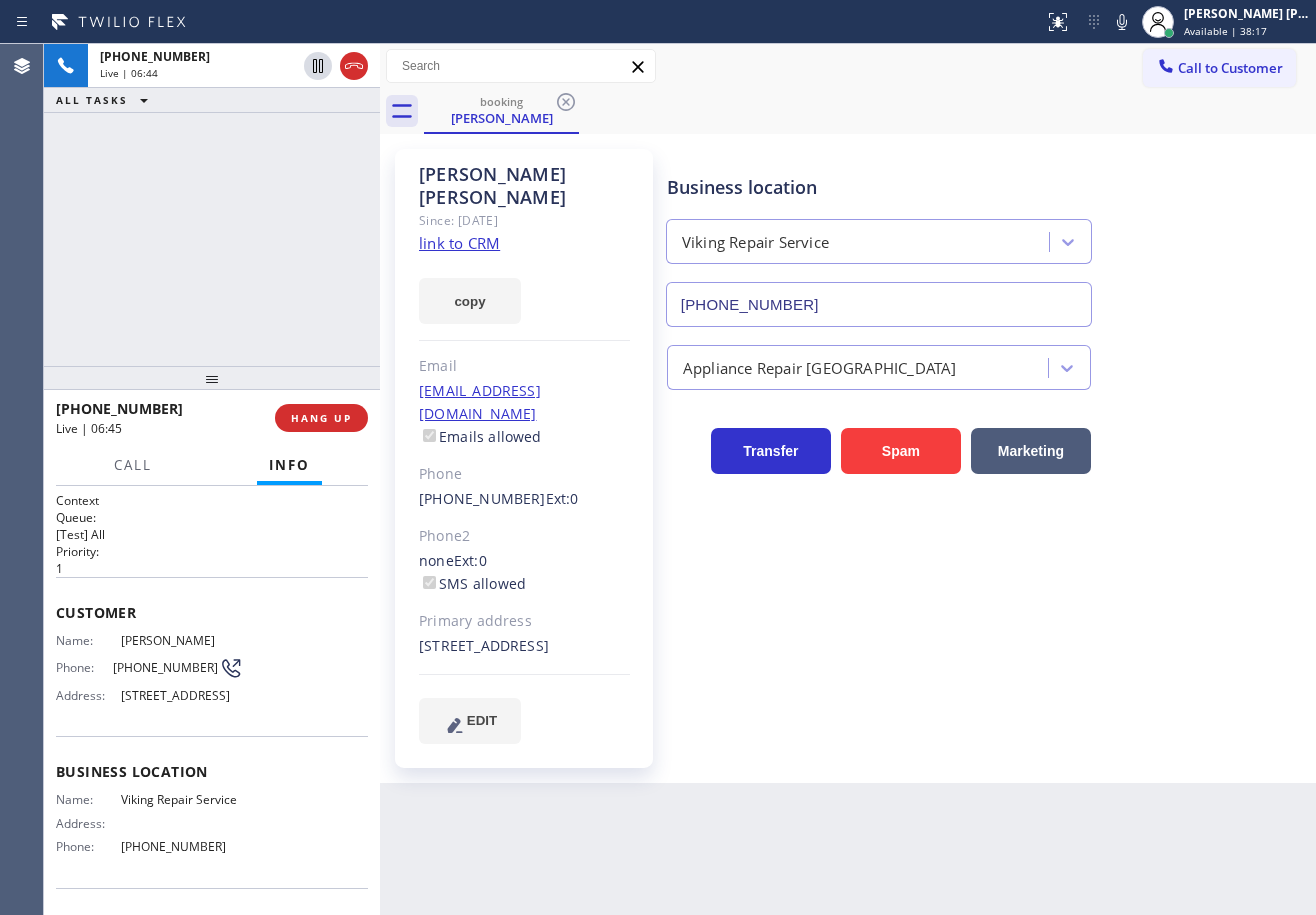 click on "[PHONE_NUMBER] Live | 06:44 ALL TASKS ALL TASKS ACTIVE TASKS TASKS IN WRAP UP" at bounding box center (212, 205) 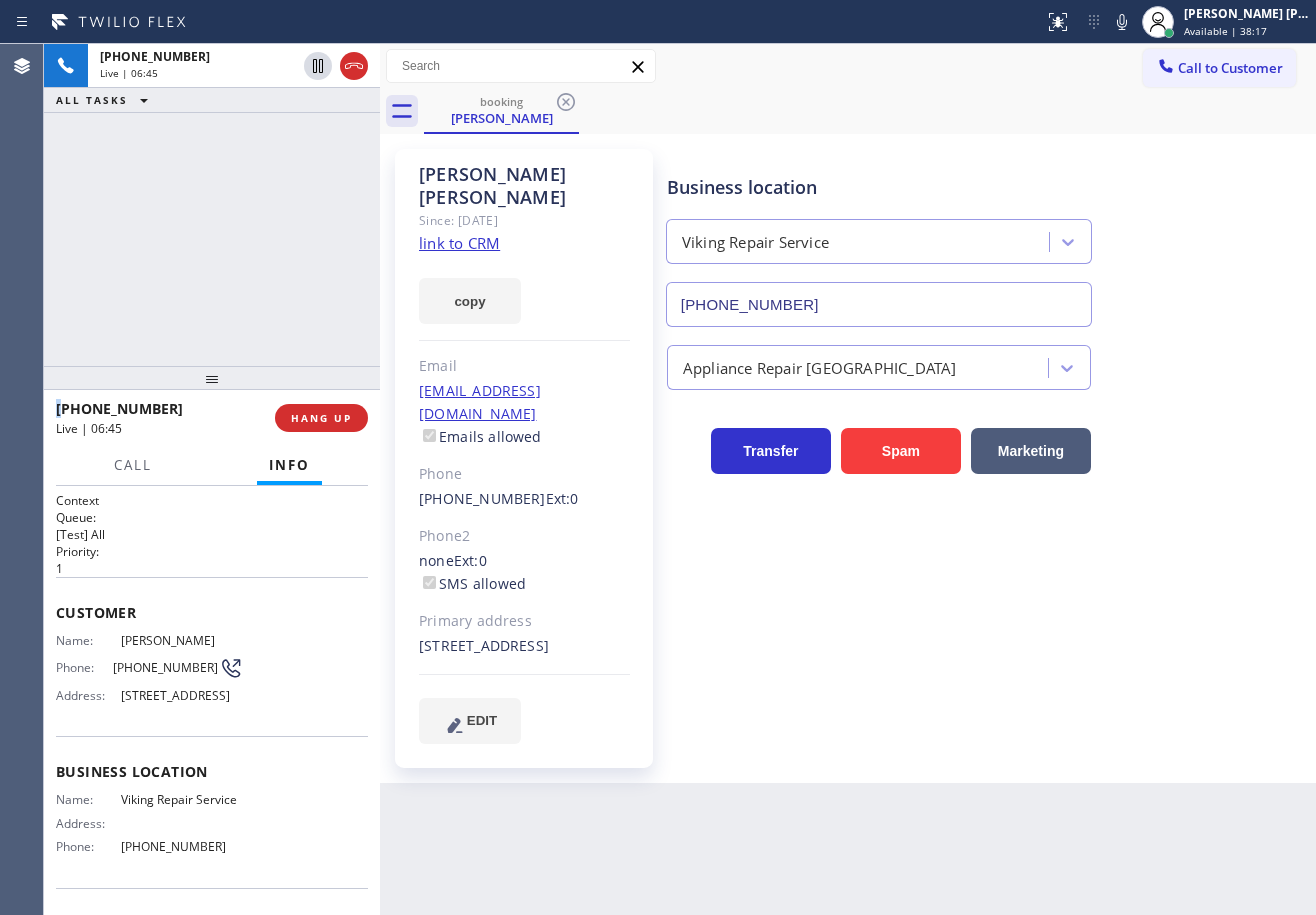 click on "[PHONE_NUMBER] Live | 06:45 ALL TASKS ALL TASKS ACTIVE TASKS TASKS IN WRAP UP" at bounding box center [212, 205] 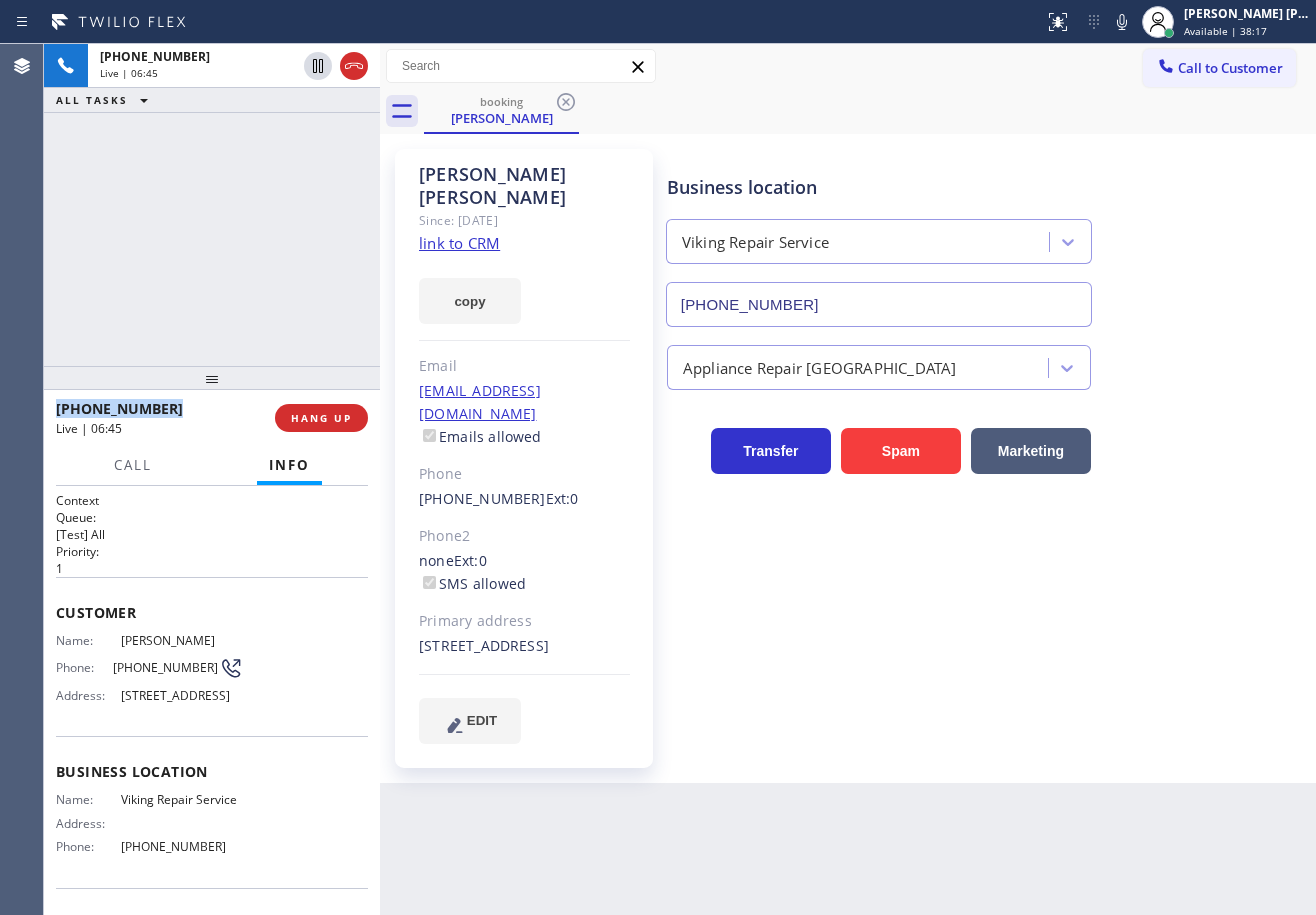 click on "[PHONE_NUMBER] Live | 06:45 ALL TASKS ALL TASKS ACTIVE TASKS TASKS IN WRAP UP" at bounding box center (212, 205) 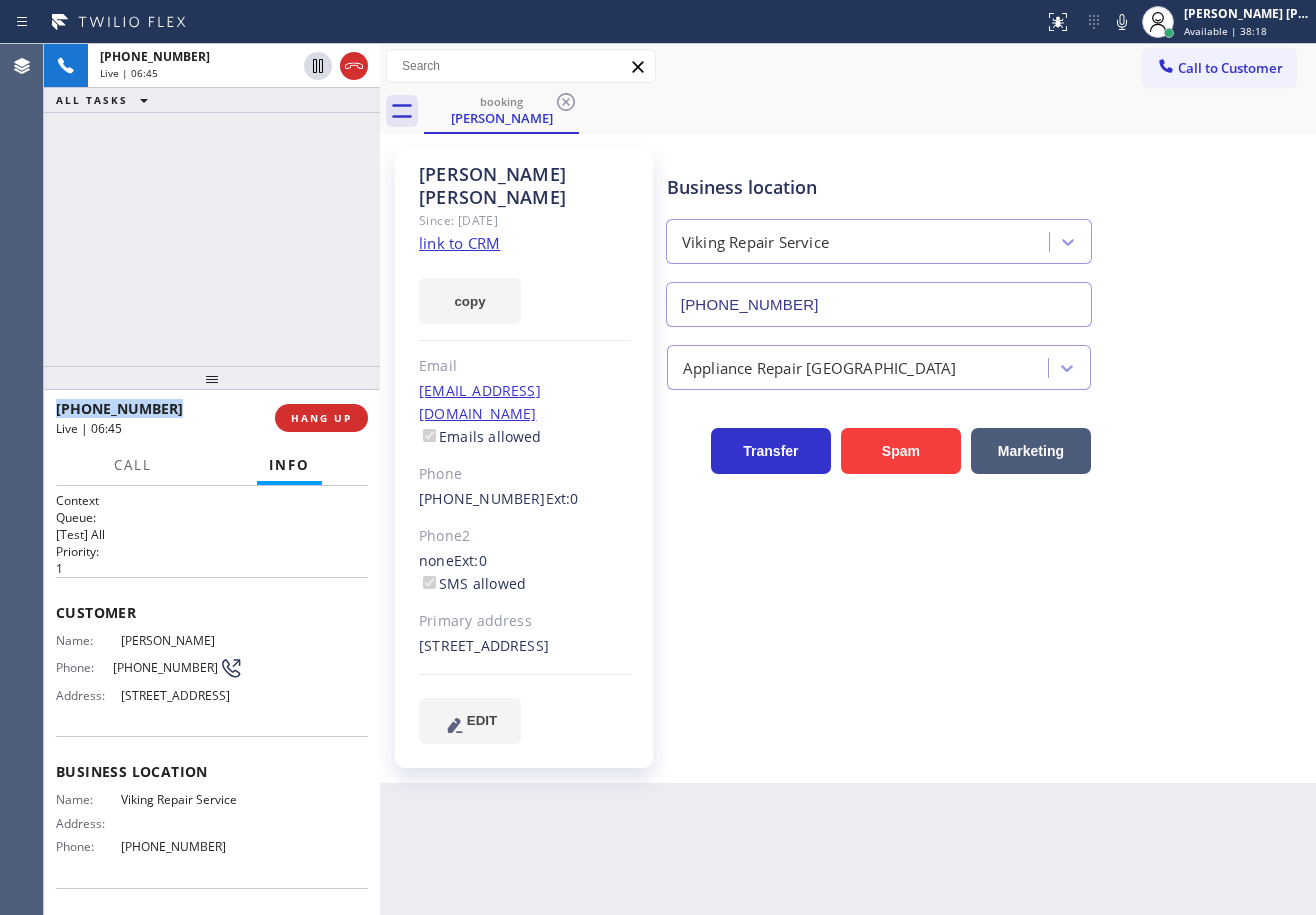 click on "[PHONE_NUMBER] Live | 06:45 ALL TASKS ALL TASKS ACTIVE TASKS TASKS IN WRAP UP" at bounding box center [212, 205] 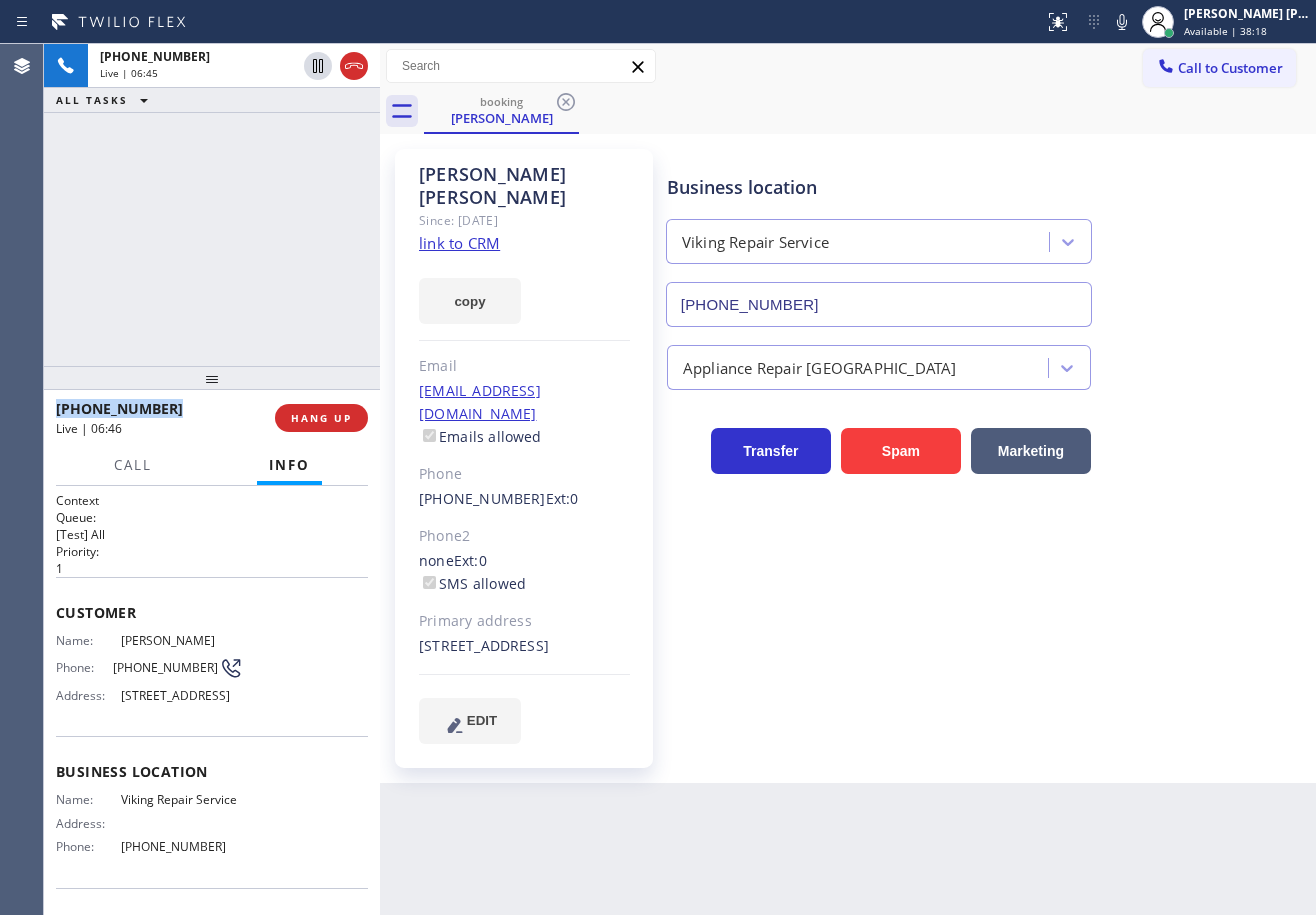 click on "[PHONE_NUMBER] Live | 06:45 ALL TASKS ALL TASKS ACTIVE TASKS TASKS IN WRAP UP" at bounding box center [212, 205] 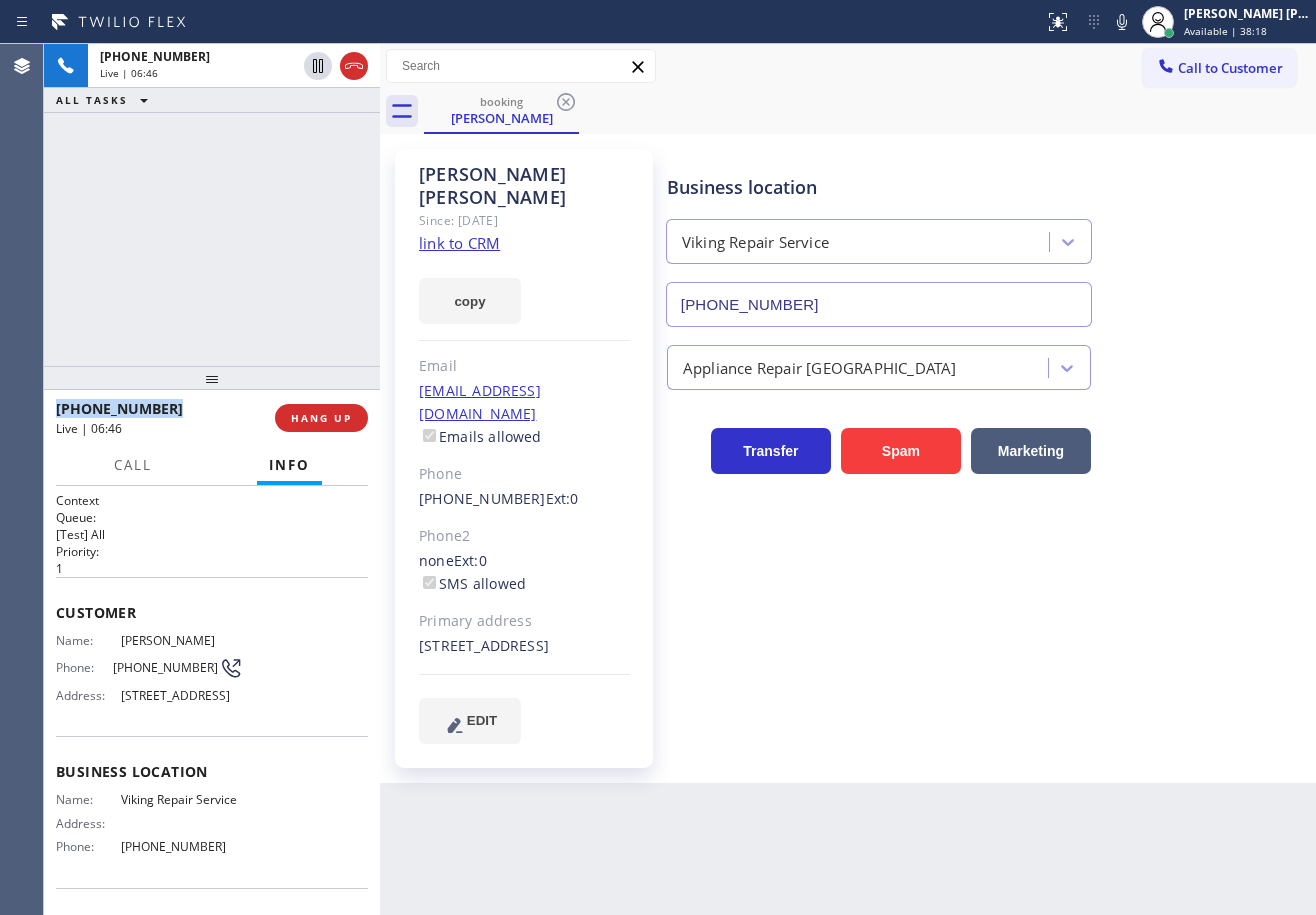click on "[PHONE_NUMBER] Live | 06:46 ALL TASKS ALL TASKS ACTIVE TASKS TASKS IN WRAP UP" at bounding box center (212, 205) 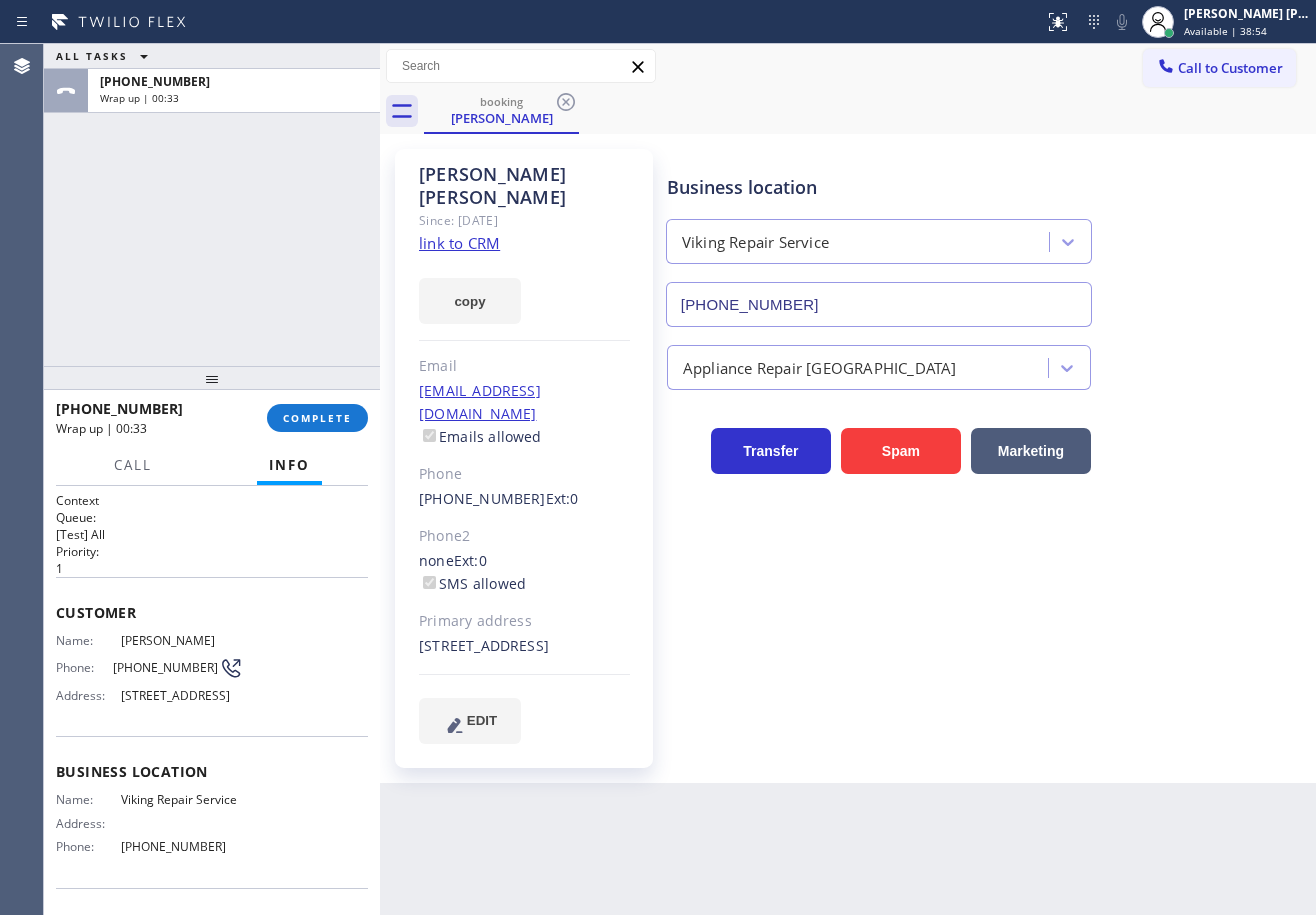 click on "ALL TASKS ALL TASKS ACTIVE TASKS TASKS IN WRAP UP [PHONE_NUMBER] Wrap up | 00:33" at bounding box center [212, 205] 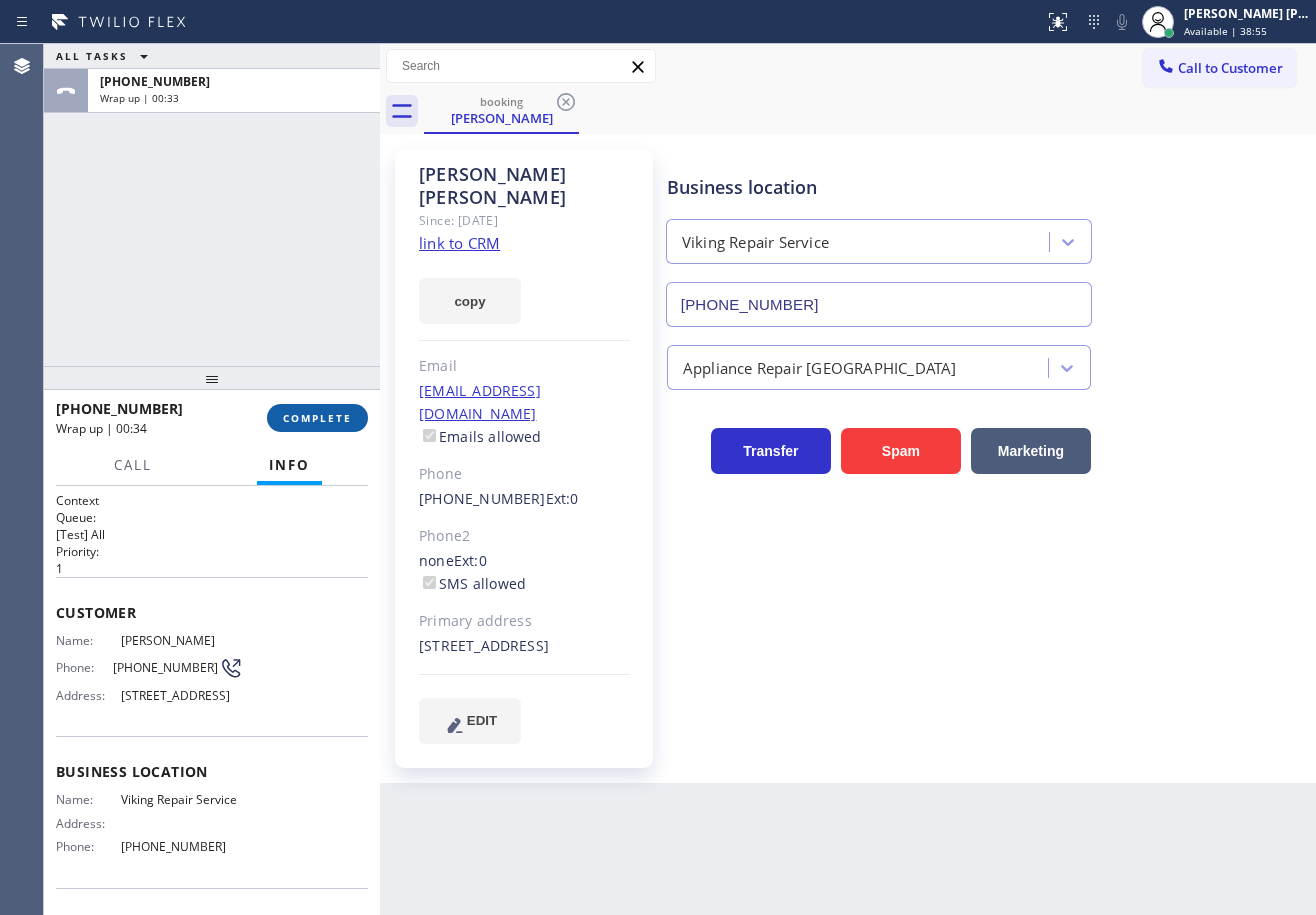 click on "COMPLETE" at bounding box center [317, 418] 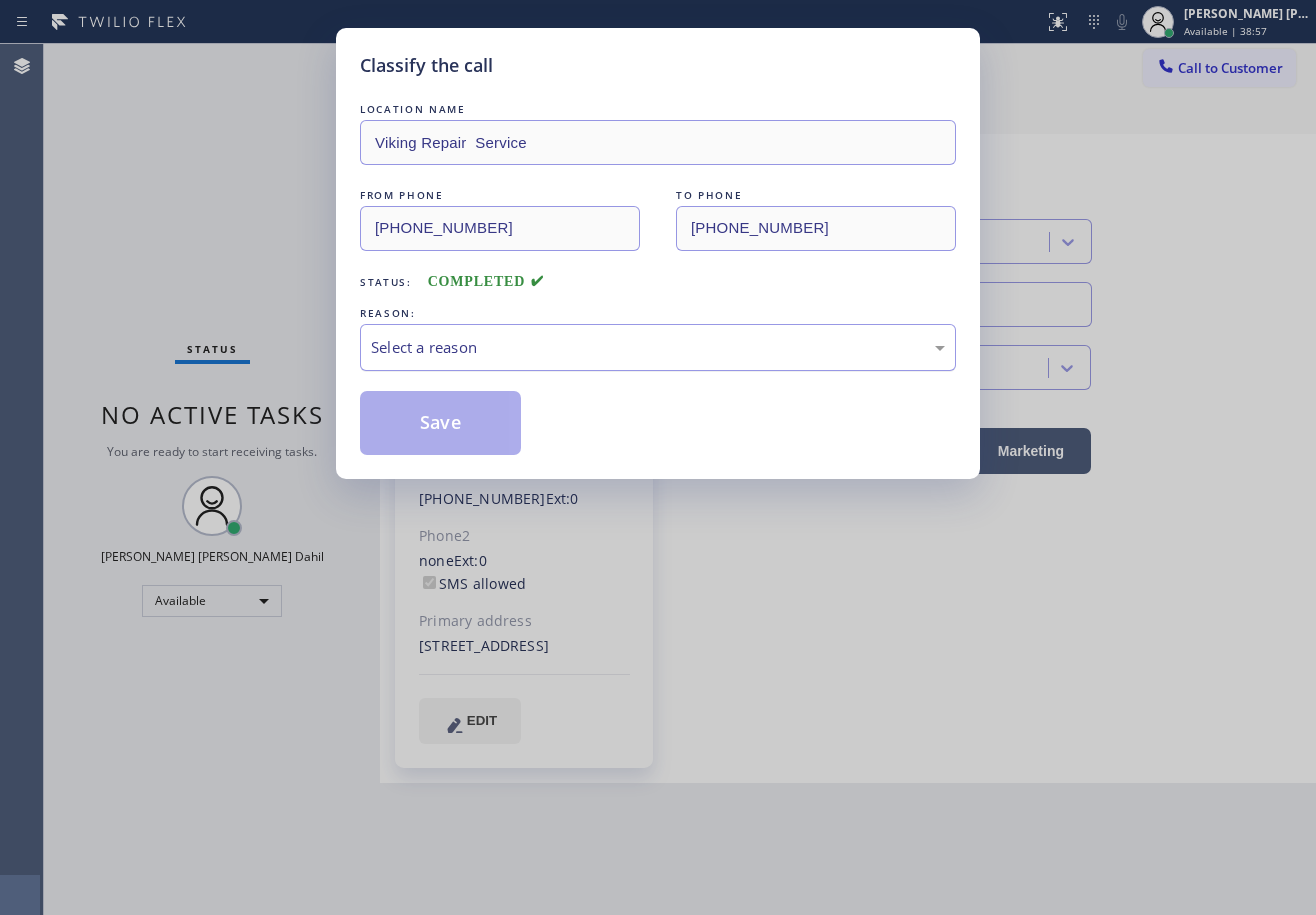 click on "Select a reason" at bounding box center [658, 347] 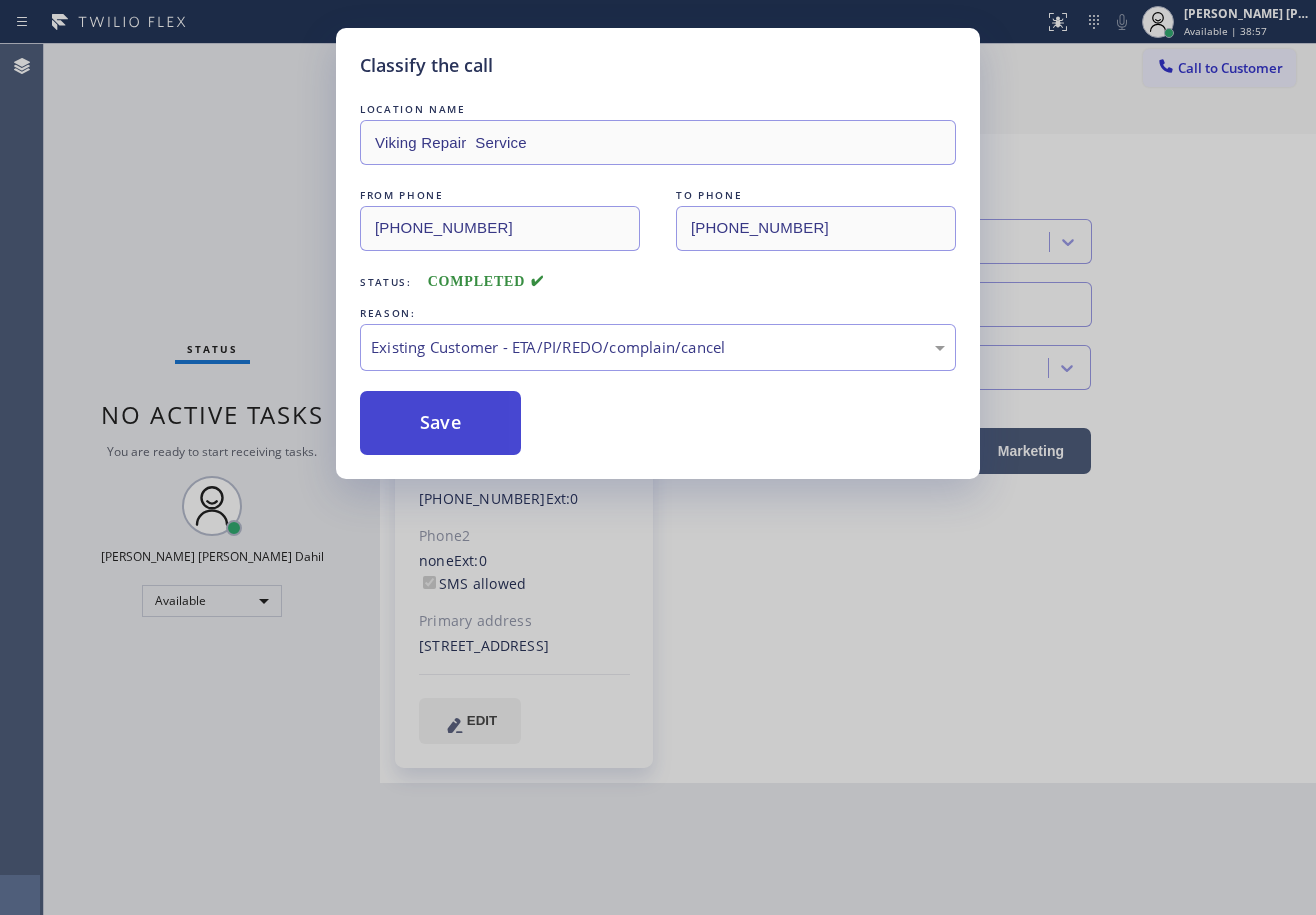 click on "Save" at bounding box center (440, 423) 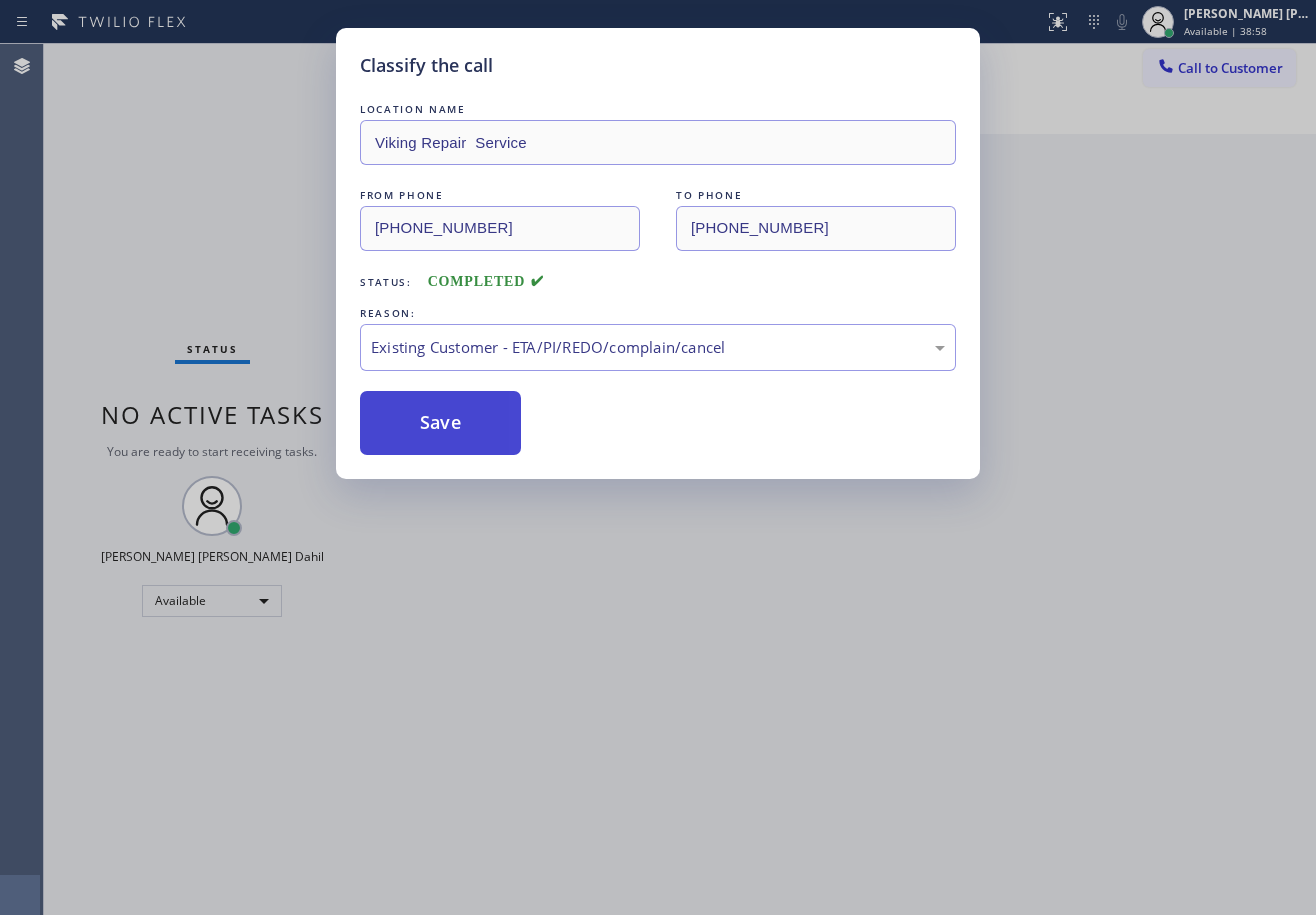 click on "Save" at bounding box center [440, 423] 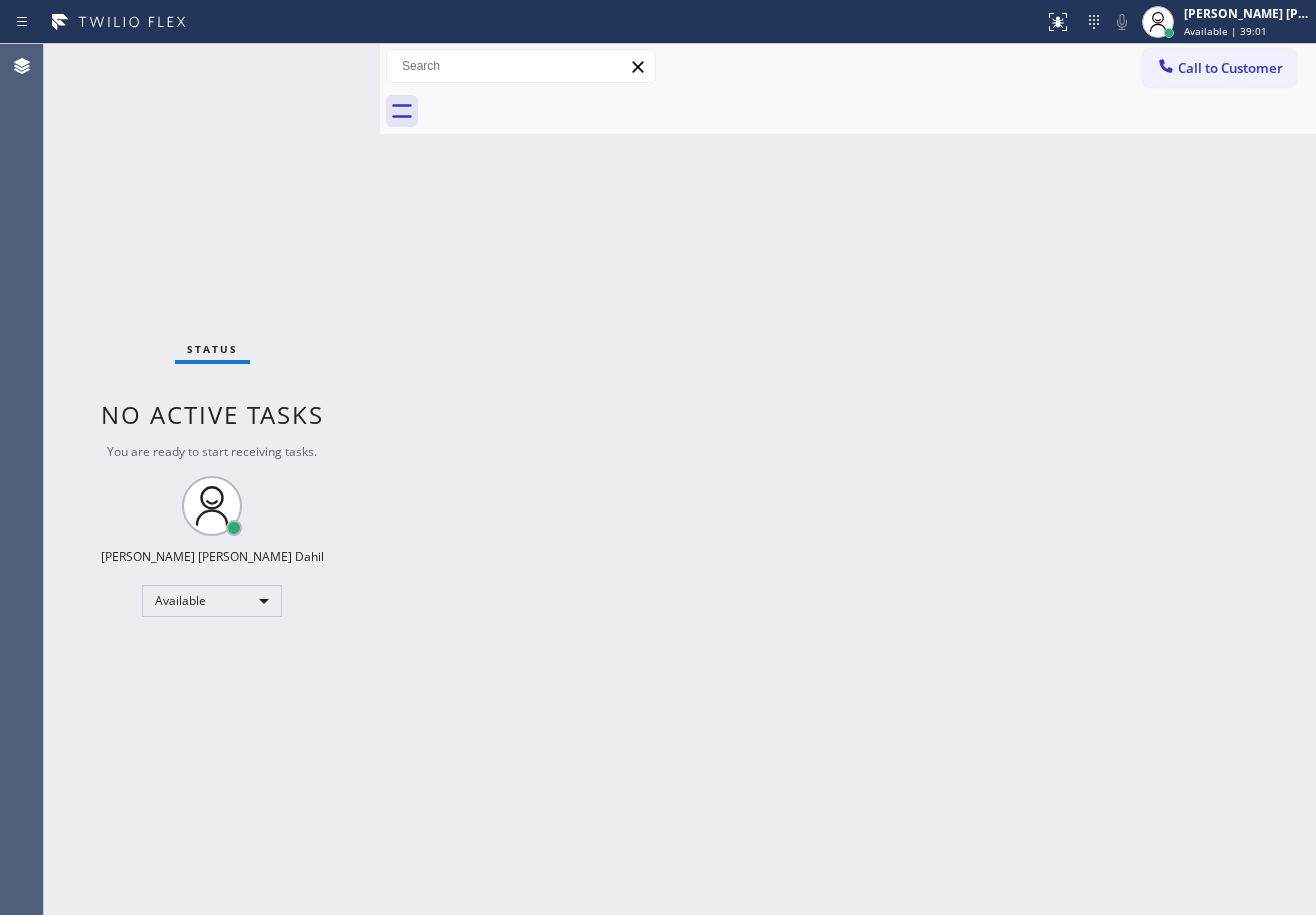 drag, startPoint x: 421, startPoint y: 237, endPoint x: 424, endPoint y: 167, distance: 70.064255 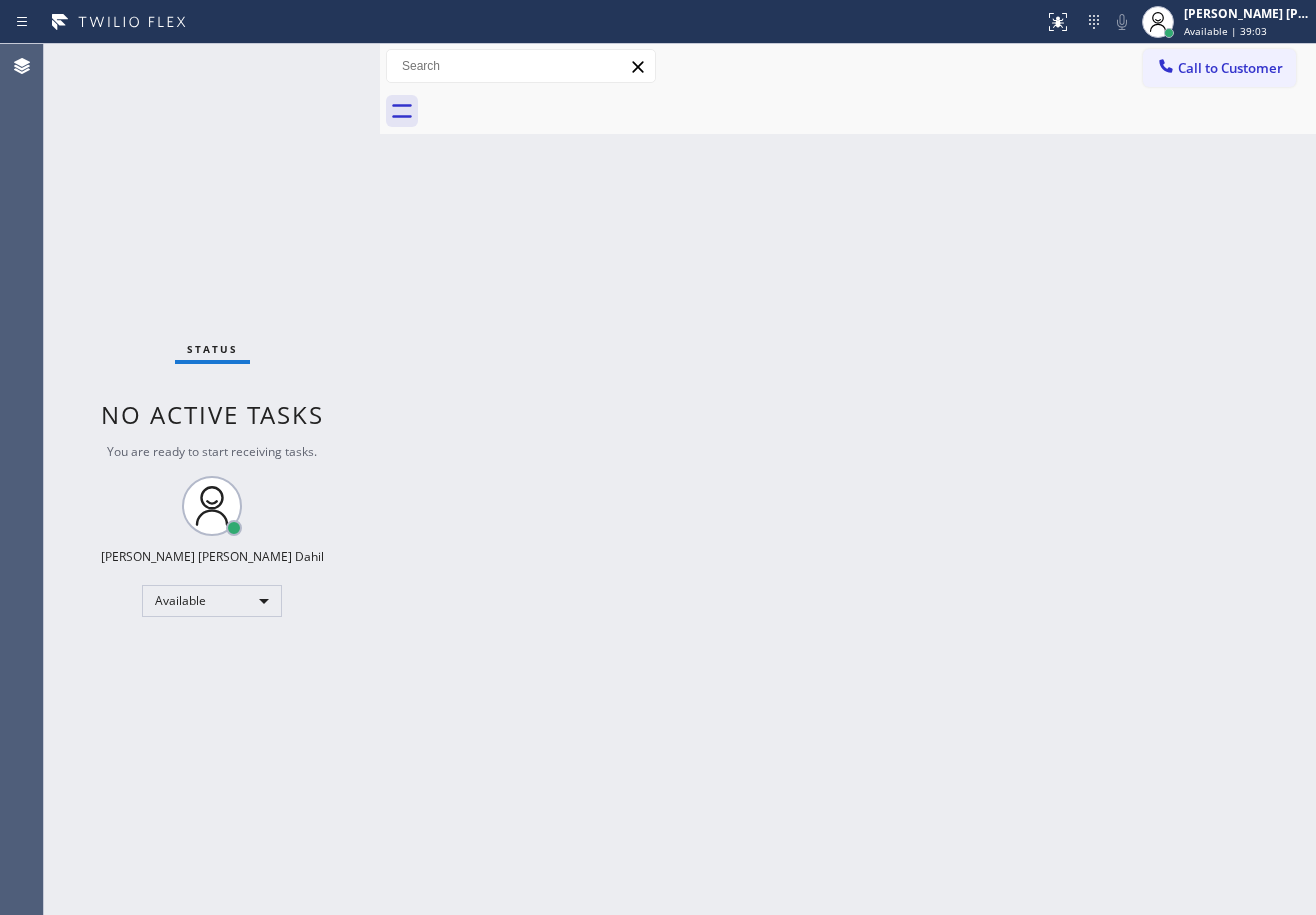 click on "Status   No active tasks     You are ready to start receiving tasks.   [PERSON_NAME] [PERSON_NAME] Dahil Available" at bounding box center [212, 479] 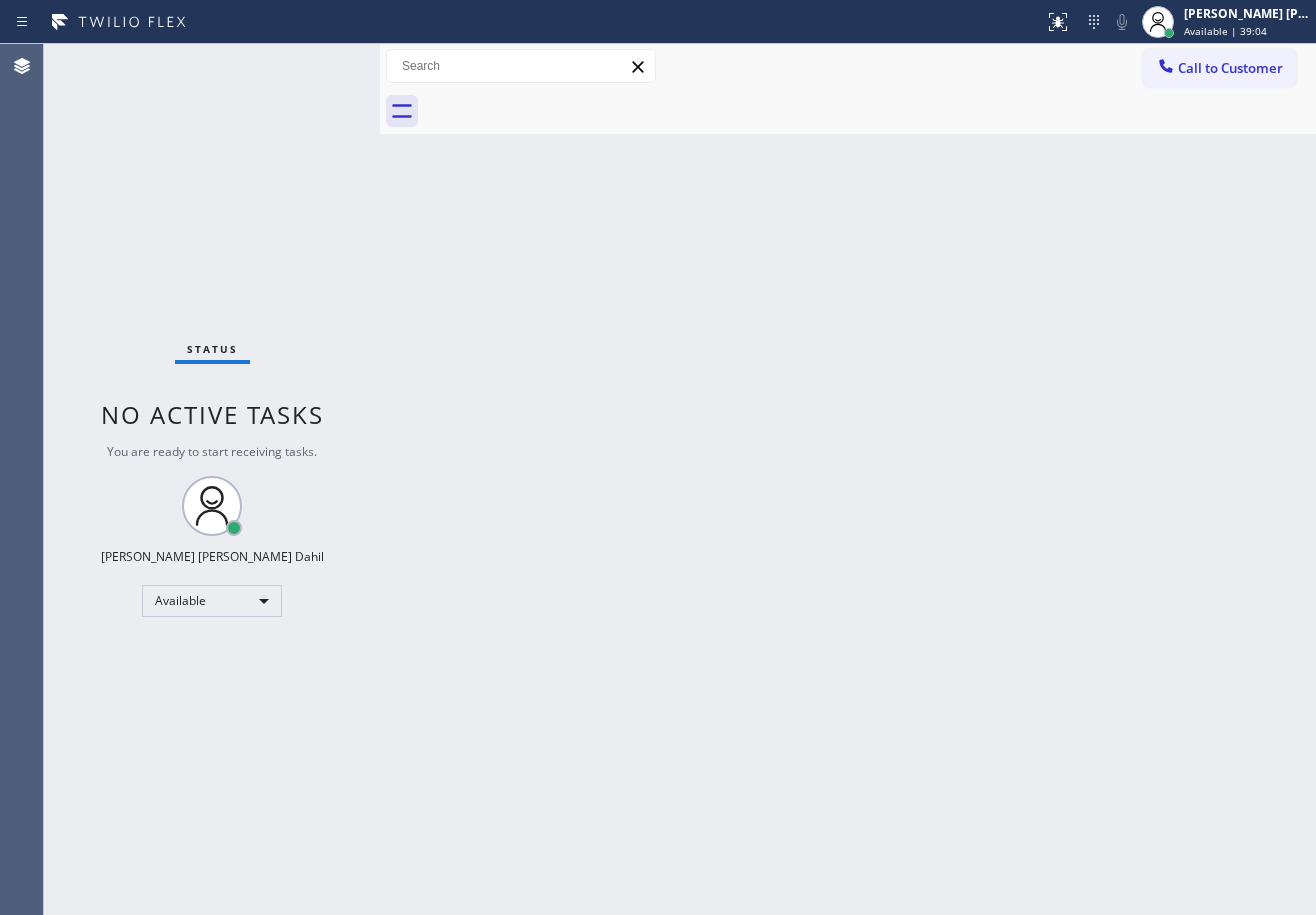 drag, startPoint x: 1071, startPoint y: 608, endPoint x: 1156, endPoint y: 623, distance: 86.313385 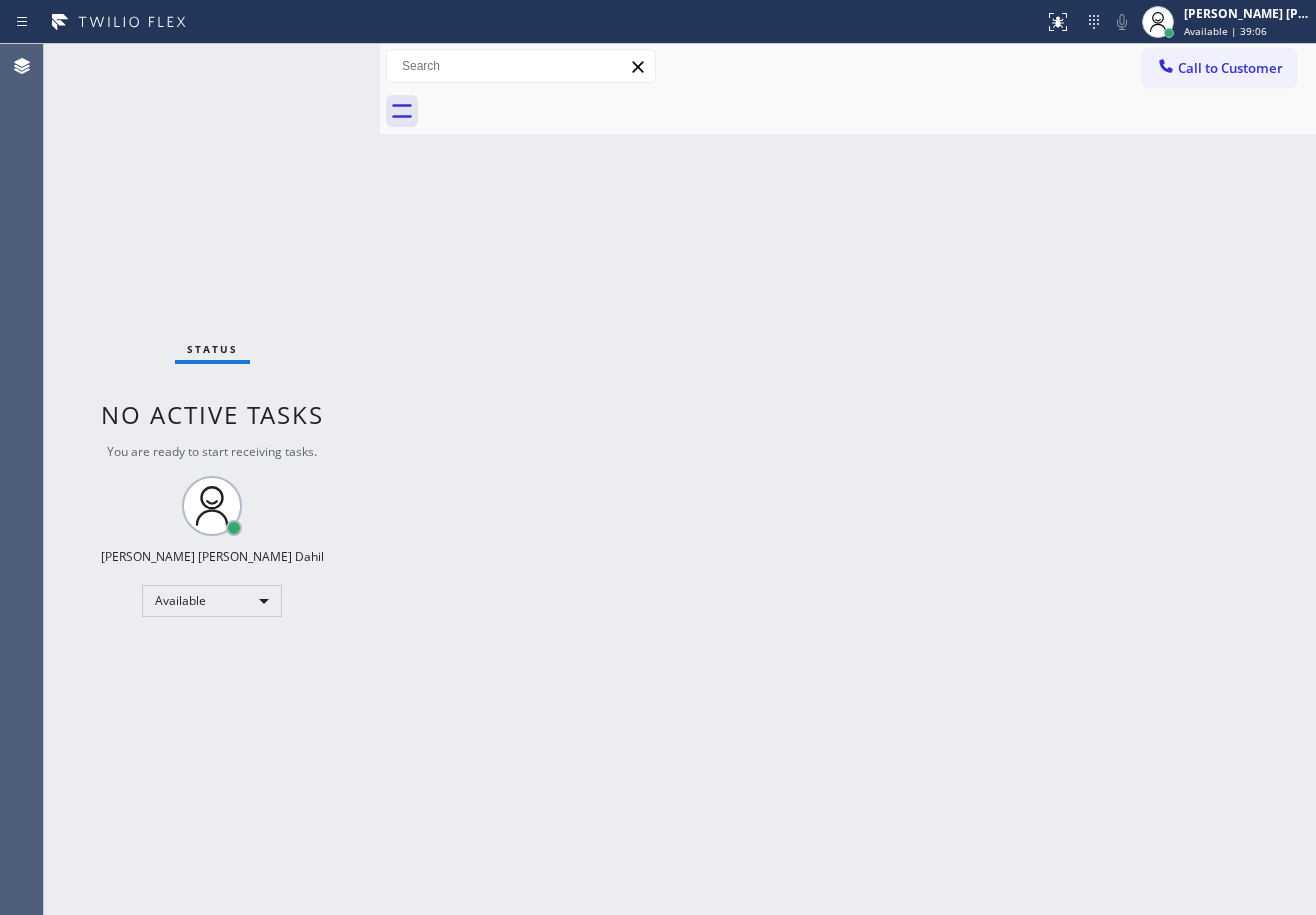 drag, startPoint x: 1062, startPoint y: 645, endPoint x: 1075, endPoint y: 710, distance: 66.287254 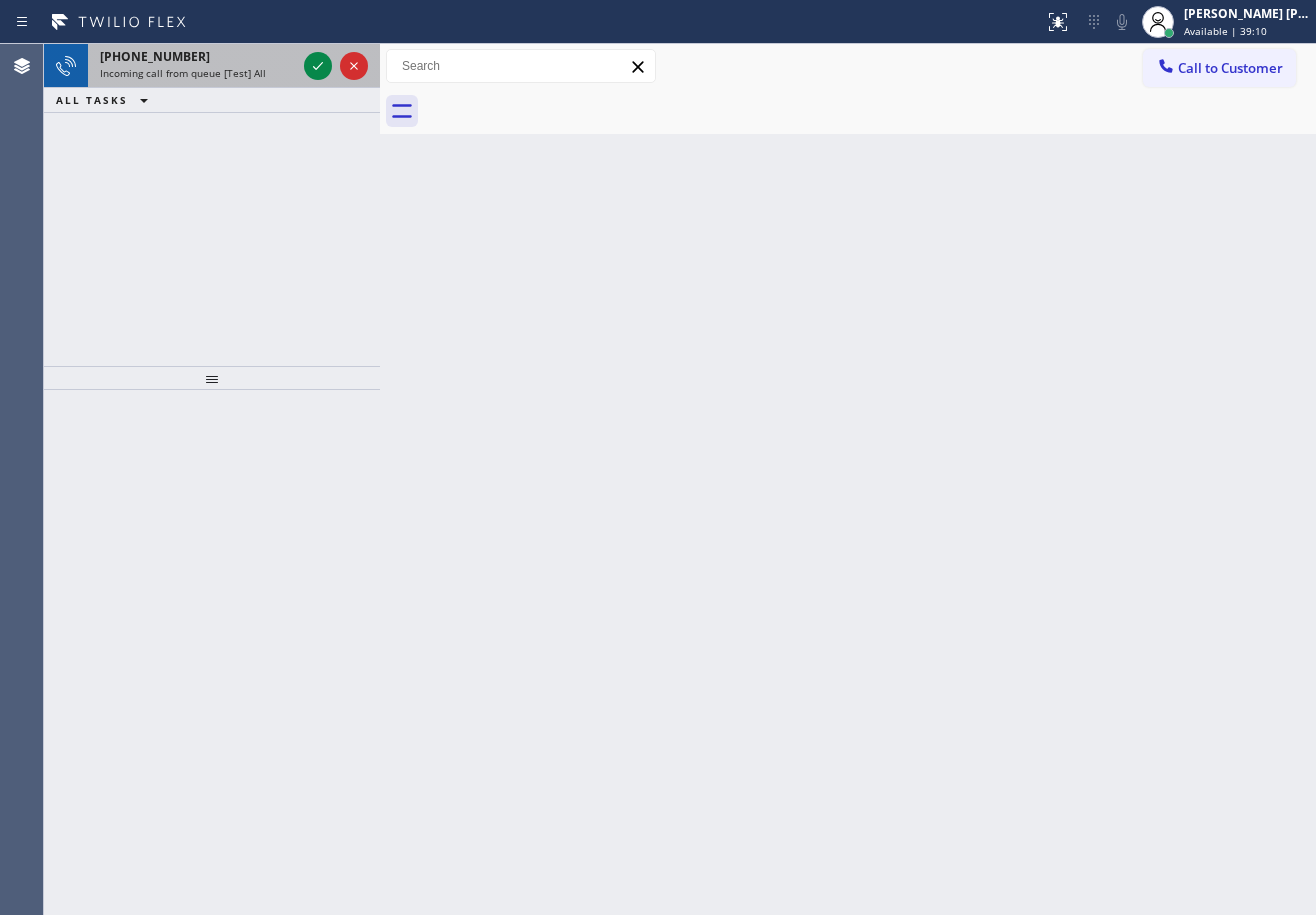 click on "Incoming call from queue [Test] All" at bounding box center (183, 73) 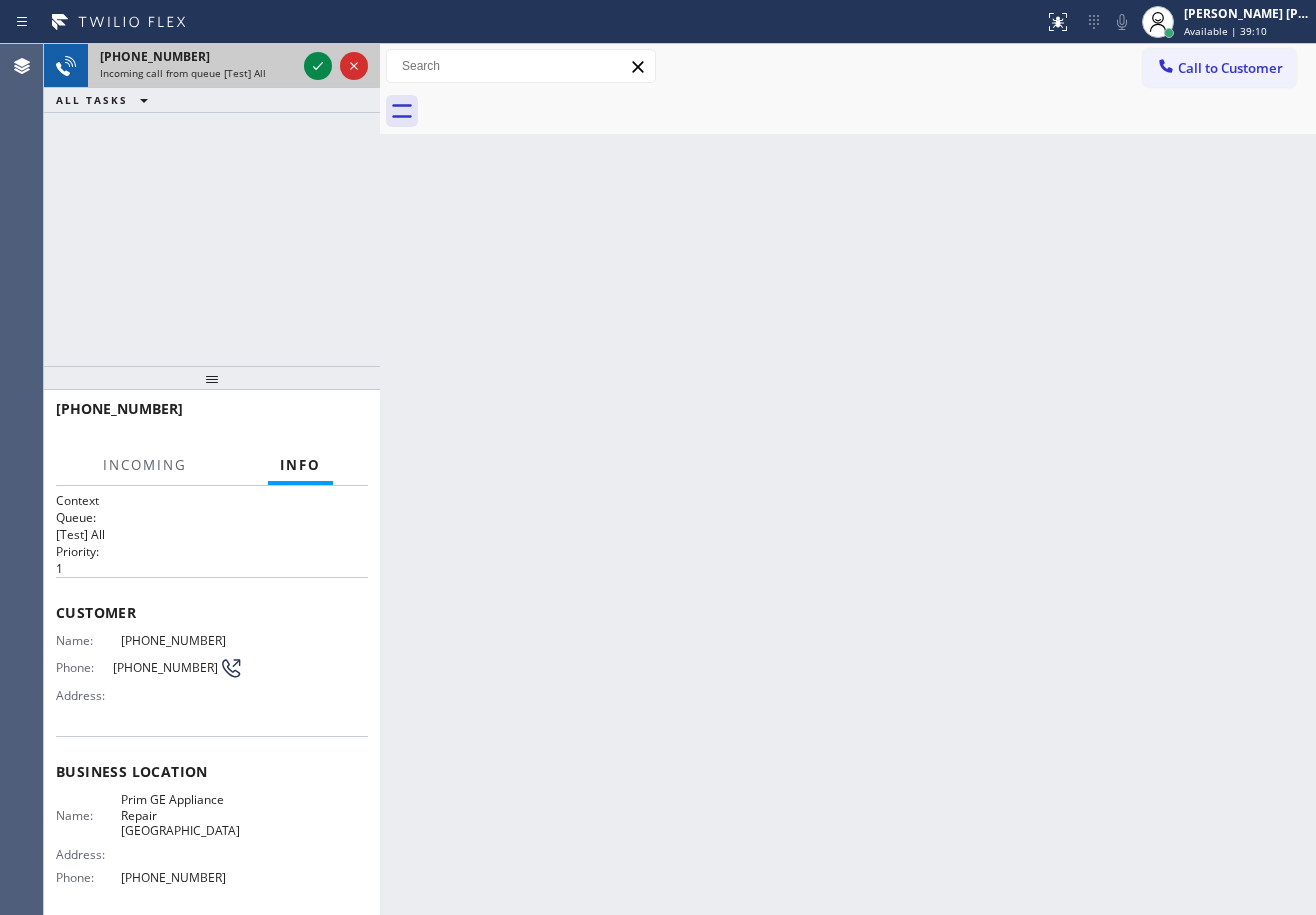 click on "Incoming call from queue [Test] All" at bounding box center (183, 73) 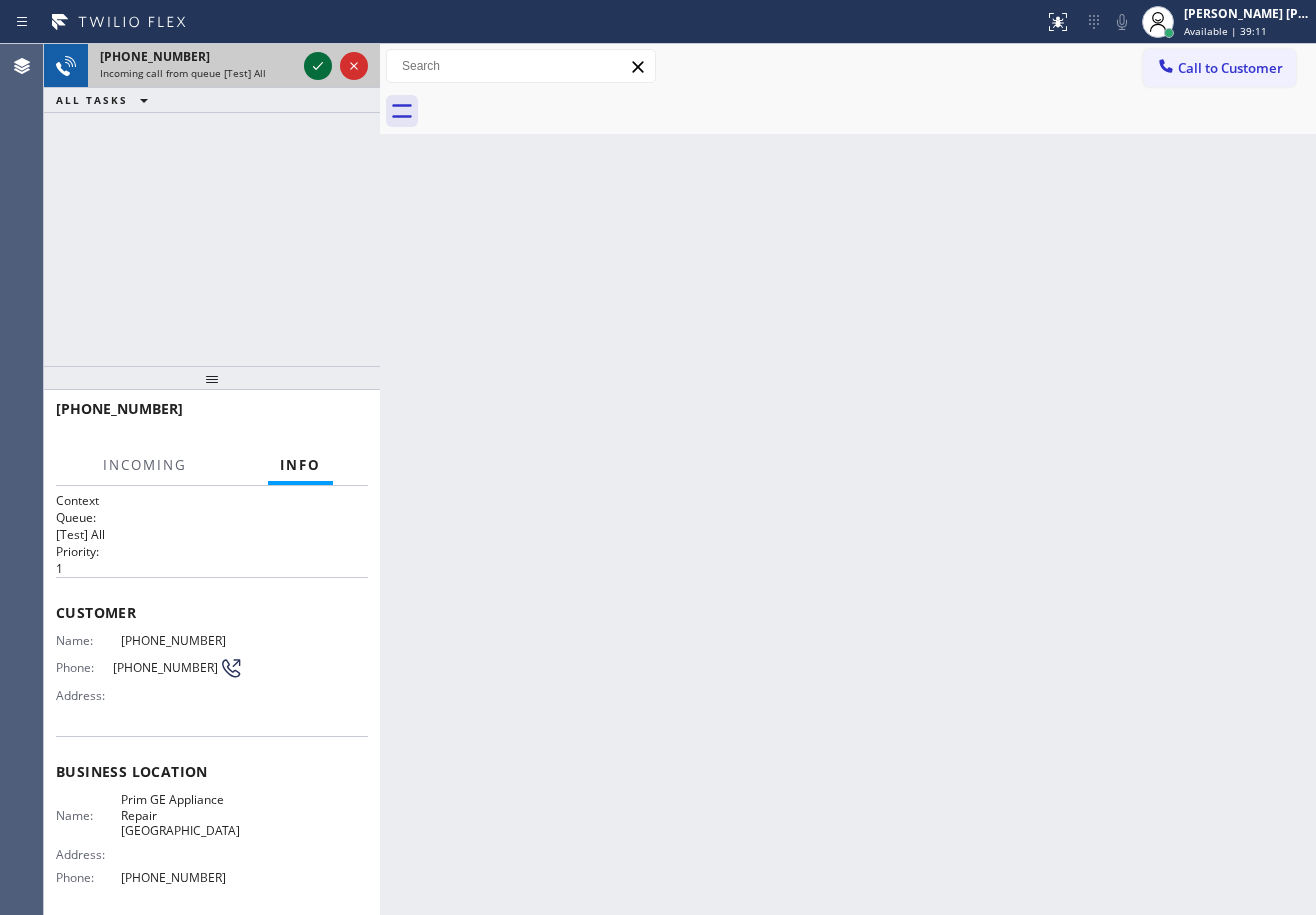 click 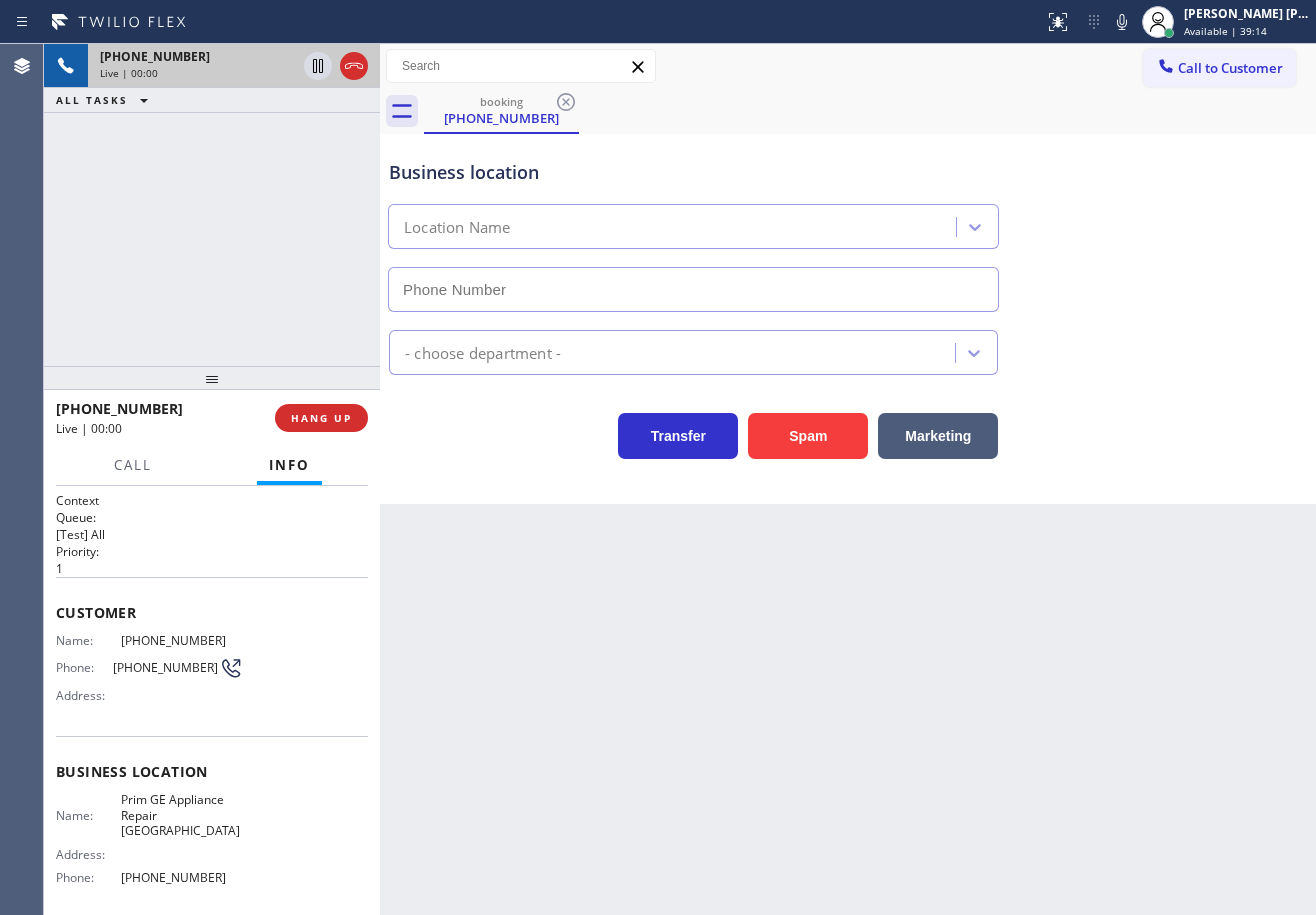 scroll, scrollTop: 146, scrollLeft: 0, axis: vertical 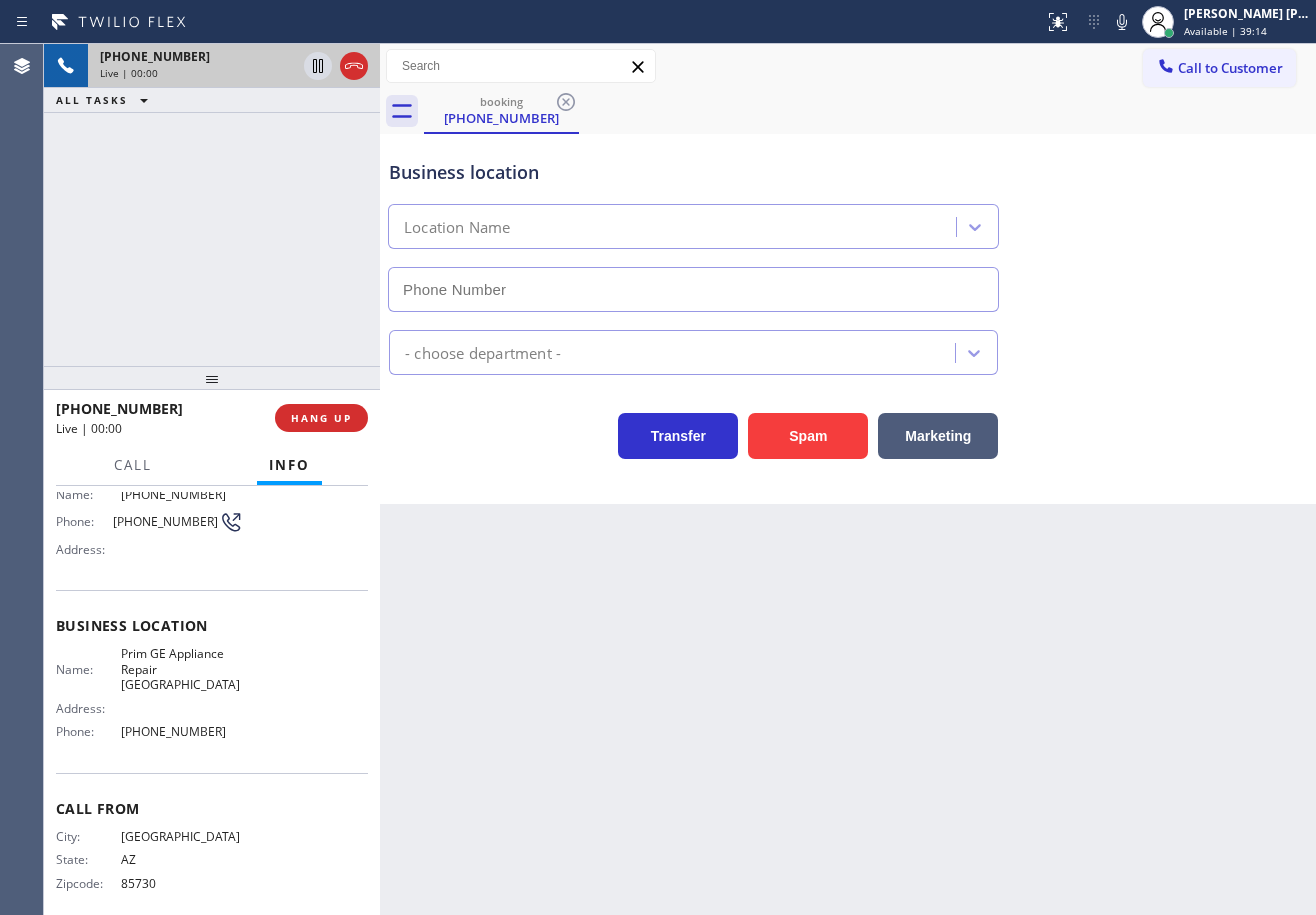 type on "[PHONE_NUMBER]" 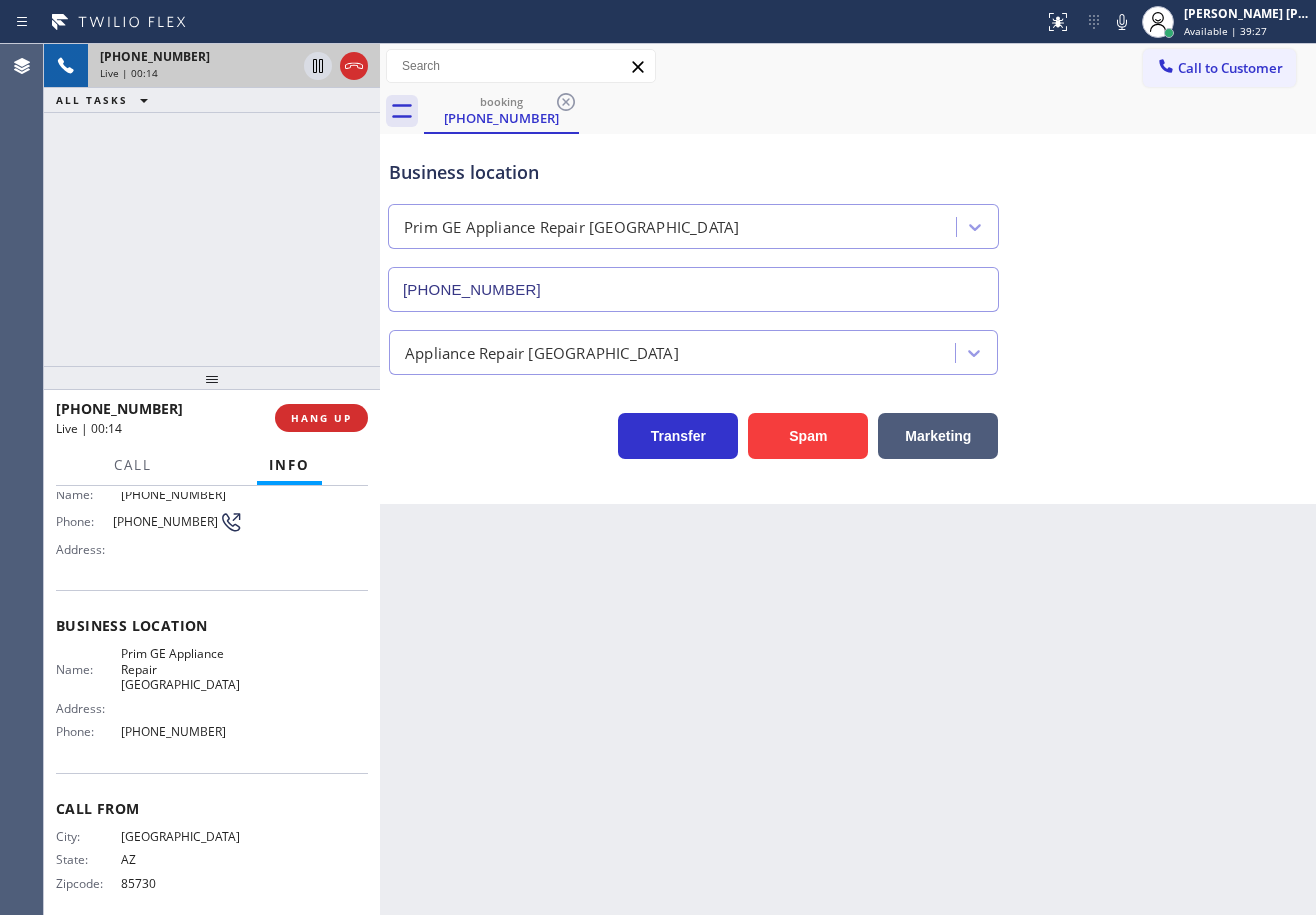 click on "Business location Name: Prim GE Appliance Repair [GEOGRAPHIC_DATA] Address:   Phone: [PHONE_NUMBER]" at bounding box center [212, 681] 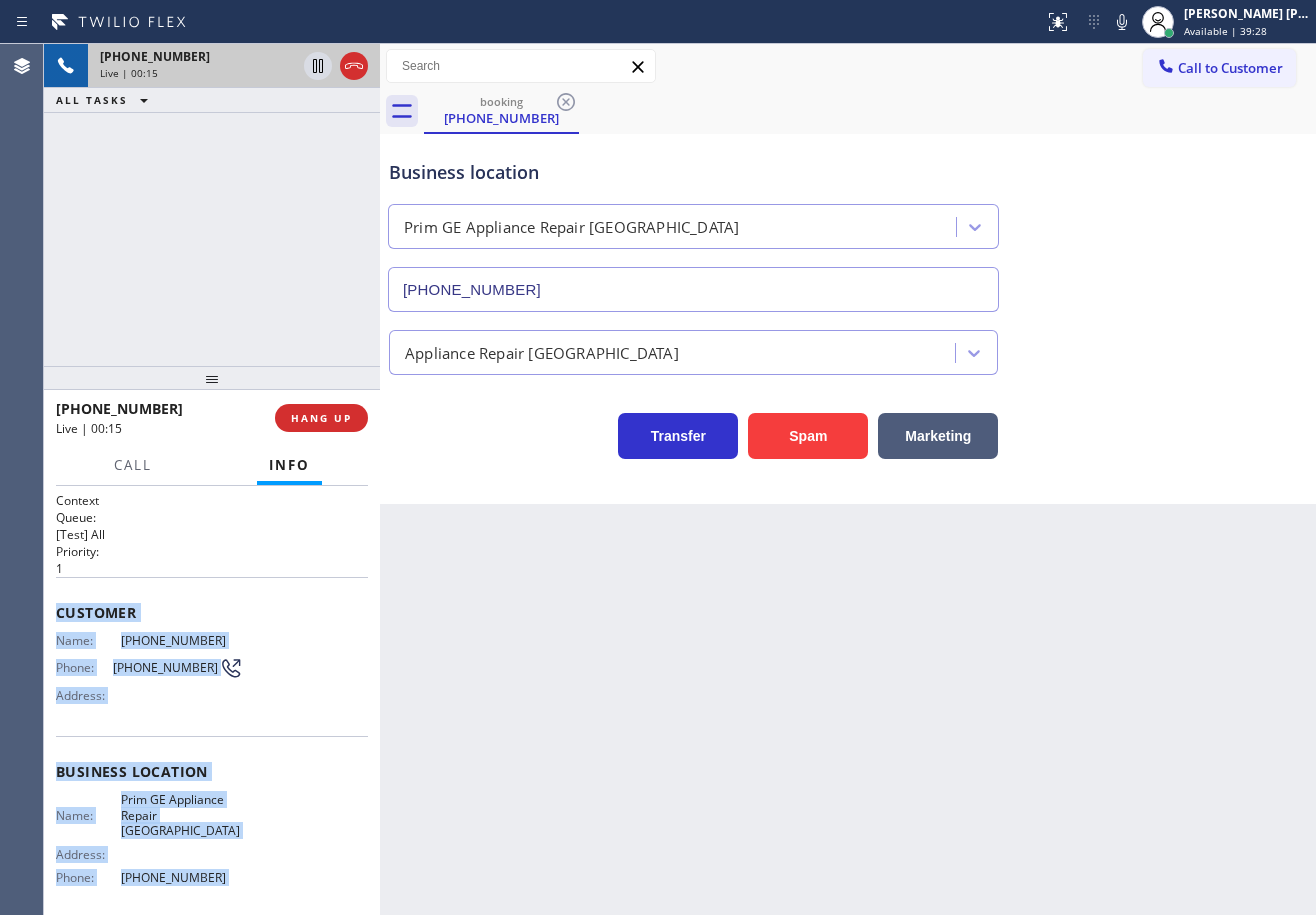 scroll, scrollTop: 146, scrollLeft: 0, axis: vertical 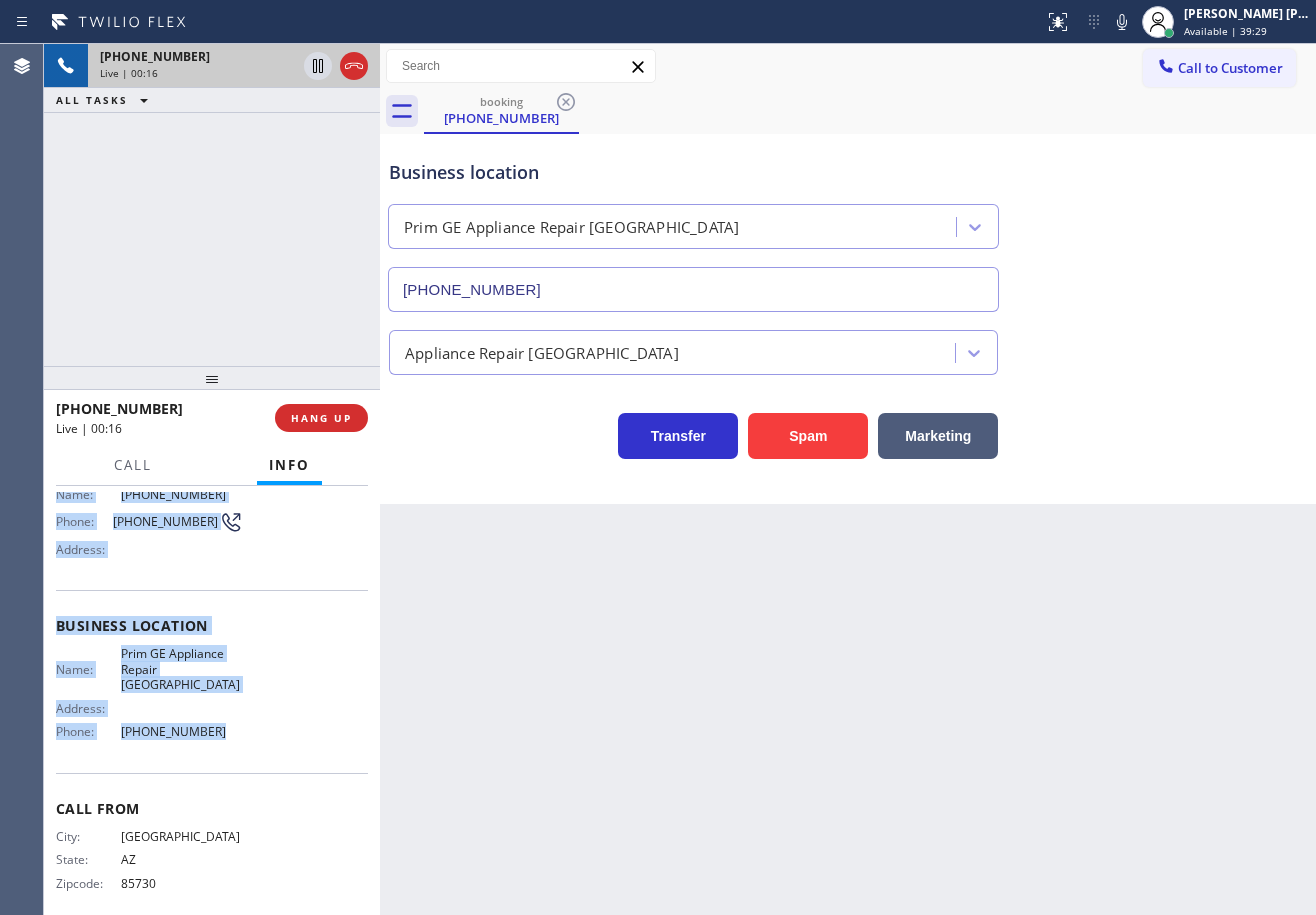 drag, startPoint x: 51, startPoint y: 605, endPoint x: 249, endPoint y: 721, distance: 229.47766 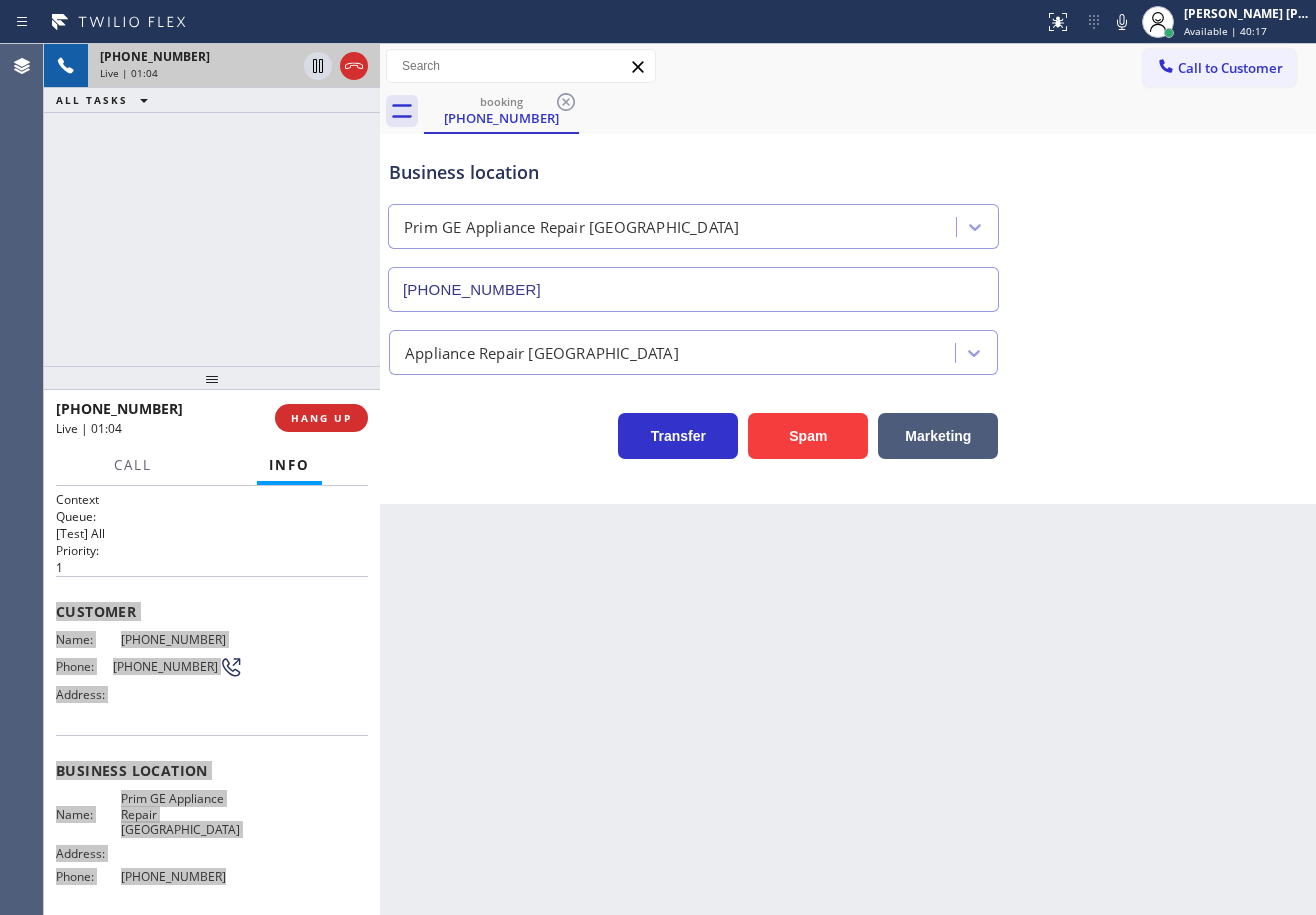 scroll, scrollTop: 0, scrollLeft: 0, axis: both 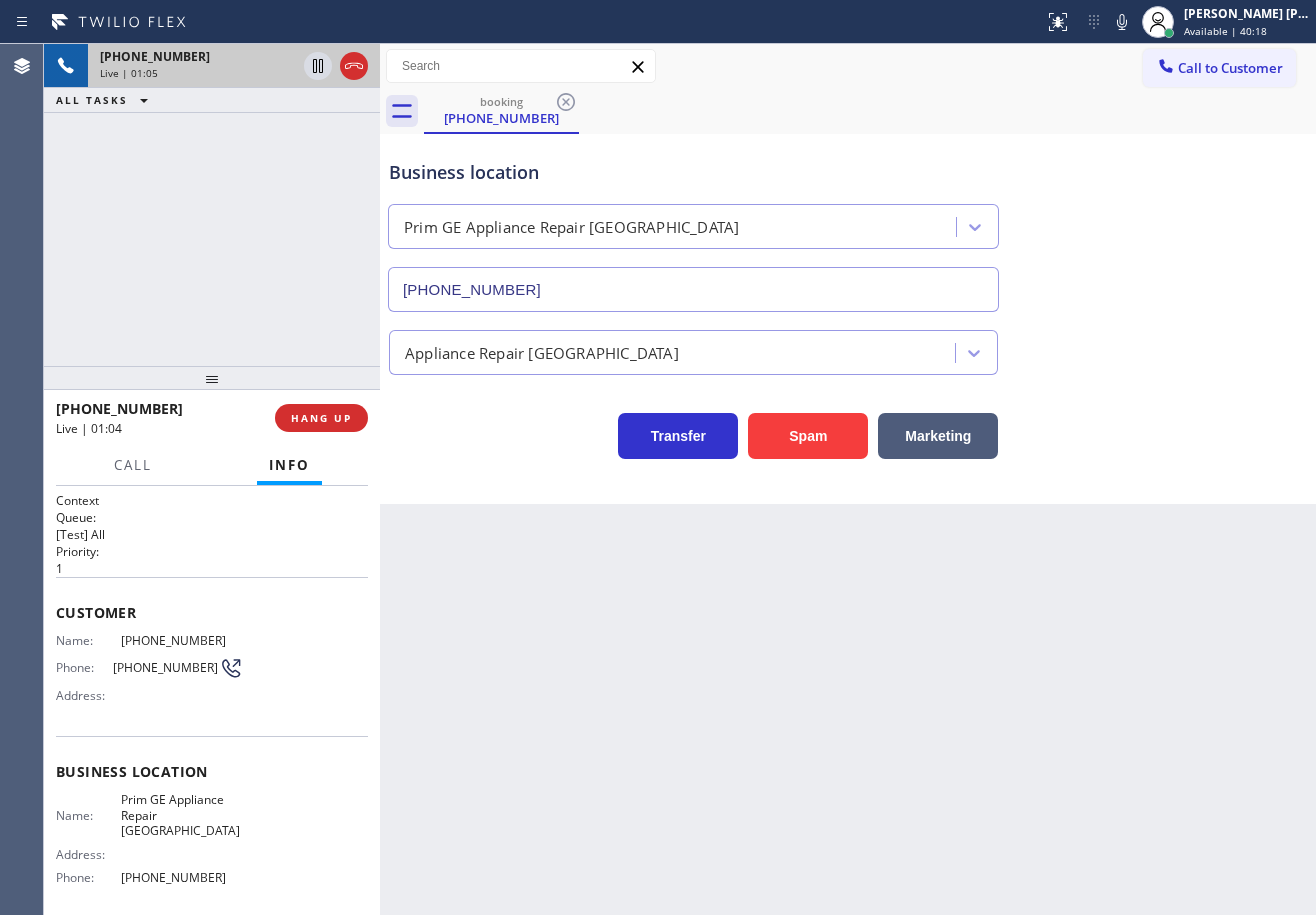 click on "Back to Dashboard Change Sender ID Customers Technicians Select a contact Outbound call Technician Search Technician Your caller id phone number Your caller id phone number Call Technician info Name   Phone none Address none Change Sender ID HVAC [PHONE_NUMBER] 5 Star Appliance [PHONE_NUMBER] Appliance Repair [PHONE_NUMBER] Plumbing [PHONE_NUMBER] Air Duct Cleaning [PHONE_NUMBER]  Electricians [PHONE_NUMBER] Cancel Change Check personal SMS Reset Change booking [PHONE_NUMBER] Call to Customer Outbound call Location Blue Moon Electrical [GEOGRAPHIC_DATA] Your caller id phone number [PHONE_NUMBER] Customer number Call Outbound call Technician Search Technician Your caller id phone number Your caller id phone number Call booking [PHONE_NUMBER] Business location Prim GE Appliance Repair [GEOGRAPHIC_DATA] [PHONE_NUMBER] Appliance Repair High End Transfer Spam Marketing" at bounding box center [848, 479] 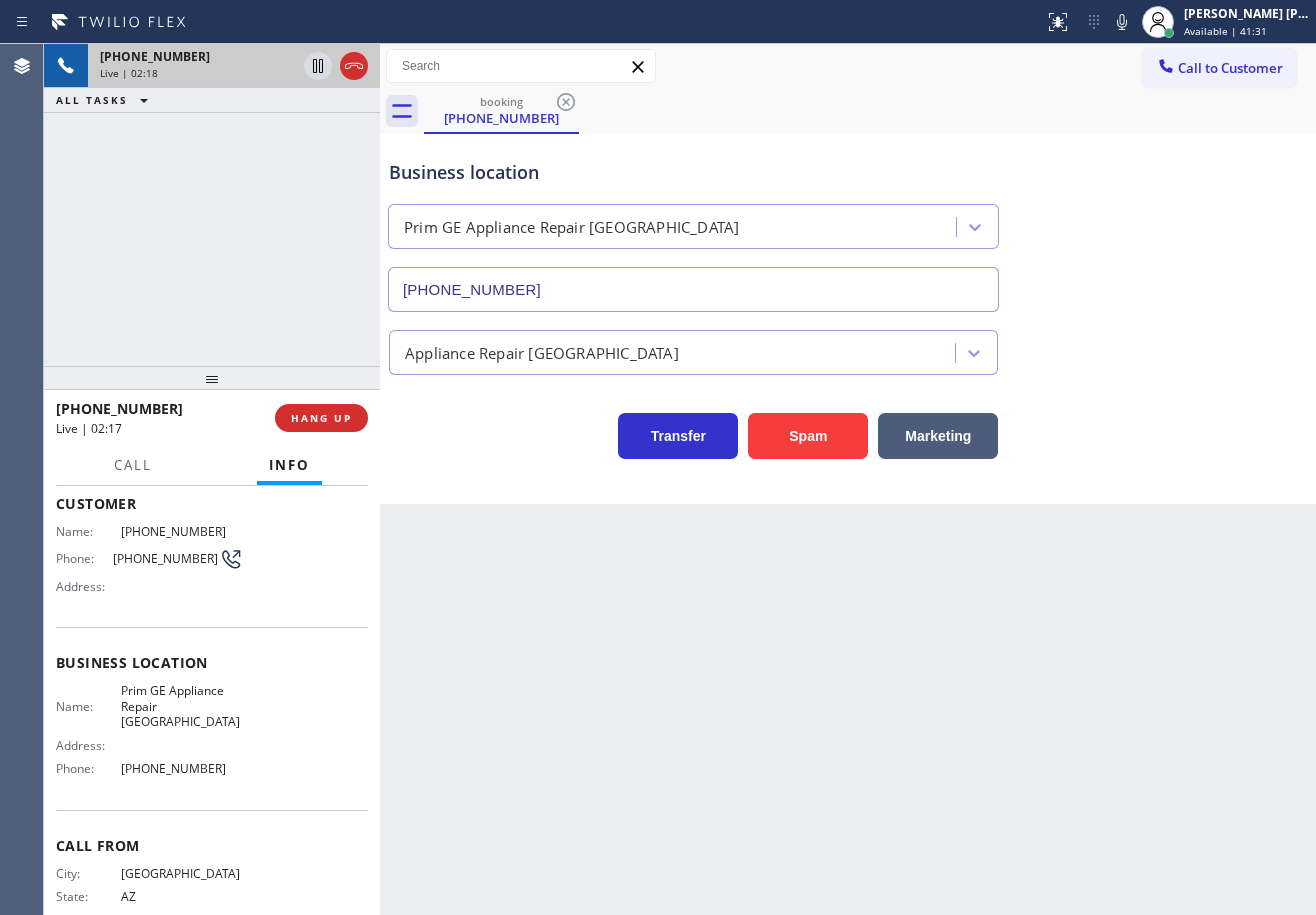 scroll, scrollTop: 146, scrollLeft: 0, axis: vertical 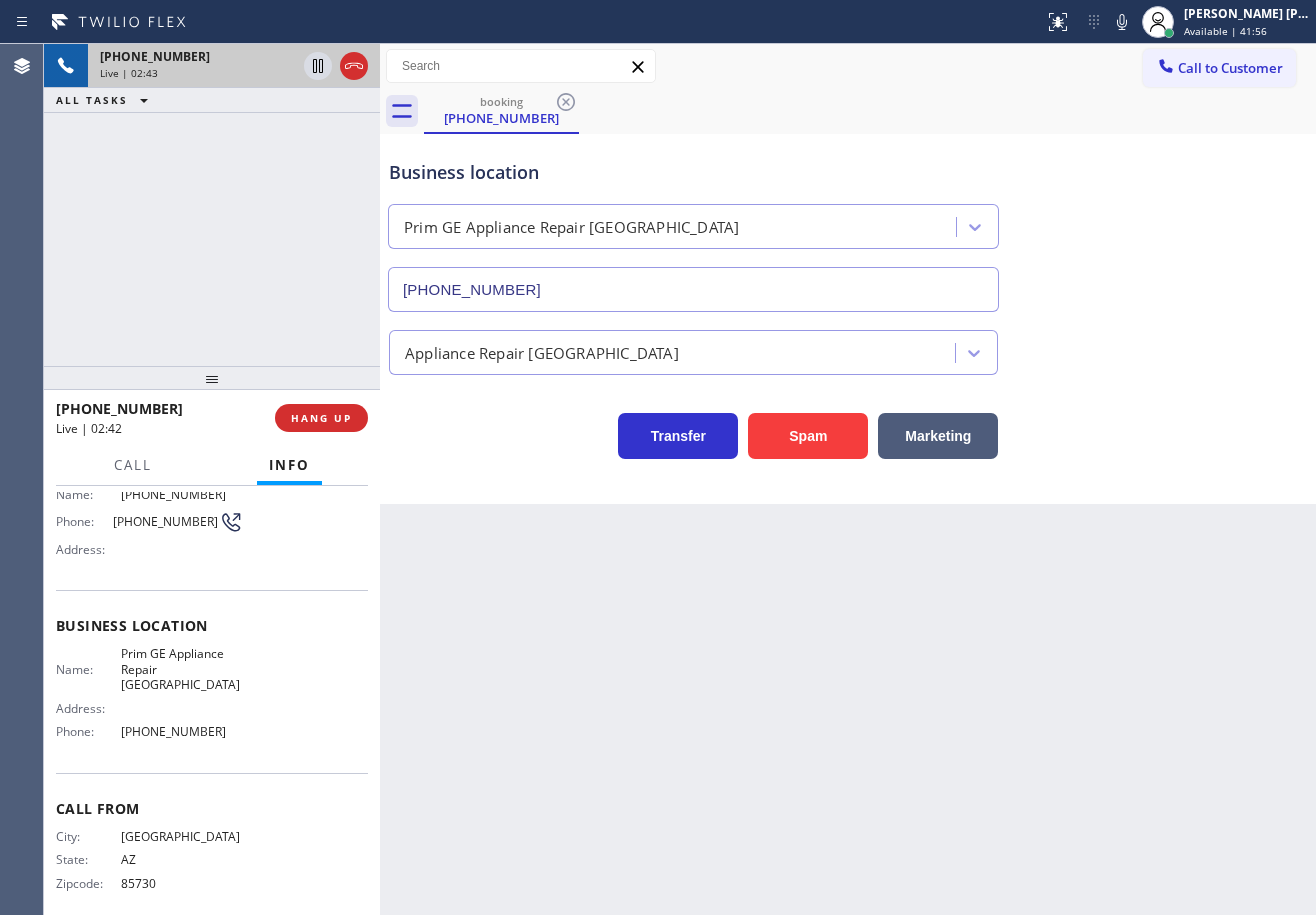 click on "Appliance Repair [GEOGRAPHIC_DATA]" at bounding box center (848, 348) 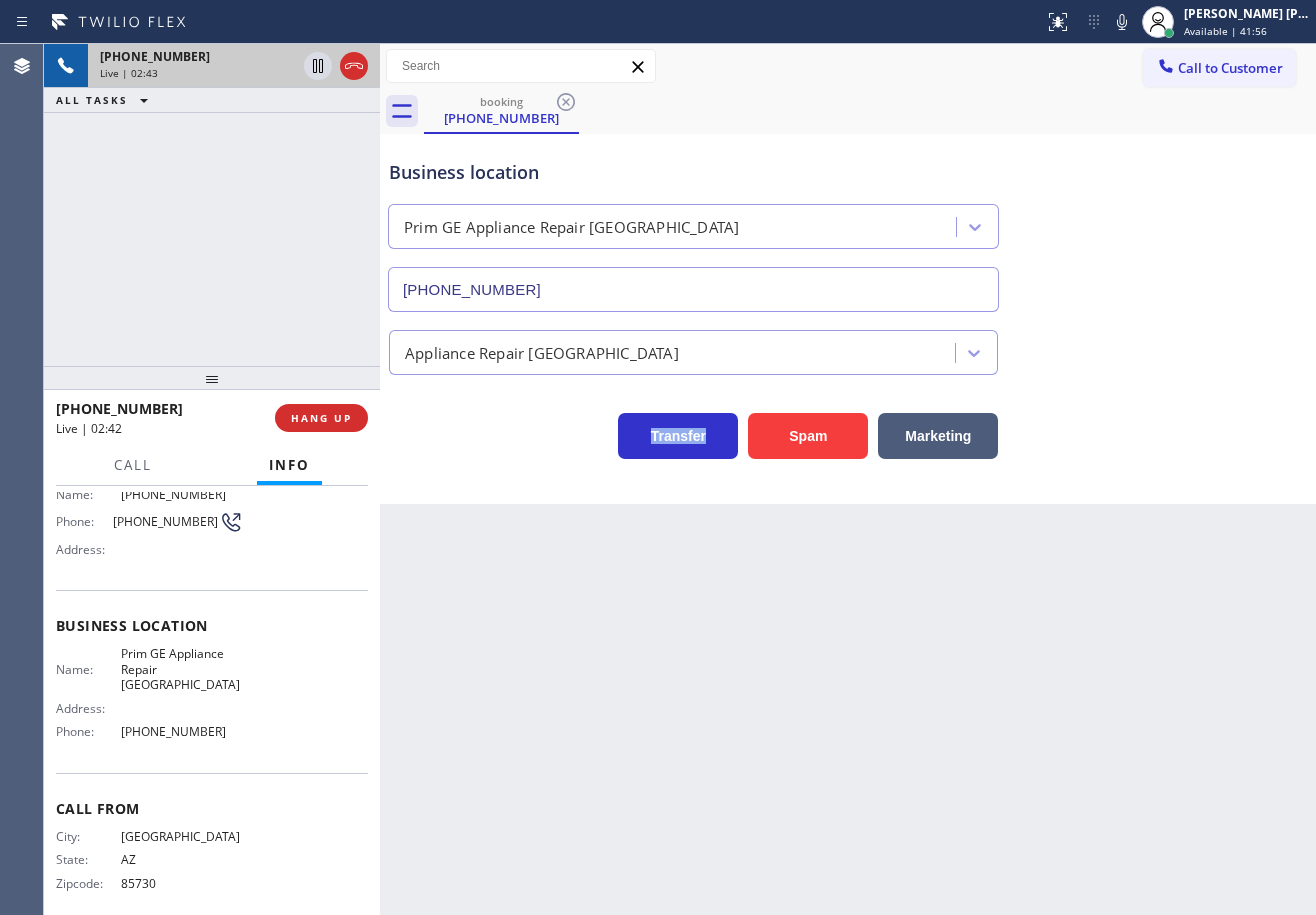click on "Appliance Repair [GEOGRAPHIC_DATA]" at bounding box center [848, 348] 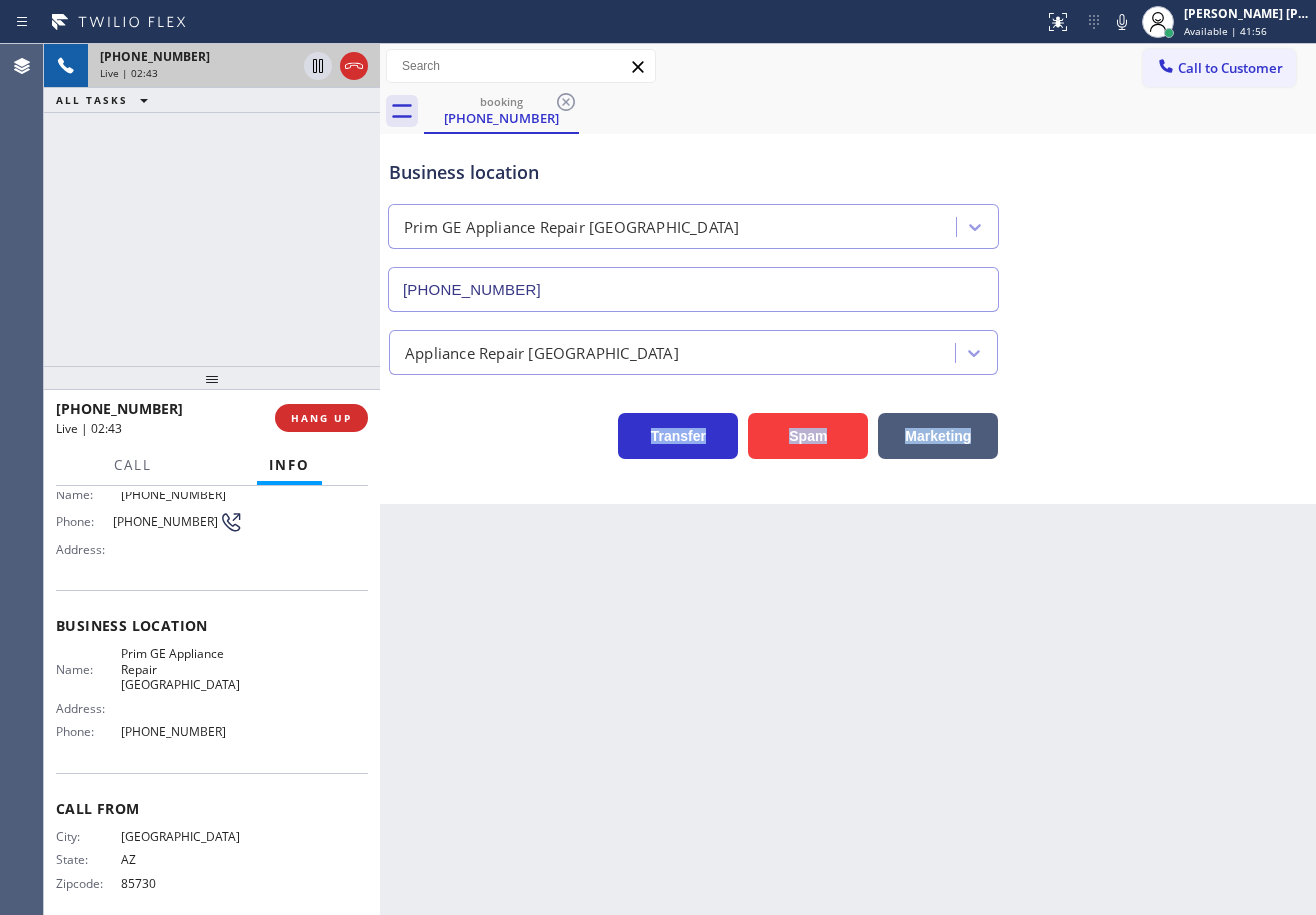 click on "Appliance Repair [GEOGRAPHIC_DATA]" at bounding box center (848, 348) 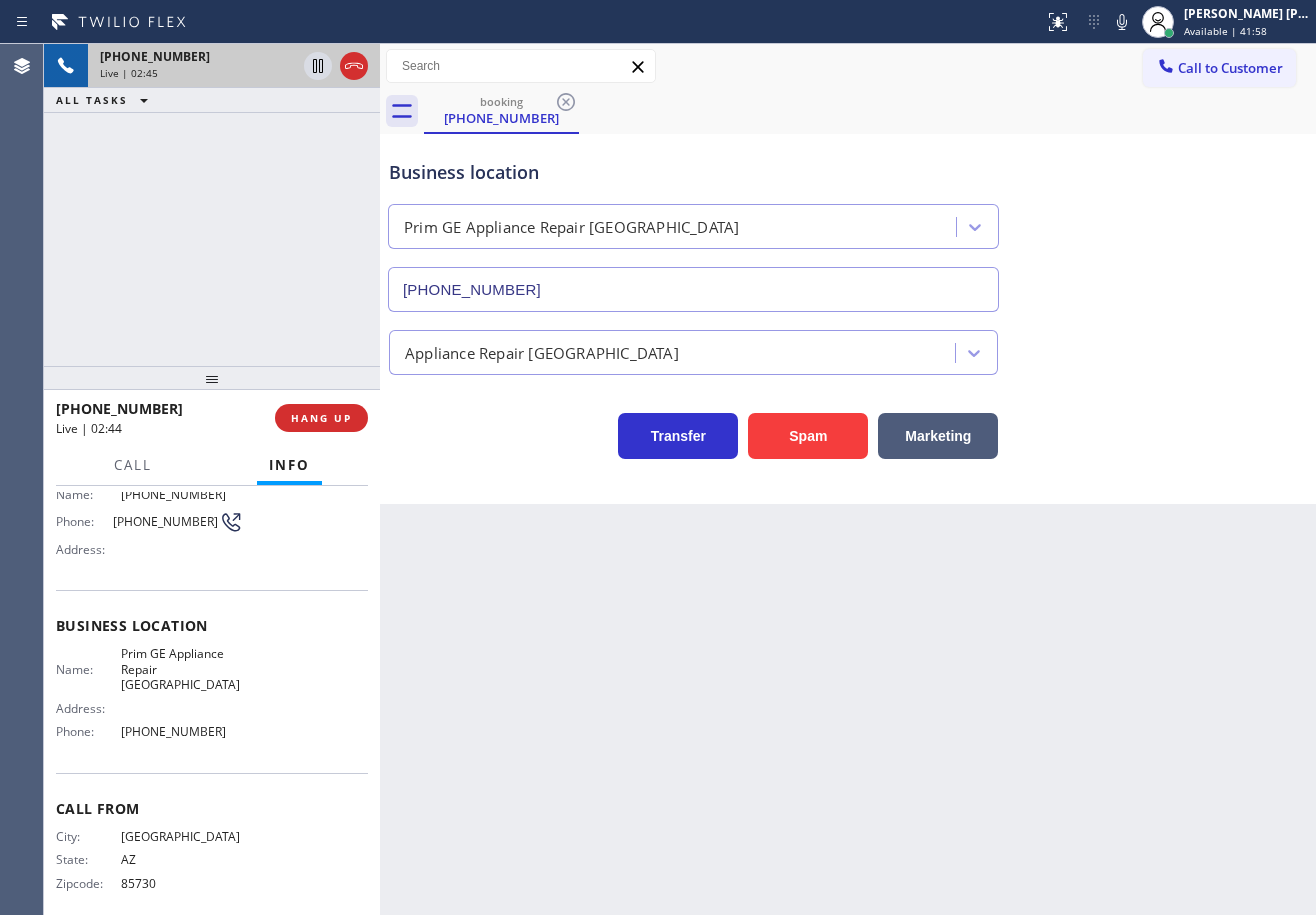 click on "Appliance Repair [GEOGRAPHIC_DATA]" at bounding box center (848, 348) 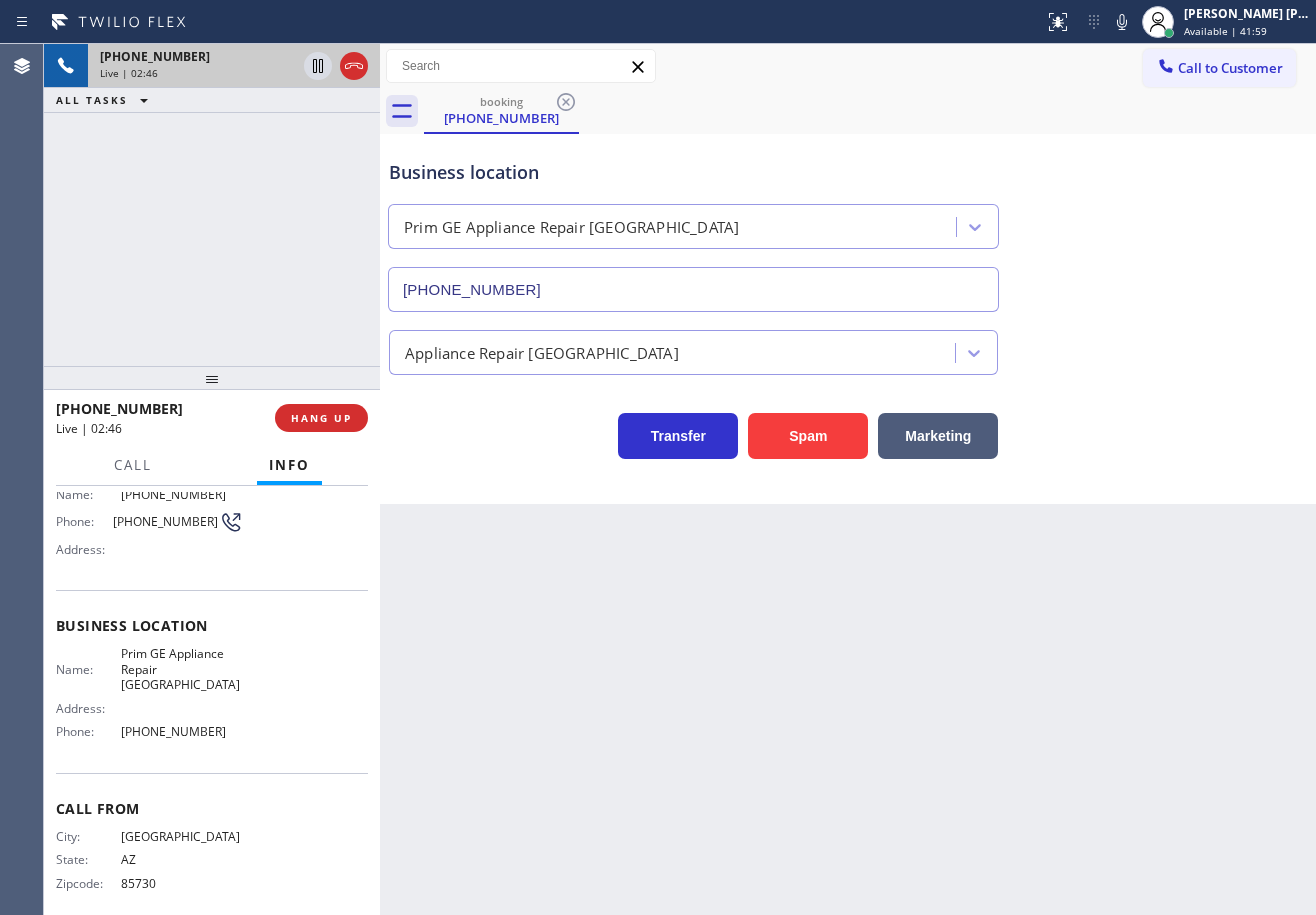 click on "Transfer Spam Marketing" at bounding box center (848, 427) 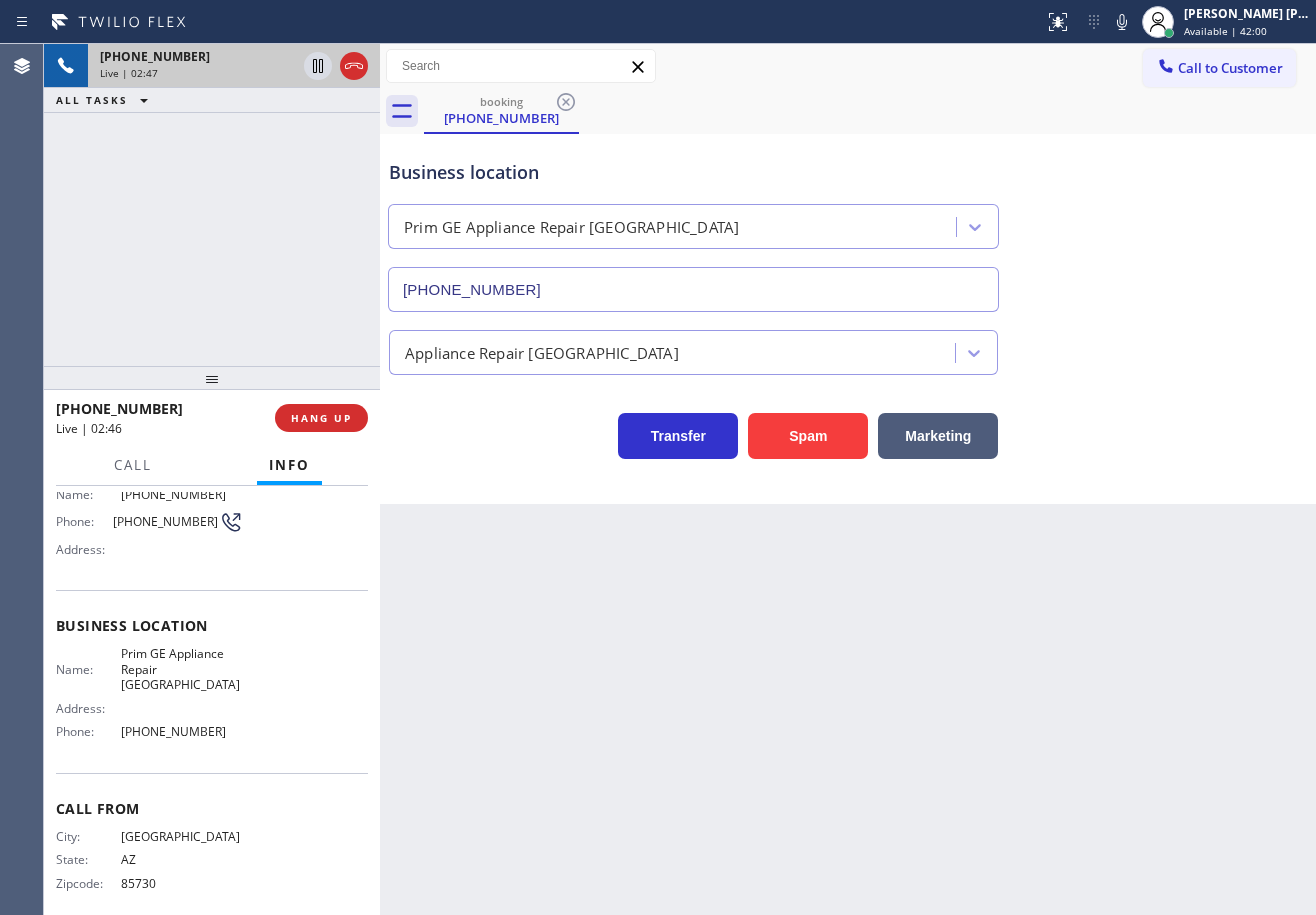 drag, startPoint x: 1185, startPoint y: 461, endPoint x: 1157, endPoint y: 349, distance: 115.44696 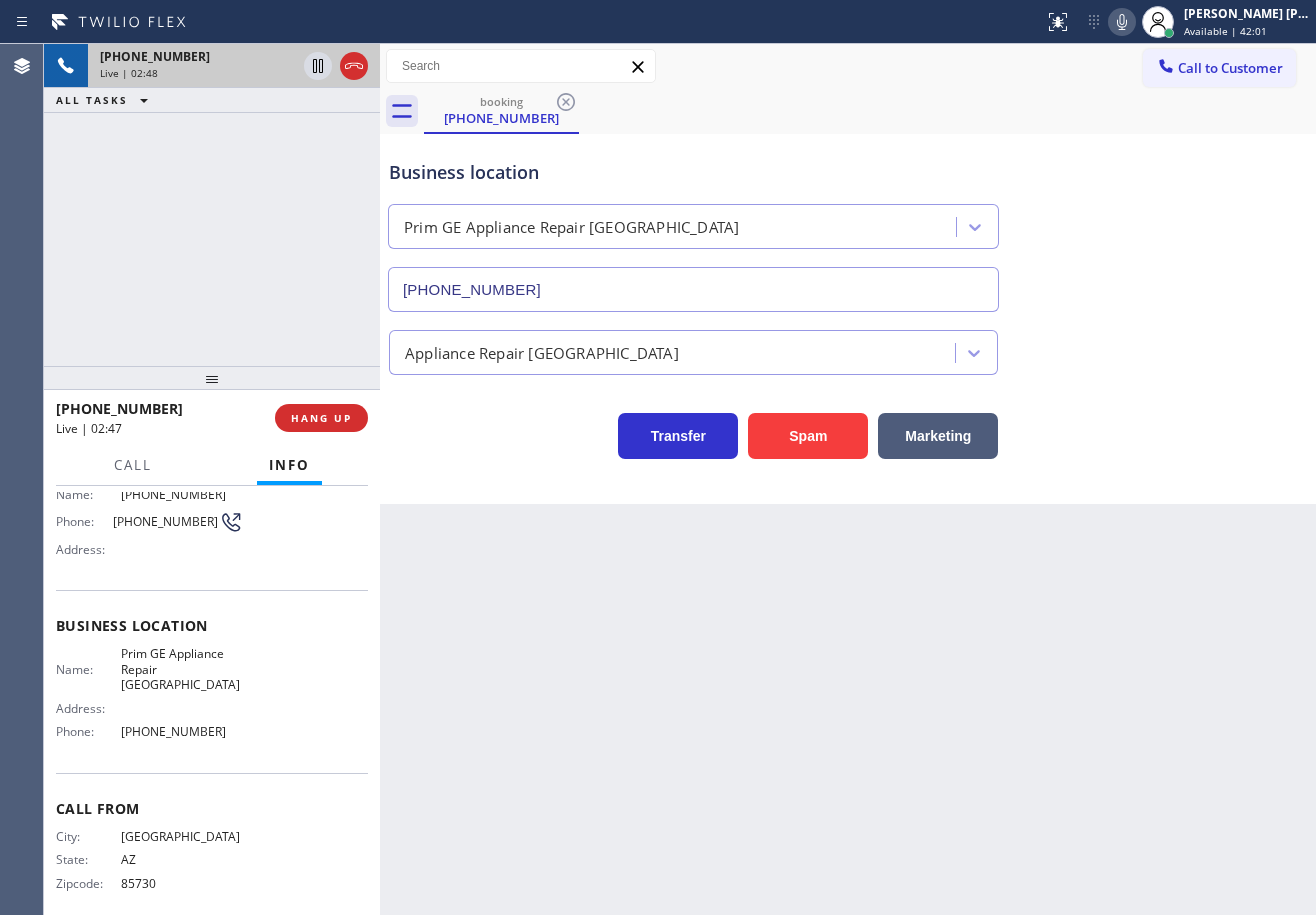 click 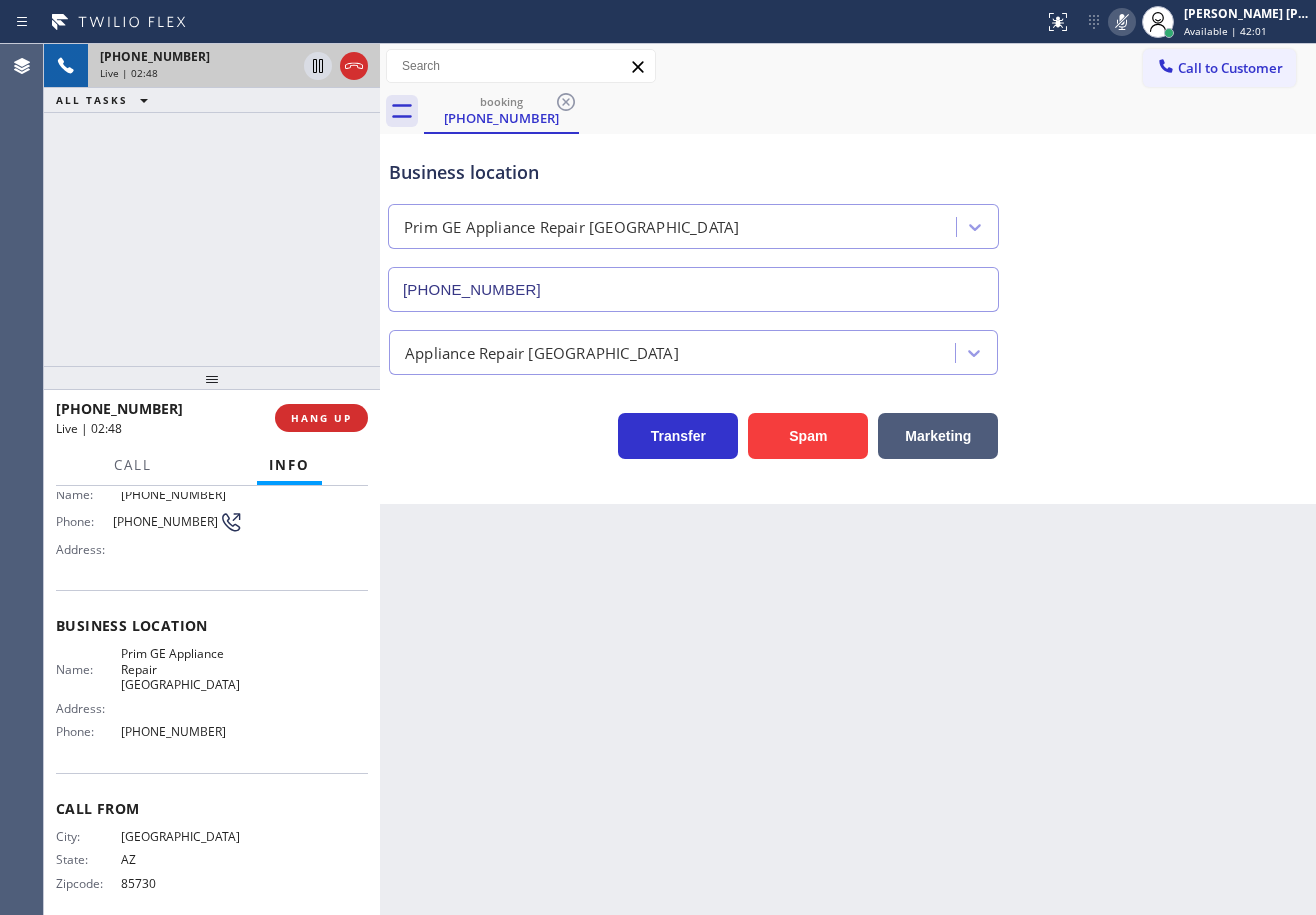 click on "booking [PHONE_NUMBER]" at bounding box center [870, 111] 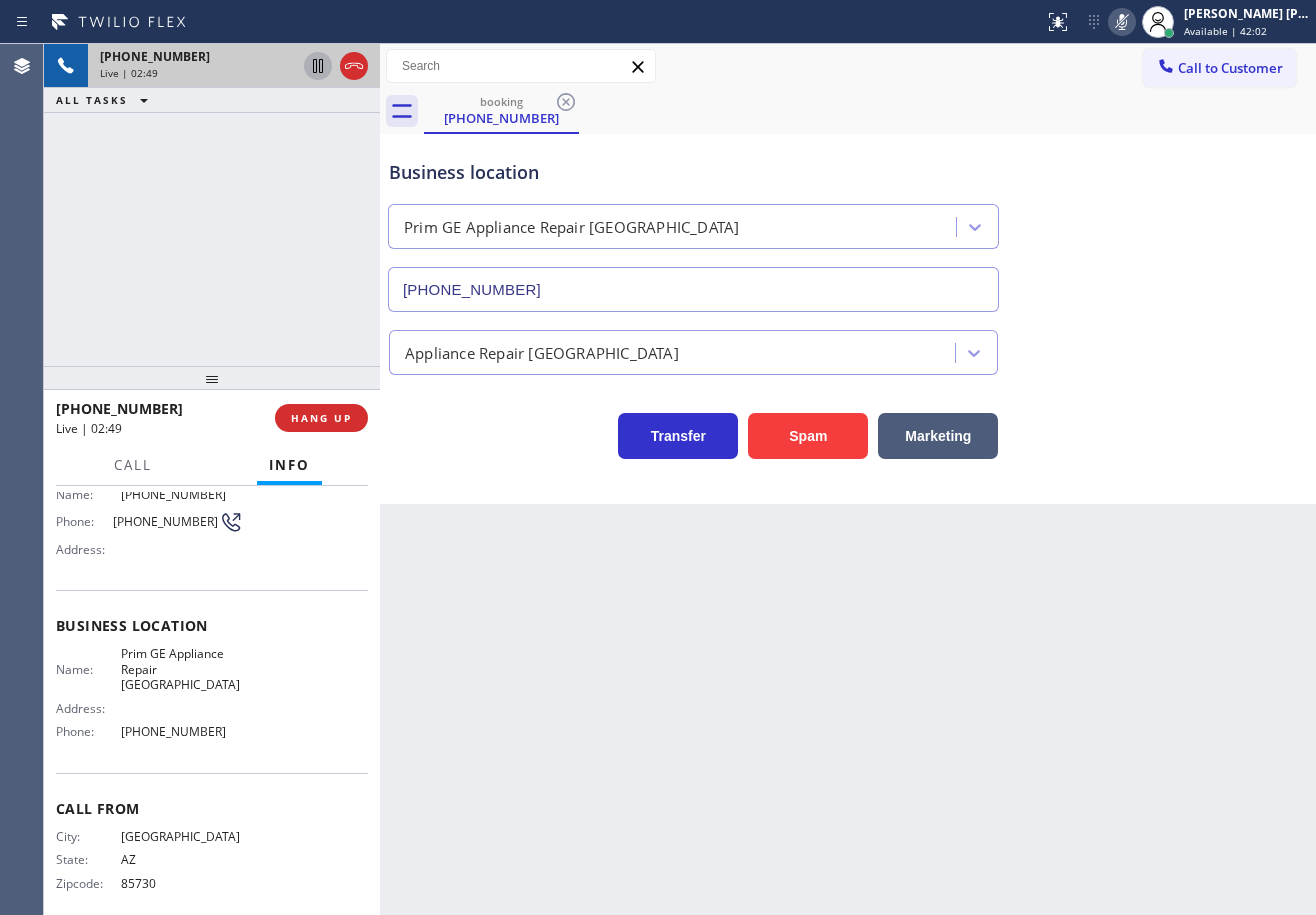 click 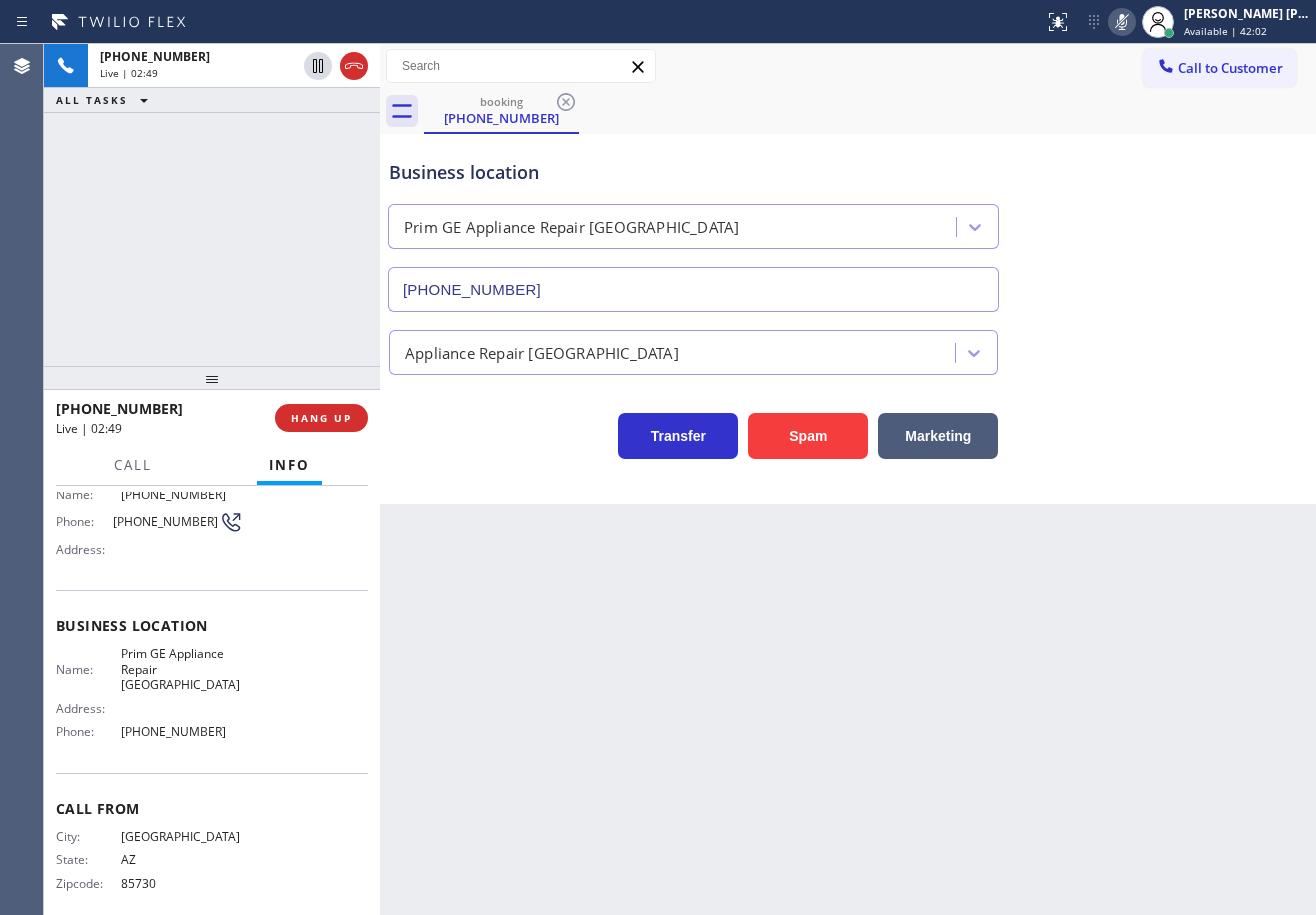 click on "[PHONE_NUMBER] Live | 02:49 ALL TASKS ALL TASKS ACTIVE TASKS TASKS IN WRAP UP" at bounding box center (212, 205) 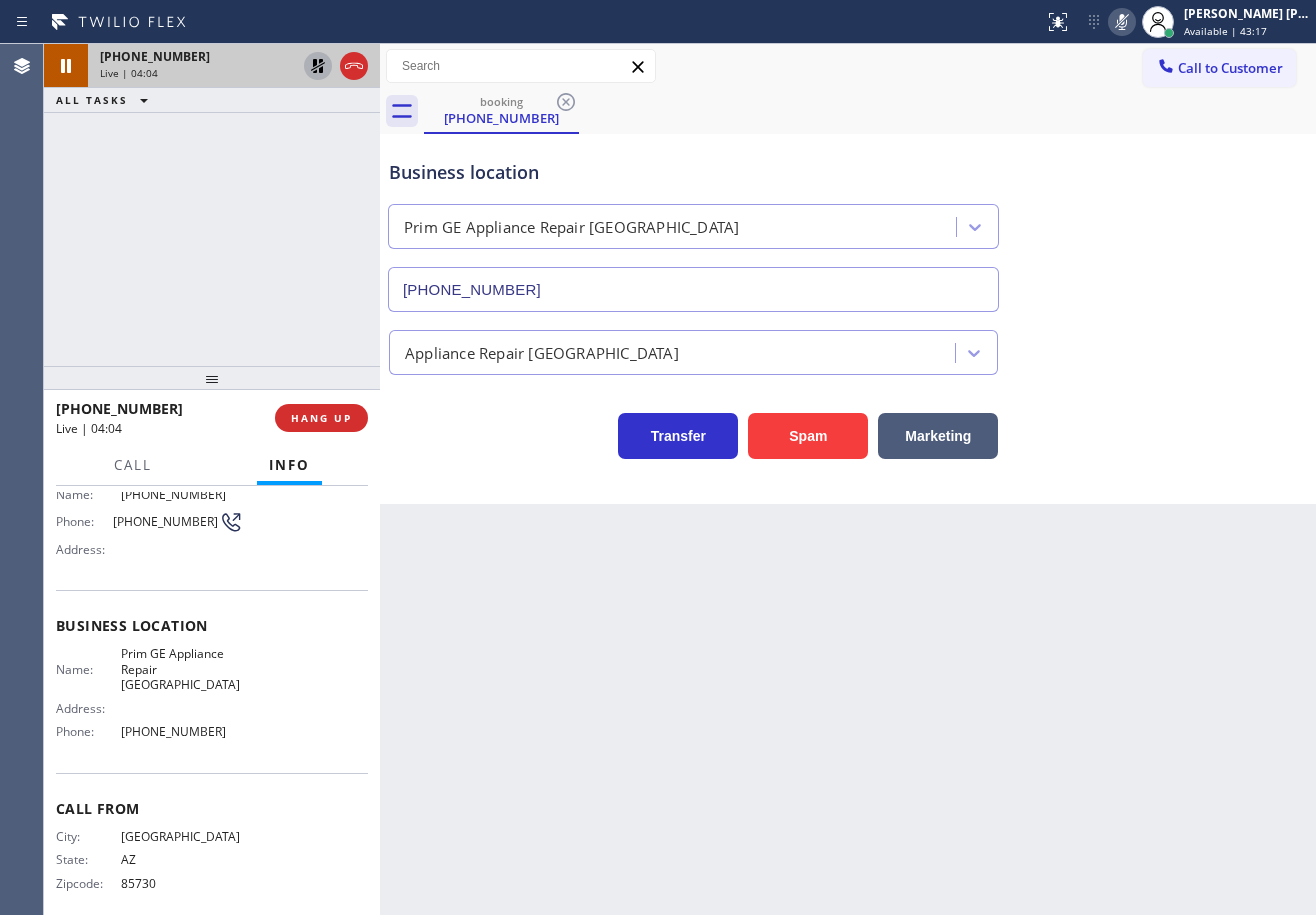 click 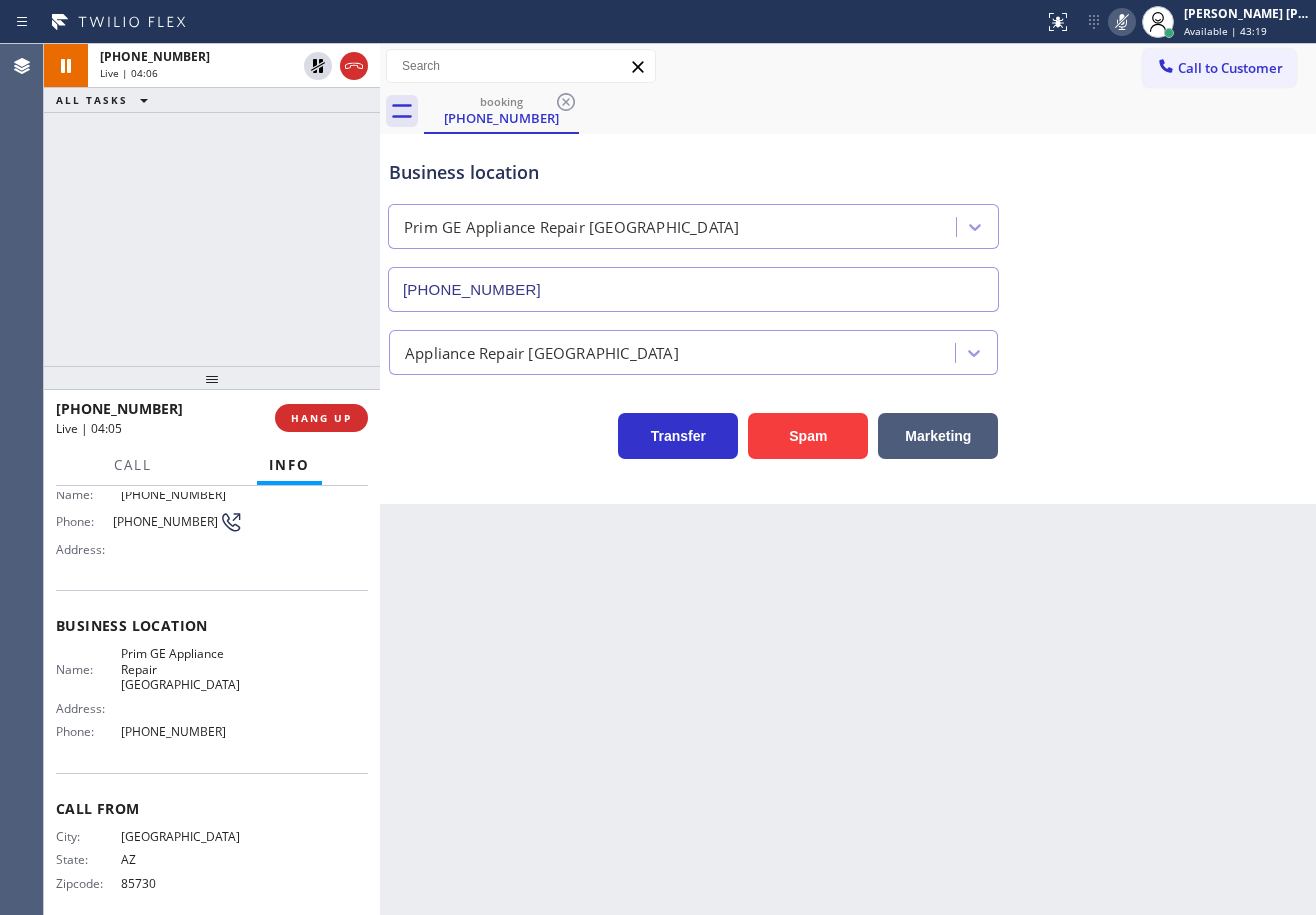 click 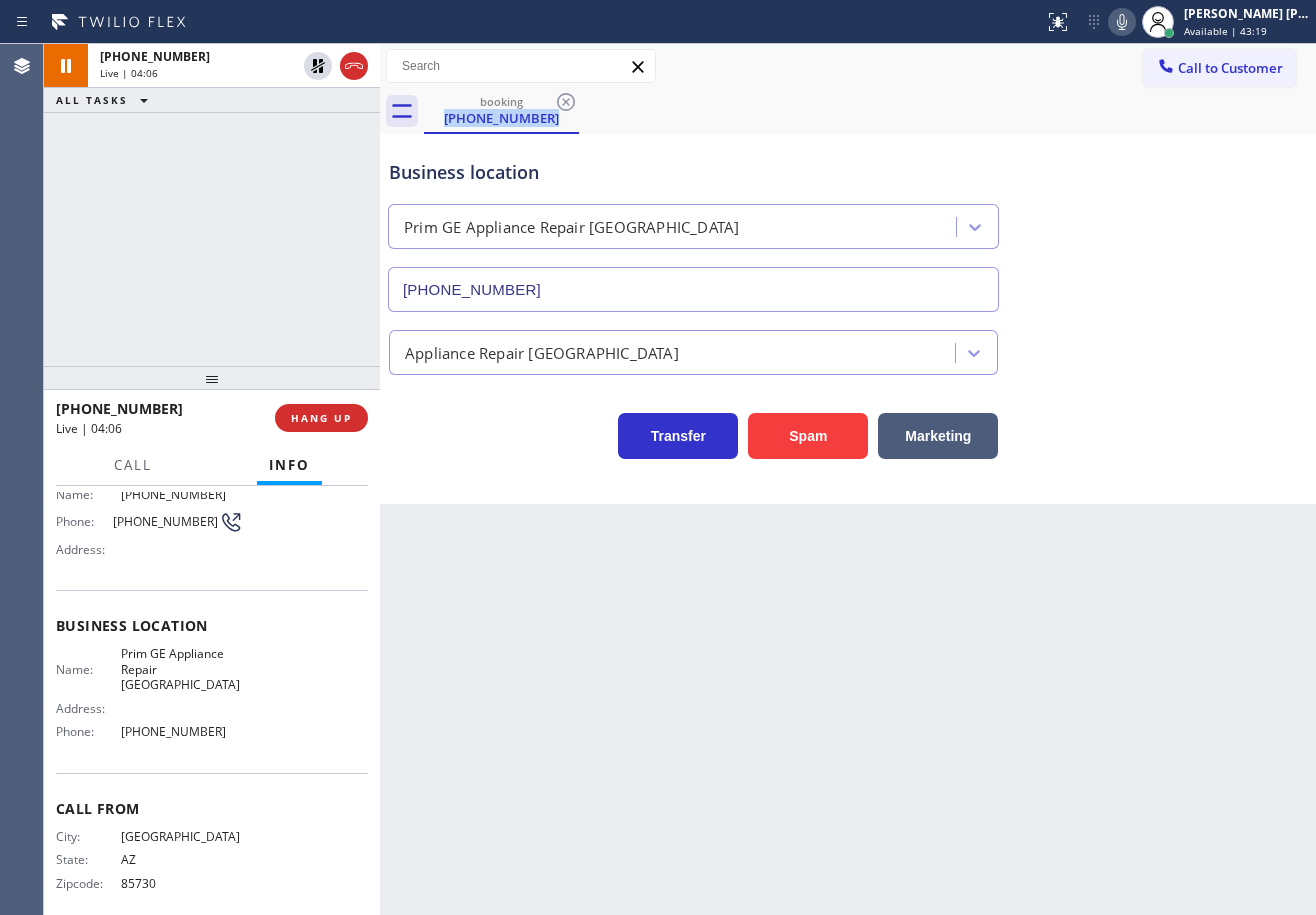 drag, startPoint x: 1146, startPoint y: 115, endPoint x: 1126, endPoint y: 209, distance: 96.10411 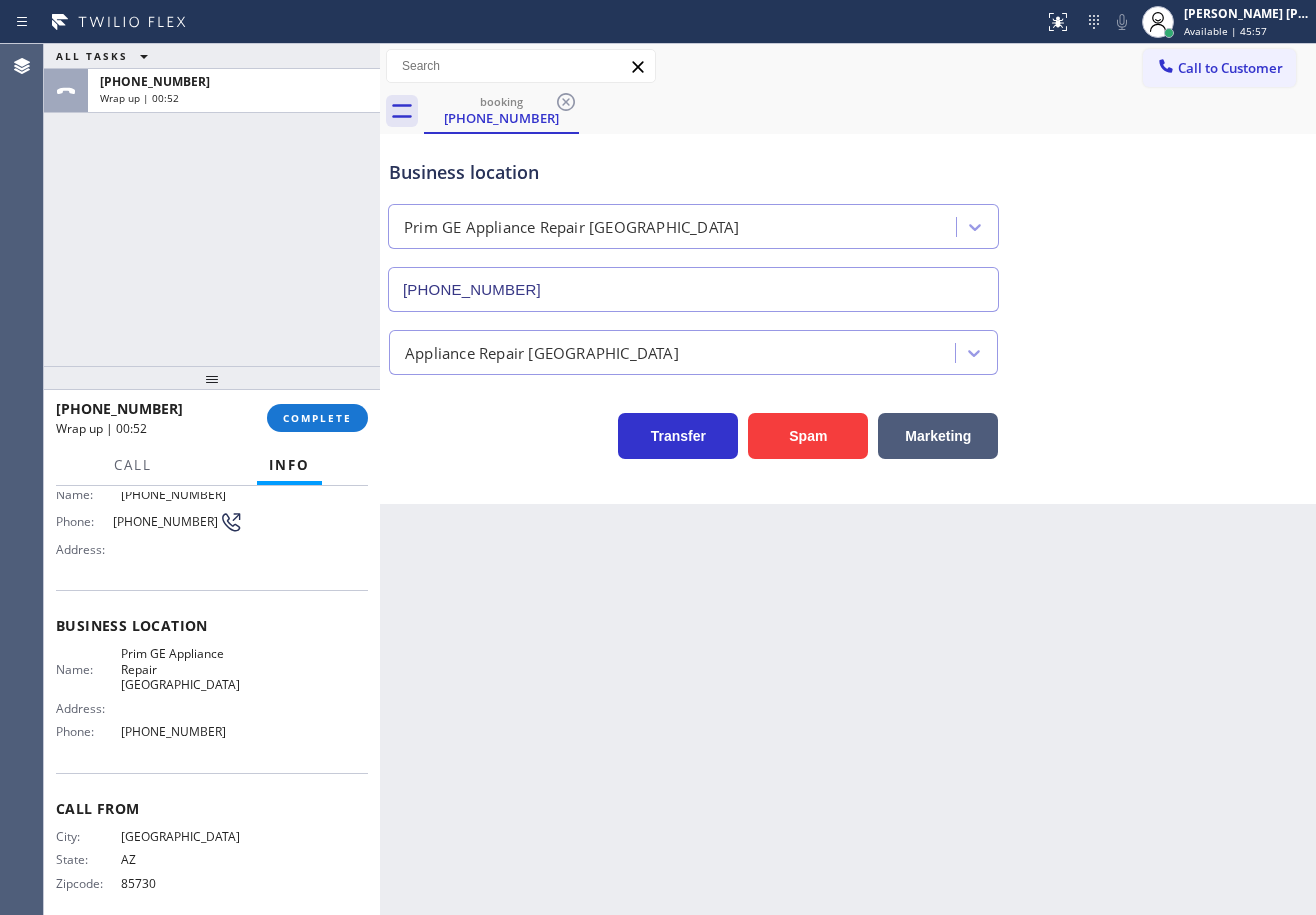 click on "ALL TASKS ALL TASKS ACTIVE TASKS TASKS IN WRAP UP [PHONE_NUMBER] Wrap up | 00:52" at bounding box center [212, 205] 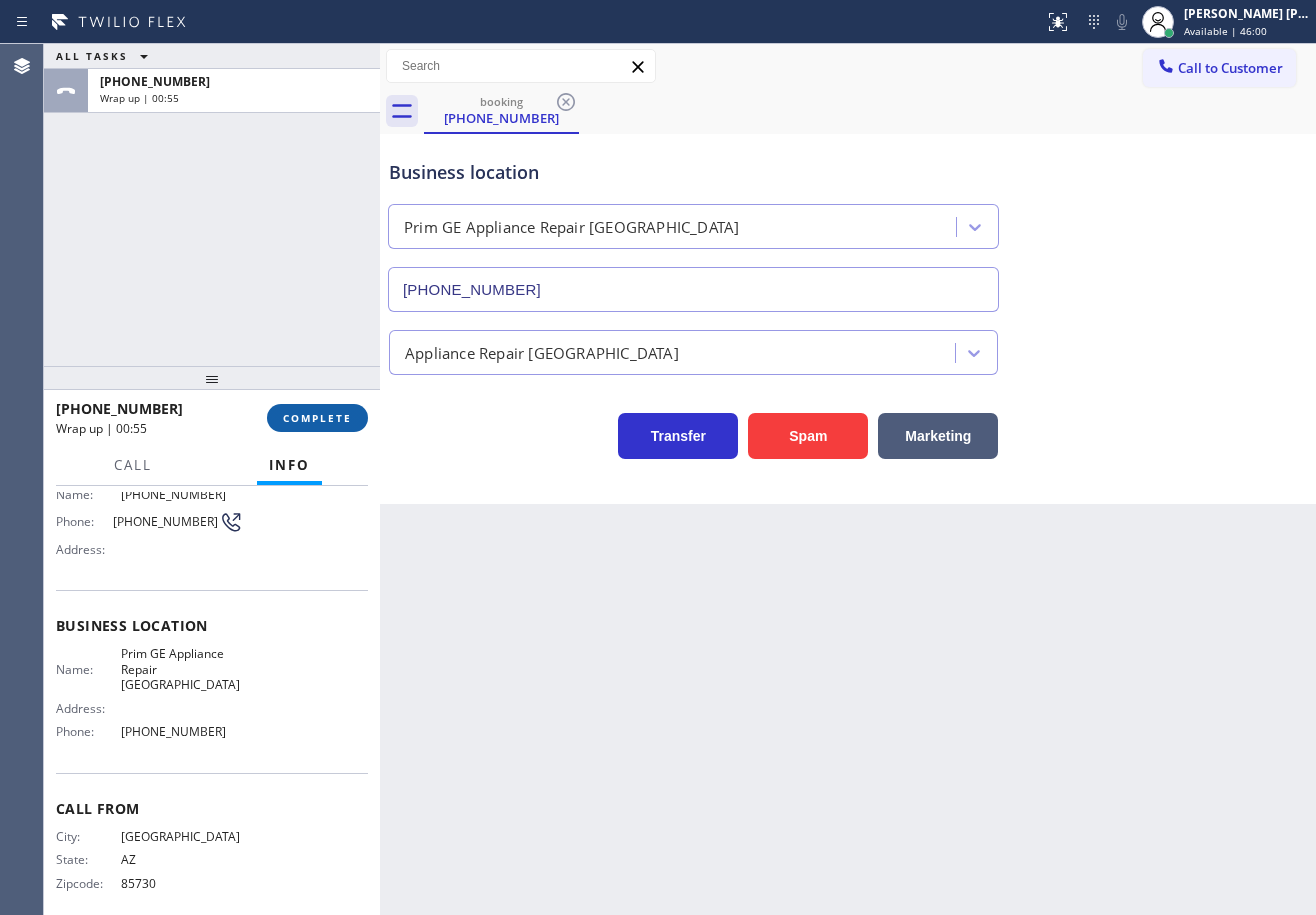 click on "COMPLETE" at bounding box center [317, 418] 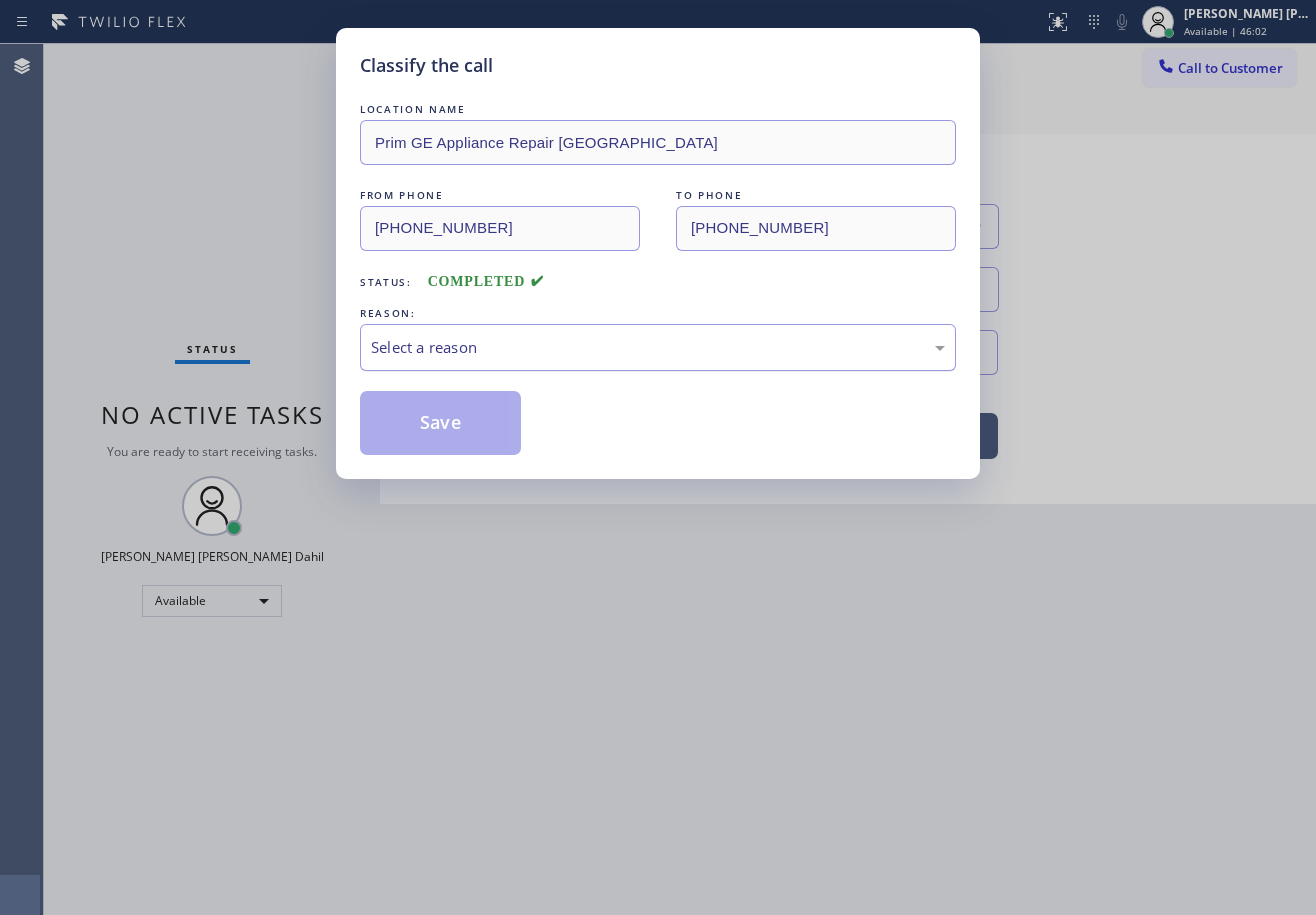 click on "Select a reason" at bounding box center (658, 347) 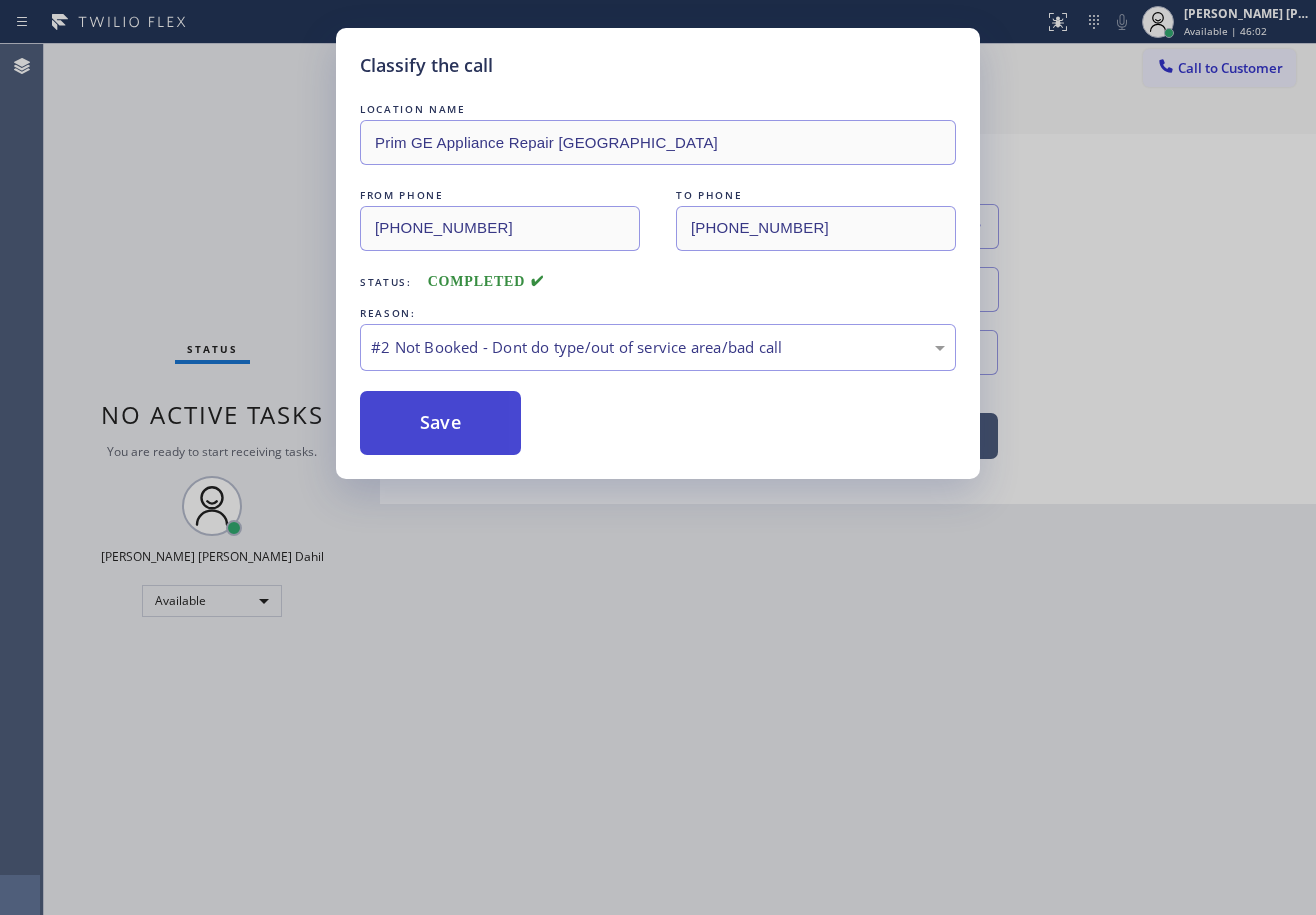 click on "Save" at bounding box center (440, 423) 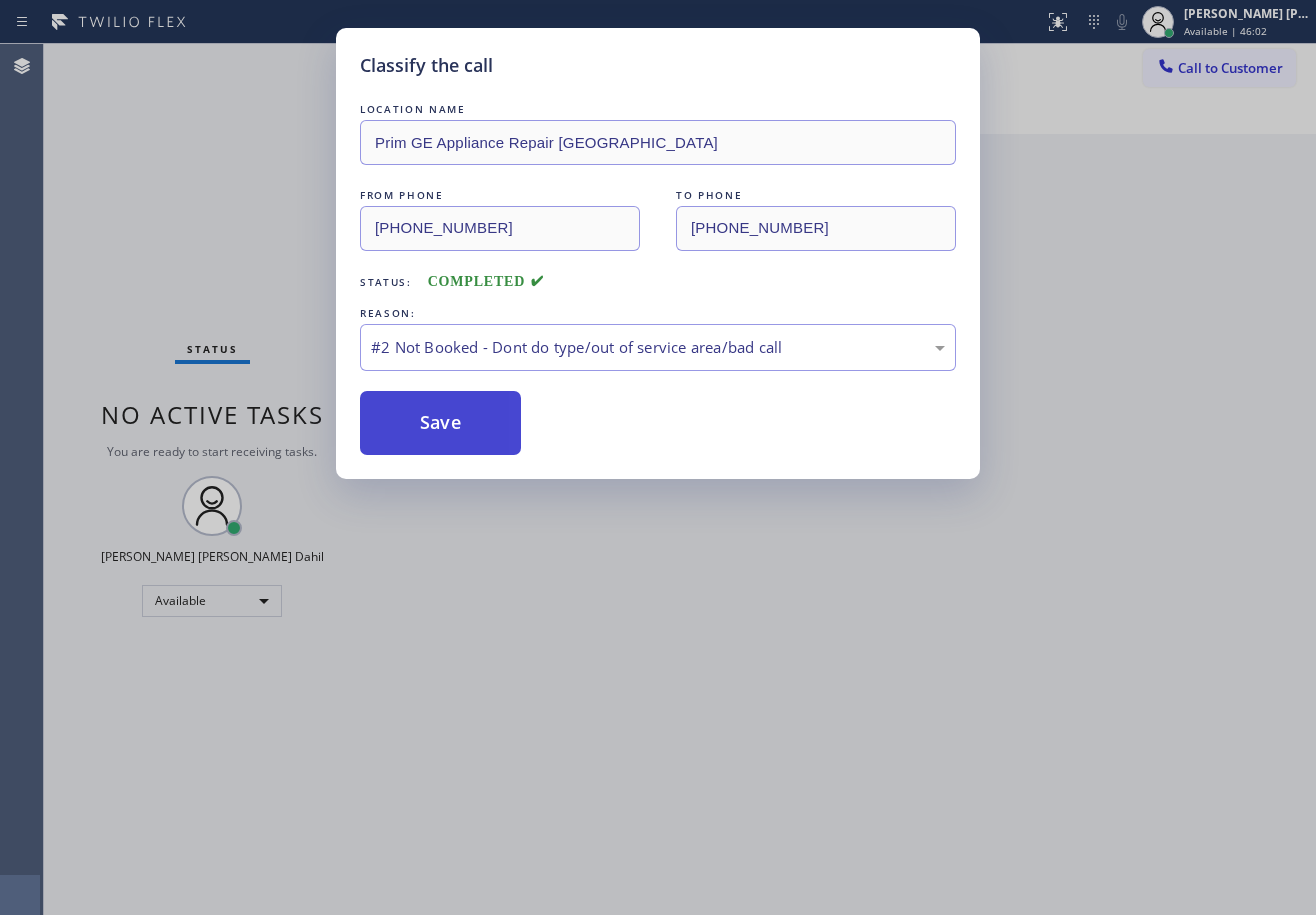 click on "Save" at bounding box center [440, 423] 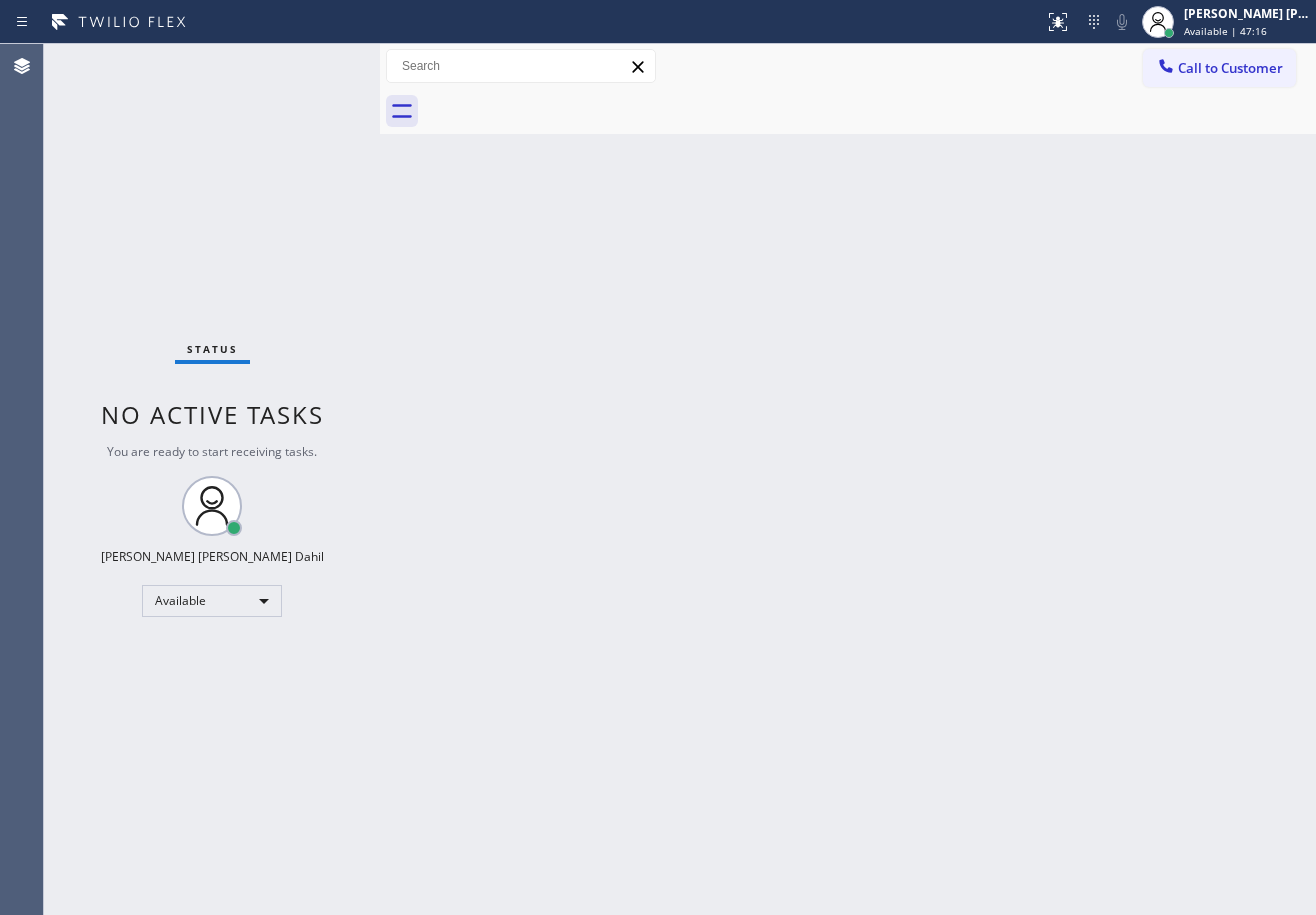 click at bounding box center (870, 111) 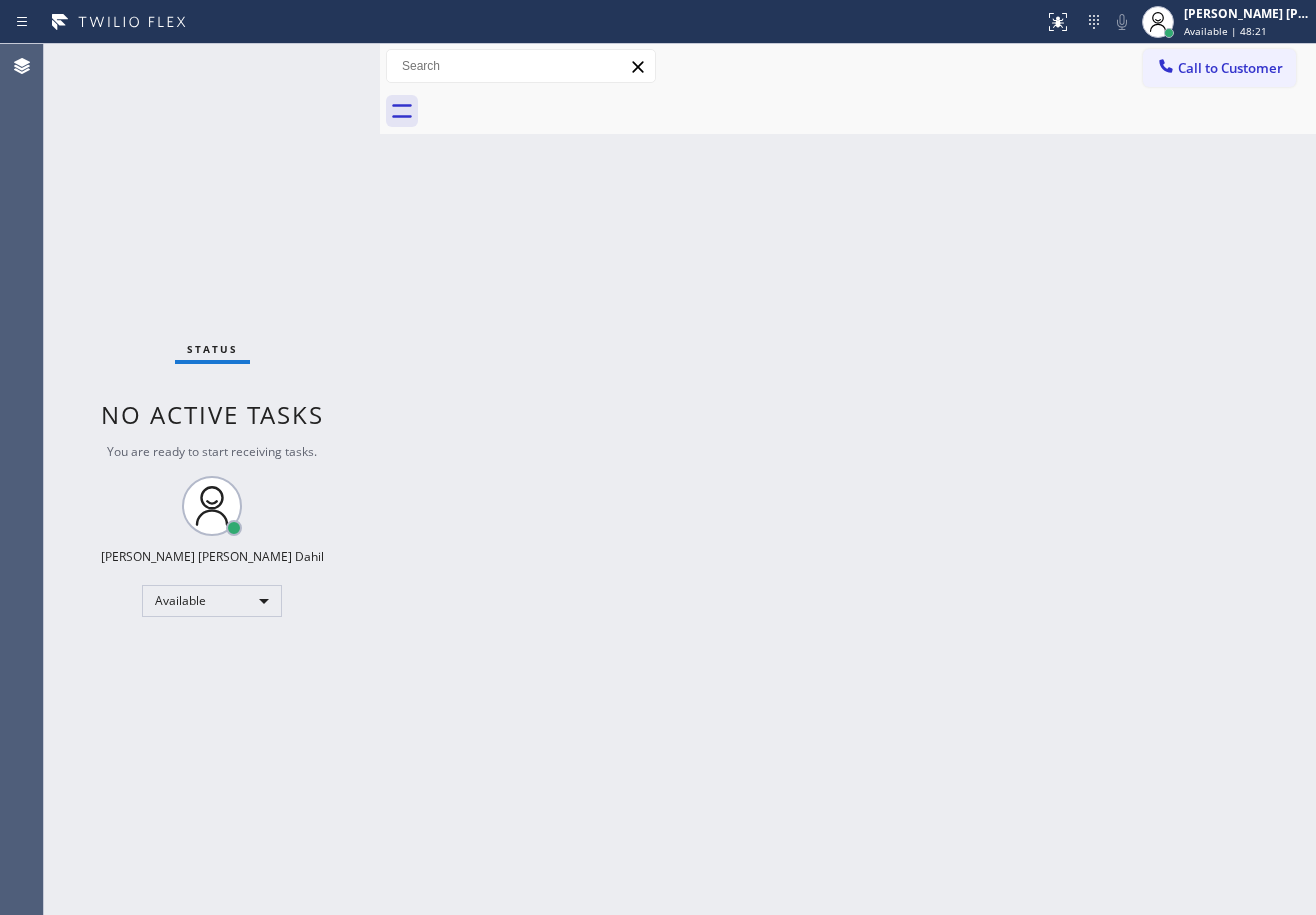 click on "Back to Dashboard Change Sender ID Customers Technicians Select a contact Outbound call Technician Search Technician Your caller id phone number Your caller id phone number Call Technician info Name   Phone none Address none Change Sender ID HVAC [PHONE_NUMBER] 5 Star Appliance [PHONE_NUMBER] Appliance Repair [PHONE_NUMBER] Plumbing [PHONE_NUMBER] Air Duct Cleaning [PHONE_NUMBER]  Electricians [PHONE_NUMBER] Cancel Change Check personal SMS Reset Change No tabs Call to Customer Outbound call Location Blue Moon Electrical [GEOGRAPHIC_DATA] Your caller id phone number [PHONE_NUMBER] Customer number Call Outbound call Technician Search Technician Your caller id phone number Your caller id phone number Call" at bounding box center [848, 479] 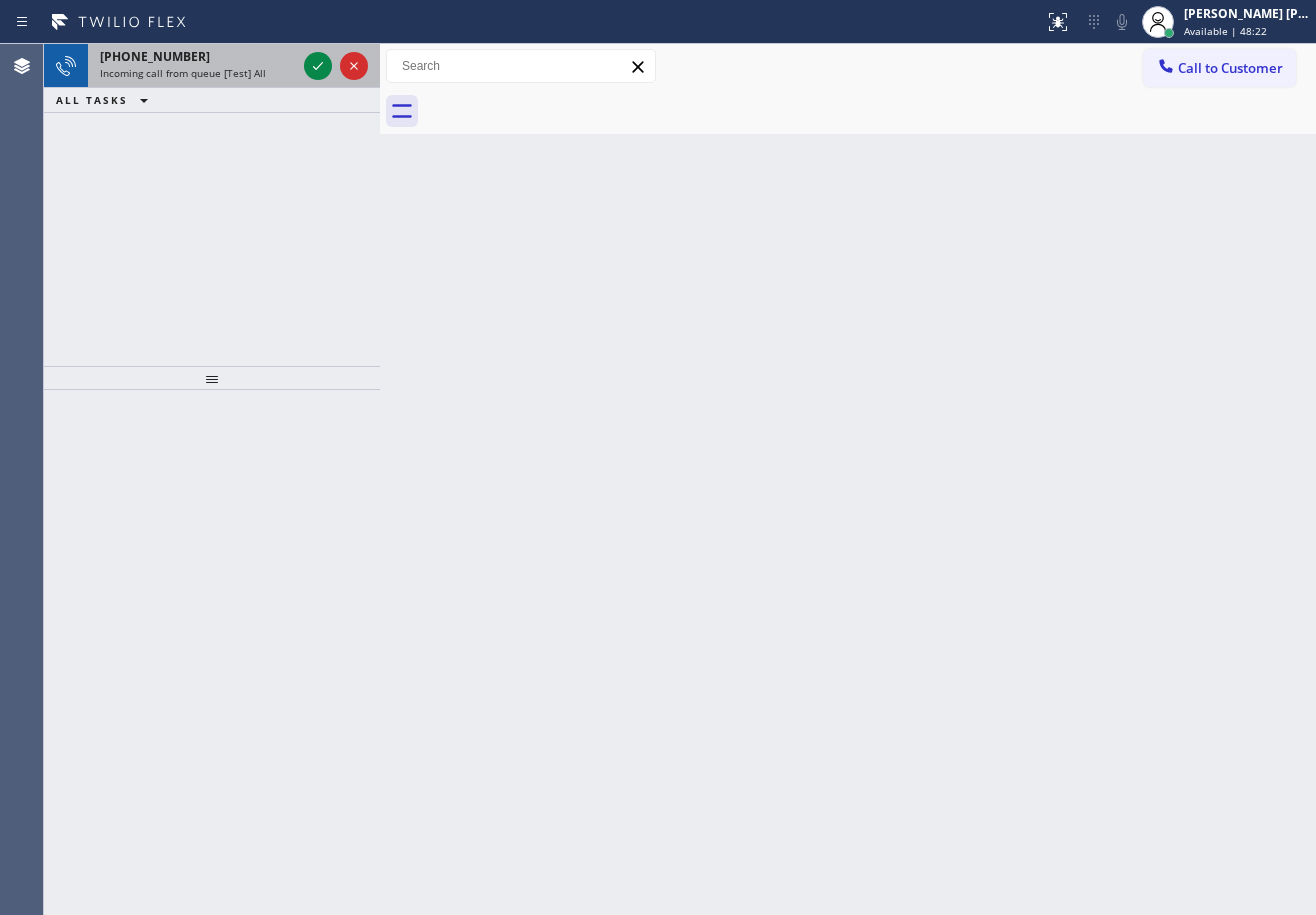 click on "Incoming call from queue [Test] All" at bounding box center (183, 73) 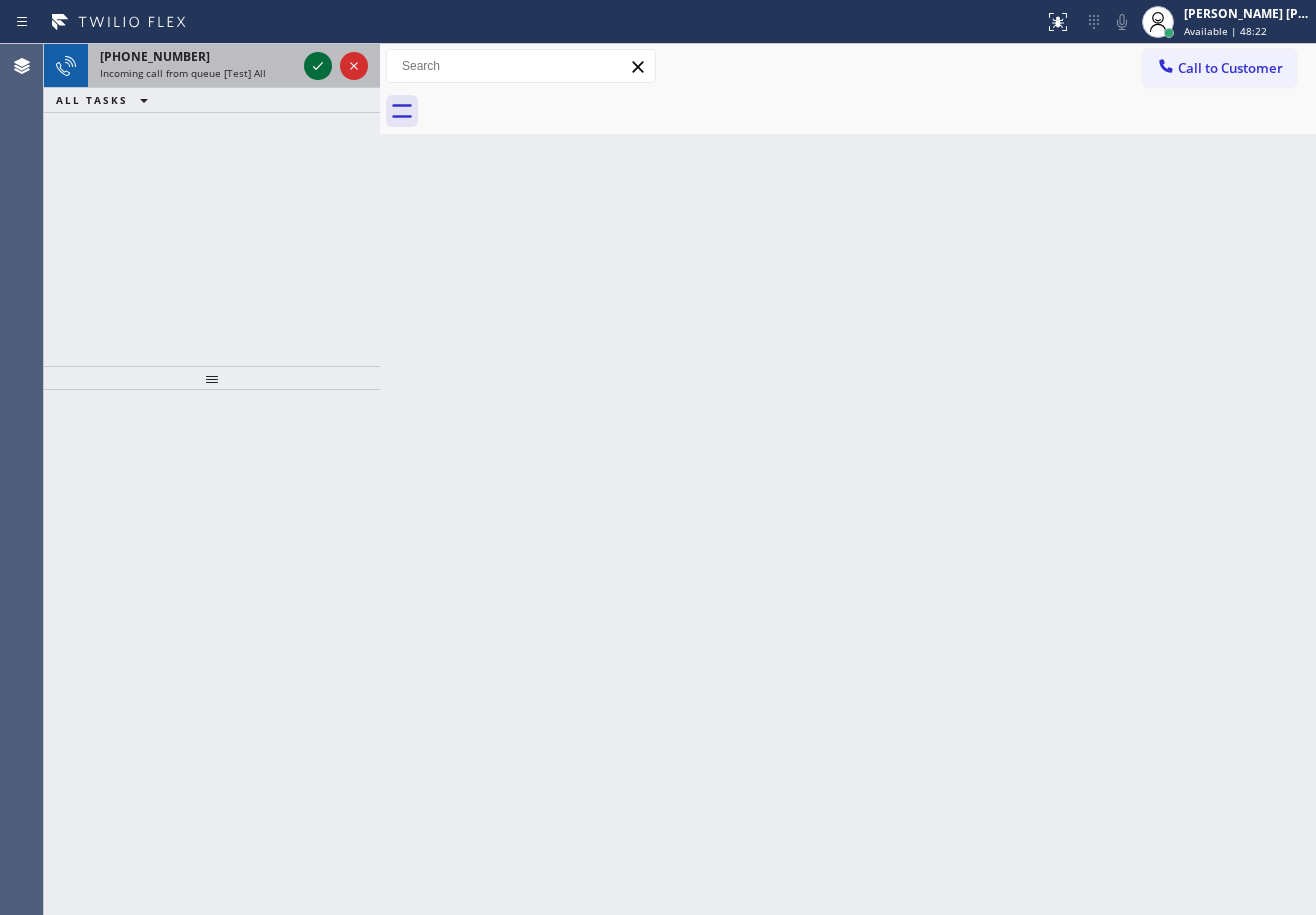 drag, startPoint x: 273, startPoint y: 74, endPoint x: 305, endPoint y: 60, distance: 34.928497 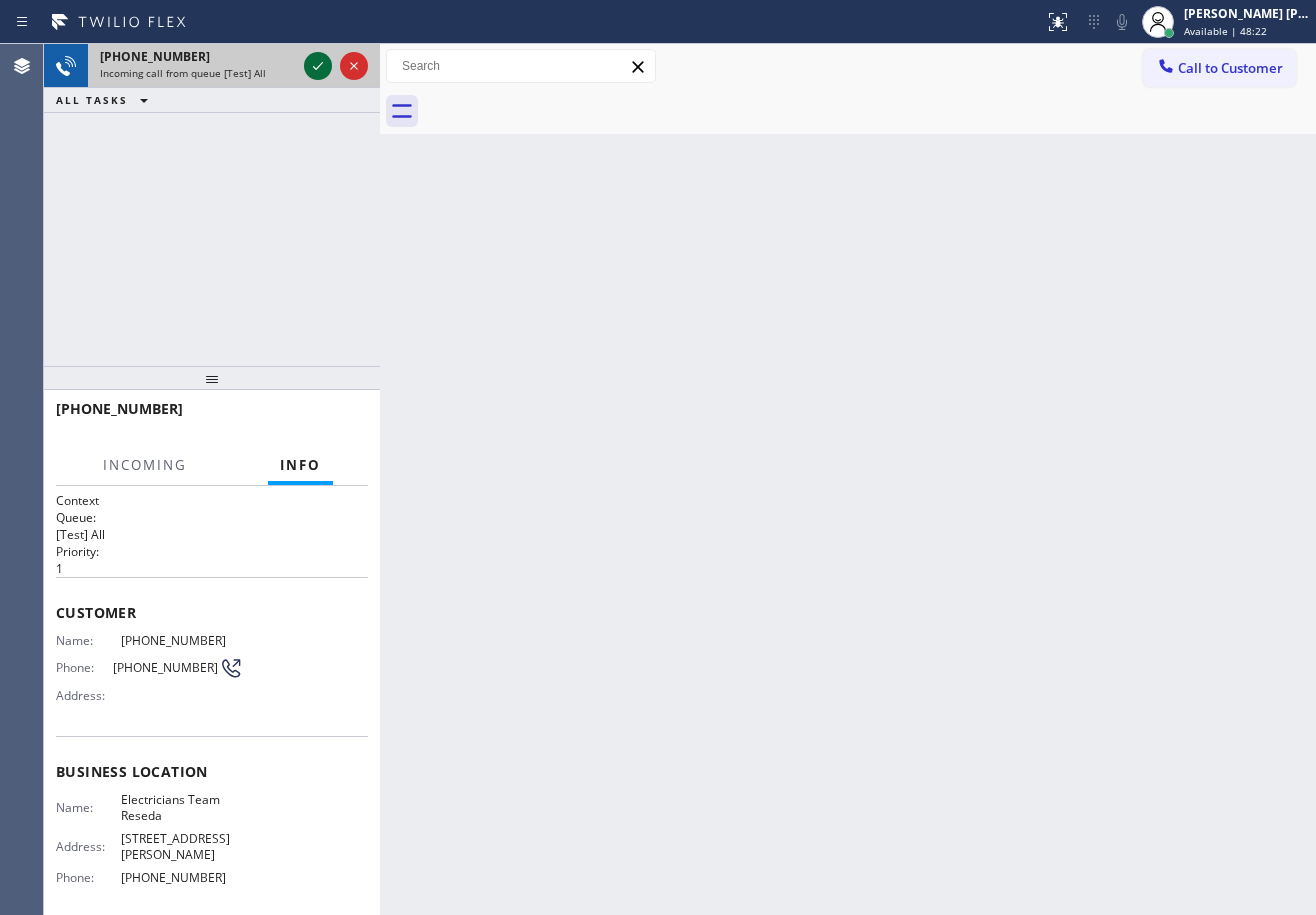 click 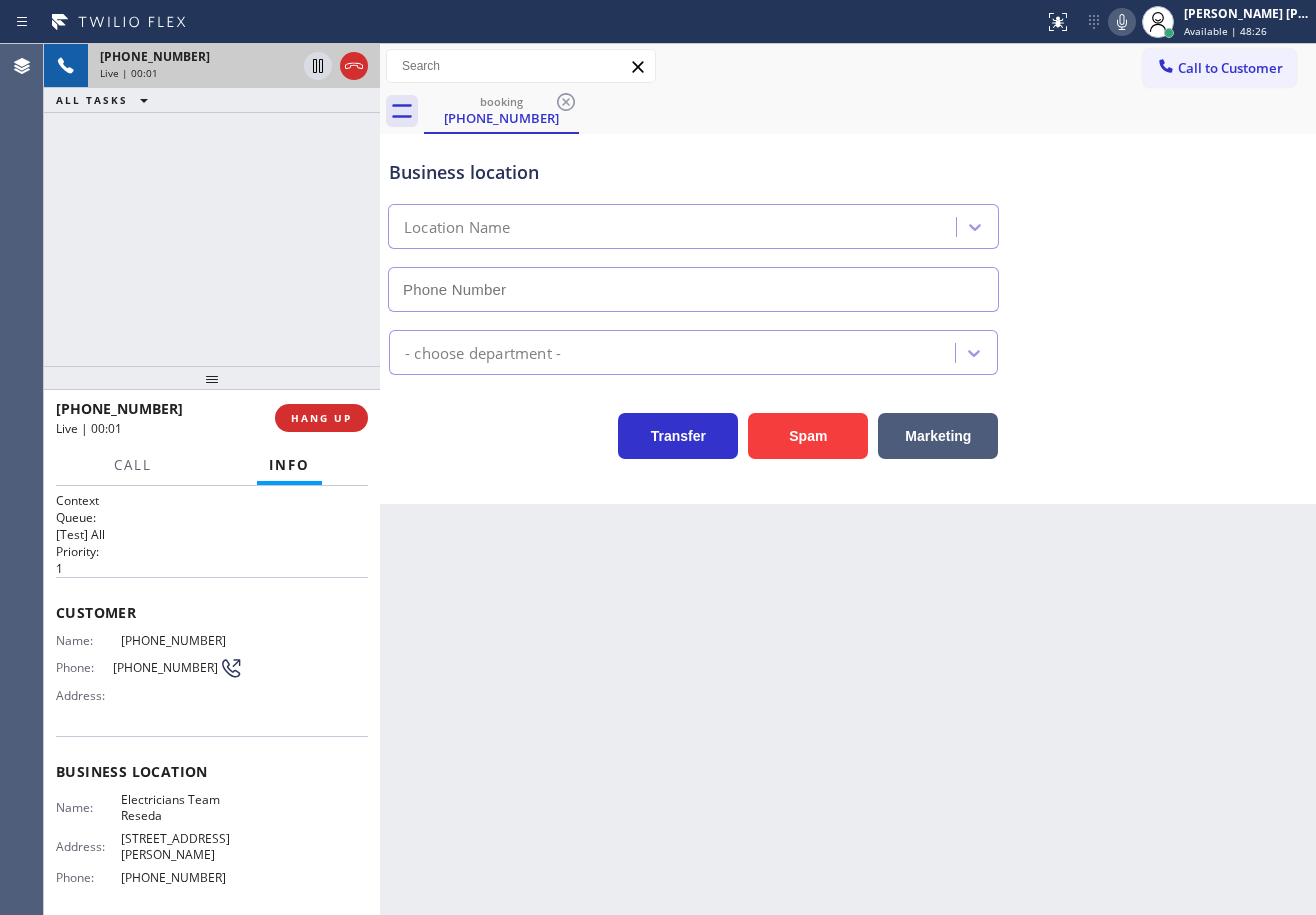 type on "[PHONE_NUMBER]" 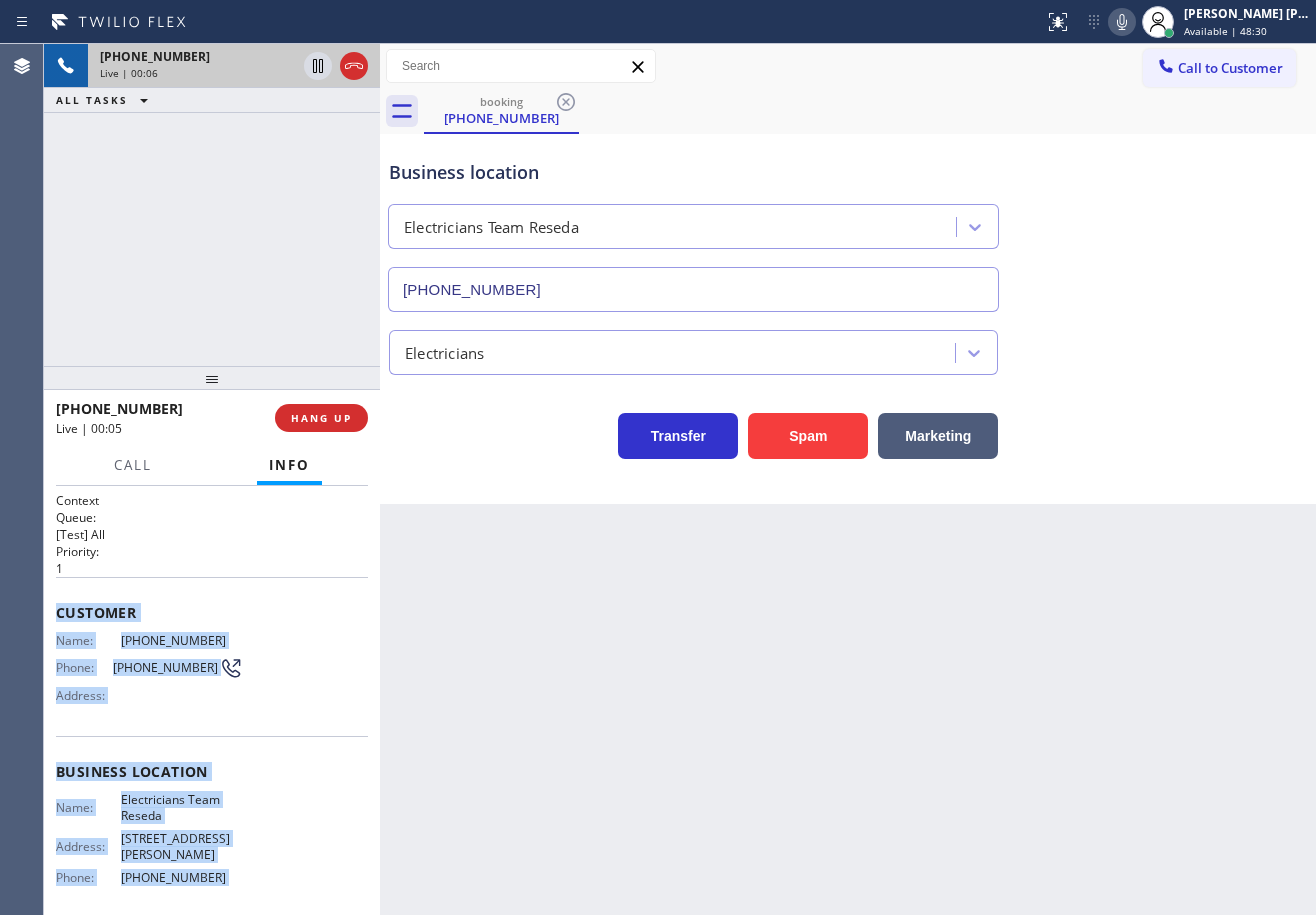 scroll, scrollTop: 146, scrollLeft: 0, axis: vertical 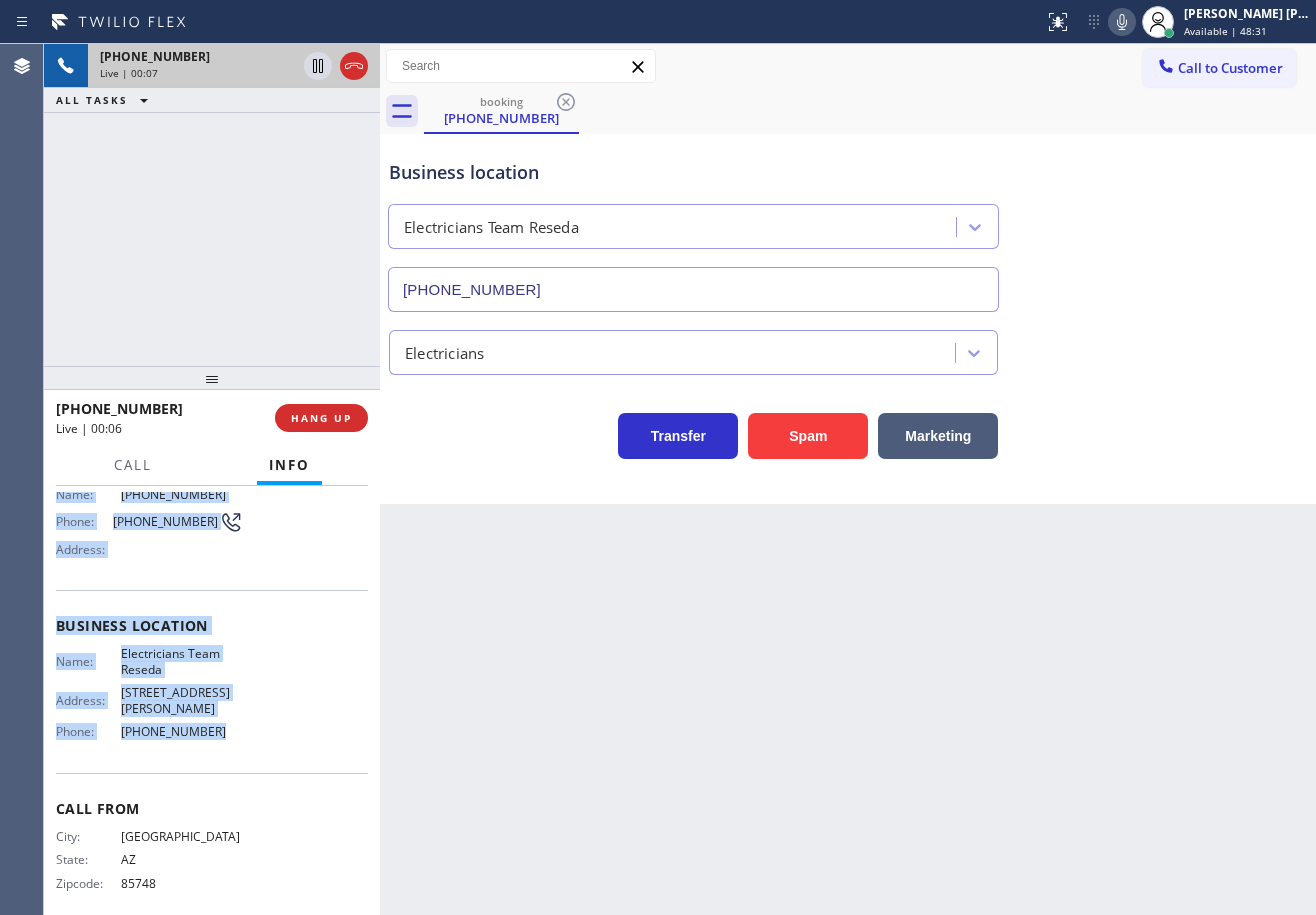 drag, startPoint x: 53, startPoint y: 599, endPoint x: 246, endPoint y: 755, distance: 248.16325 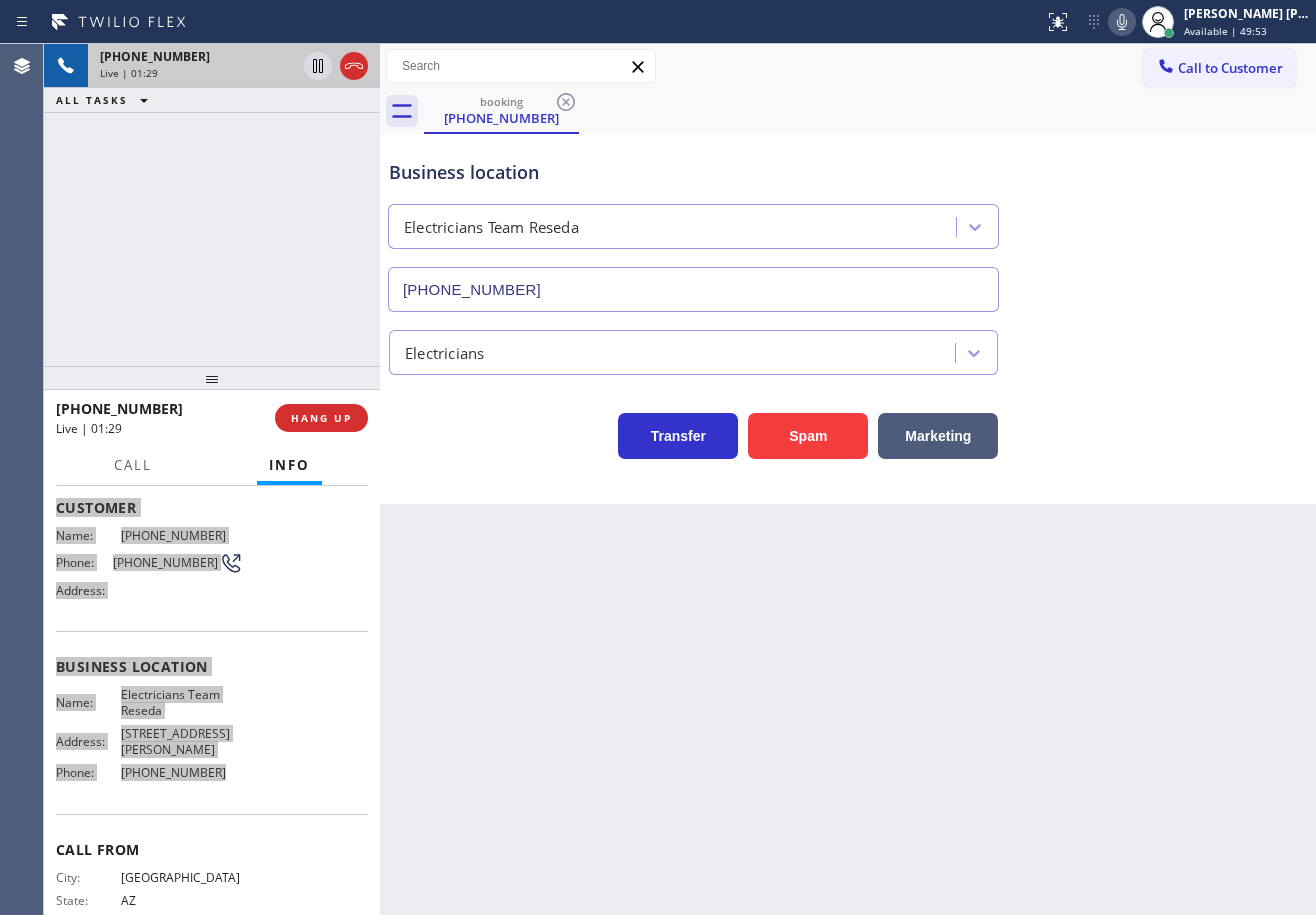 scroll, scrollTop: 0, scrollLeft: 0, axis: both 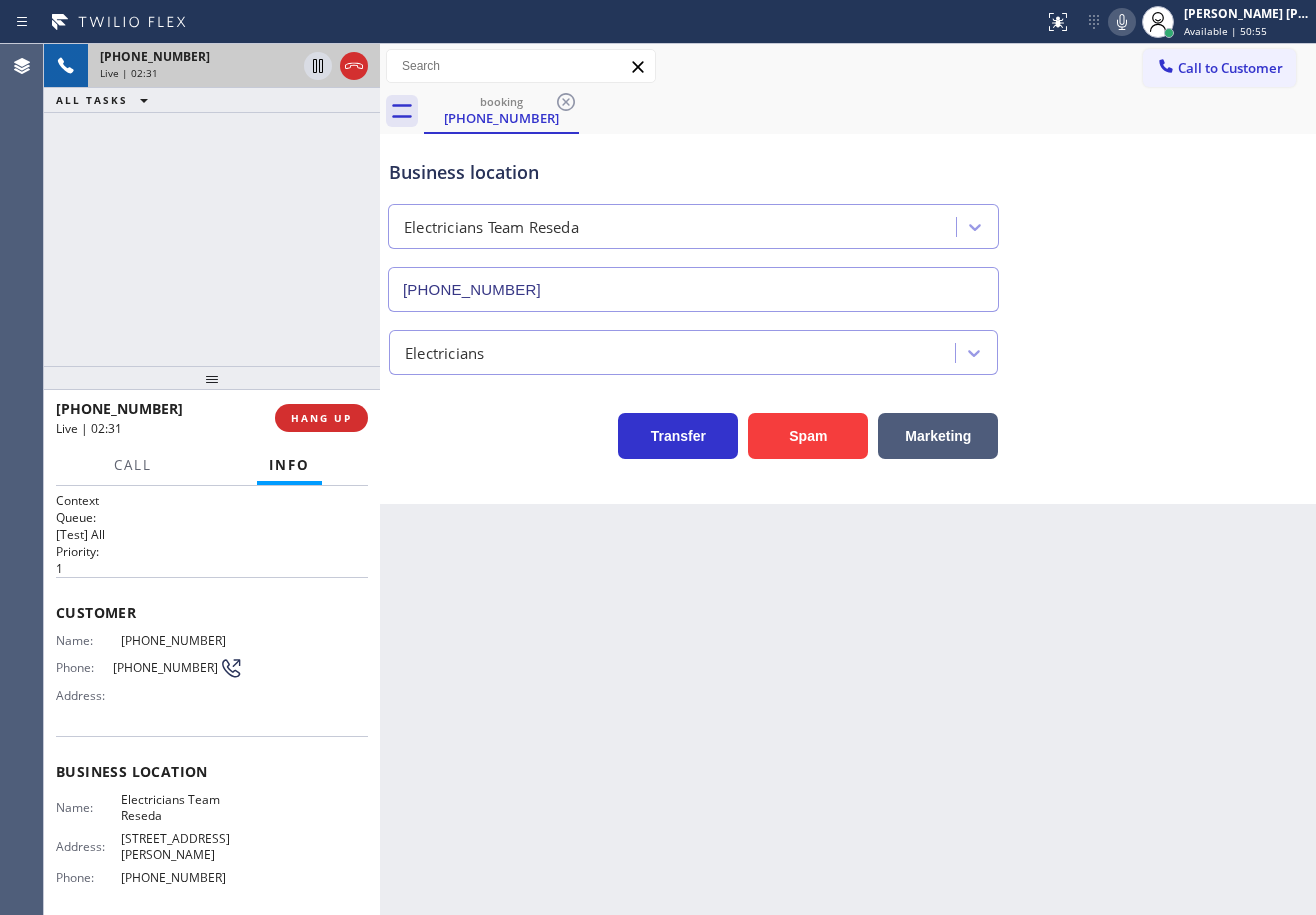 click on "Electricians" at bounding box center [848, 348] 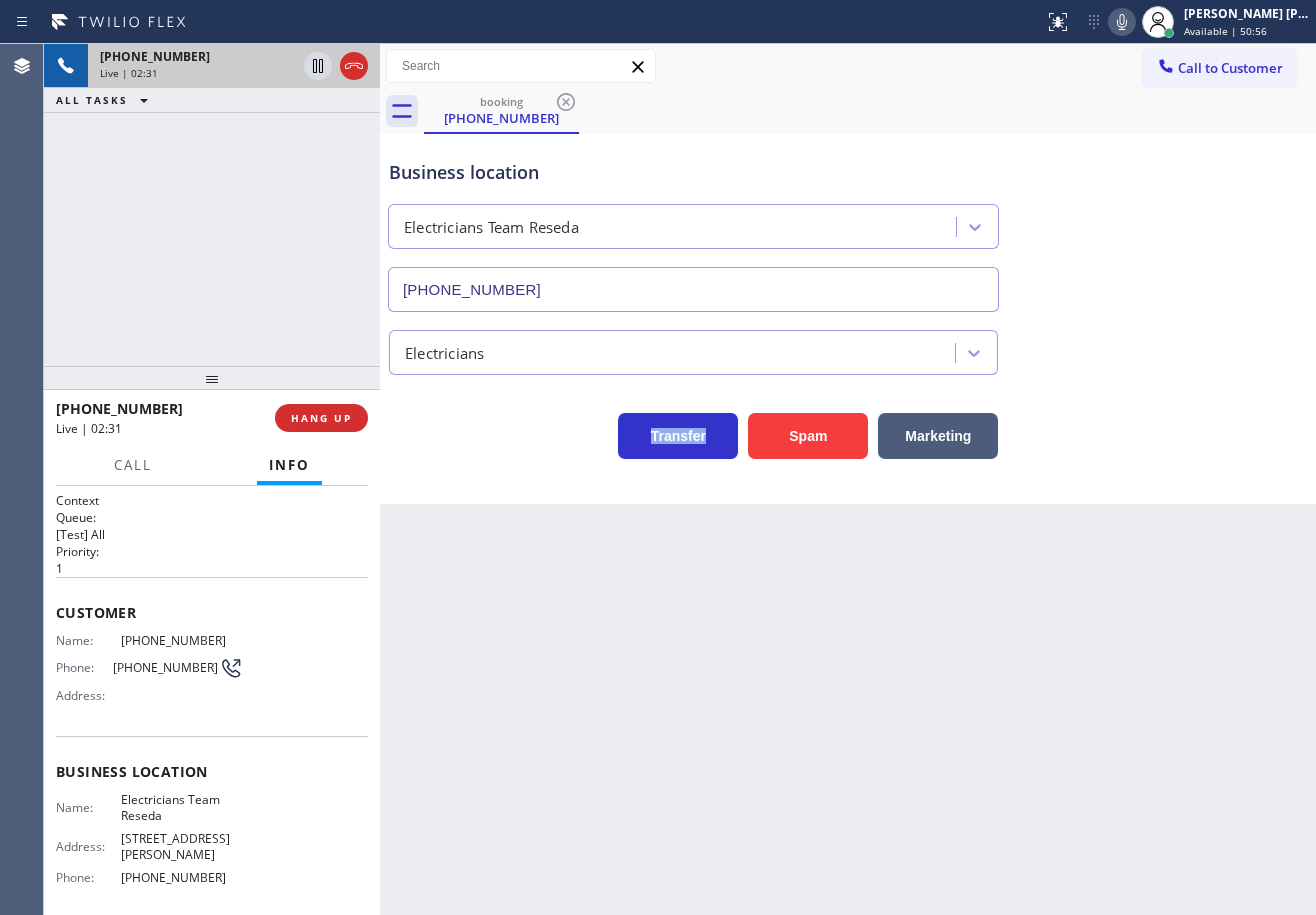 click on "Electricians" at bounding box center (848, 348) 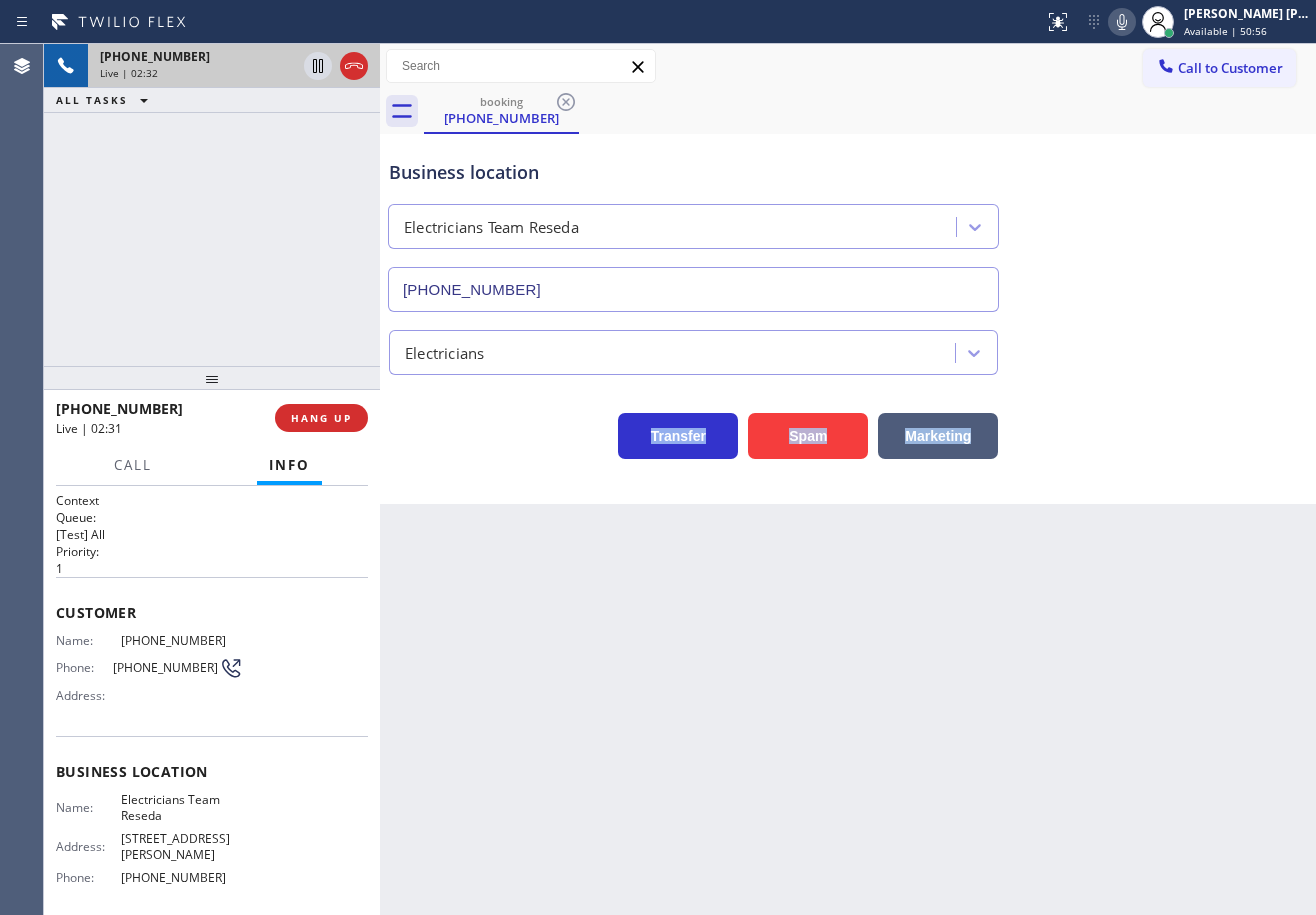 click on "Electricians" at bounding box center (848, 348) 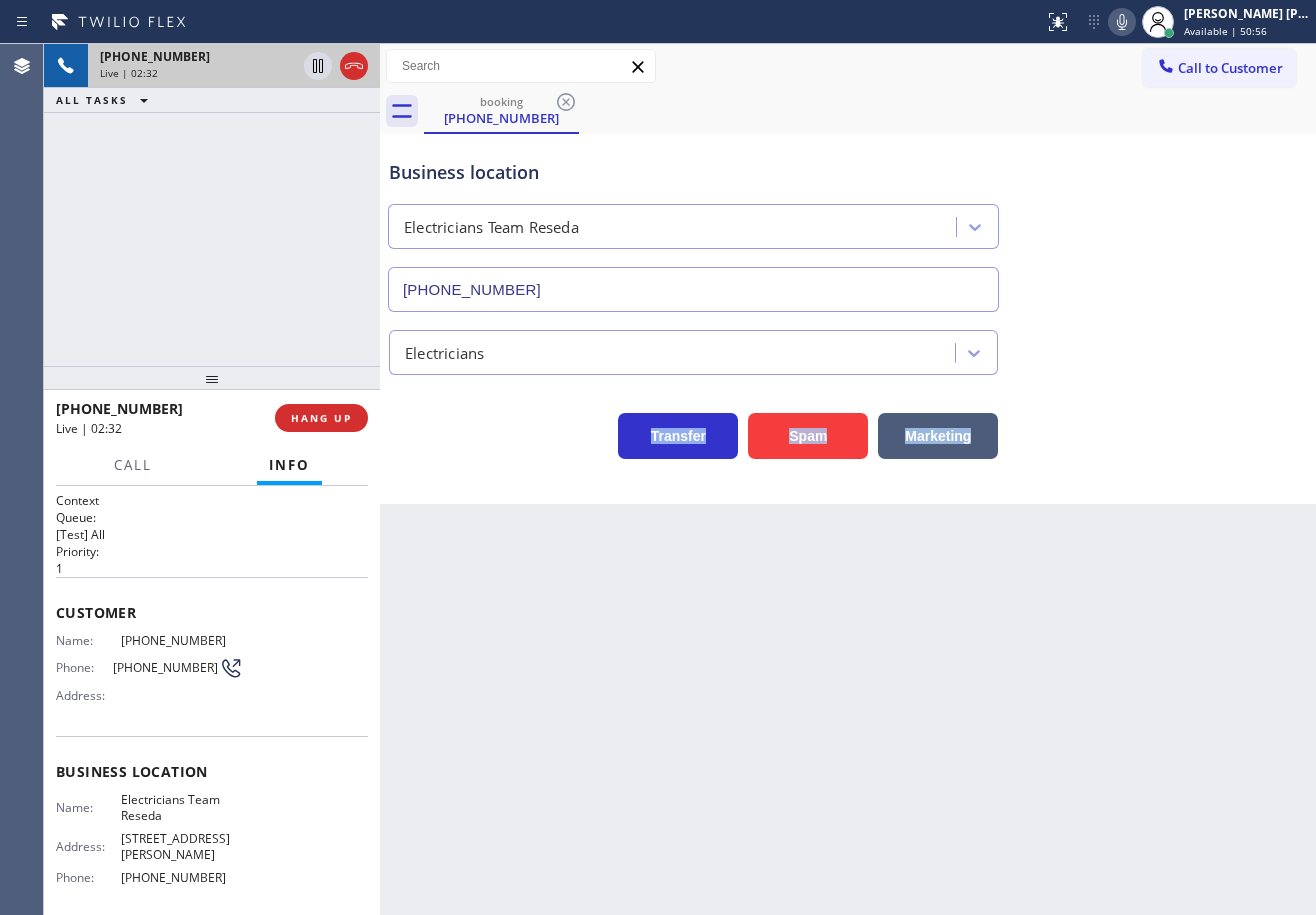 click on "Electricians" at bounding box center [848, 348] 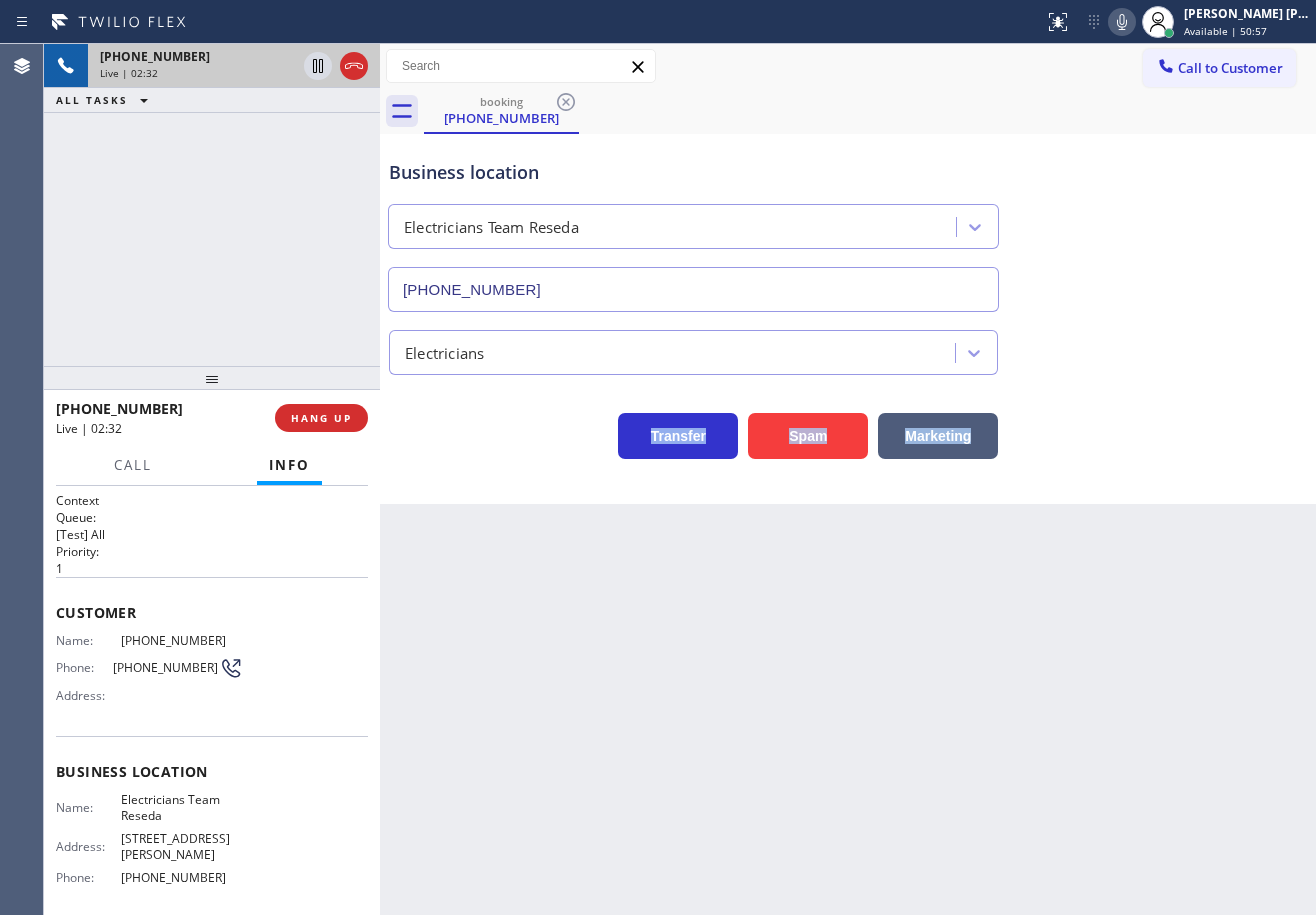 click on "Electricians" at bounding box center (848, 348) 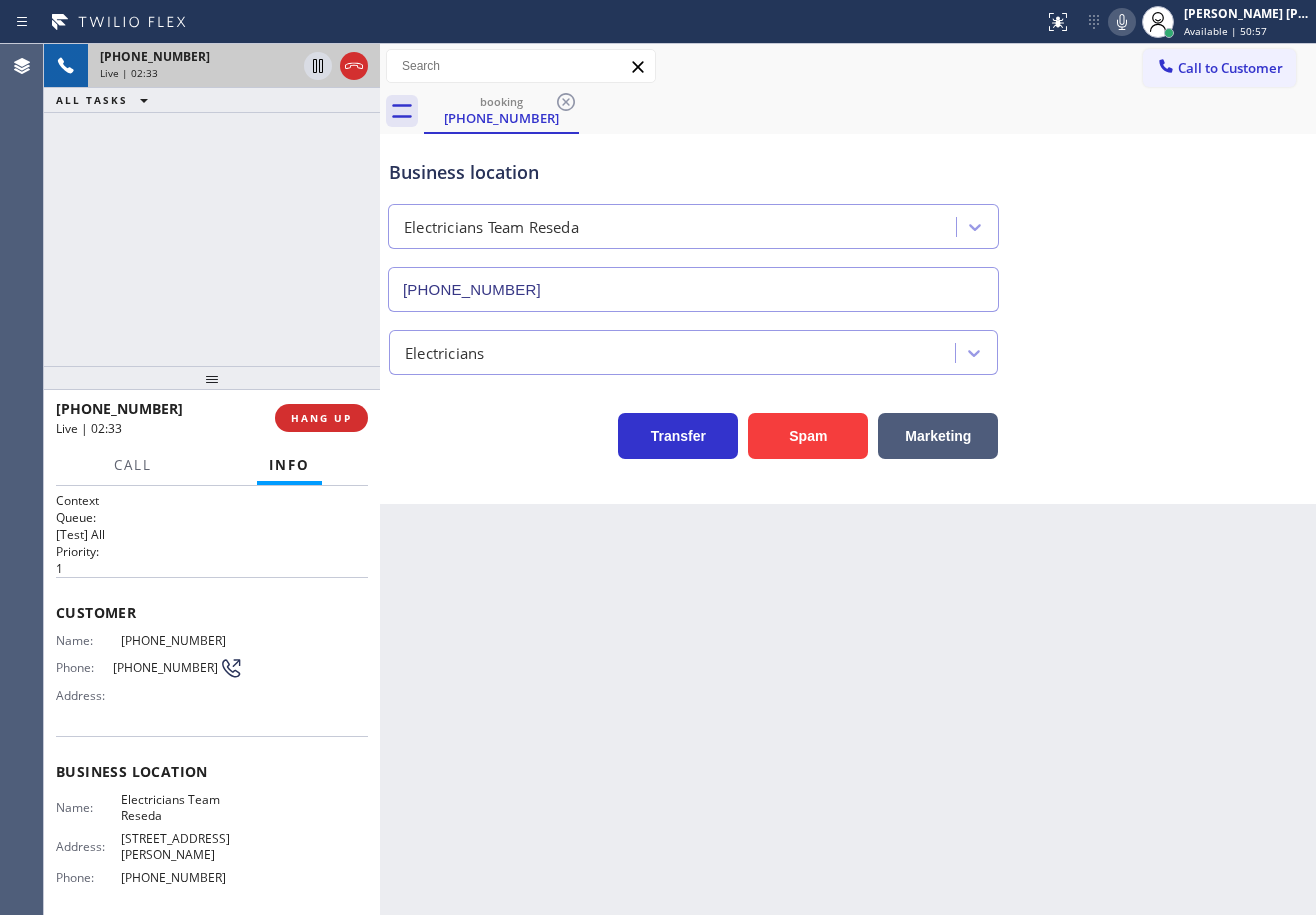 click on "Electricians" at bounding box center [848, 348] 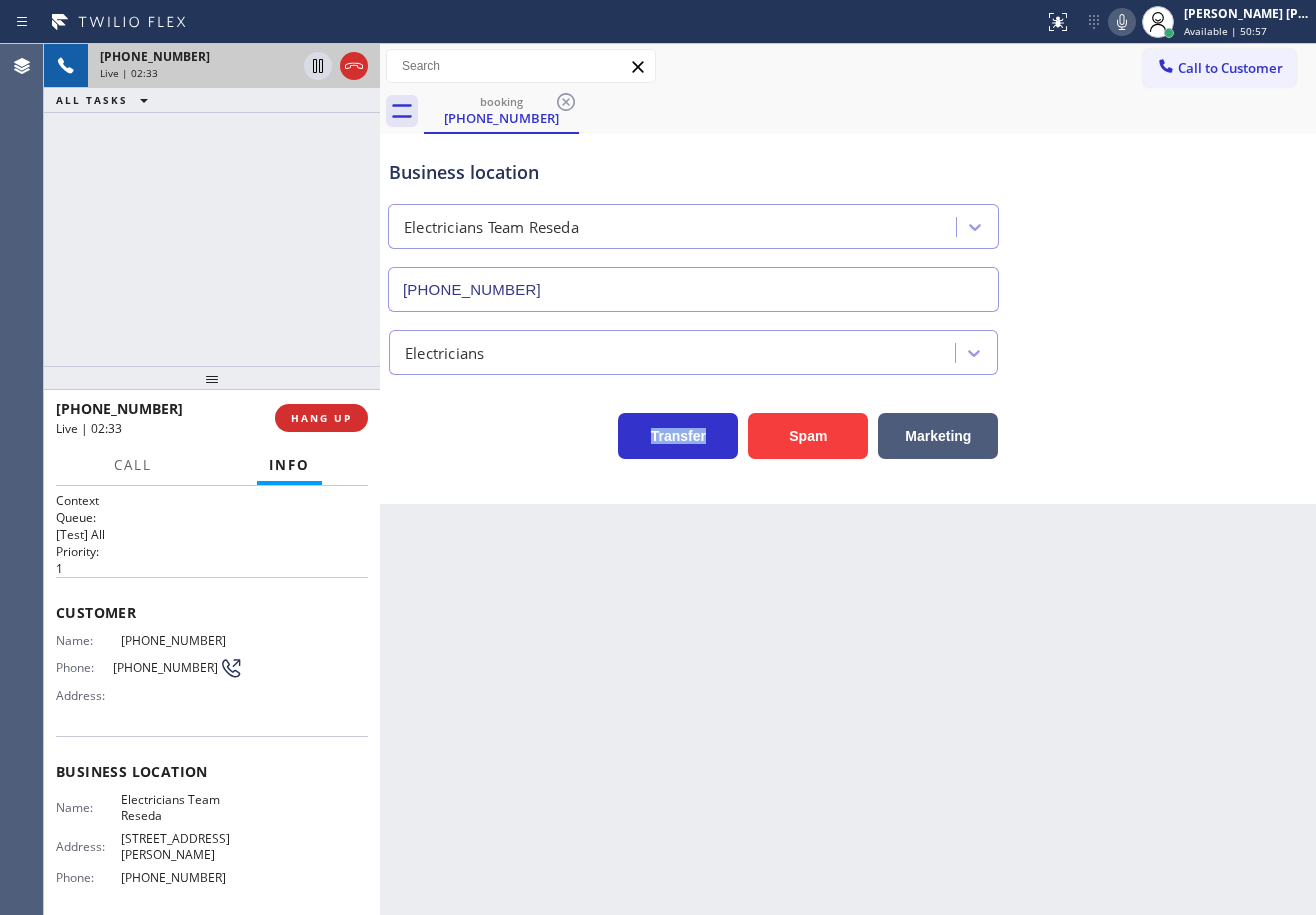click on "Electricians" at bounding box center [848, 348] 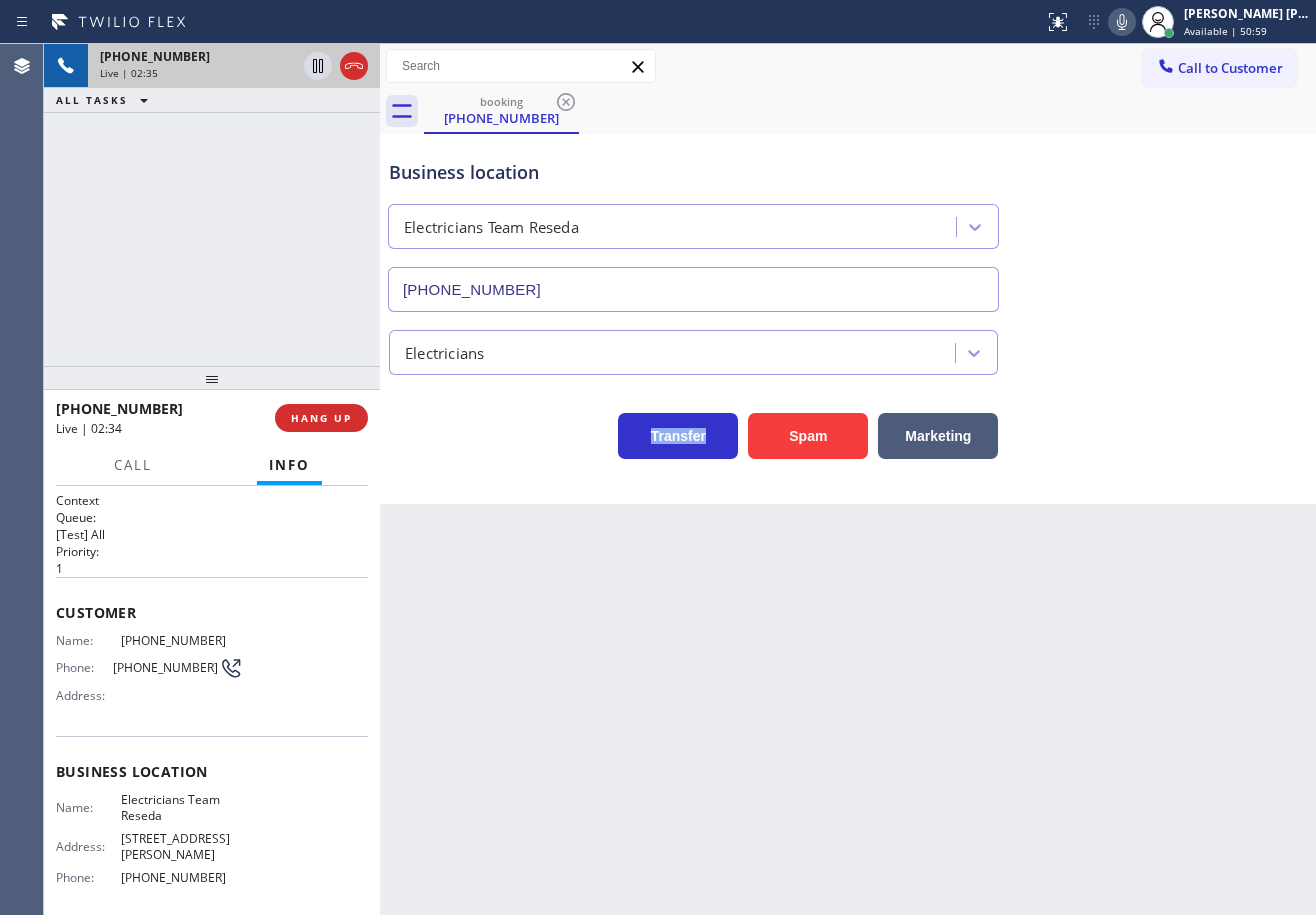 click 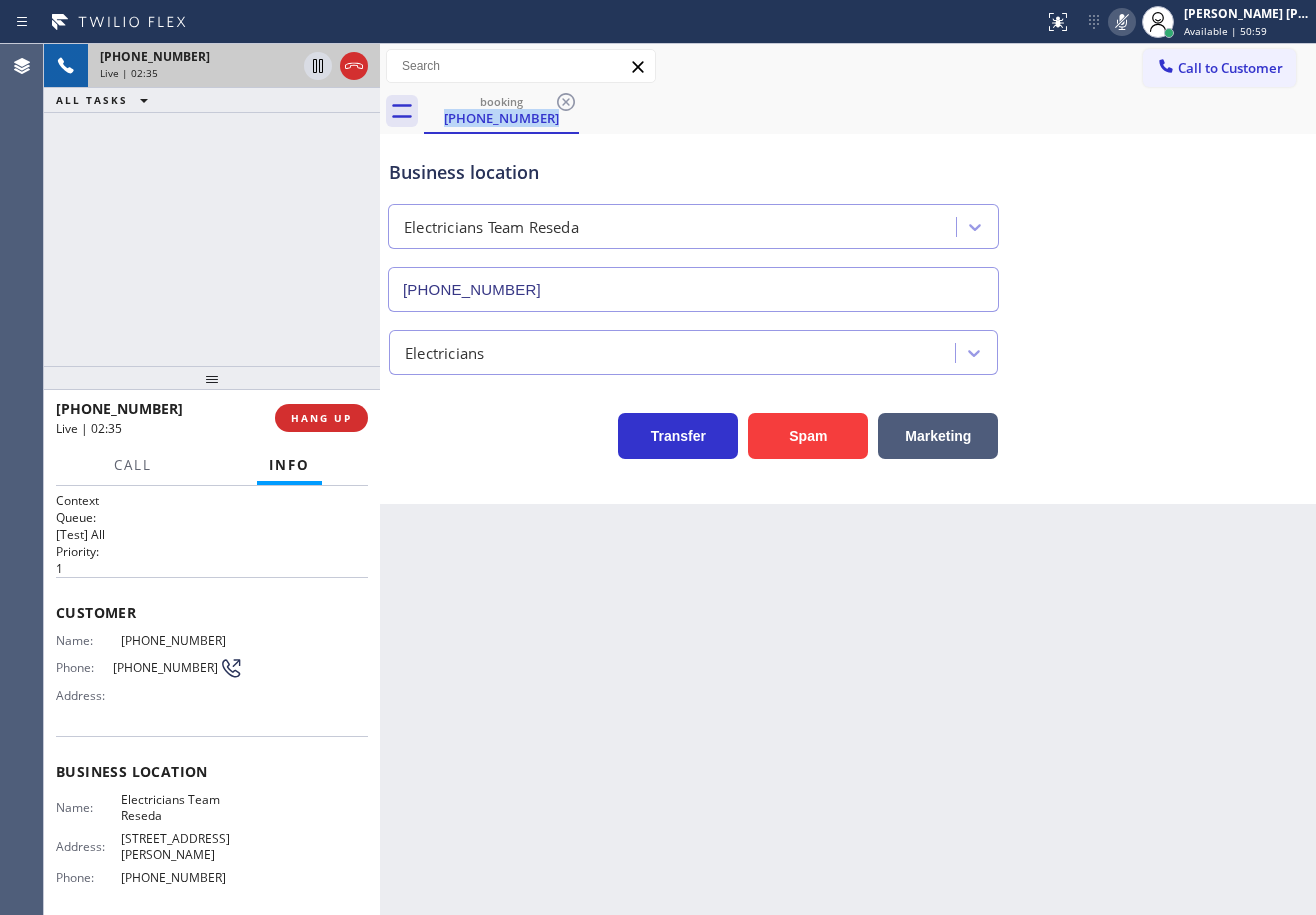 click on "booking [PHONE_NUMBER]" at bounding box center (870, 111) 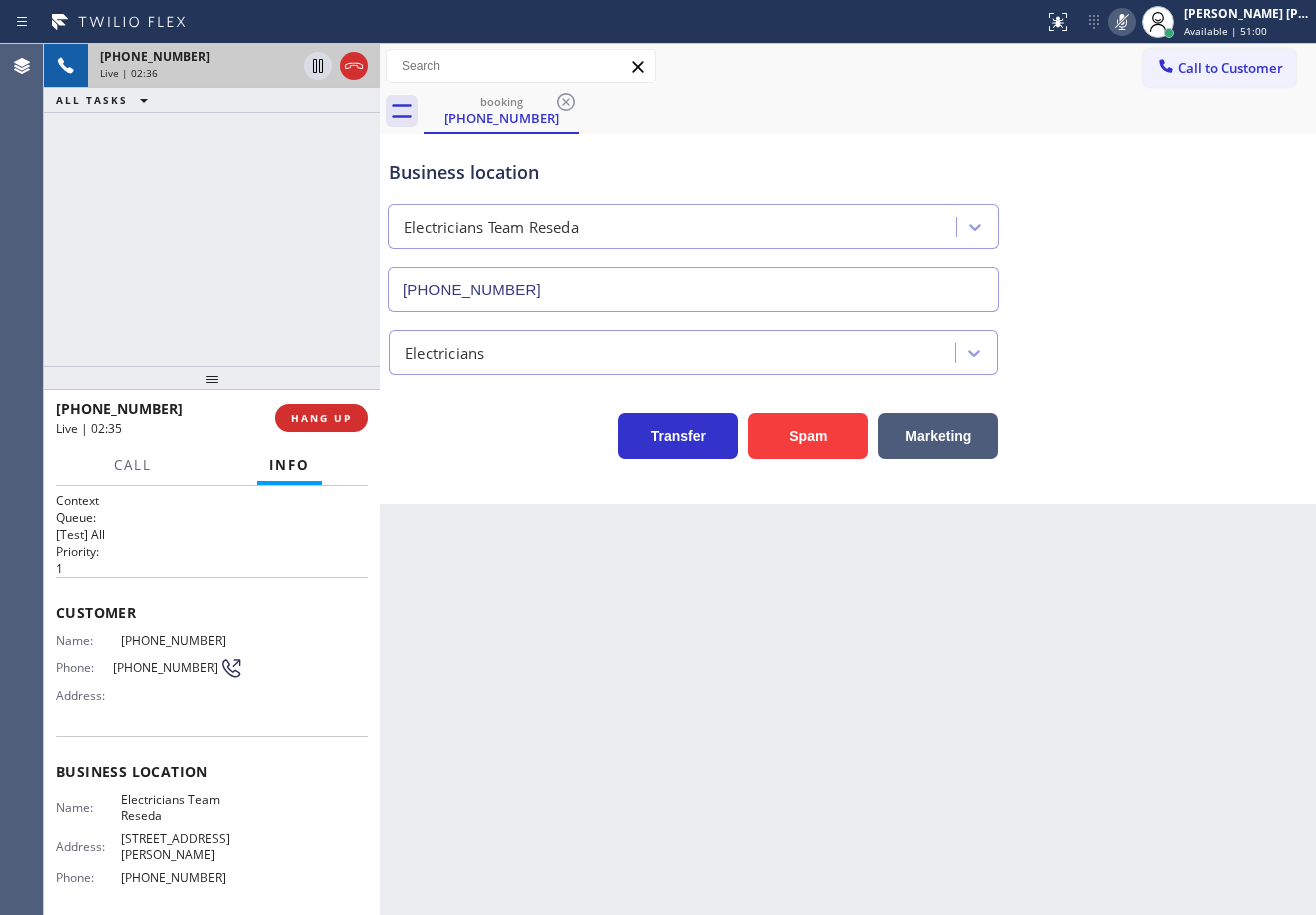 click on "[PHONE_NUMBER] Live | 02:36 ALL TASKS ALL TASKS ACTIVE TASKS TASKS IN WRAP UP" at bounding box center [212, 205] 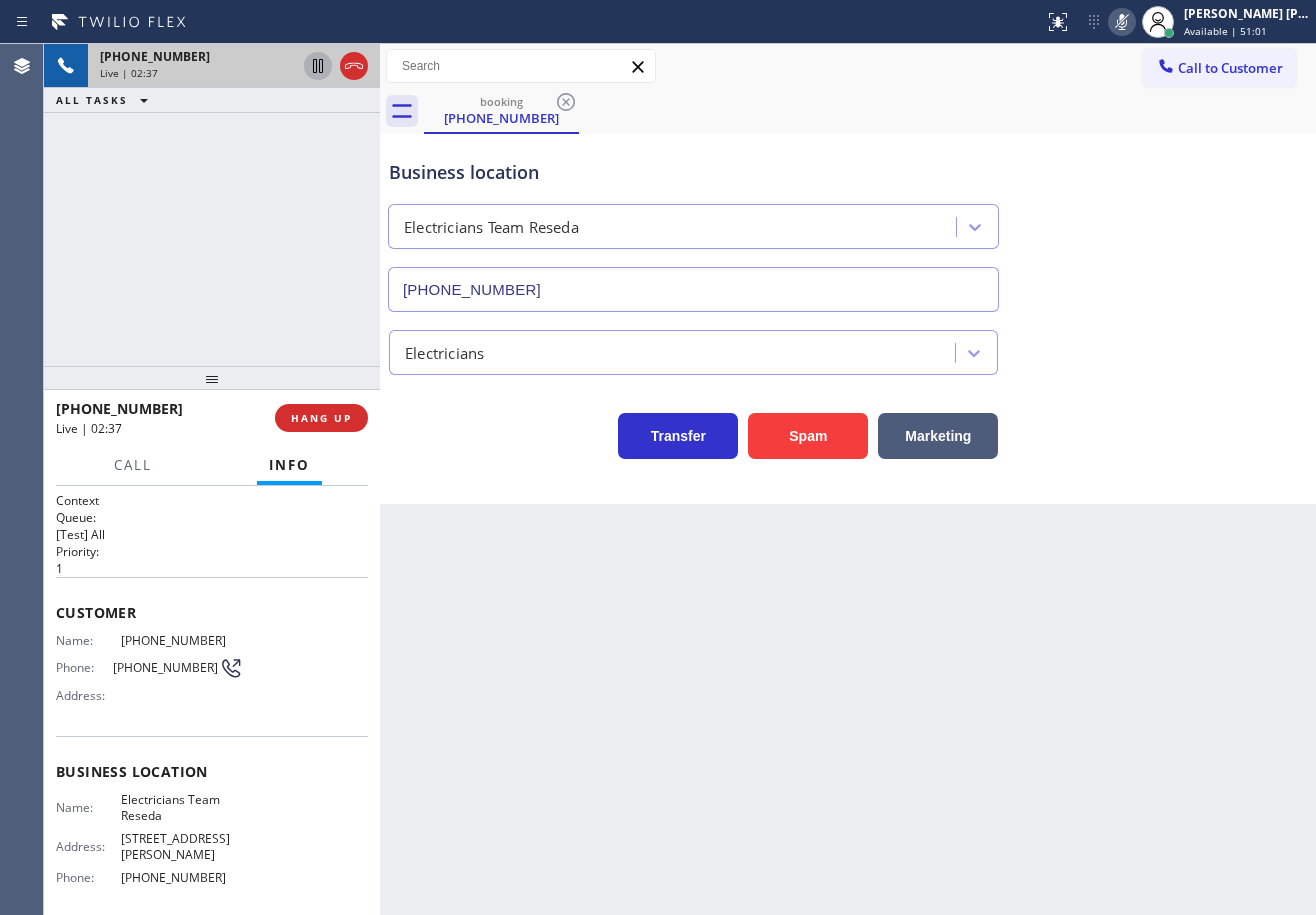 click 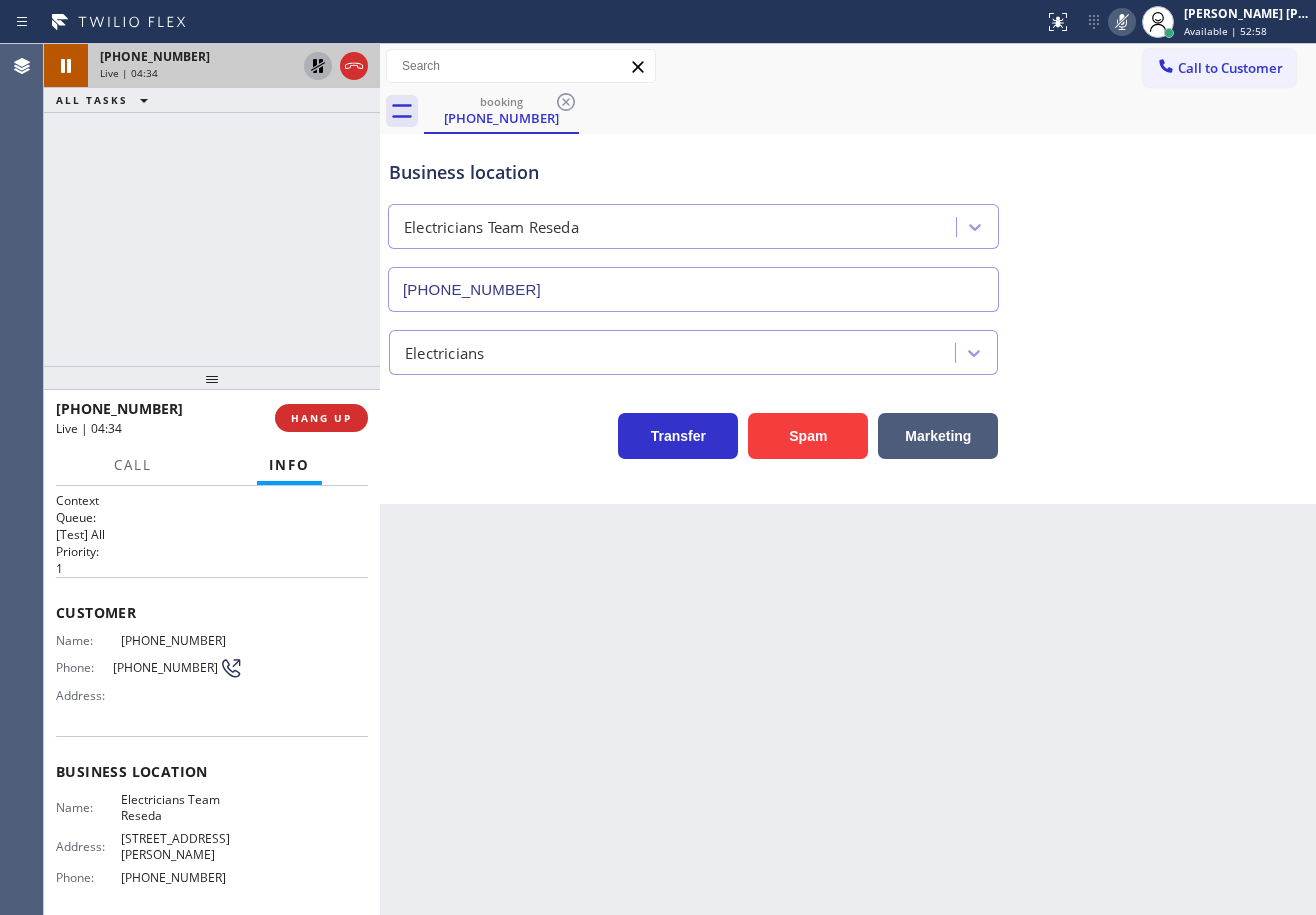 click 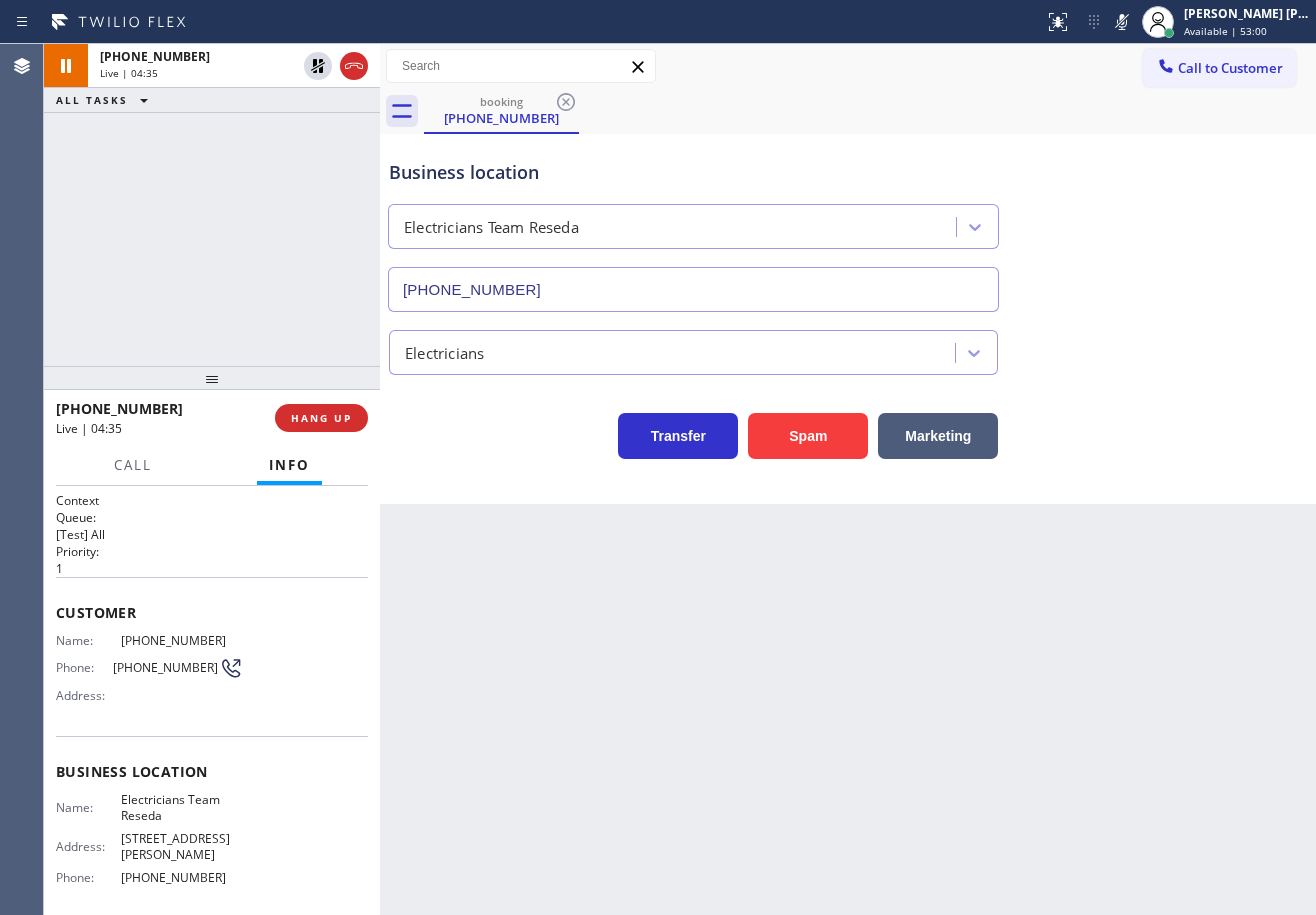 drag, startPoint x: 1147, startPoint y: 17, endPoint x: 1130, endPoint y: 46, distance: 33.61547 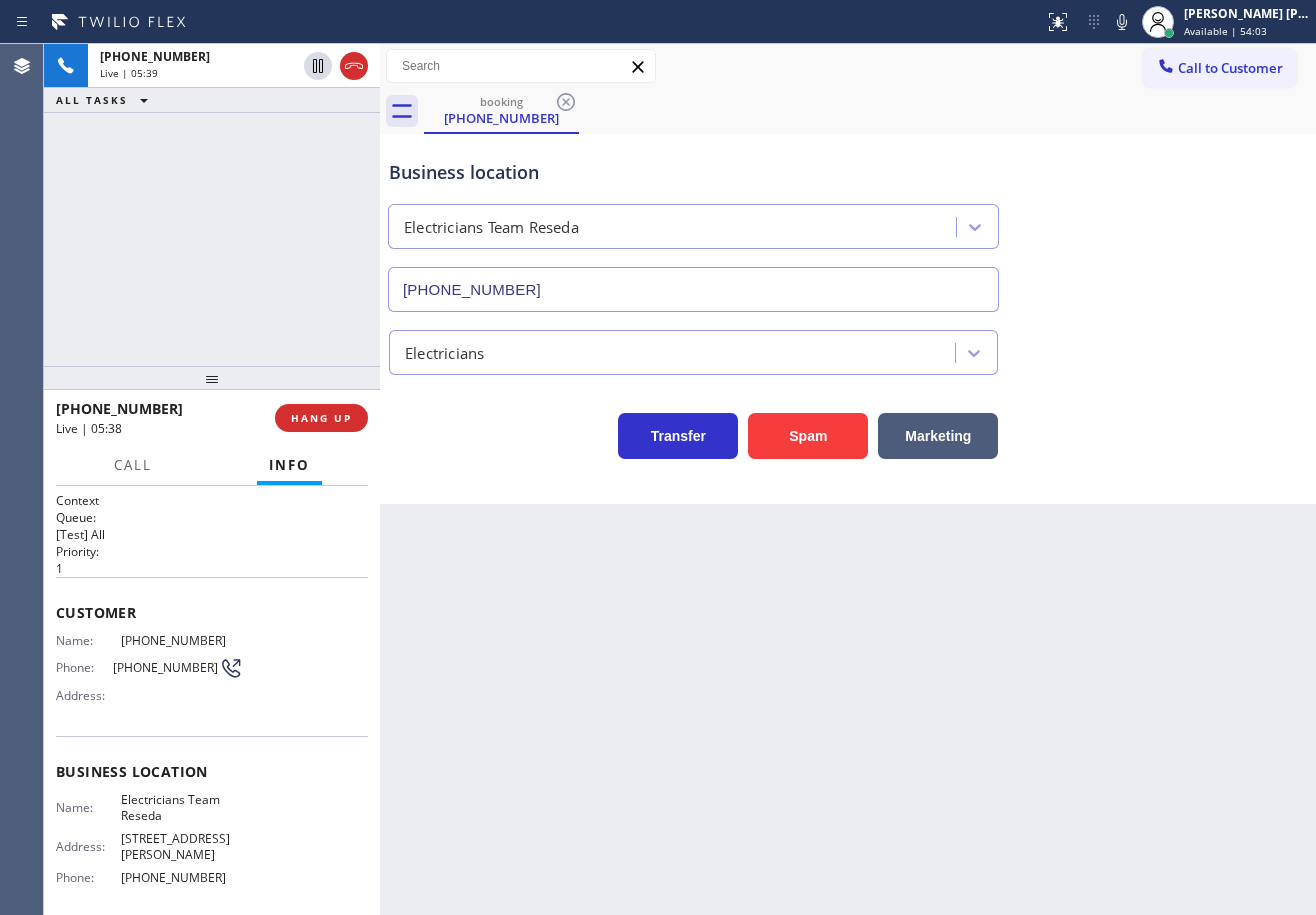 click on "[PHONE_NUMBER] Live | 05:39 ALL TASKS ALL TASKS ACTIVE TASKS TASKS IN WRAP UP" at bounding box center (212, 205) 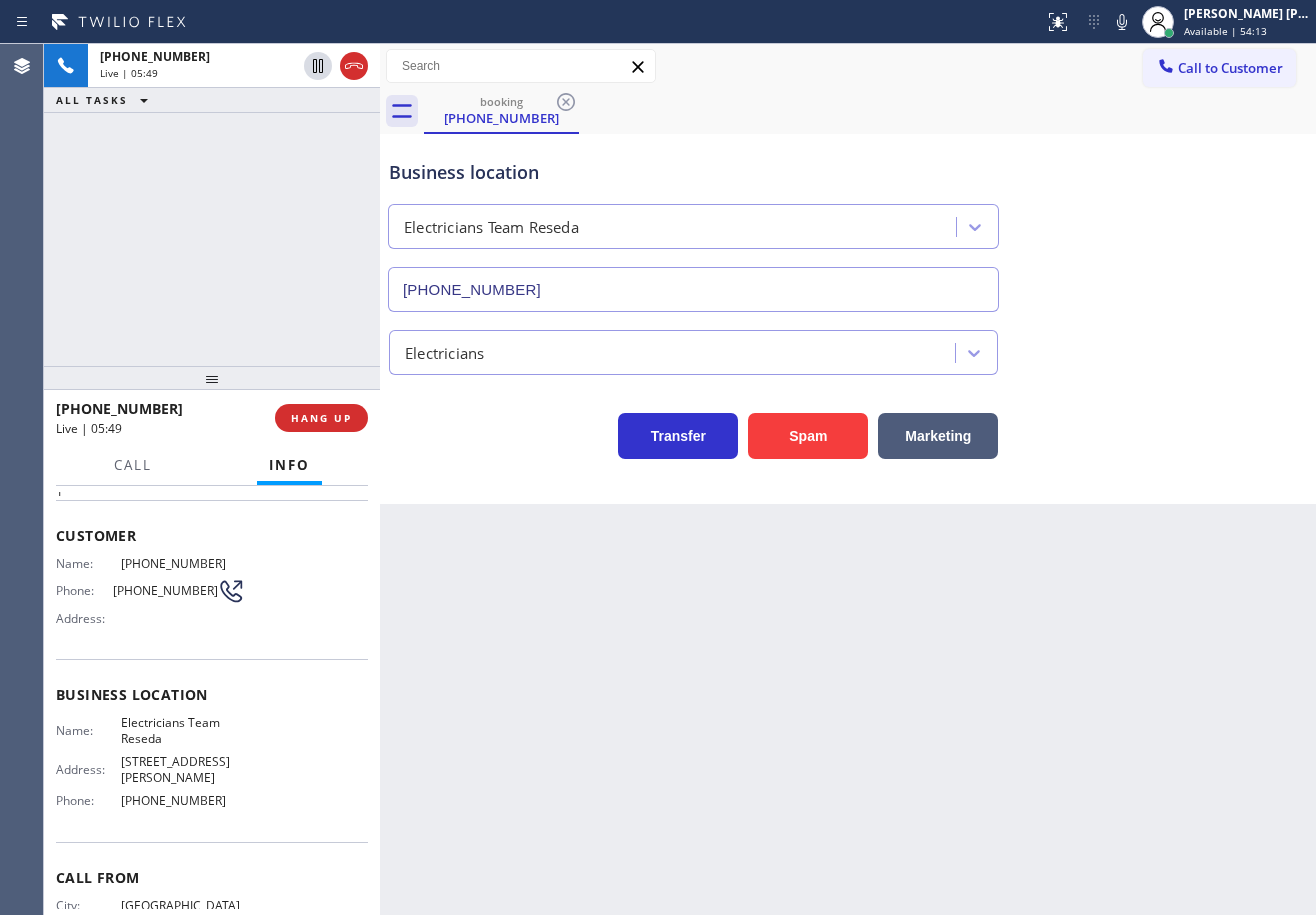 scroll, scrollTop: 146, scrollLeft: 0, axis: vertical 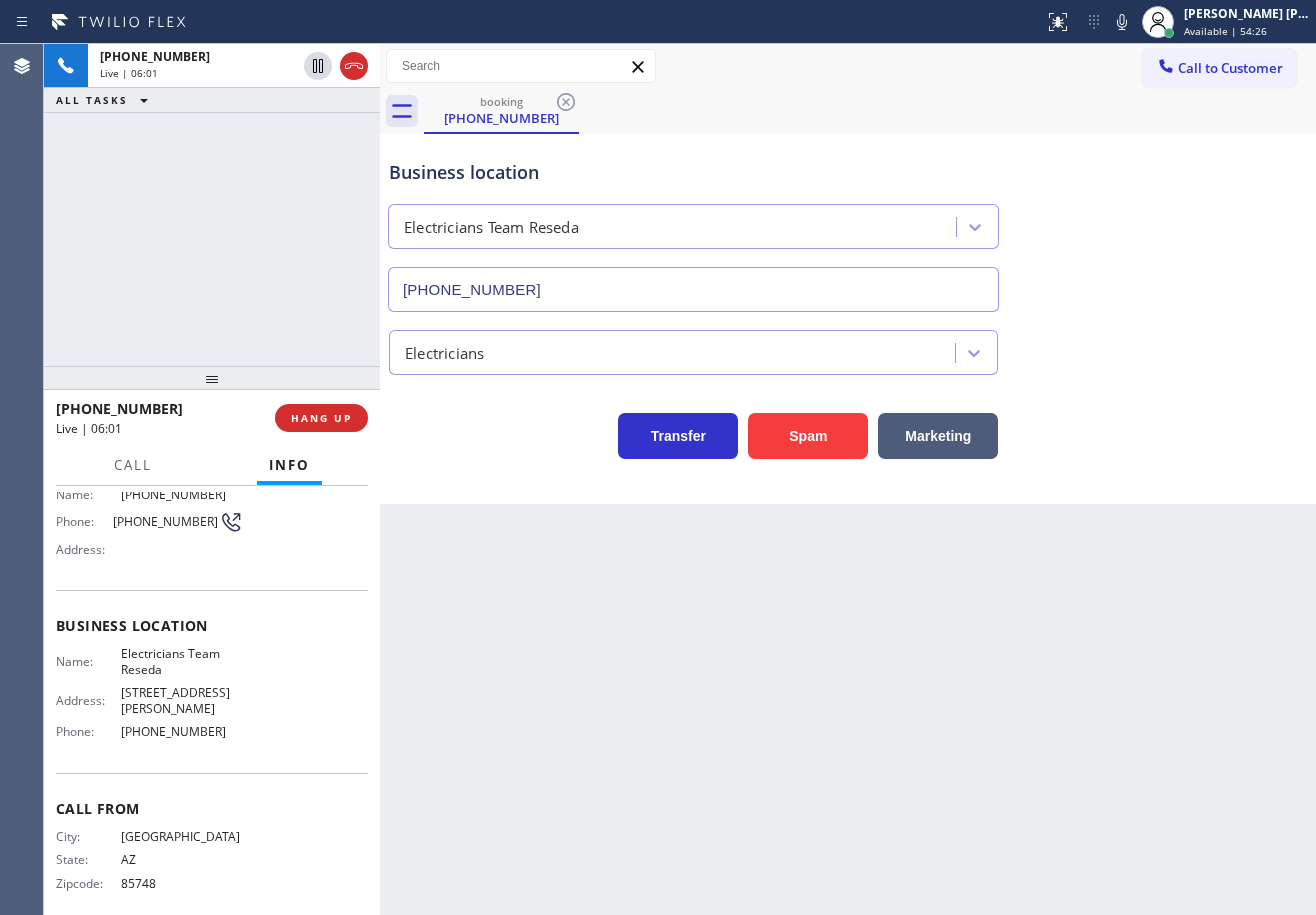 click on "Back to Dashboard Change Sender ID Customers Technicians Select a contact Outbound call Technician Search Technician Your caller id phone number Your caller id phone number Call Technician info Name   Phone none Address none Change Sender ID HVAC [PHONE_NUMBER] 5 Star Appliance [PHONE_NUMBER] Appliance Repair [PHONE_NUMBER] Plumbing [PHONE_NUMBER] Air Duct Cleaning [PHONE_NUMBER]  Electricians [PHONE_NUMBER] Cancel Change Check personal SMS Reset Change booking [PHONE_NUMBER] Call to Customer Outbound call Location Blue Moon Electrical [GEOGRAPHIC_DATA] Your caller id phone number [PHONE_NUMBER] Customer number Call Outbound call Technician Search Technician Your caller id phone number Your caller id phone number Call booking [PHONE_NUMBER] Business location Electricians Team Reseda [PHONE_NUMBER] Electricians Transfer Spam Marketing" at bounding box center (848, 479) 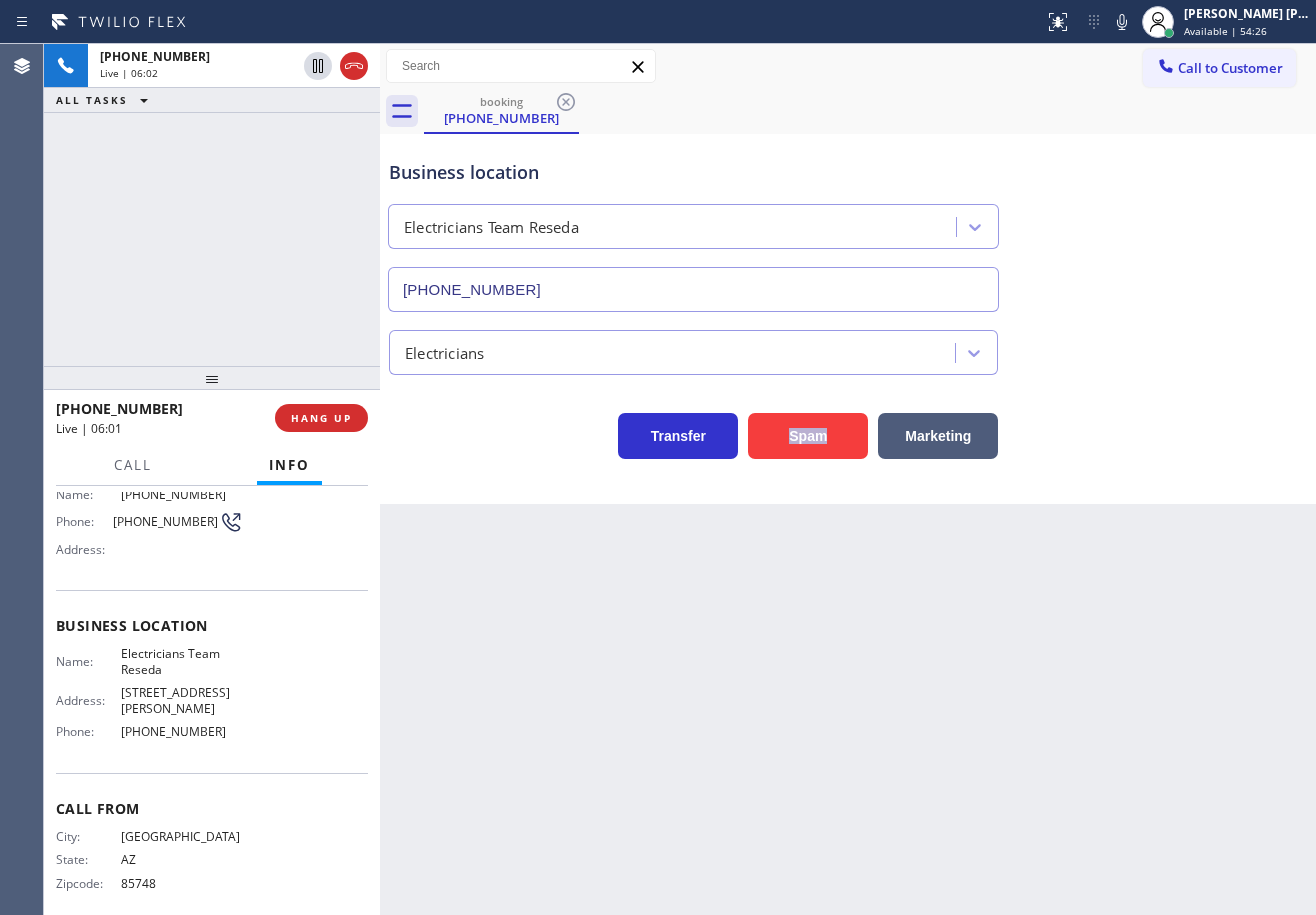 click on "Back to Dashboard Change Sender ID Customers Technicians Select a contact Outbound call Technician Search Technician Your caller id phone number Your caller id phone number Call Technician info Name   Phone none Address none Change Sender ID HVAC [PHONE_NUMBER] 5 Star Appliance [PHONE_NUMBER] Appliance Repair [PHONE_NUMBER] Plumbing [PHONE_NUMBER] Air Duct Cleaning [PHONE_NUMBER]  Electricians [PHONE_NUMBER] Cancel Change Check personal SMS Reset Change booking [PHONE_NUMBER] Call to Customer Outbound call Location Blue Moon Electrical [GEOGRAPHIC_DATA] Your caller id phone number [PHONE_NUMBER] Customer number Call Outbound call Technician Search Technician Your caller id phone number Your caller id phone number Call booking [PHONE_NUMBER] Business location Electricians Team Reseda [PHONE_NUMBER] Electricians Transfer Spam Marketing" at bounding box center [848, 479] 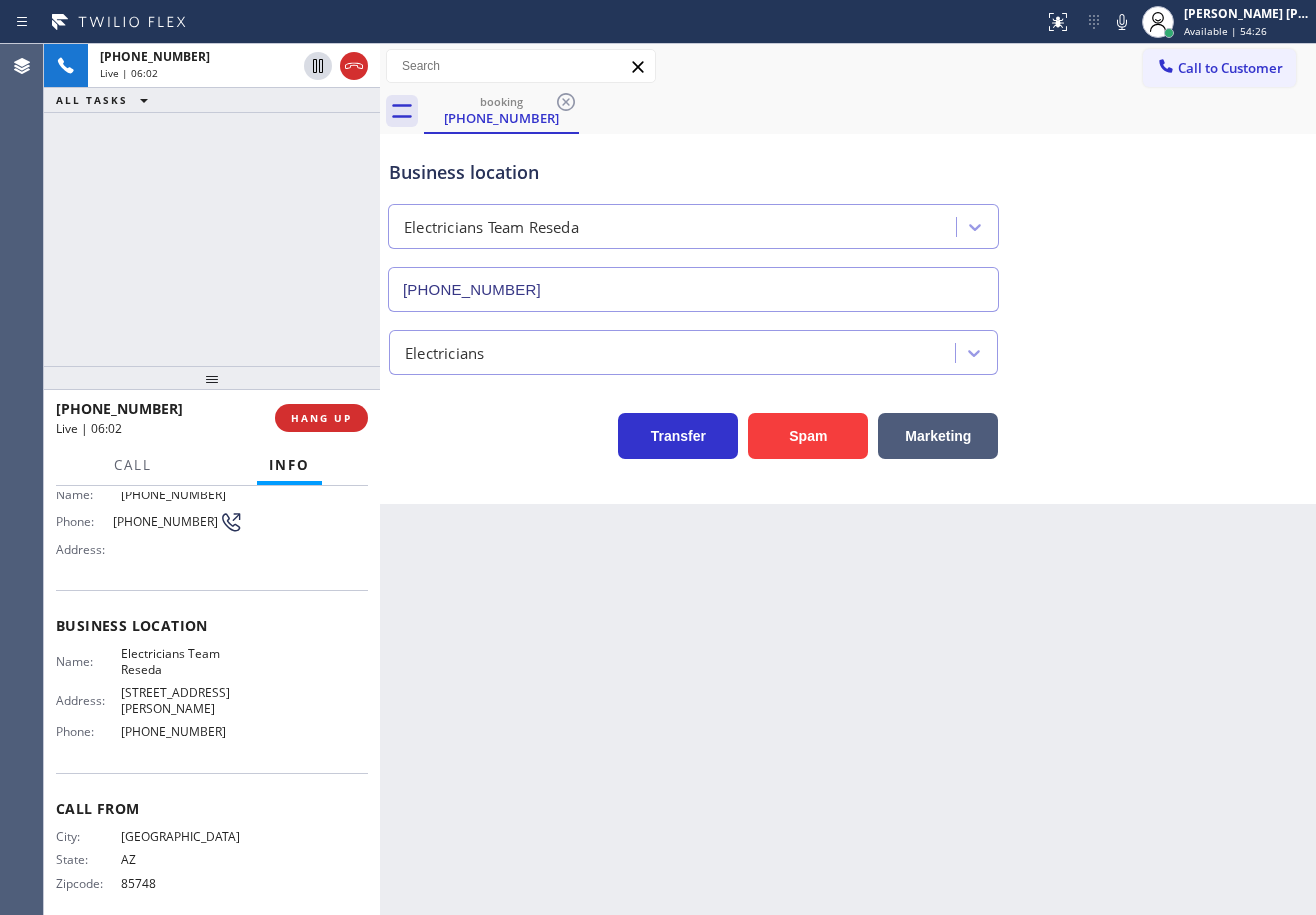 click on "[PHONE_NUMBER] Live | 06:02 ALL TASKS ALL TASKS ACTIVE TASKS TASKS IN WRAP UP" at bounding box center [212, 205] 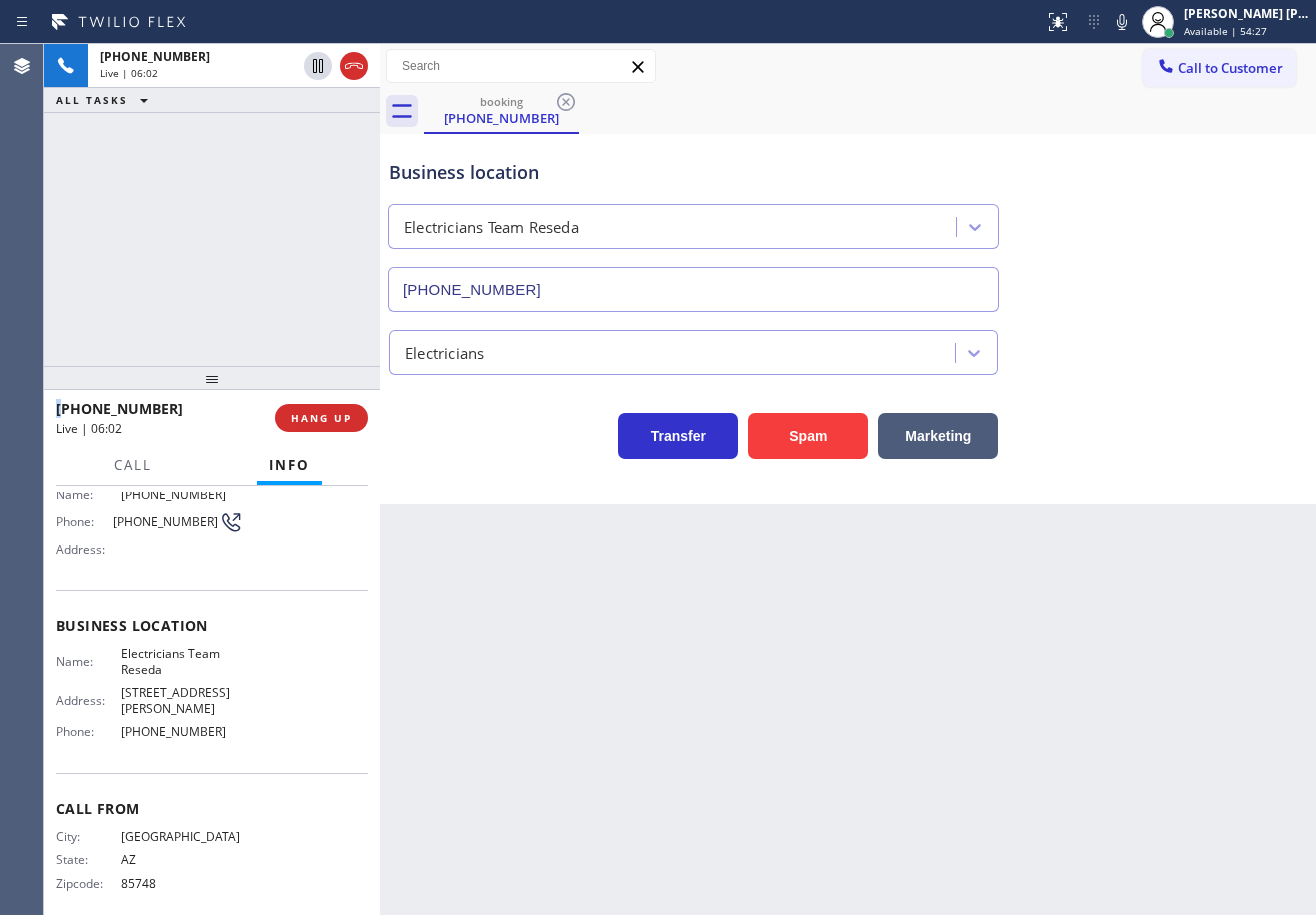 click on "[PHONE_NUMBER] Live | 06:02 ALL TASKS ALL TASKS ACTIVE TASKS TASKS IN WRAP UP" at bounding box center (212, 205) 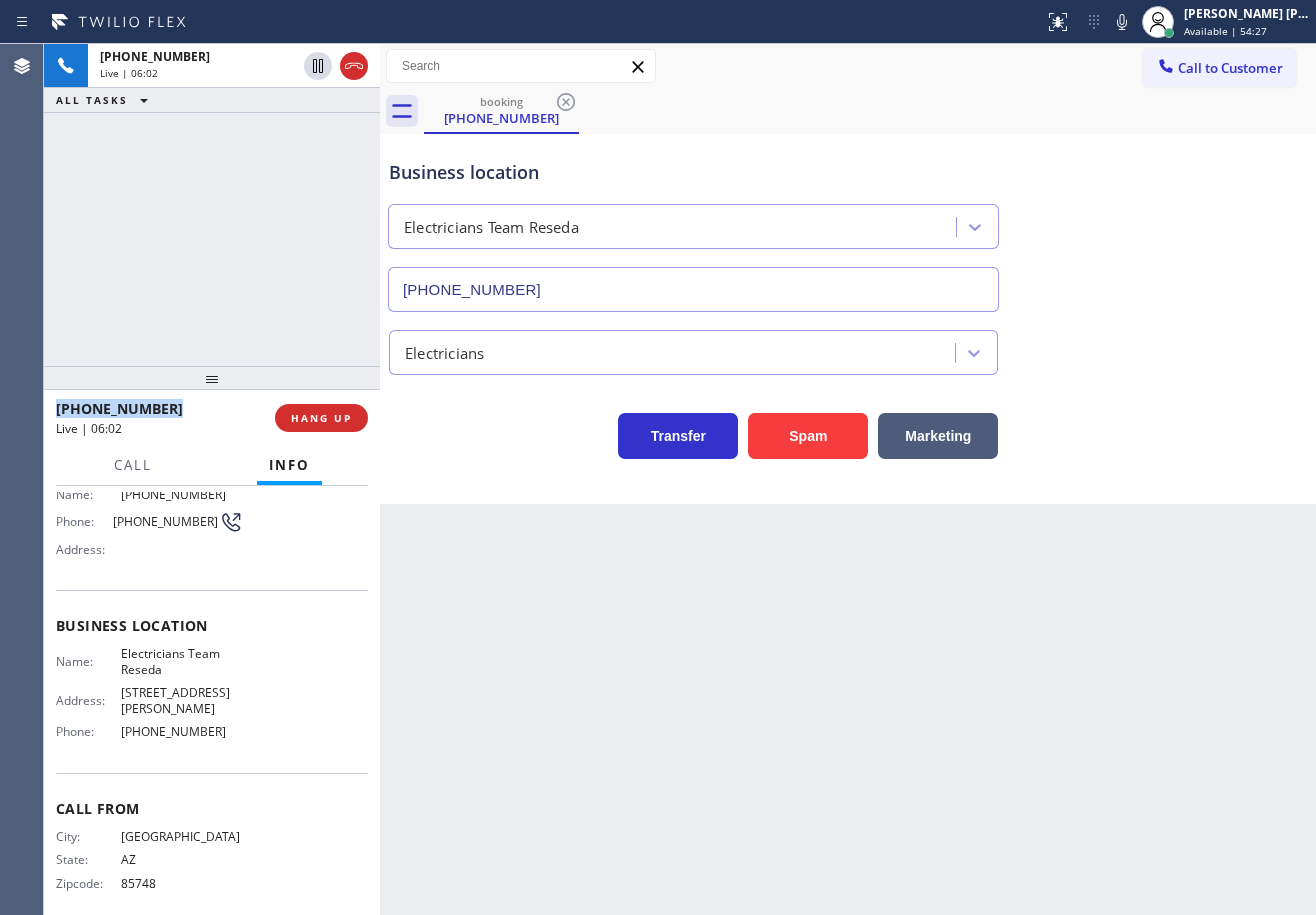 click on "[PHONE_NUMBER] Live | 06:02 ALL TASKS ALL TASKS ACTIVE TASKS TASKS IN WRAP UP" at bounding box center (212, 205) 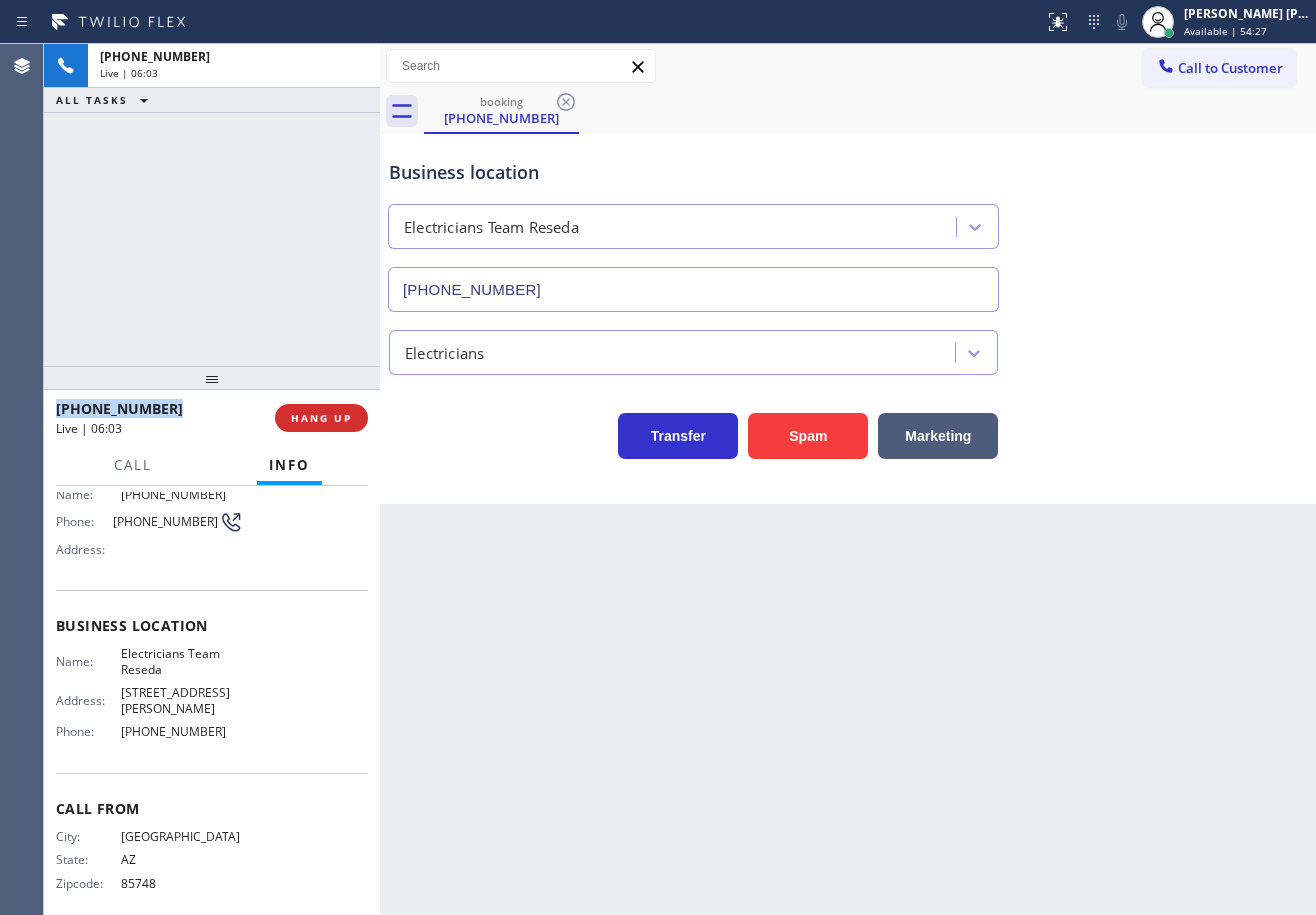 click on "[PHONE_NUMBER] Live | 06:03 ALL TASKS ALL TASKS ACTIVE TASKS TASKS IN WRAP UP" at bounding box center [212, 205] 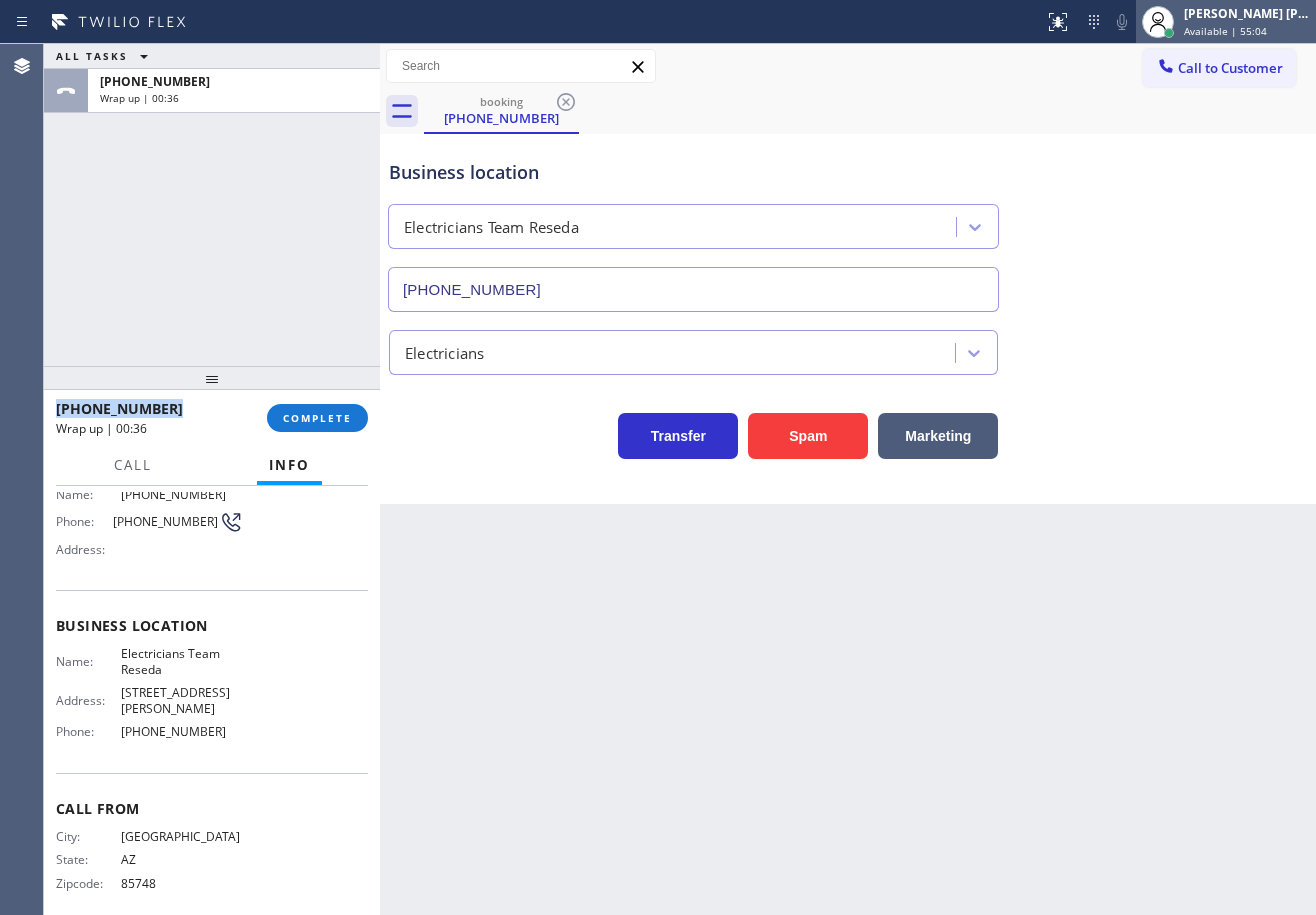 click on "Available | 55:04" at bounding box center (1225, 31) 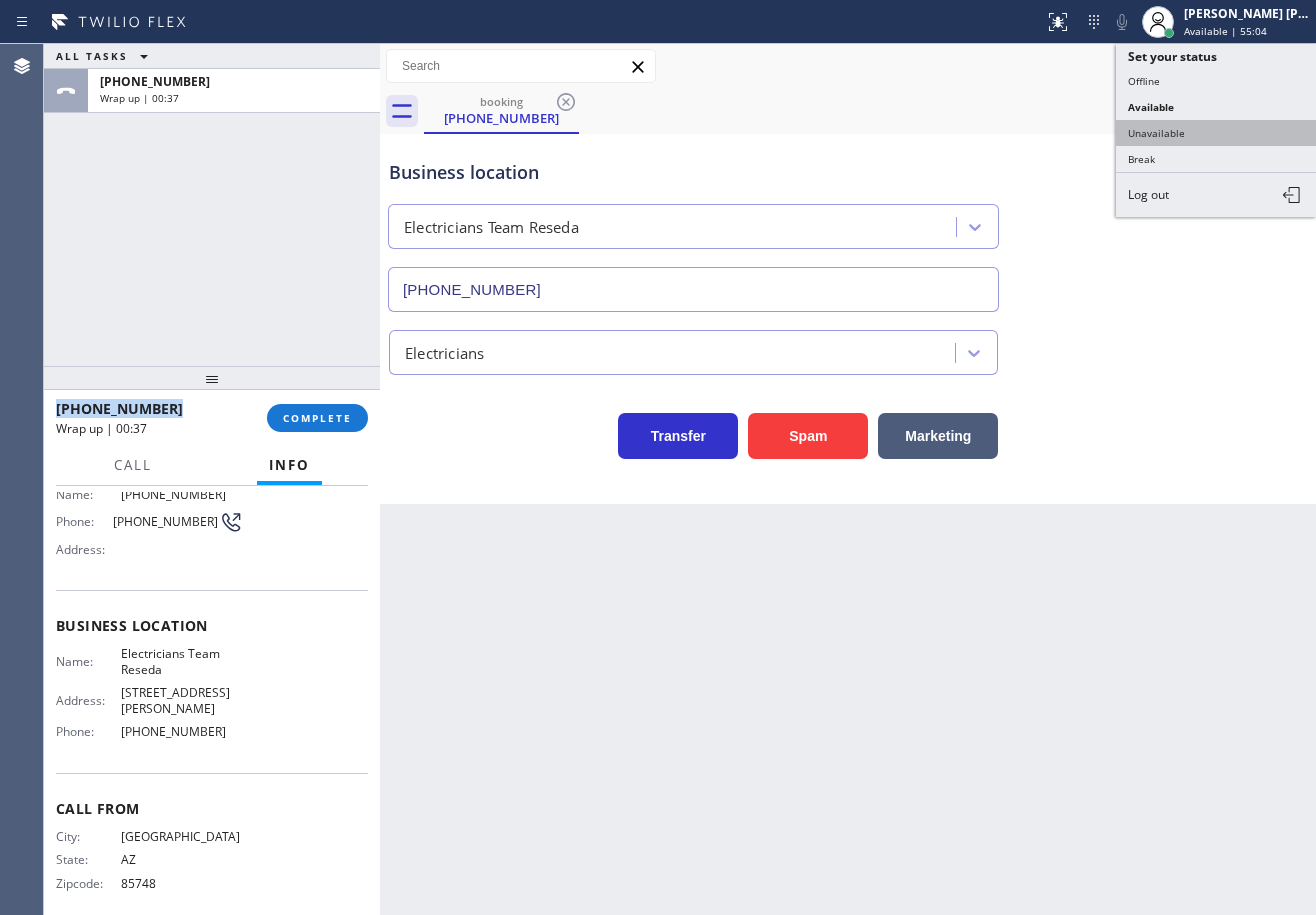 click on "Unavailable" at bounding box center [1216, 133] 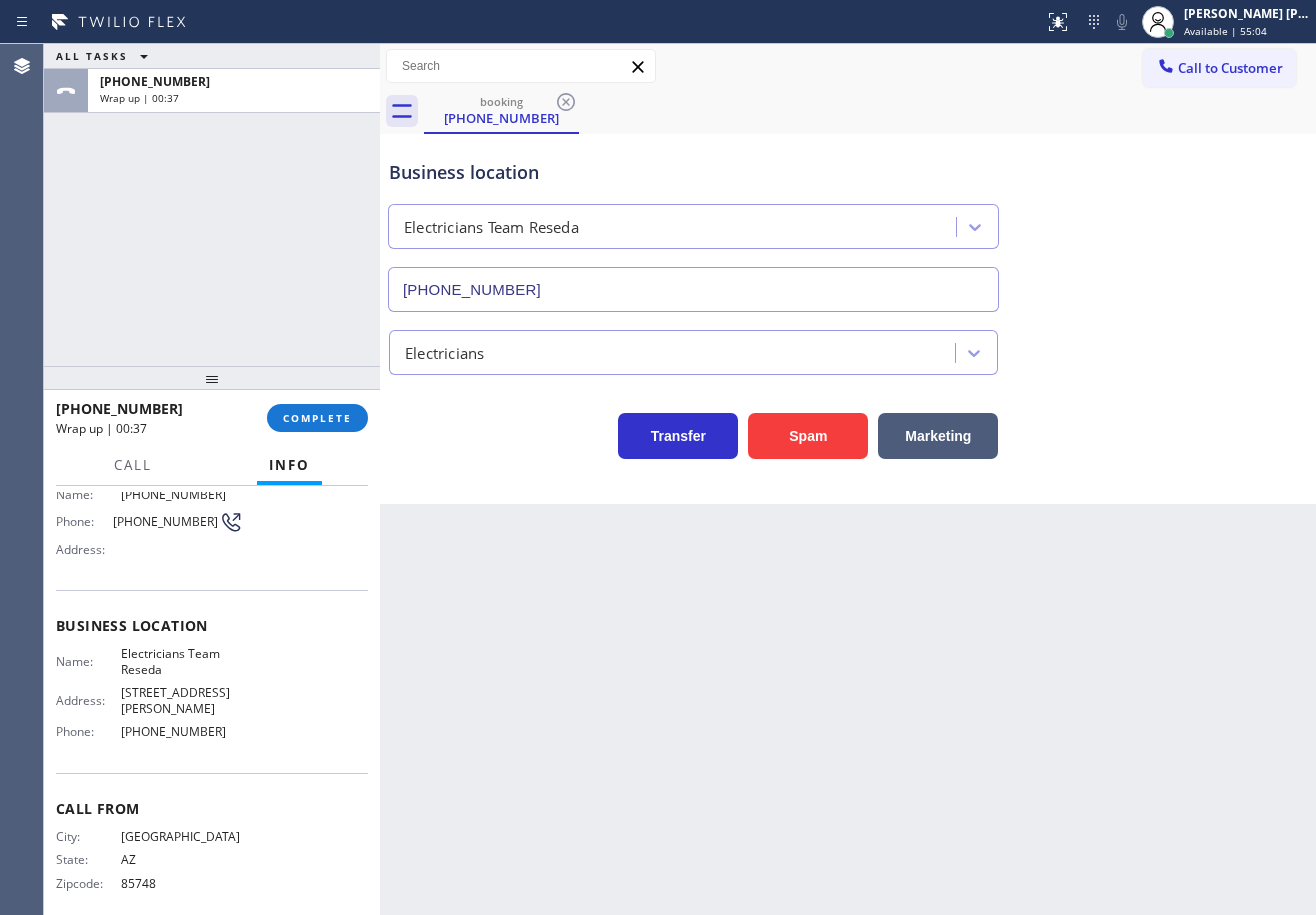 click on "booking [PHONE_NUMBER]" at bounding box center [870, 111] 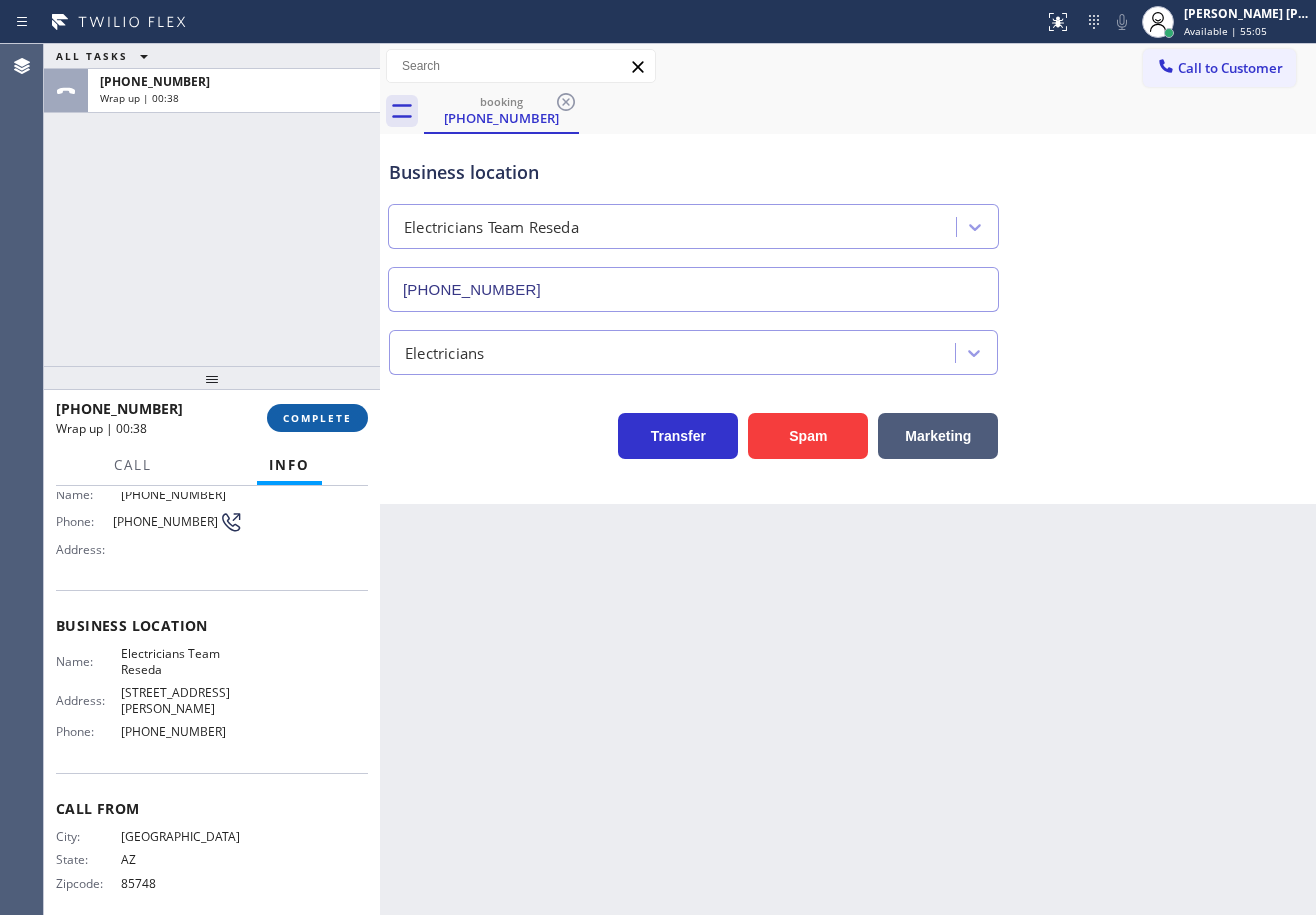 click on "[PHONE_NUMBER] Wrap up | 00:38 COMPLETE" at bounding box center [212, 418] 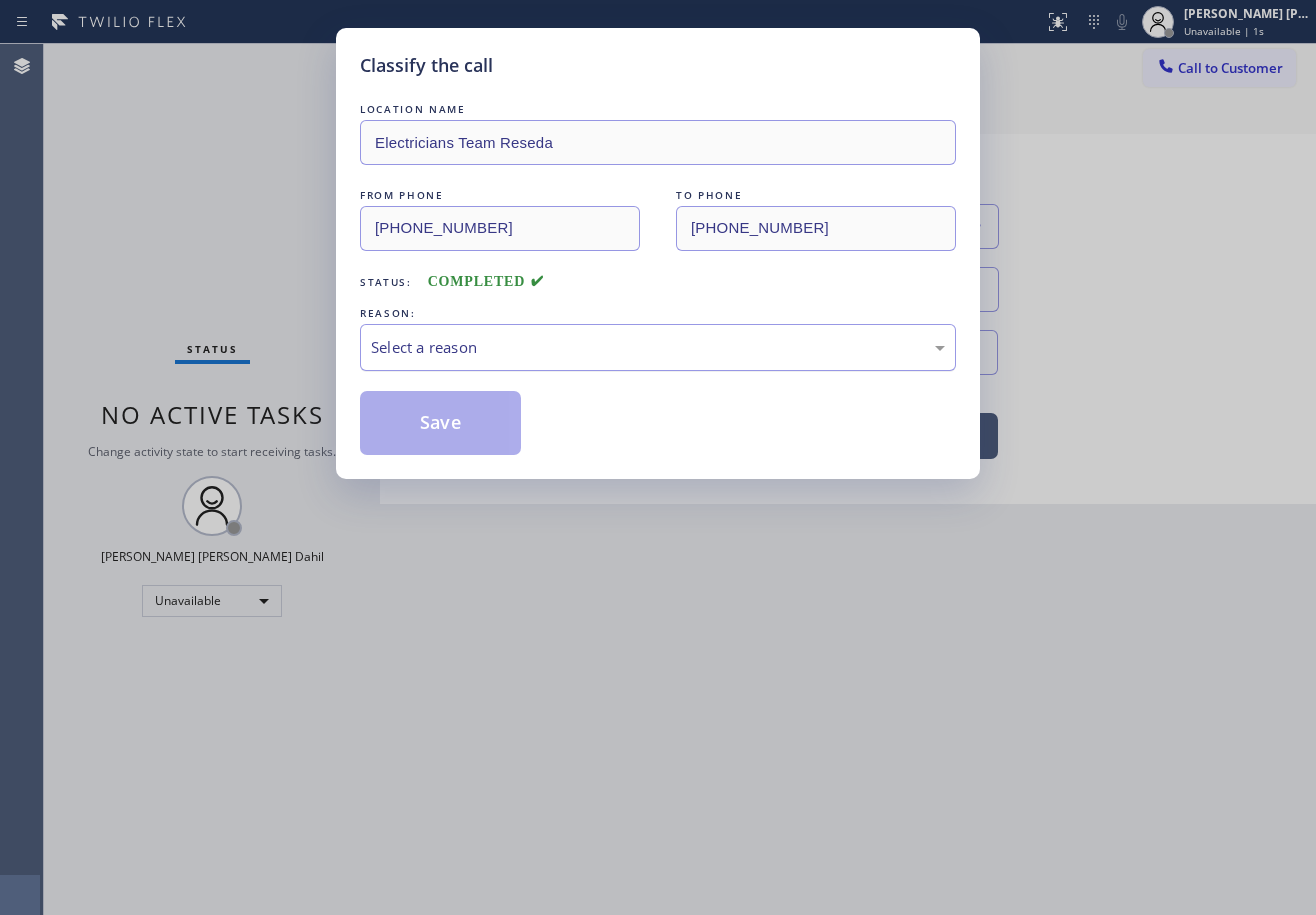 click on "Select a reason" at bounding box center [658, 347] 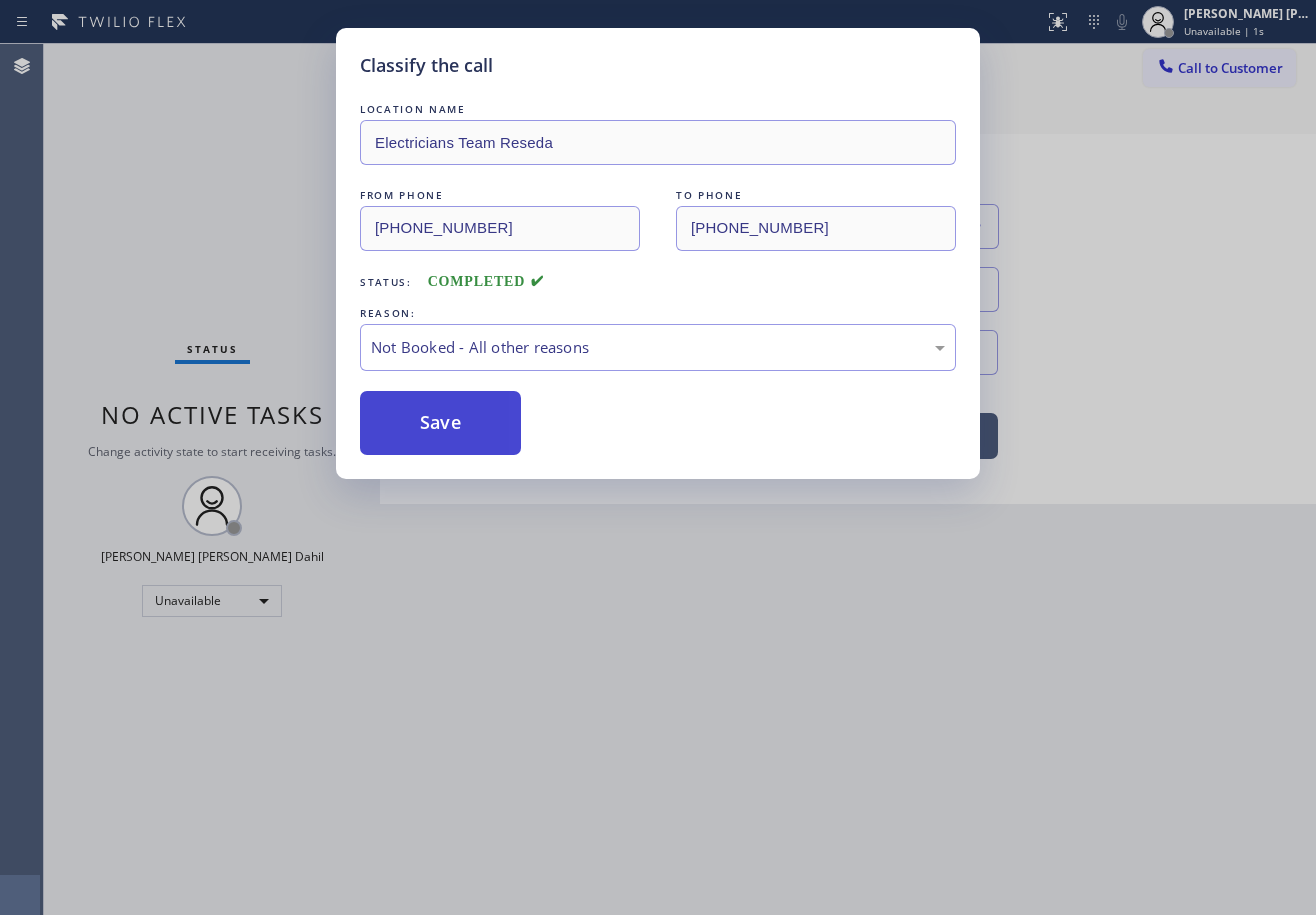click on "Save" at bounding box center [440, 423] 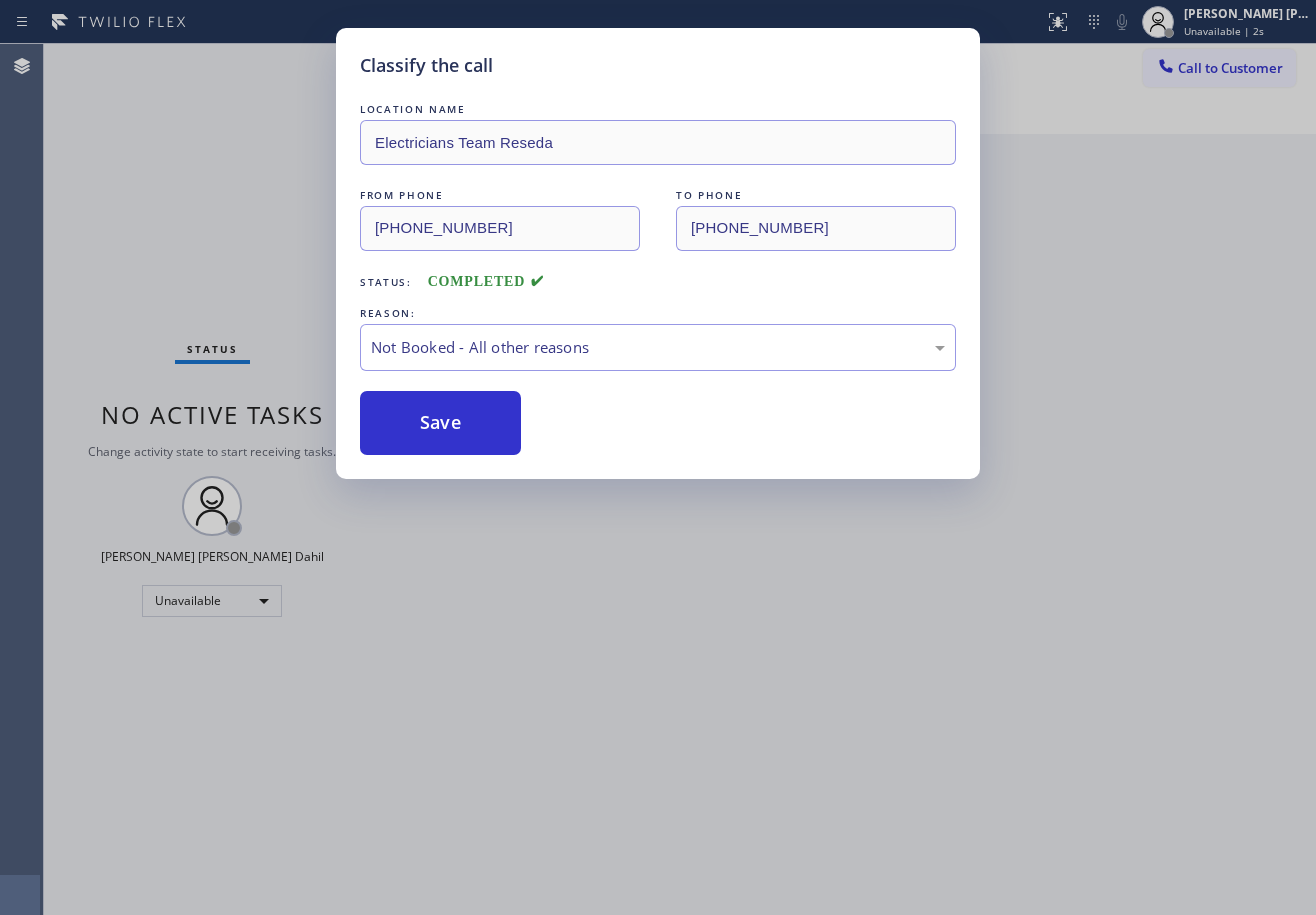 click on "Call to Customer" at bounding box center [1230, 68] 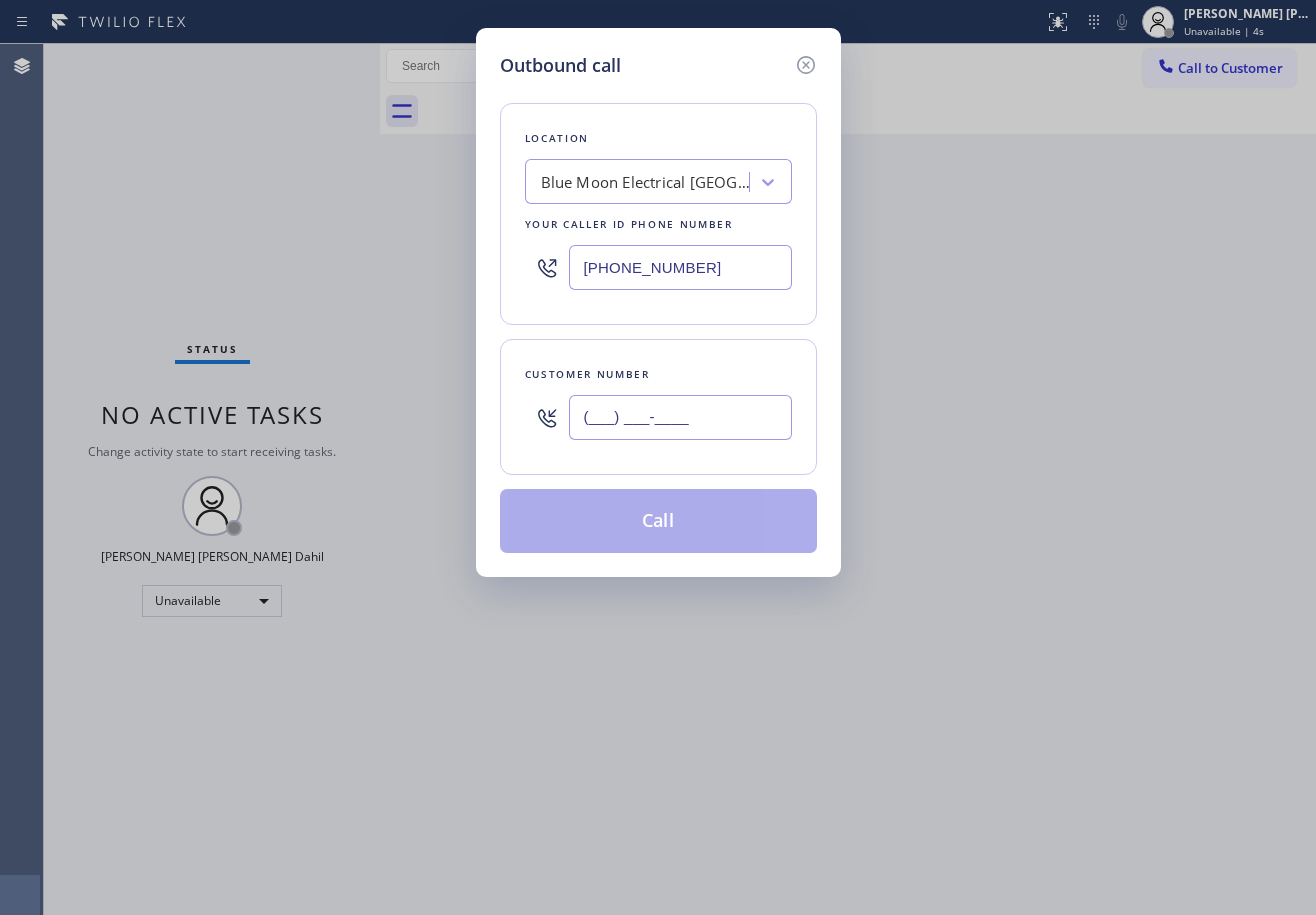 drag, startPoint x: 682, startPoint y: 436, endPoint x: 698, endPoint y: 436, distance: 16 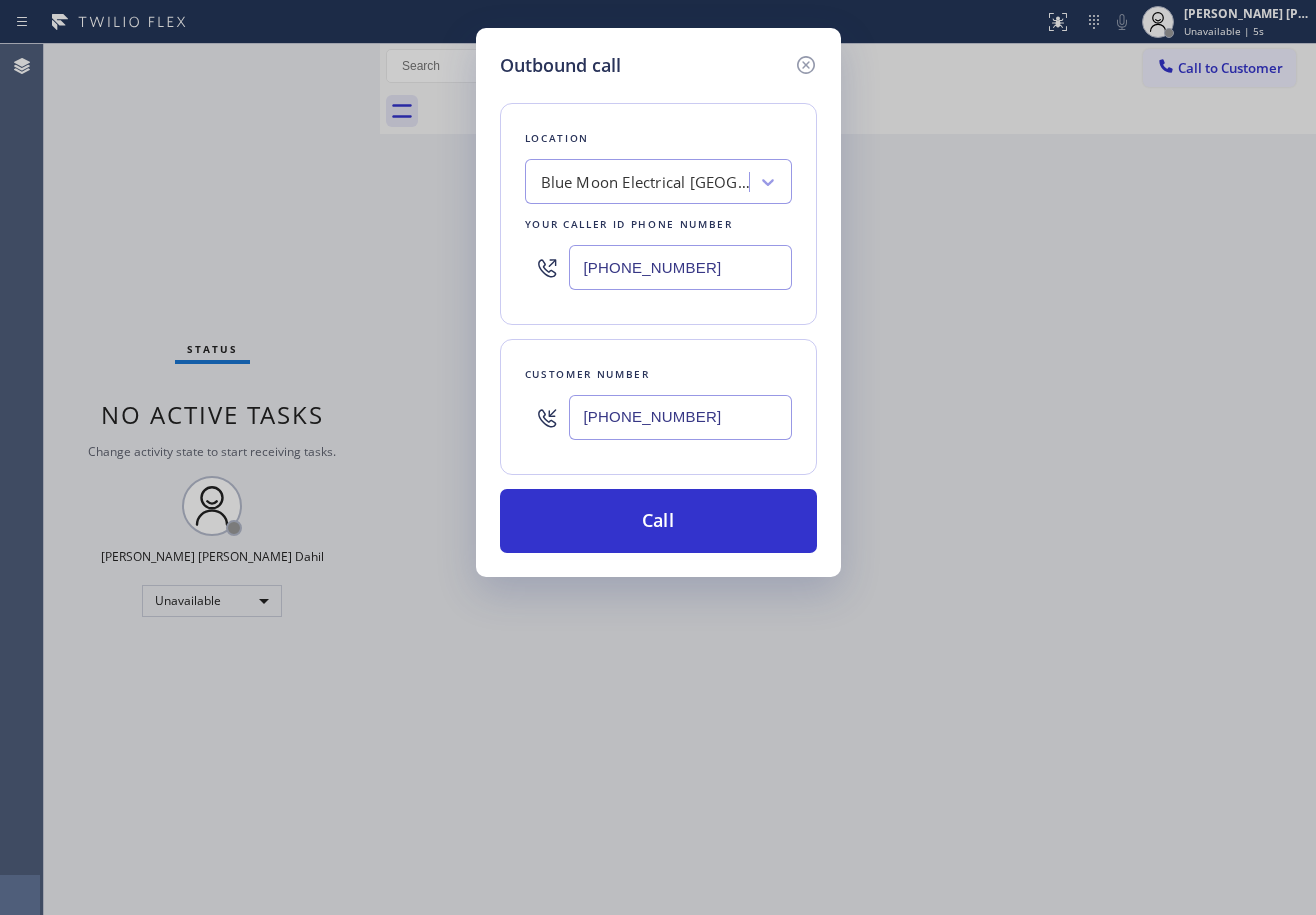 type on "[PHONE_NUMBER]" 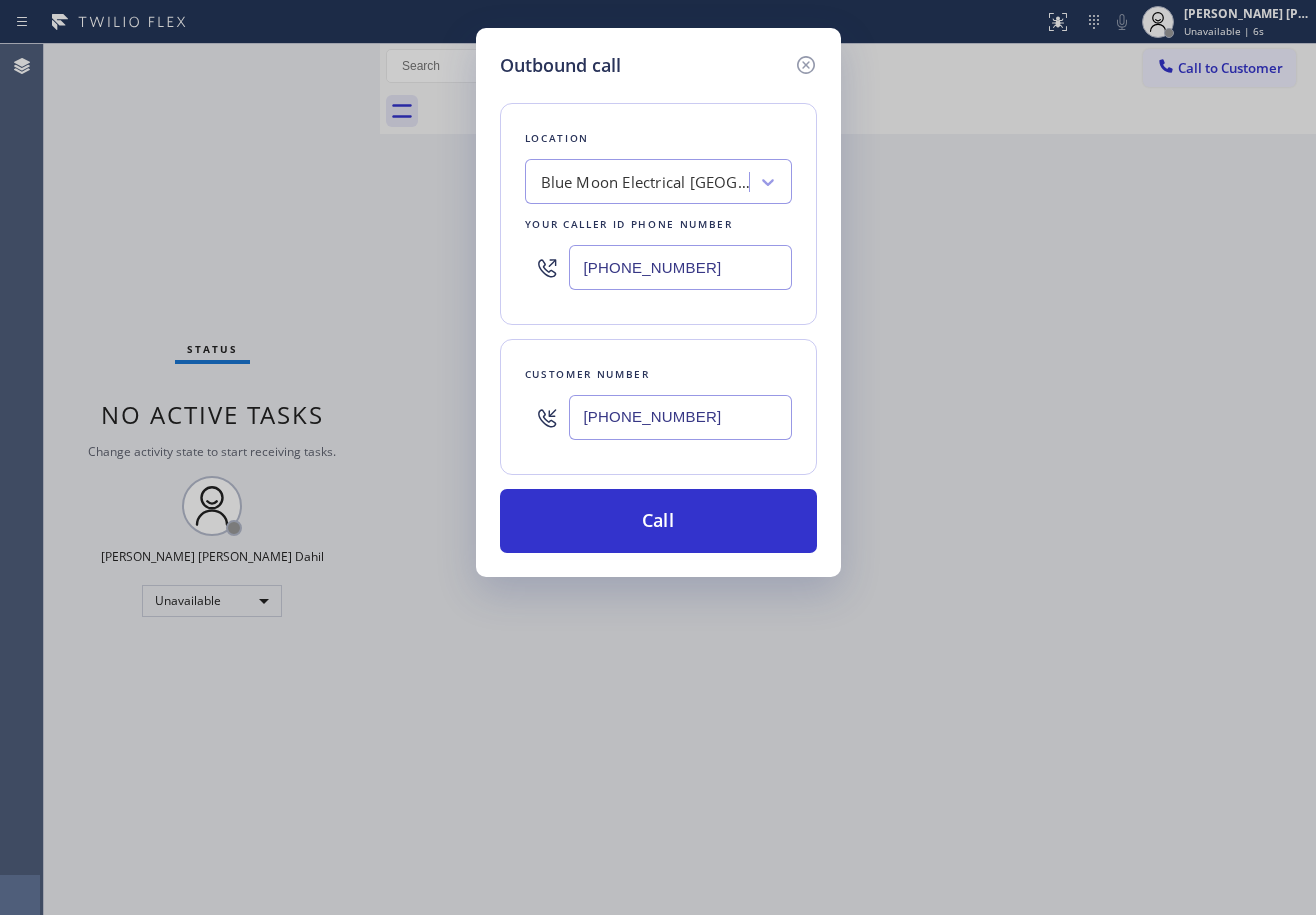 click on "[PHONE_NUMBER]" at bounding box center (680, 267) 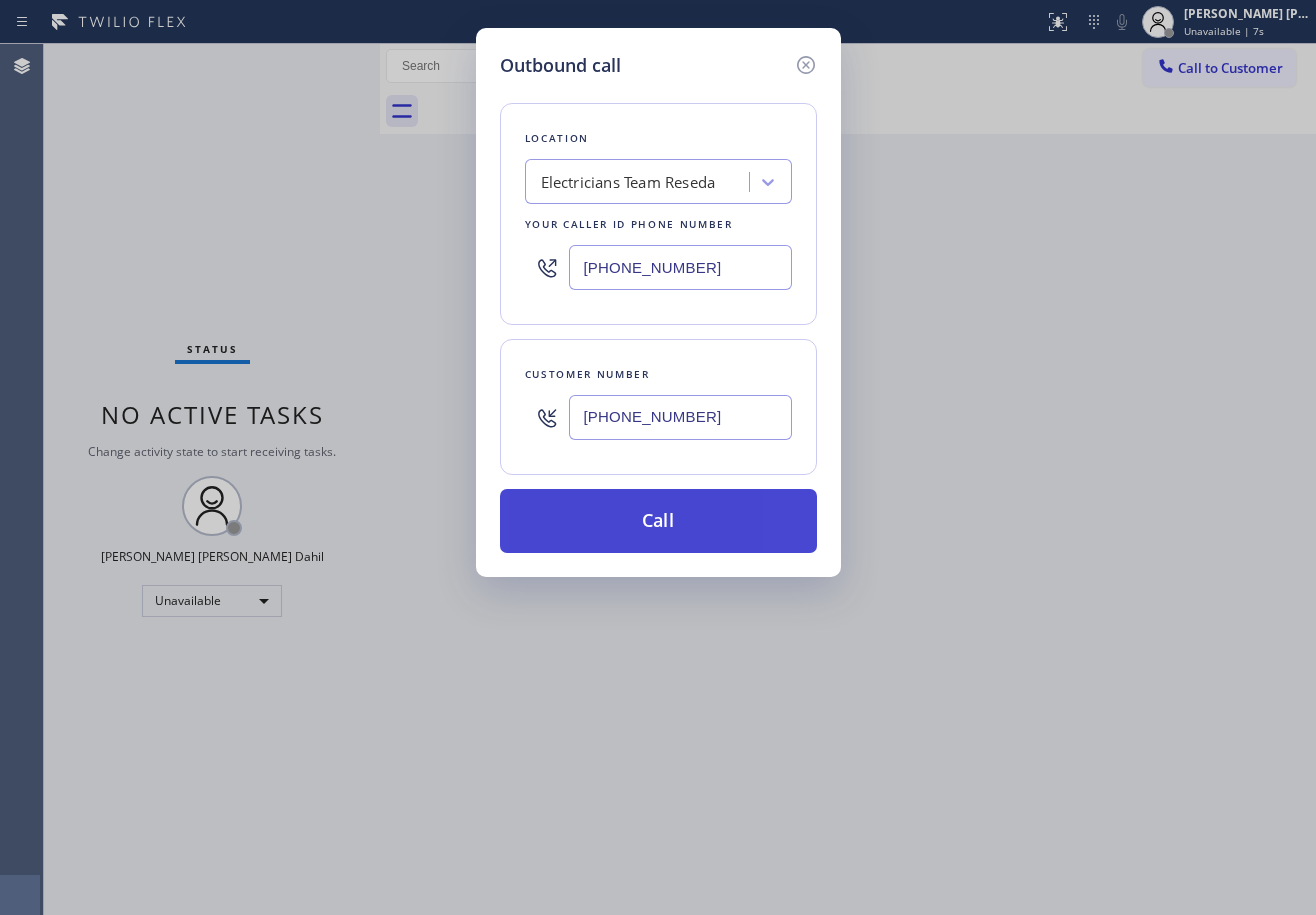 type on "[PHONE_NUMBER]" 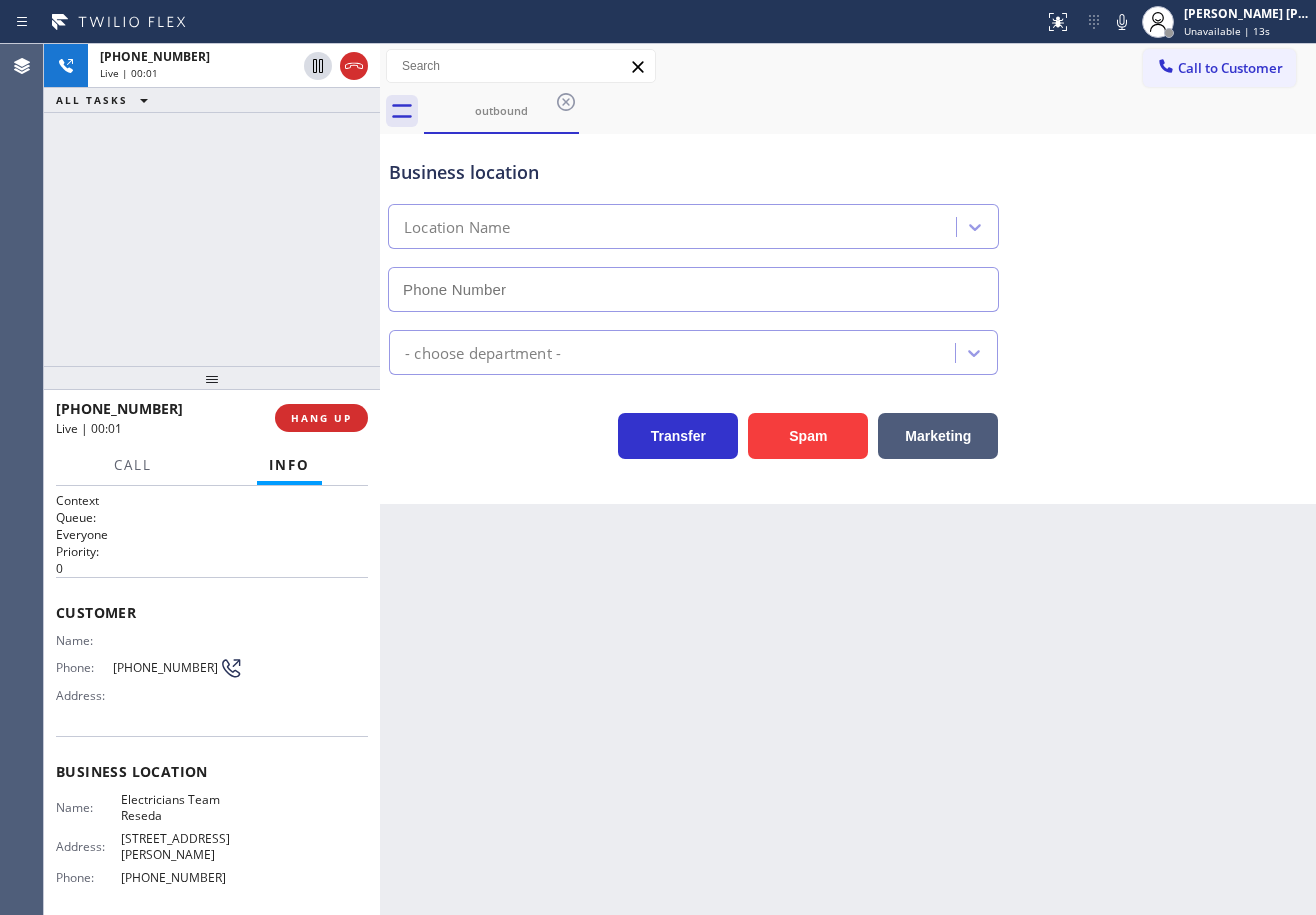 type on "[PHONE_NUMBER]" 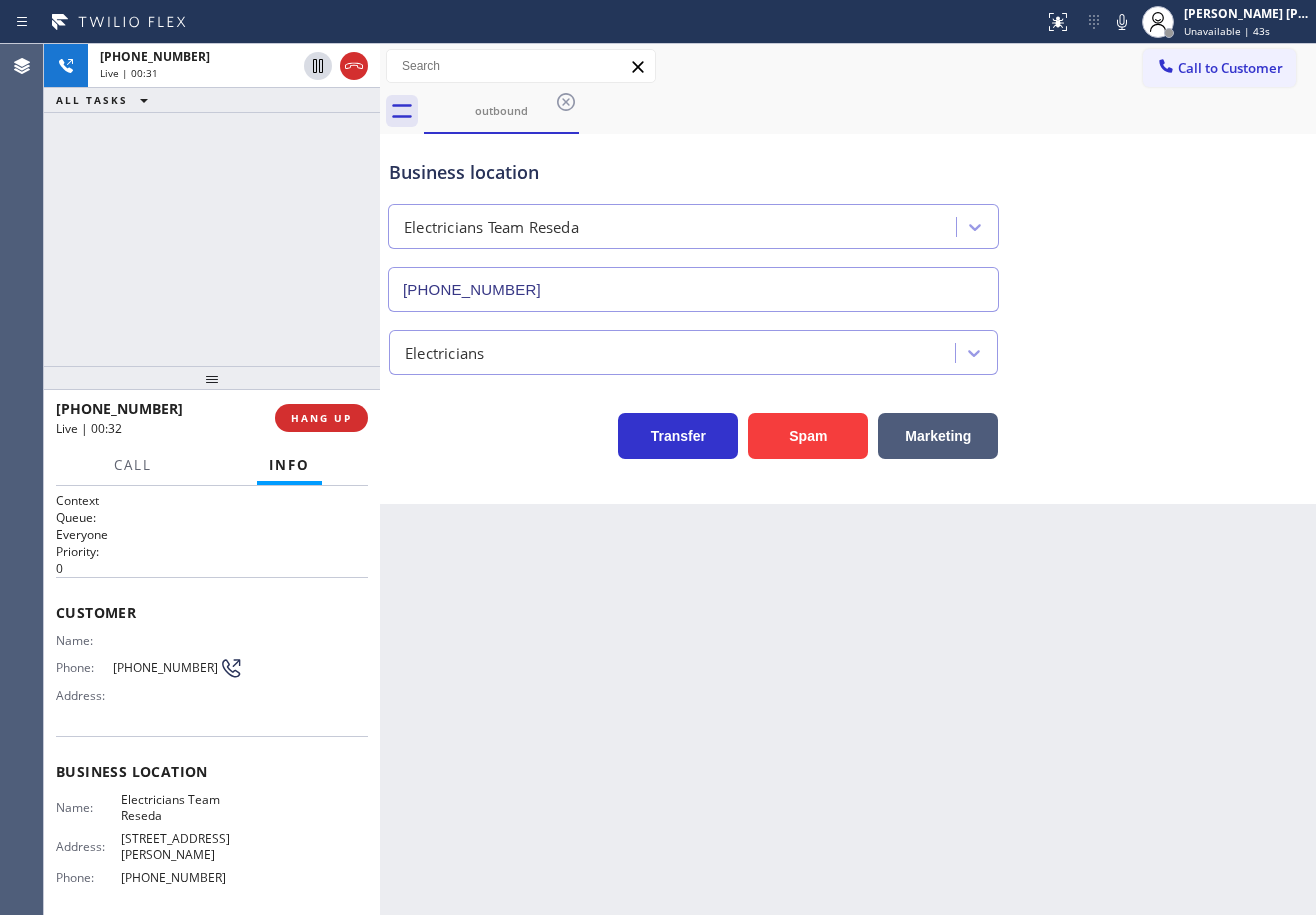 click on "[PHONE_NUMBER] Live | 00:31 ALL TASKS ALL TASKS ACTIVE TASKS TASKS IN WRAP UP" at bounding box center (212, 205) 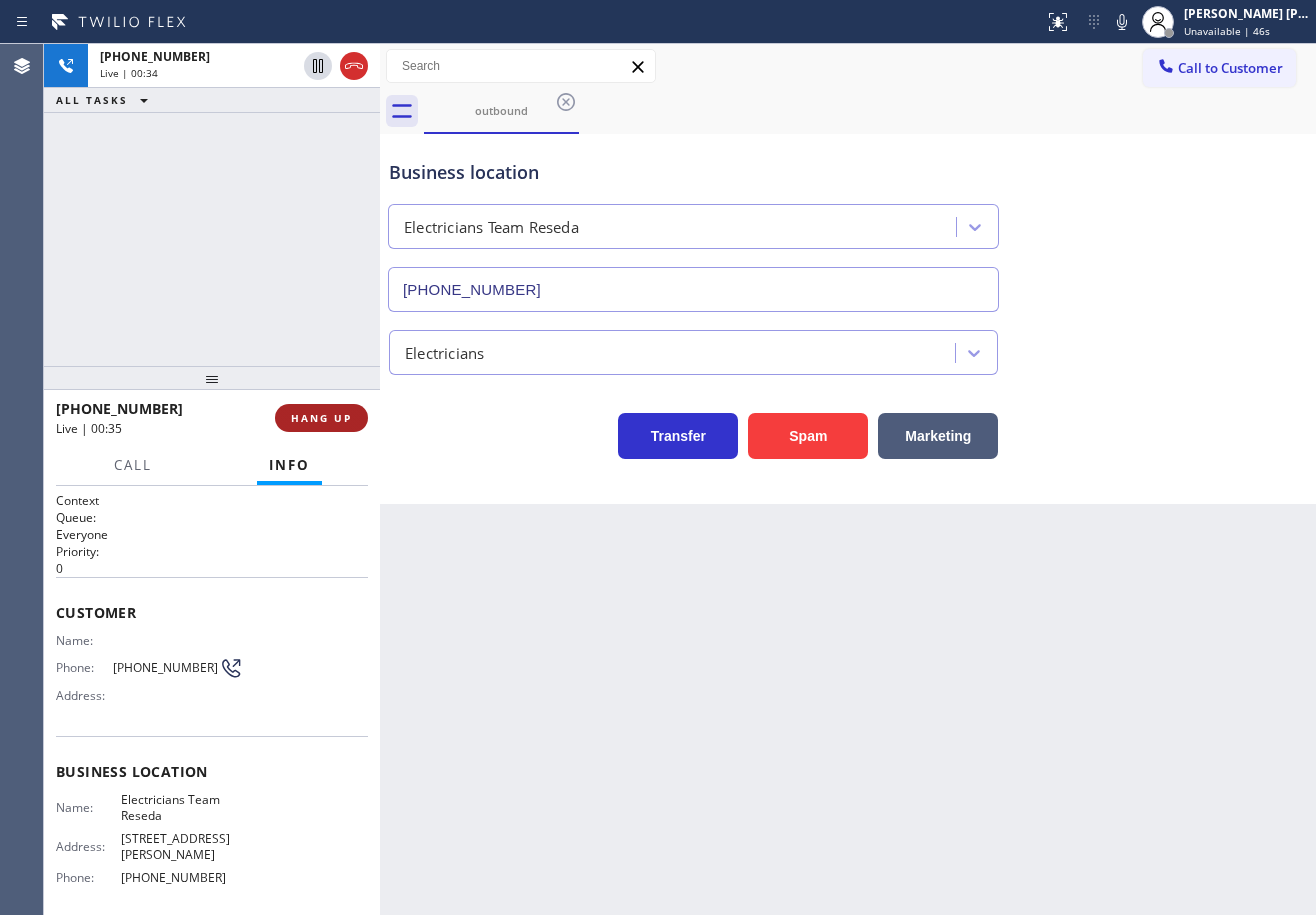 click on "HANG UP" at bounding box center [321, 418] 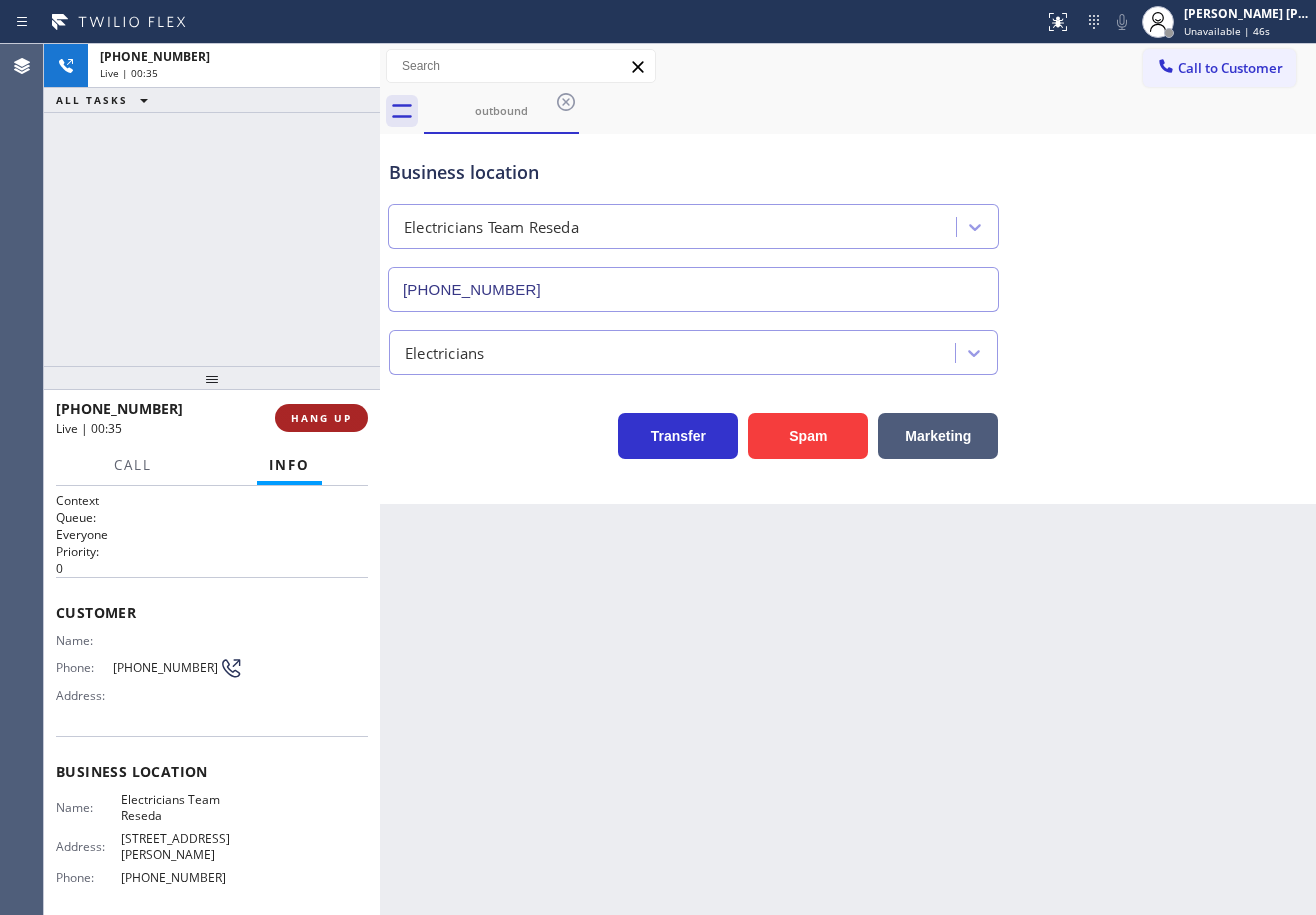 click on "HANG UP" at bounding box center (321, 418) 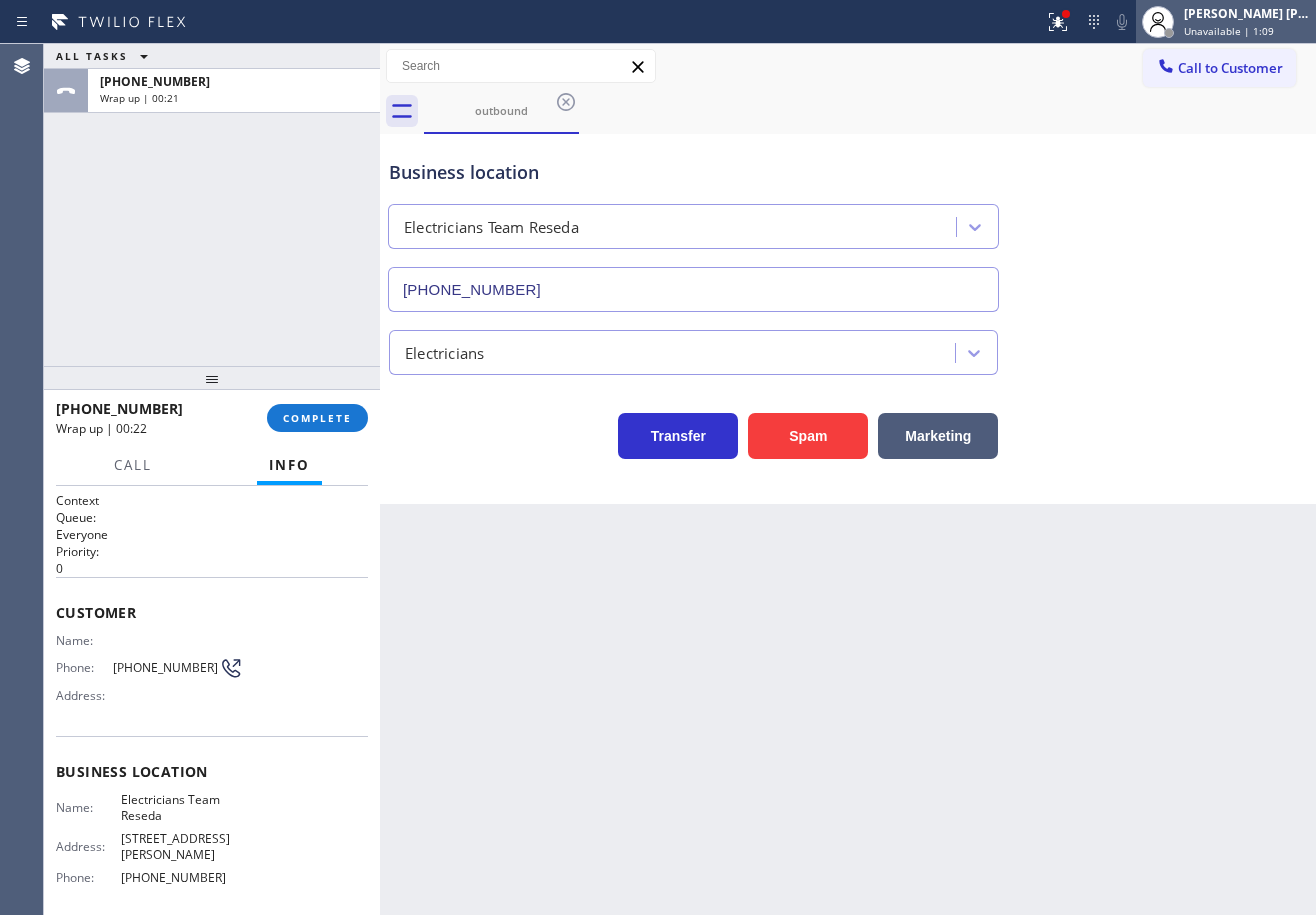 click on "[PERSON_NAME] [PERSON_NAME] Dahil" at bounding box center (1247, 13) 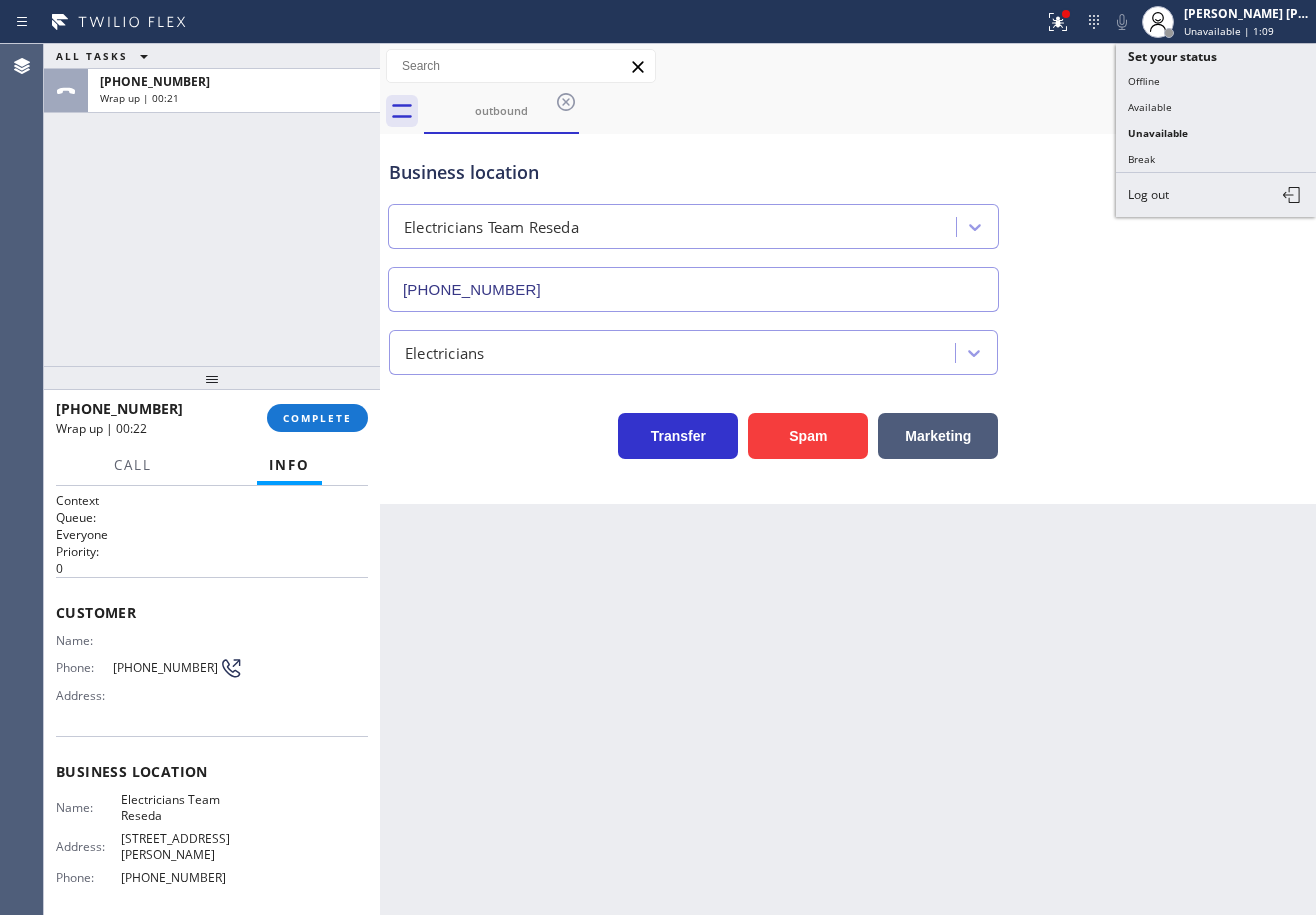 click on "Available" at bounding box center (1216, 107) 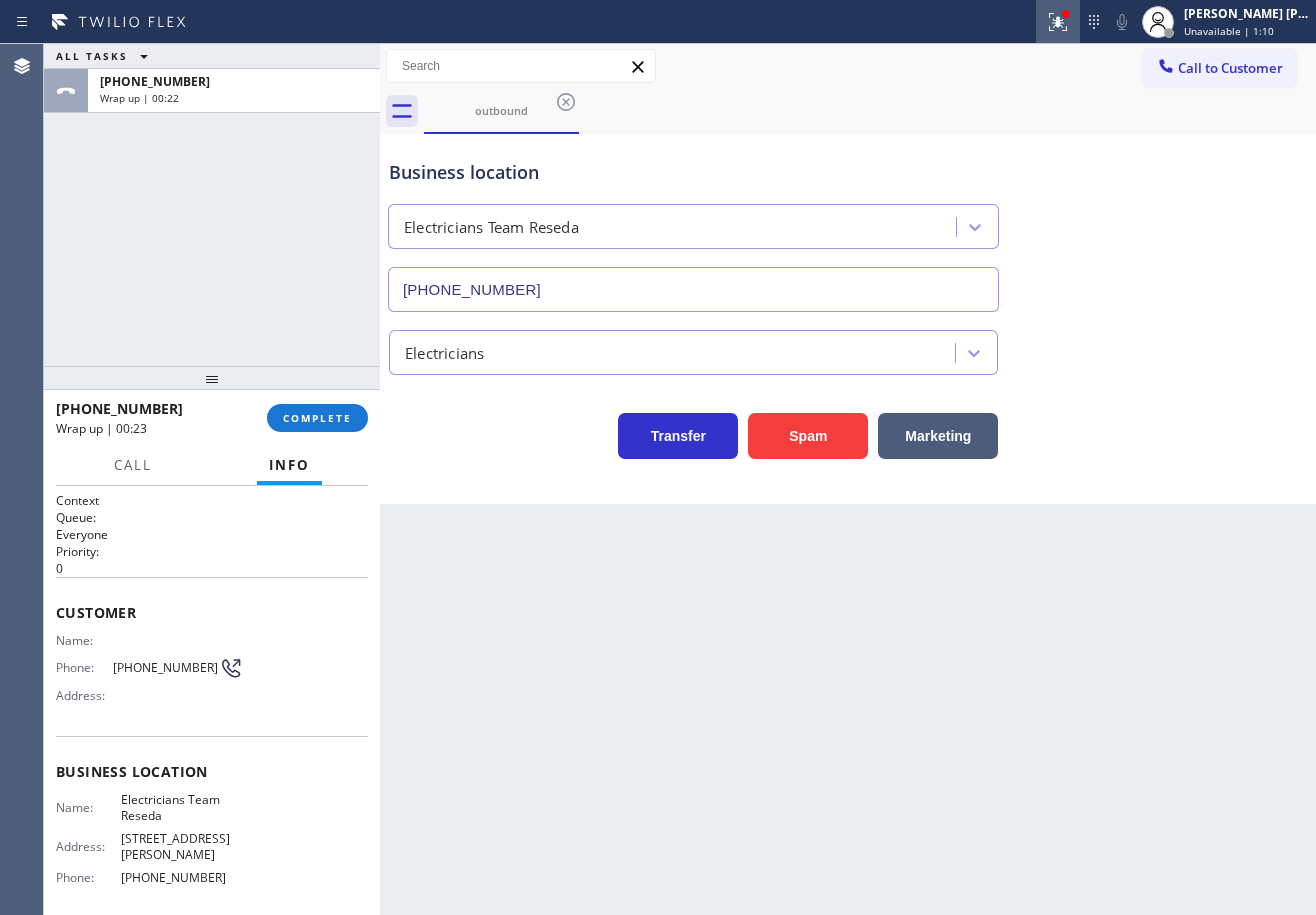 click 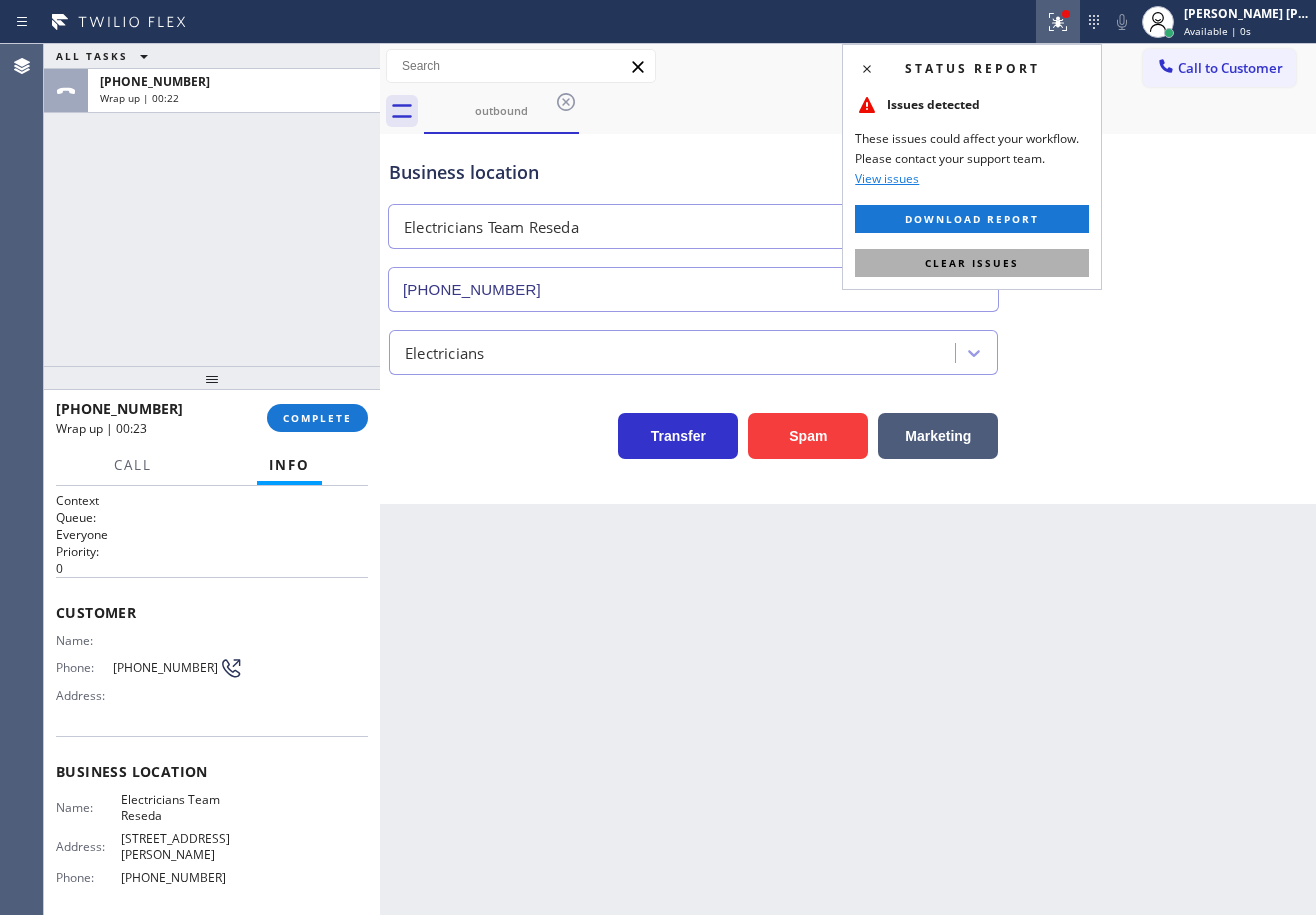 click on "Clear issues" at bounding box center [972, 263] 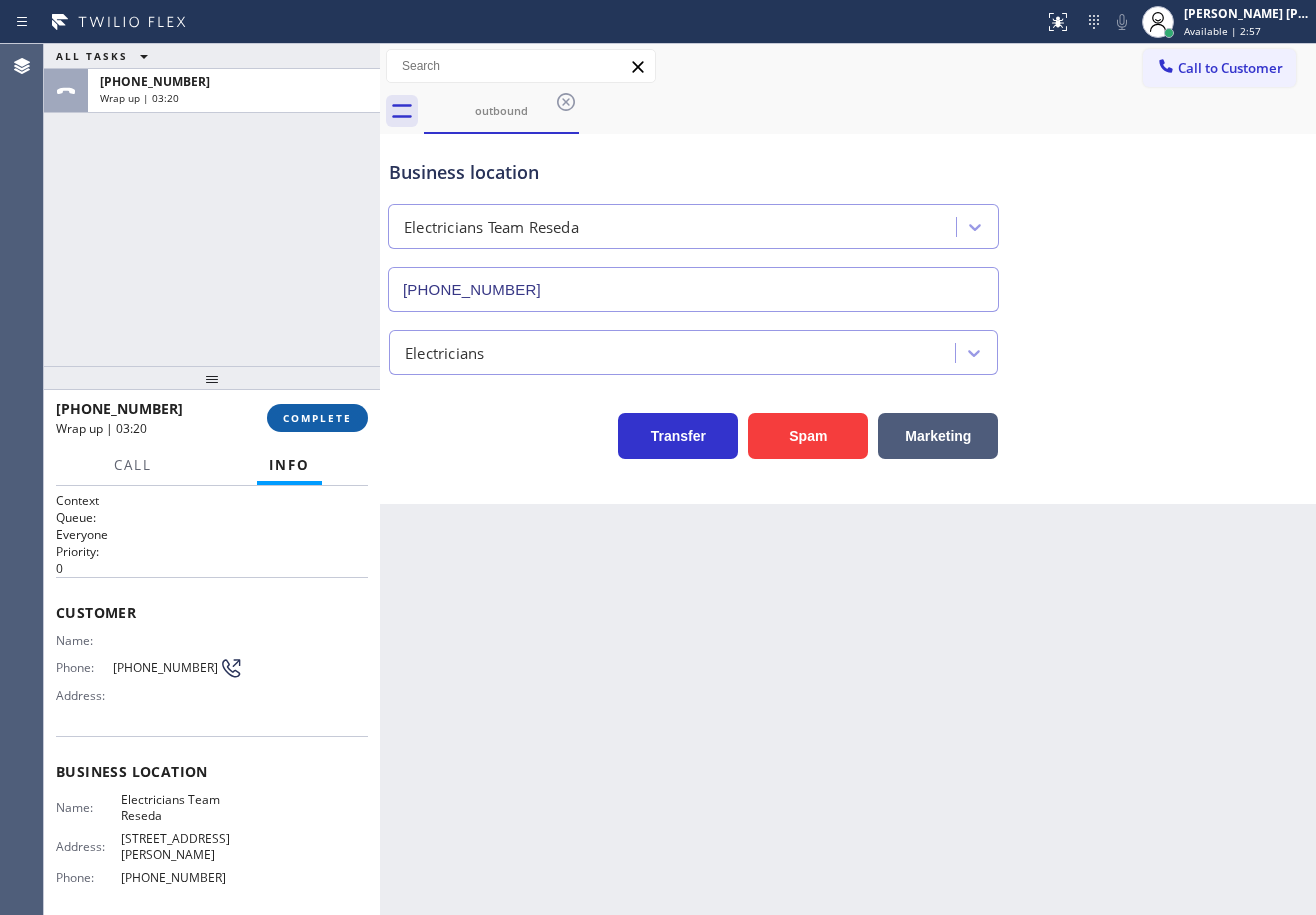 click on "COMPLETE" at bounding box center [317, 418] 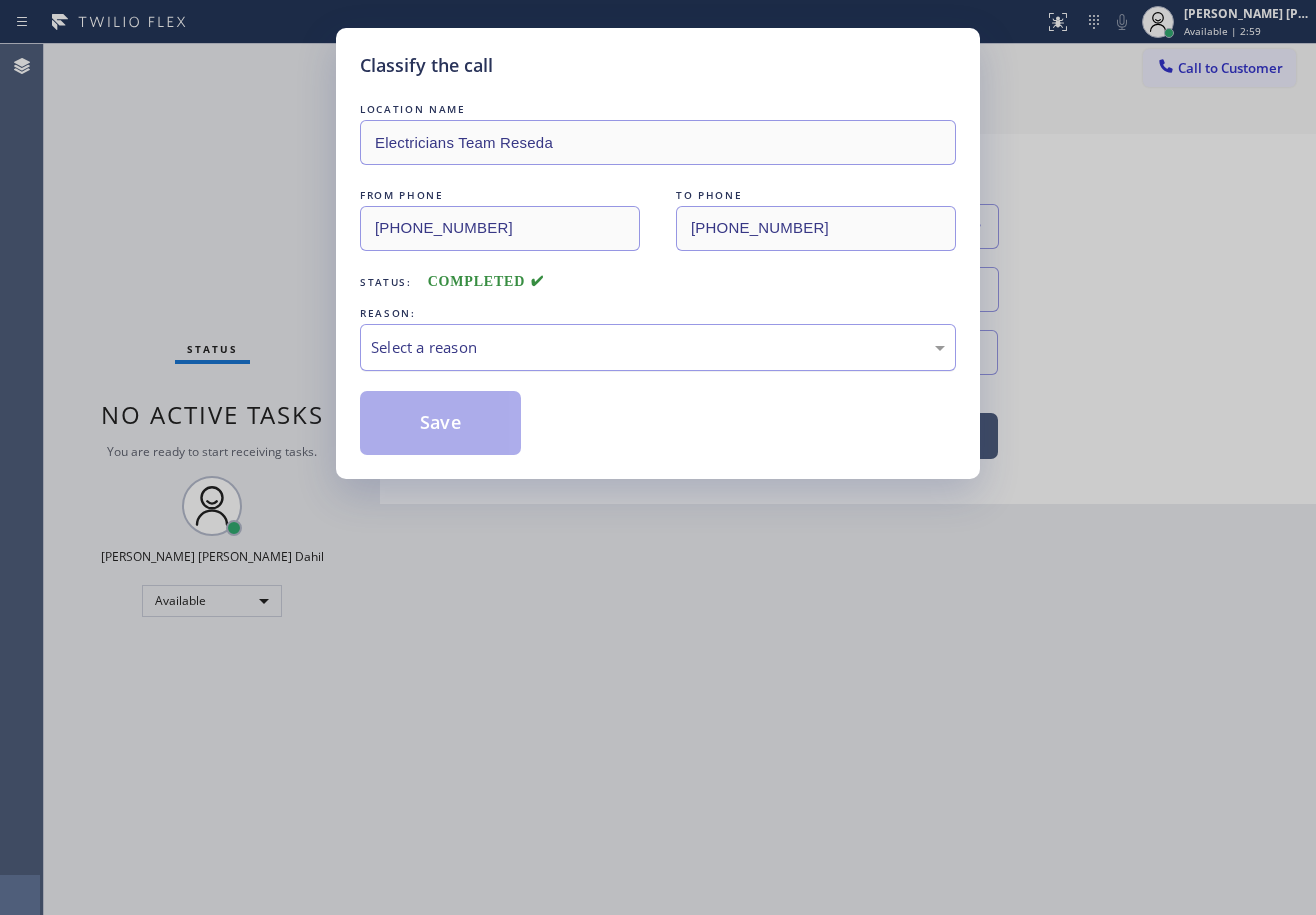 drag, startPoint x: 442, startPoint y: 347, endPoint x: 455, endPoint y: 362, distance: 19.849434 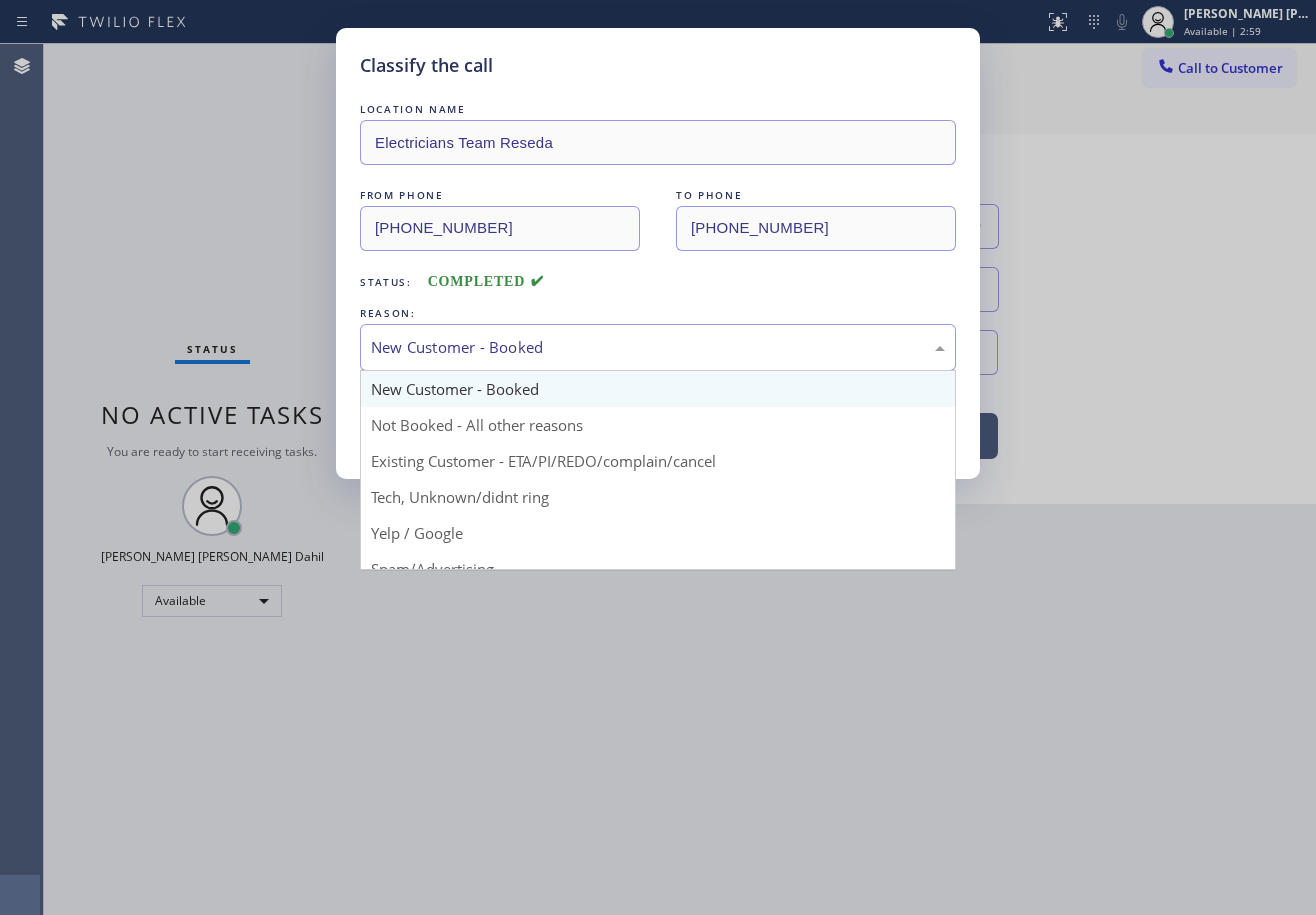 click on "New Customer - Booked" at bounding box center (658, 347) 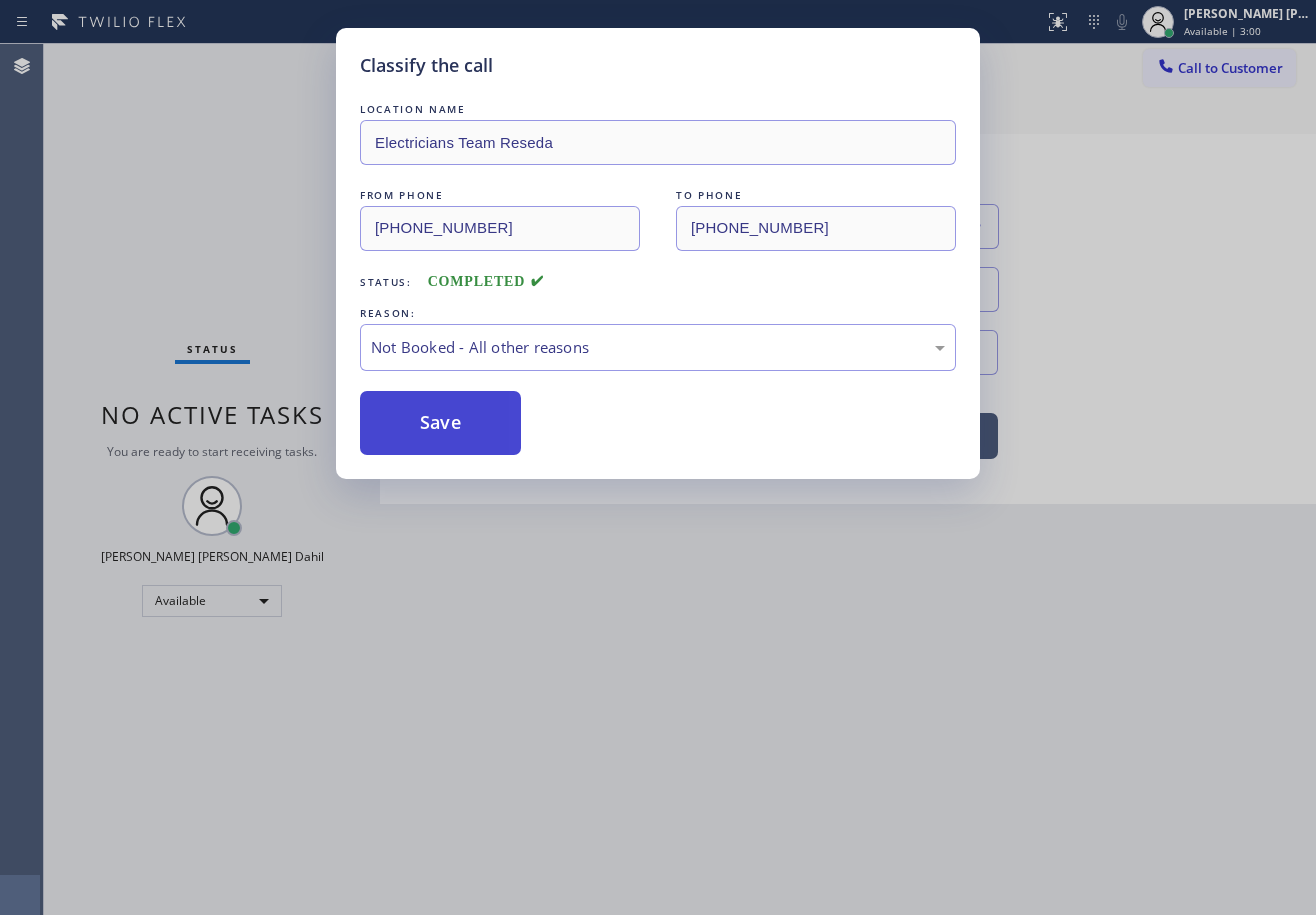 click on "Save" at bounding box center (440, 423) 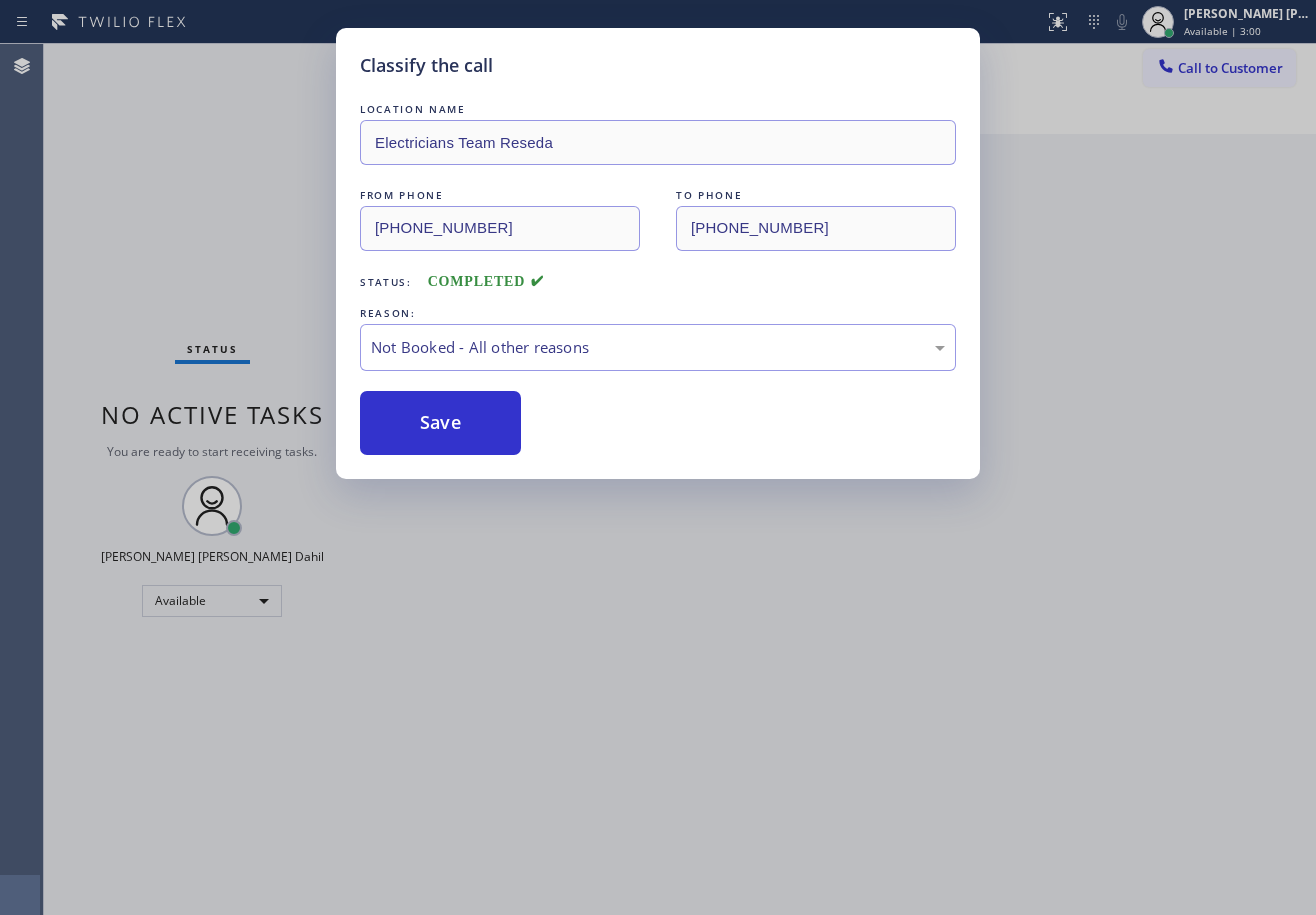 drag, startPoint x: 452, startPoint y: 425, endPoint x: 645, endPoint y: 436, distance: 193.31322 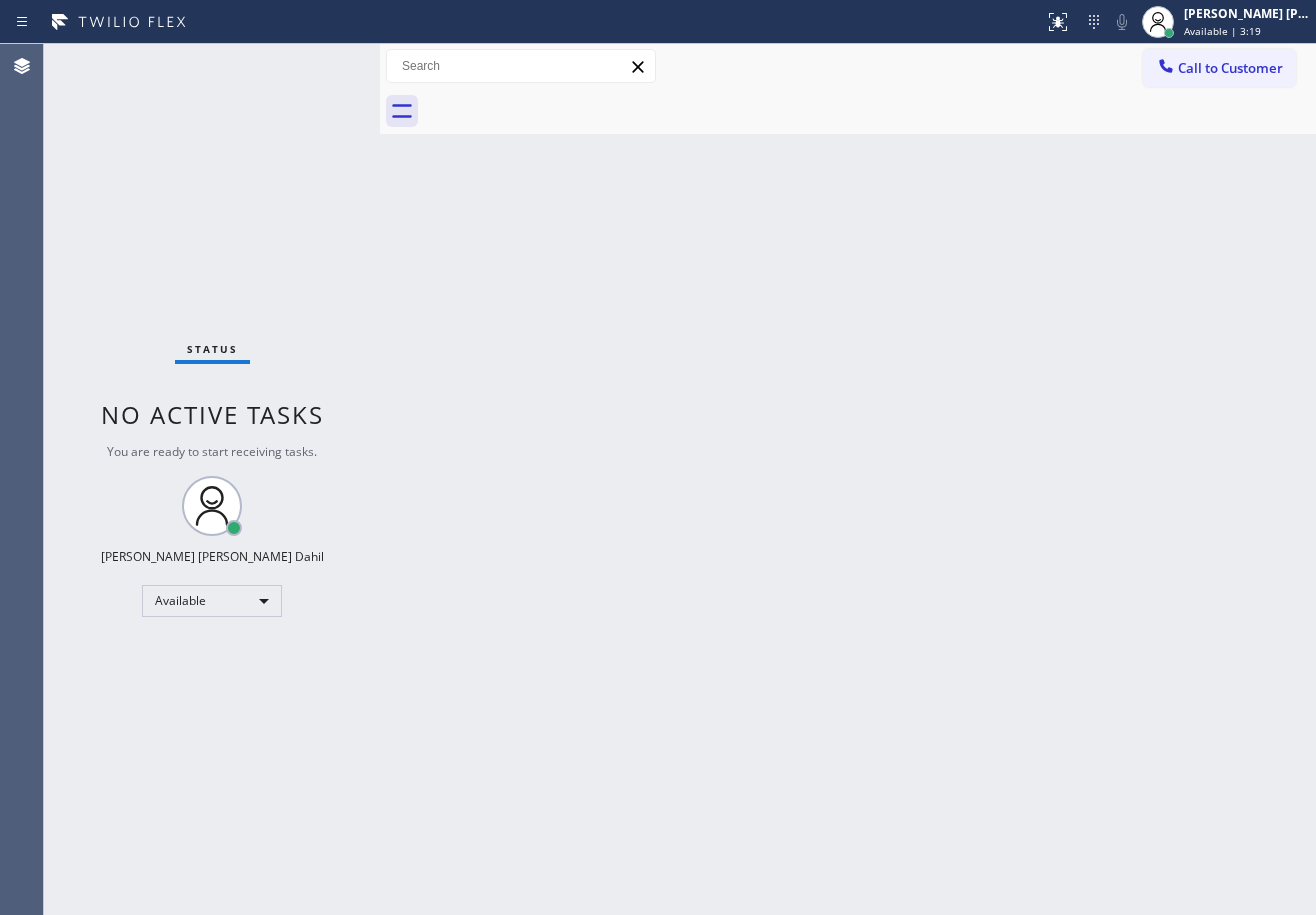 click on "Back to Dashboard Change Sender ID Customers Technicians Select a contact Outbound call Technician Search Technician Your caller id phone number Your caller id phone number Call Technician info Name   Phone none Address none Change Sender ID HVAC [PHONE_NUMBER] 5 Star Appliance [PHONE_NUMBER] Appliance Repair [PHONE_NUMBER] Plumbing [PHONE_NUMBER] Air Duct Cleaning [PHONE_NUMBER]  Electricians [PHONE_NUMBER] Cancel Change Check personal SMS Reset Change No tabs Call to Customer Outbound call Location Electricians Team Reseda Your caller id phone number [PHONE_NUMBER] Customer number Call Outbound call Technician Search Technician Your caller id phone number Your caller id phone number Call" at bounding box center (848, 479) 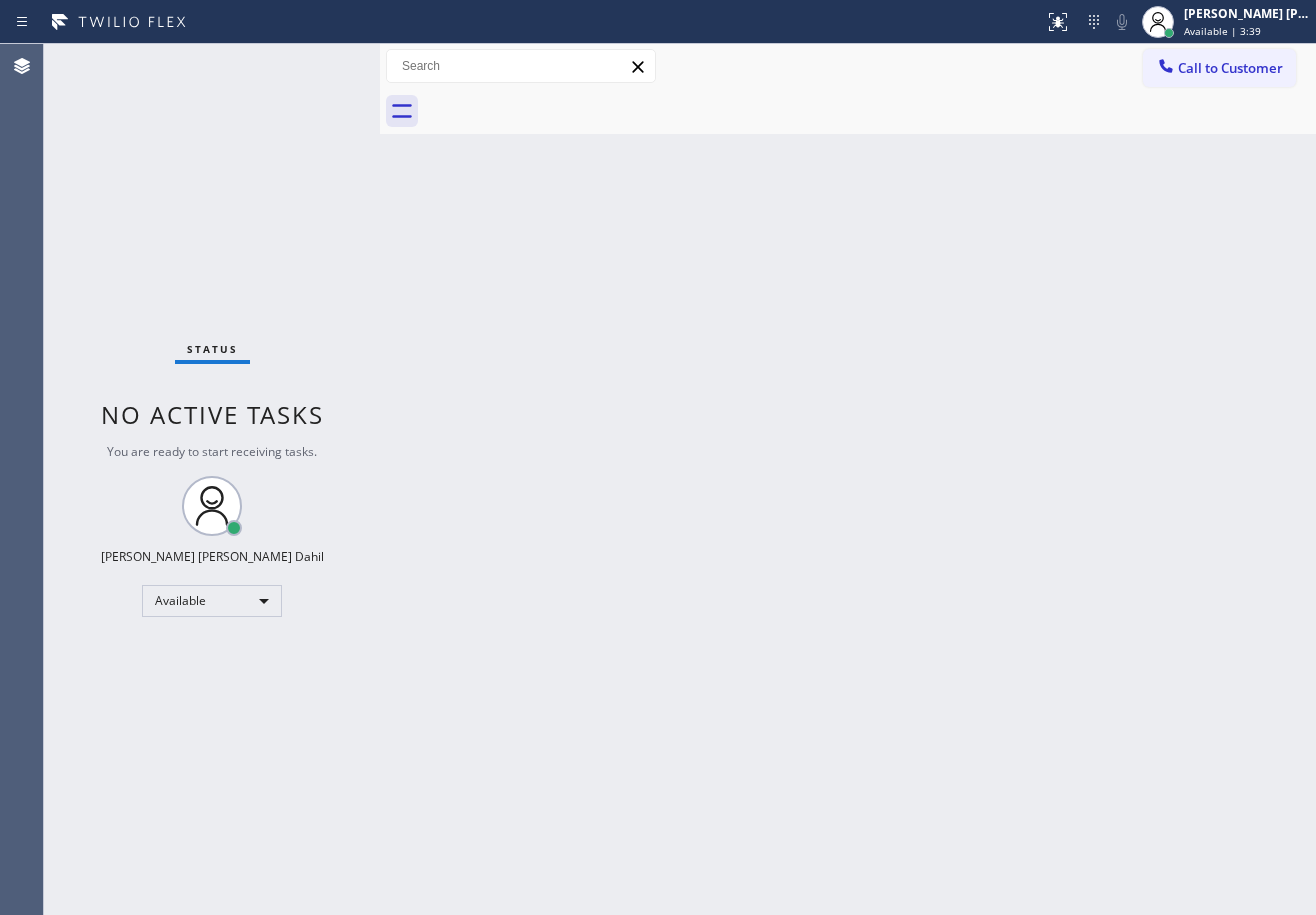 click on "Back to Dashboard Change Sender ID Customers Technicians Select a contact Outbound call Technician Search Technician Your caller id phone number Your caller id phone number Call Technician info Name   Phone none Address none Change Sender ID HVAC [PHONE_NUMBER] 5 Star Appliance [PHONE_NUMBER] Appliance Repair [PHONE_NUMBER] Plumbing [PHONE_NUMBER] Air Duct Cleaning [PHONE_NUMBER]  Electricians [PHONE_NUMBER] Cancel Change Check personal SMS Reset Change No tabs Call to Customer Outbound call Location Electricians Team Reseda Your caller id phone number [PHONE_NUMBER] Customer number Call Outbound call Technician Search Technician Your caller id phone number Your caller id phone number Call" at bounding box center (848, 479) 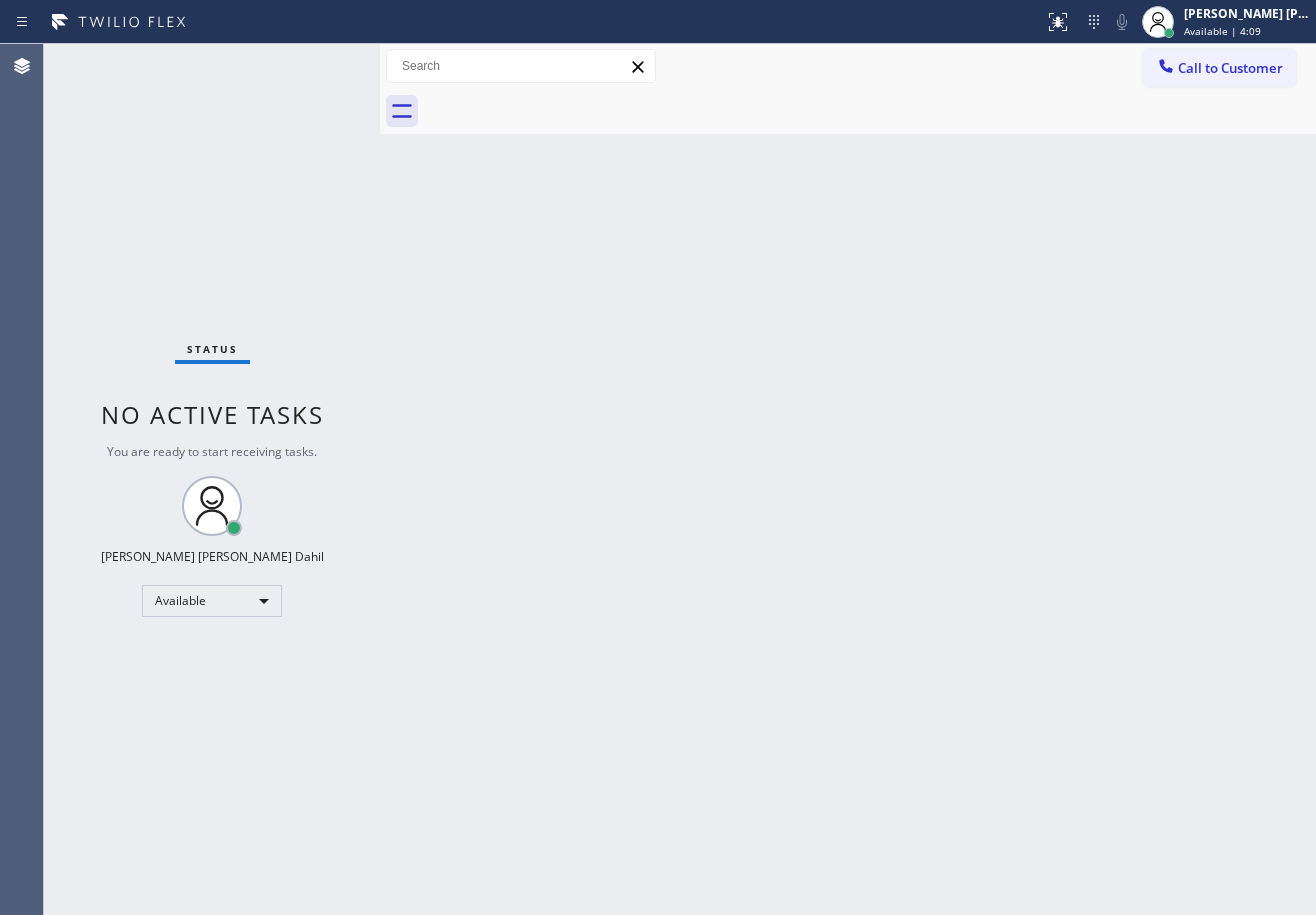 drag, startPoint x: 246, startPoint y: 66, endPoint x: 286, endPoint y: 28, distance: 55.17246 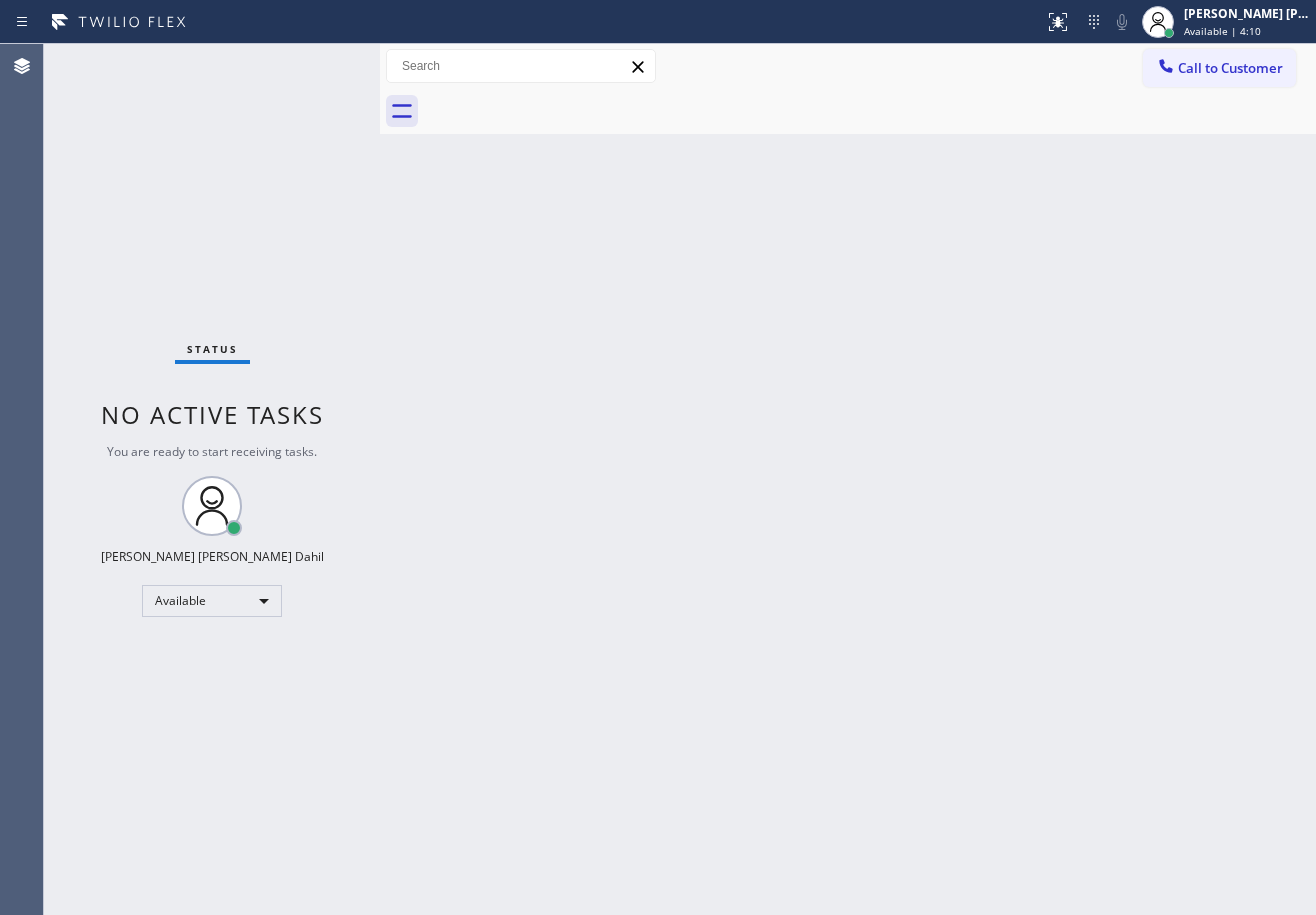 click on "Back to Dashboard Change Sender ID Customers Technicians Select a contact Outbound call Technician Search Technician Your caller id phone number Your caller id phone number Call Technician info Name   Phone none Address none Change Sender ID HVAC [PHONE_NUMBER] 5 Star Appliance [PHONE_NUMBER] Appliance Repair [PHONE_NUMBER] Plumbing [PHONE_NUMBER] Air Duct Cleaning [PHONE_NUMBER]  Electricians [PHONE_NUMBER] Cancel Change Check personal SMS Reset Change No tabs Call to Customer Outbound call Location Electricians Team Reseda Your caller id phone number [PHONE_NUMBER] Customer number Call Outbound call Technician Search Technician Your caller id phone number Your caller id phone number Call" at bounding box center [848, 479] 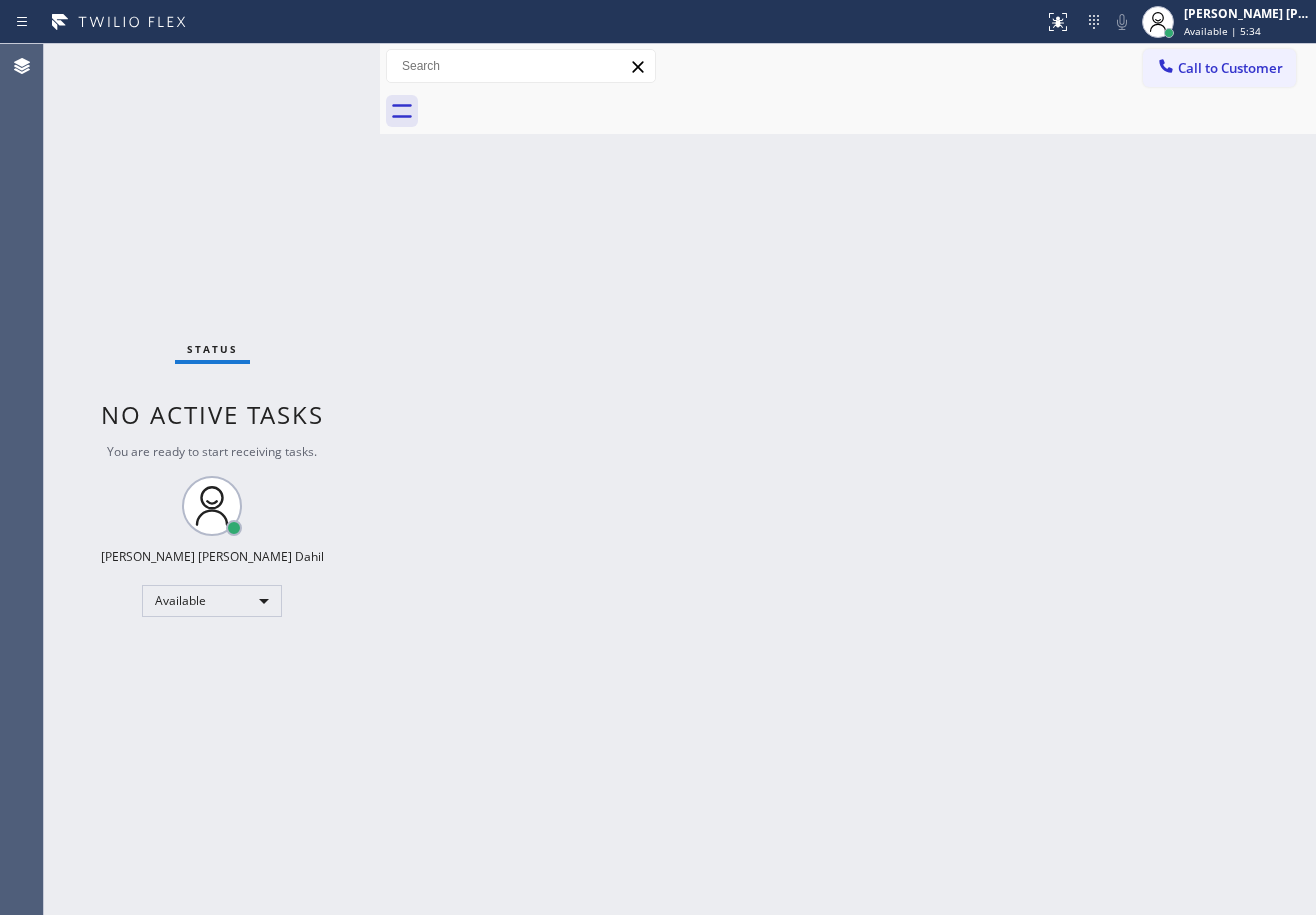 click on "Status   No active tasks     You are ready to start receiving tasks.   [PERSON_NAME] [PERSON_NAME] Dahil Available" at bounding box center [212, 479] 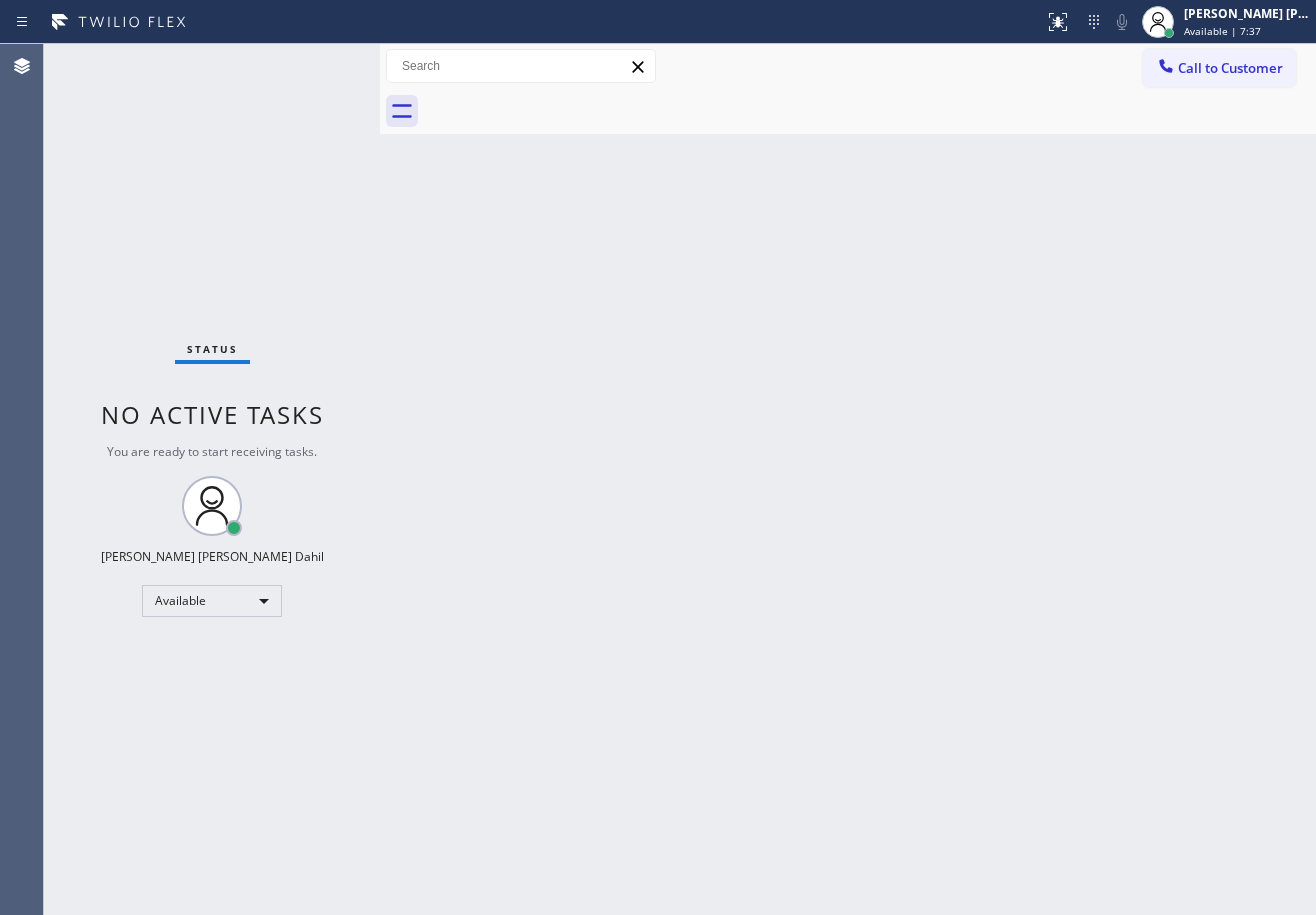 click on "Call to Customer" at bounding box center [1230, 68] 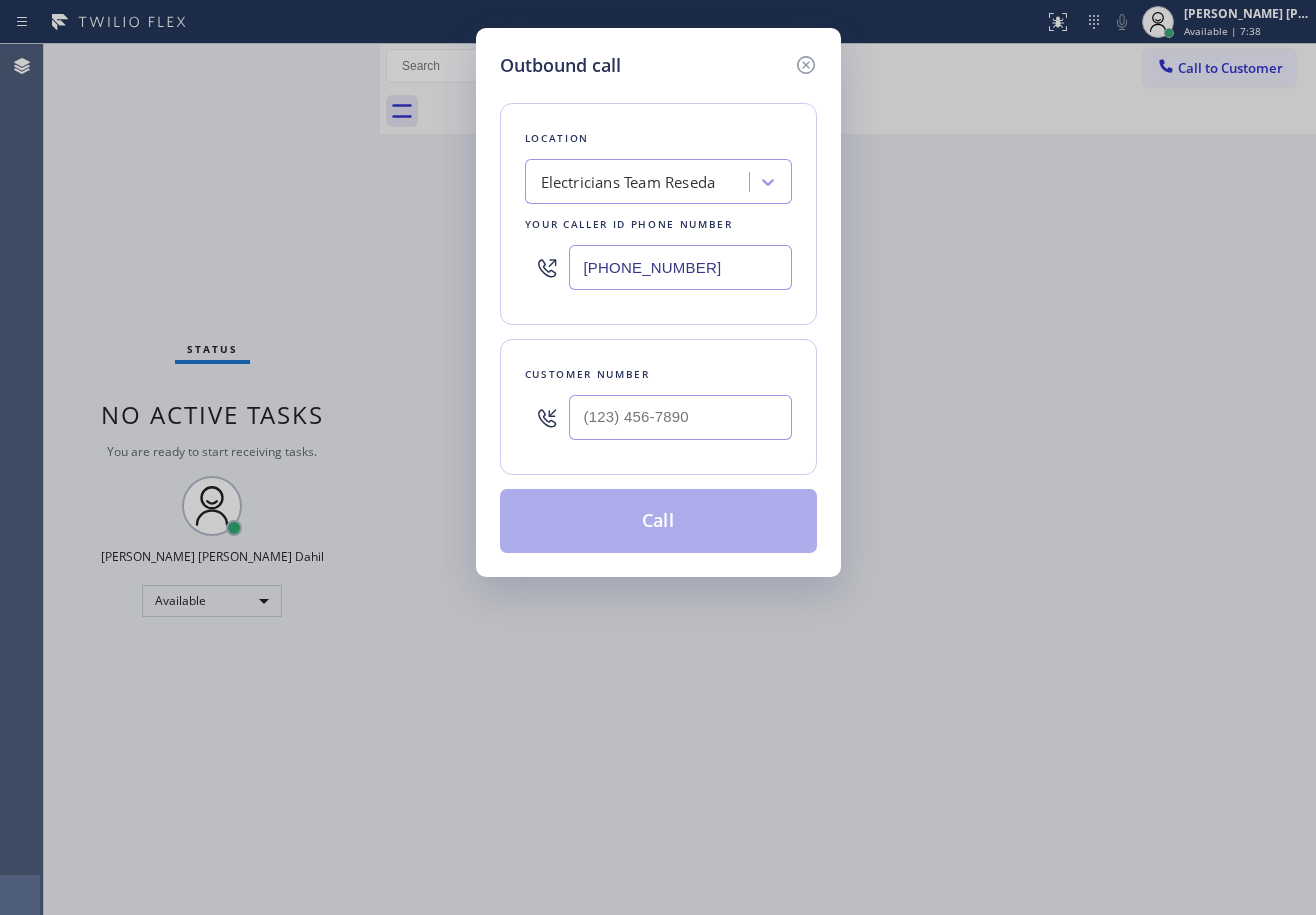 drag, startPoint x: 721, startPoint y: 418, endPoint x: 932, endPoint y: 446, distance: 212.84972 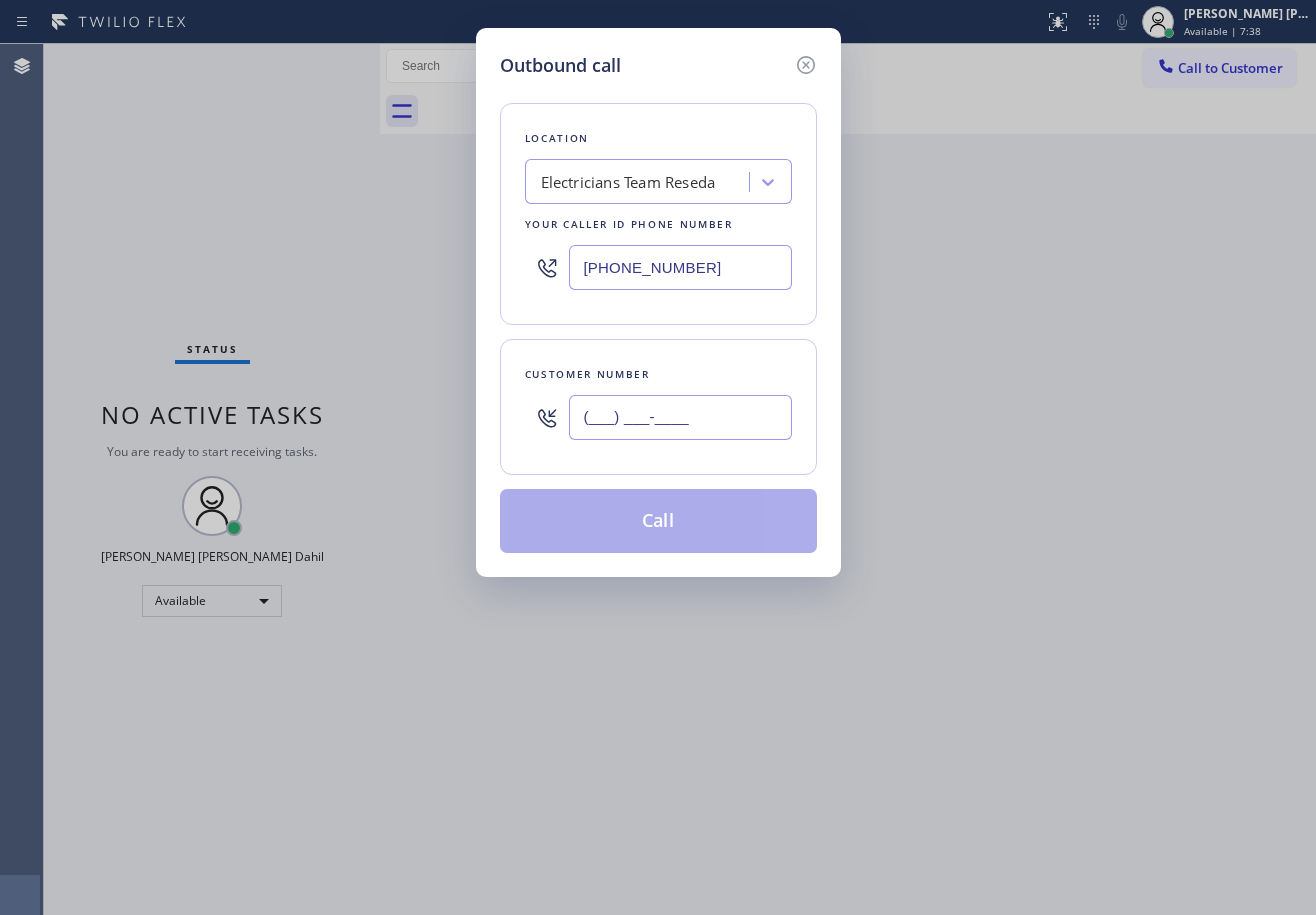 paste on "520) 403-3039" 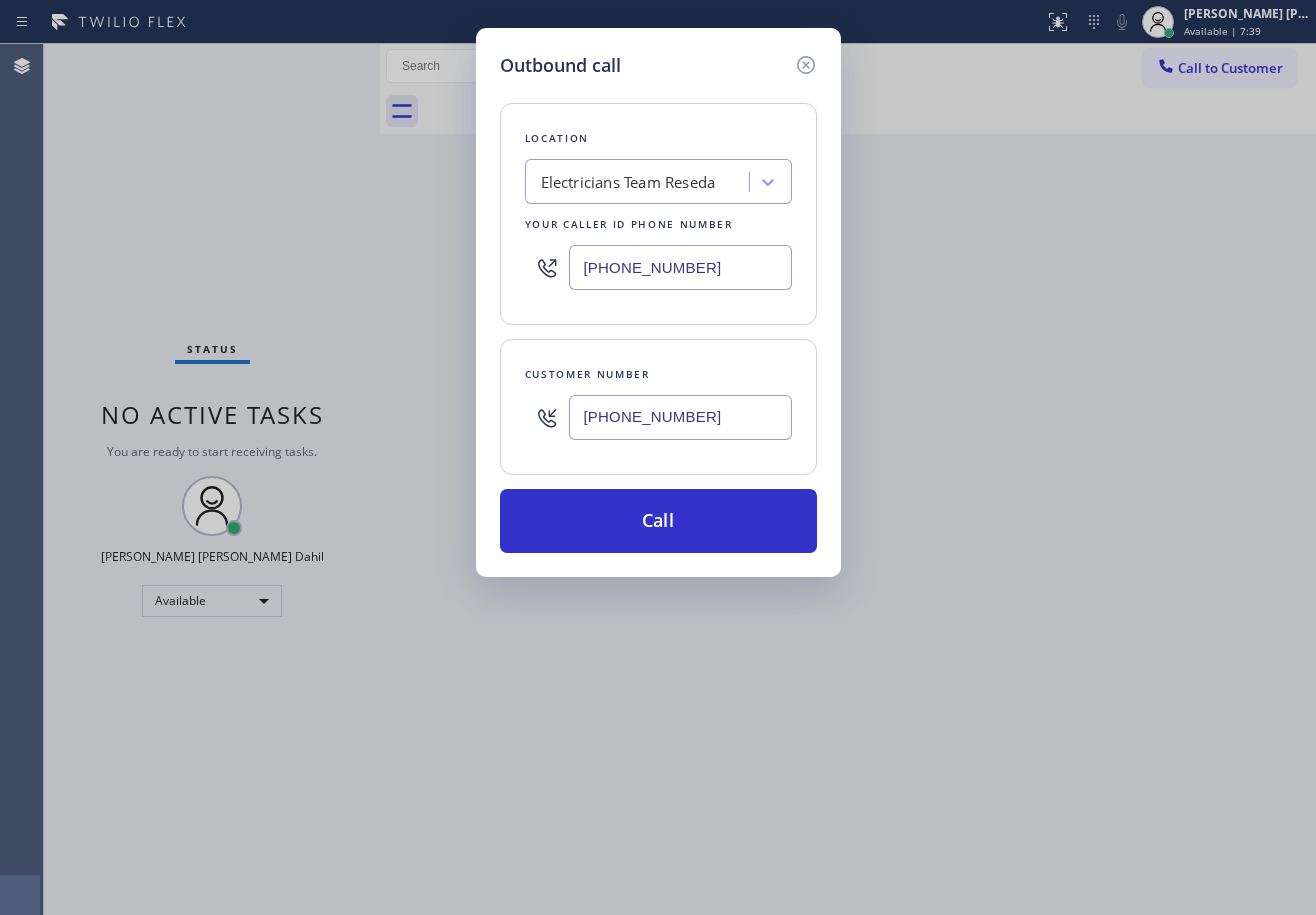 type on "[PHONE_NUMBER]" 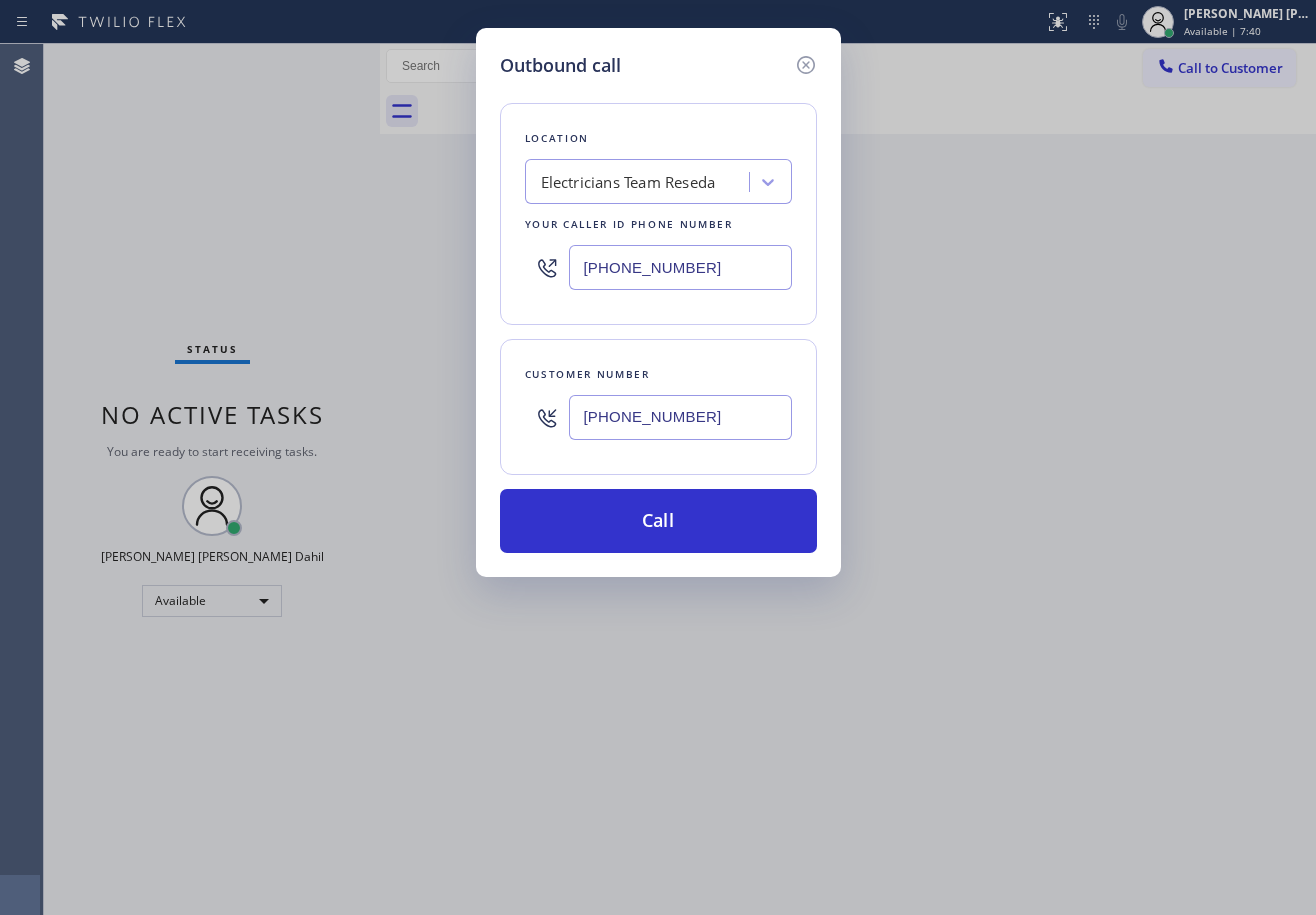 click on "[PHONE_NUMBER]" at bounding box center [680, 267] 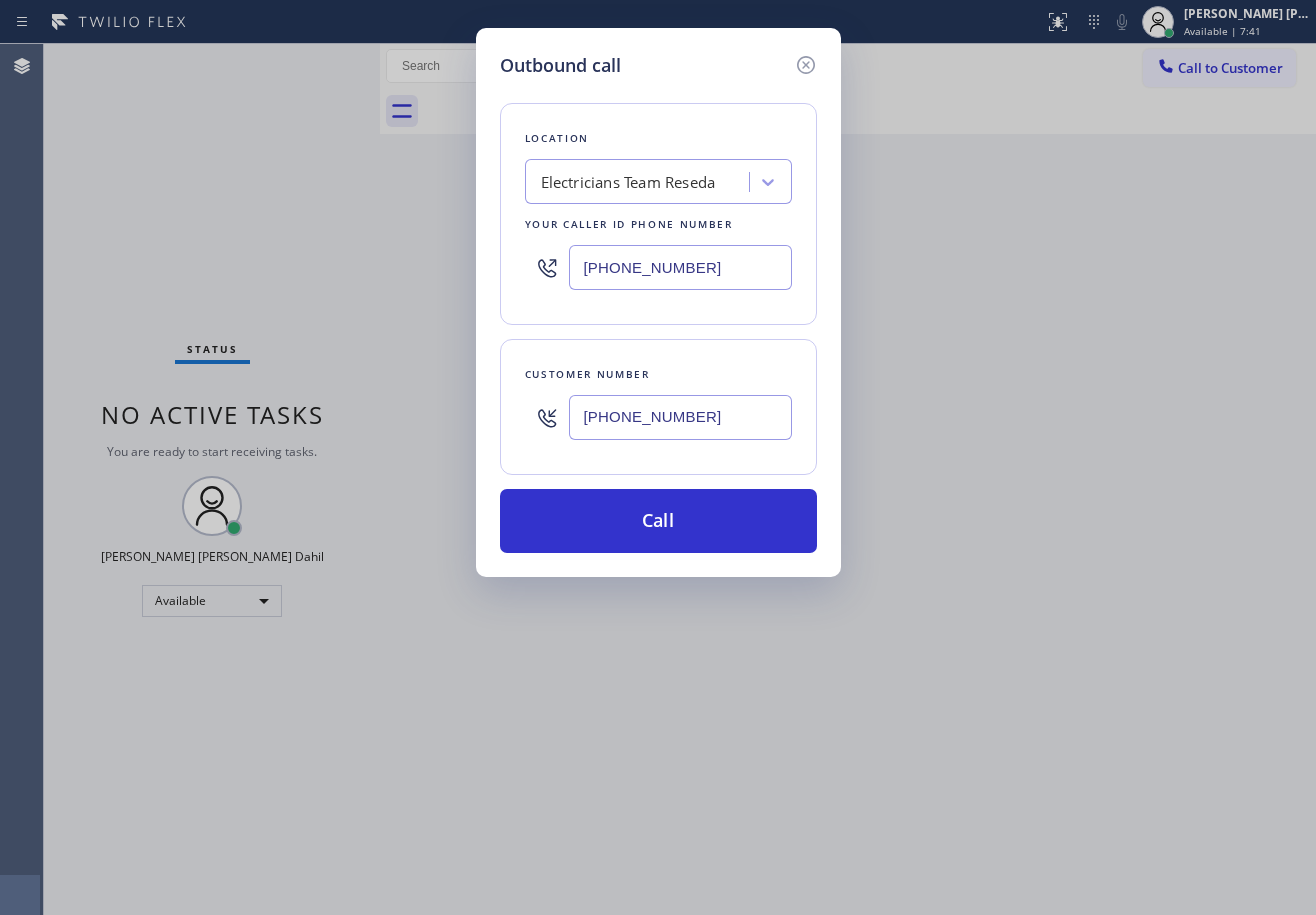 click on "[PHONE_NUMBER]" at bounding box center (680, 267) 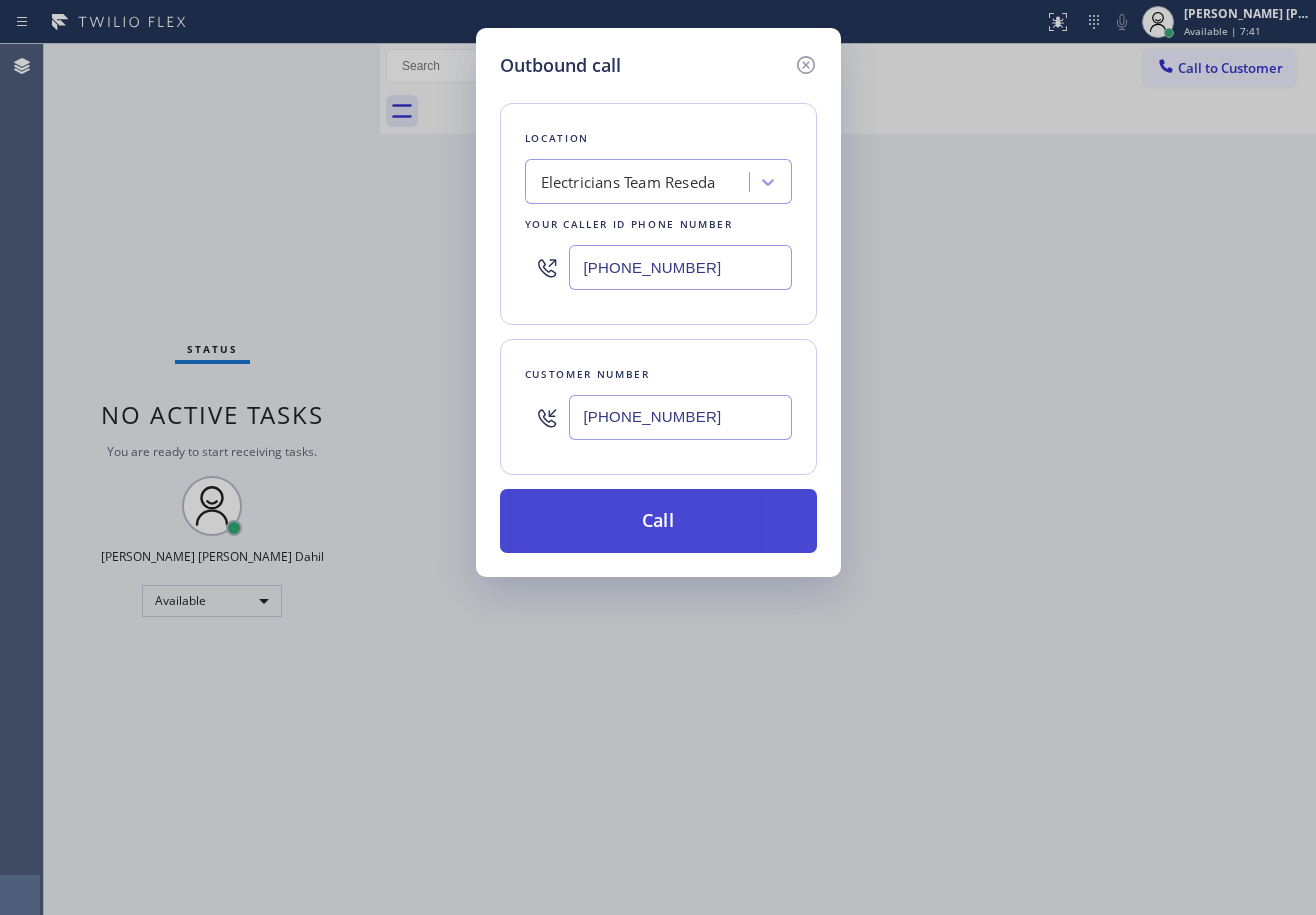 type on "[PHONE_NUMBER]" 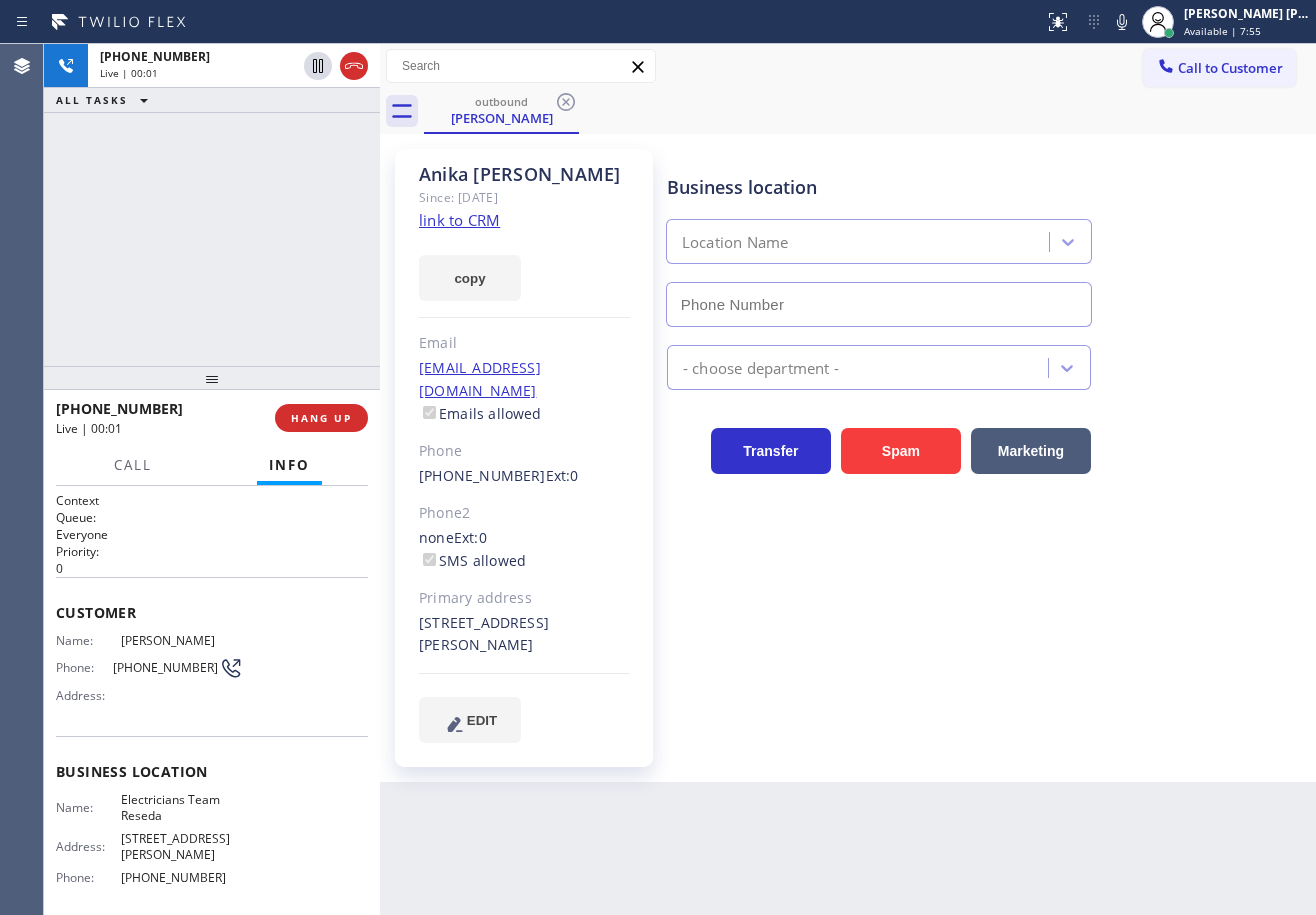type on "[PHONE_NUMBER]" 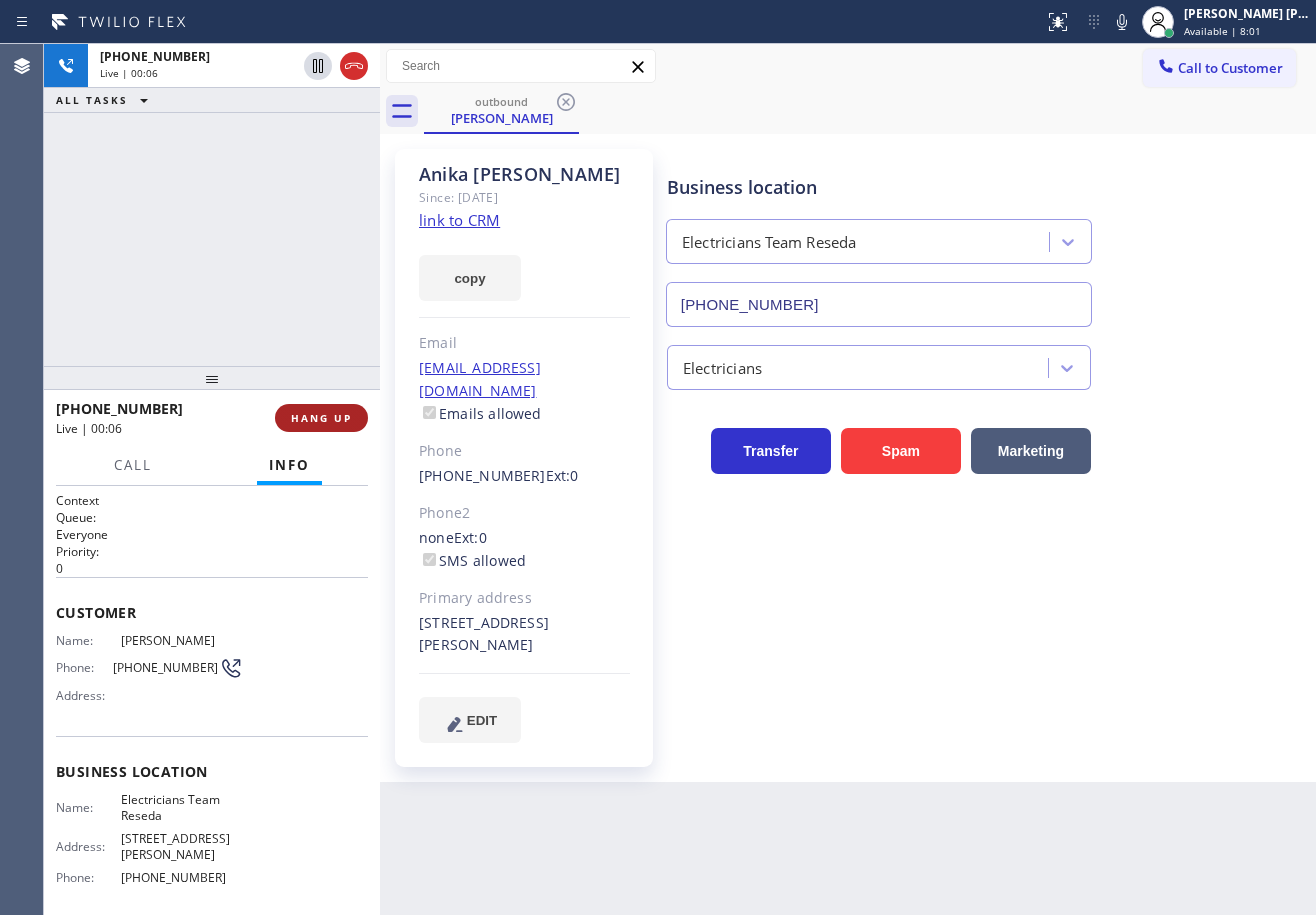click on "HANG UP" at bounding box center [321, 418] 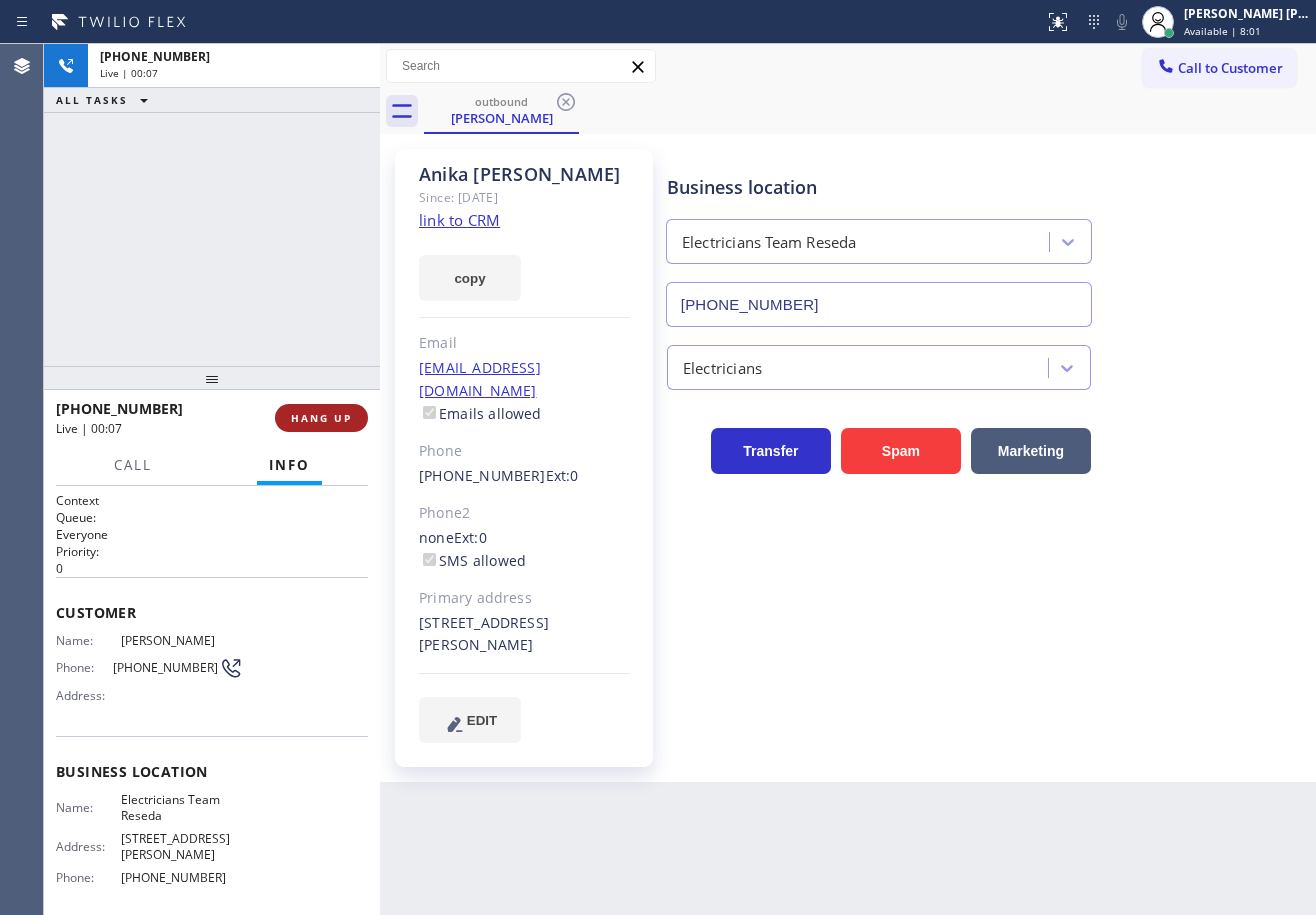 click on "HANG UP" at bounding box center (321, 418) 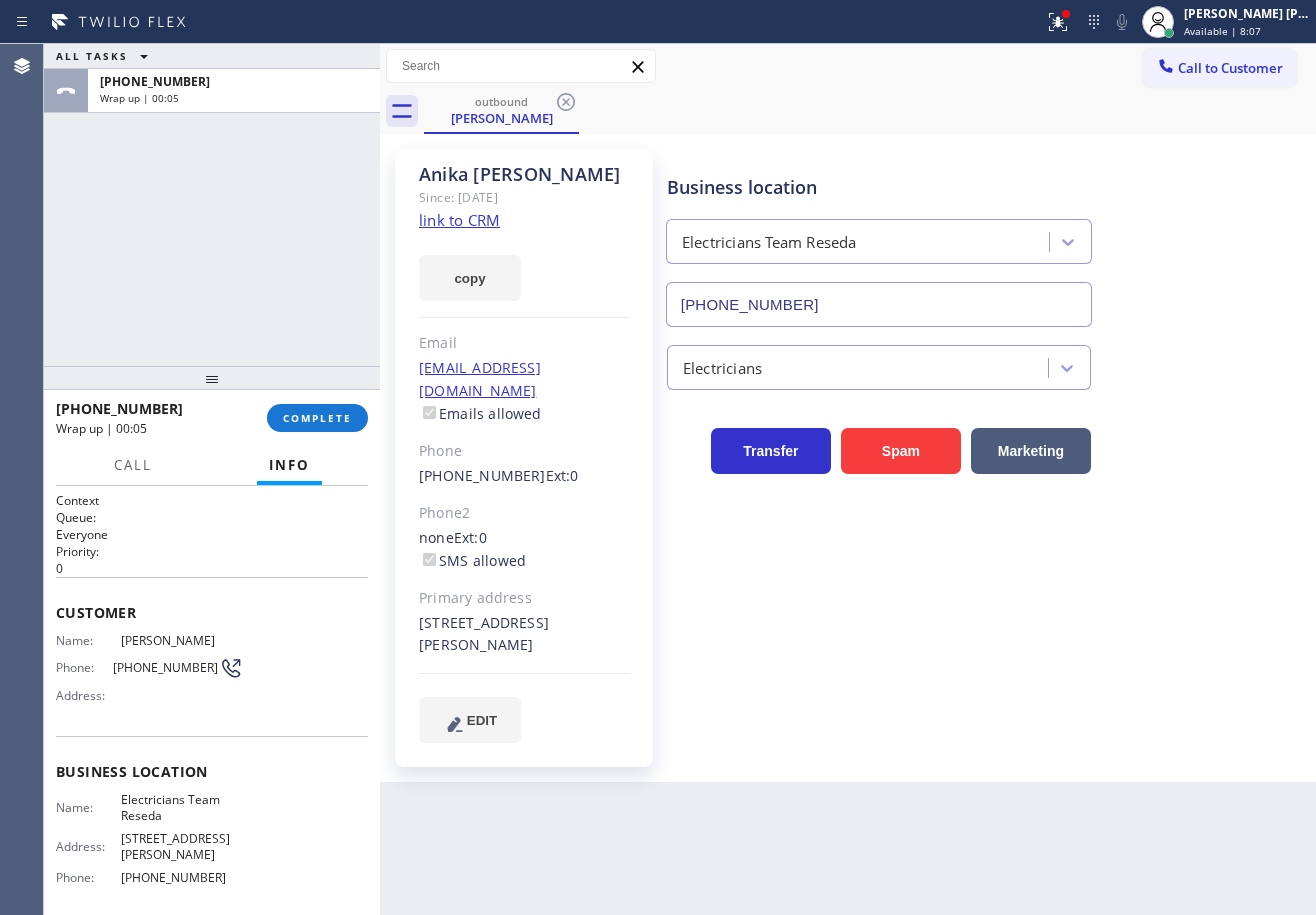 click on "ALL TASKS ALL TASKS ACTIVE TASKS TASKS IN WRAP UP [PHONE_NUMBER] Wrap up | 00:05" at bounding box center (212, 205) 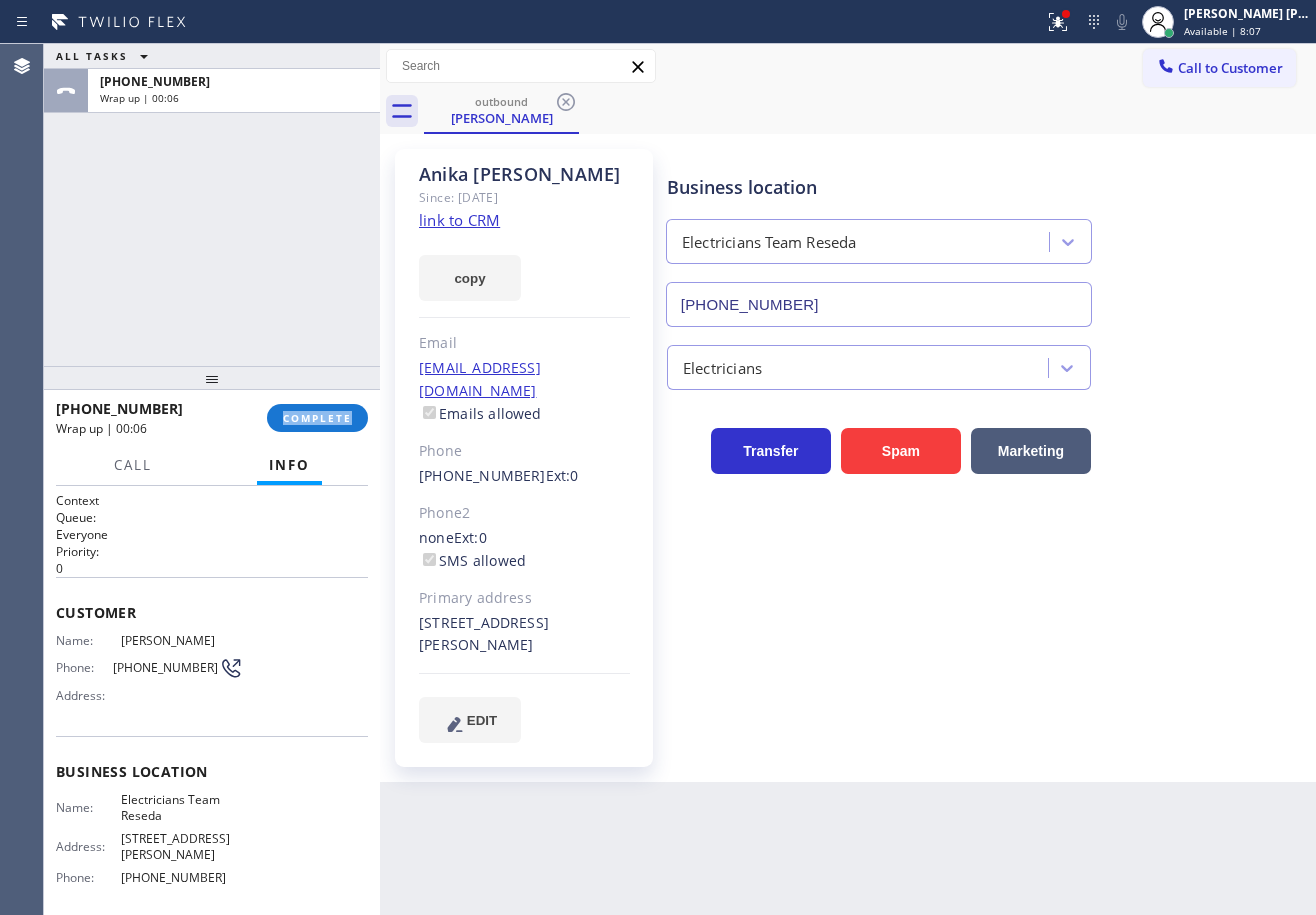 click on "[PHONE_NUMBER] Wrap up | 00:06 COMPLETE" at bounding box center (212, 418) 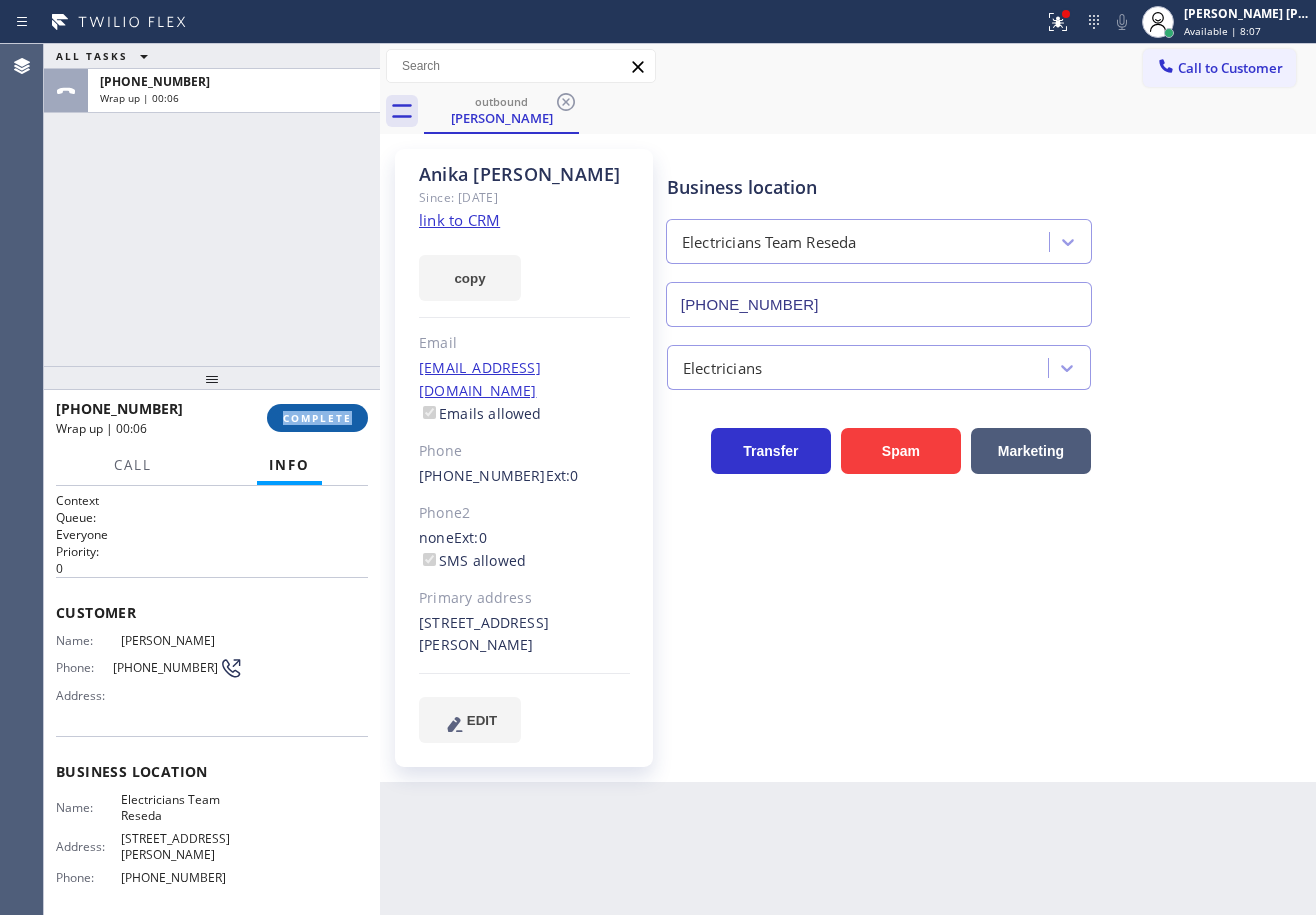 click on "COMPLETE" at bounding box center (317, 418) 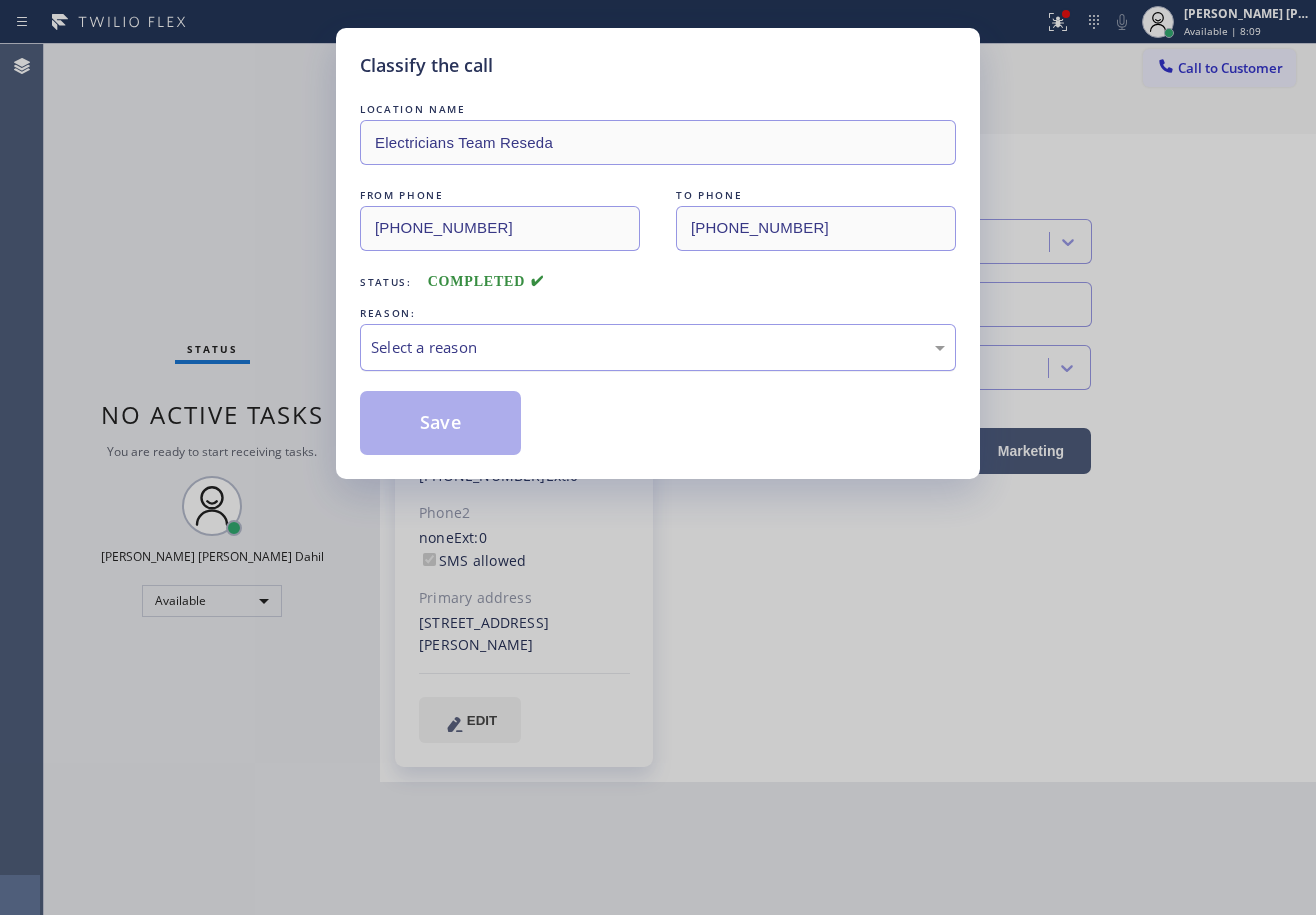 click on "Select a reason" at bounding box center (658, 347) 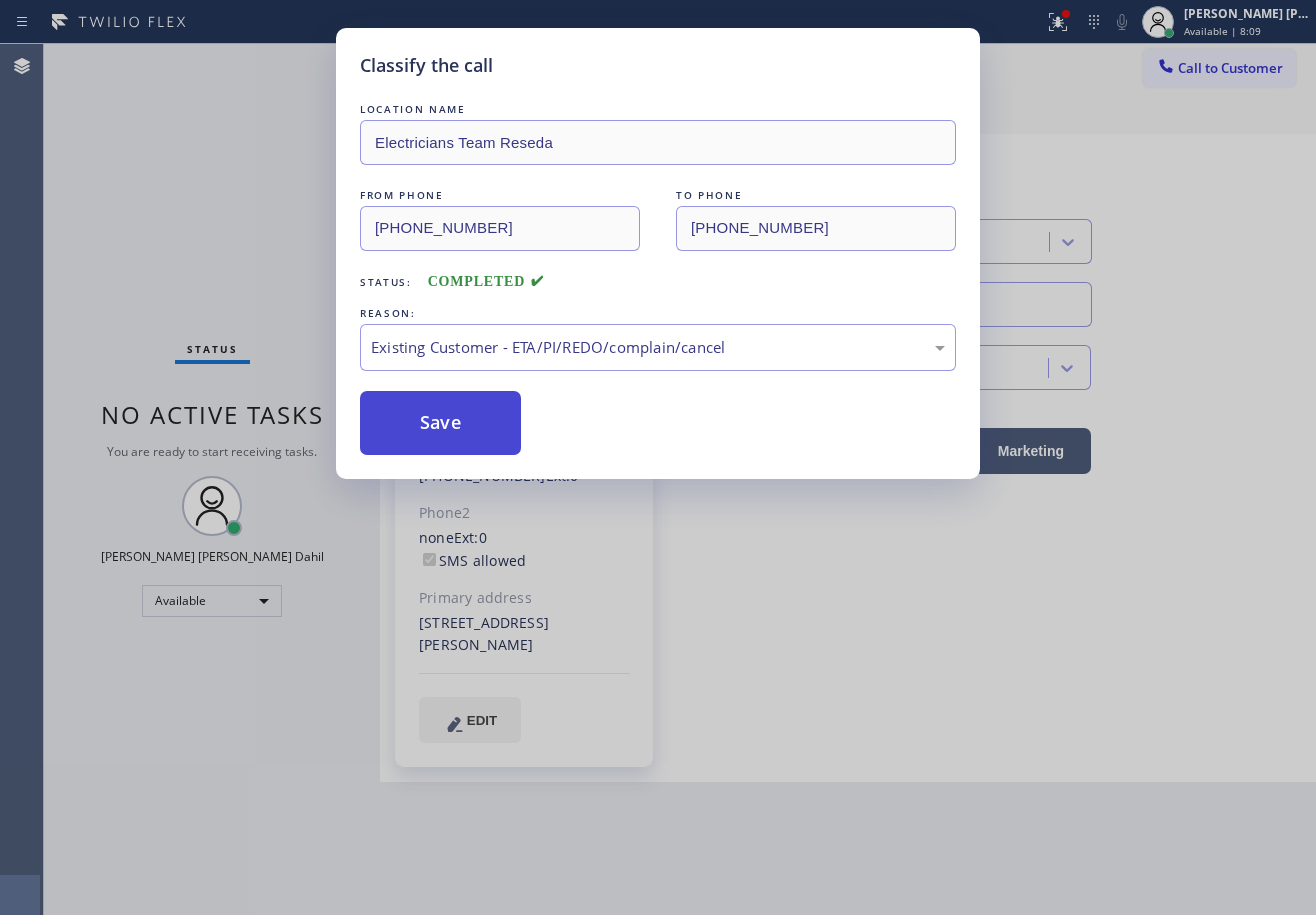 click on "Save" at bounding box center (440, 423) 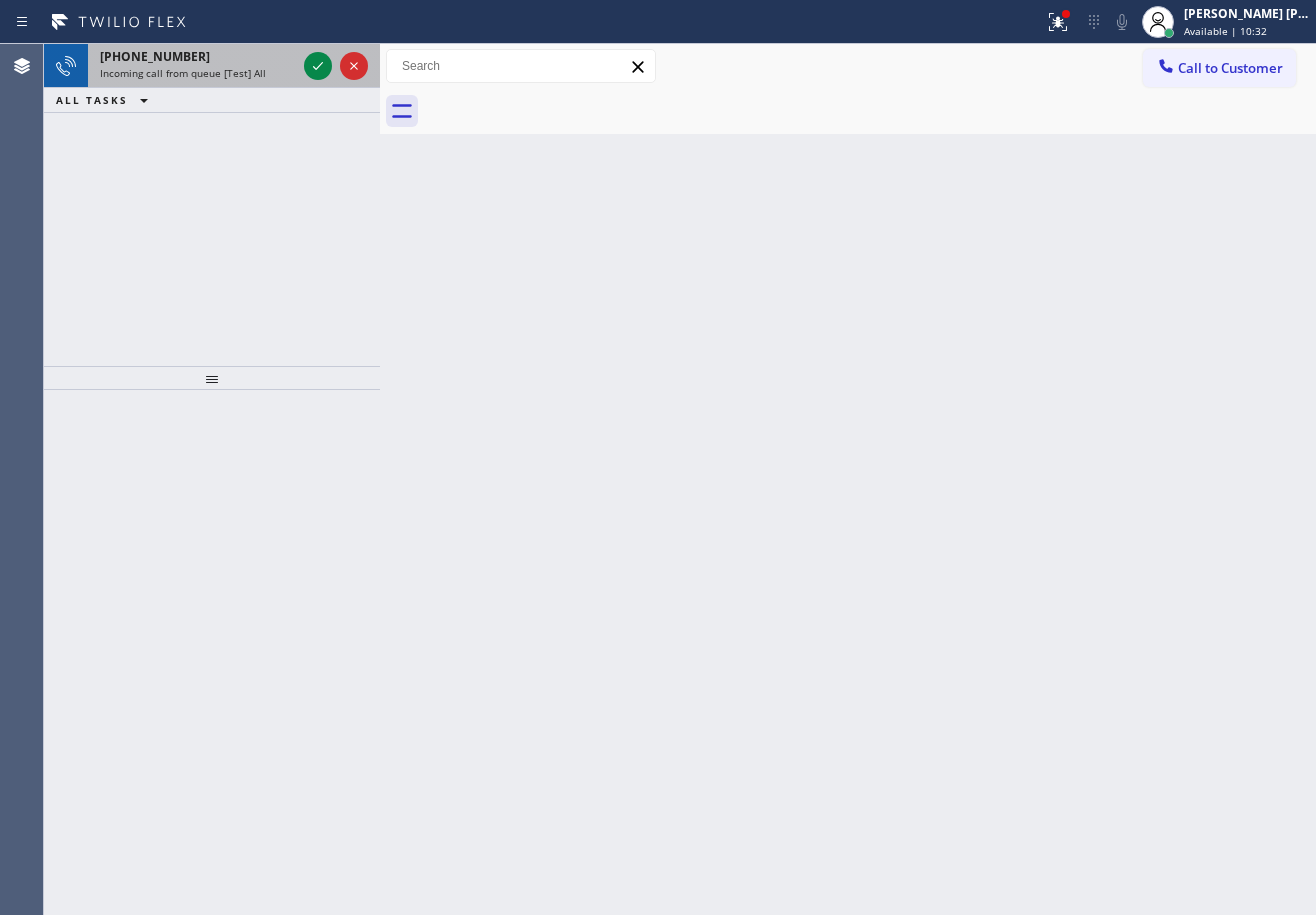 click on "Incoming call from queue [Test] All" at bounding box center [183, 73] 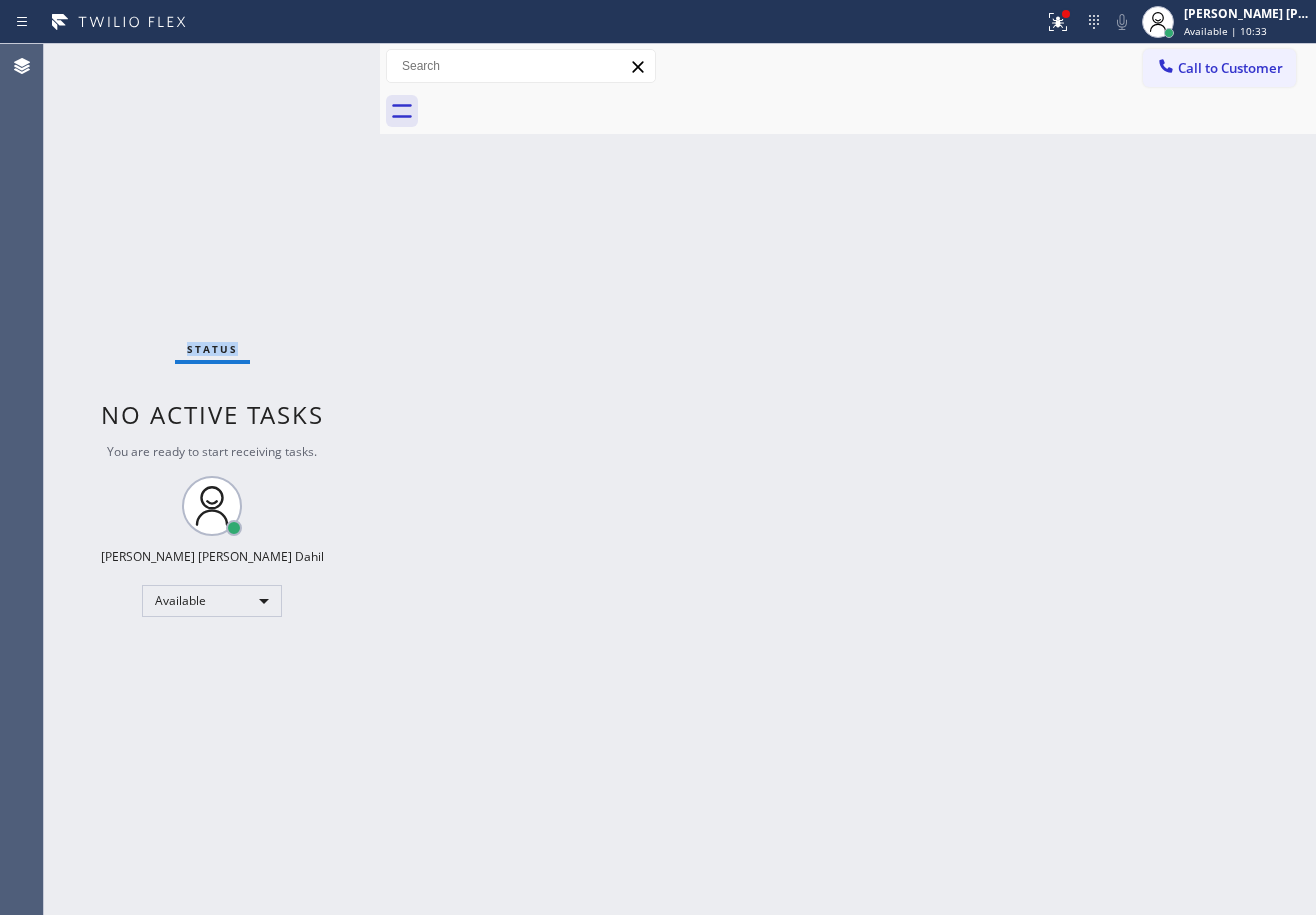 click on "Status   No active tasks     You are ready to start receiving tasks.   [PERSON_NAME] [PERSON_NAME] Dahil Available" at bounding box center [212, 479] 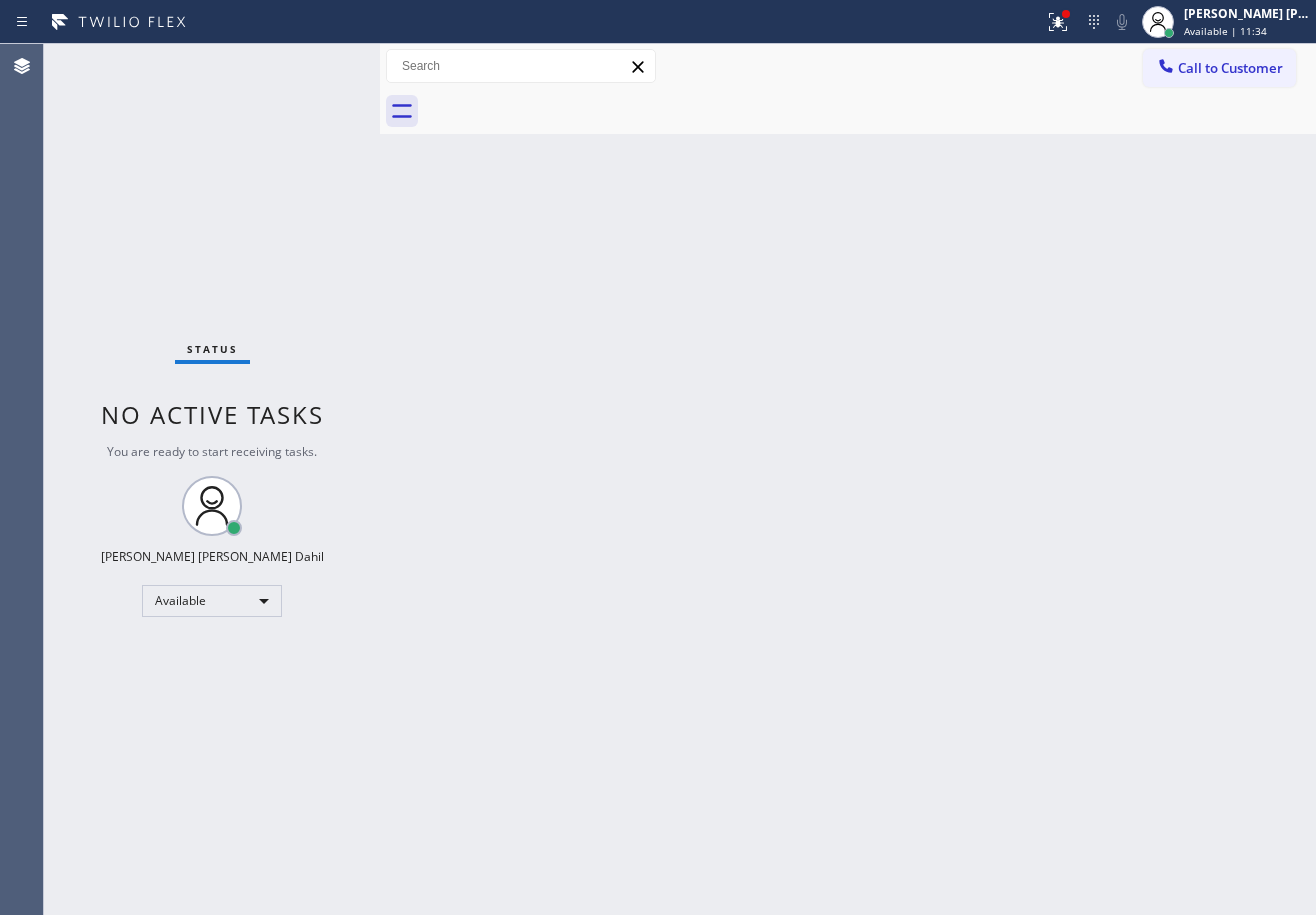 click on "Back to Dashboard Change Sender ID Customers Technicians Select a contact Outbound call Technician Search Technician Your caller id phone number Your caller id phone number Call Technician info Name   Phone none Address none Change Sender ID HVAC [PHONE_NUMBER] 5 Star Appliance [PHONE_NUMBER] Appliance Repair [PHONE_NUMBER] Plumbing [PHONE_NUMBER] Air Duct Cleaning [PHONE_NUMBER]  Electricians [PHONE_NUMBER] Cancel Change Check personal SMS Reset Change No tabs Call to Customer Outbound call Location Electricians Team Reseda Your caller id phone number [PHONE_NUMBER] Customer number Call Outbound call Technician Search Technician Your caller id phone number Your caller id phone number Call" at bounding box center (848, 479) 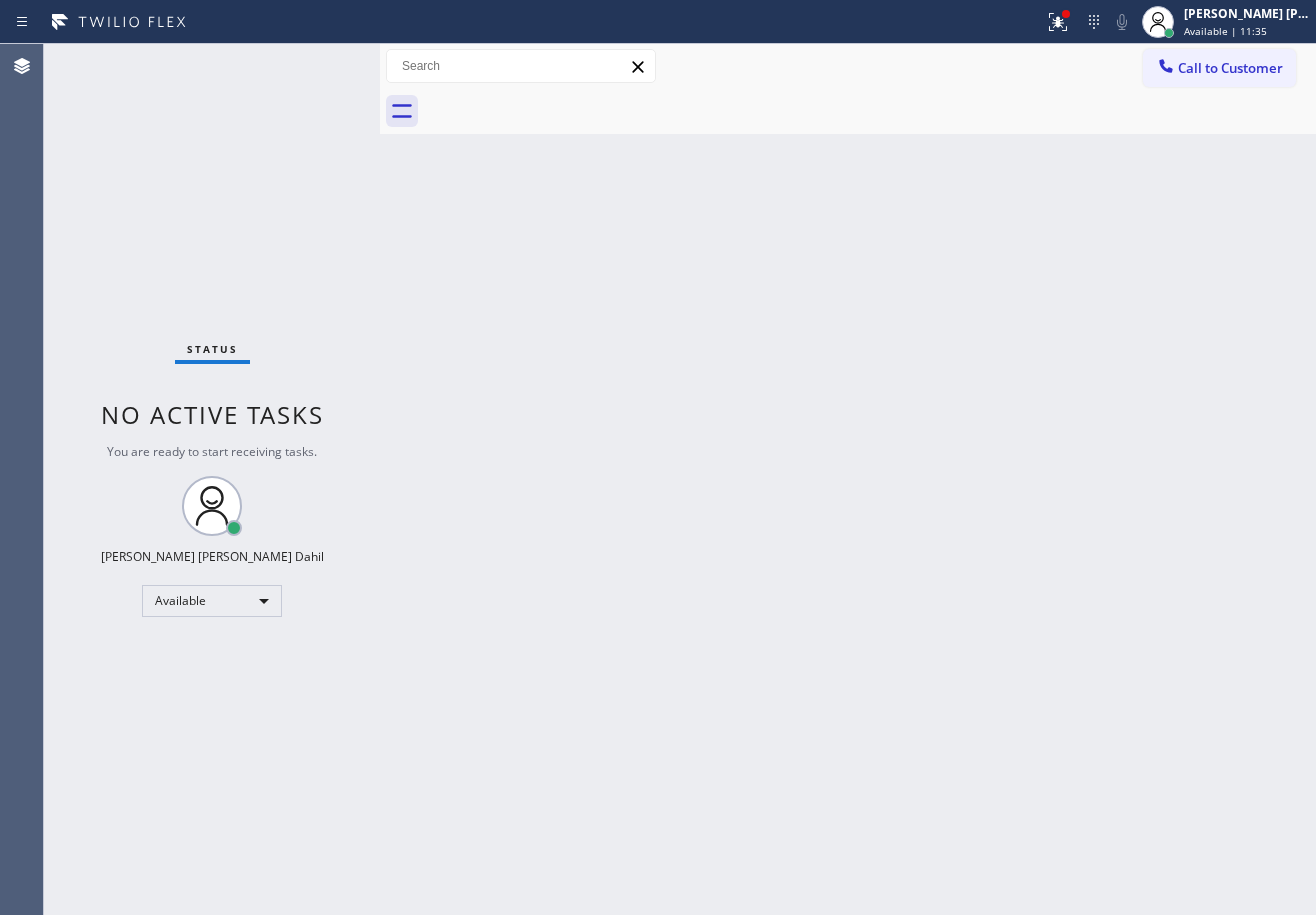 click on "Call to Customer Outbound call Location Electricians Team Reseda Your caller id phone number [PHONE_NUMBER] Customer number Call Outbound call Technician Search Technician Your caller id phone number Your caller id phone number Call" at bounding box center (848, 66) 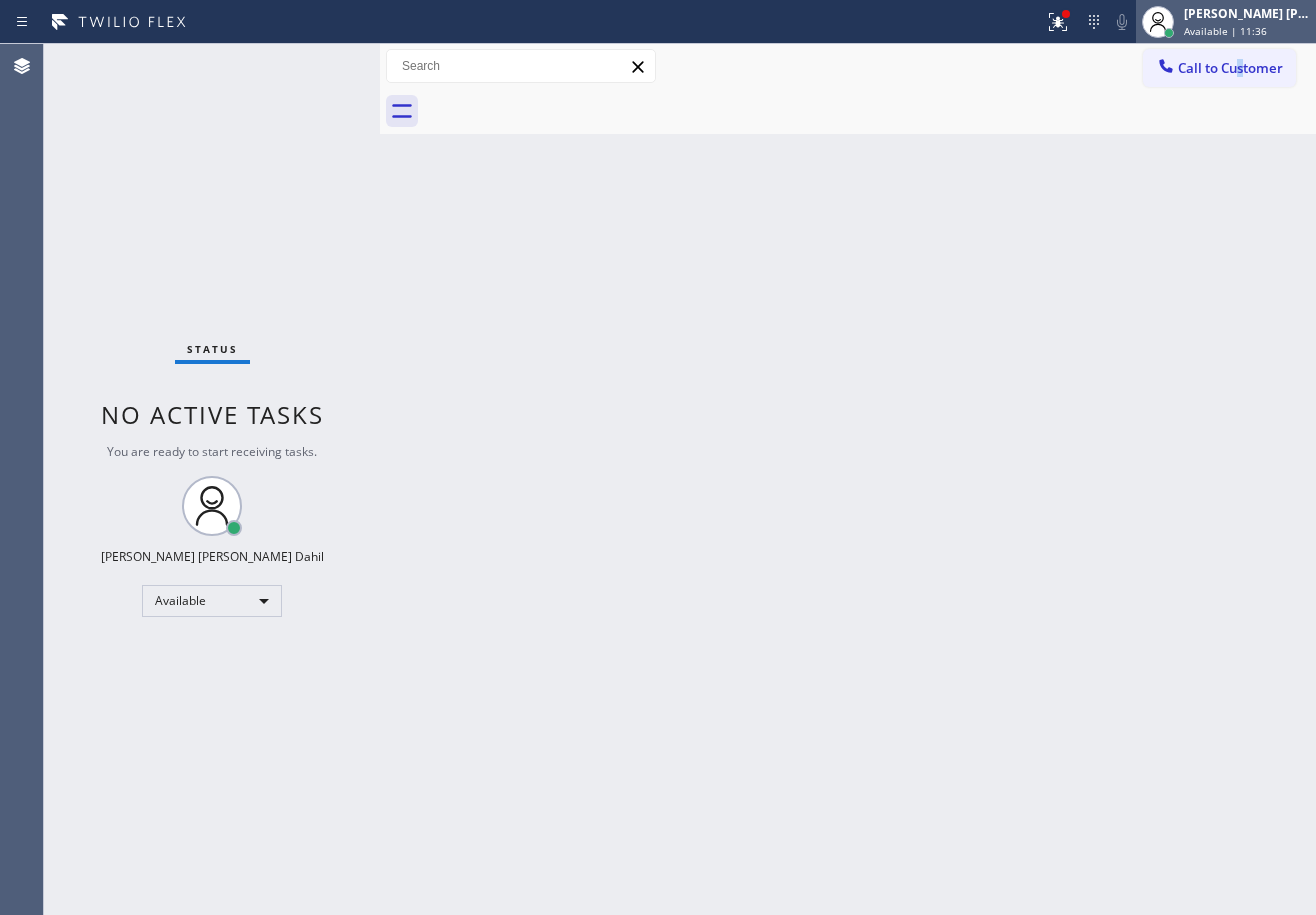 click on "[PERSON_NAME] [PERSON_NAME] Dahil Available | 11:36" at bounding box center (1248, 21) 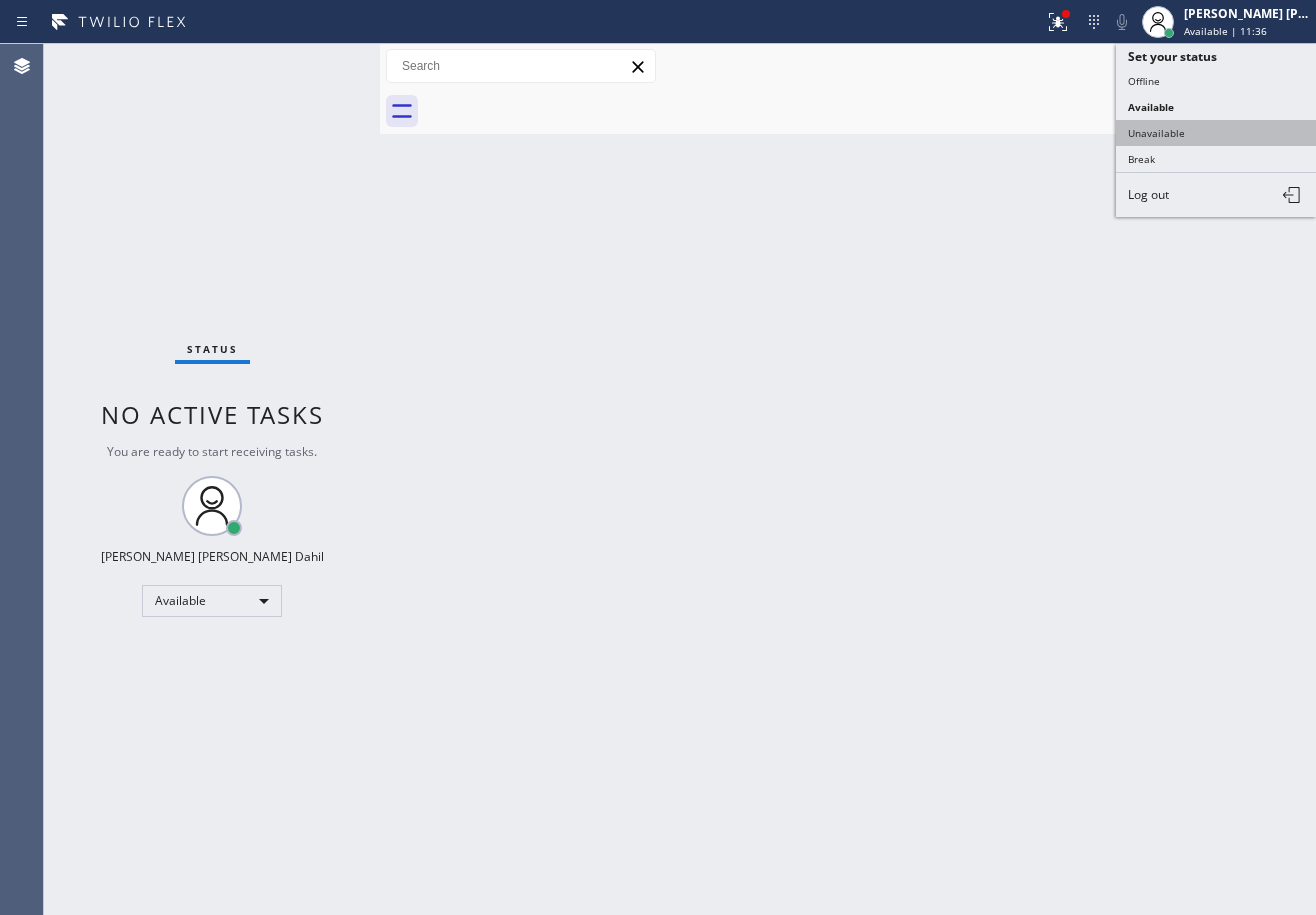 click on "Unavailable" at bounding box center [1216, 133] 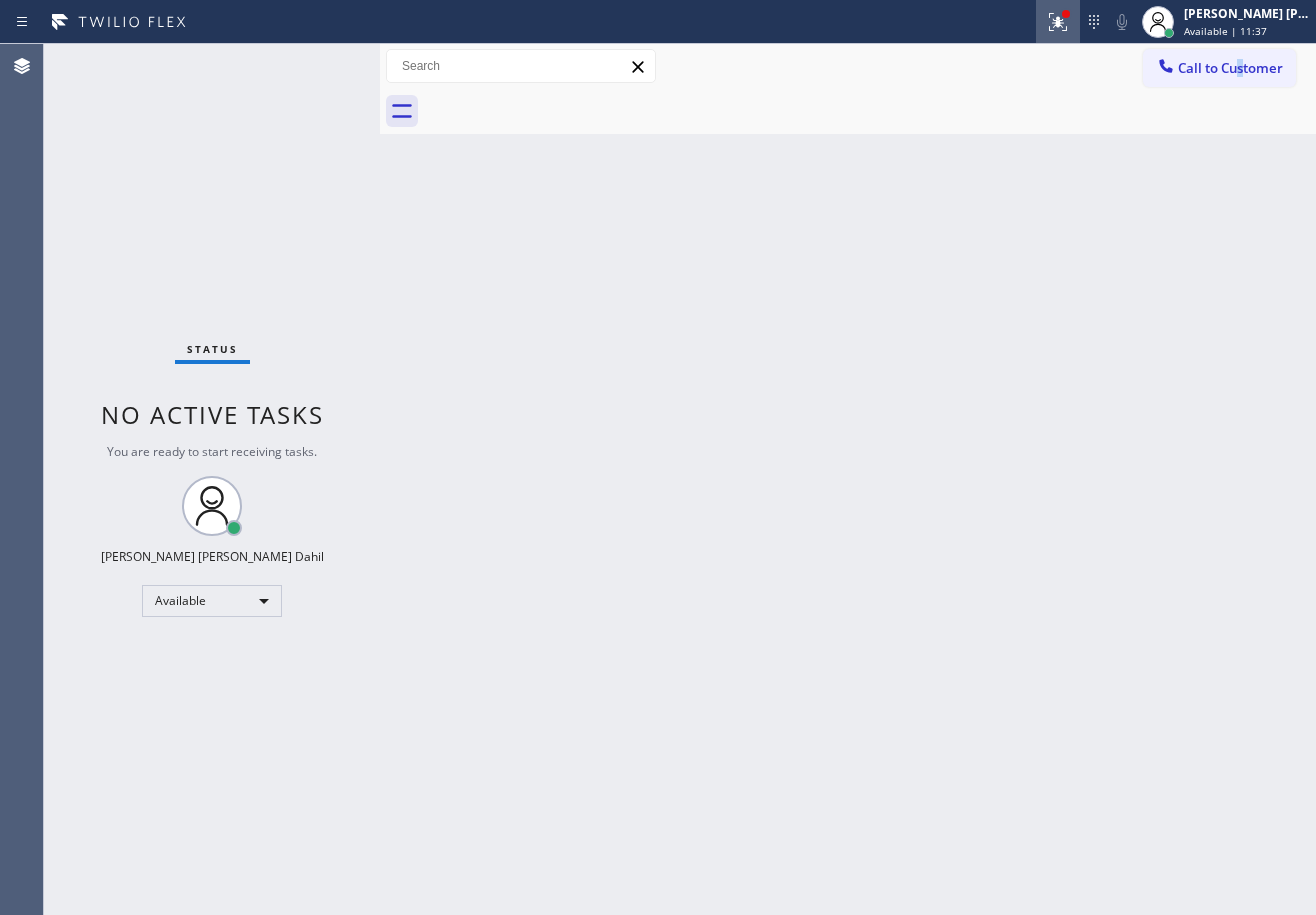 click at bounding box center (1058, 22) 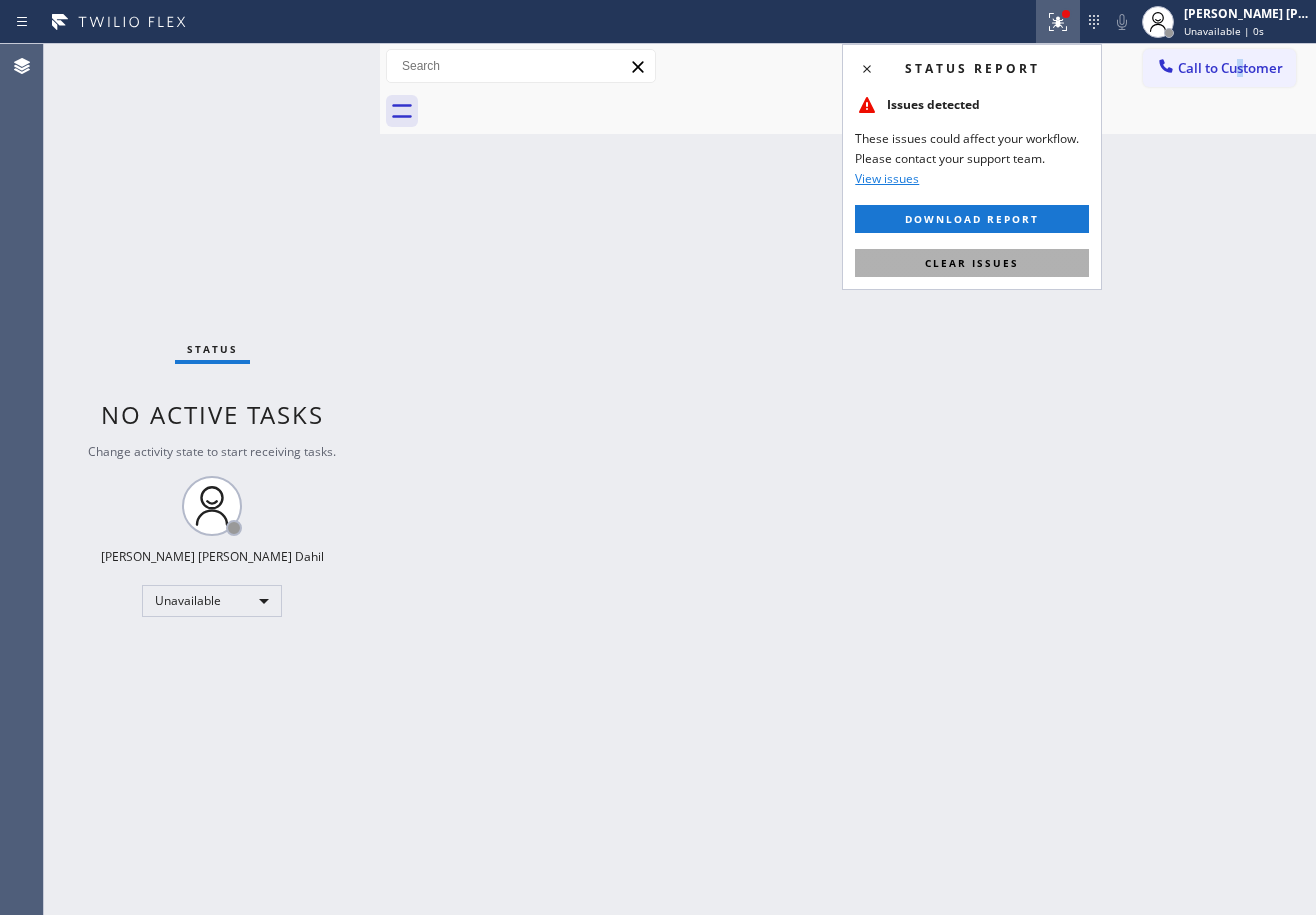 click on "Clear issues" at bounding box center (972, 263) 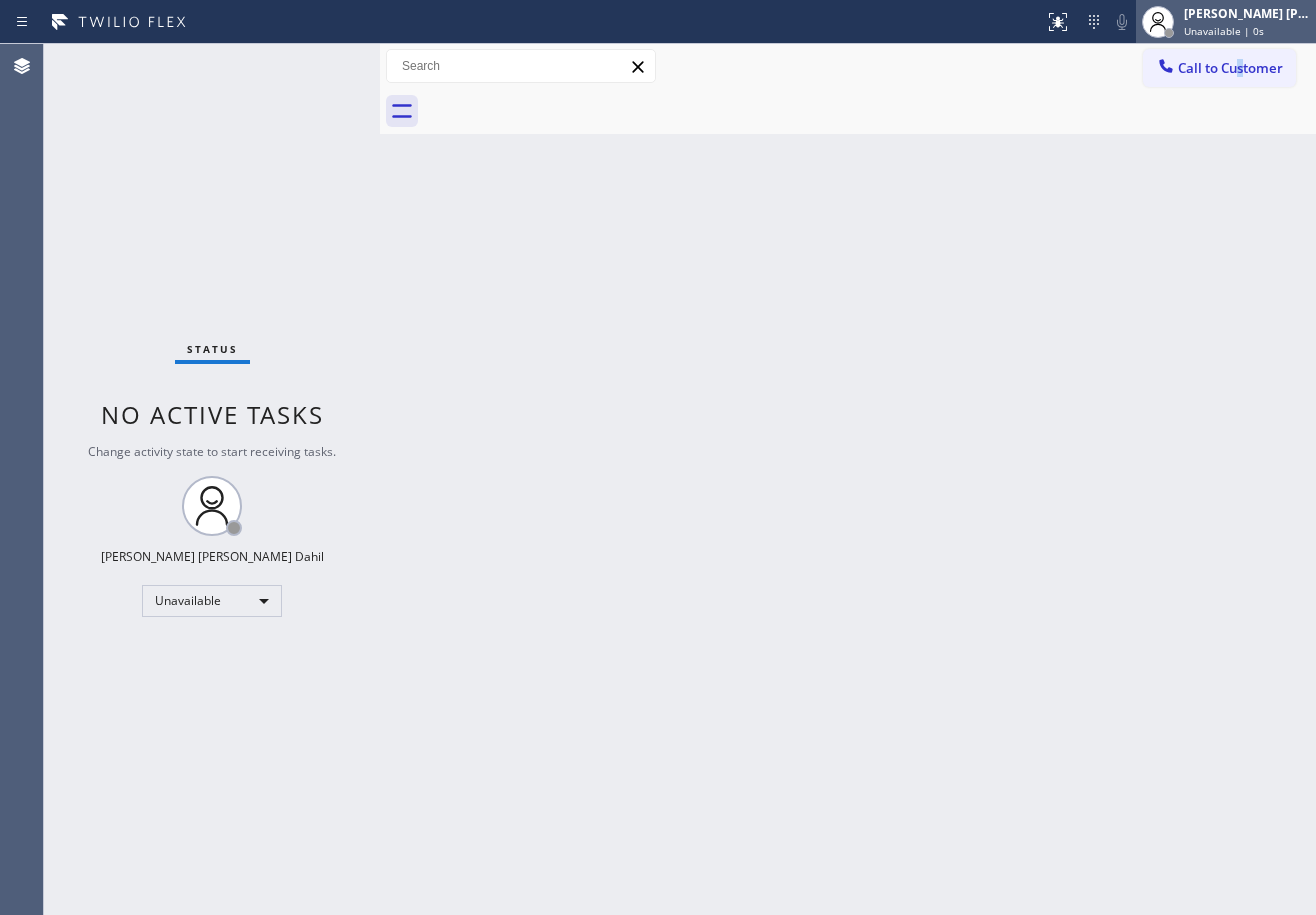 click on "[PERSON_NAME] [PERSON_NAME] Dahil" at bounding box center (1247, 13) 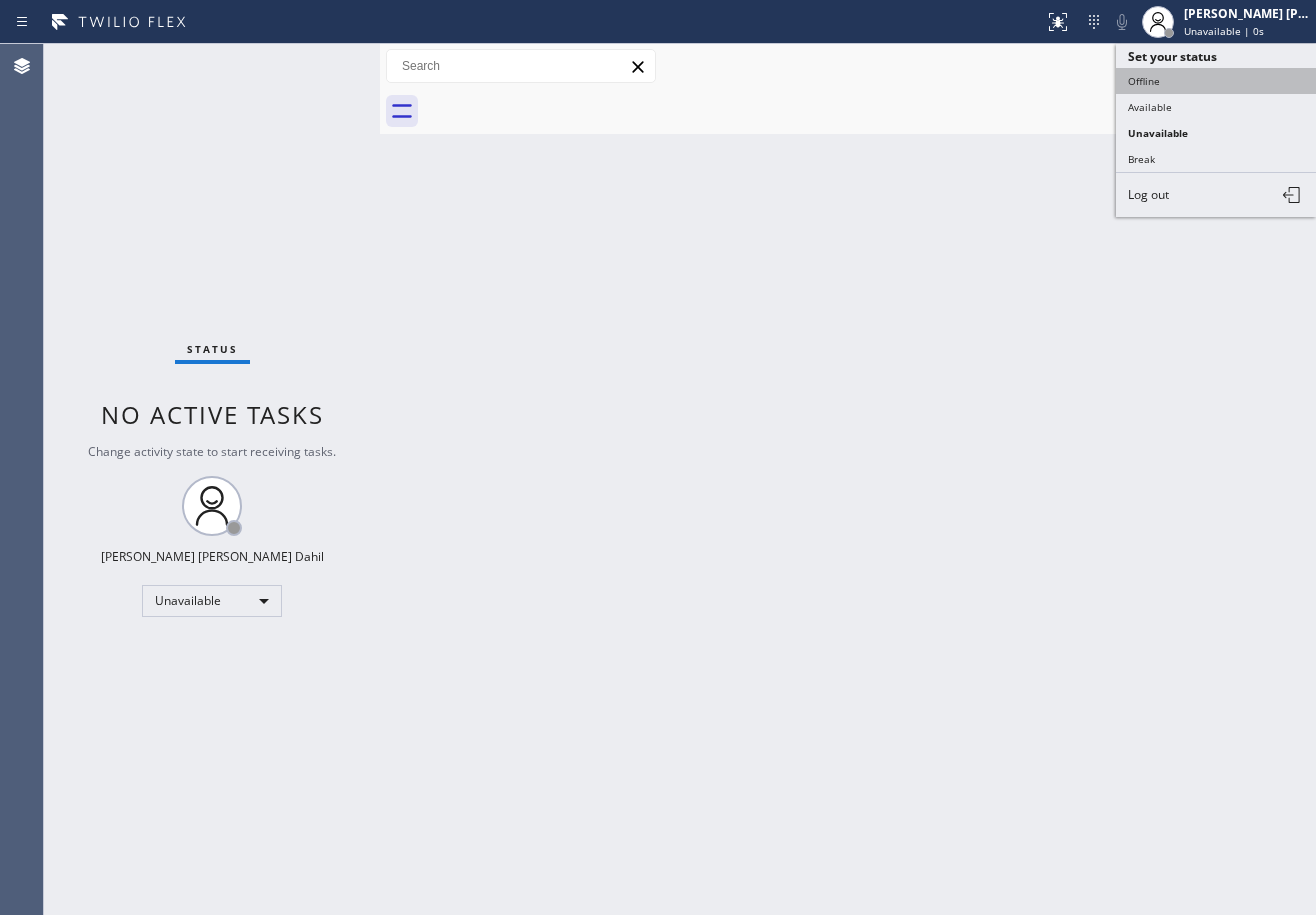 click on "Offline" at bounding box center (1216, 81) 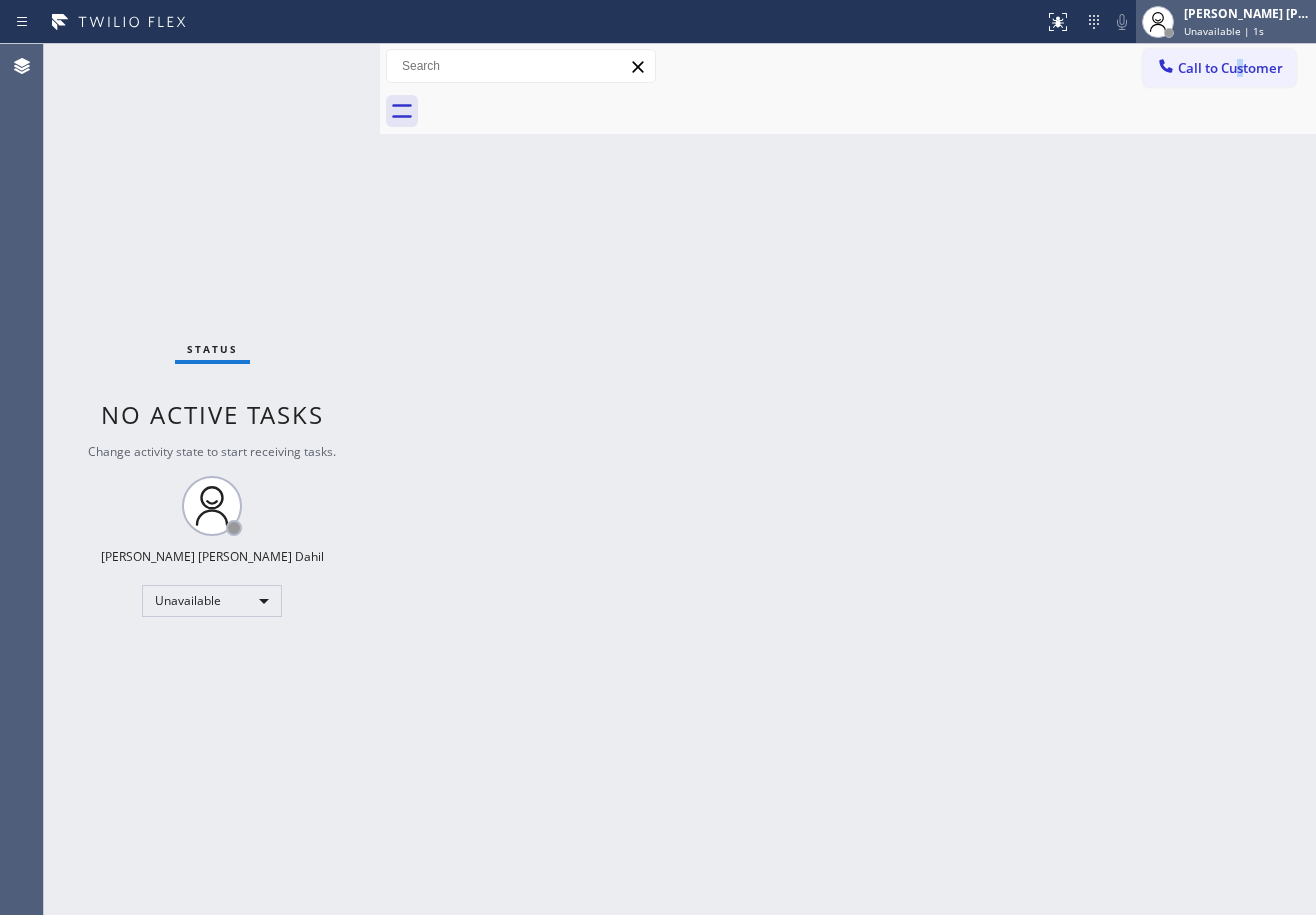click on "Unavailable | 1s" at bounding box center (1224, 31) 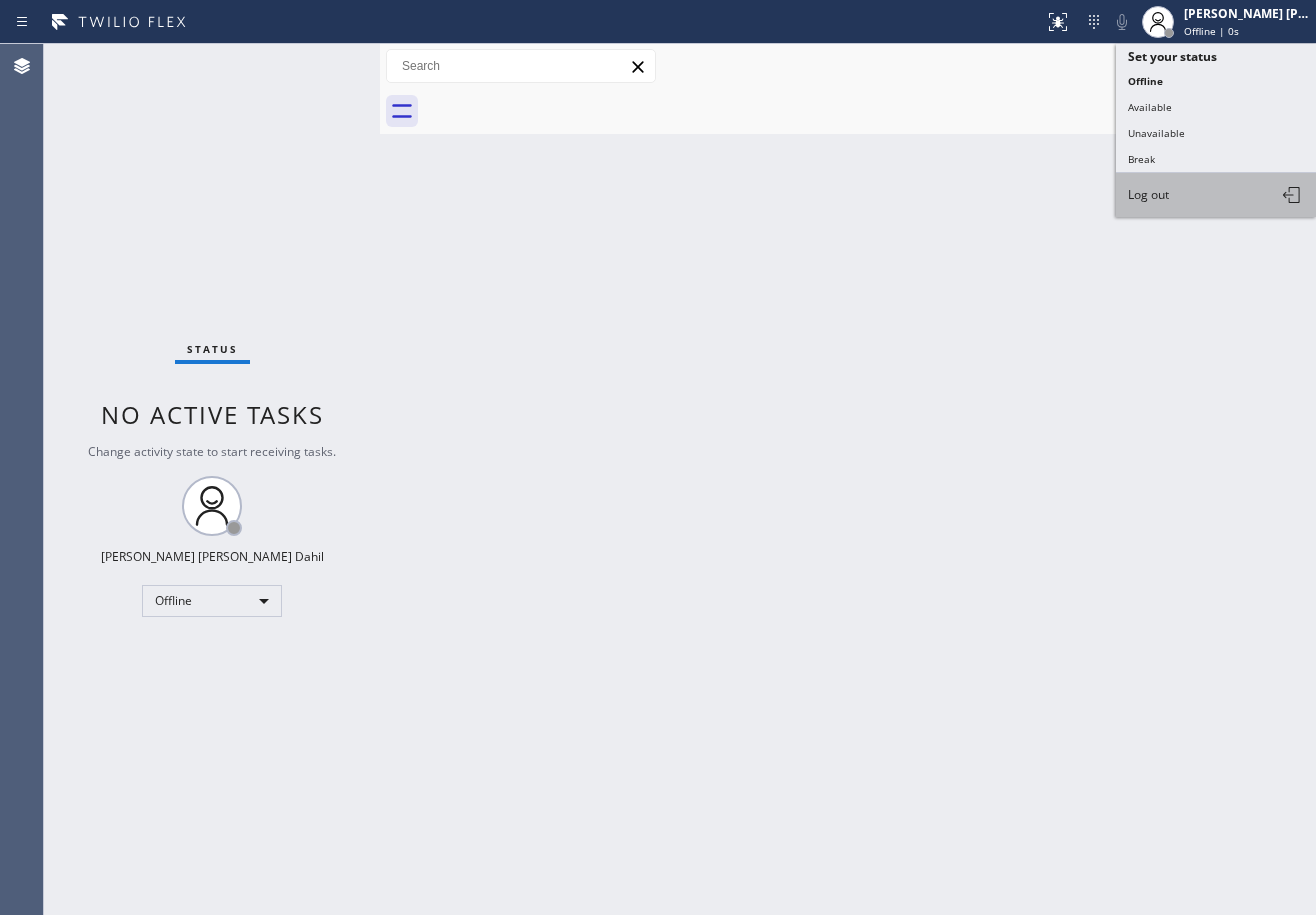 click on "Log out" at bounding box center [1216, 195] 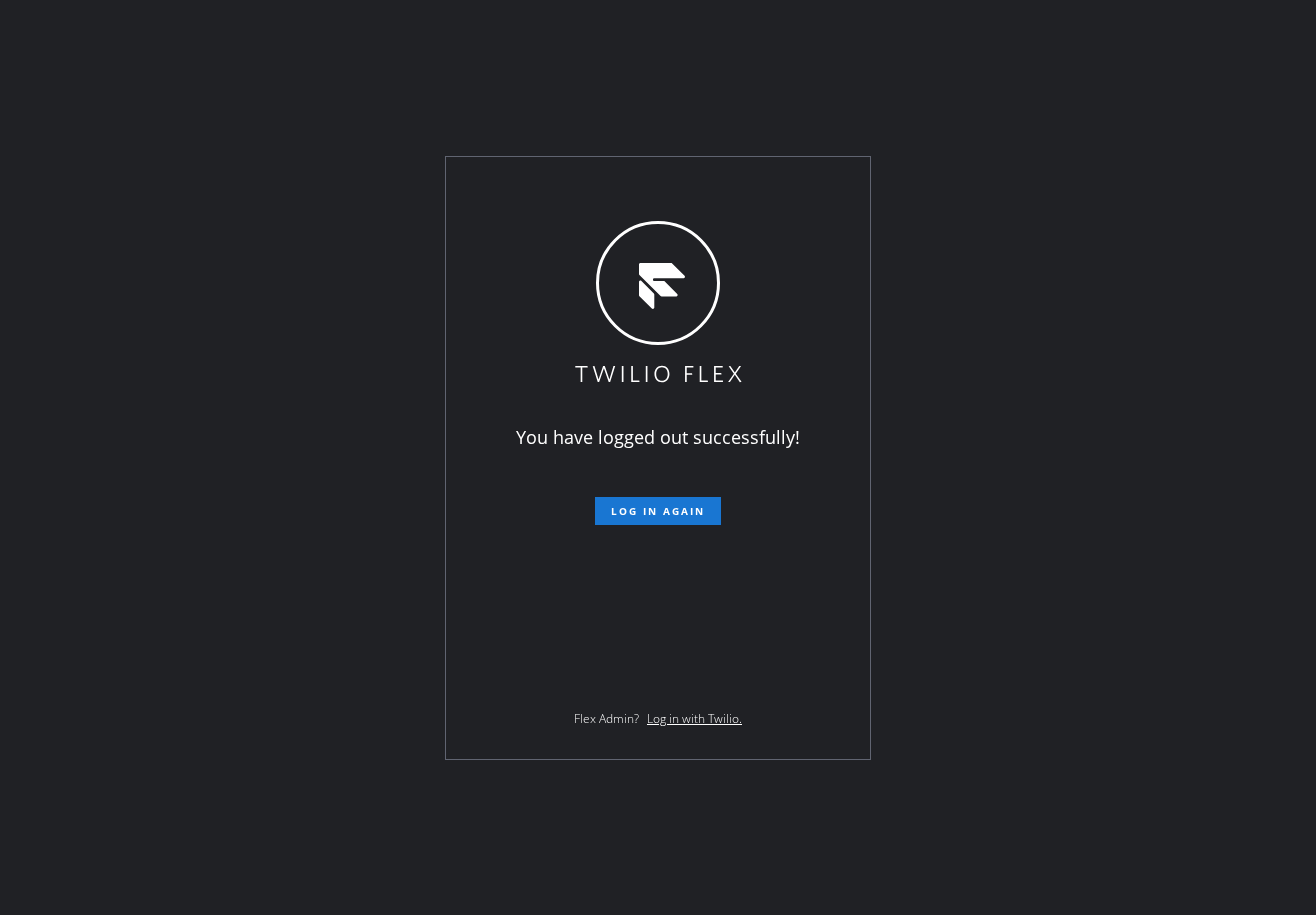 drag, startPoint x: 159, startPoint y: 300, endPoint x: 36, endPoint y: 776, distance: 491.63504 